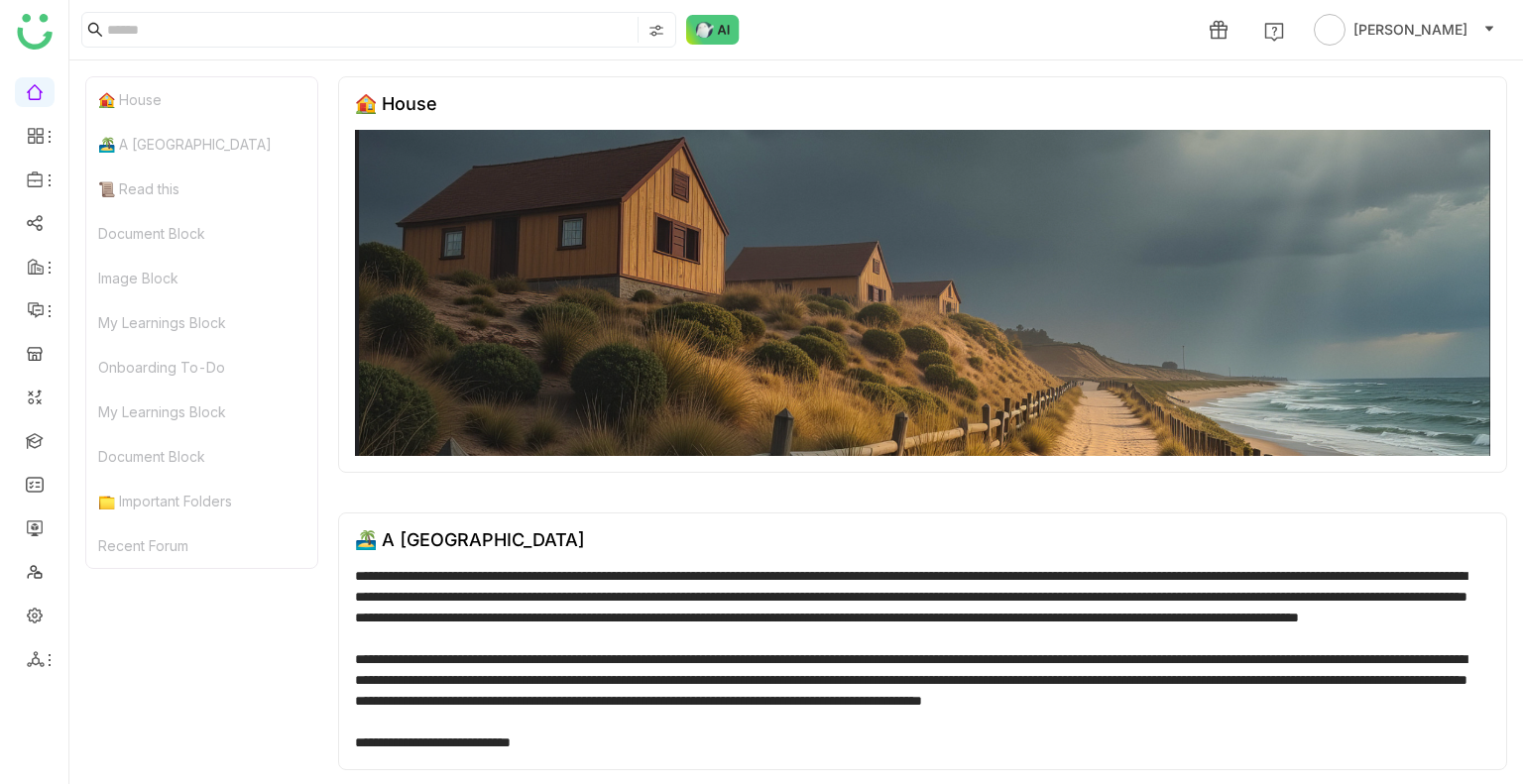 scroll, scrollTop: 0, scrollLeft: 0, axis: both 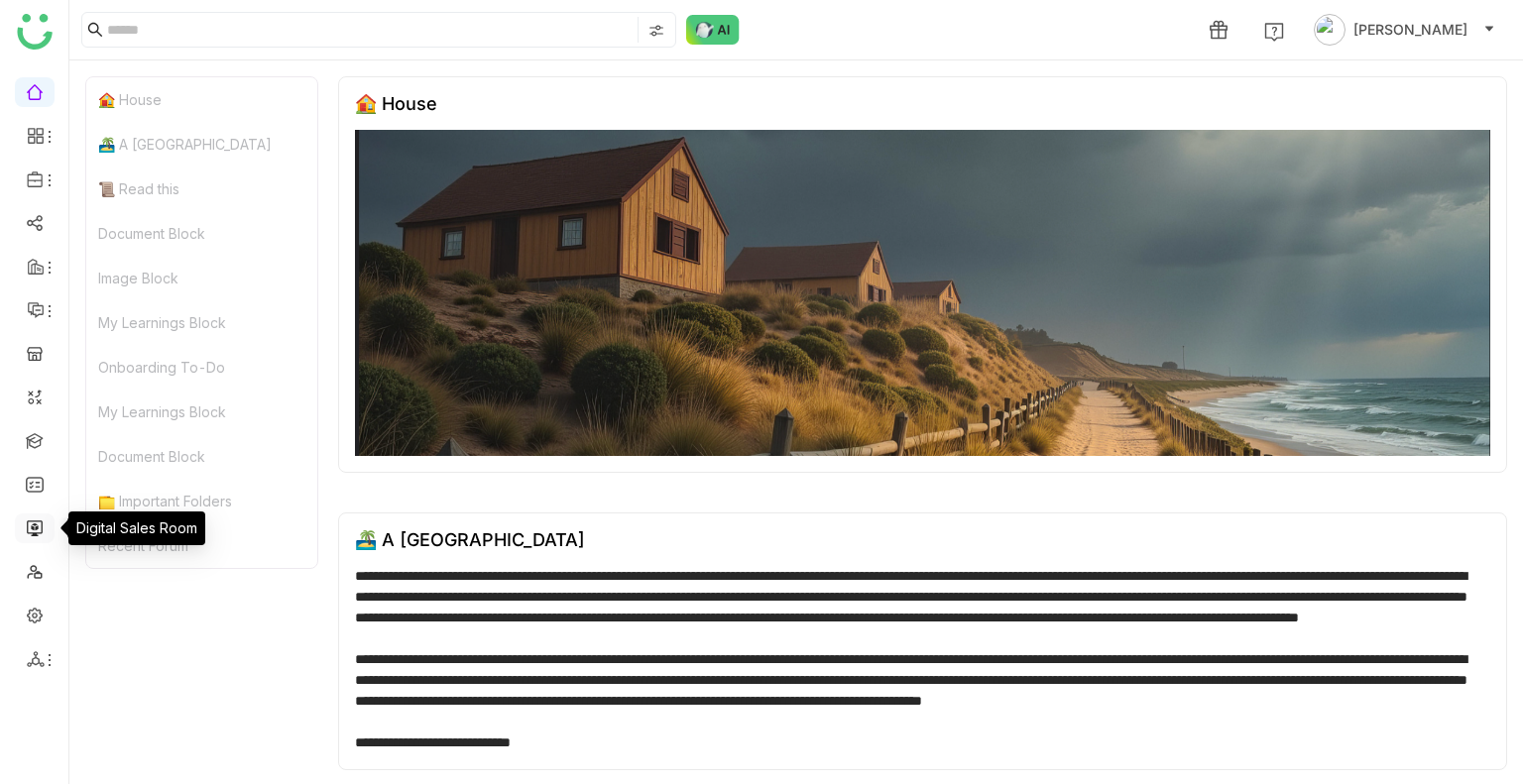 click at bounding box center [35, 526] 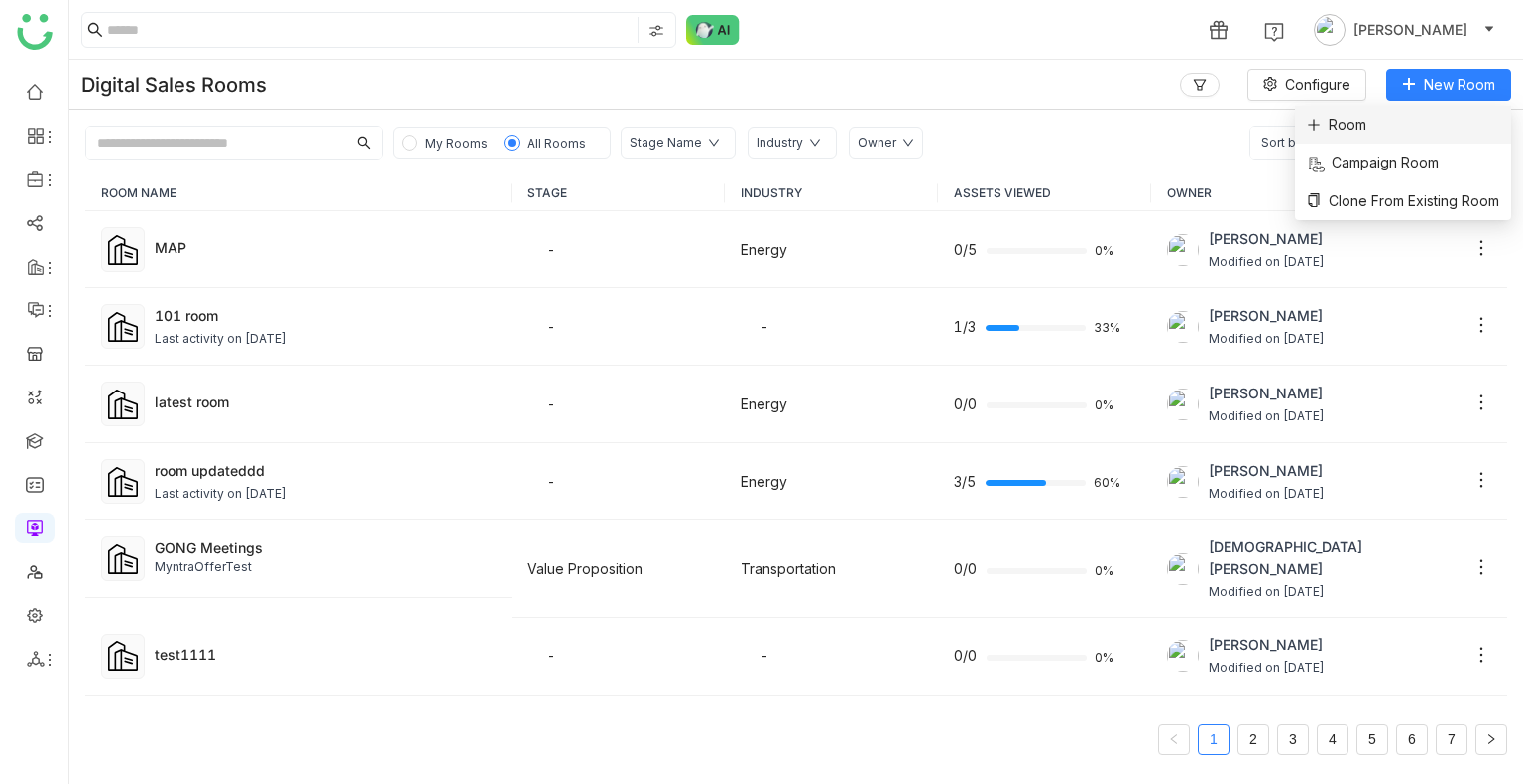 click on "Room" at bounding box center (1403, 125) 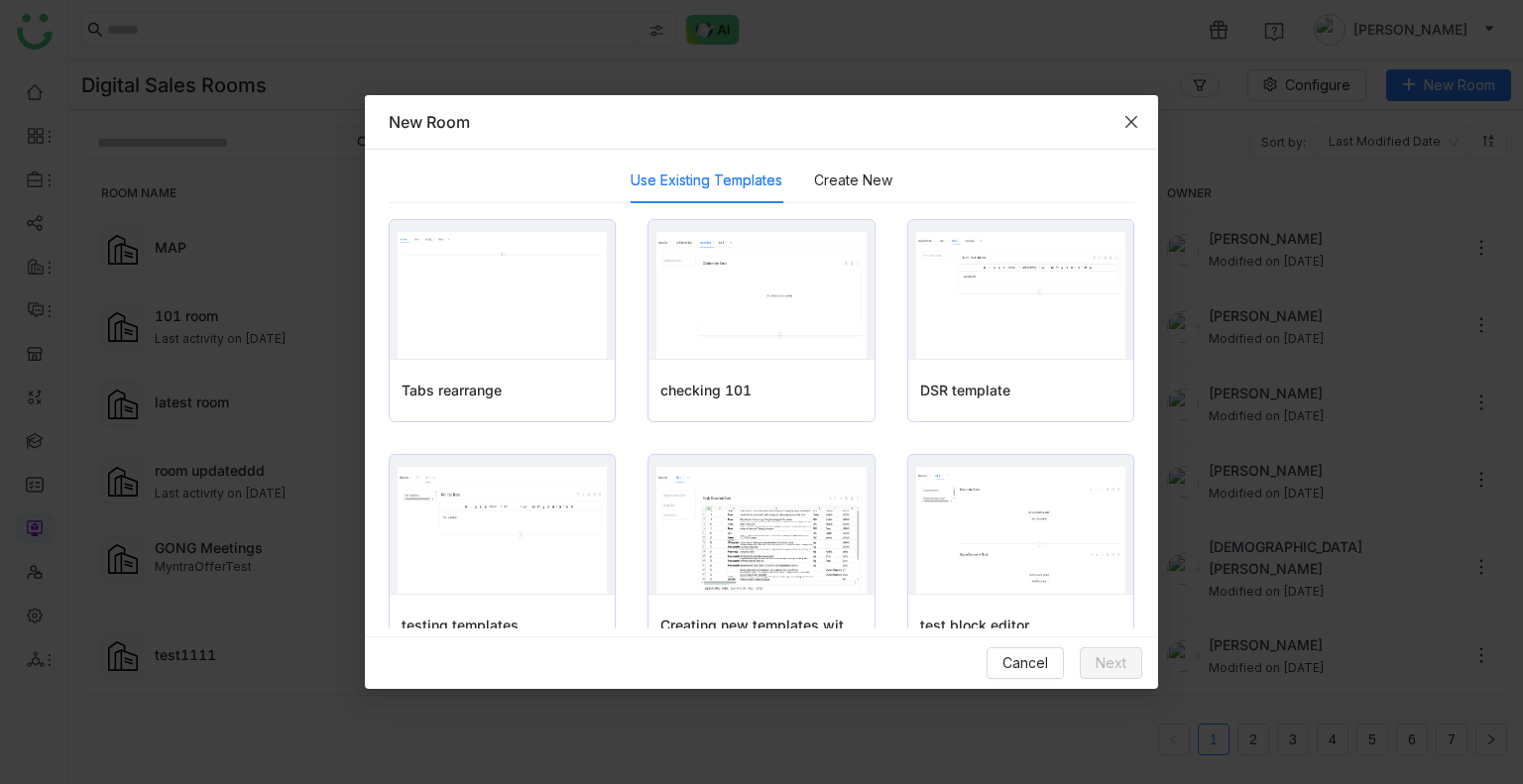click 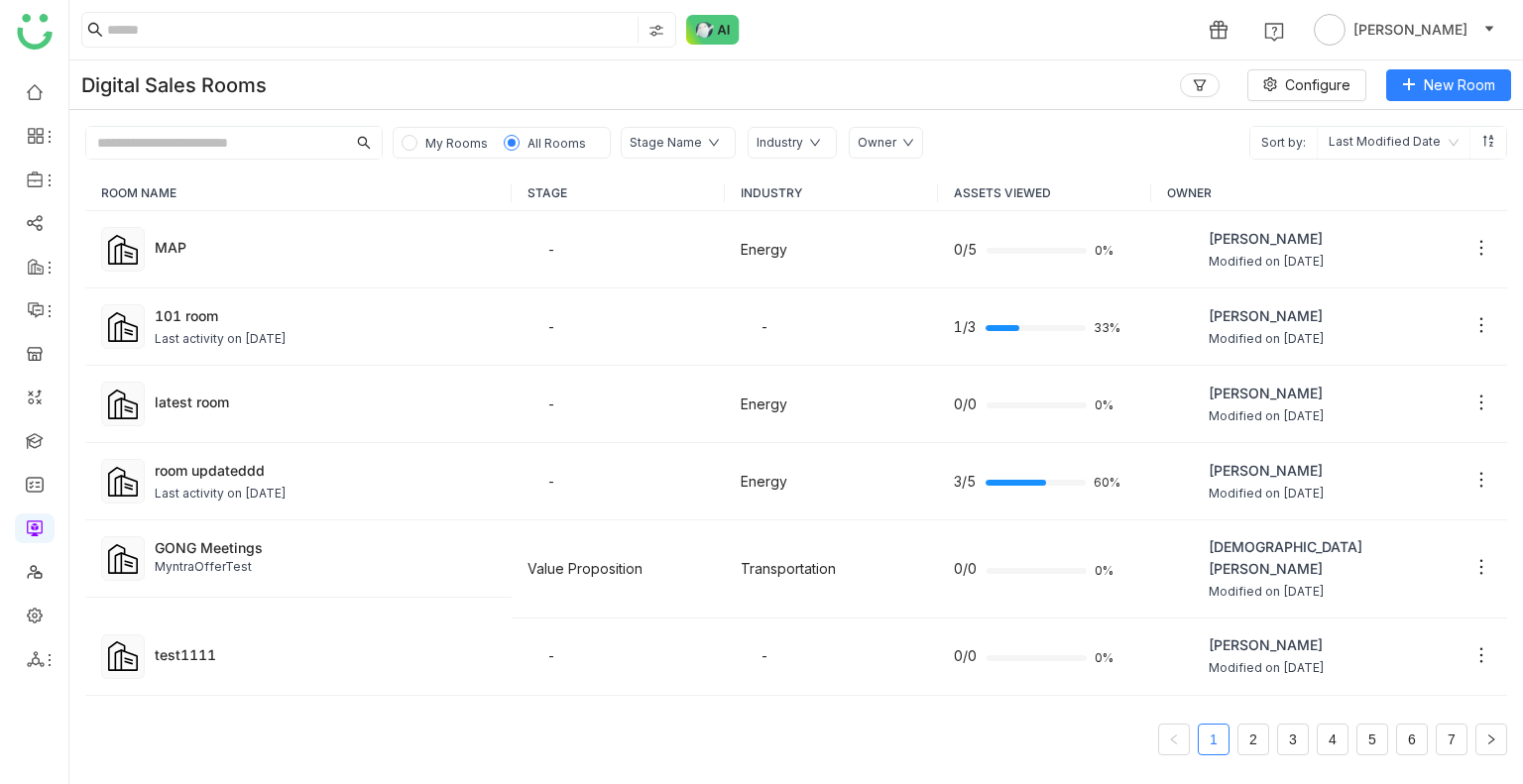 scroll, scrollTop: 0, scrollLeft: 0, axis: both 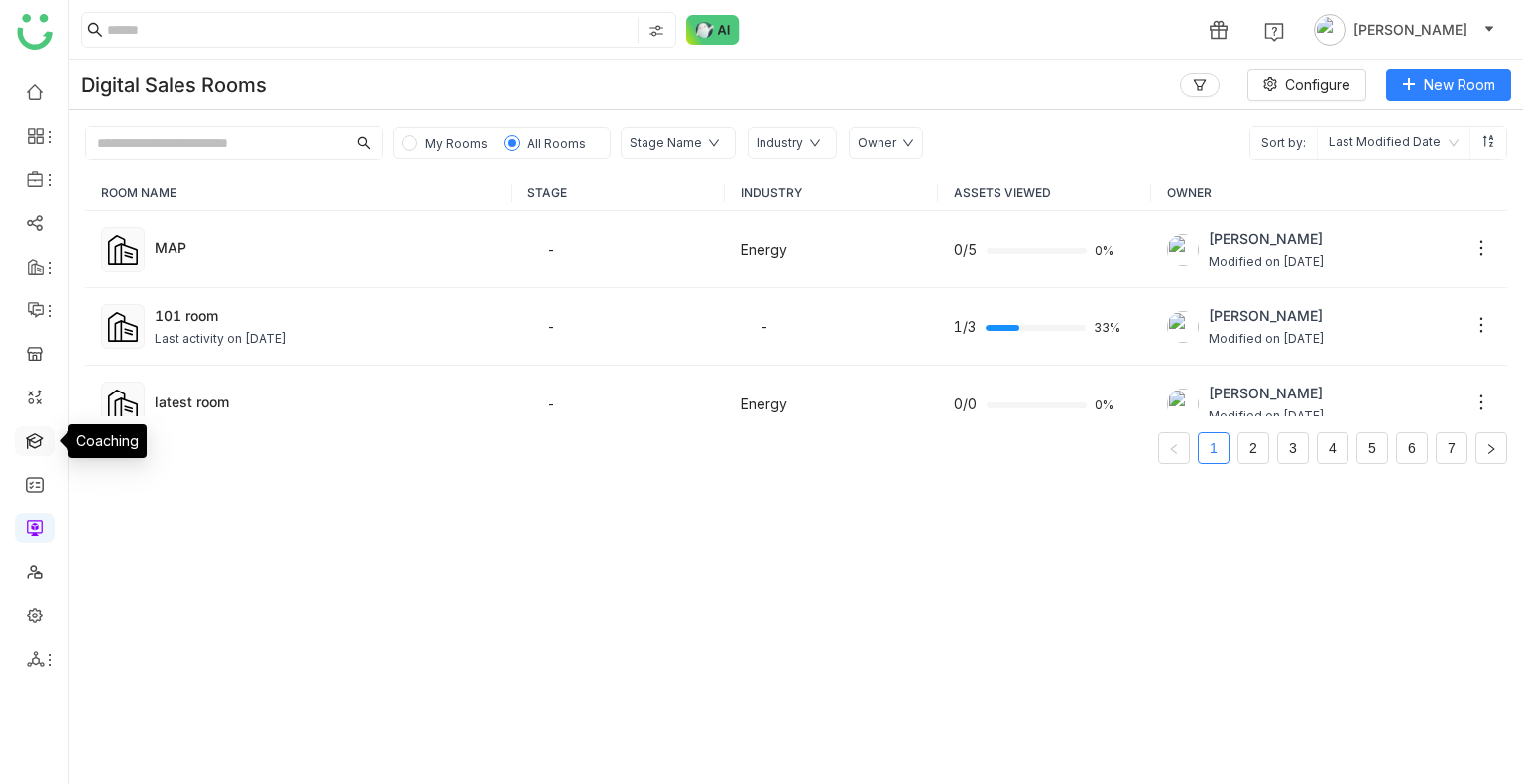 click at bounding box center (35, 439) 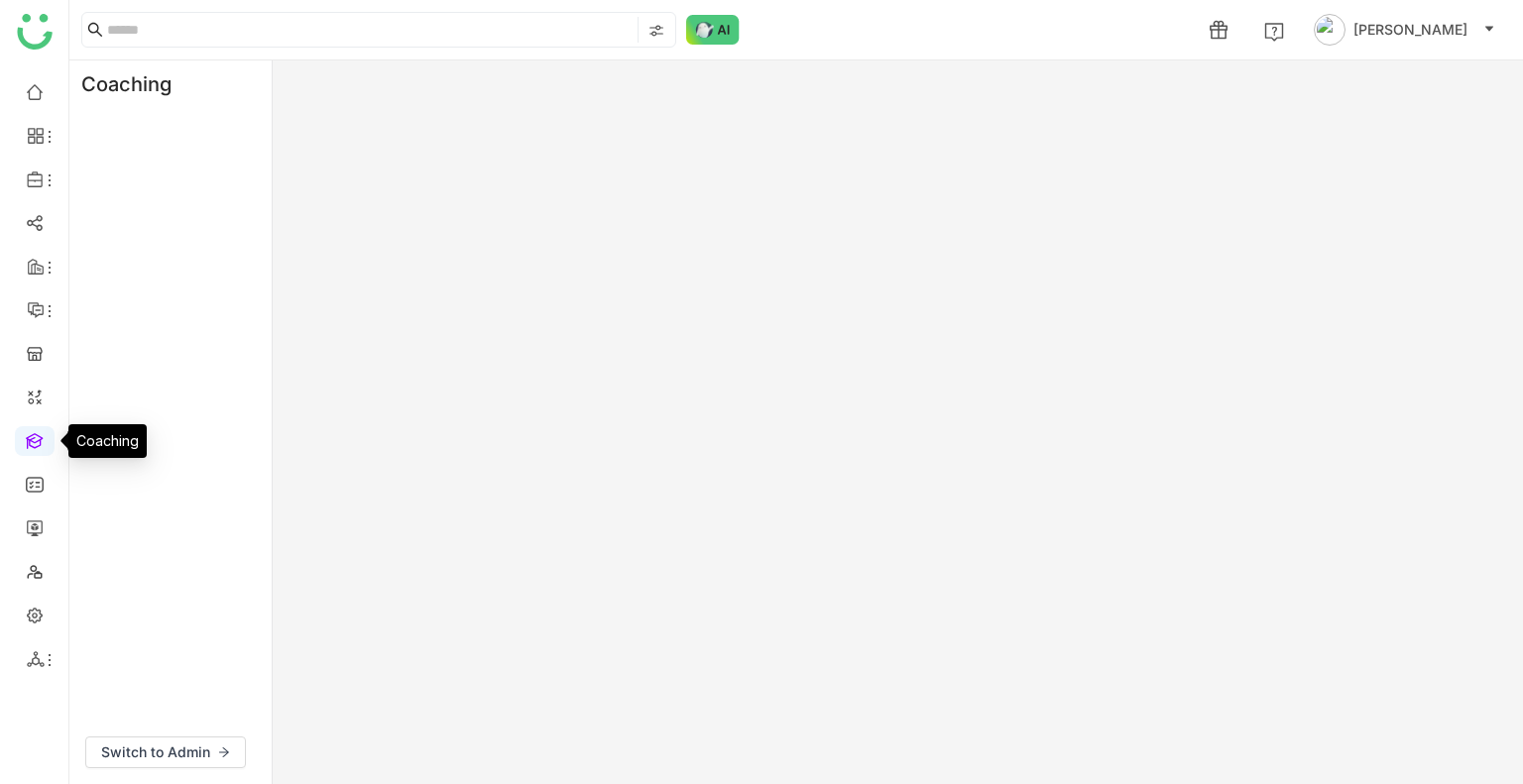 click at bounding box center [35, 439] 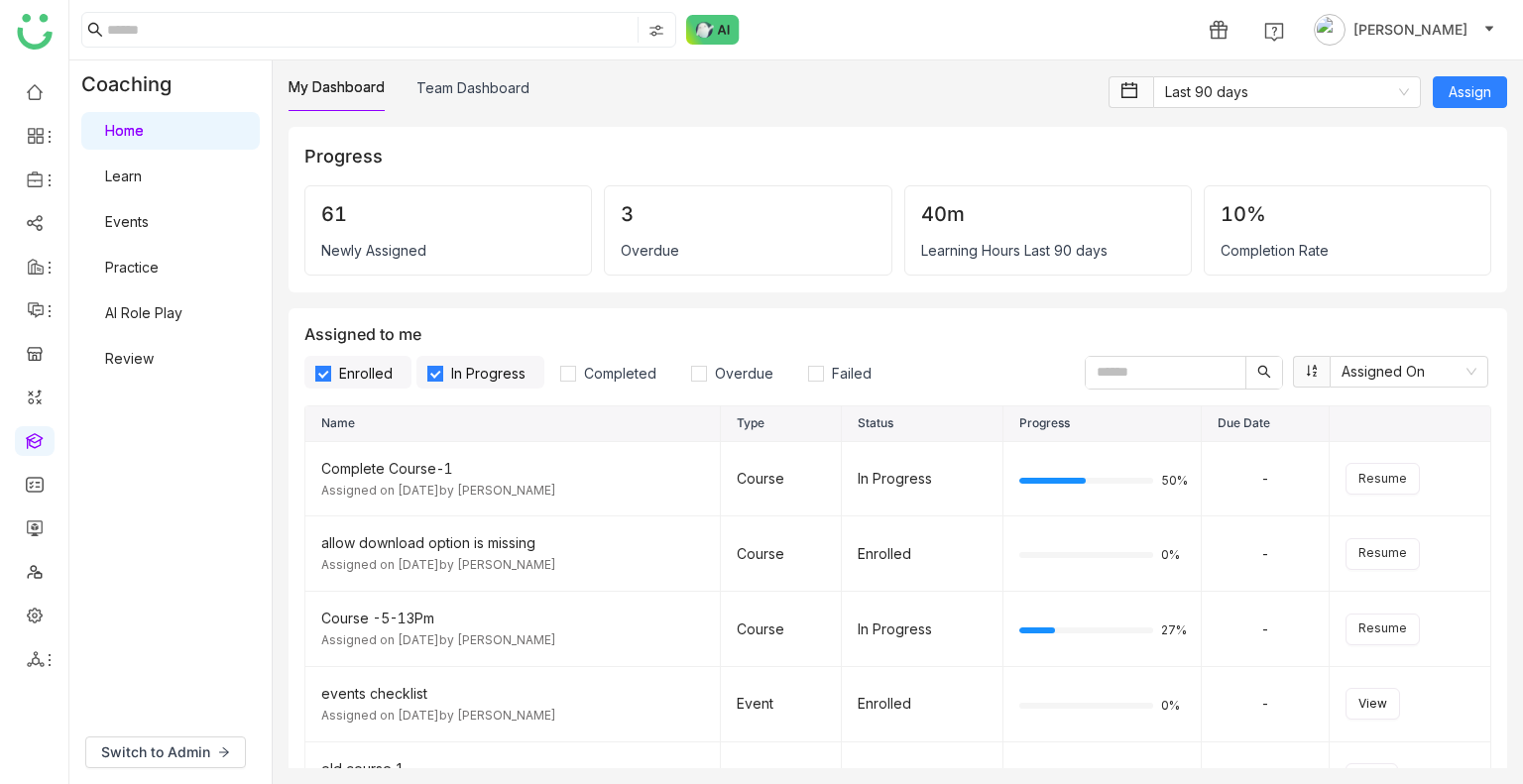 click on "Learn" at bounding box center (123, 175) 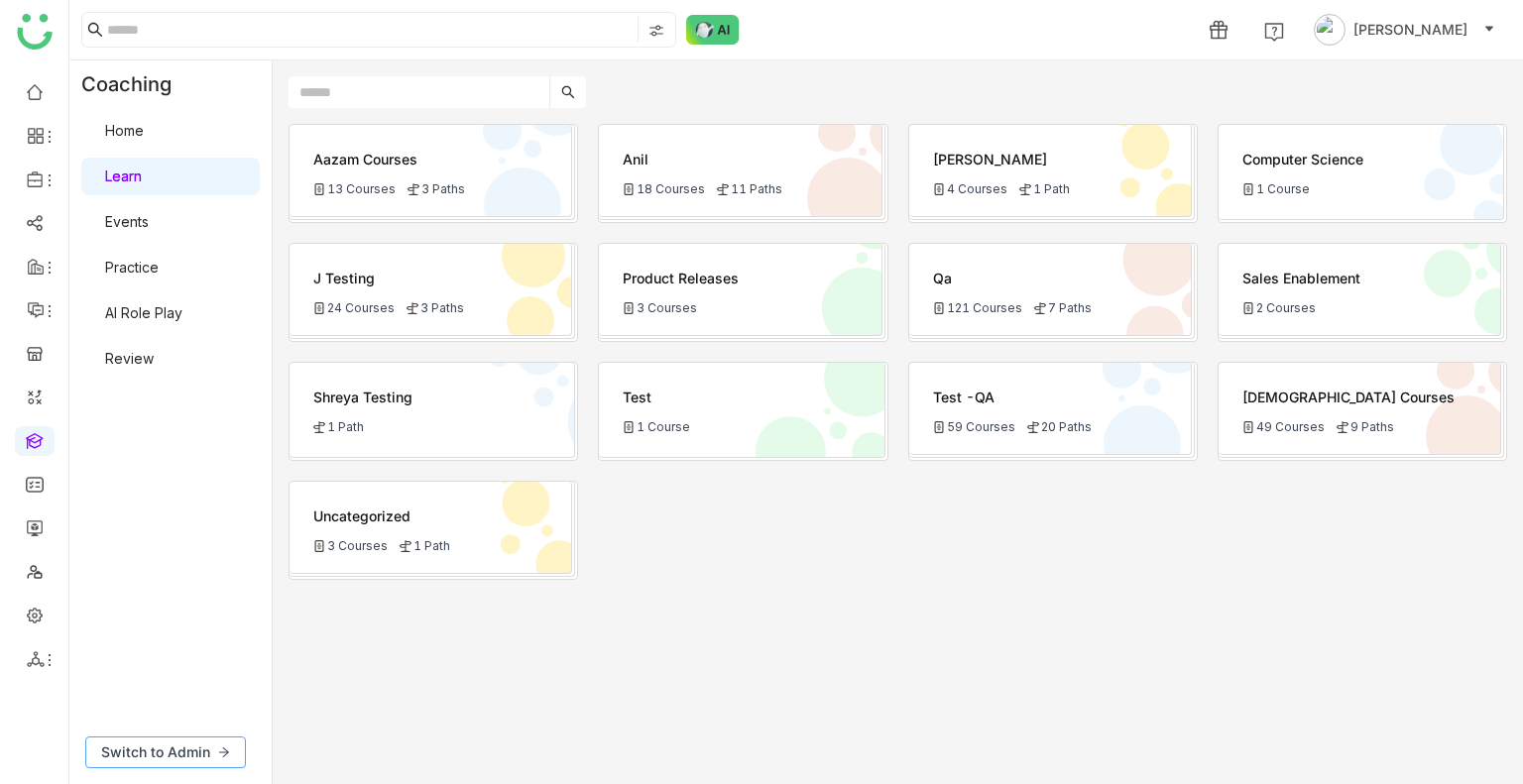 click on "Switch to Admin" 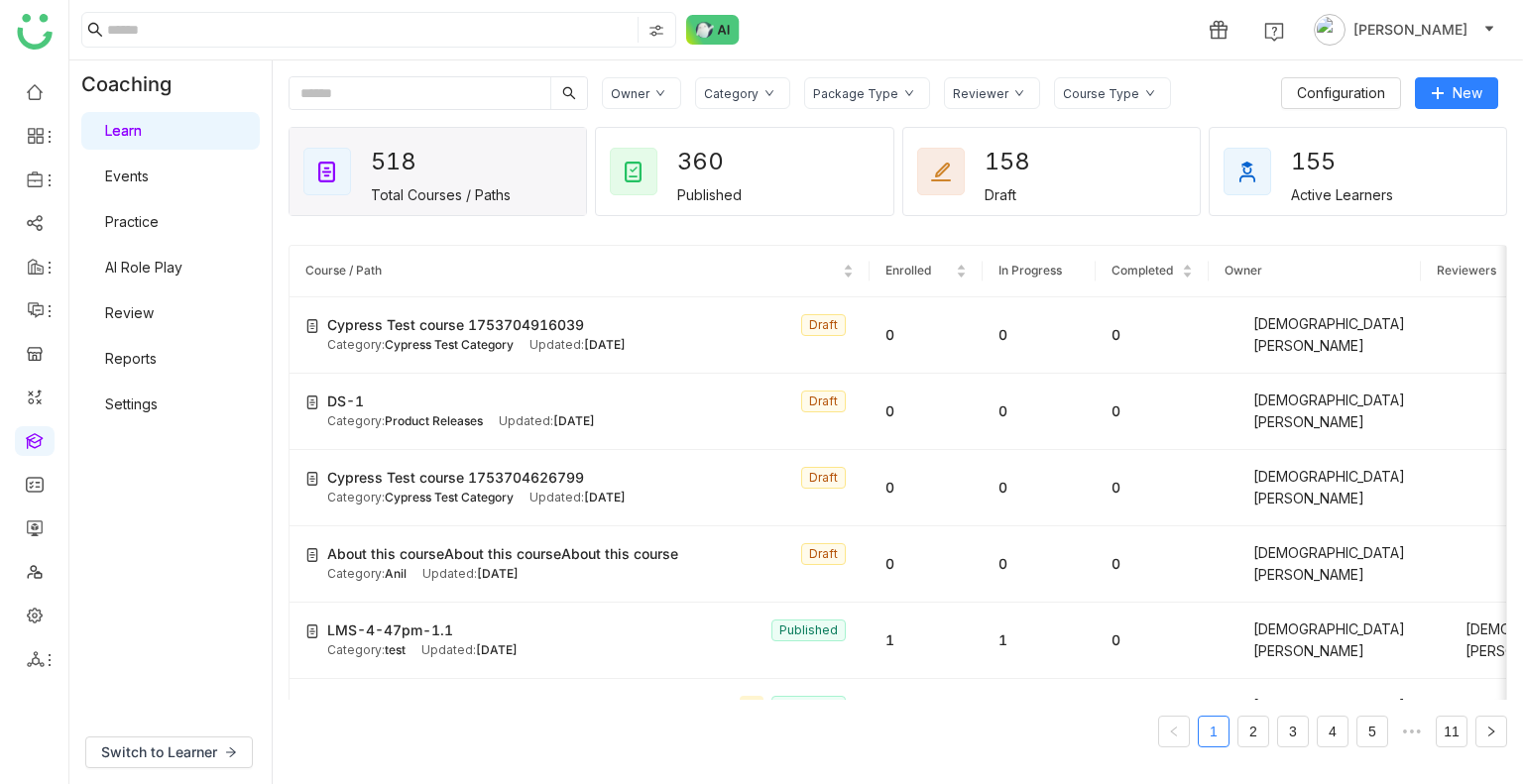 click on "Category" 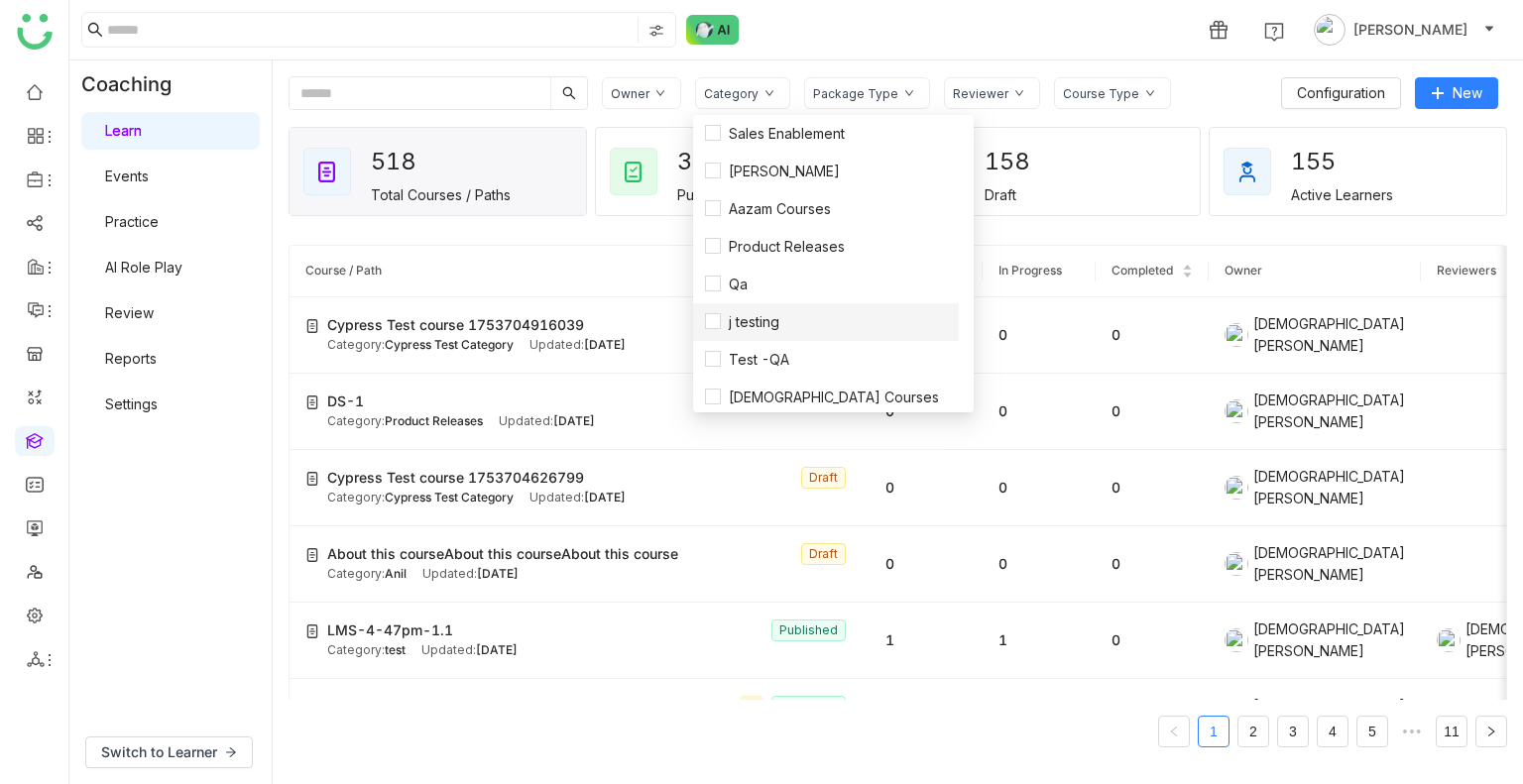 scroll, scrollTop: 342, scrollLeft: 0, axis: vertical 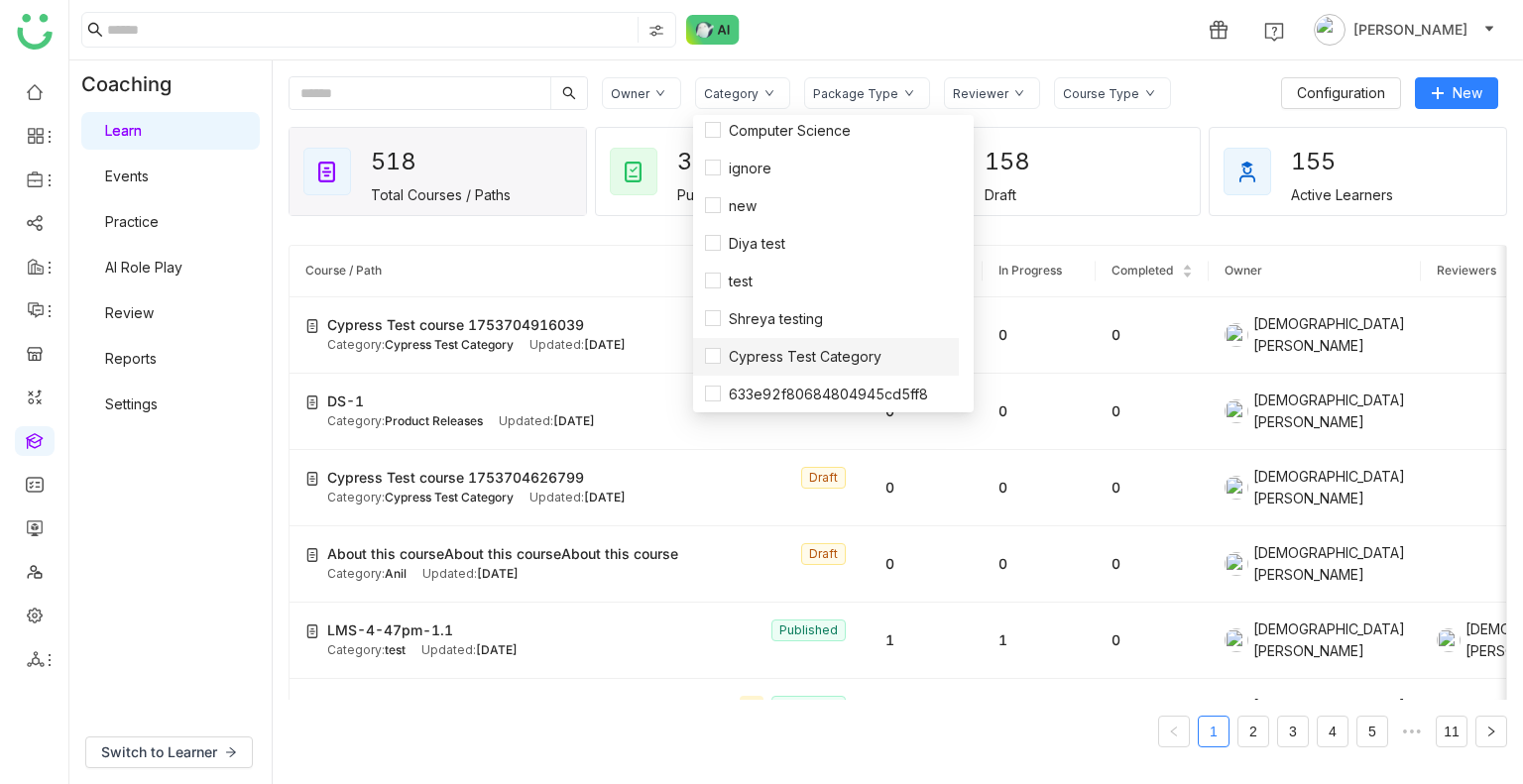 click on "Cypress Test Category" at bounding box center (826, 357) 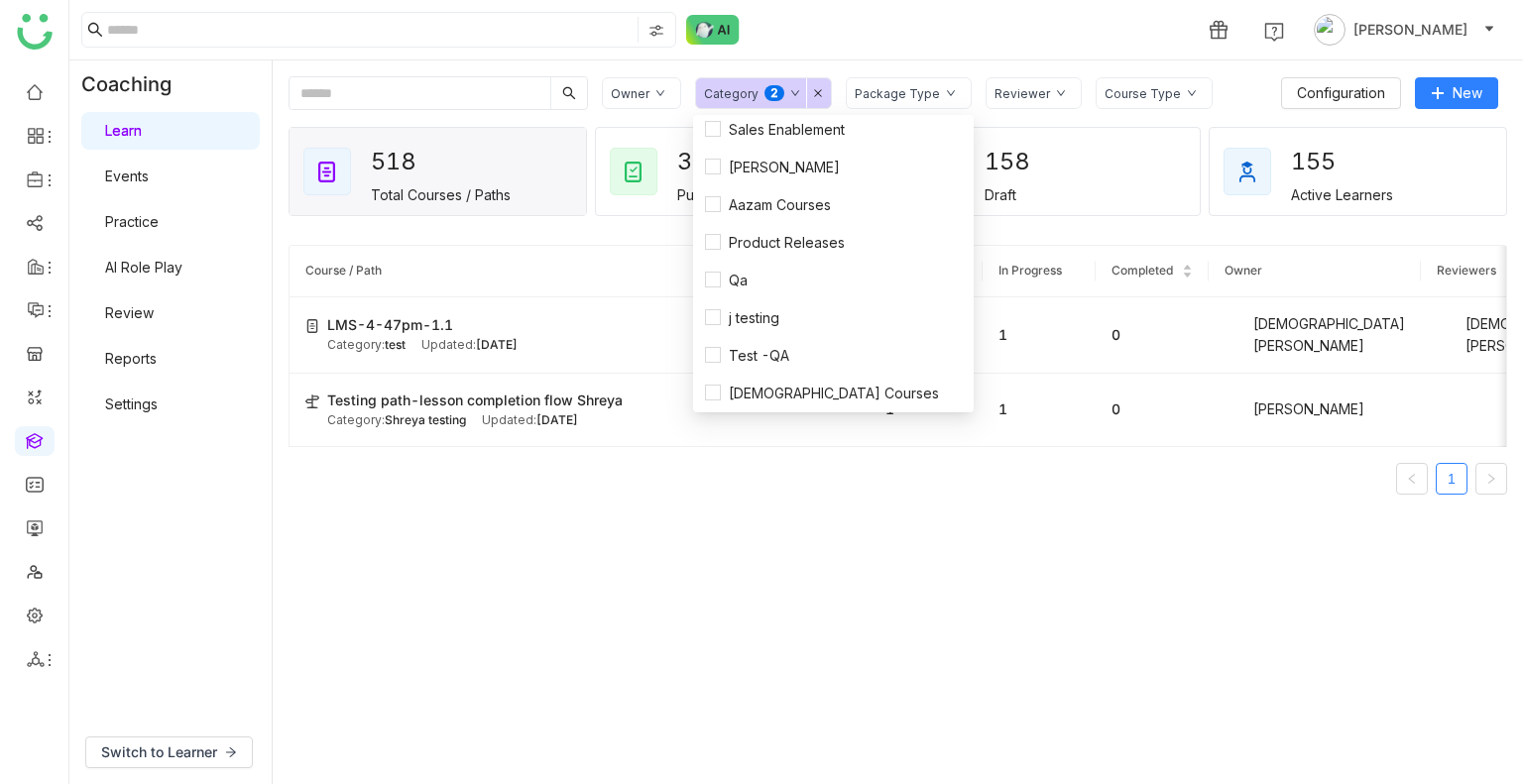 scroll, scrollTop: 0, scrollLeft: 0, axis: both 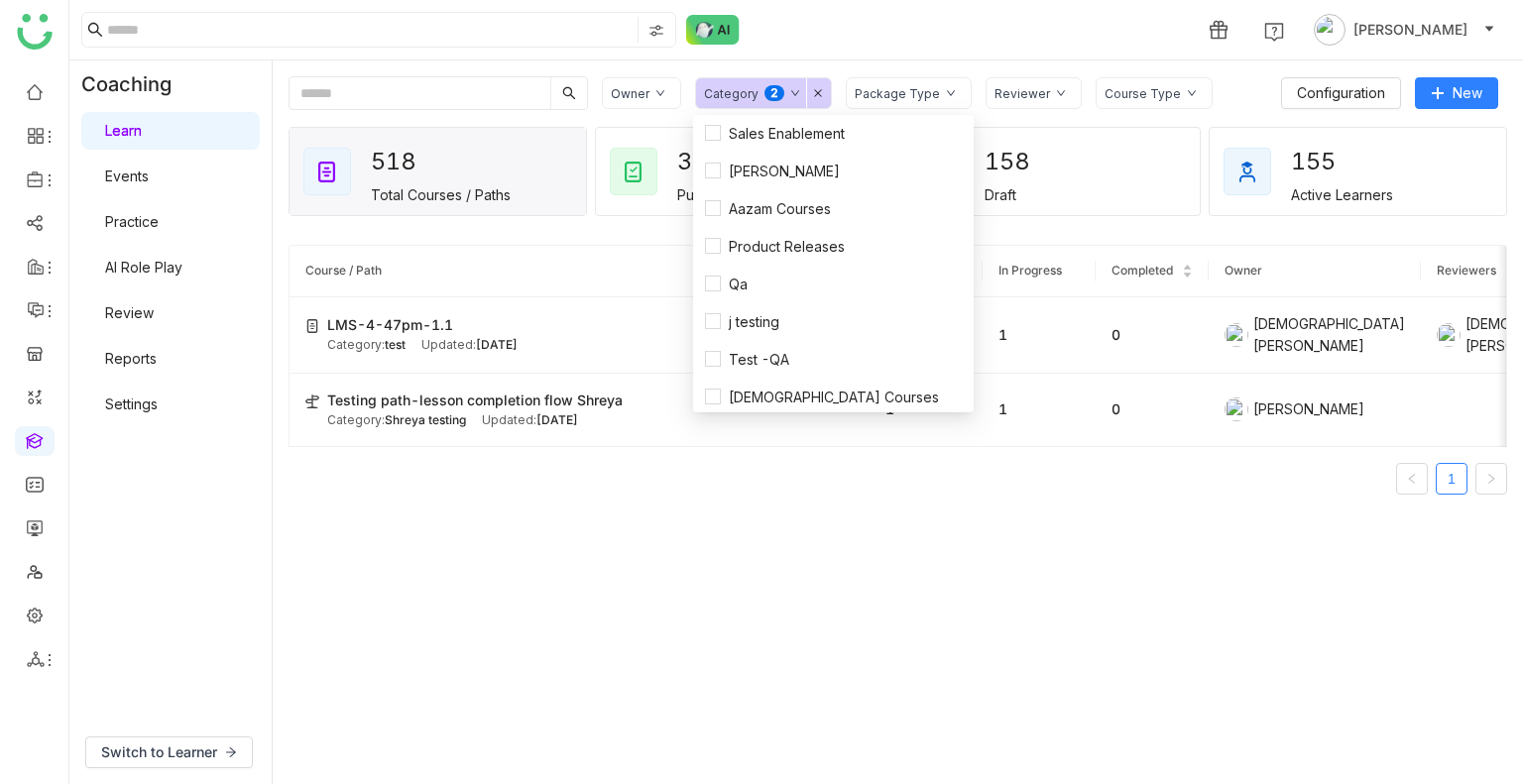 click on "Package Type" 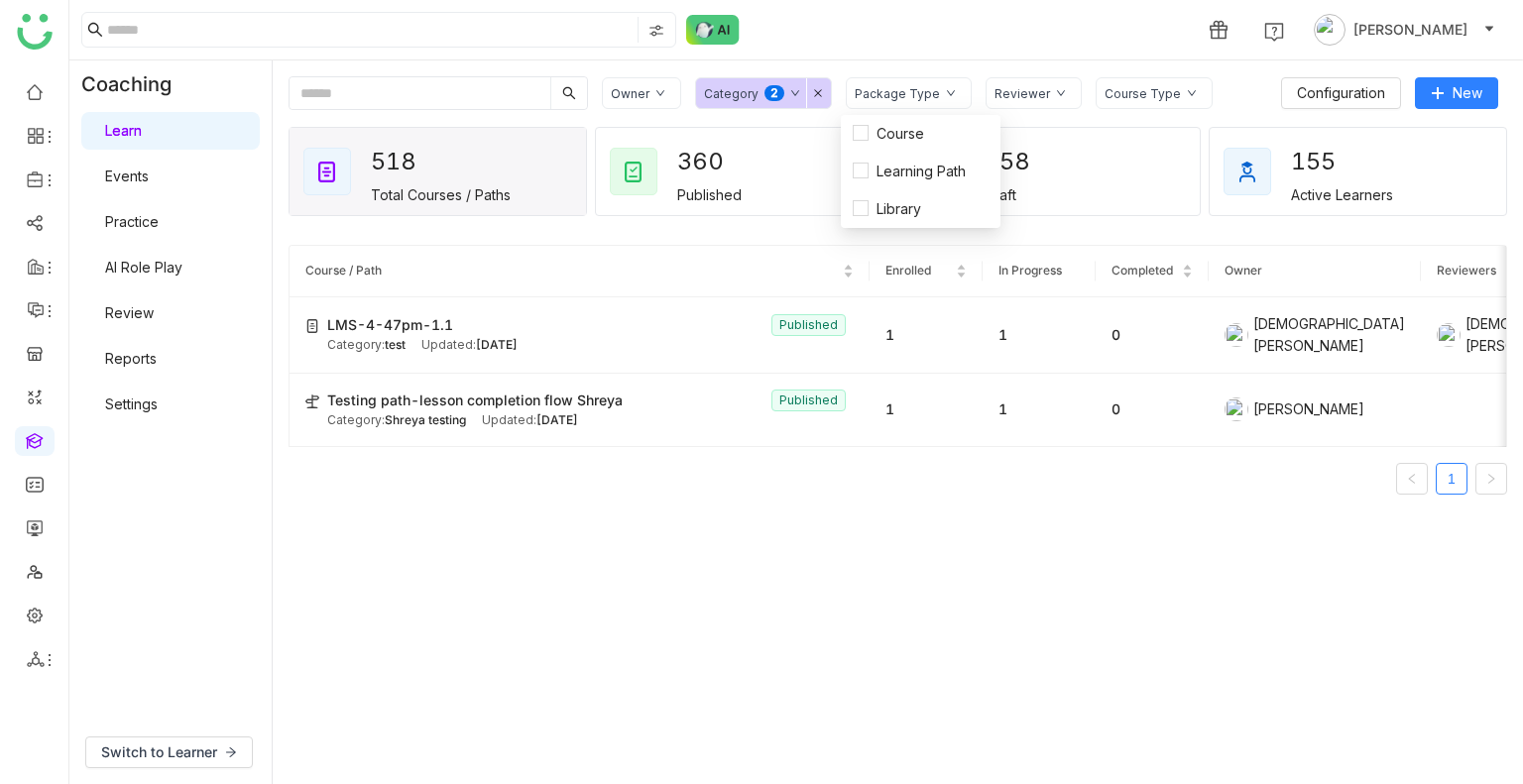 click on "Reviewer" 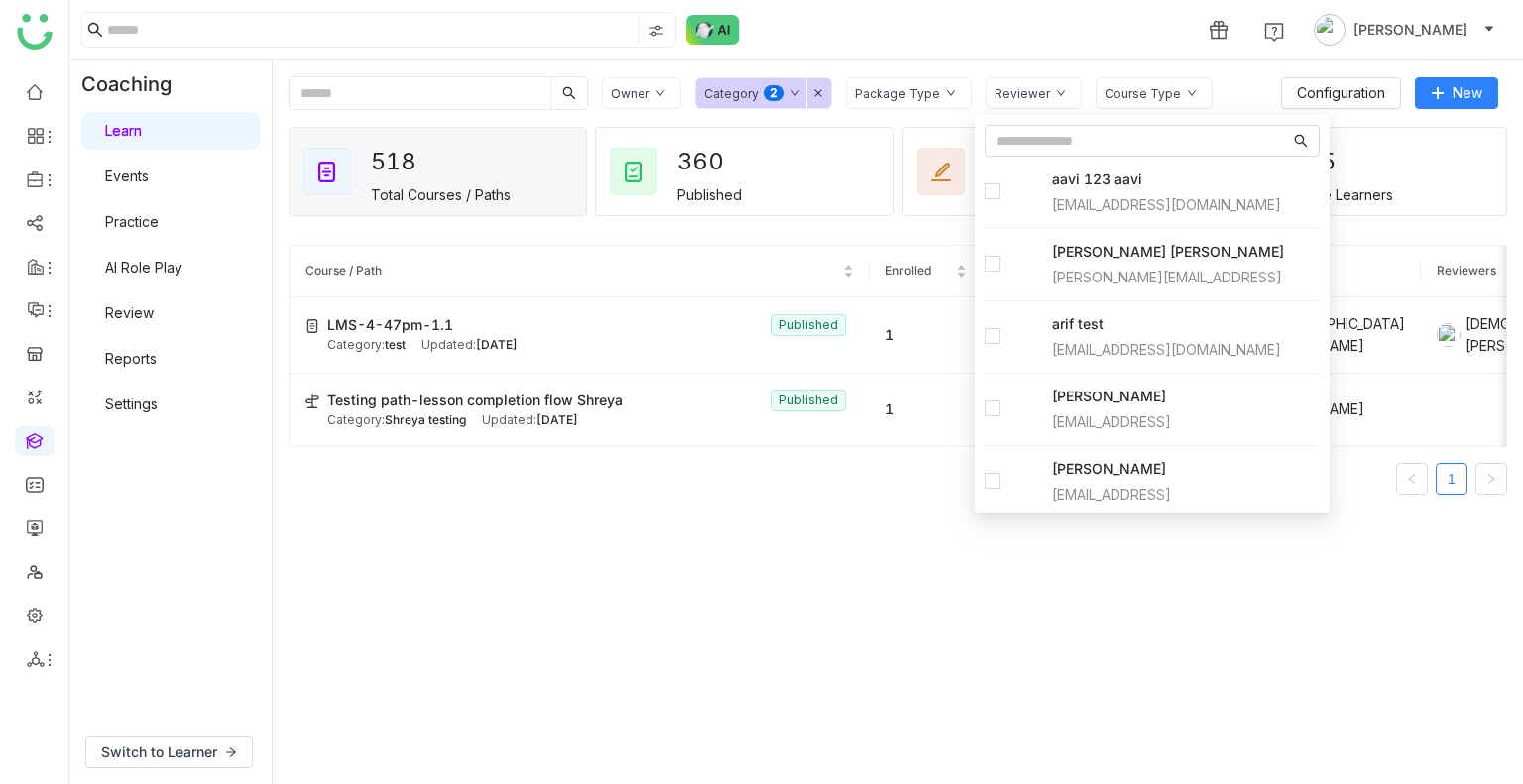 click on "Course Type" 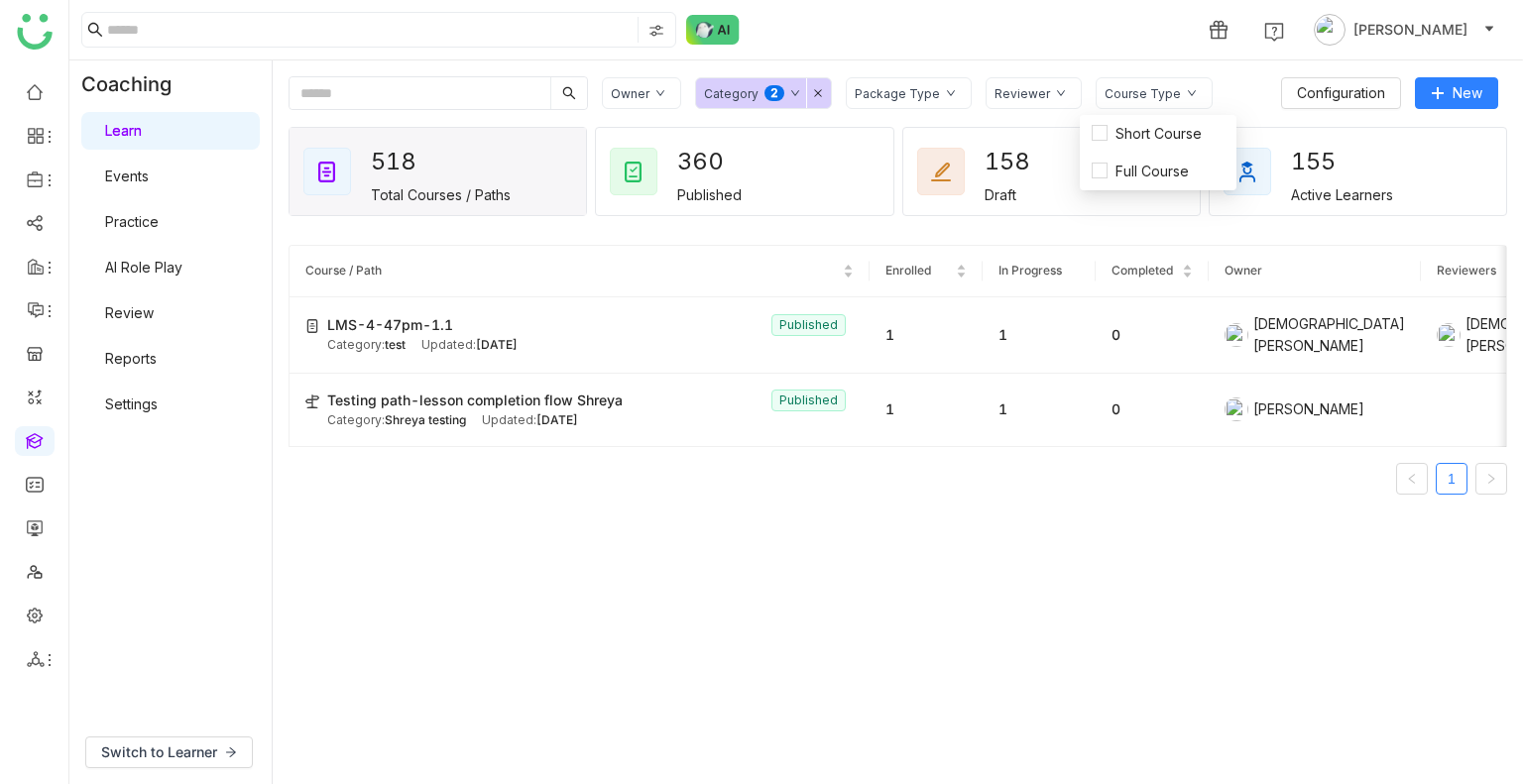 click on "Owner" 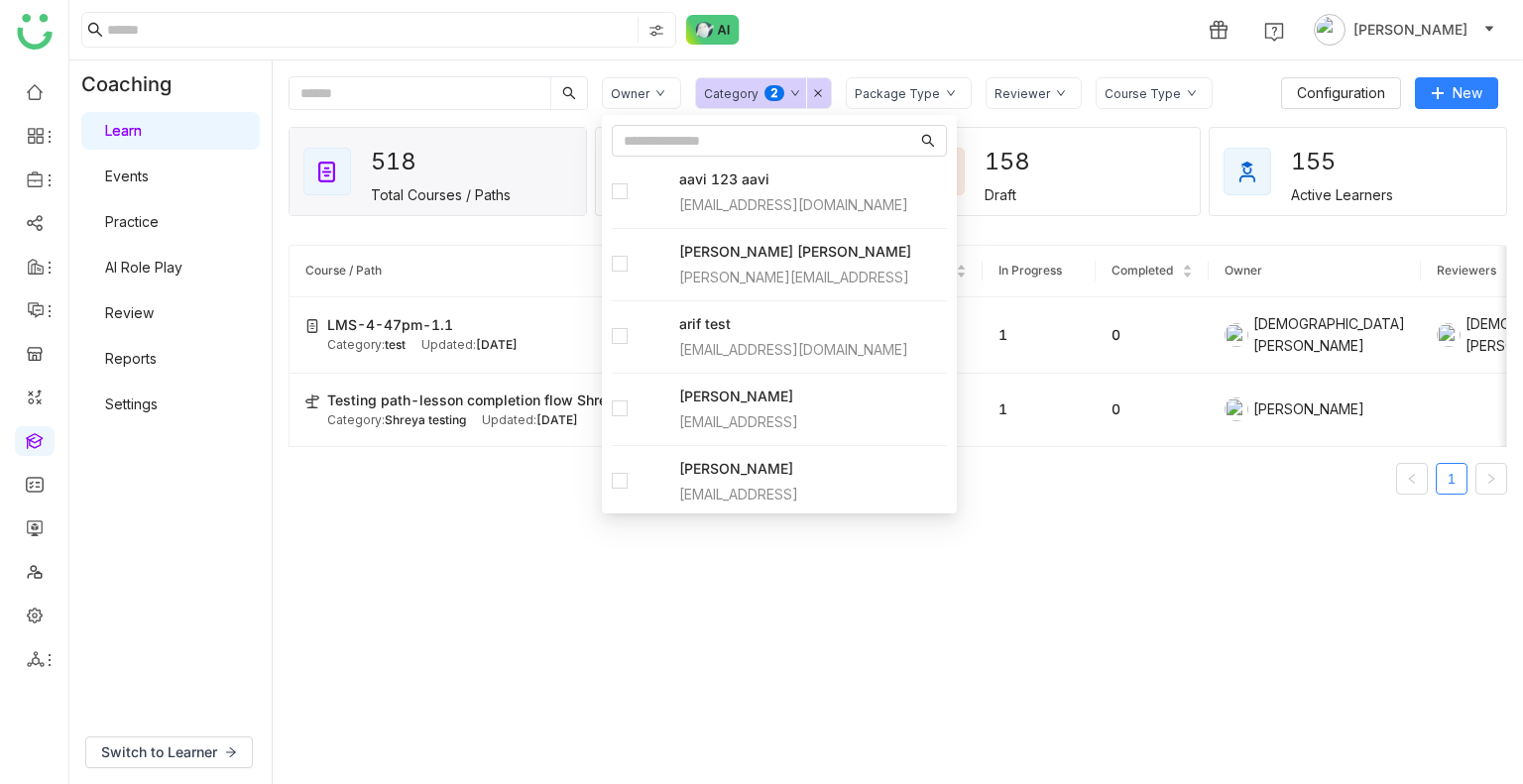 click on "Category" 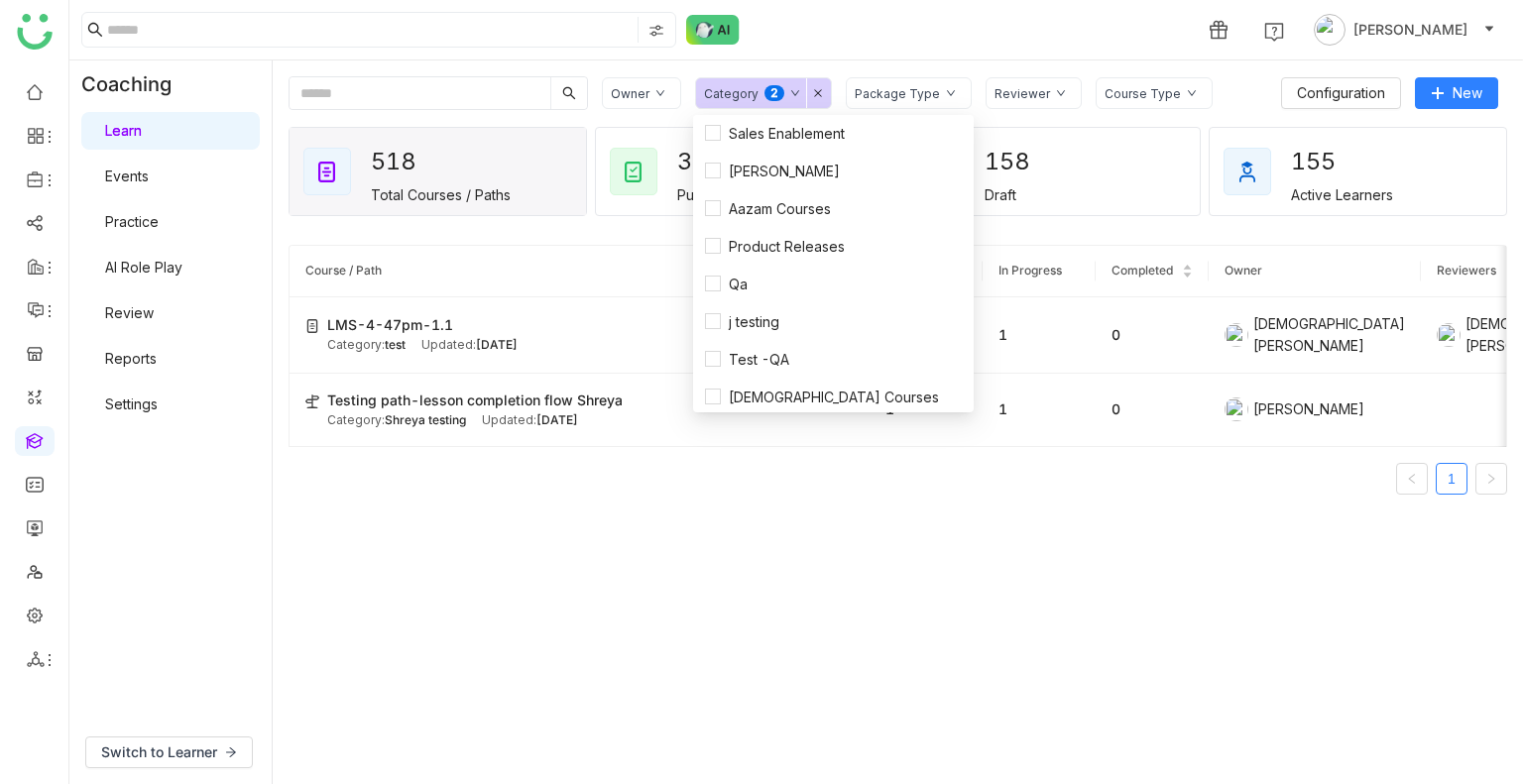 click on "Category  0   1   2   3   4   5   6   7   8   9" 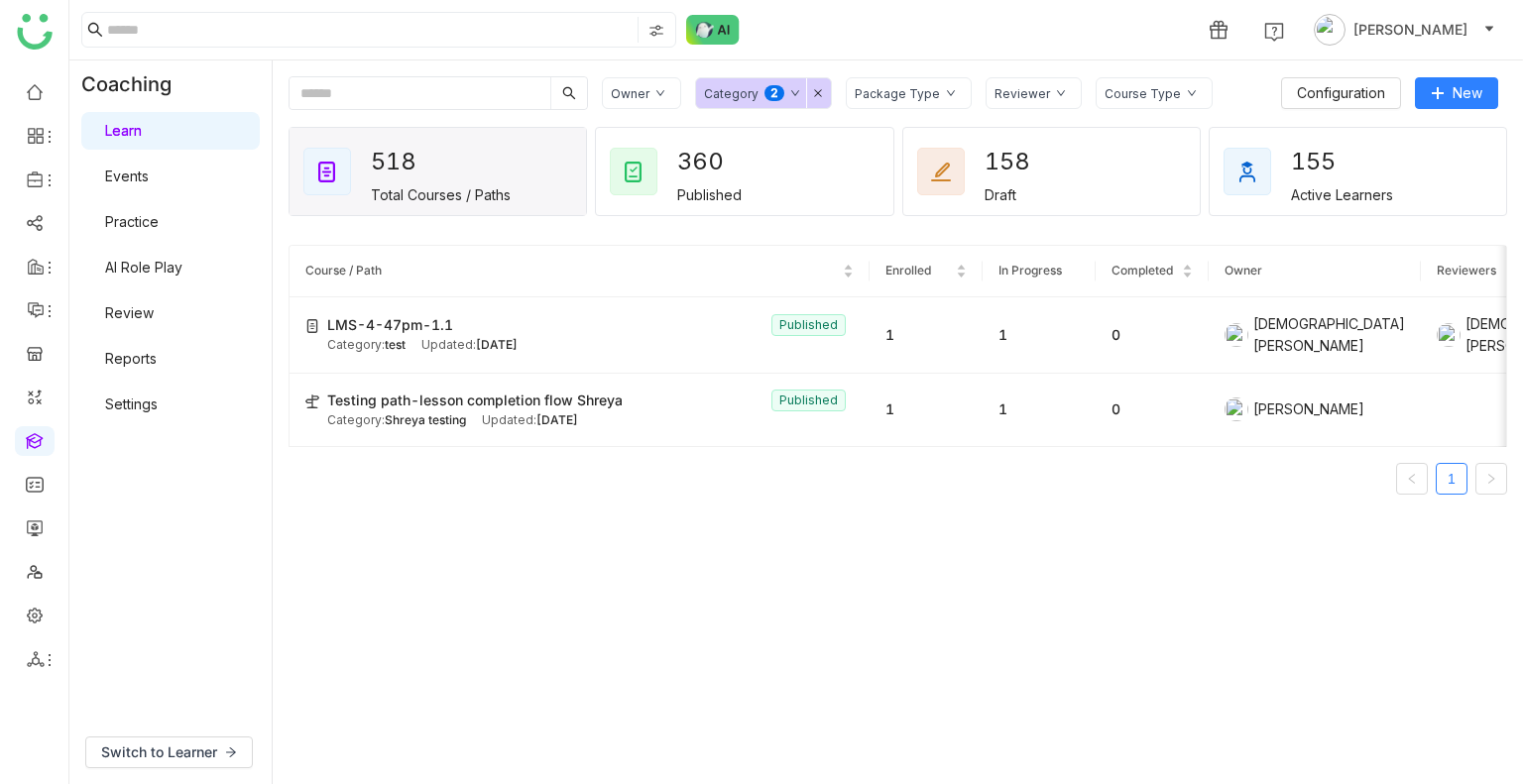 click on "Category  0   1   2   3   4   5   6   7   8   9" 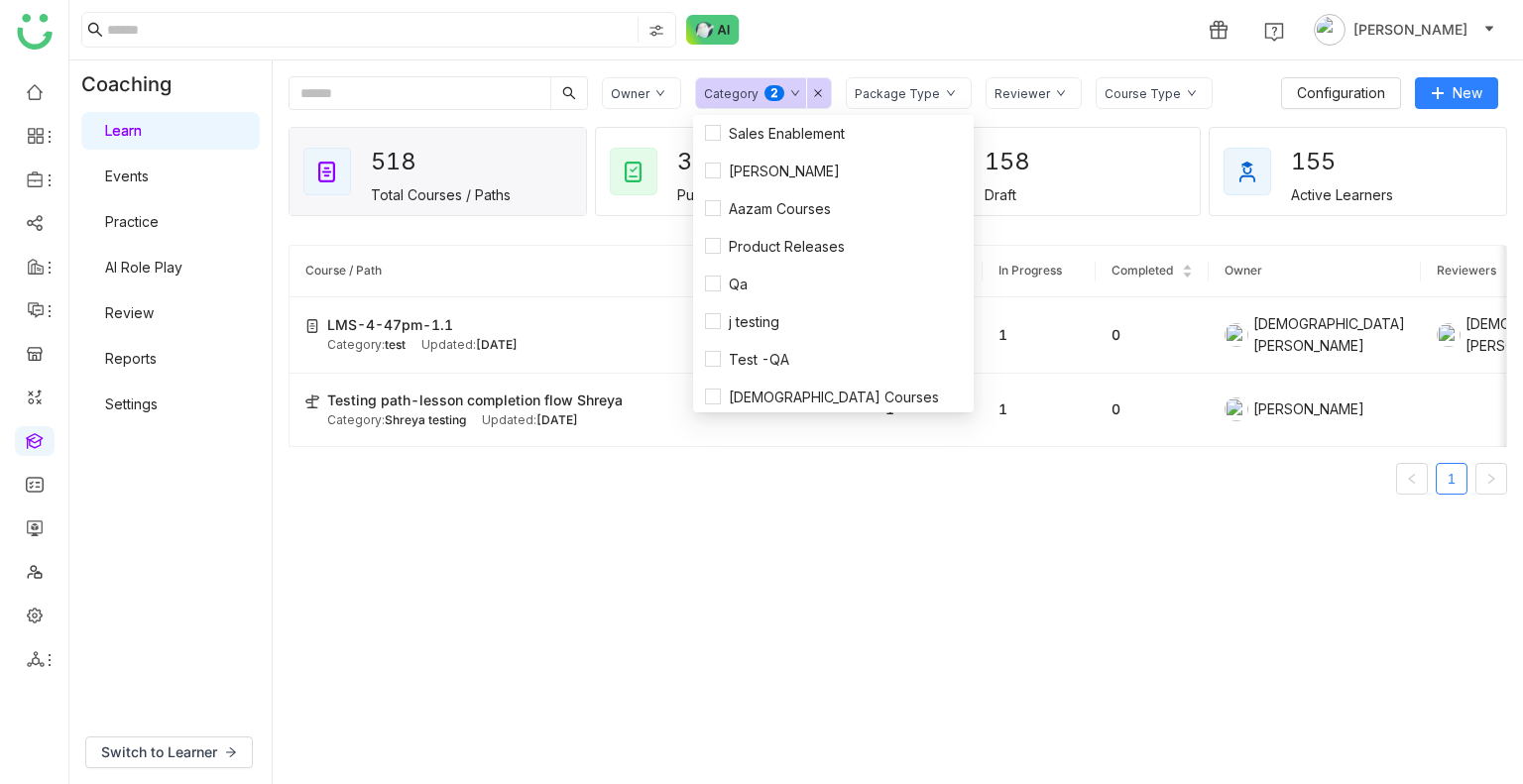 click on "Category  0   1   2   3   4   5   6   7   8   9" 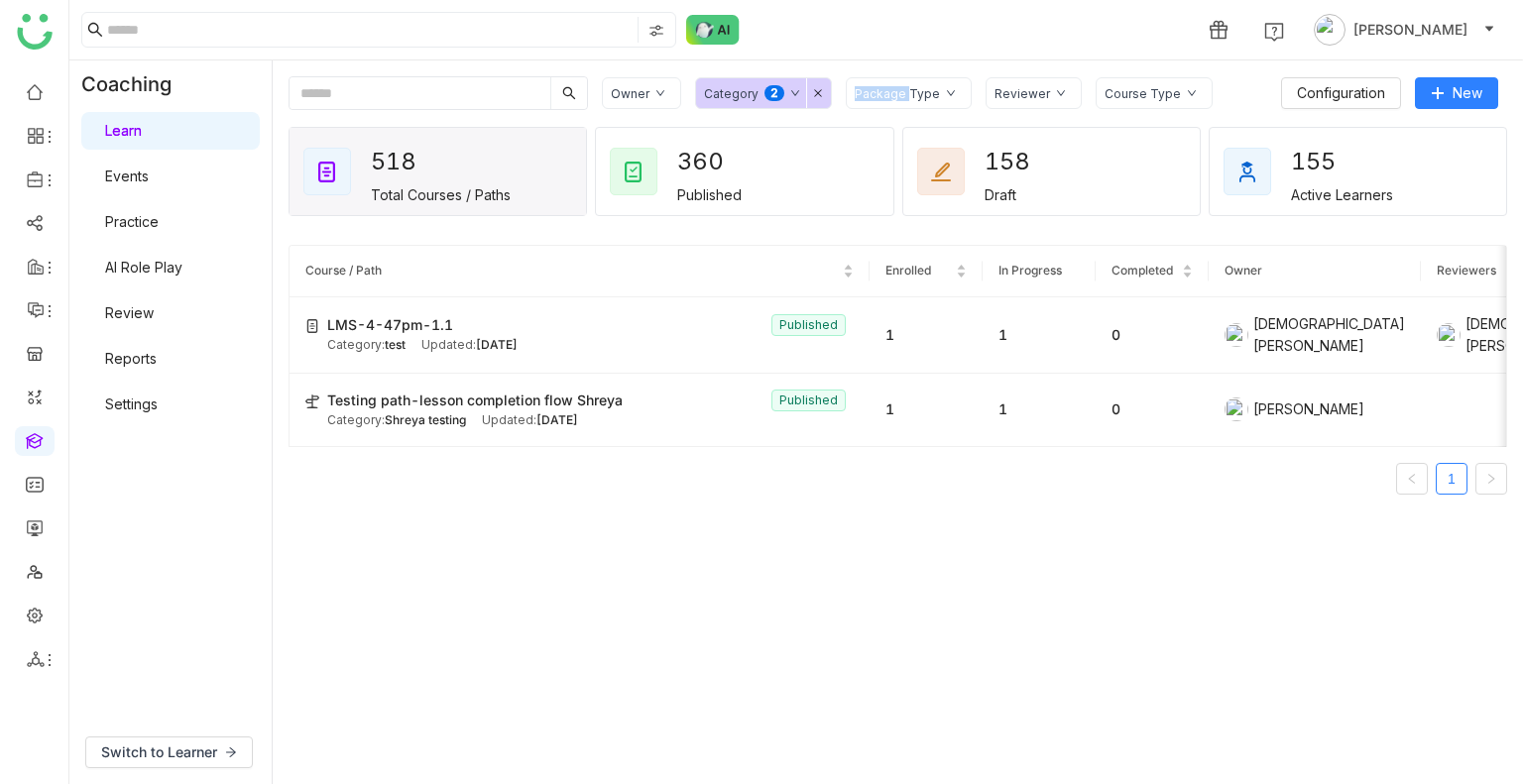 click on "Category  0   1   2   3   4   5   6   7   8   9" 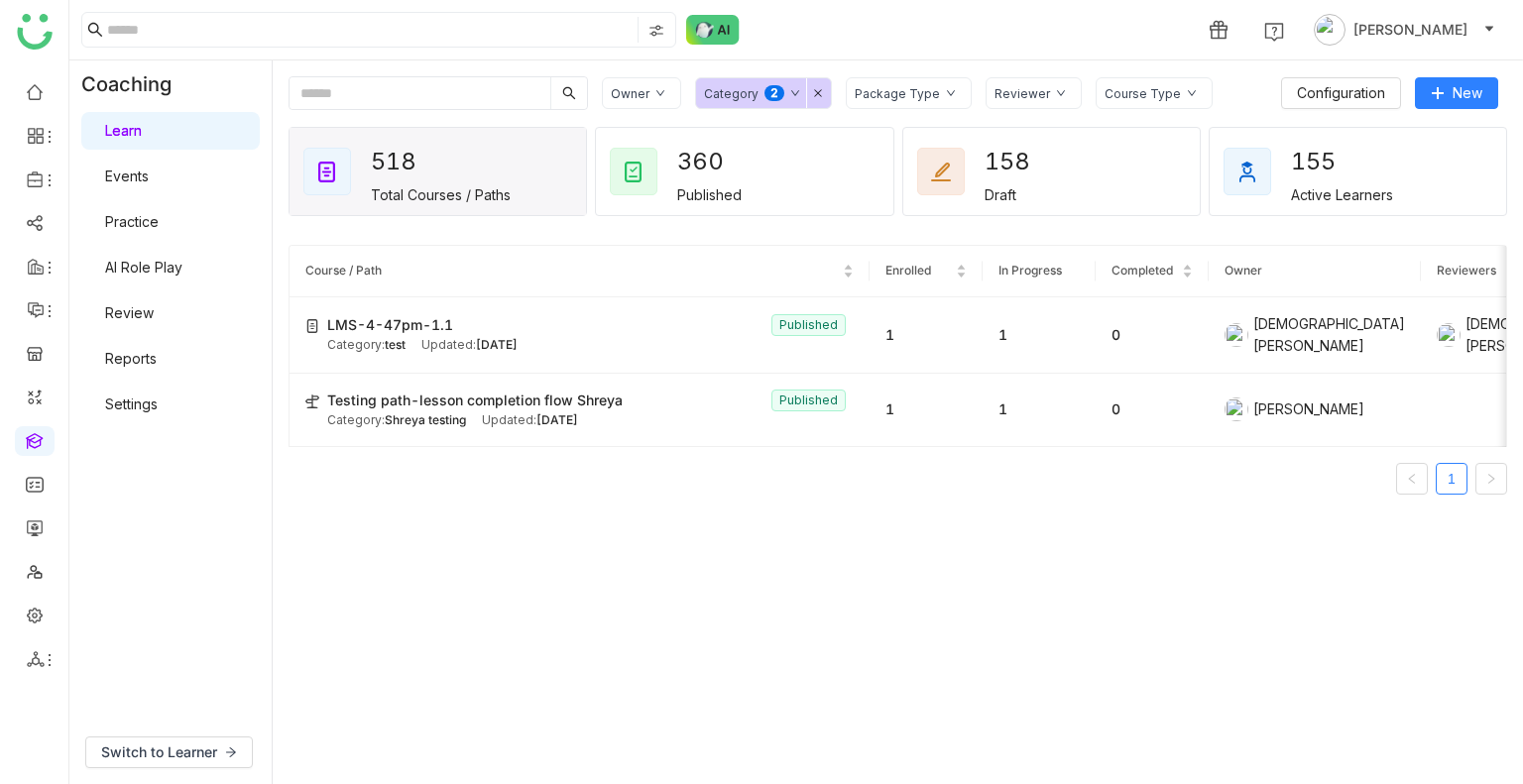 click on "2" 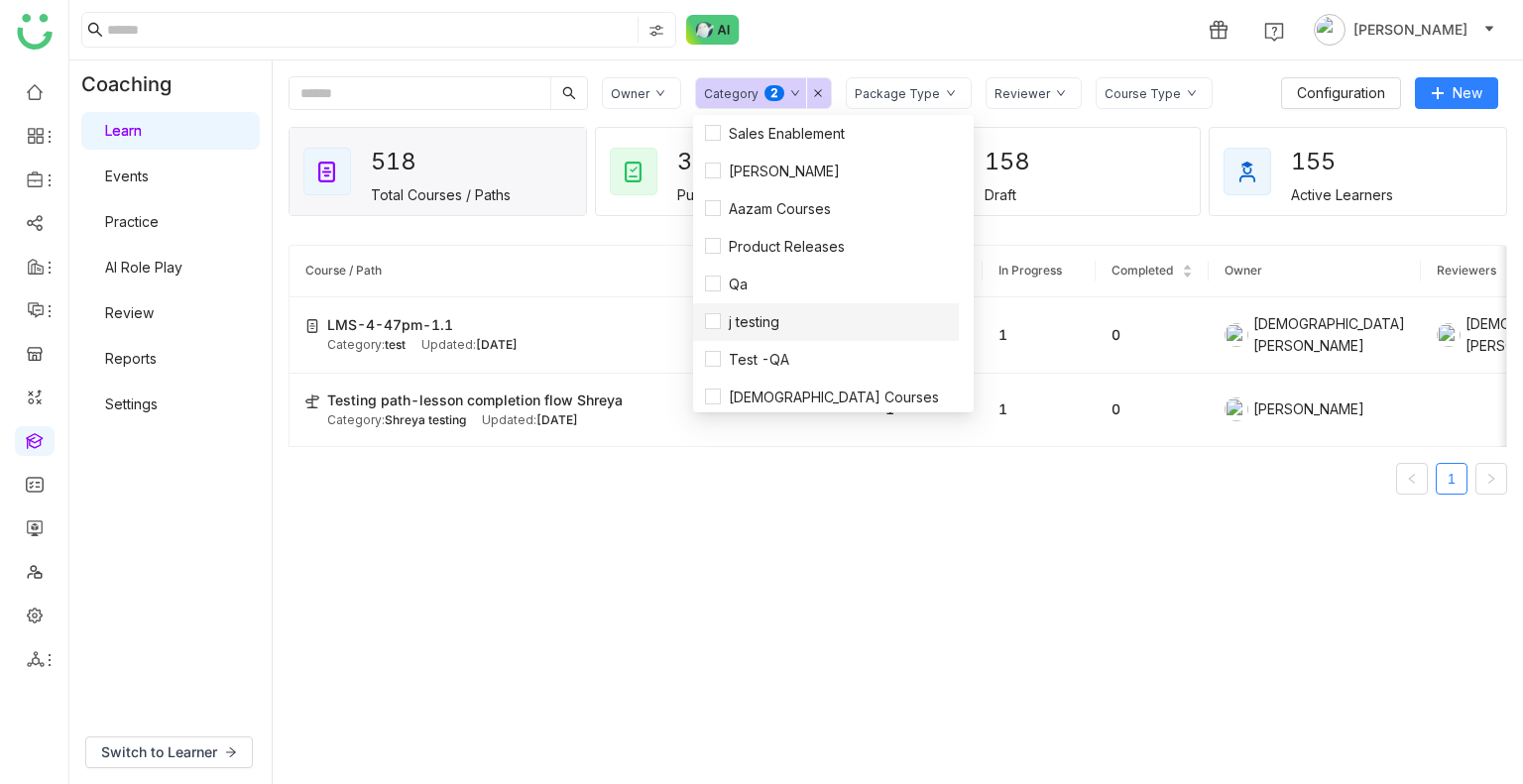 scroll, scrollTop: 342, scrollLeft: 0, axis: vertical 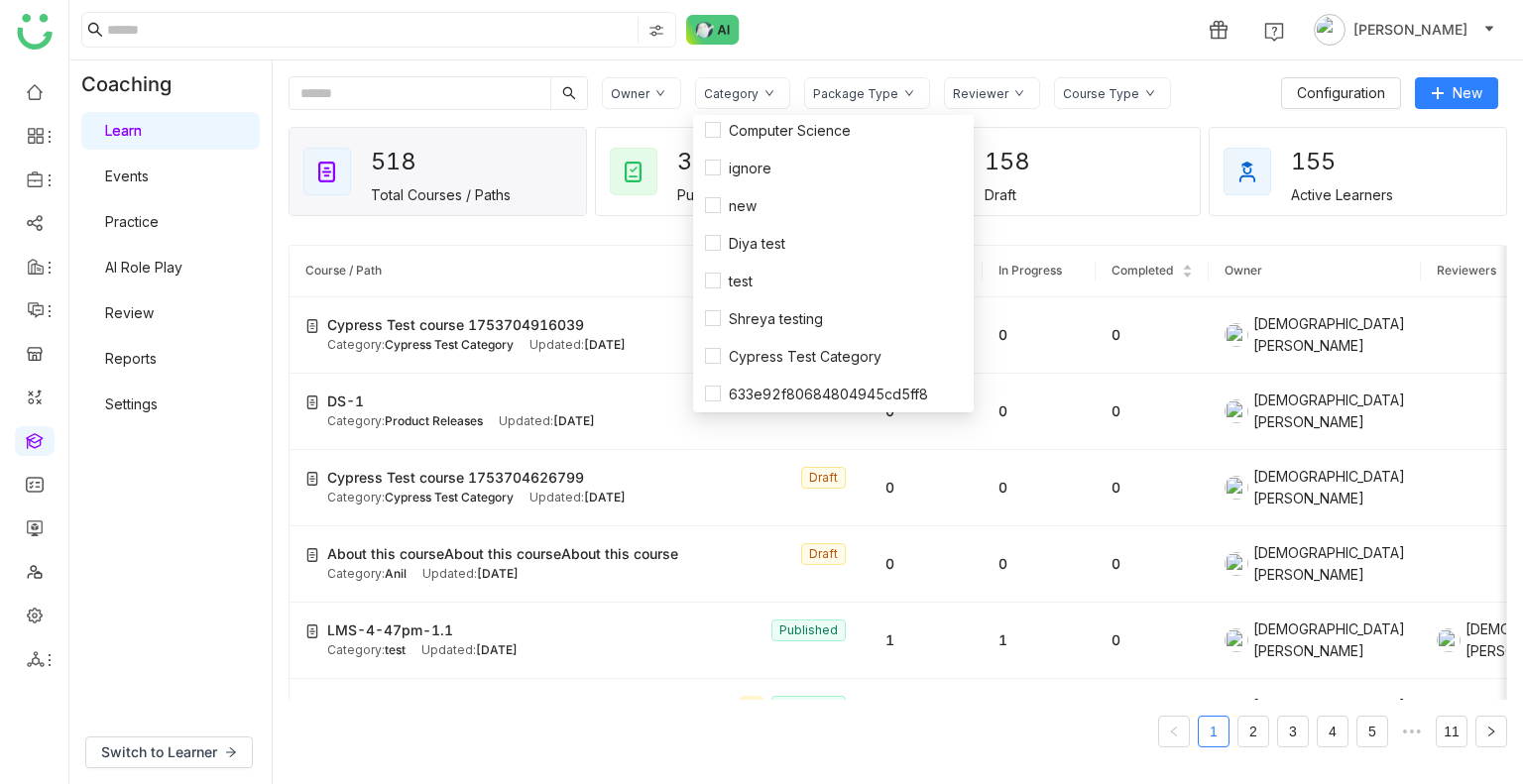 click on "Course / Path Enrolled In Progress Completed Owner Reviewers Cypress Test course 1753704916039  Draft Category:  Cypress Test Category Updated:   Jul 28, 2025 0 0 0  Vishnu Vardhan  DS-1  Draft Category:  Product Releases  Updated:   Jul 28, 2025 0 0 0  Vishnu Vardhan  Cypress Test course 1753704626799  Draft Category:  Cypress Test Category Updated:   Jul 28, 2025 0 0 0  Vishnu Vardhan  About this courseAbout this courseAbout this course  Draft Category:  Anil Updated:   Jul 28, 2025 0 0 0  Vishnu Vardhan  LMS-4-47pm-1.1  Published Category:  test Updated:   Jul 28, 2025 1 1 0  Vishnu Vardhan   Vishnu Vardhan  TIMEOUT ASSESSMENT  Published Category:  Anil Updated:   Jul 28, 2025 1 0 1  Vishnu Vardhan   A   arif  nn  Draft Category:  Bhupen Updated:   Jul 28, 2025 0 0 0  Bhupendra Singh Bhandari  Cypress Test course 1753687308290  Draft Category:  Cypress Test Category Updated:   Jul 28, 2025 0 0 0  Vishnu Vardhan  Cypress Test course 1753687019735  Draft Category:  Cypress Test Category Updated:  0 0 0 ds 0" 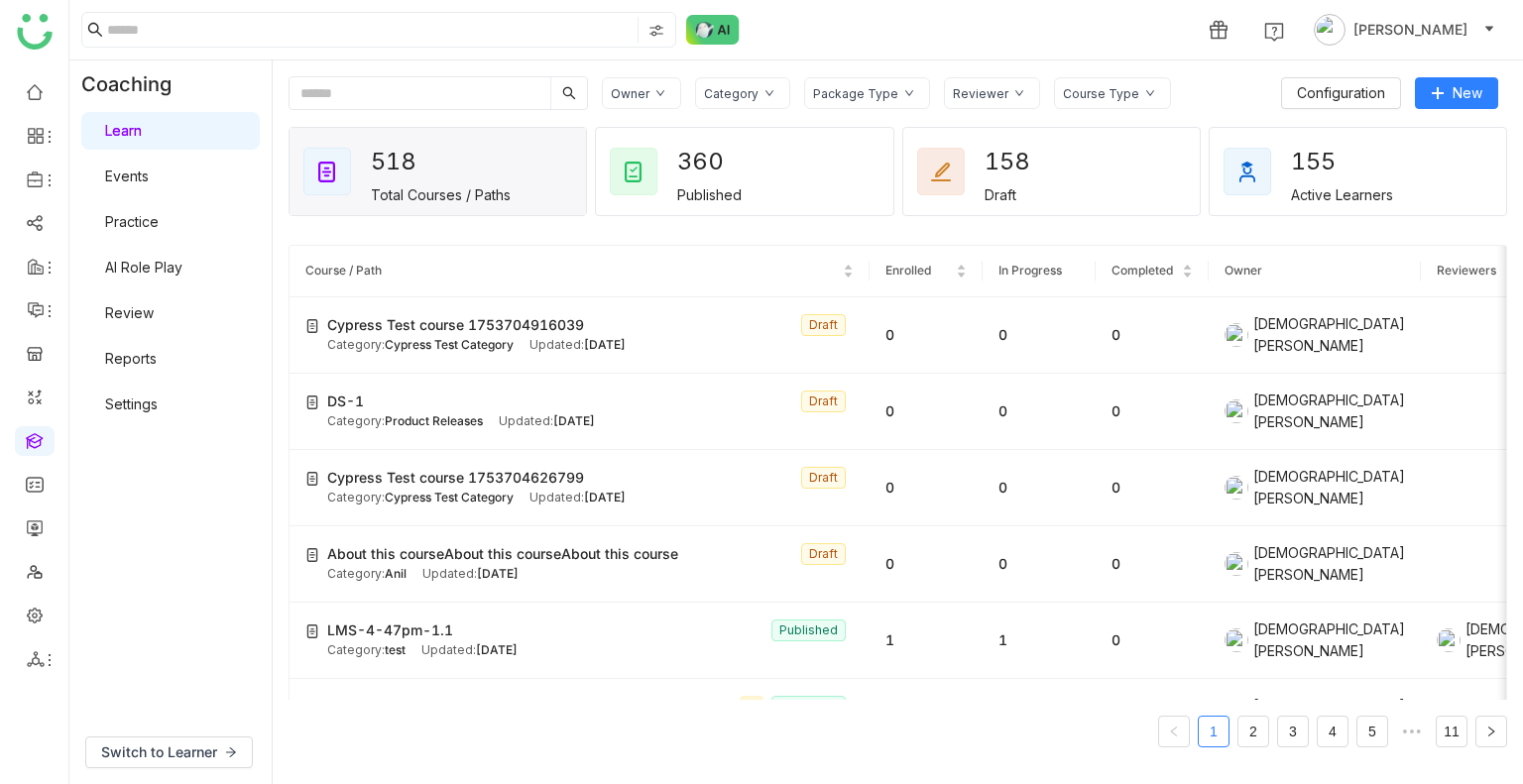 click on "1 [PERSON_NAME]" 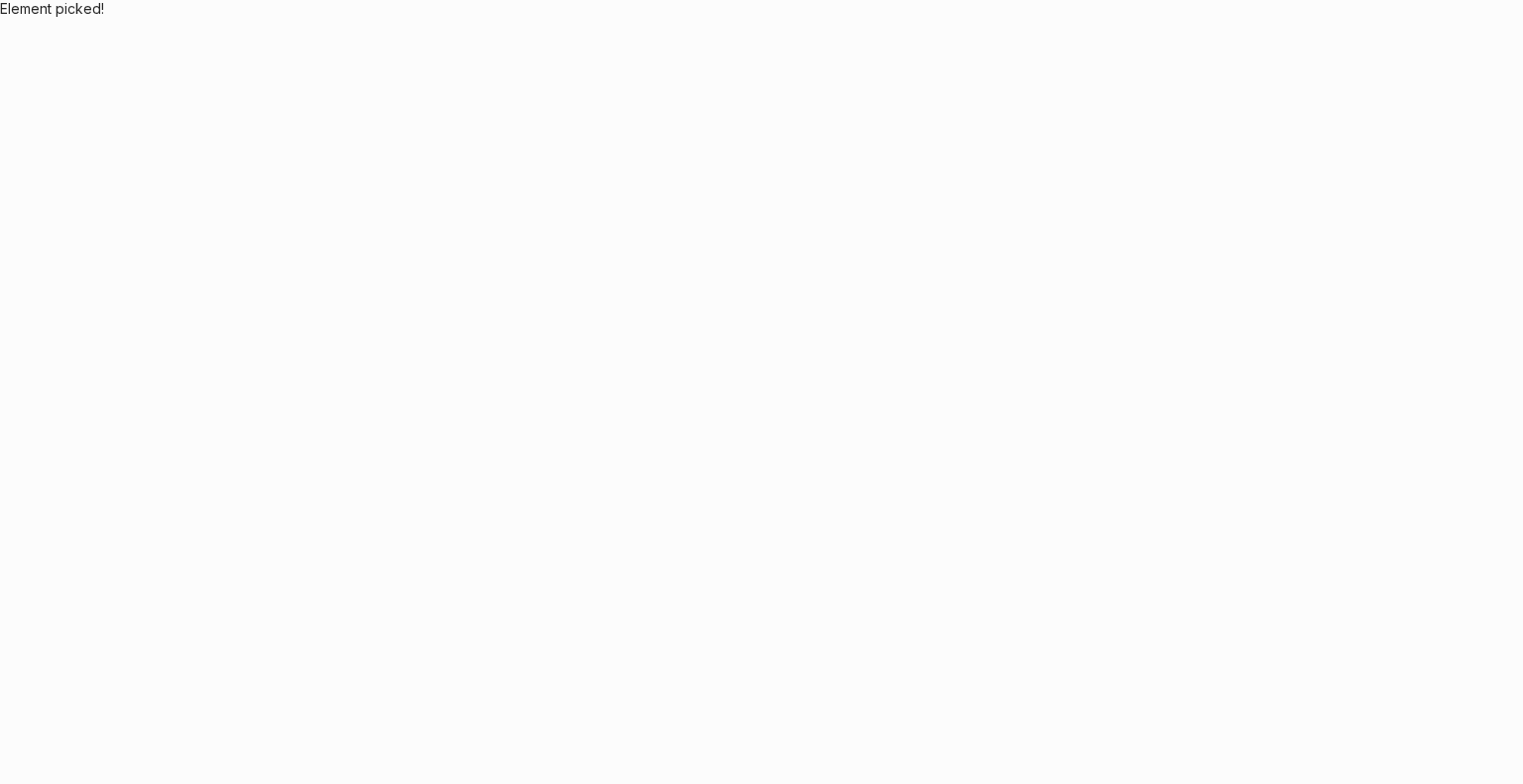 scroll, scrollTop: 0, scrollLeft: 0, axis: both 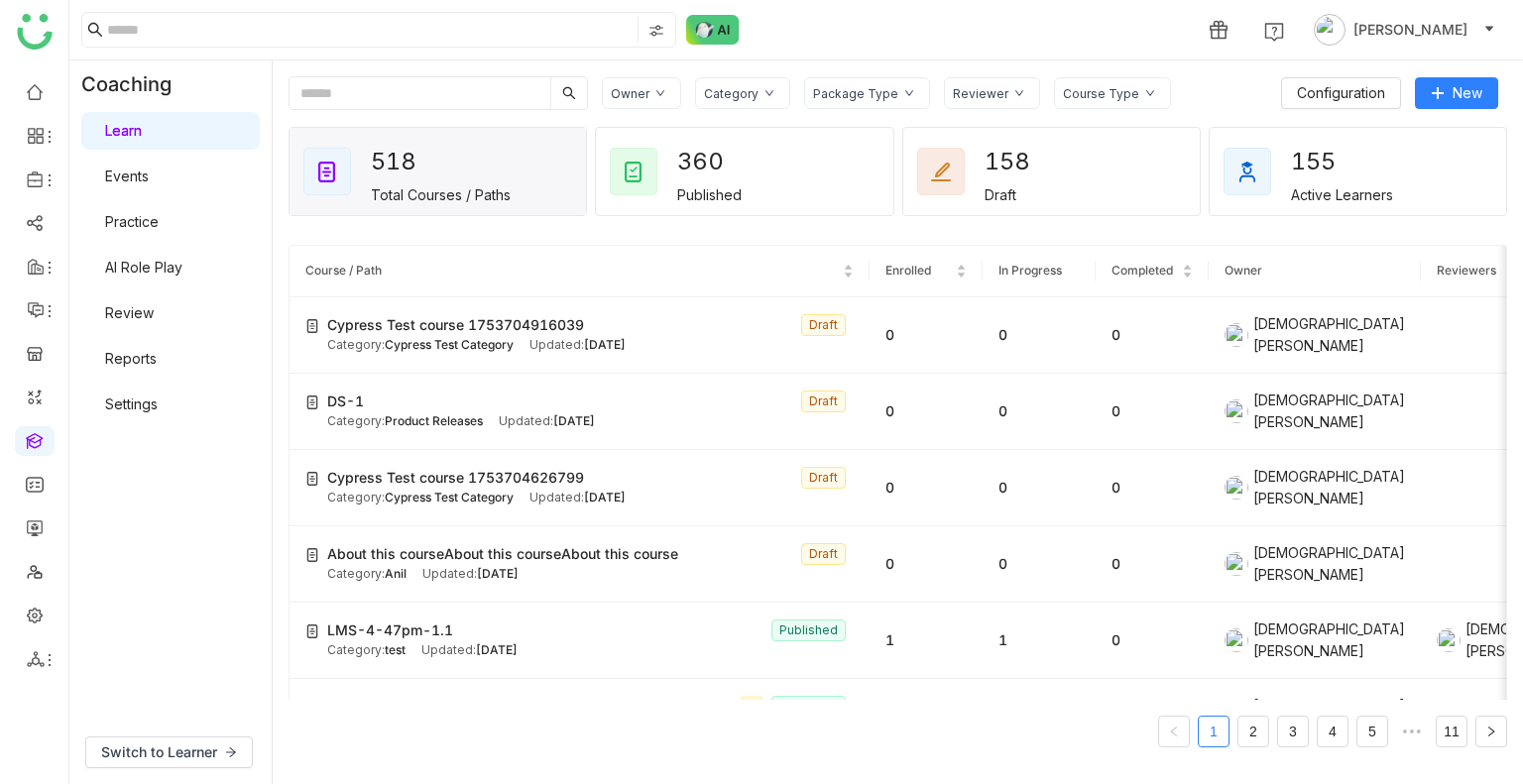 click on "Course Type" 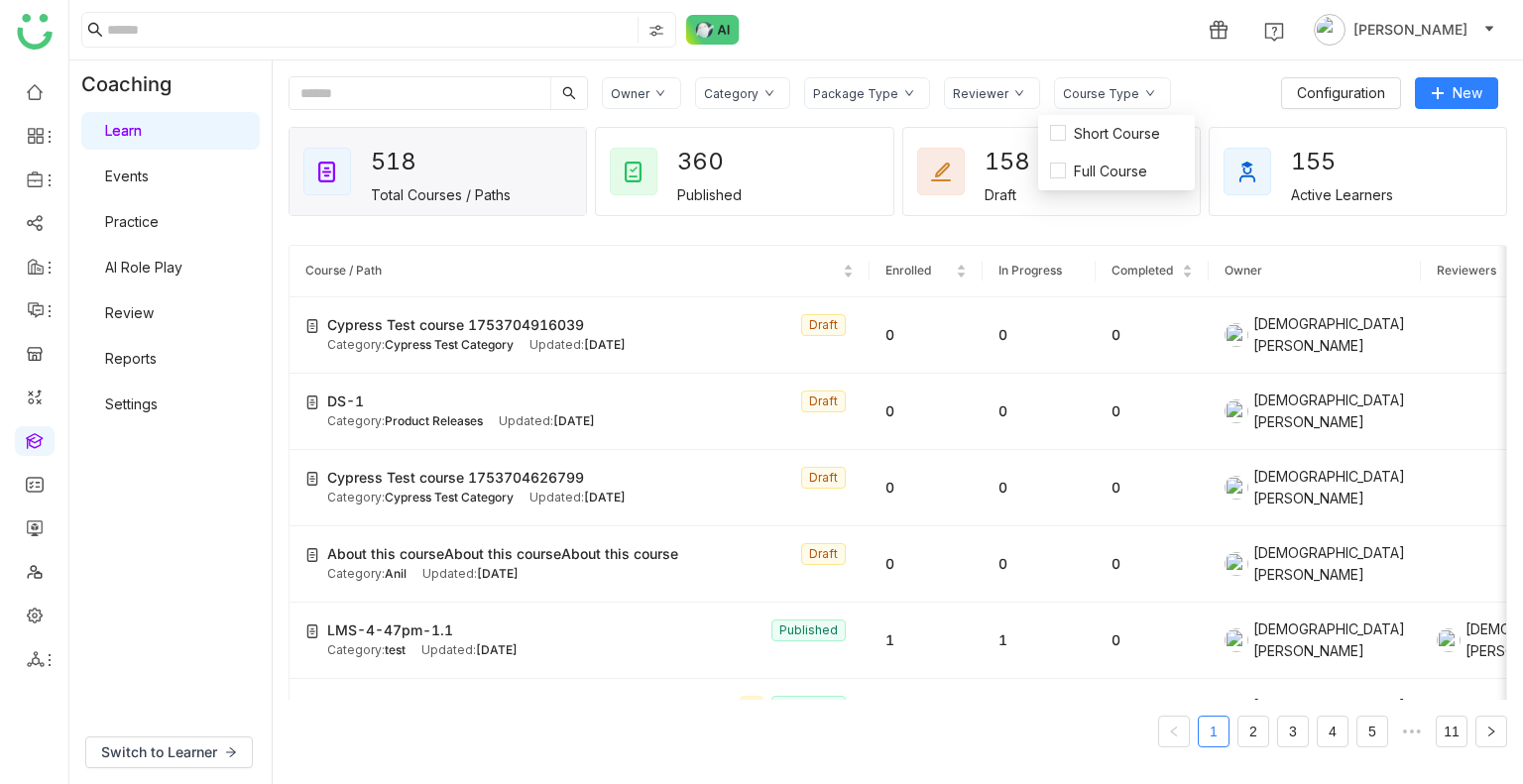 click on "Category" 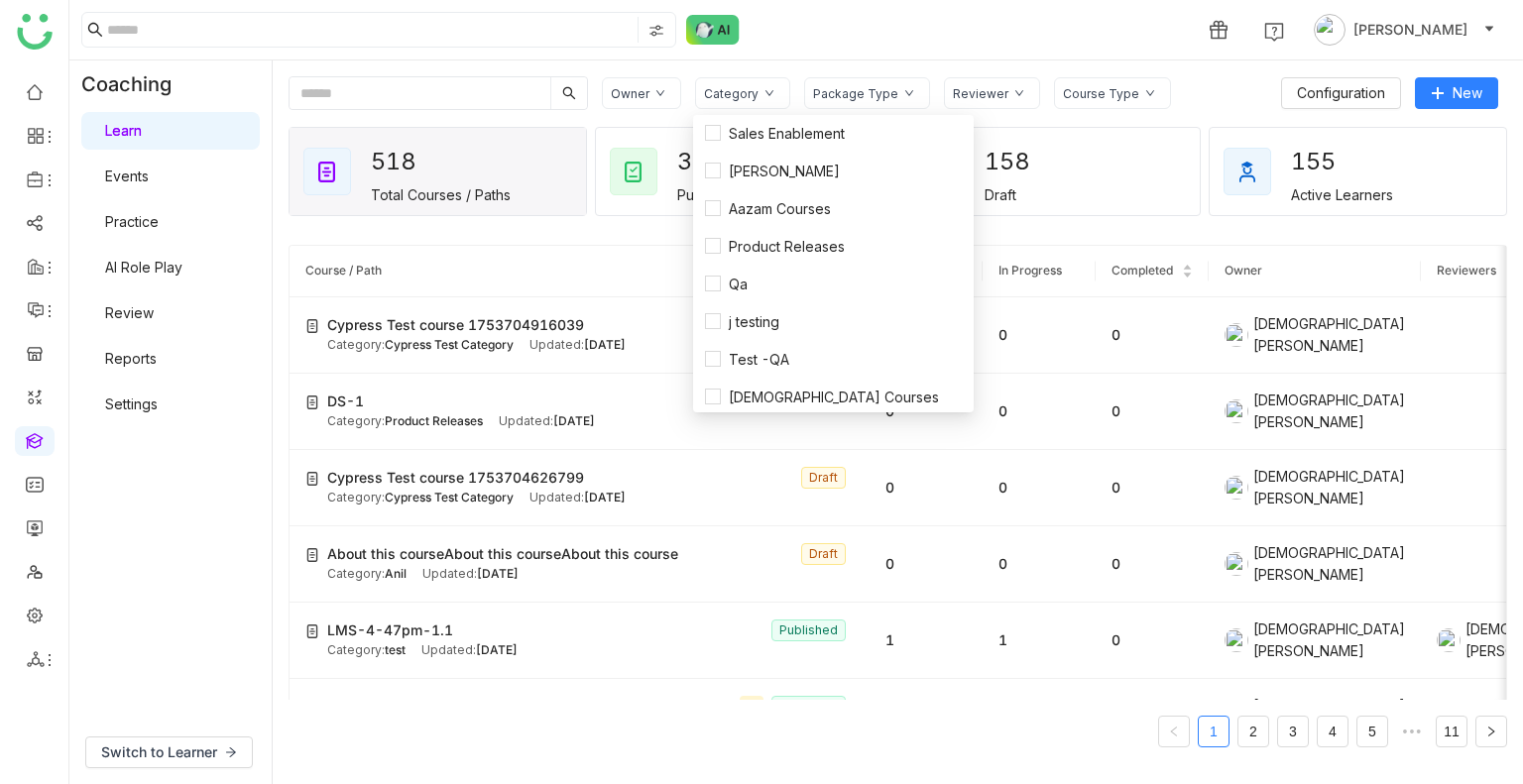 click on "Owner" 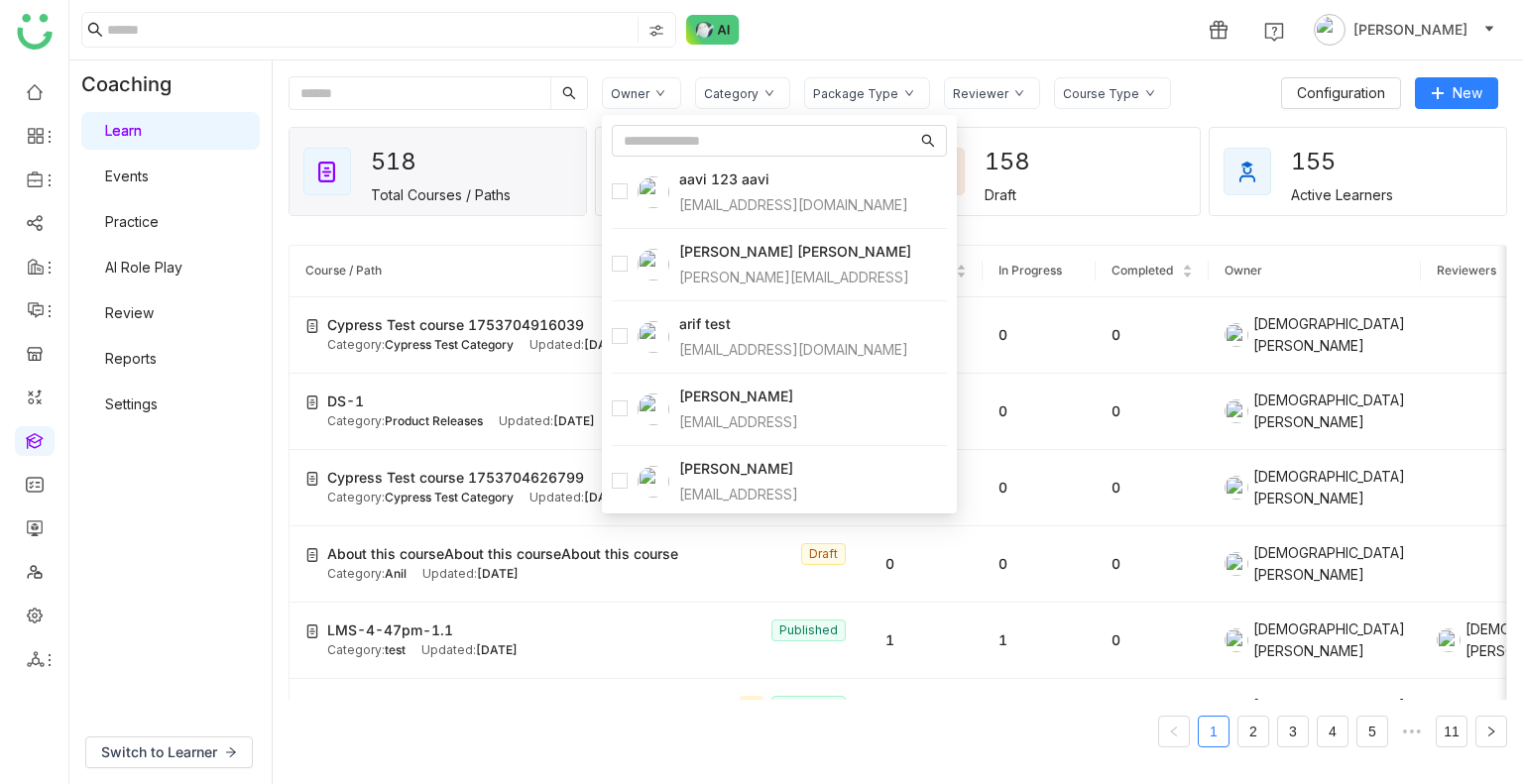 click on "Reviewer" 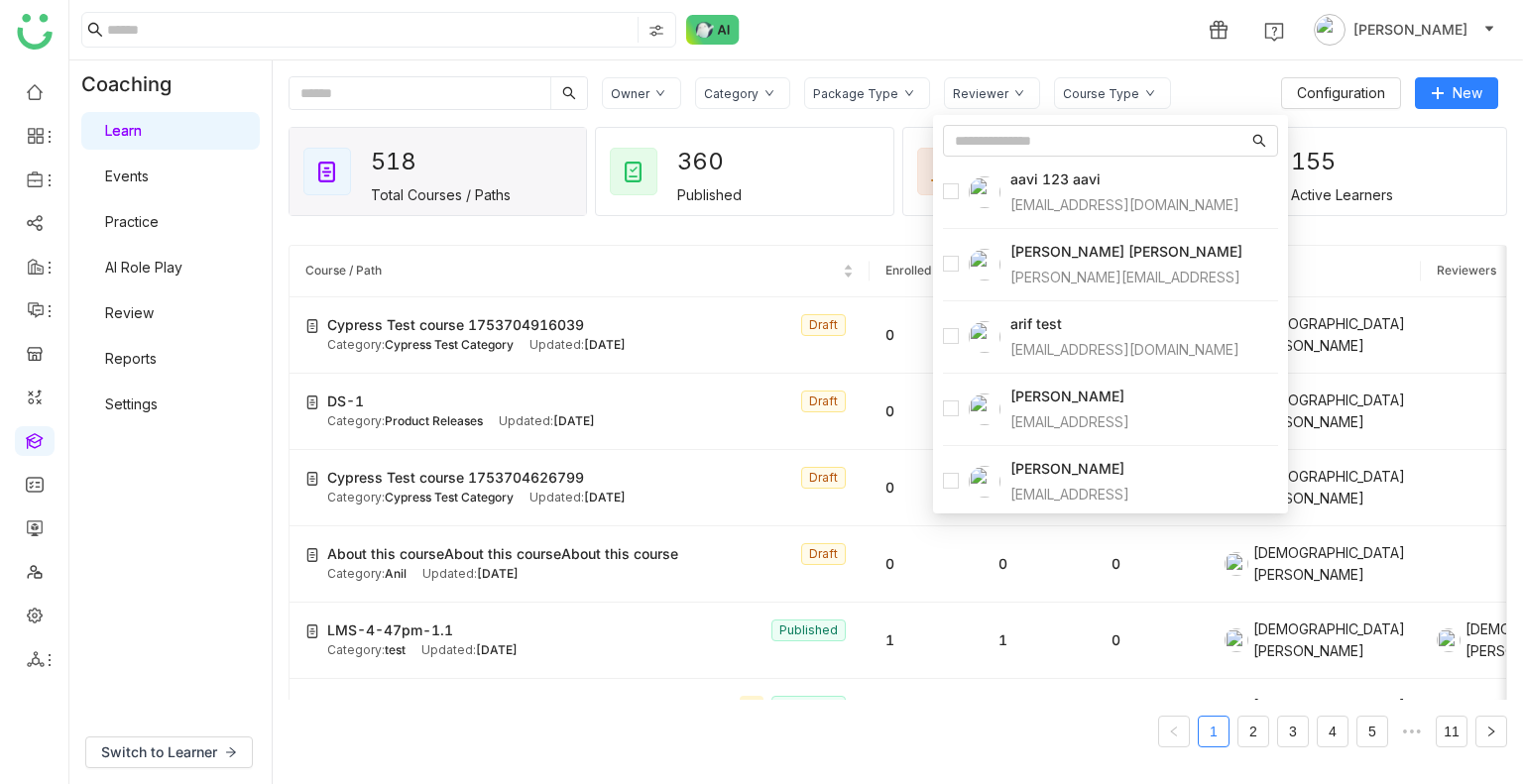 click on "Package Type" 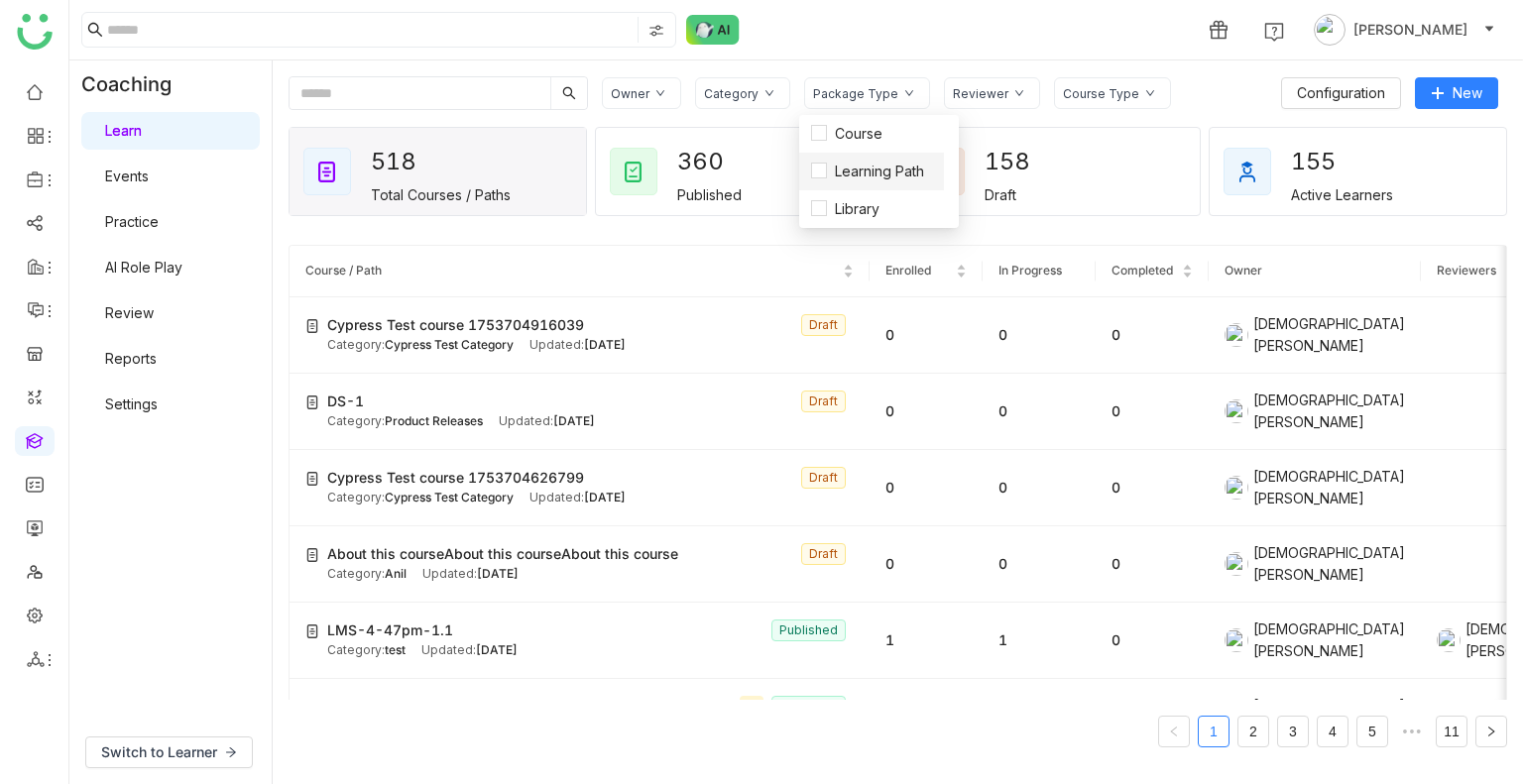 click on "Learning Path" at bounding box center [872, 171] 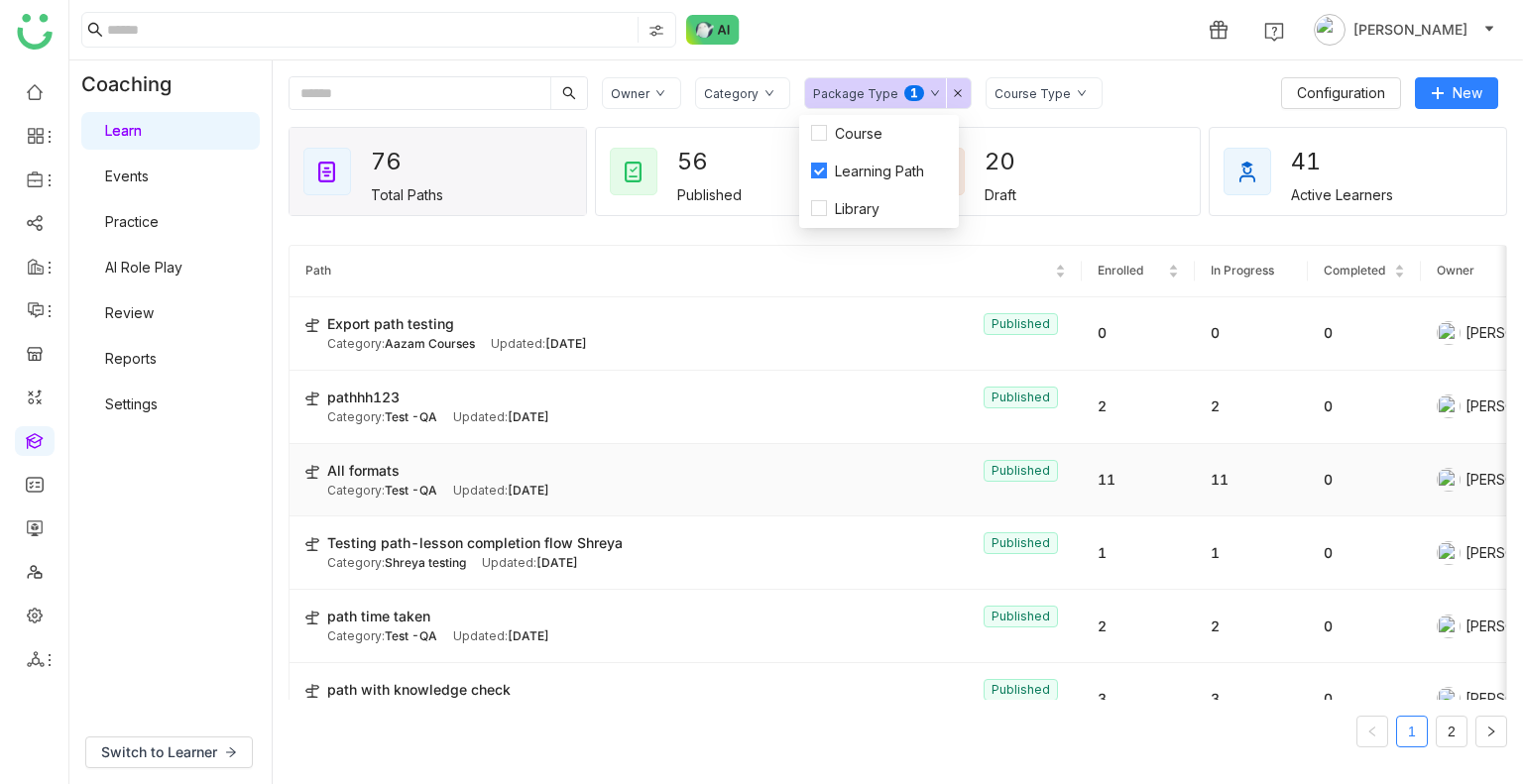 click on "All formats  Published" 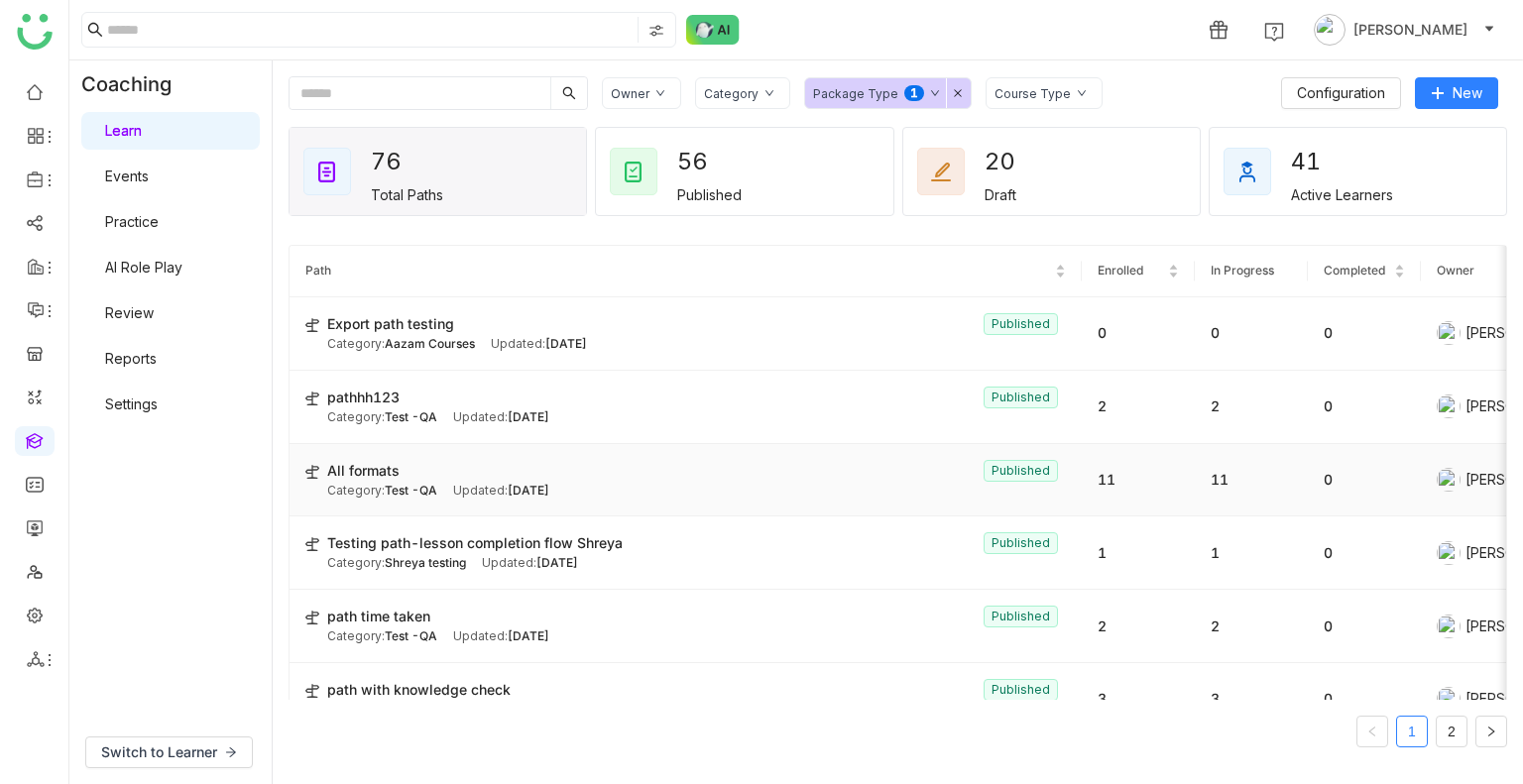 click on "All formats  Published" 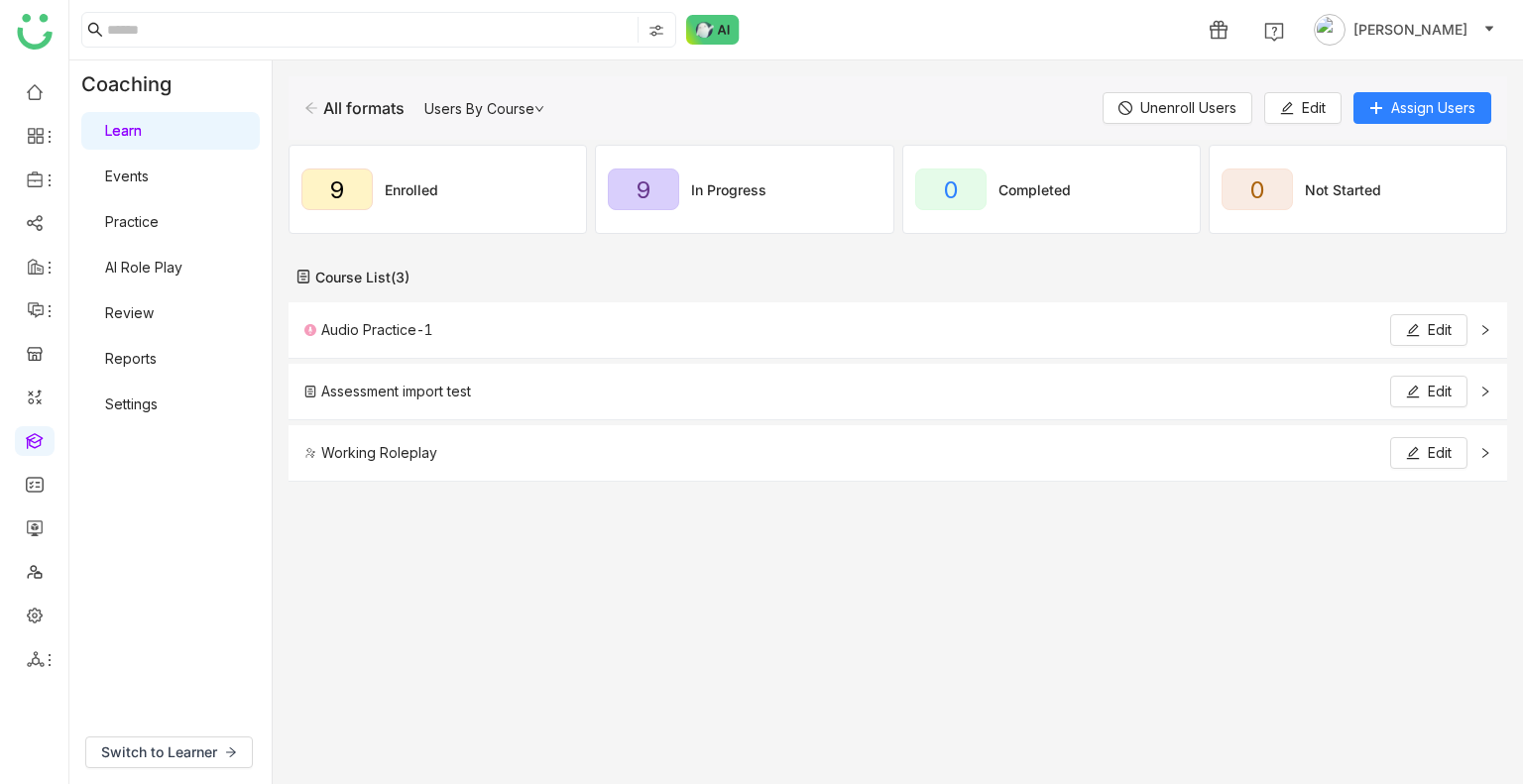 click 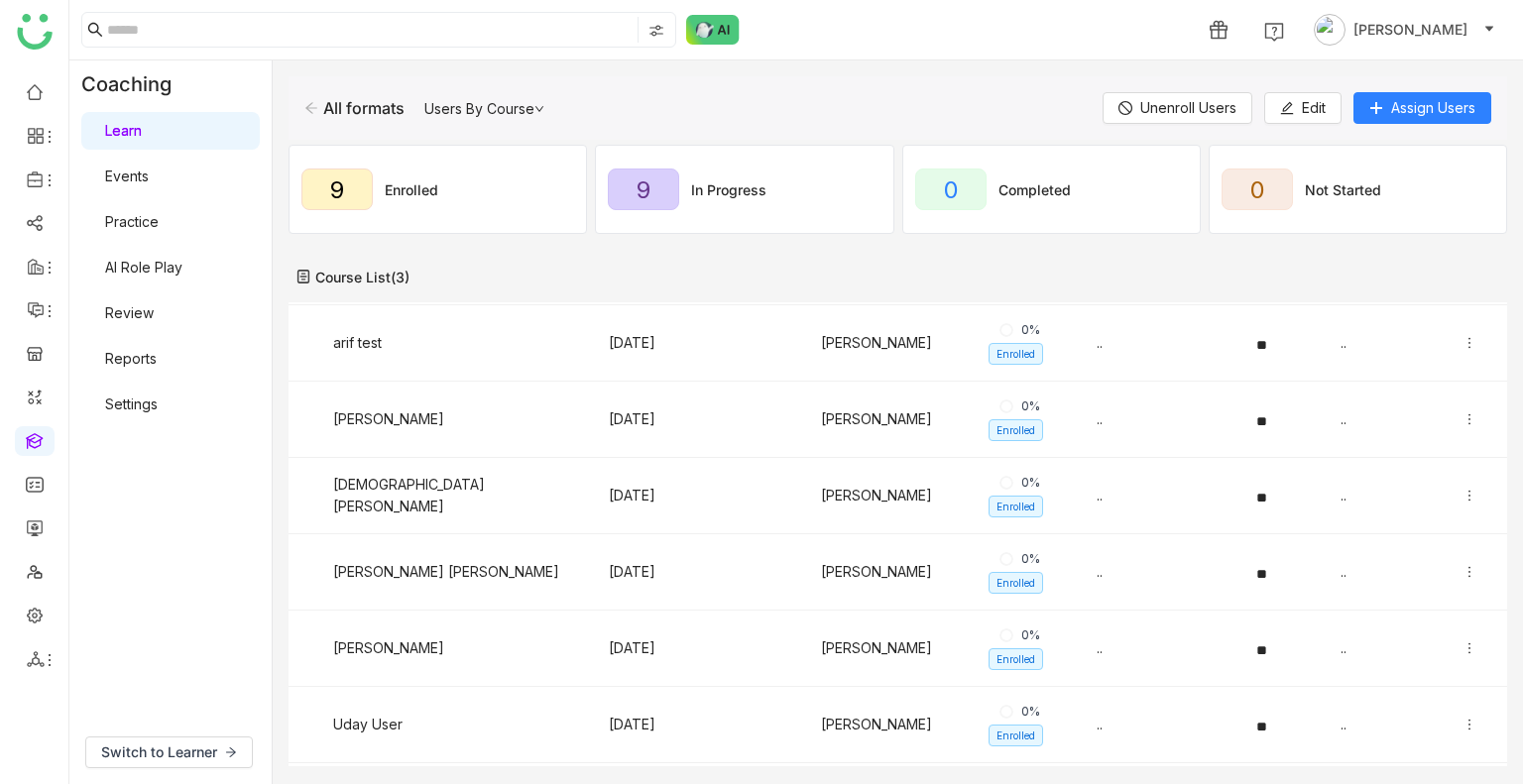 scroll, scrollTop: 426, scrollLeft: 0, axis: vertical 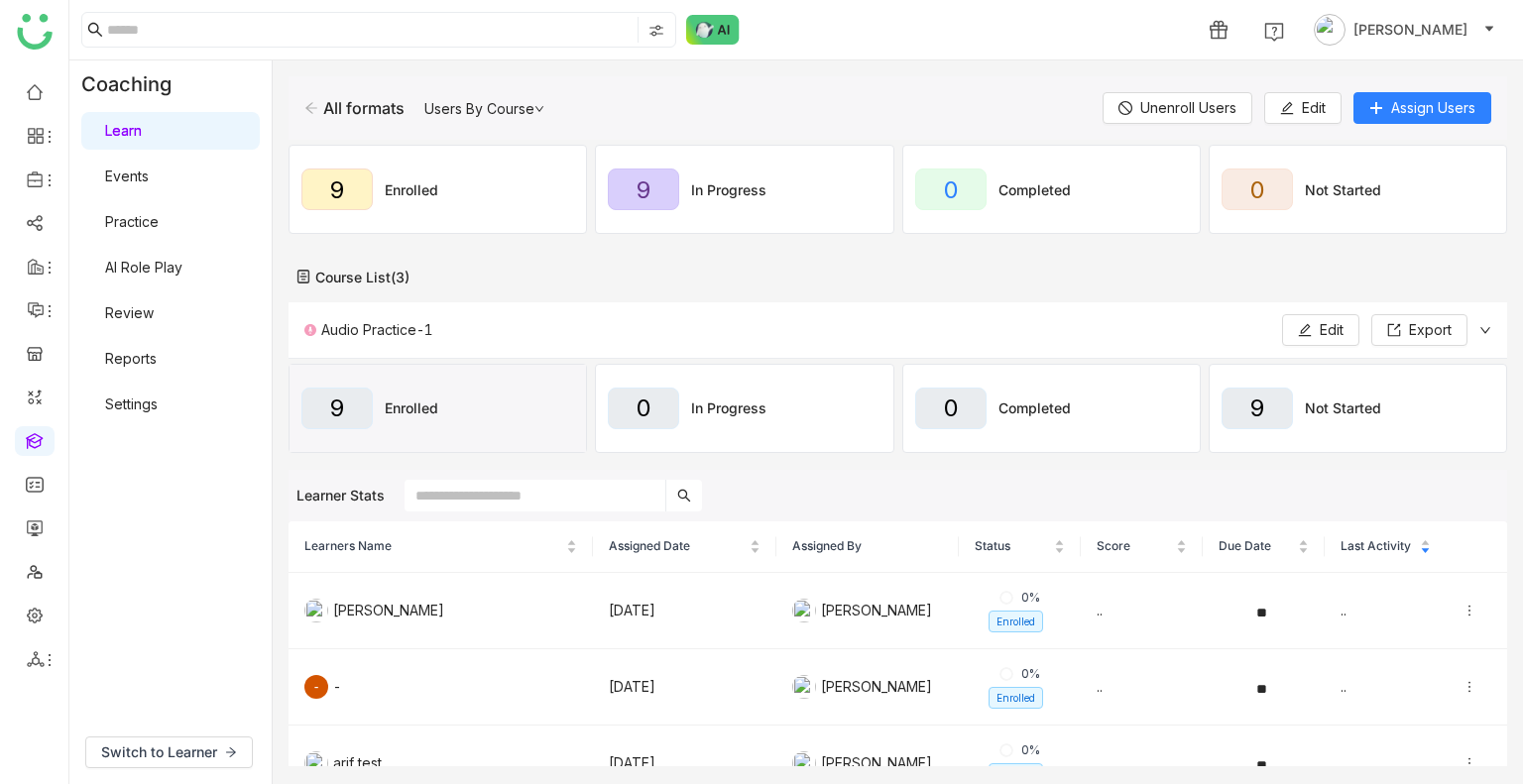 click on "Audio Practice-1  Edit   Export" 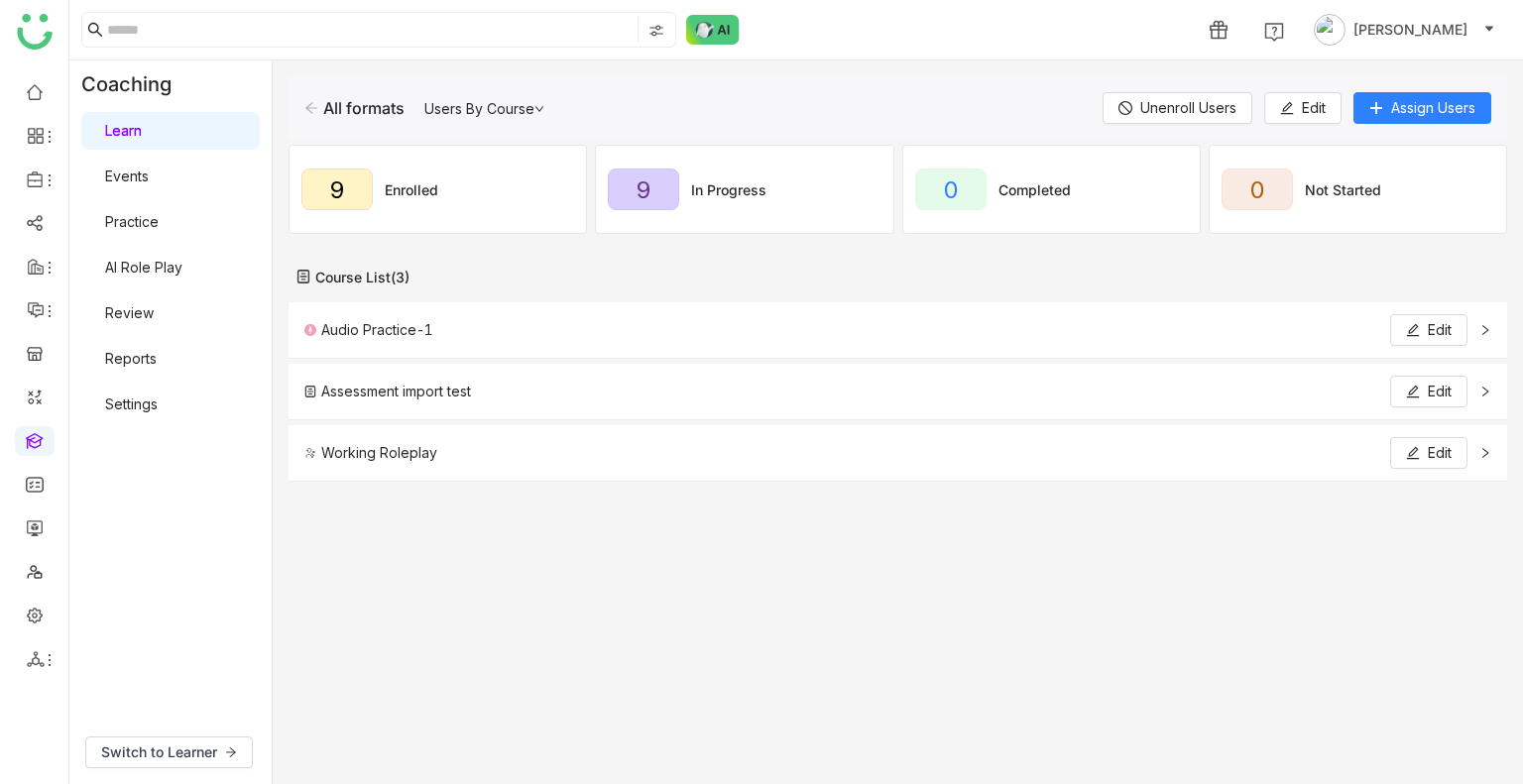 click on "Audio Practice-1  Edit" 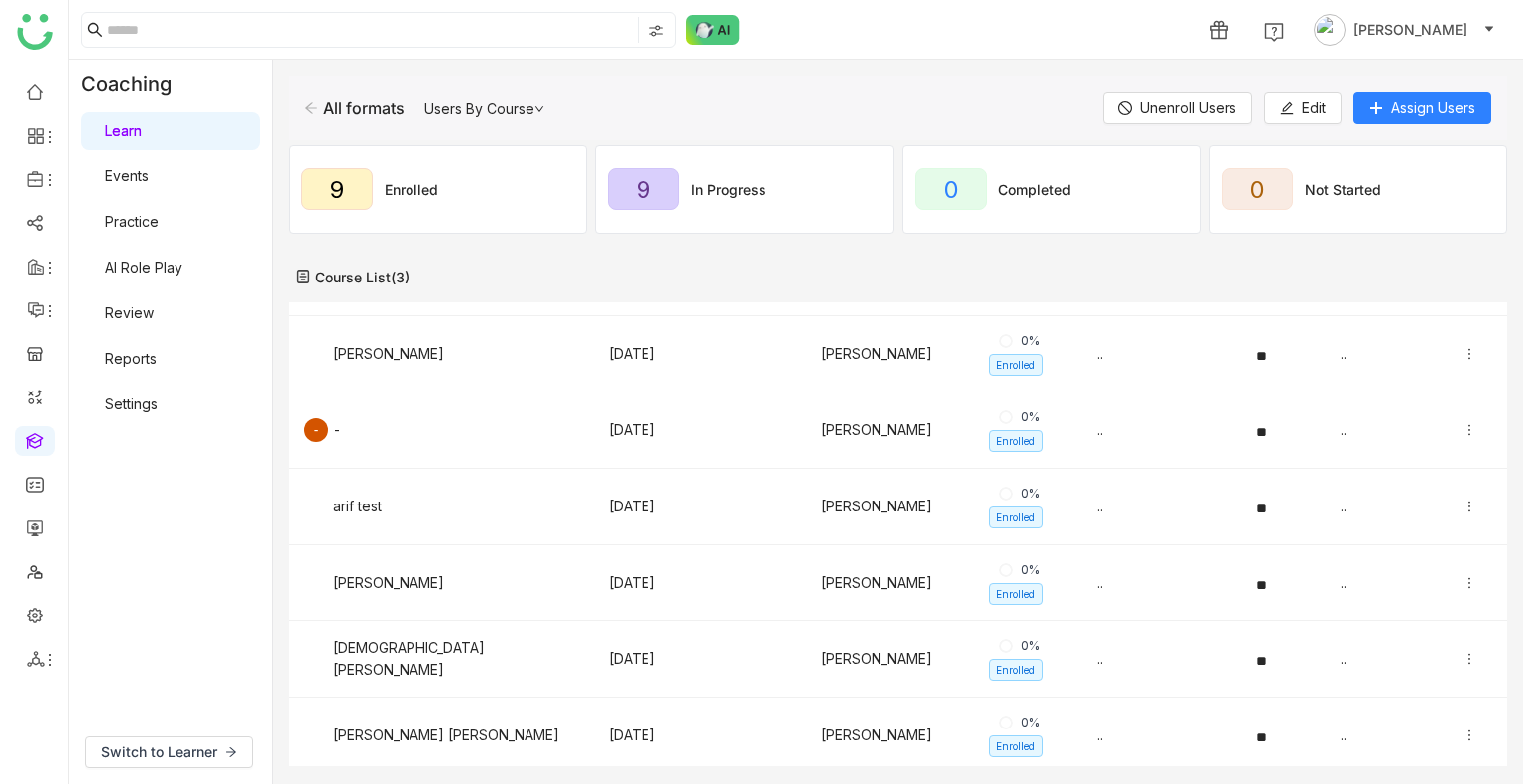 scroll, scrollTop: 0, scrollLeft: 0, axis: both 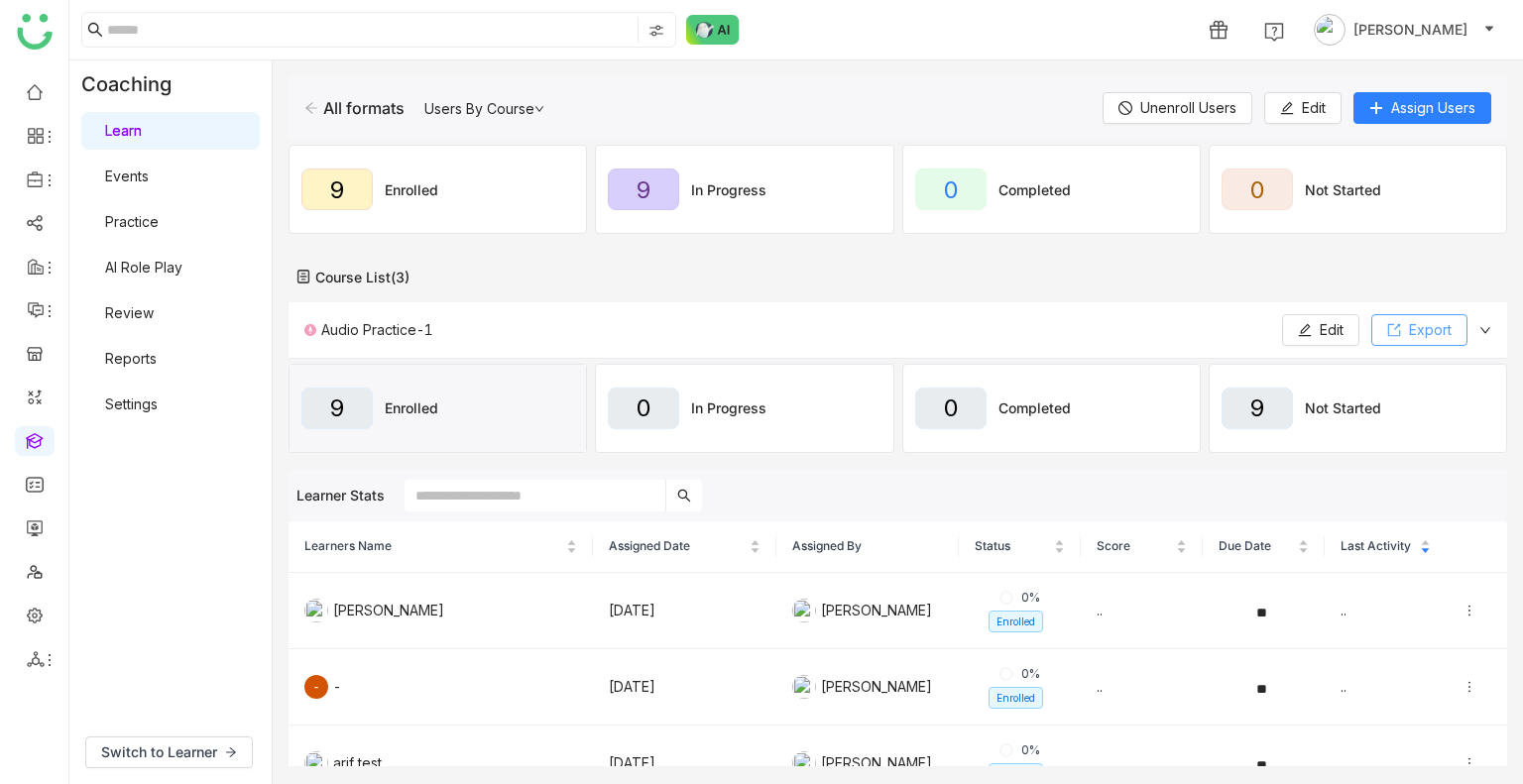 click on "Export" 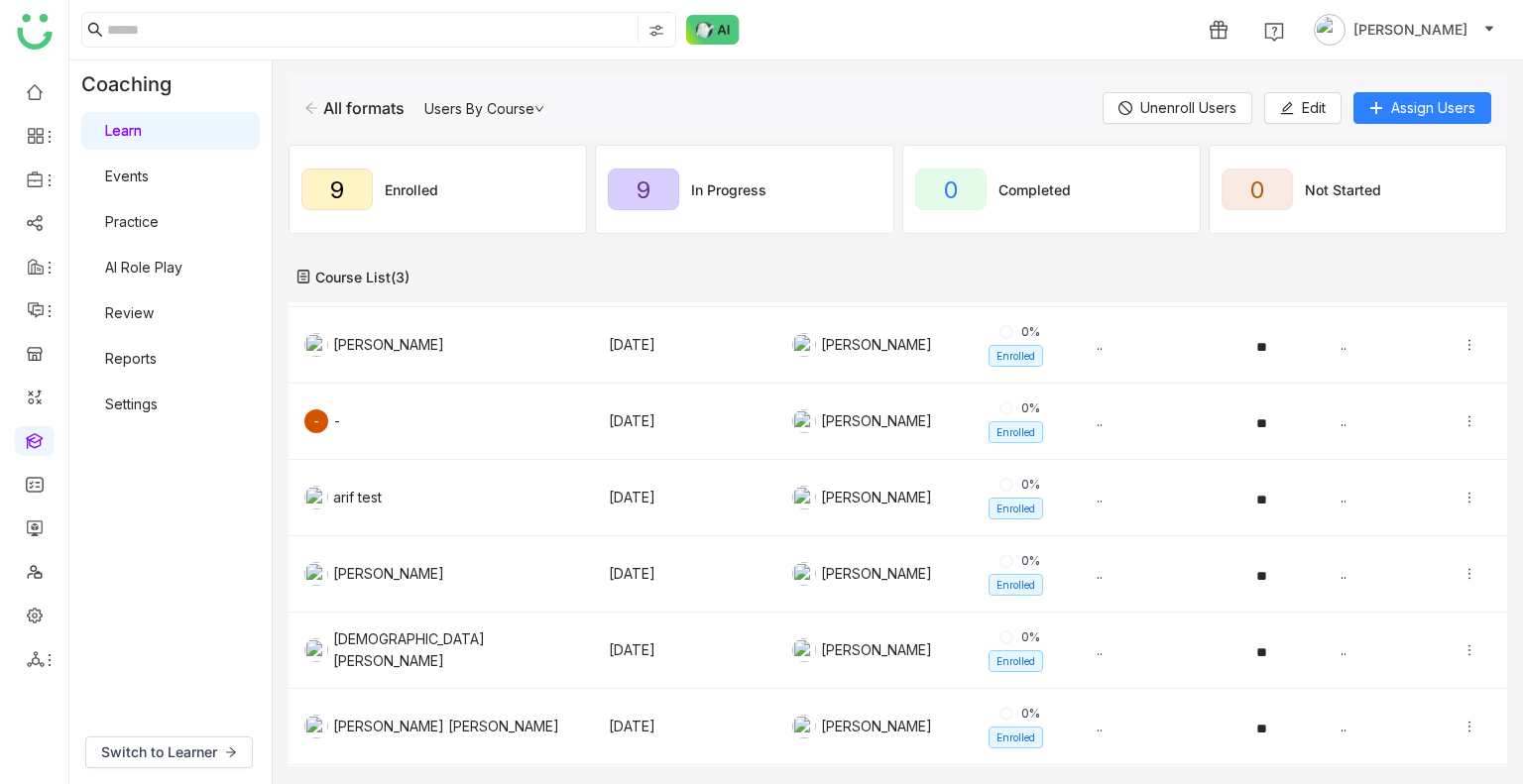 scroll, scrollTop: 280, scrollLeft: 0, axis: vertical 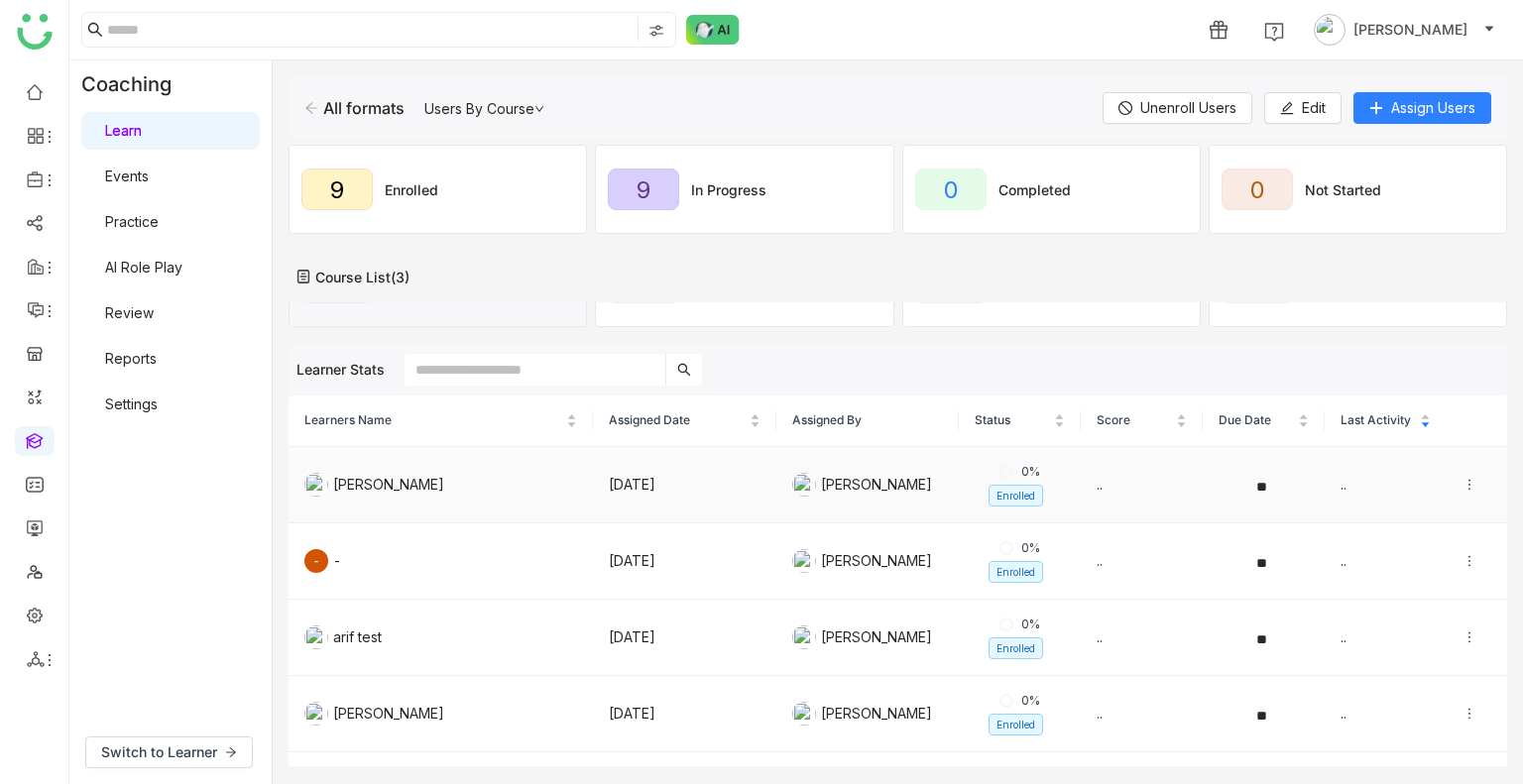 click 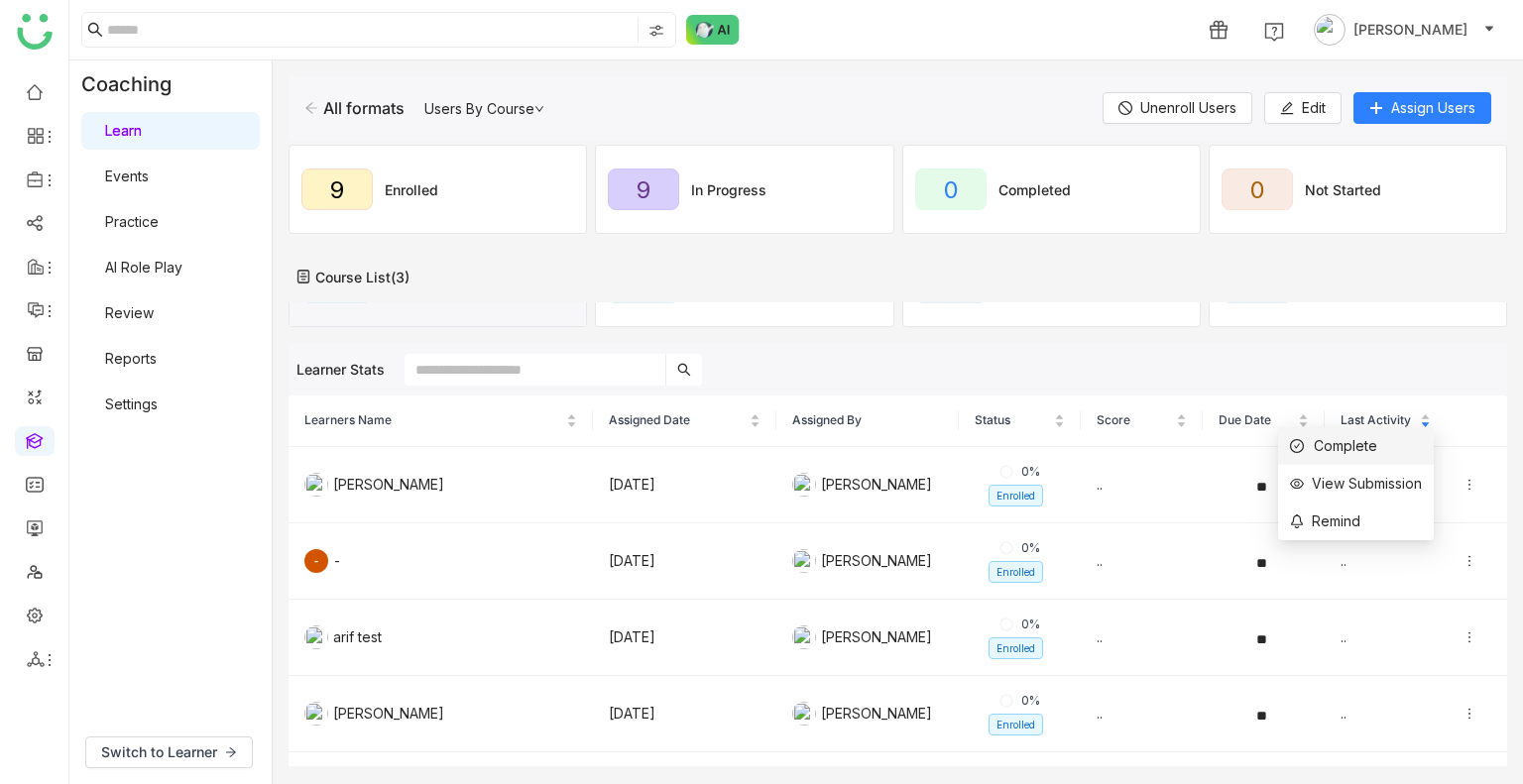 click on "Complete" at bounding box center [1334, 446] 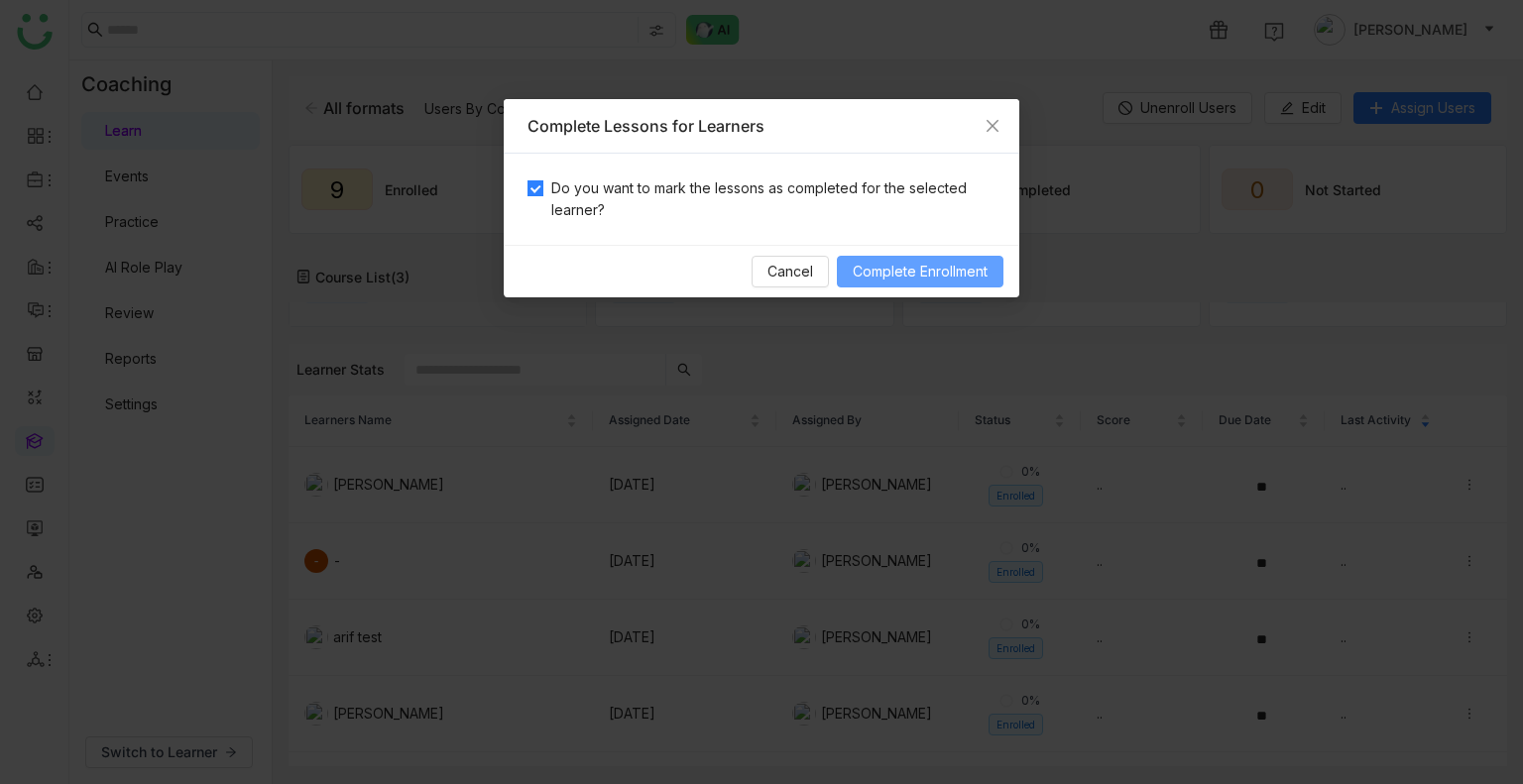 click on "Complete Enrollment" at bounding box center [920, 272] 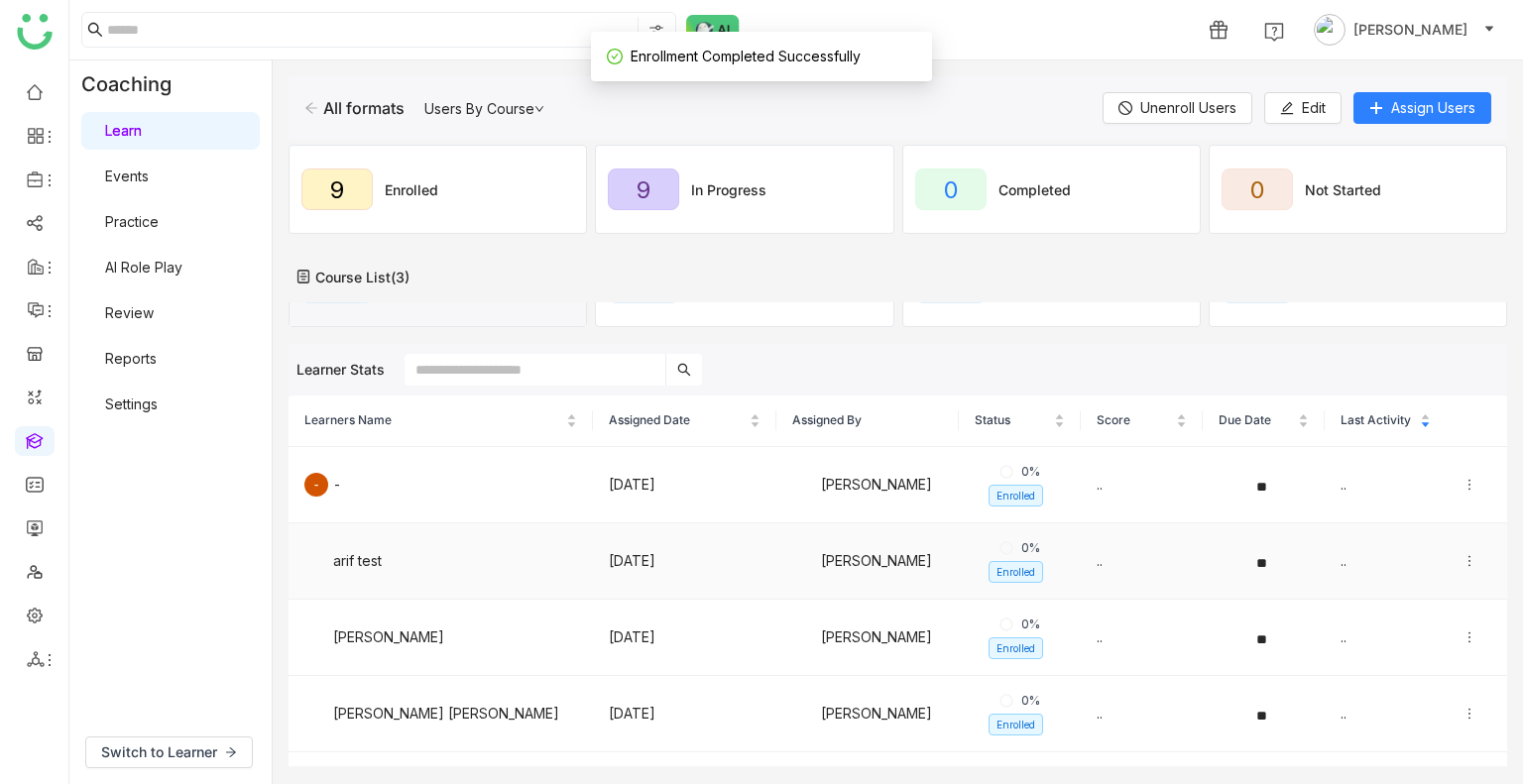 scroll, scrollTop: 50, scrollLeft: 0, axis: vertical 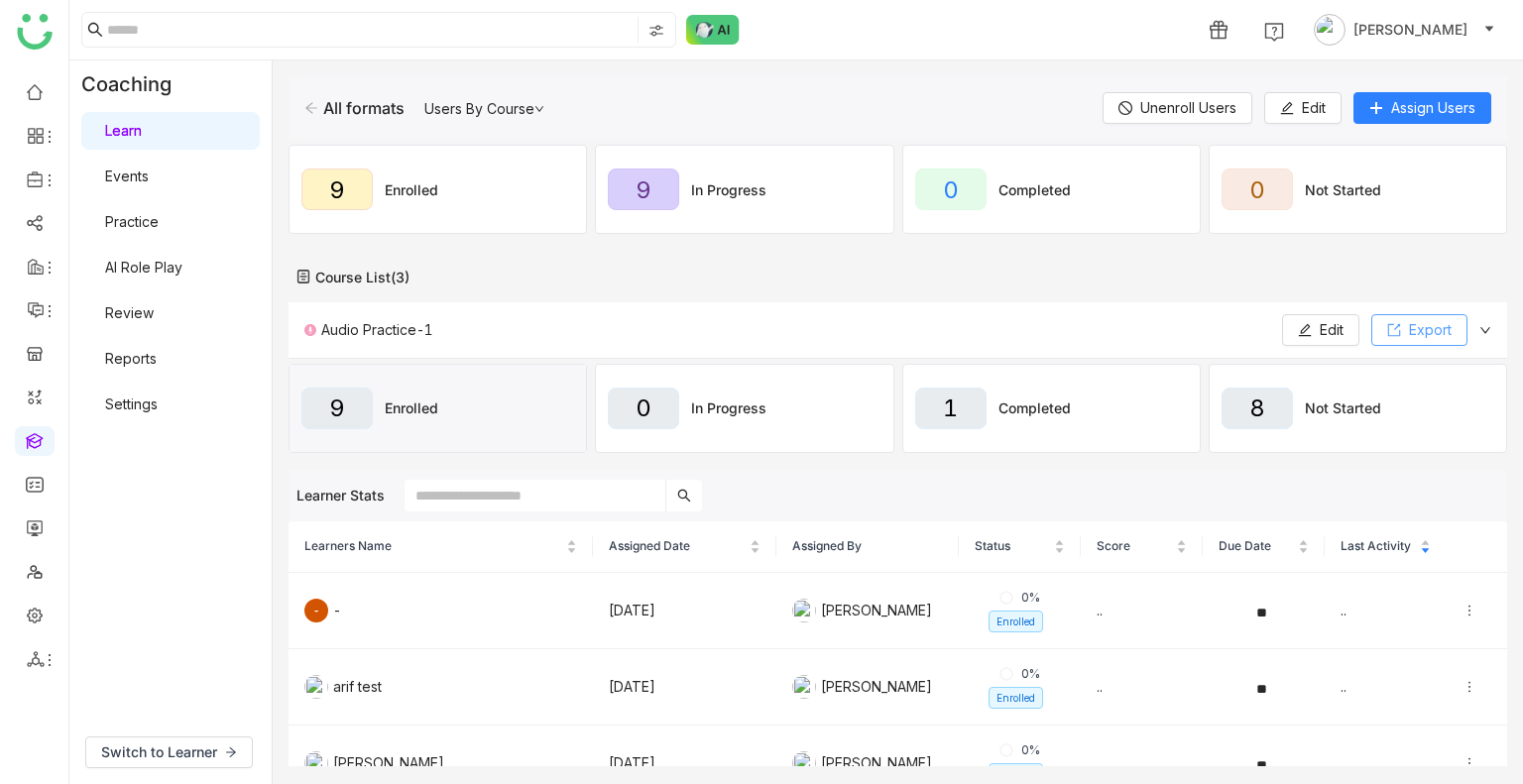click 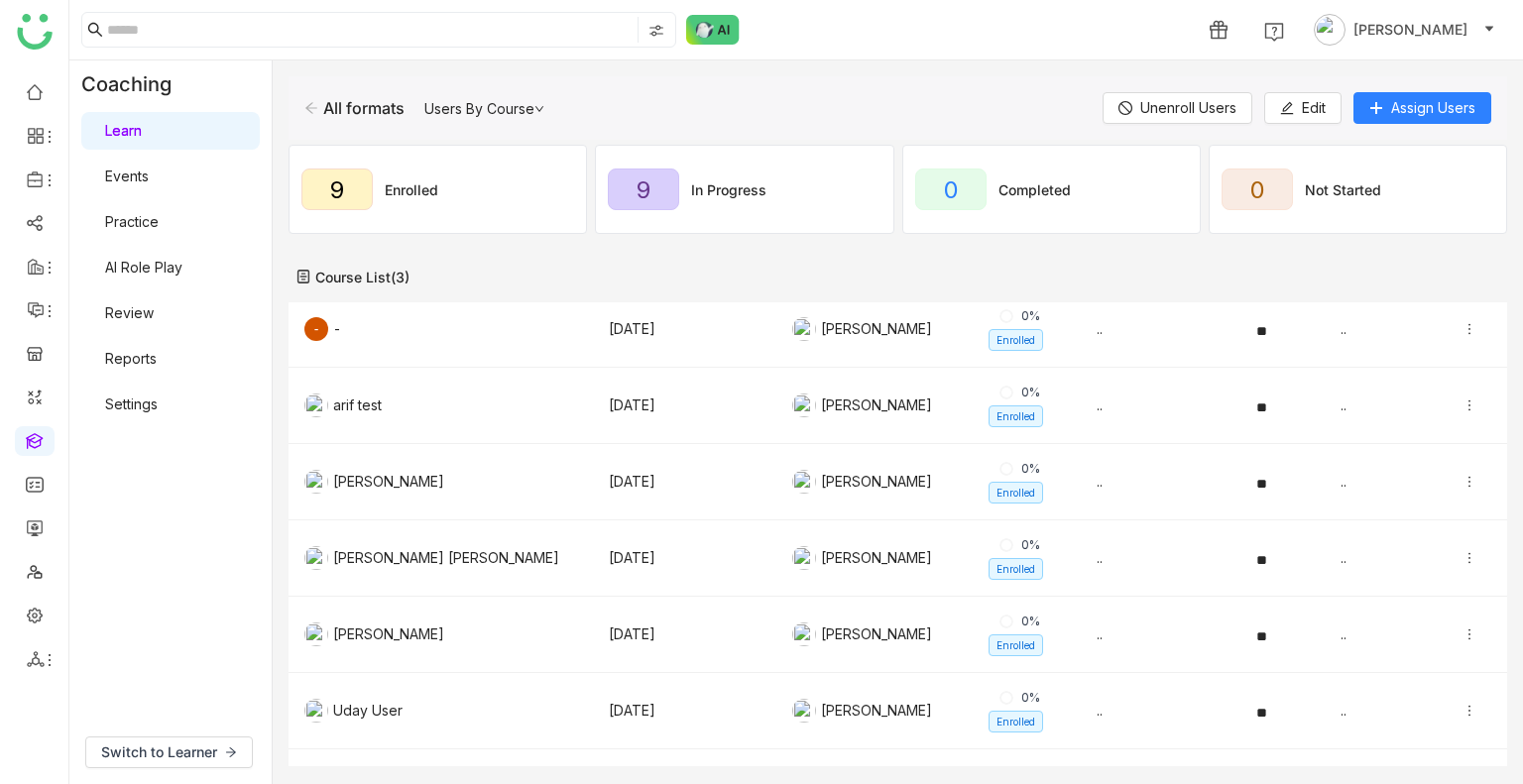 scroll, scrollTop: 287, scrollLeft: 0, axis: vertical 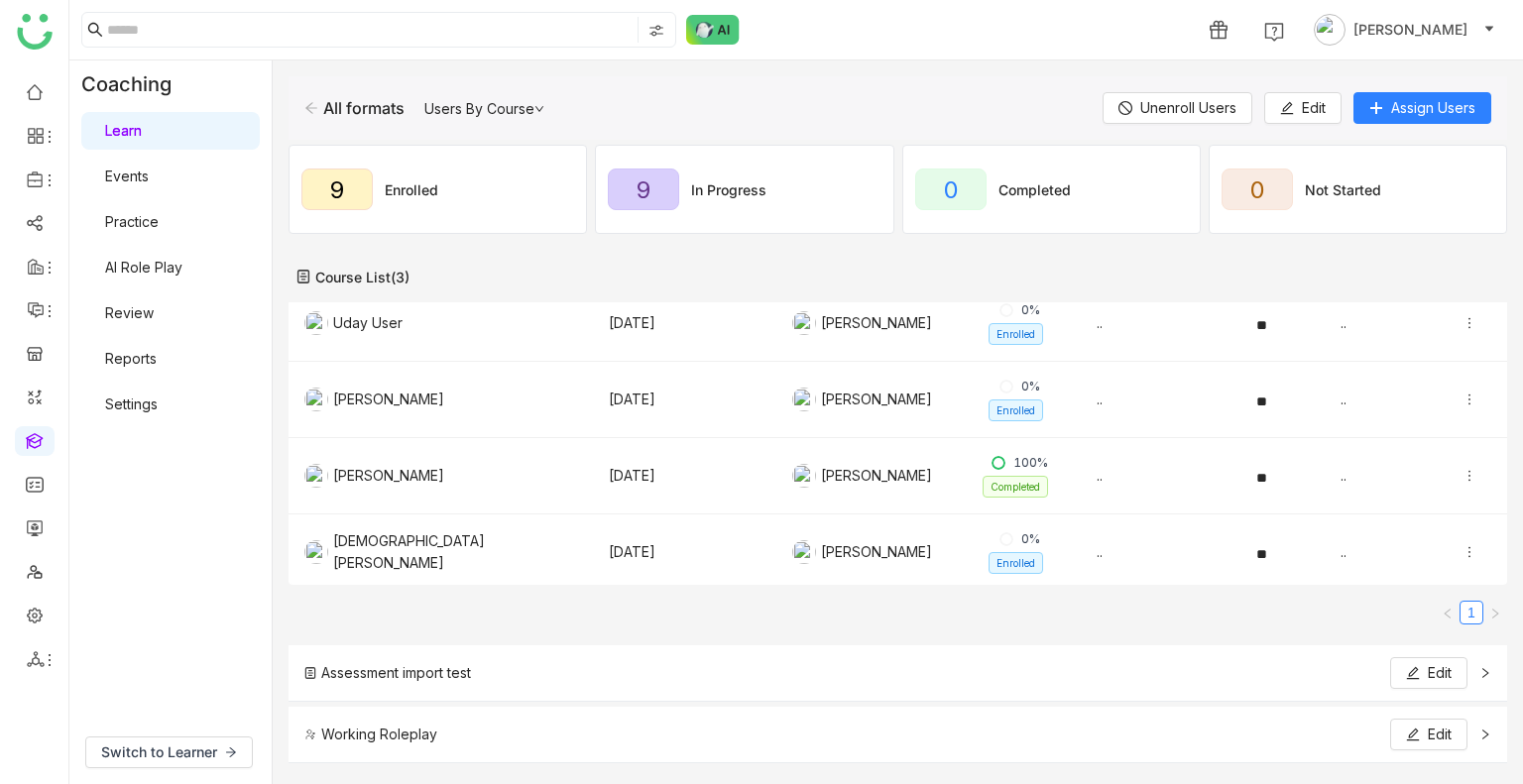 click 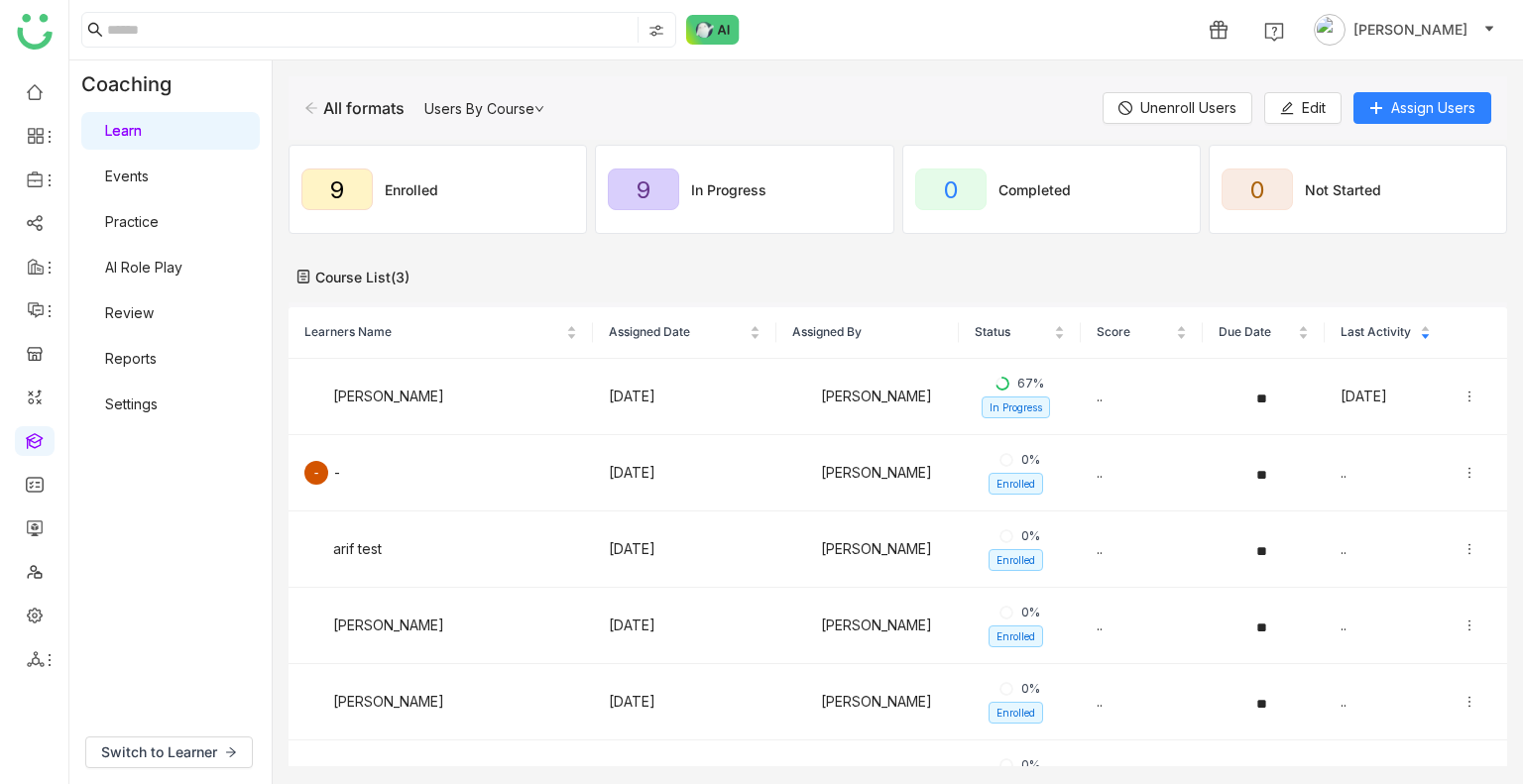 scroll, scrollTop: 277, scrollLeft: 0, axis: vertical 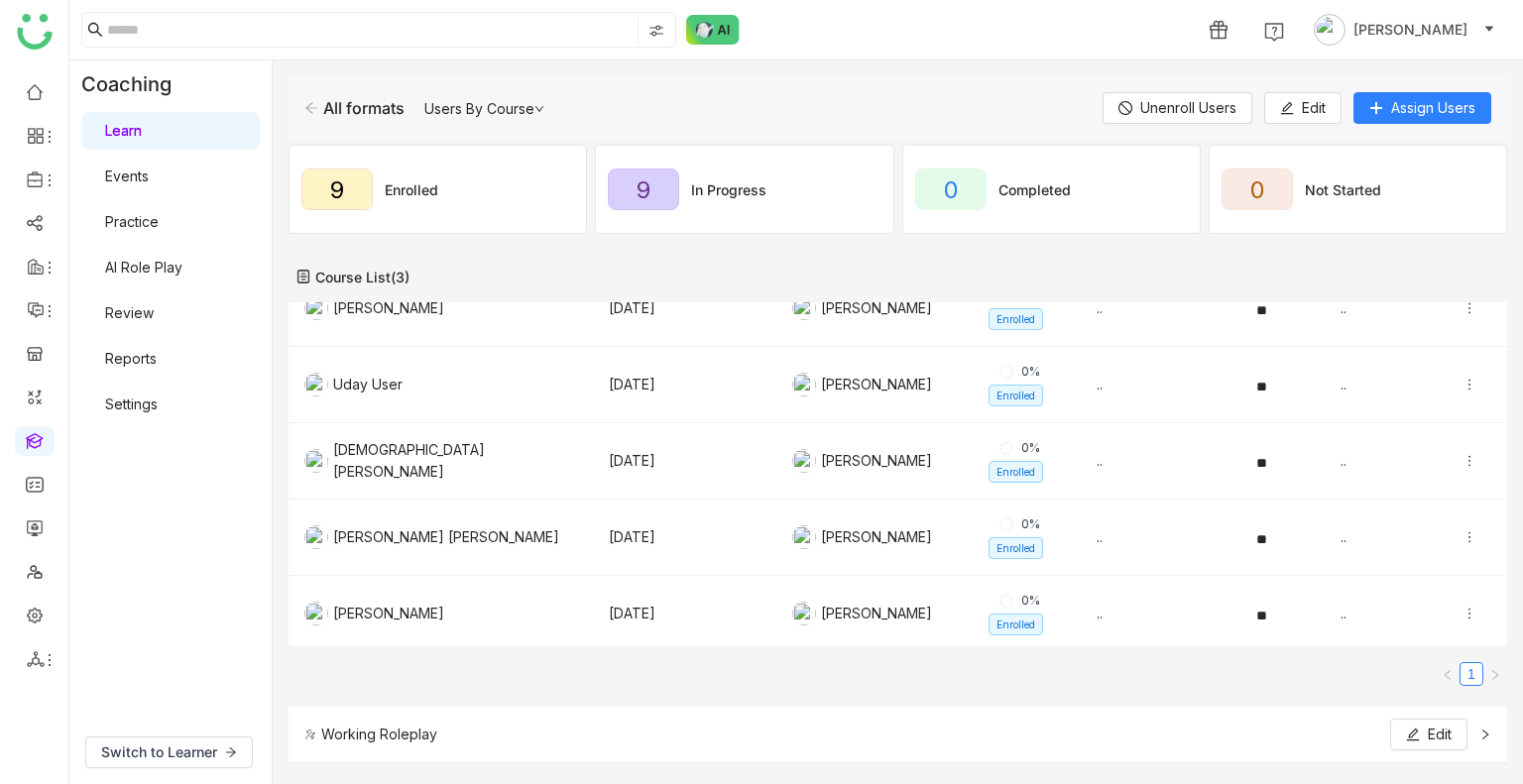 click on "Working Roleplay  Edit" 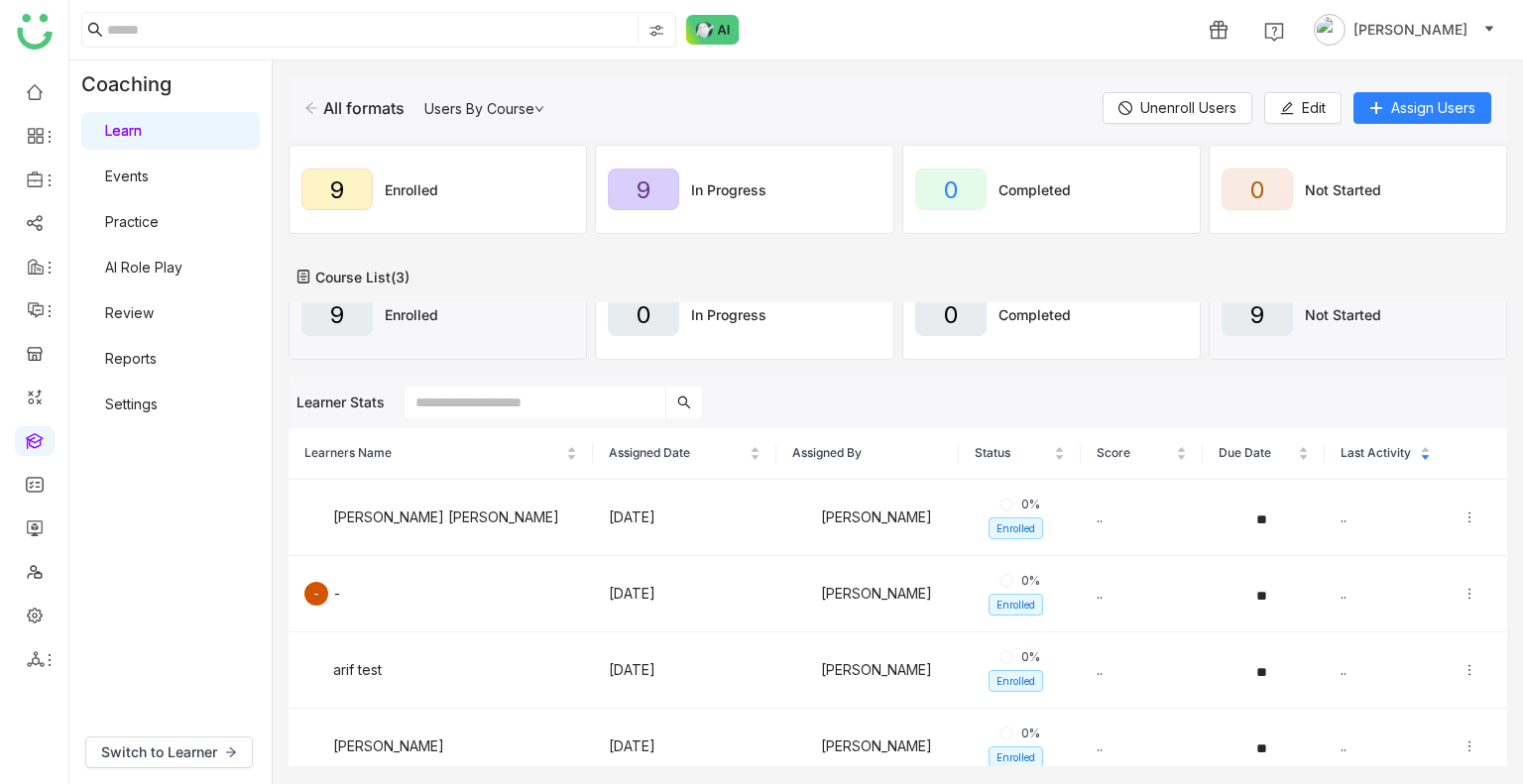 scroll, scrollTop: 206, scrollLeft: 0, axis: vertical 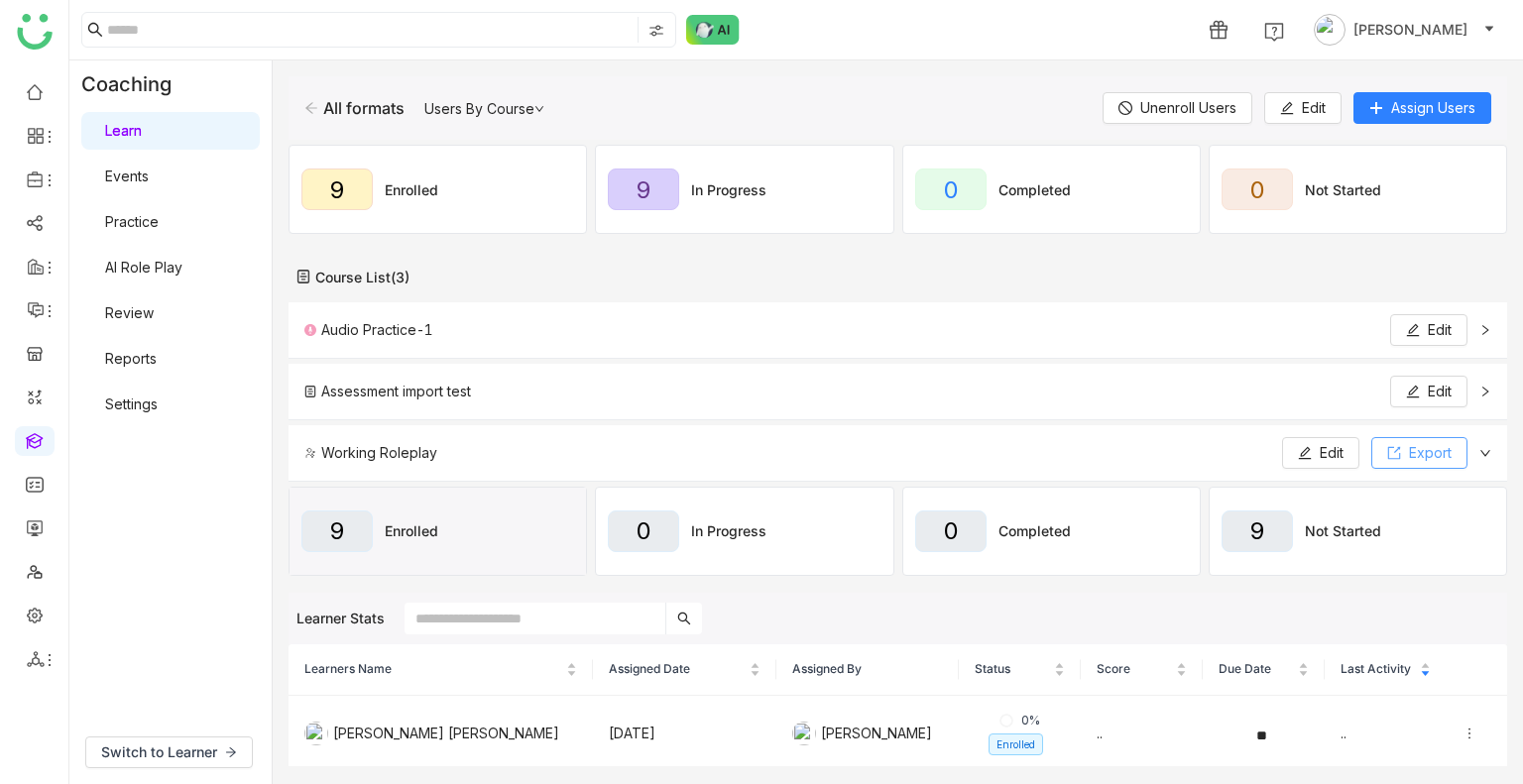 click on "Export" 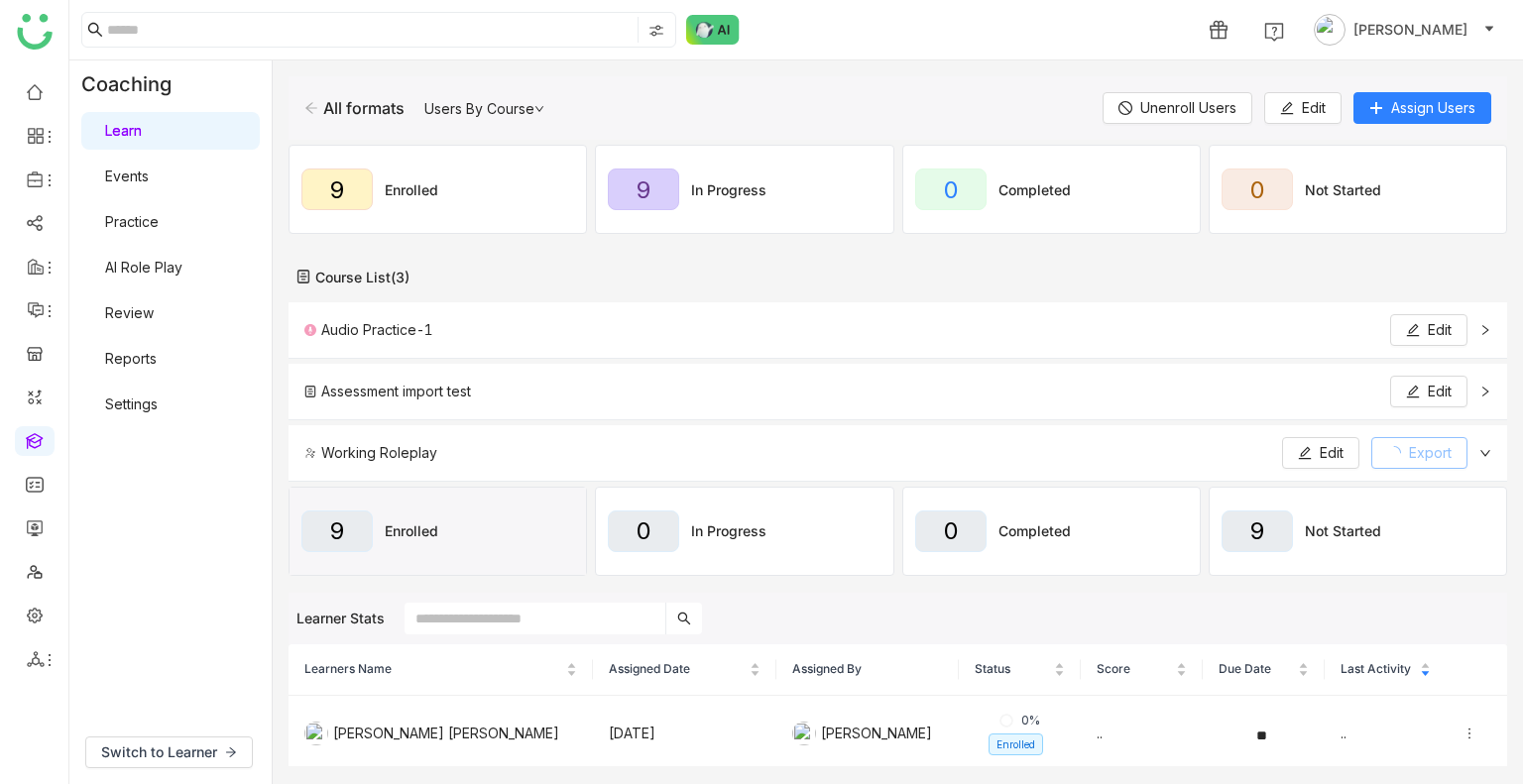 click on "Export" 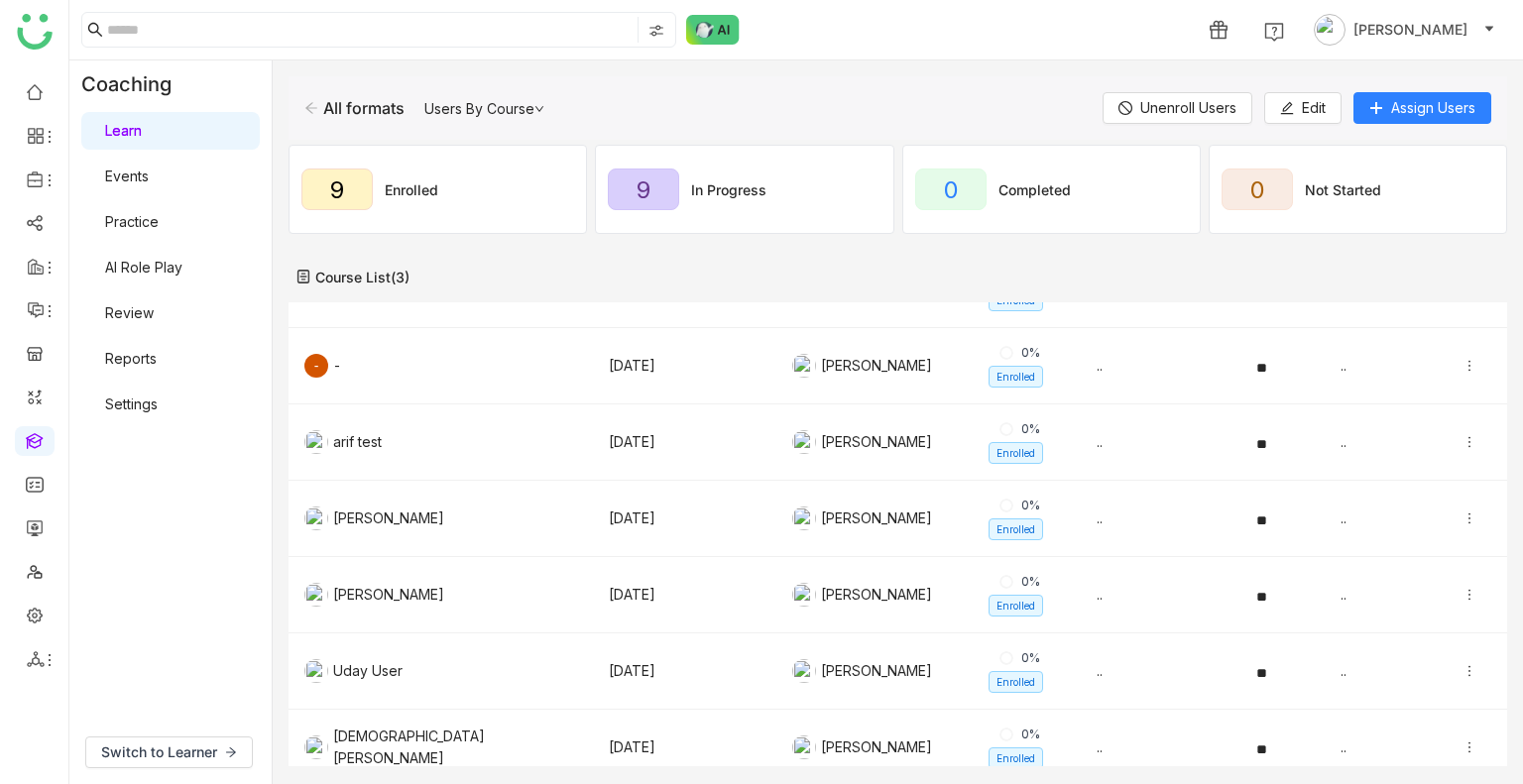 scroll, scrollTop: 451, scrollLeft: 0, axis: vertical 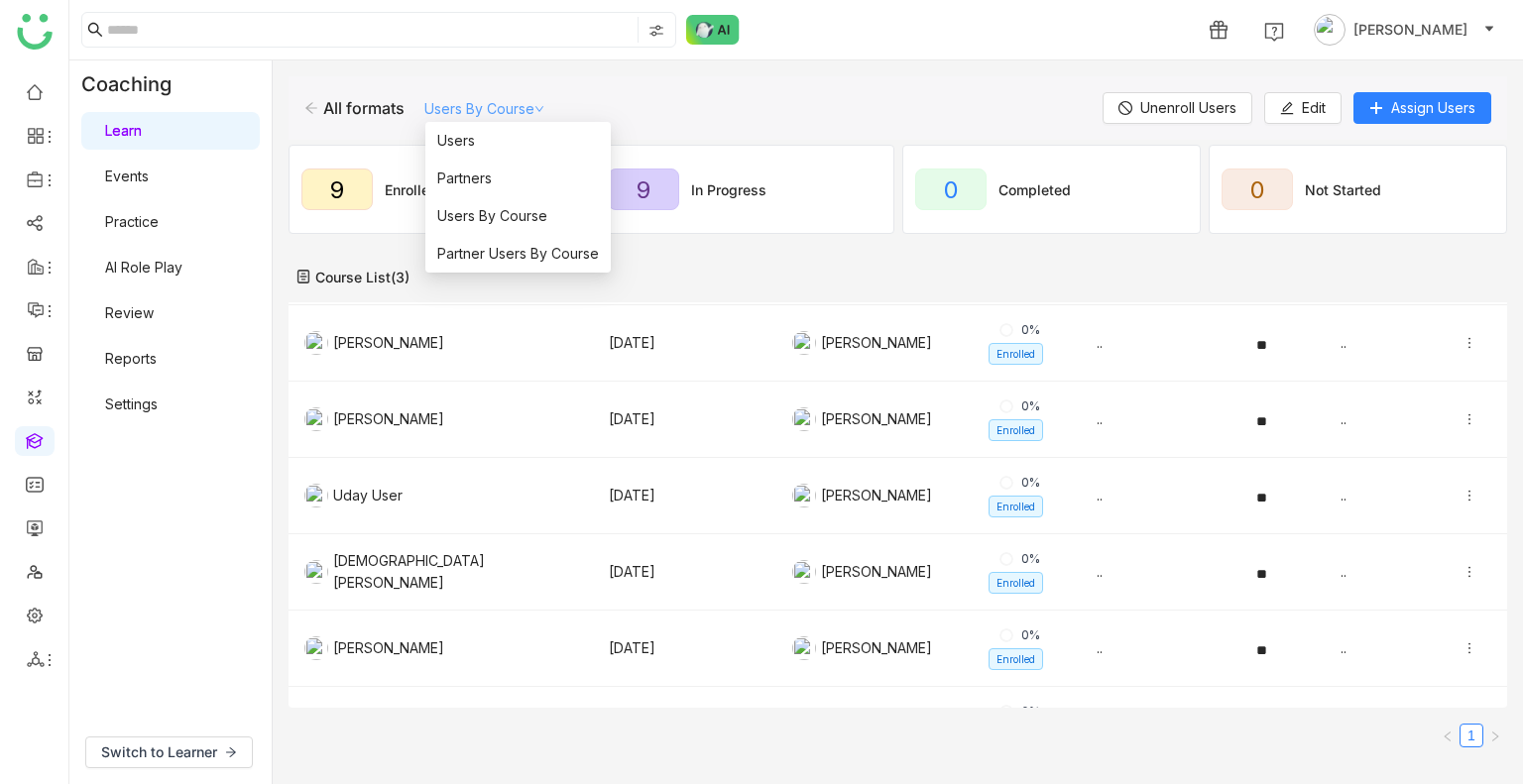 click on "Users By Course" 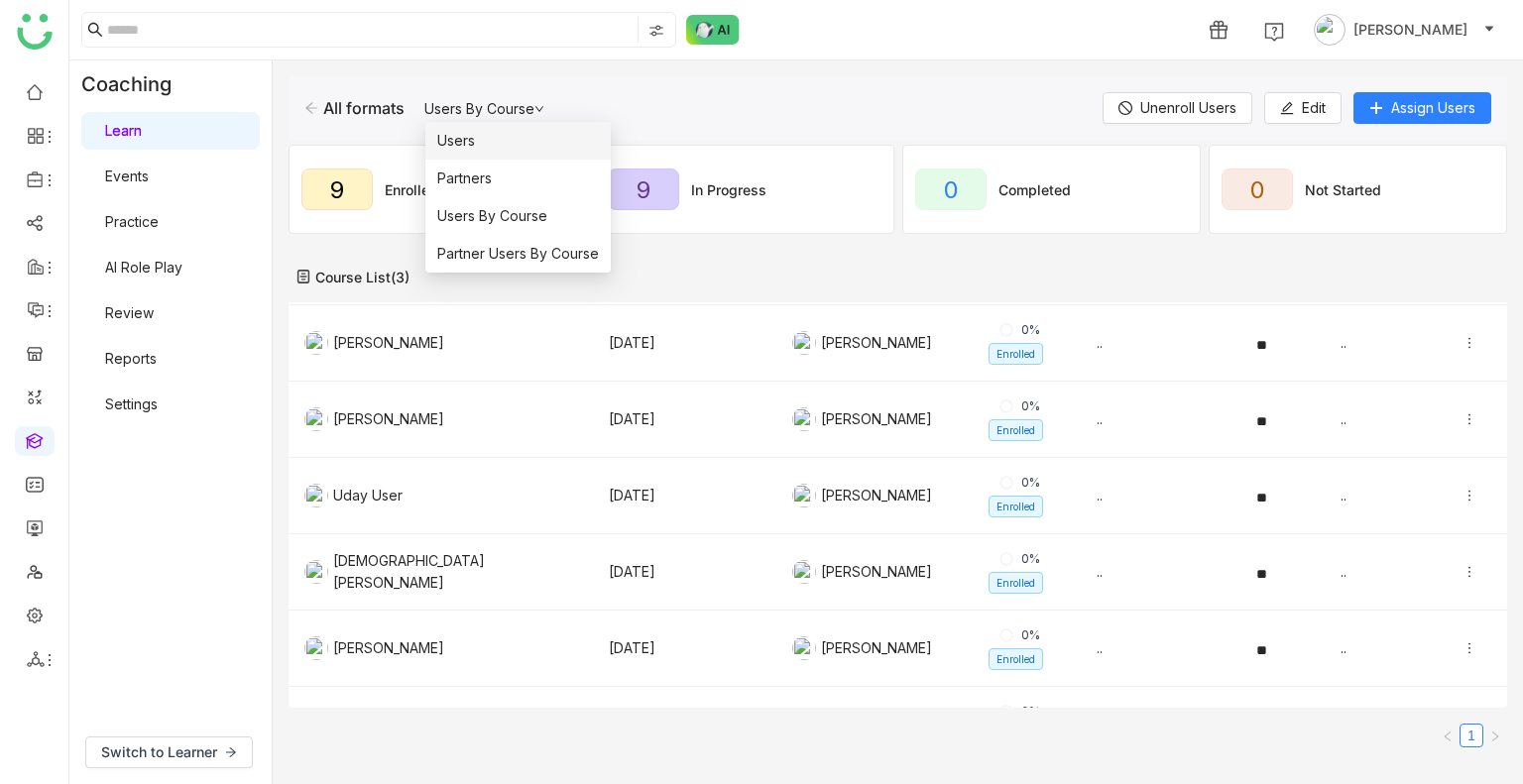 click on "Users" at bounding box center [456, 141] 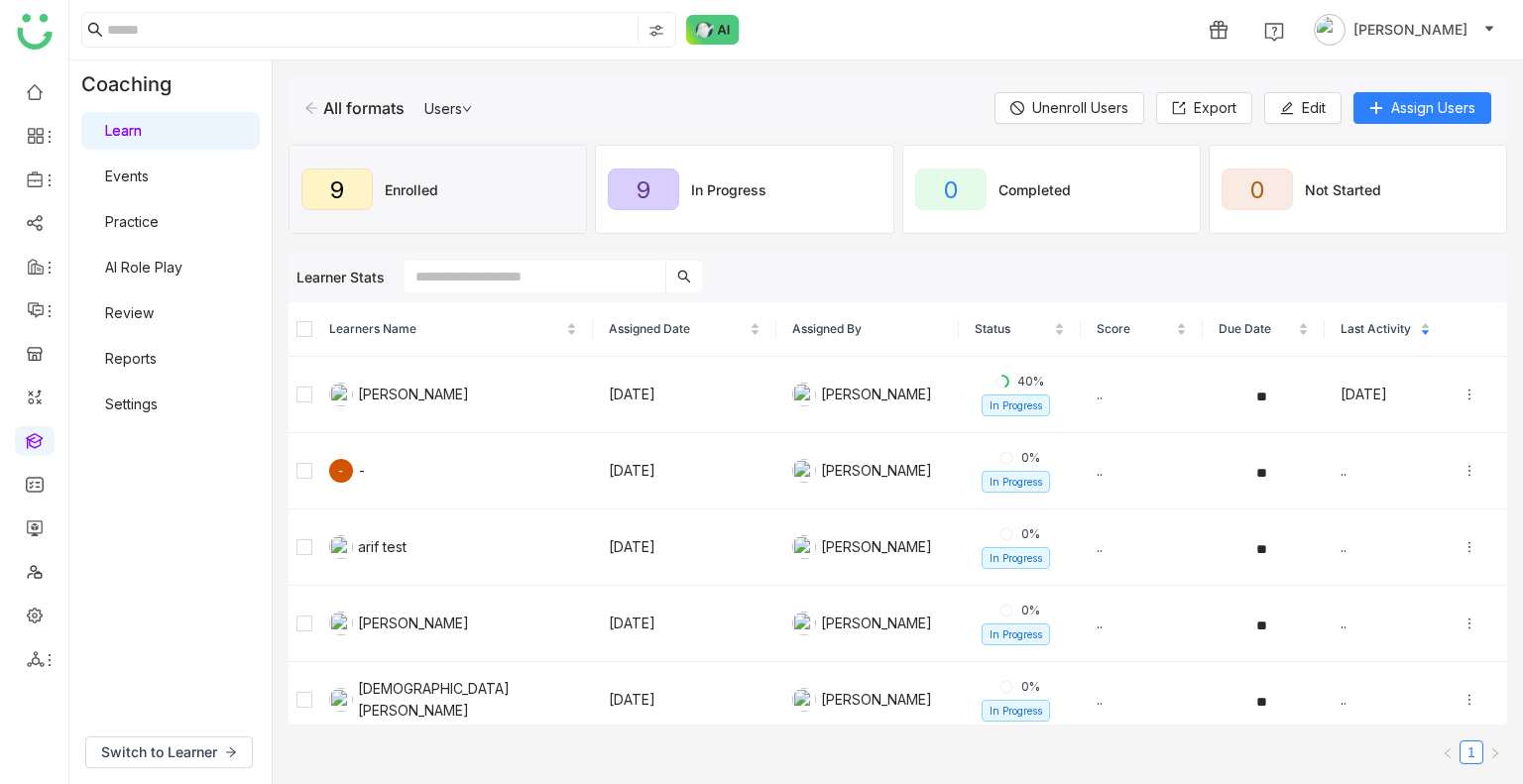 click 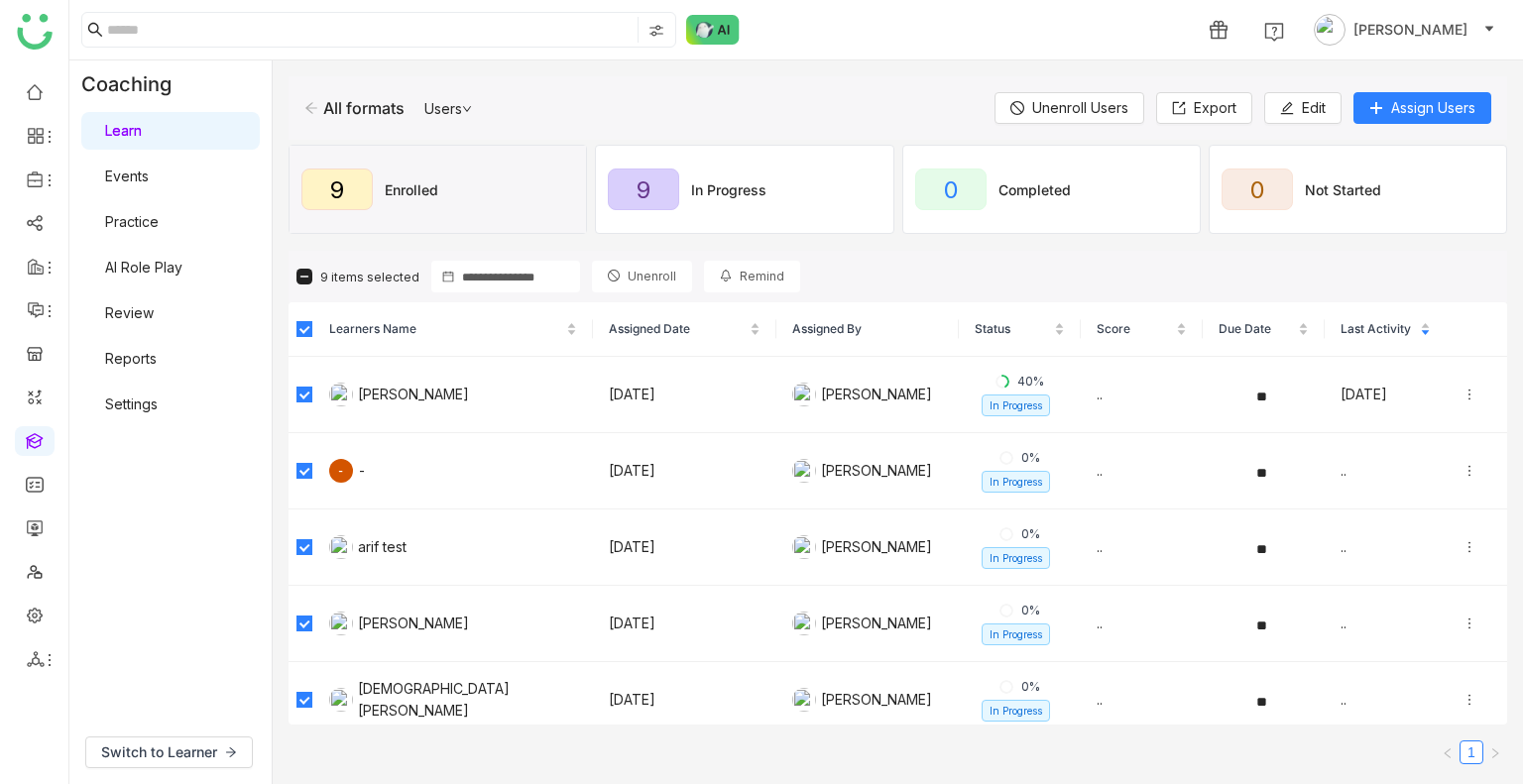 click 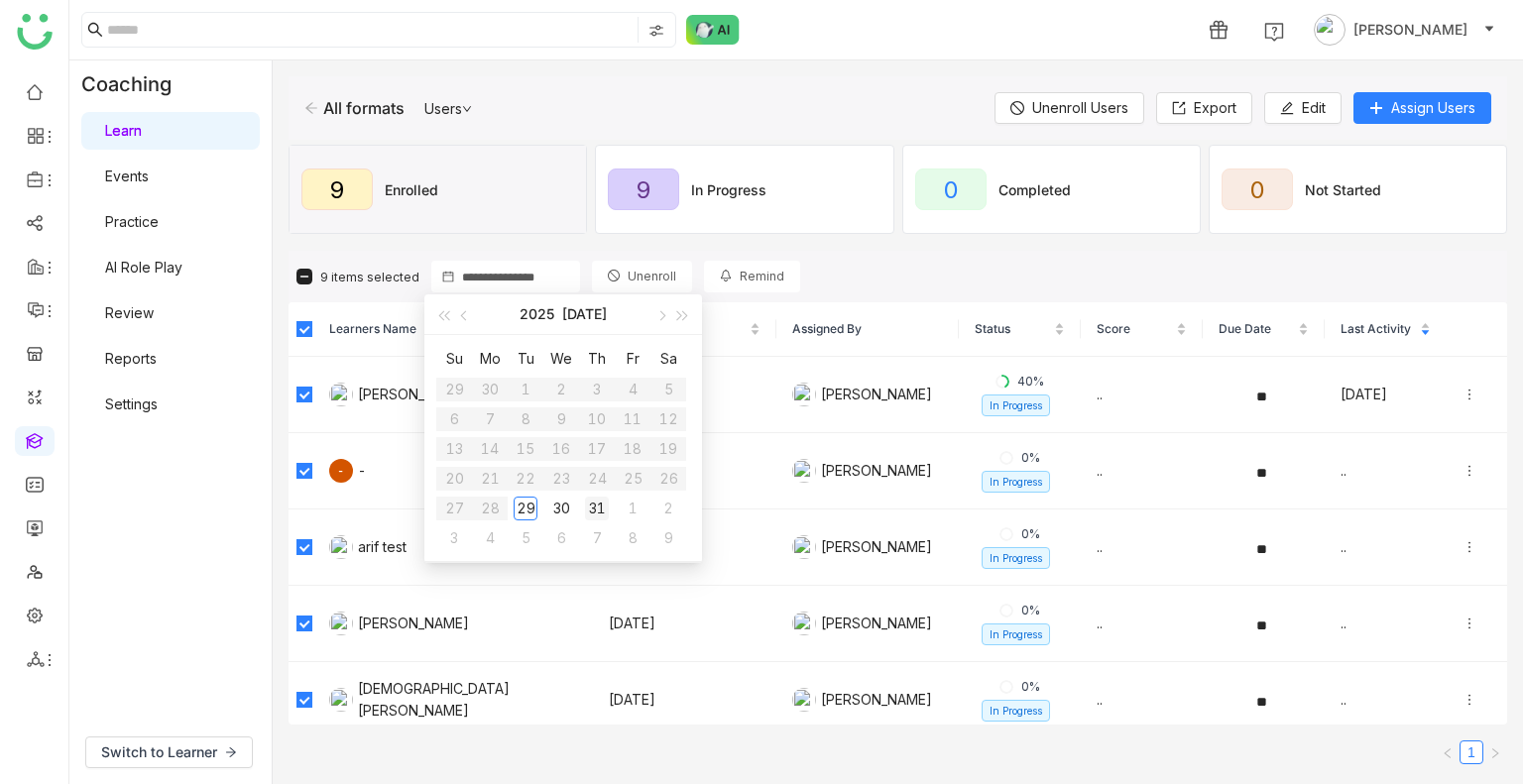 click on "31" at bounding box center (597, 508) 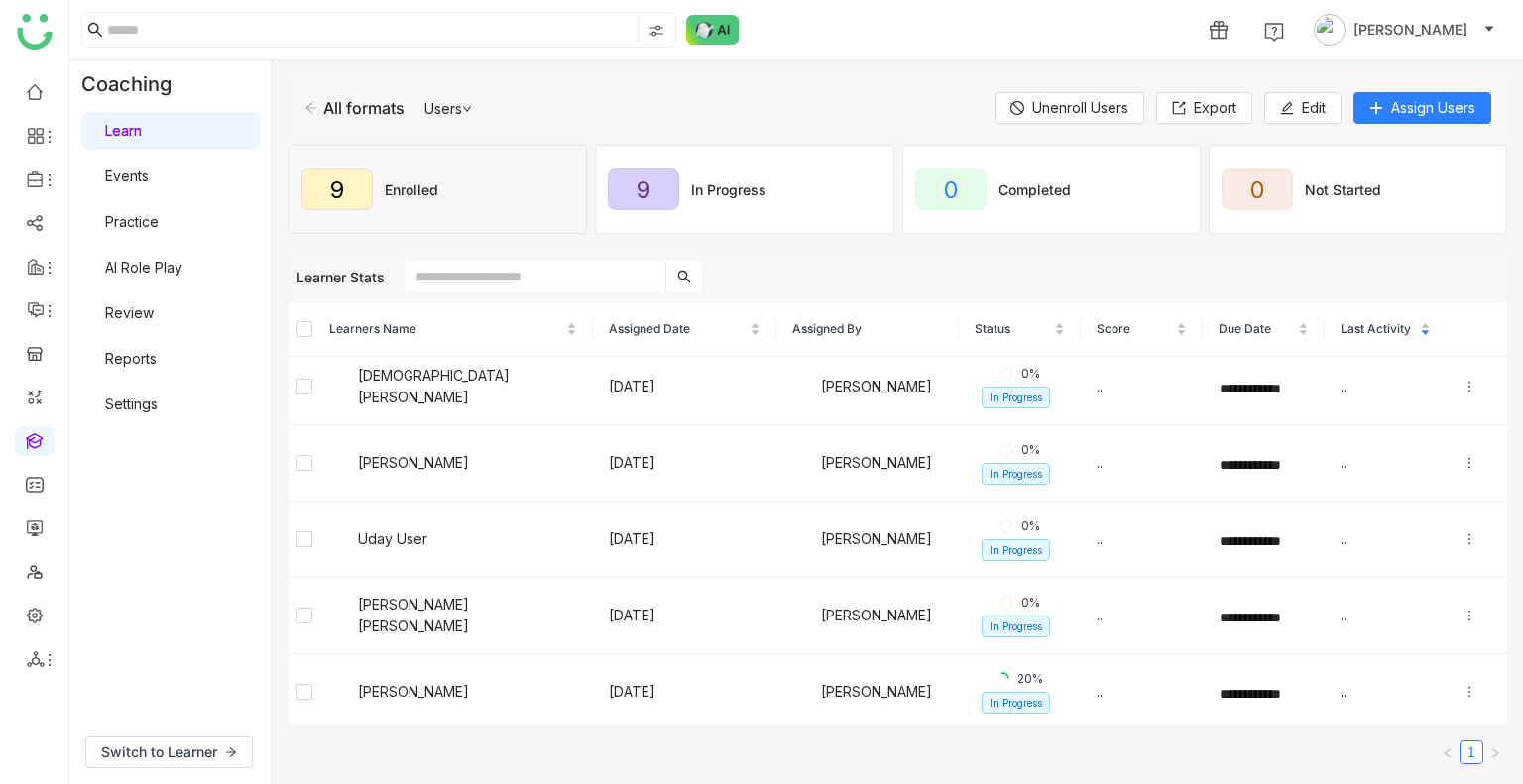 scroll, scrollTop: 0, scrollLeft: 0, axis: both 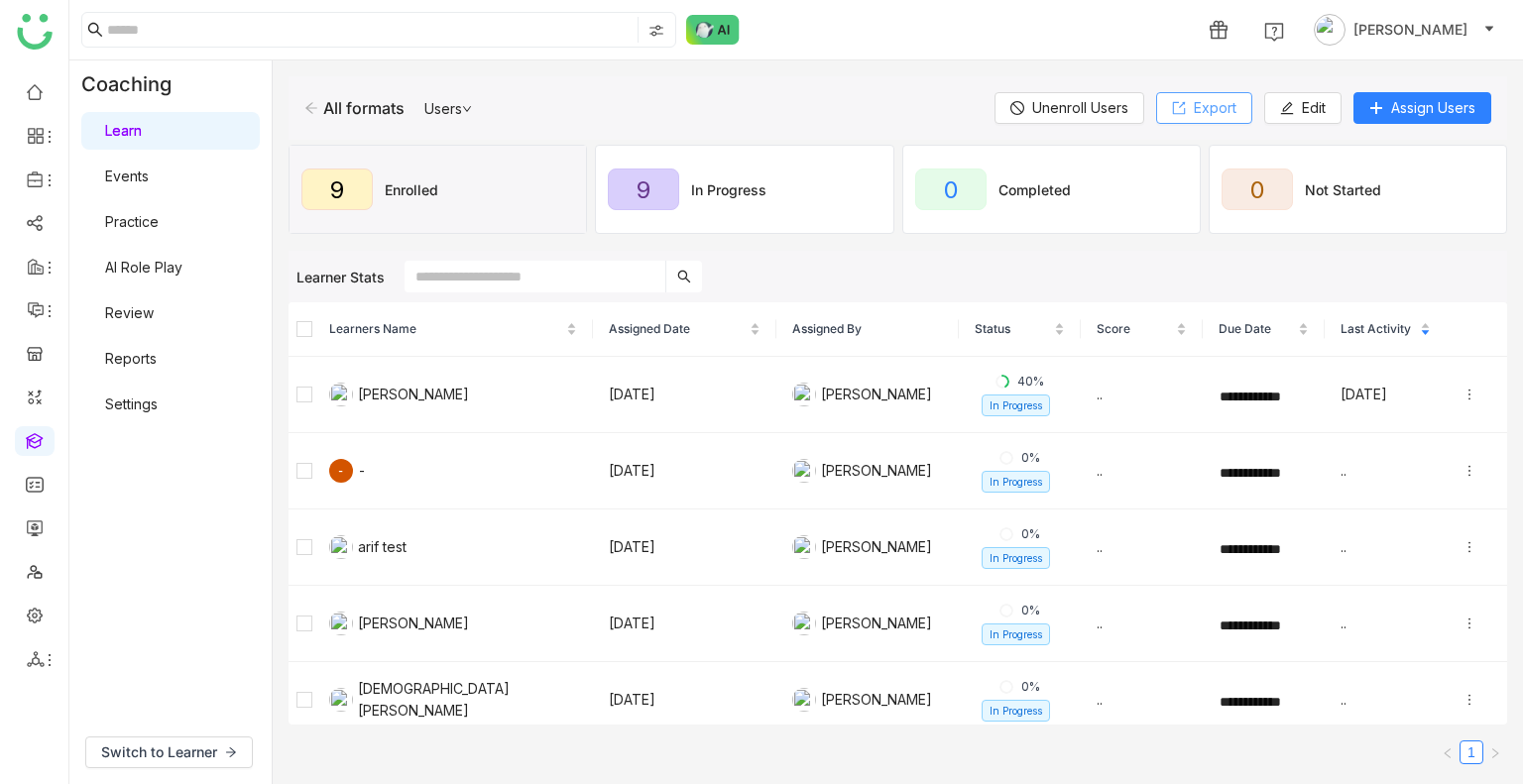 click on "Export" 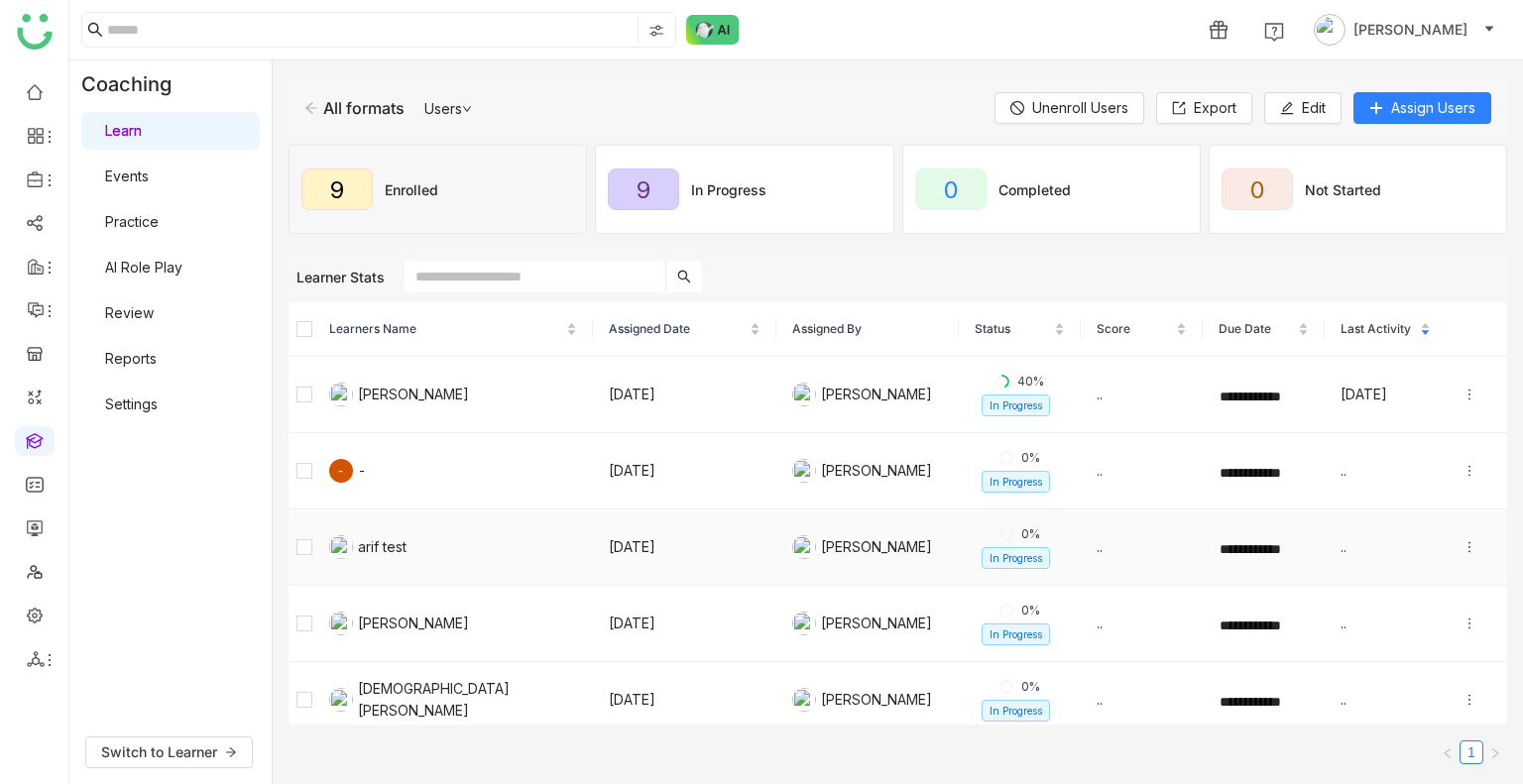 click on "0%  In Progress" 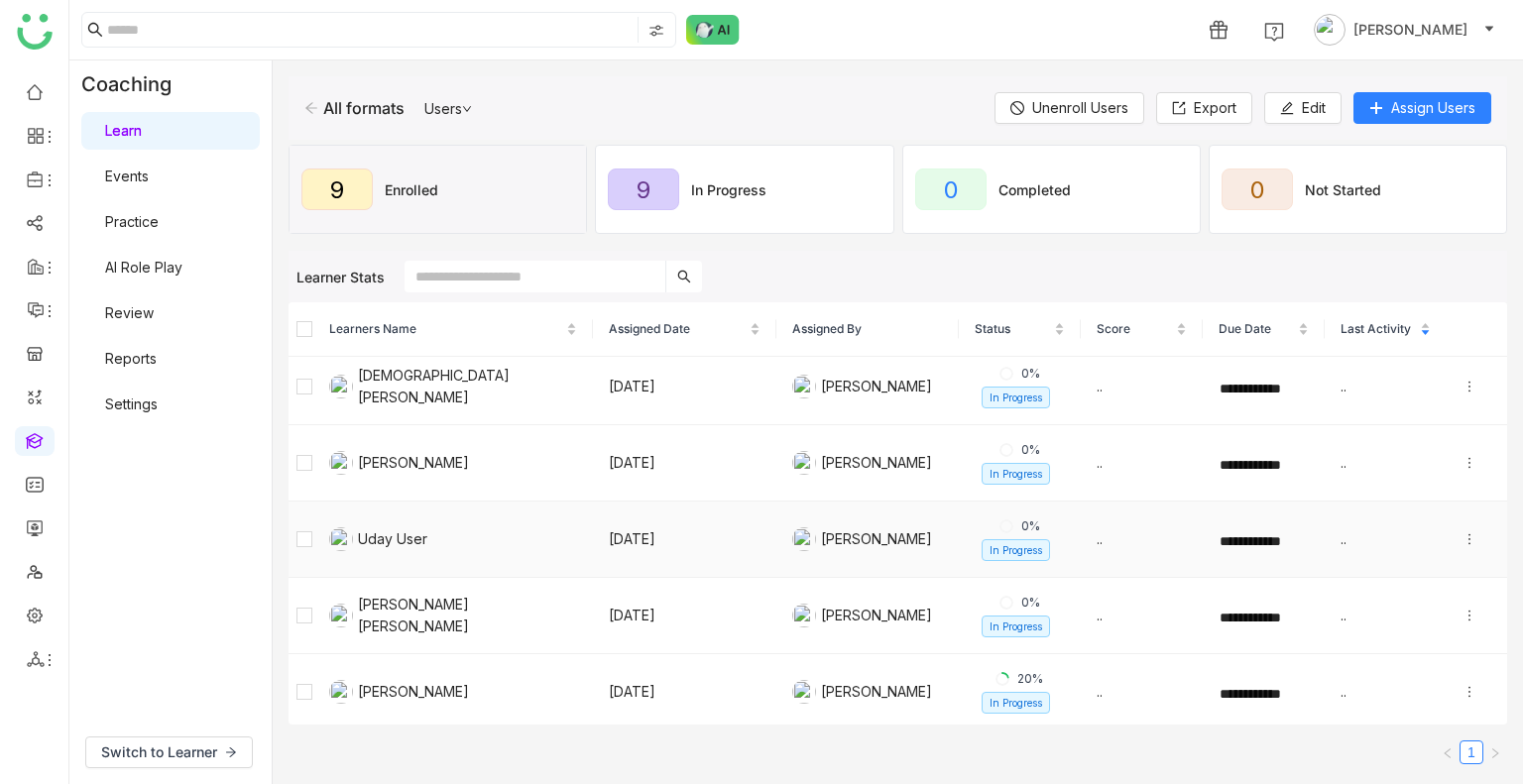 scroll, scrollTop: 0, scrollLeft: 0, axis: both 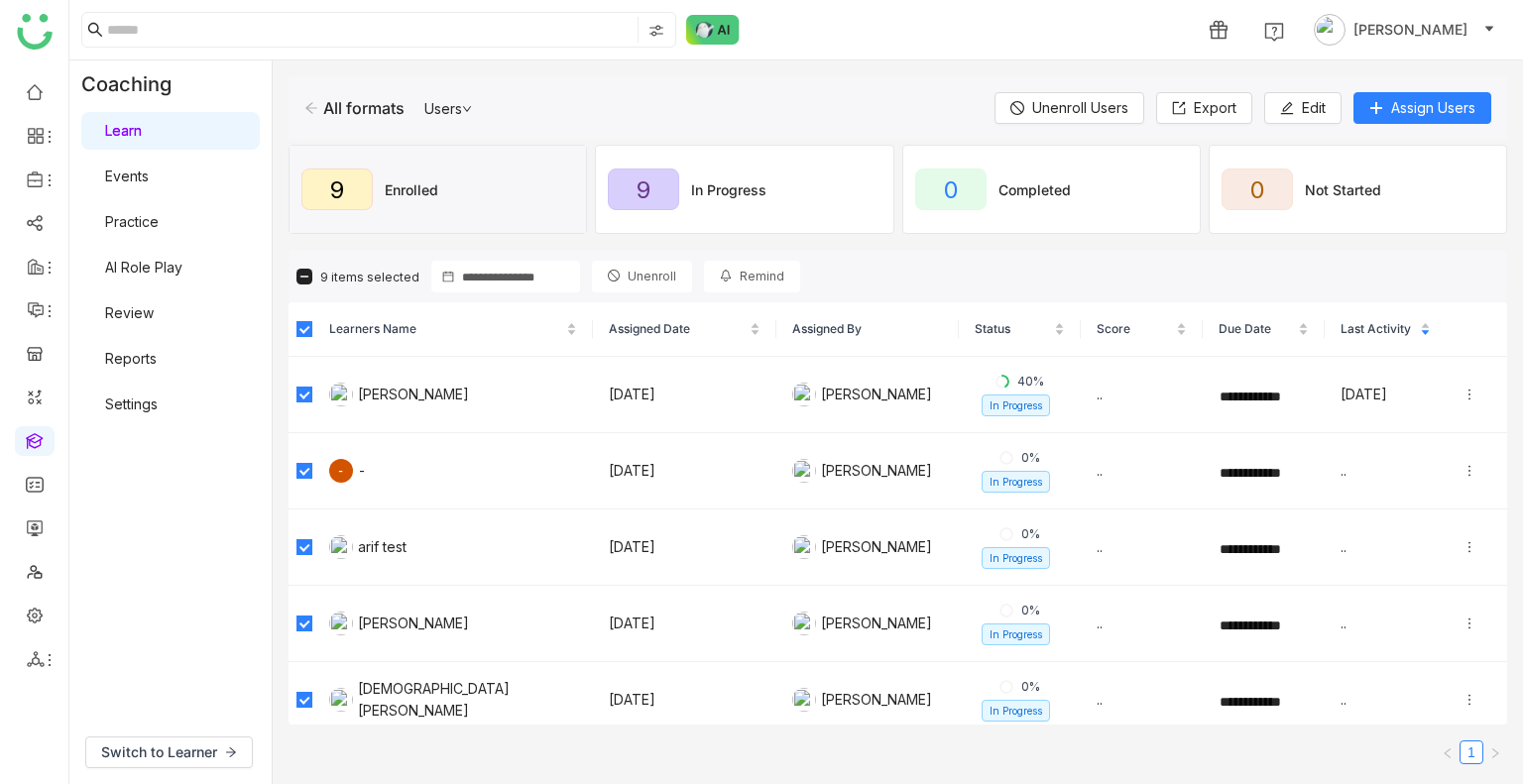 click 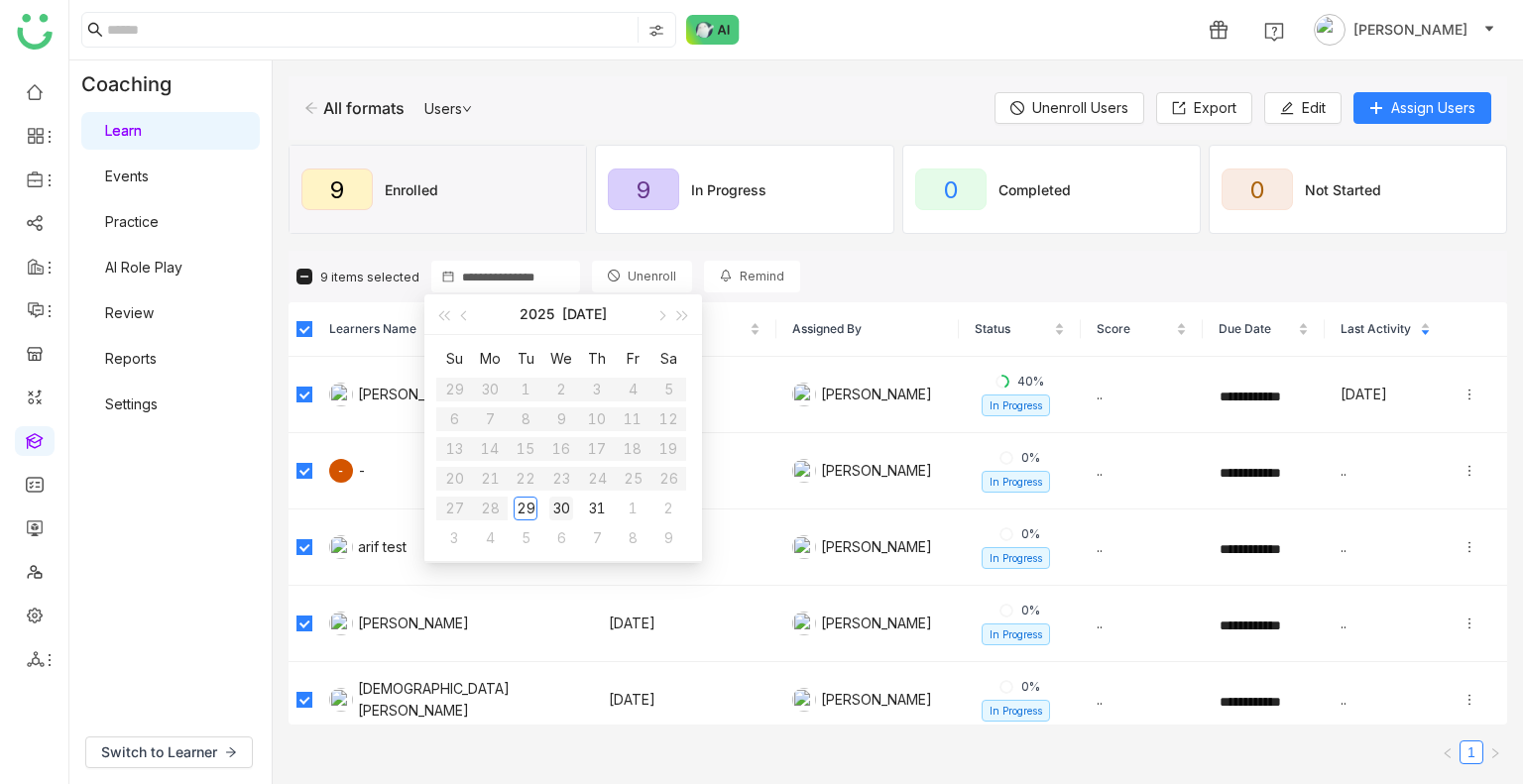 click on "30" at bounding box center [561, 508] 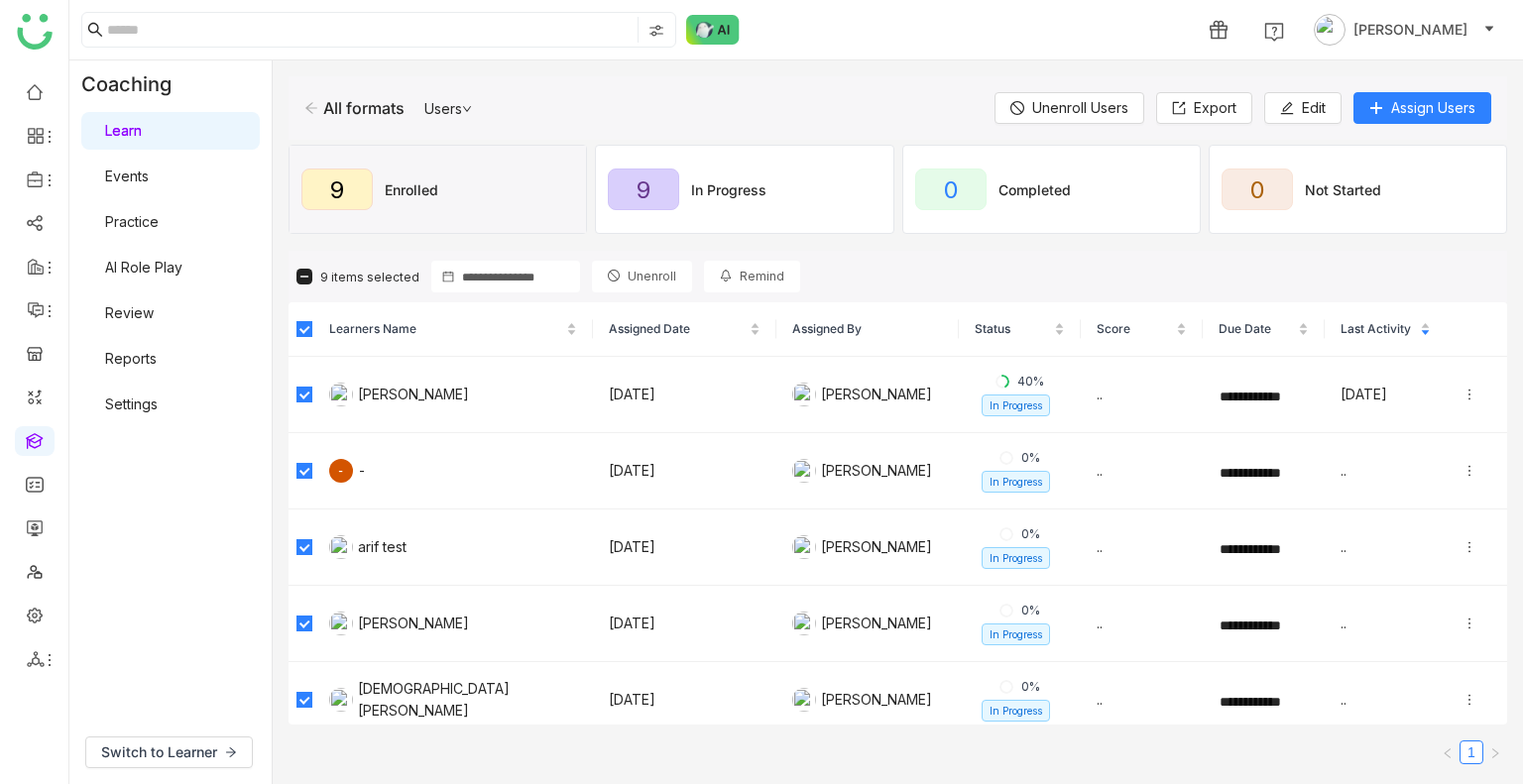 type on "**********" 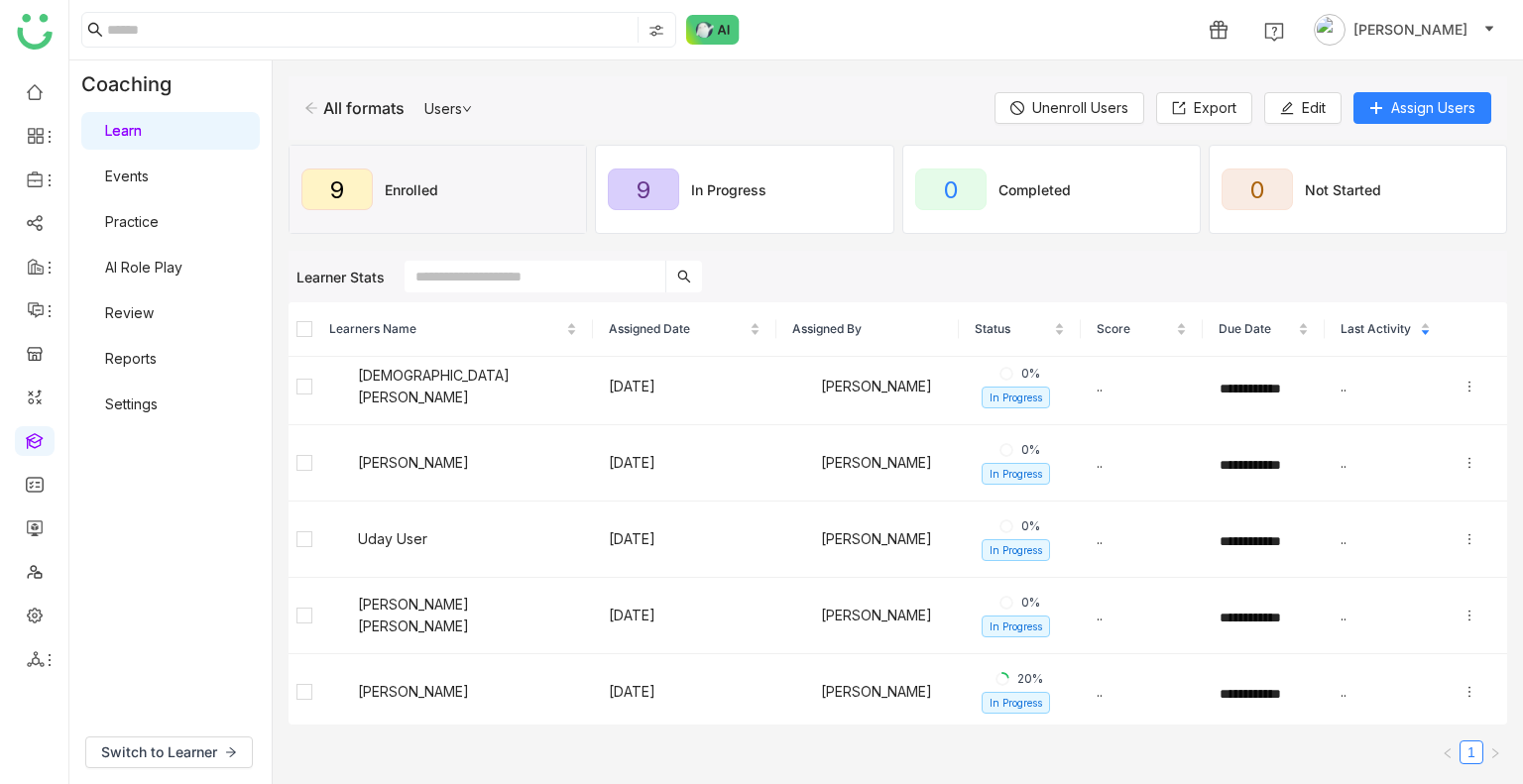 scroll, scrollTop: 0, scrollLeft: 0, axis: both 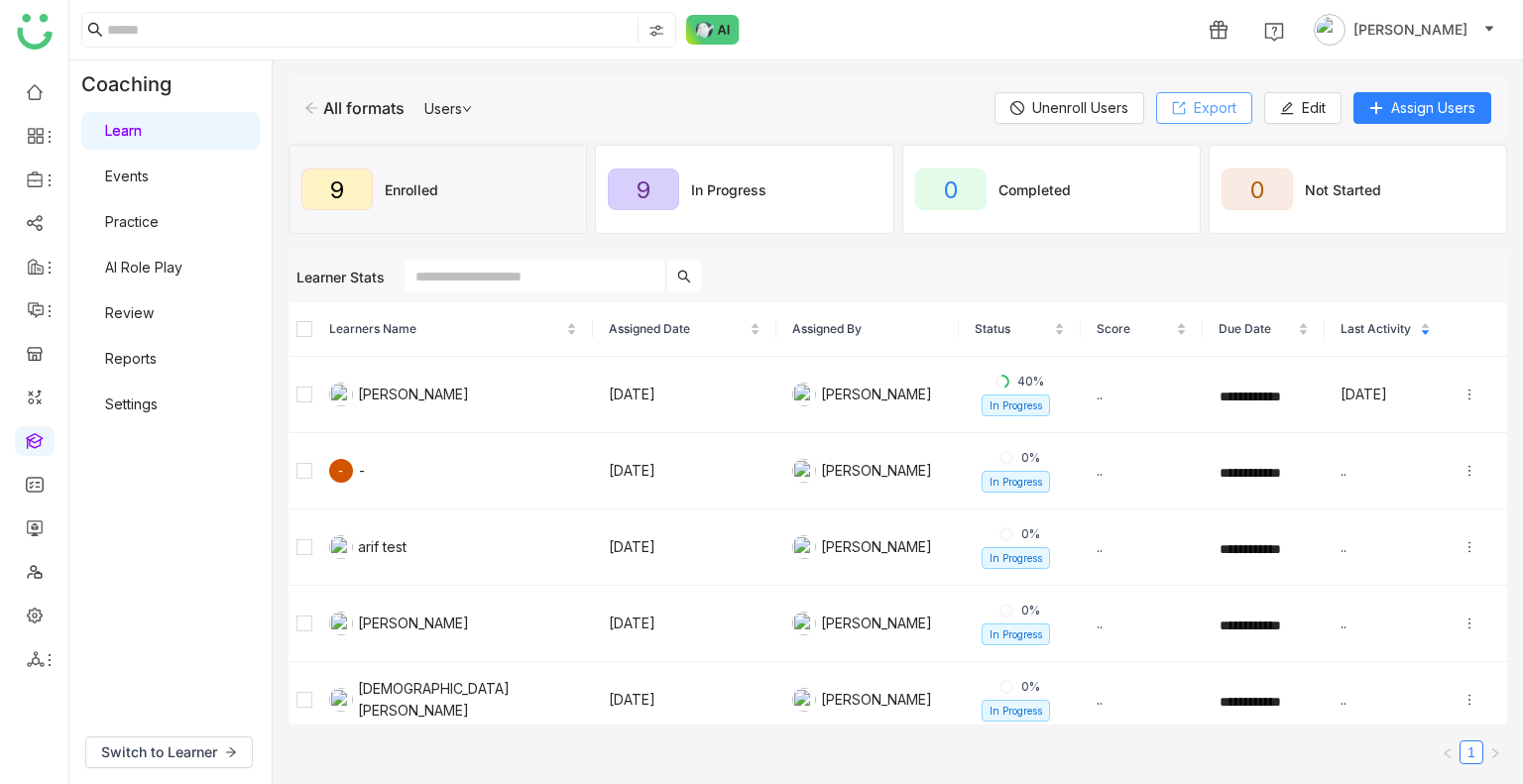 click on "Export" 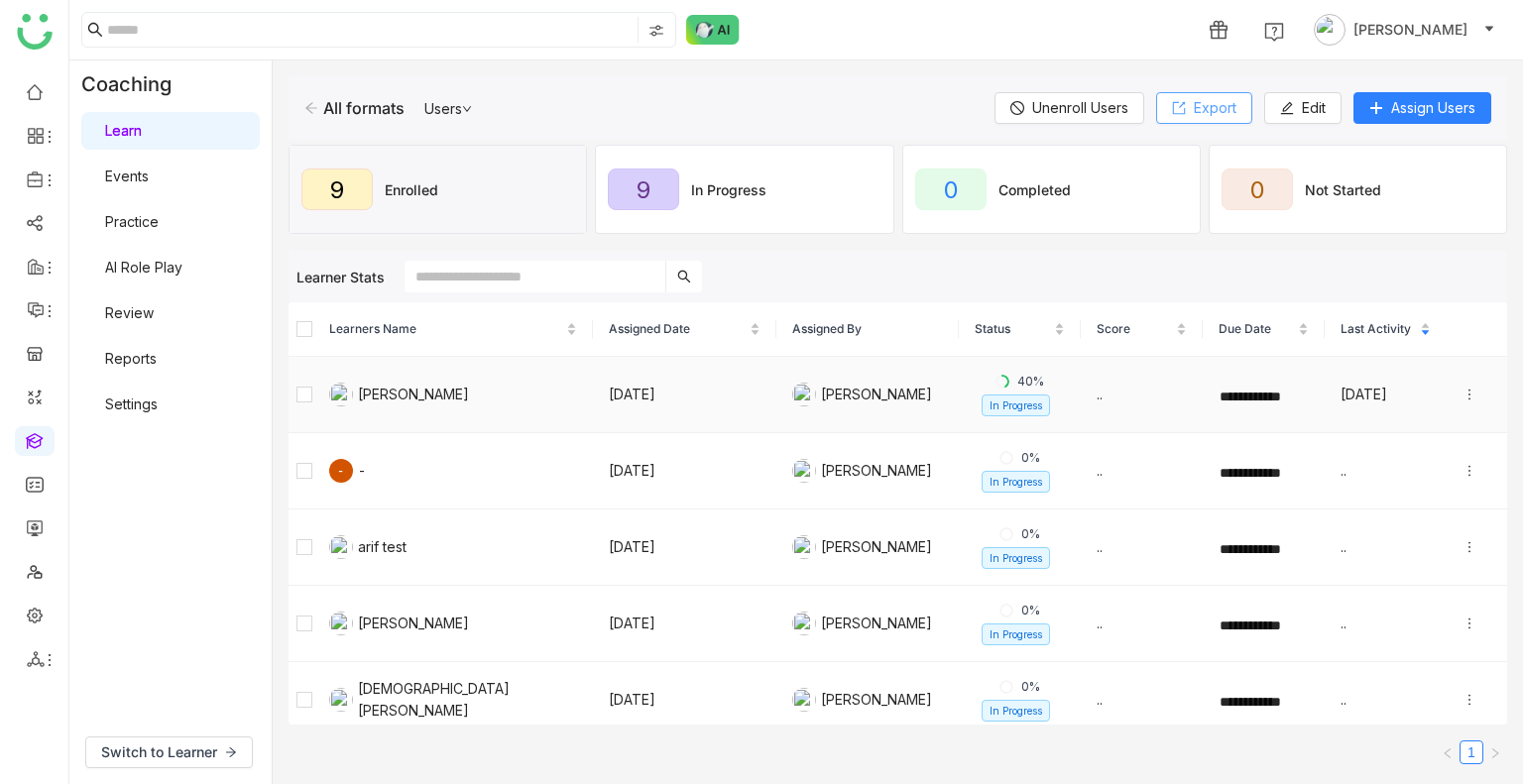 scroll, scrollTop: 313, scrollLeft: 0, axis: vertical 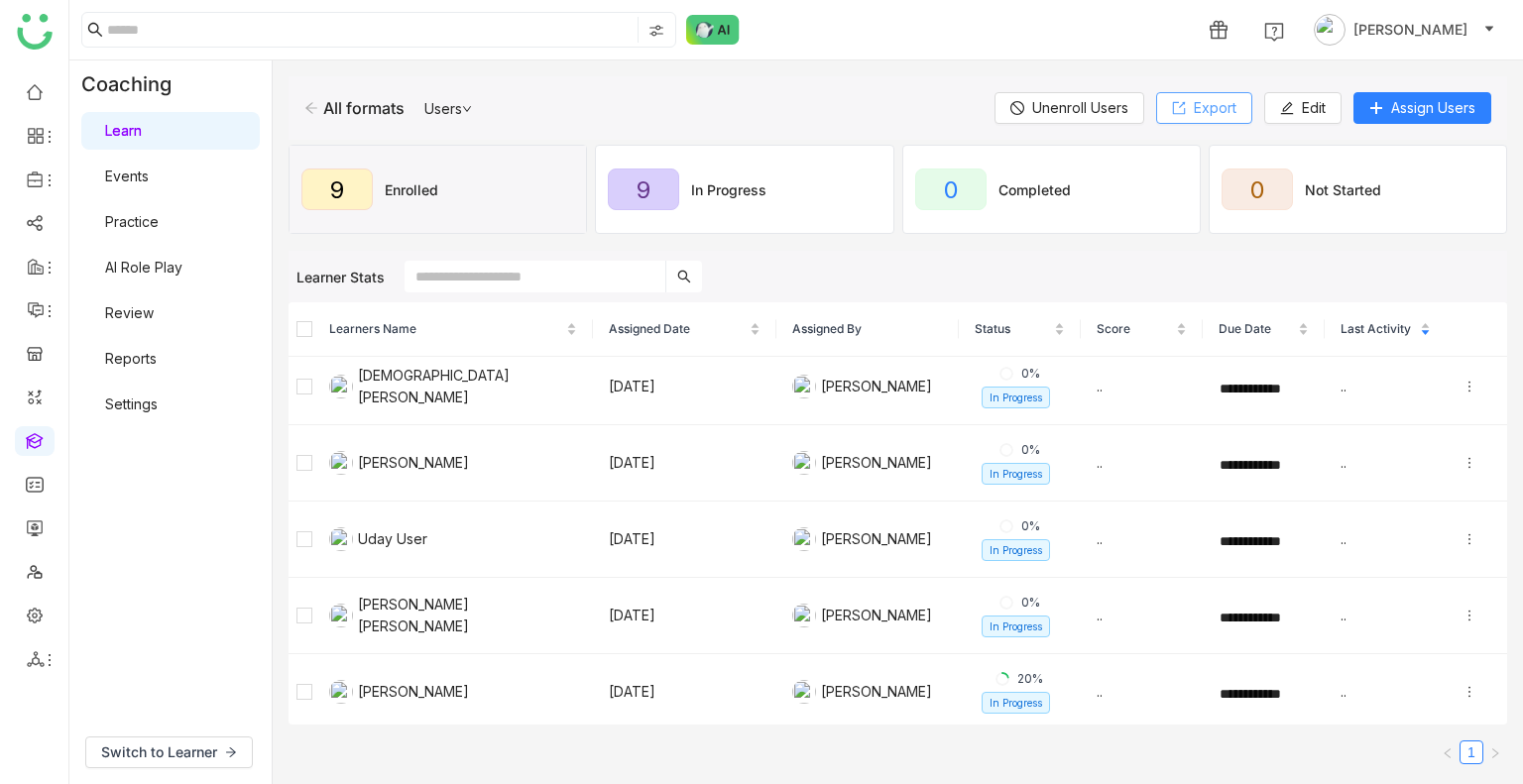 type 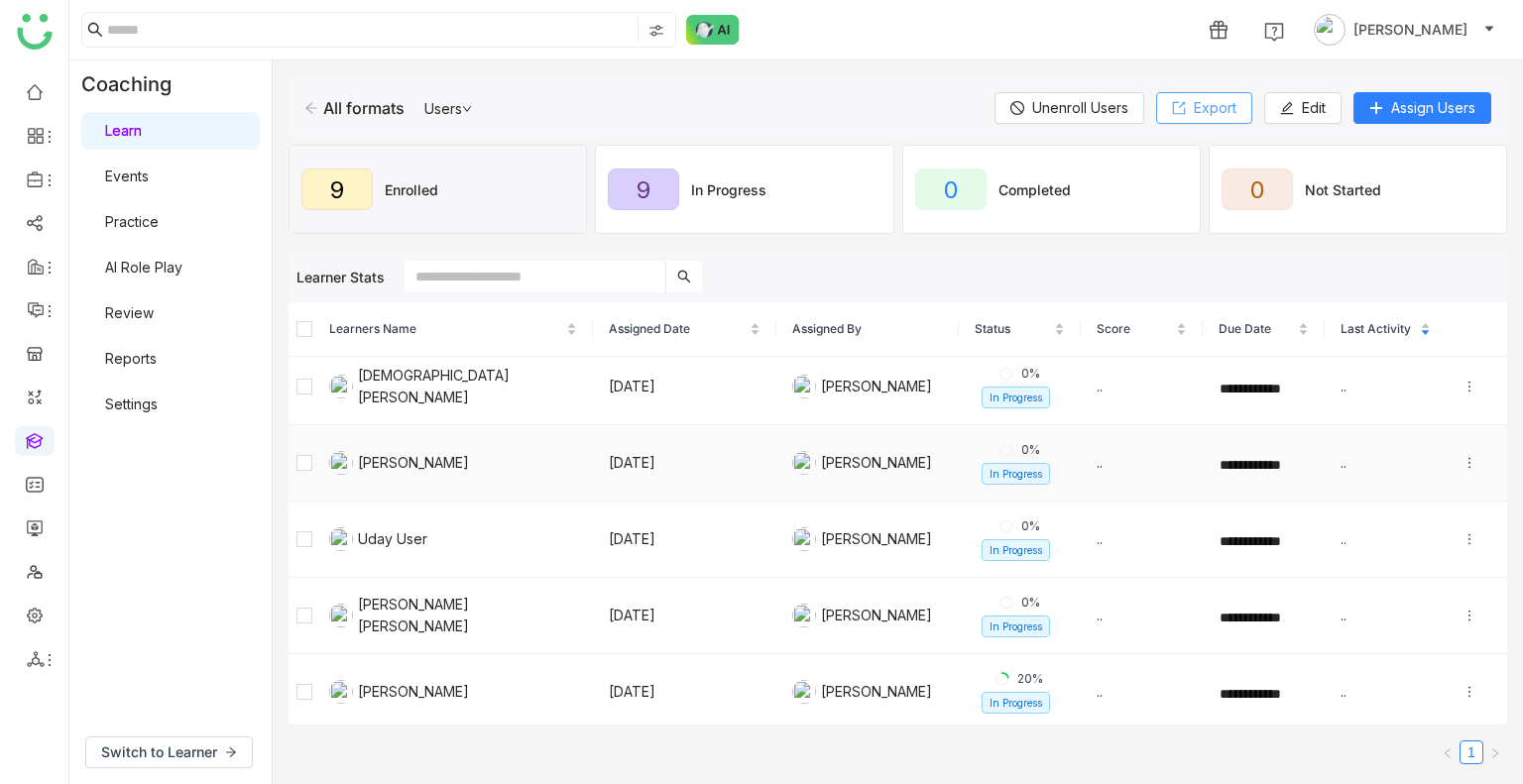 scroll, scrollTop: 0, scrollLeft: 0, axis: both 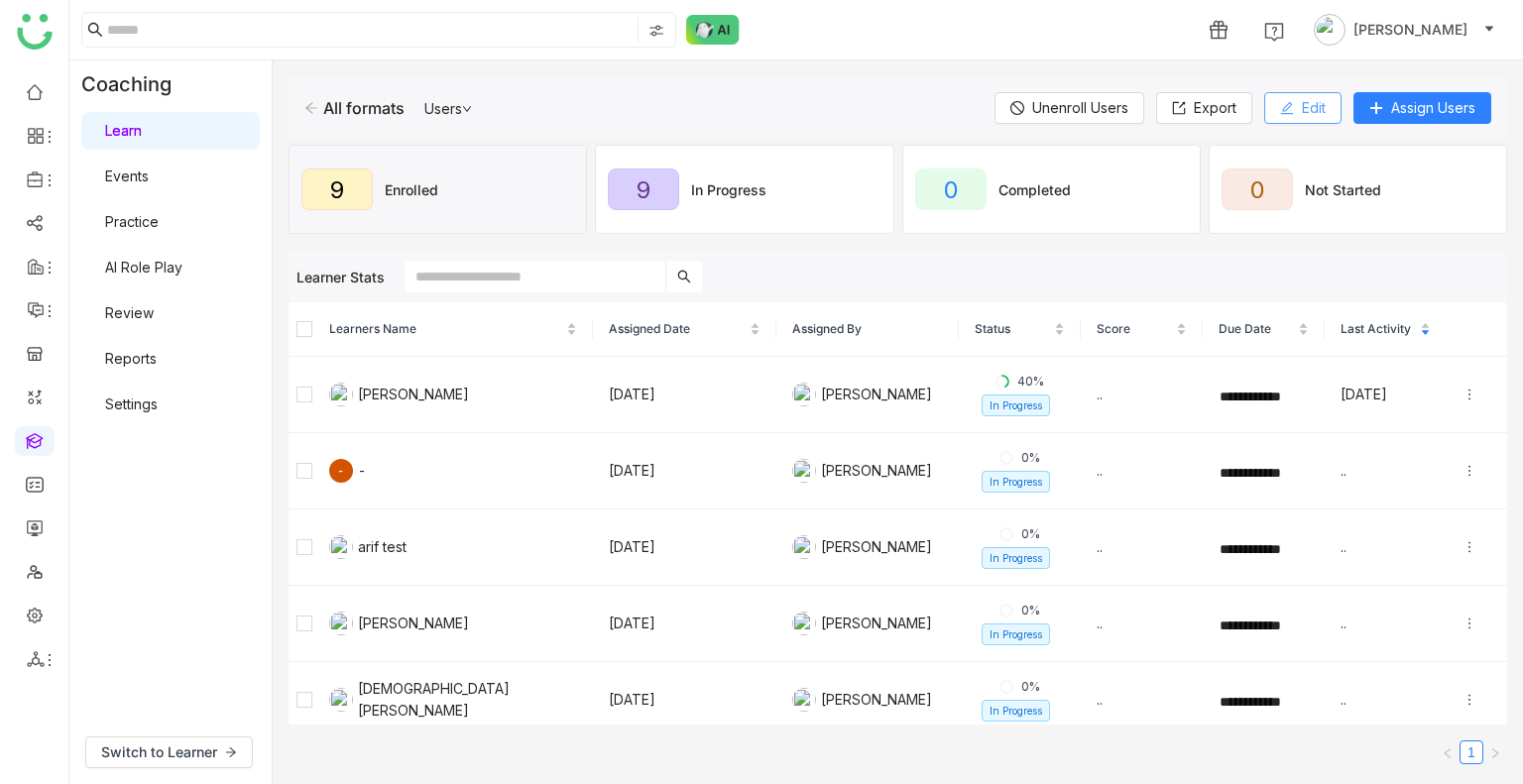 click 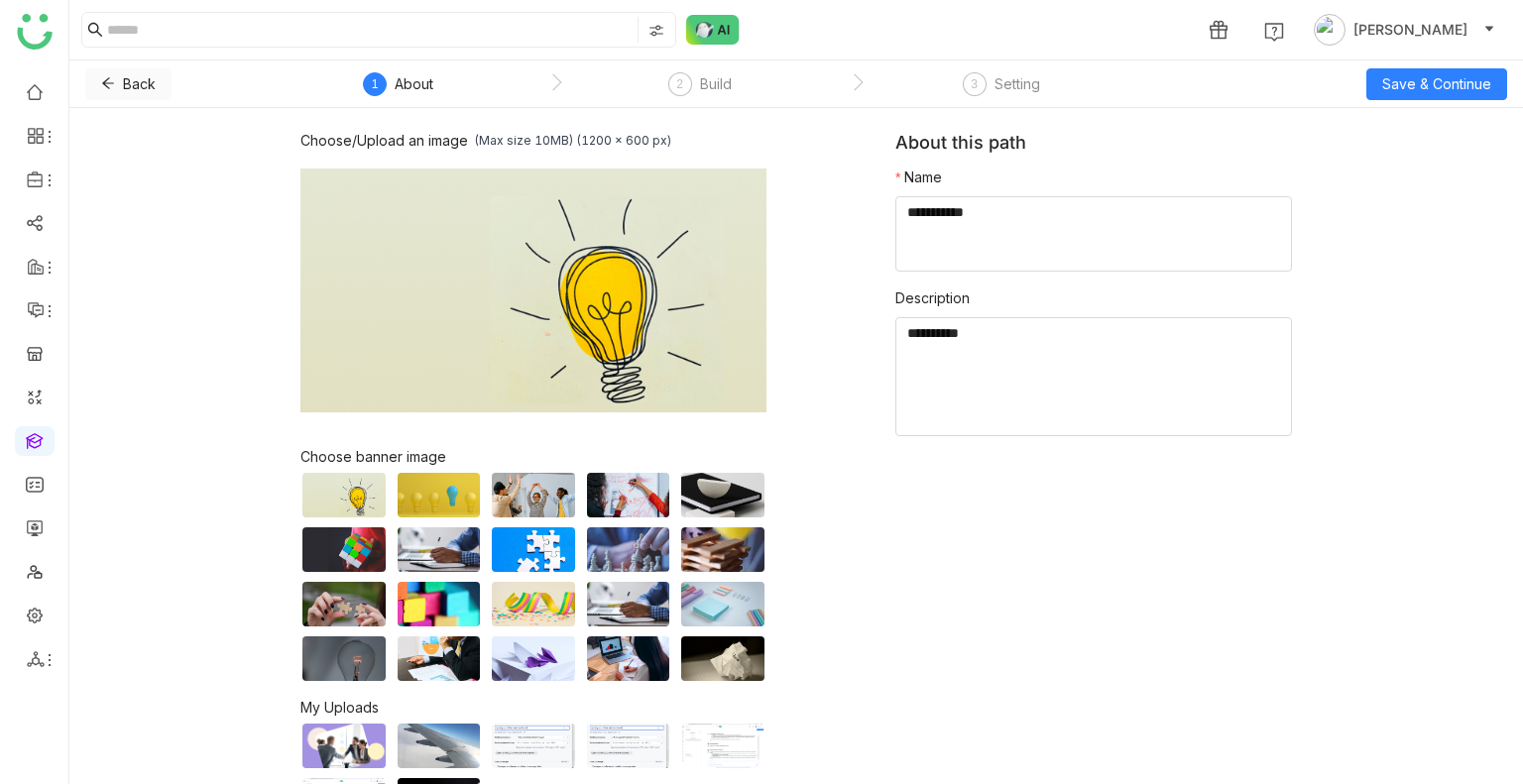 click 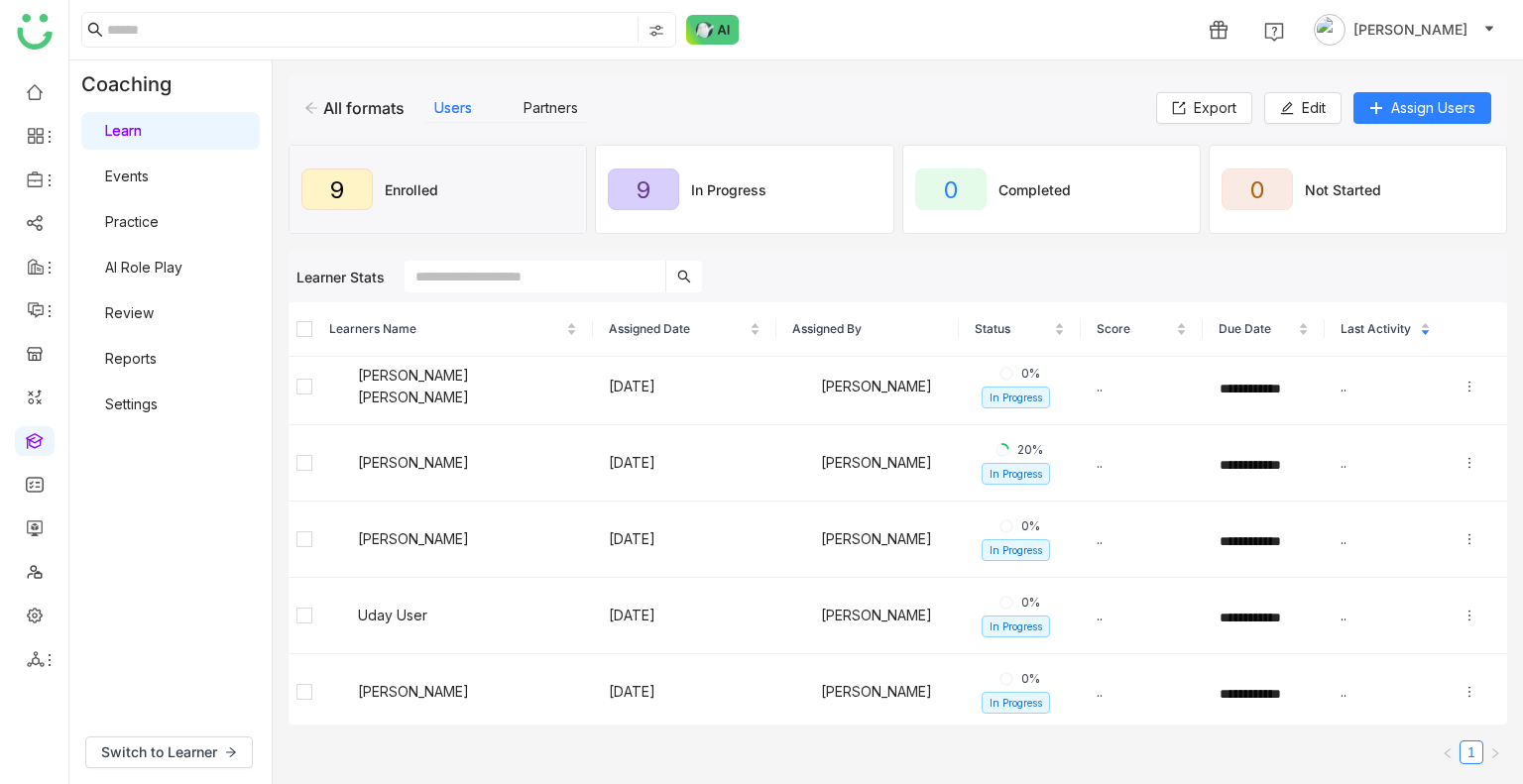 scroll, scrollTop: 0, scrollLeft: 0, axis: both 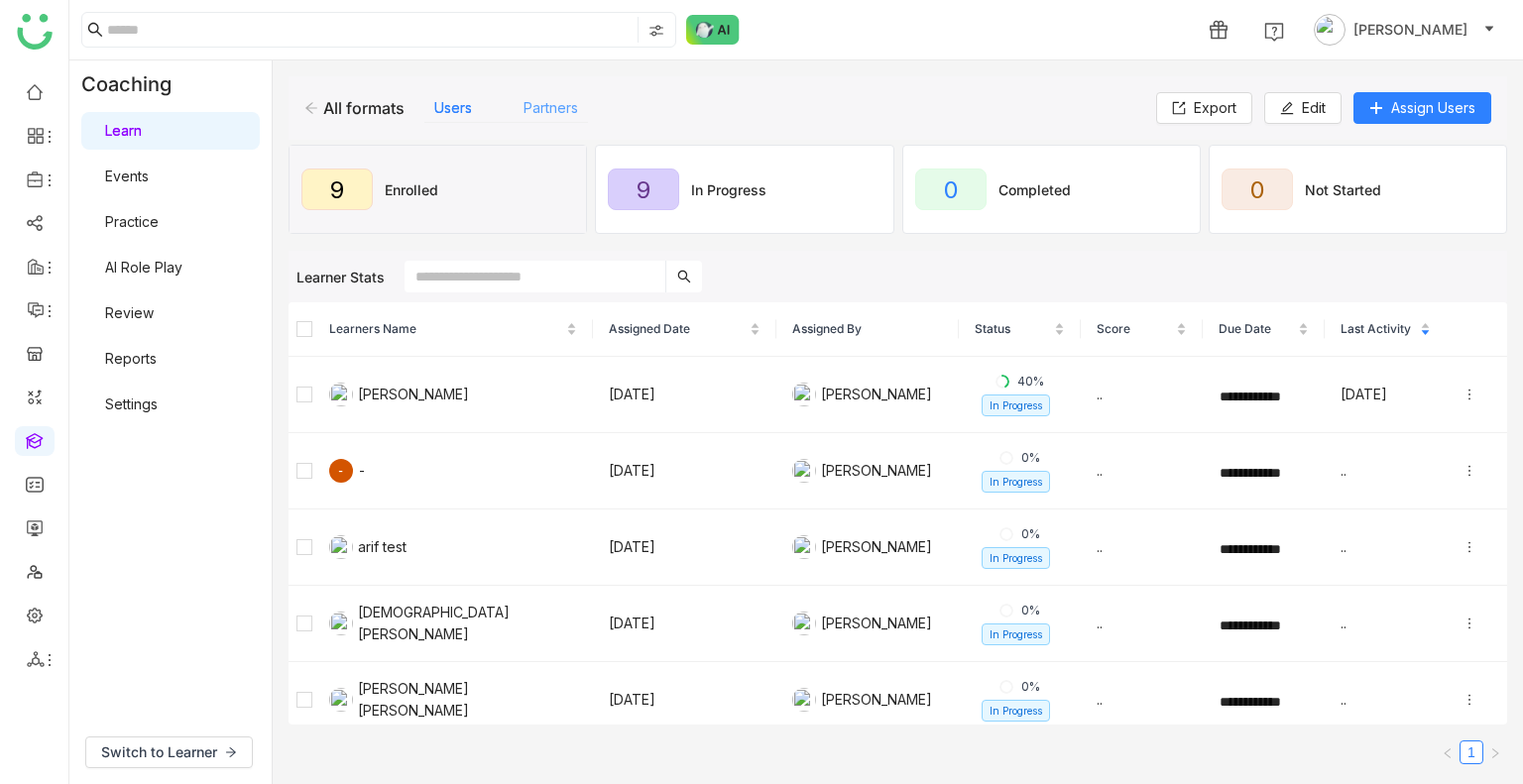 click on "Partners" at bounding box center (550, 107) 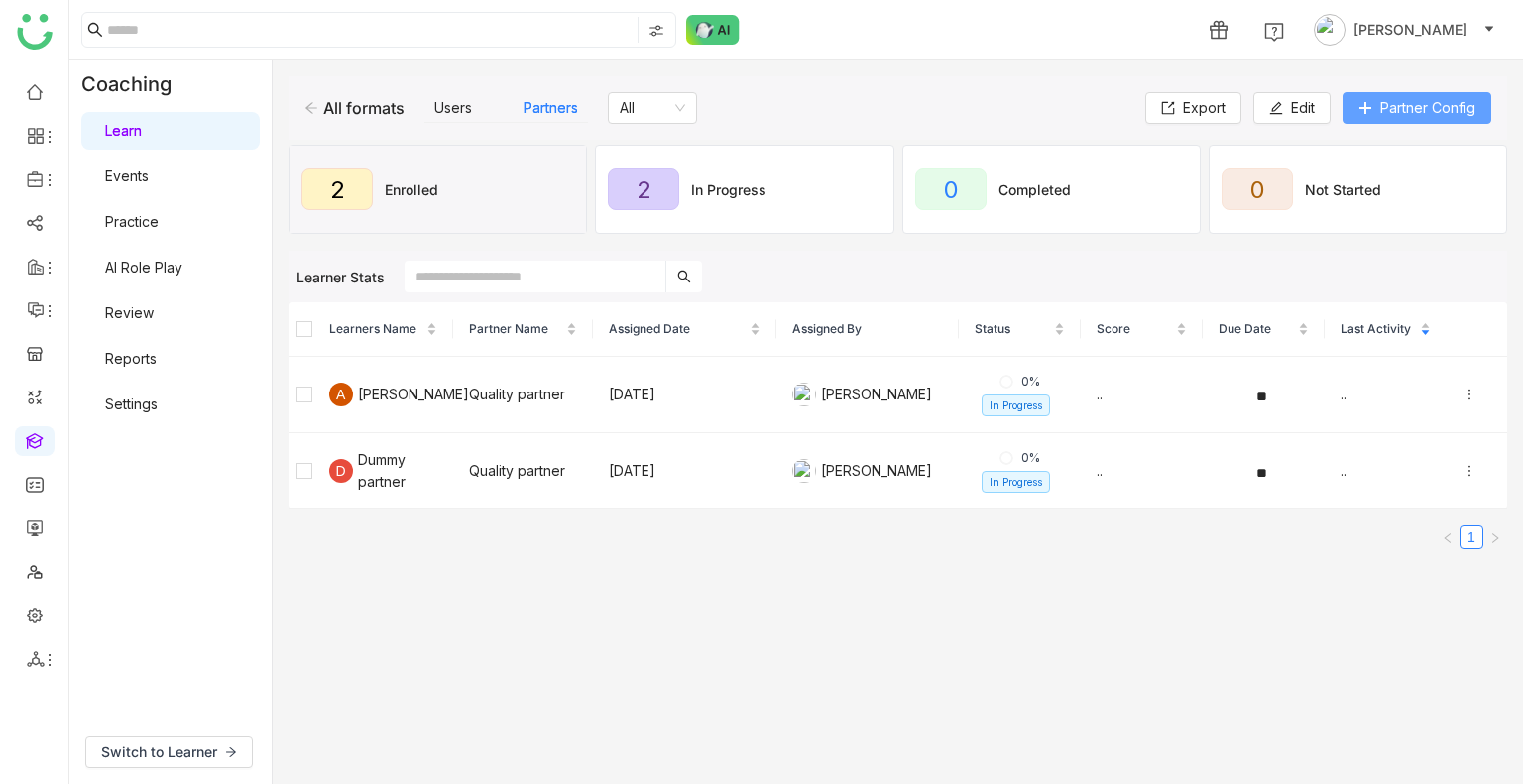 click on "Partner Config" 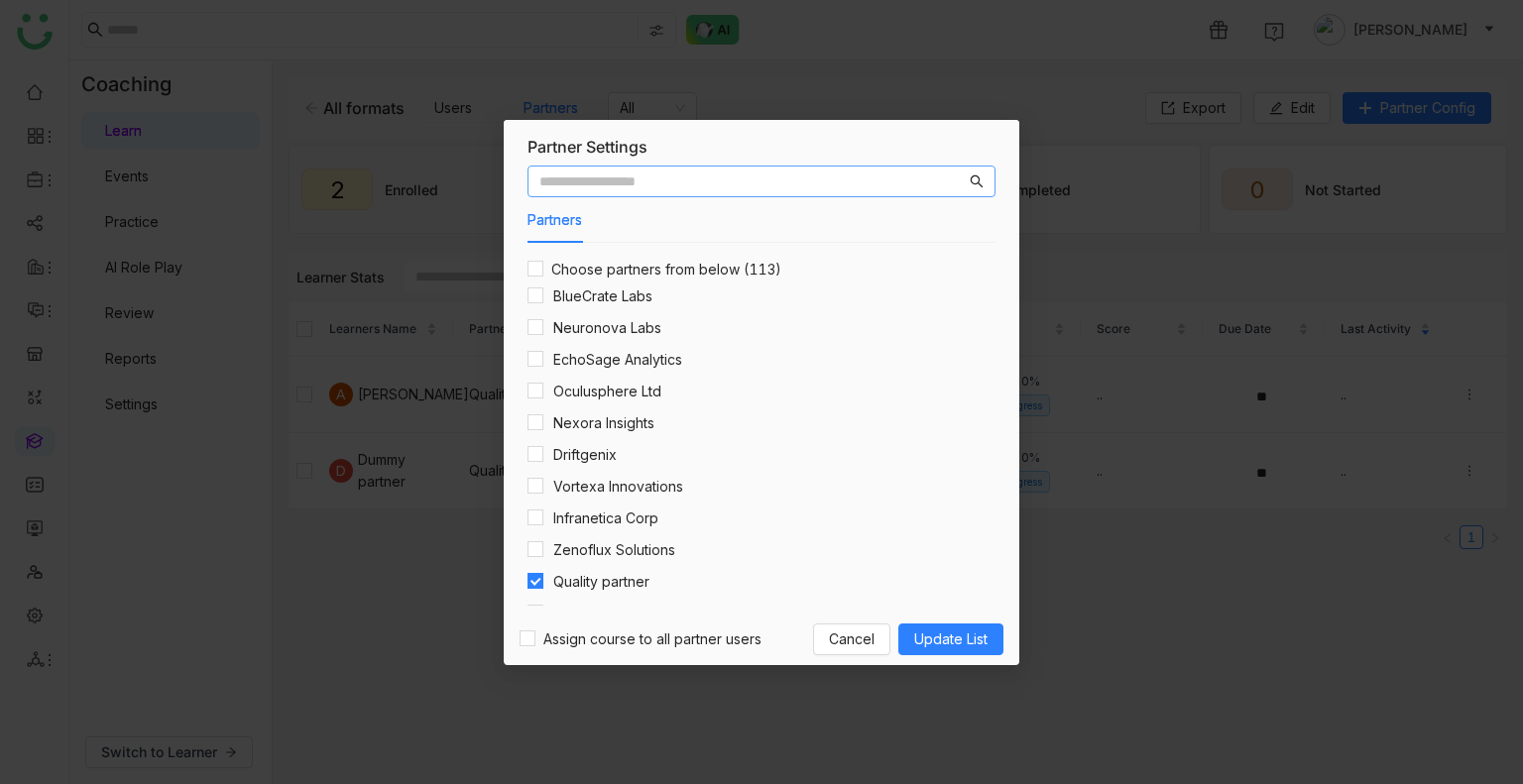 click at bounding box center (753, 181) 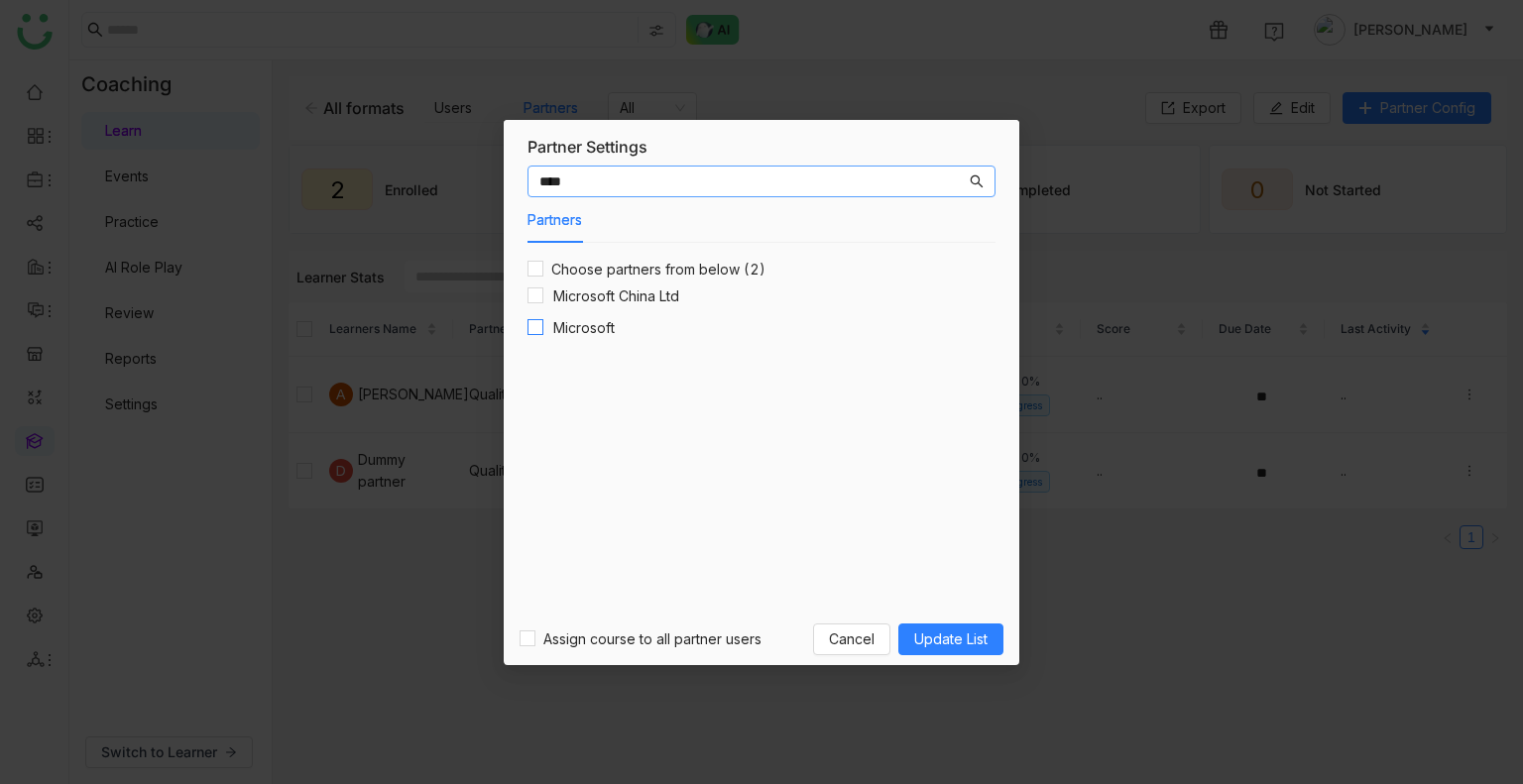 type on "****" 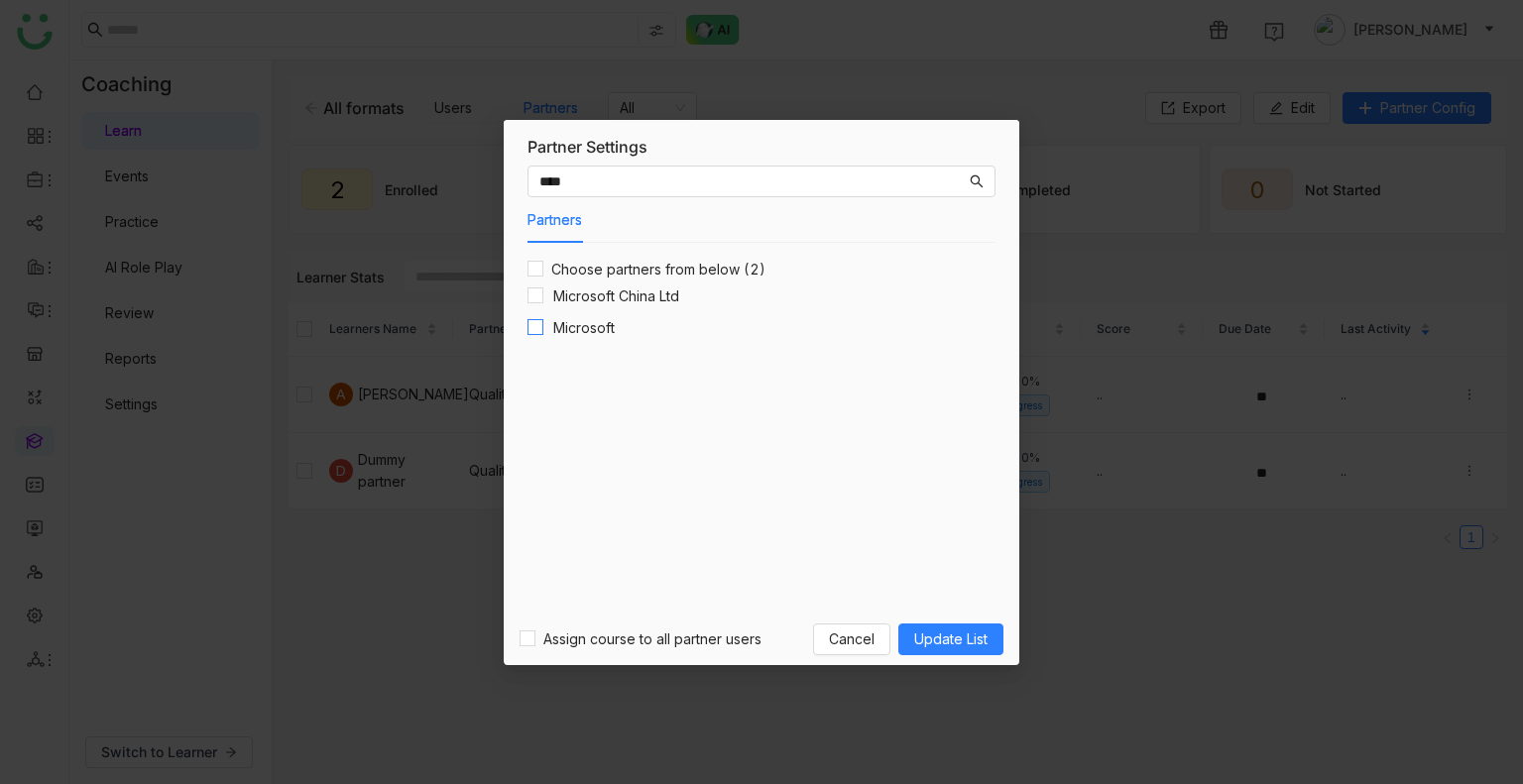 click at bounding box center [535, 328] 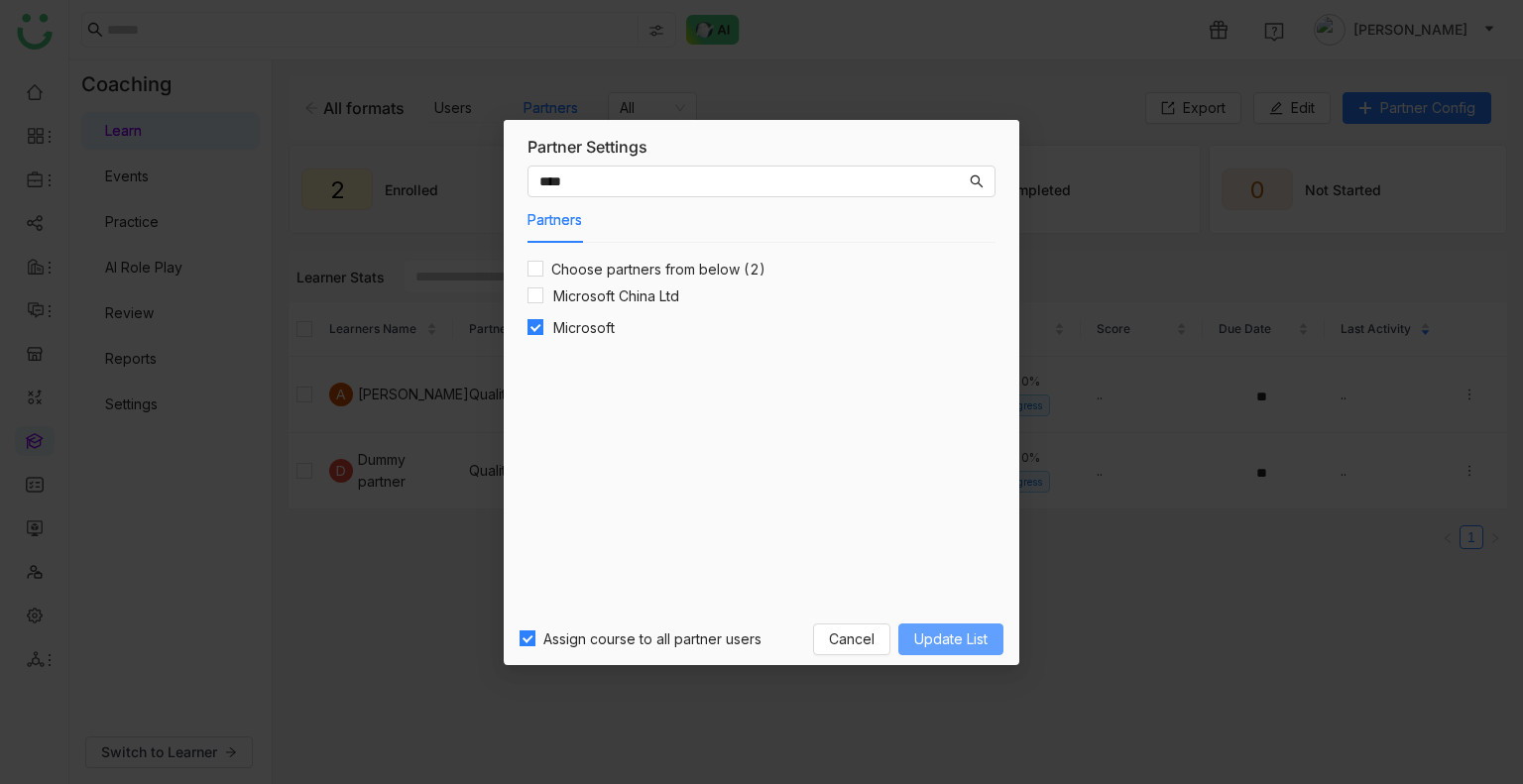 click on "Update List" at bounding box center [951, 639] 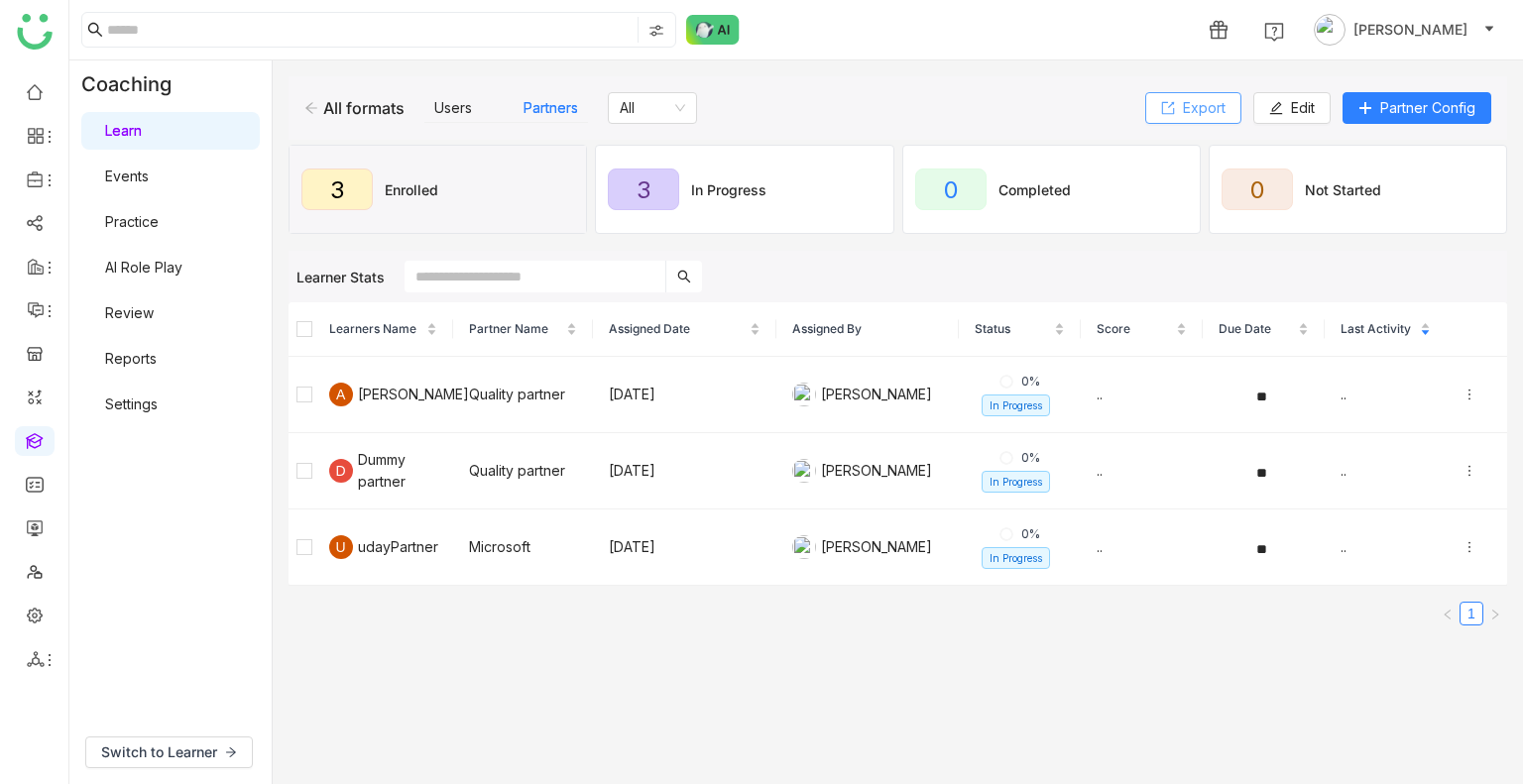 click on "Export" 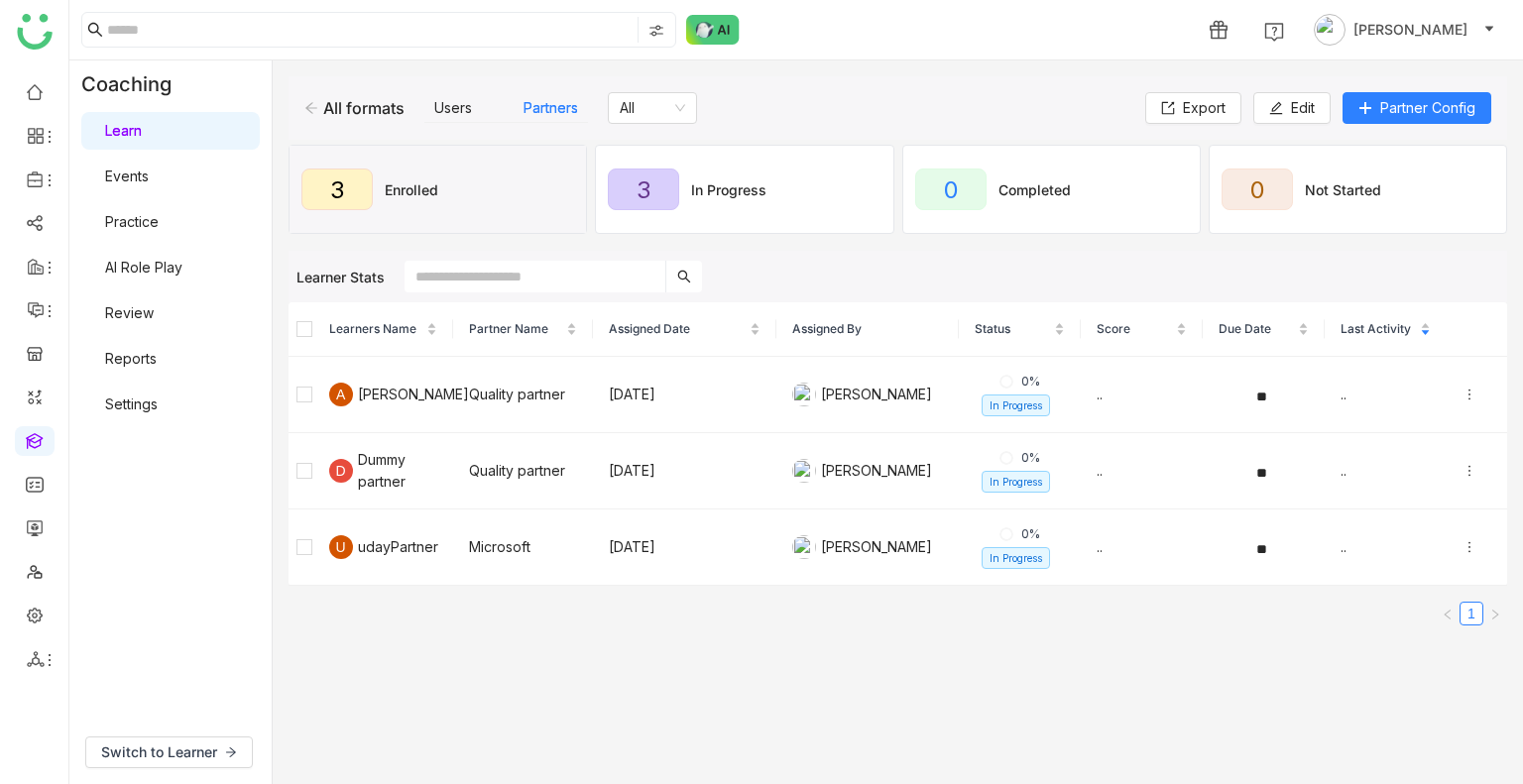 click on "All formats   Users   Partners   All   Export   Edit   Partner Config   3   Enrolled   3   In Progress   0   Completed   0   Not Started  Learner Stats 0 items selected  Unenroll
Remind   Learners Name   Partner Name   Assigned Date   Assigned By   Status   Score   Due Date   Last Activity      A   Arif  Testing   Quality partner  Jul 28, 2025  Azam Hussain  0%  In Progress  .. ..  D   Dummy partner   Quality partner  Jul 28, 2025  Azam Hussain  0%  In Progress  .. ..  U   udayPartner   Microsoft  Jul 29, 2025  Uday Bhanu  0%  In Progress  .. .. 1" 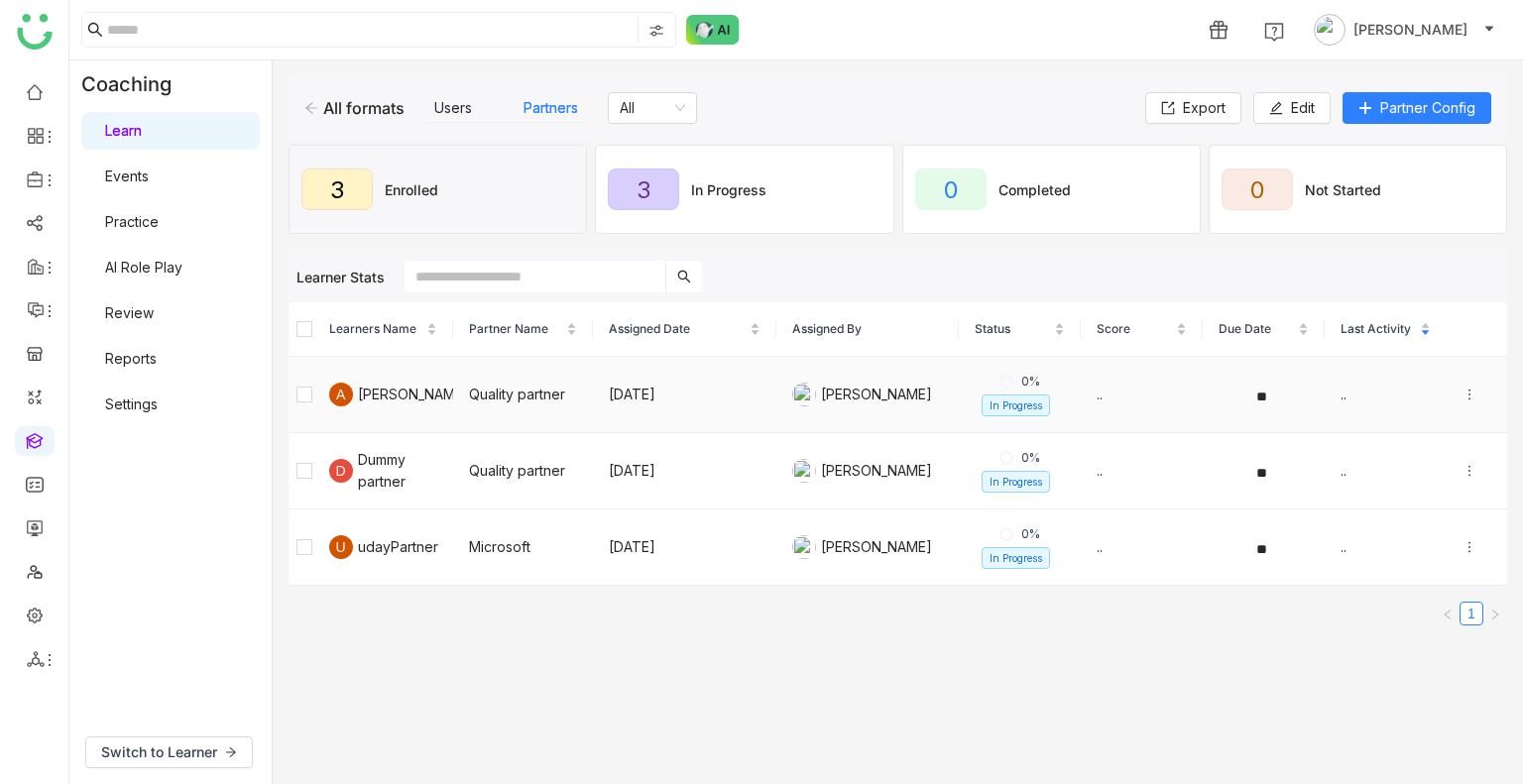 click 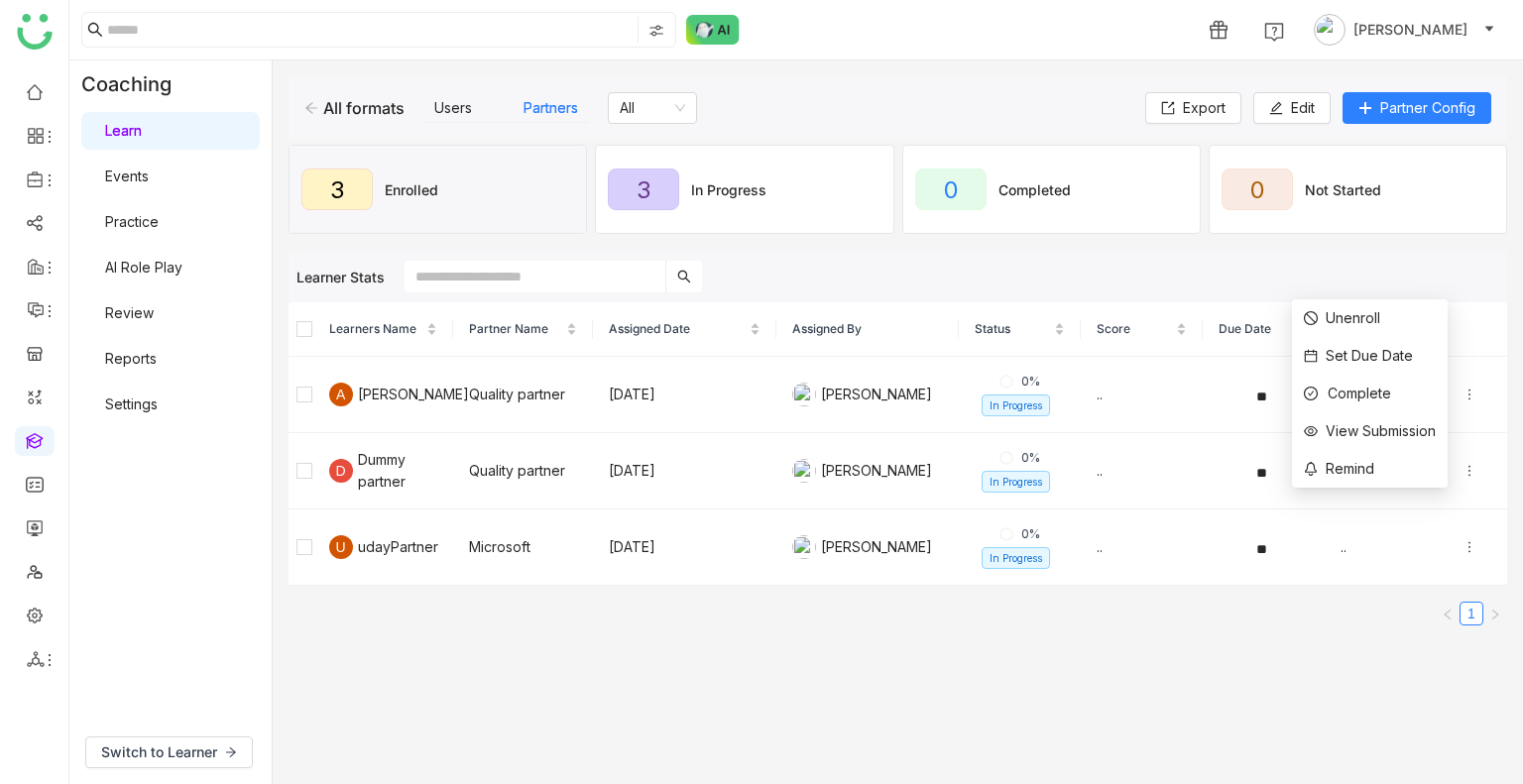 click on "1" 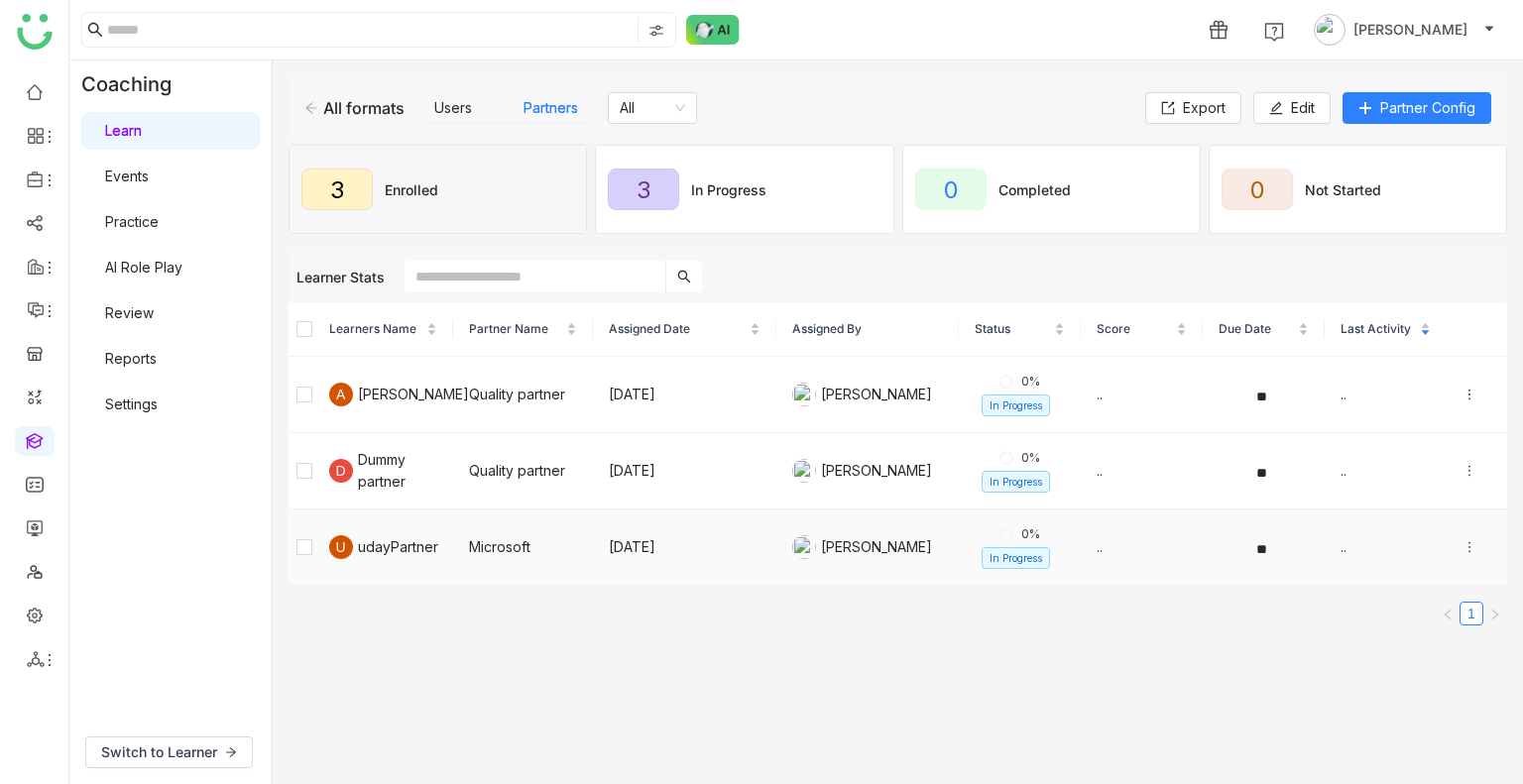 click 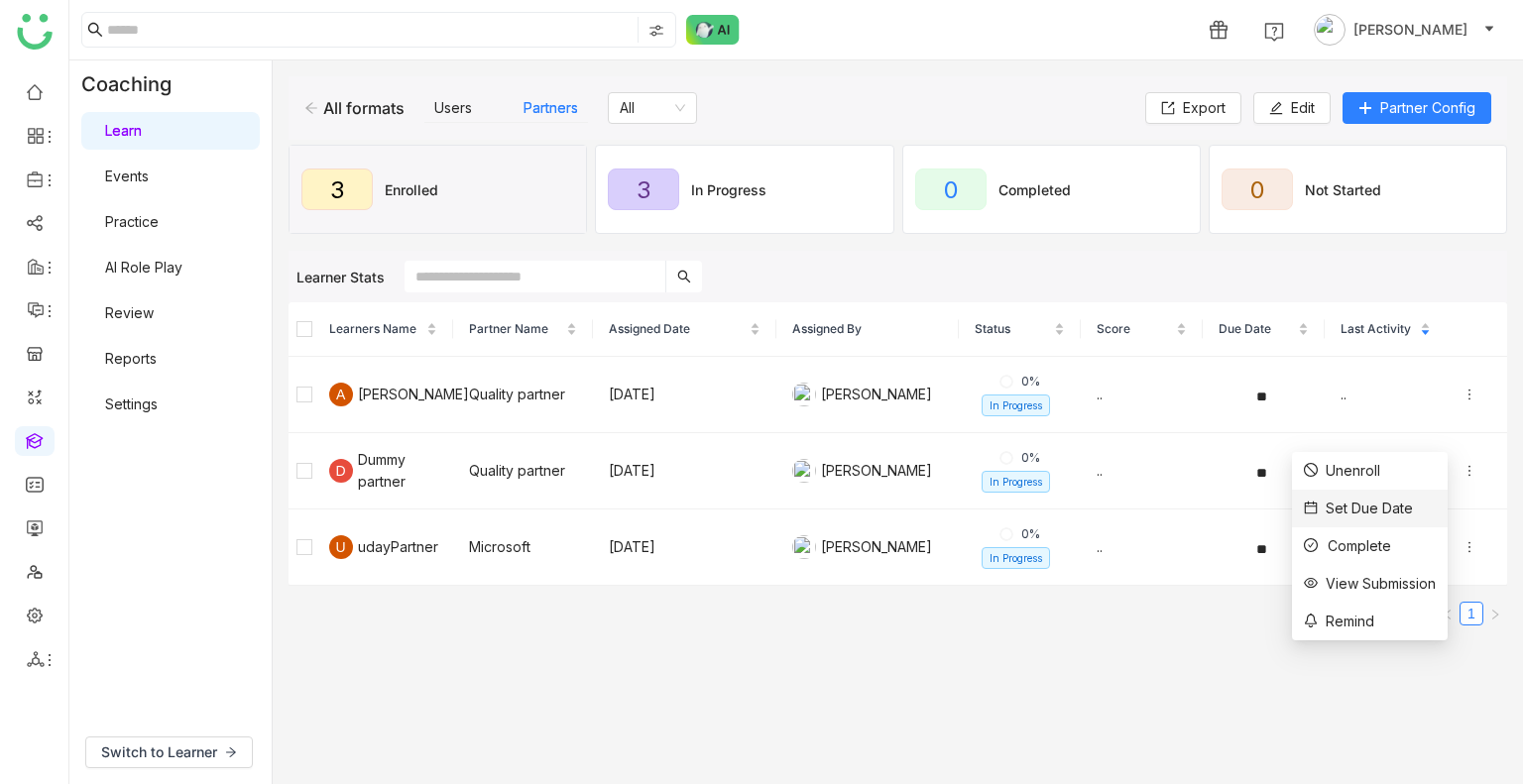 click on "Set Due Date" at bounding box center [1358, 508] 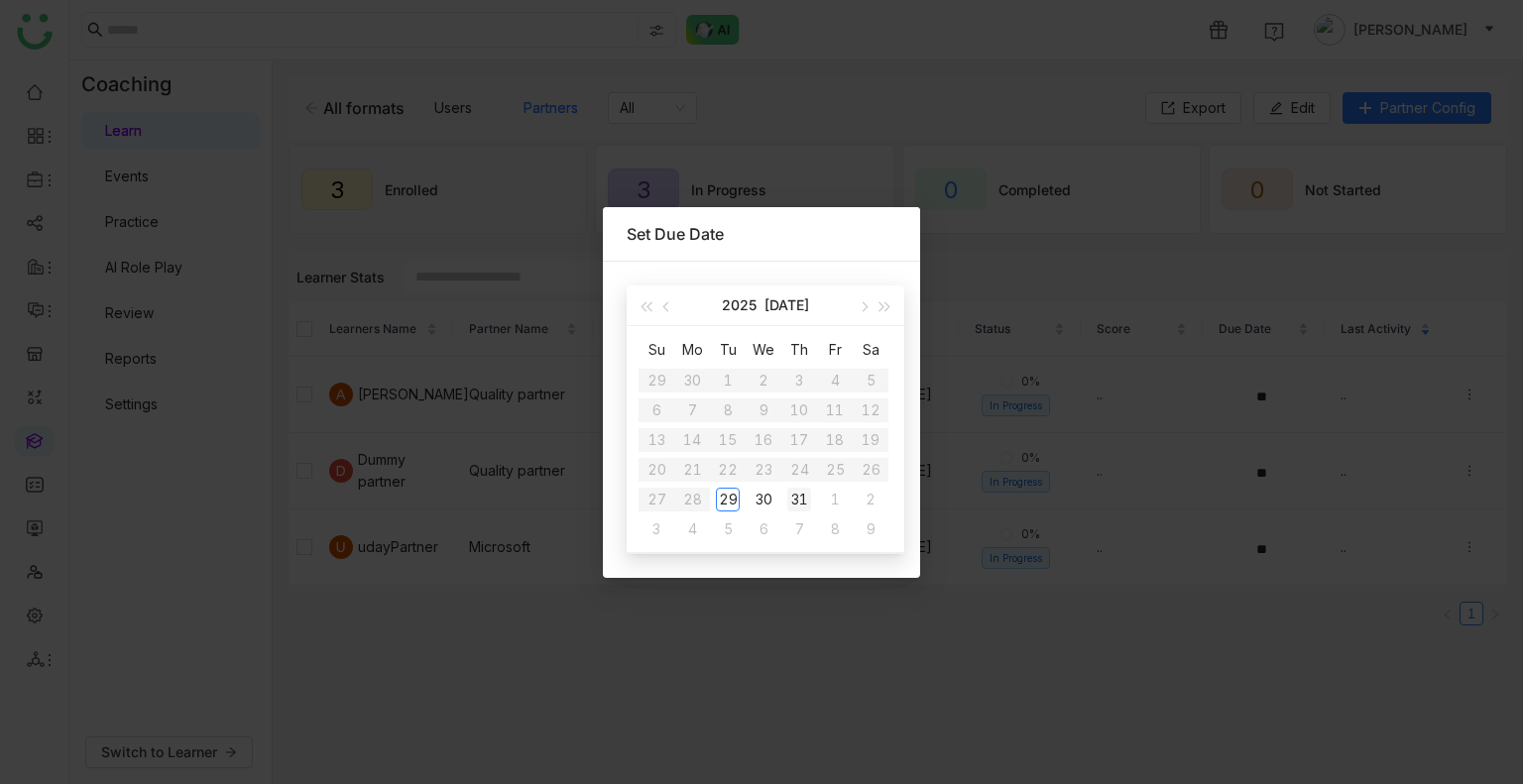 click on "31" at bounding box center [799, 500] 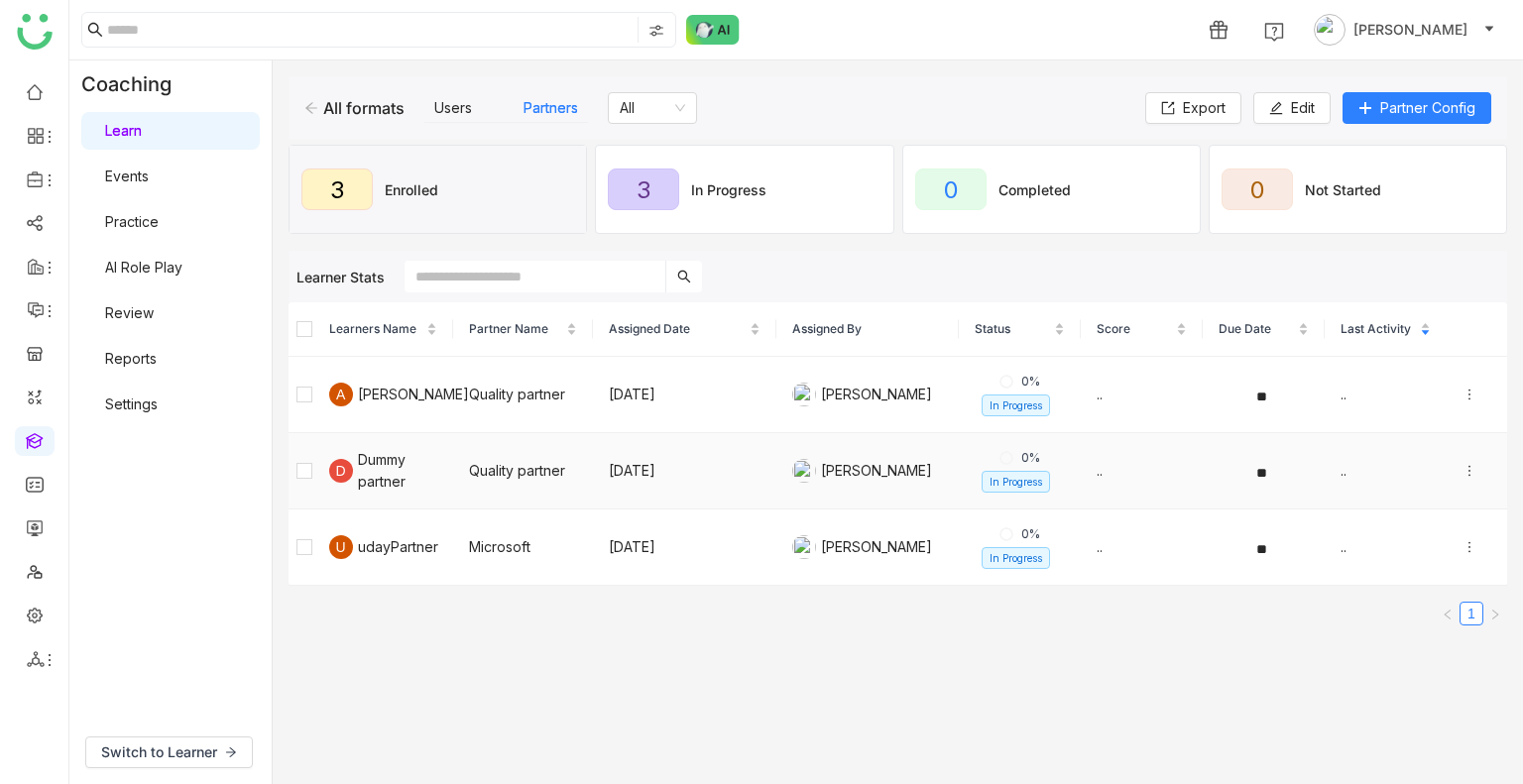 type on "**********" 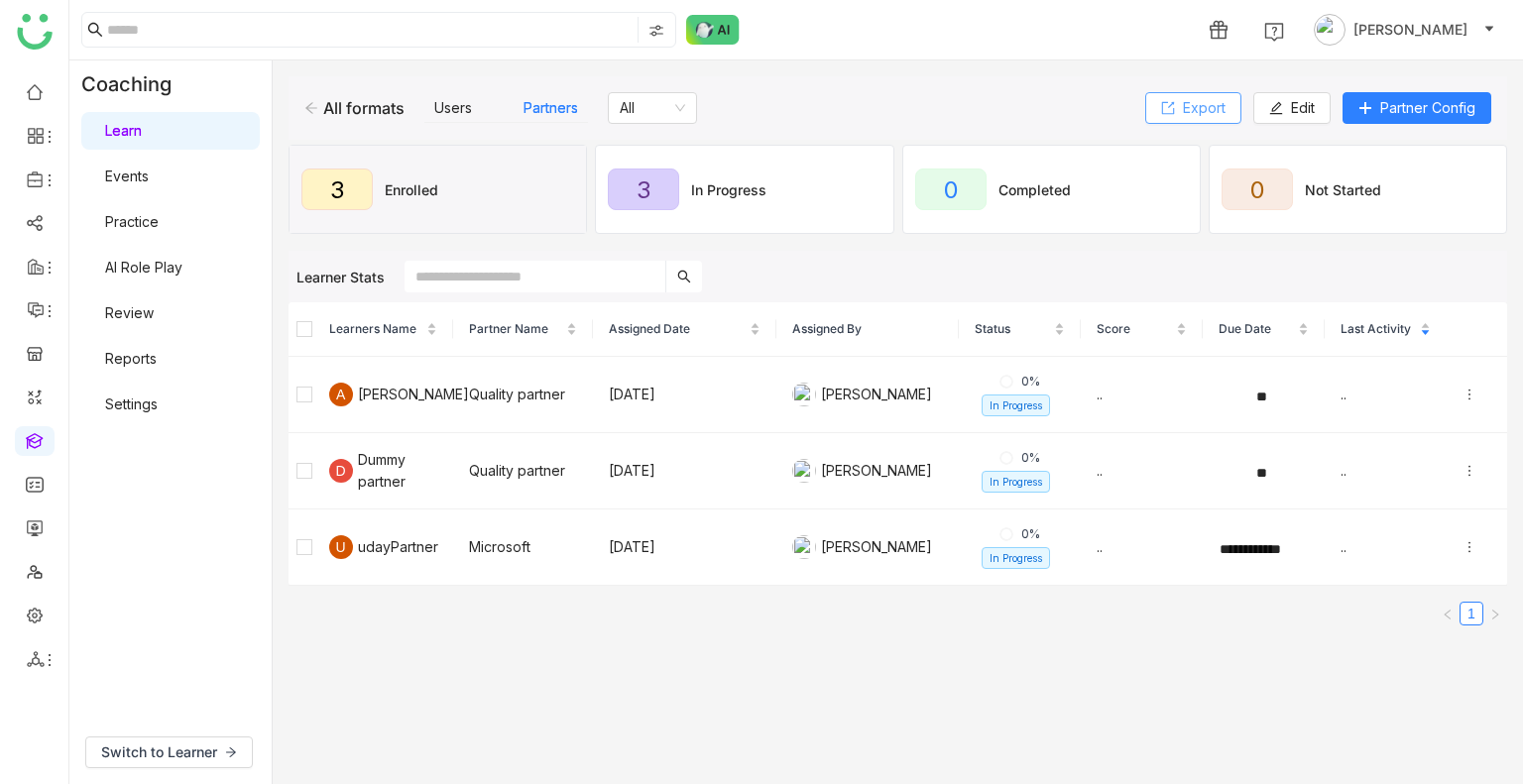 click on "Export" 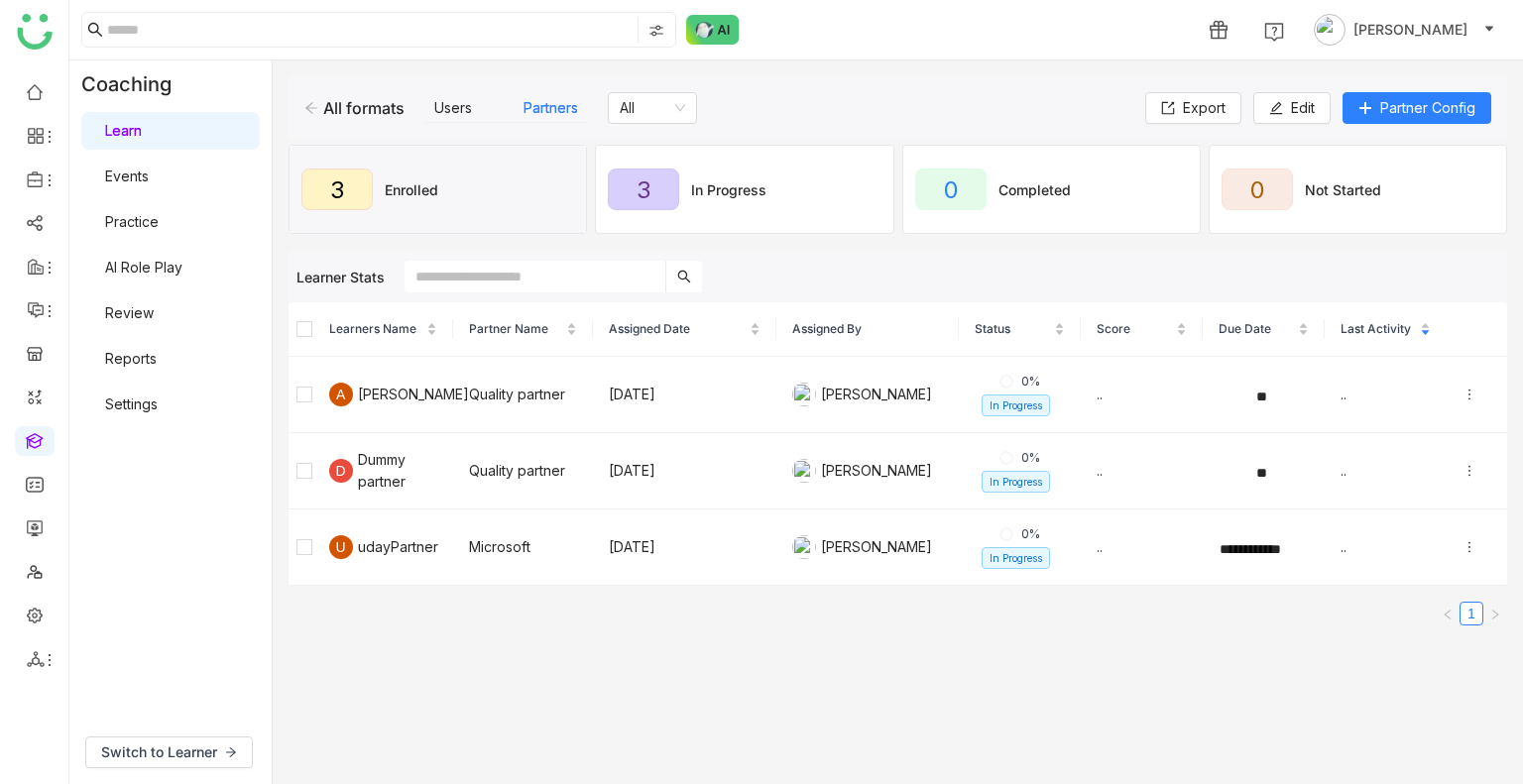 click on "Reports" at bounding box center [131, 358] 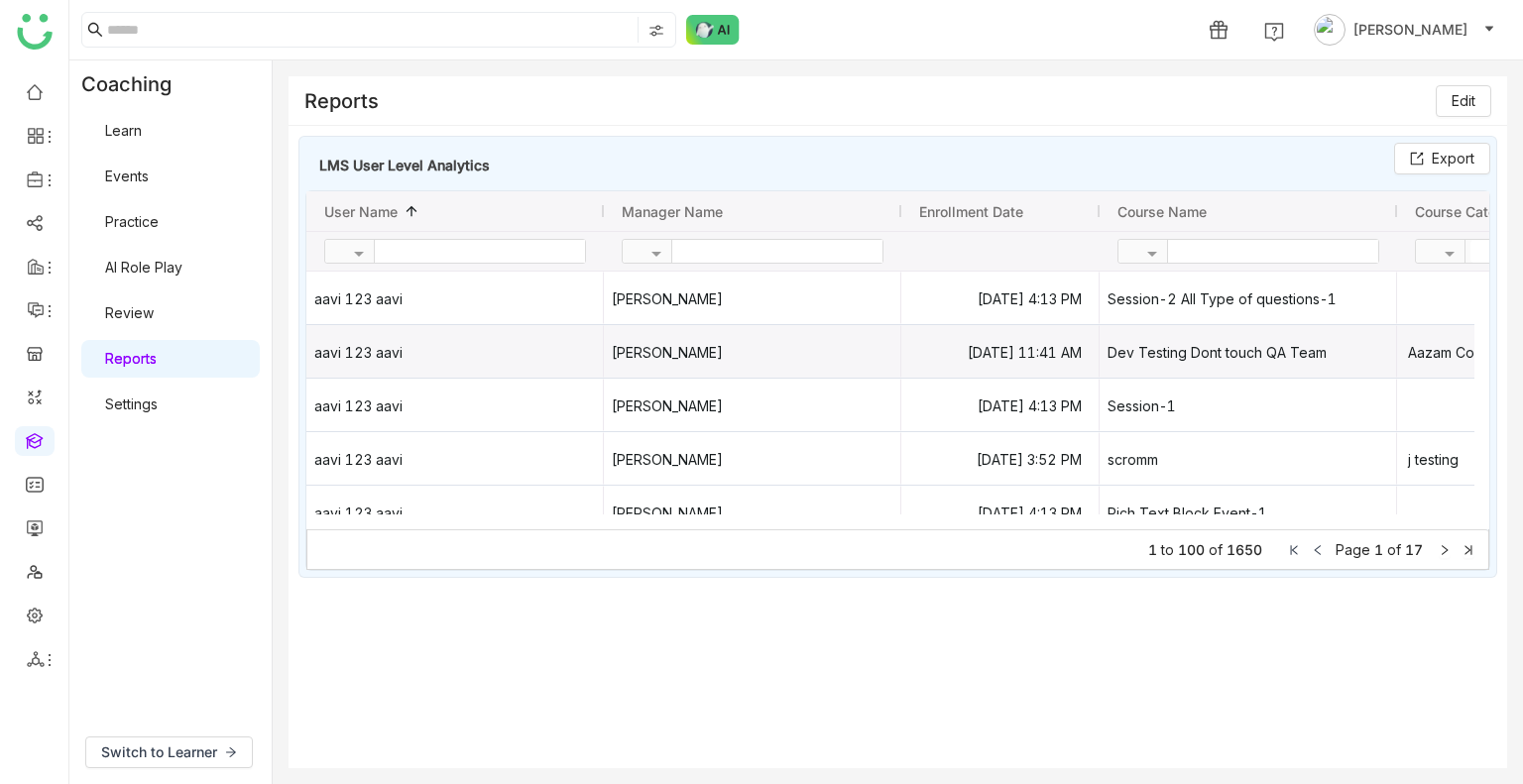 scroll, scrollTop: 0, scrollLeft: 567, axis: horizontal 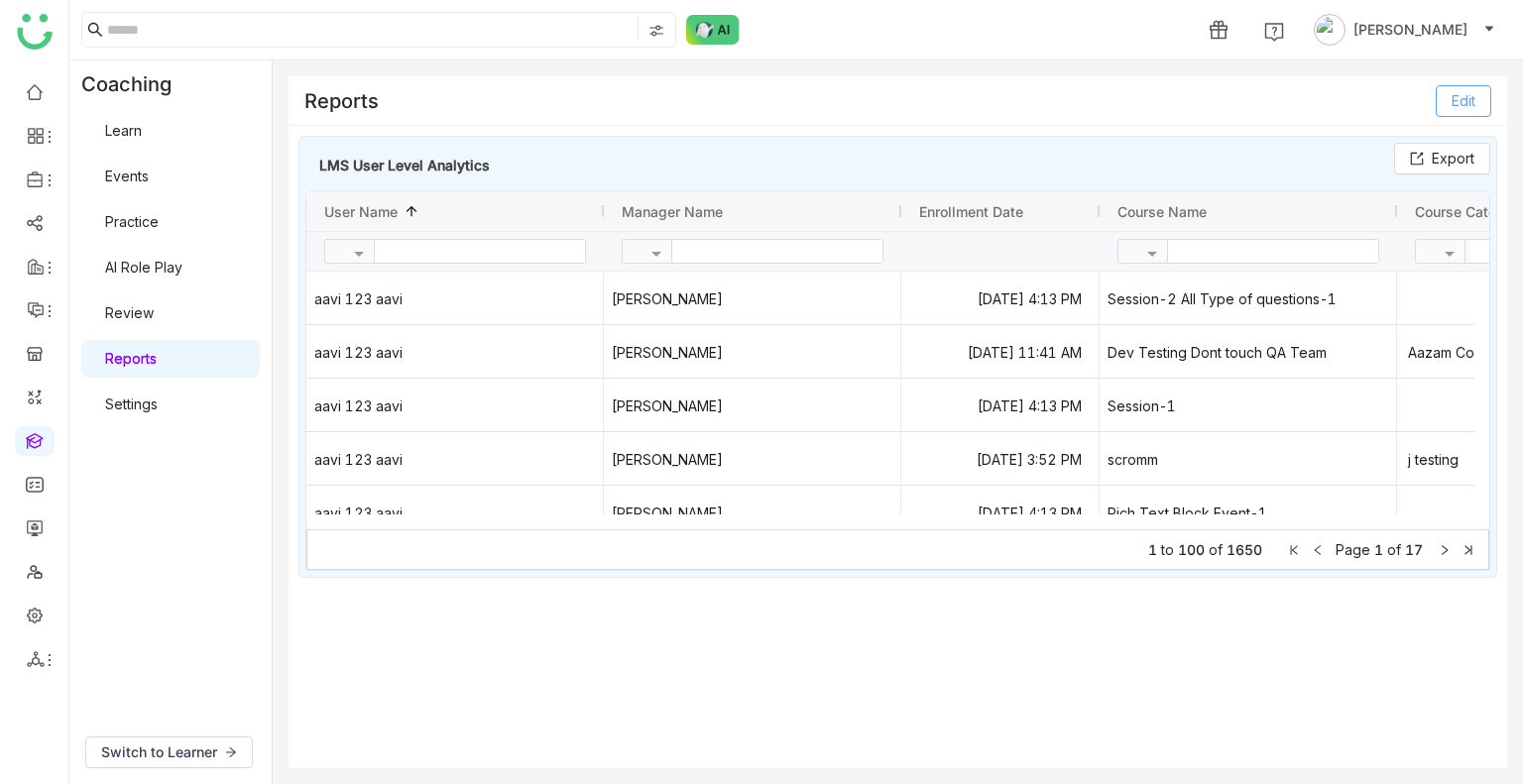 click on "Edit" 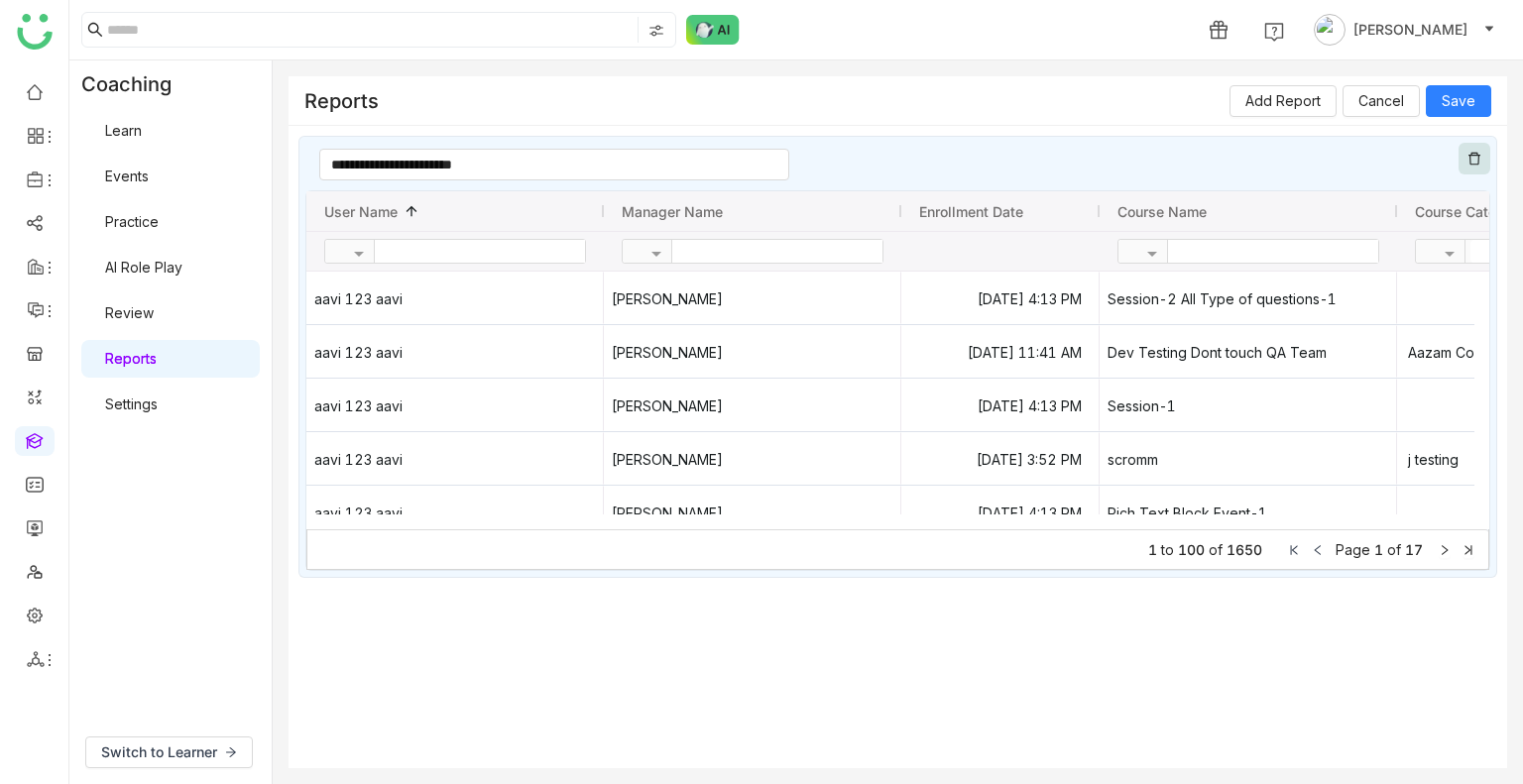 click on "Reports  Add Report Cancel Save" 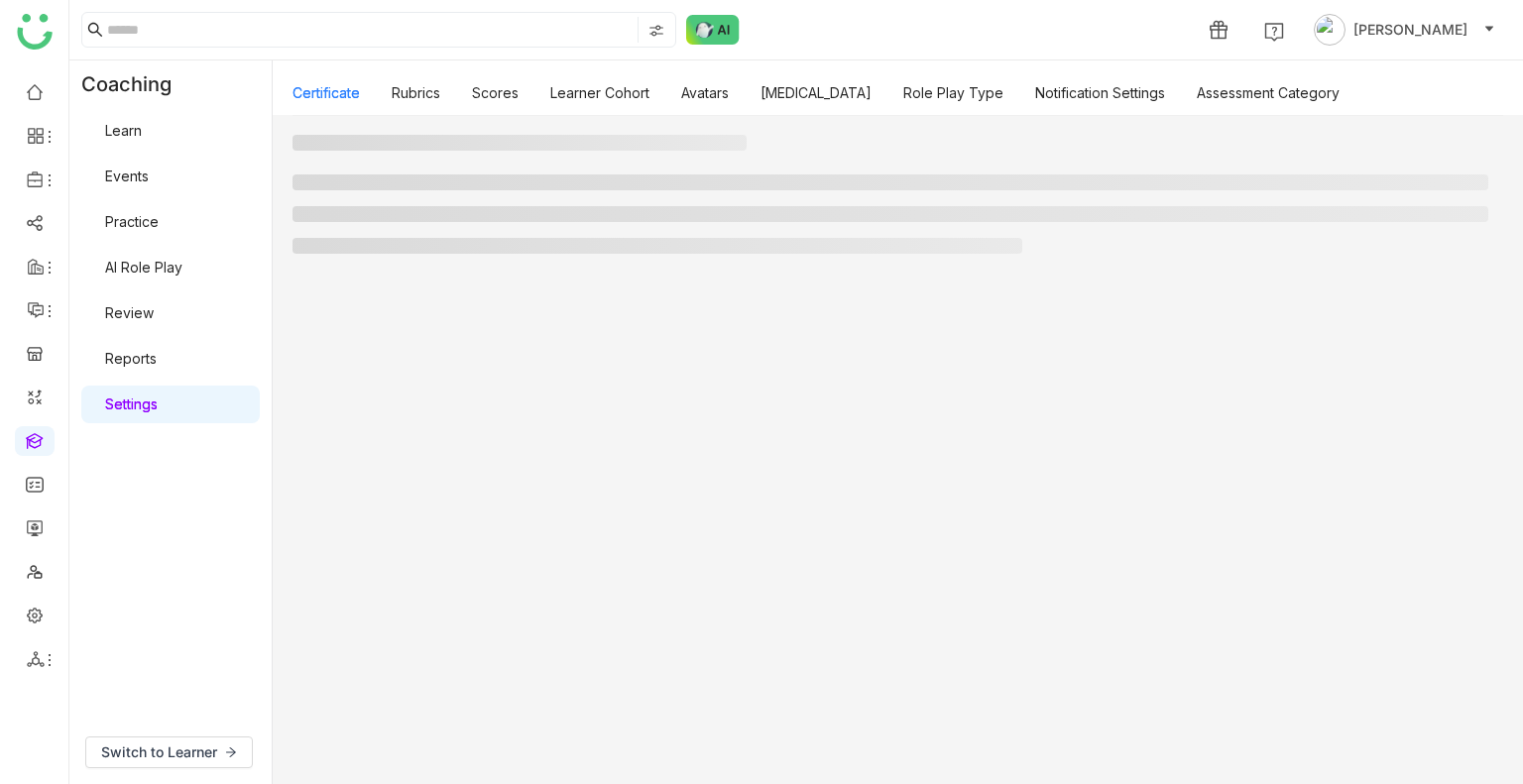 click on "Settings" at bounding box center (131, 403) 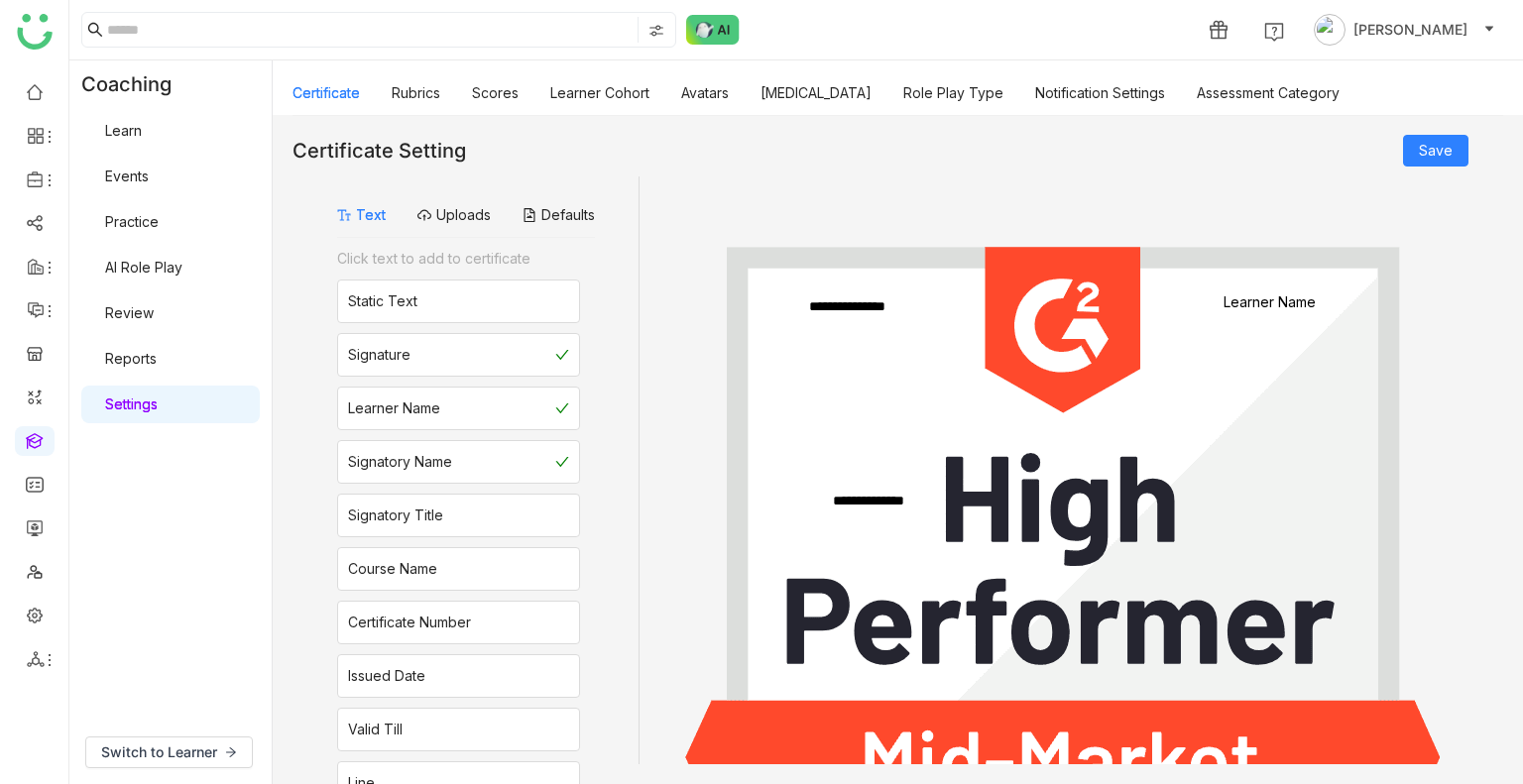 click on "AI Role Play" at bounding box center [144, 267] 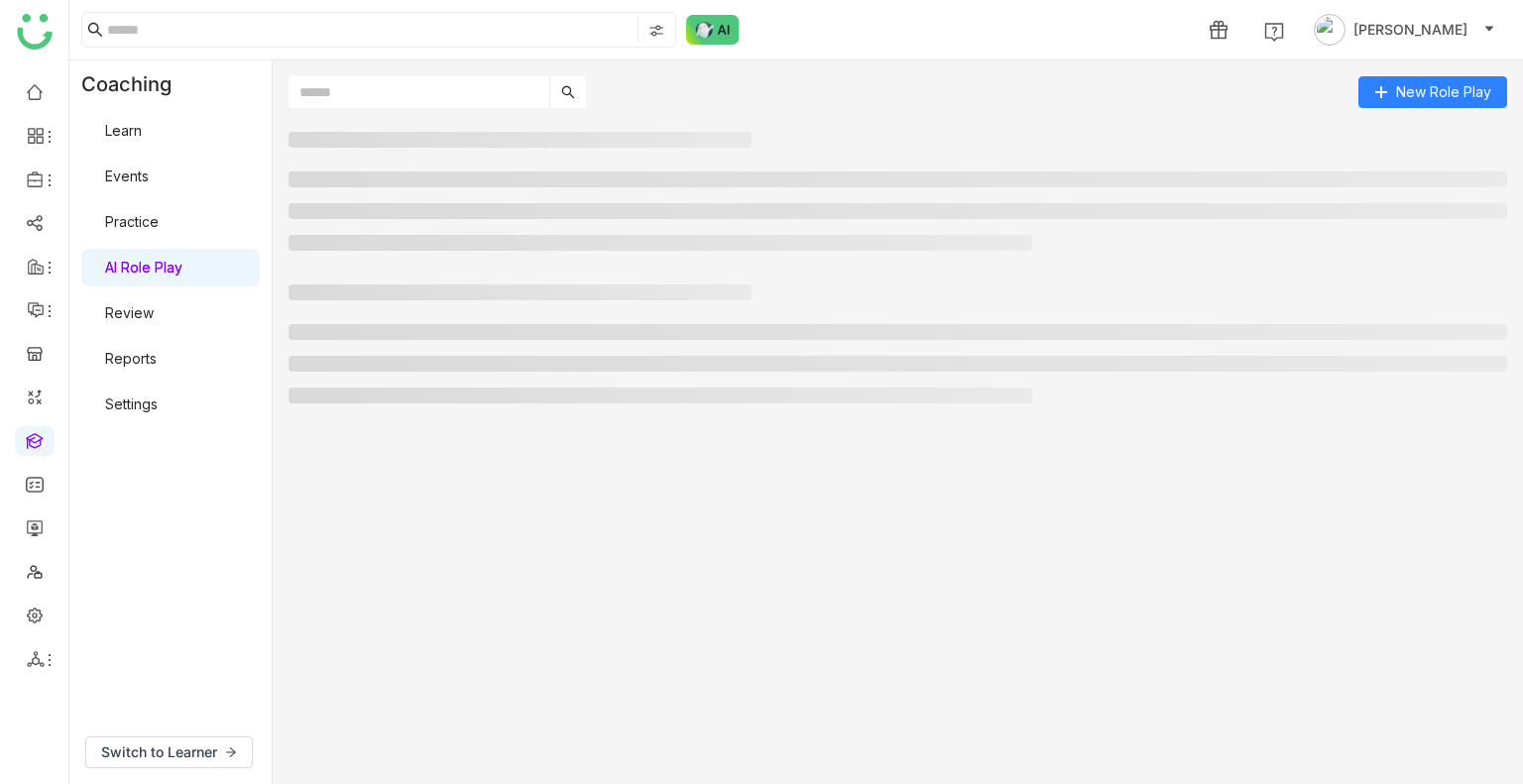 click on "AI Role Play" at bounding box center (144, 267) 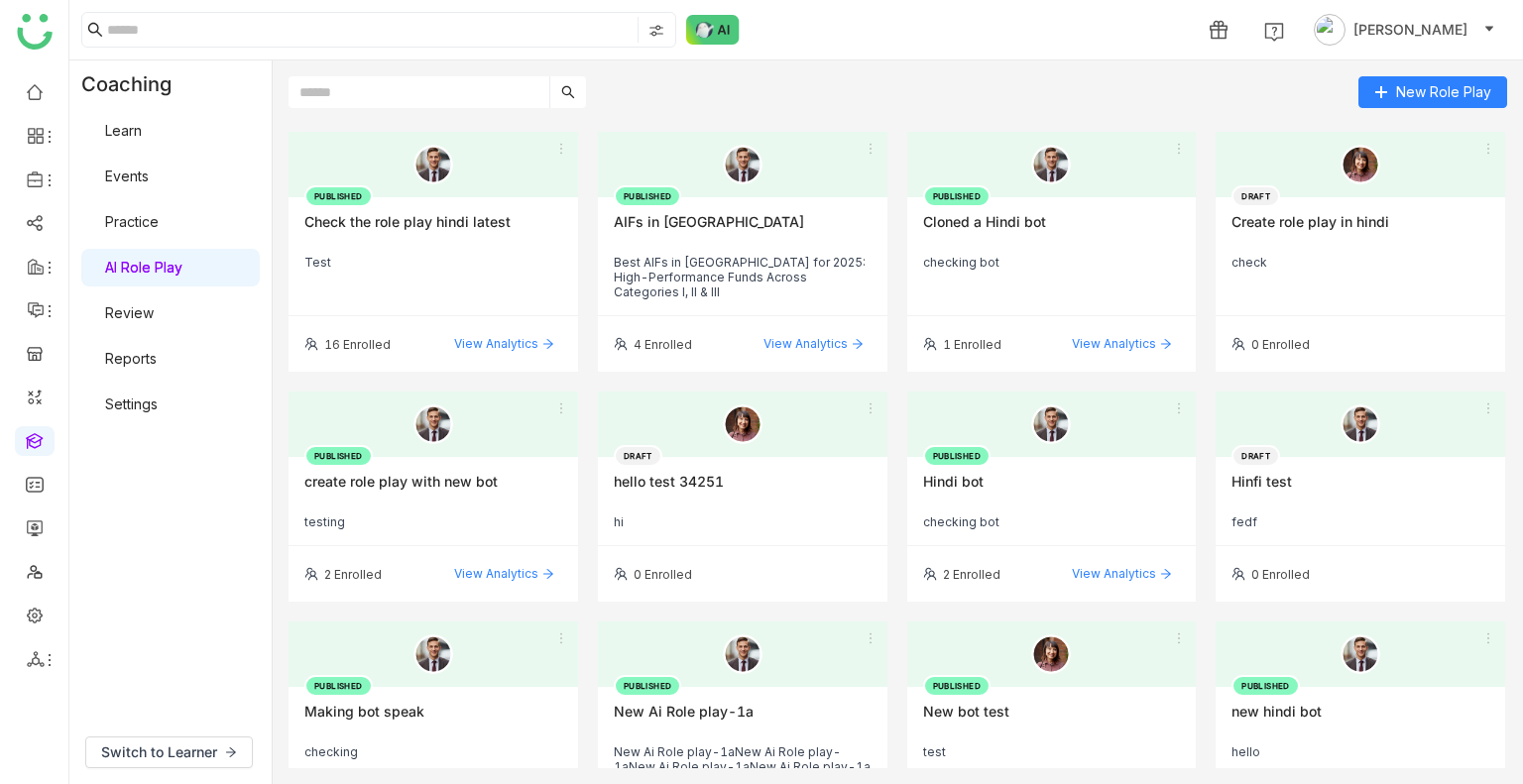 drag, startPoint x: 151, startPoint y: 273, endPoint x: 131, endPoint y: 181, distance: 94.14882 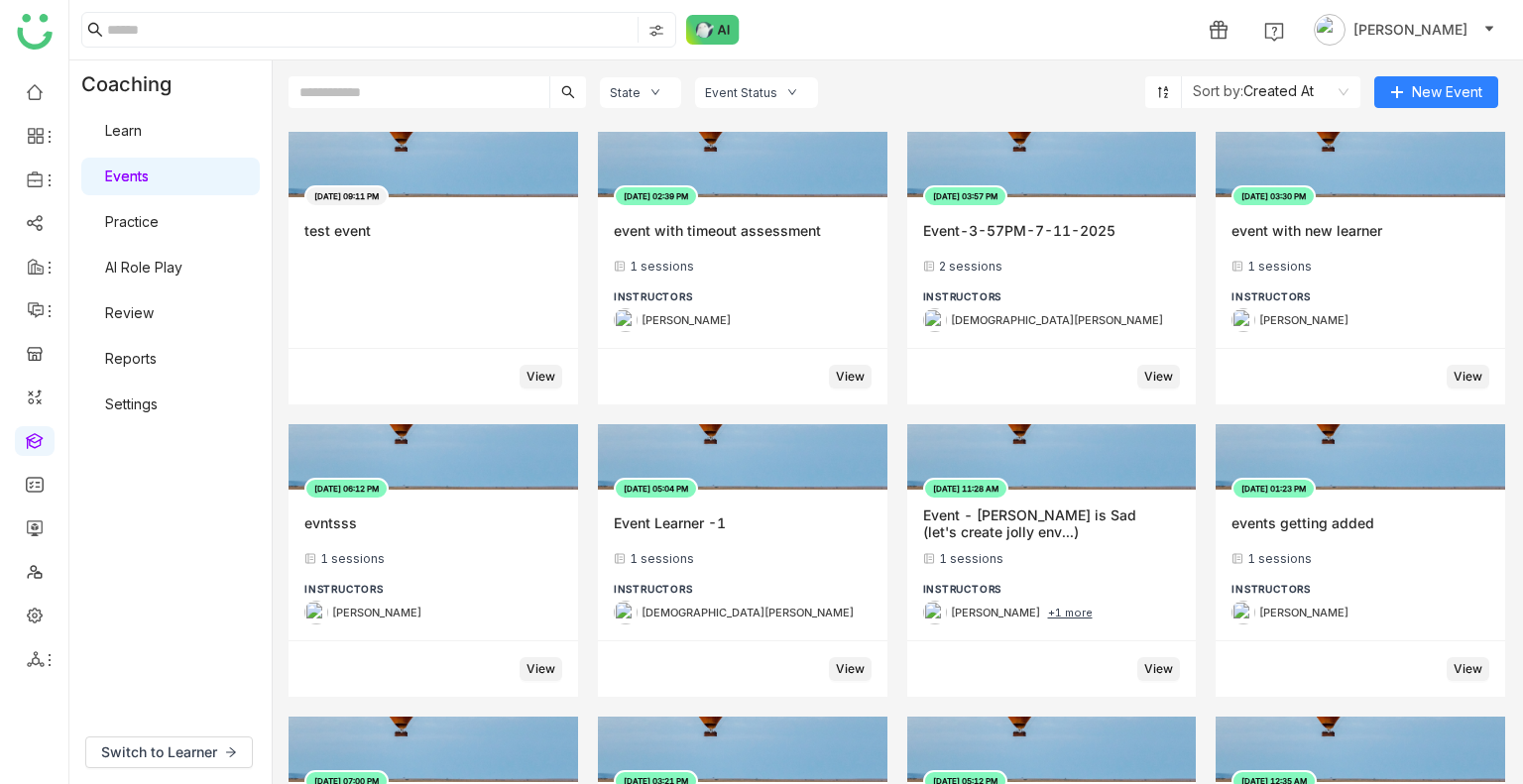 click on "Learn   Events   Practice   AI Role Play   Review   Reports   Settings" 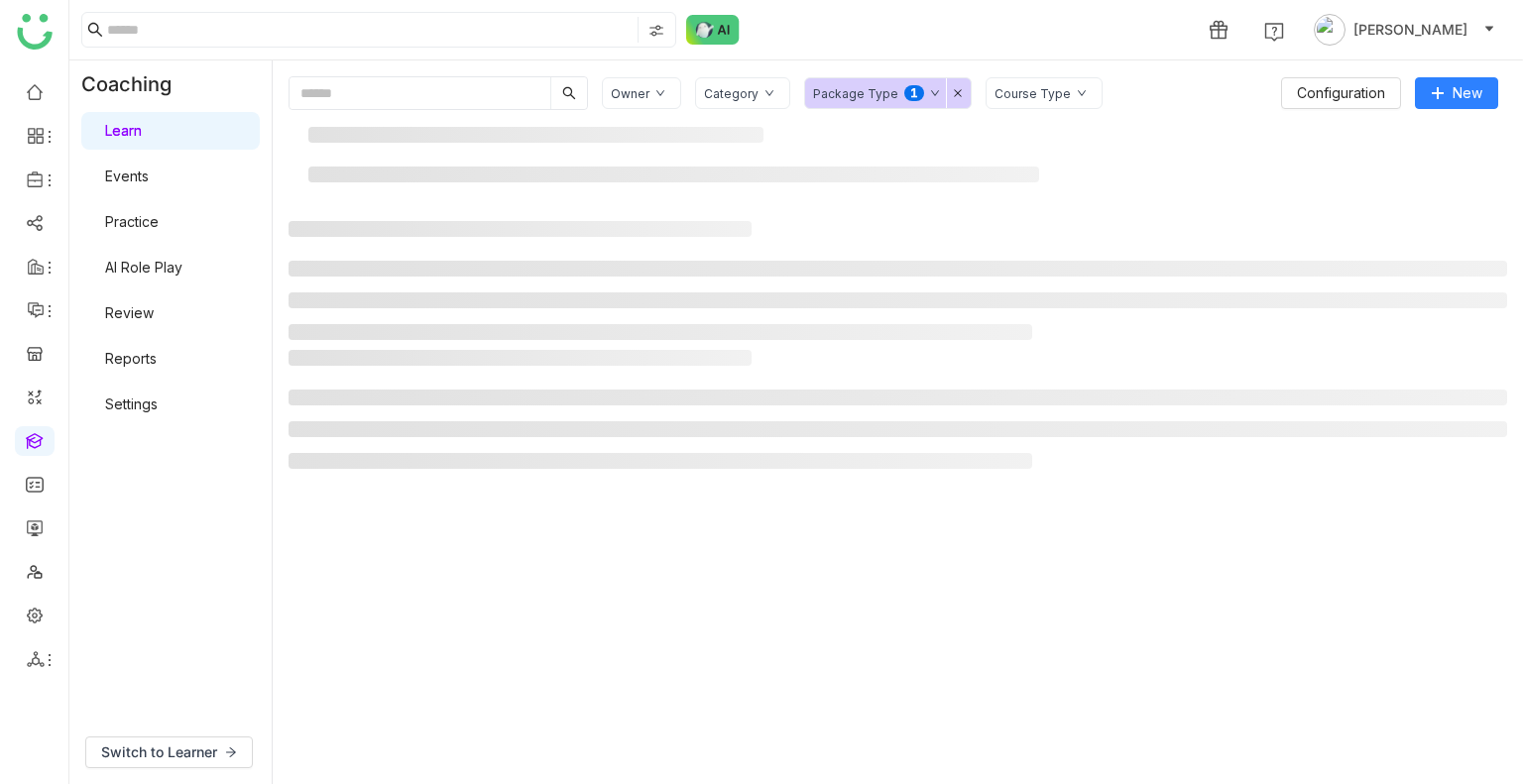 click on "Learn" at bounding box center [123, 130] 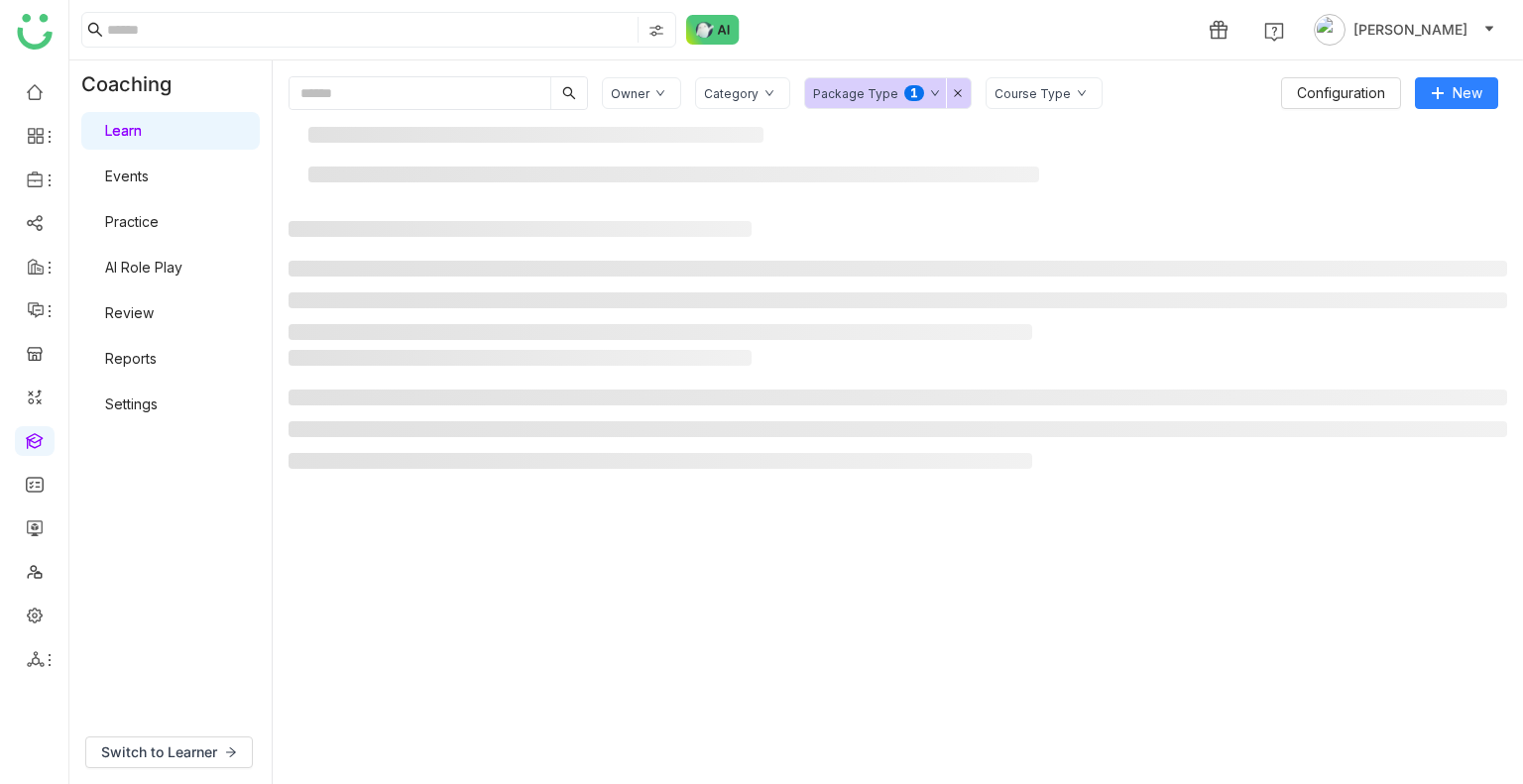 click on "Learn" at bounding box center [123, 130] 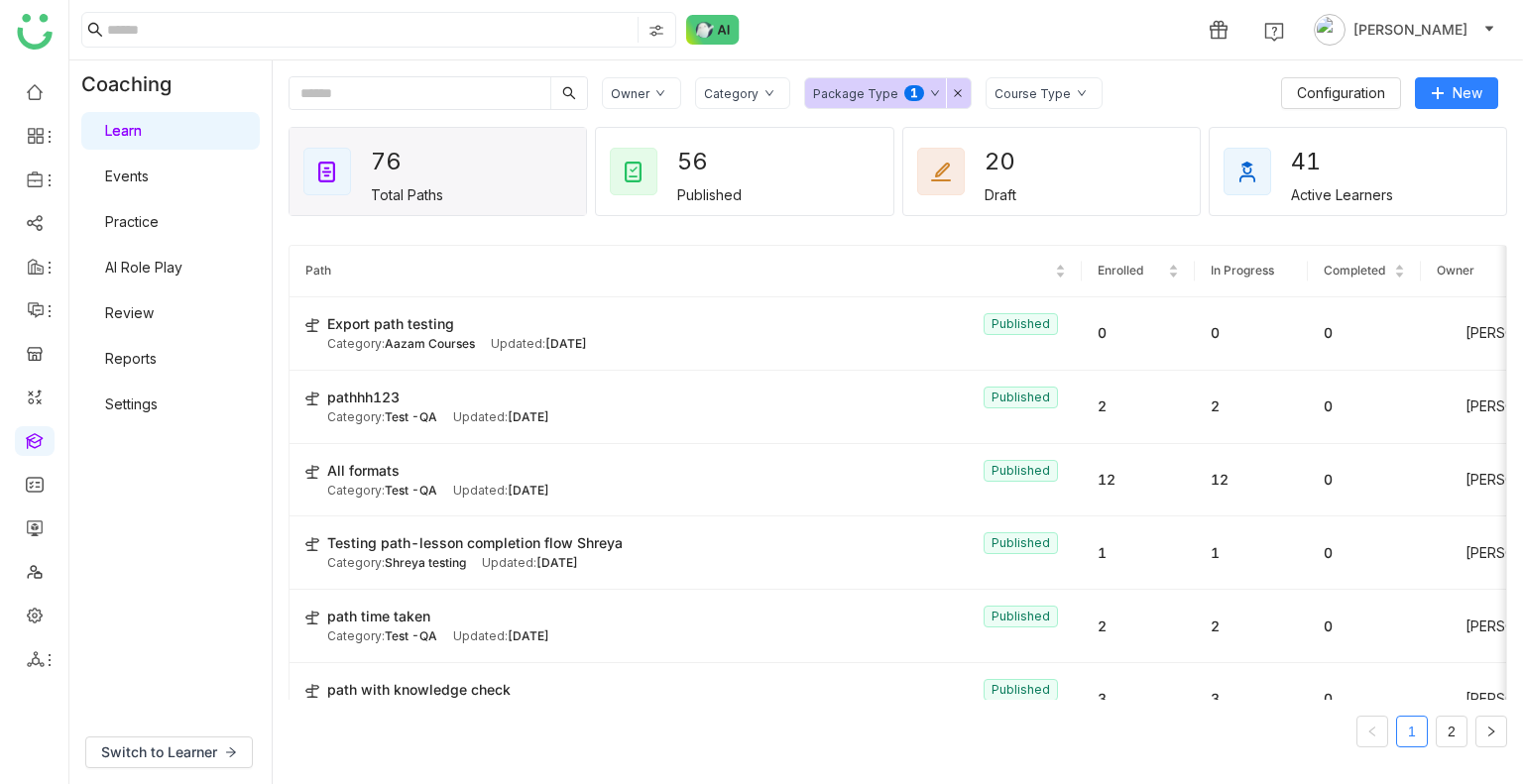click on "Package Type  0   1   2   3   4   5   6   7   8   9" 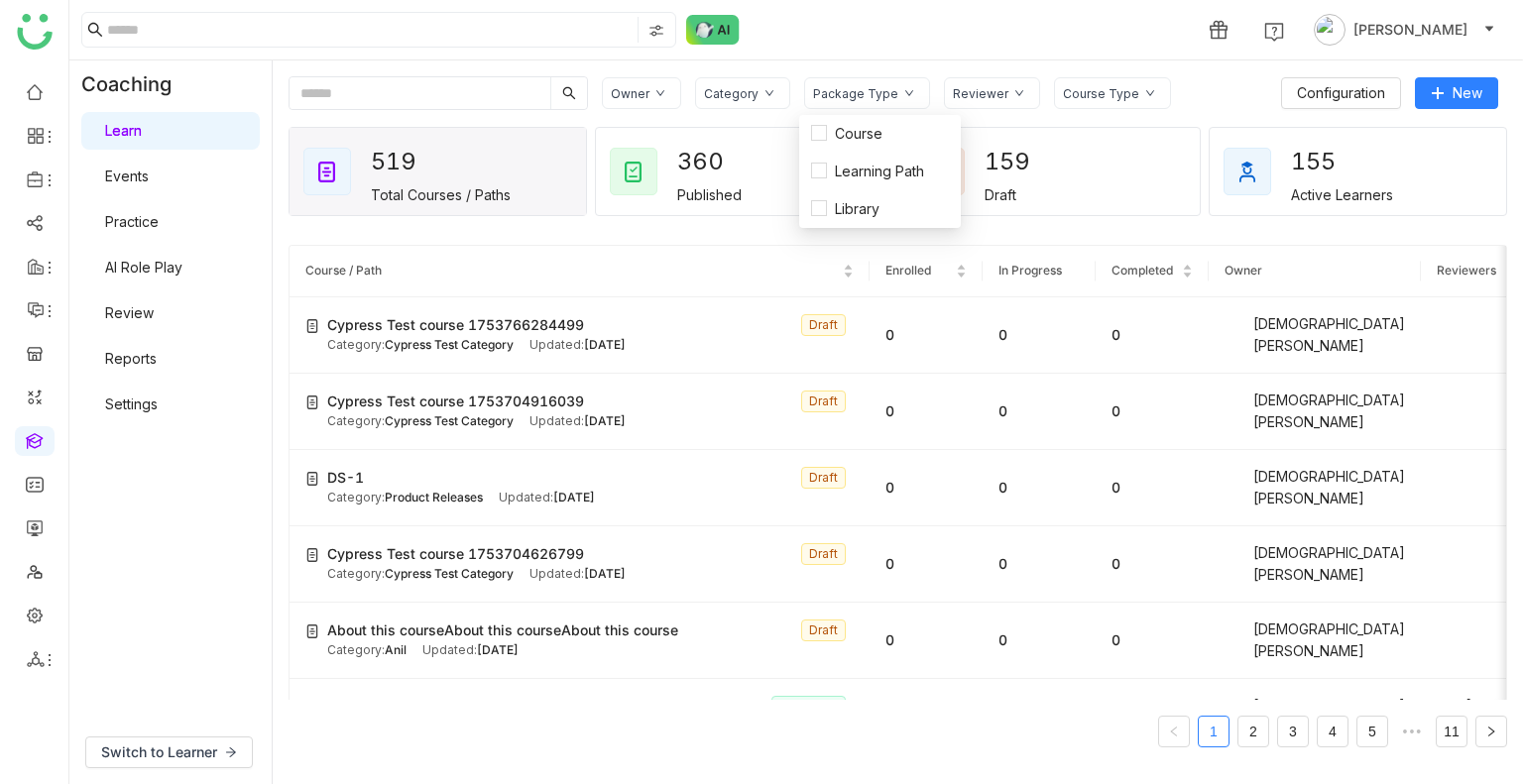 click on "1 [PERSON_NAME]" 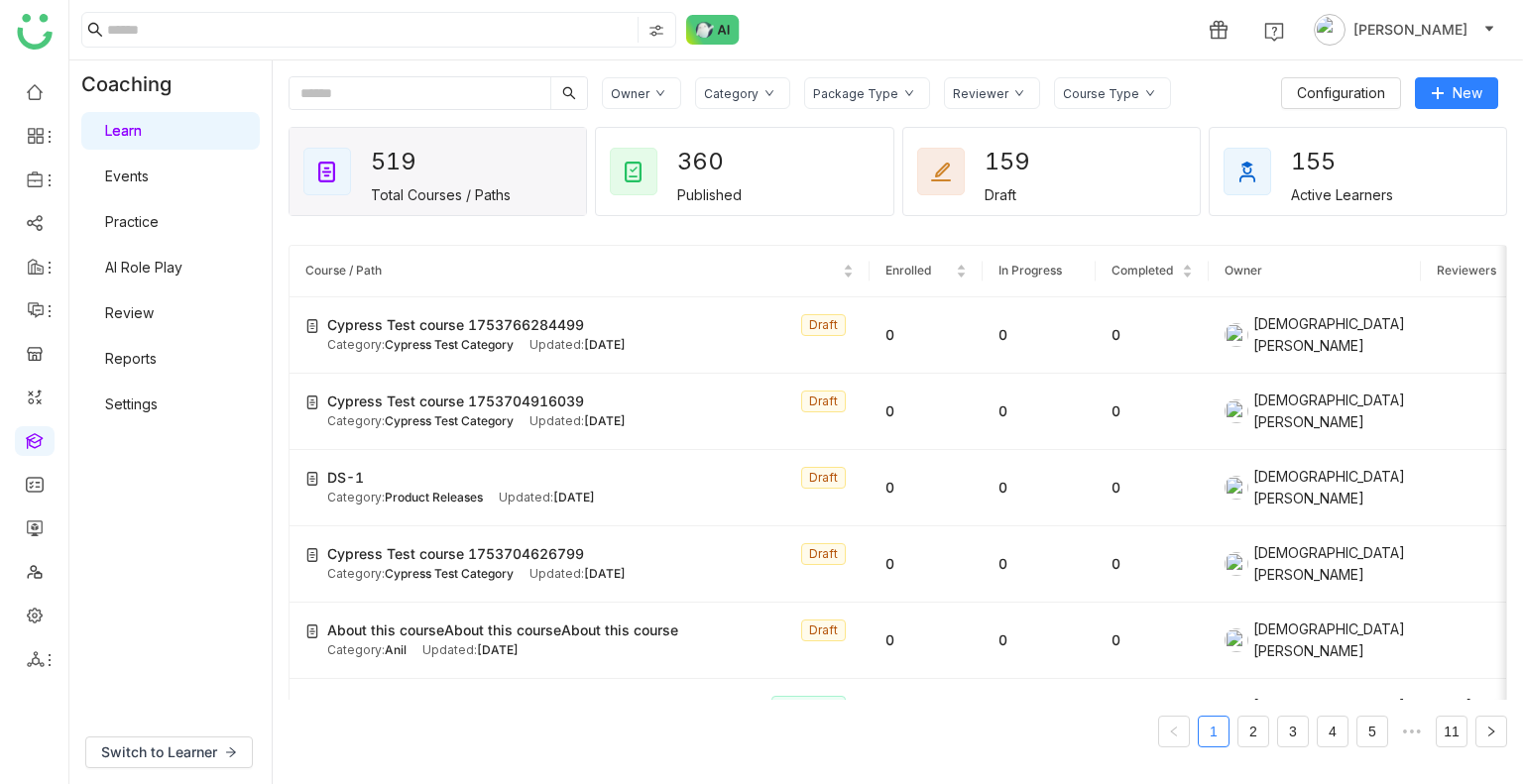 click on "519   Total Courses / Paths" 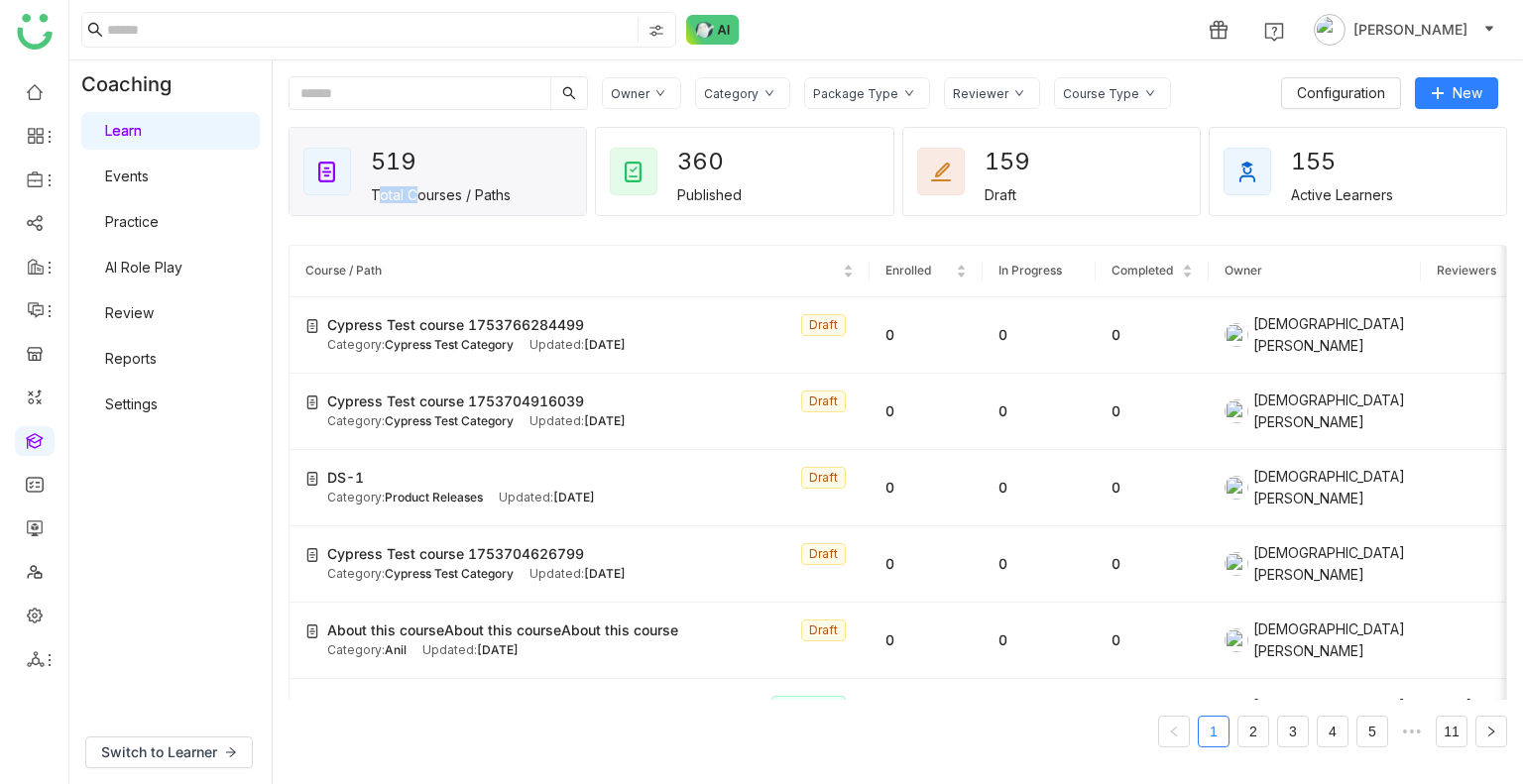 click on "519   Total Courses / Paths" 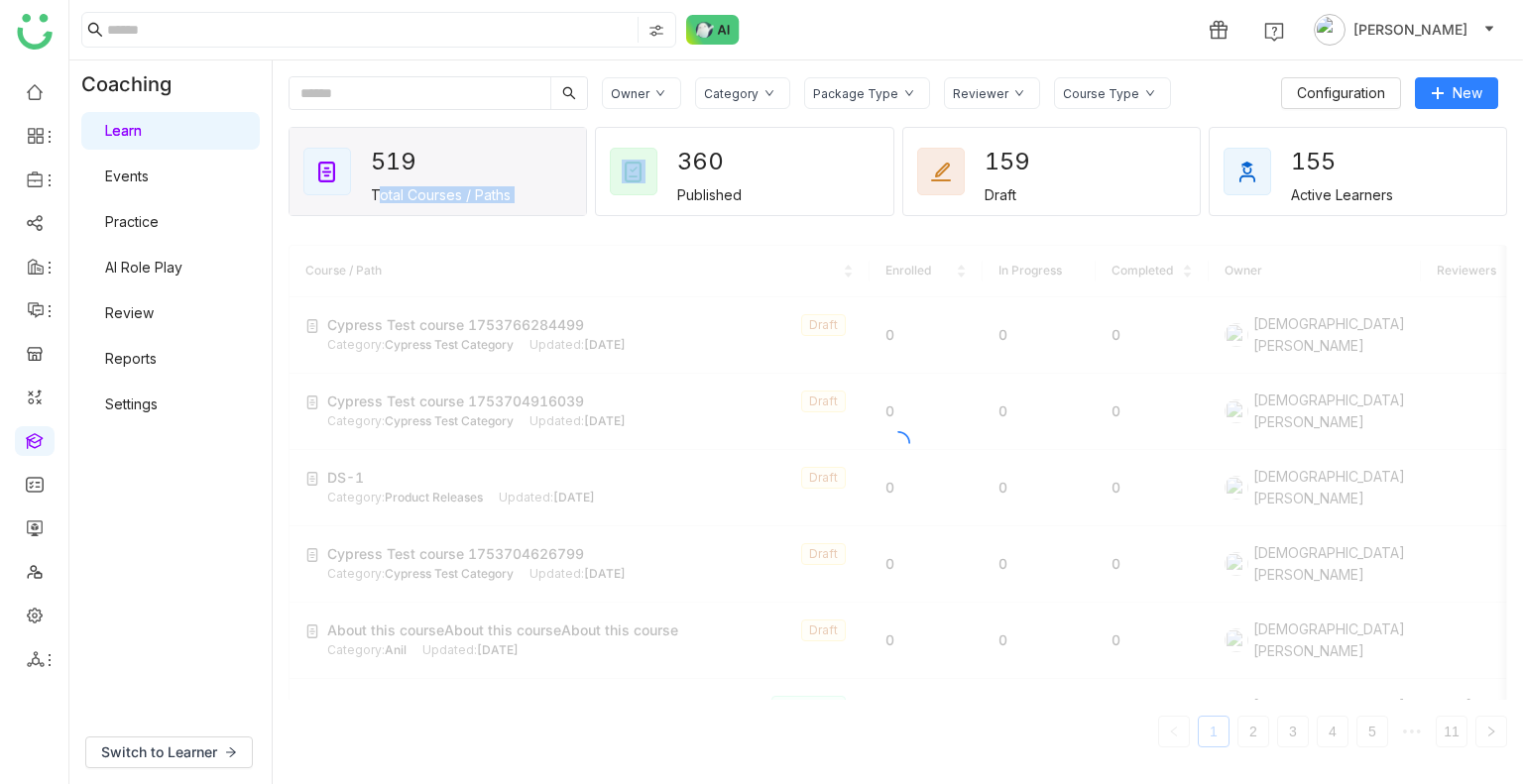 click on "519   Total Courses / Paths" 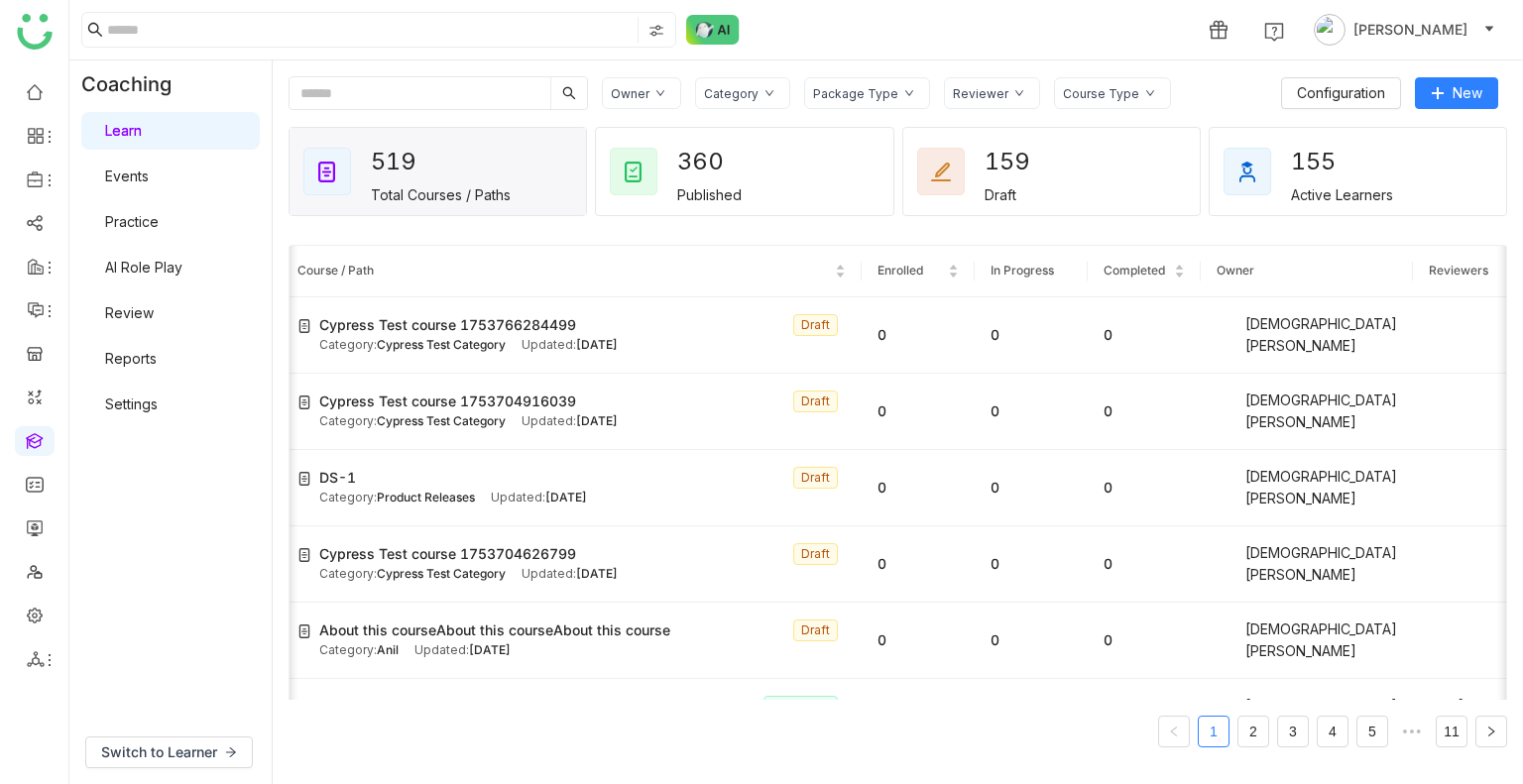 click on "Category" 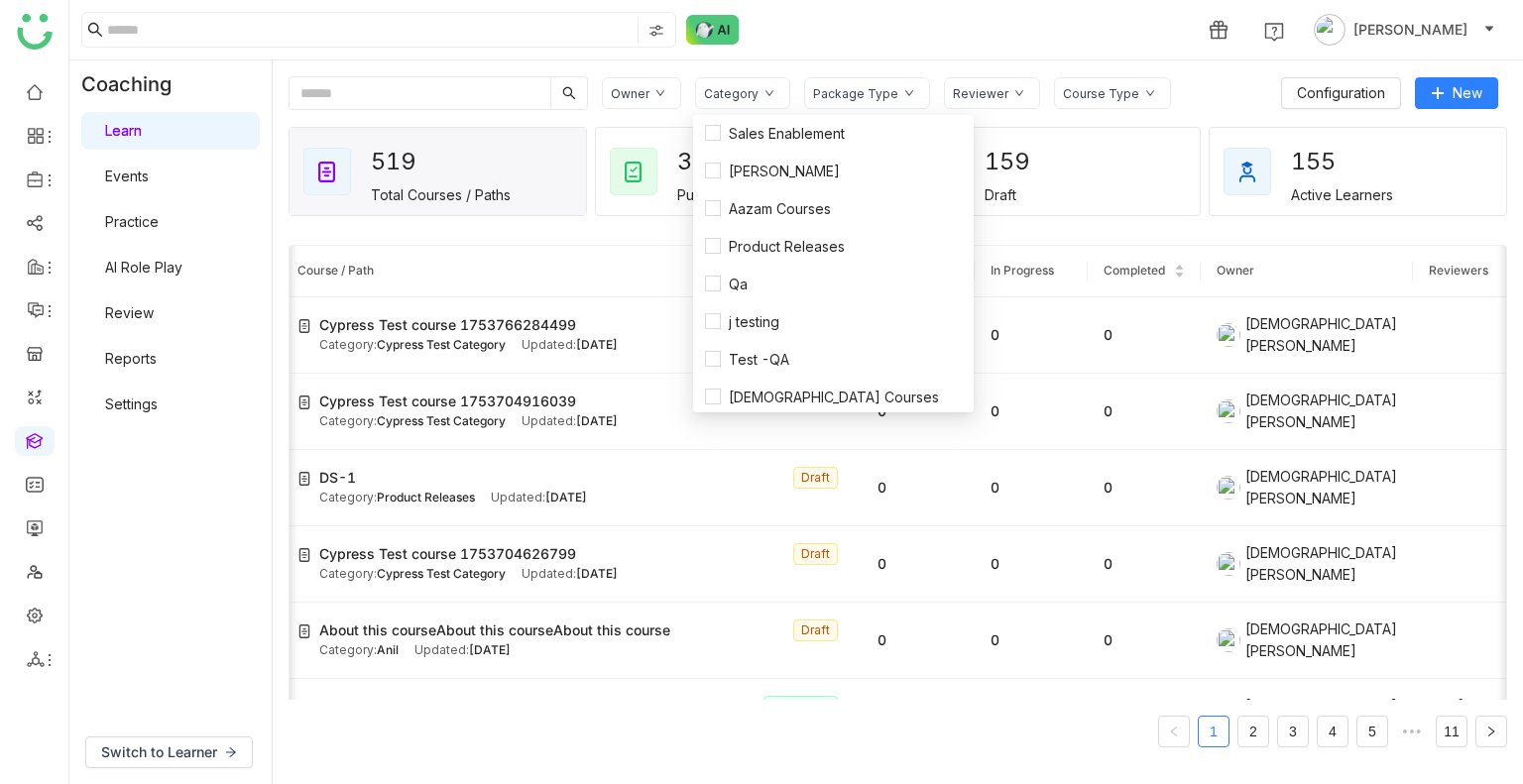 click on "Package Type" 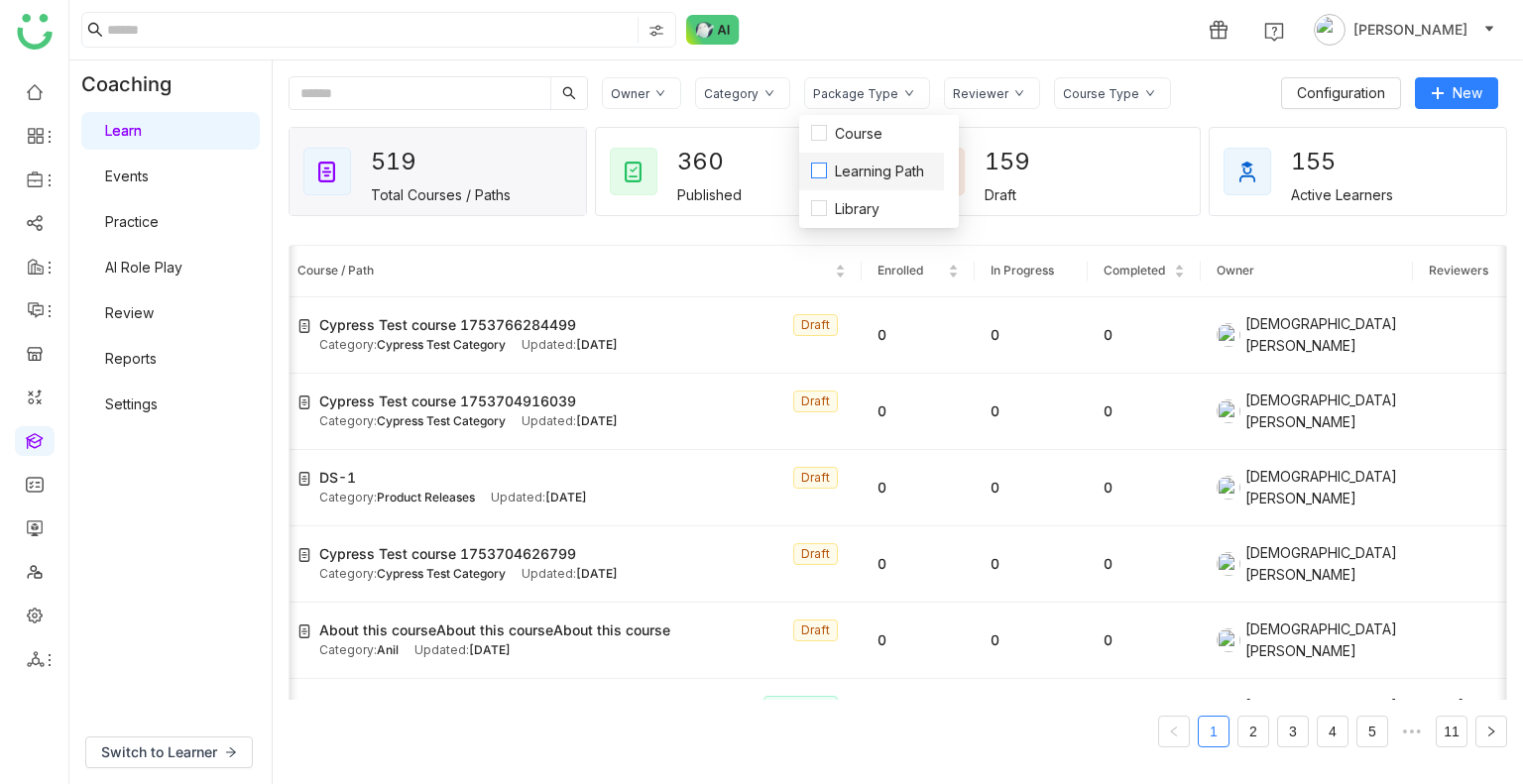 click on "Learning Path" at bounding box center [879, 171] 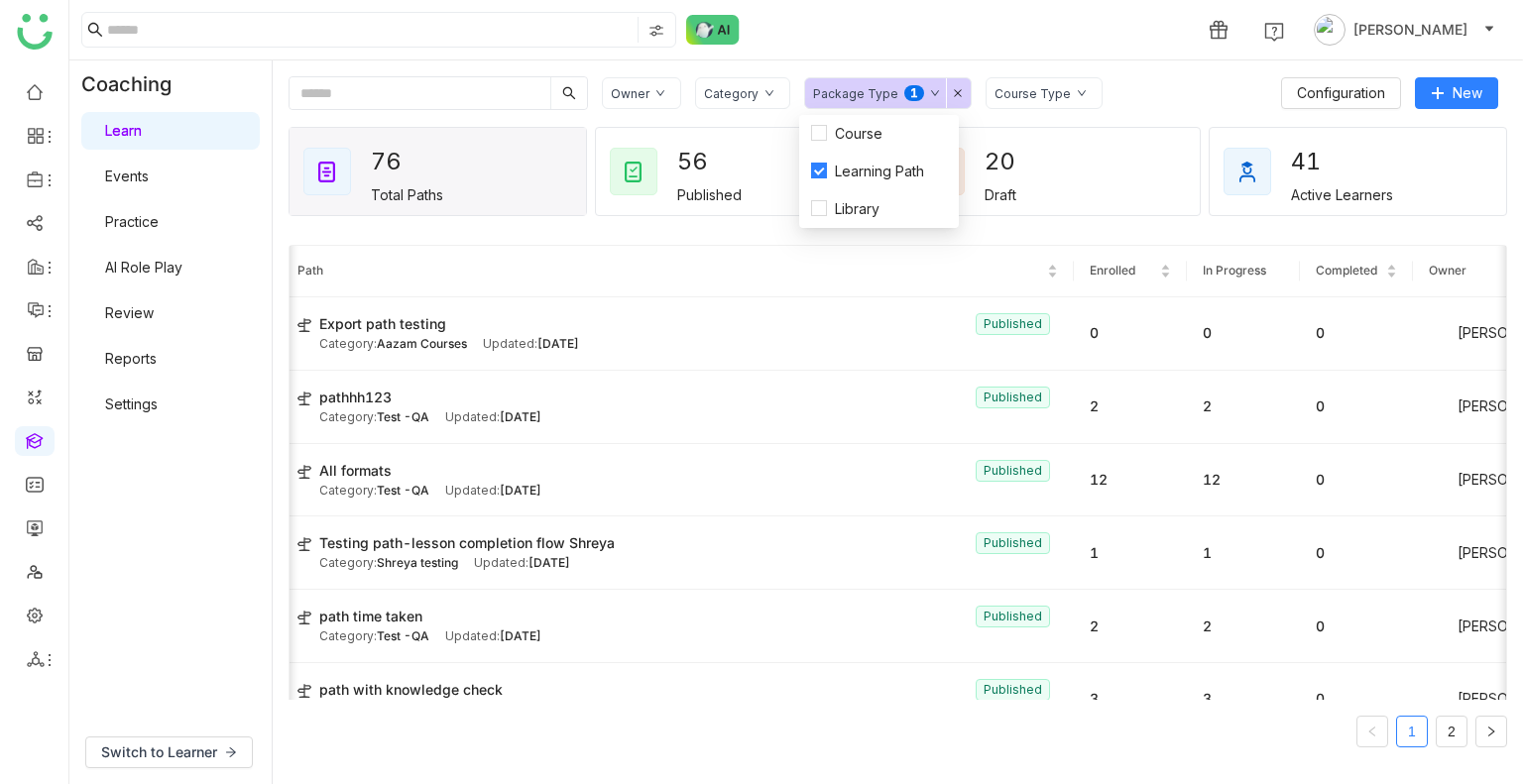 click on "Owner Category Package Type  0   1   2   3   4   5   6   7   8   9  Course Type" 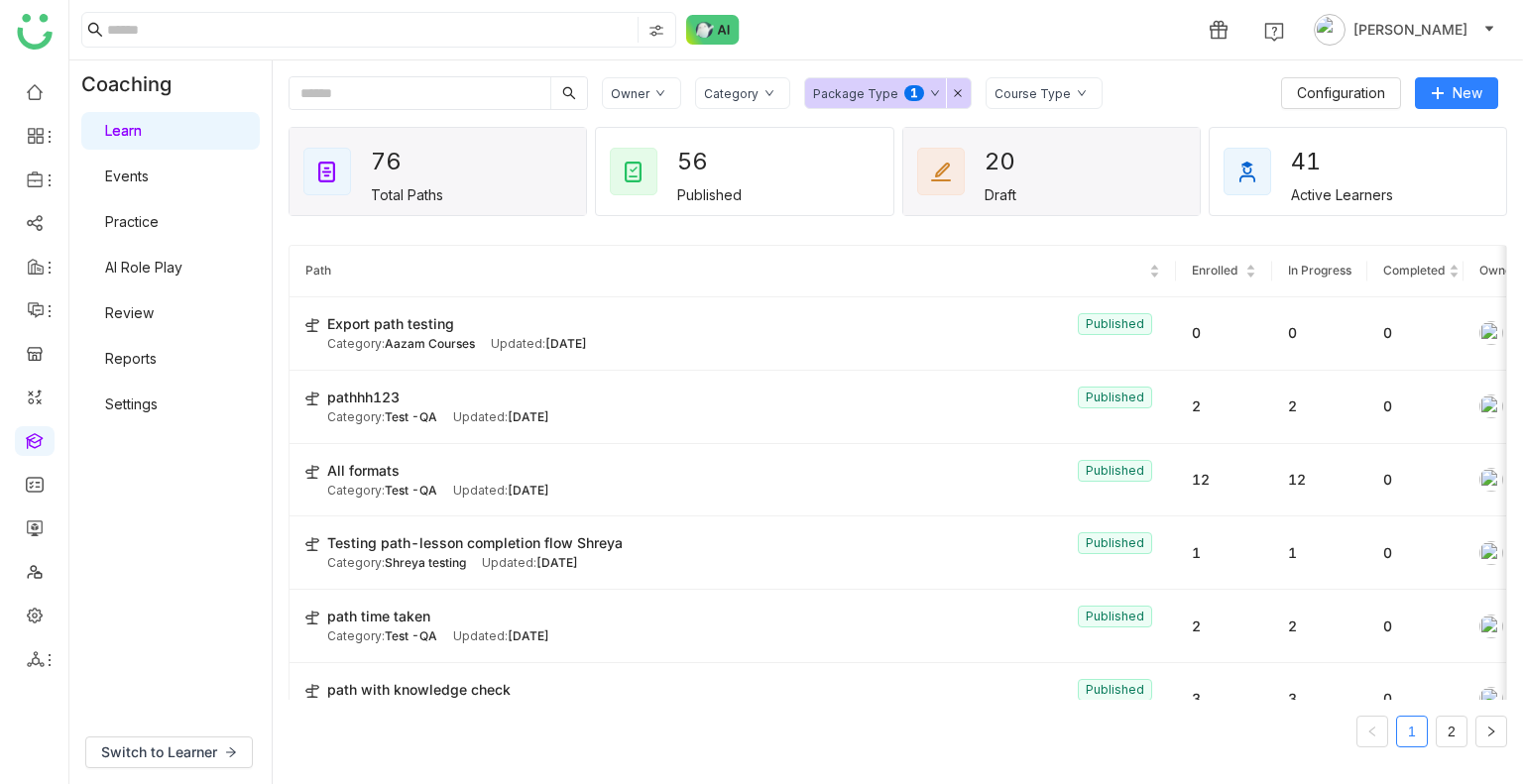 drag, startPoint x: 1522, startPoint y: 1, endPoint x: 1091, endPoint y: 130, distance: 449.8911 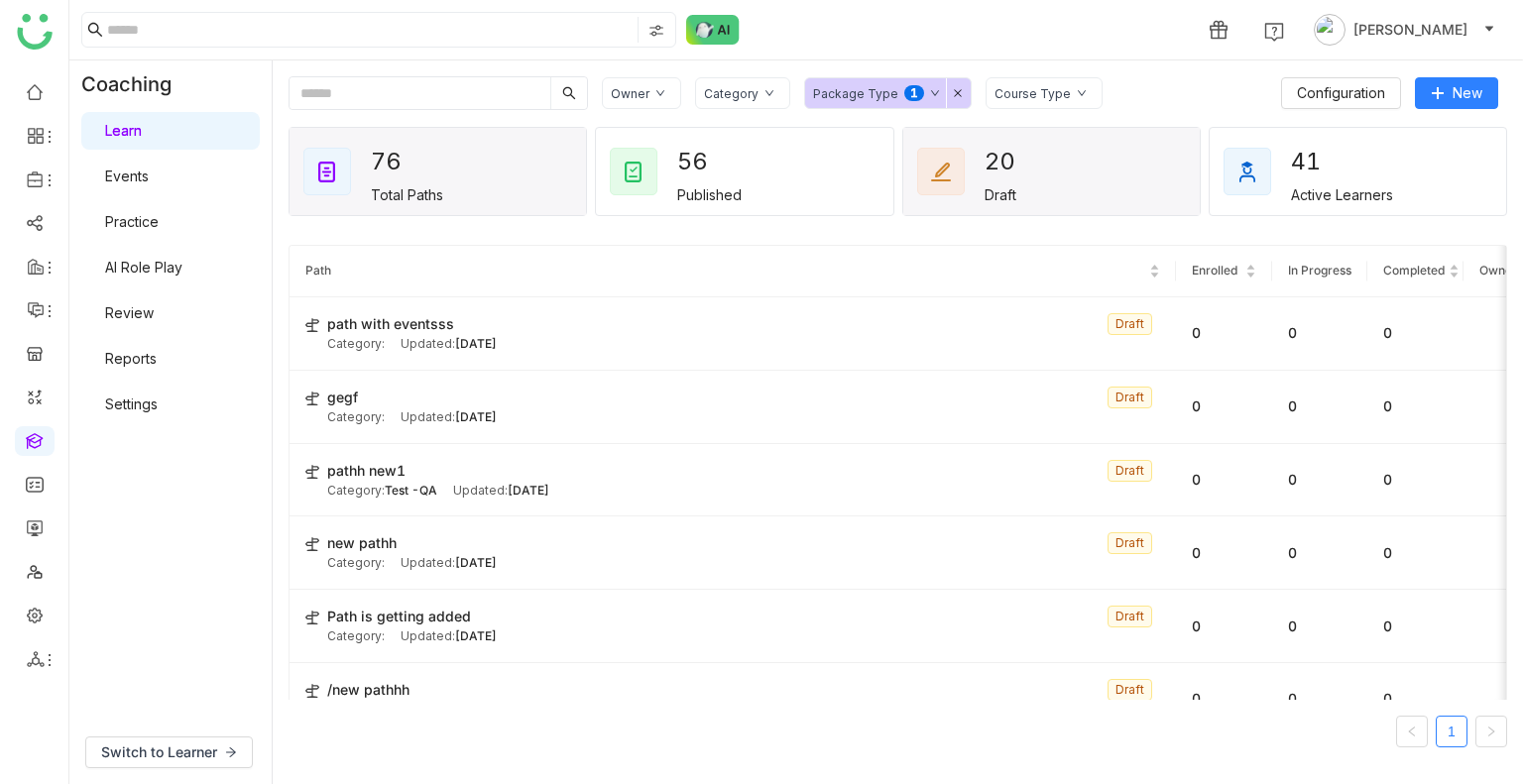 click on "76" 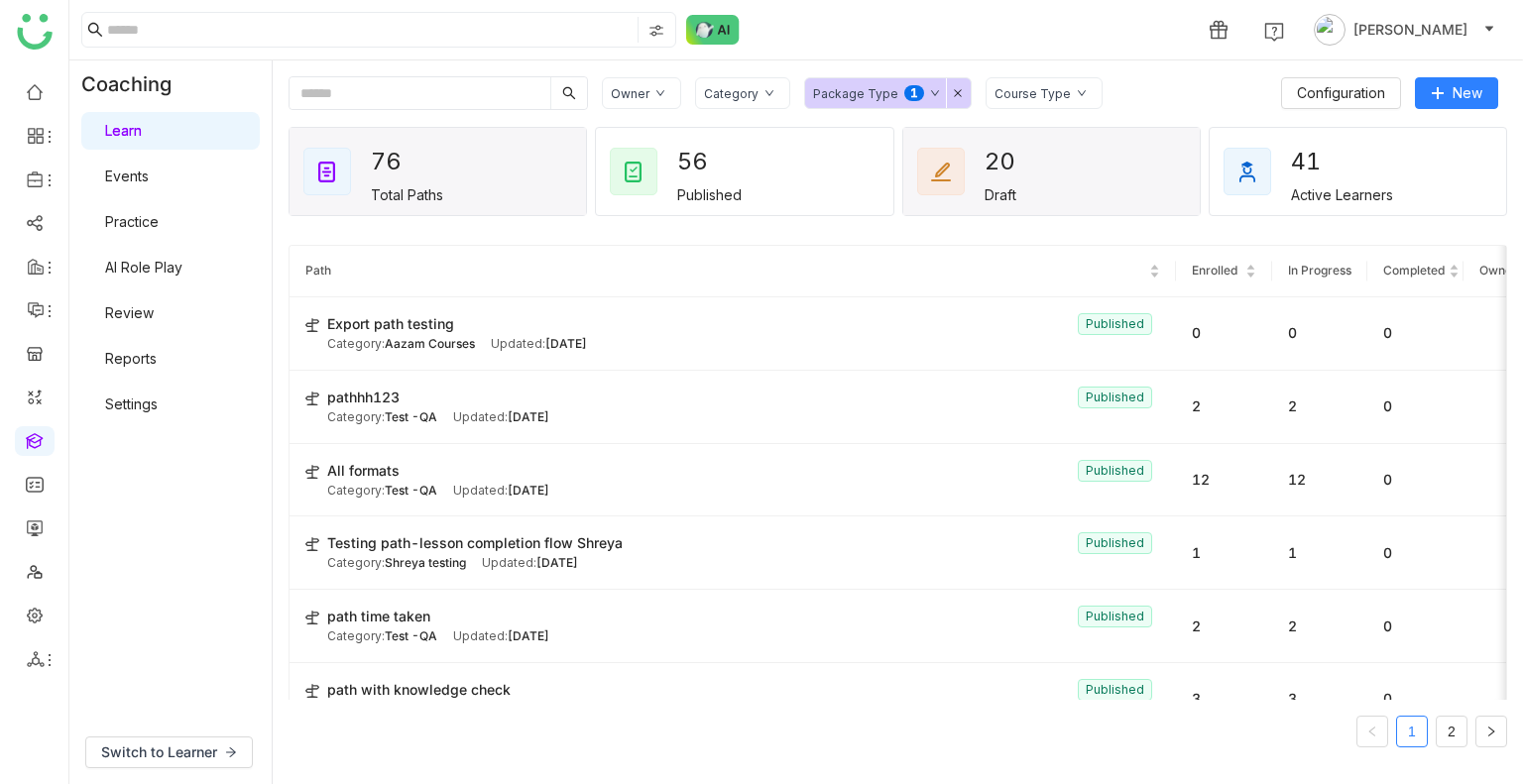 click 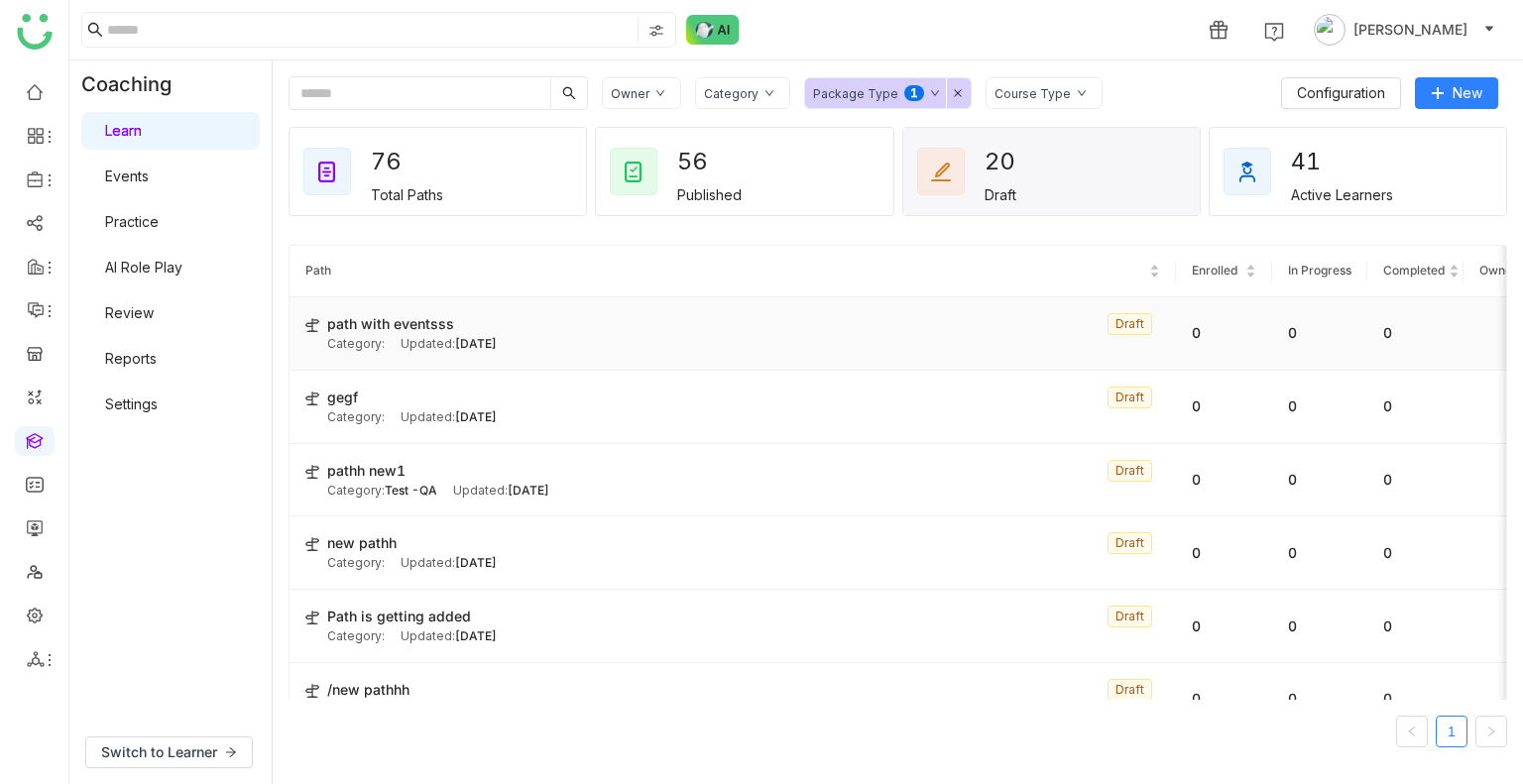 click on "path with eventsss  Draft" 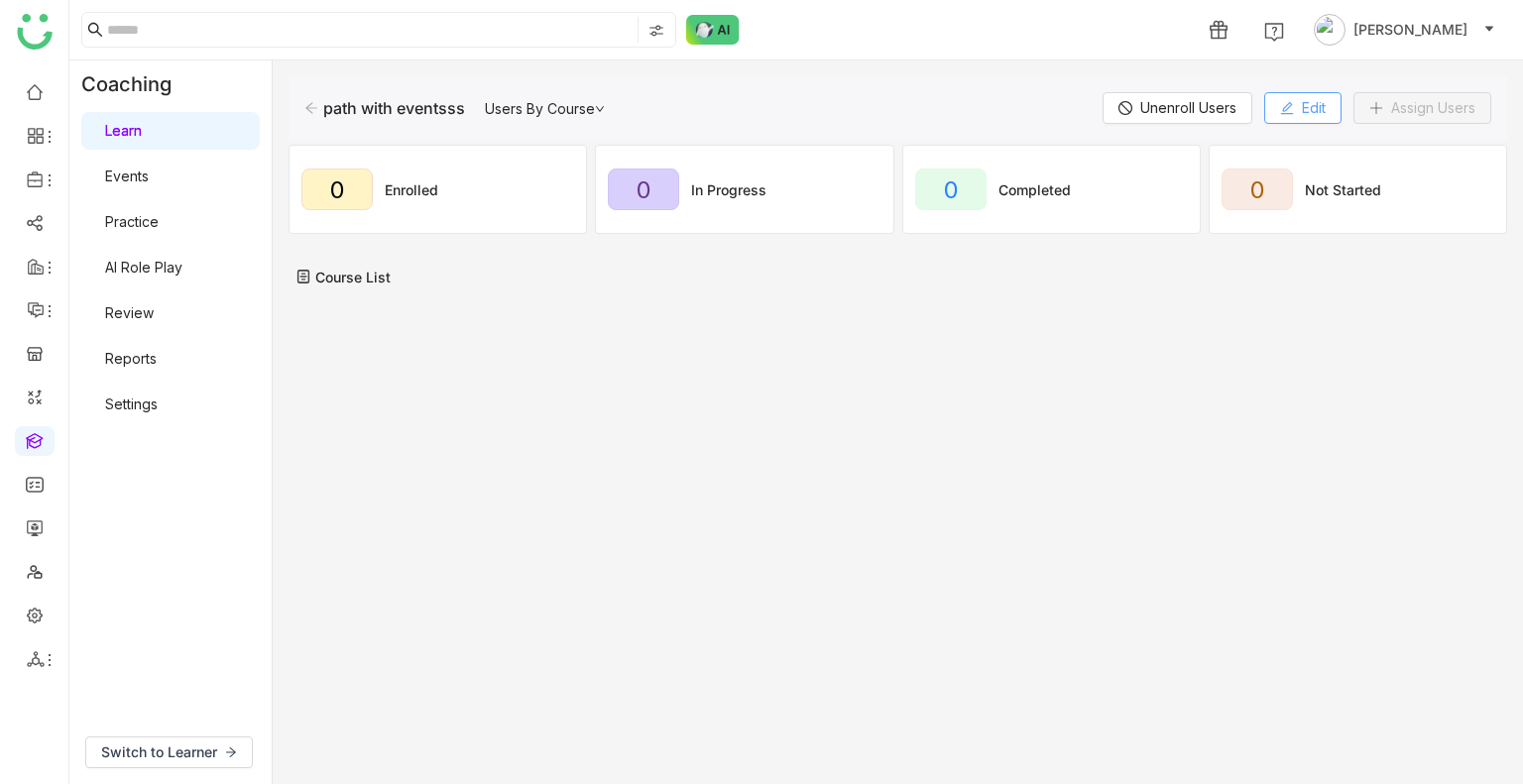 click on "Edit" 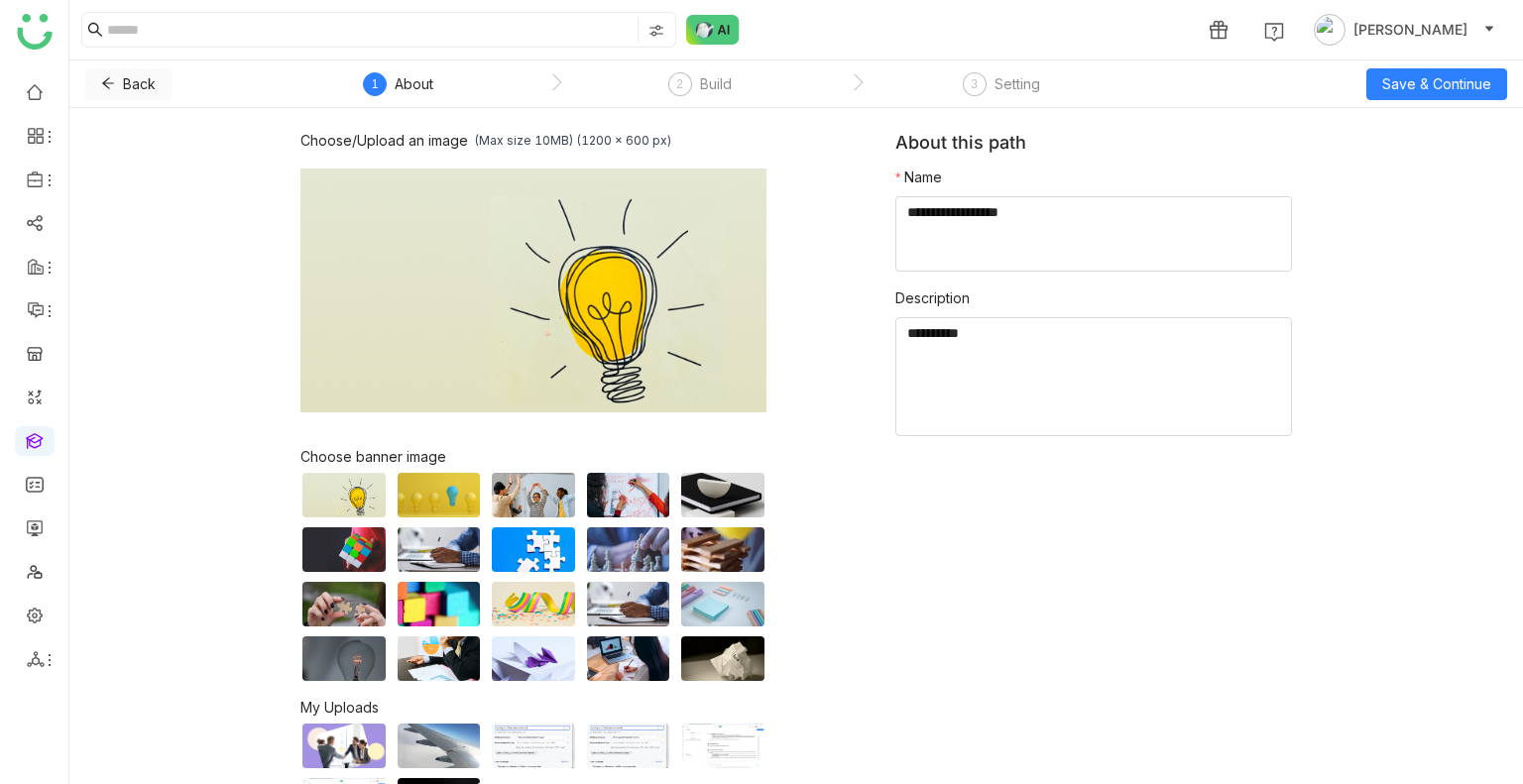 click 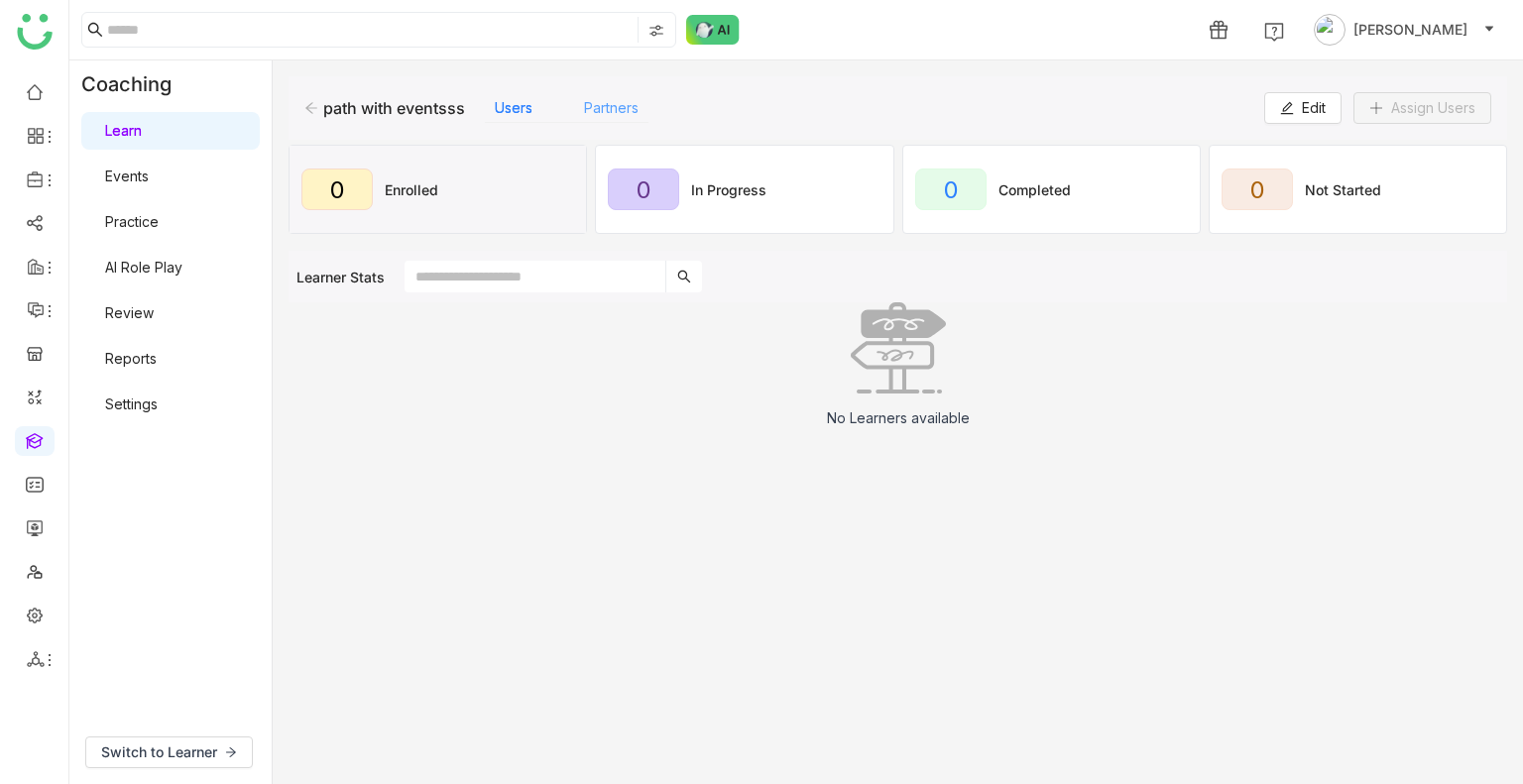 click on "Partners" at bounding box center [611, 107] 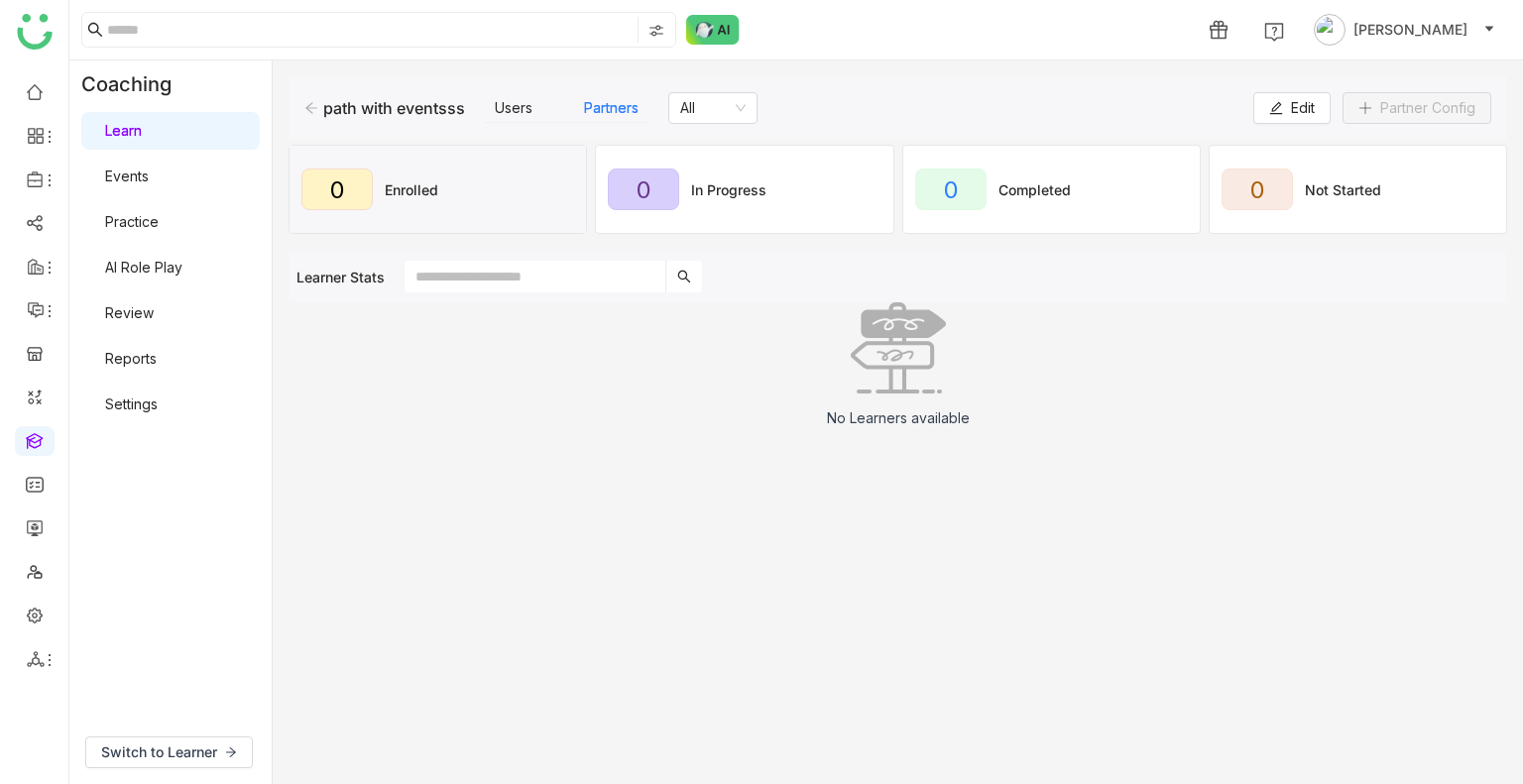 click 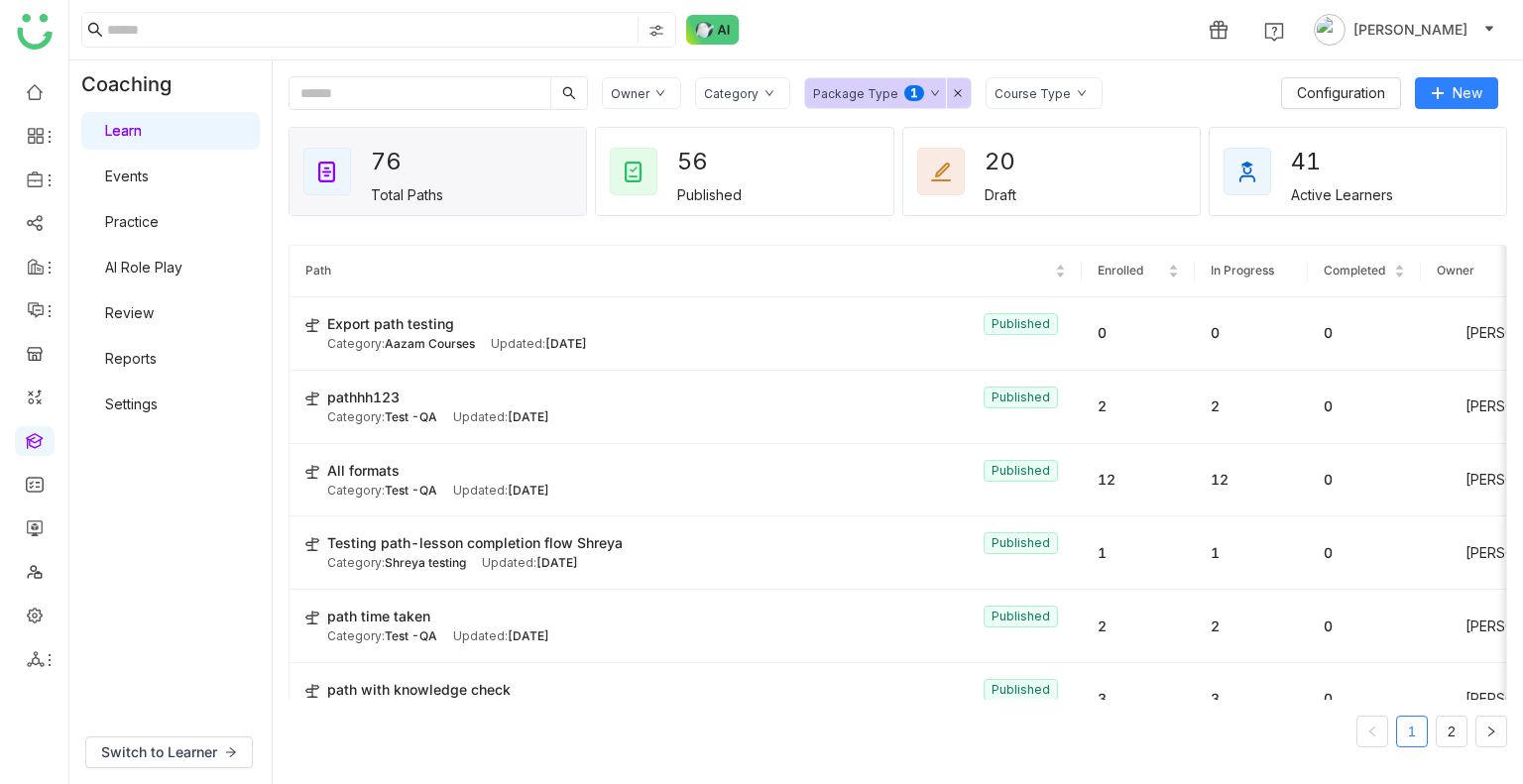 click 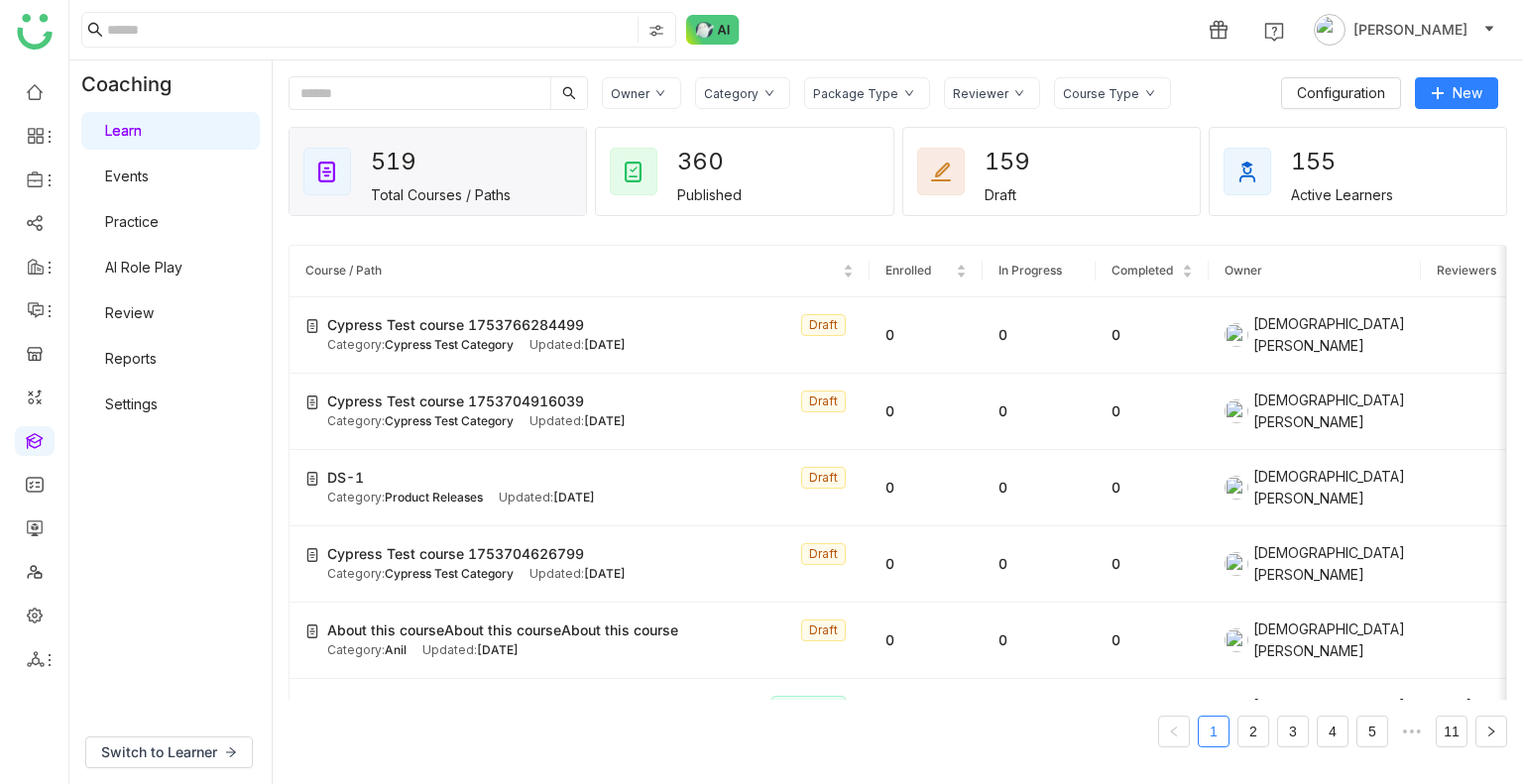 click on "Category" 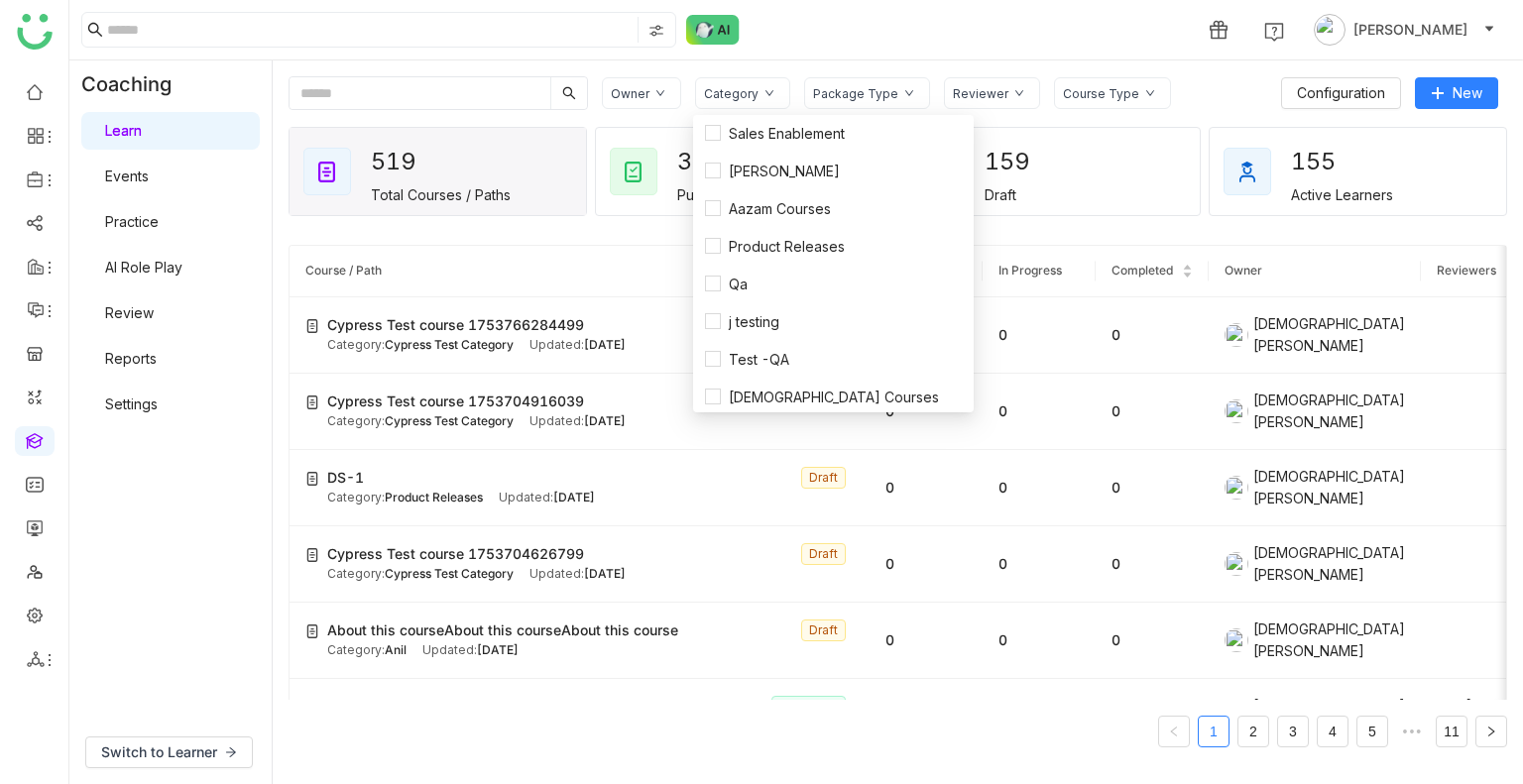 click on "Package Type" 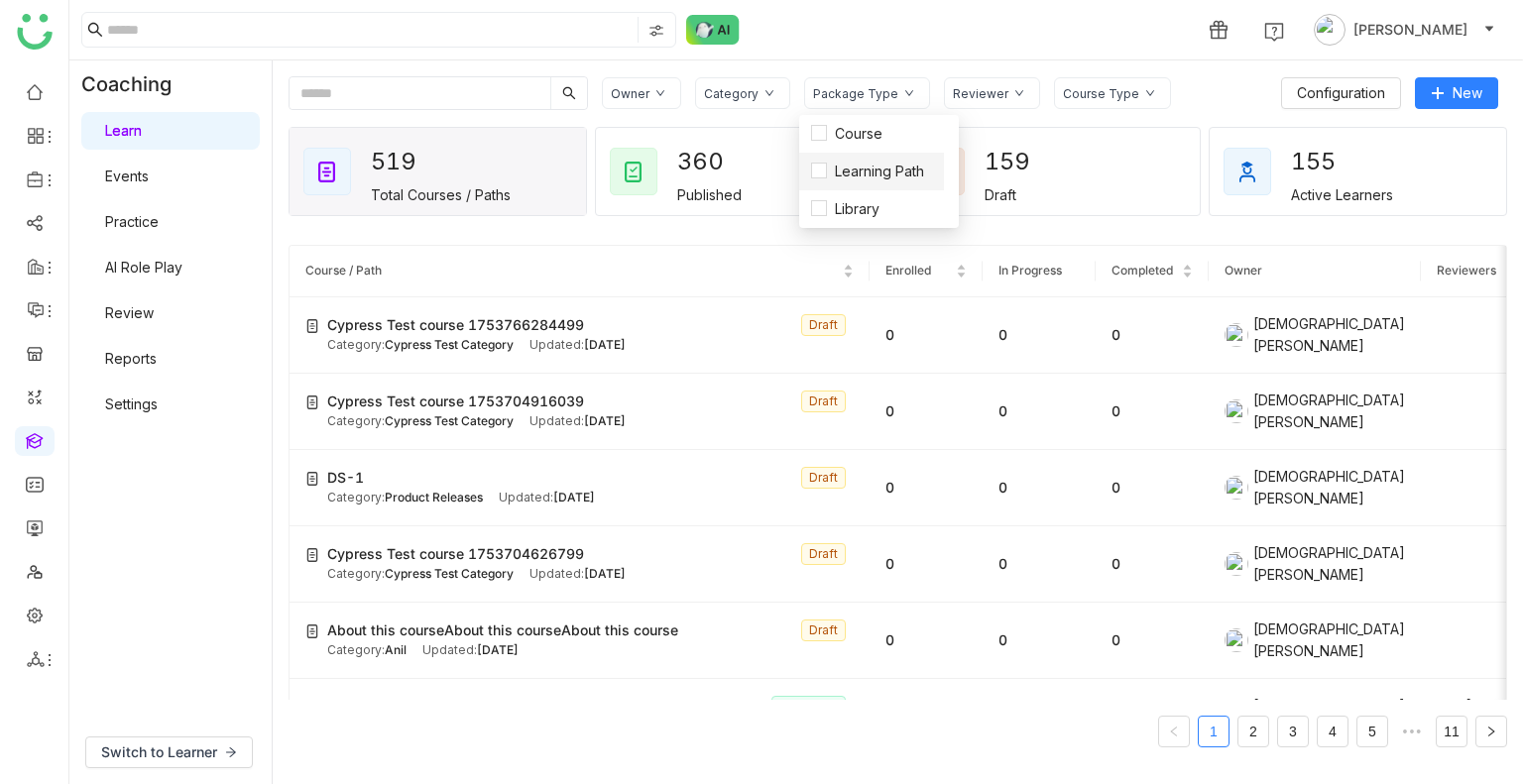 click on "Learning Path" at bounding box center [872, 171] 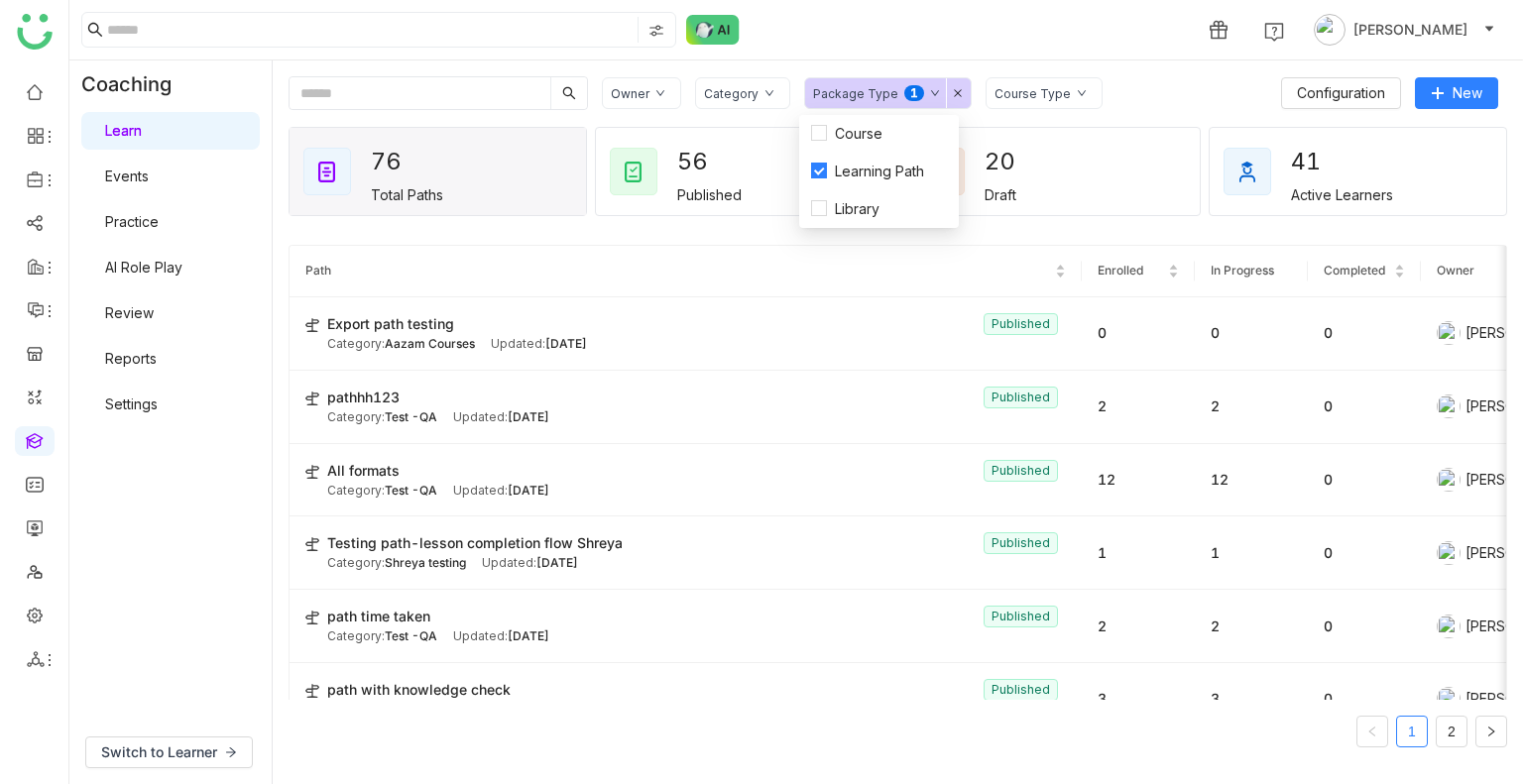 click on "Owner Category Package Type  0   1   2   3   4   5   6   7   8   9  Course Type" 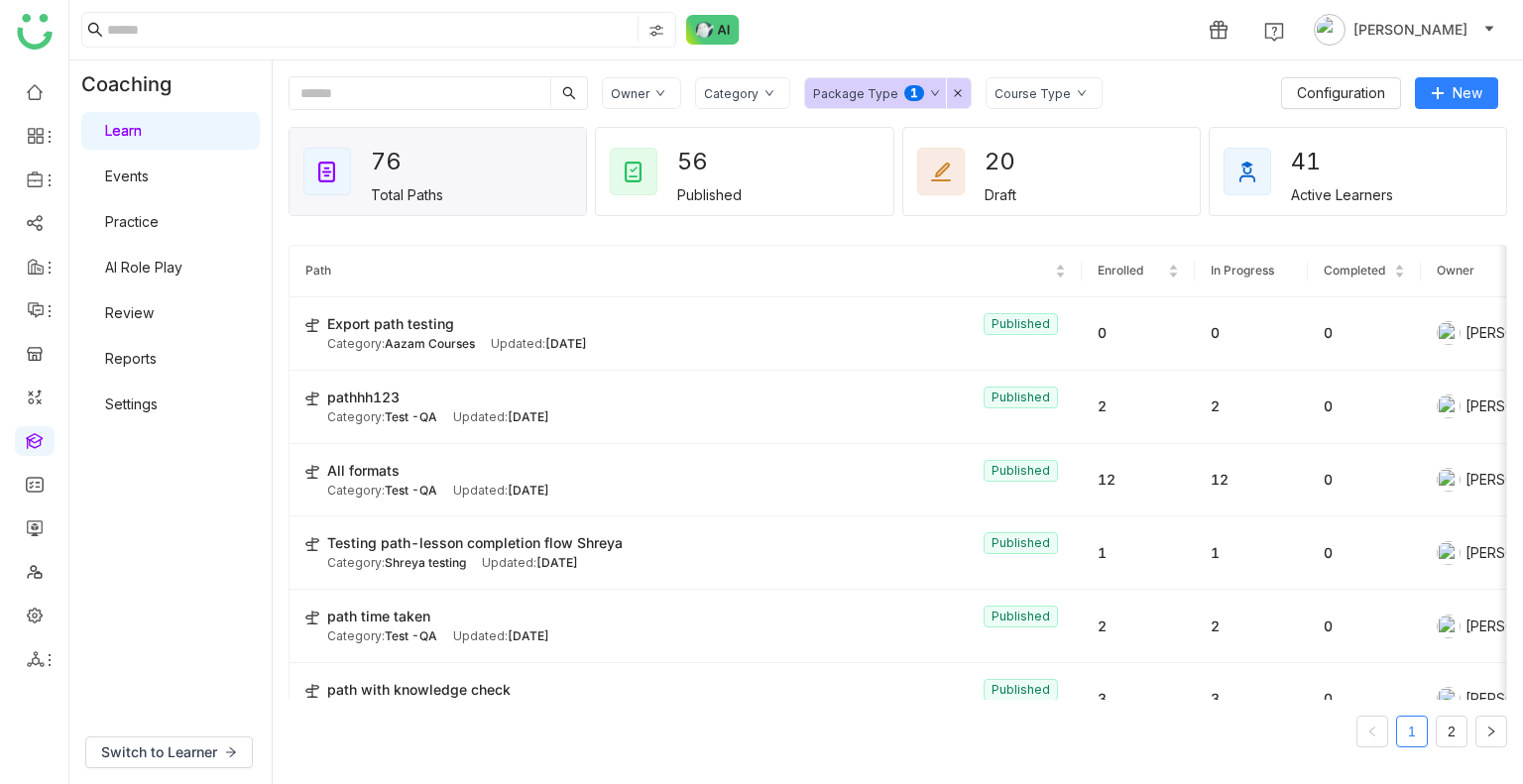 click on "Package Type  0   1   2   3   4   5   6   7   8   9" 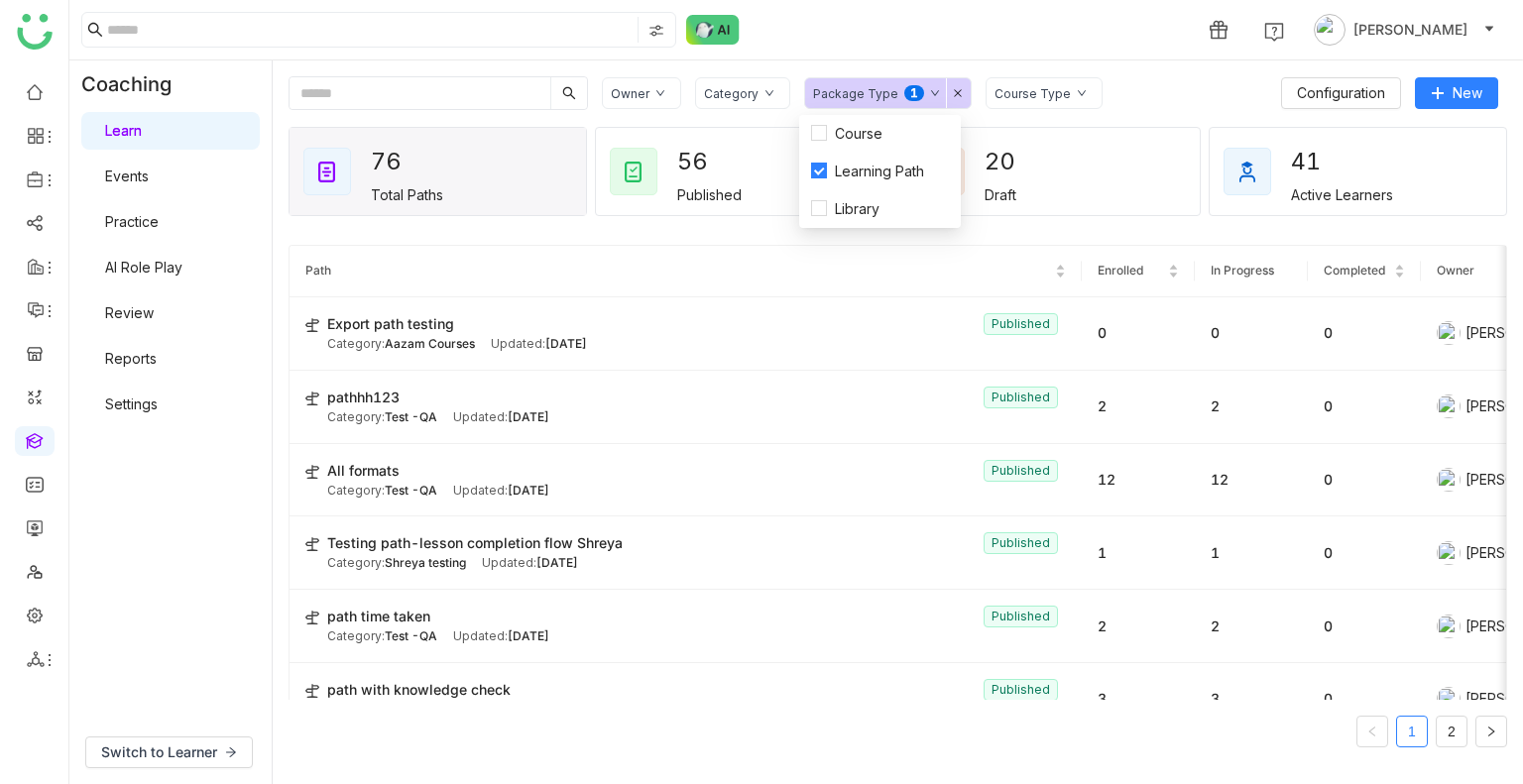 click on "Owner" 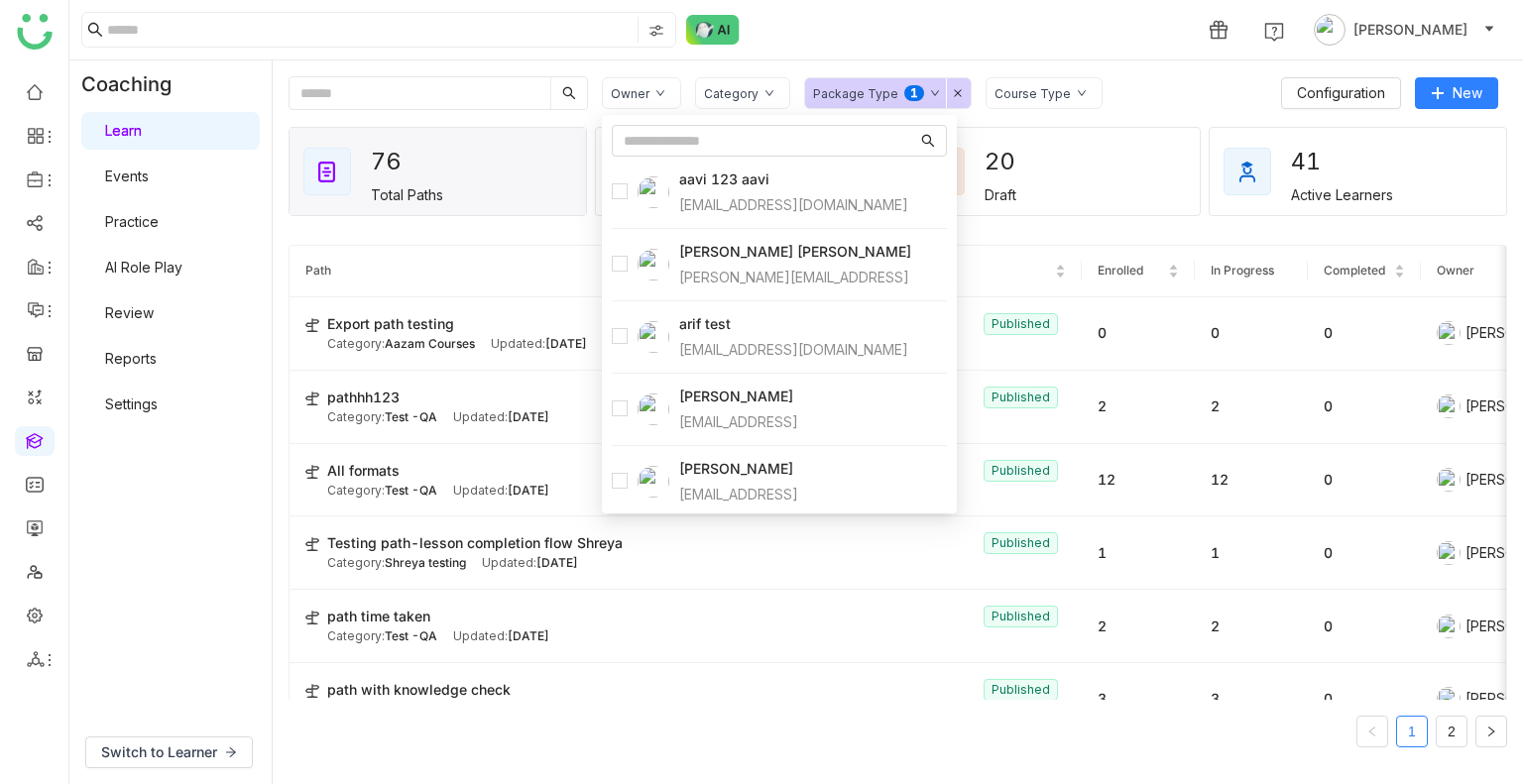 click on "Owner Category Package Type  0   1   2   3   4   5   6   7   8   9  Course Type" 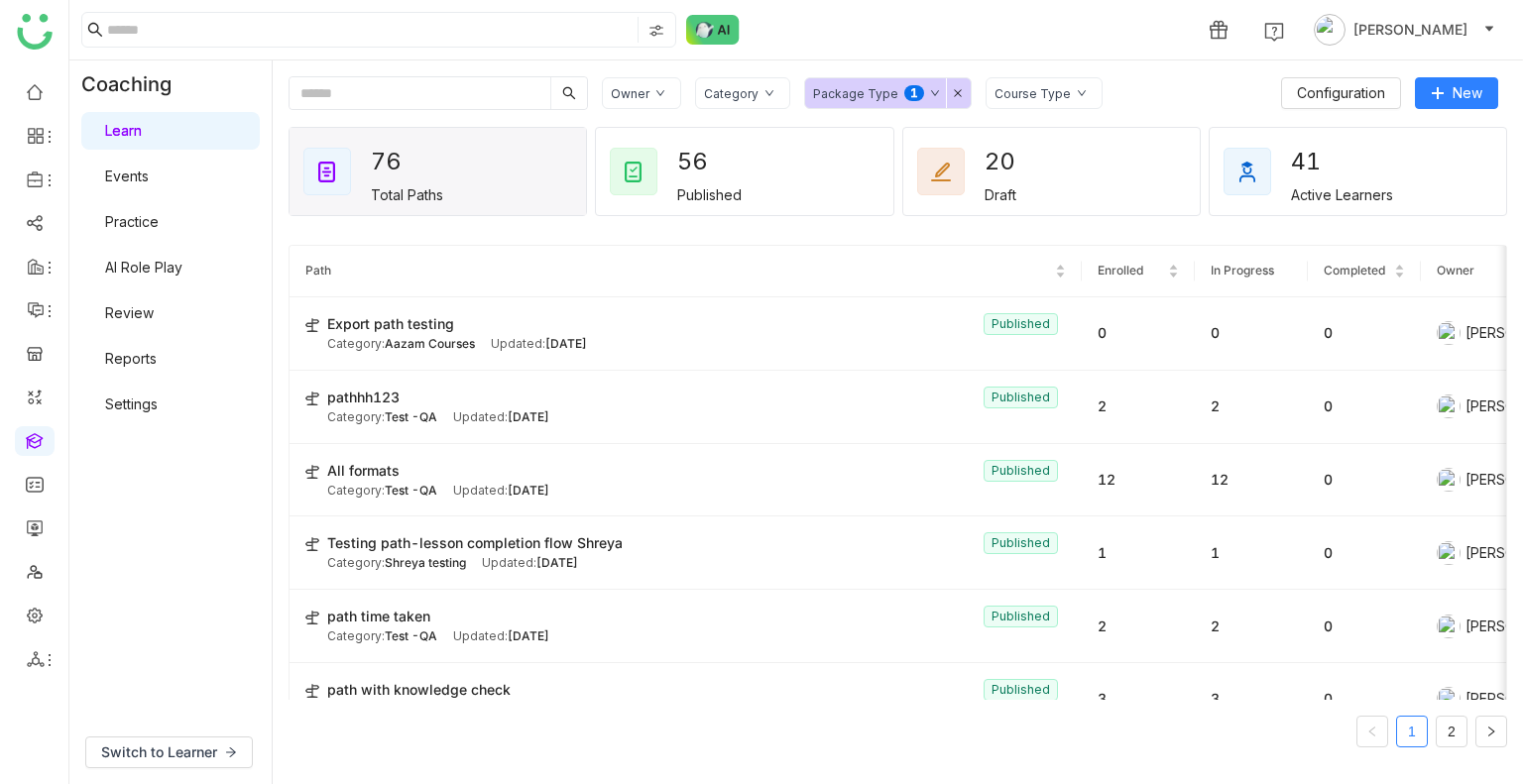 click on "Package Type  0   1   2   3   4   5   6   7   8   9" 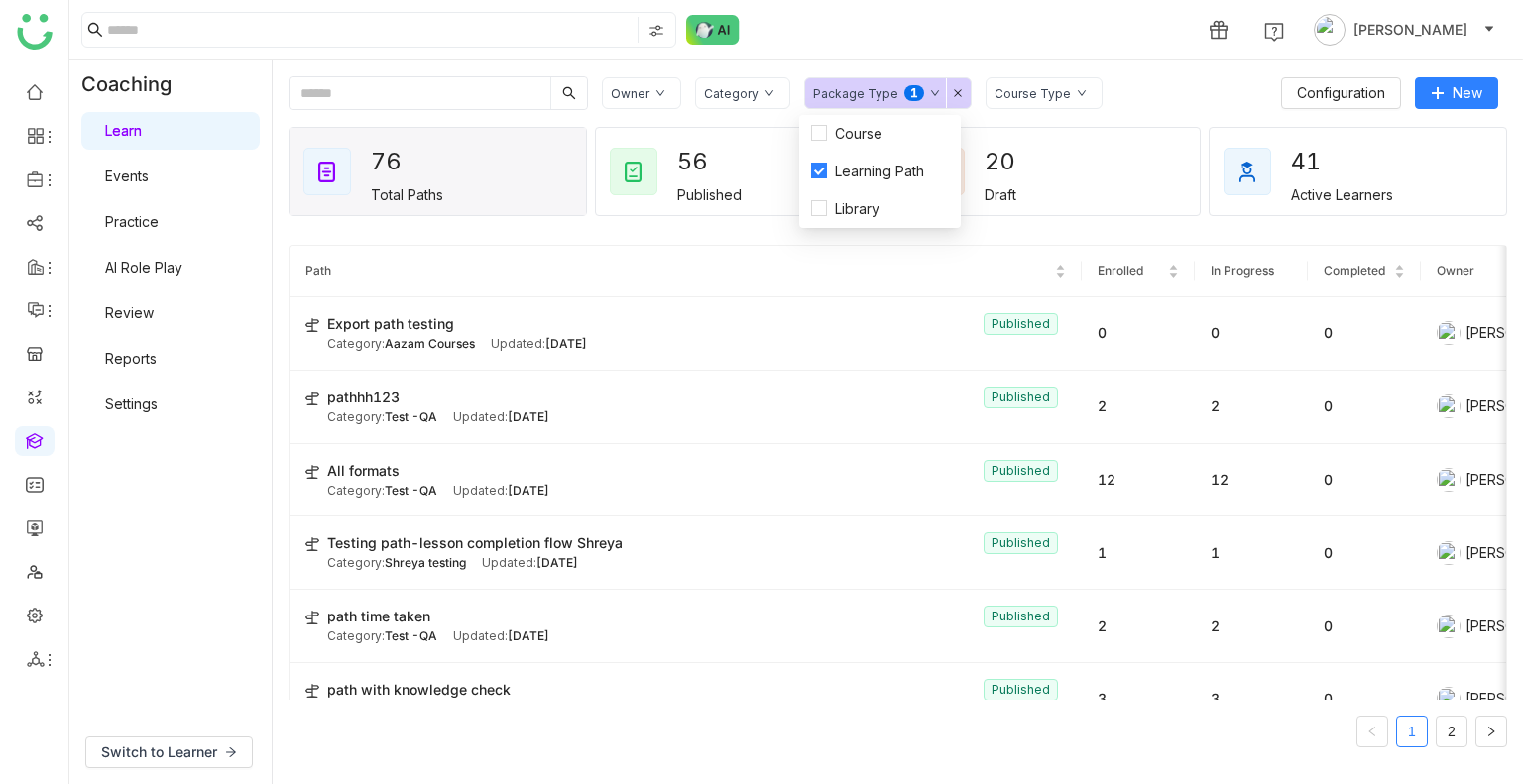 scroll, scrollTop: 0, scrollLeft: 211, axis: horizontal 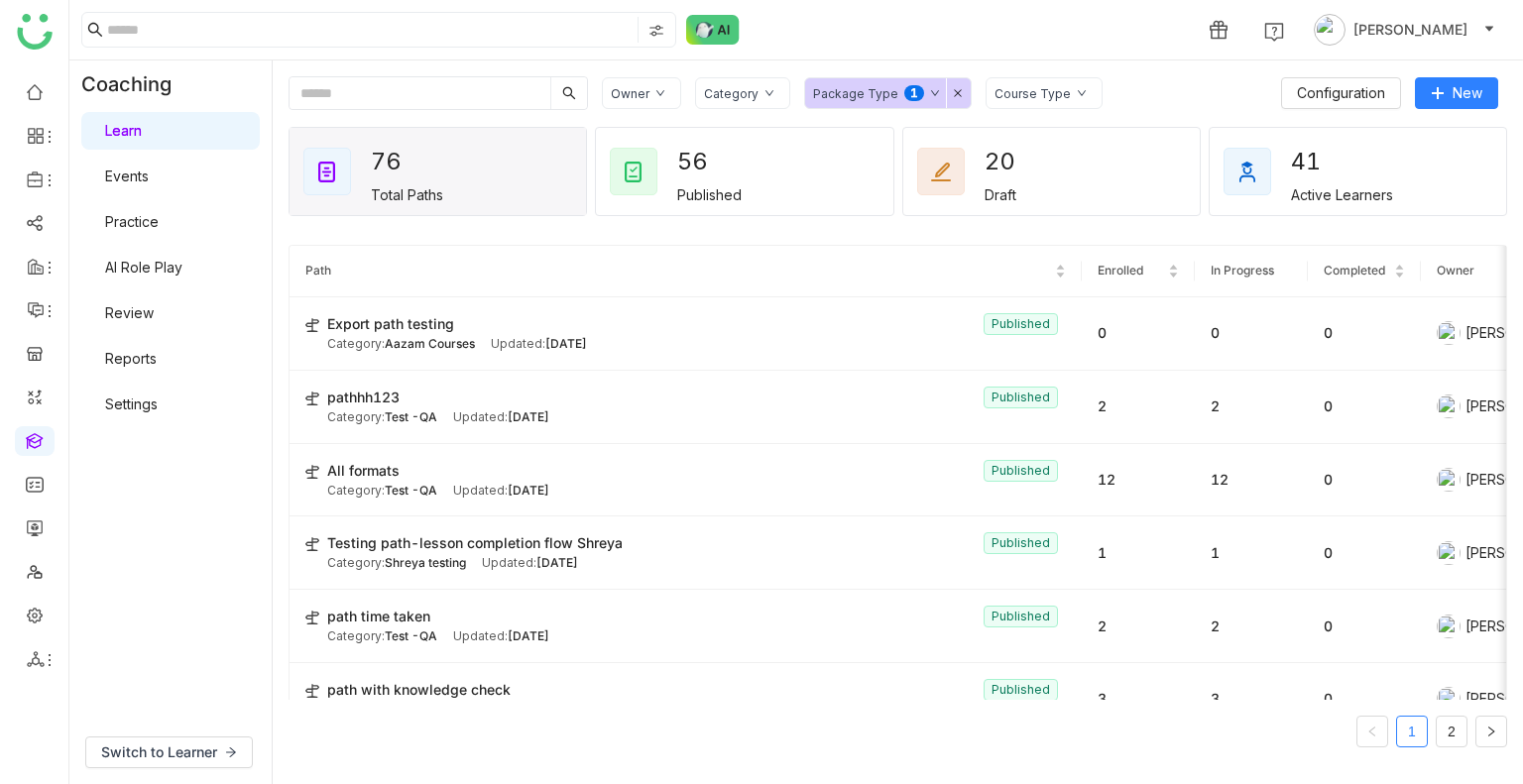 click on "Package Type  0   1   2   3   4   5   6   7   8   9" 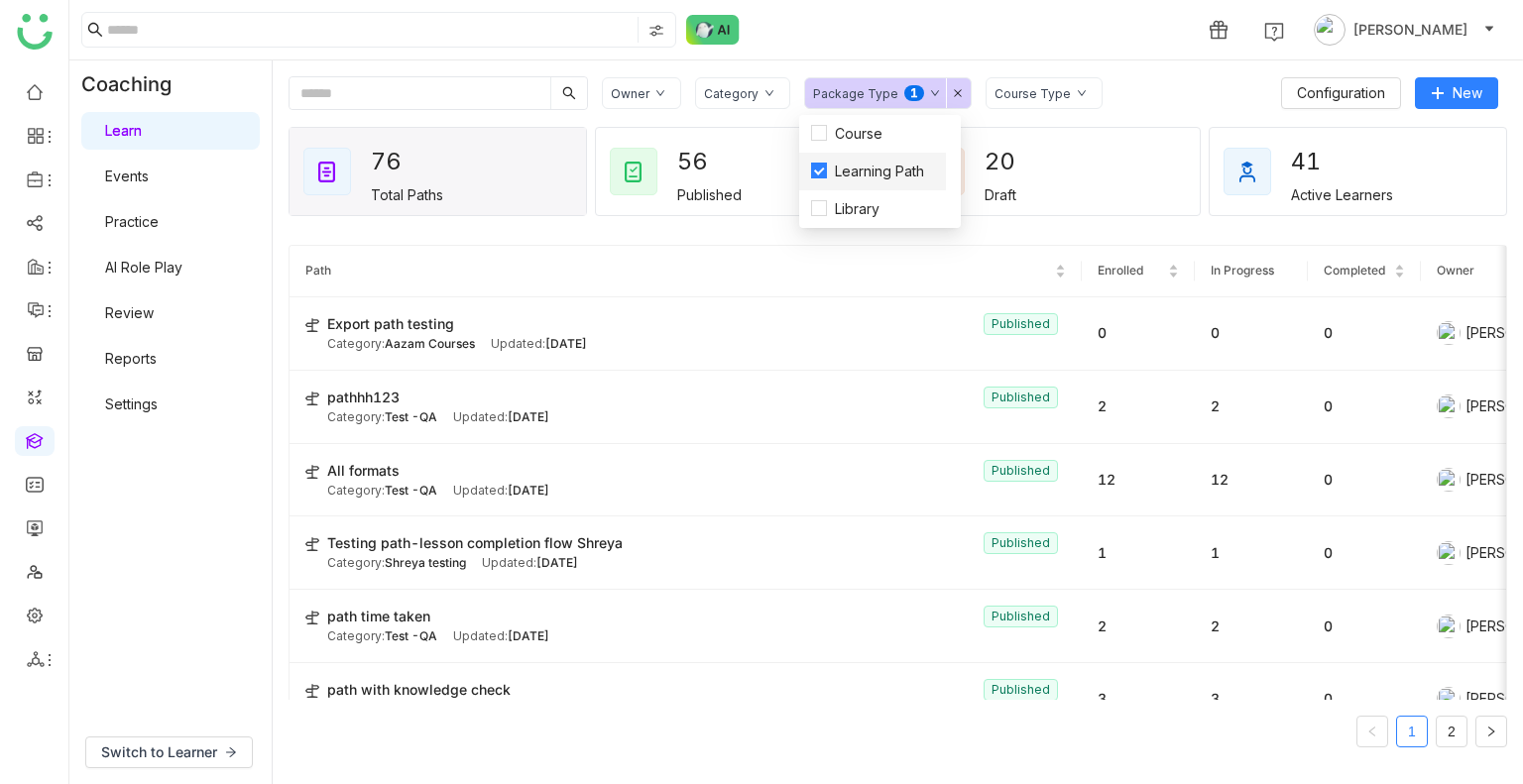 click on "Learning Path" at bounding box center [879, 171] 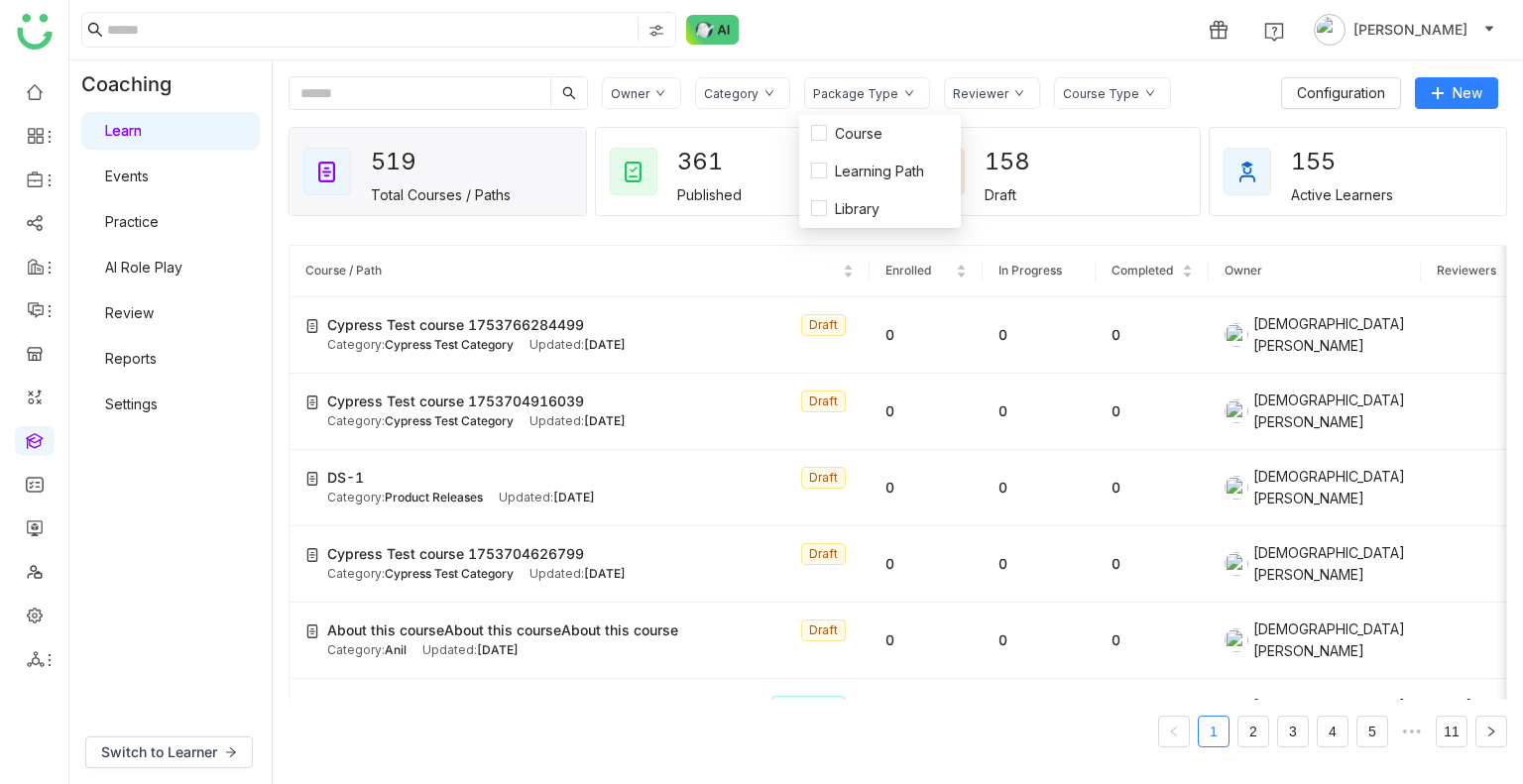 click on "1 [PERSON_NAME]" 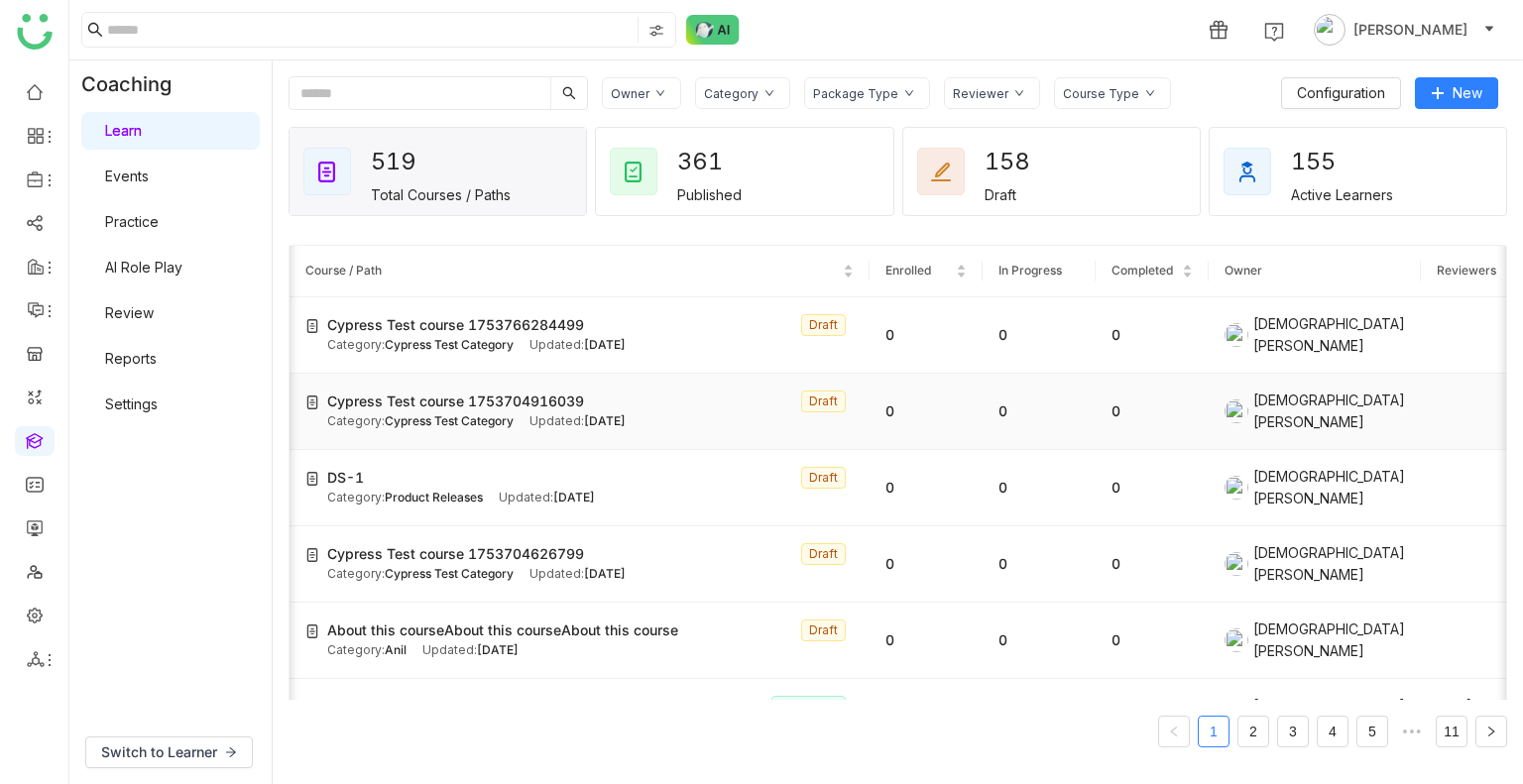 scroll, scrollTop: 419, scrollLeft: 12, axis: both 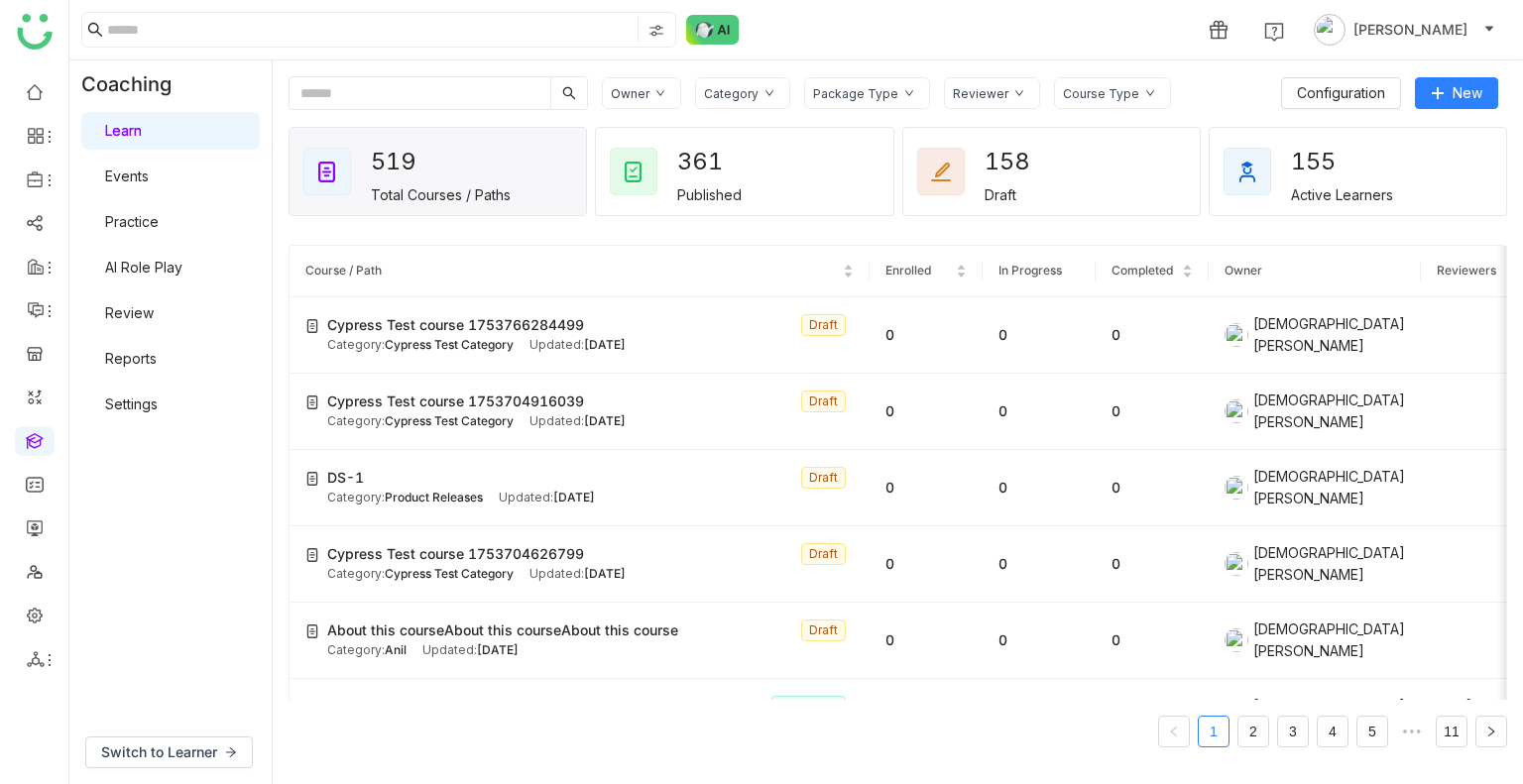 click on "Learn" at bounding box center (123, 130) 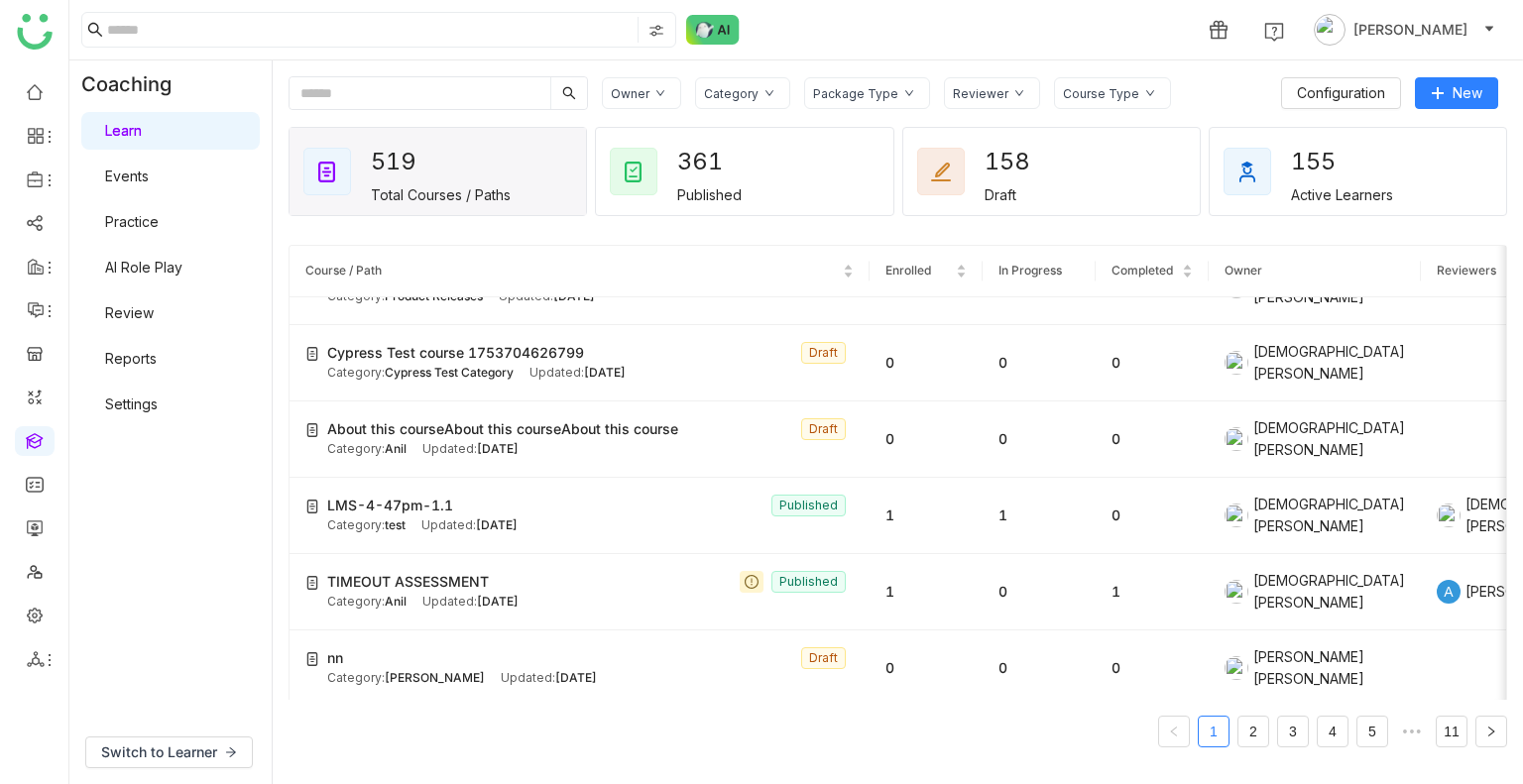 scroll, scrollTop: 212, scrollLeft: 0, axis: vertical 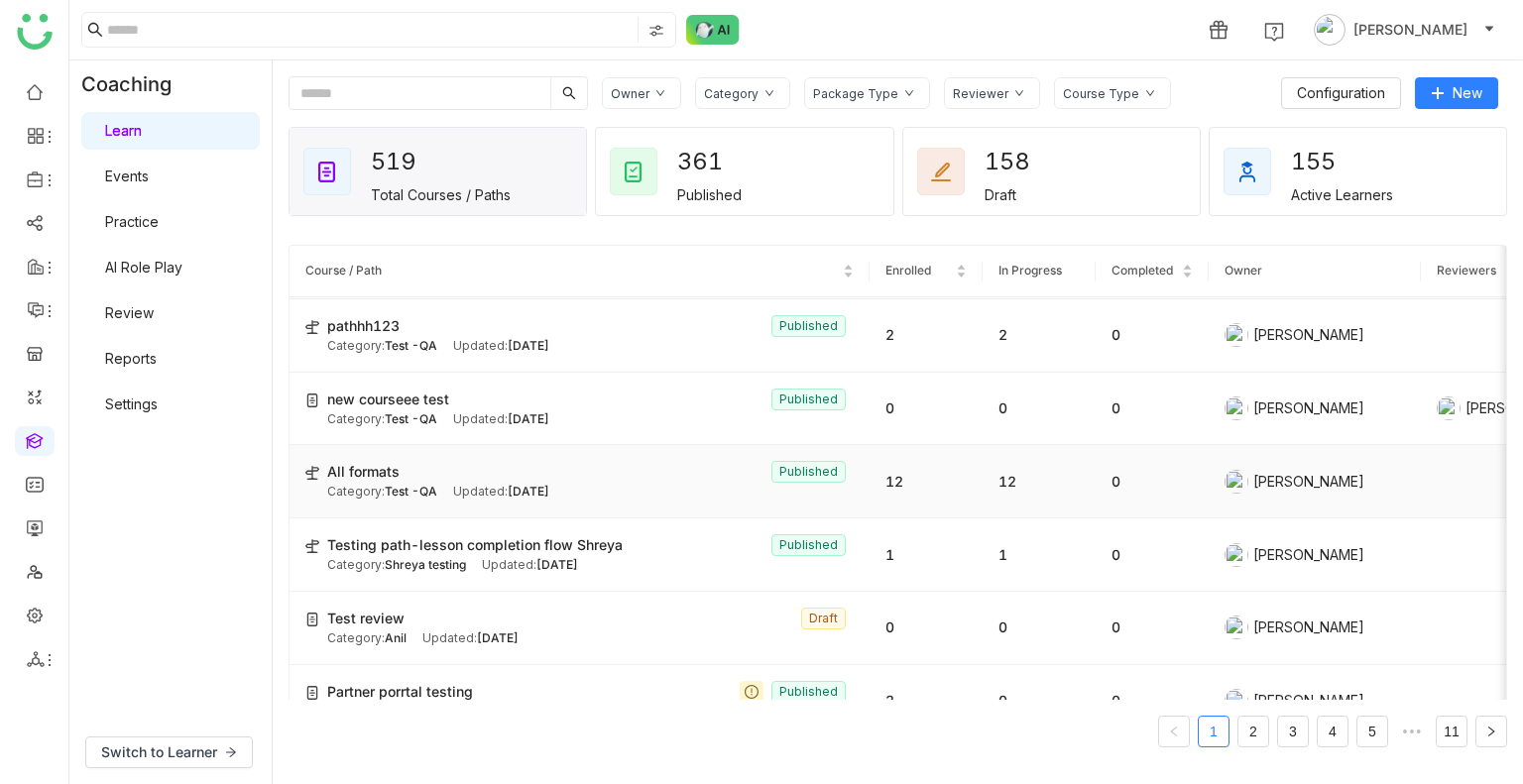 click on "All formats  Published" 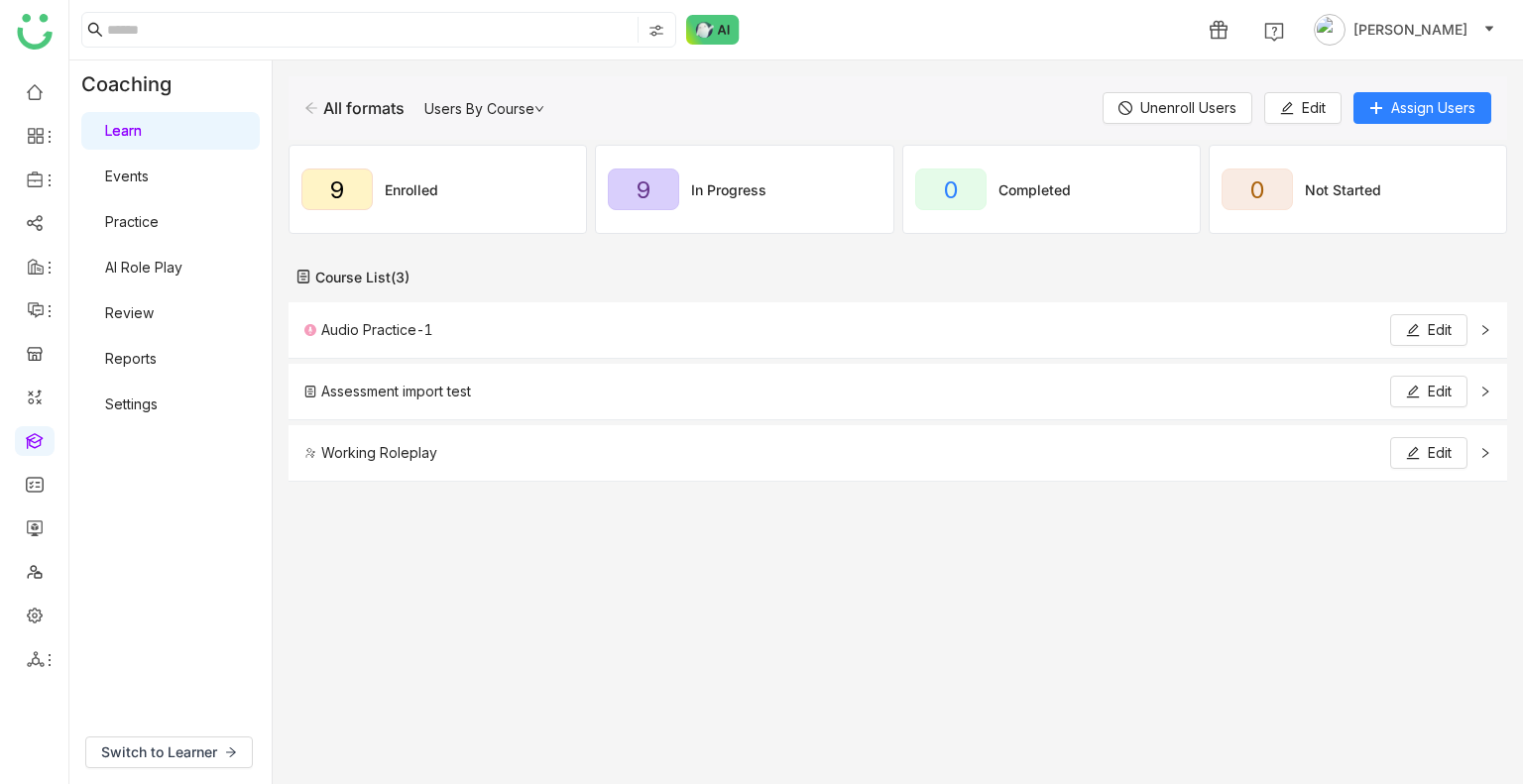 click 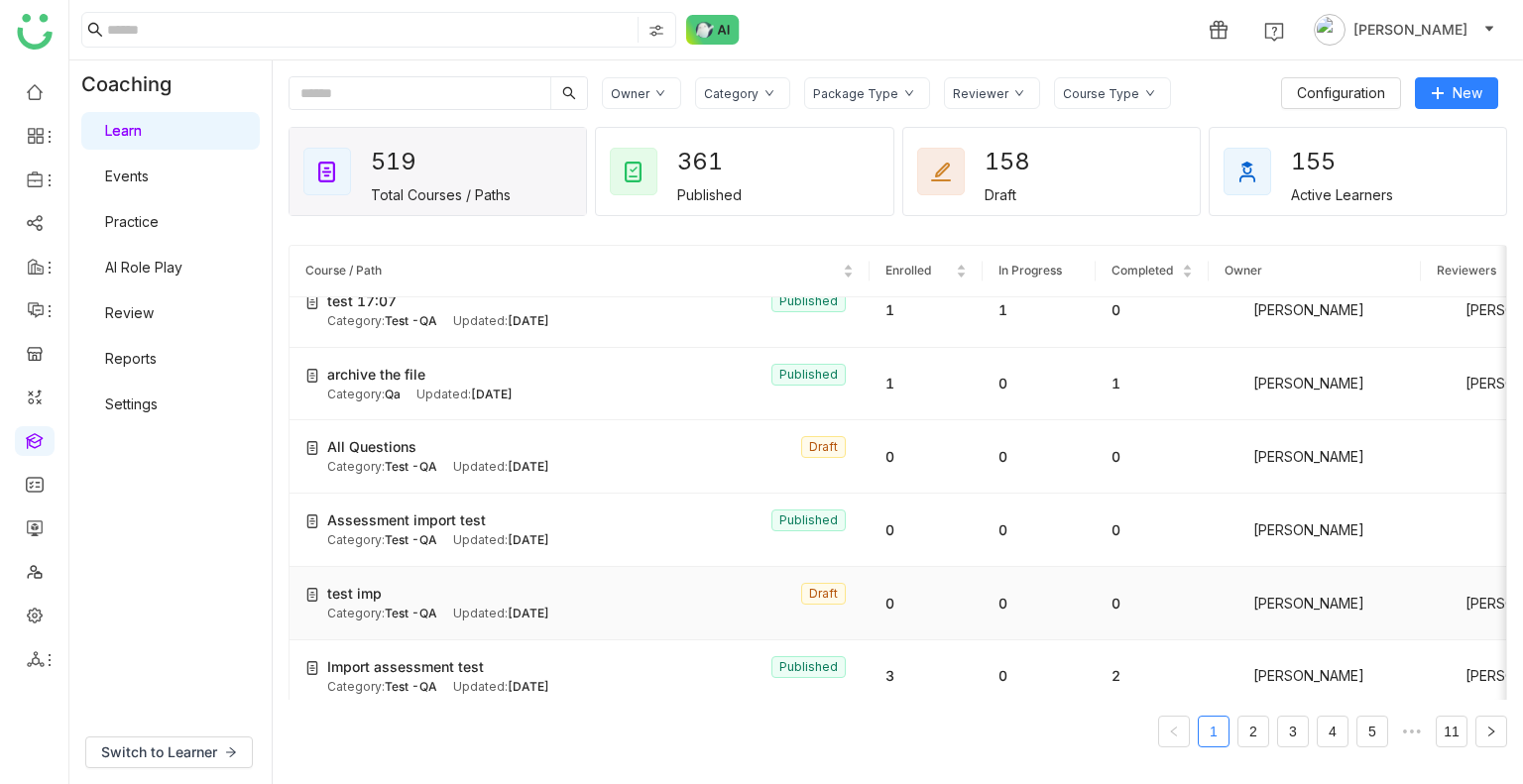 scroll, scrollTop: 2938, scrollLeft: 0, axis: vertical 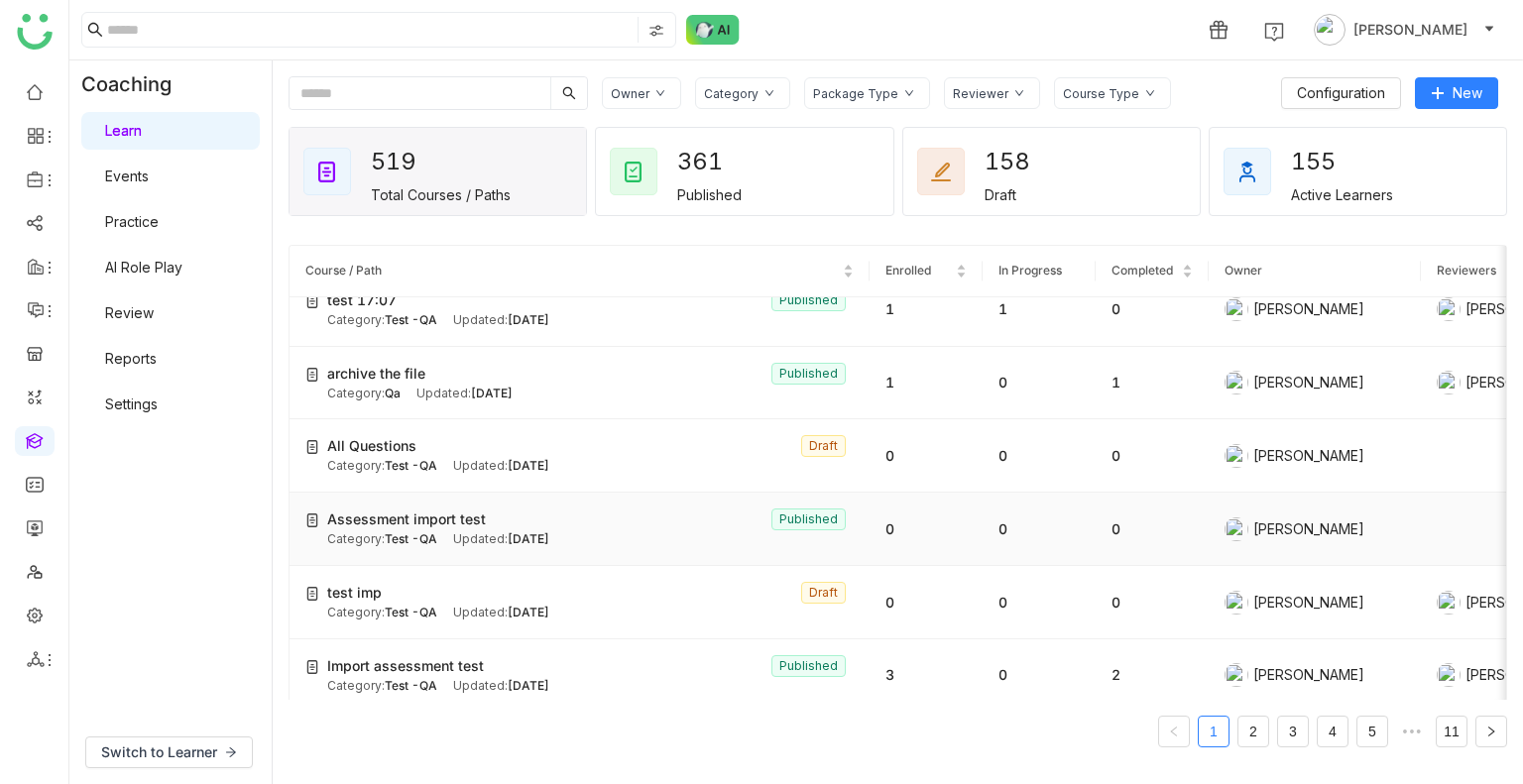 click on "Assessment import test   Published Category:  Test -QA Updated:   Jul 28, 2025" 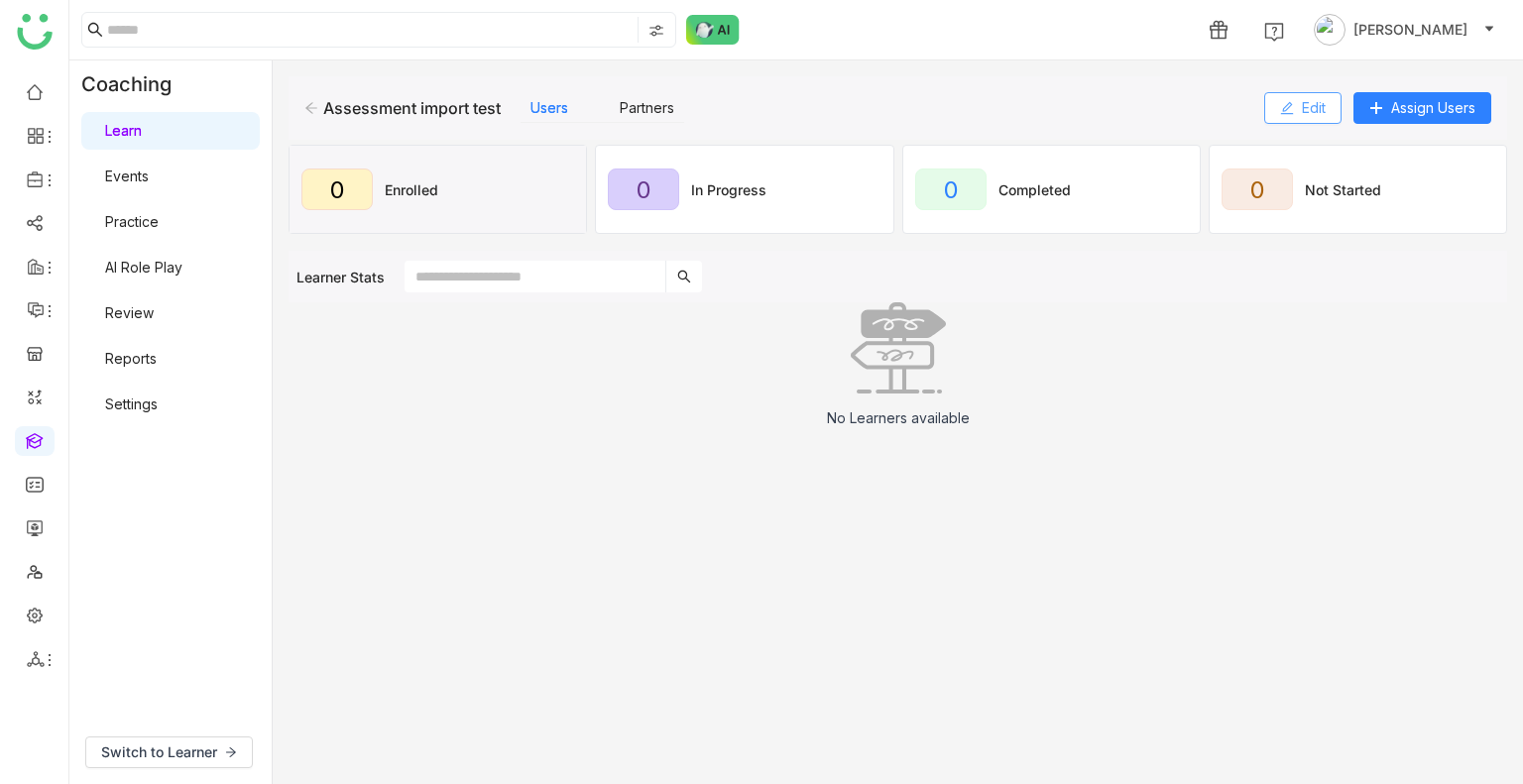click 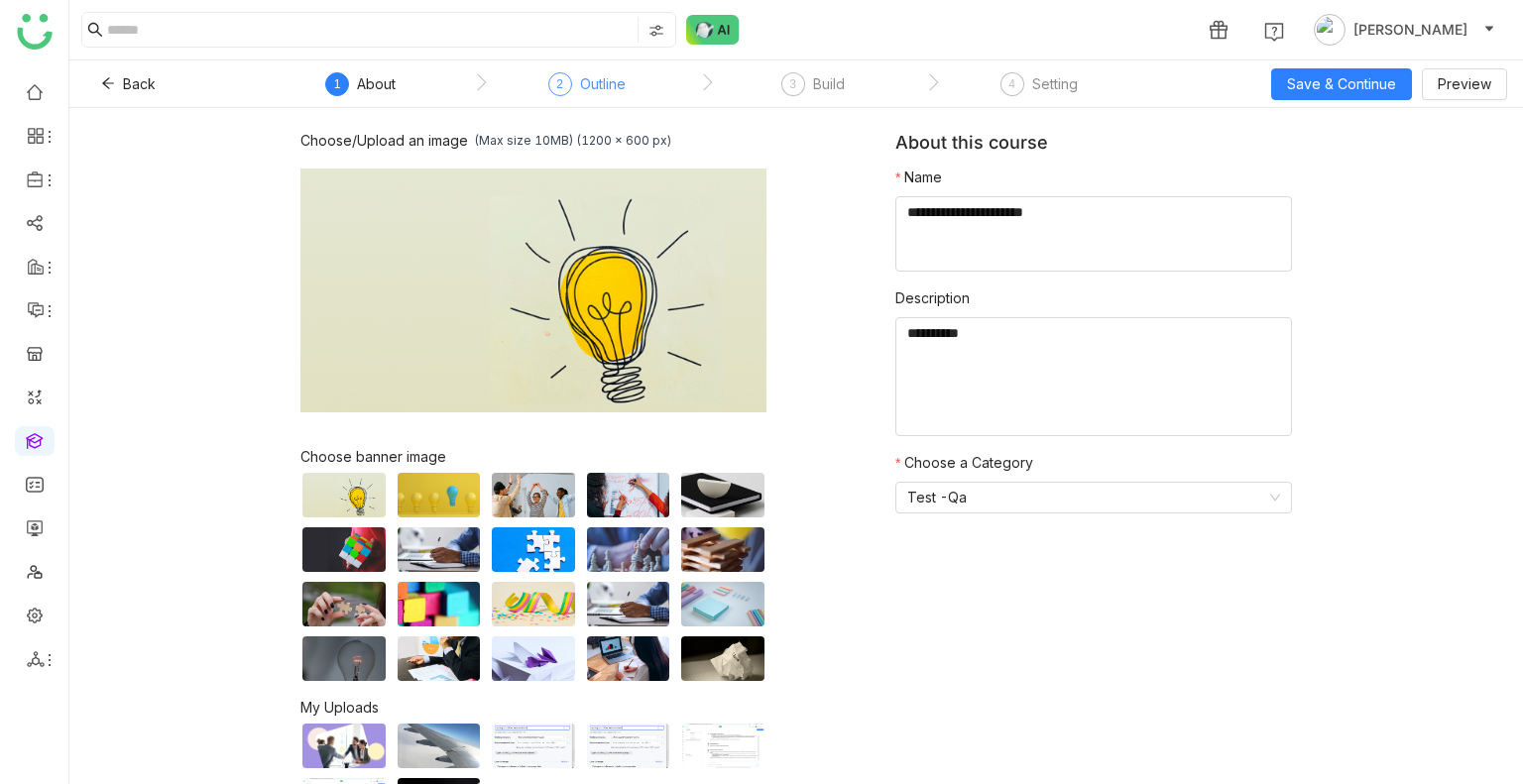 click on "Outline" 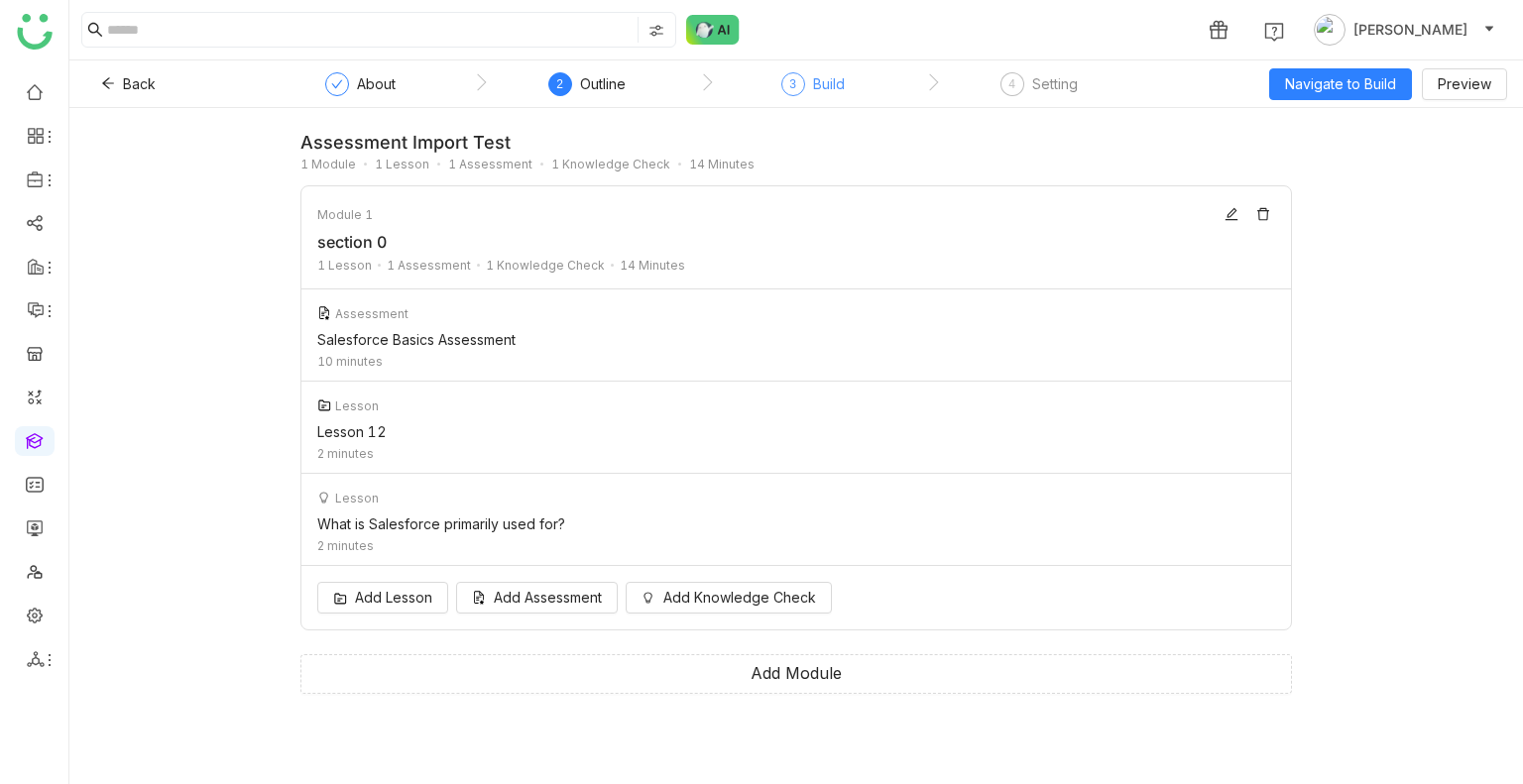 click on "3" 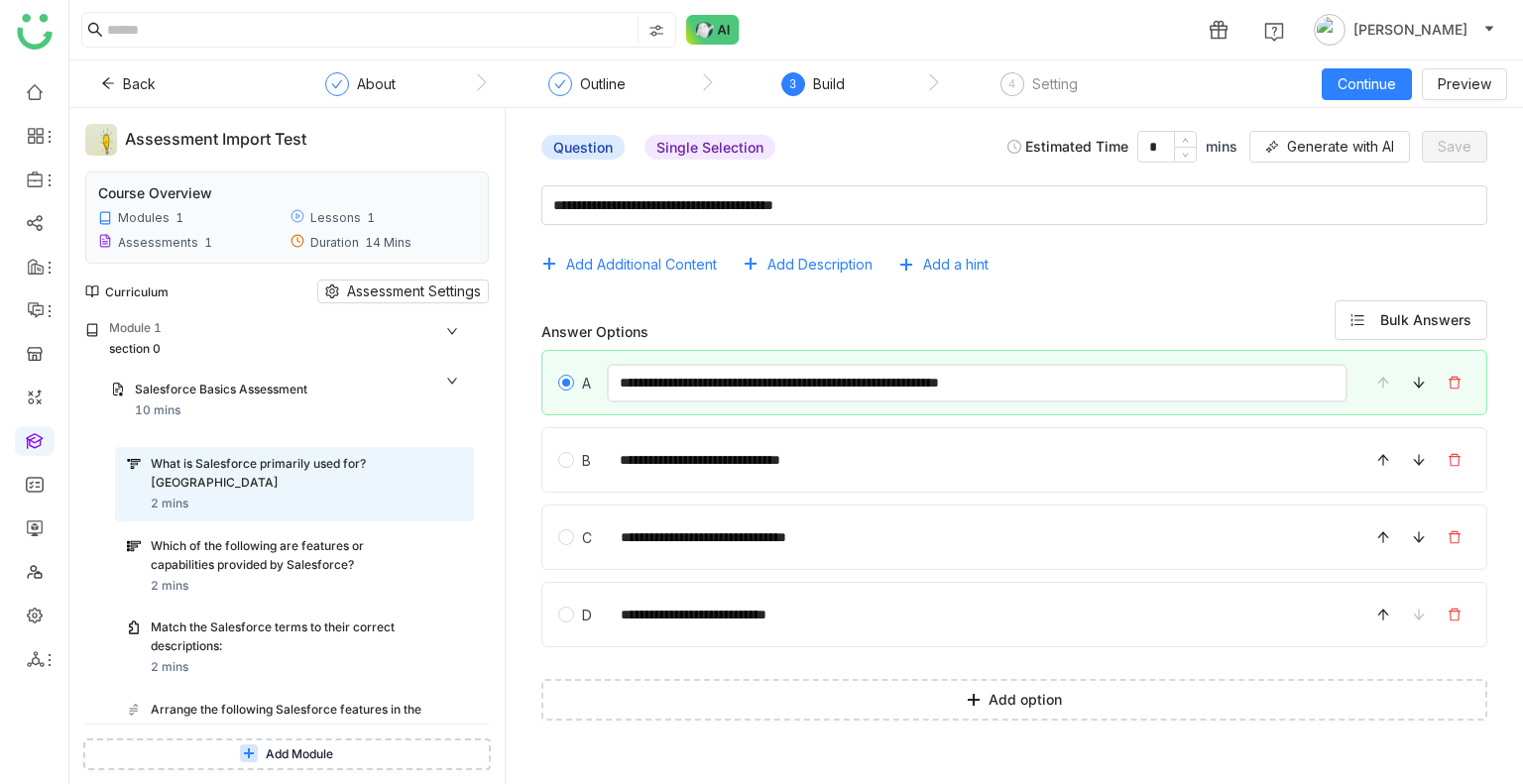 click on "**********" at bounding box center (977, 383) 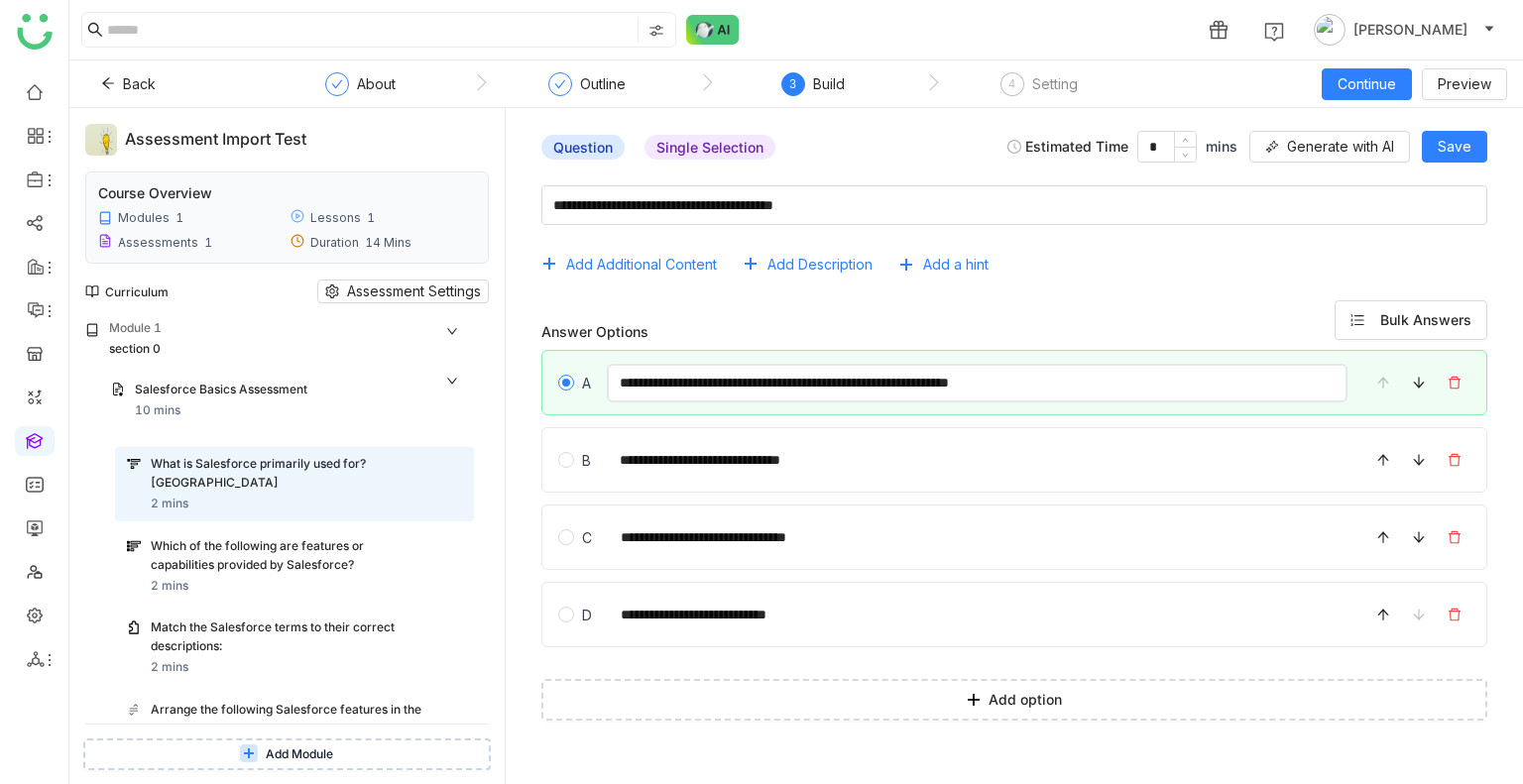 type on "**********" 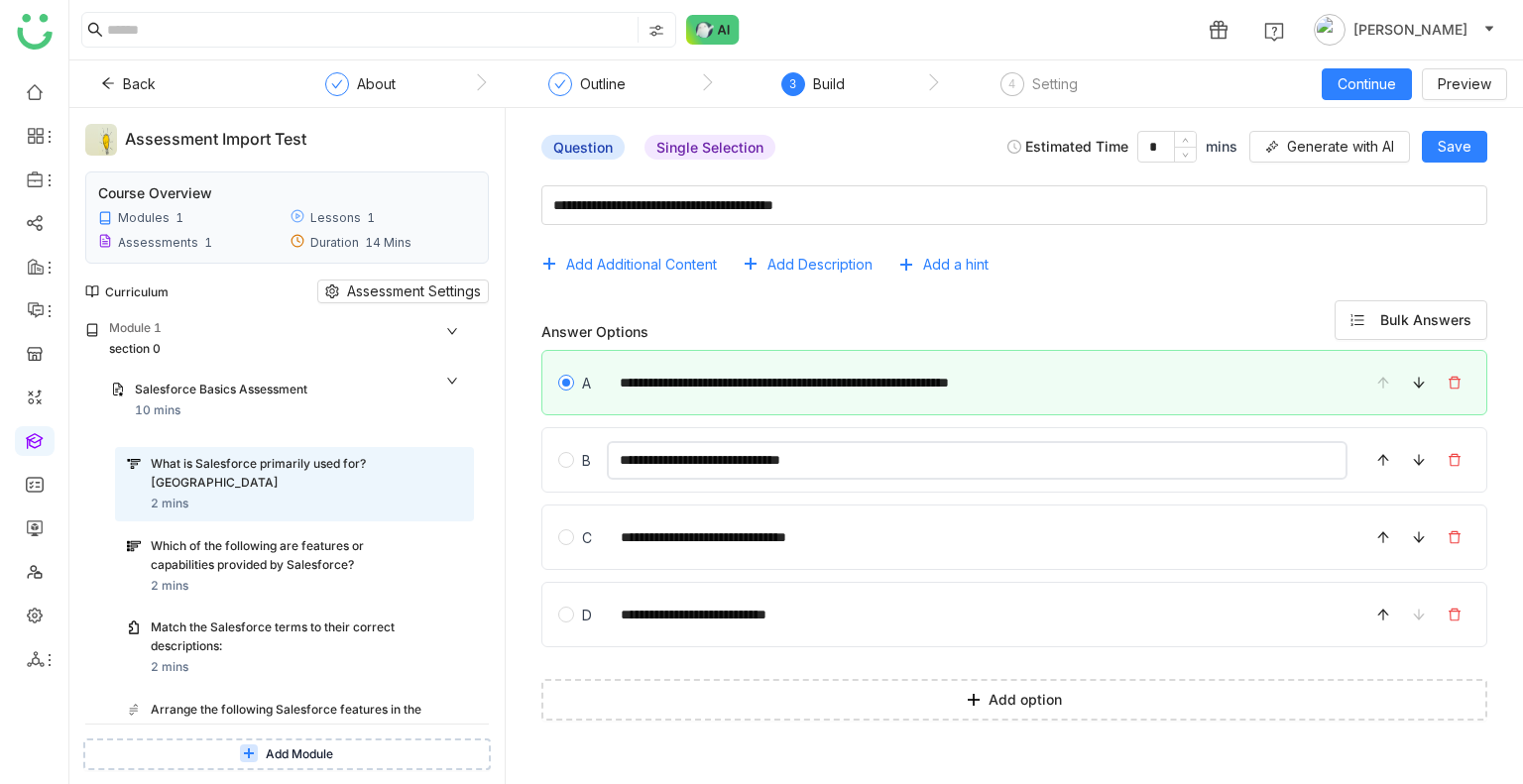 click on "**********" at bounding box center [977, 460] 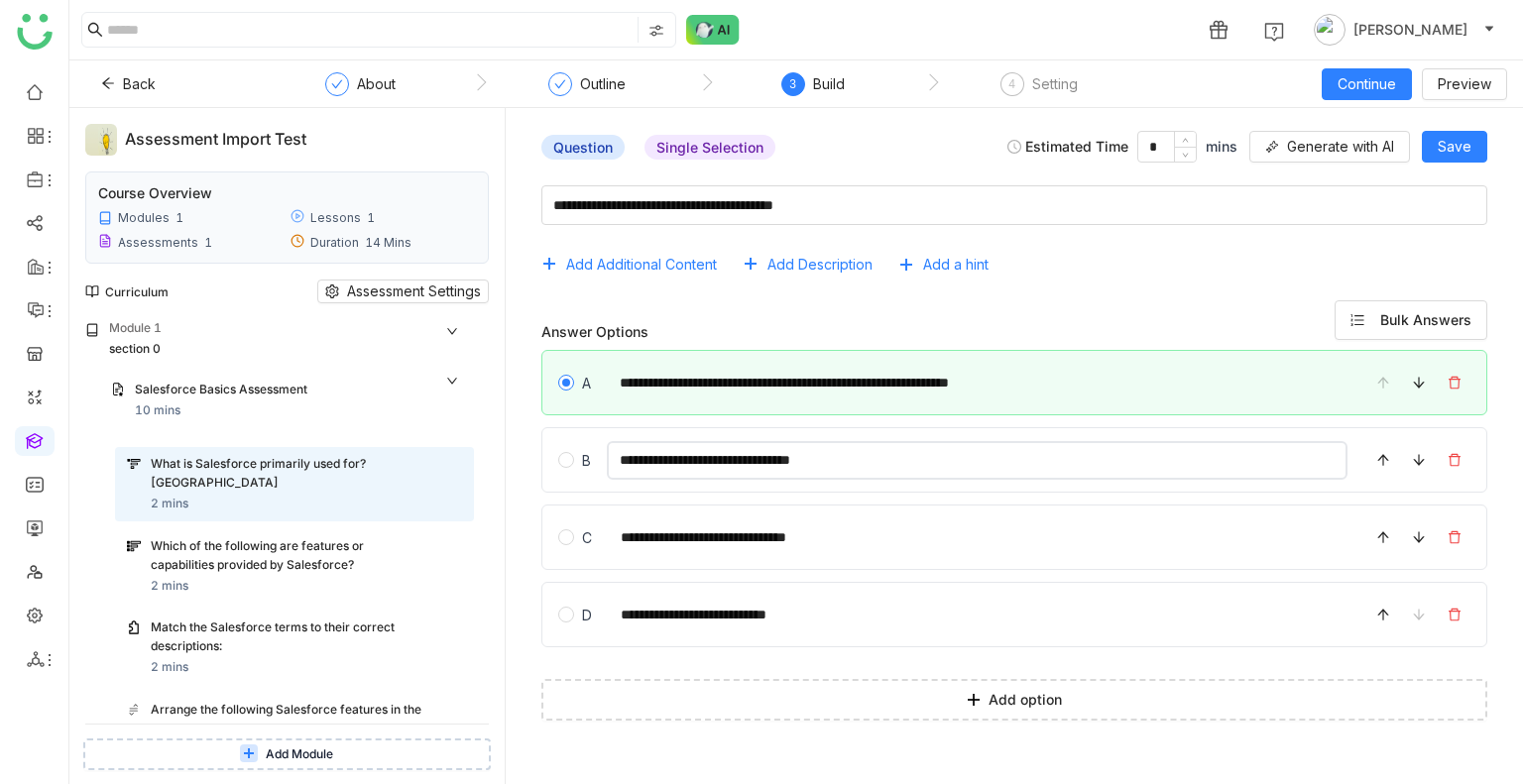 type on "**********" 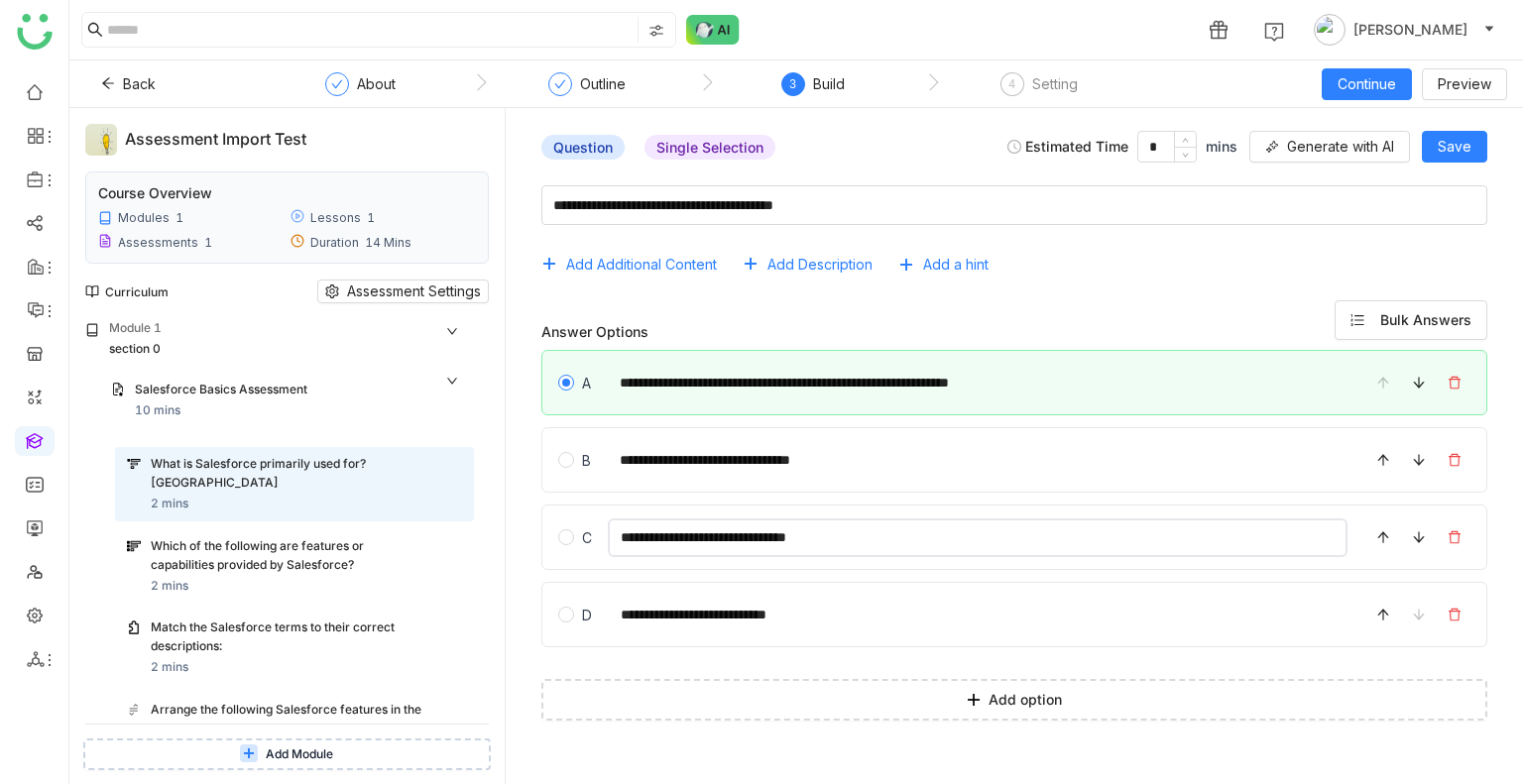 click on "**********" at bounding box center [978, 537] 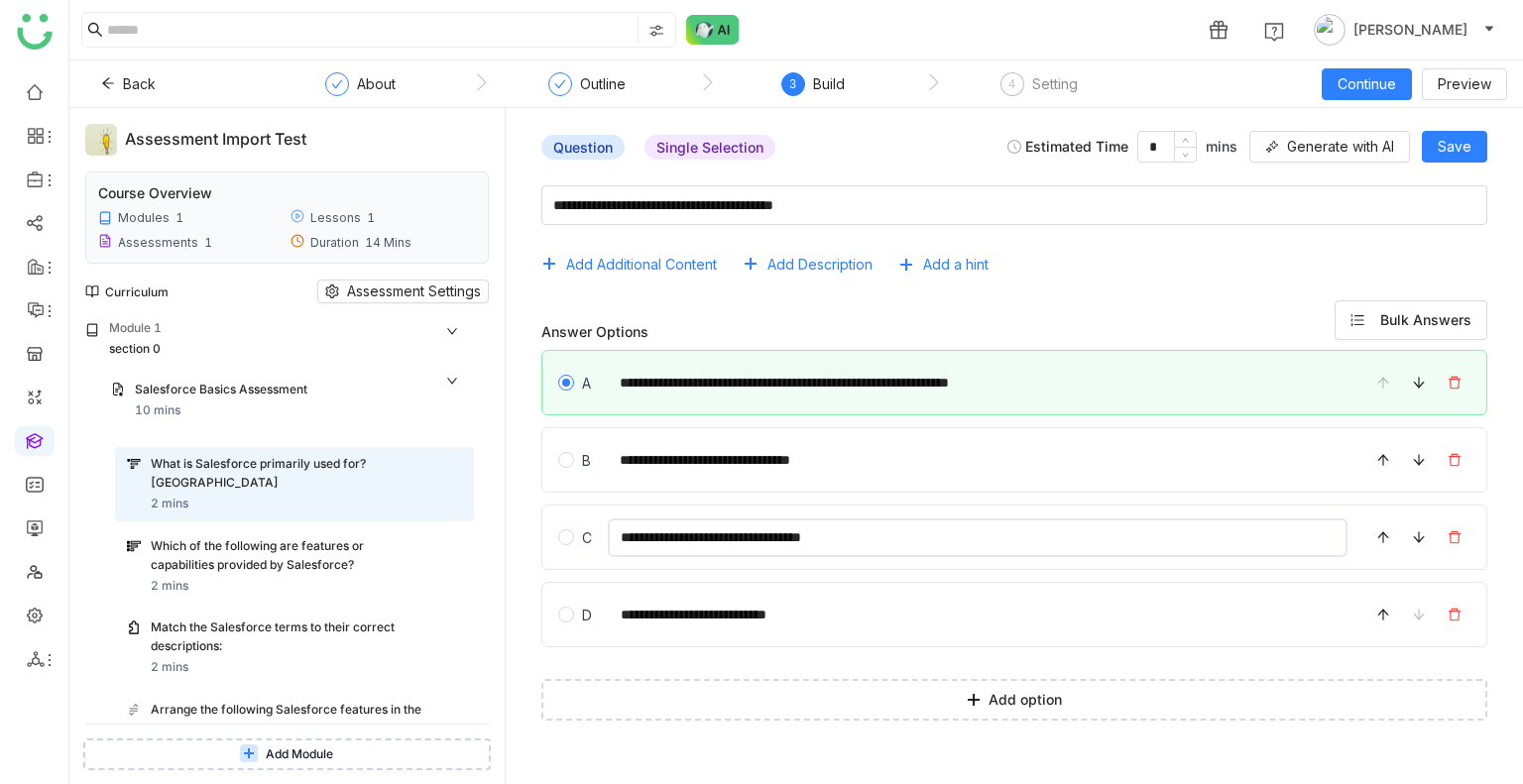 type on "**********" 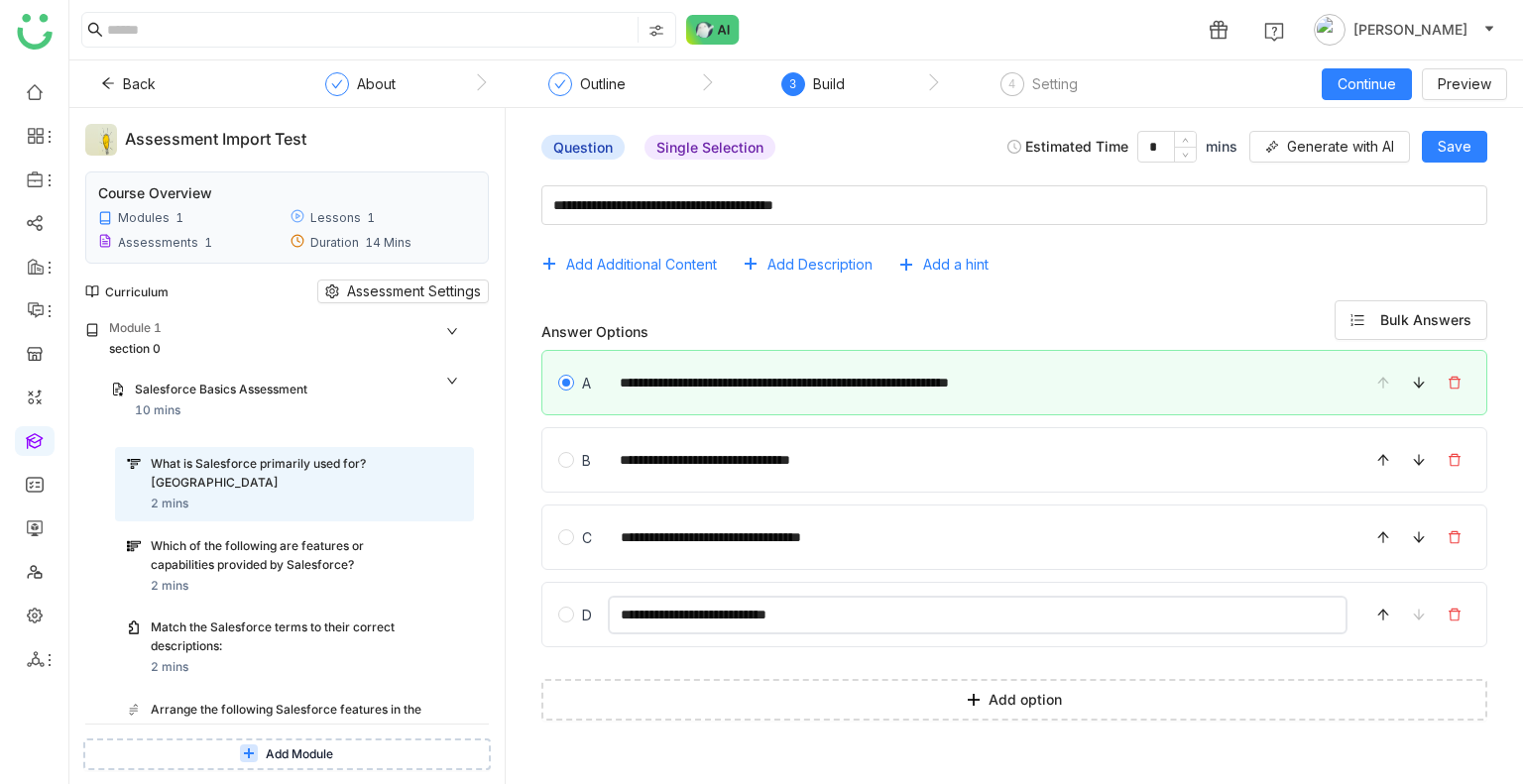 click on "**********" at bounding box center [978, 615] 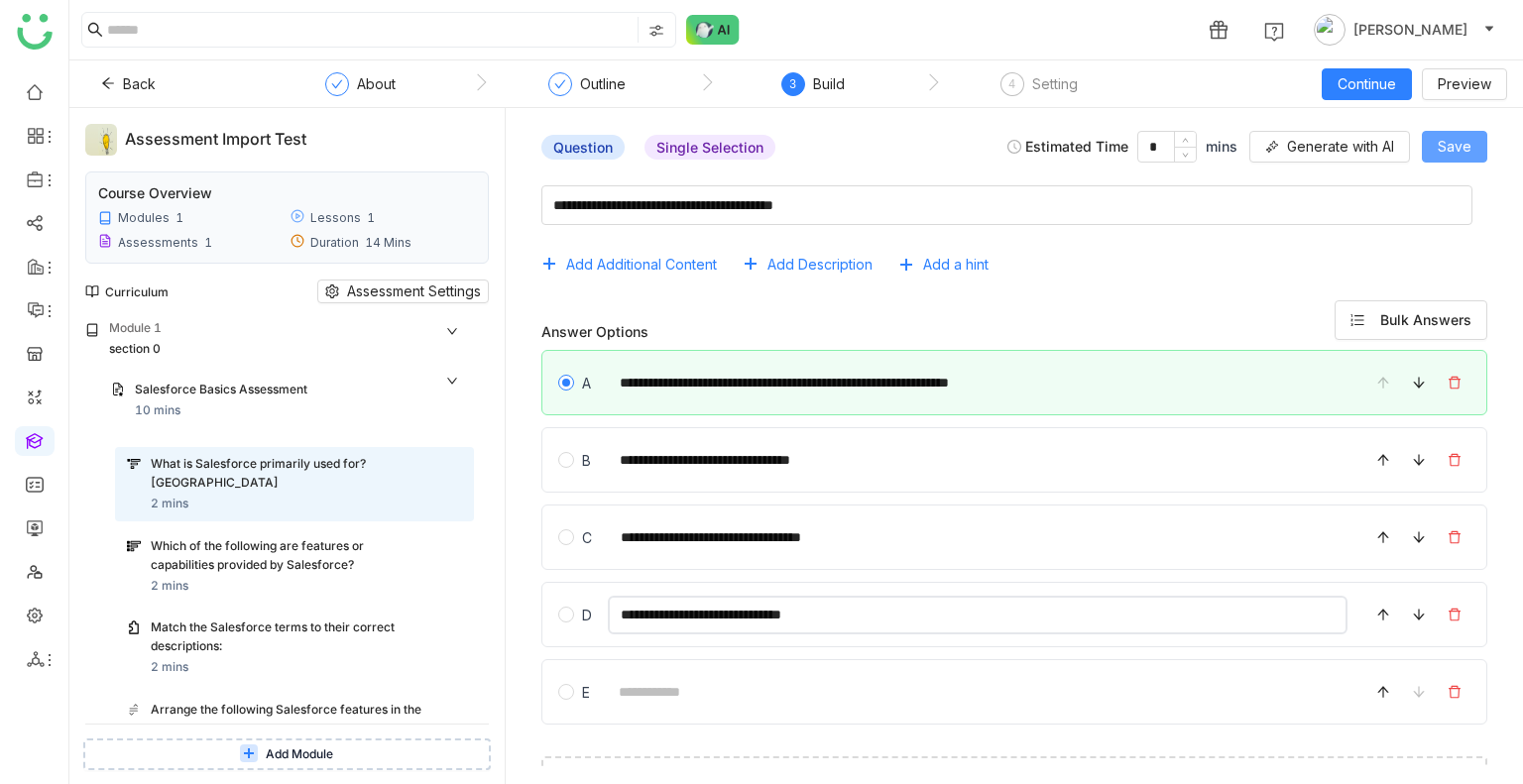 type on "**********" 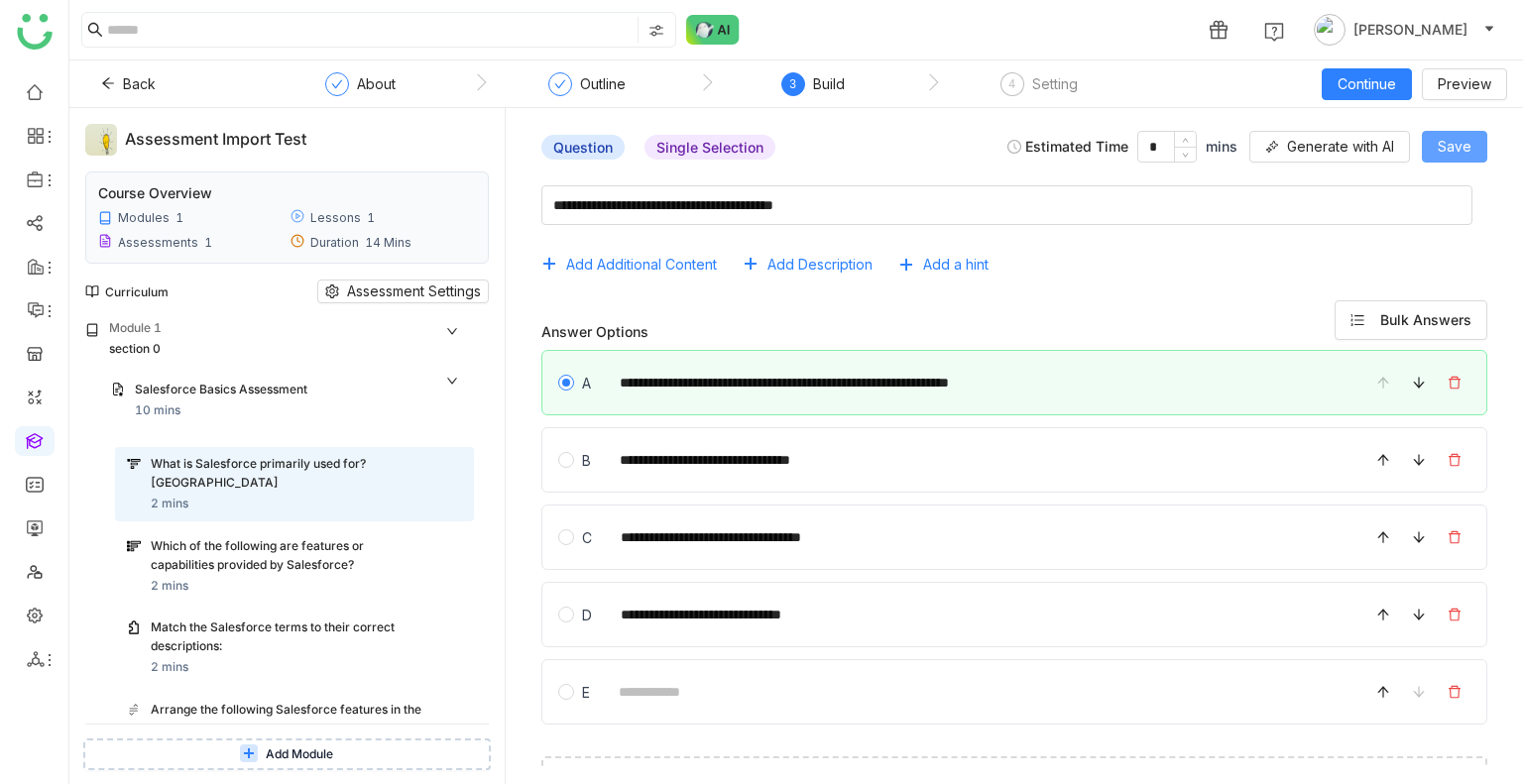 click on "Save" 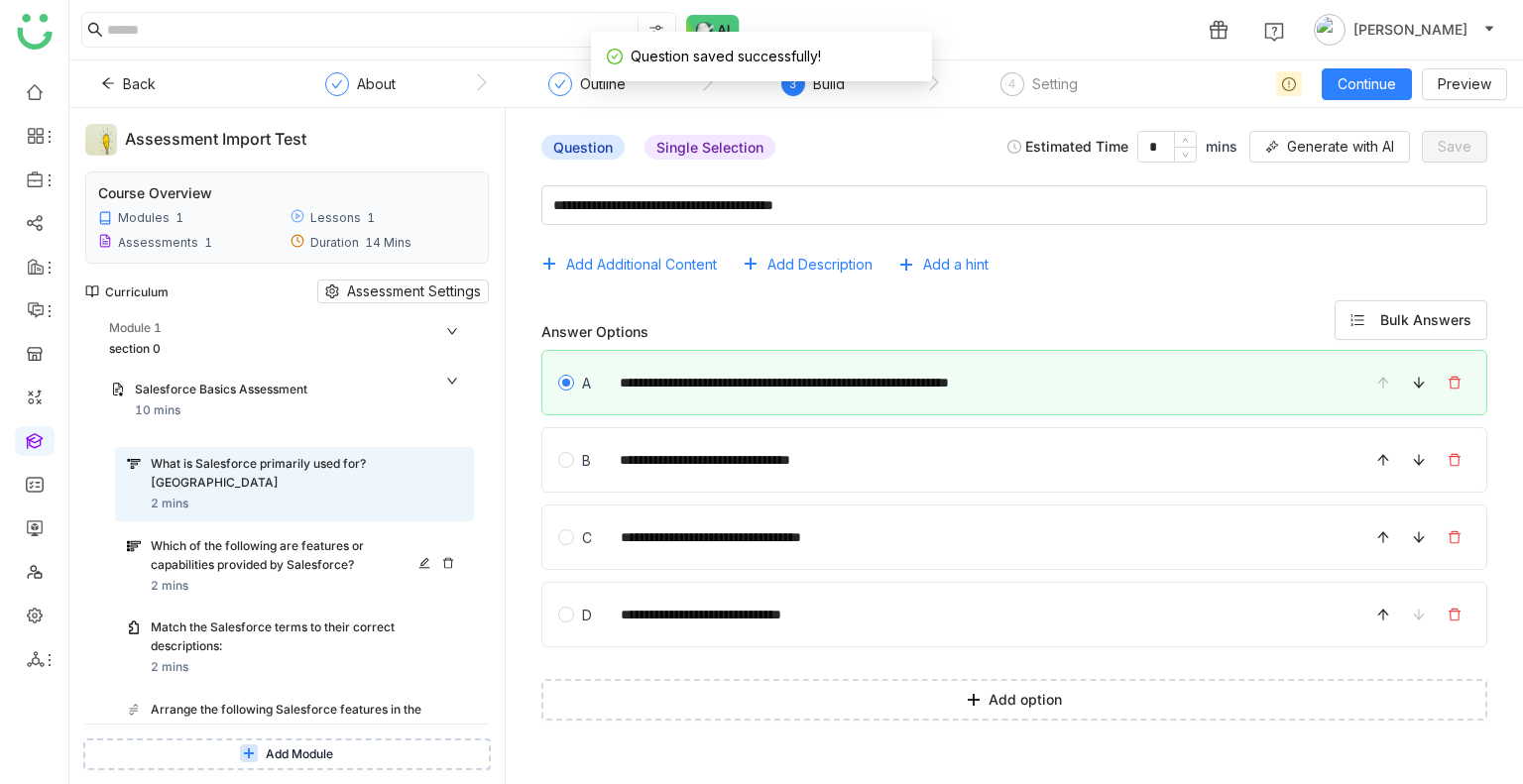 click on "Which of the following are features or capabilities provided by Salesforce?" at bounding box center [288, 556] 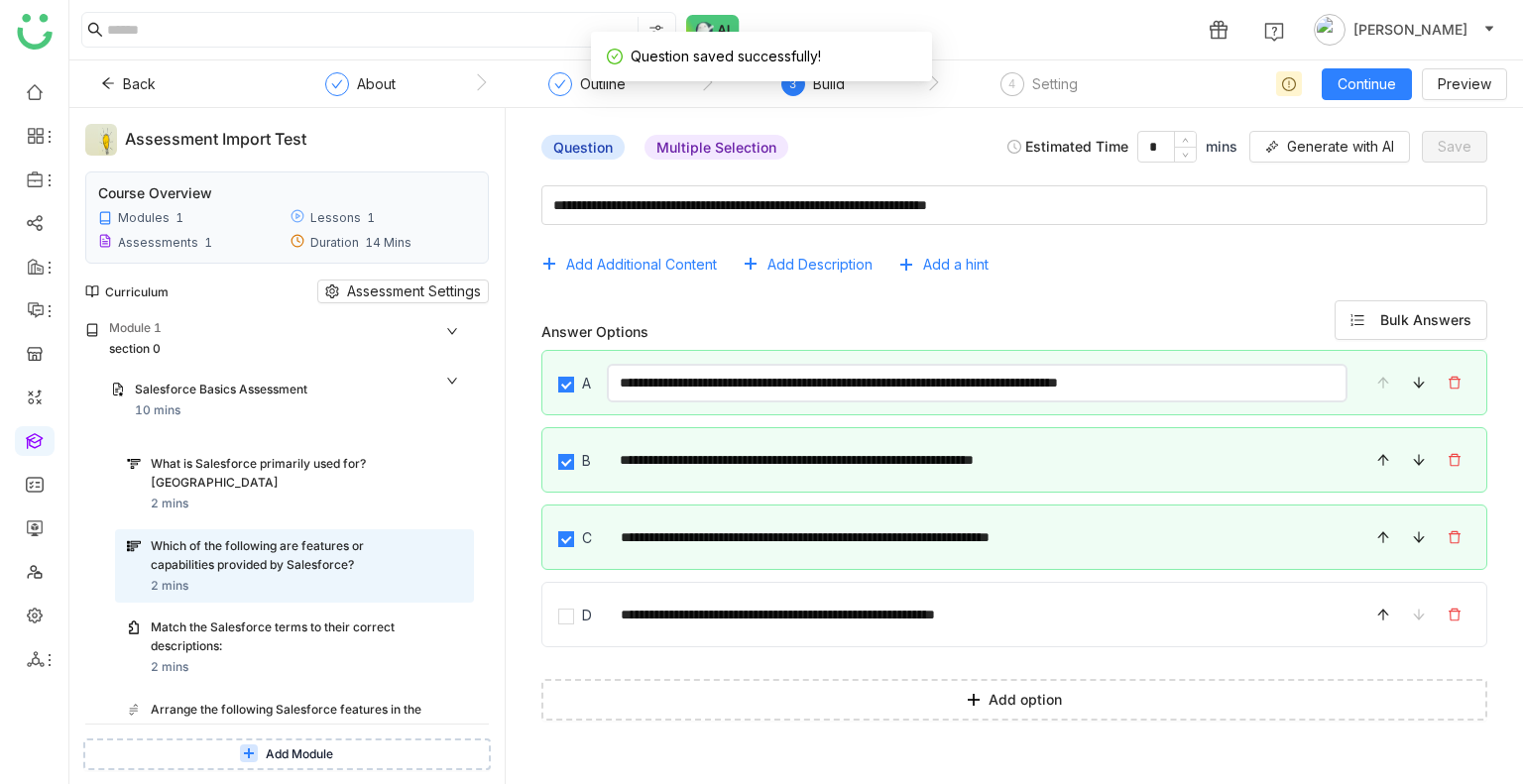 click on "**********" at bounding box center (977, 383) 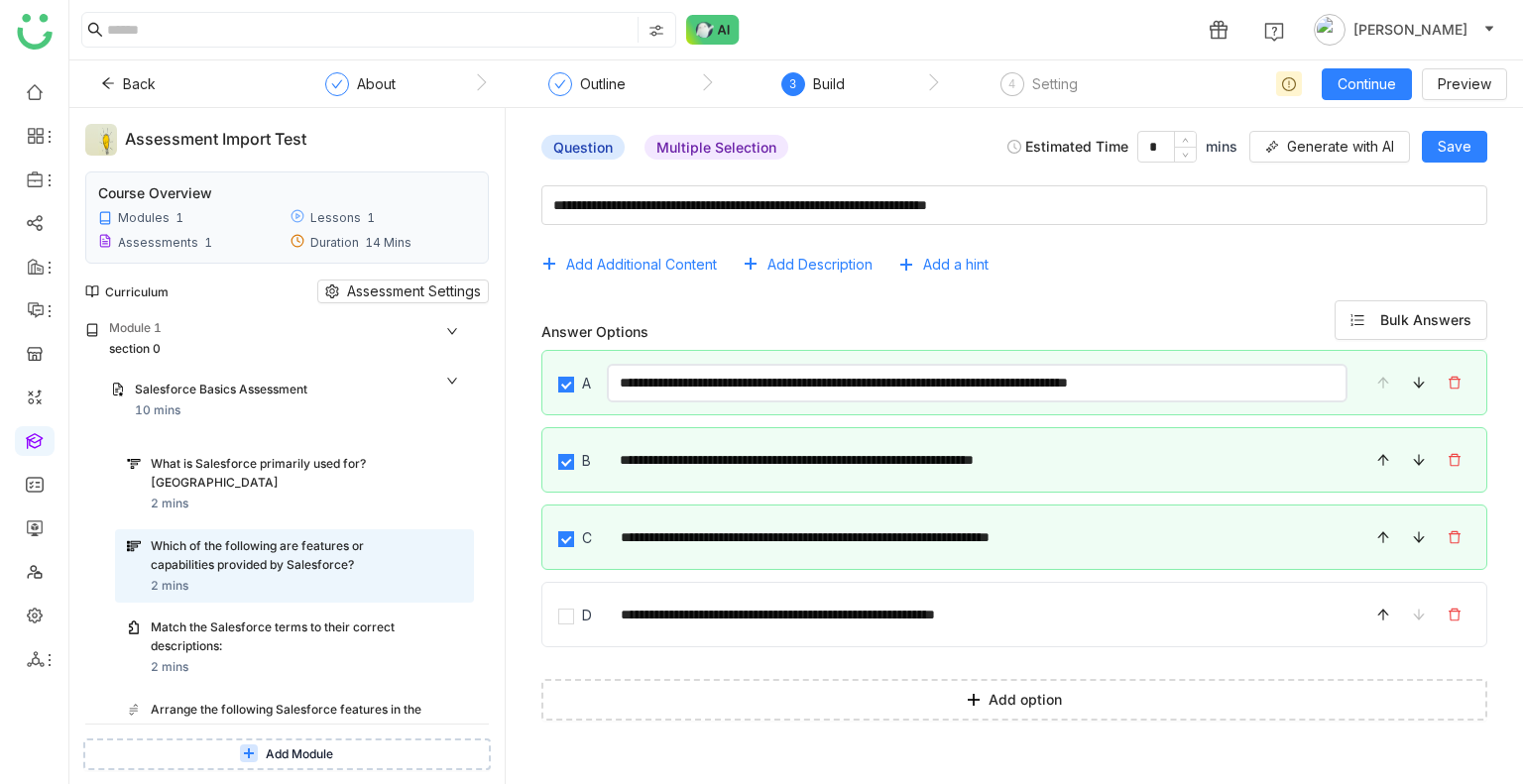 type on "**********" 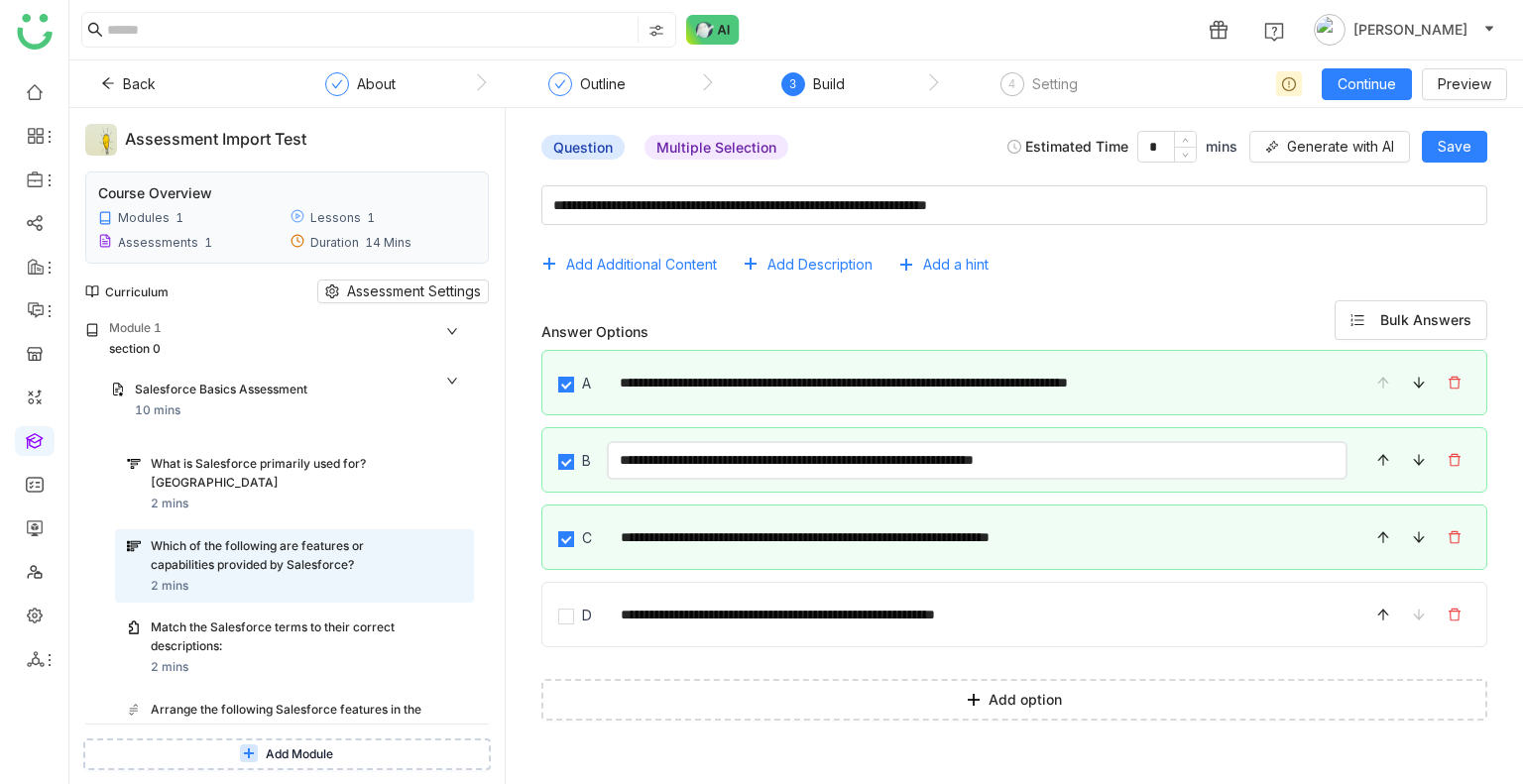 click on "**********" at bounding box center (977, 460) 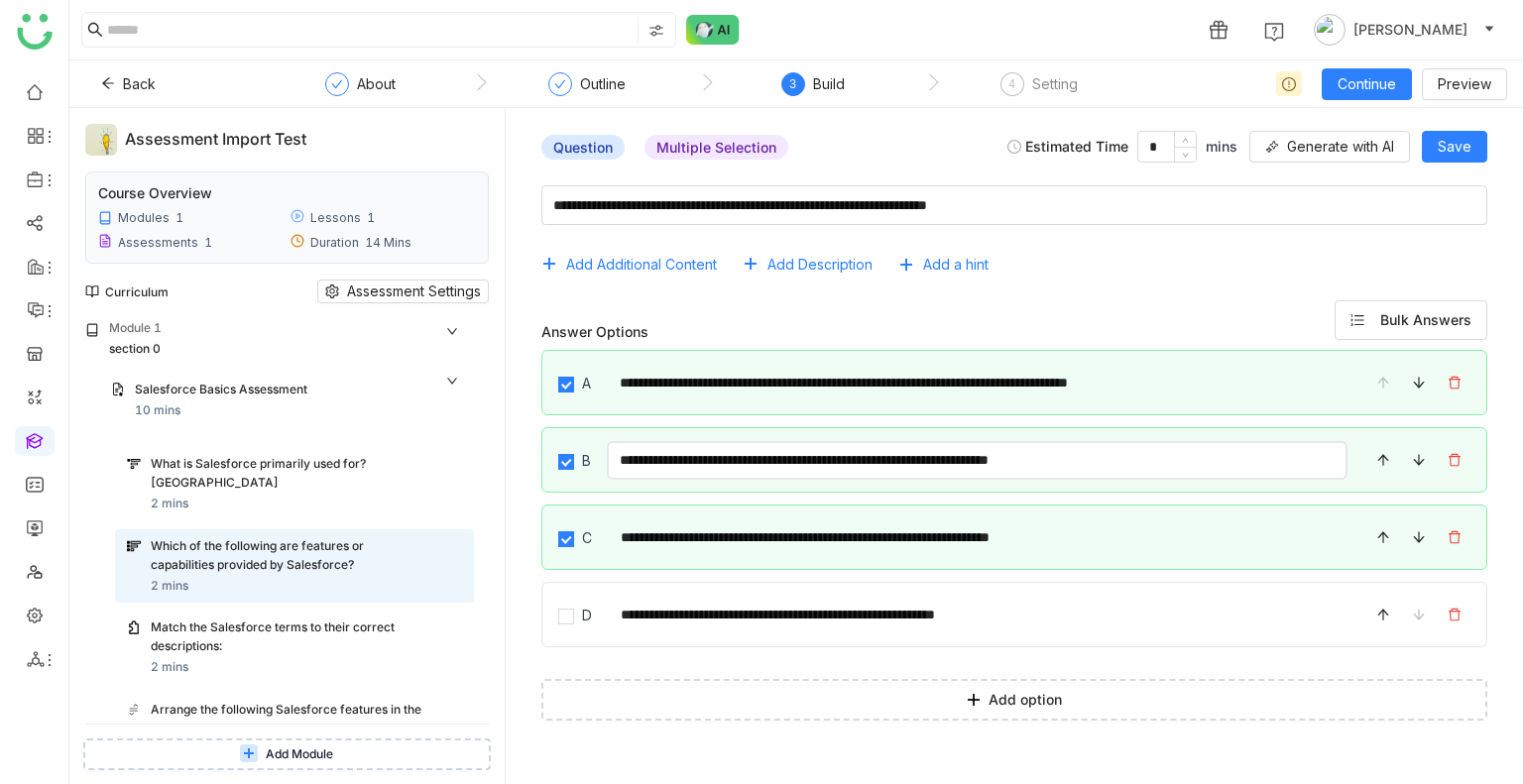 type on "**********" 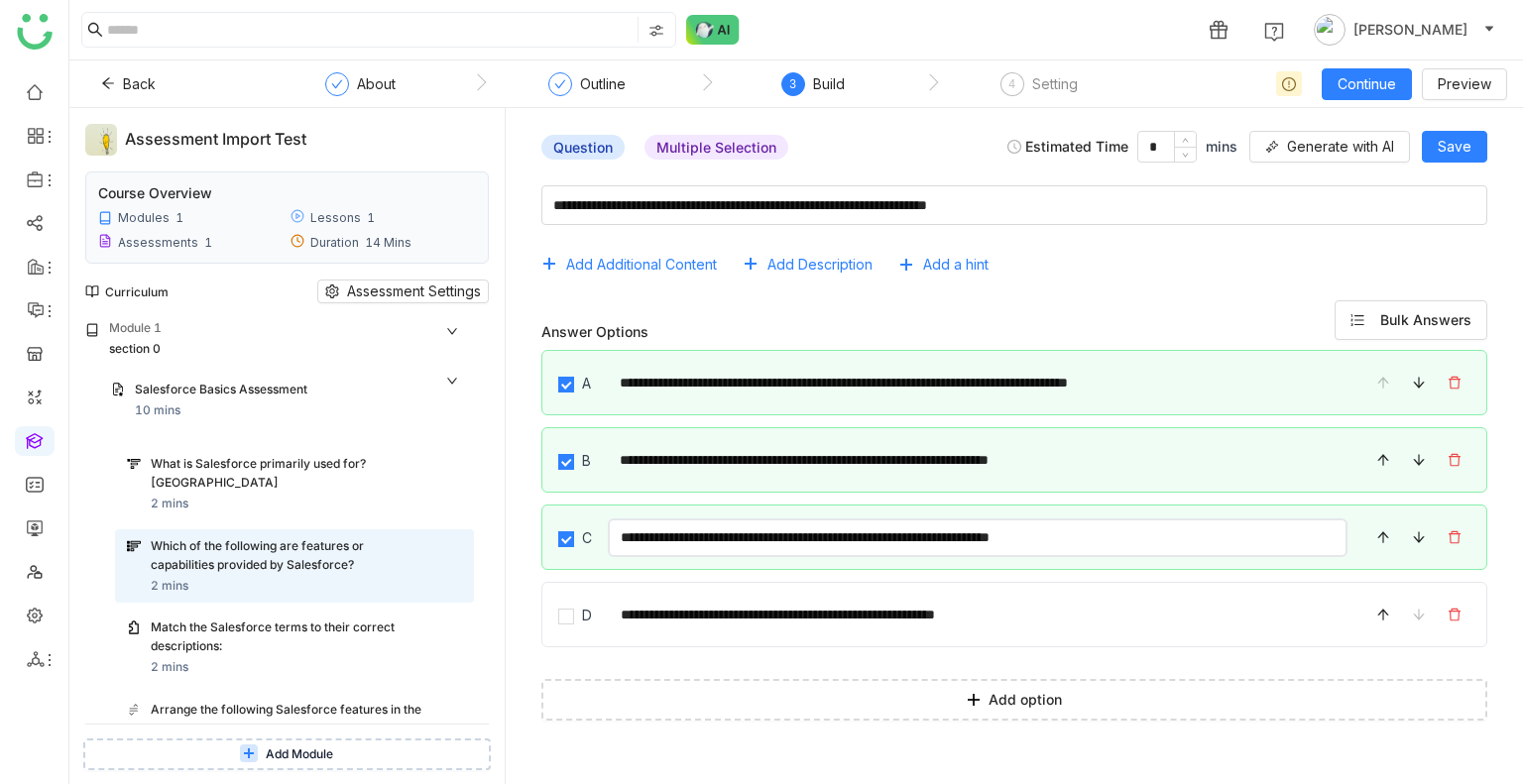 click on "**********" at bounding box center (978, 537) 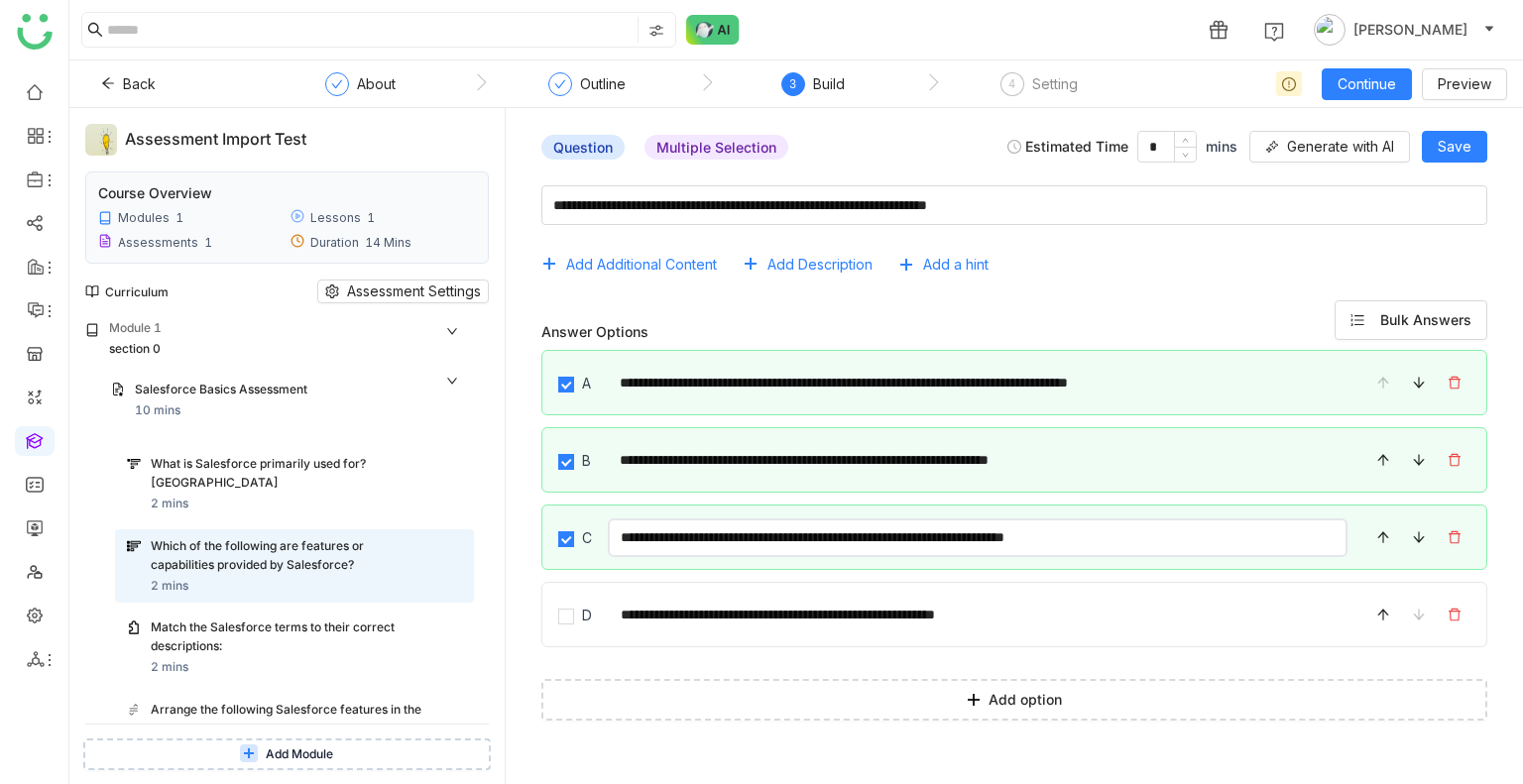 type on "**********" 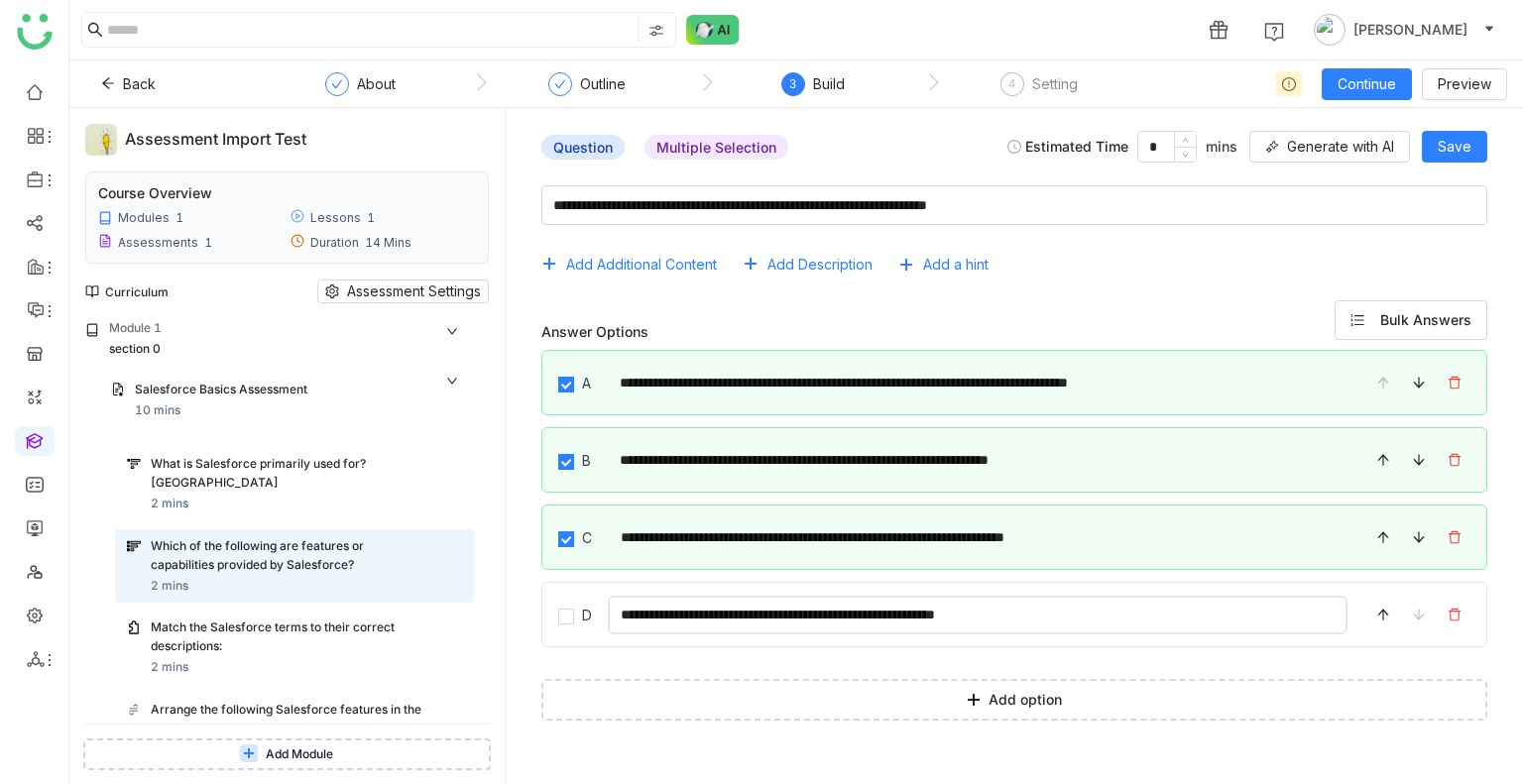 click on "**********" at bounding box center (978, 615) 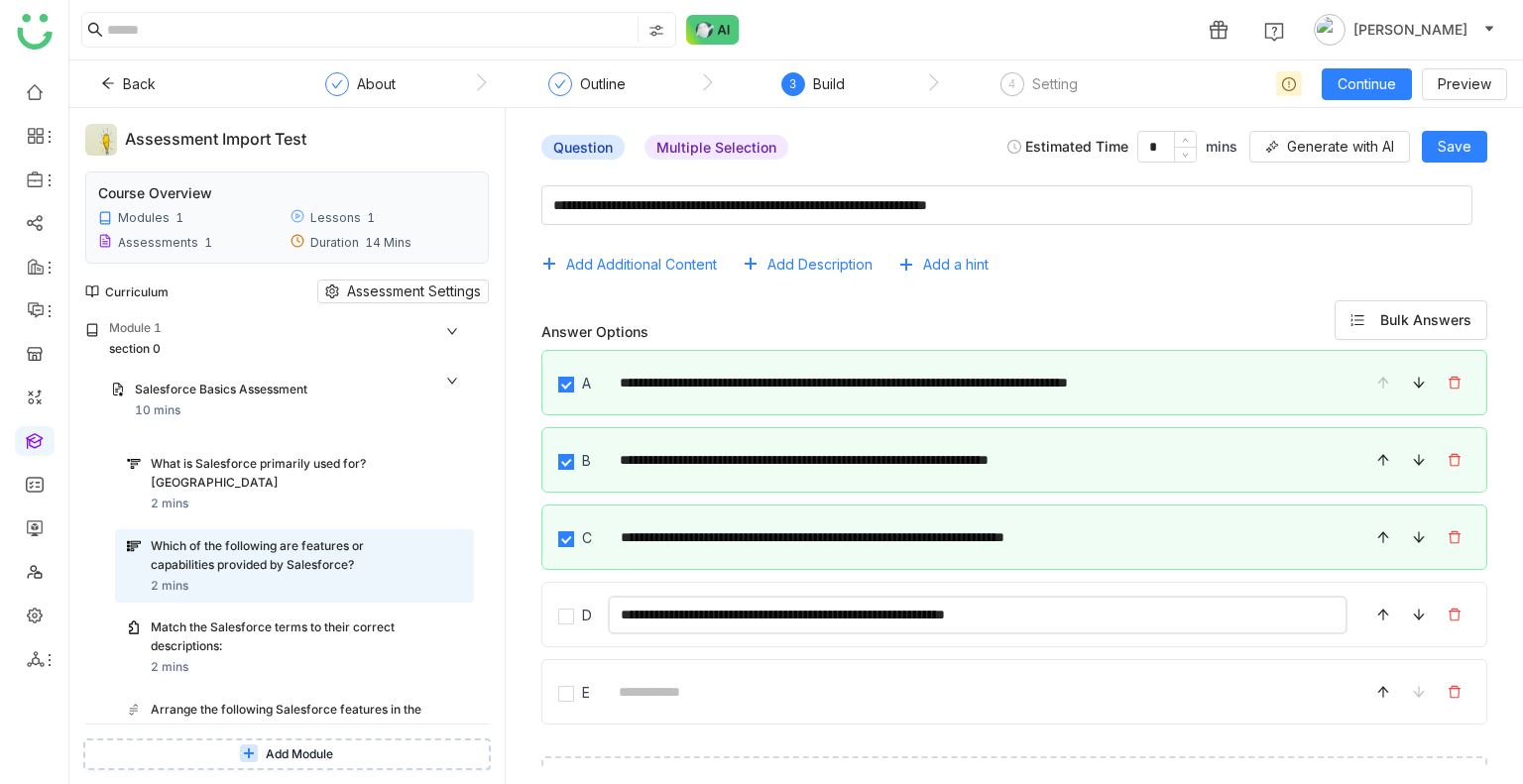 type on "**********" 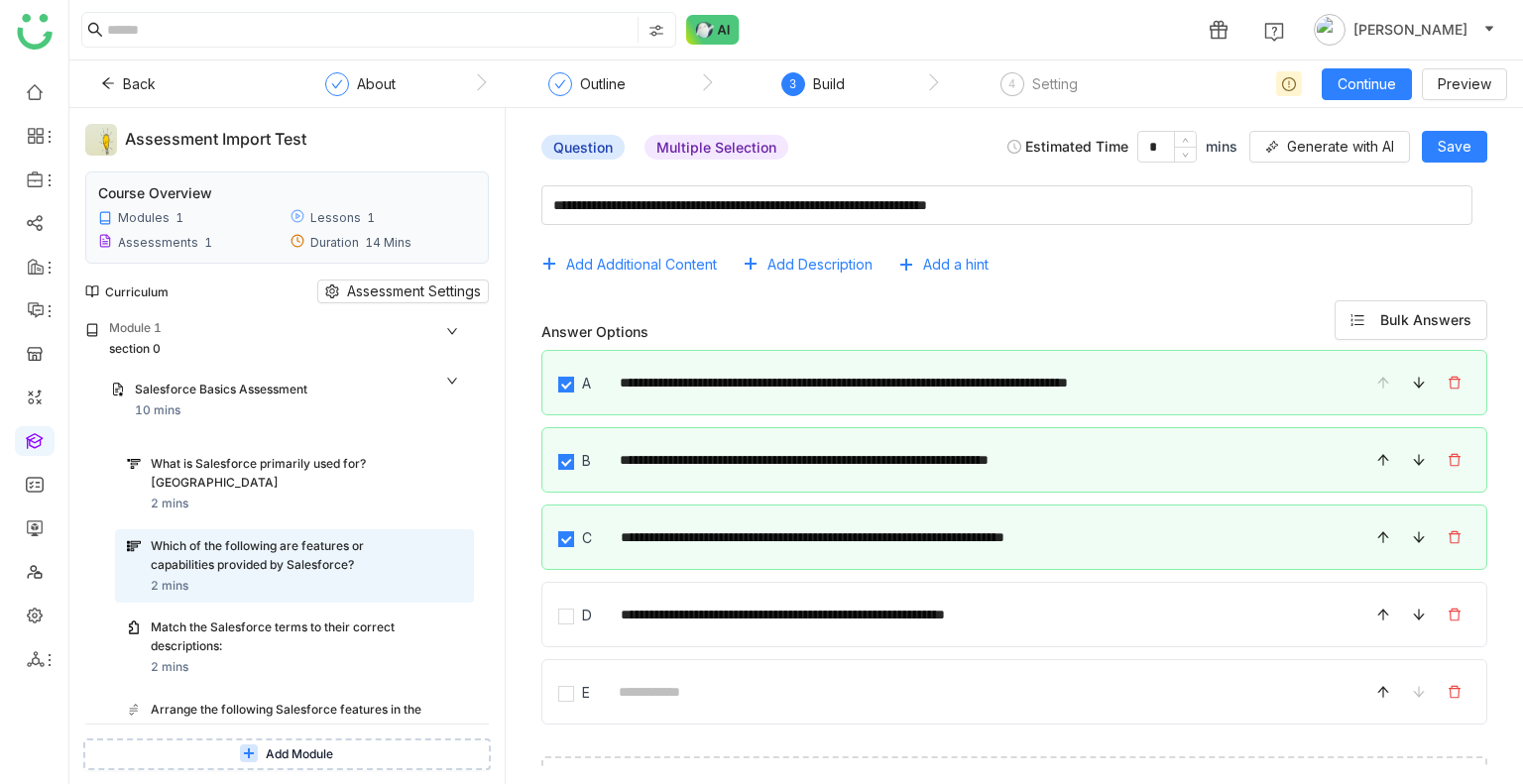 click on "Question   Multiple Selection   Estimated Time  * mins
Generate with AI   Save" 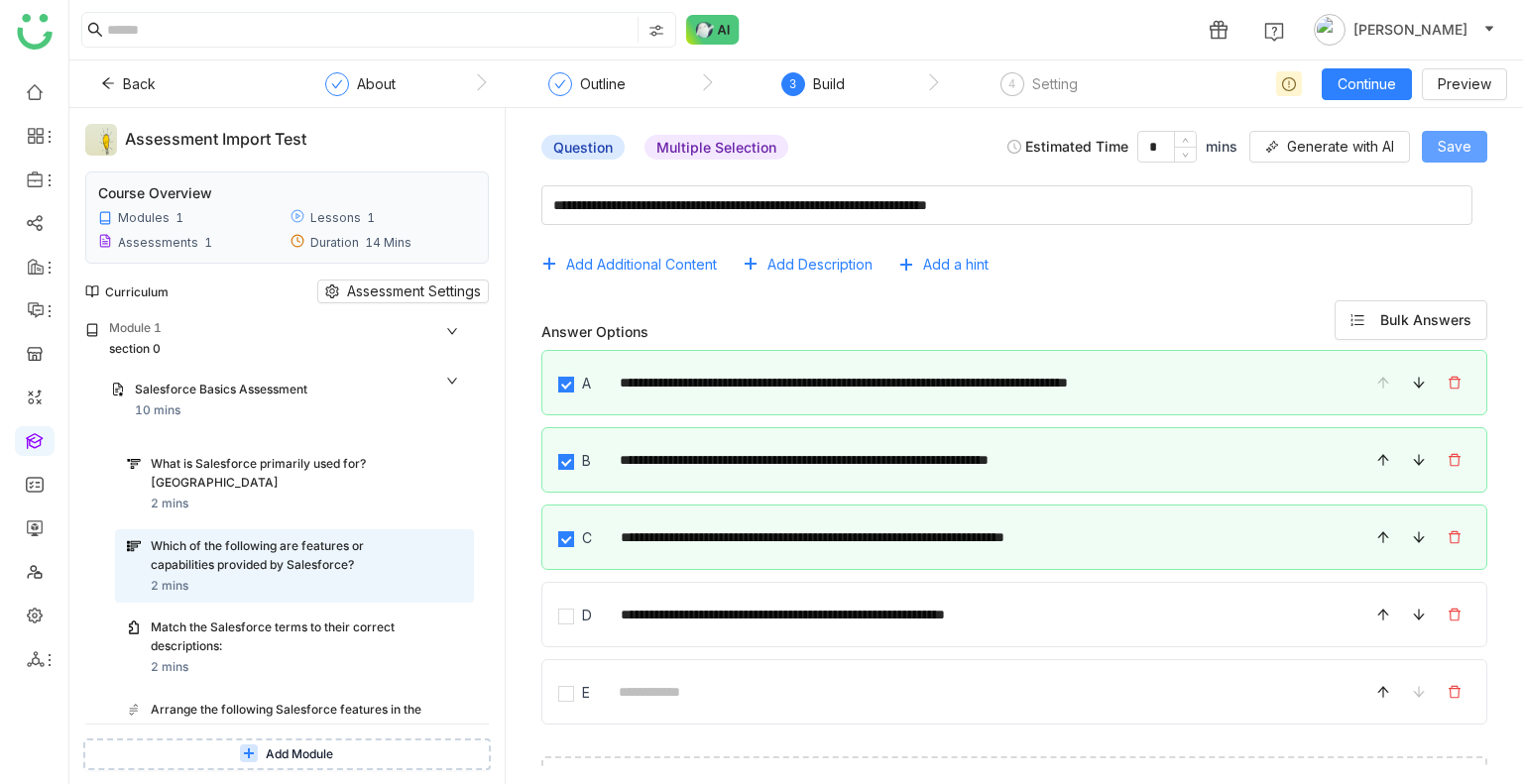 click on "Save" 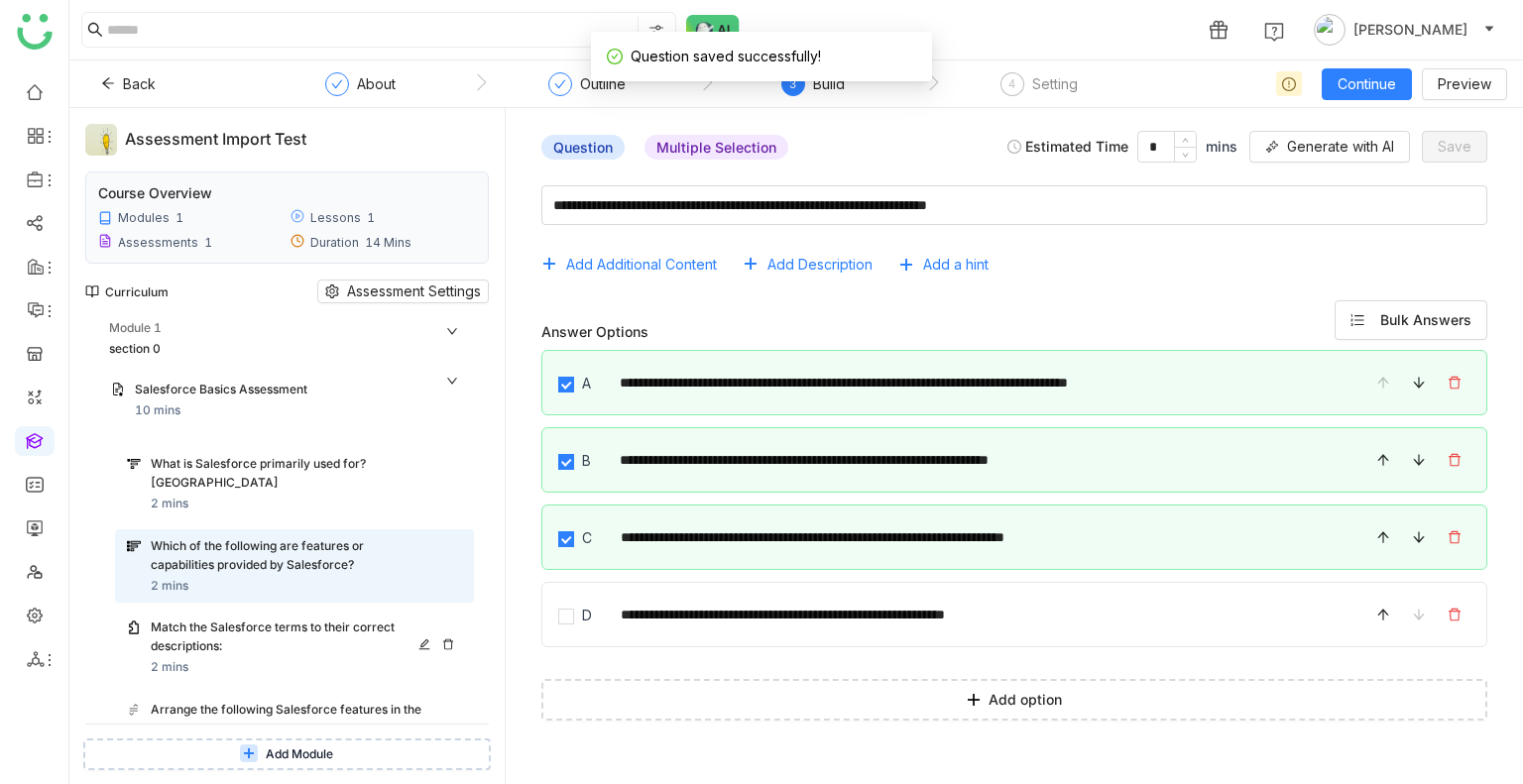 click on "Match the Salesforce terms to their correct descriptions:" at bounding box center [288, 637] 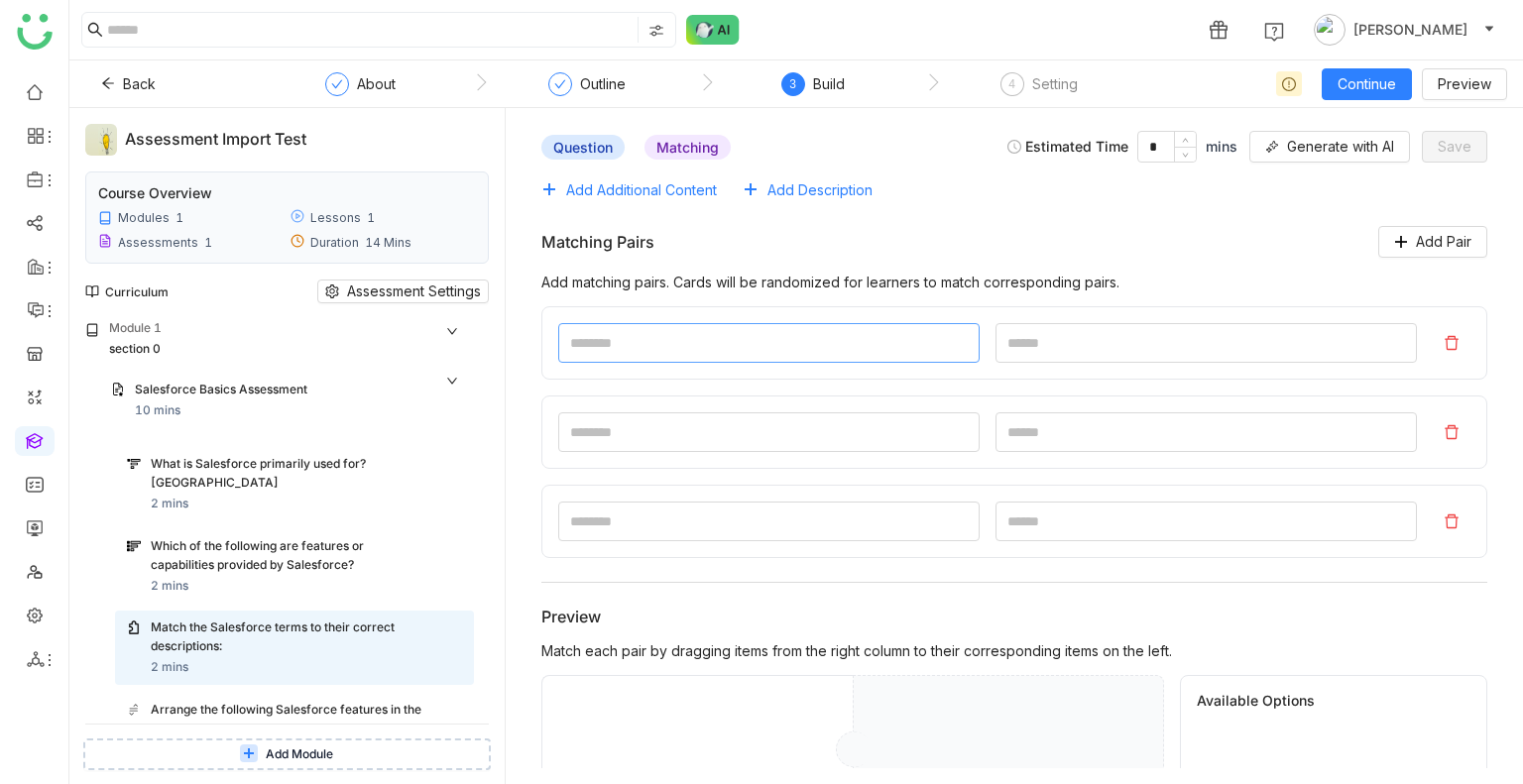 scroll, scrollTop: 78, scrollLeft: 0, axis: vertical 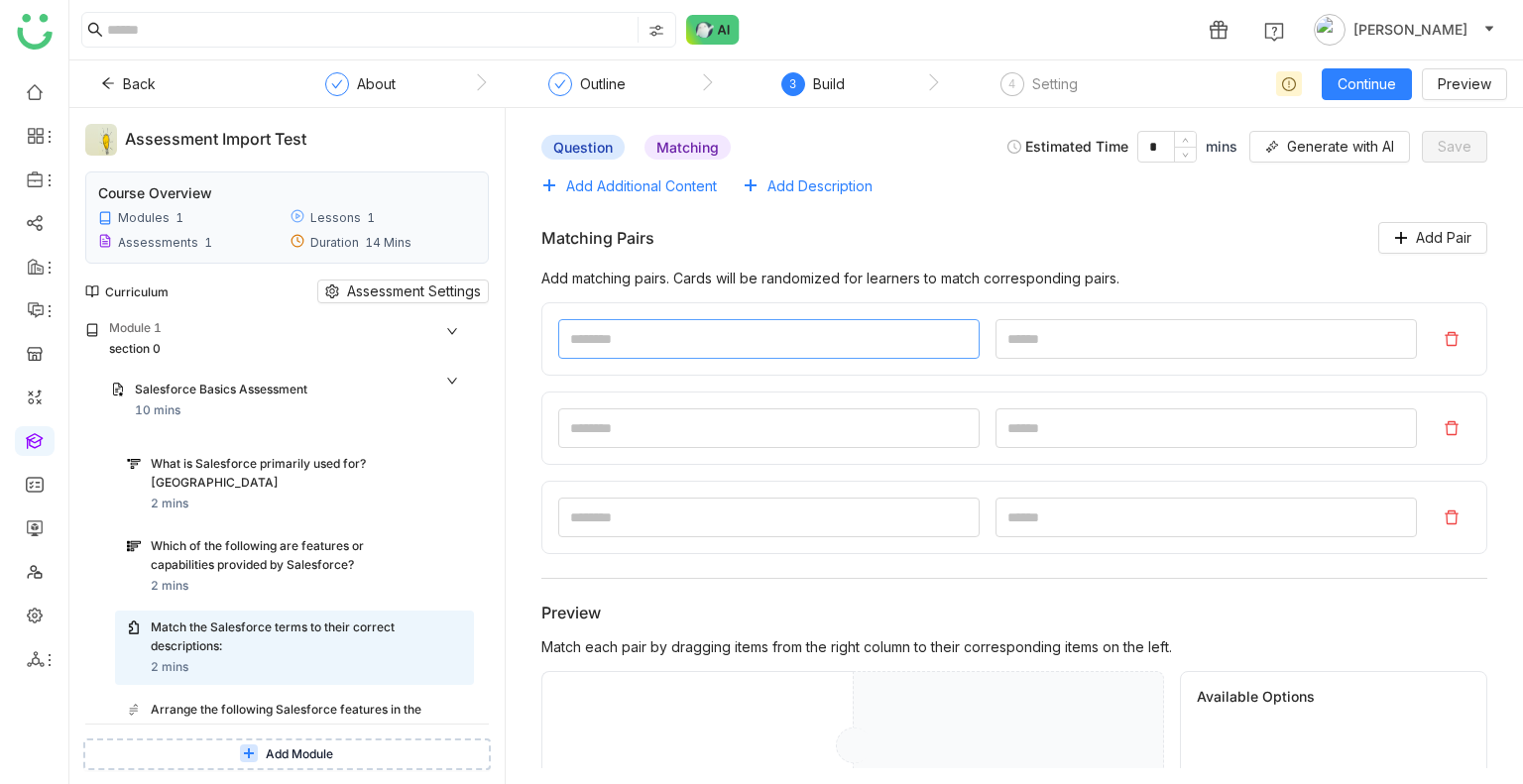 click 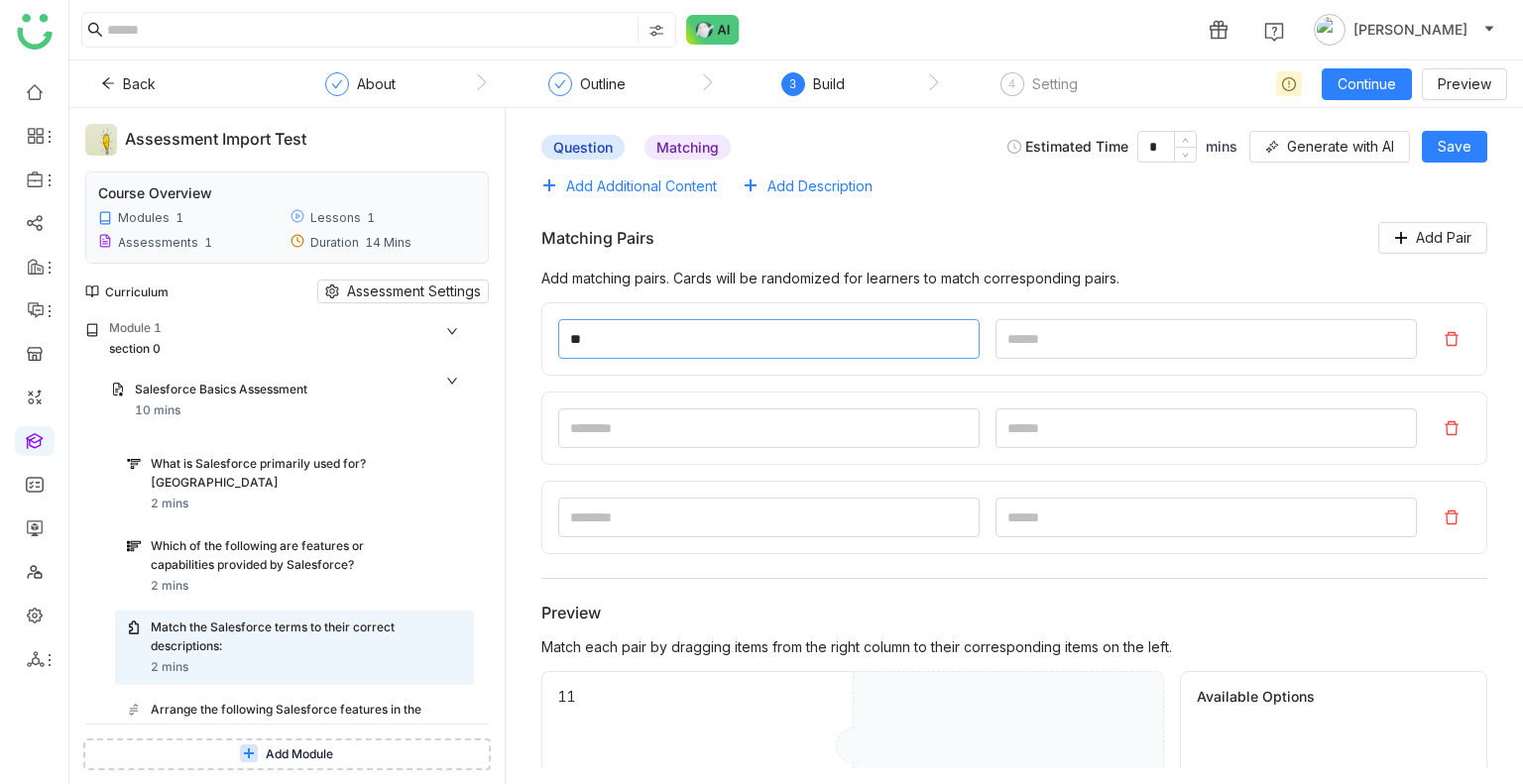 type on "**" 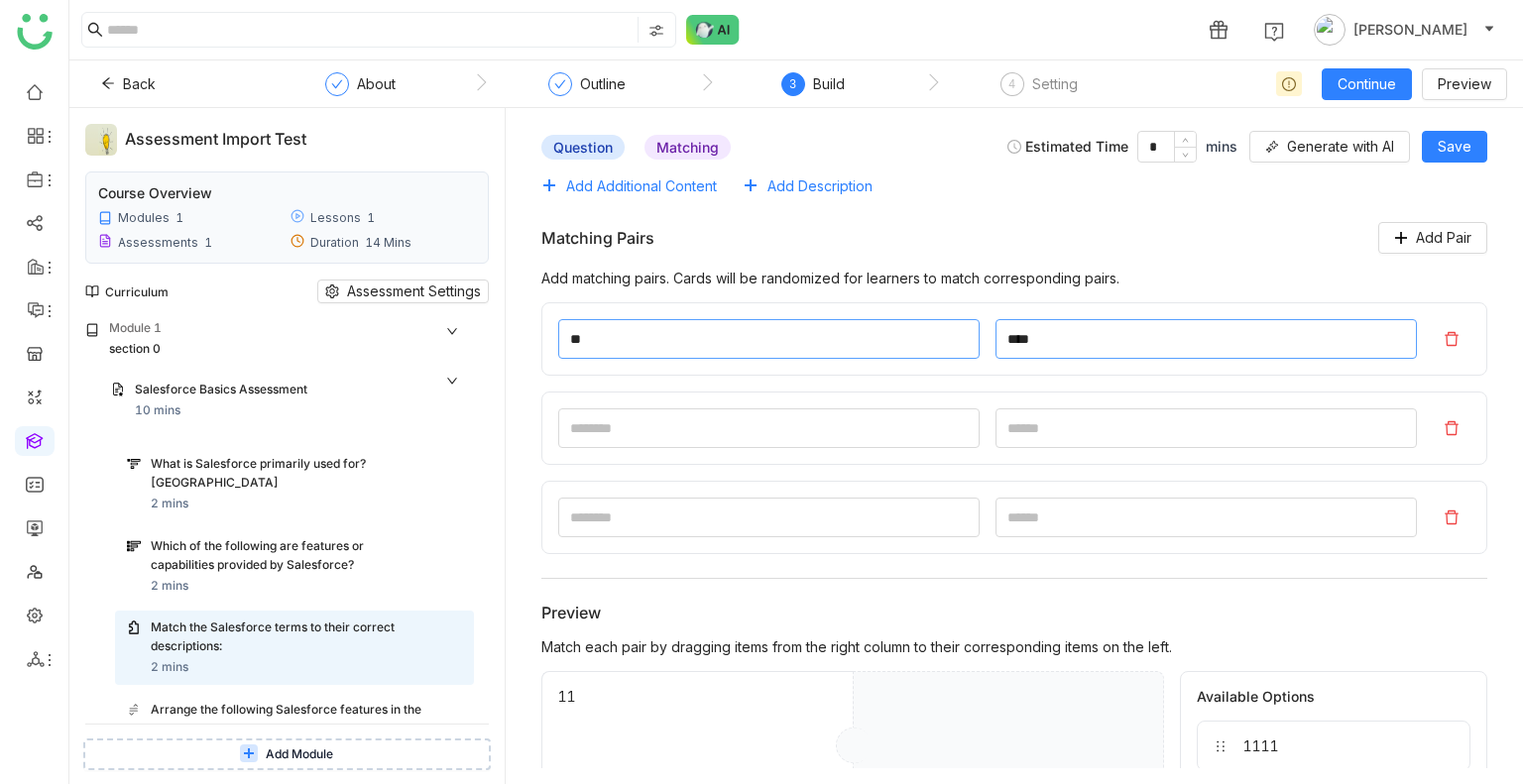 type on "****" 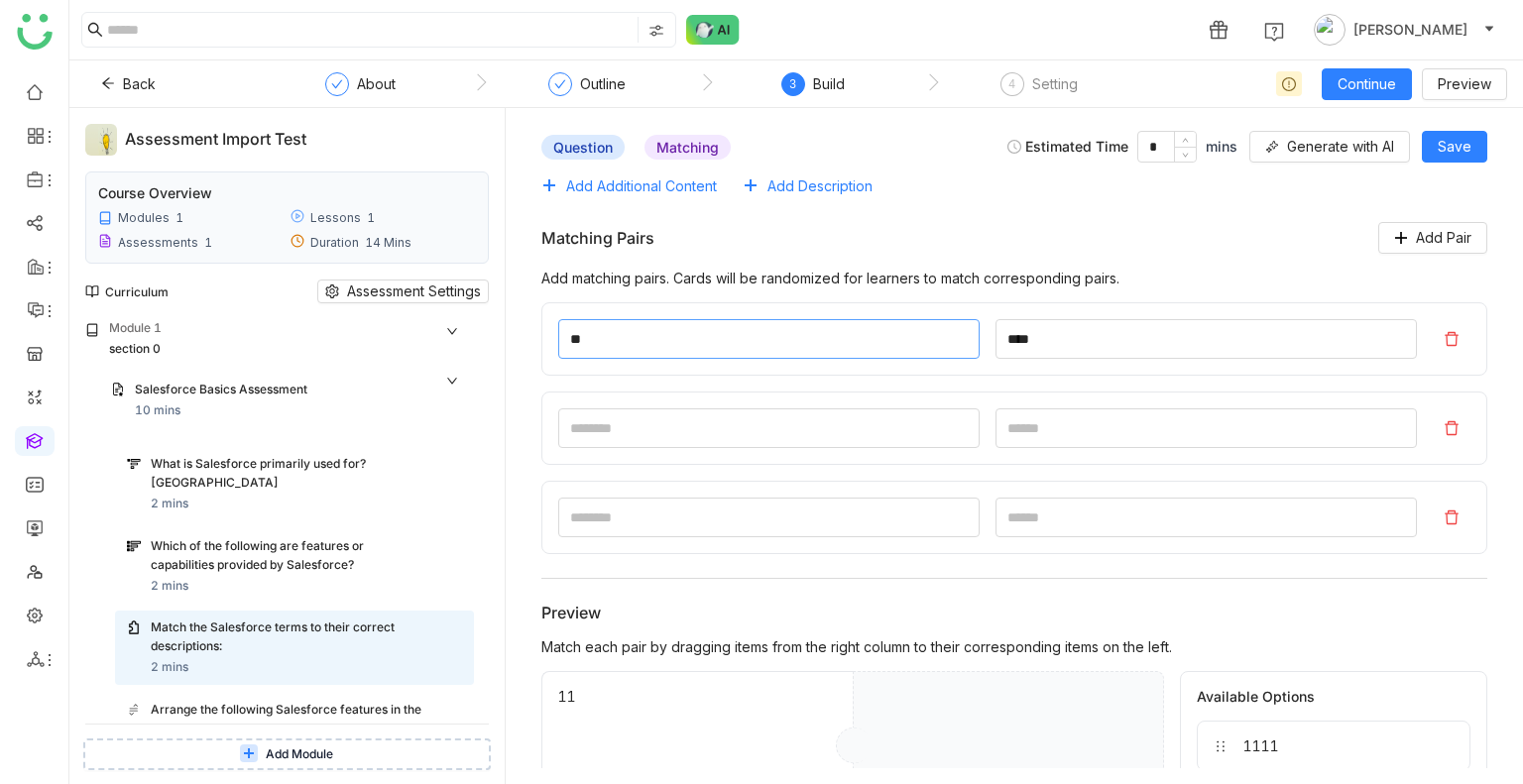 type 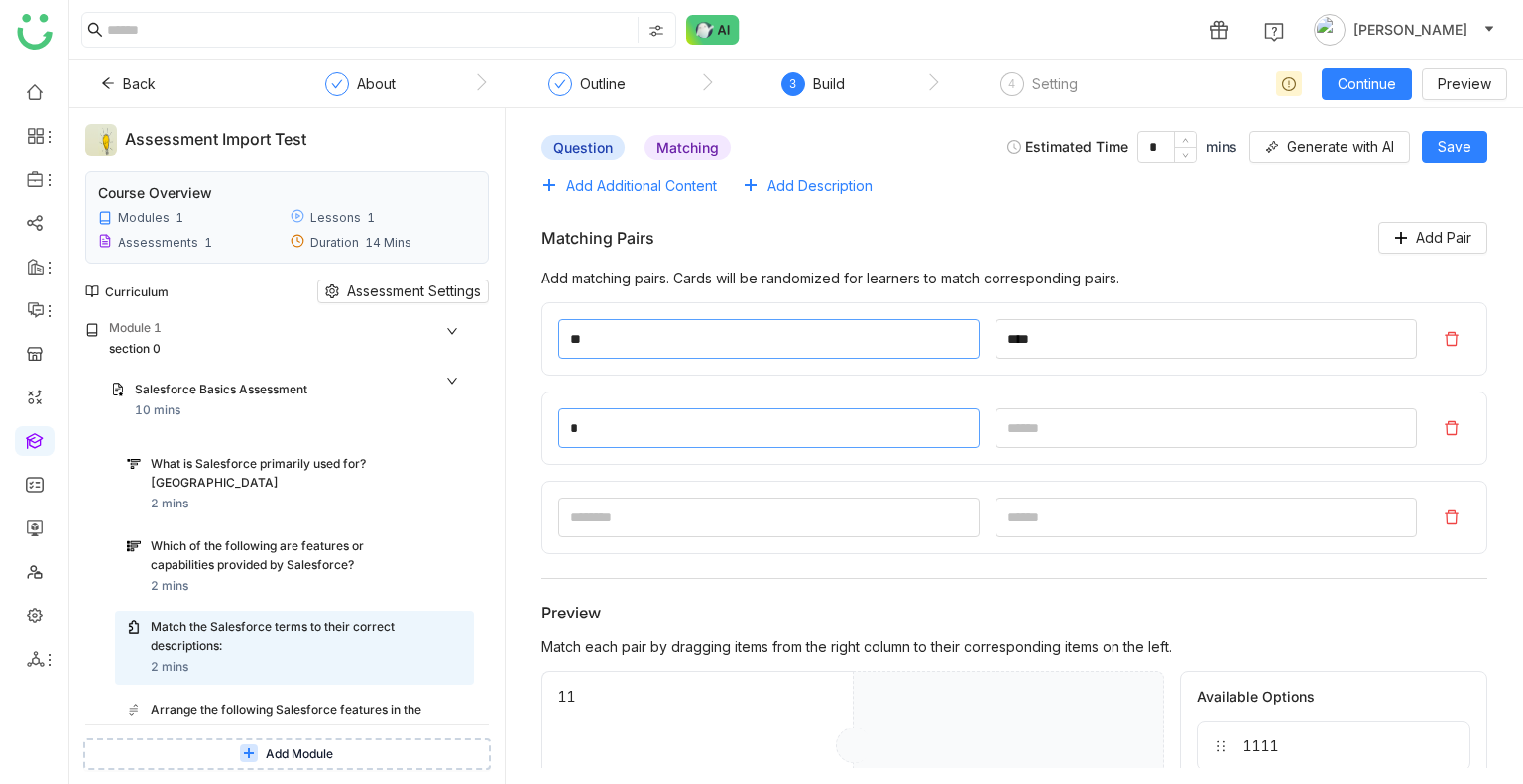 type on "*" 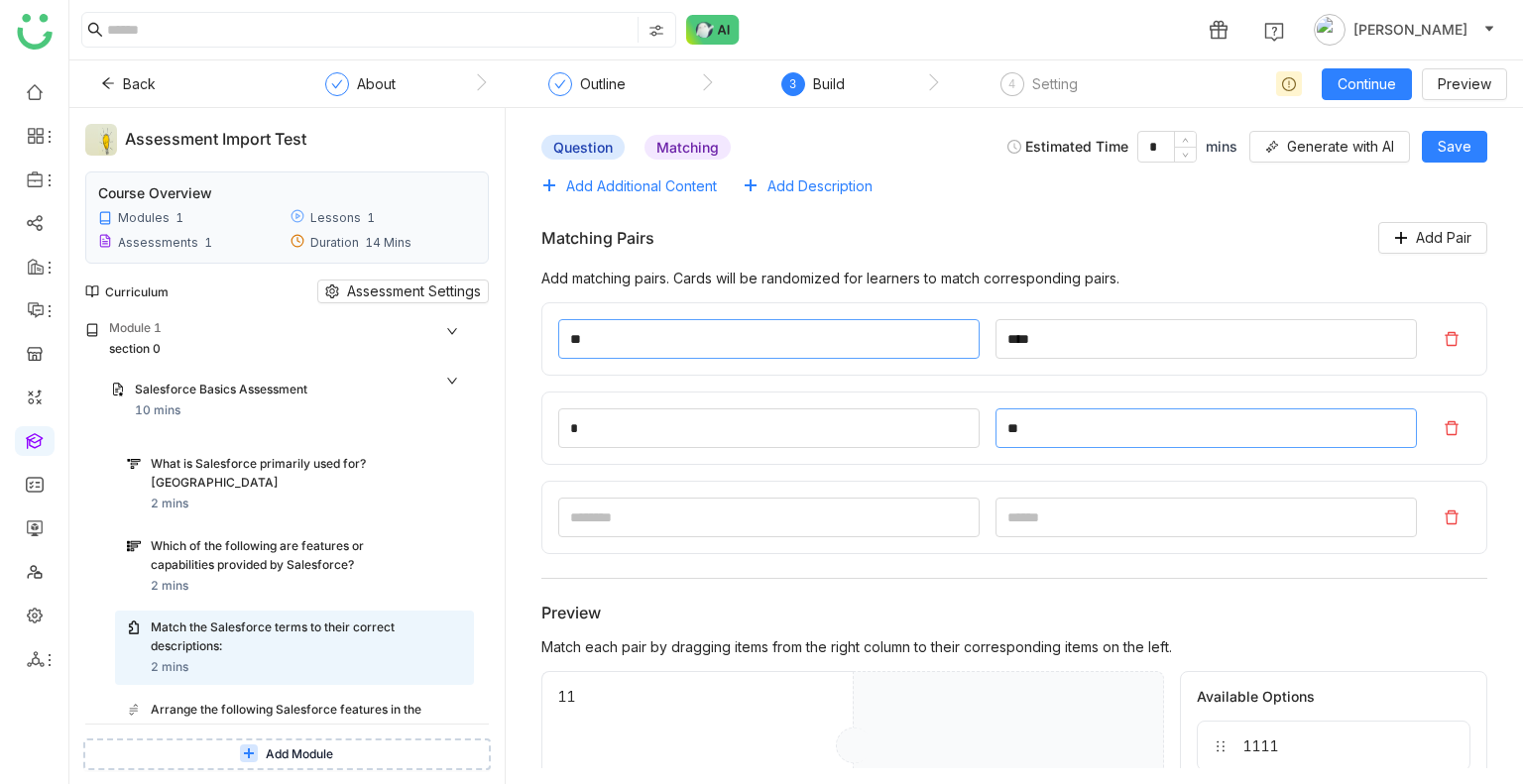 type on "*" 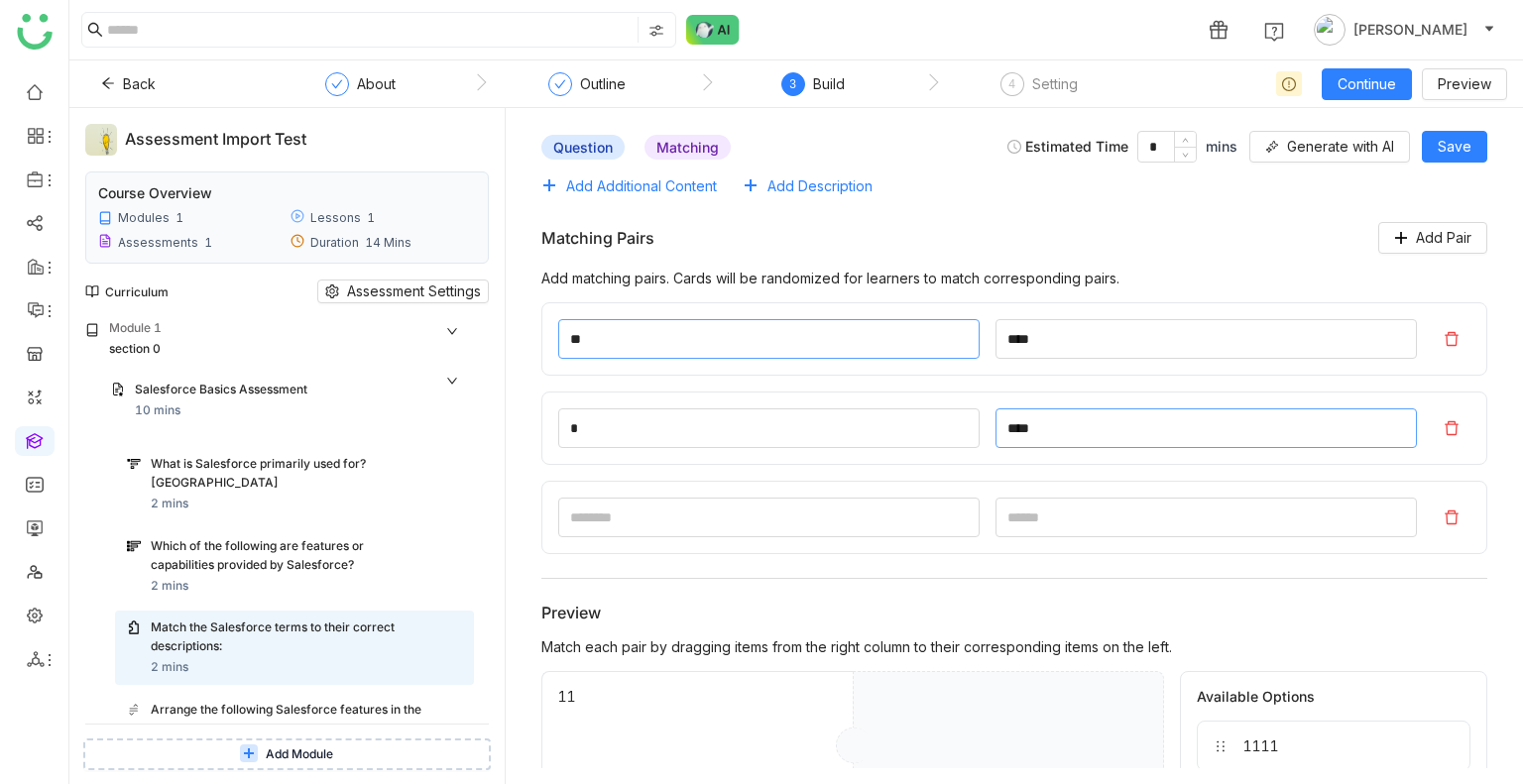 type on "****" 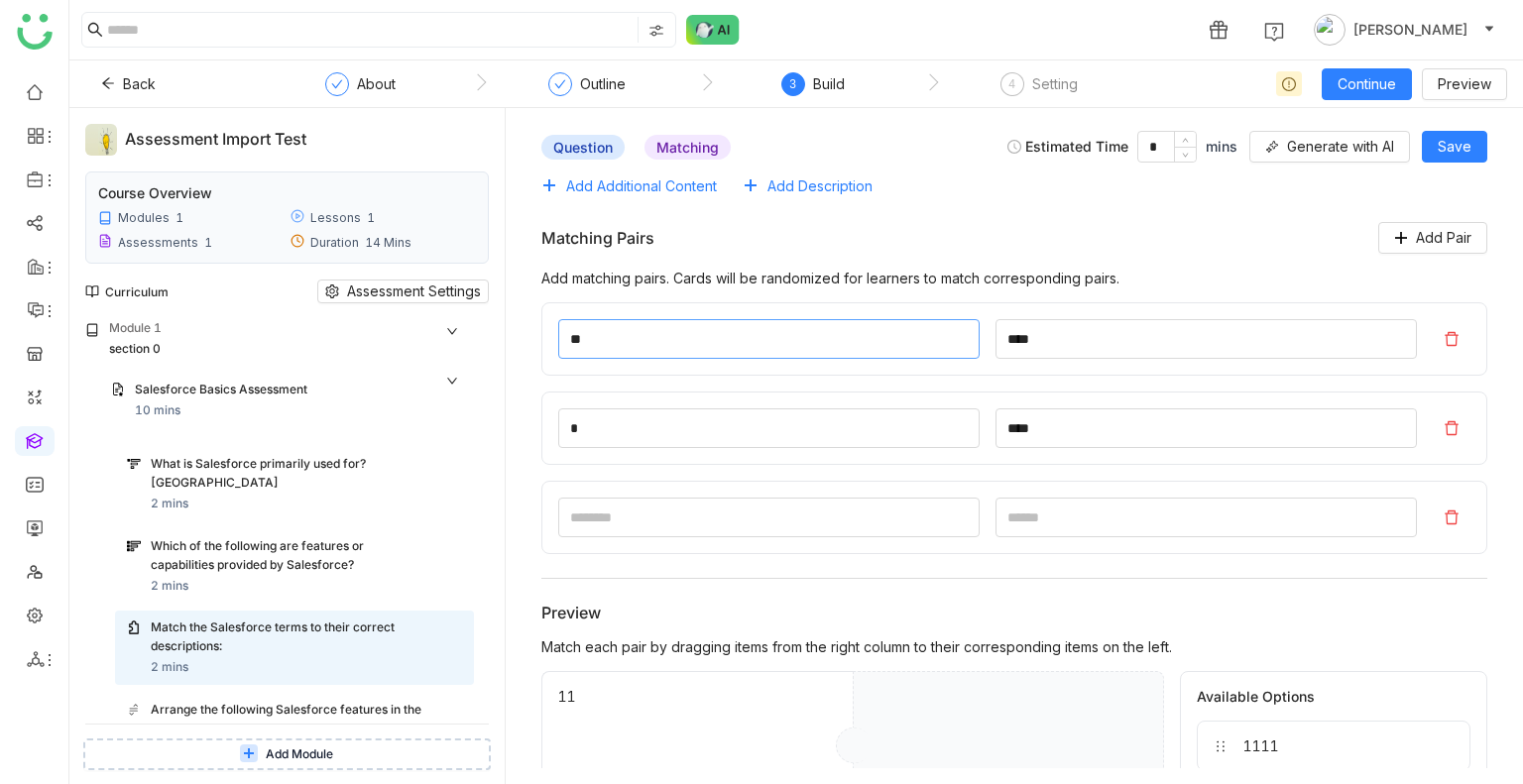 type 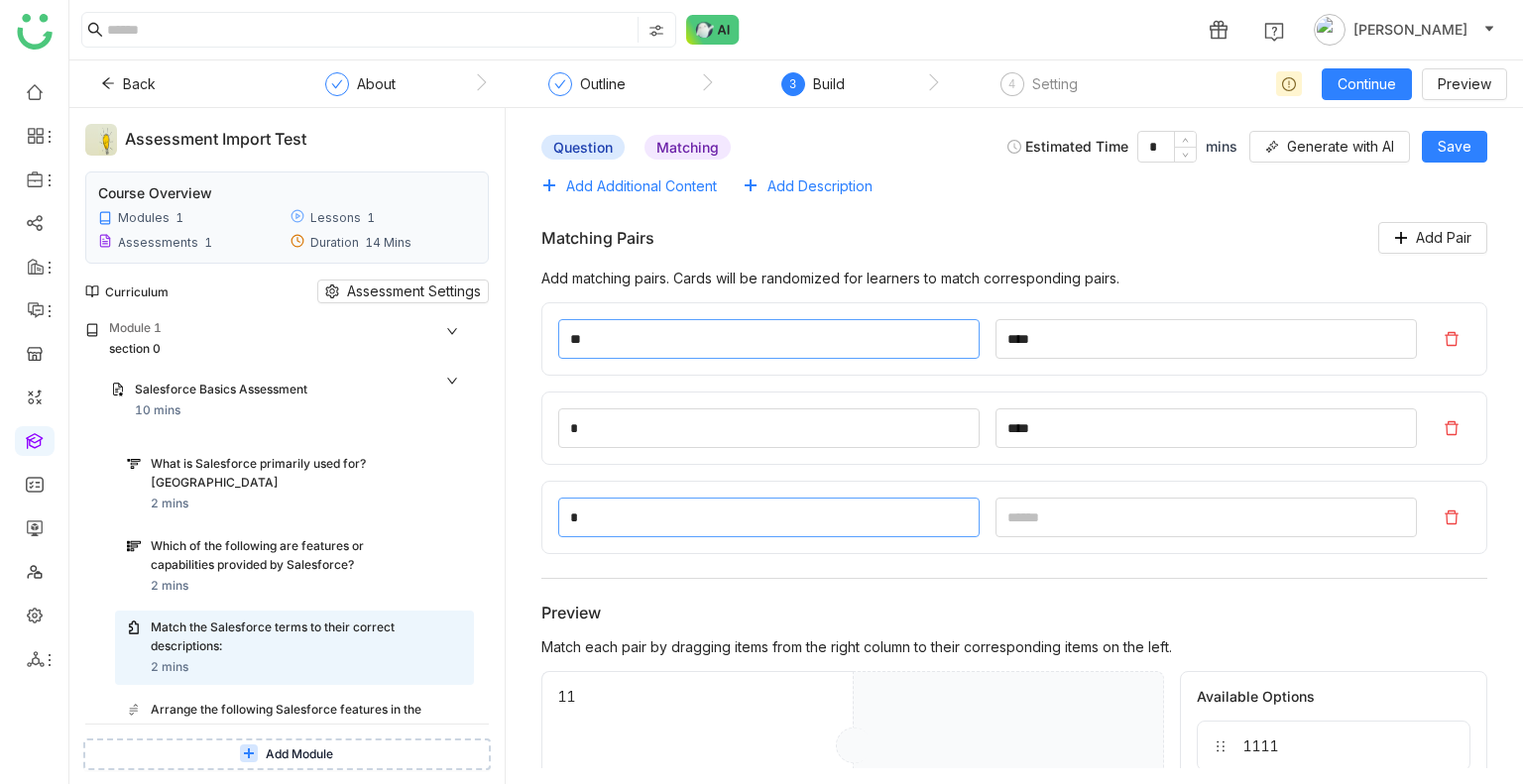 type on "*" 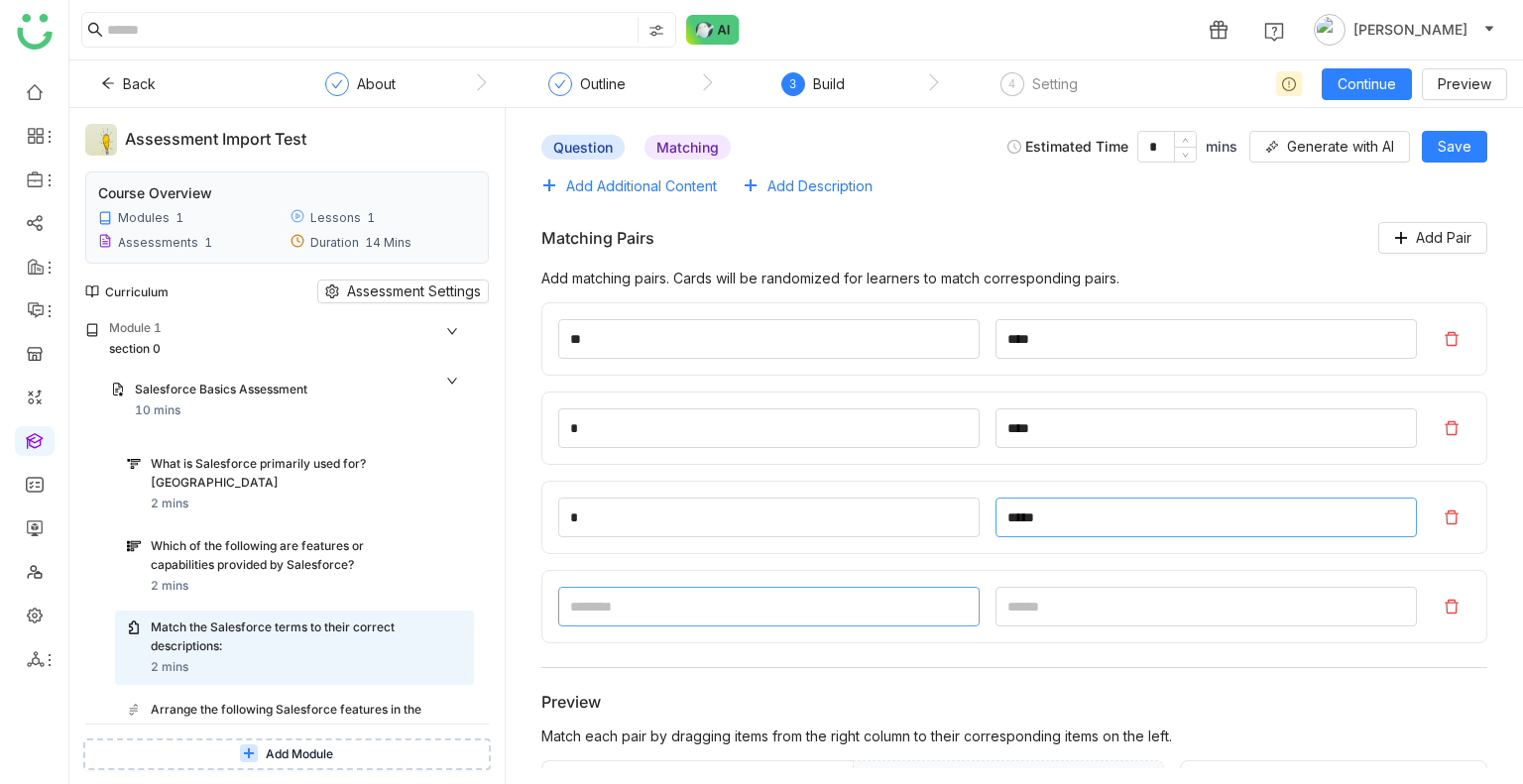 type on "*****" 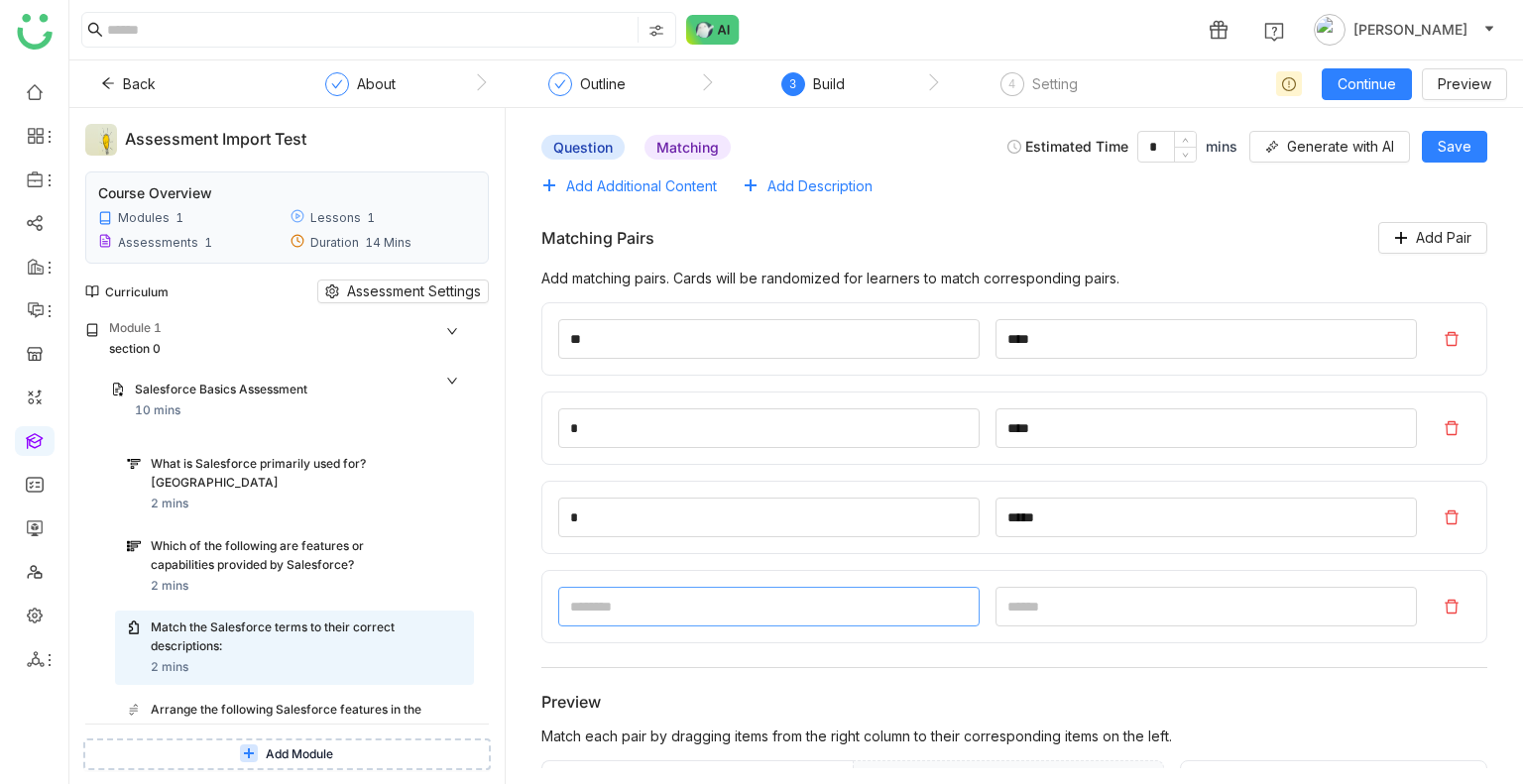 click 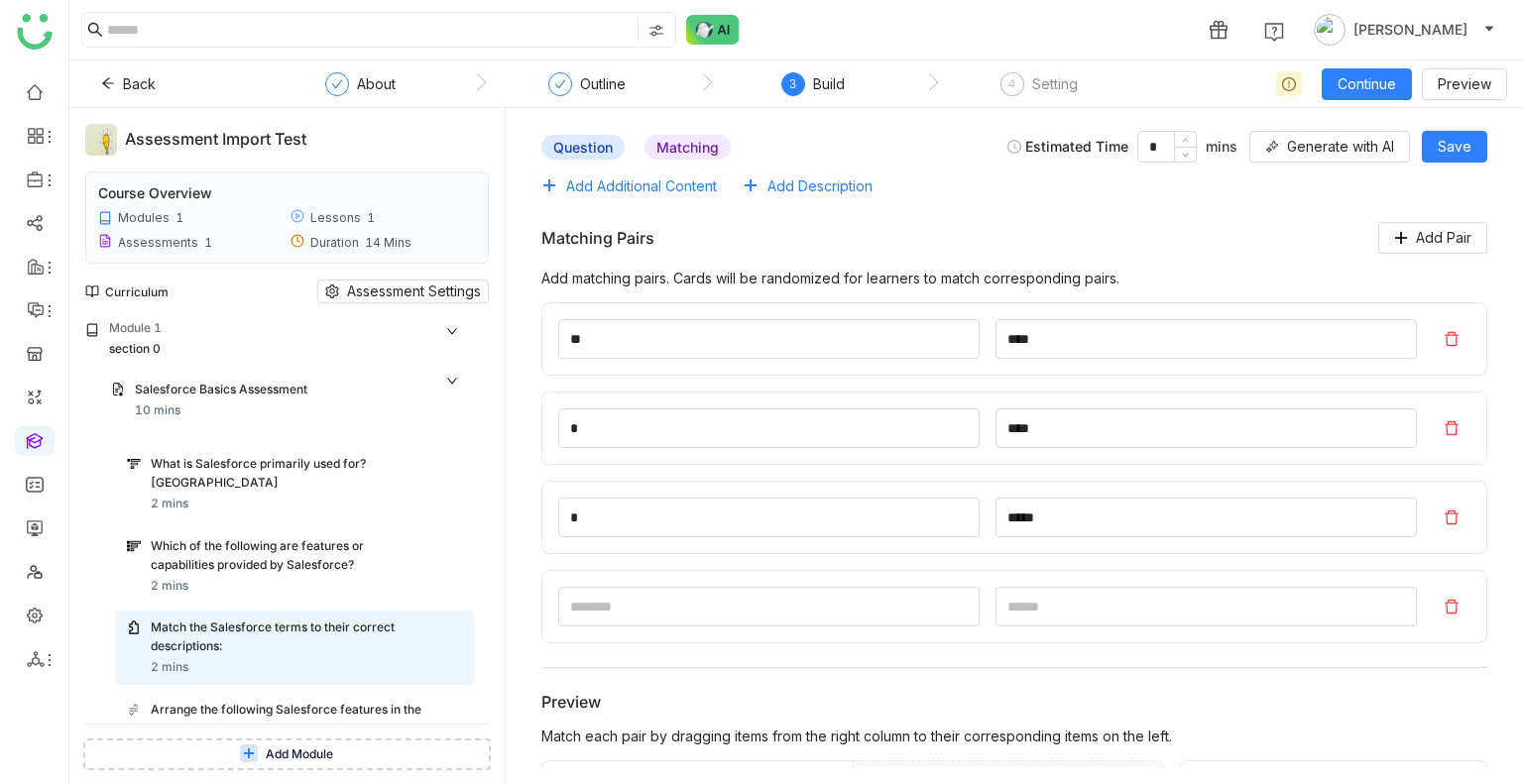 click on "Question   Matching   Estimated Time  * mins
Generate with AI   Save" 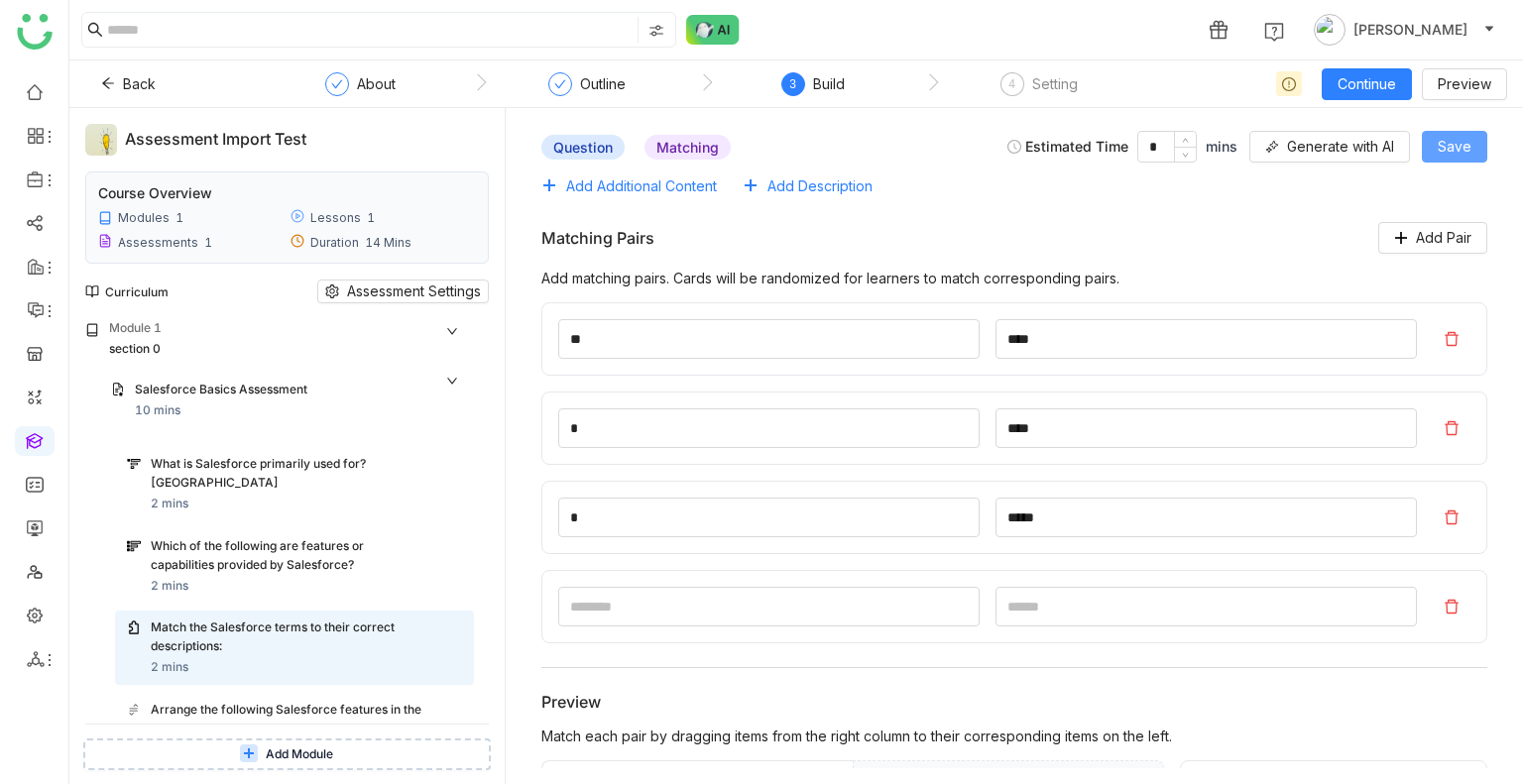 click on "Save" 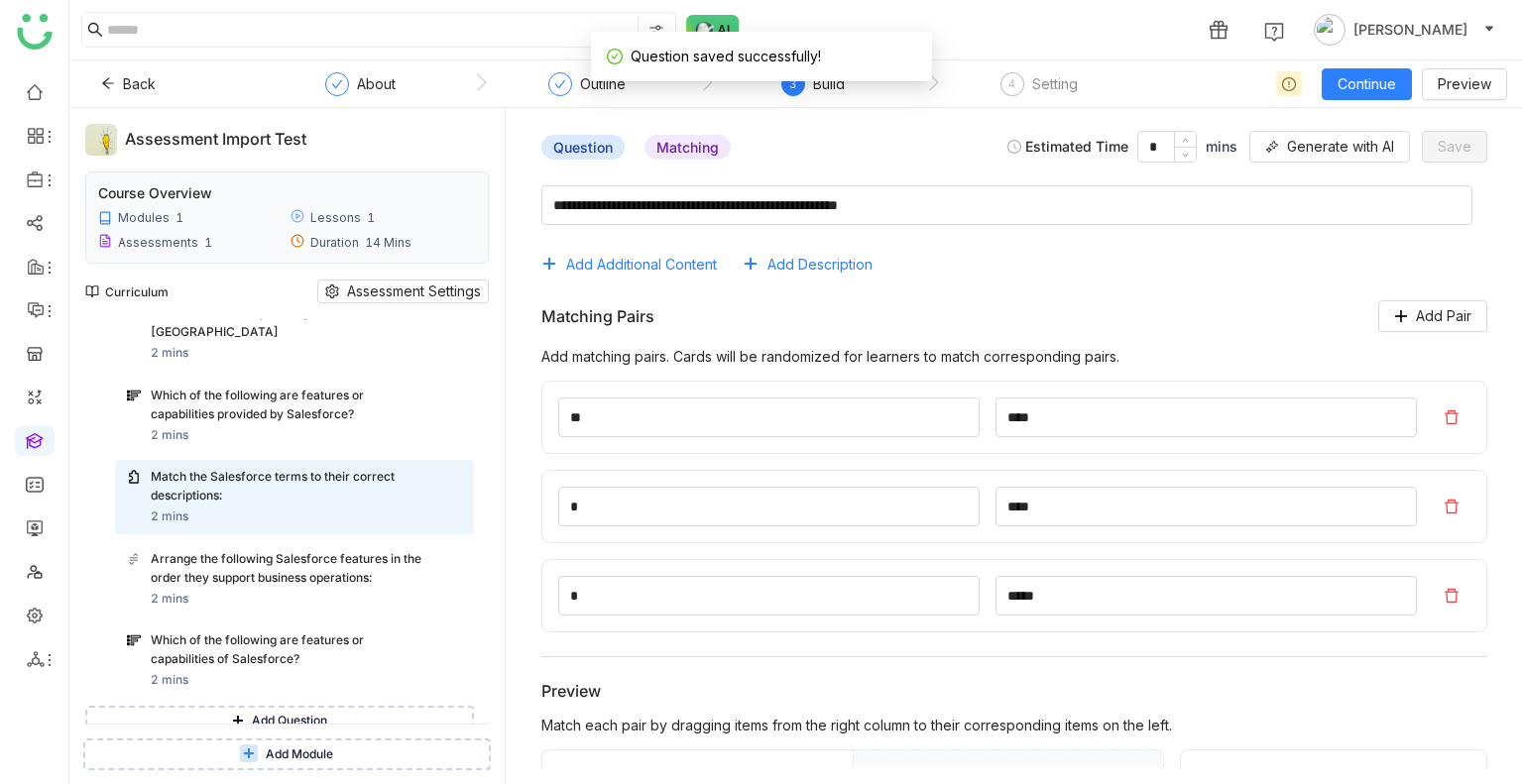 scroll, scrollTop: 153, scrollLeft: 0, axis: vertical 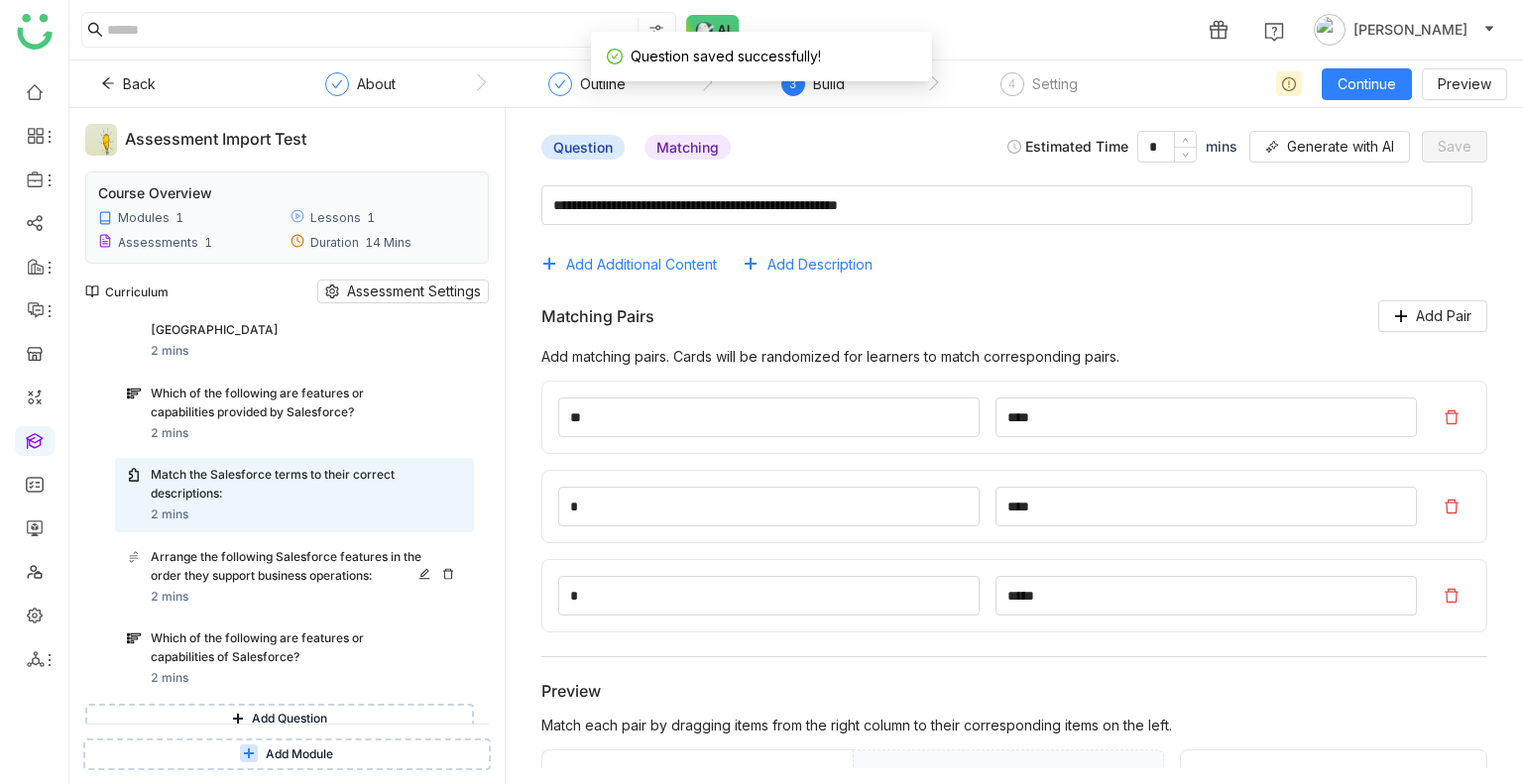 click on "Arrange the following Salesforce features in the order they support business operations:" at bounding box center [288, 567] 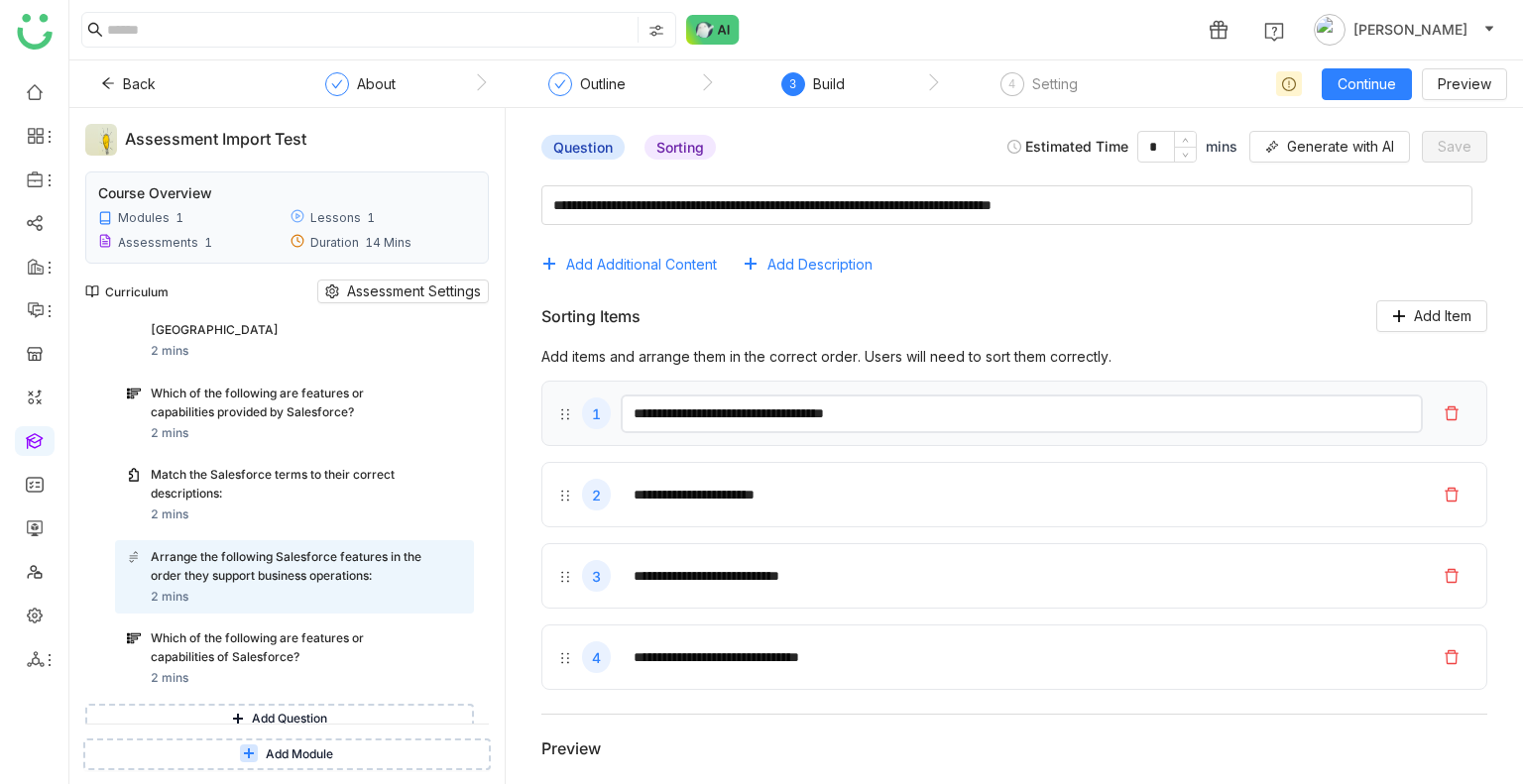 click on "**********" at bounding box center [1021, 413] 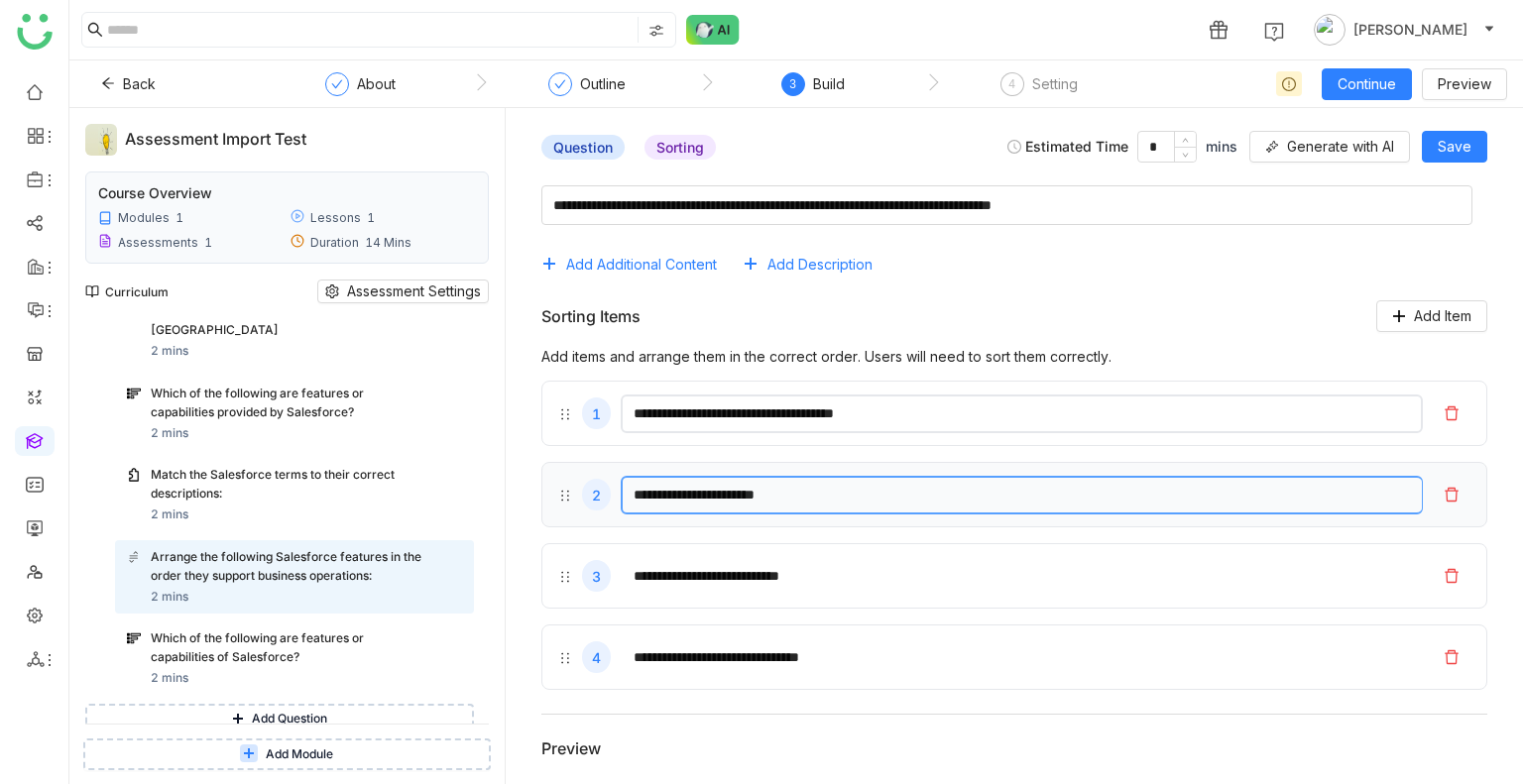 type on "**********" 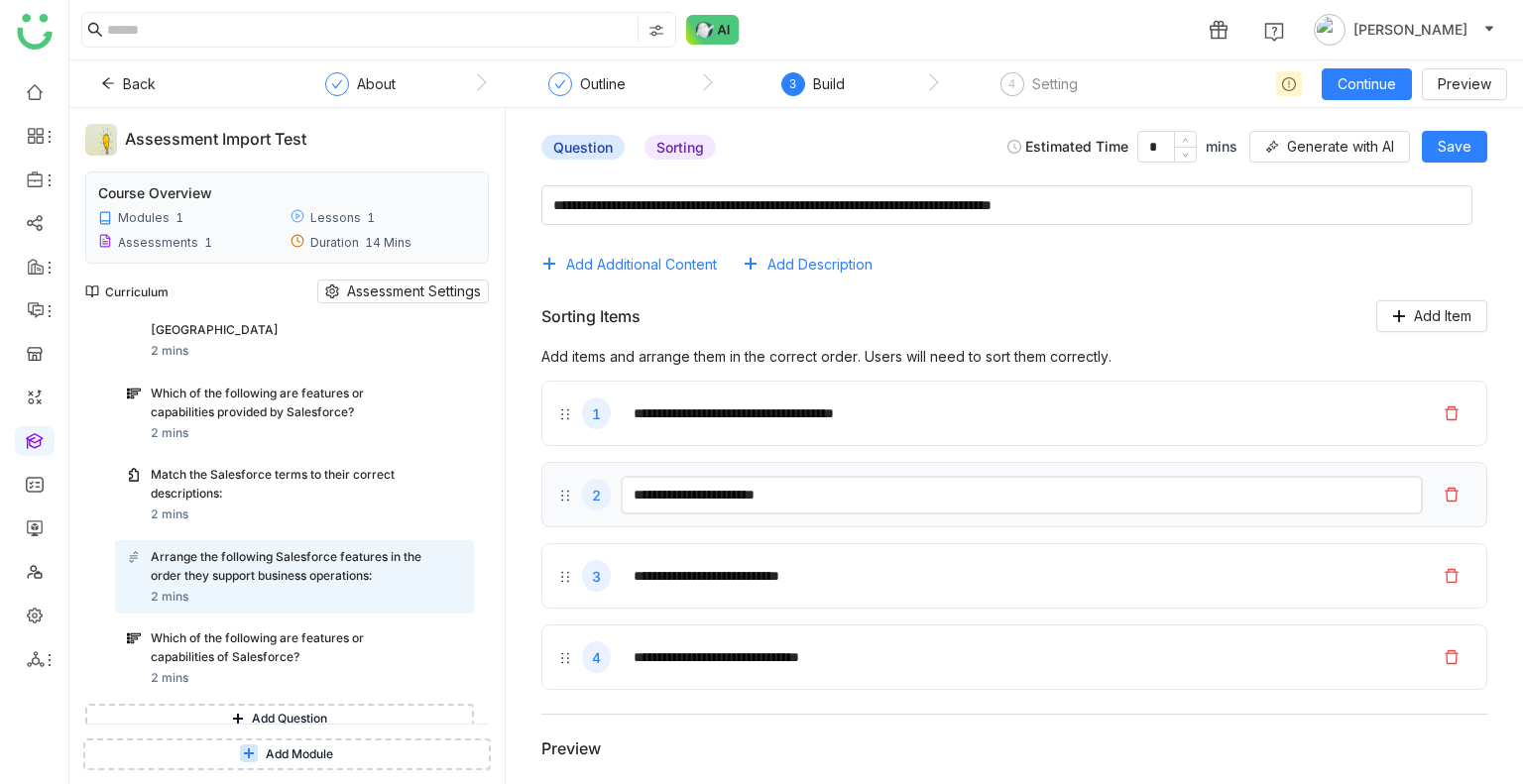 click on "**********" at bounding box center (1021, 495) 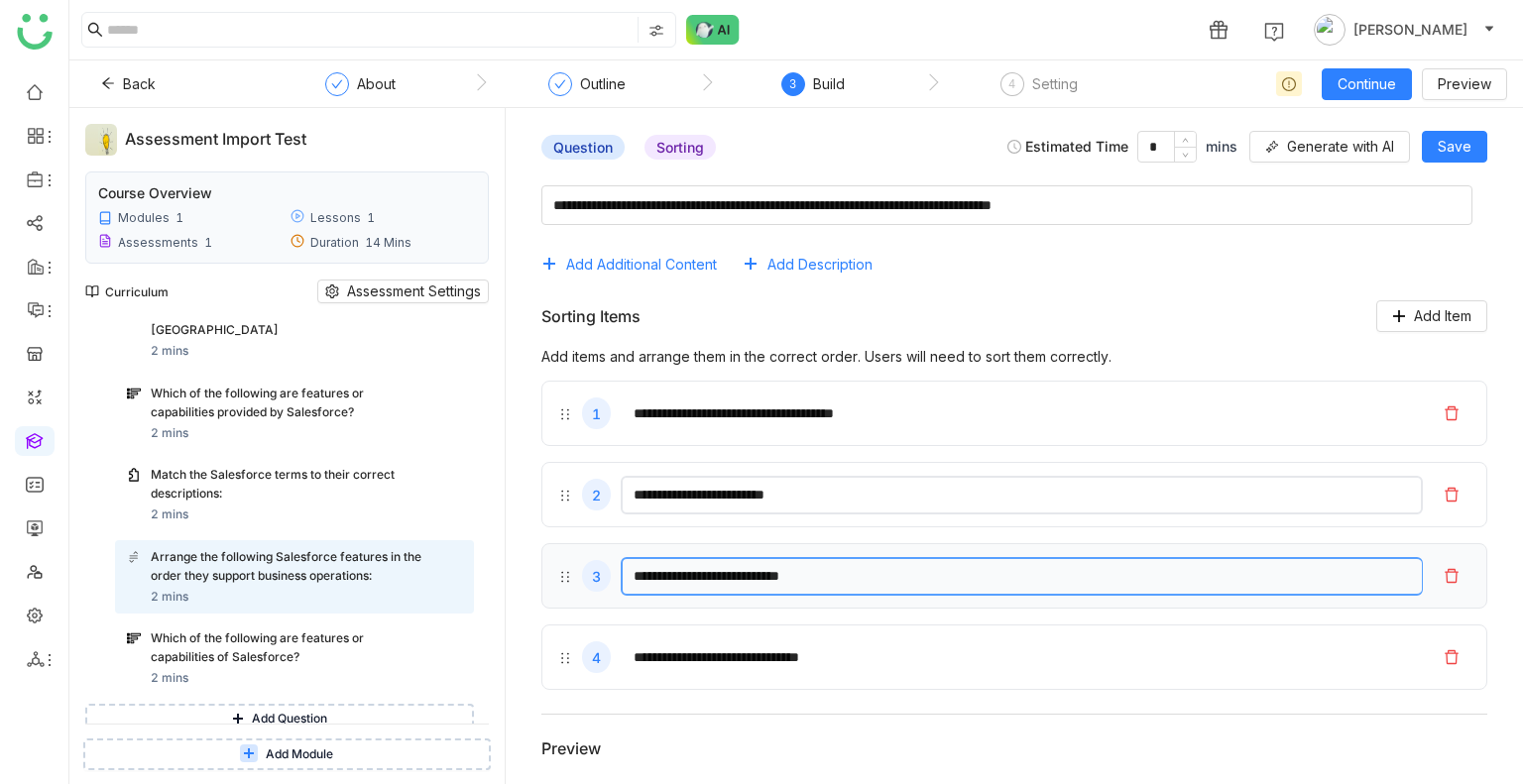type on "**********" 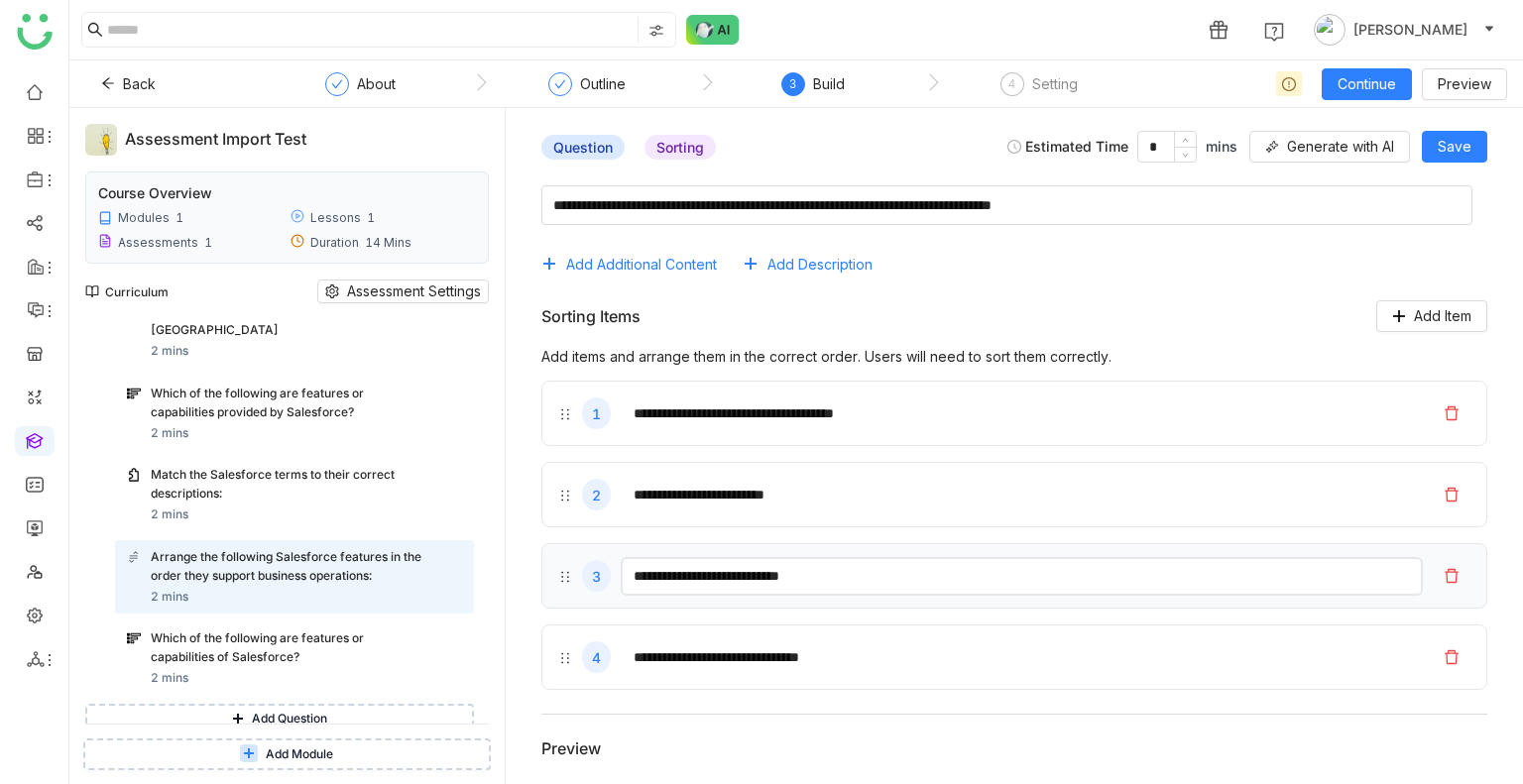 click on "**********" at bounding box center (1021, 576) 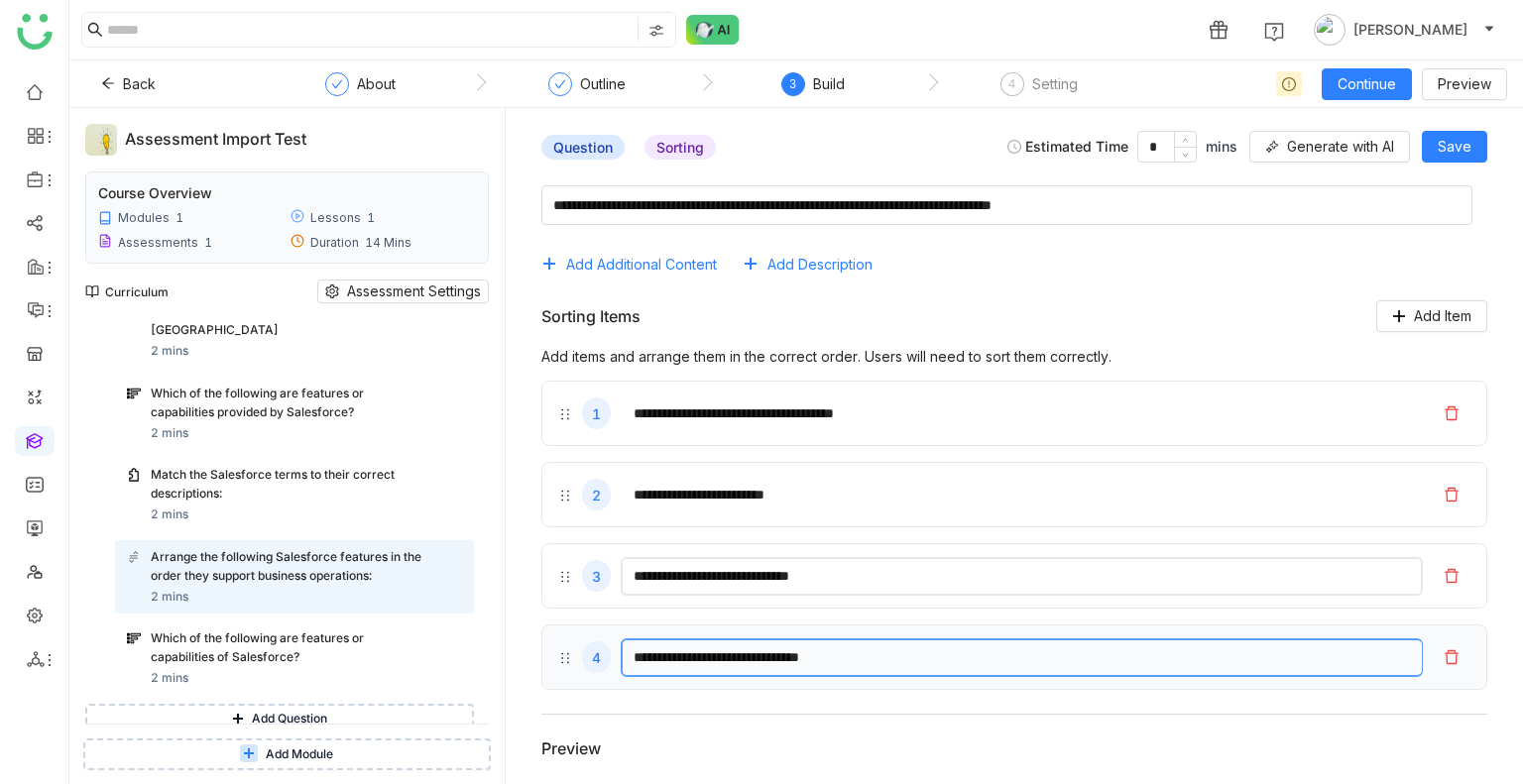 type on "**********" 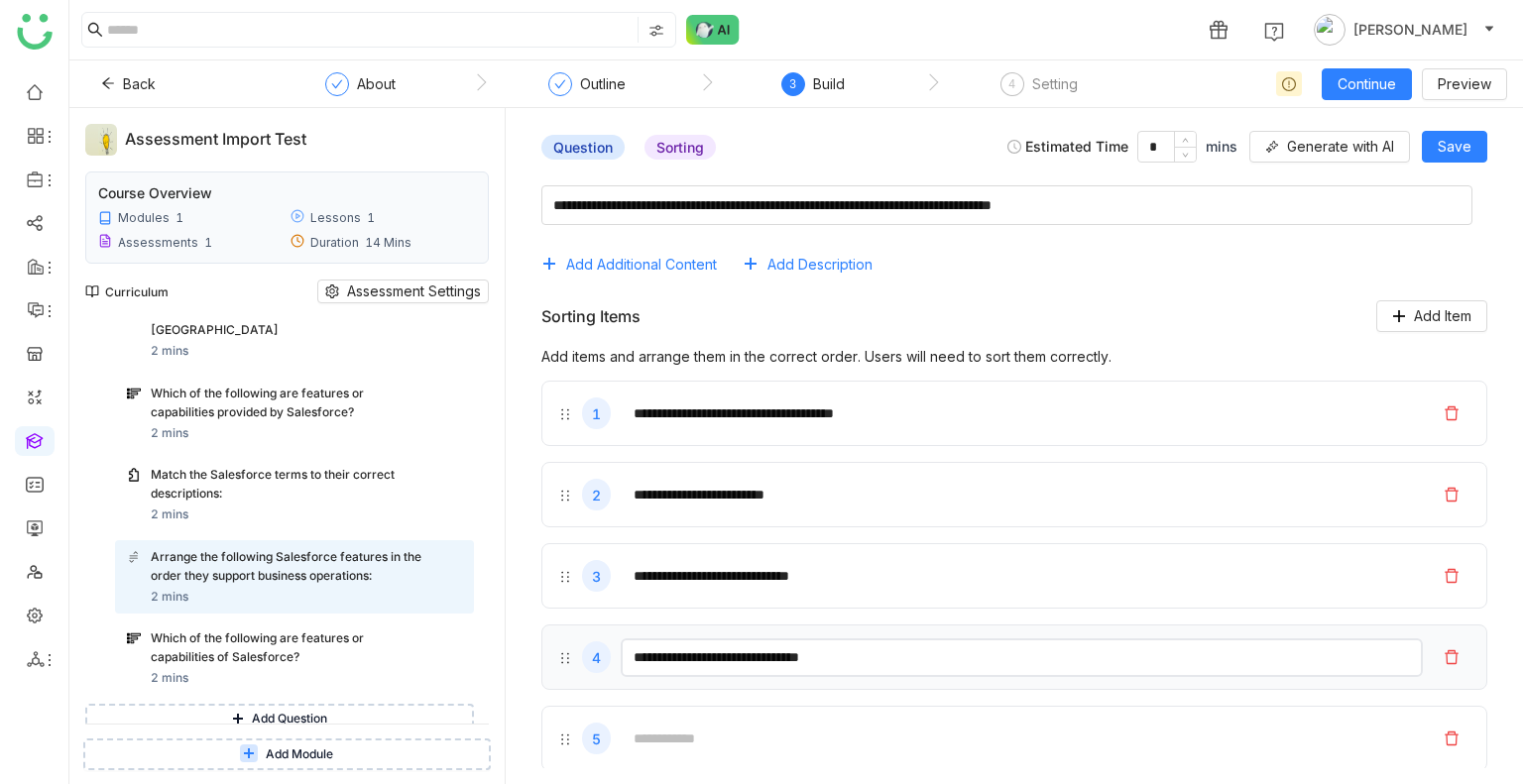 click on "**********" at bounding box center [1021, 657] 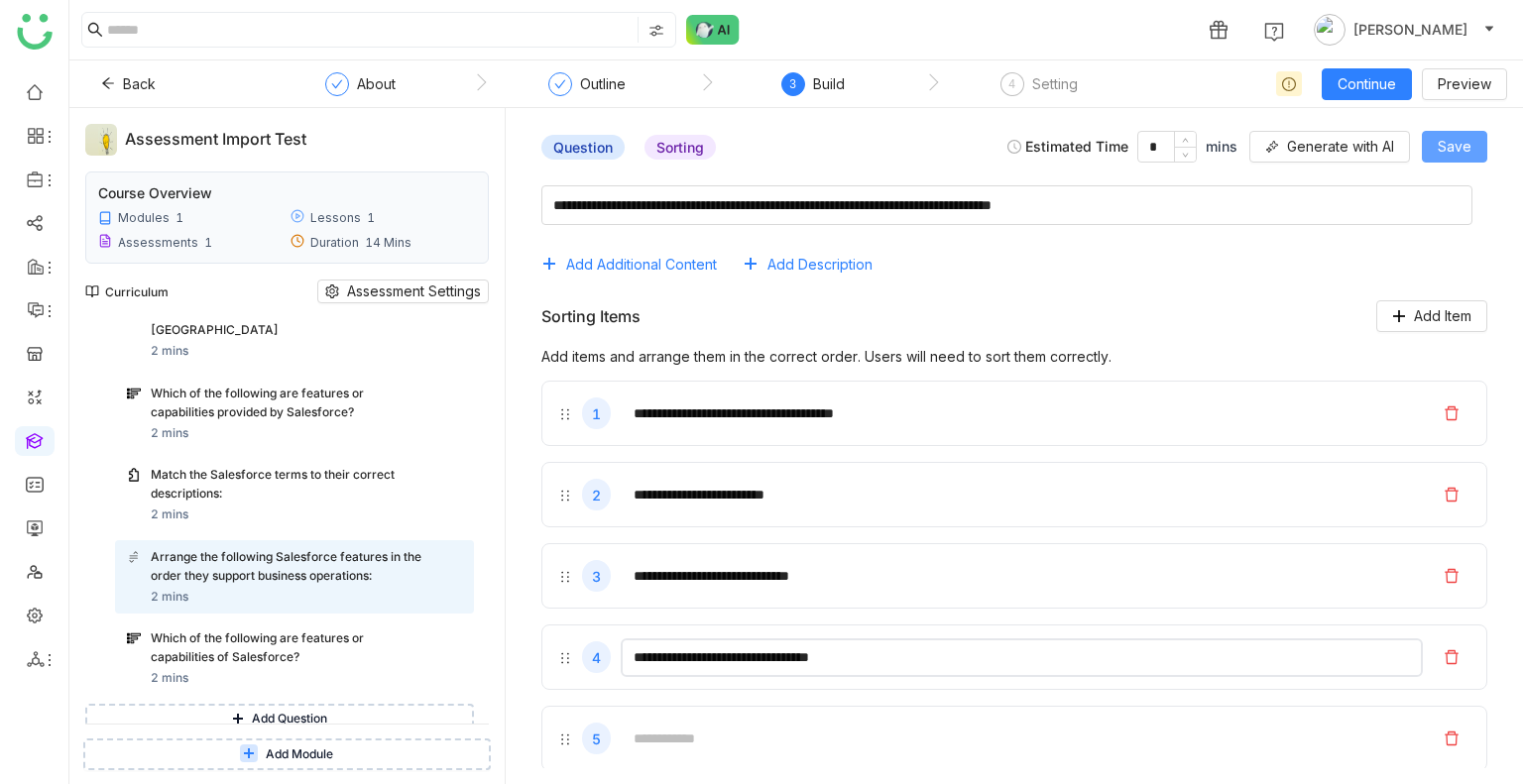 type on "**********" 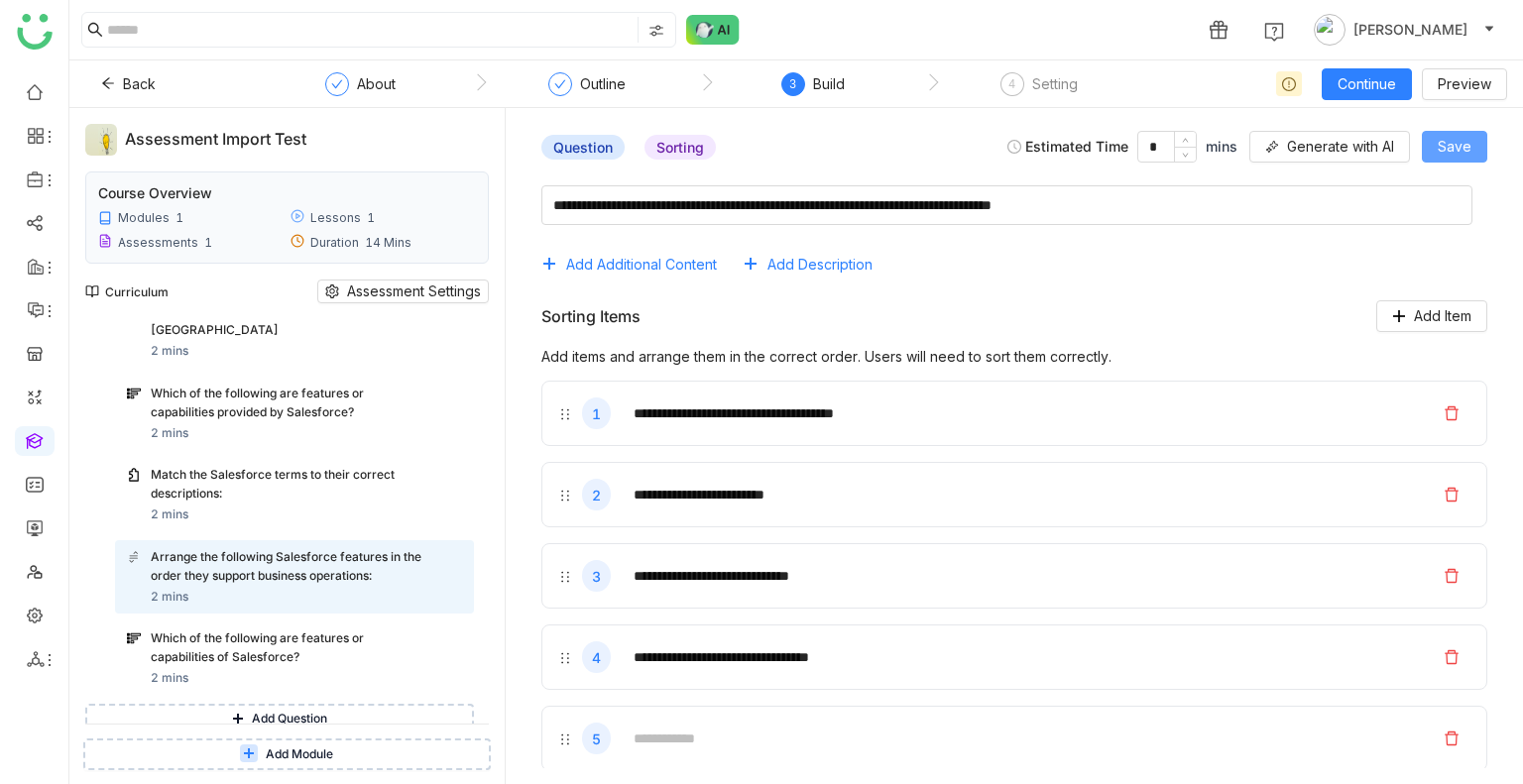 click on "Save" 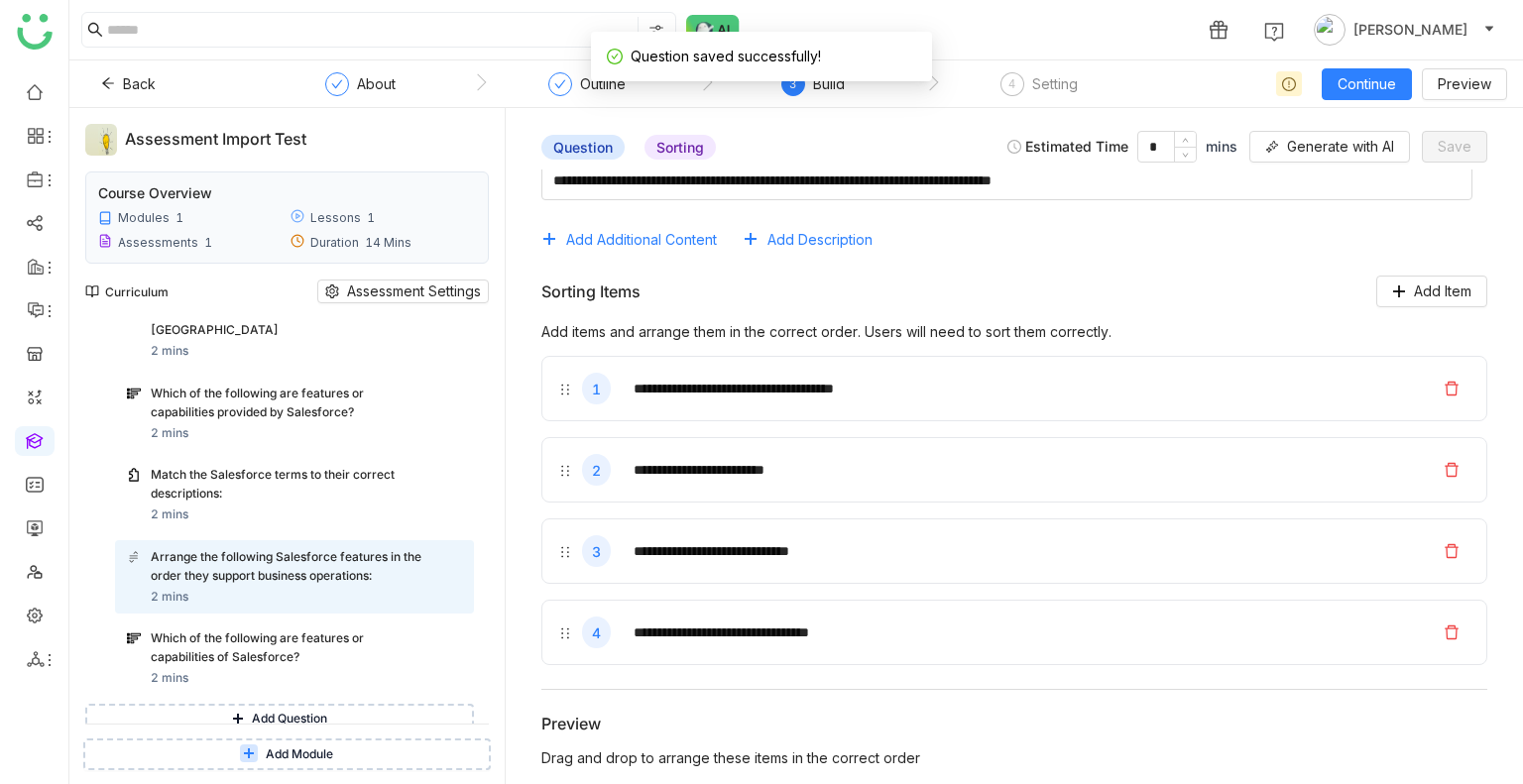 scroll, scrollTop: 5, scrollLeft: 0, axis: vertical 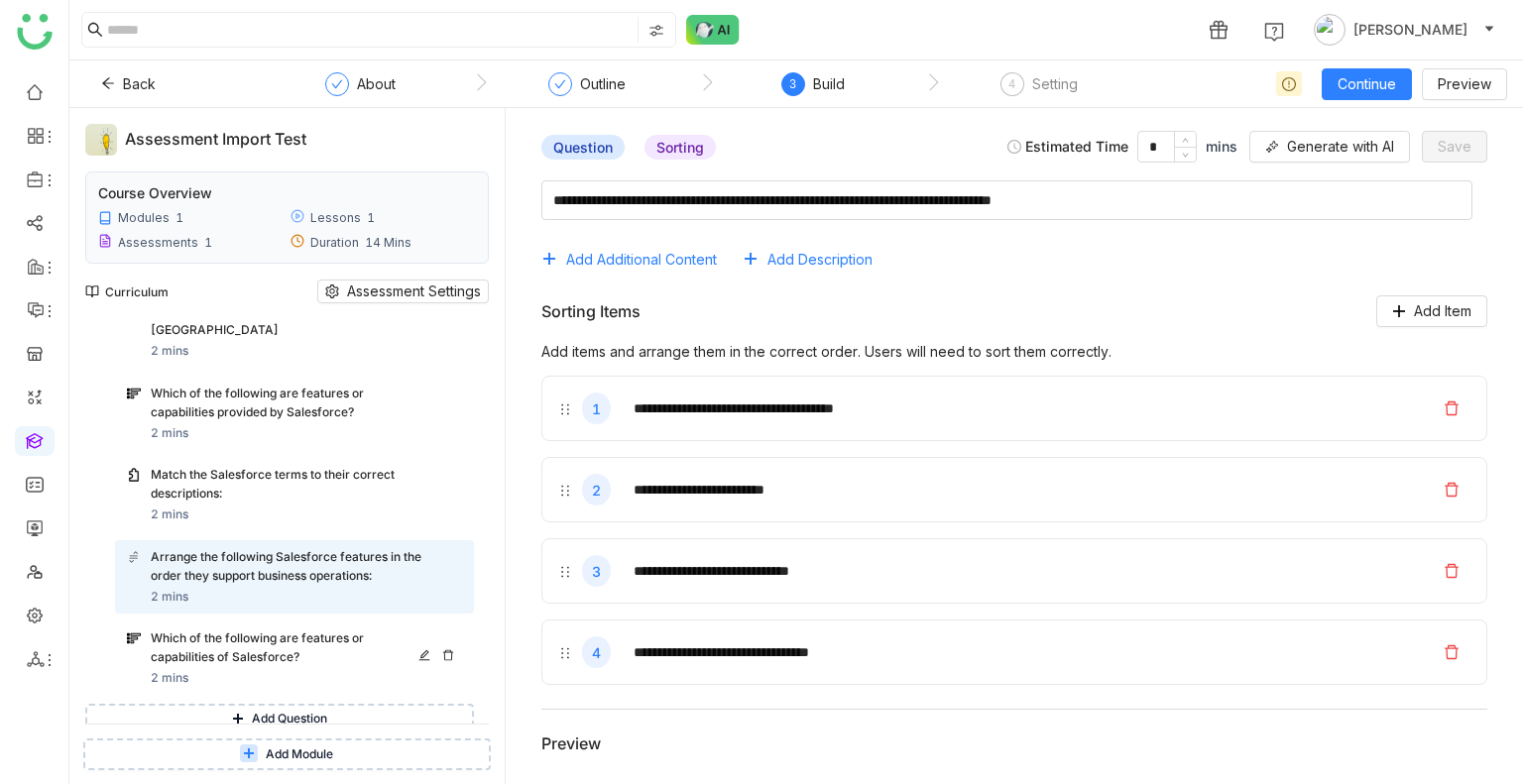 click on "Which of the following are features or capabilities of Salesforce?   2 mins" at bounding box center [306, 658] 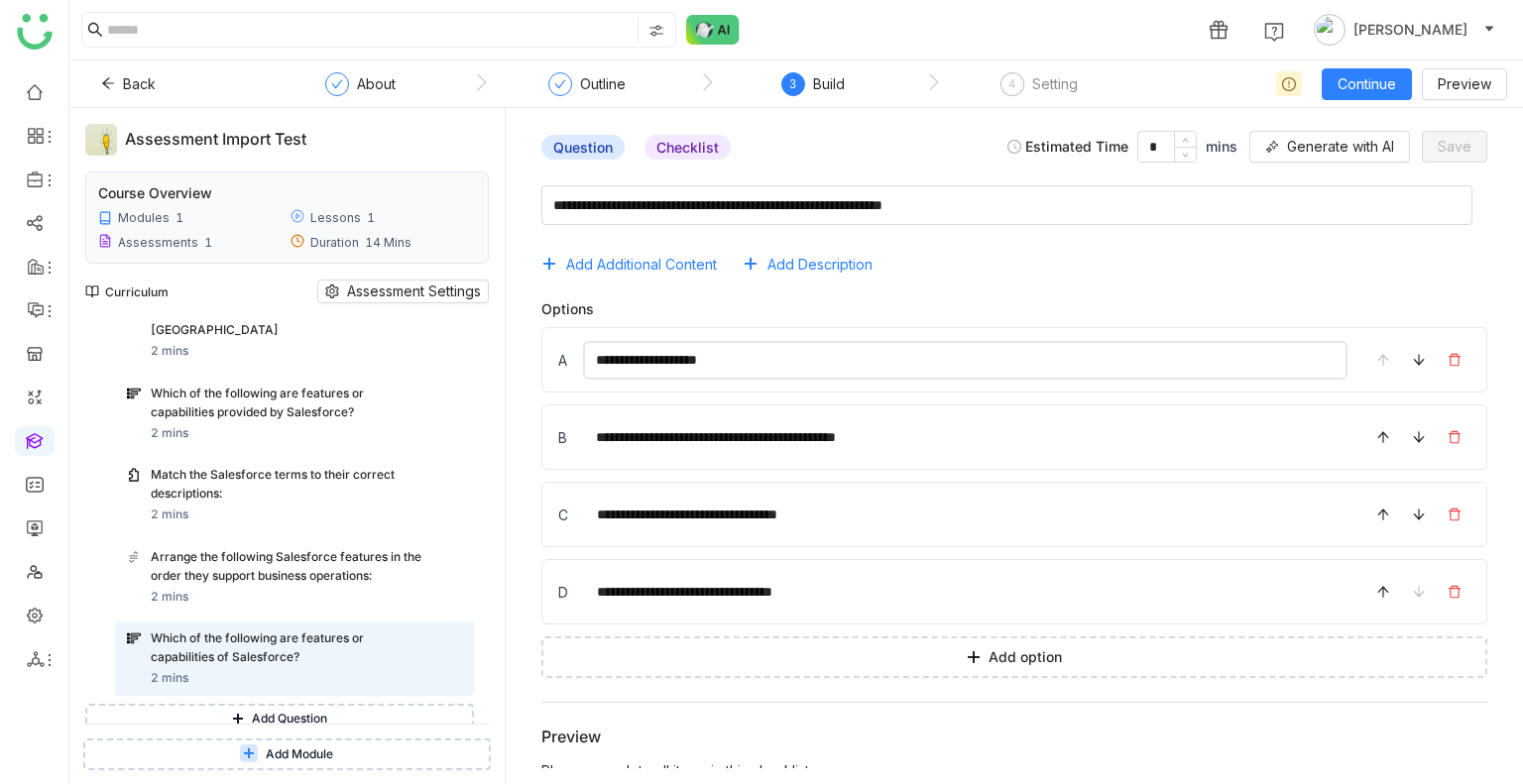 click on "**********" at bounding box center [965, 360] 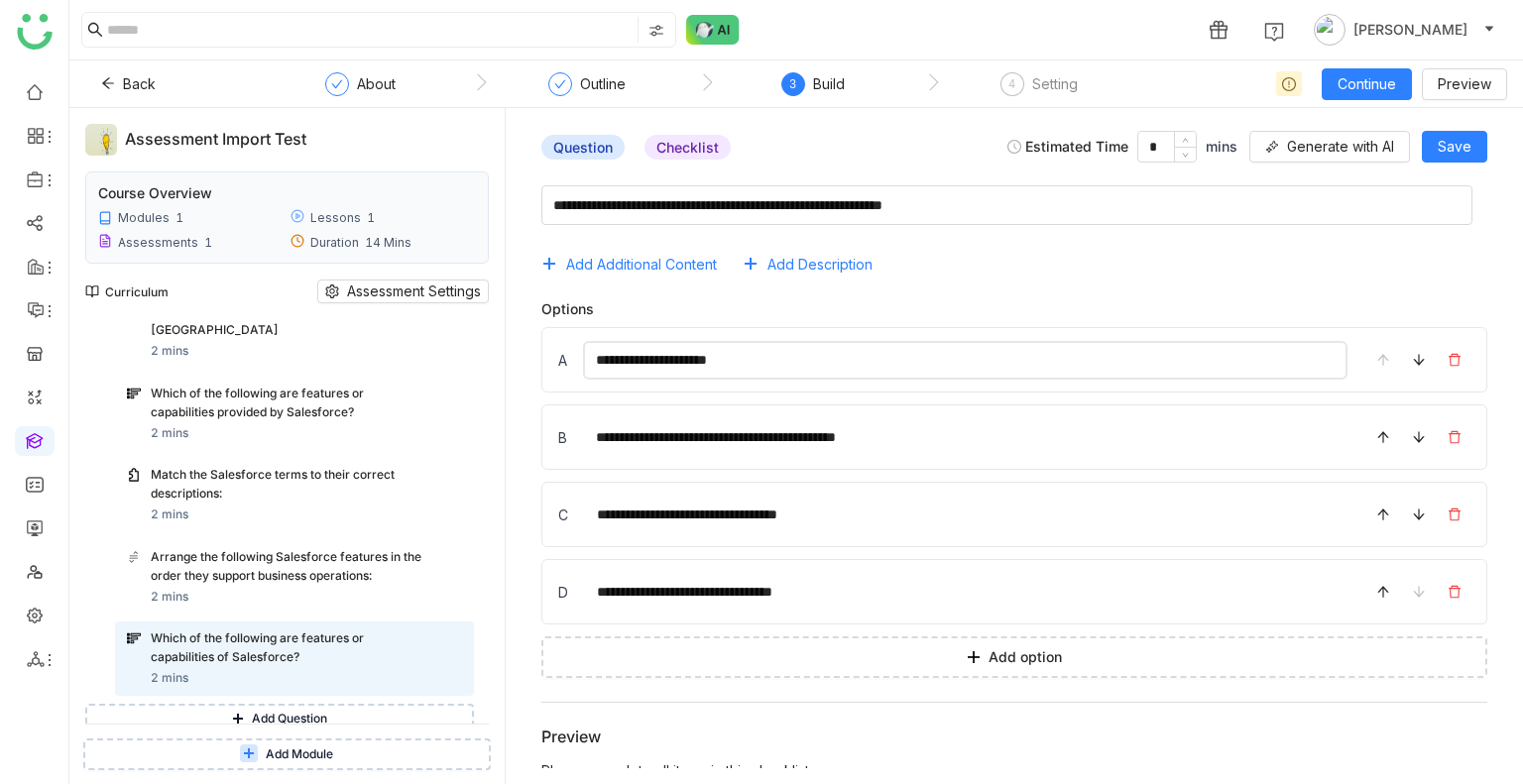 type on "**********" 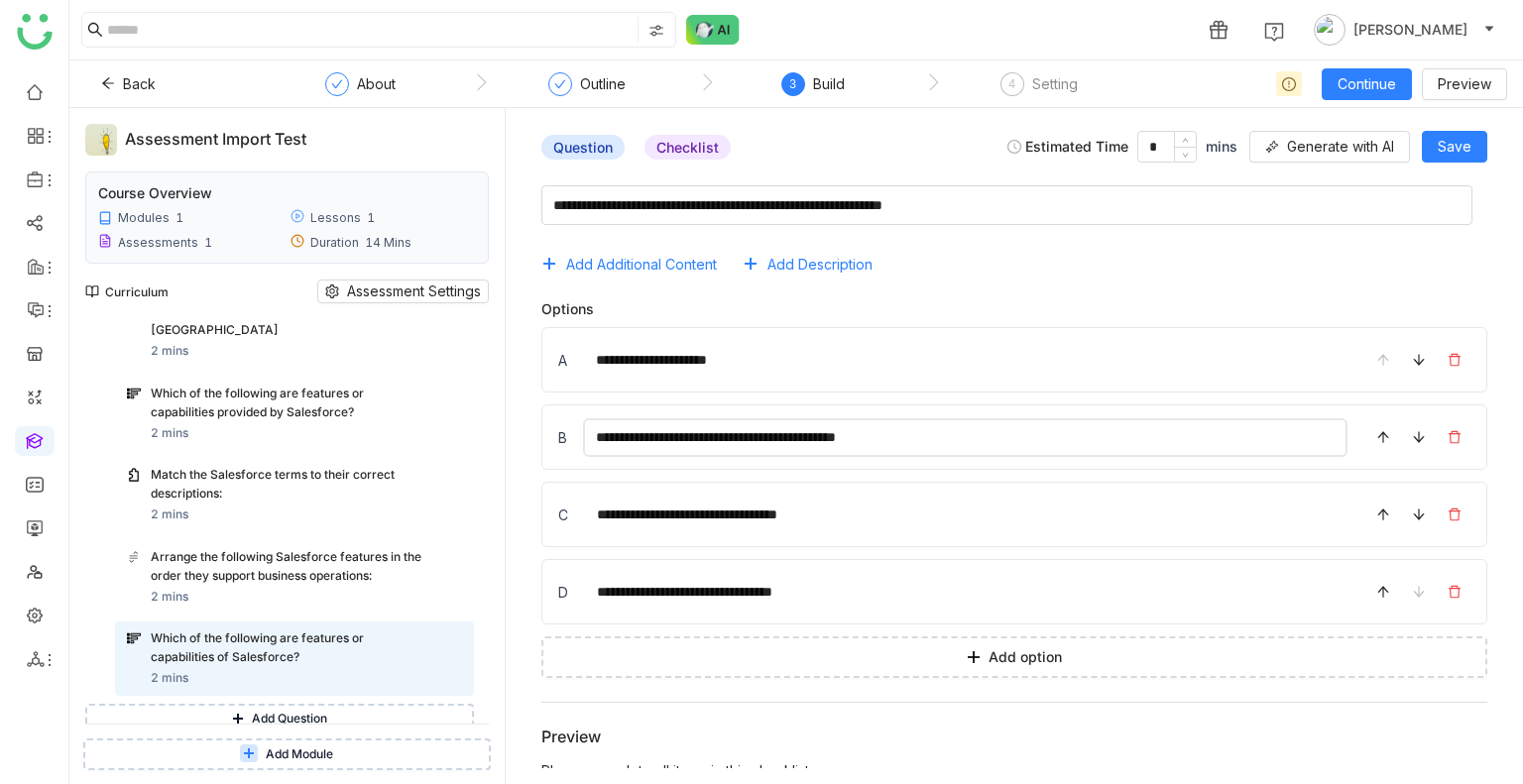 click on "**********" at bounding box center (965, 437) 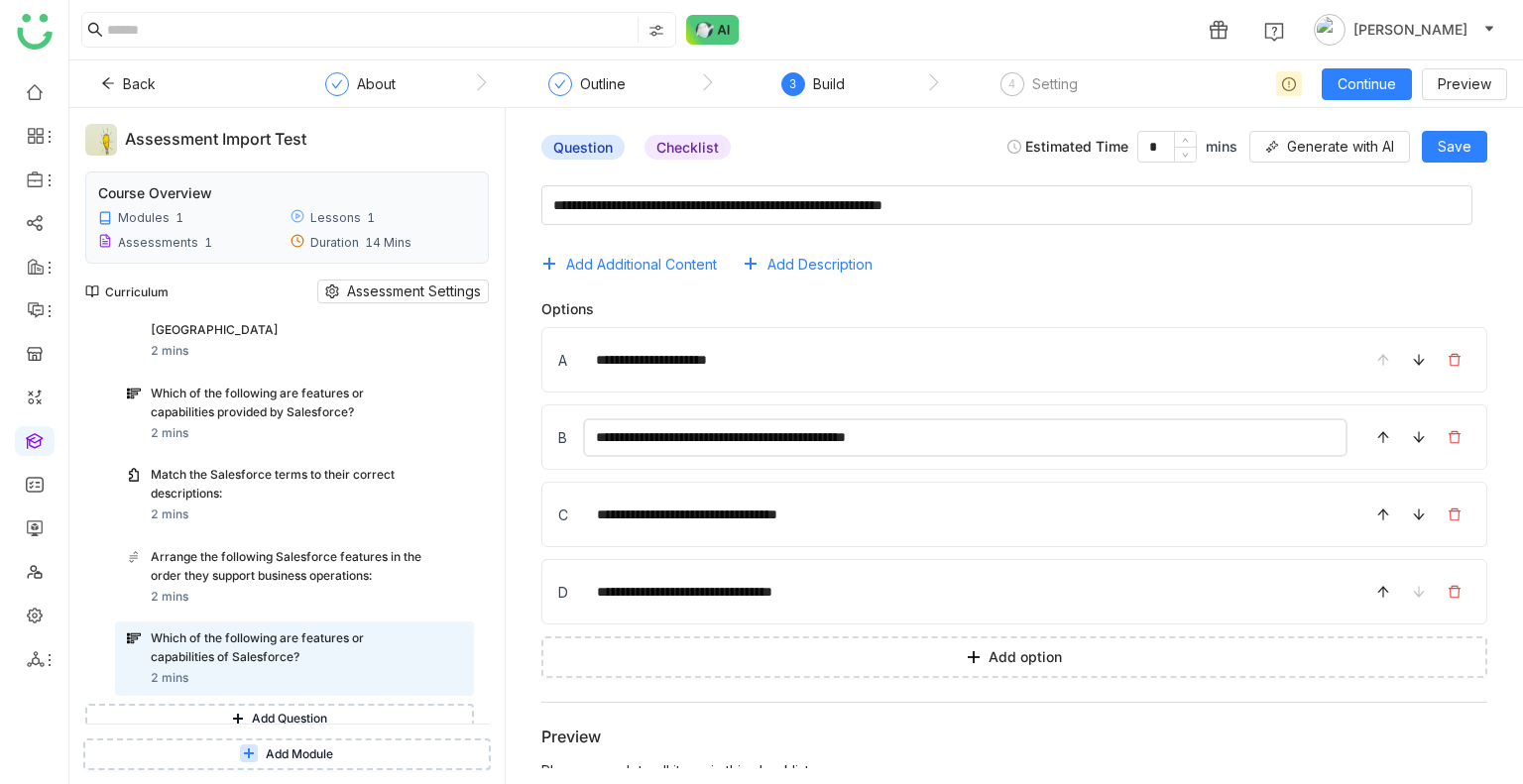 type on "**********" 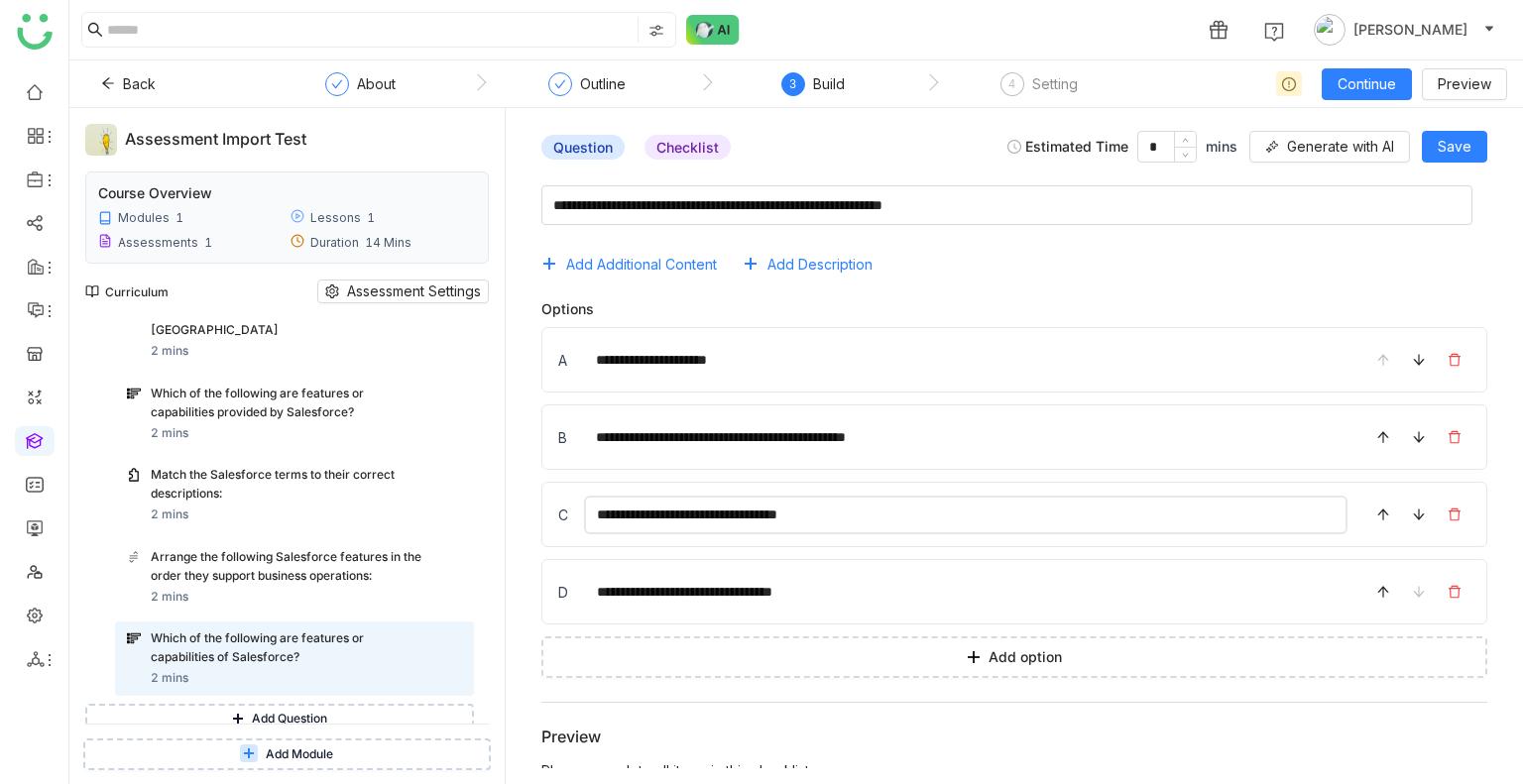 click on "**********" at bounding box center (966, 514) 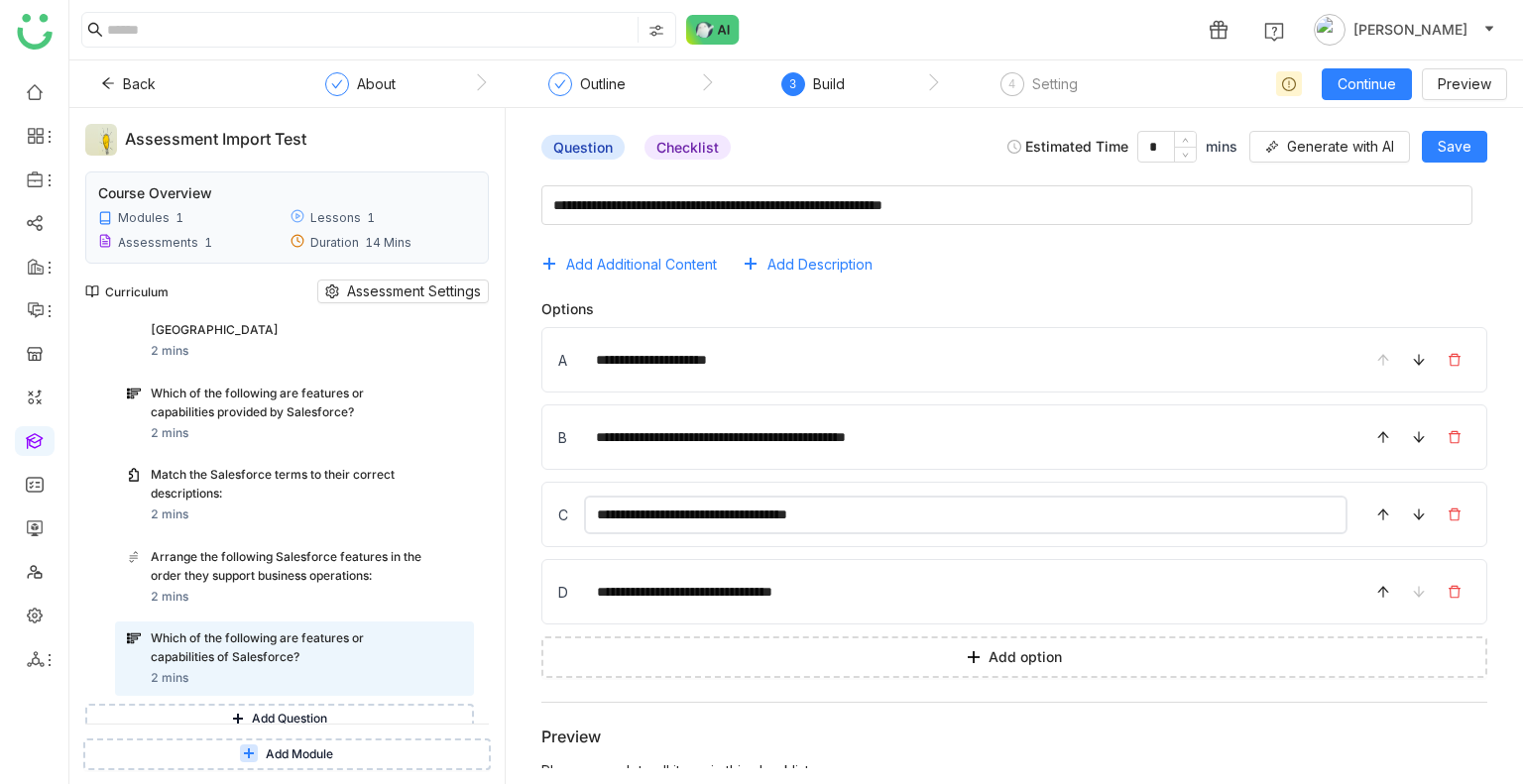 type on "**********" 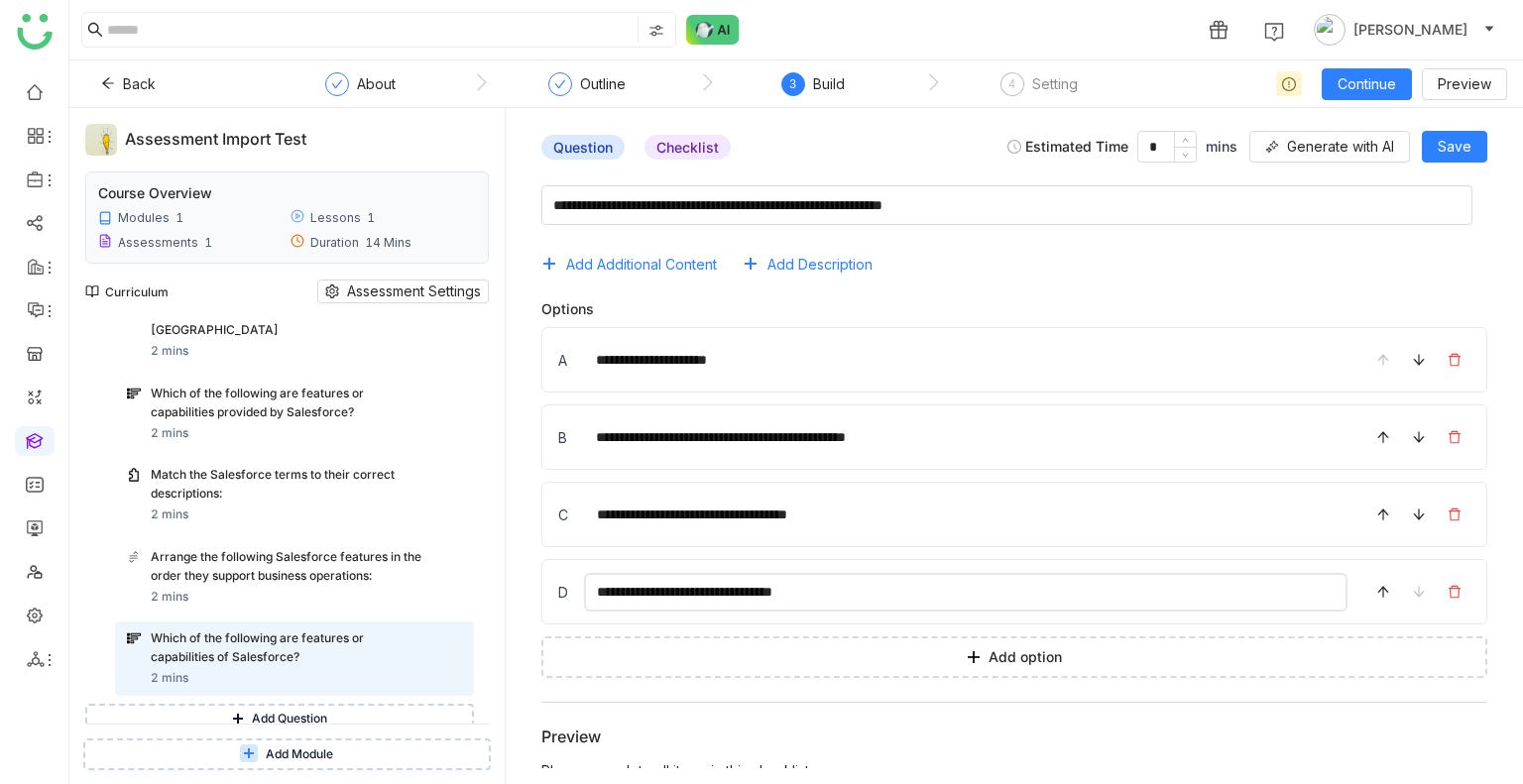 click on "**********" at bounding box center [966, 592] 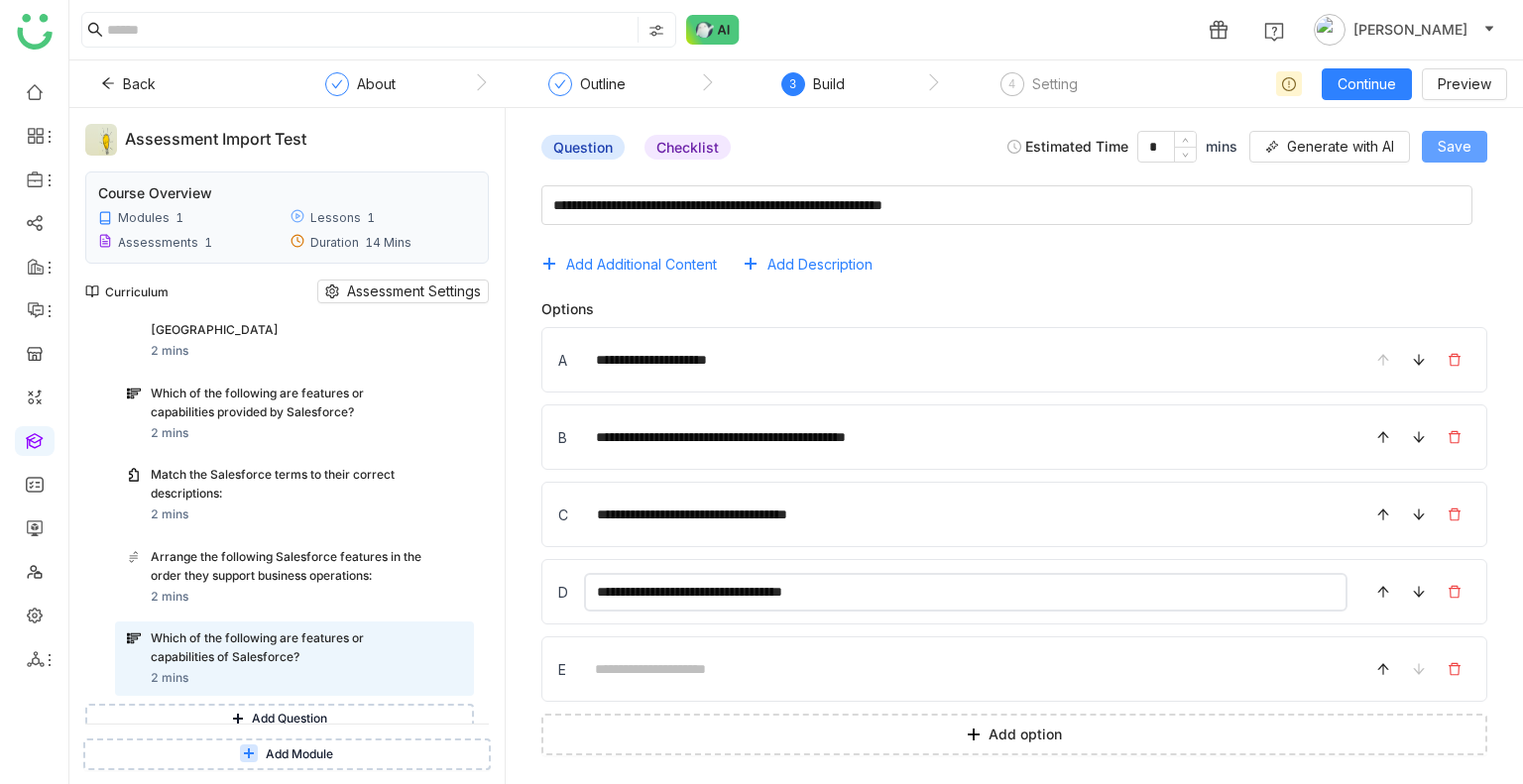 type on "**********" 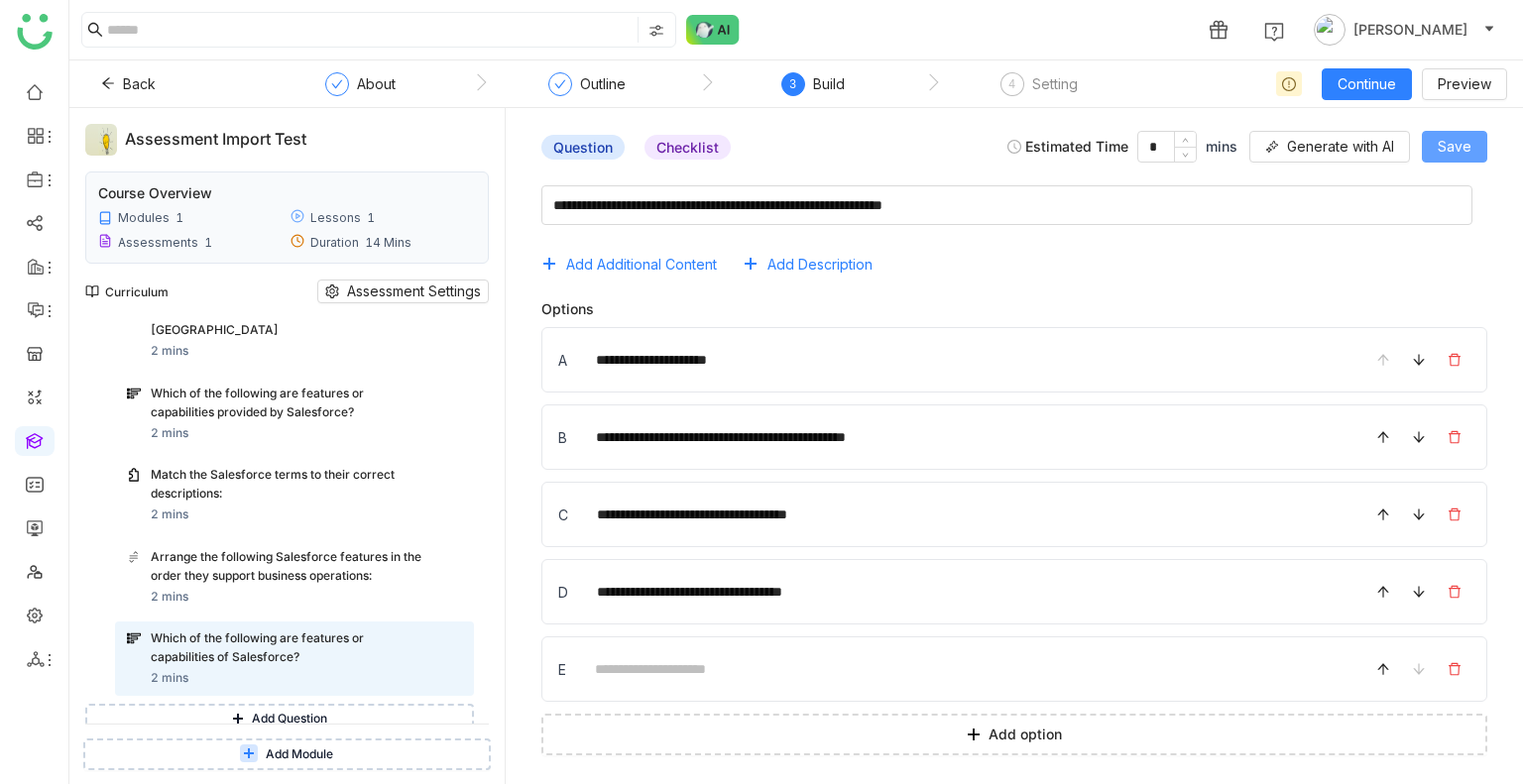 click on "Save" 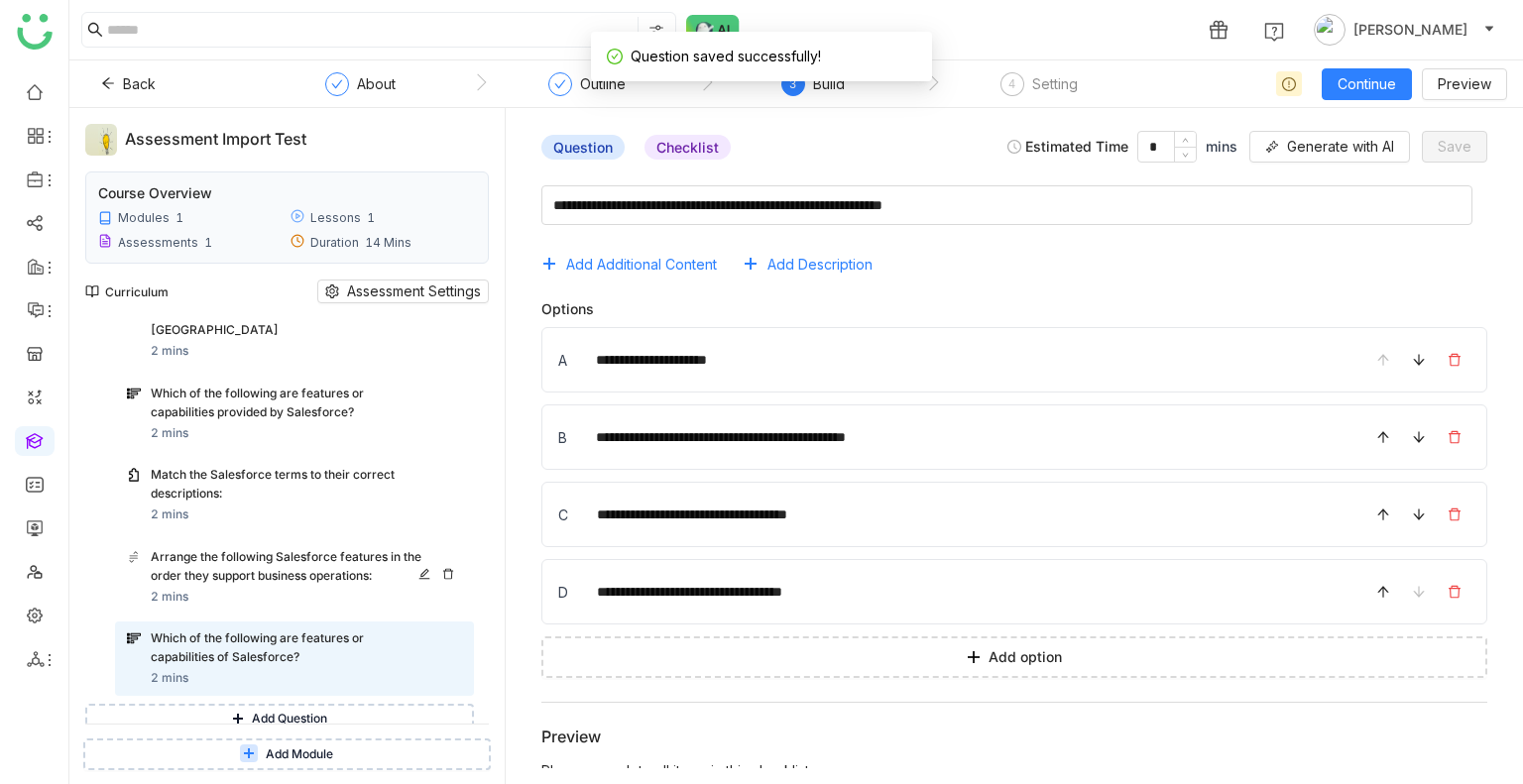 scroll, scrollTop: 337, scrollLeft: 0, axis: vertical 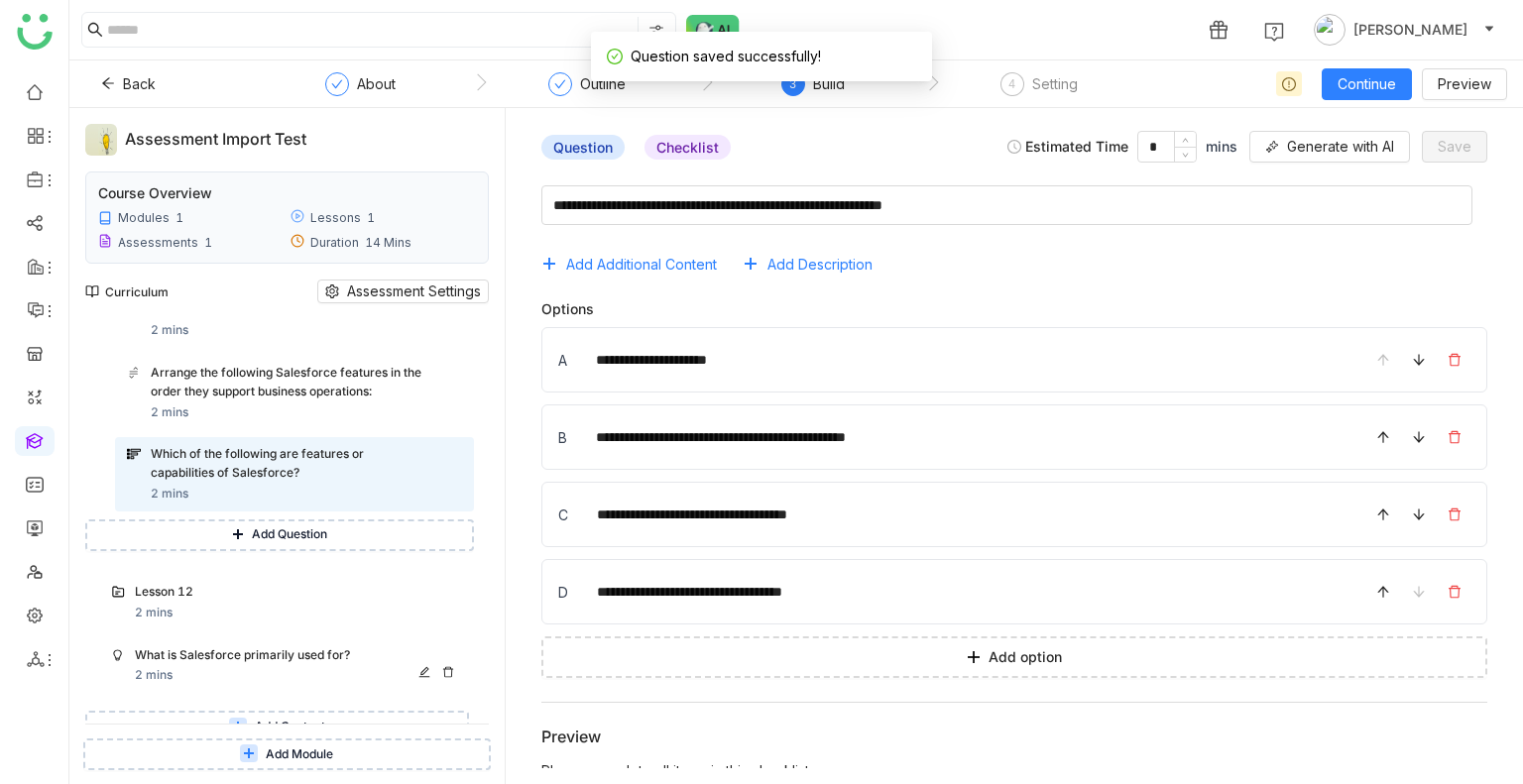 click on "What is Salesforce primarily used for?" at bounding box center [279, 655] 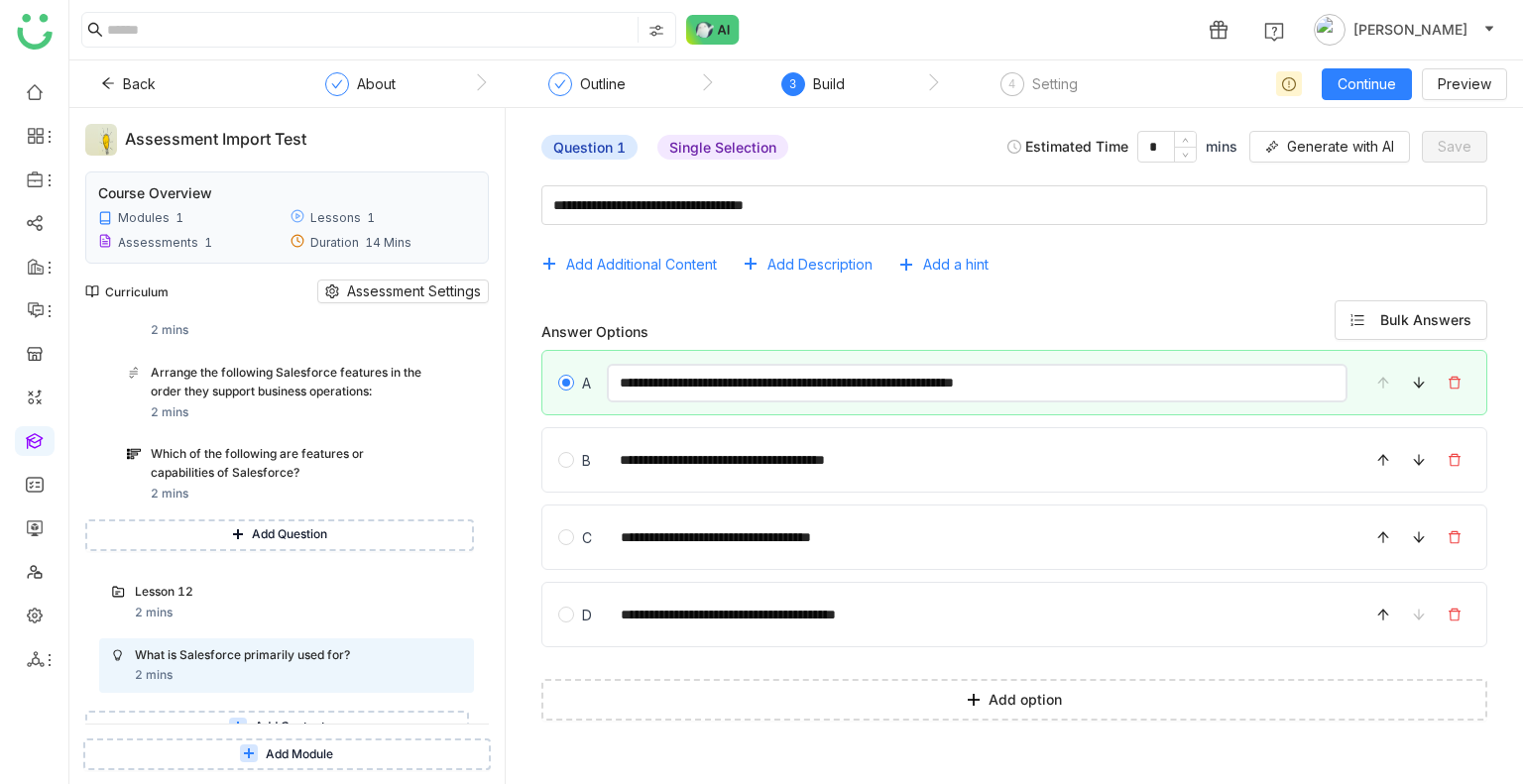 click on "**********" at bounding box center [977, 383] 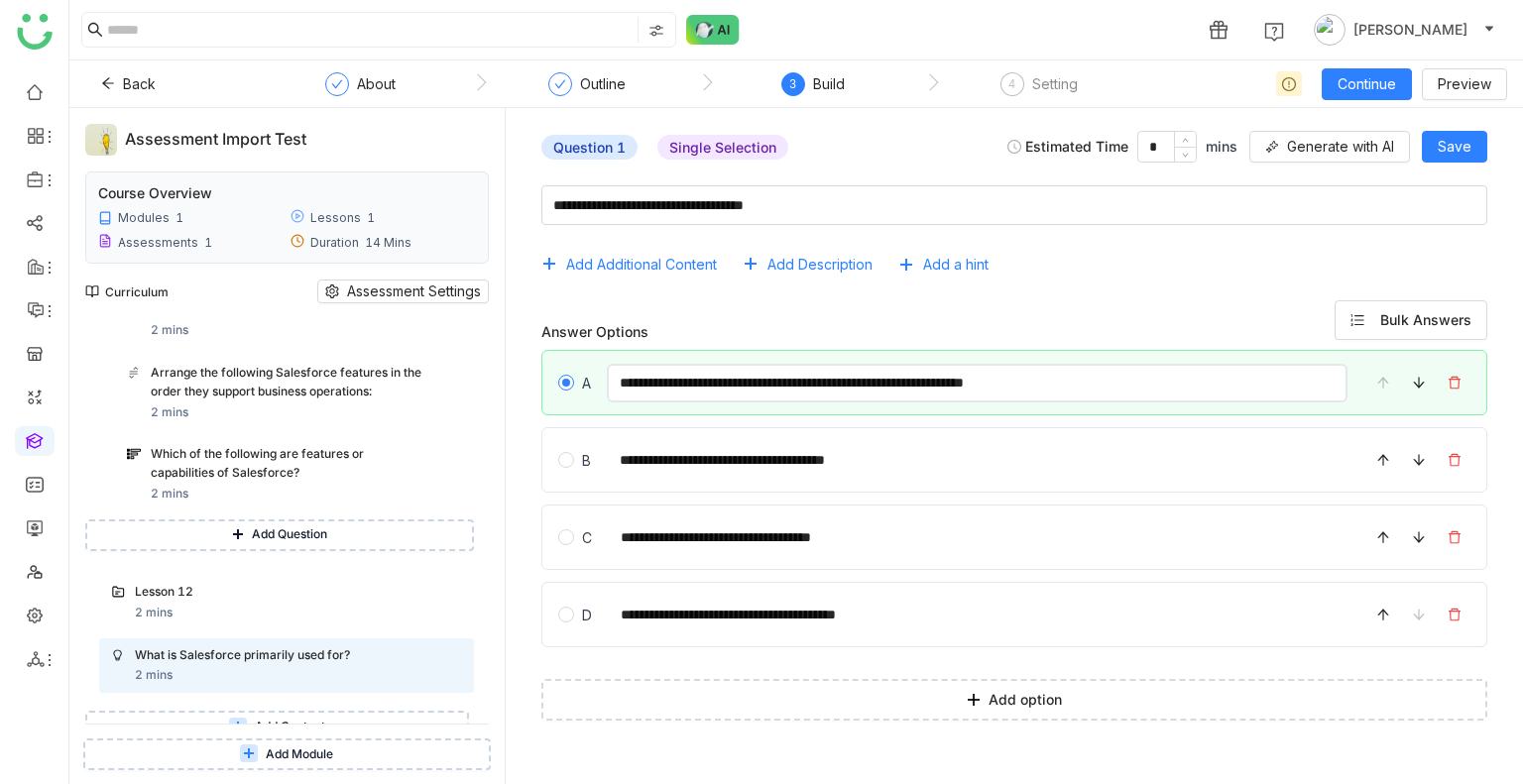 type on "**********" 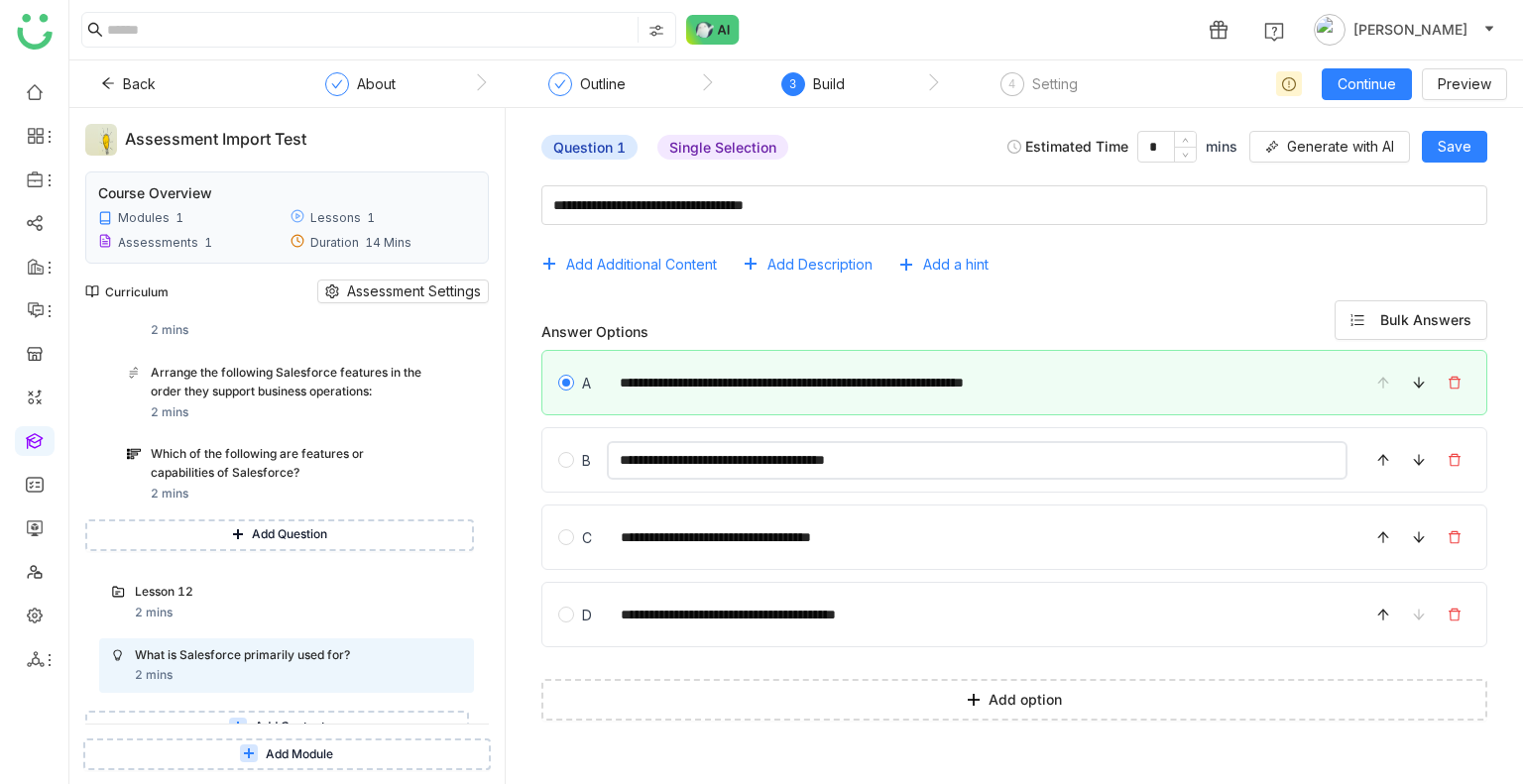 click on "**********" at bounding box center (977, 460) 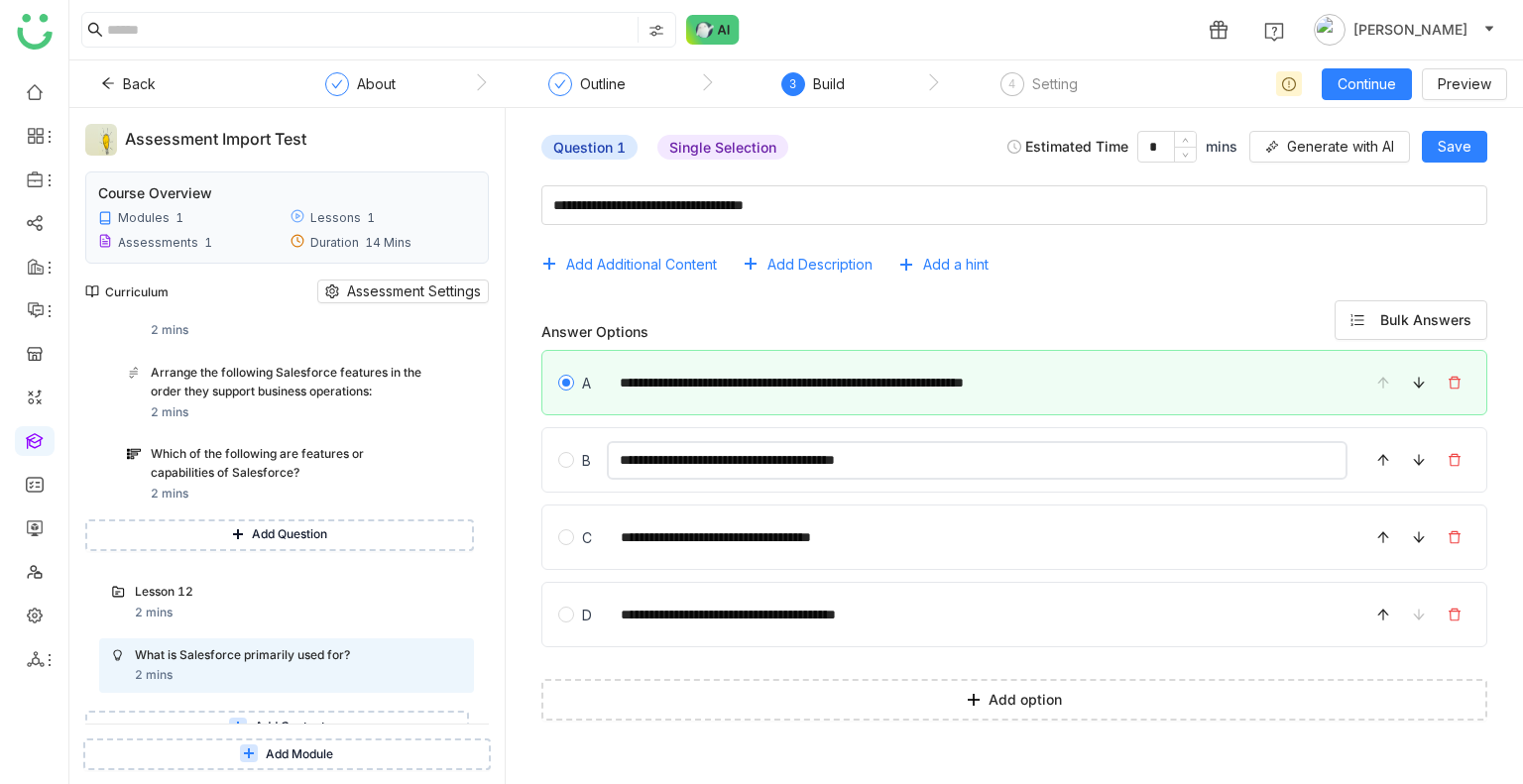 type on "**********" 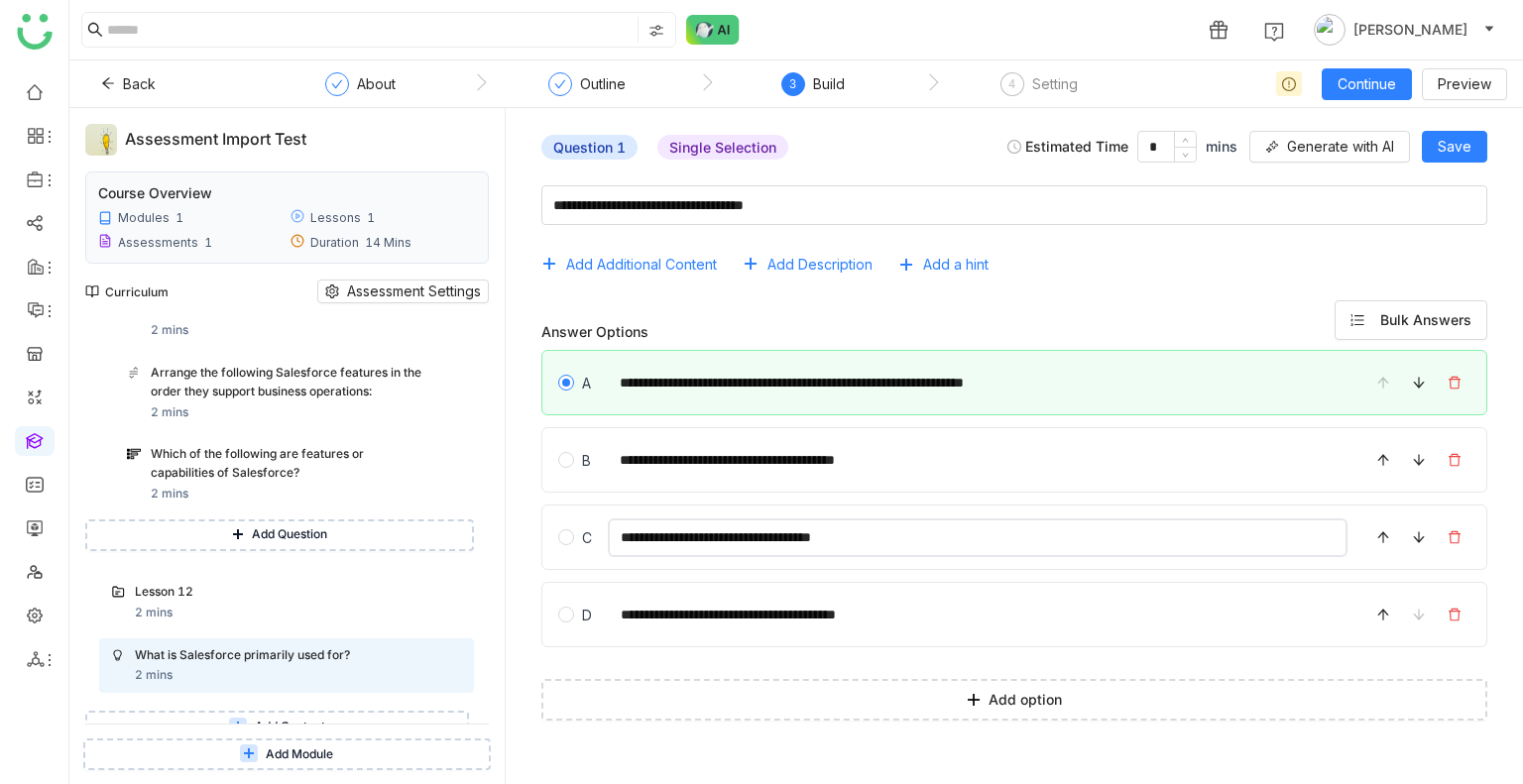 click on "**********" at bounding box center (978, 537) 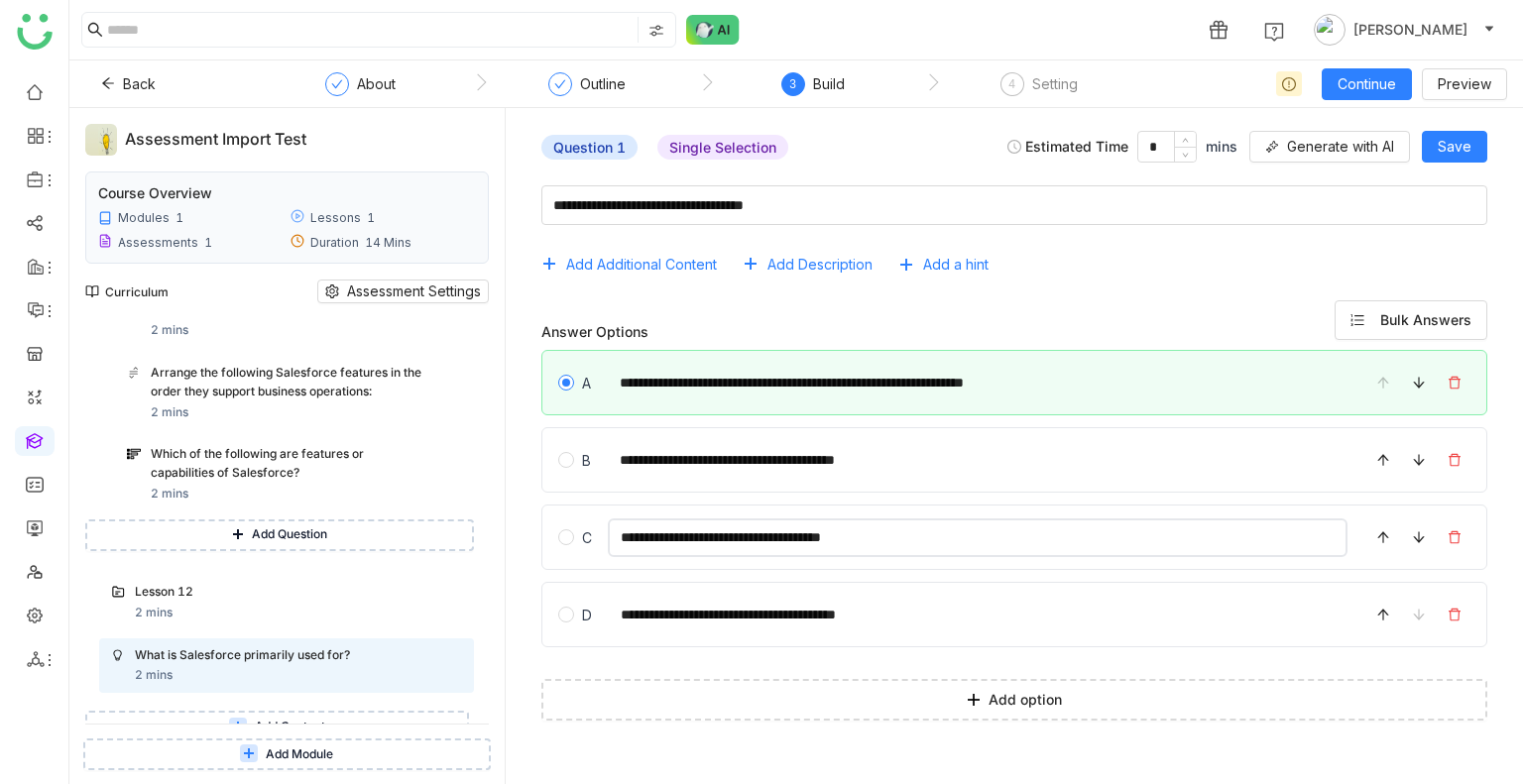 type on "**********" 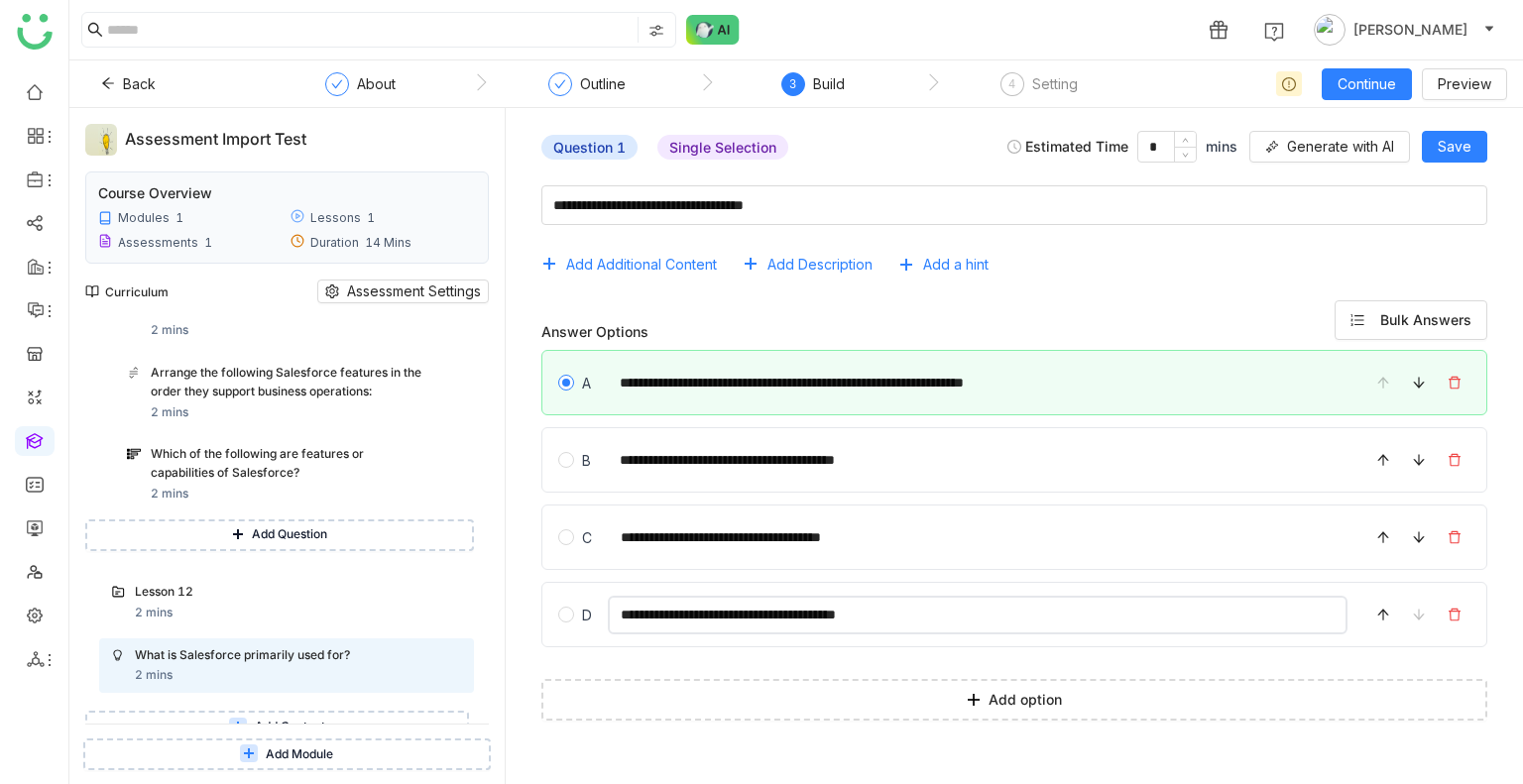 click on "**********" at bounding box center [978, 615] 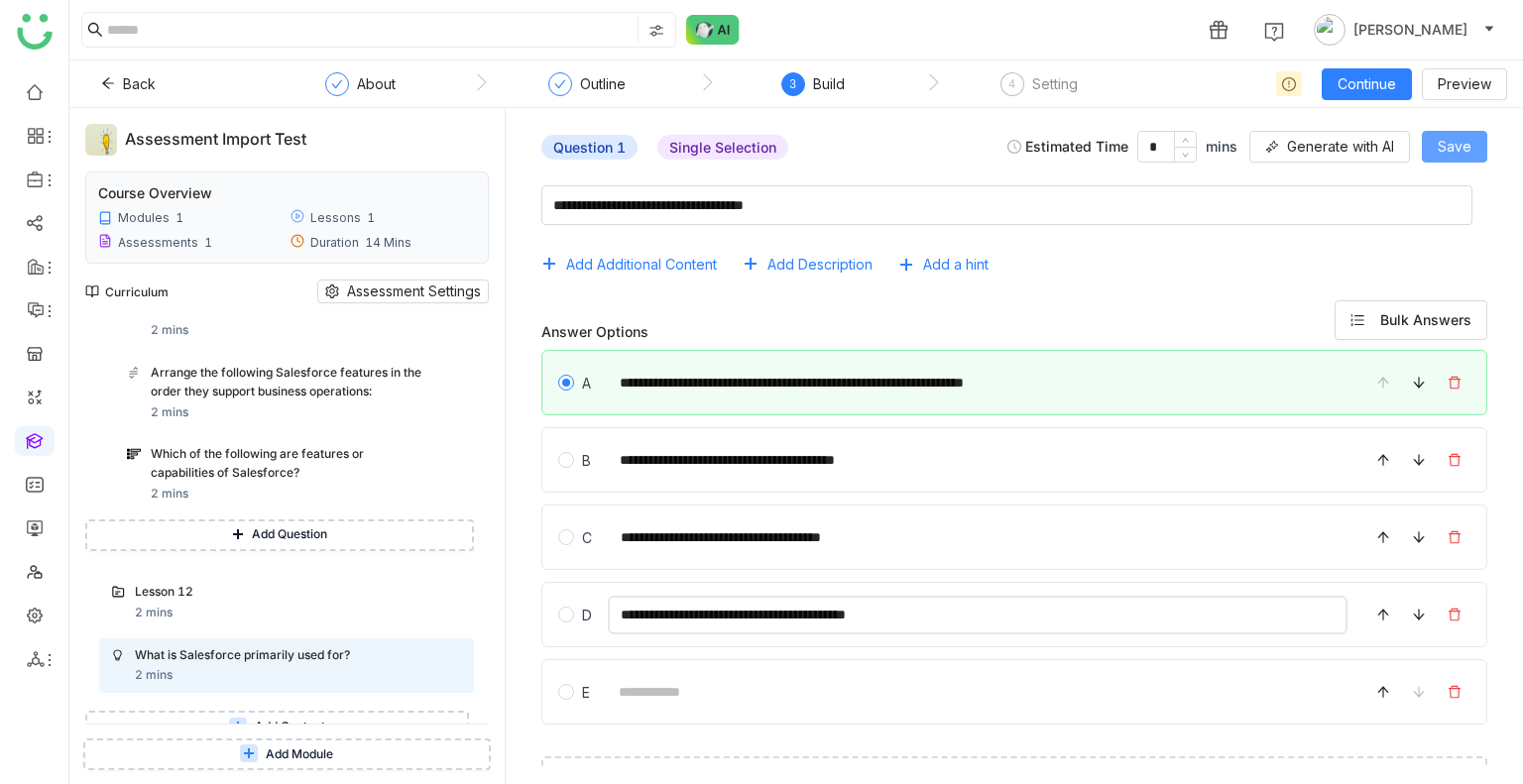 type on "**********" 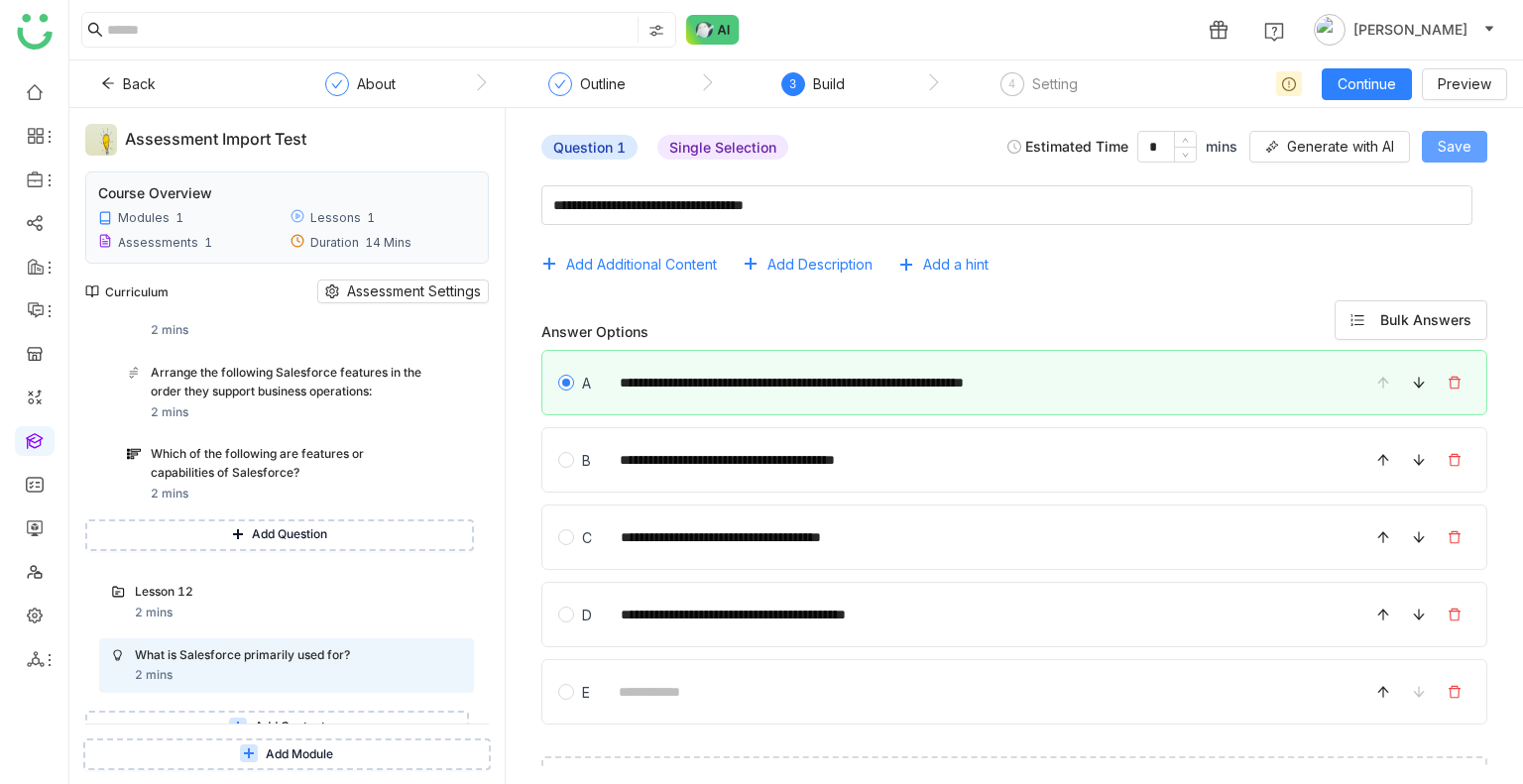 click on "Save" 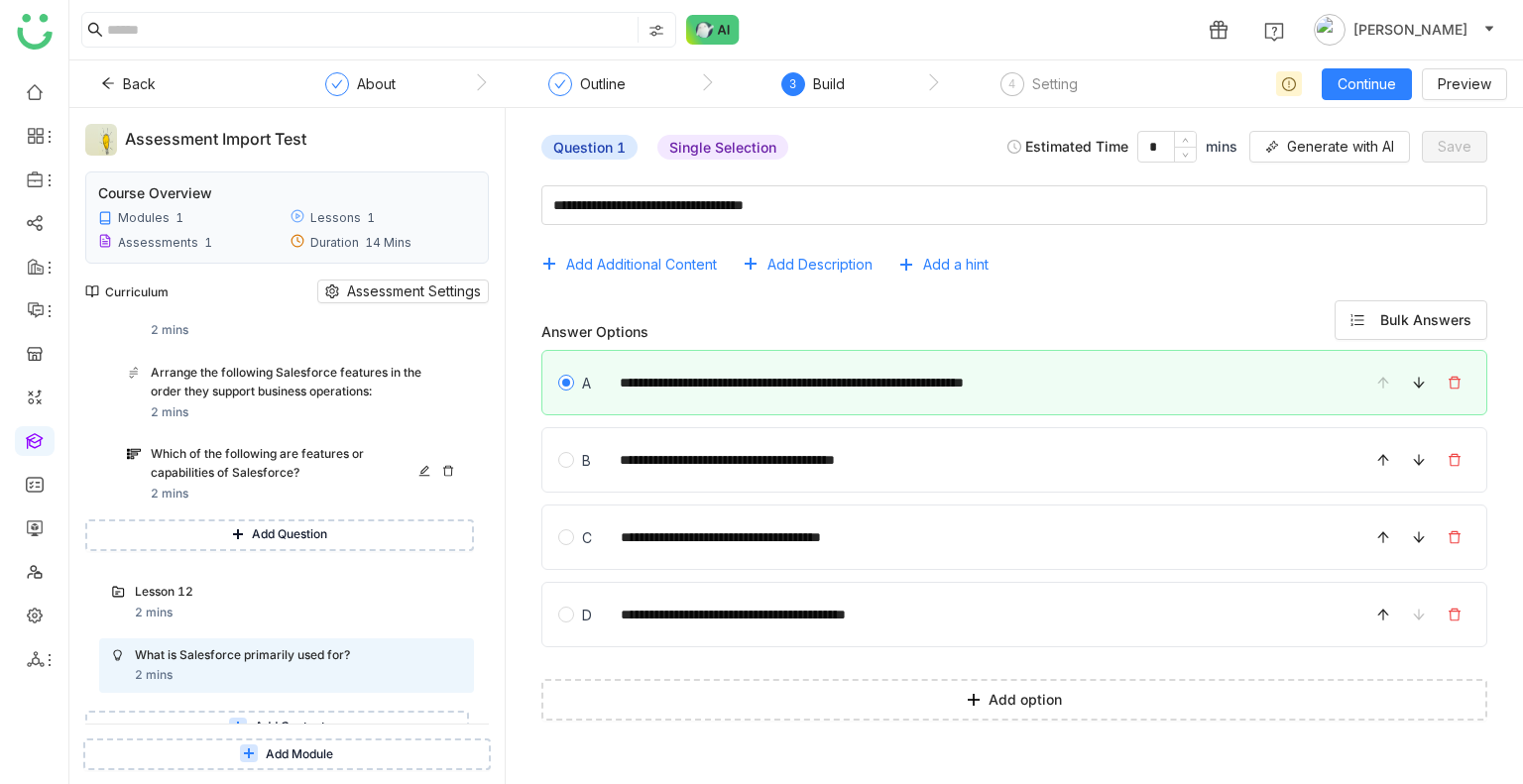scroll, scrollTop: 0, scrollLeft: 0, axis: both 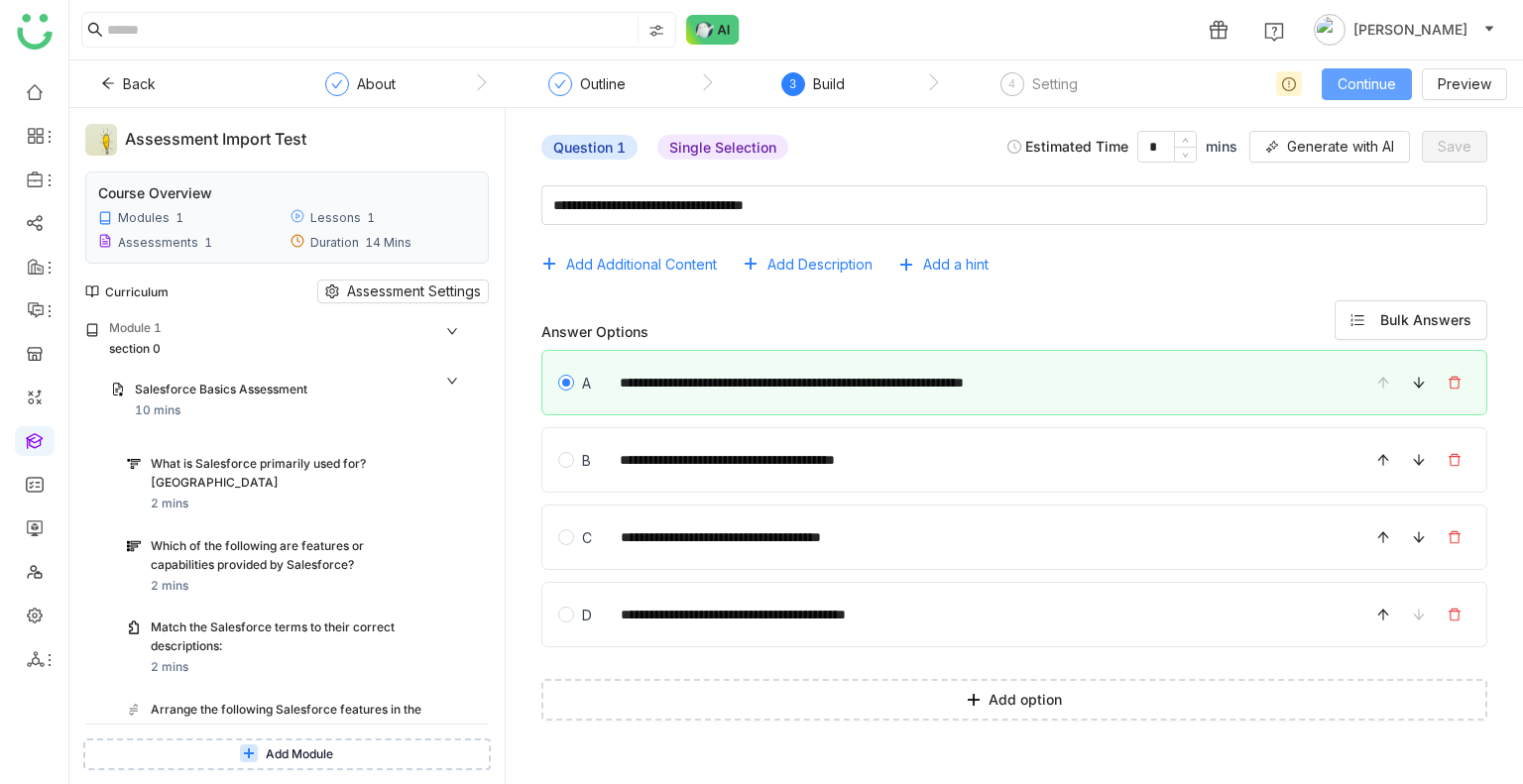 click on "Continue" at bounding box center (1366, 84) 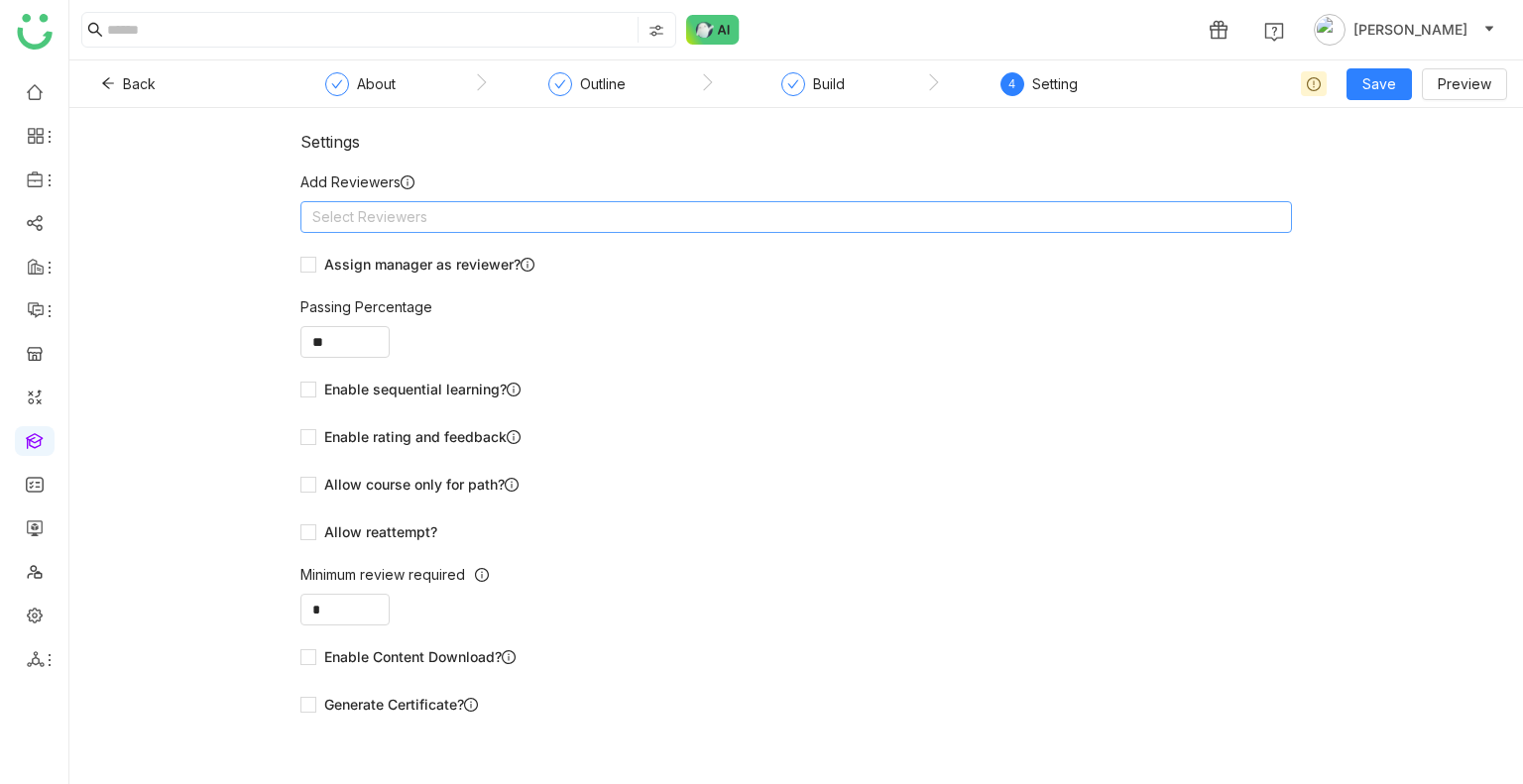 click on "Select Reviewers" 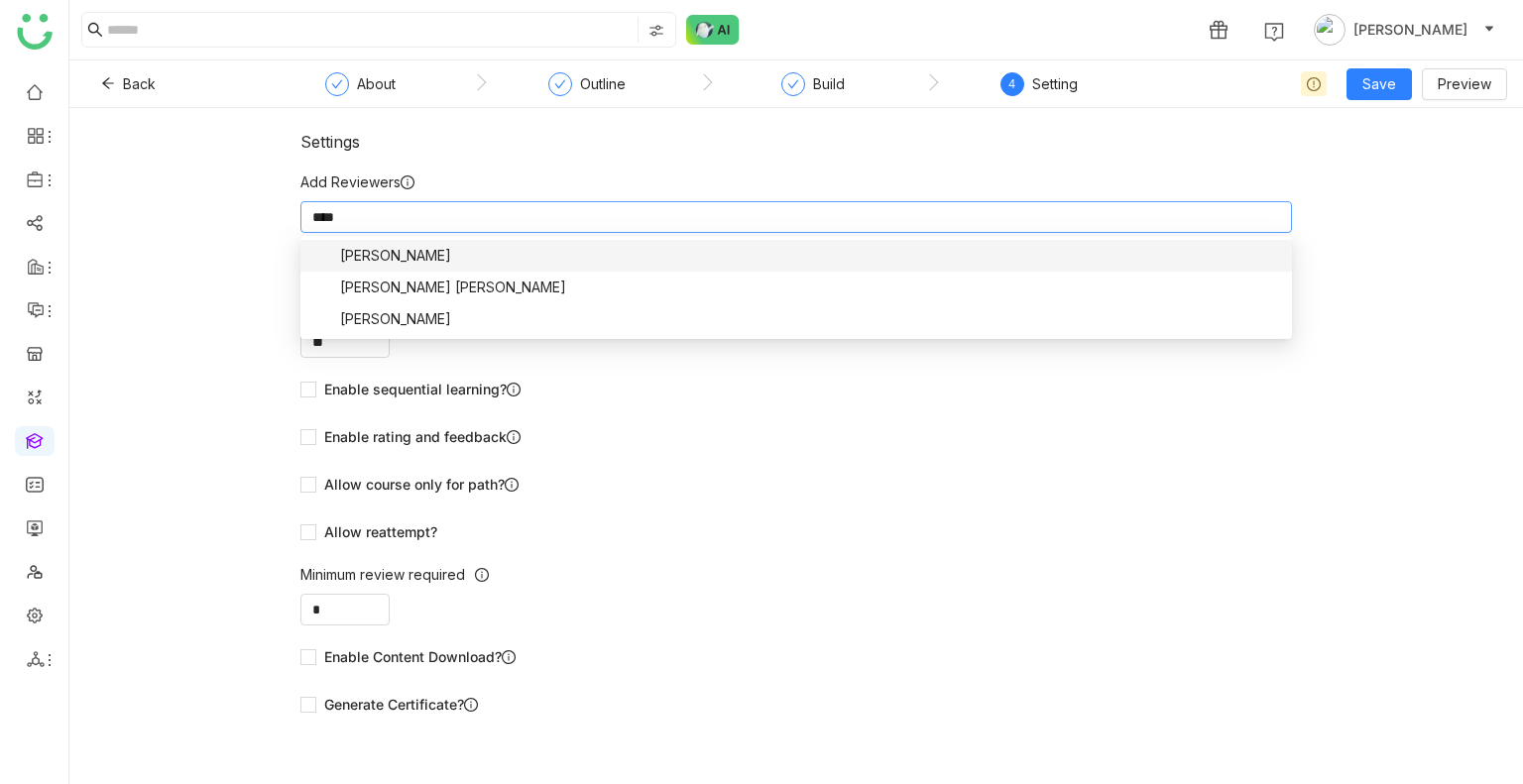 type on "*****" 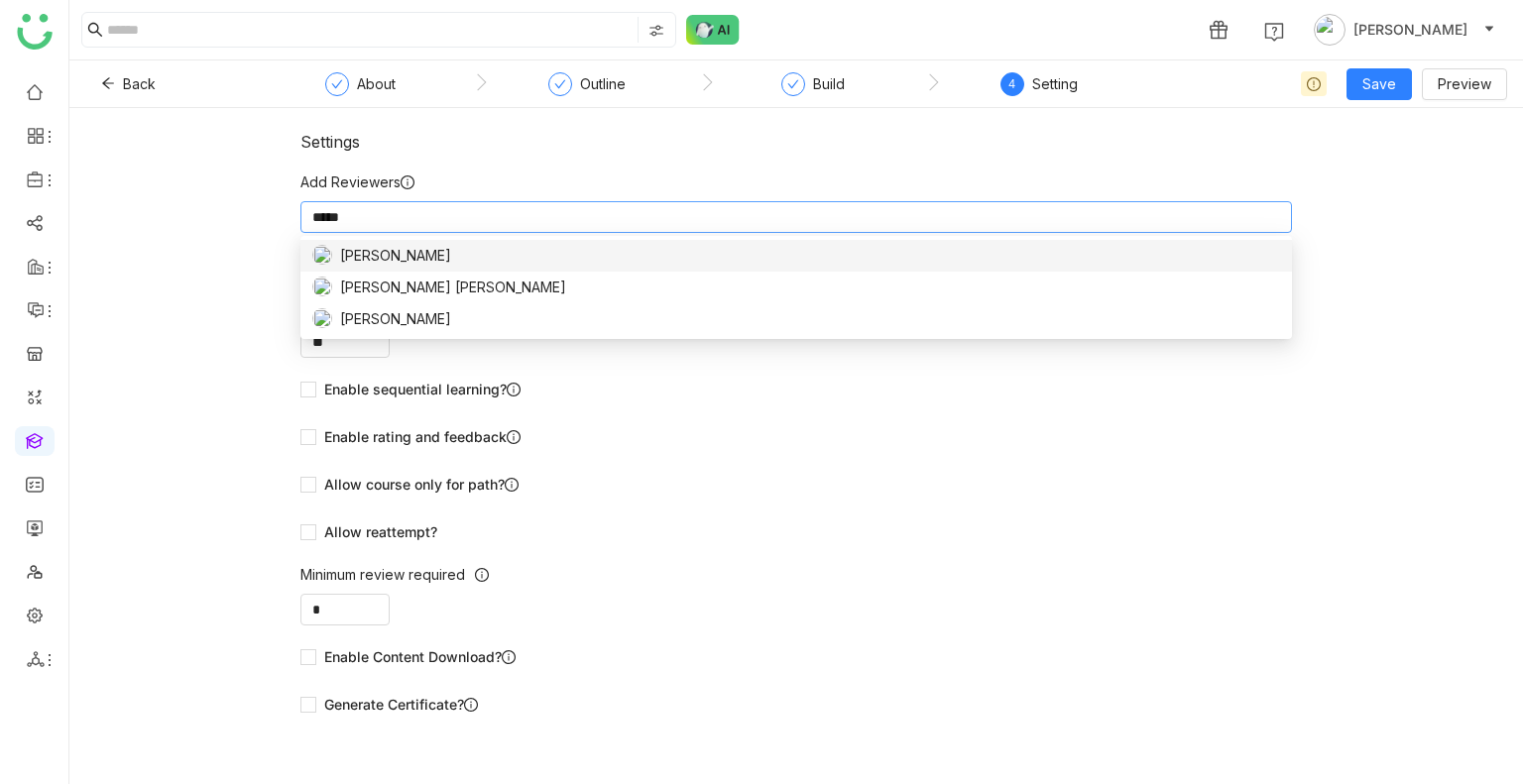 scroll, scrollTop: 0, scrollLeft: 0, axis: both 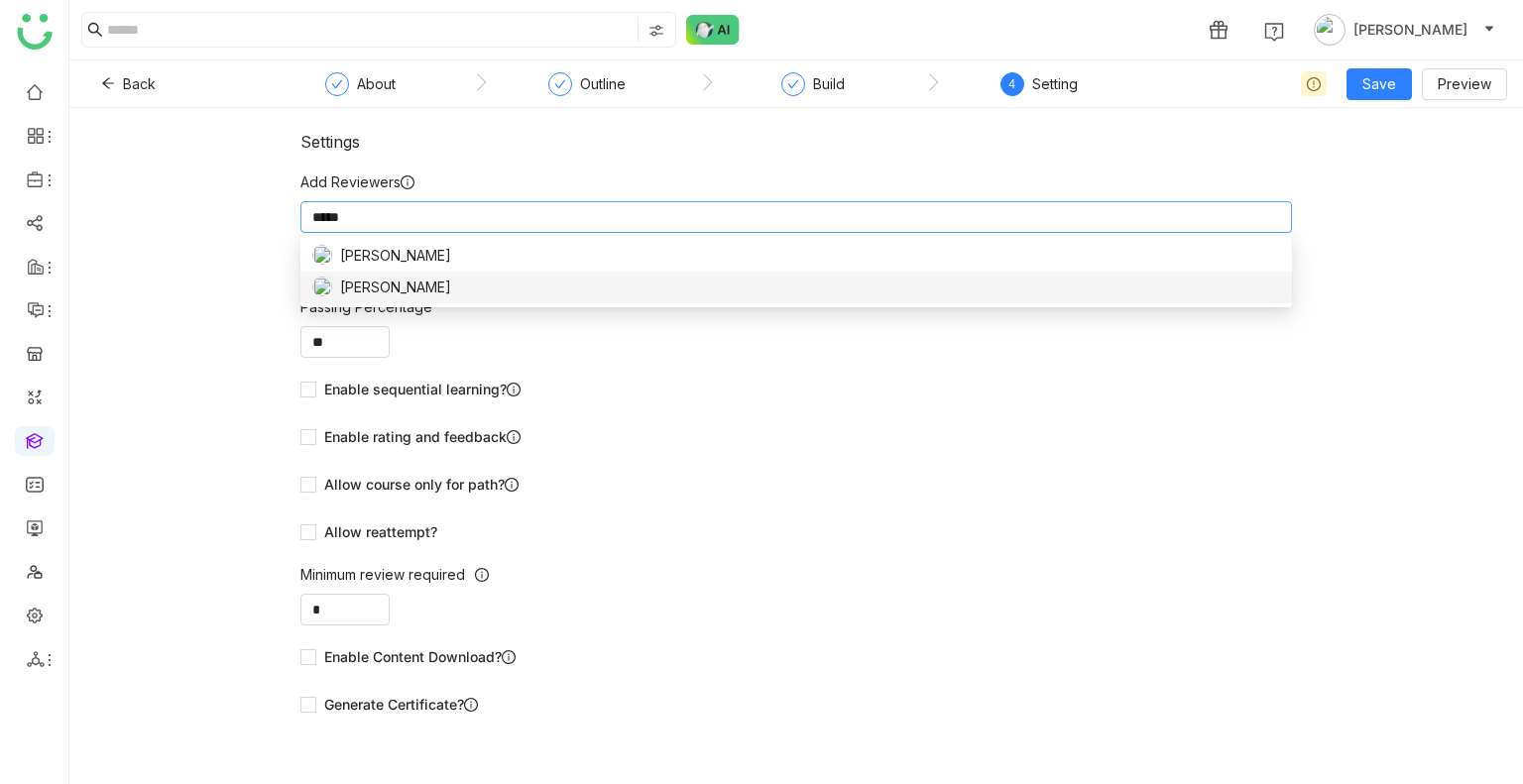 type 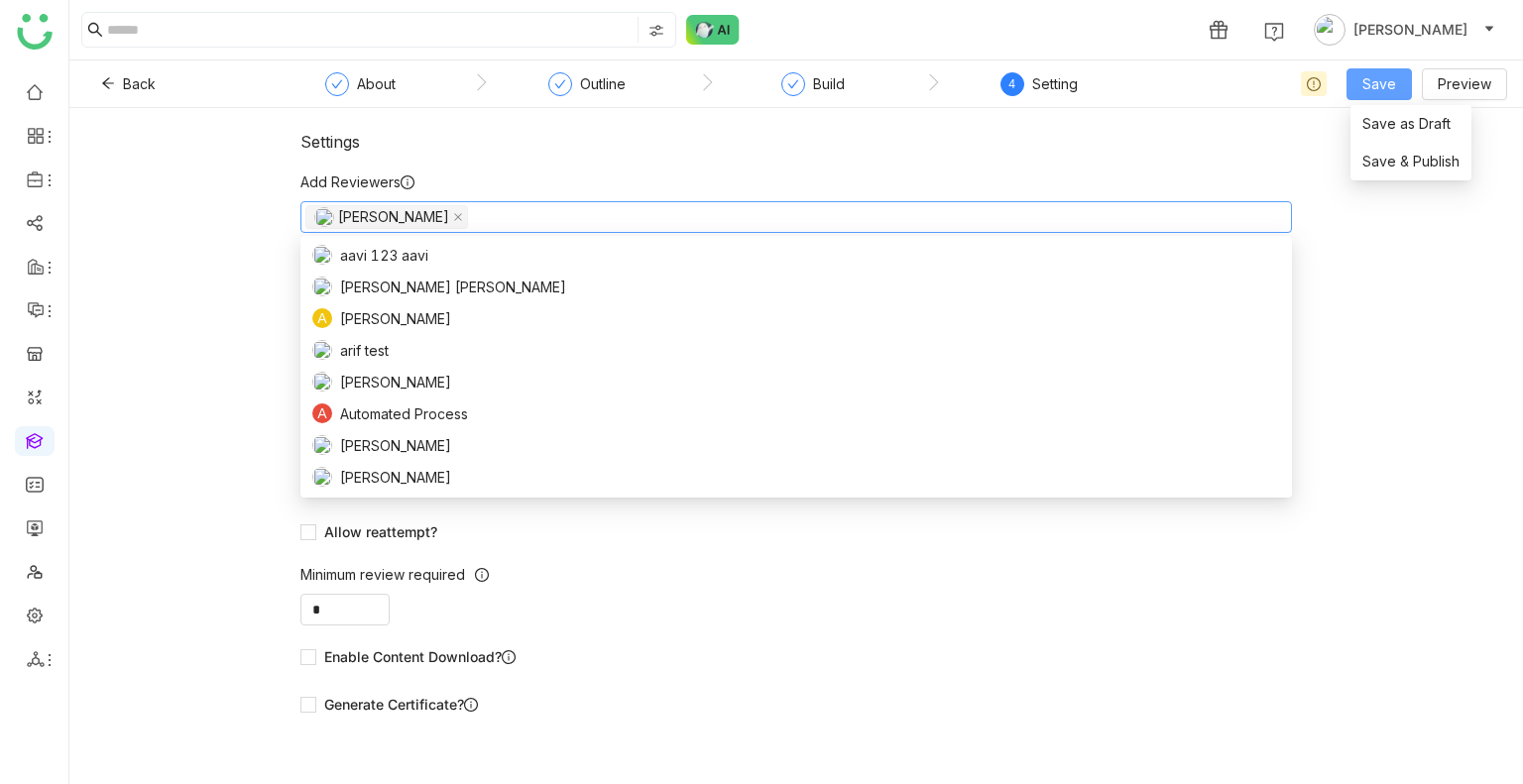 click on "Save" 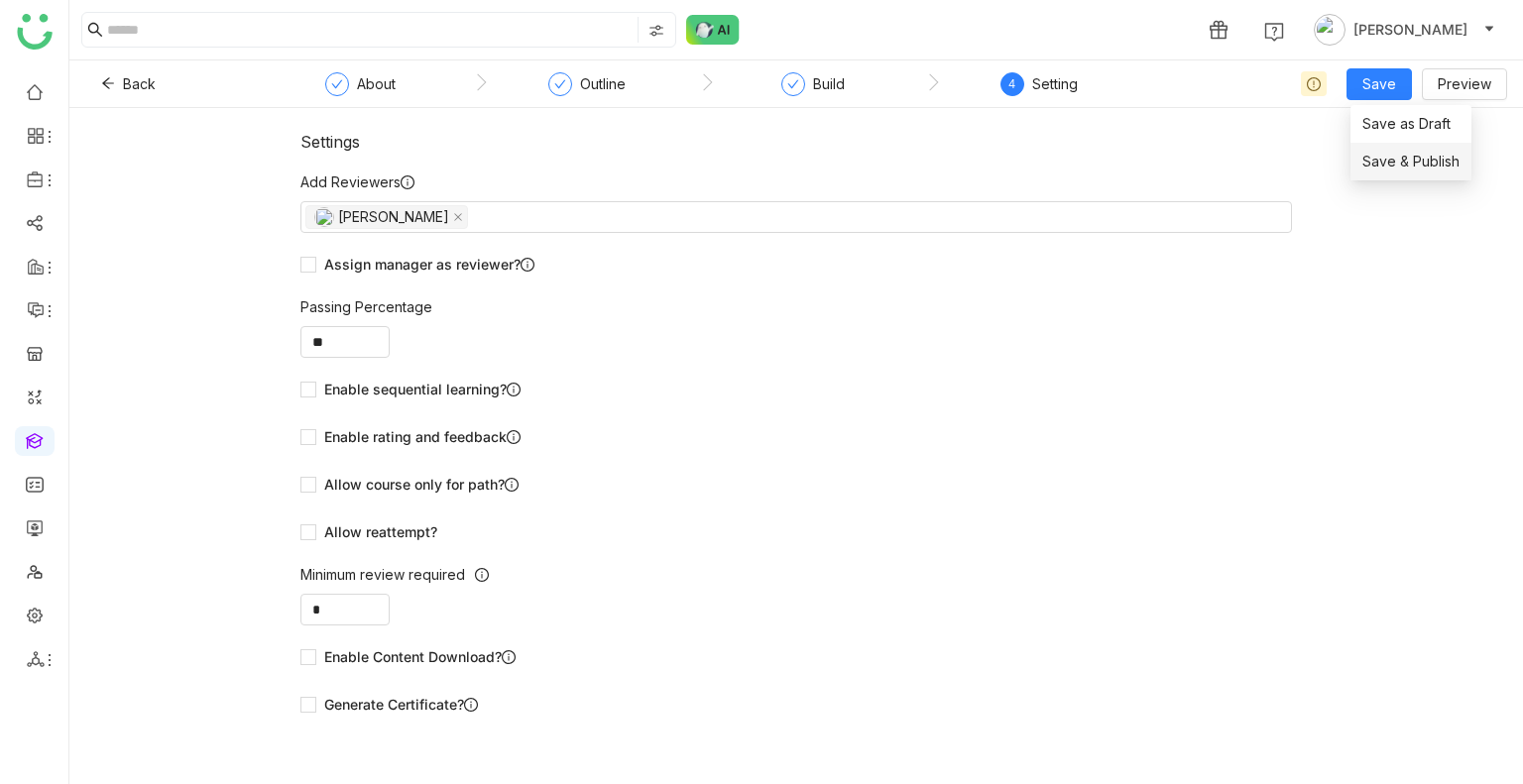 click on "Save & Publish" at bounding box center (1411, 162) 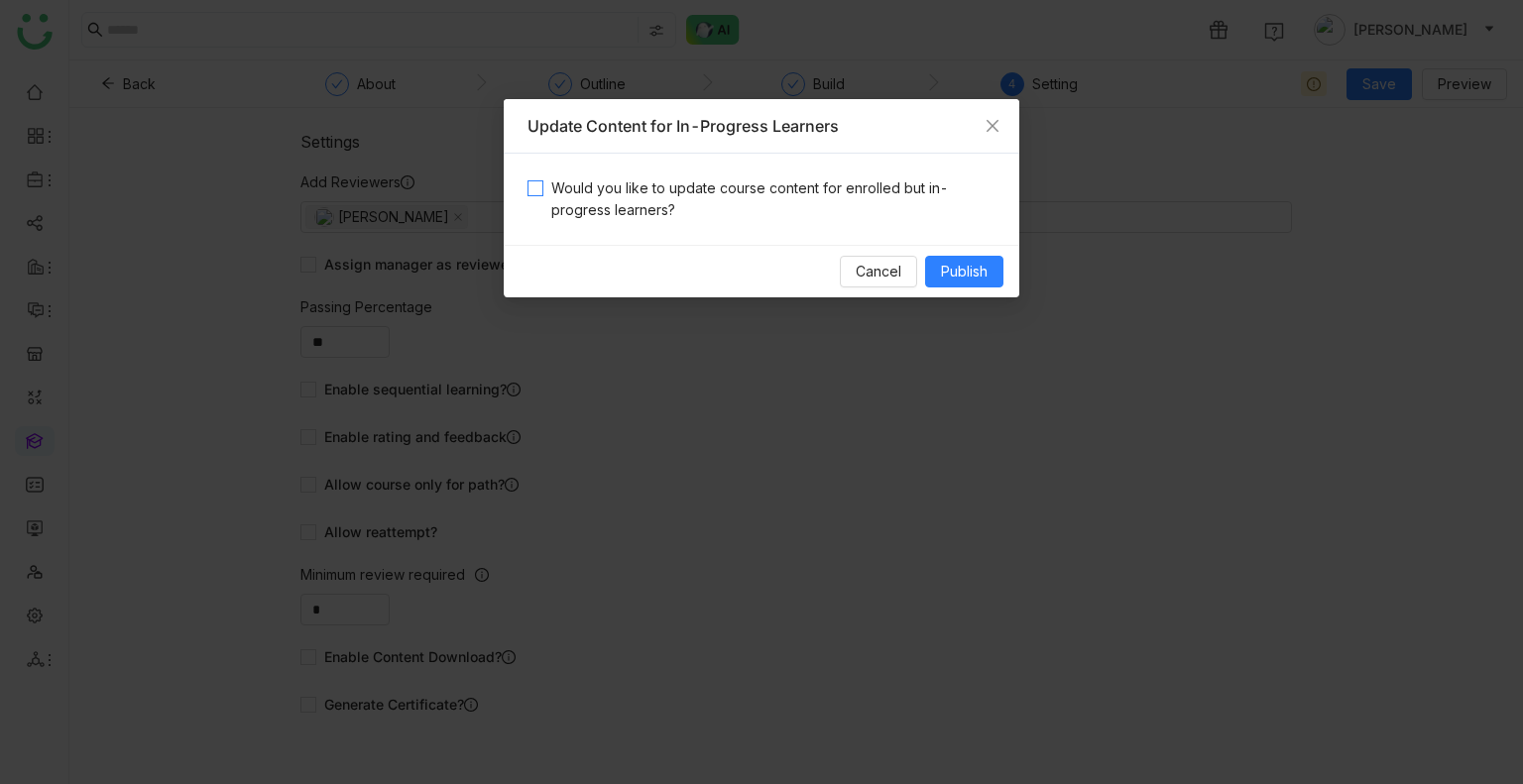 click on "Would you like to update course content for enrolled but in-progress learners?" at bounding box center [769, 199] 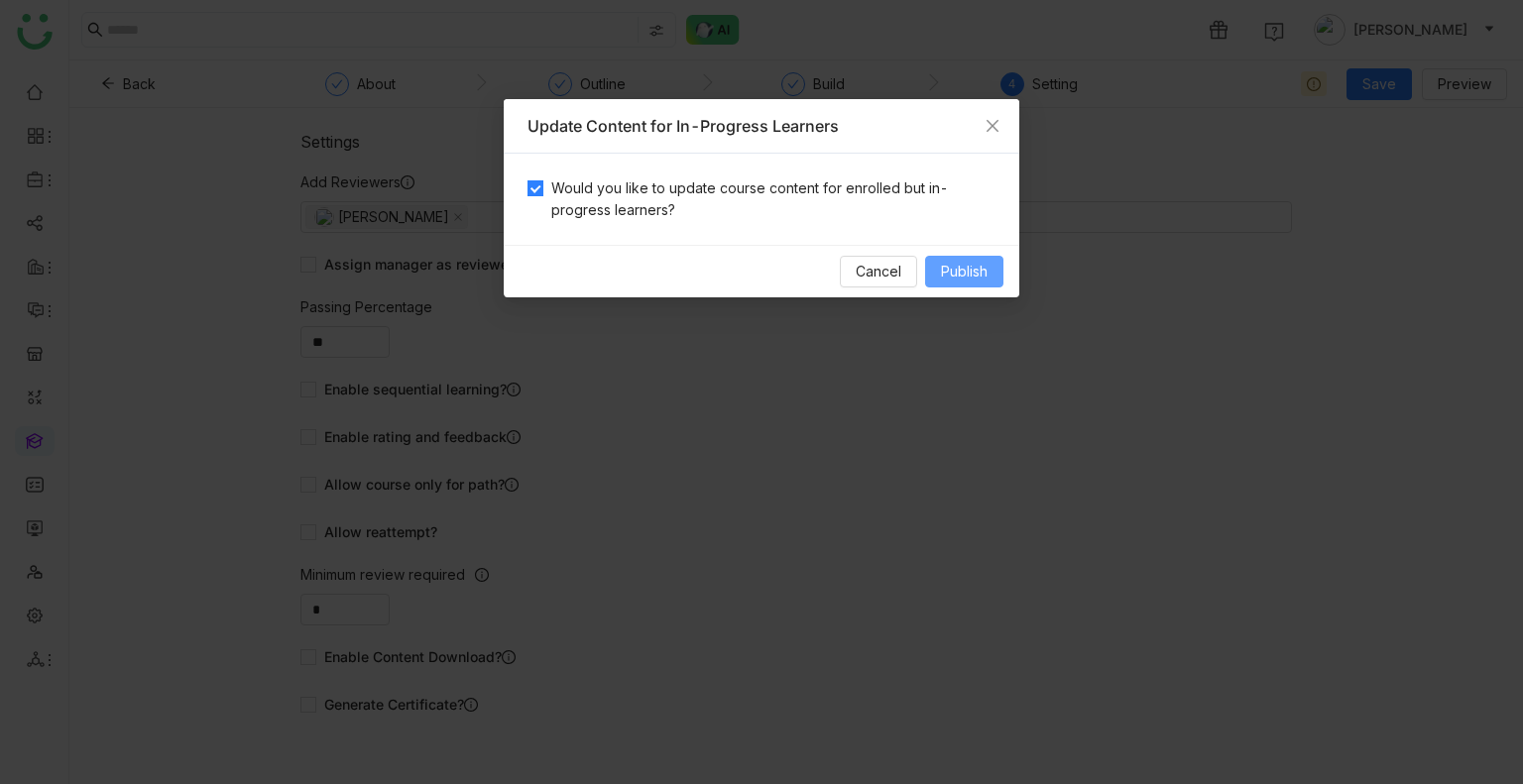 click on "Publish" at bounding box center [964, 272] 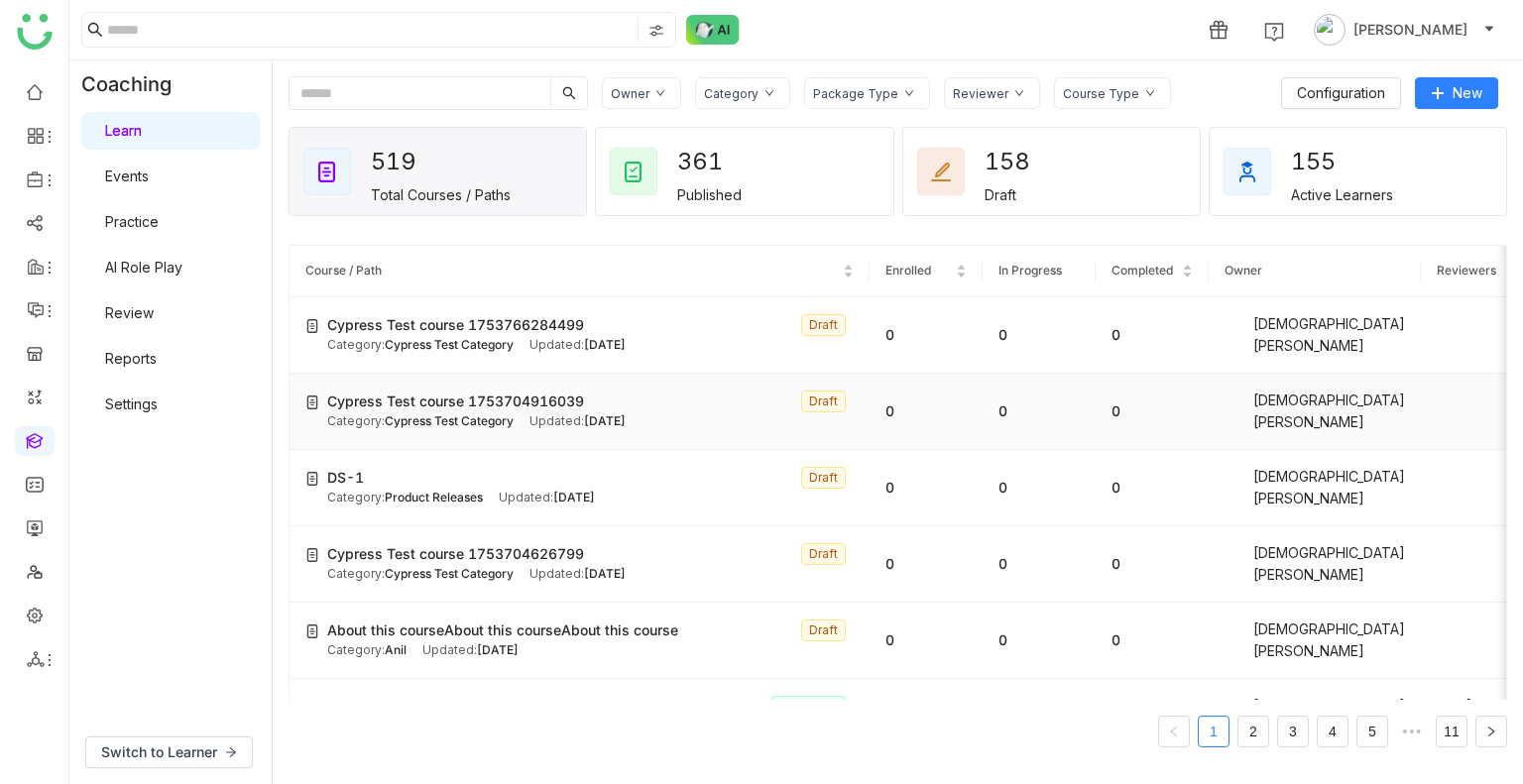 scroll, scrollTop: 189, scrollLeft: 12, axis: both 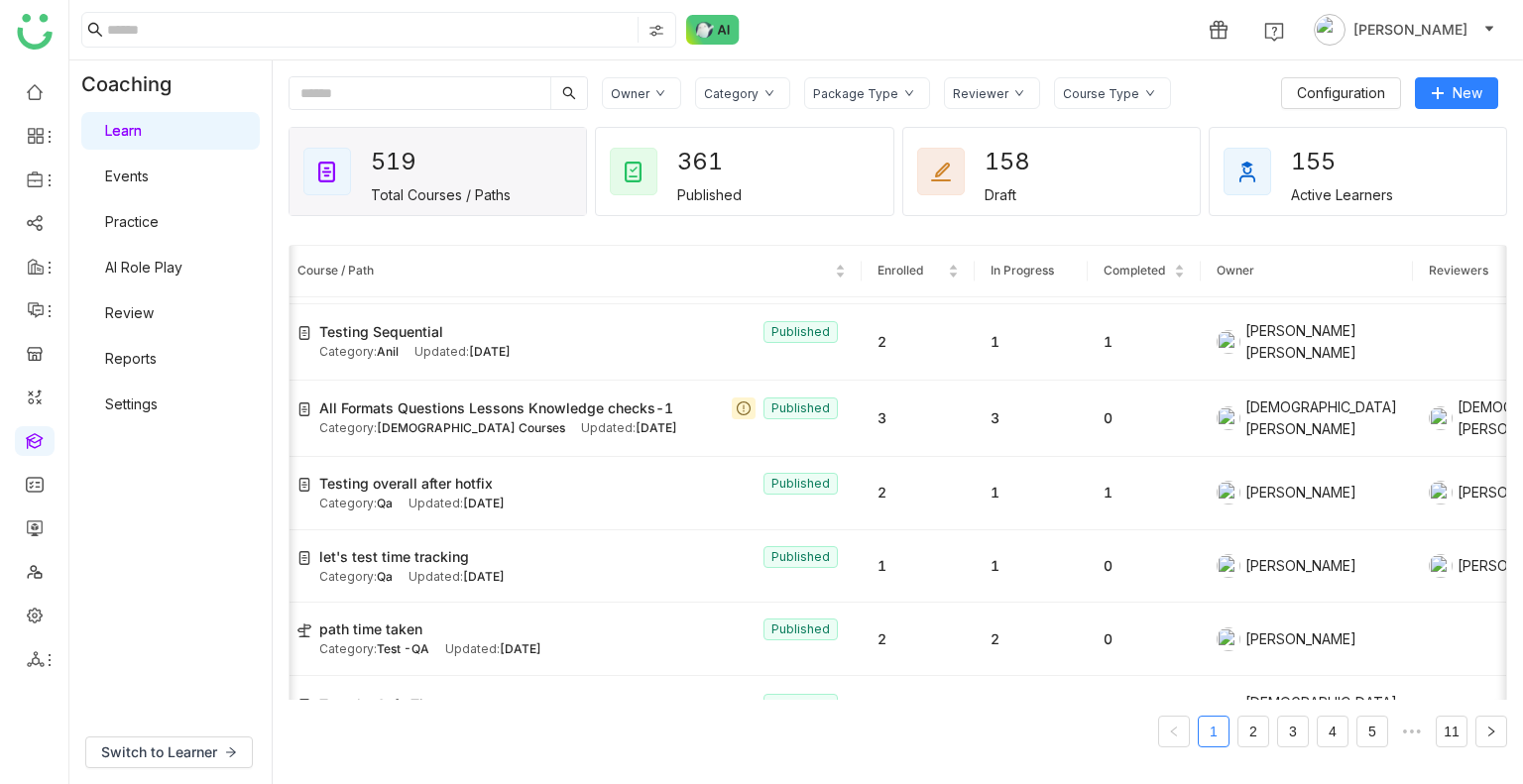 click 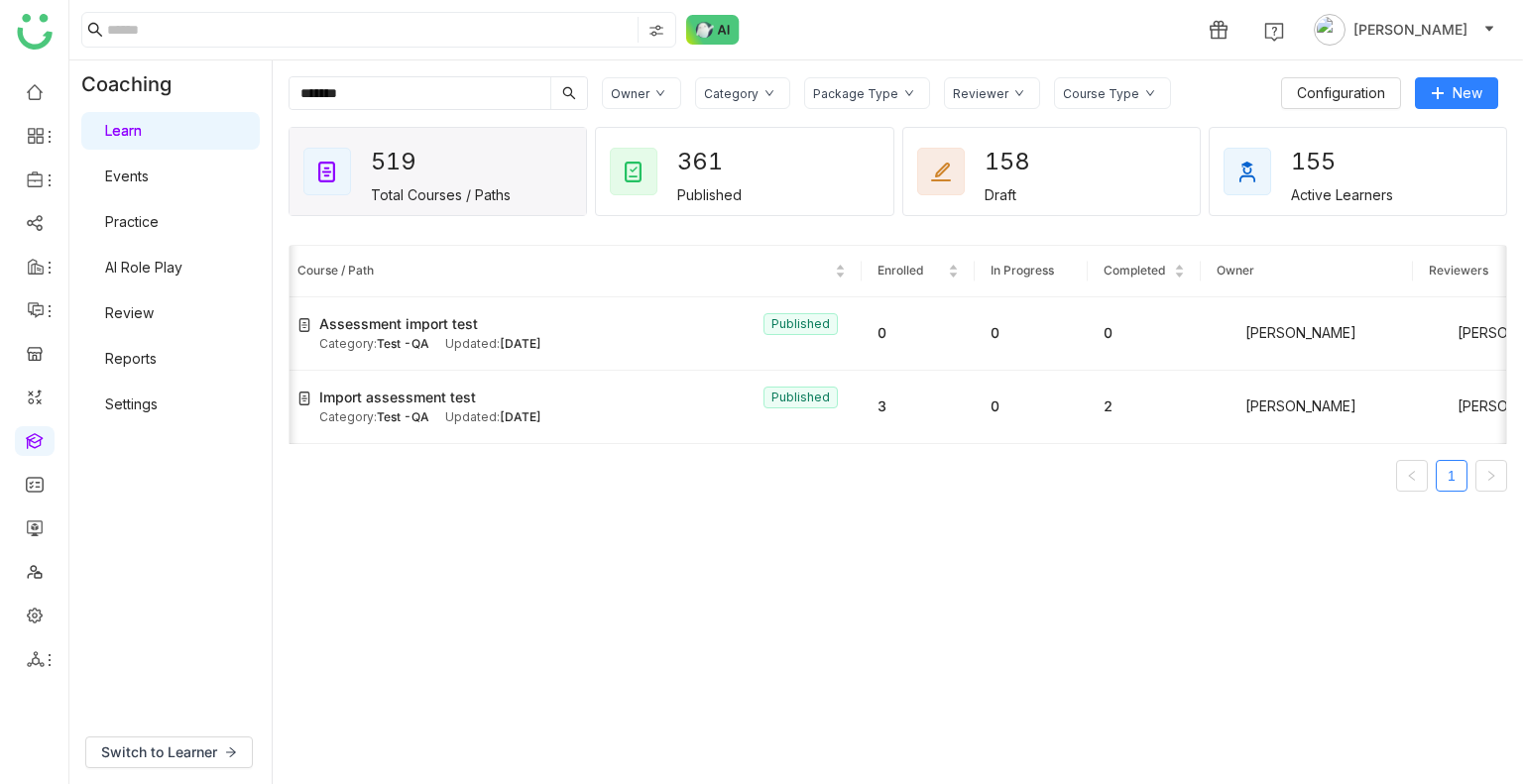 scroll, scrollTop: 0, scrollLeft: 8, axis: horizontal 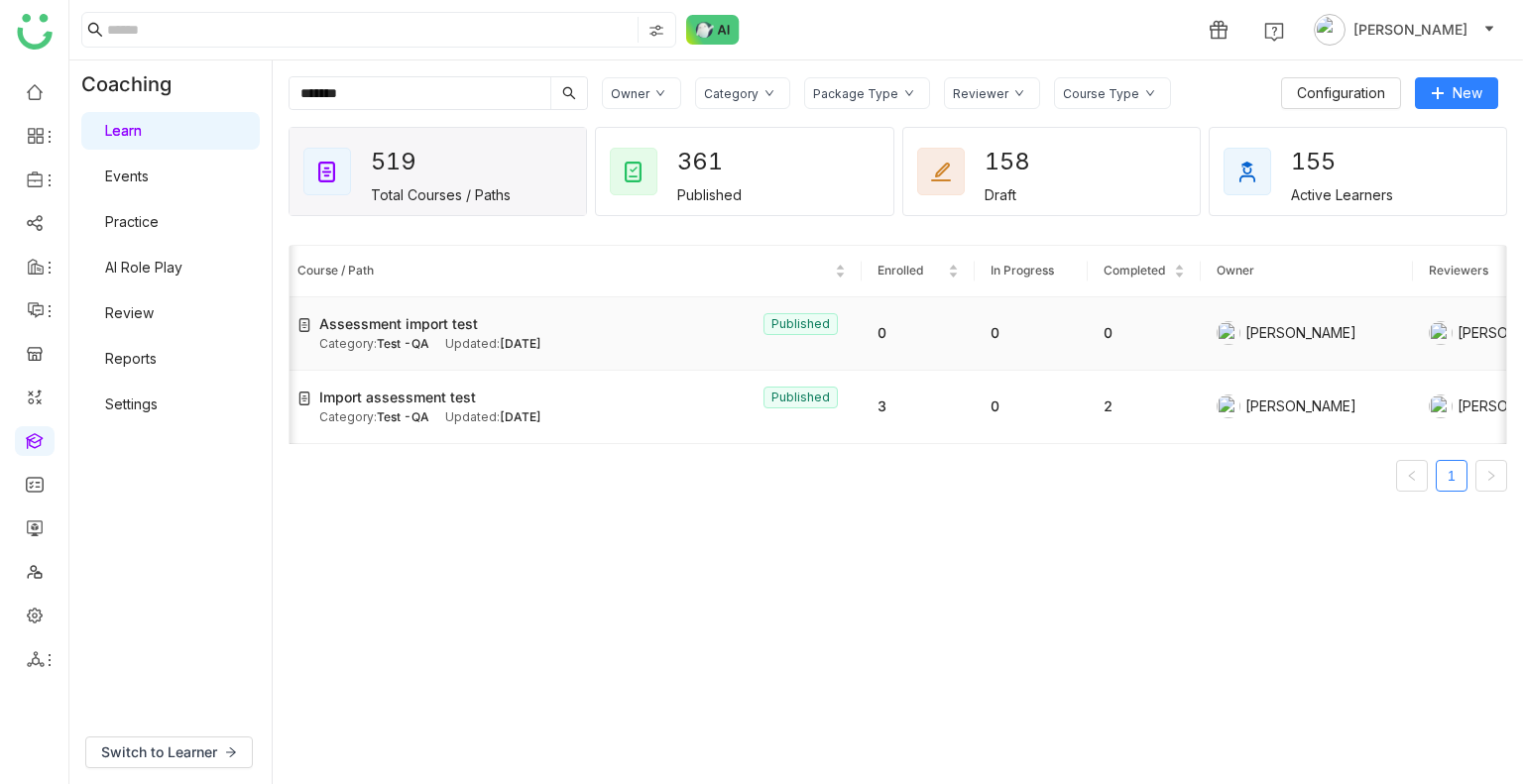 type on "******" 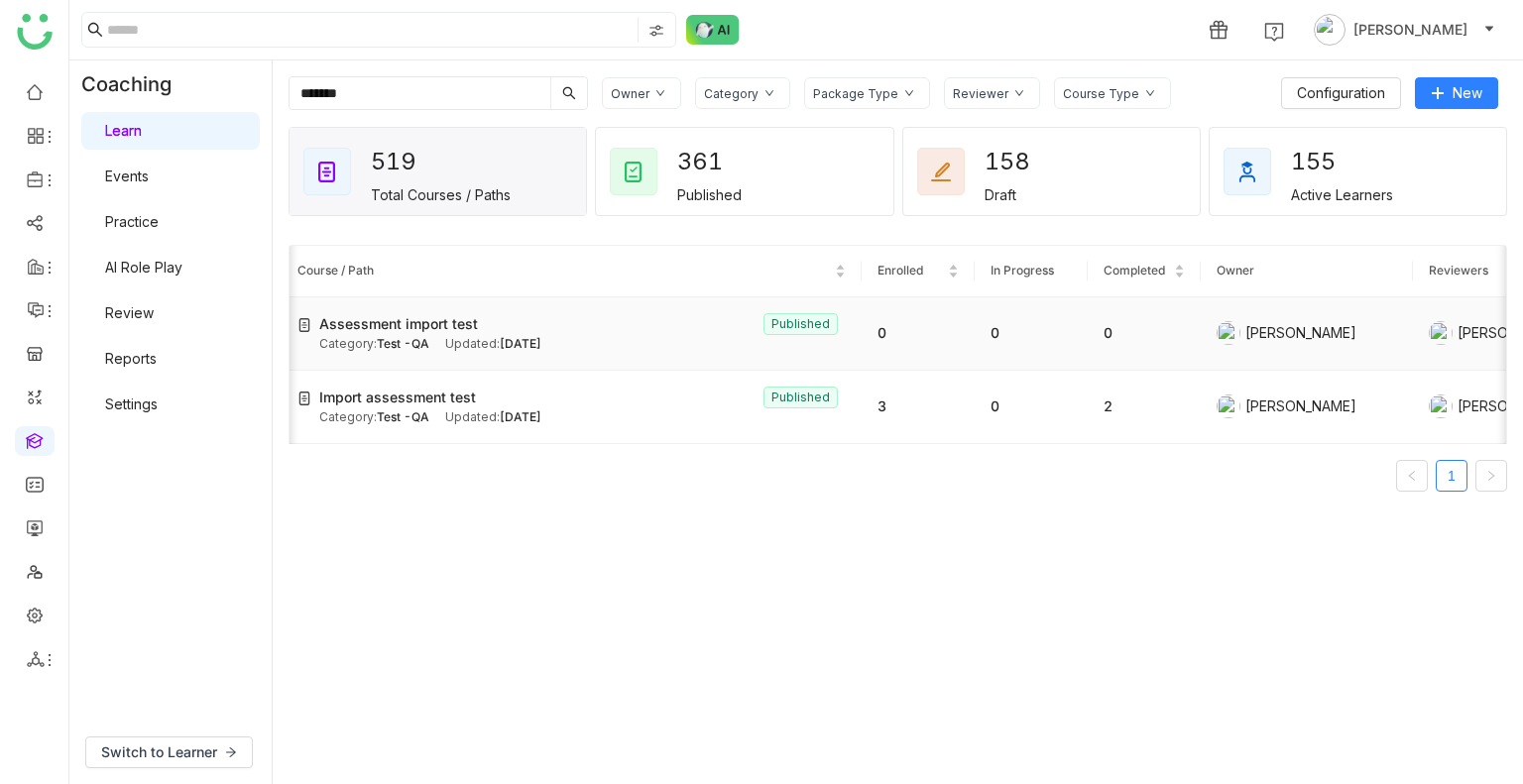 click on "Assessment import test" 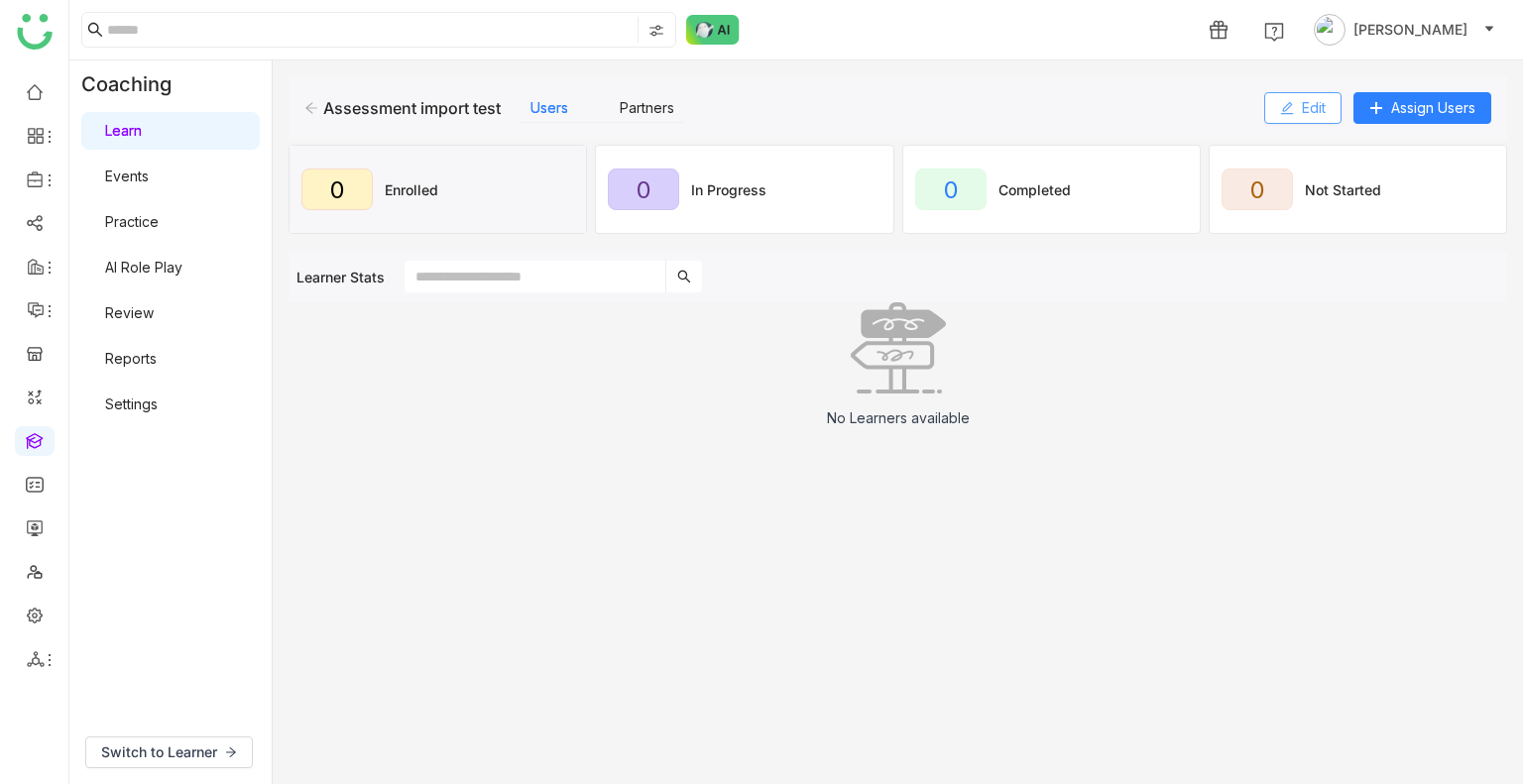 click on "Edit" 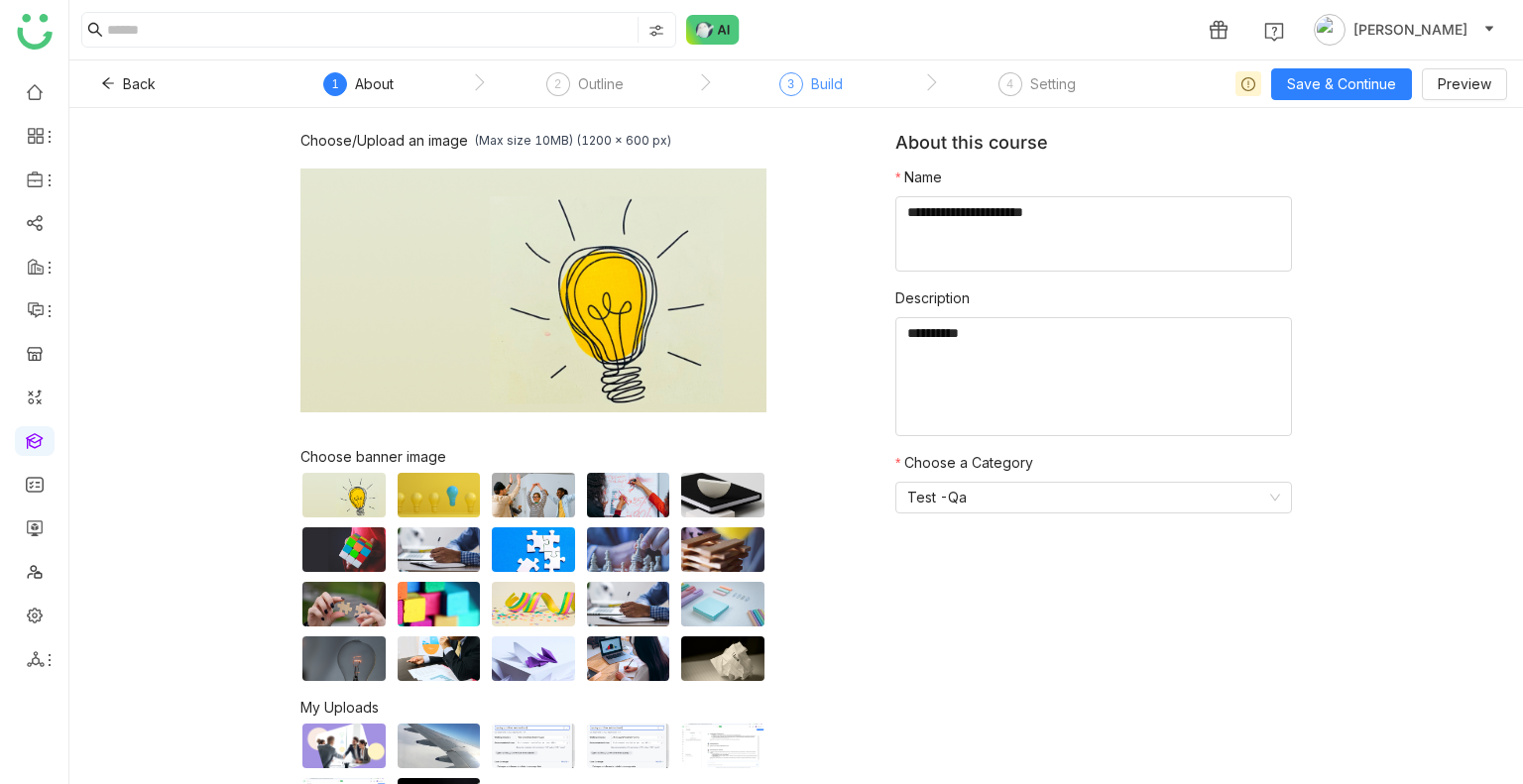 click on "3  Build" 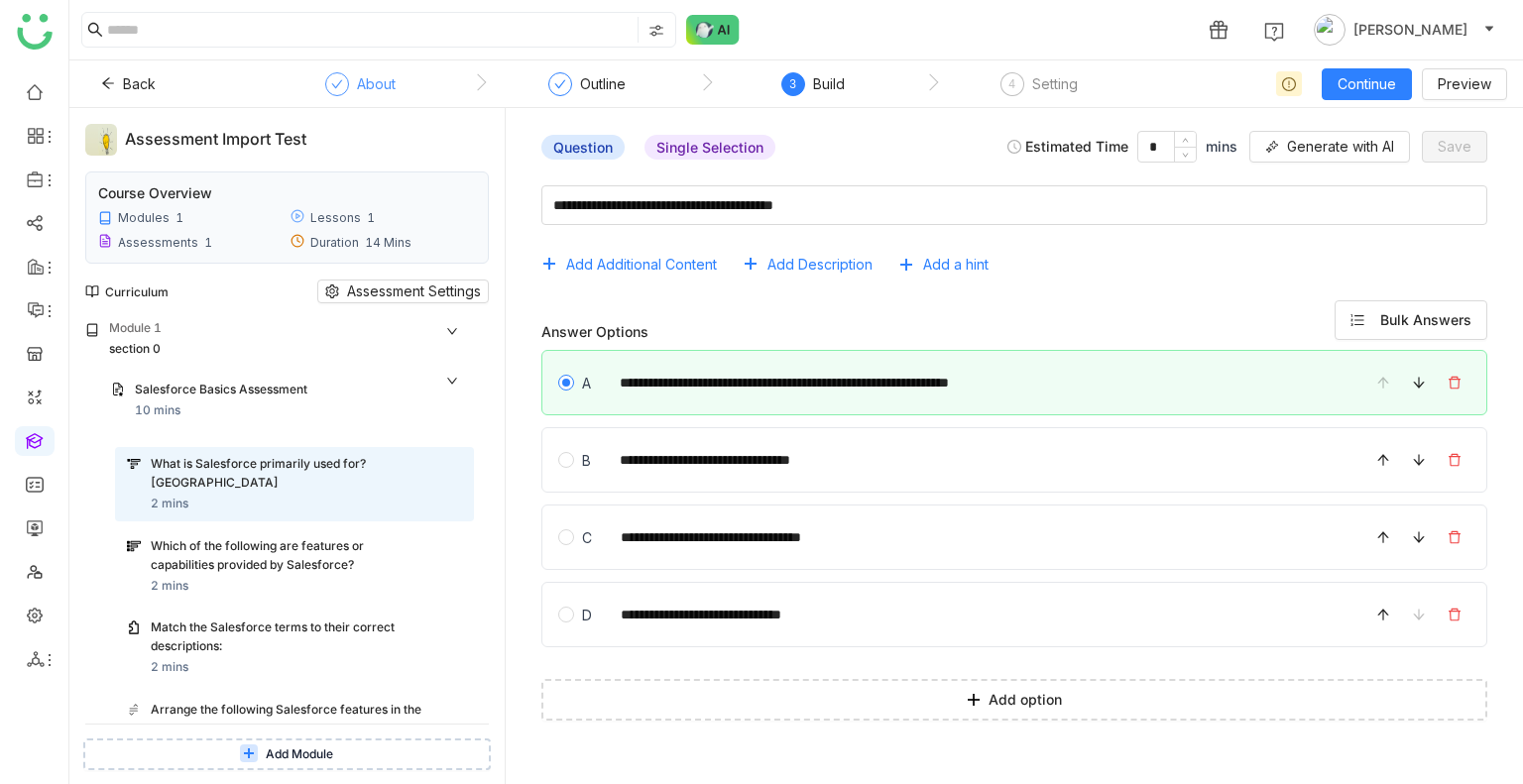 click on "About" 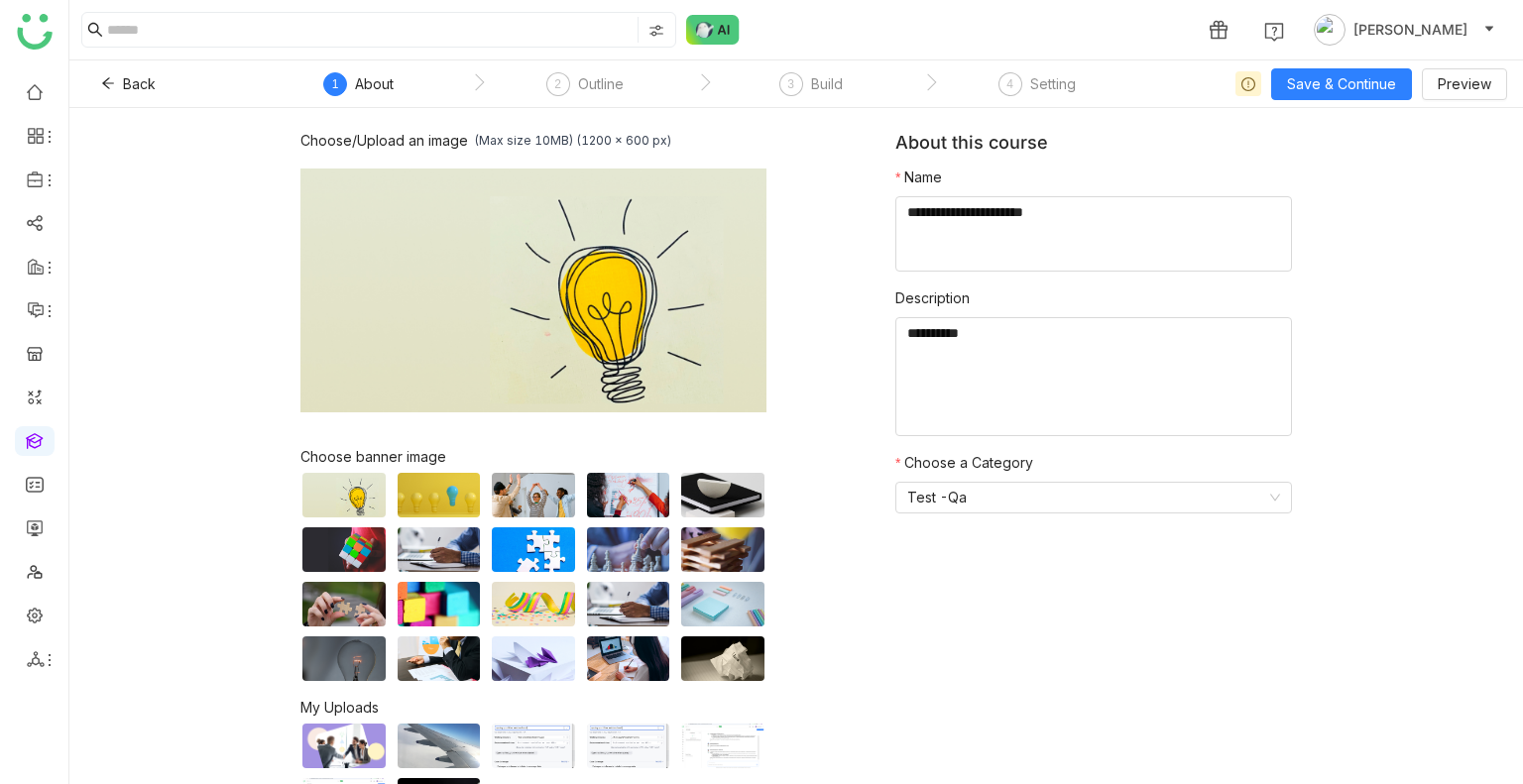 click on "Name" 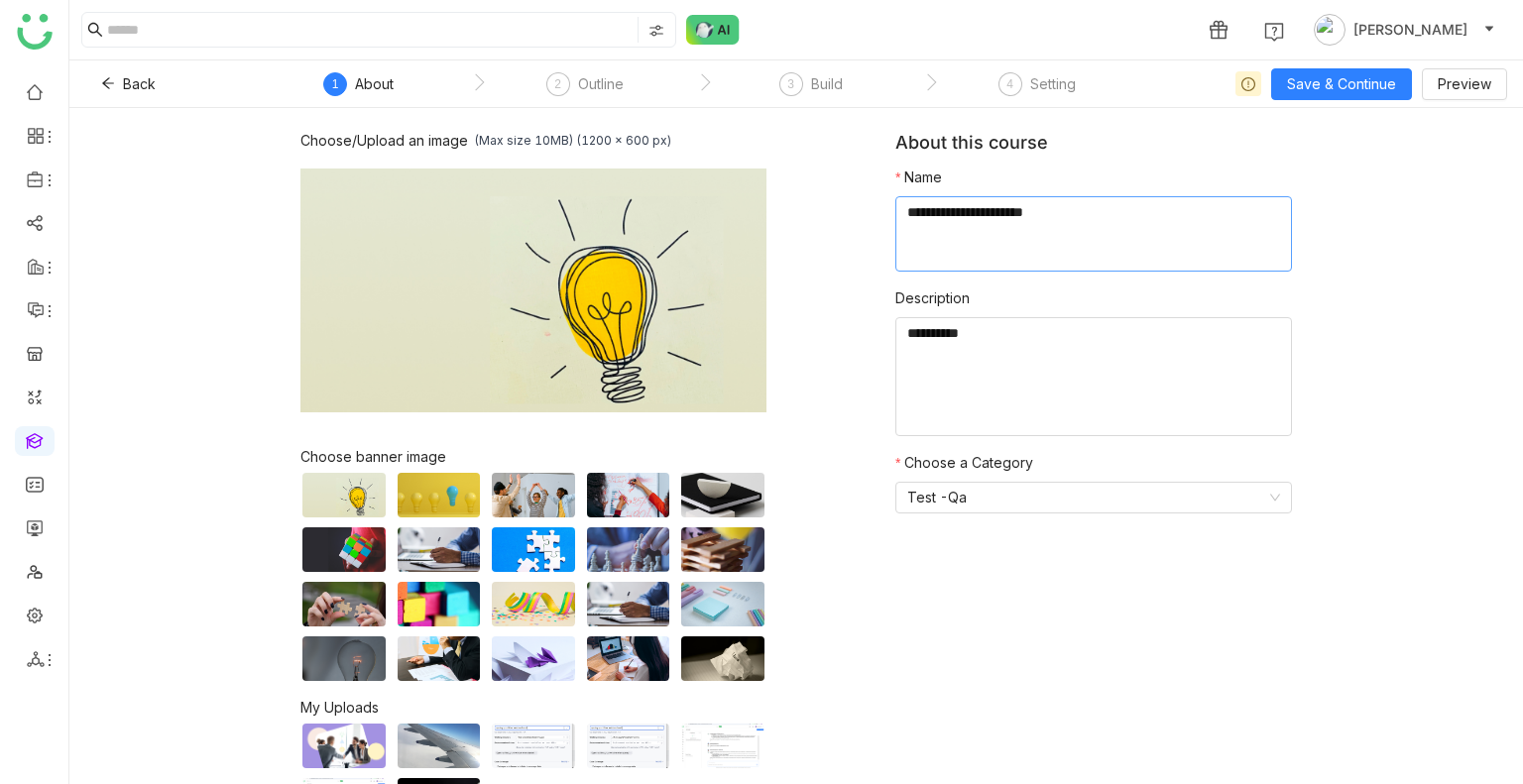 click 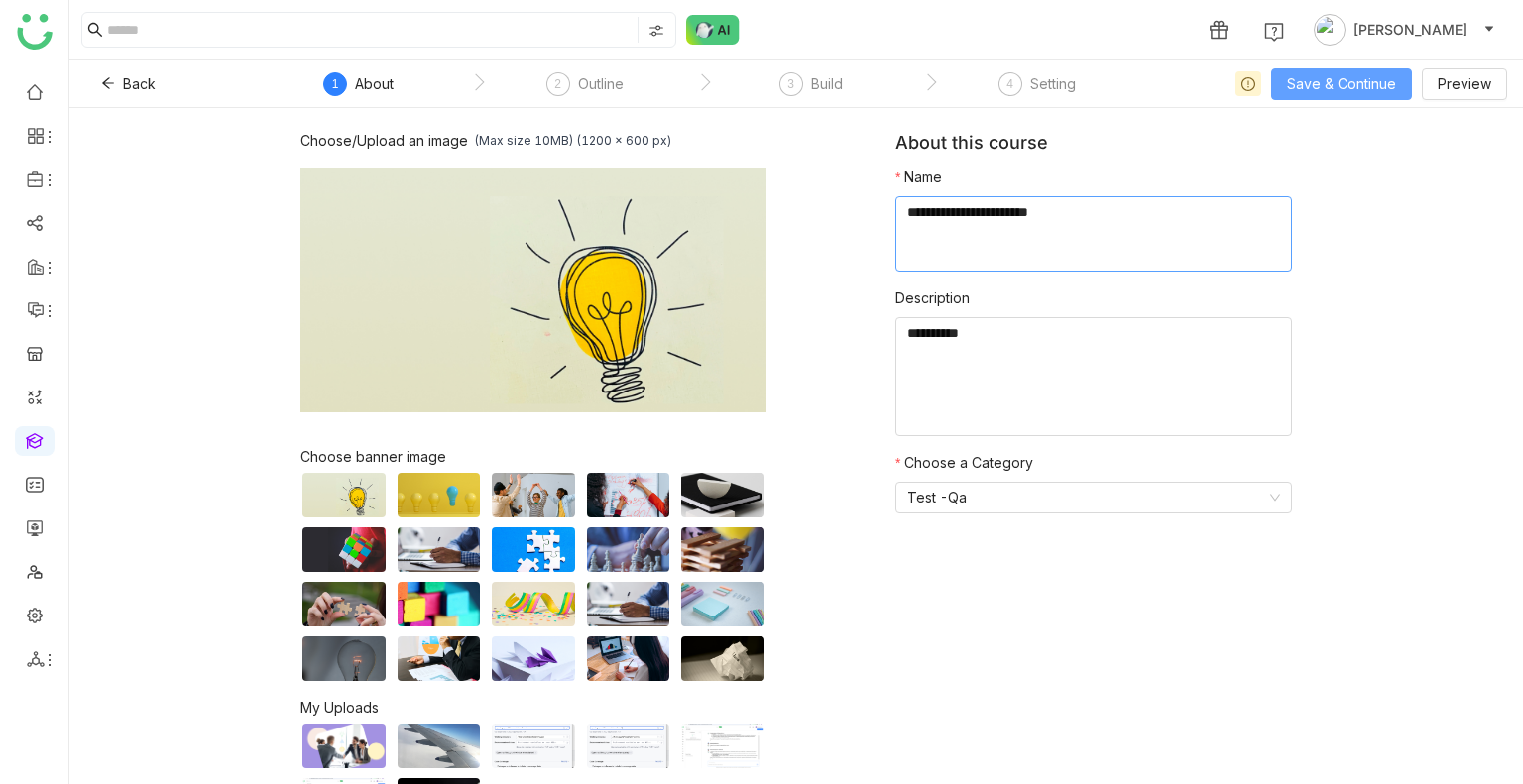 type on "**********" 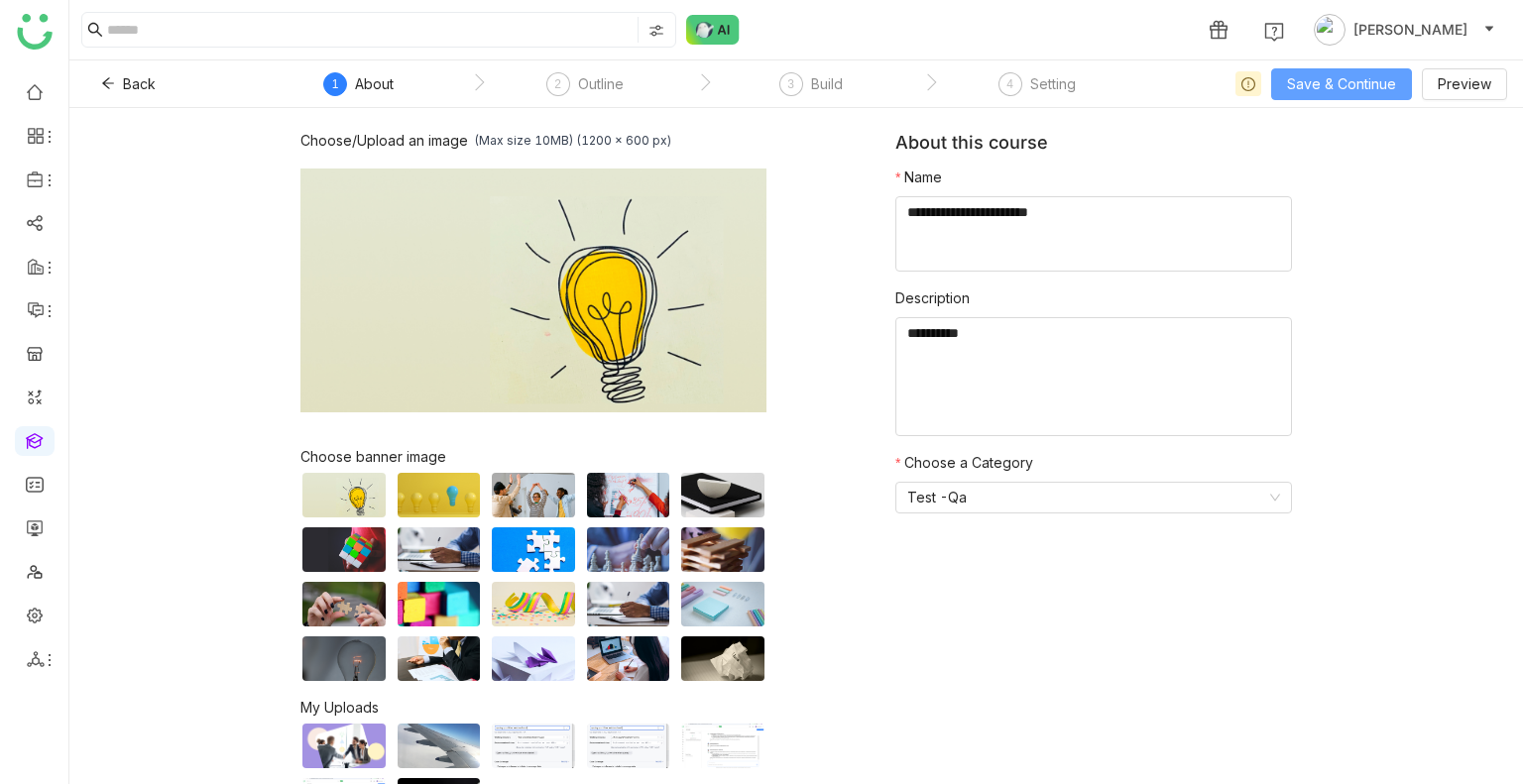 click on "Save & Continue" at bounding box center [1342, 84] 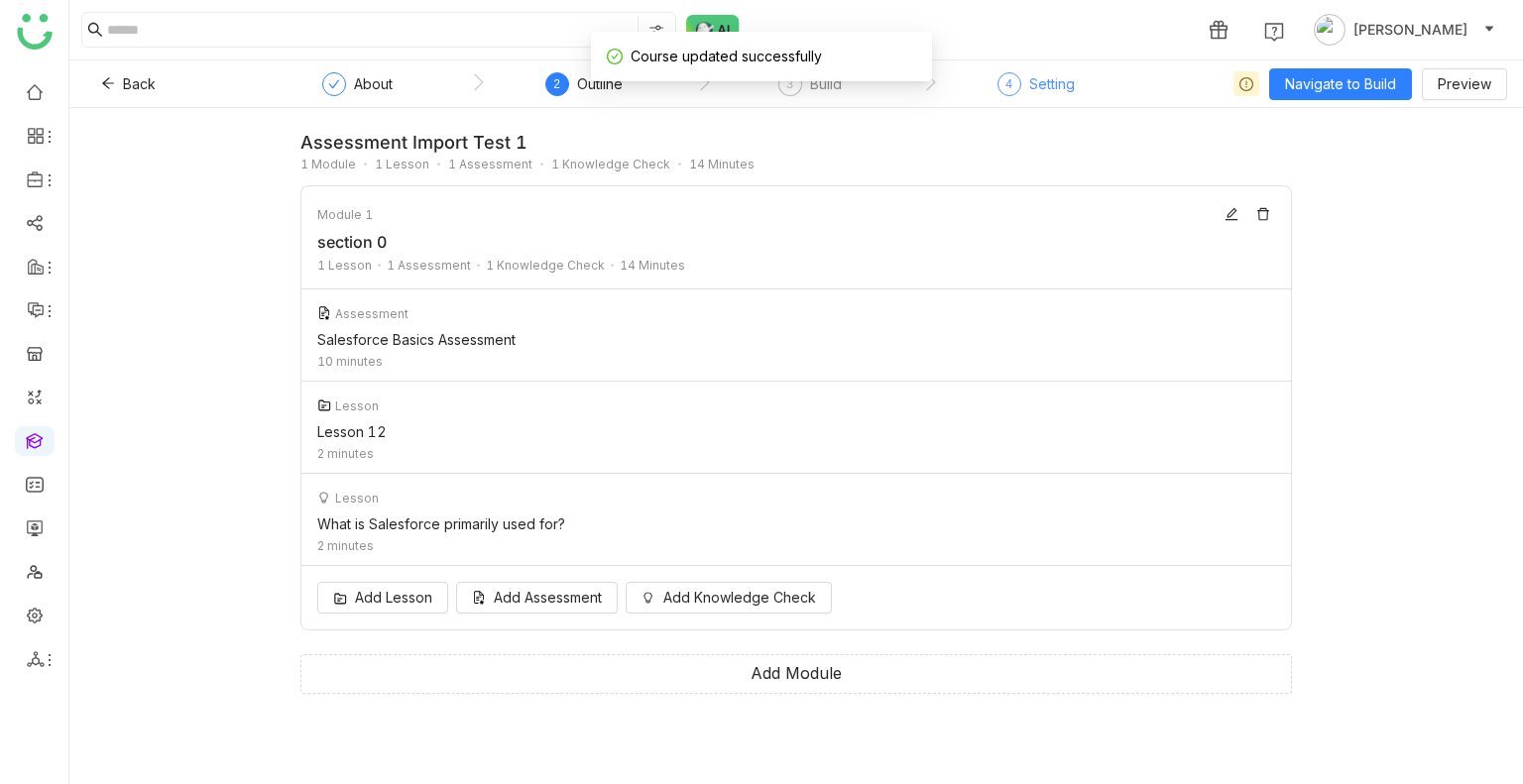 click on "4  Setting" 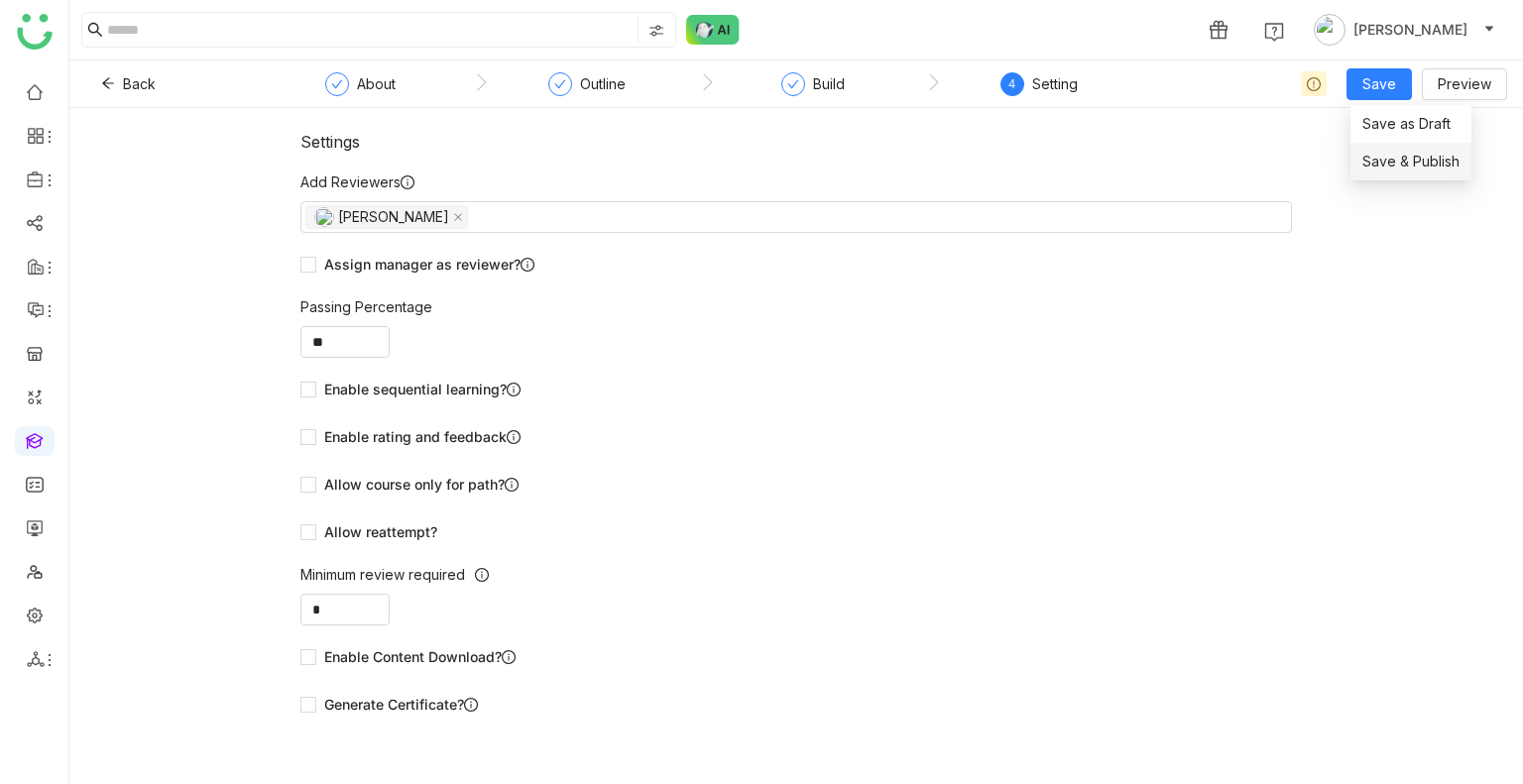 click on "Save & Publish" at bounding box center [1411, 162] 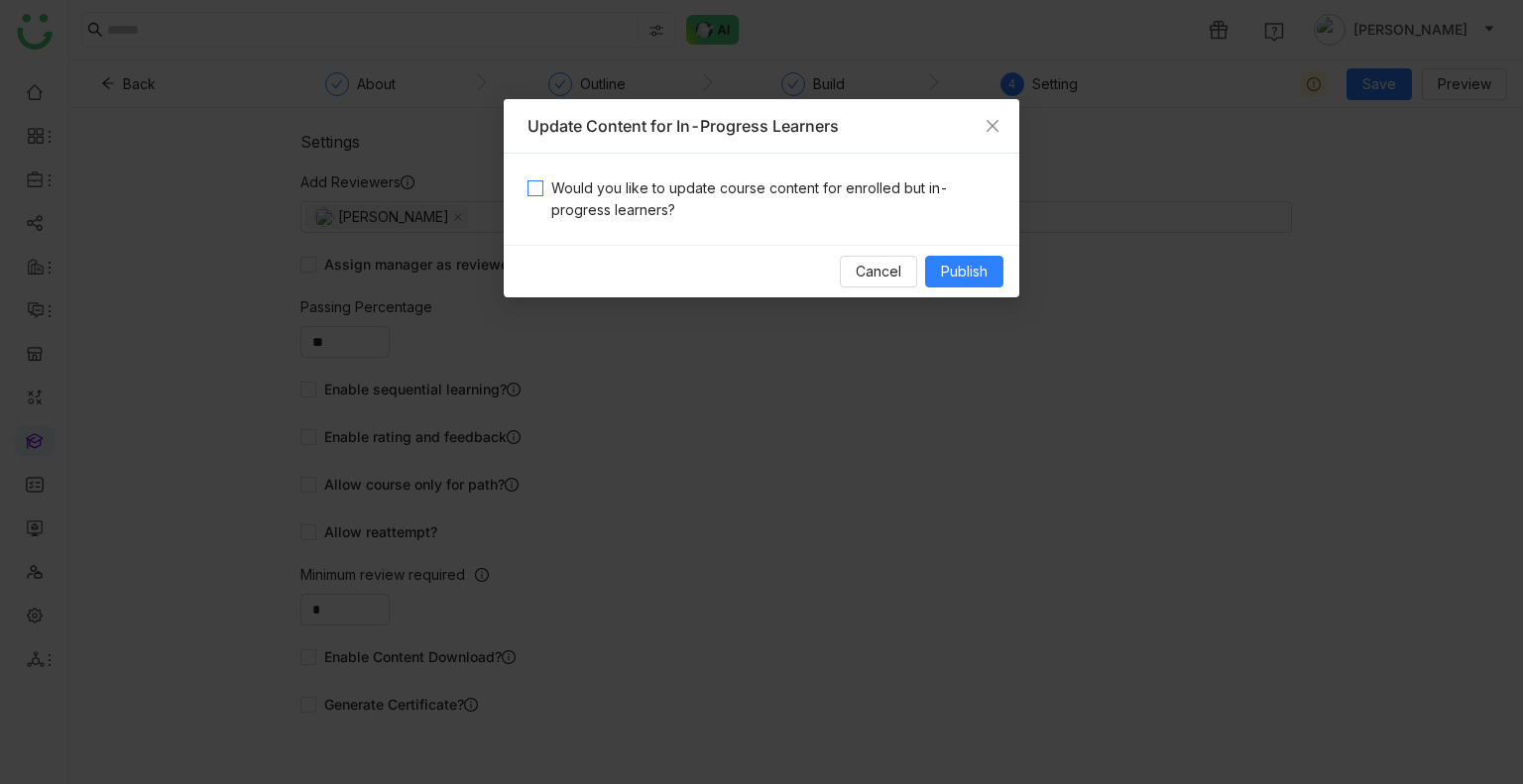 click on "Would you like to update course content for enrolled but in-progress learners?" at bounding box center (769, 199) 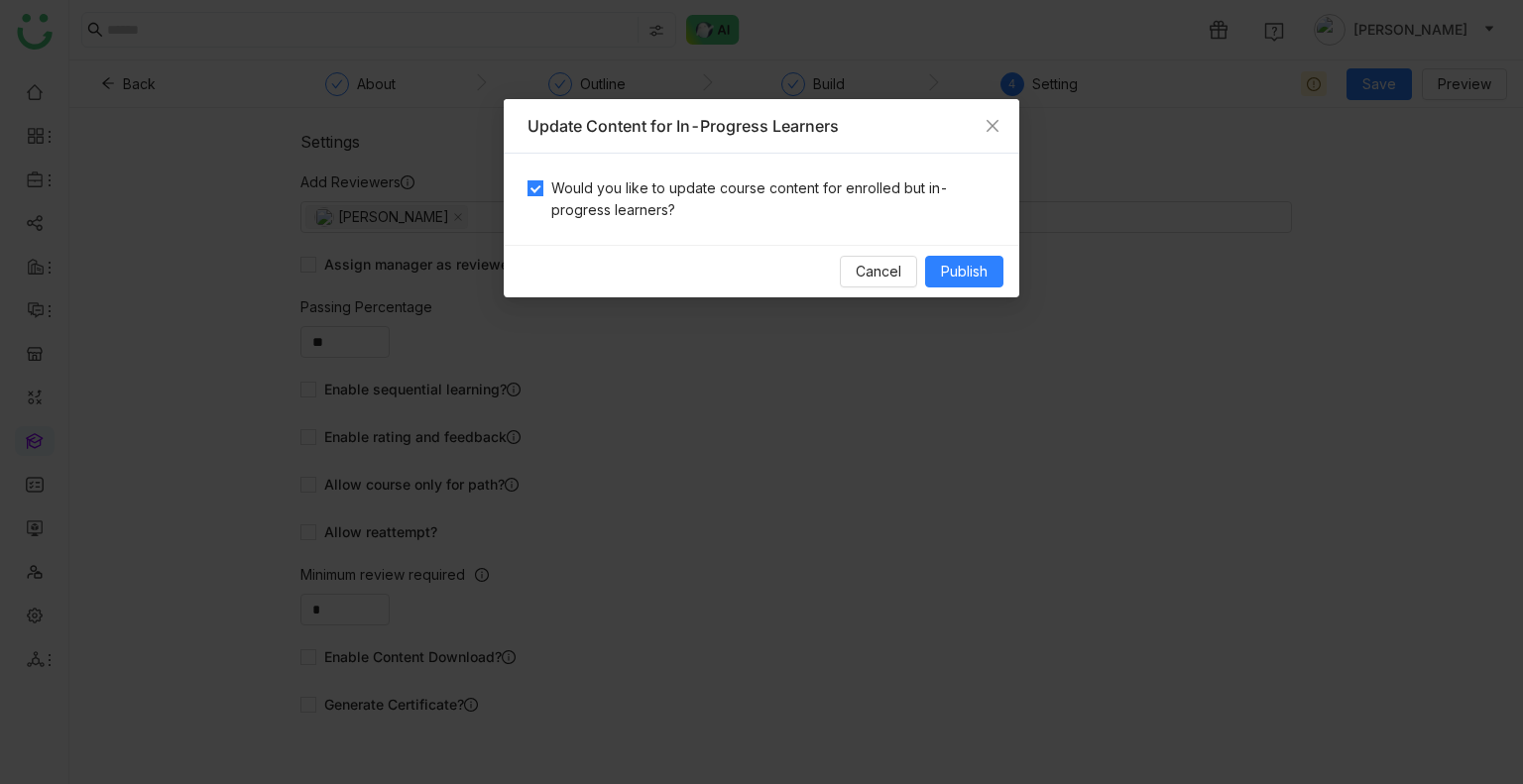 click on "Update Content for In-Progress Learners Would you like to update course content for enrolled but in-progress learners?  Cancel   Publish" at bounding box center [762, 392] 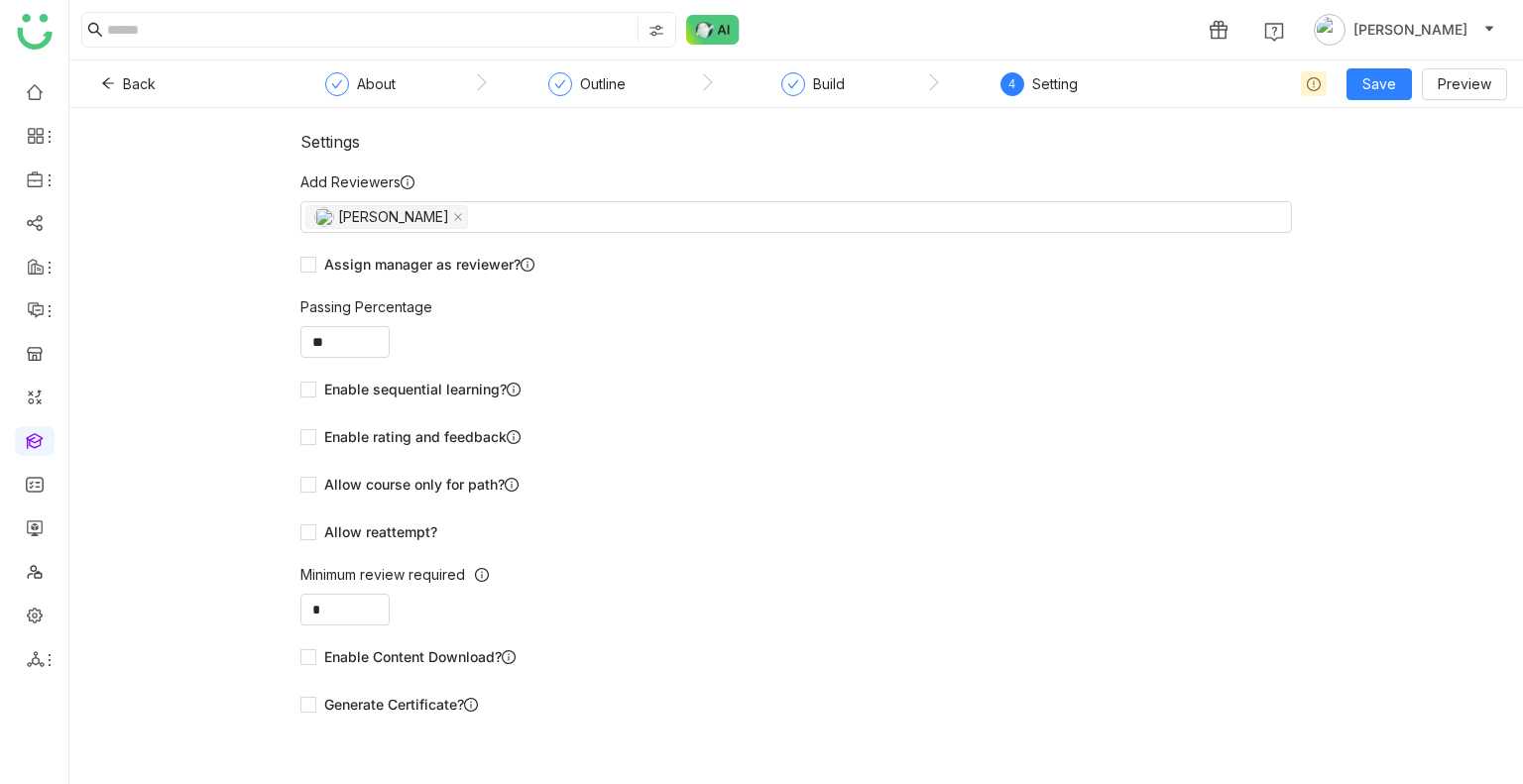 drag, startPoint x: 972, startPoint y: 288, endPoint x: 416, endPoint y: 98, distance: 588 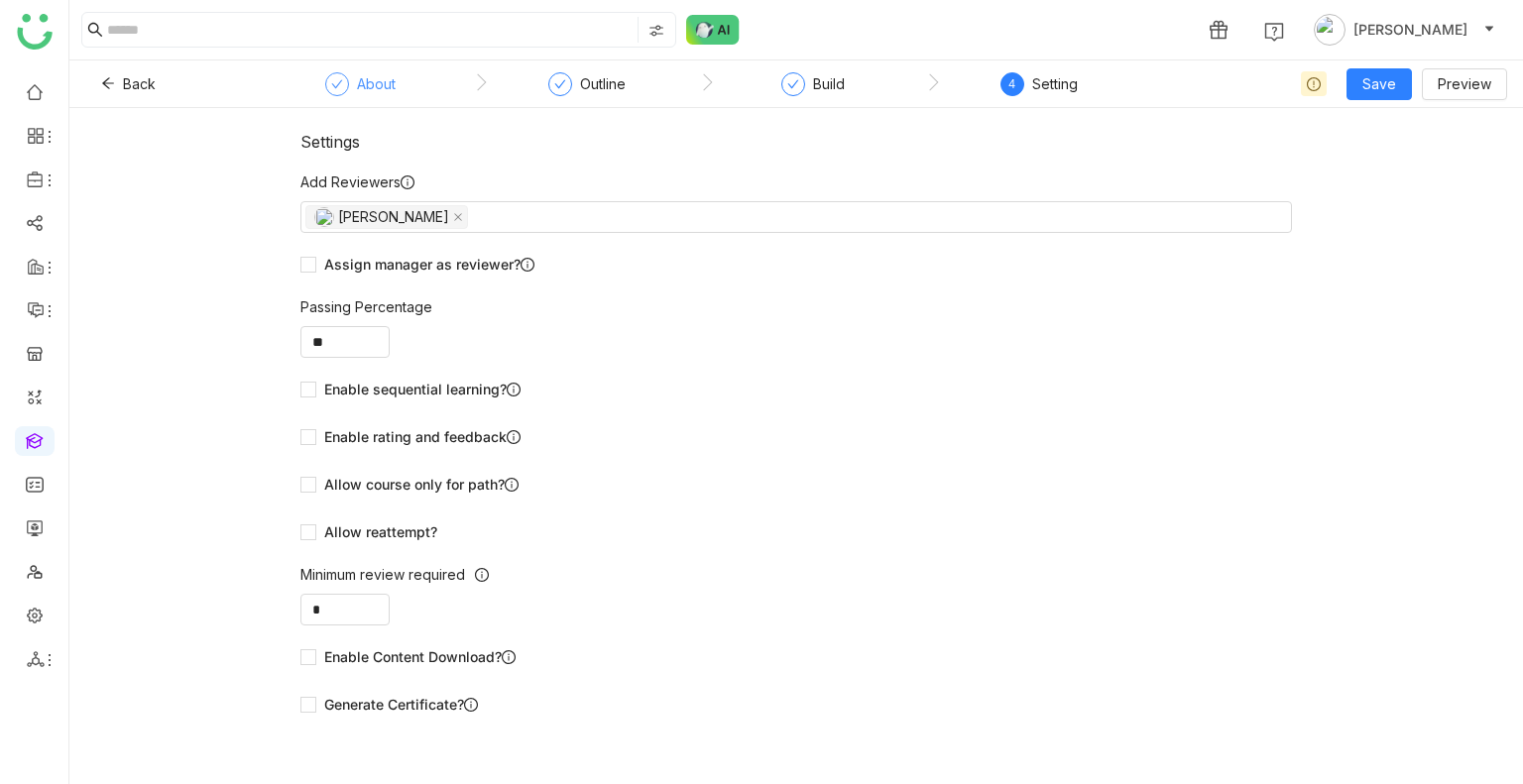 click on "About" 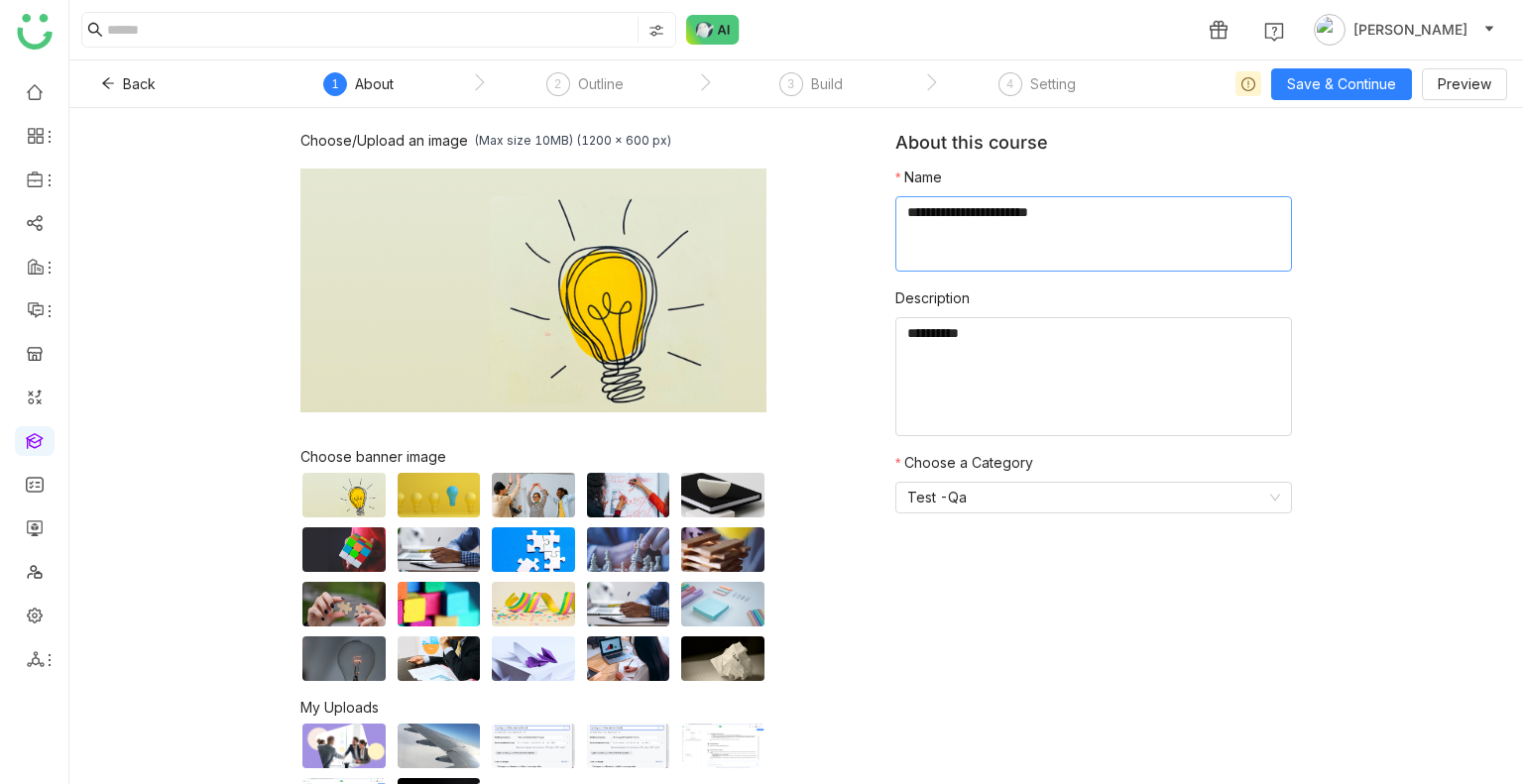 click 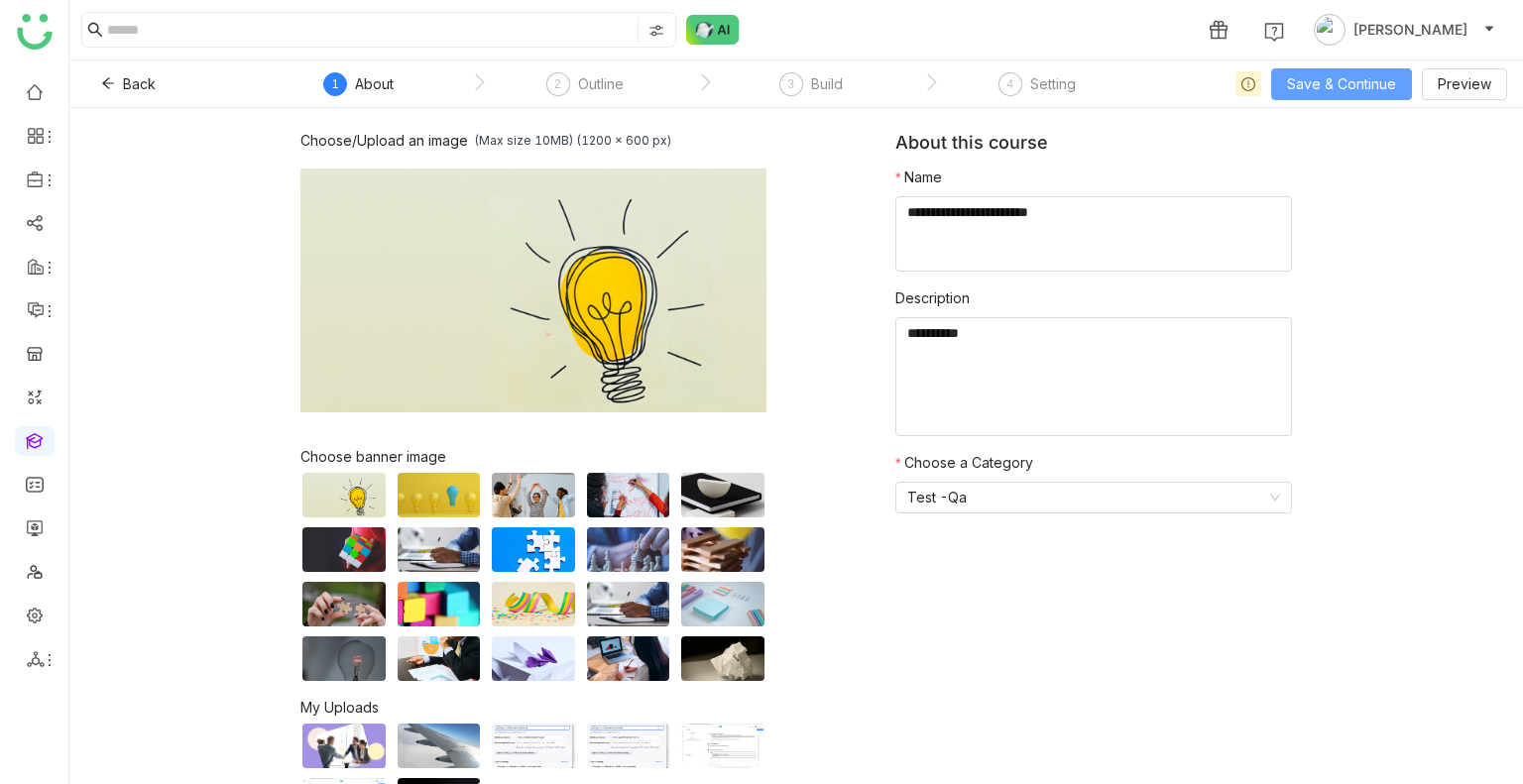 click on "Save & Continue" at bounding box center [1342, 84] 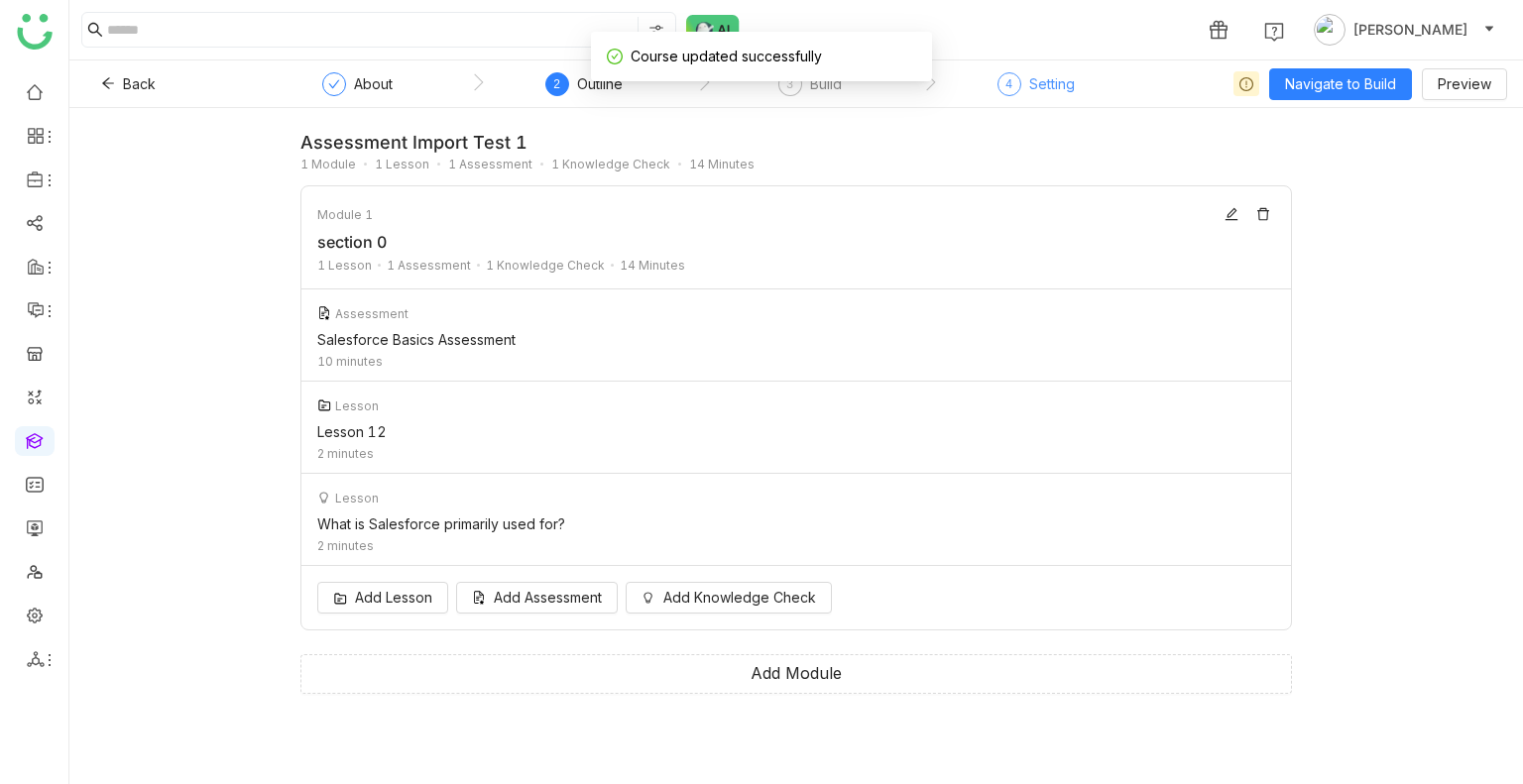 click on "4" 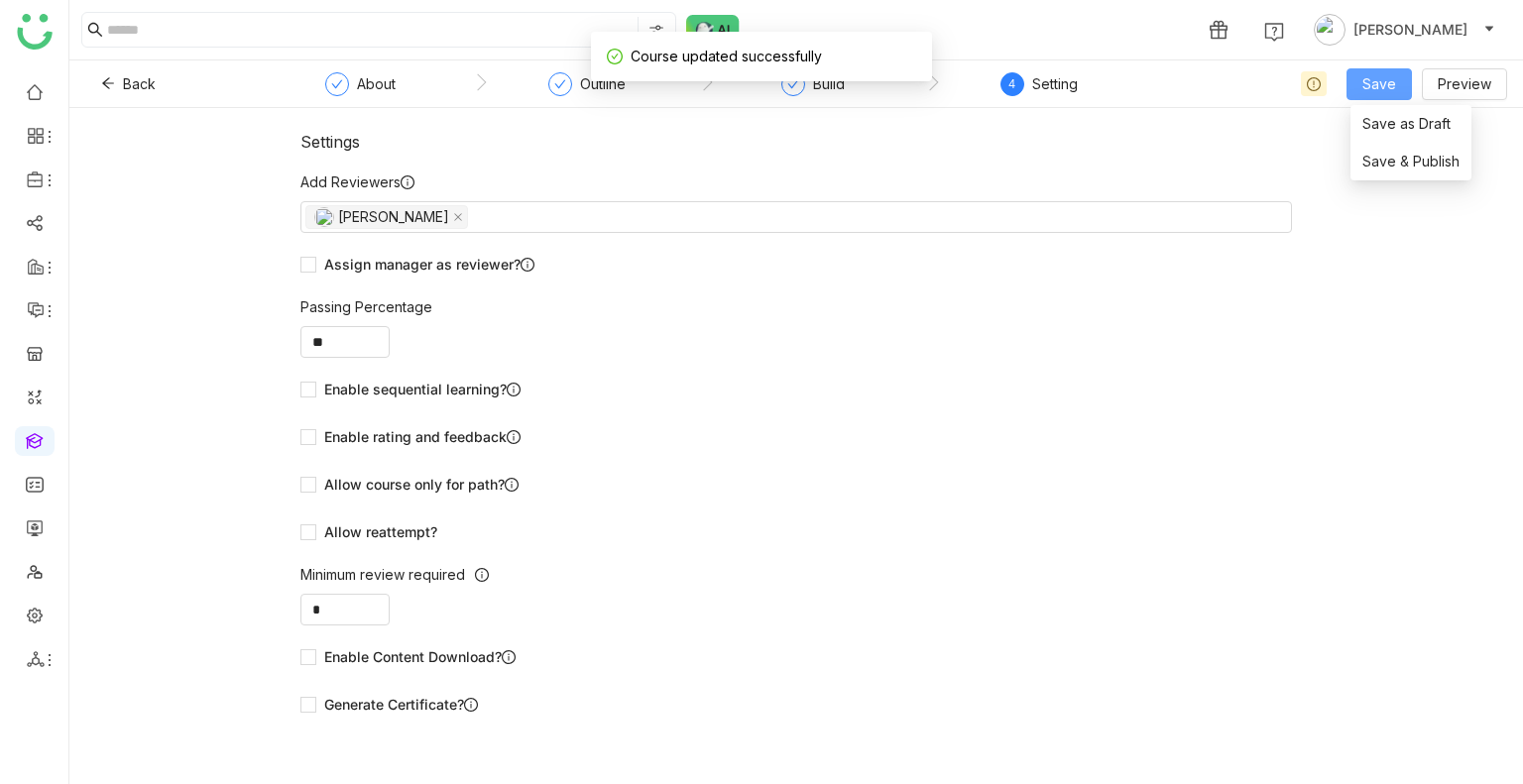 click on "Save" 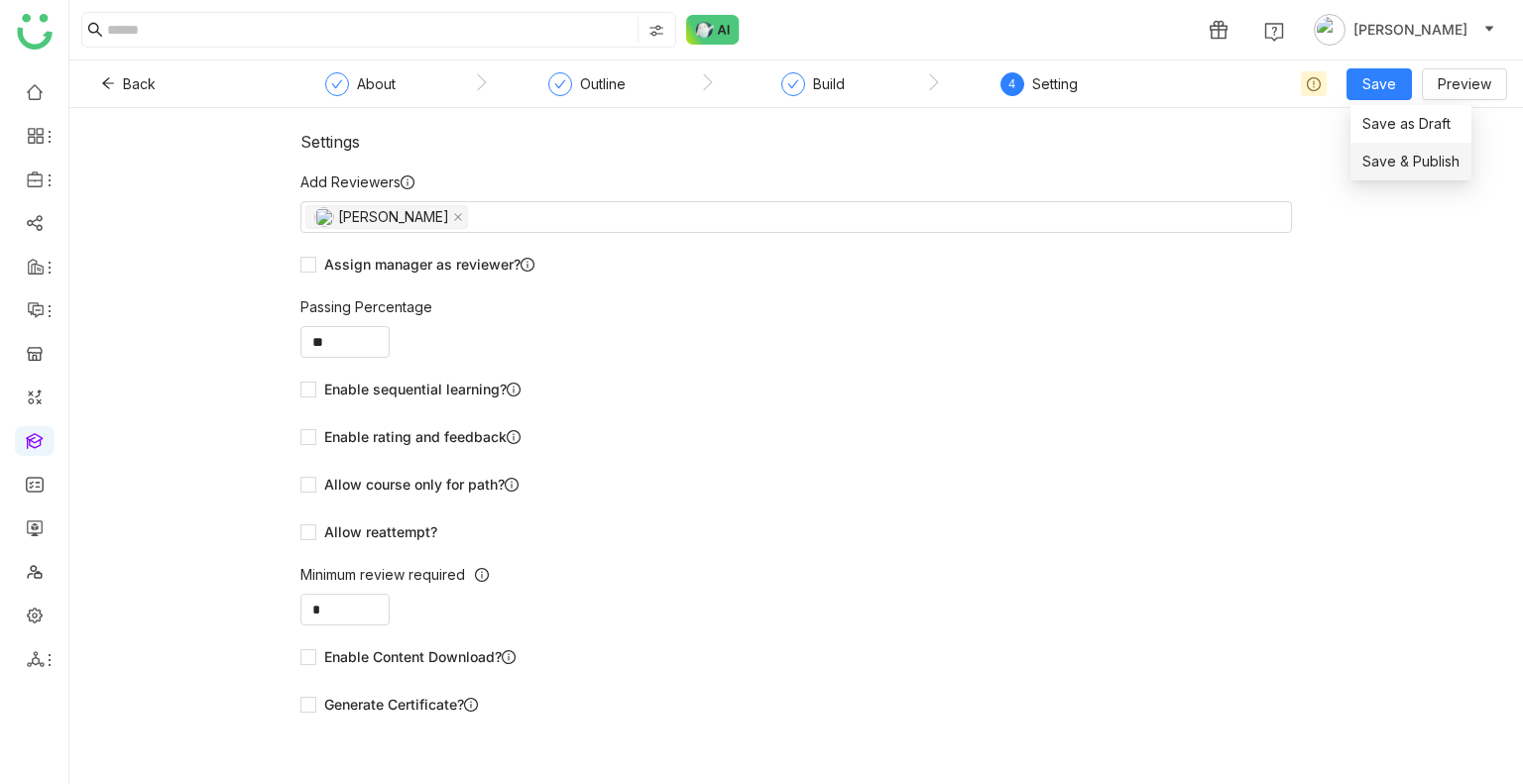 click on "Save & Publish" at bounding box center [1411, 162] 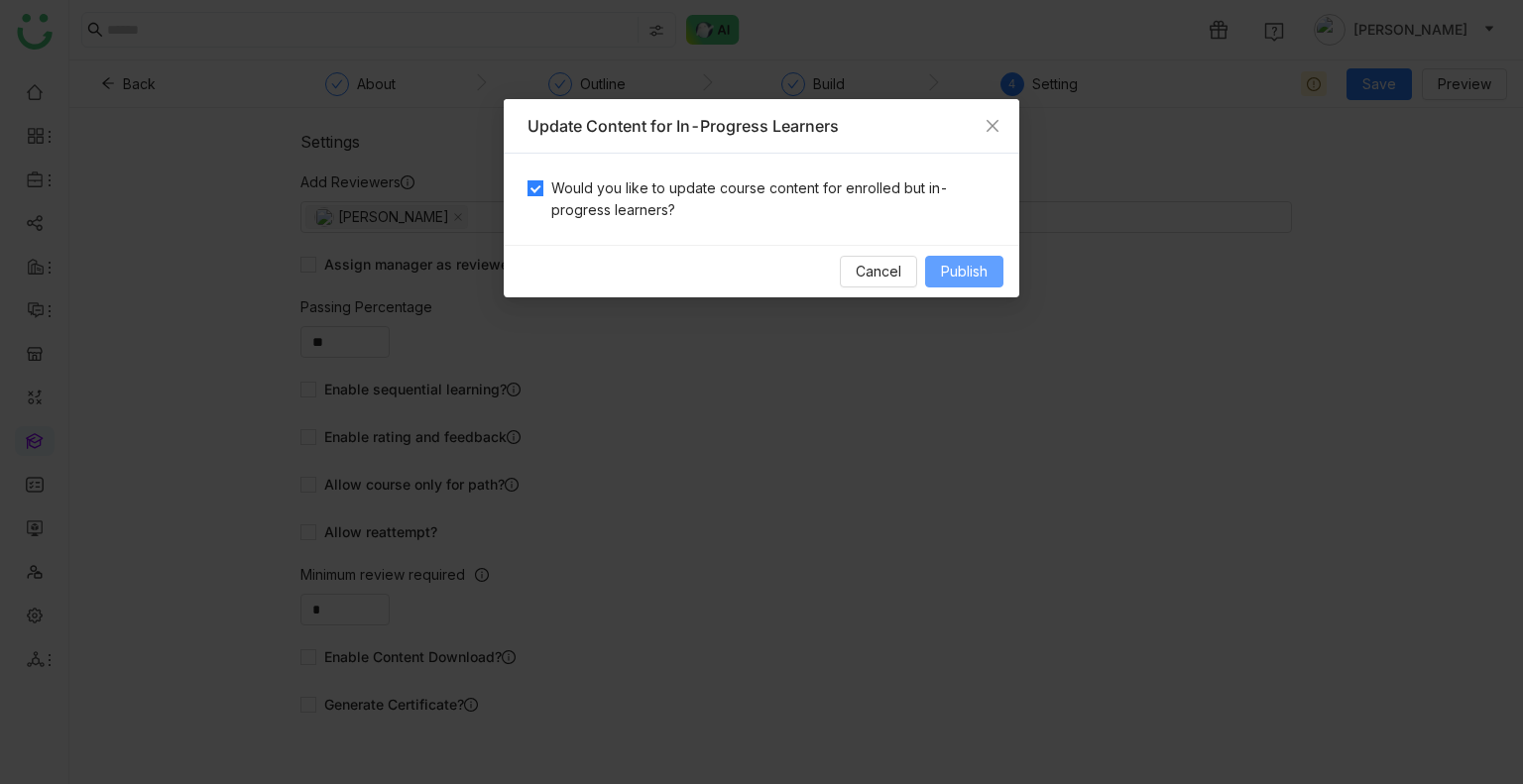 drag, startPoint x: 1009, startPoint y: 286, endPoint x: 972, endPoint y: 275, distance: 38.600518 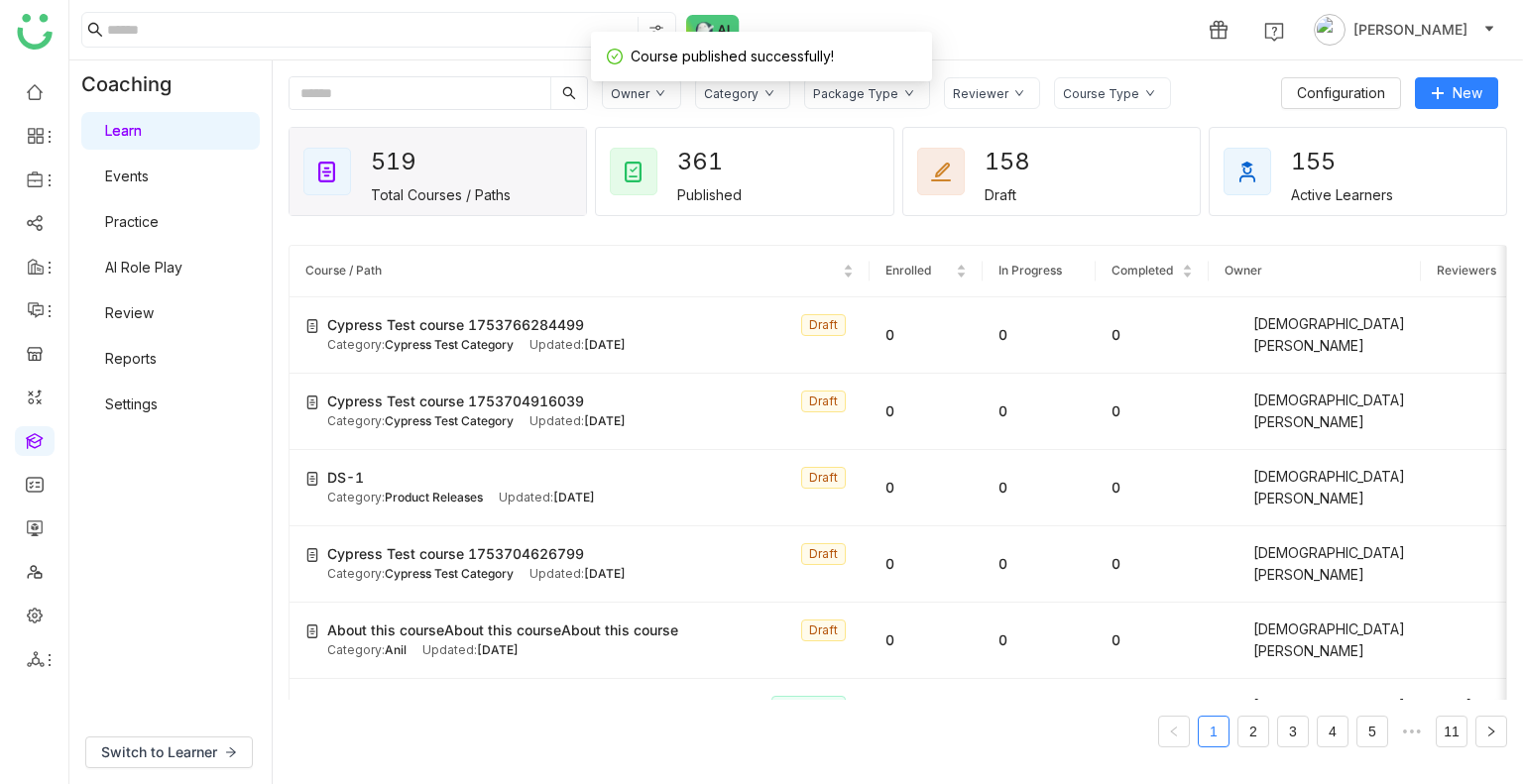 click 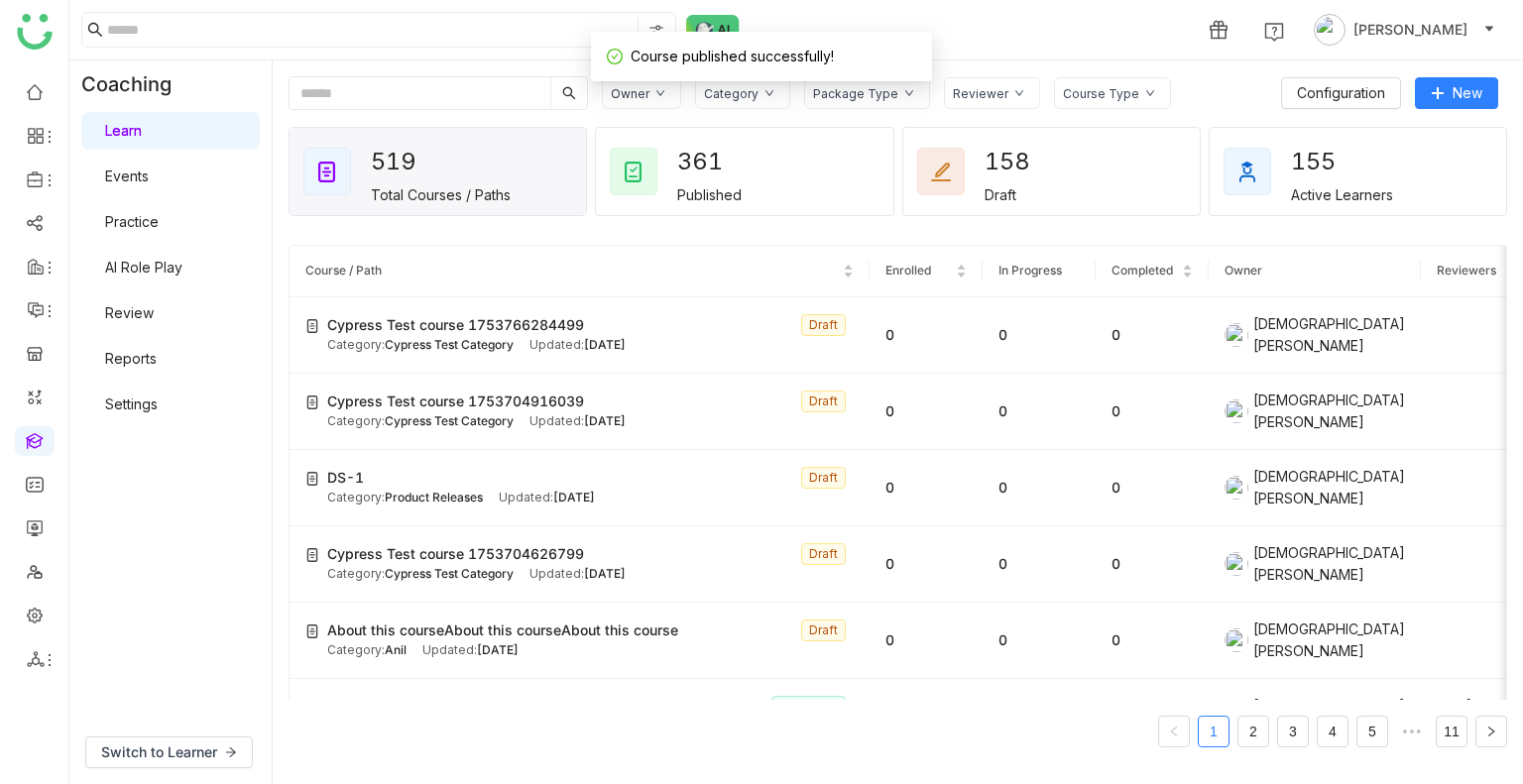 paste on "**********" 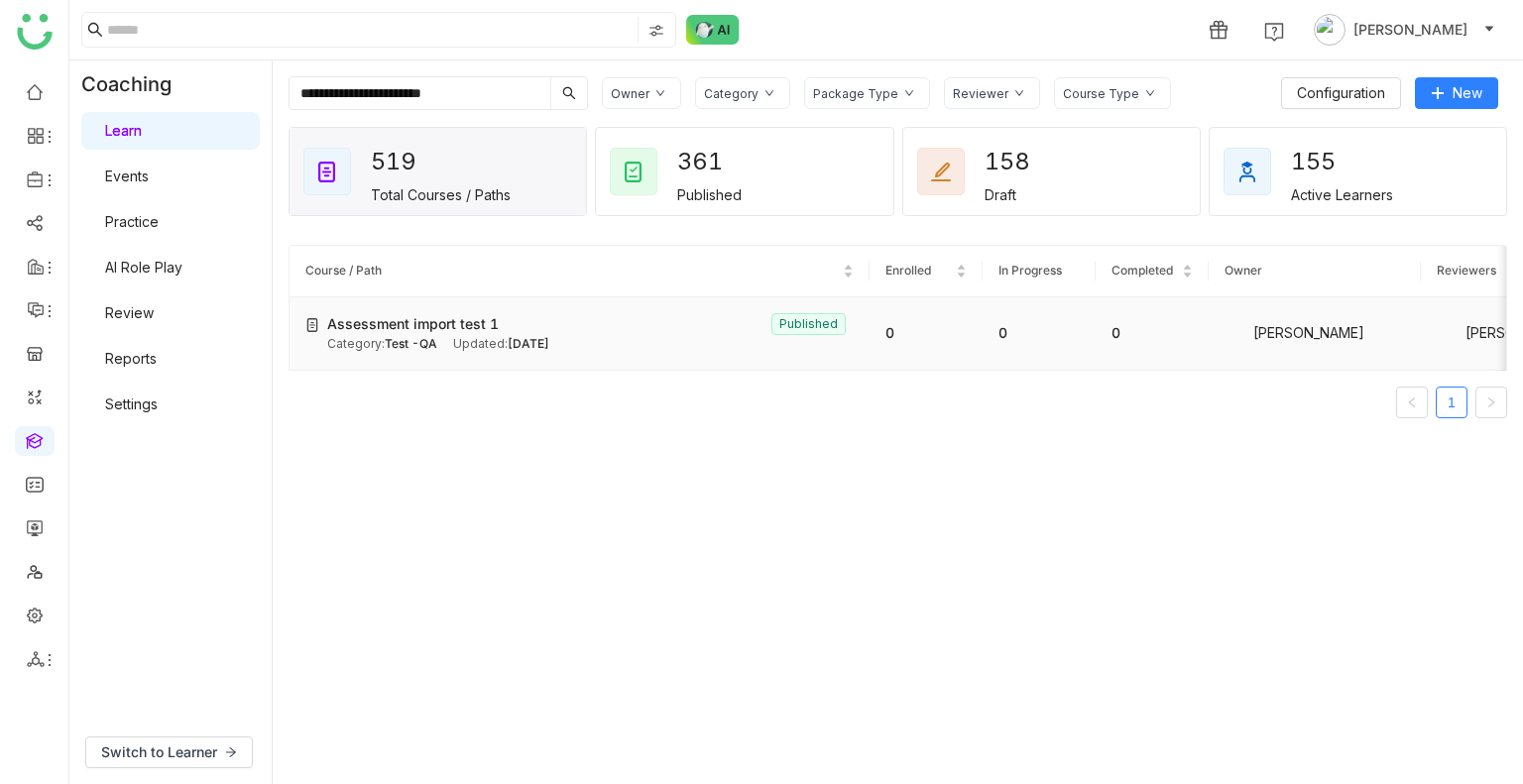 scroll, scrollTop: 0, scrollLeft: 211, axis: horizontal 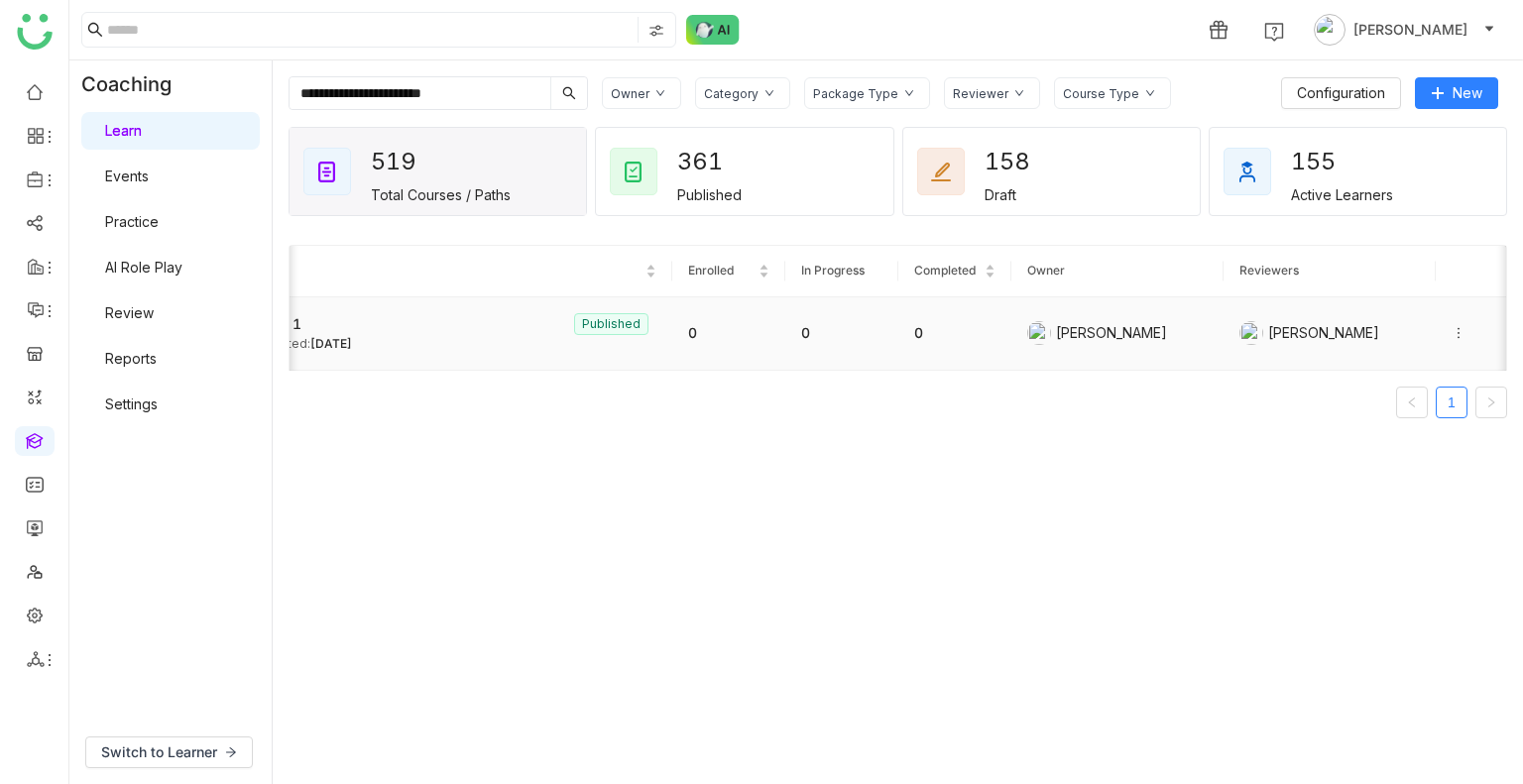 type on "**********" 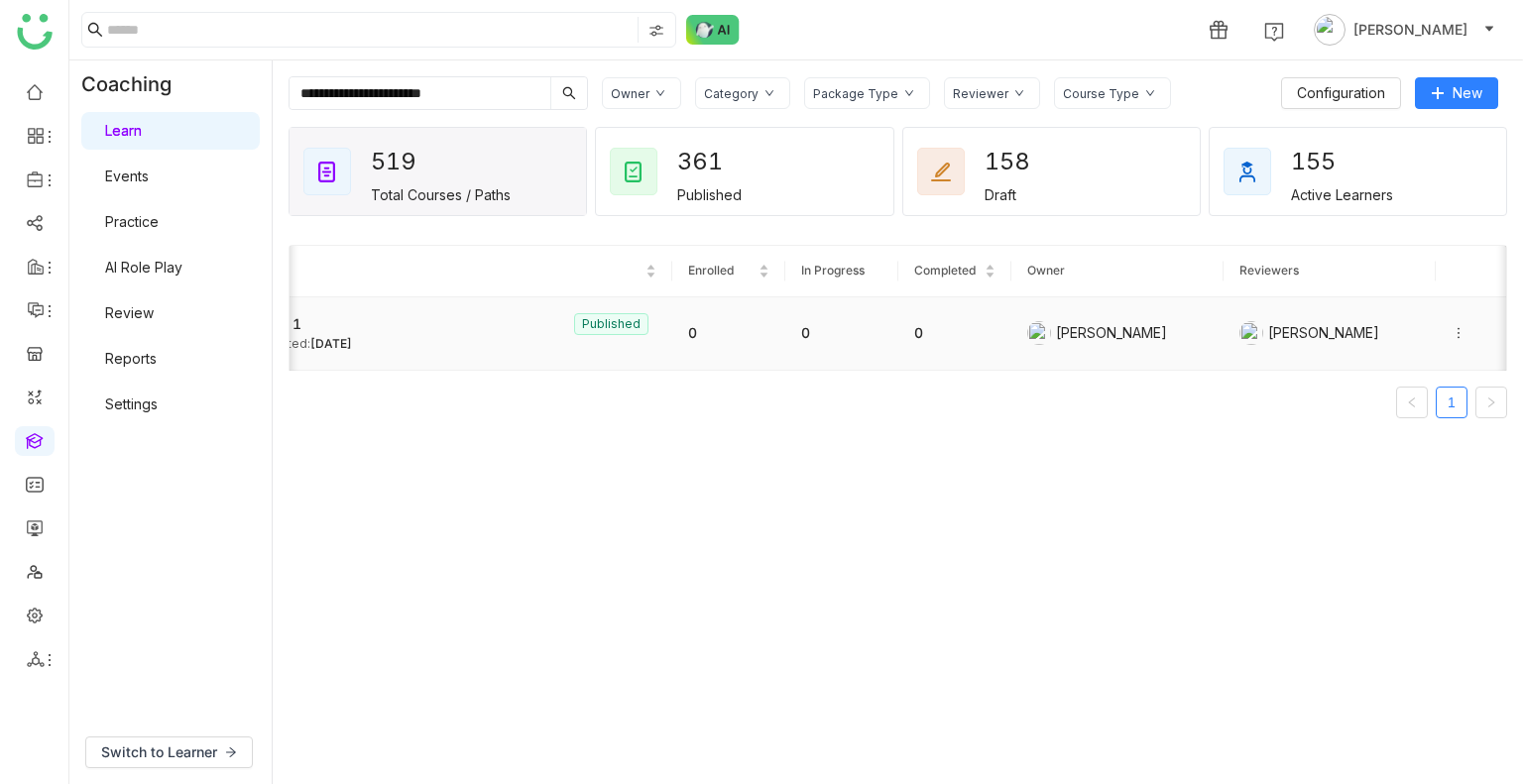 click 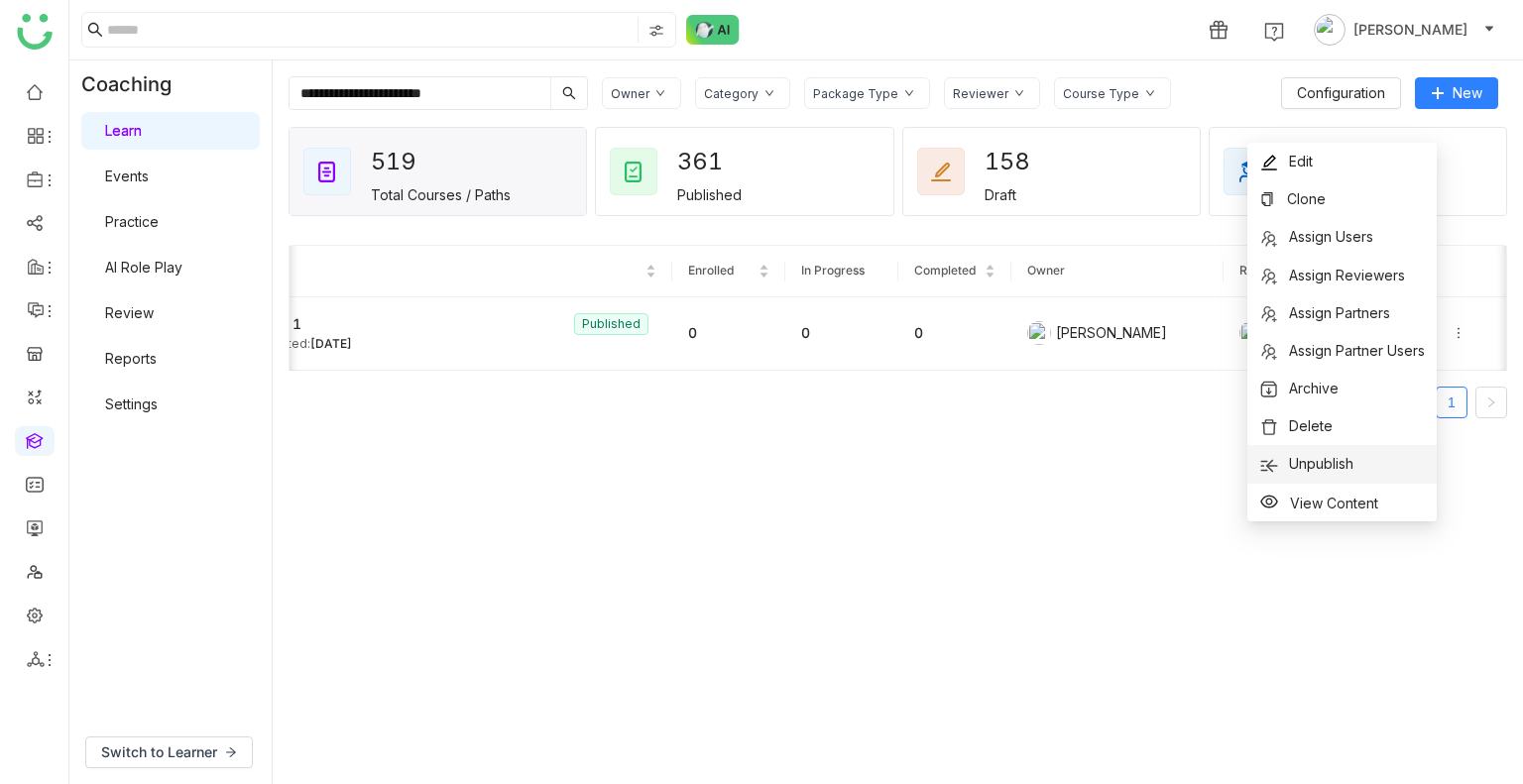 click on "Unpublish" at bounding box center [1321, 463] 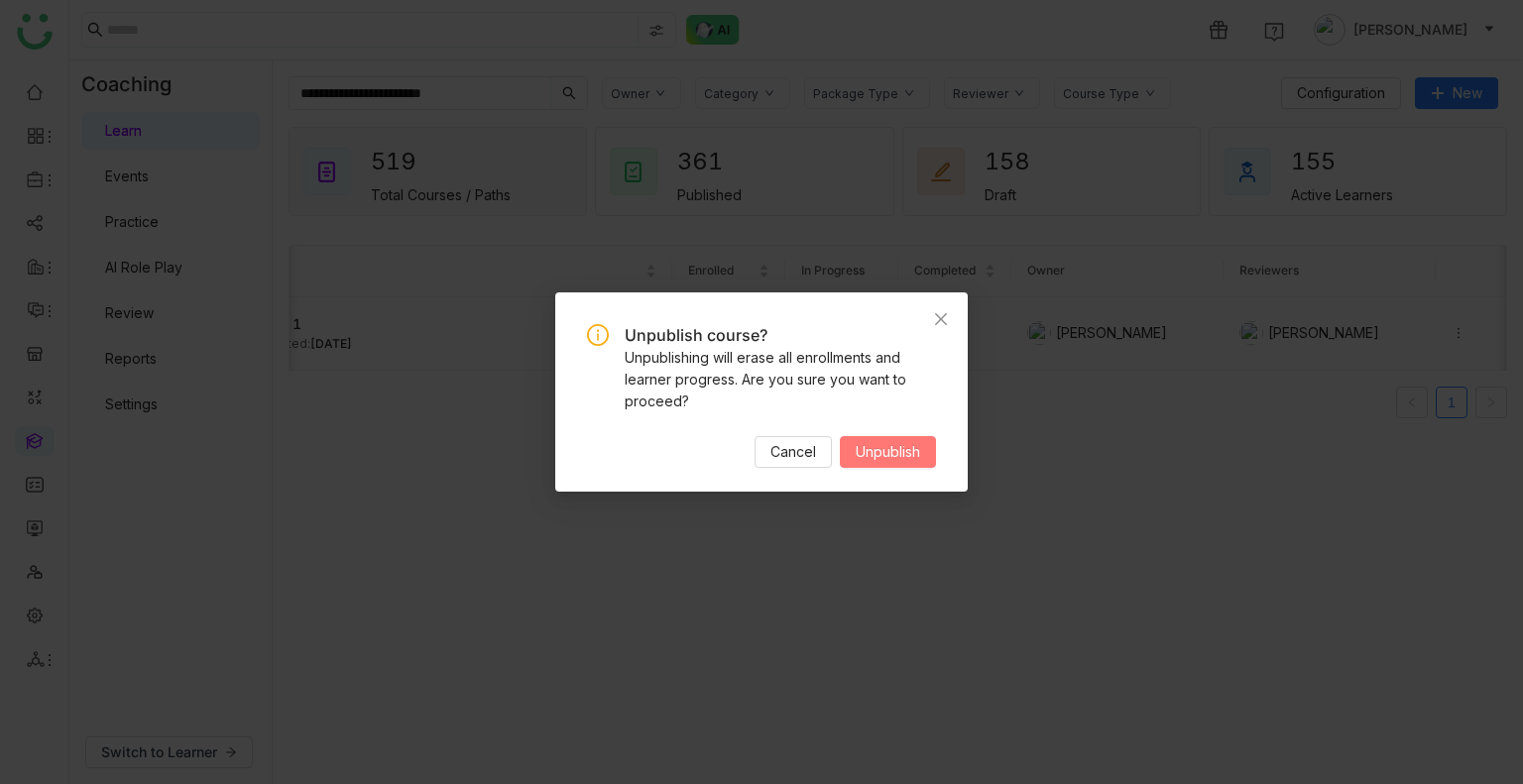 click on "Unpublish" at bounding box center (887, 452) 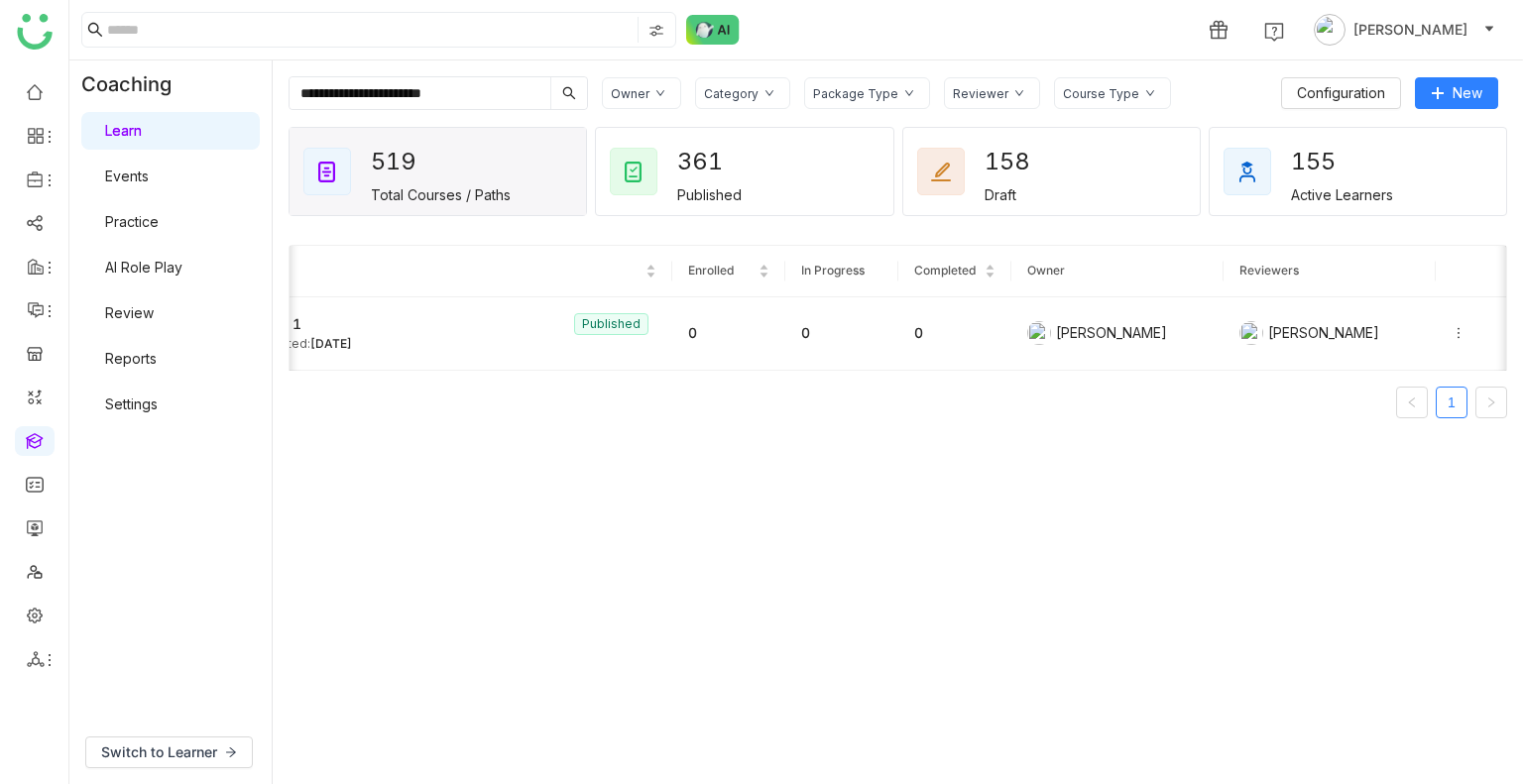scroll, scrollTop: 0, scrollLeft: 50, axis: horizontal 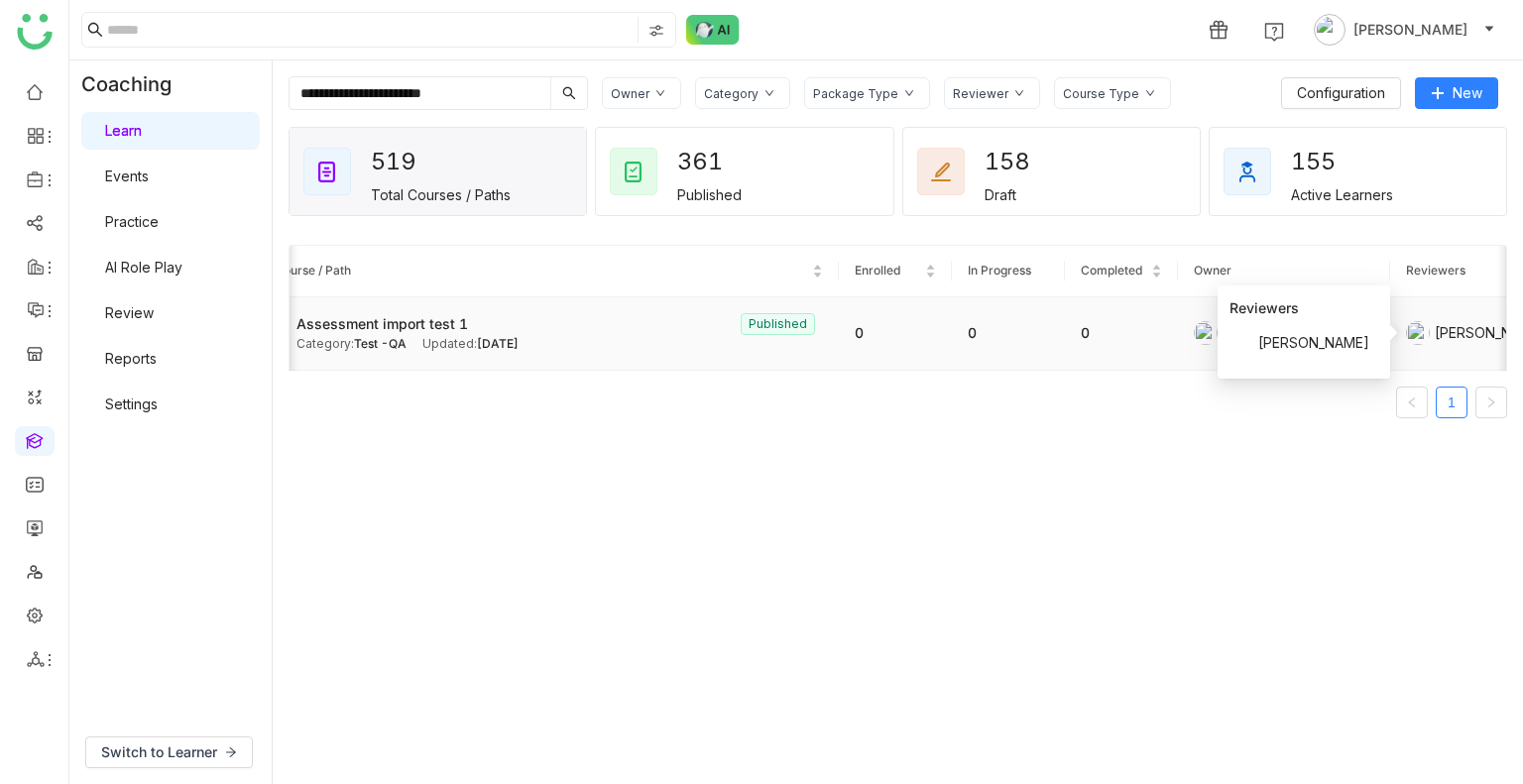 click on "[PERSON_NAME]" 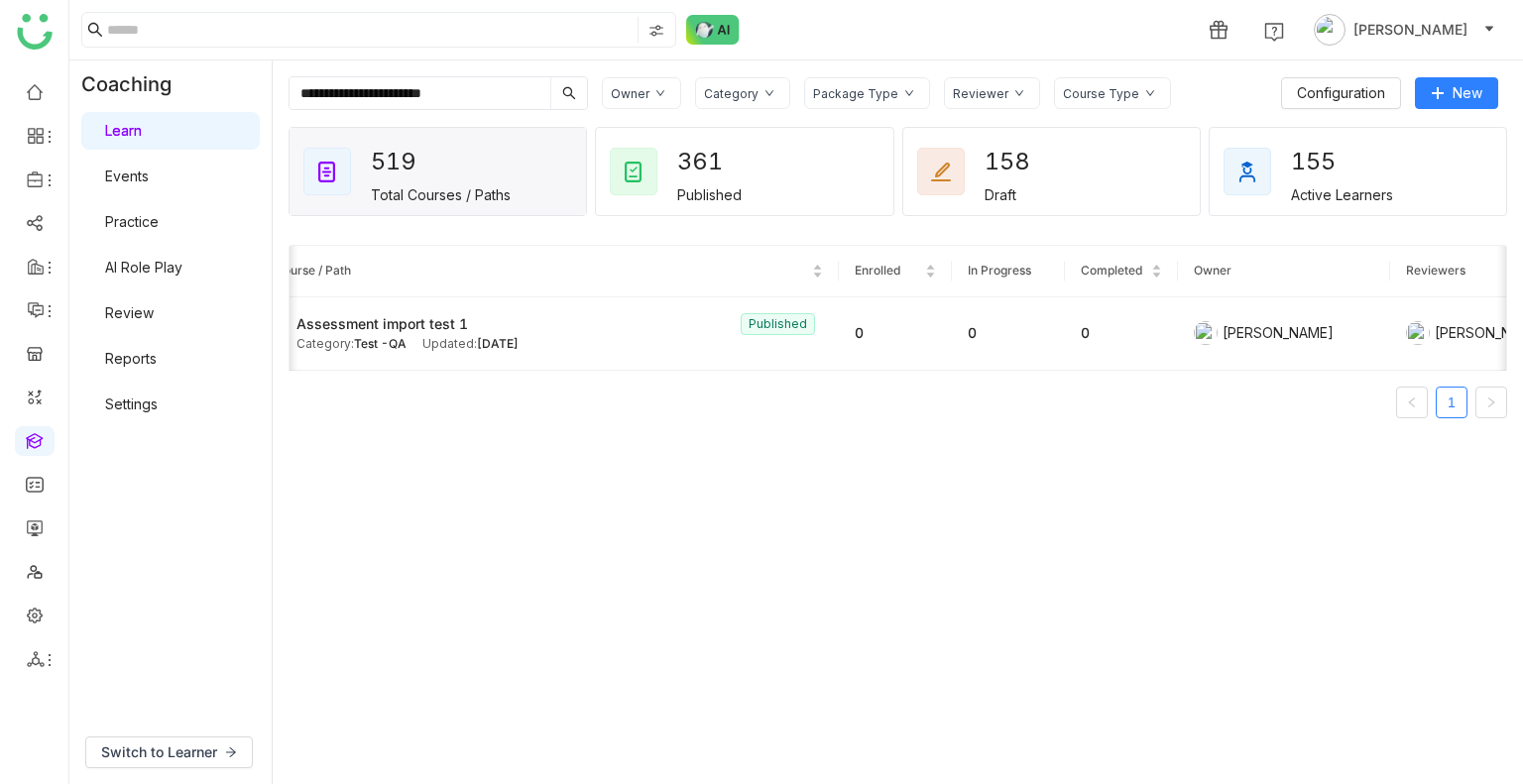 scroll, scrollTop: 0, scrollLeft: 211, axis: horizontal 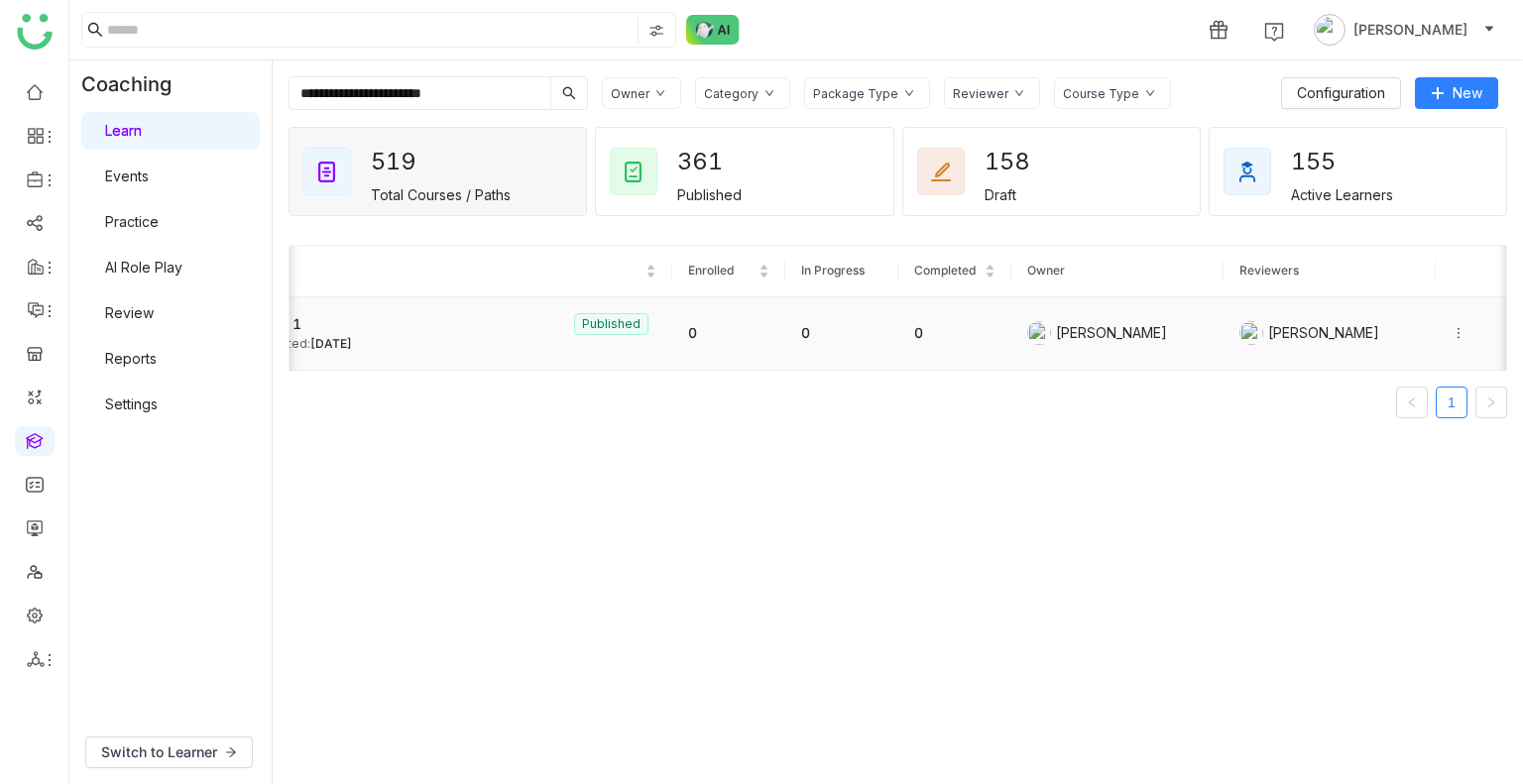 click 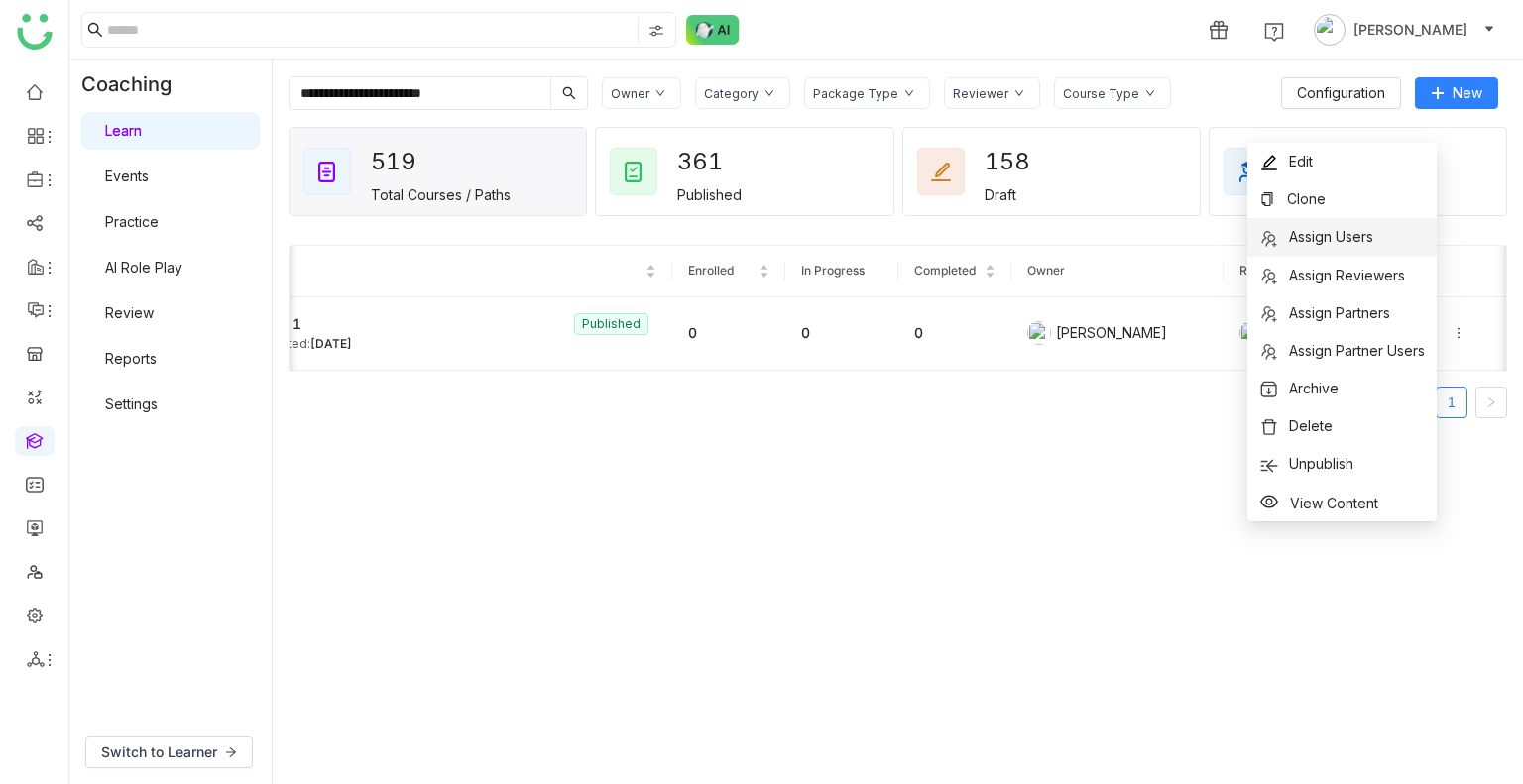 click on "Assign Users" at bounding box center (1331, 236) 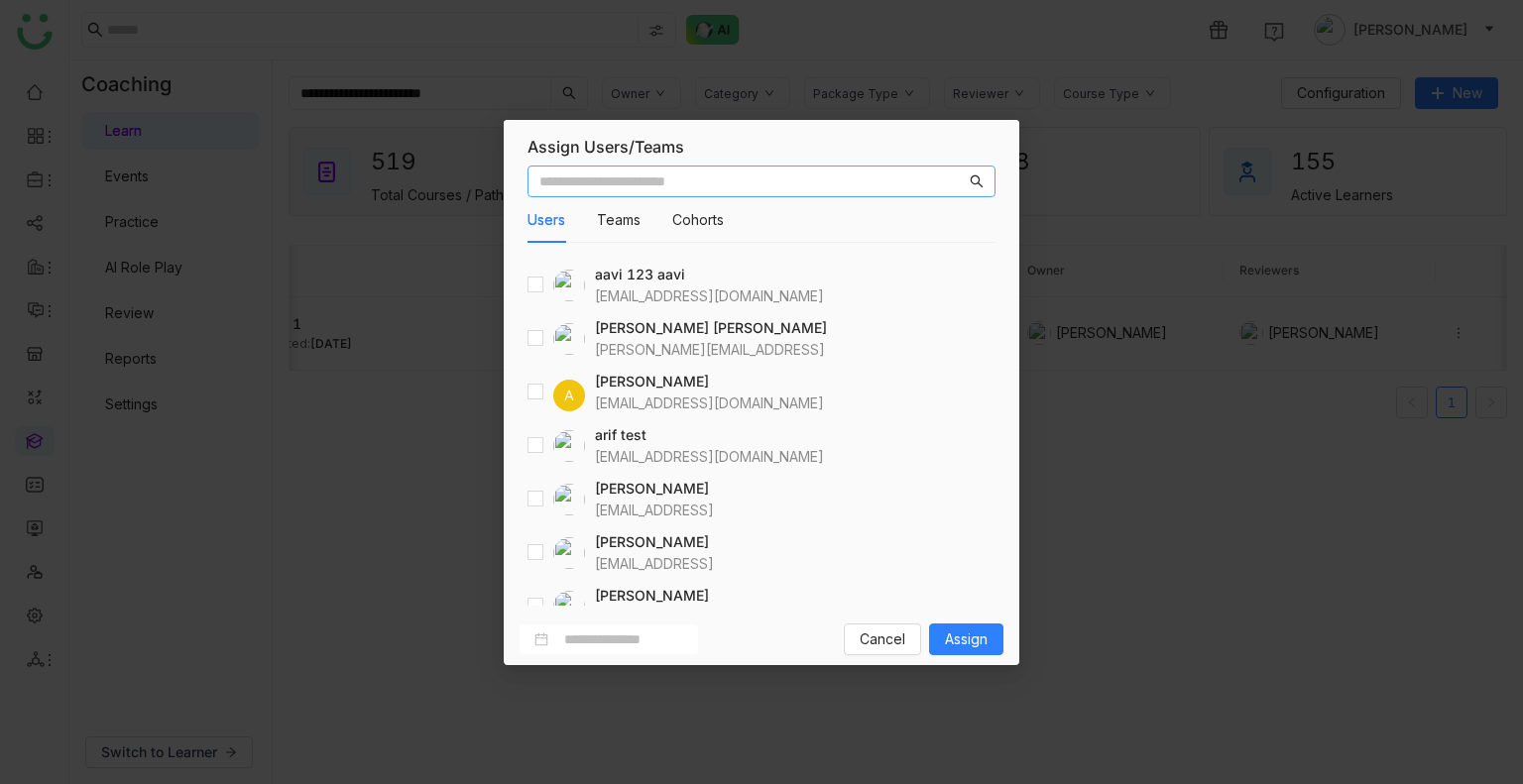 click at bounding box center (753, 181) 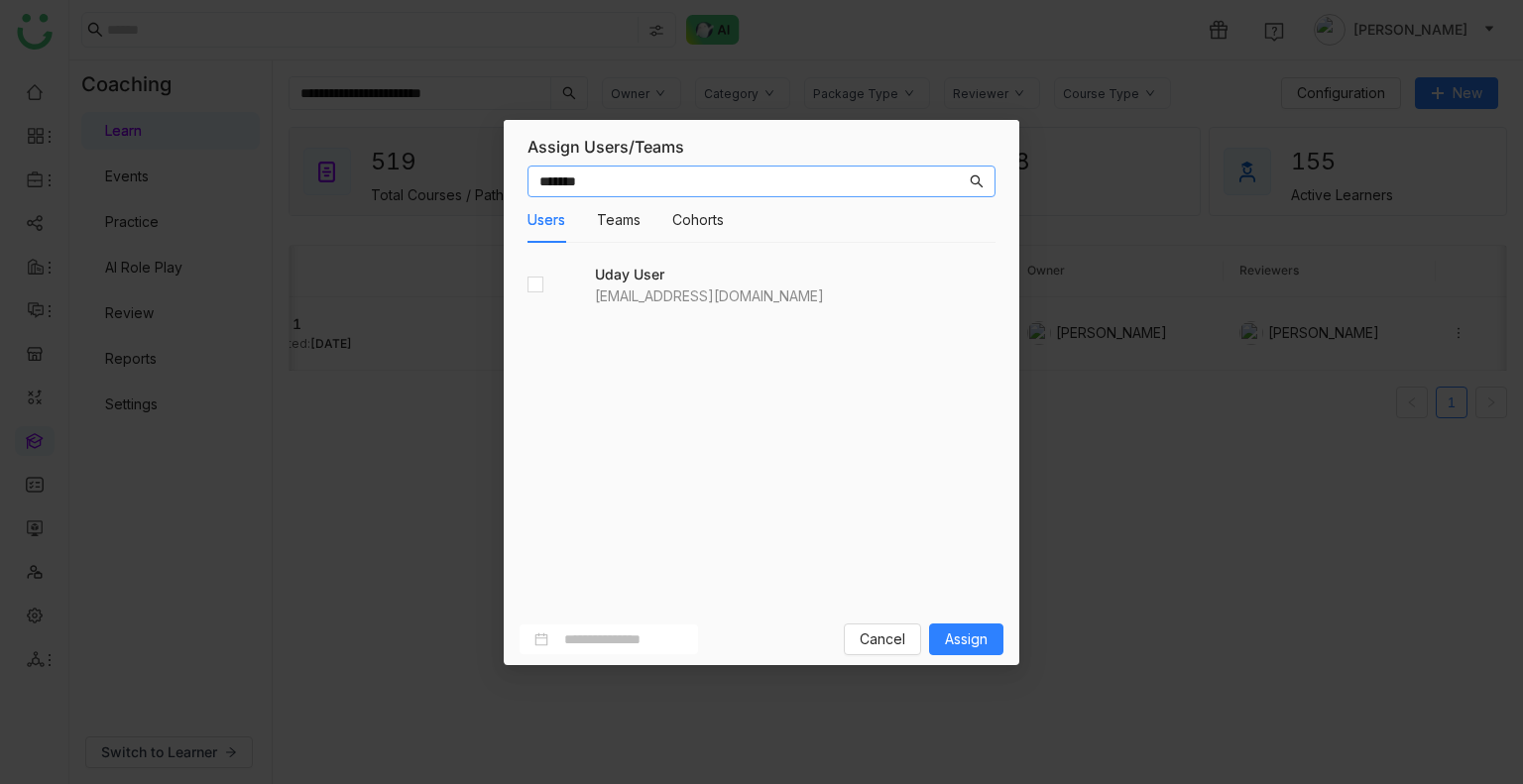 type on "*******" 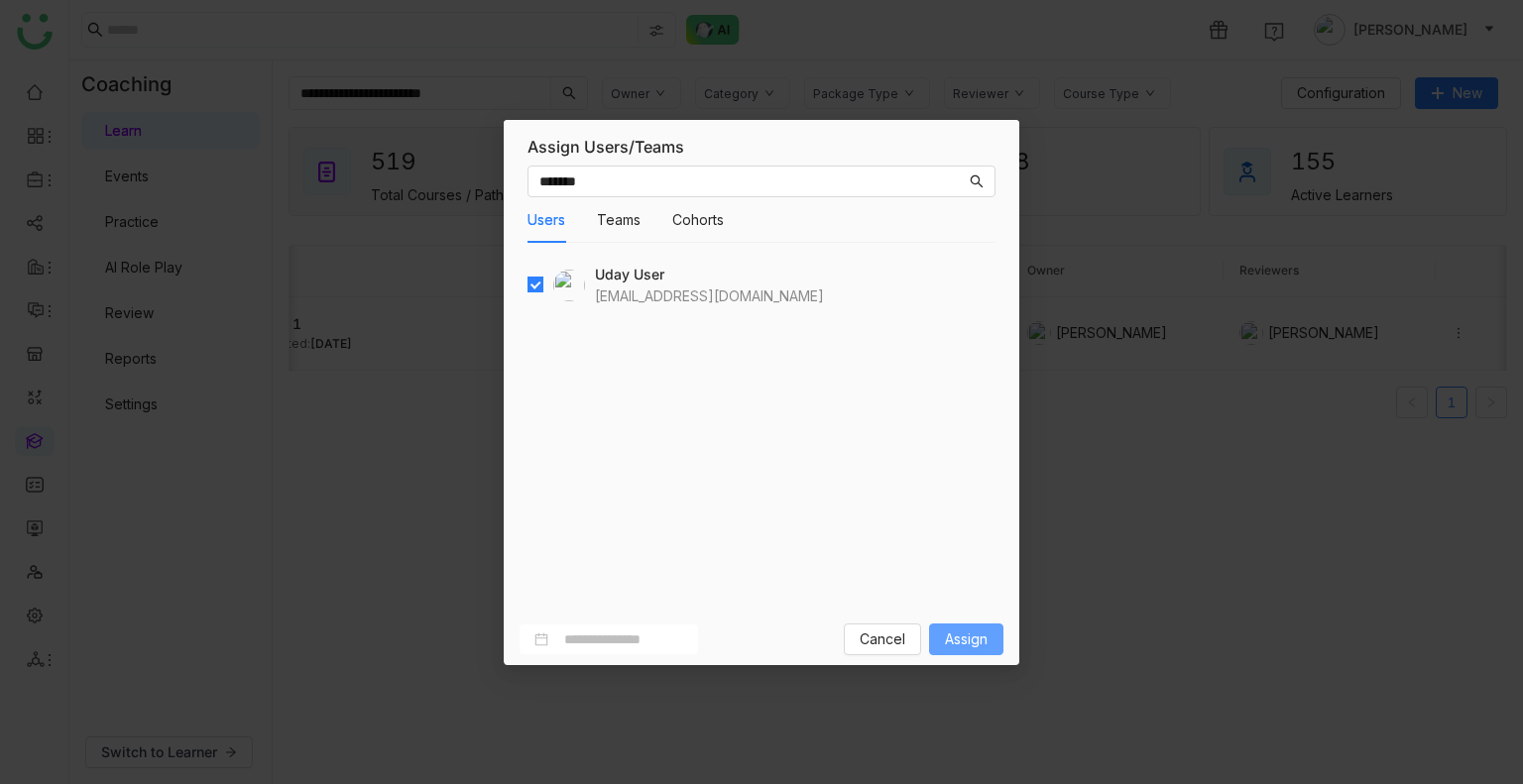 click on "Assign" at bounding box center [966, 639] 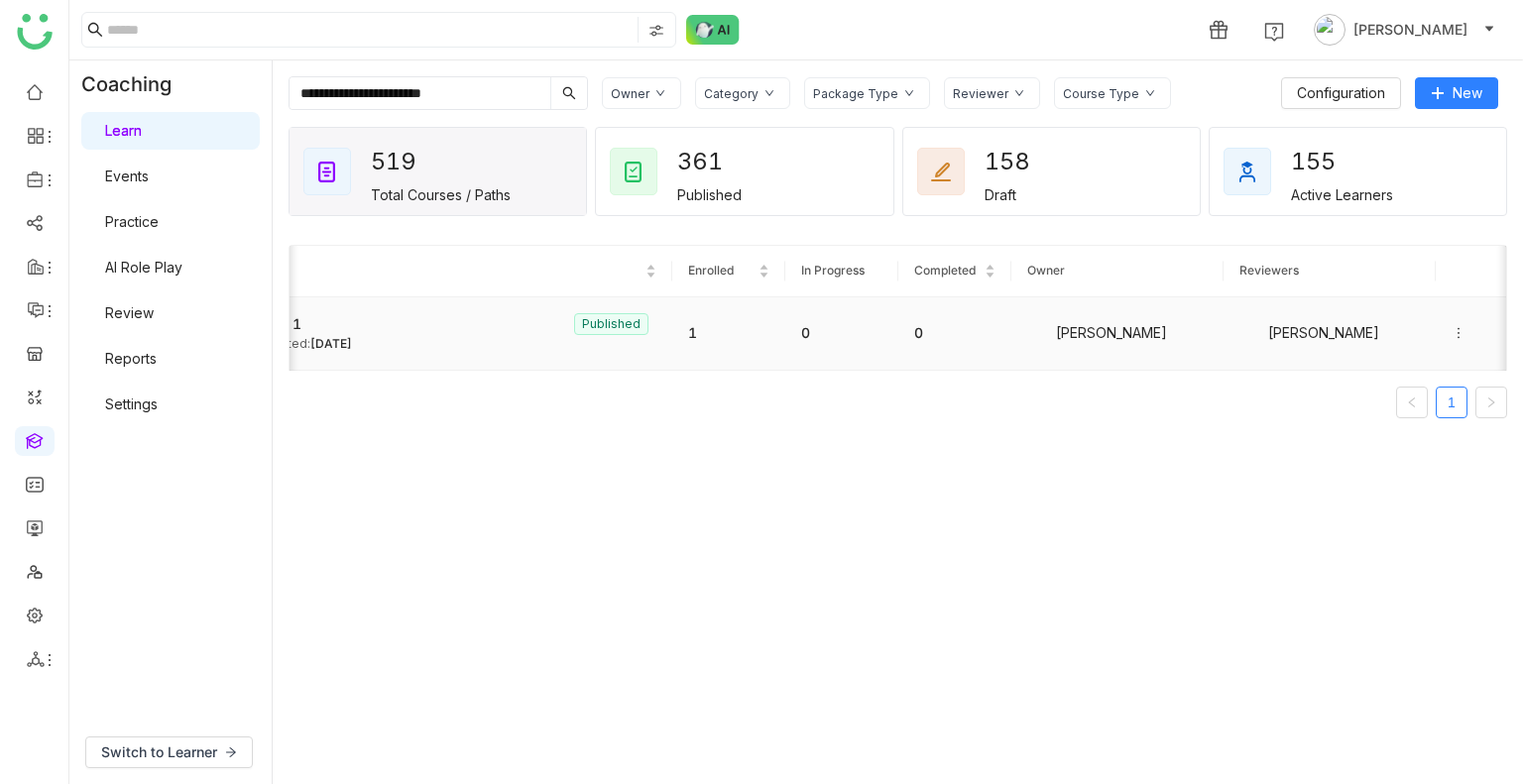 click 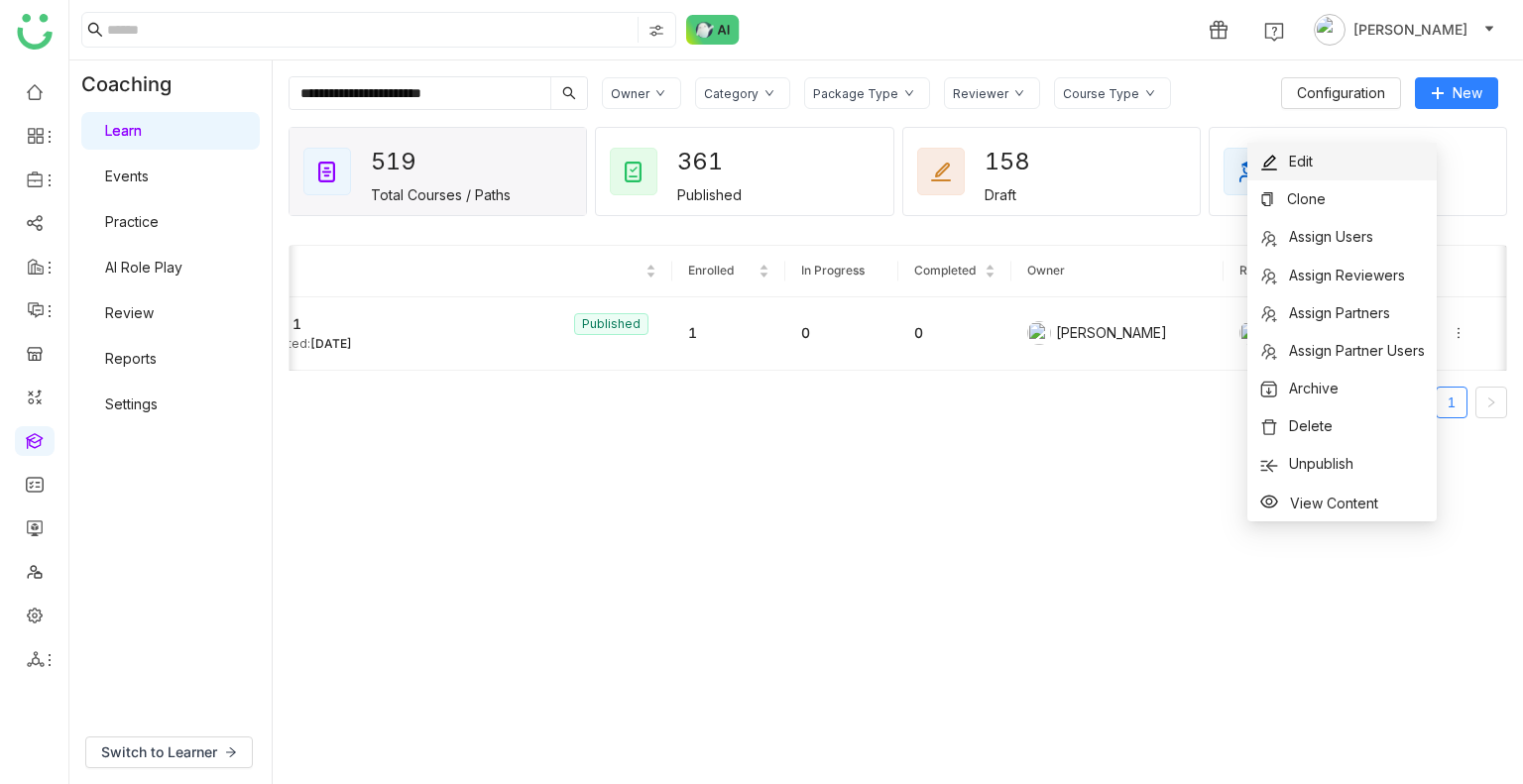 click on "Edit" at bounding box center [1301, 161] 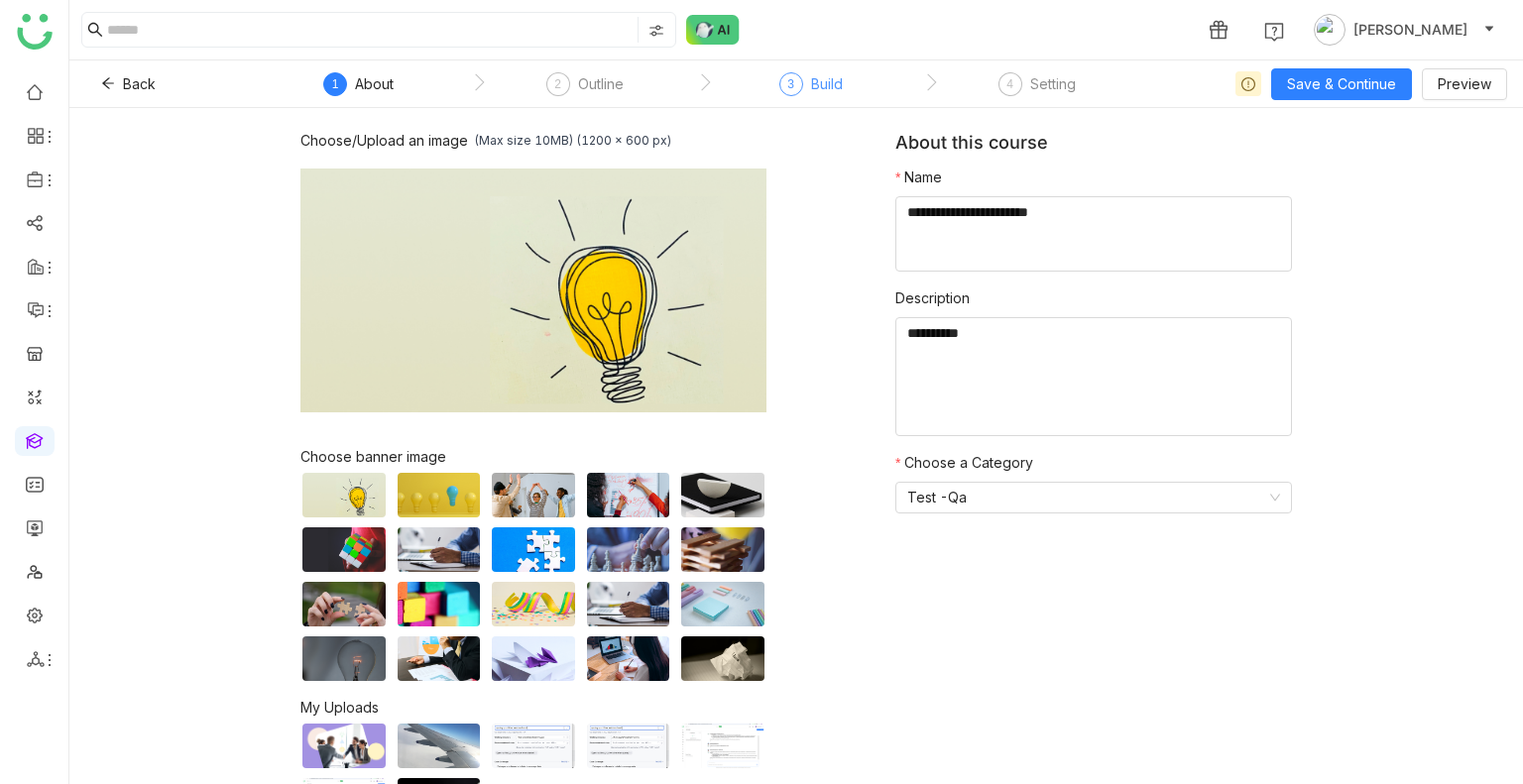 click on "3" 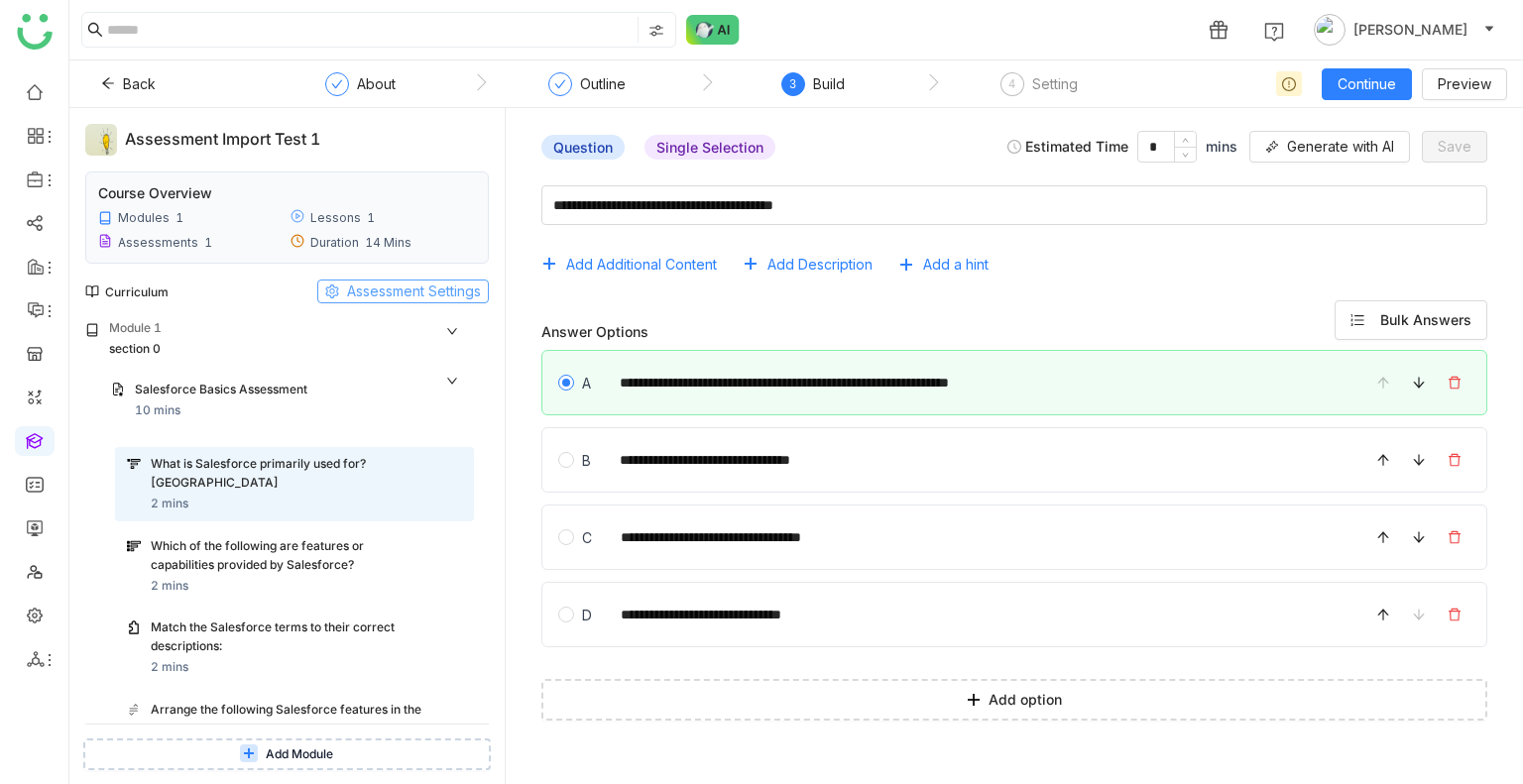 click on "Assessment Settings" 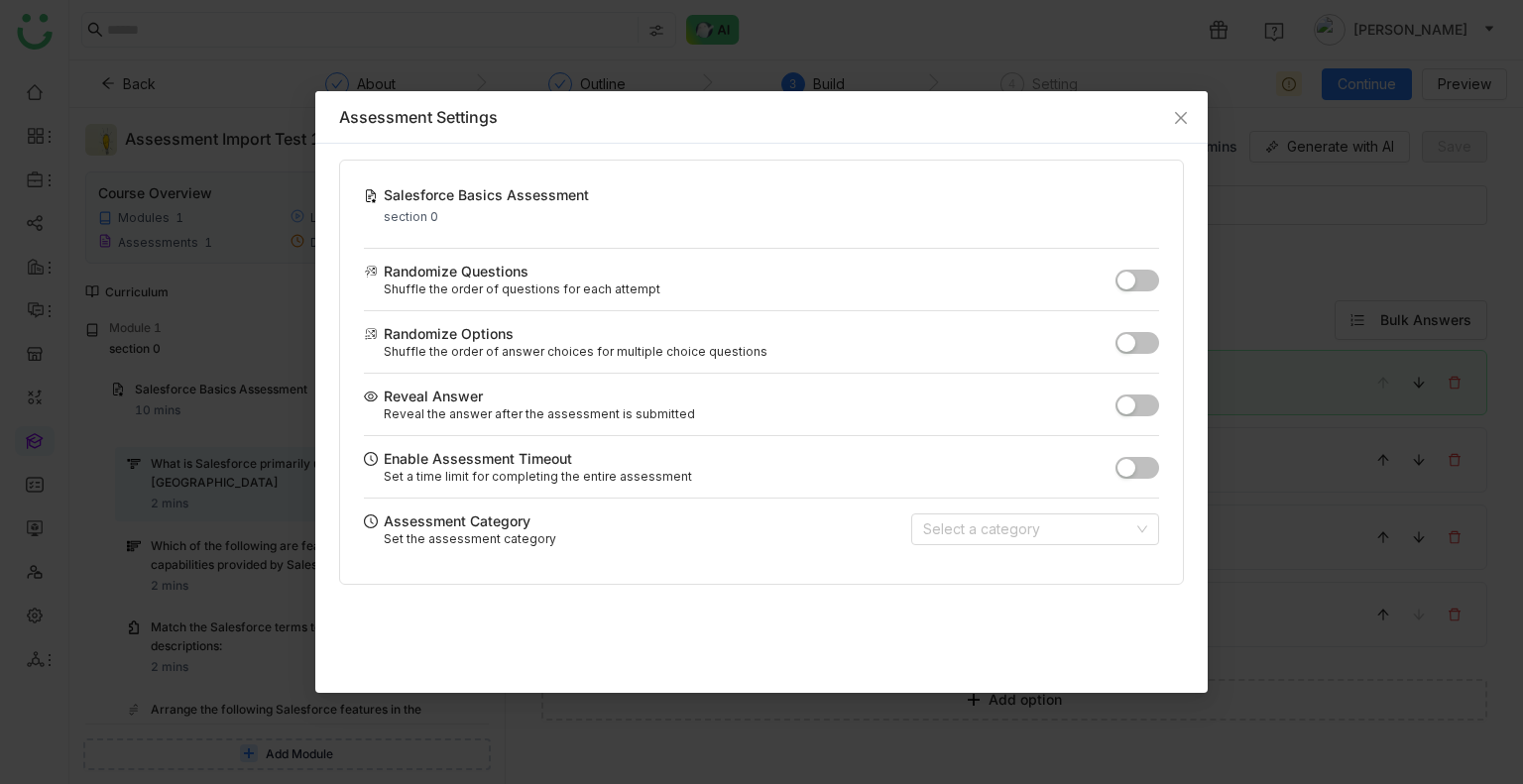 click on "Randomize Options" at bounding box center [740, 333] 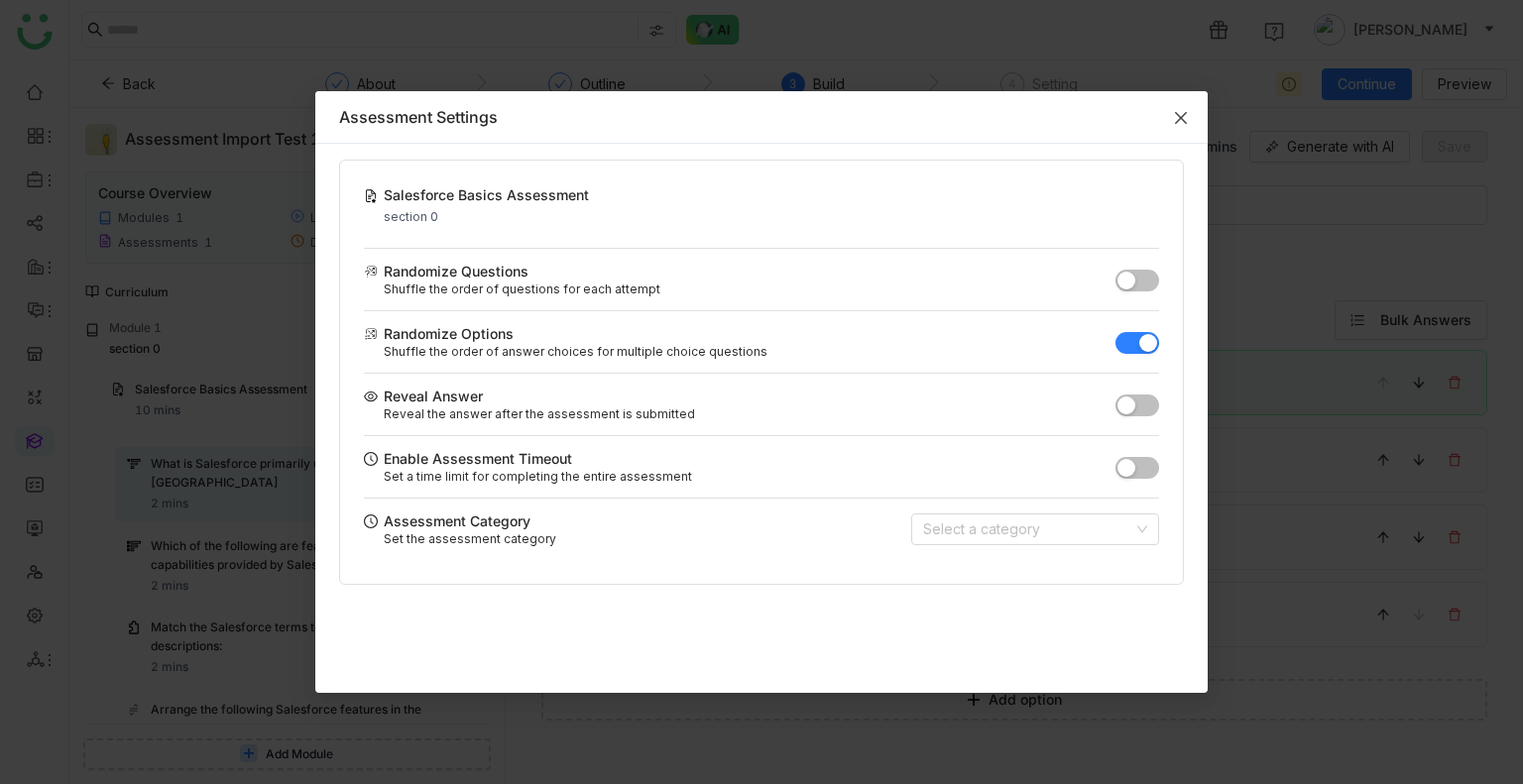 click at bounding box center (1181, 118) 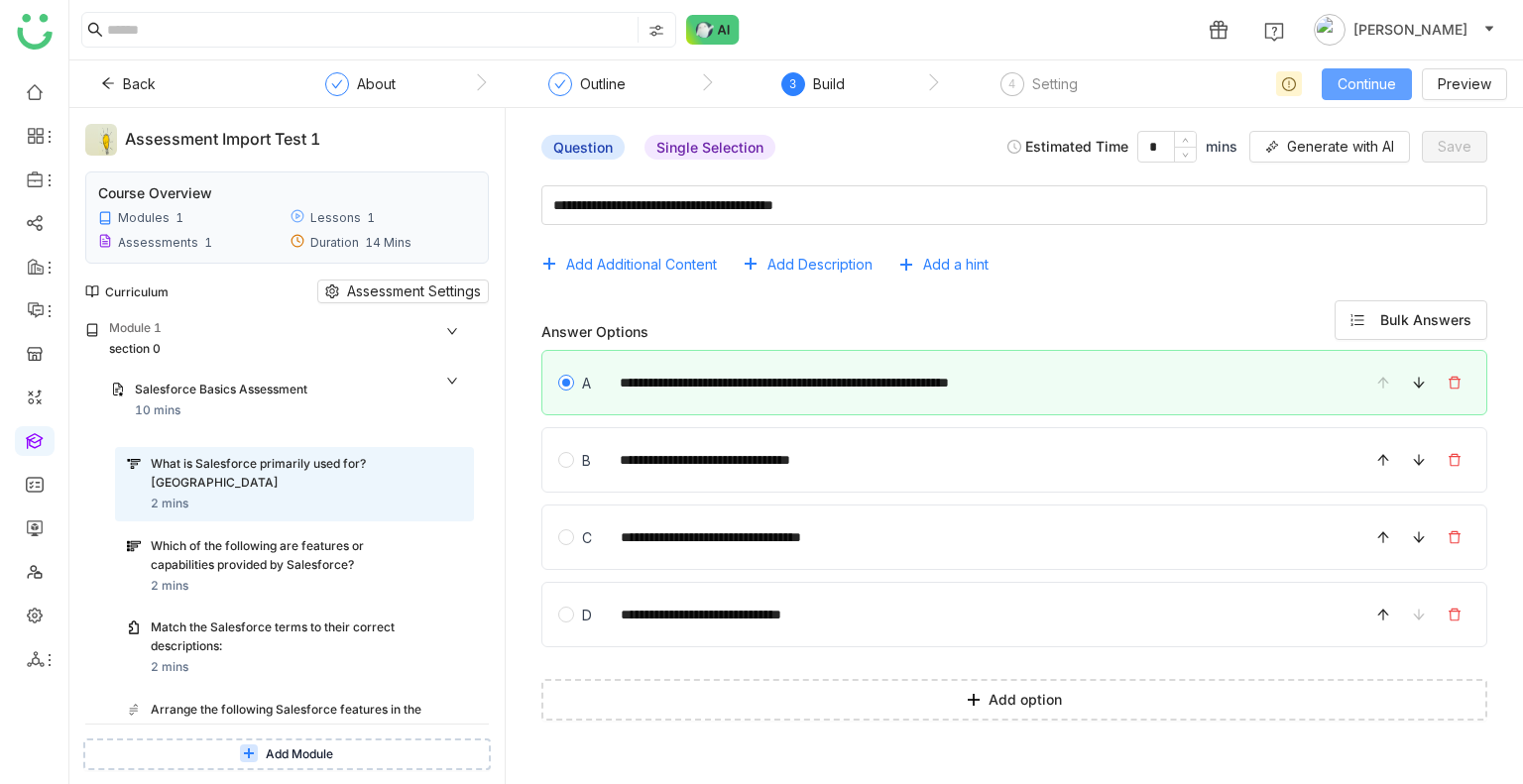 click on "Continue" at bounding box center [1366, 84] 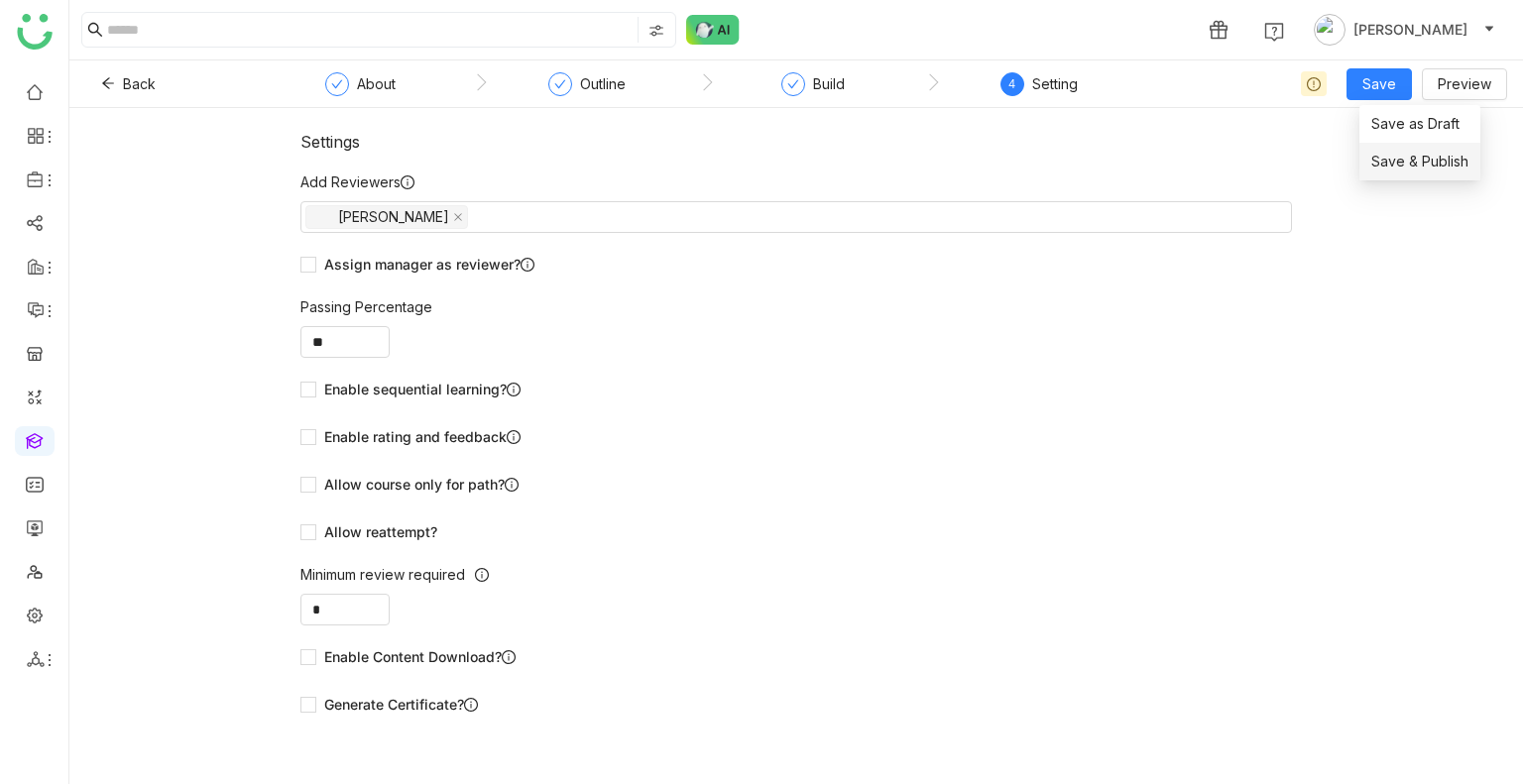 click on "Save & Publish" at bounding box center [1420, 162] 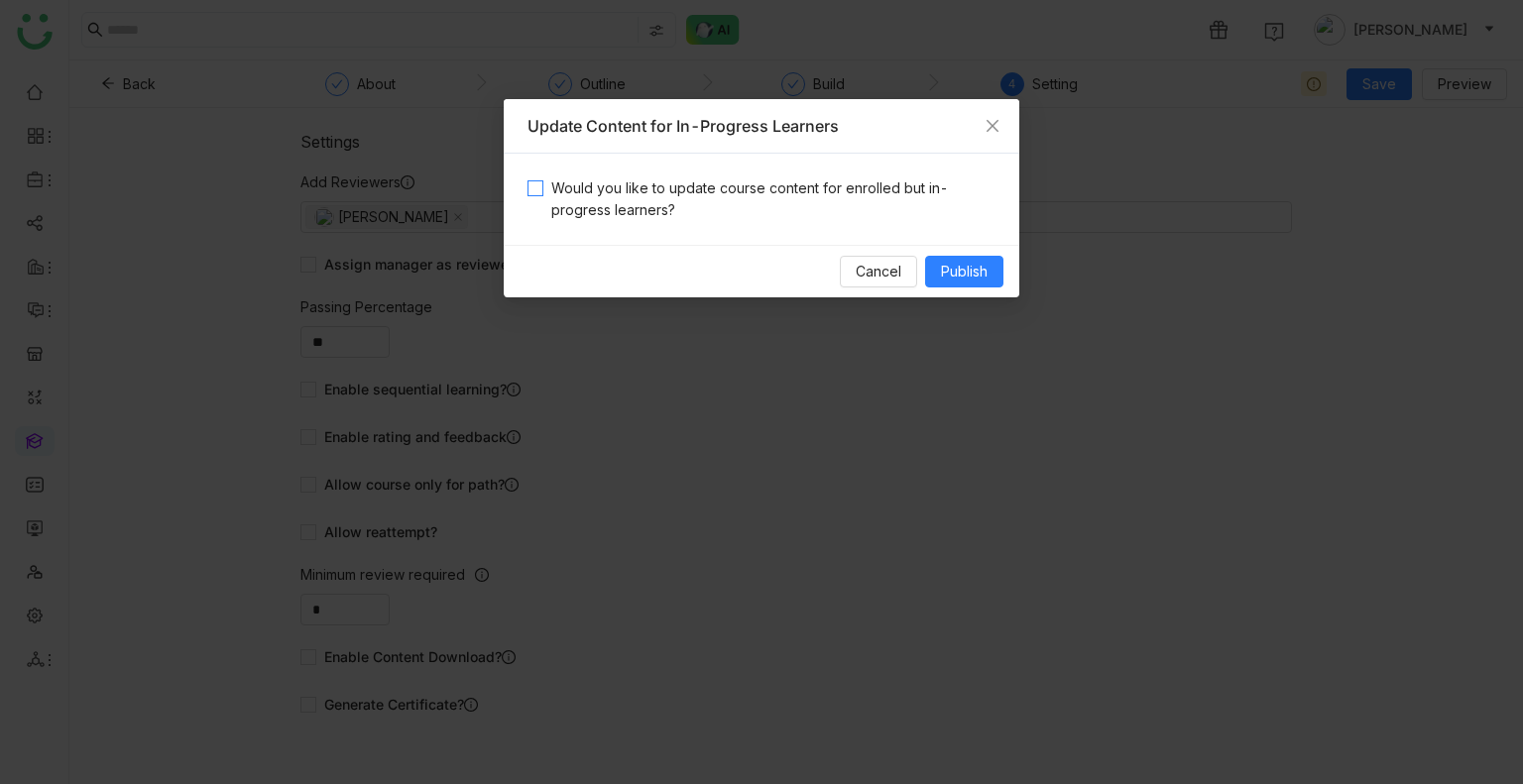 click on "Would you like to update course content for enrolled but in-progress learners?" at bounding box center (769, 199) 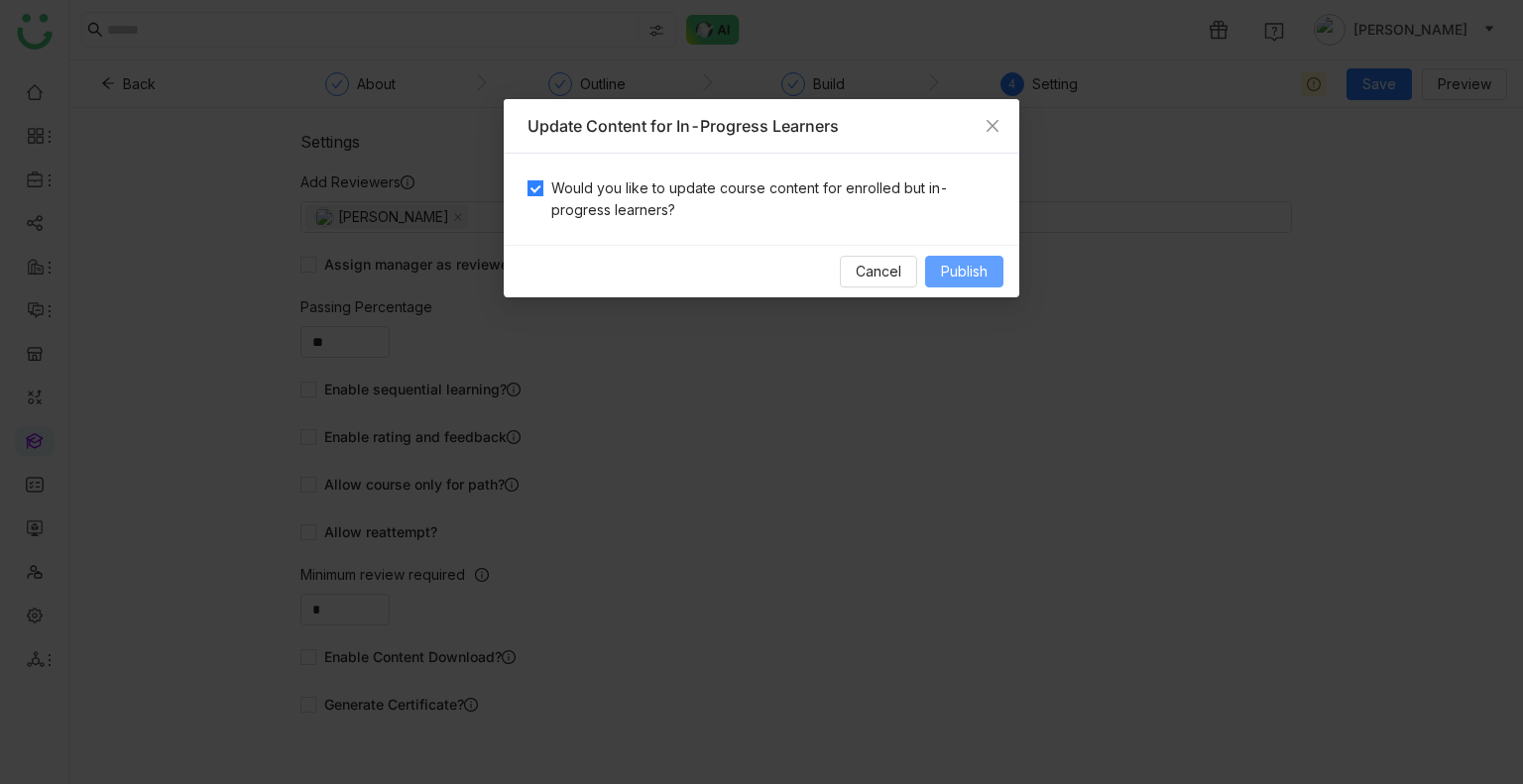 click on "Publish" at bounding box center (964, 272) 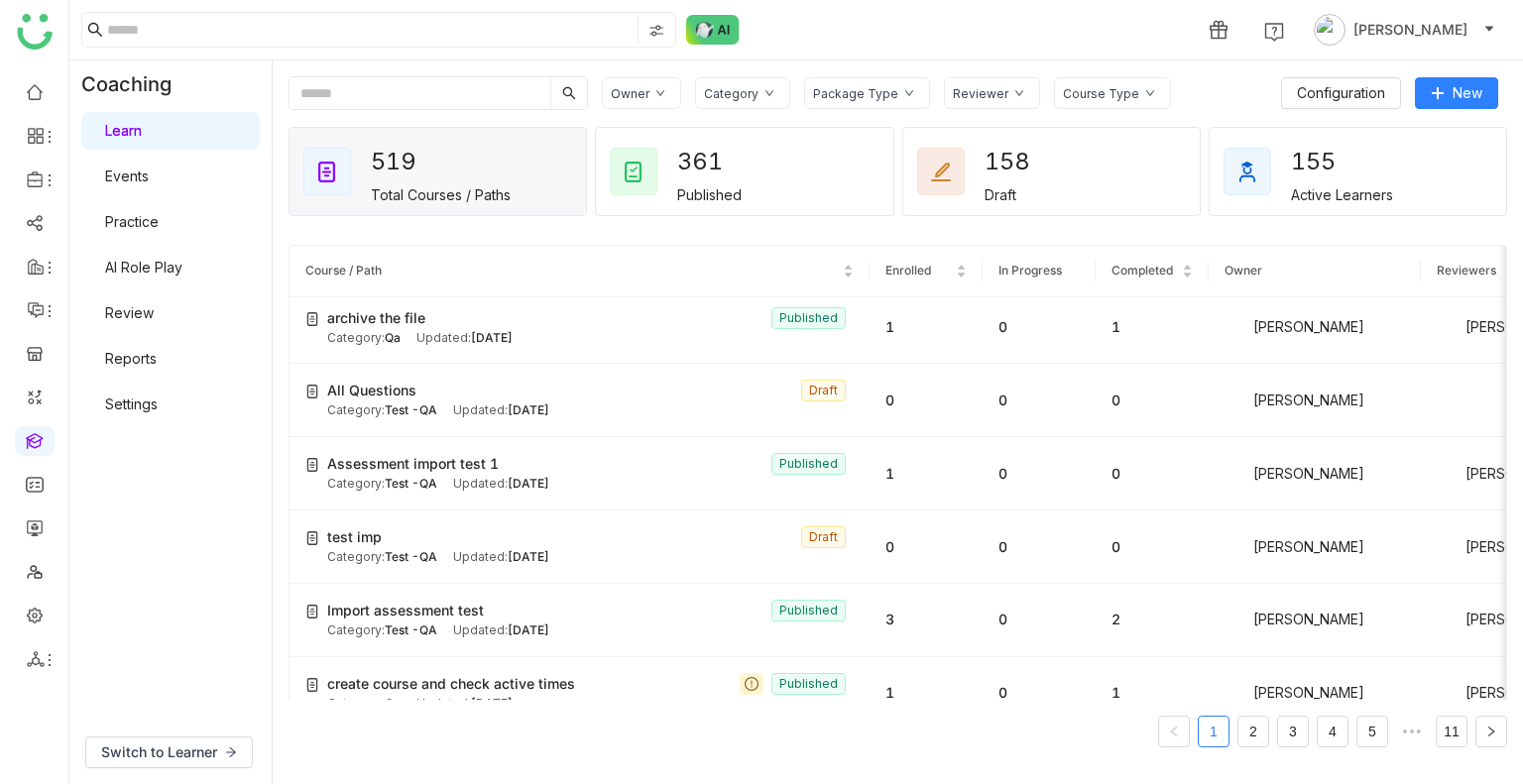 scroll, scrollTop: 2993, scrollLeft: 0, axis: vertical 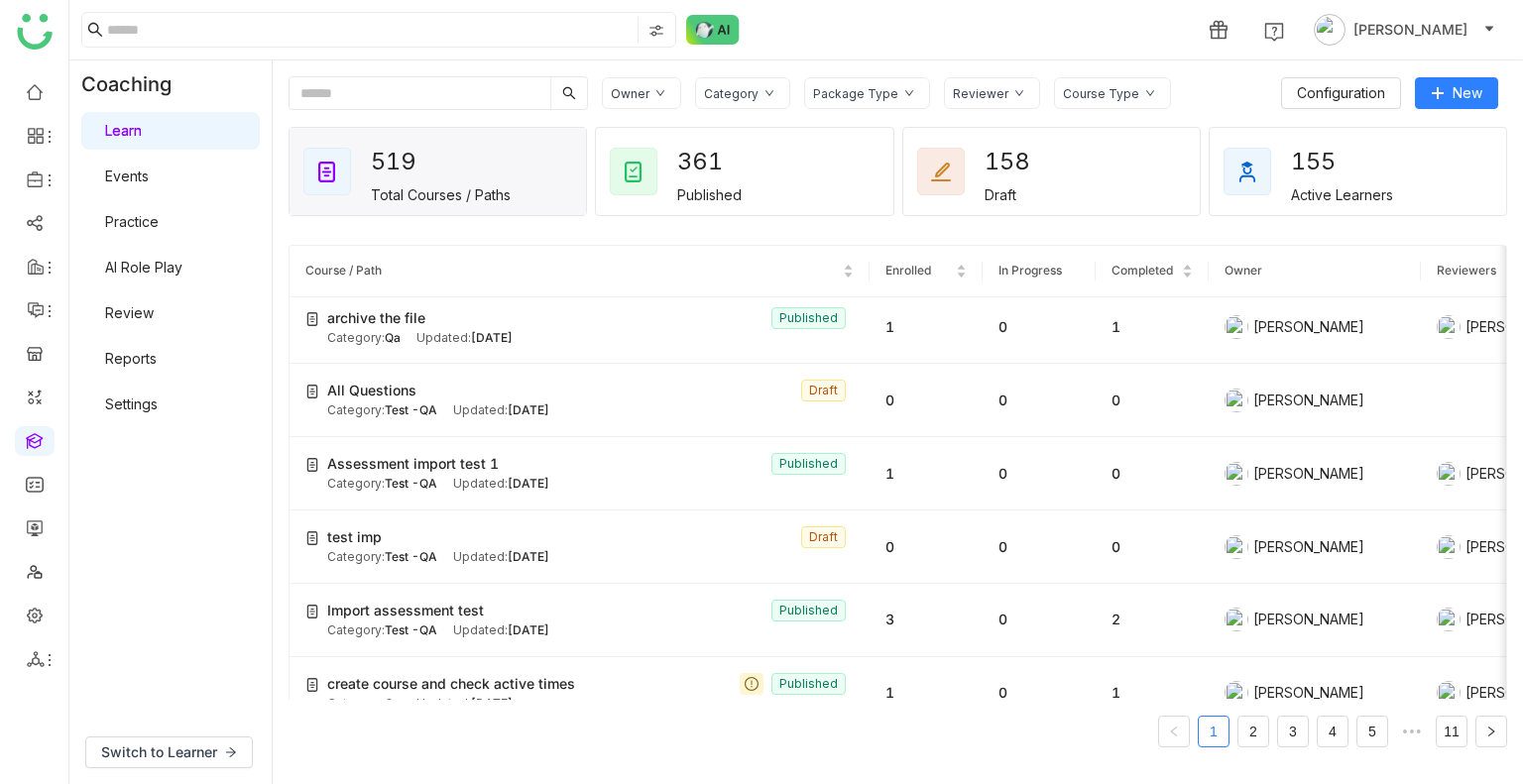 click on "1 [PERSON_NAME]" 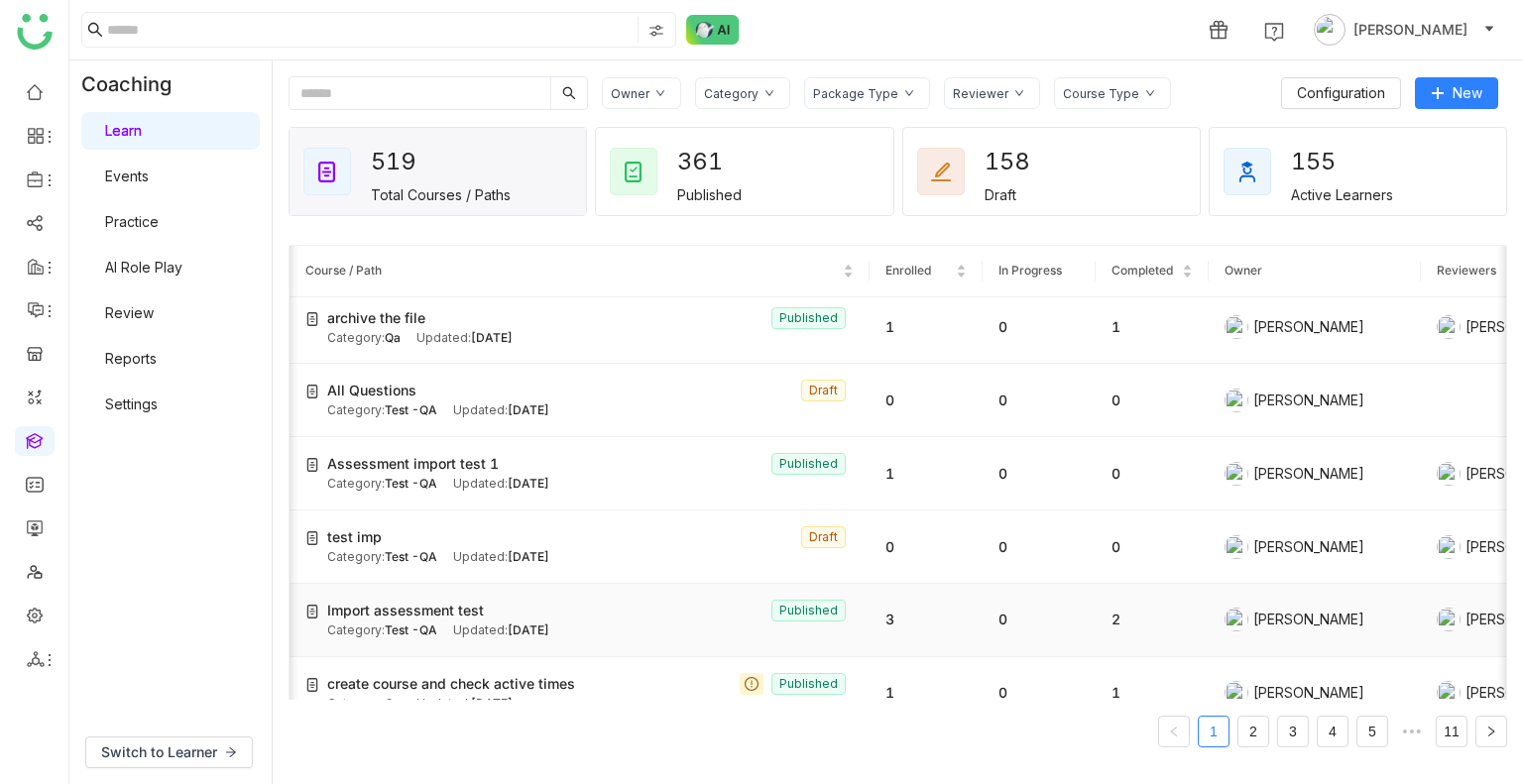 scroll, scrollTop: 3265, scrollLeft: 20, axis: both 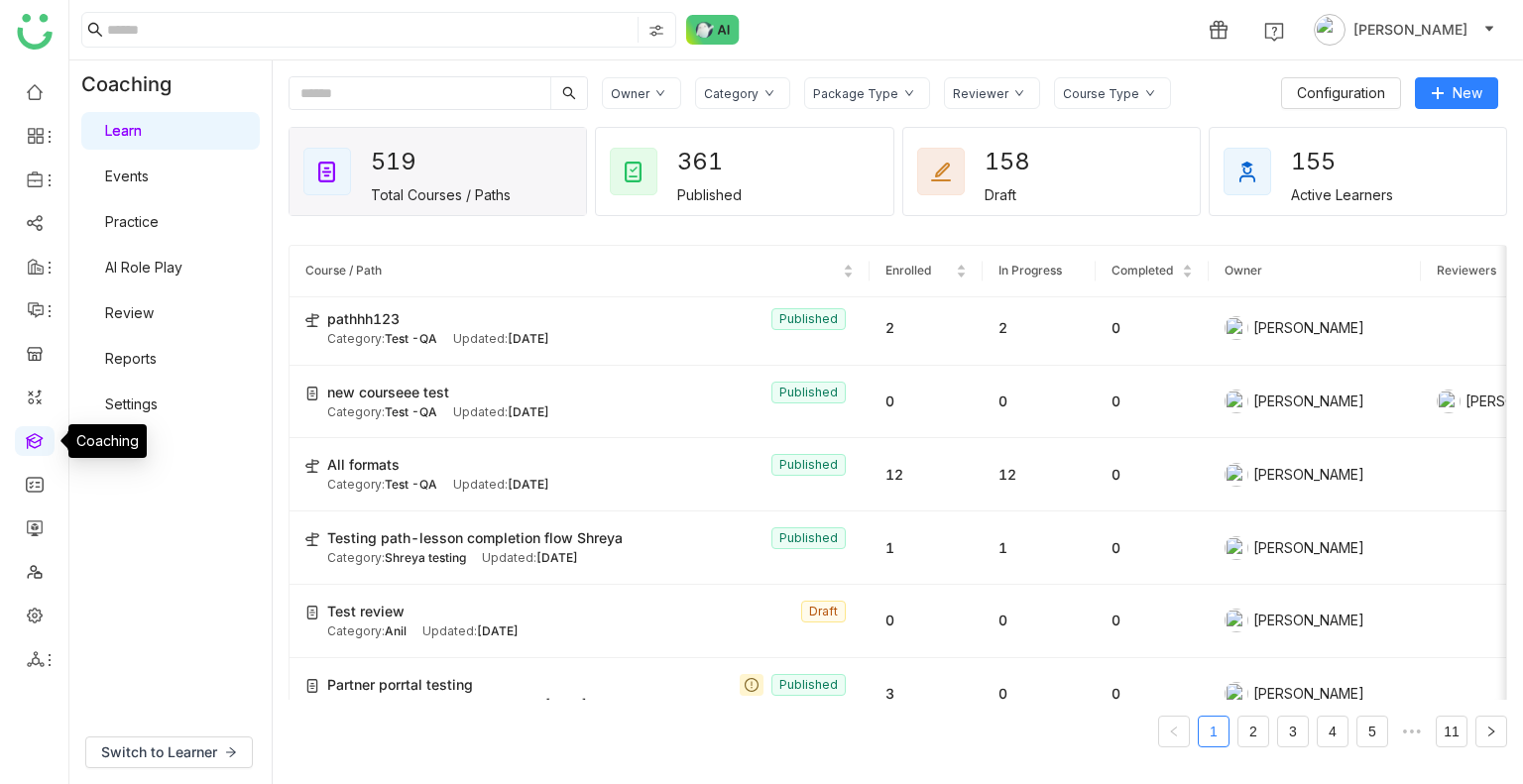 click at bounding box center [35, 439] 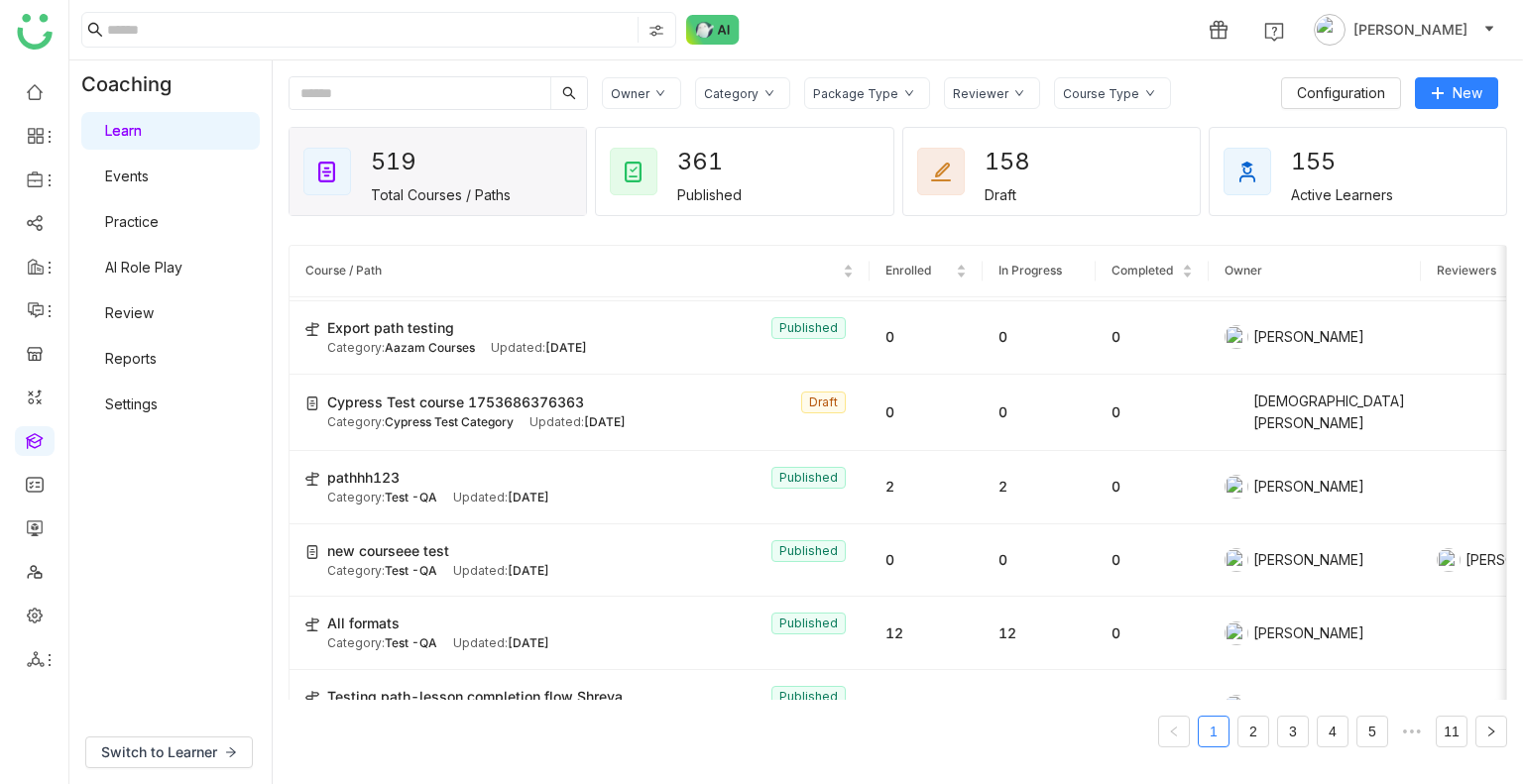 scroll, scrollTop: 837, scrollLeft: 0, axis: vertical 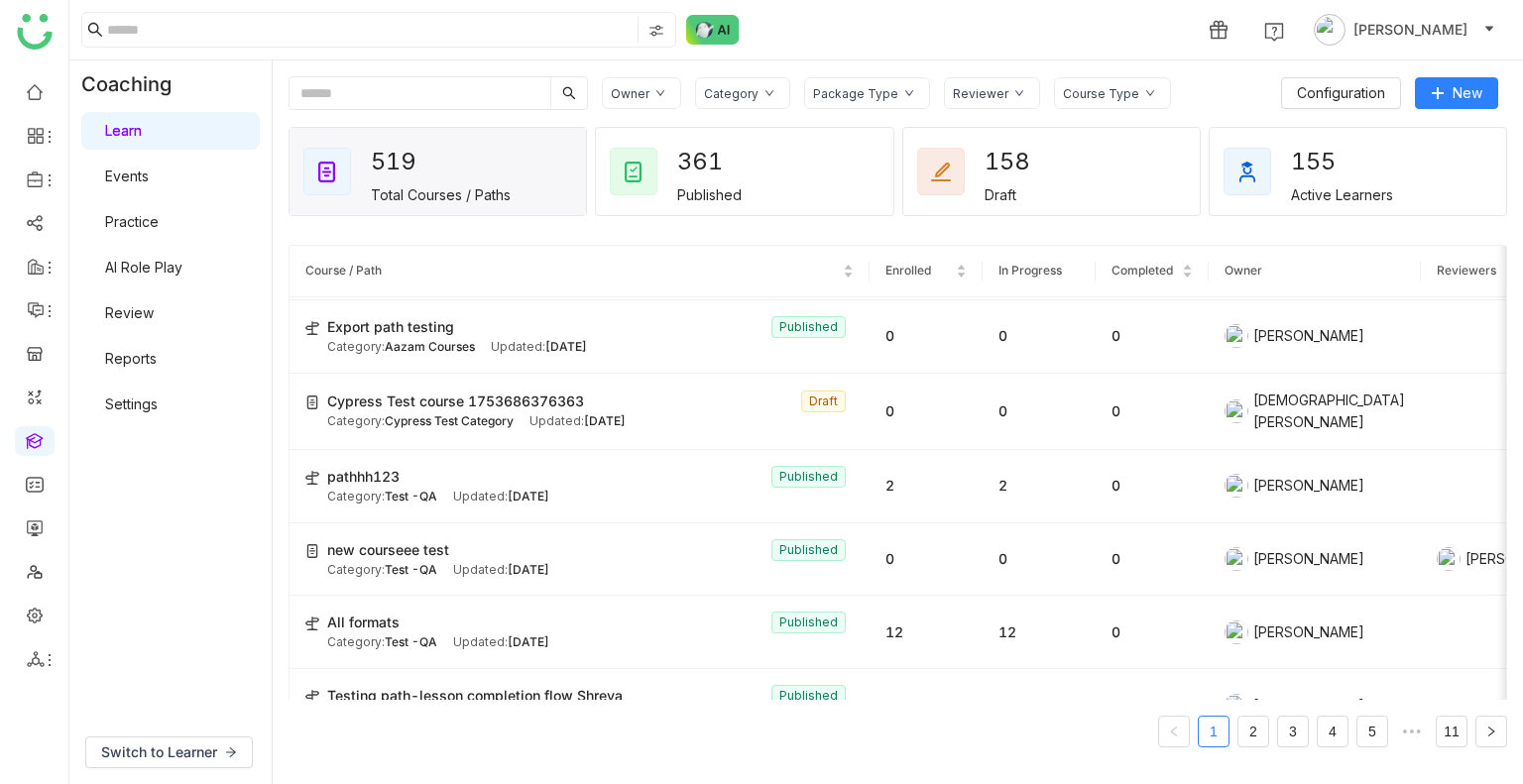 click on "Category" 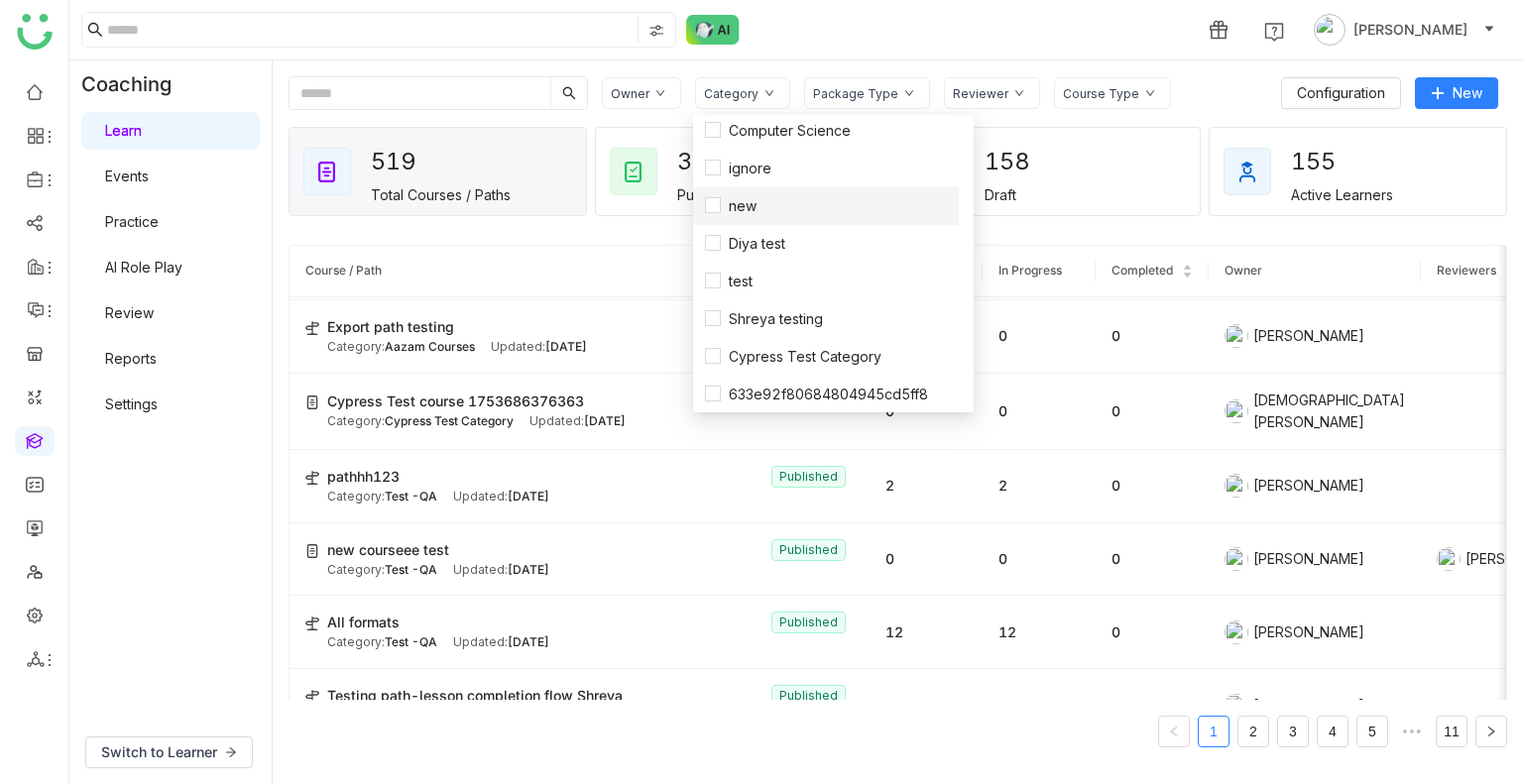 scroll, scrollTop: 83, scrollLeft: 0, axis: vertical 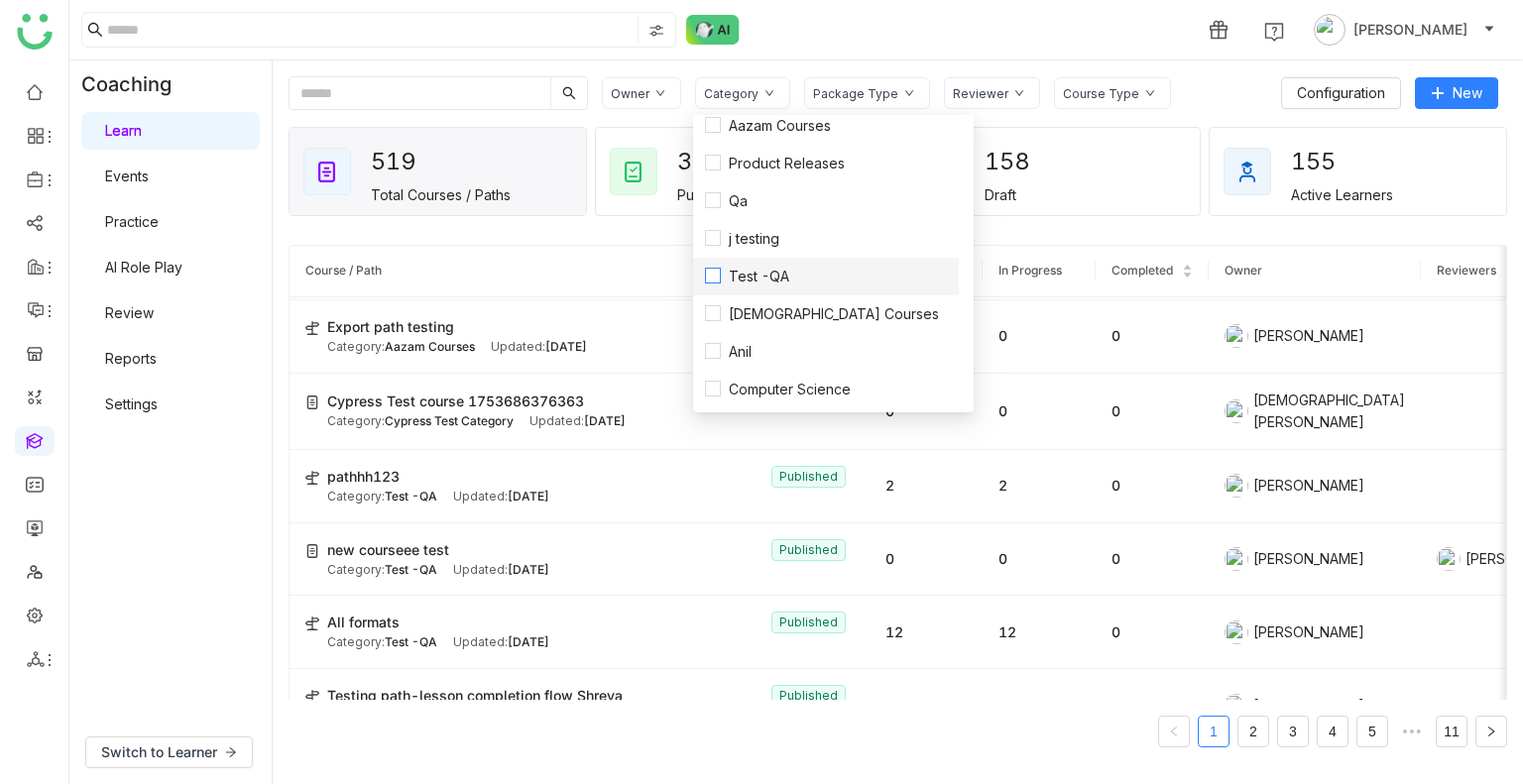 click on "Test -QA" at bounding box center (759, 277) 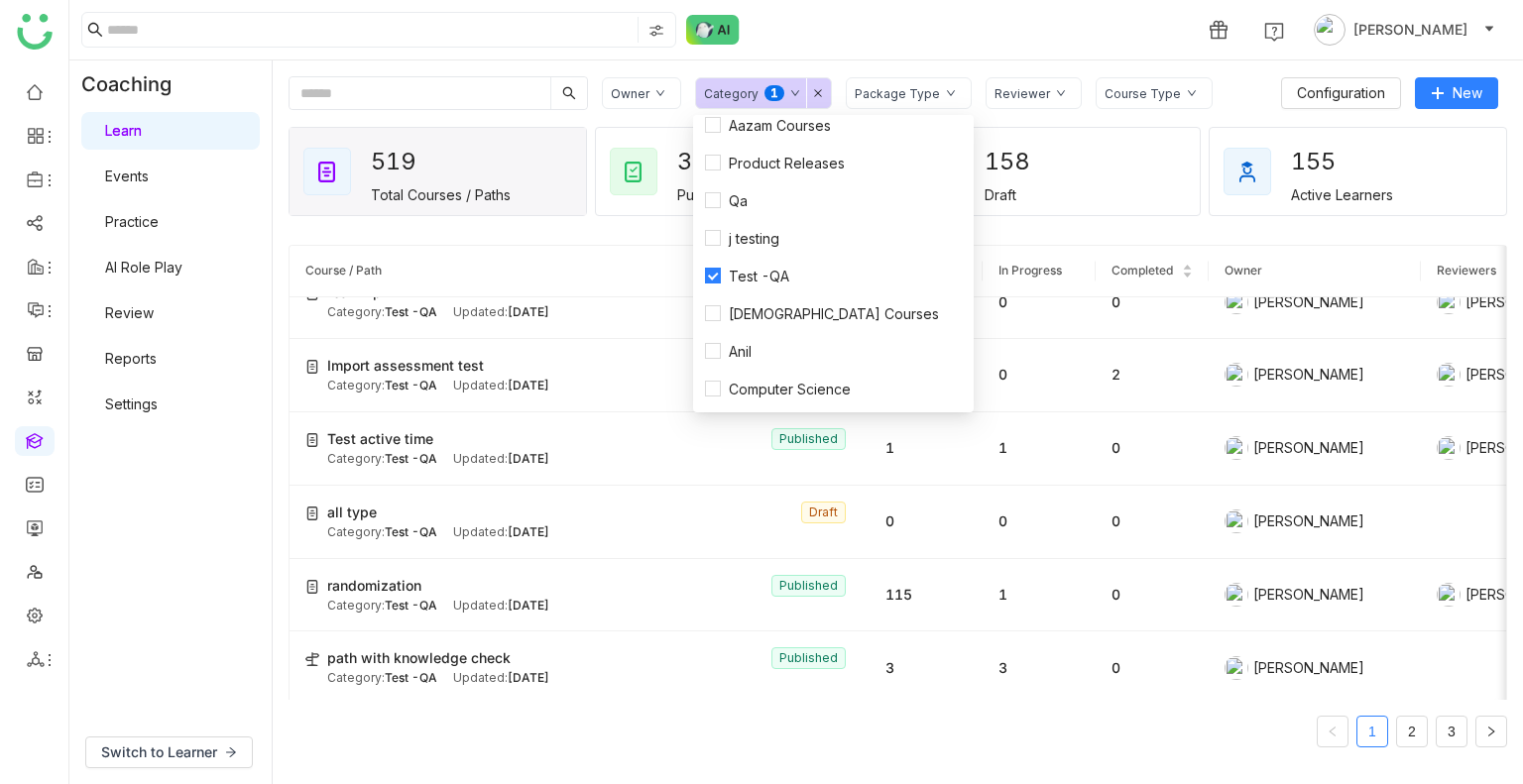 click on "Coaching  Learn   Events   Practice   AI Role Play   Review   Reports   Settings" 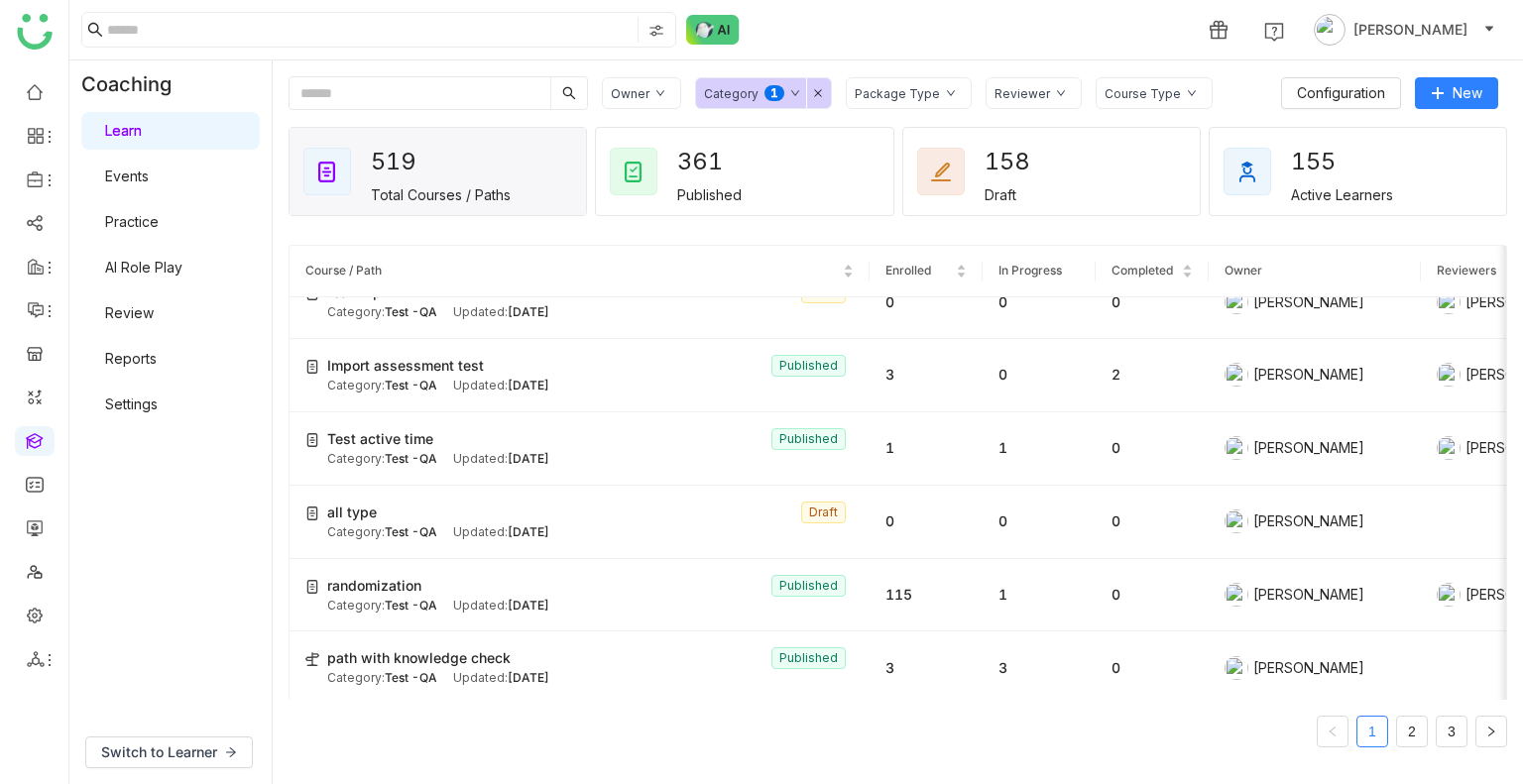 click on "Events" at bounding box center (127, 175) 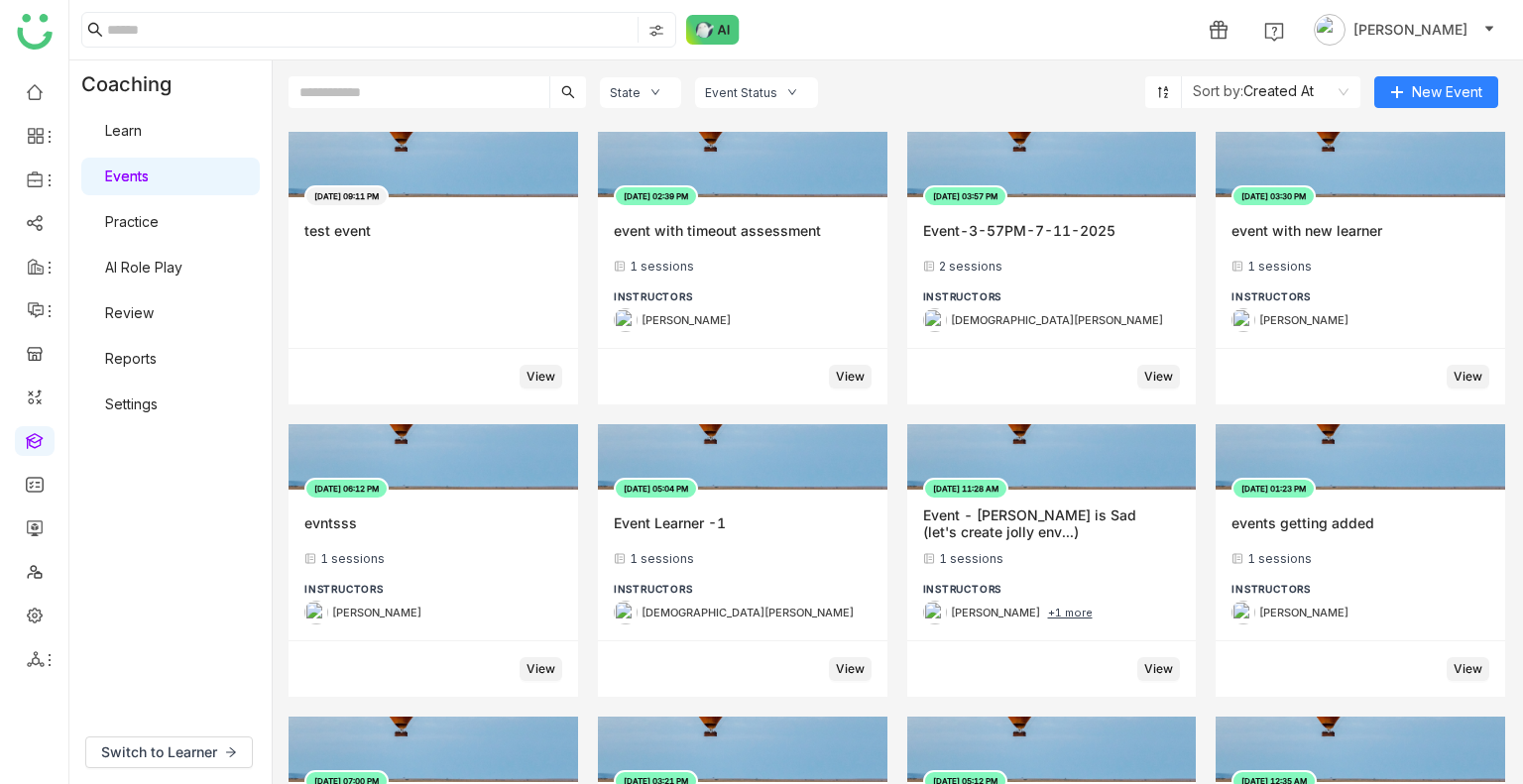 click on "Learn" at bounding box center (123, 130) 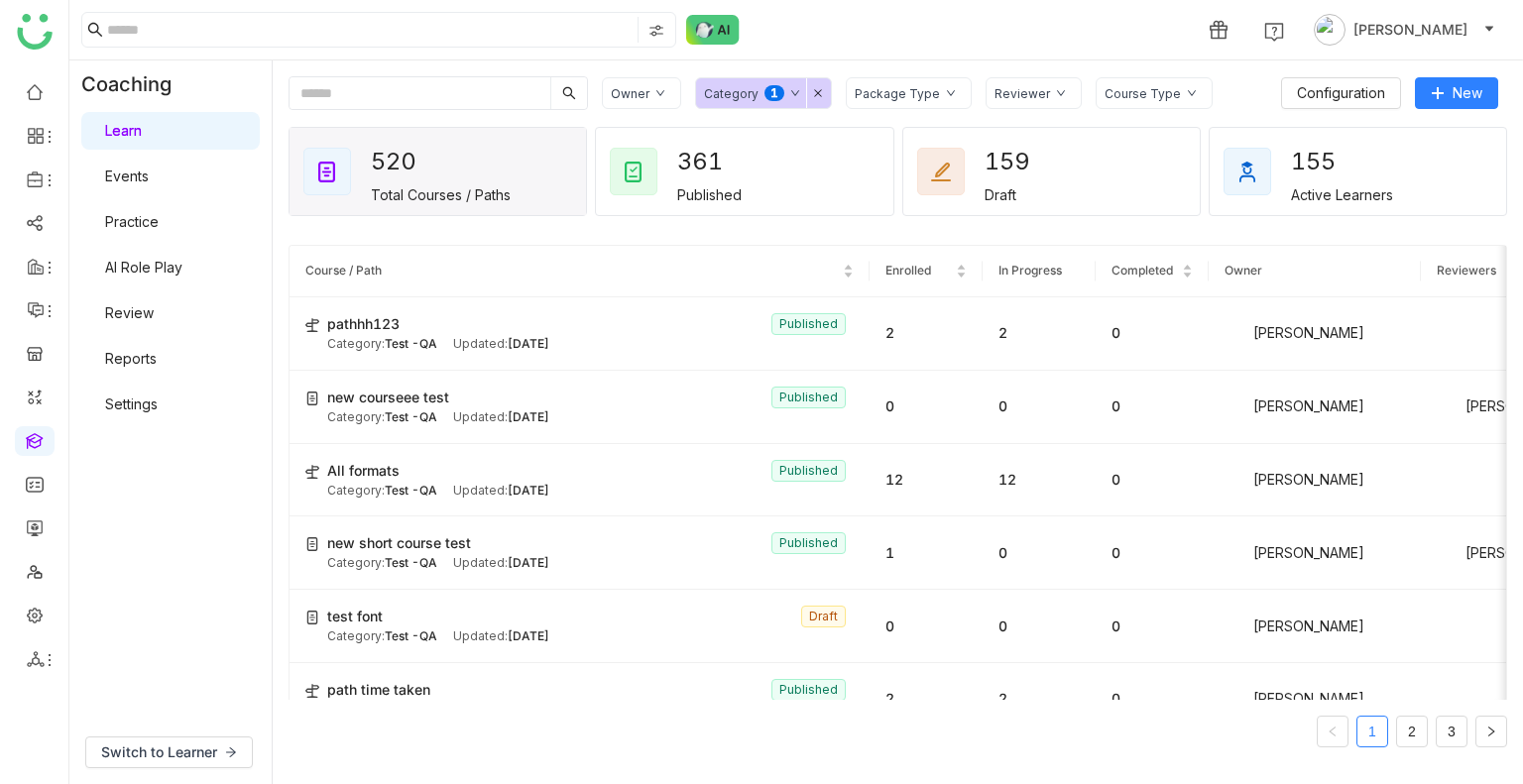 click on "Category  0   1   2   3   4   5   6   7   8   9" 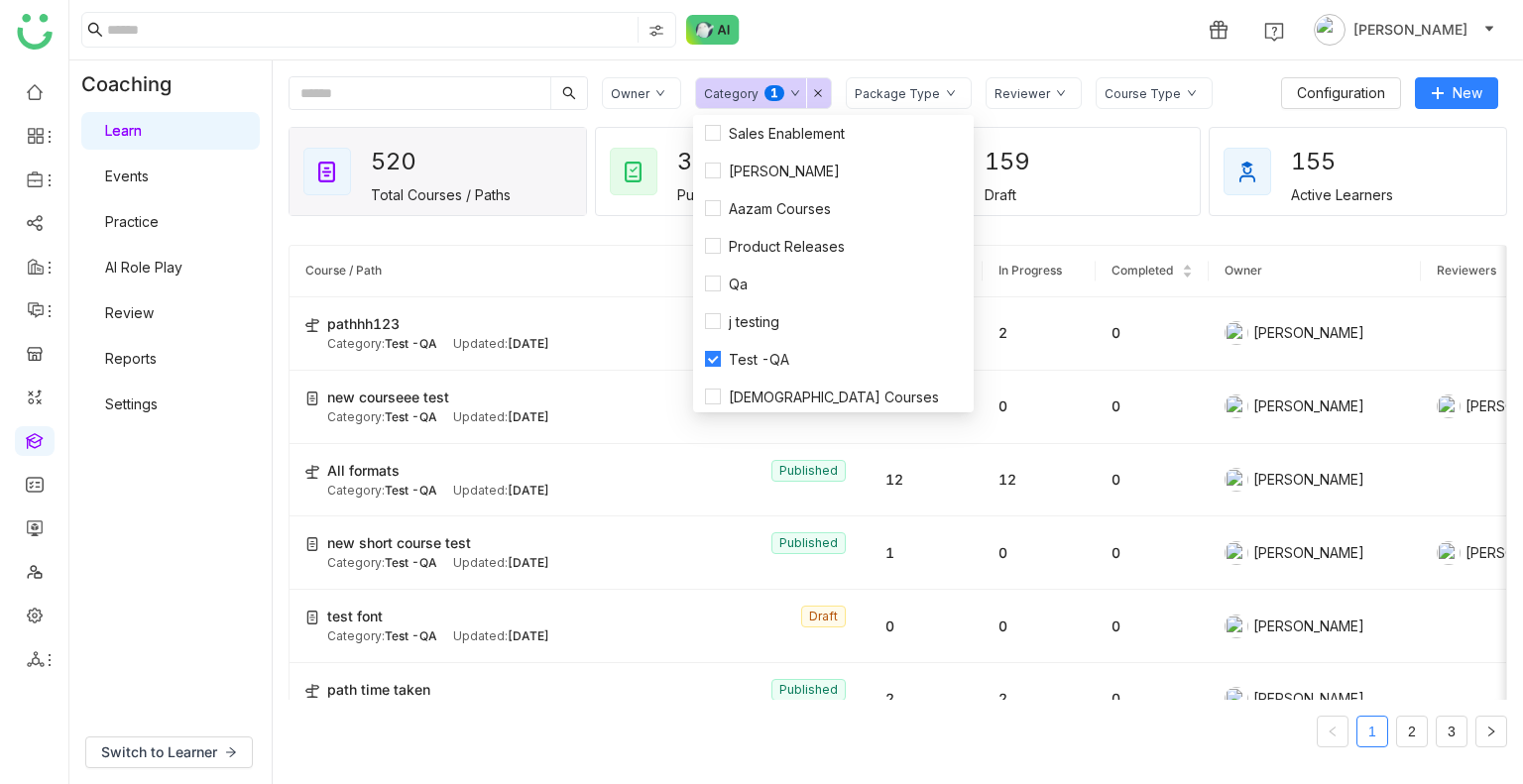 click on "Owner Category  0   1   2   3   4   5   6   7   8   9  Package Type Reviewer Course Type  Configuration   New   520   Total Courses / Paths   361   Published   159   Draft   155   Active Learners  Course / Path Enrolled In Progress Completed Owner Reviewers pathhh123  Published Category:  Test -QA Updated:   Jul 28, 2025 2 2 0  Uday Bhanu  new courseee test   Published Category:  Test -QA Updated:   Jul 28, 2025 0 0 0  Uday Bhanu   Uday Bhanu  All formats  Published Category:  Test -QA Updated:   Jul 28, 2025 12 12 0  Uday Bhanu  new short course test   Published Category:  Test -QA Updated:   Jul 25, 2025 1 0 0  Uday Bhanu   Uday Bhanu  test font  Draft Category:  Test -QA Updated:   Jul 25, 2025 0 0 0  Uday Bhanu  path time taken  Published Category:  Test -QA Updated:   Jul 24, 2025 2 2 0  Uday Bhanu  scorm package  Published Category:  Test -QA Updated:   Jul 24, 2025 1 0 1  Uday Bhanu   Uday Bhanu  time taken   Published Category:  Test -QA Updated:   Jul 24, 2025 3 3 0  Uday Bhanu   Uday Bhanu  Test -QA" 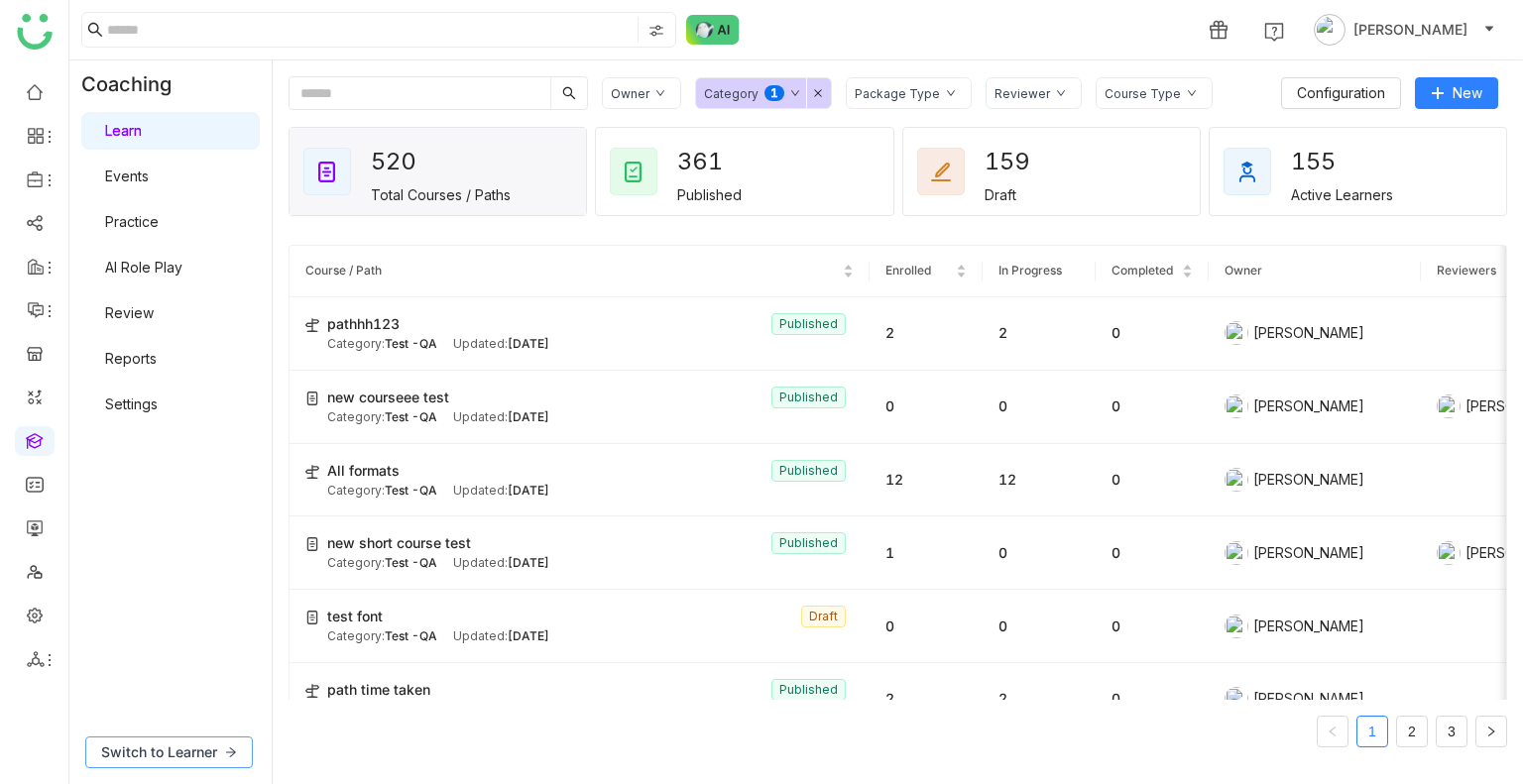 click on "Switch to Learner" 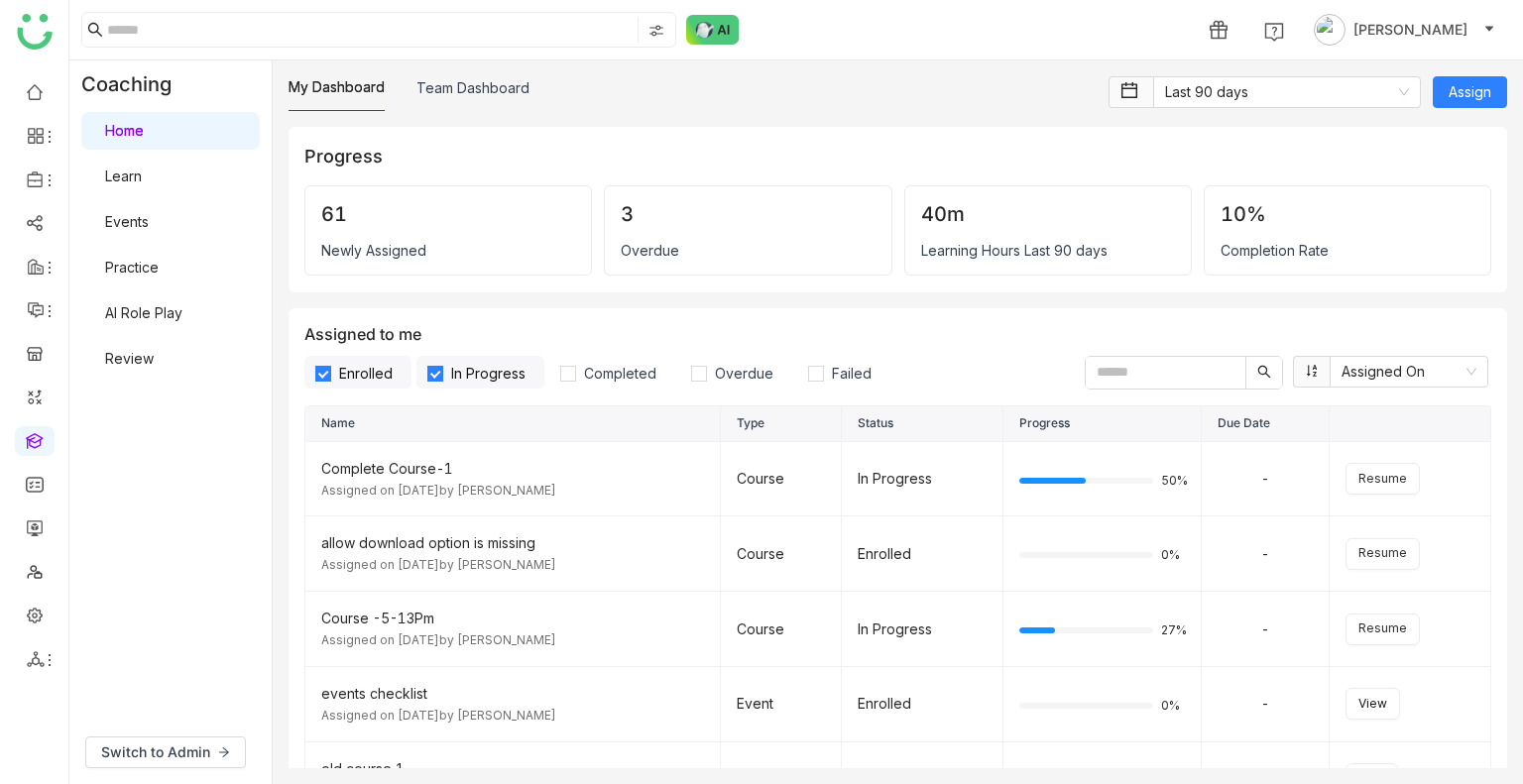 click on "Learn" at bounding box center [123, 175] 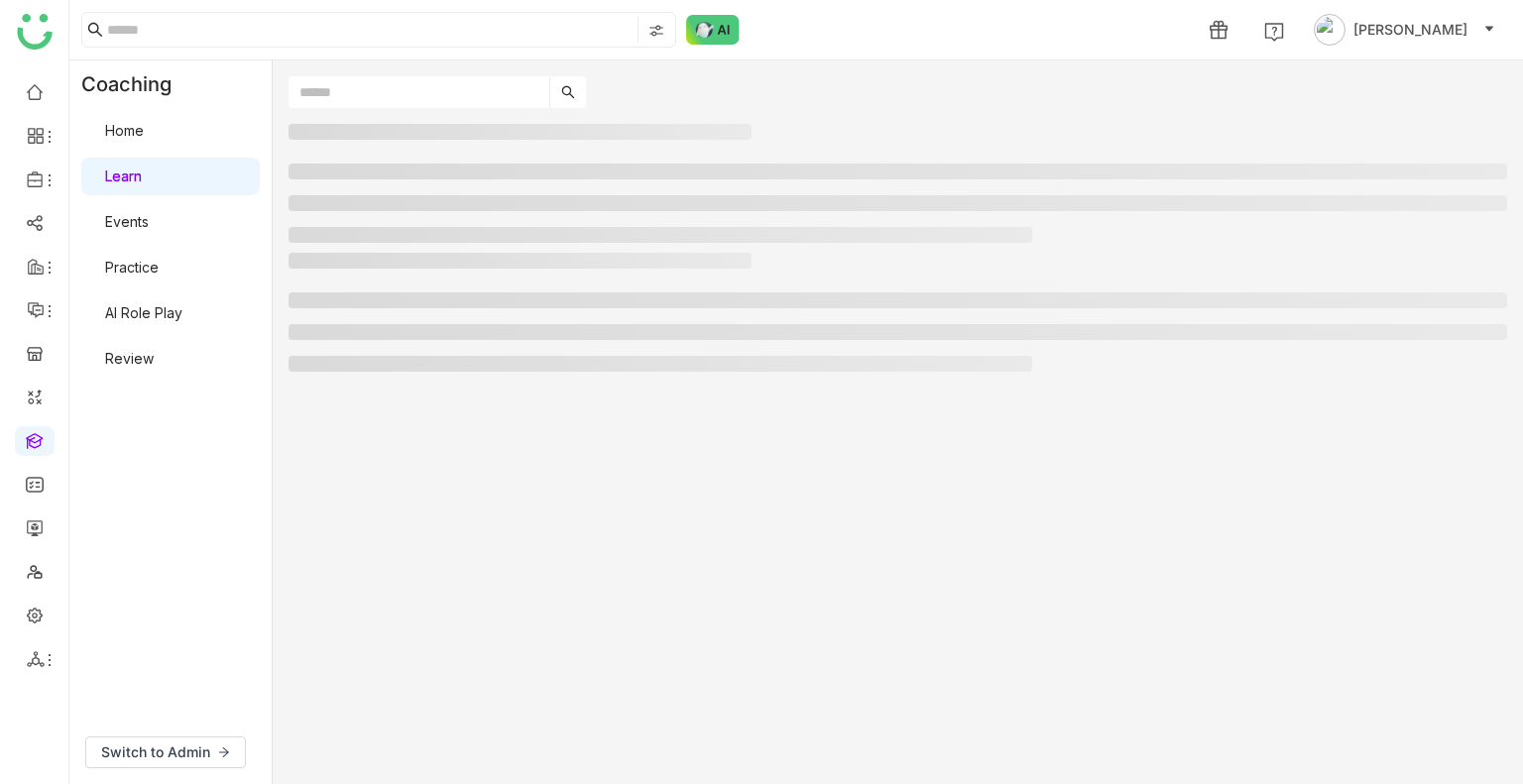 click on "Learn" at bounding box center (123, 175) 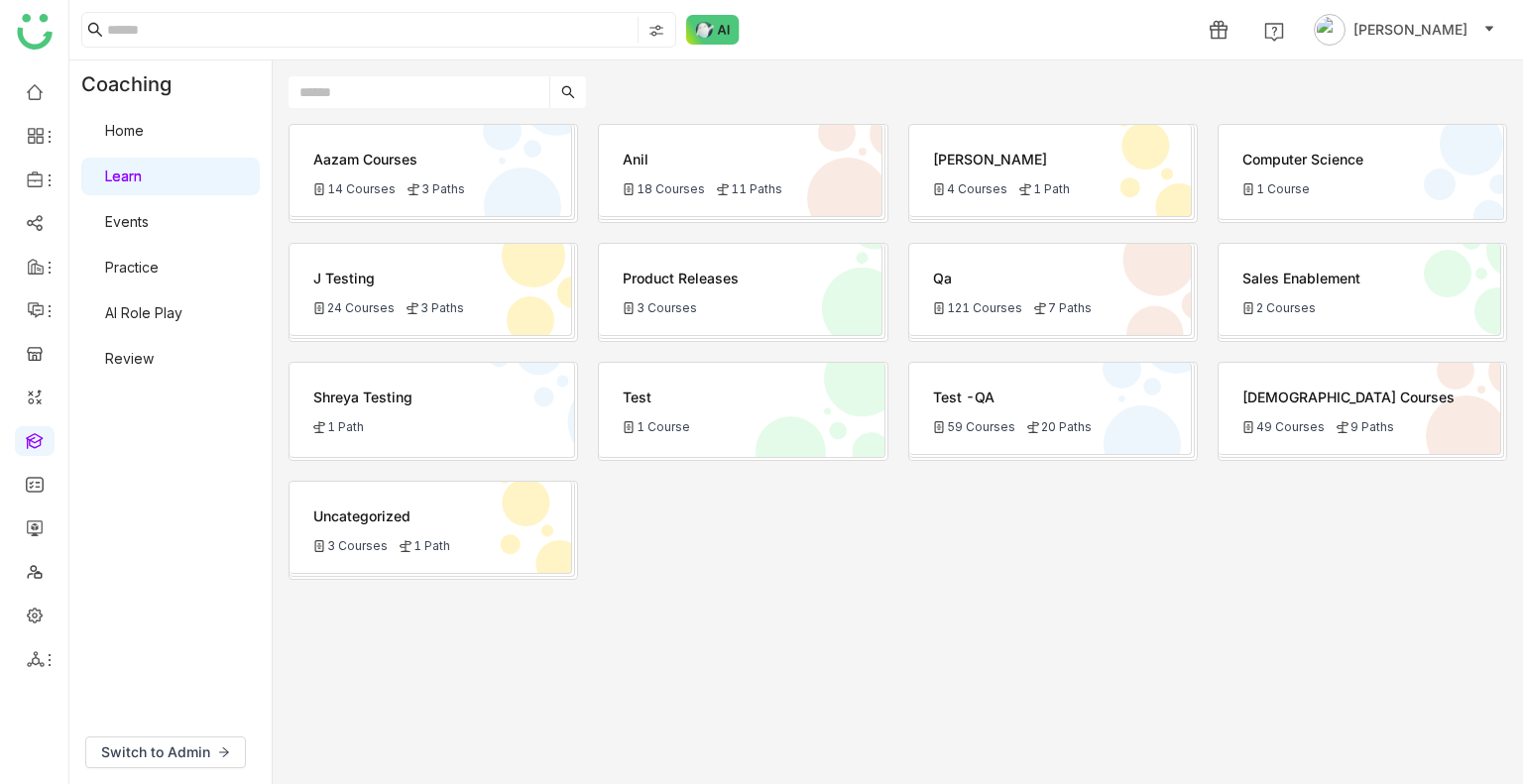 click on "Test -QA
59 Courses
20 Paths" 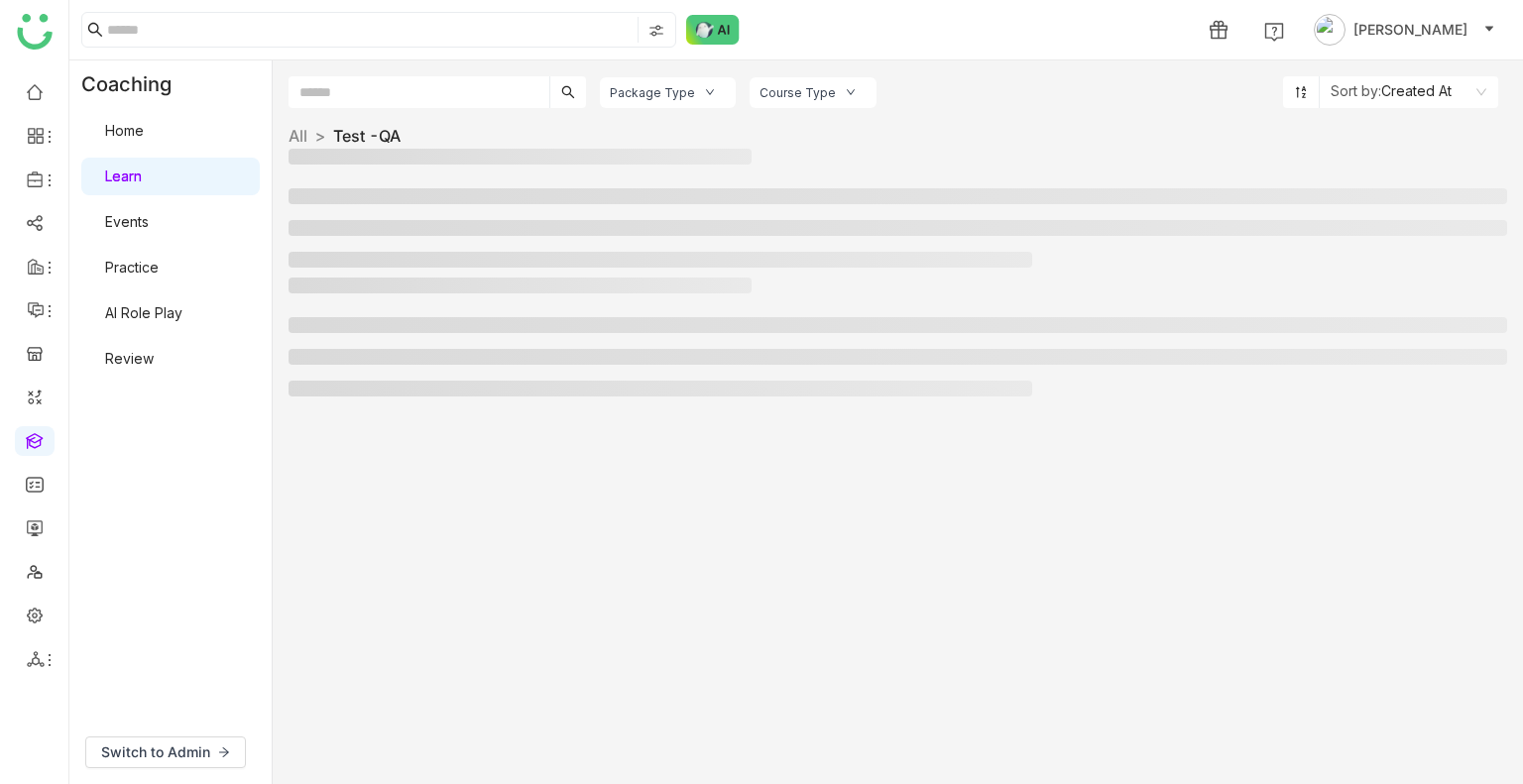 click on "Package Type Course Type Sort by:  Created At  All  >   Test -QA   >" 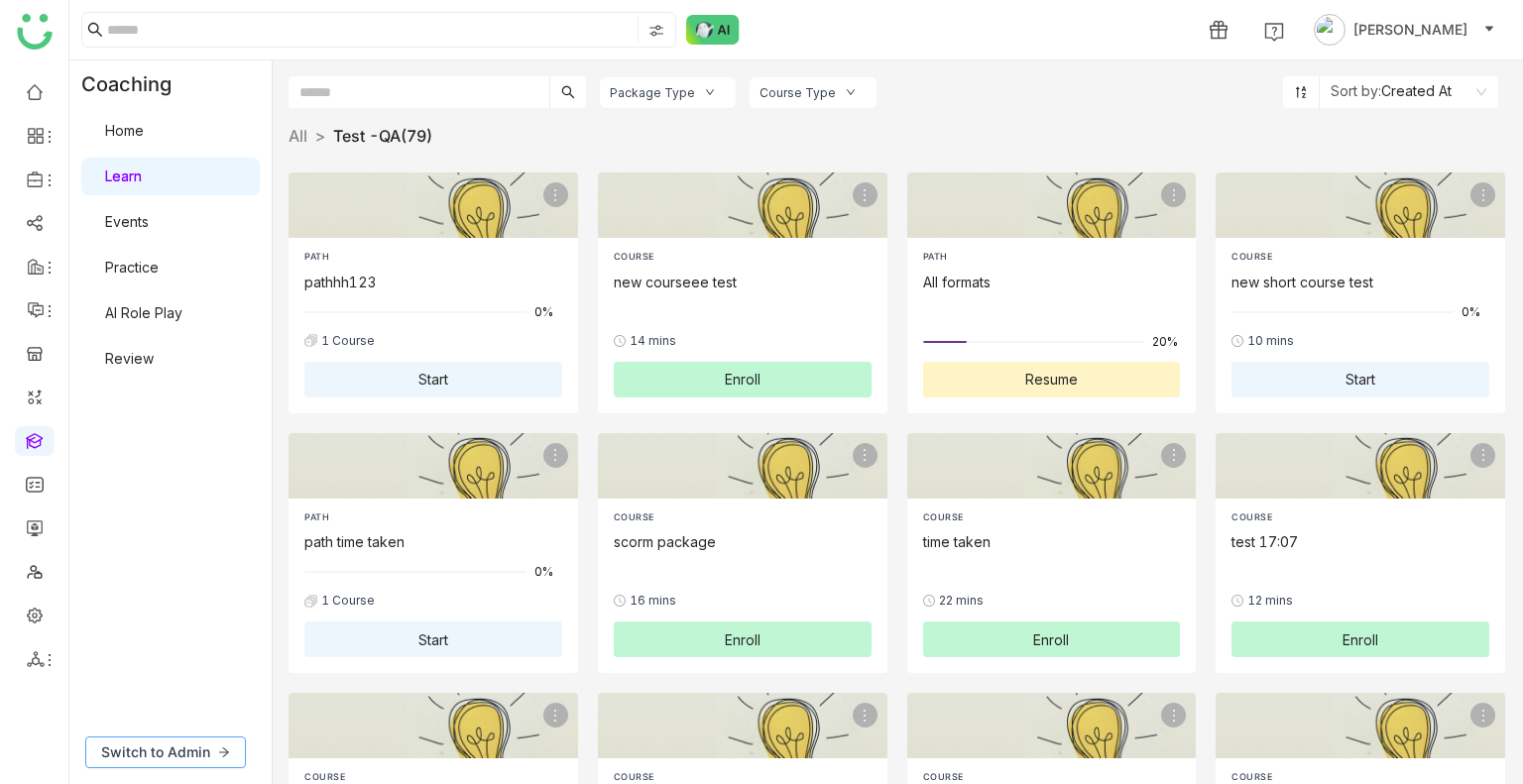 click on "Switch to Admin" 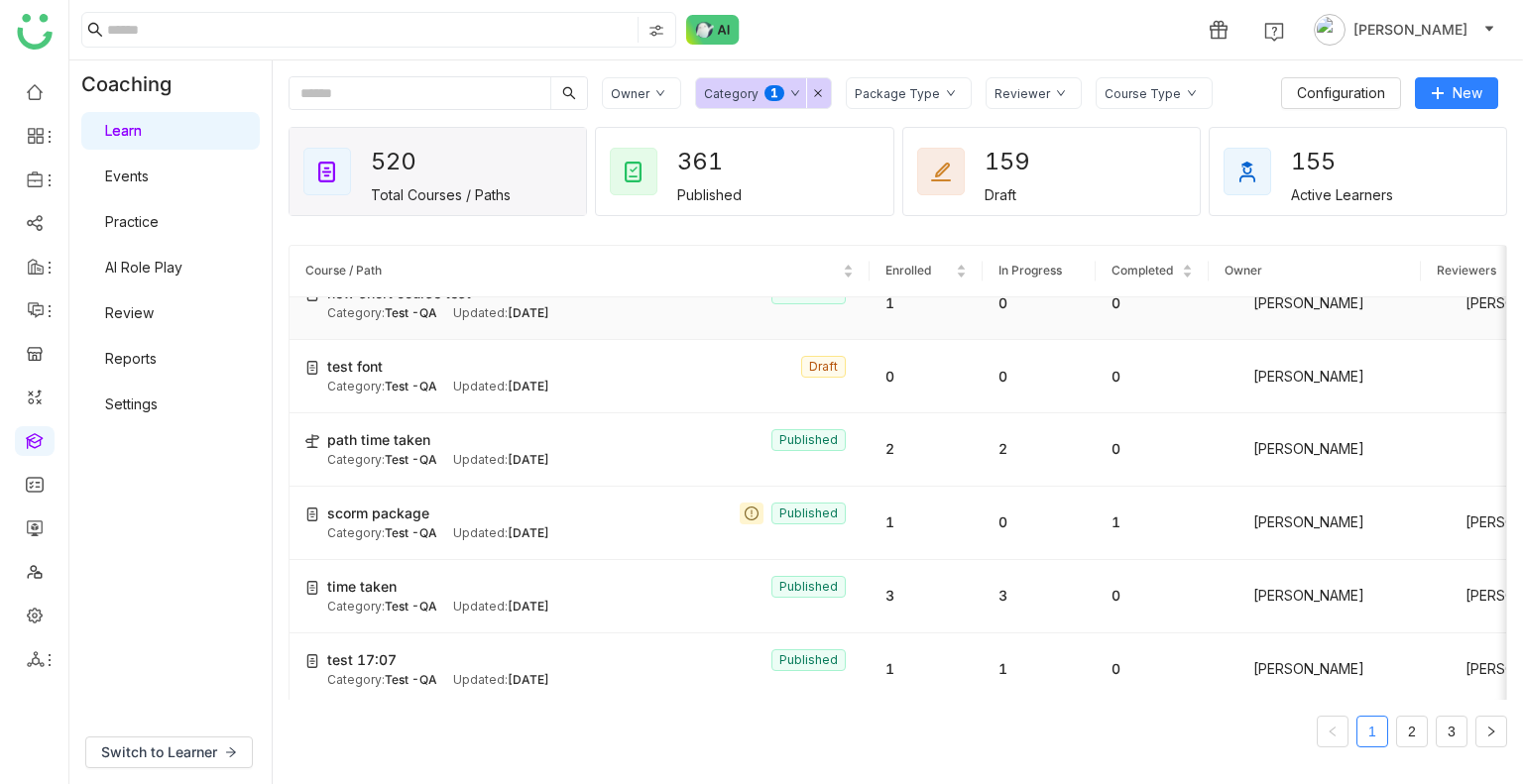 scroll, scrollTop: 256, scrollLeft: 0, axis: vertical 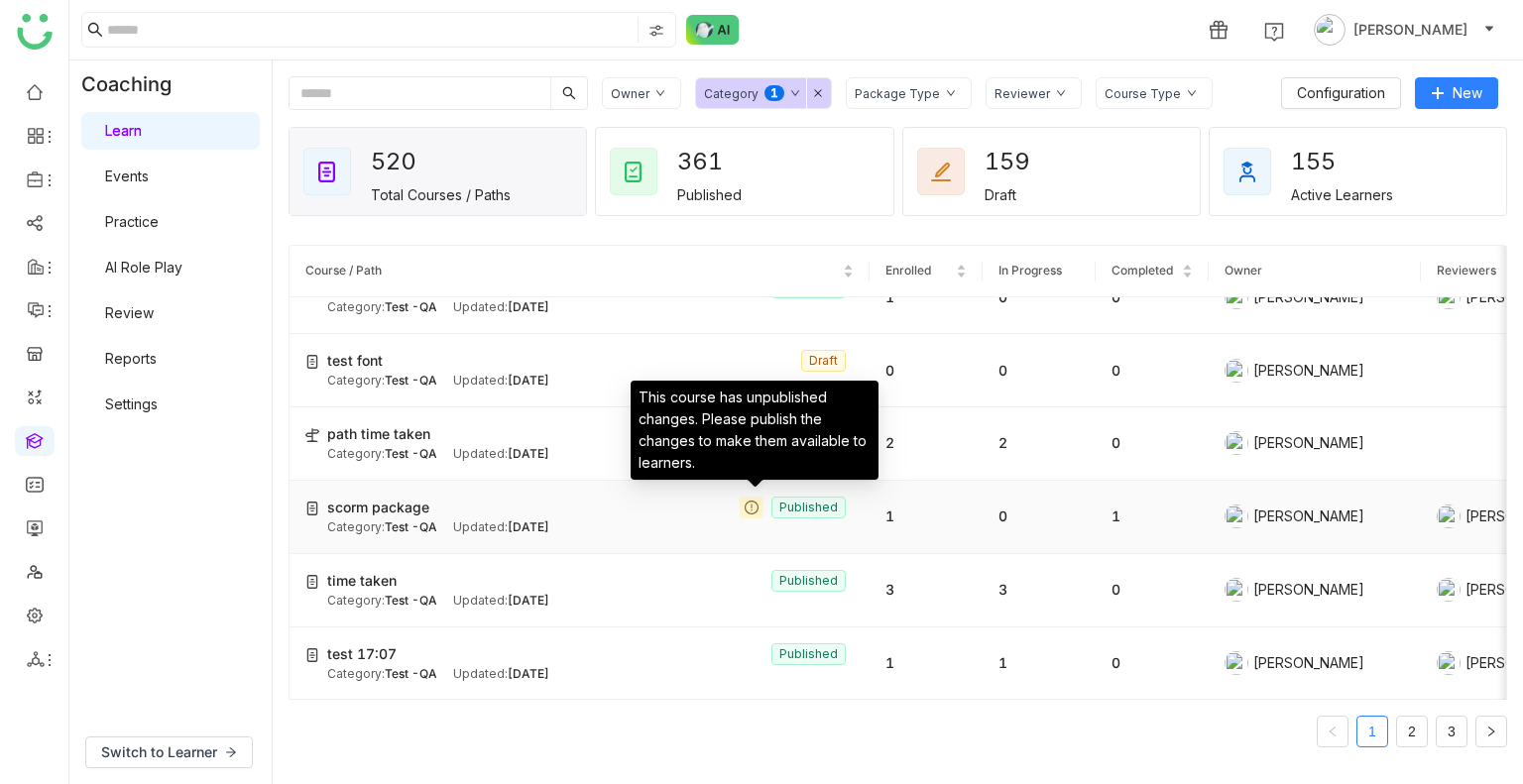 click 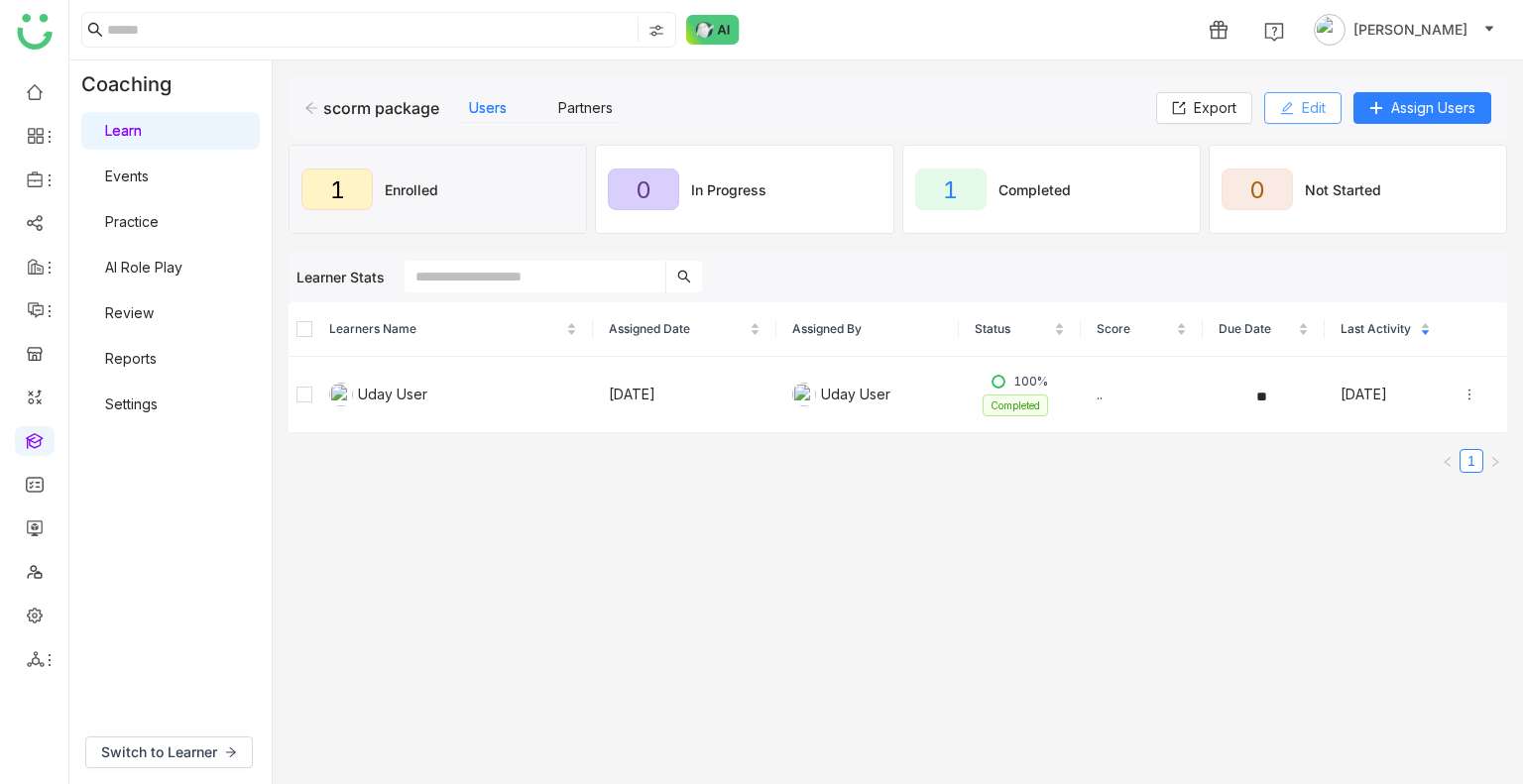 click on "Edit" 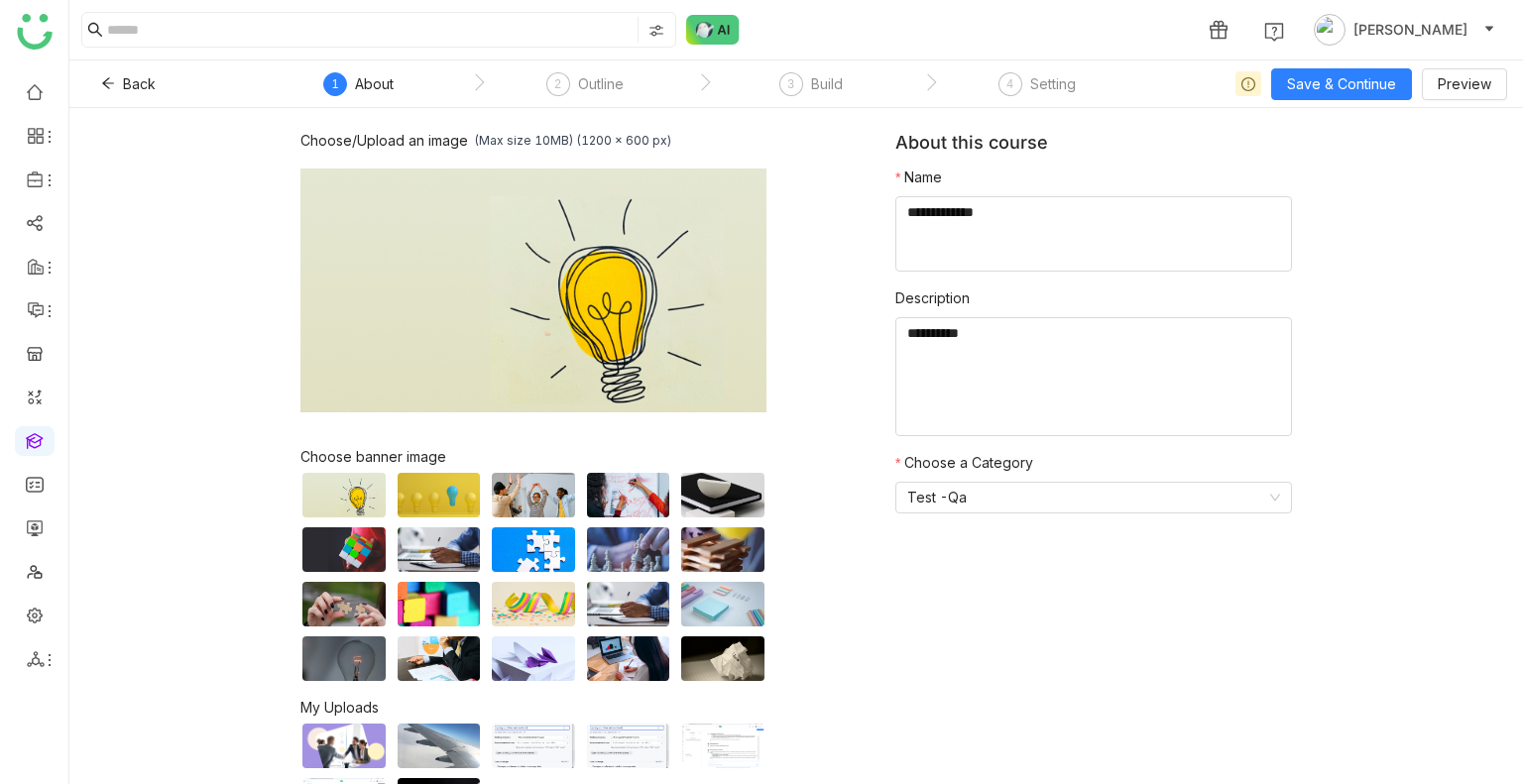 click on "4  Setting" 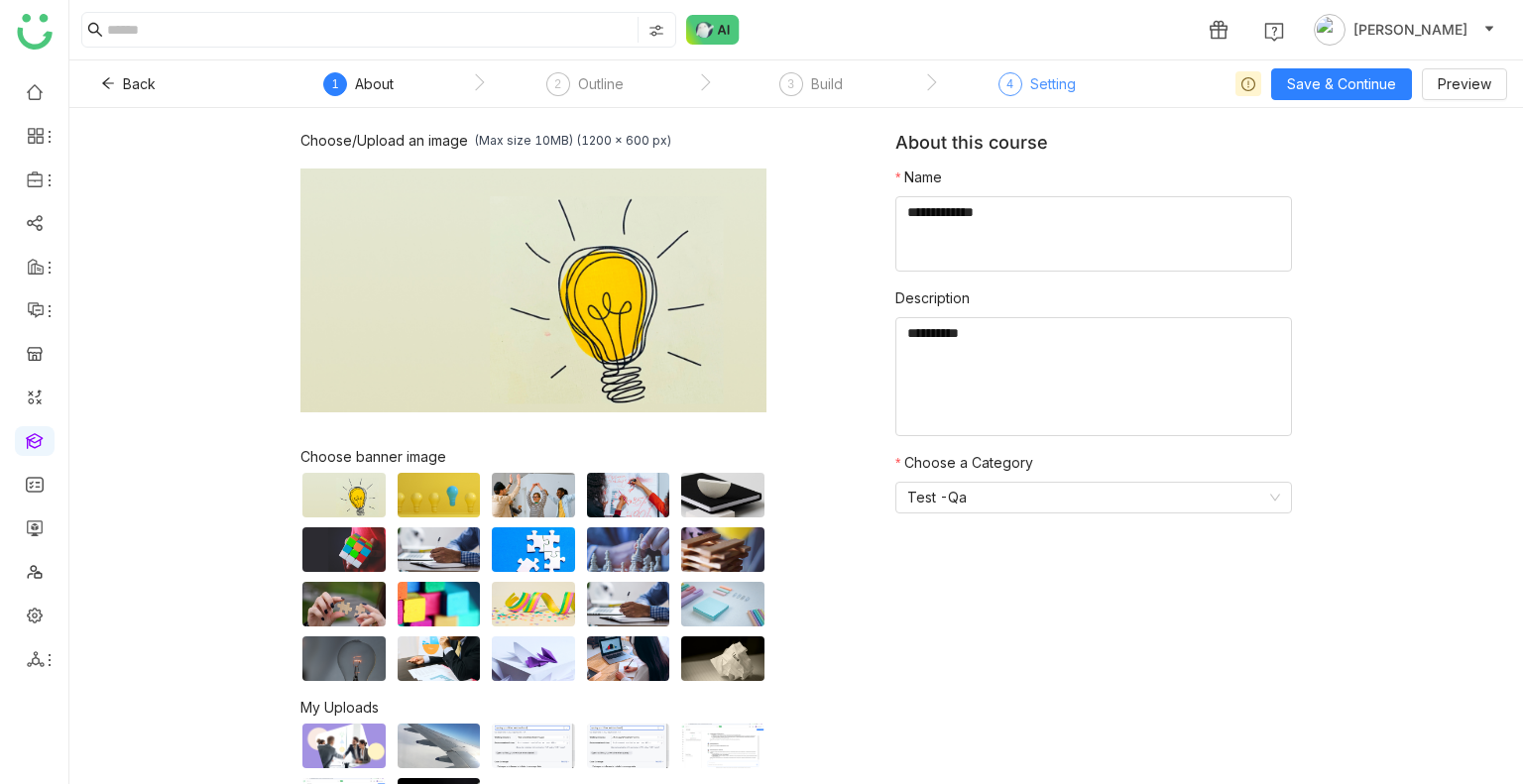 click on "Setting" 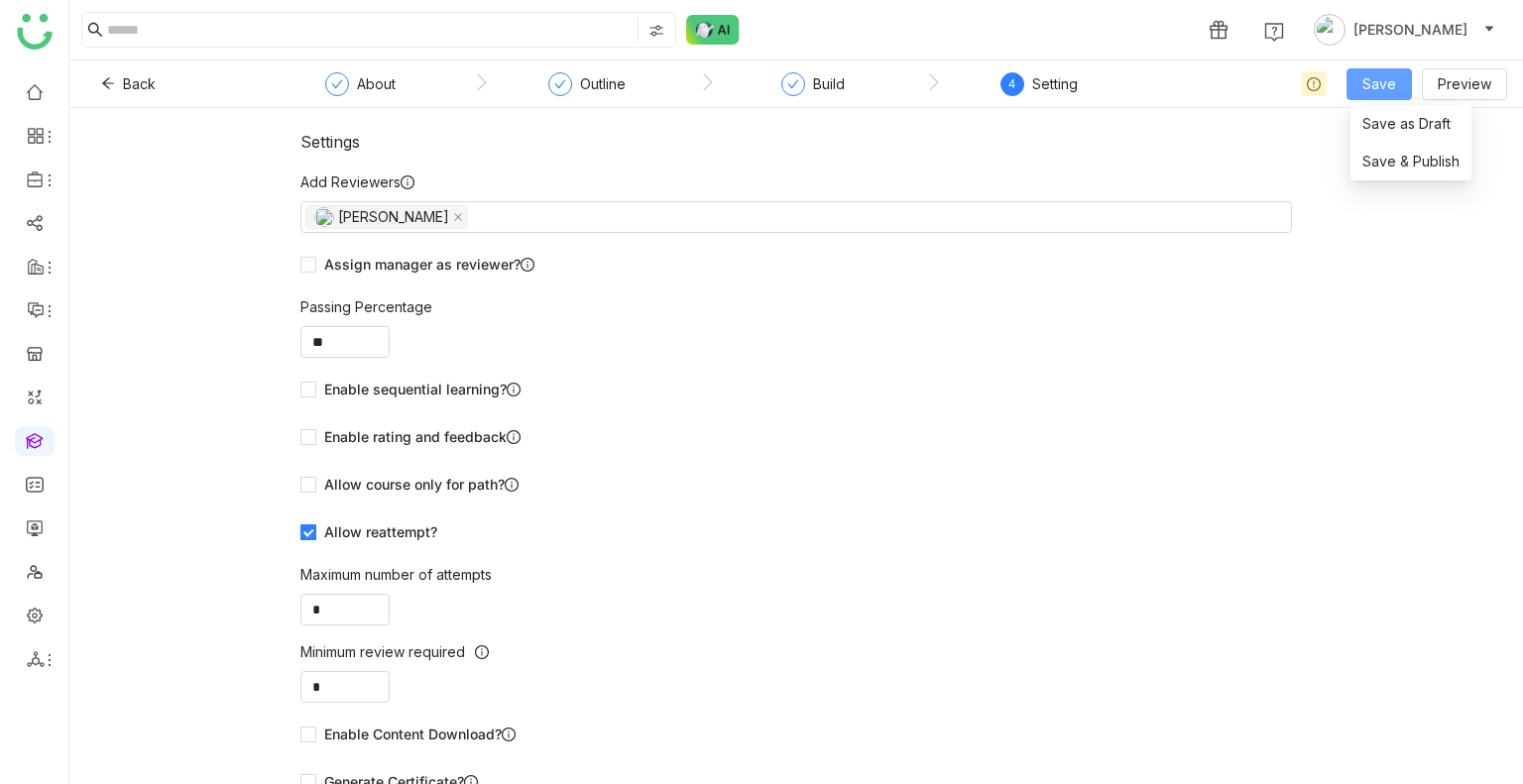 click on "Save" 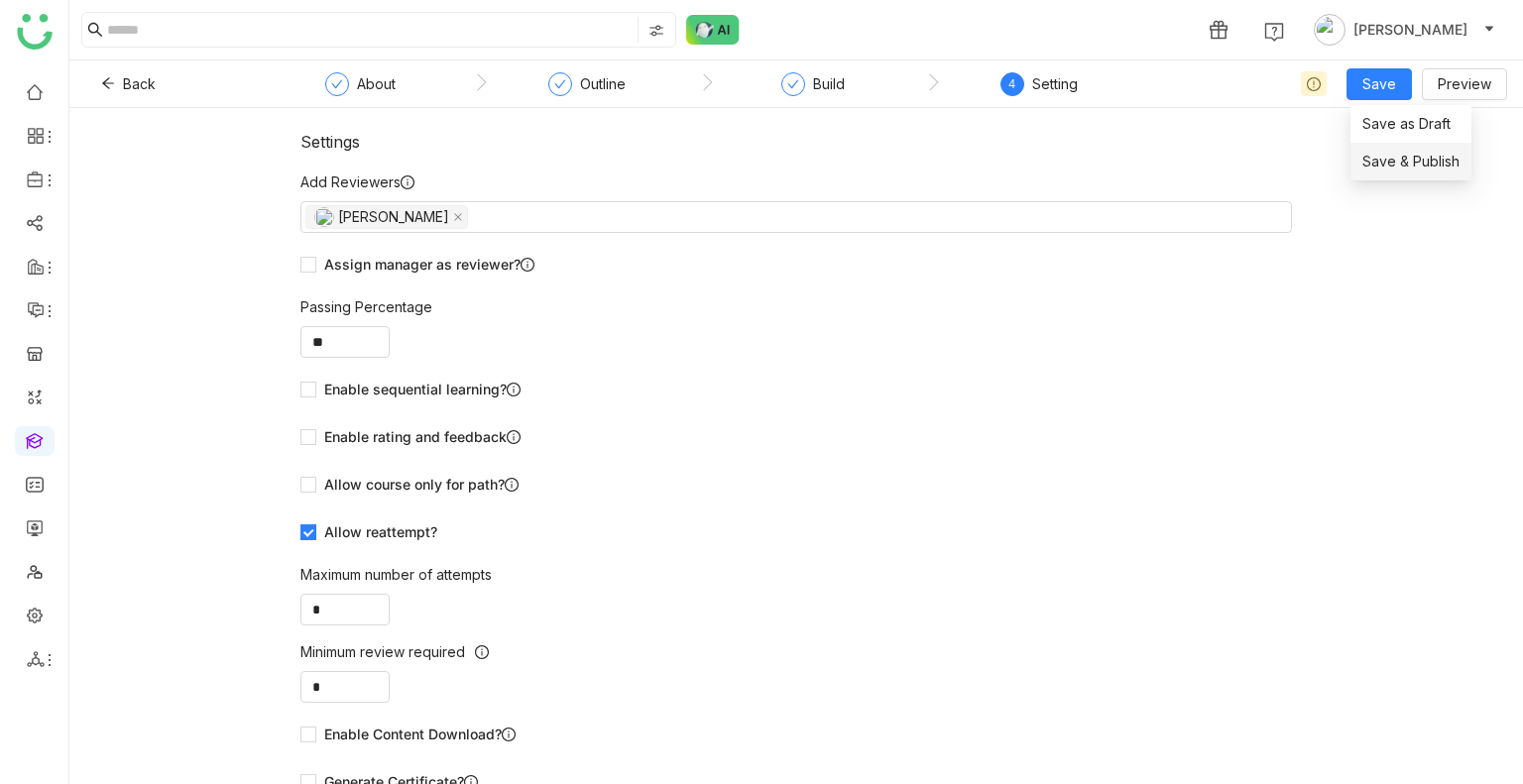 click on "Save & Publish" at bounding box center (1411, 162) 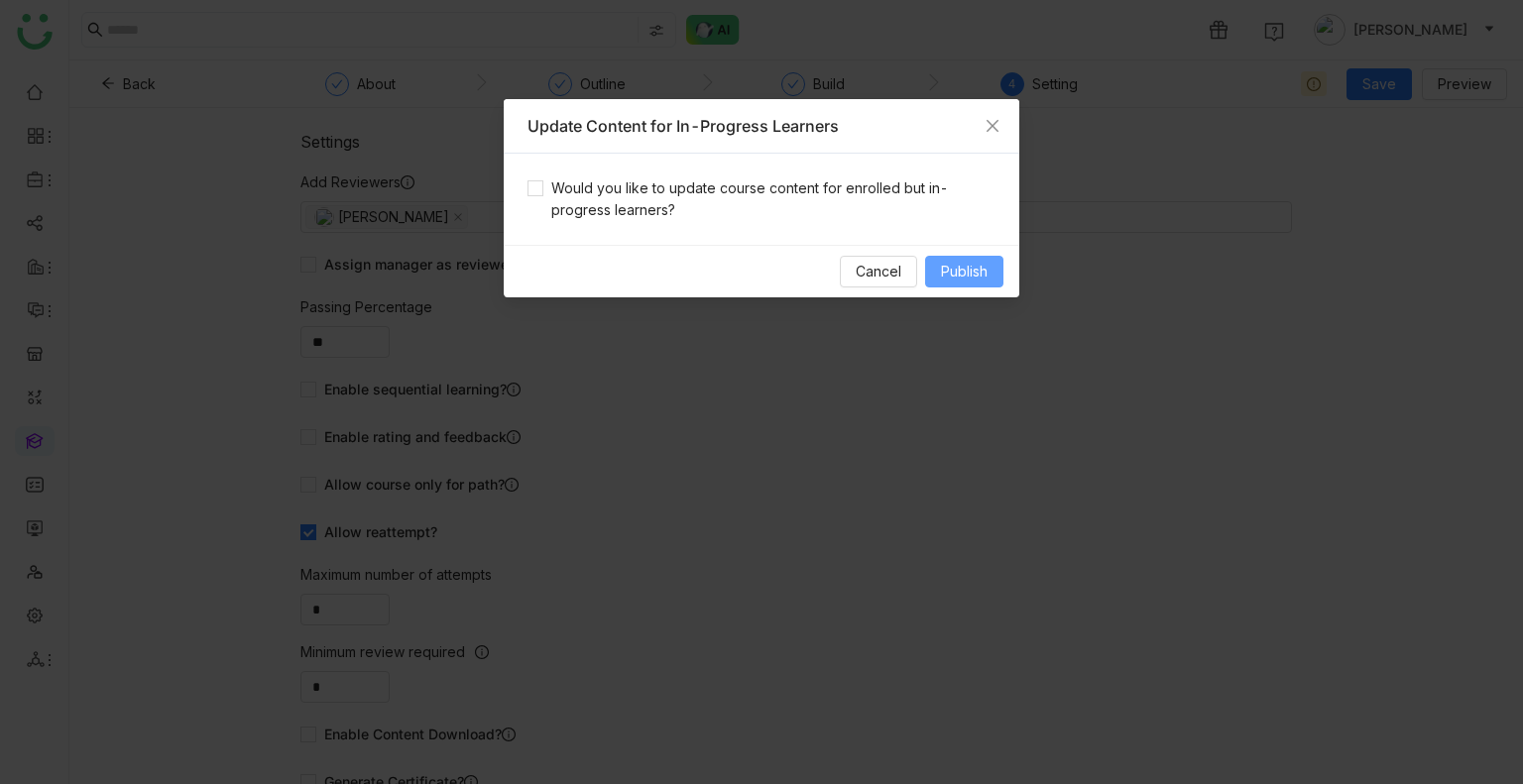 click on "Publish" at bounding box center (964, 272) 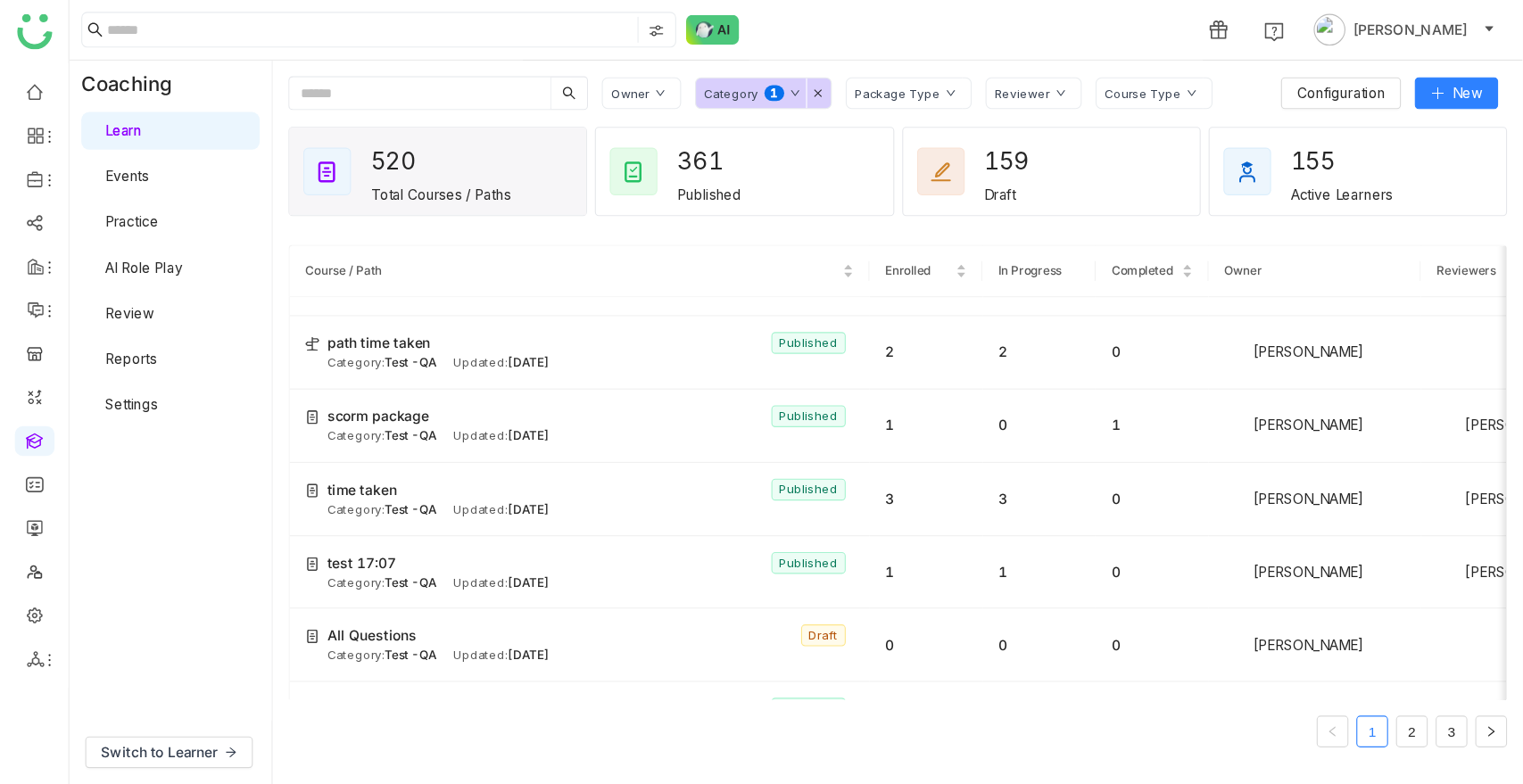 scroll, scrollTop: 0, scrollLeft: 0, axis: both 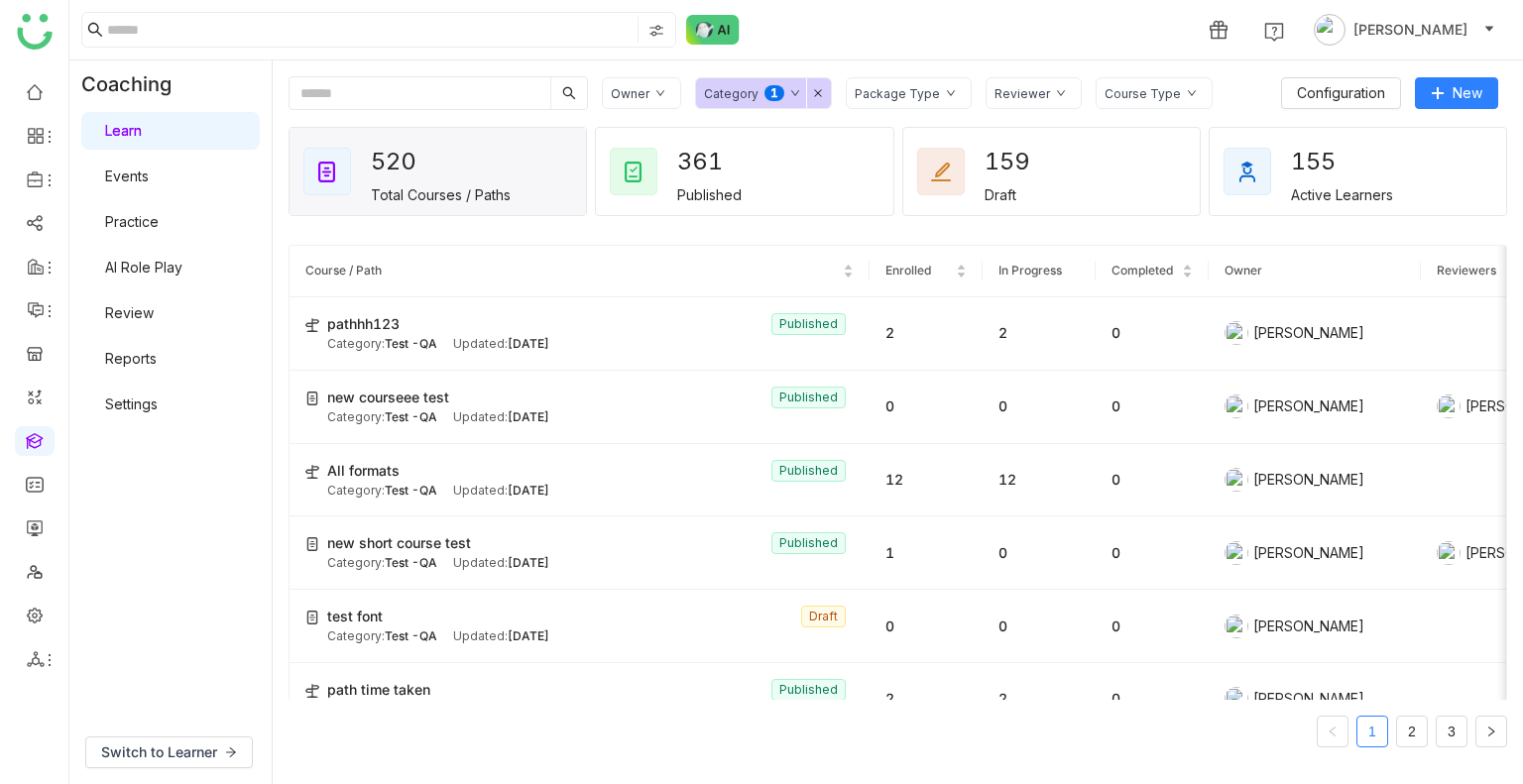 click on "Learn" at bounding box center [123, 130] 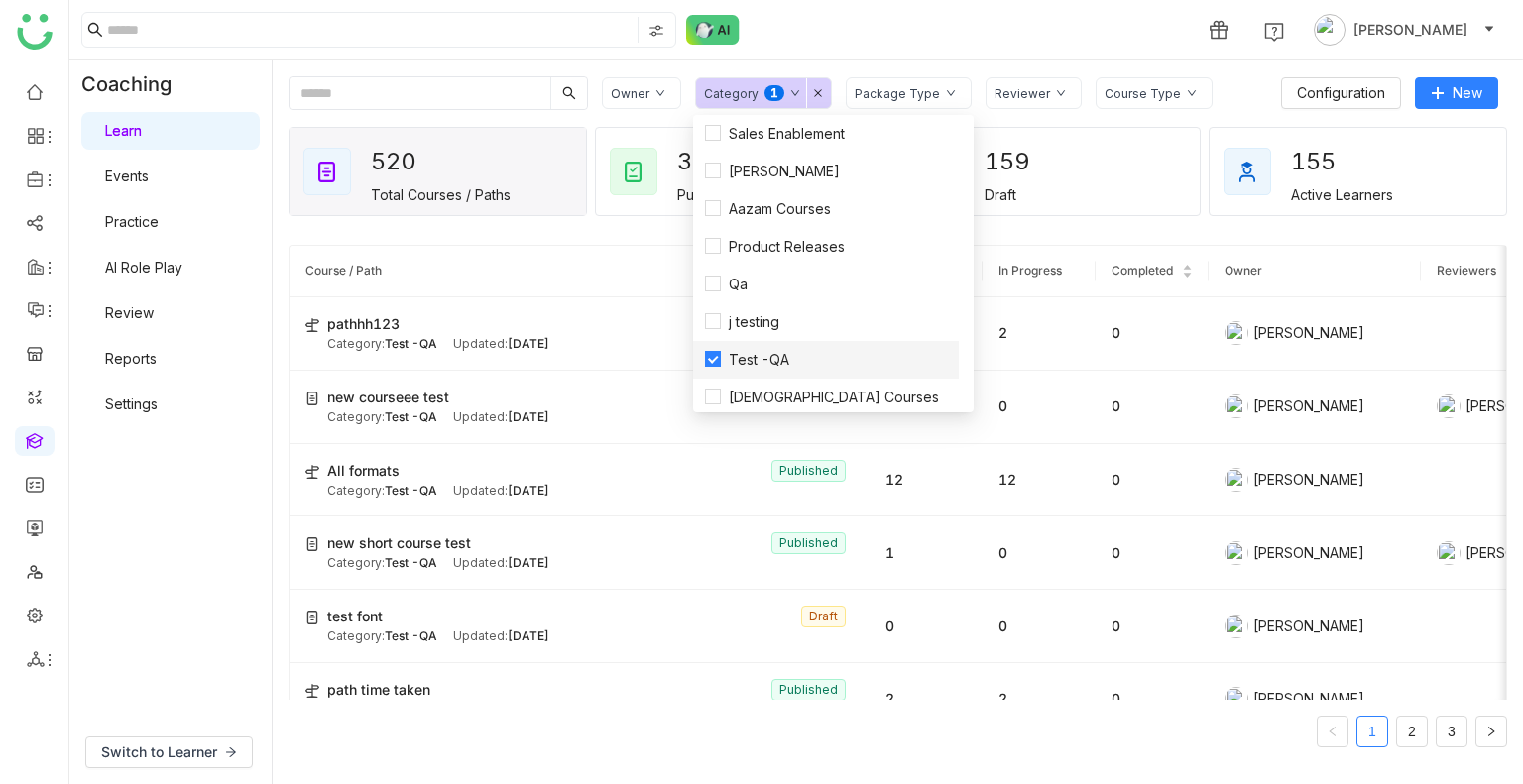 click on "Test -QA" at bounding box center (759, 360) 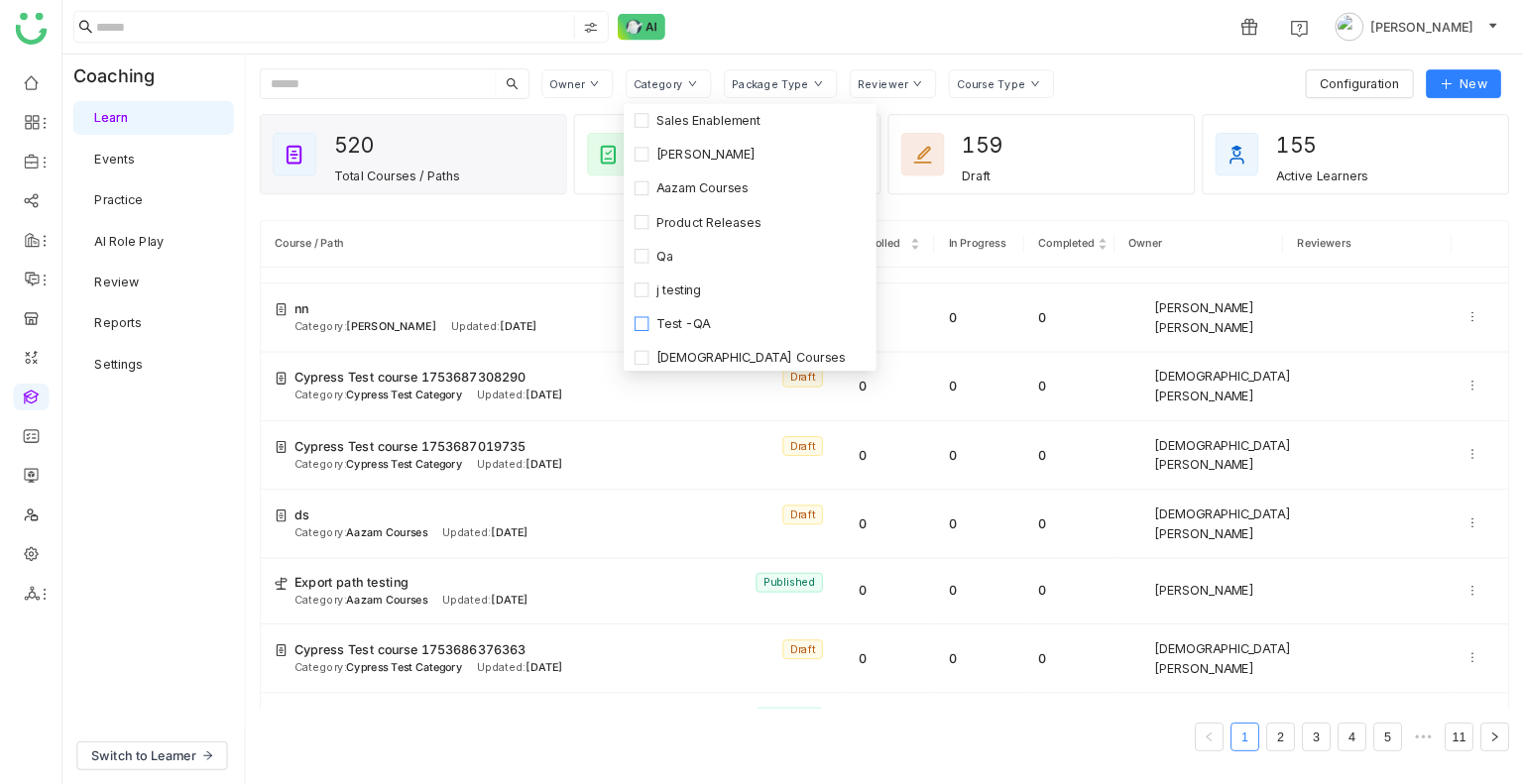 scroll, scrollTop: 0, scrollLeft: 0, axis: both 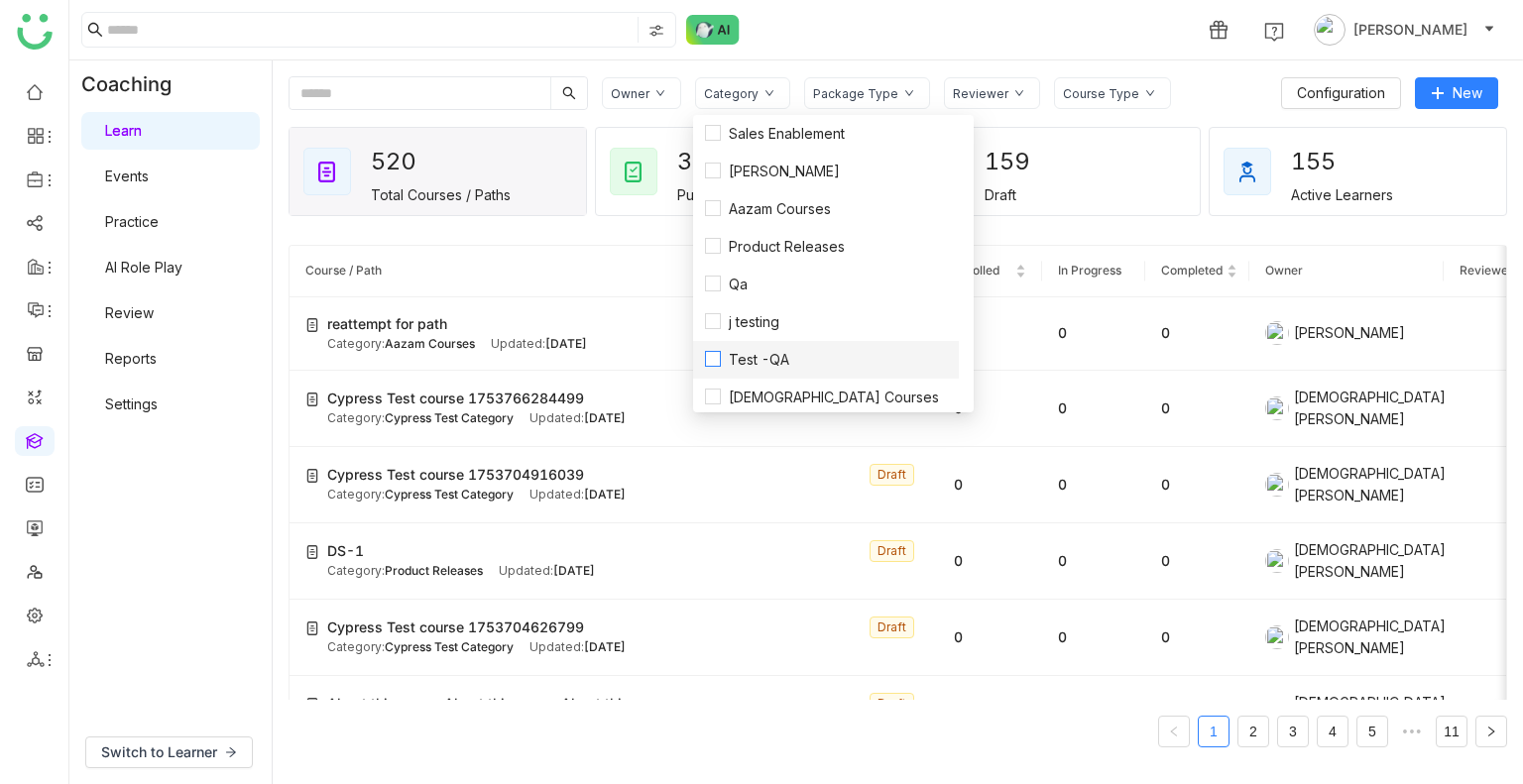 drag, startPoint x: 1490, startPoint y: 0, endPoint x: 722, endPoint y: 363, distance: 849.466 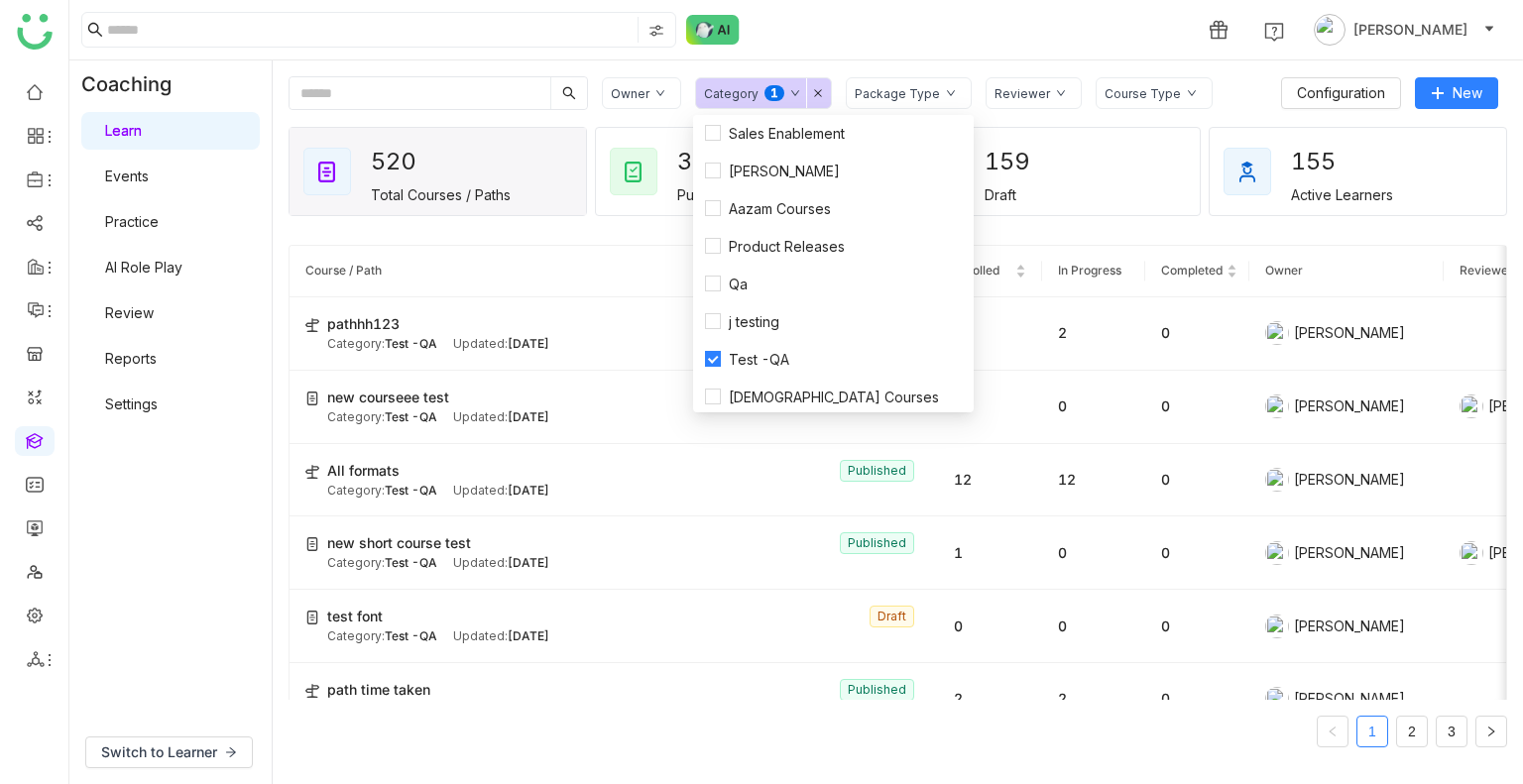 click on "Owner Category  0   1   2   3   4   5   6   7   8   9  Package Type Reviewer Course Type  Configuration   New   520   Total Courses / Paths   361   Published   159   Draft   155   Active Learners  Course / Path Enrolled In Progress Completed Owner Reviewers pathhh123  Published Category:  Test -QA Updated:   Jul 28, 2025 2 2 0  Uday Bhanu  new courseee test   Published Category:  Test -QA Updated:   Jul 28, 2025 0 0 0  Uday Bhanu   Uday Bhanu  All formats  Published Category:  Test -QA Updated:   Jul 28, 2025 12 12 0  Uday Bhanu  new short course test   Published Category:  Test -QA Updated:   Jul 25, 2025 1 0 0  Uday Bhanu   Uday Bhanu  test font  Draft Category:  Test -QA Updated:   Jul 25, 2025 0 0 0  Uday Bhanu  path time taken  Published Category:  Test -QA Updated:   Jul 24, 2025 2 2 0  Uday Bhanu  scorm package  Published Category:  Test -QA Updated:   Jul 29, 2025 1 0 1  Uday Bhanu   Uday Bhanu  time taken   Published Category:  Test -QA Updated:   Jul 24, 2025 3 3 0  Uday Bhanu   Uday Bhanu  Test -QA" 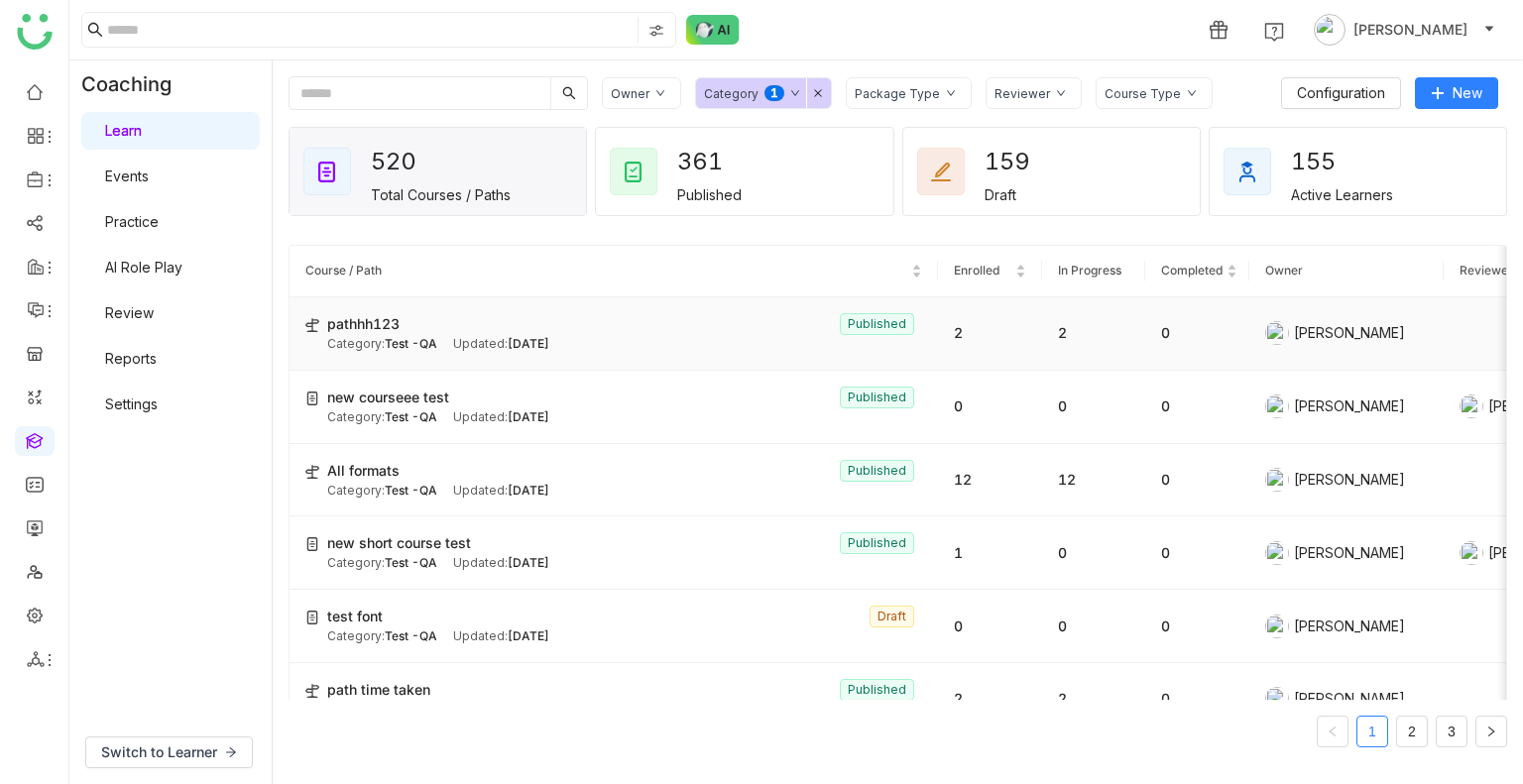 click on "pathhh123  Published Category:  Test -QA Updated:   Jul 28, 2025" 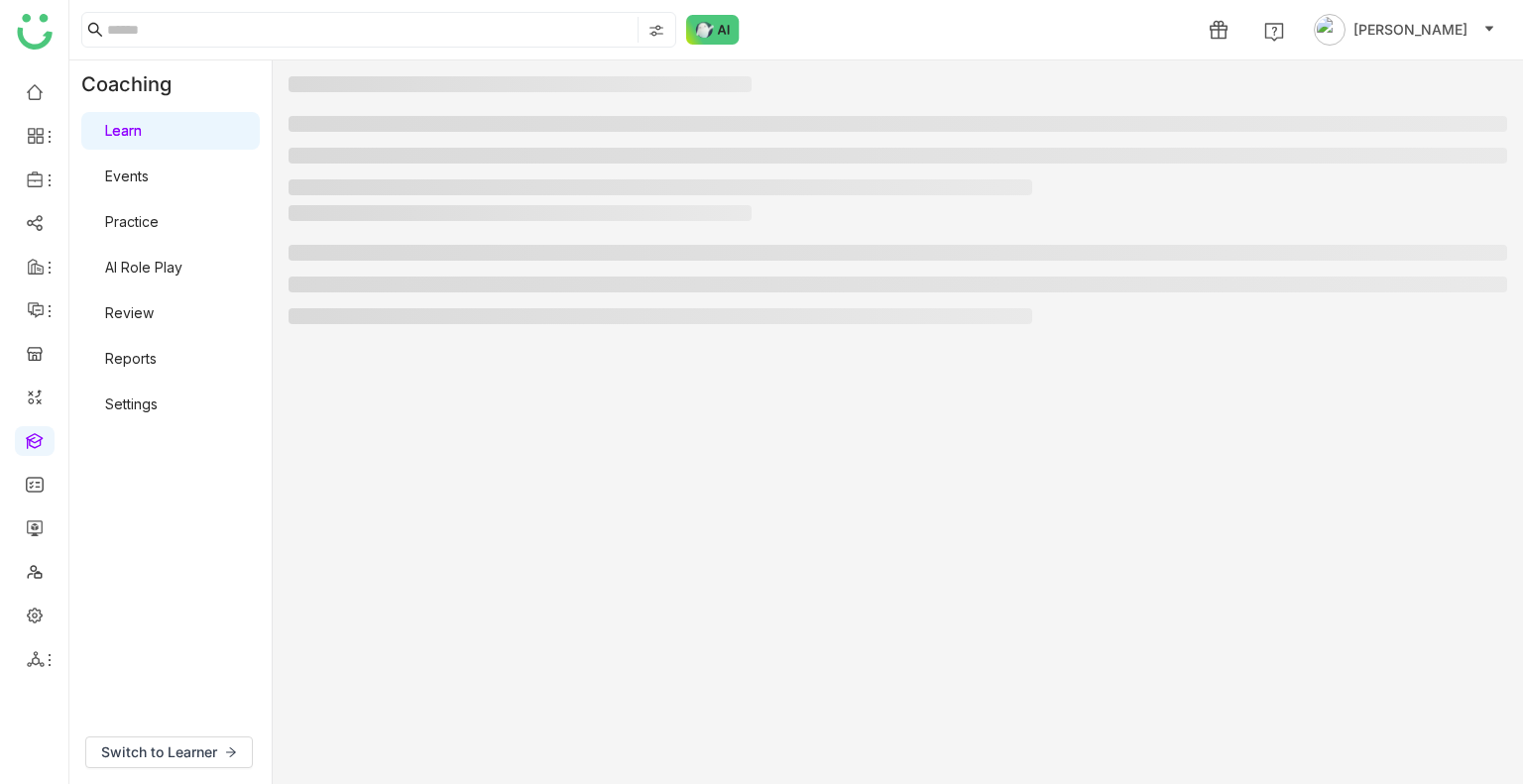 click 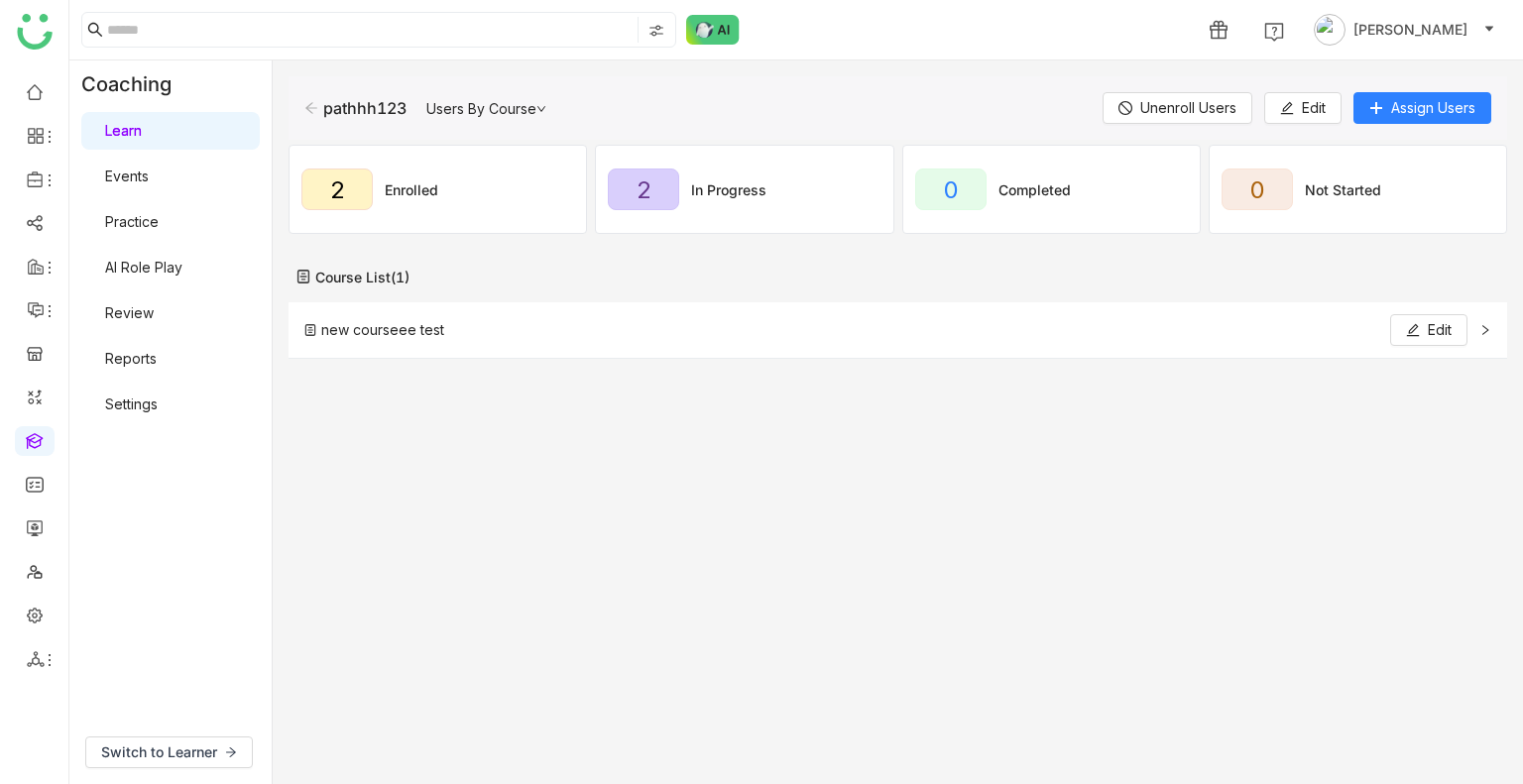 click 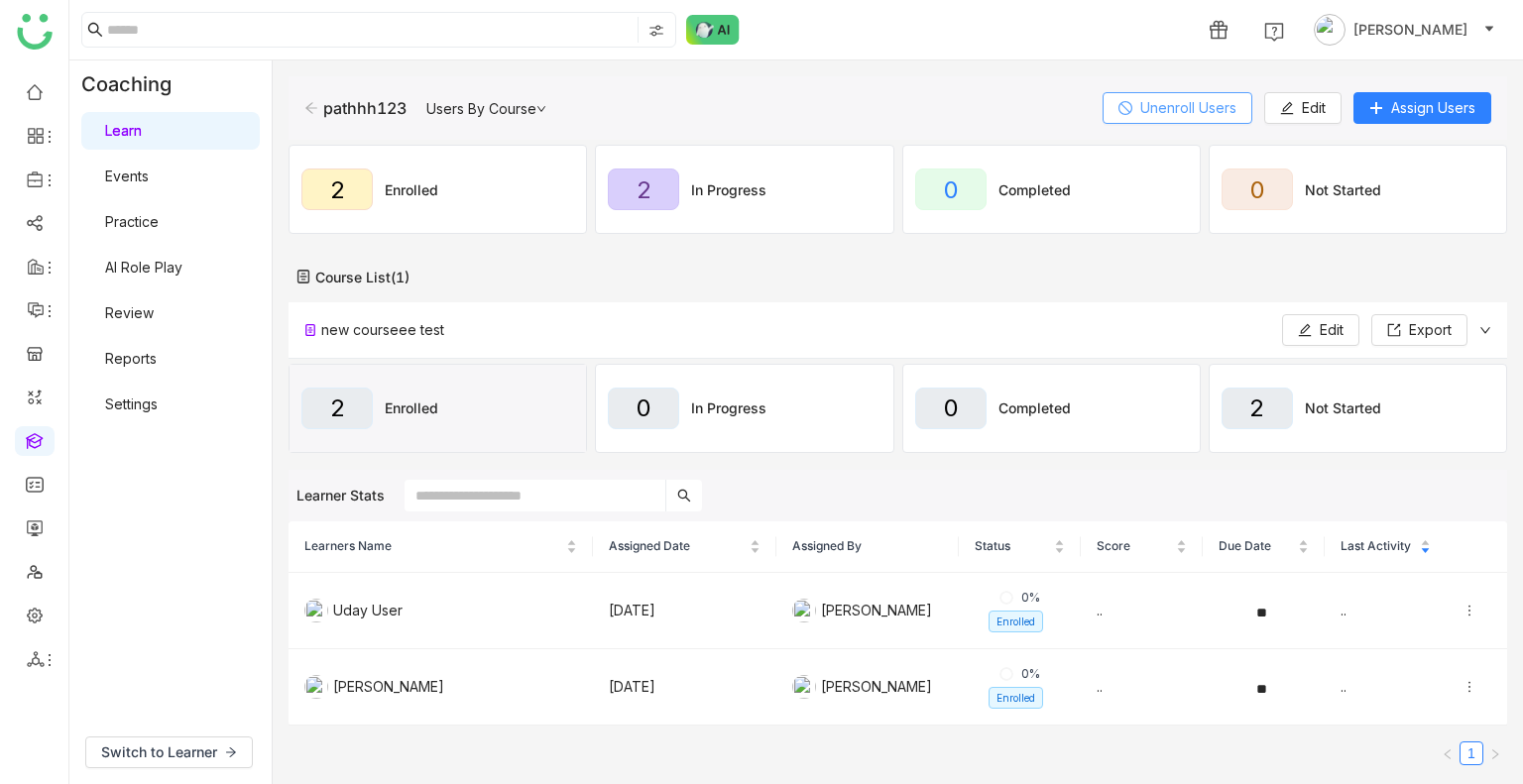 click on "Unenroll Users" 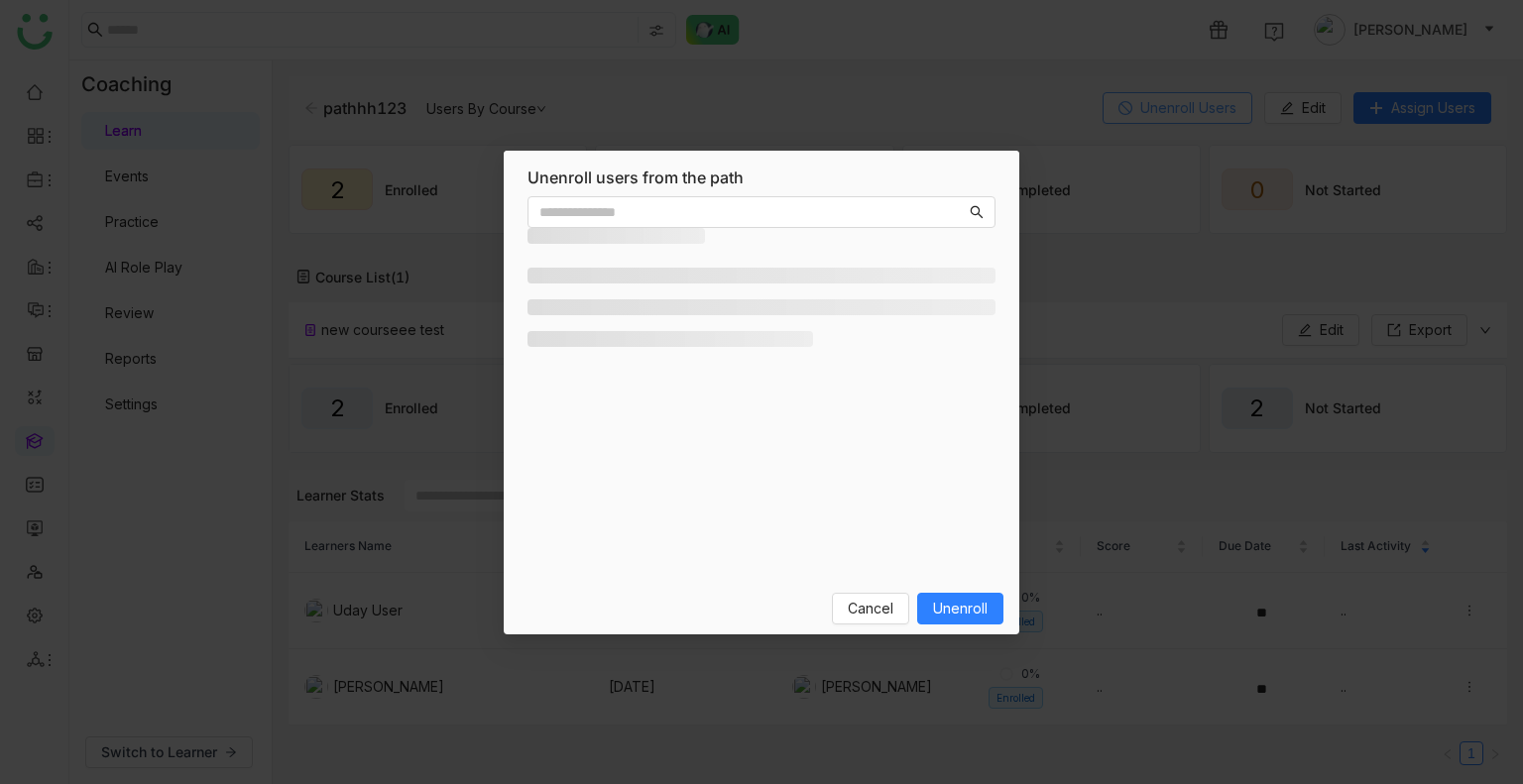 click on "Unenroll users from the path  Users   Cancel   Unenroll" at bounding box center [762, 392] 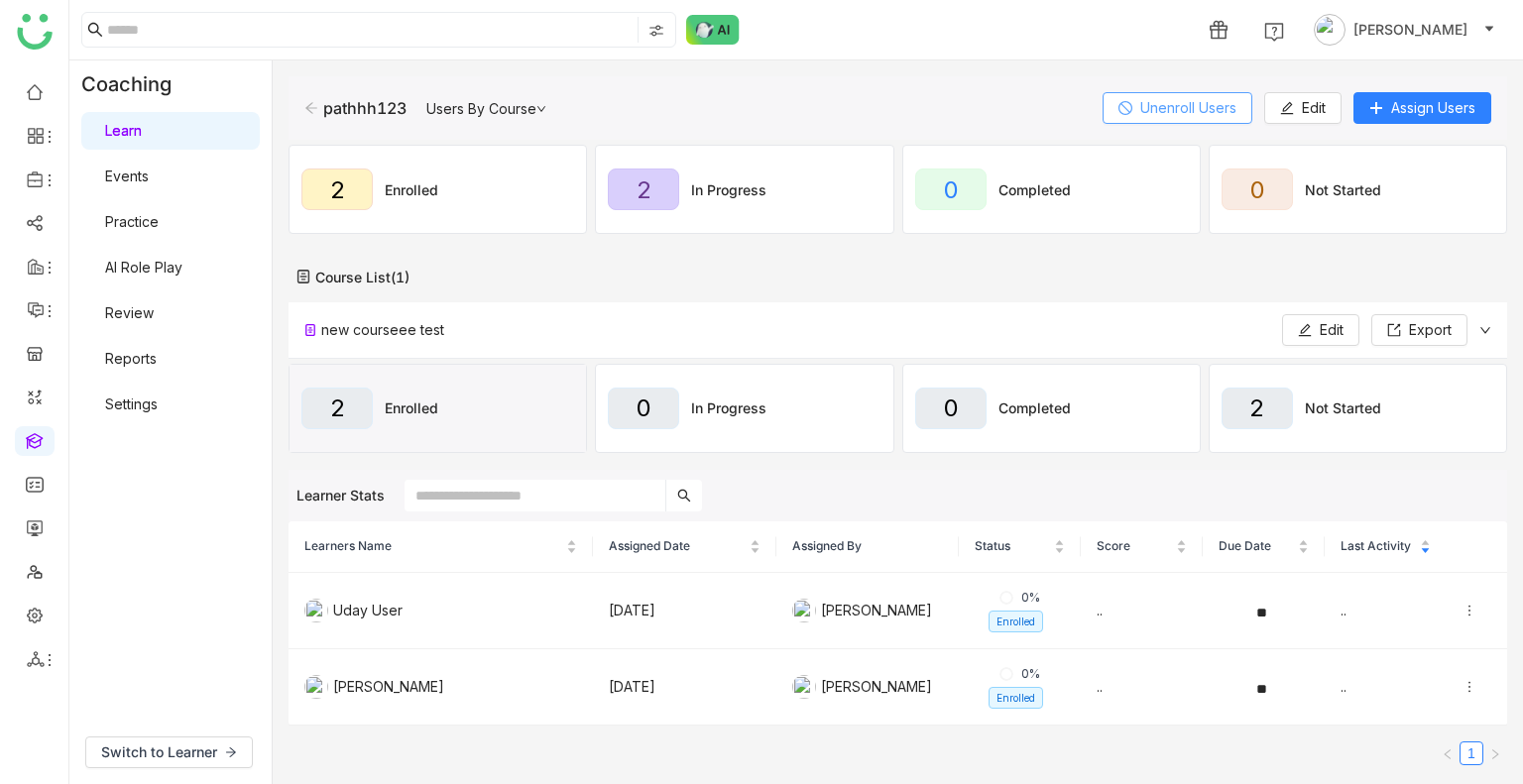 click on "Unenroll Users" 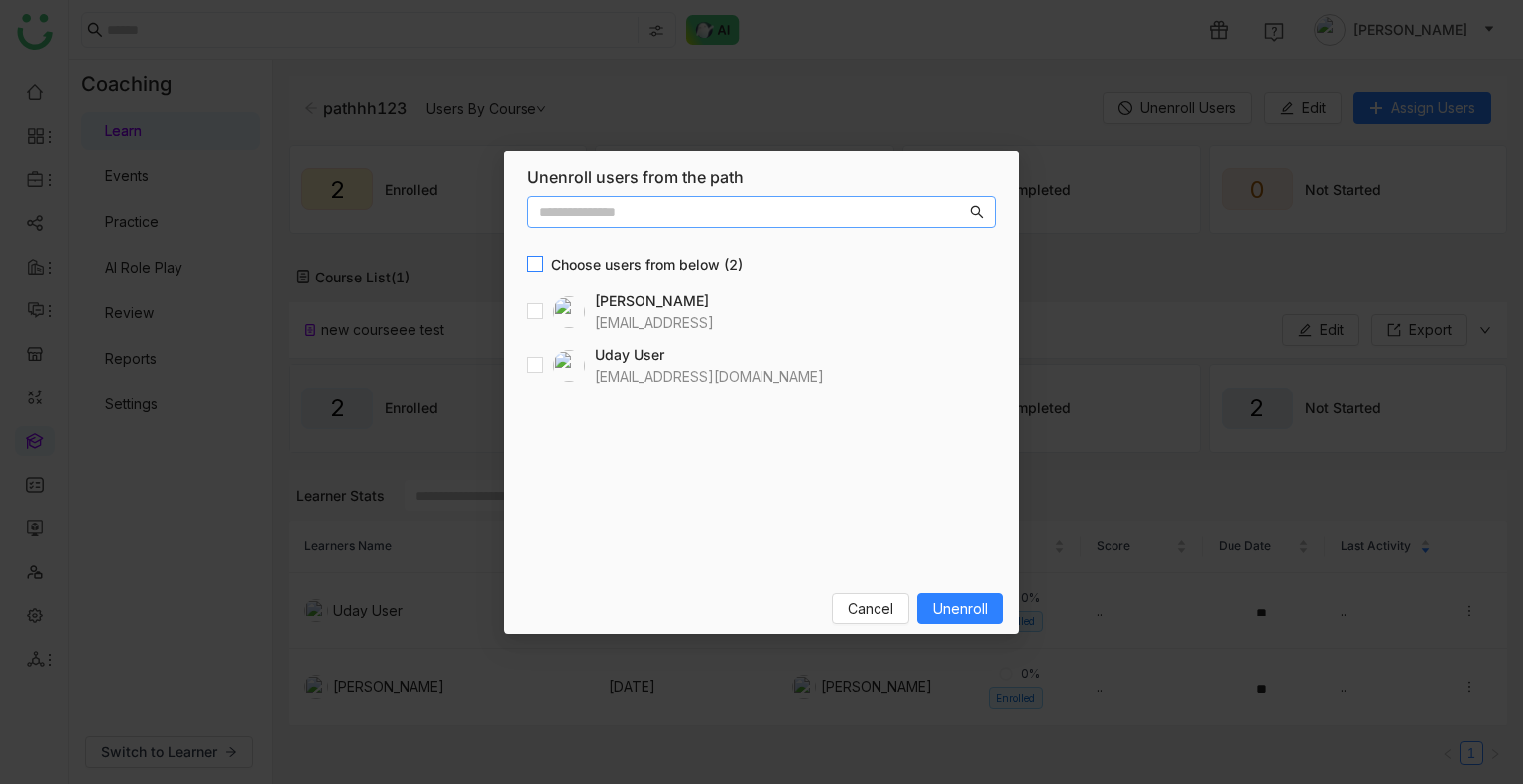 click on "Choose users from below (2)" at bounding box center [646, 265] 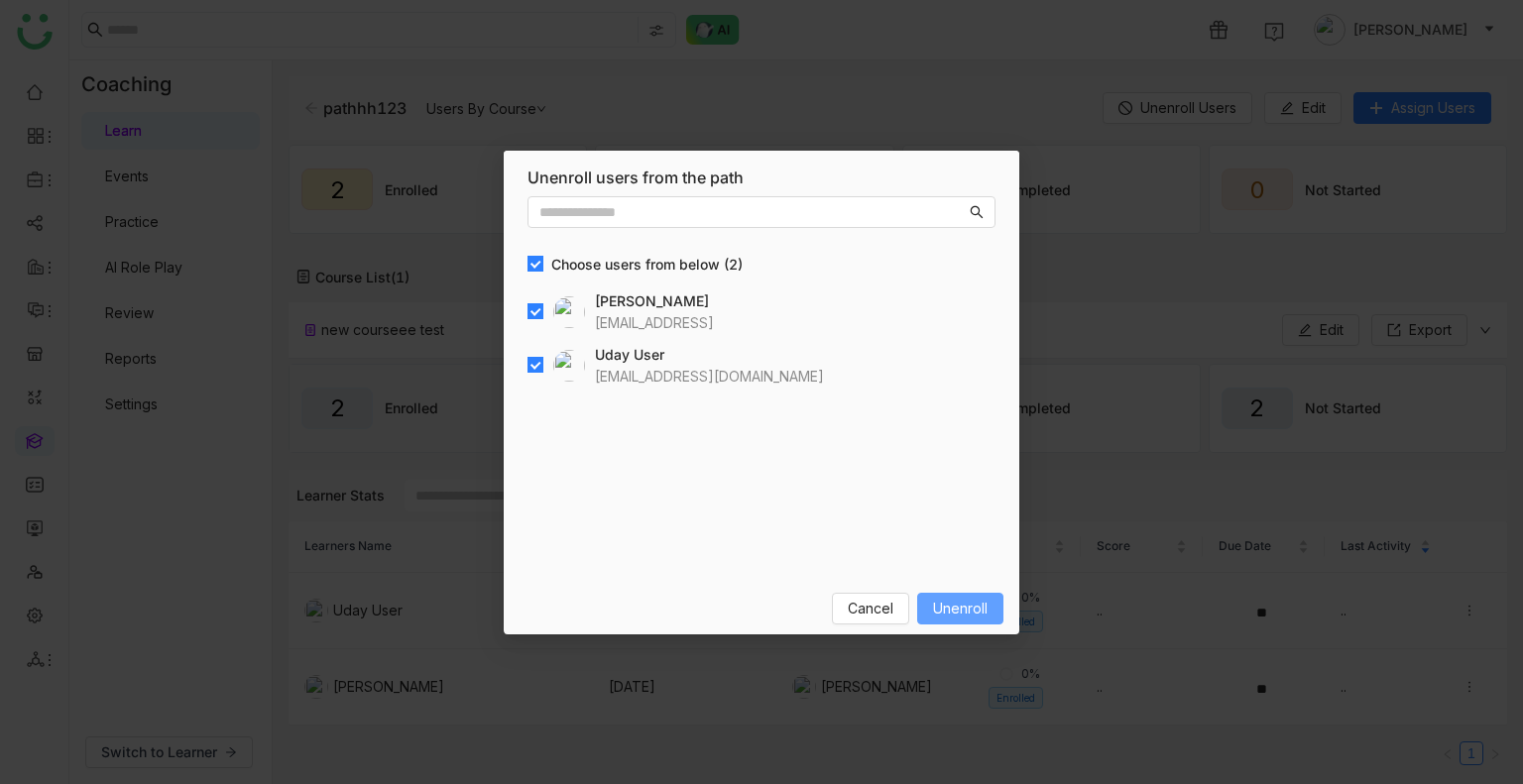 click on "Unenroll" at bounding box center (960, 609) 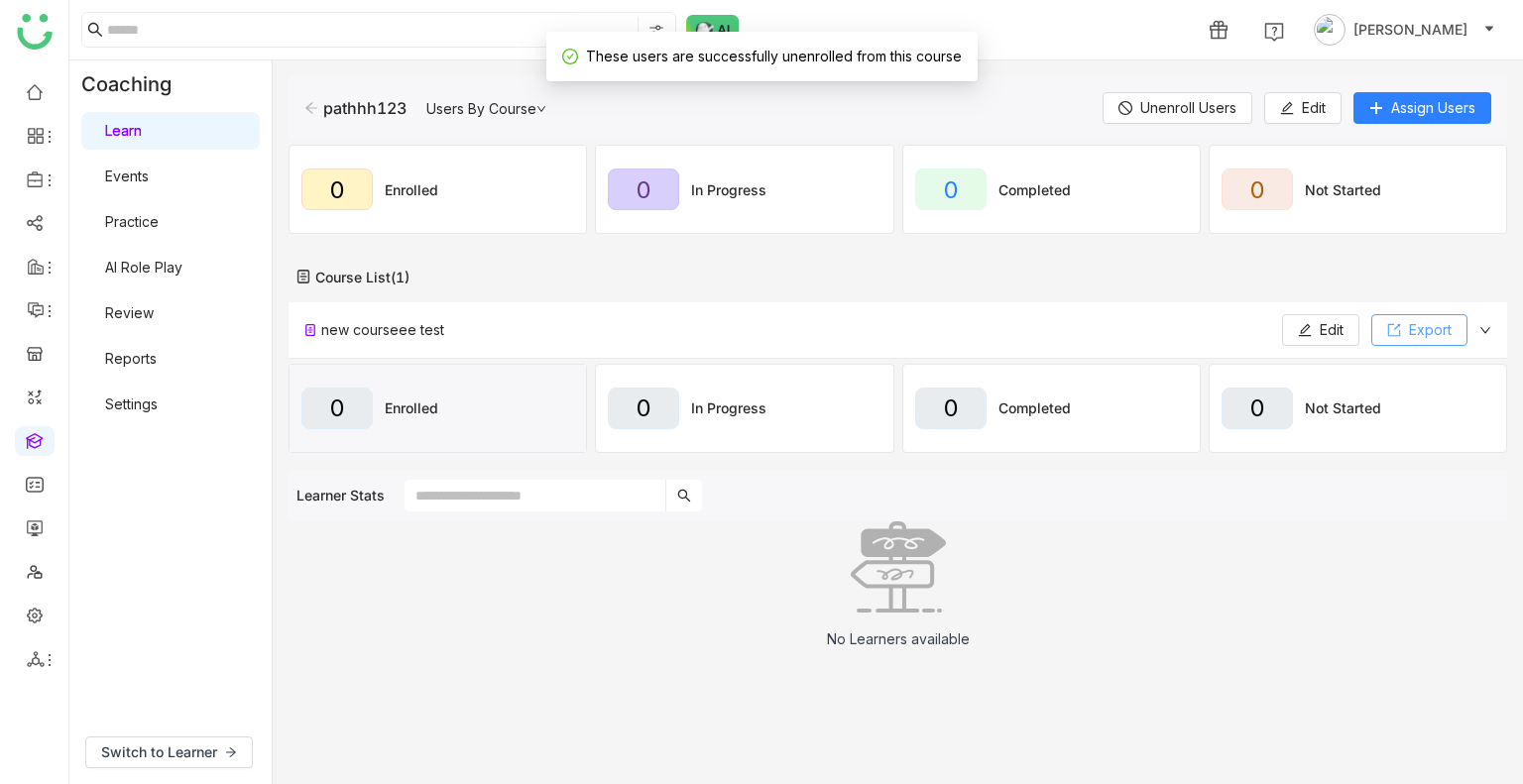 click on "Export" 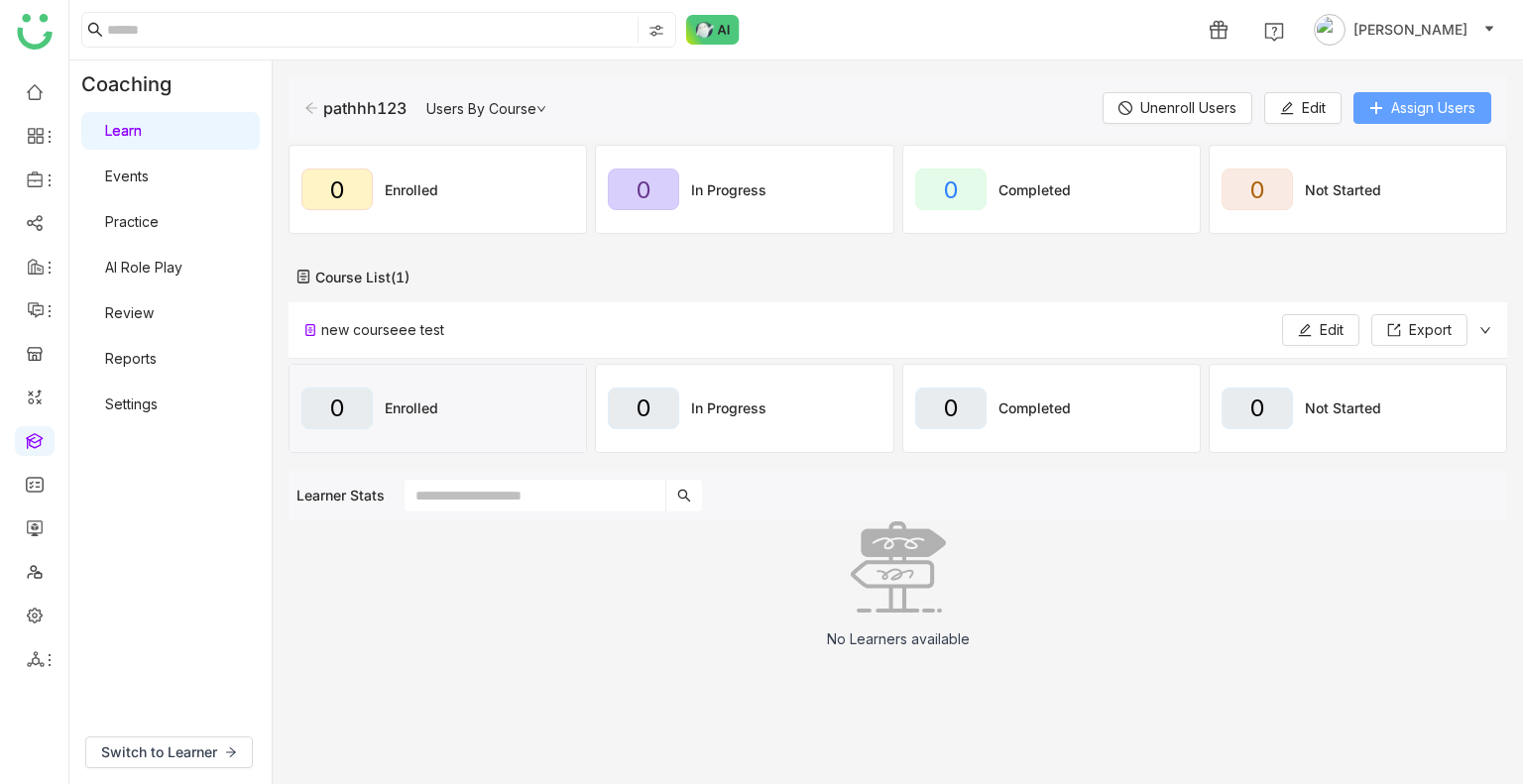click 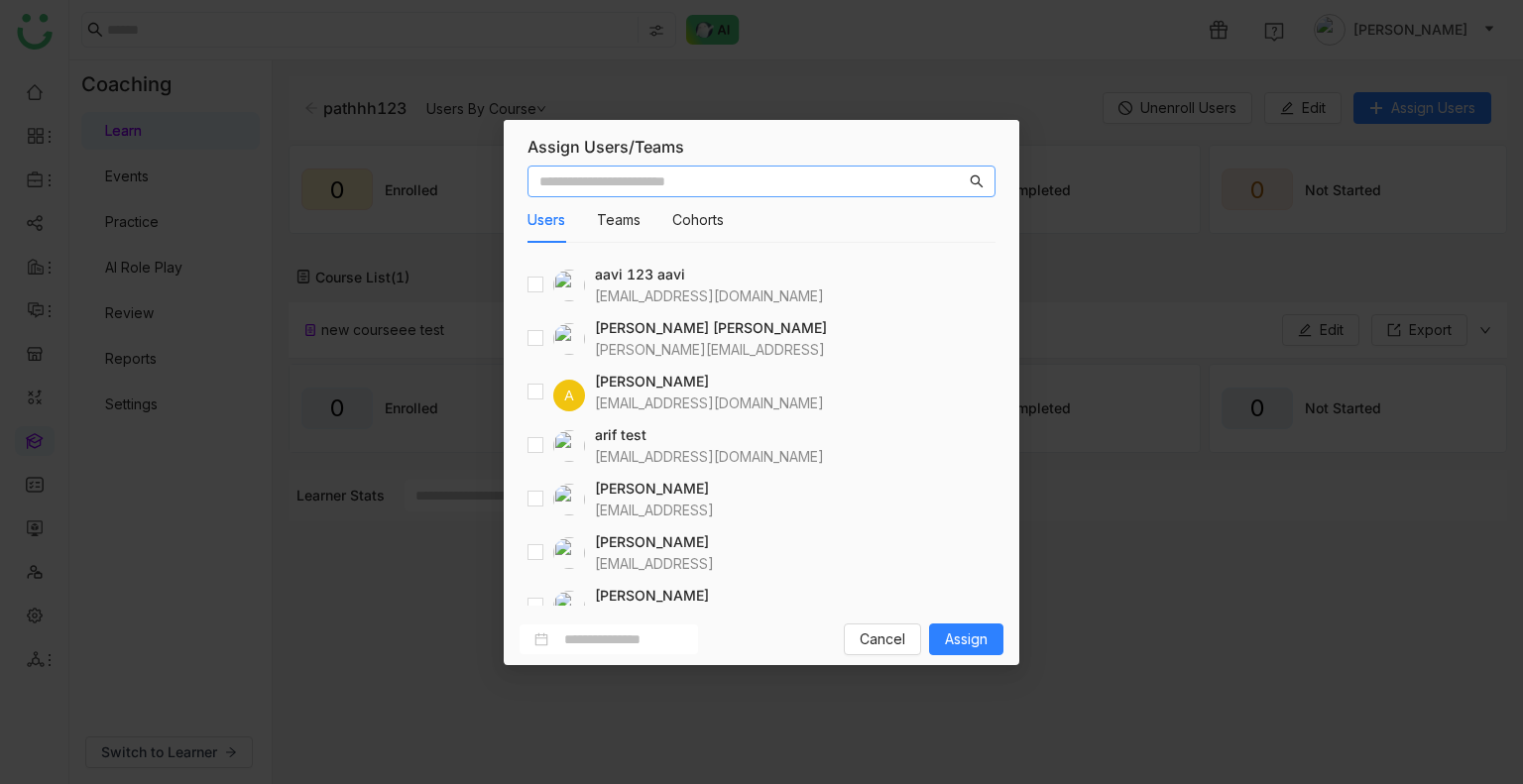 click at bounding box center (753, 181) 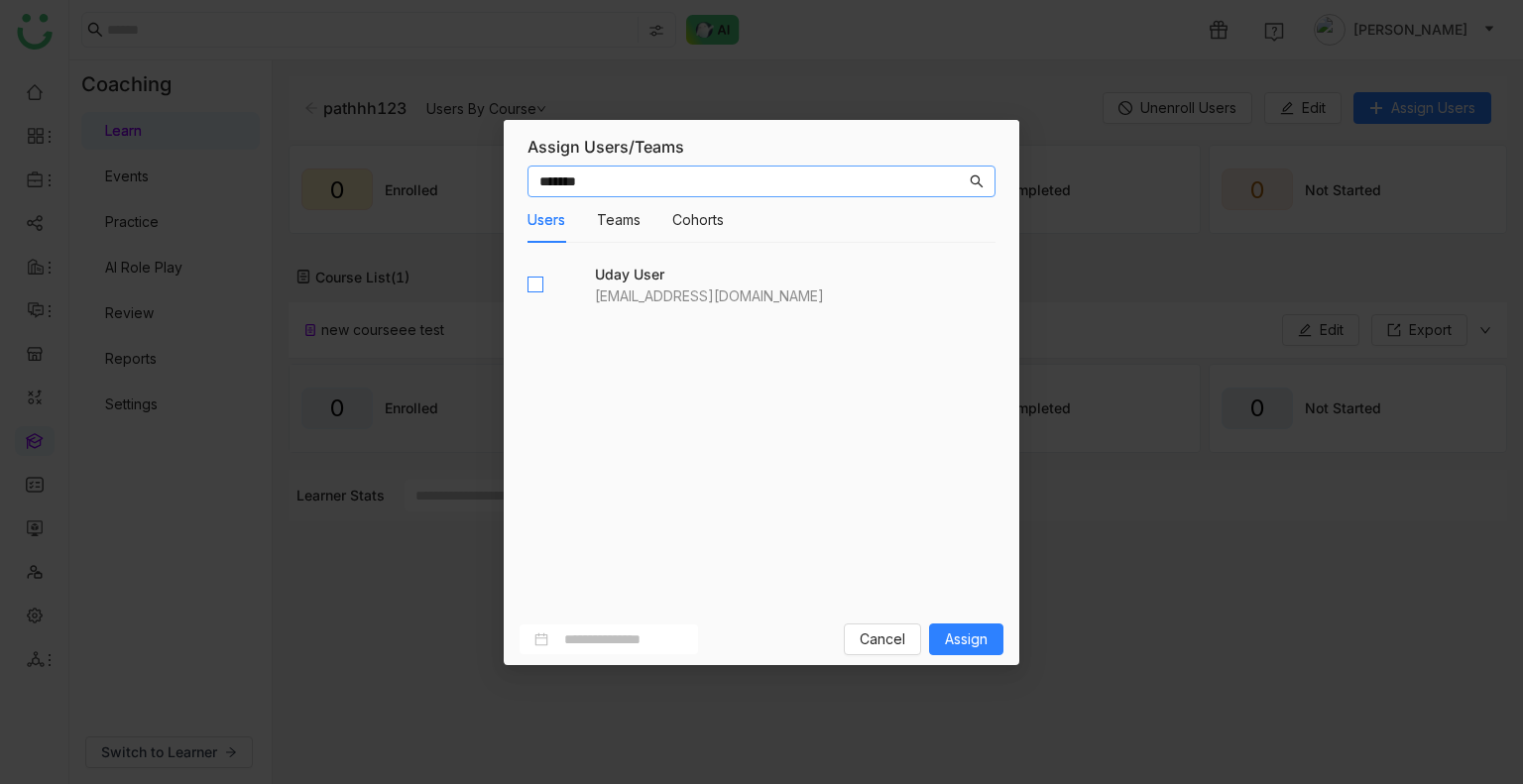 type on "*******" 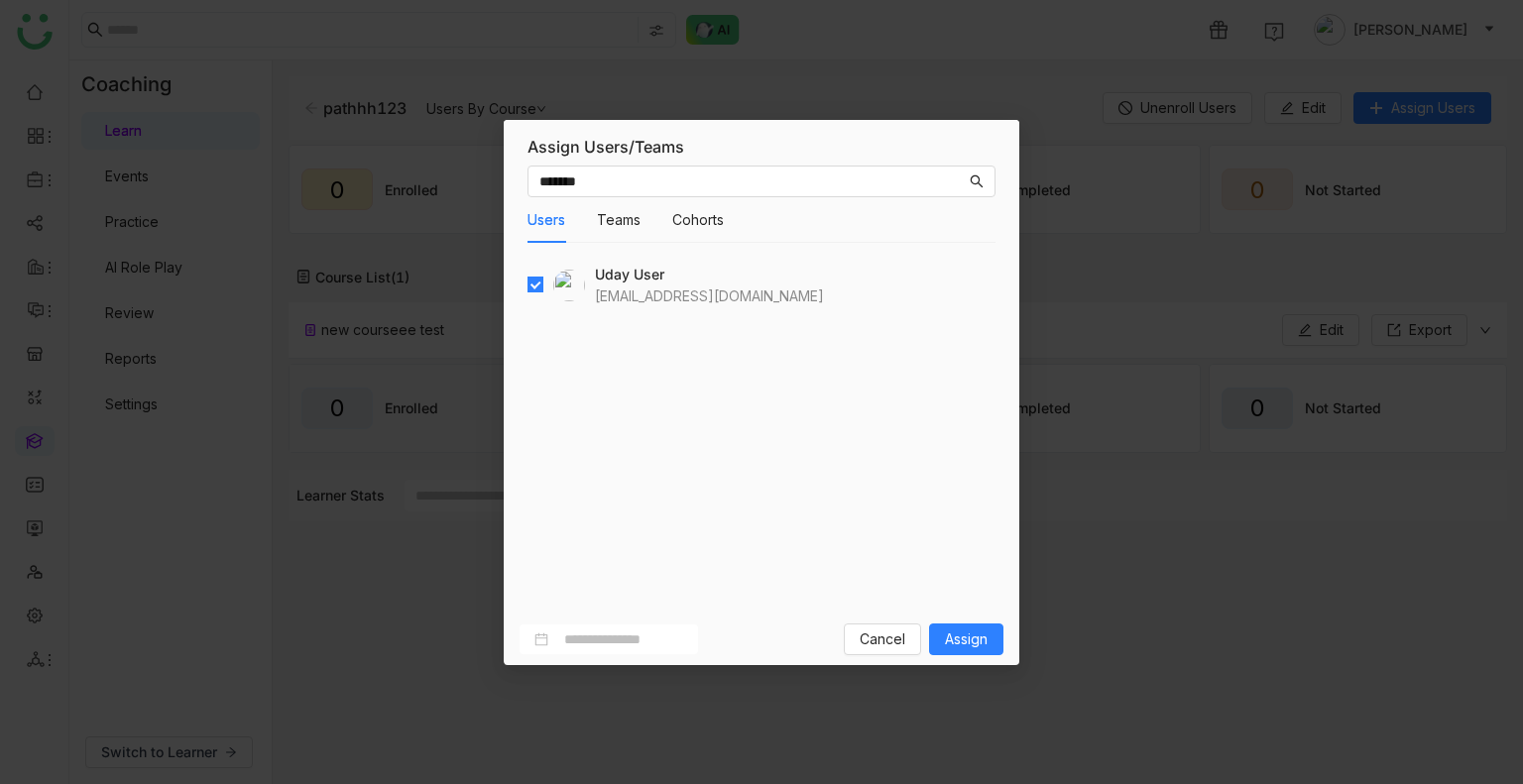 click on "Cancel   Assign" at bounding box center (923, 639) 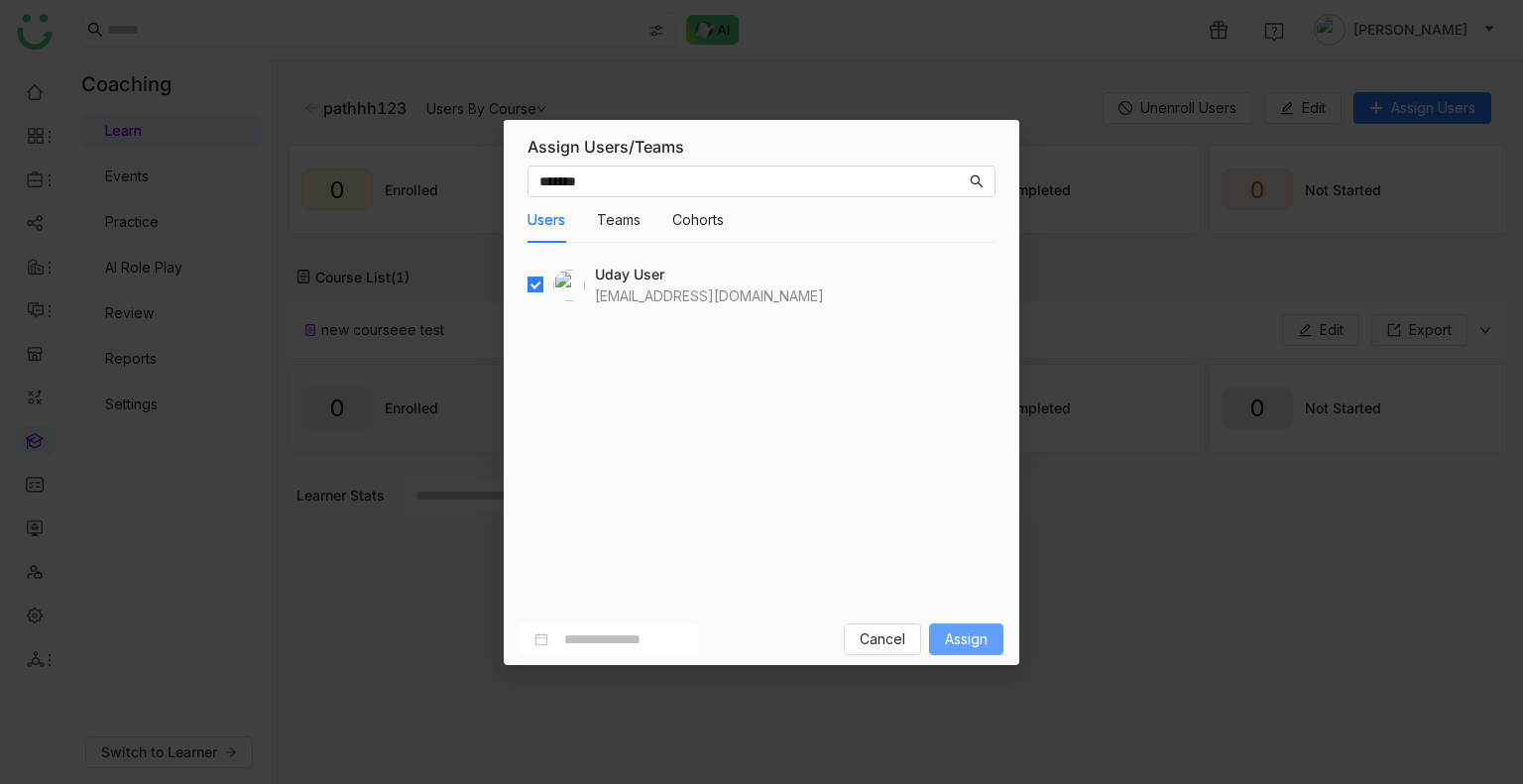 click on "Assign" at bounding box center (966, 639) 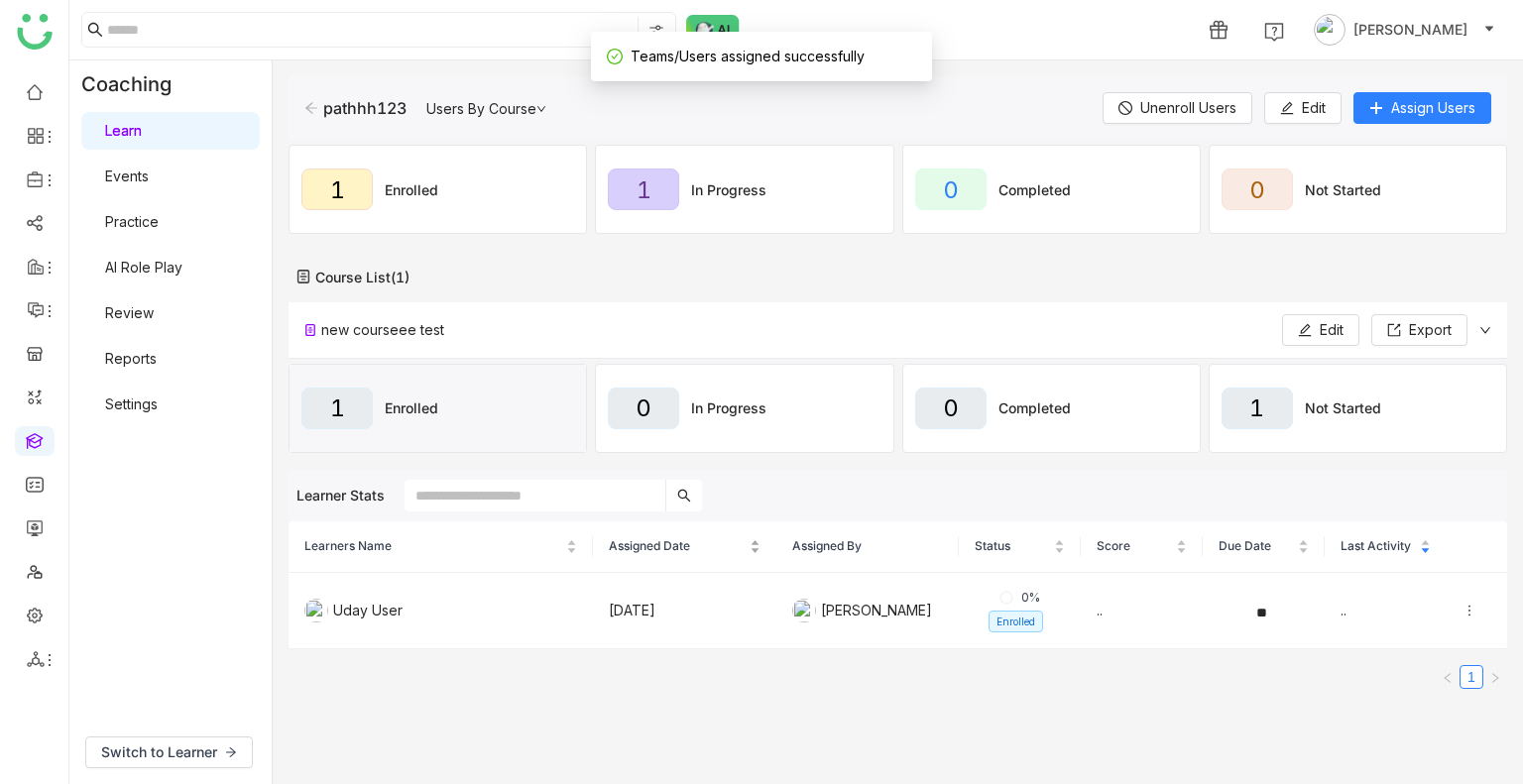 drag, startPoint x: 941, startPoint y: 648, endPoint x: 632, endPoint y: 530, distance: 330.76427 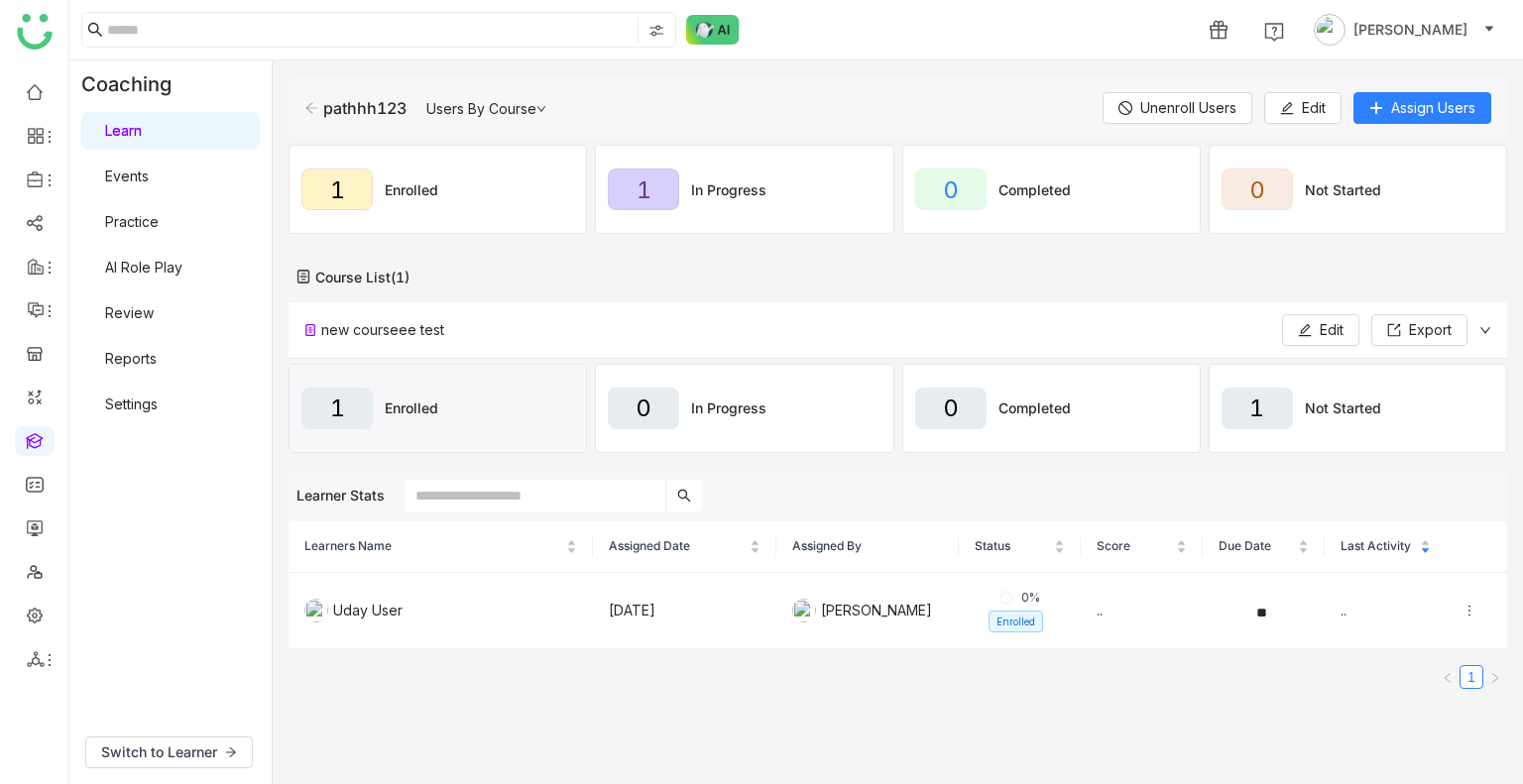 click on "Learner Stats" 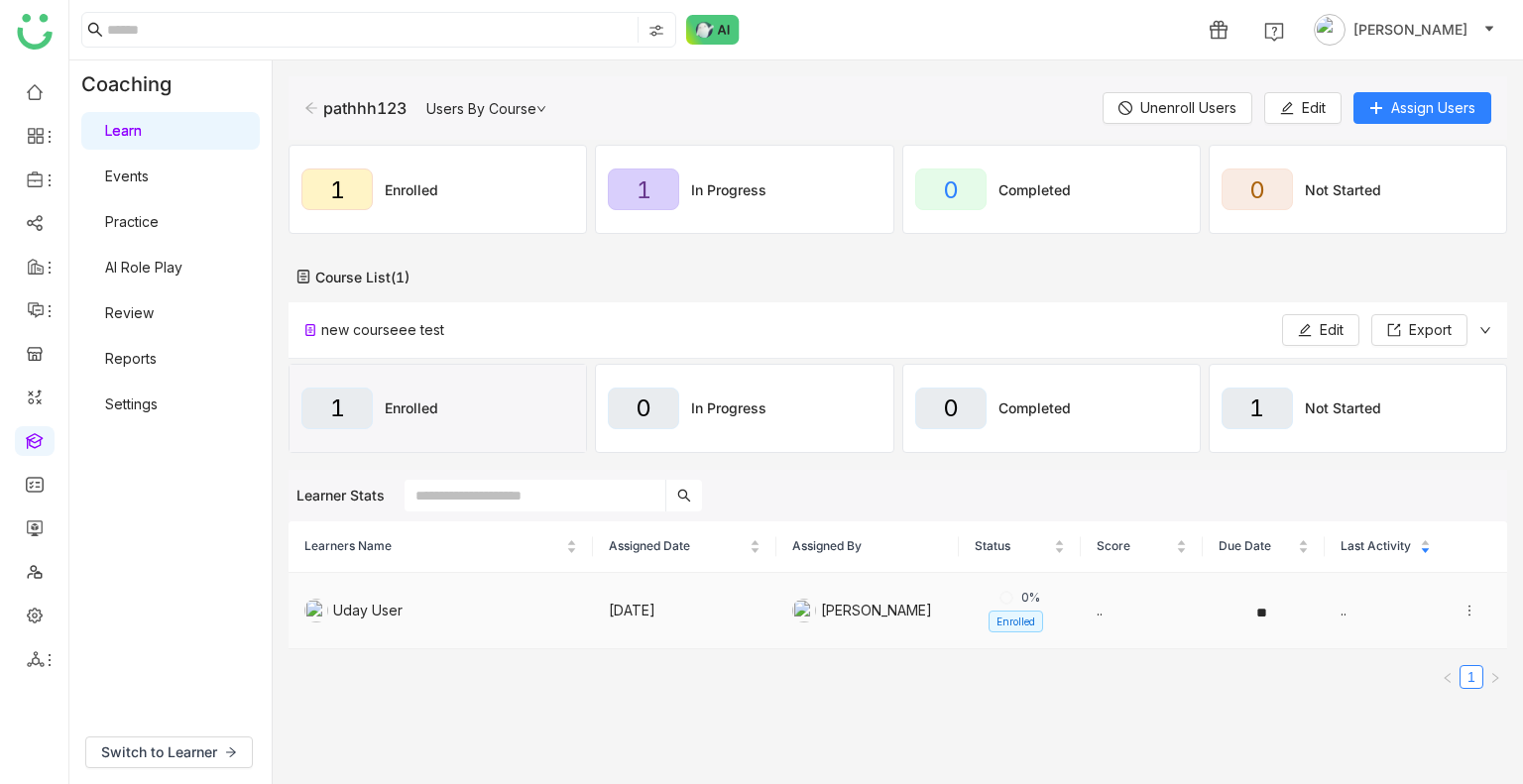 click 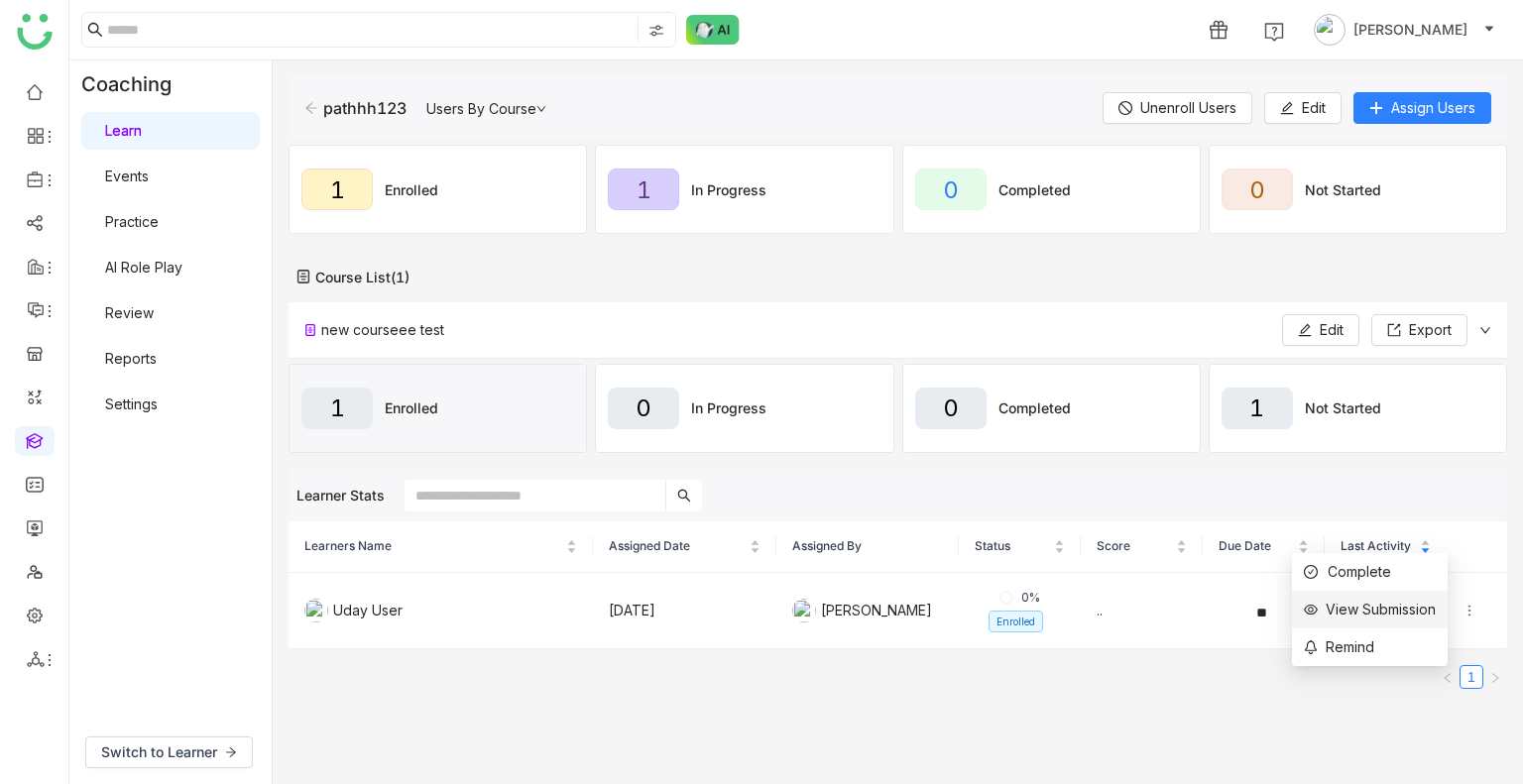 click on "View Submission" at bounding box center [1369, 610] 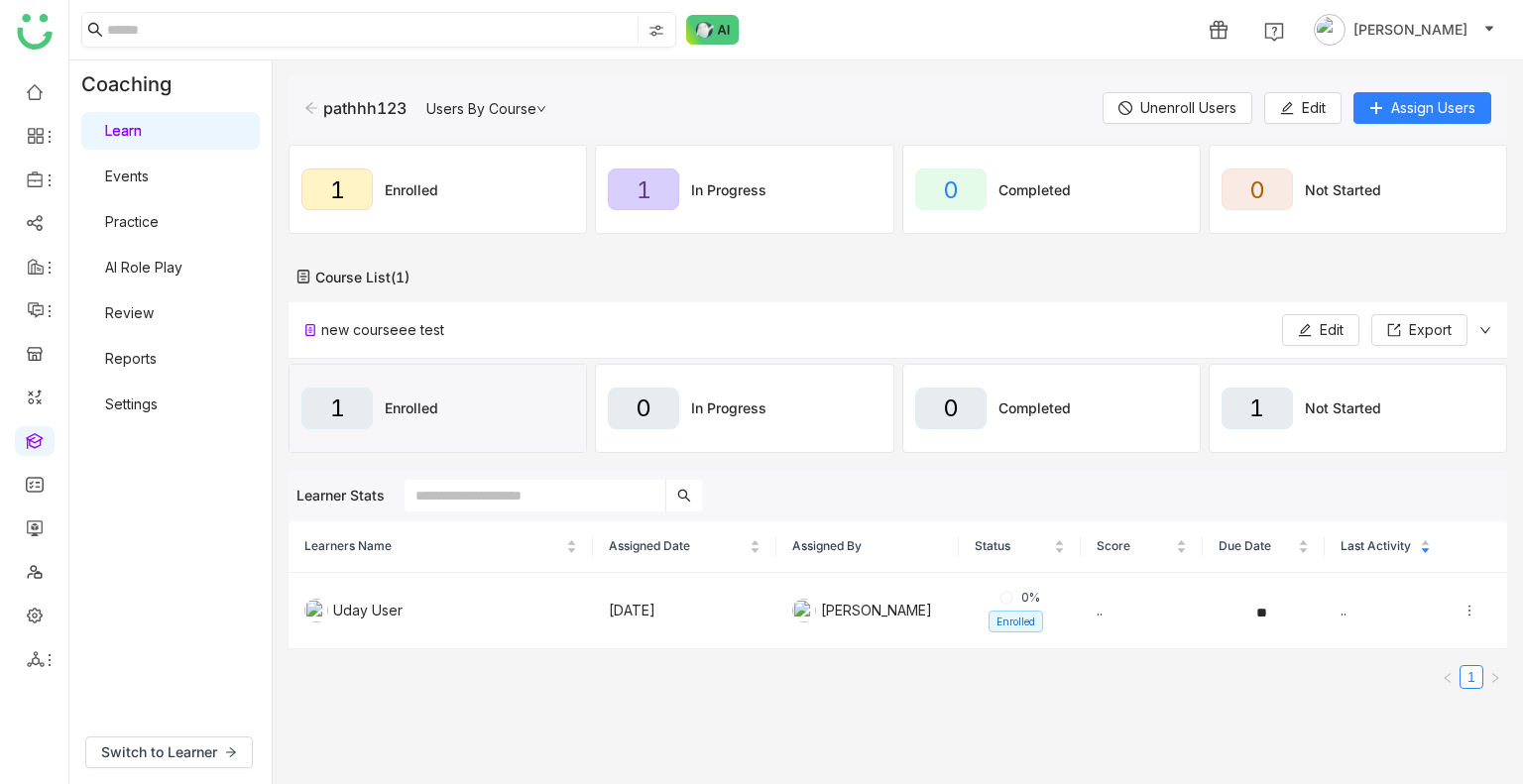 click 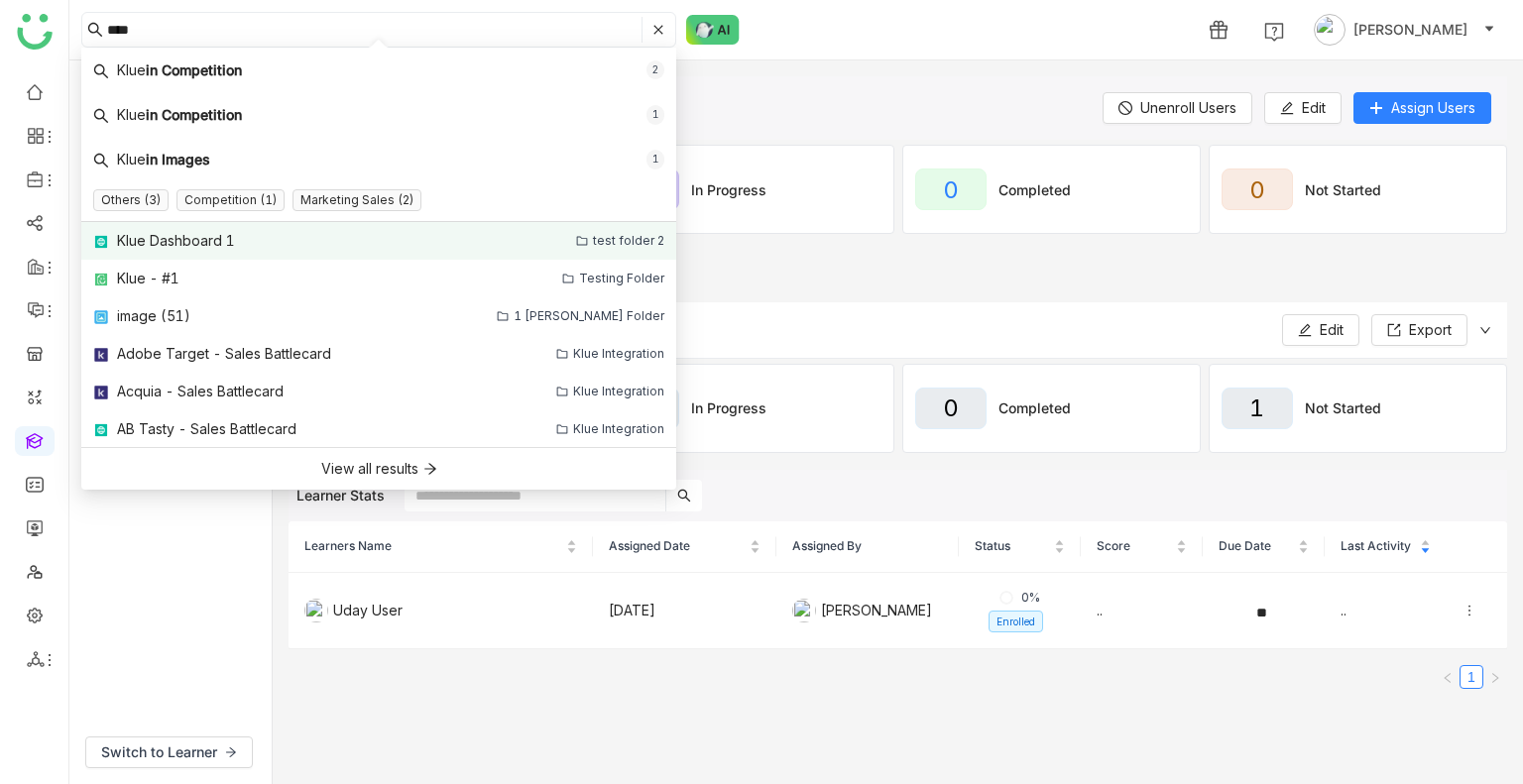 type on "****" 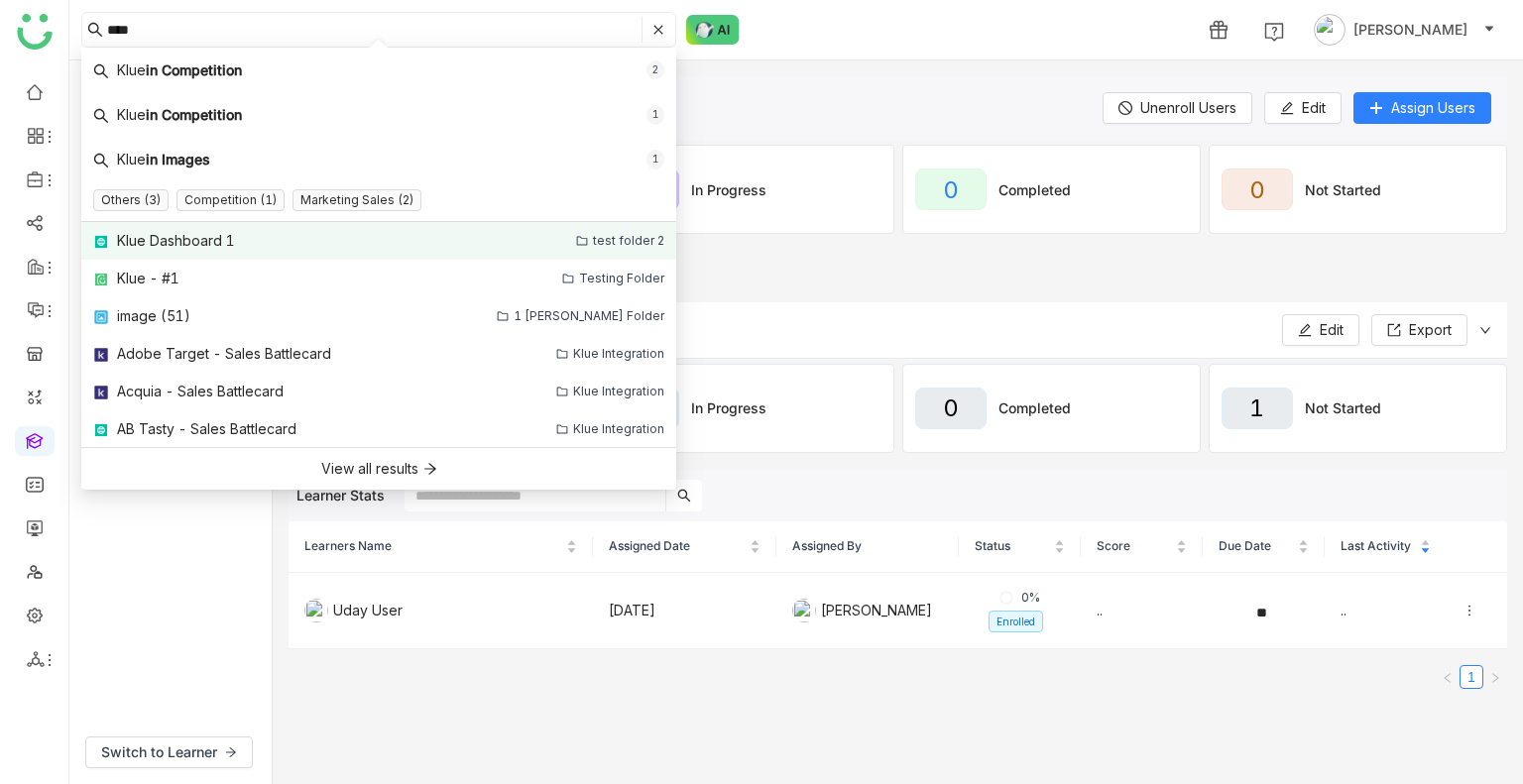 click on "Klue Dashboard 1" at bounding box center (176, 241) 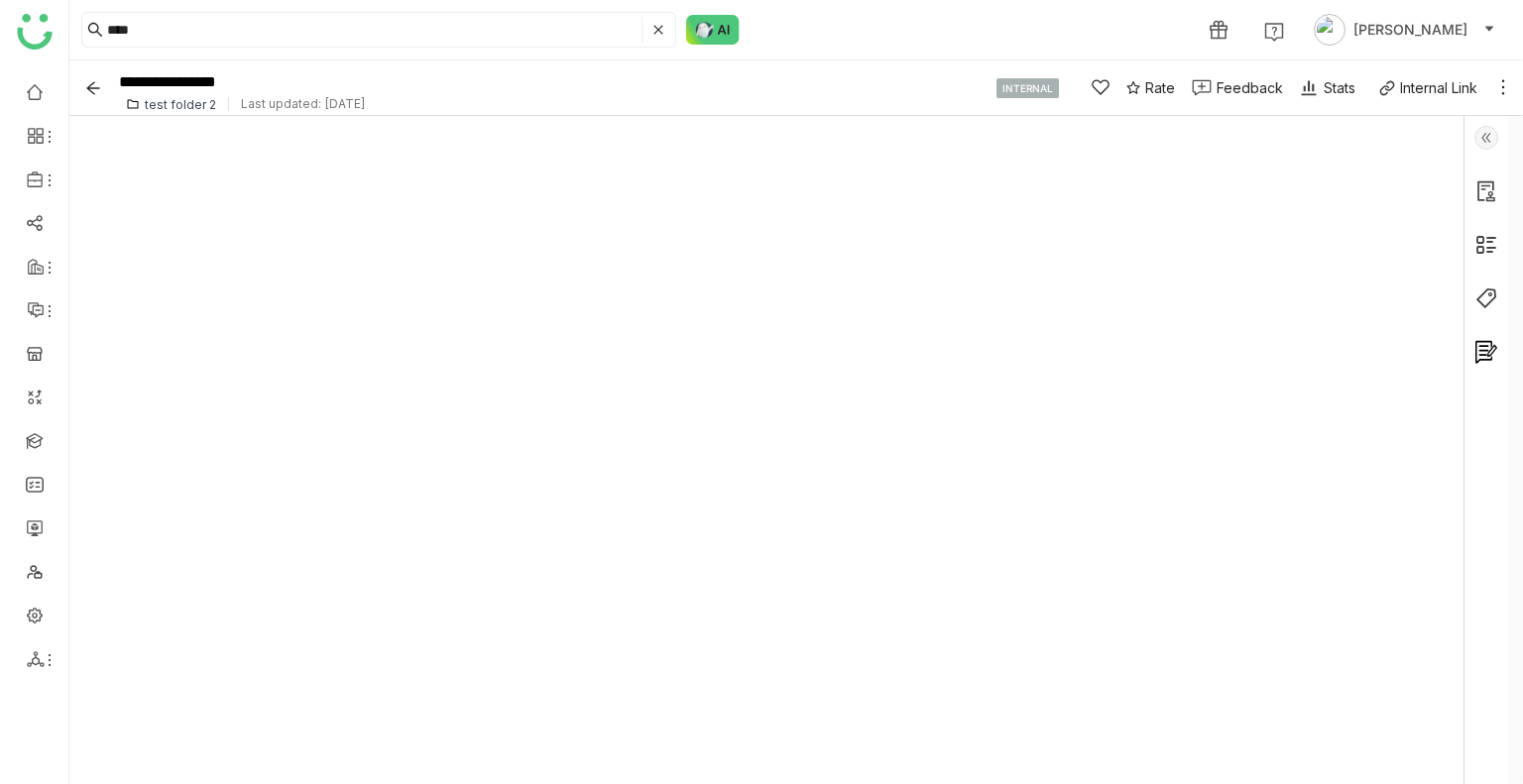 click 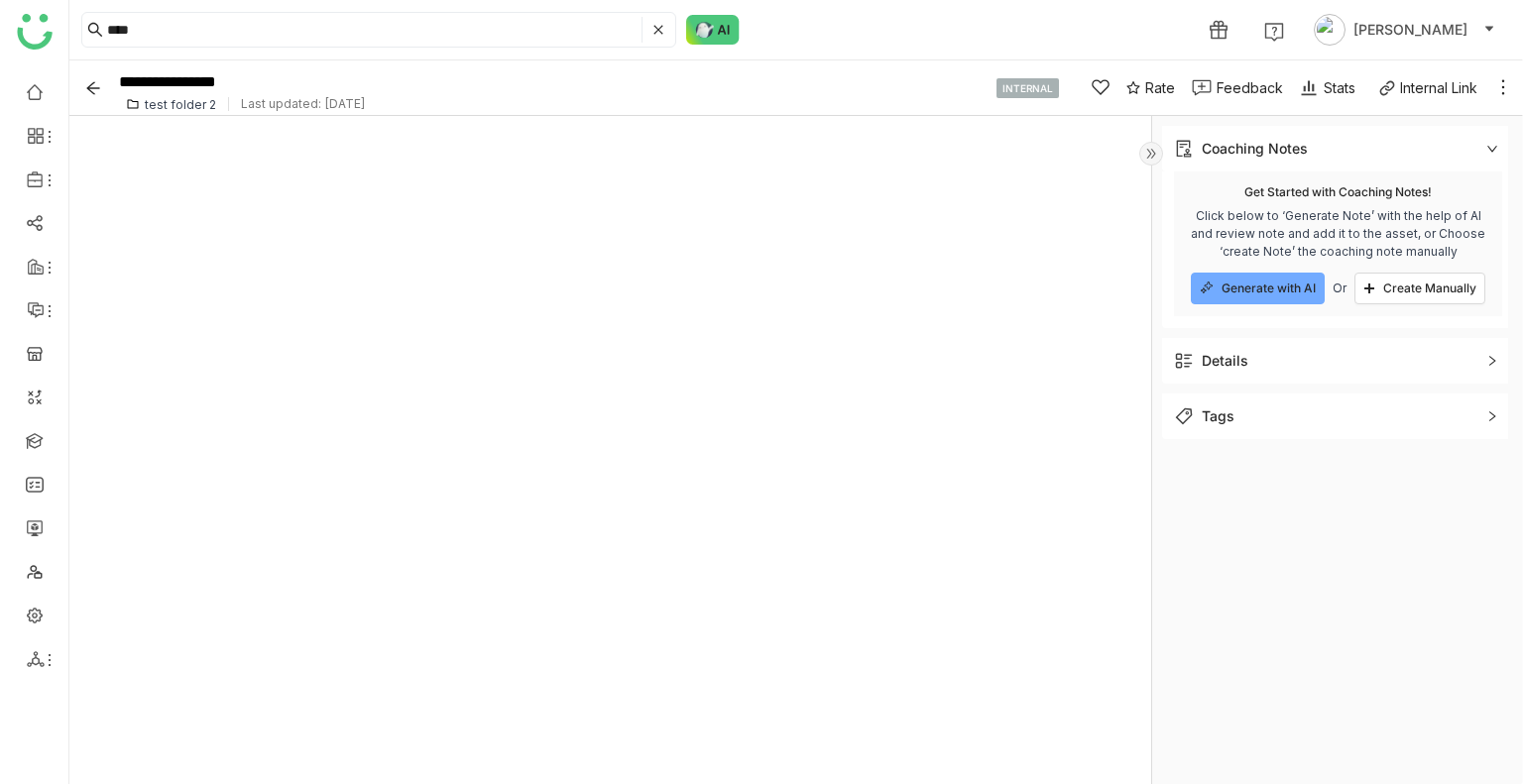 click on "Details" 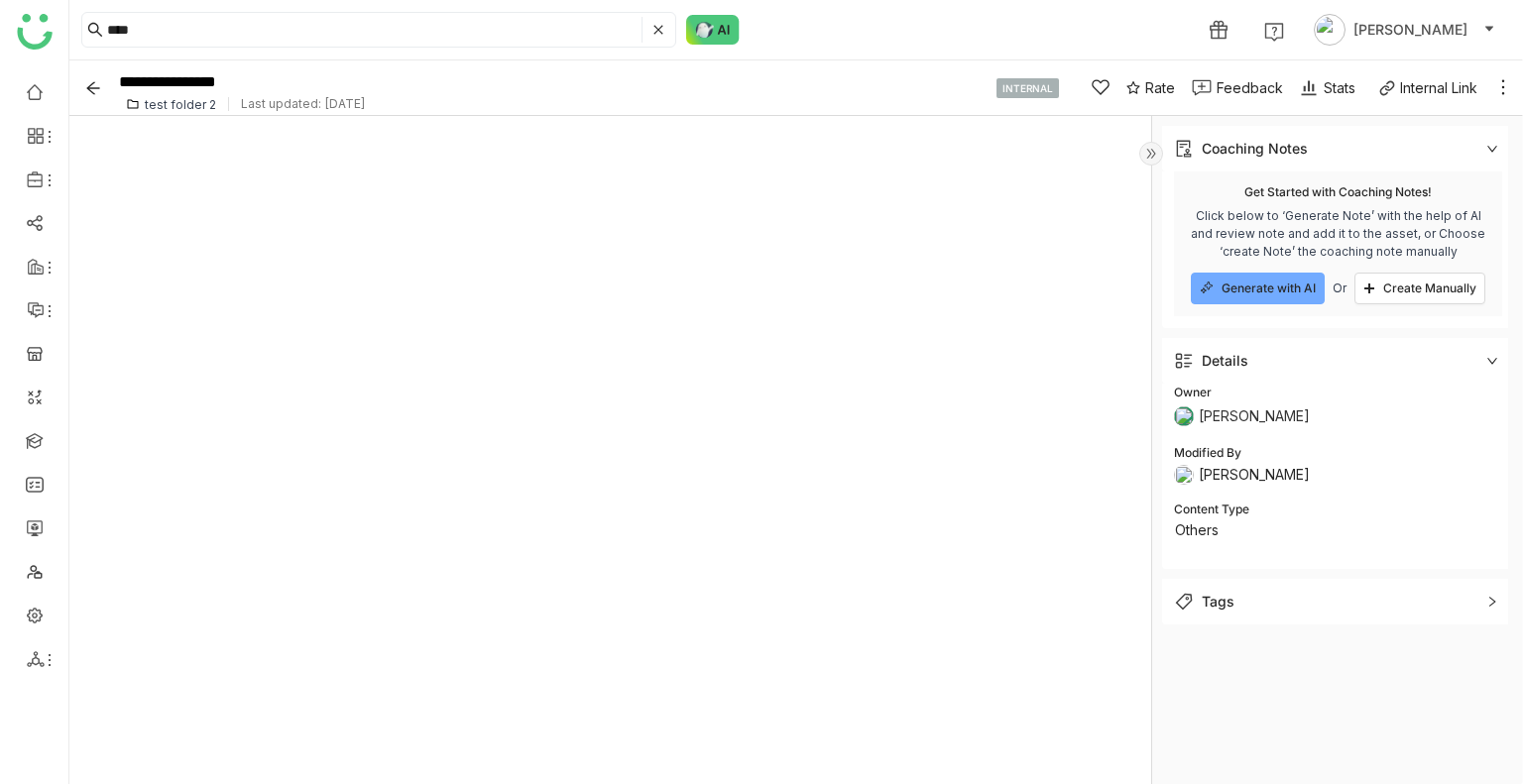click on "Tags" 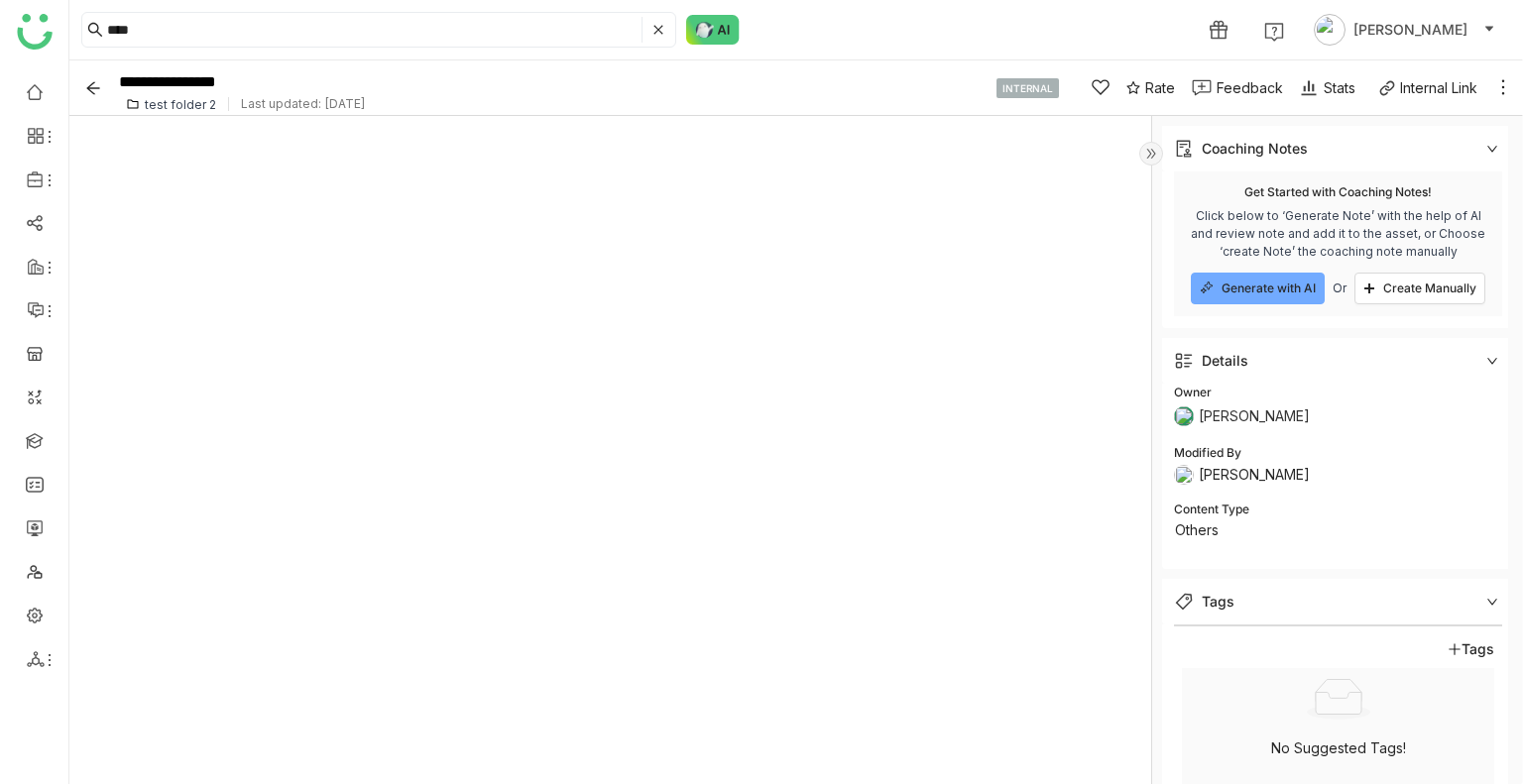 scroll, scrollTop: 33, scrollLeft: 0, axis: vertical 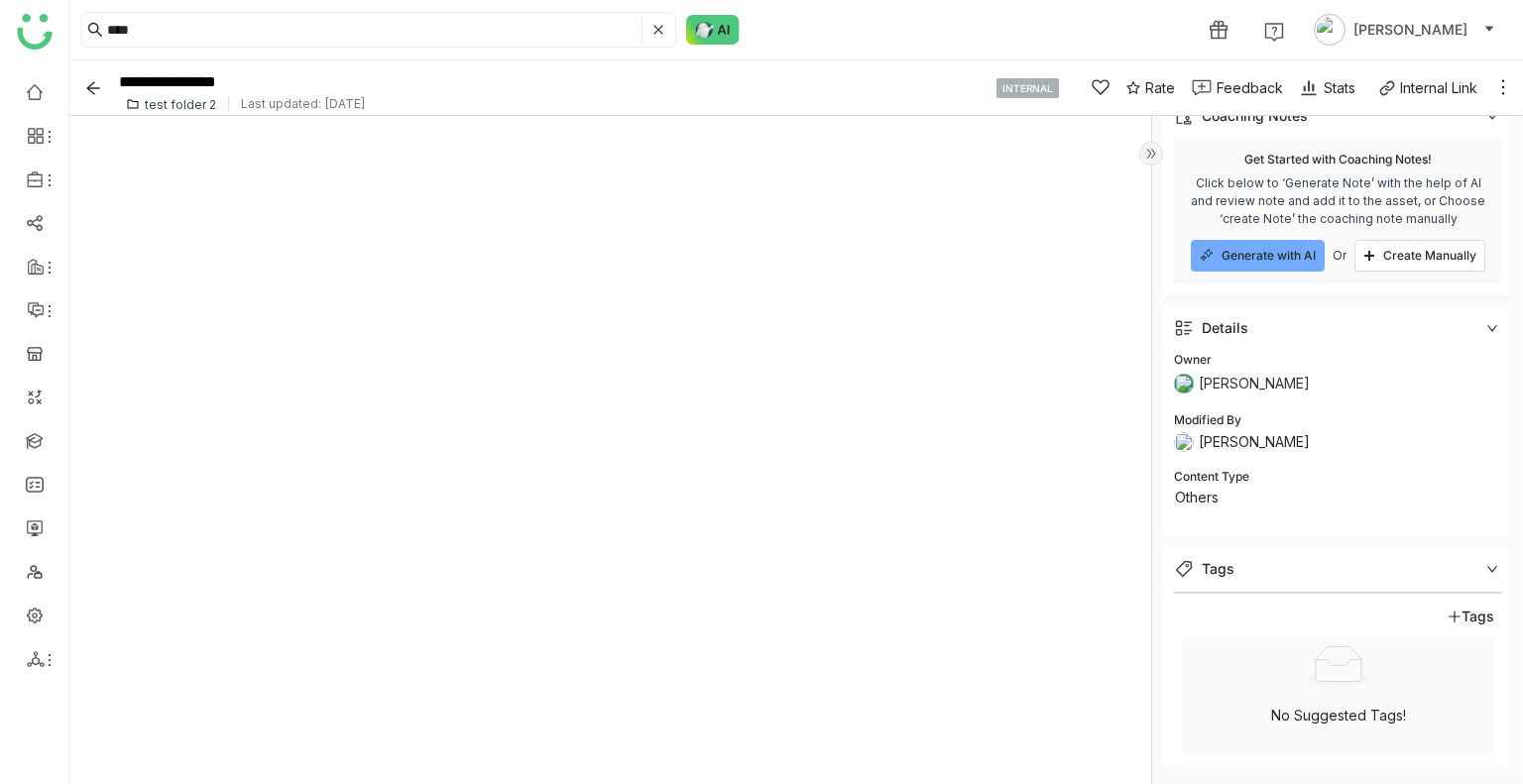 click on "Stats" 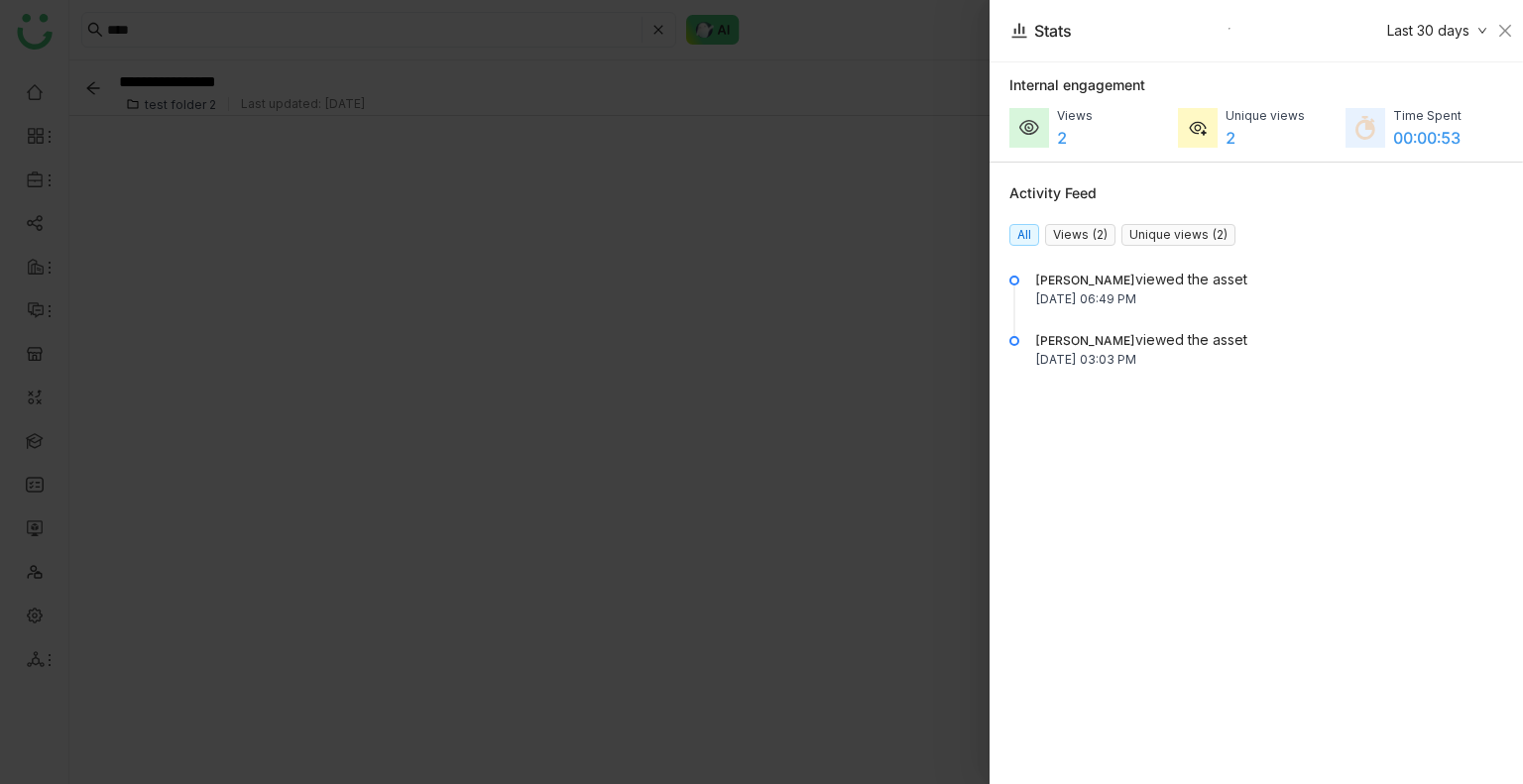 click on "Views (2)" at bounding box center (1080, 235) 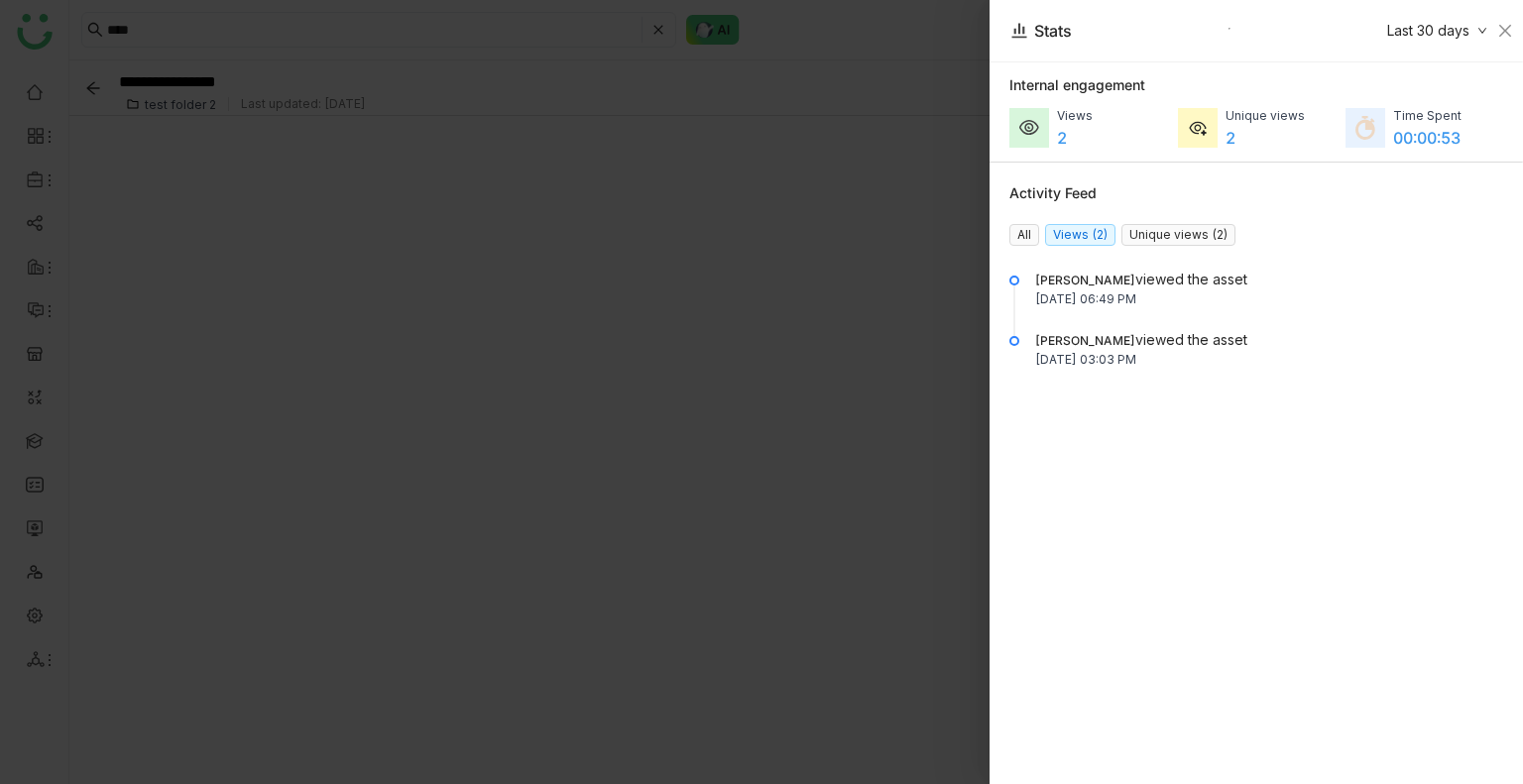 click on "Unique views (2)" at bounding box center [1178, 235] 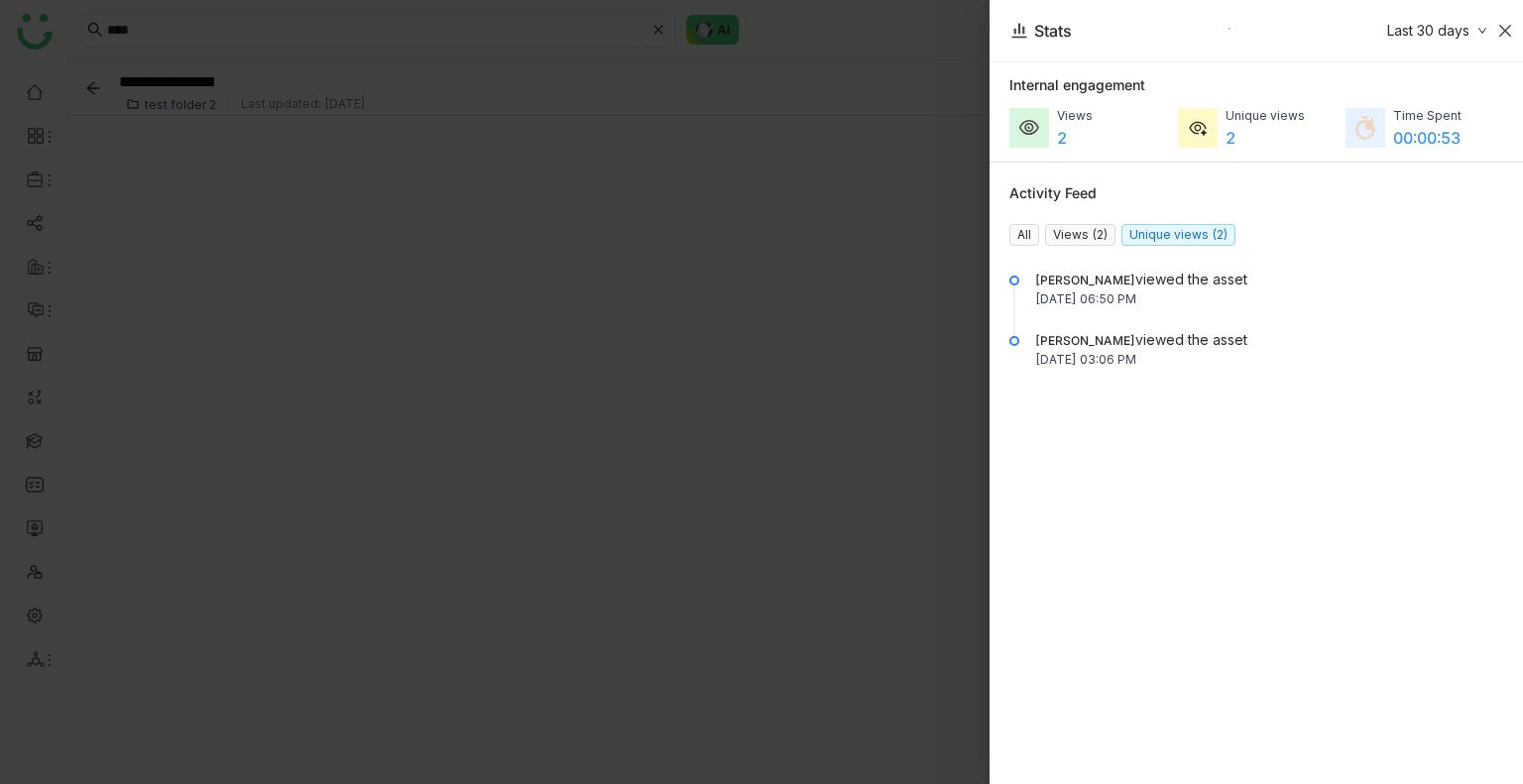 click 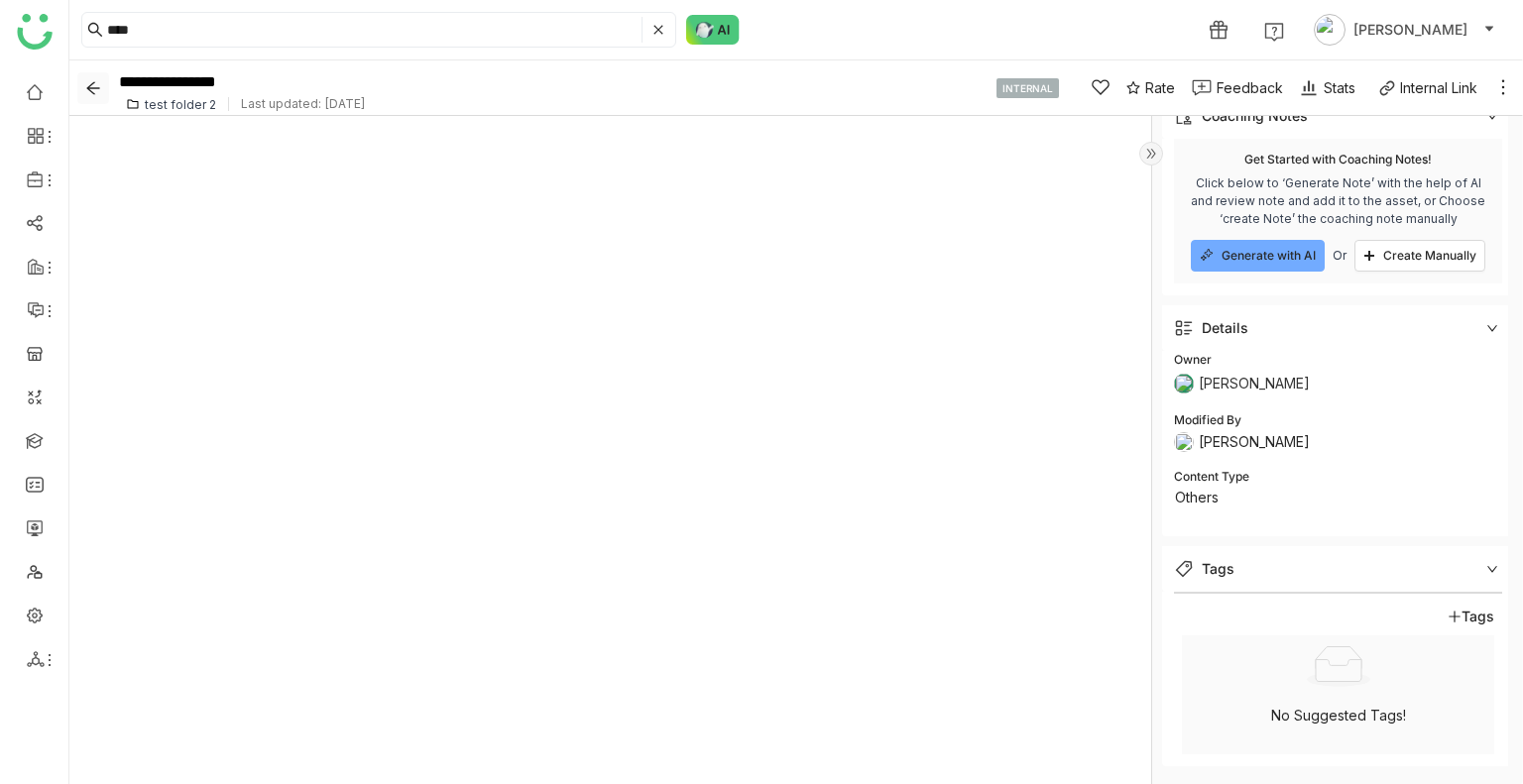 click 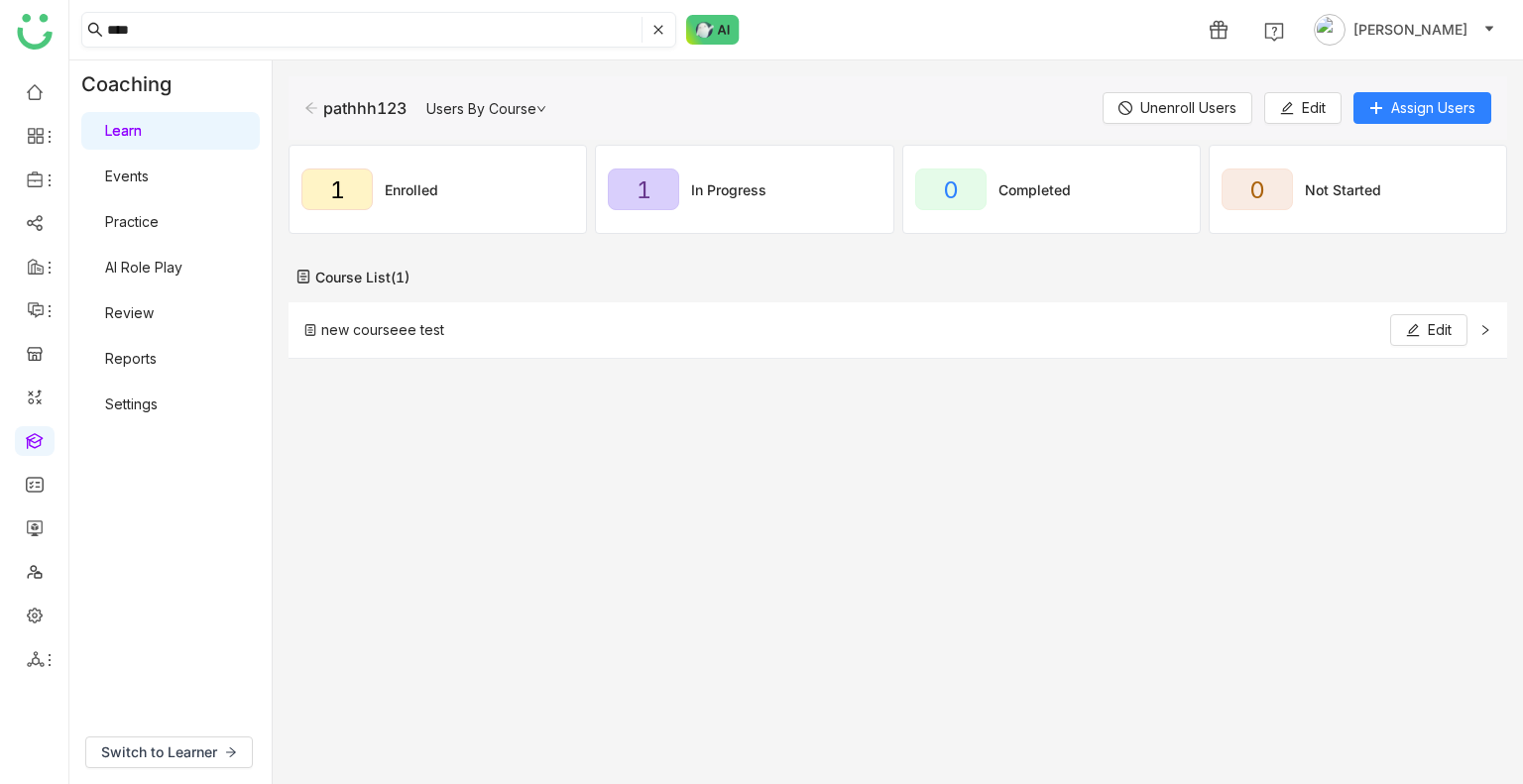 click on "****" 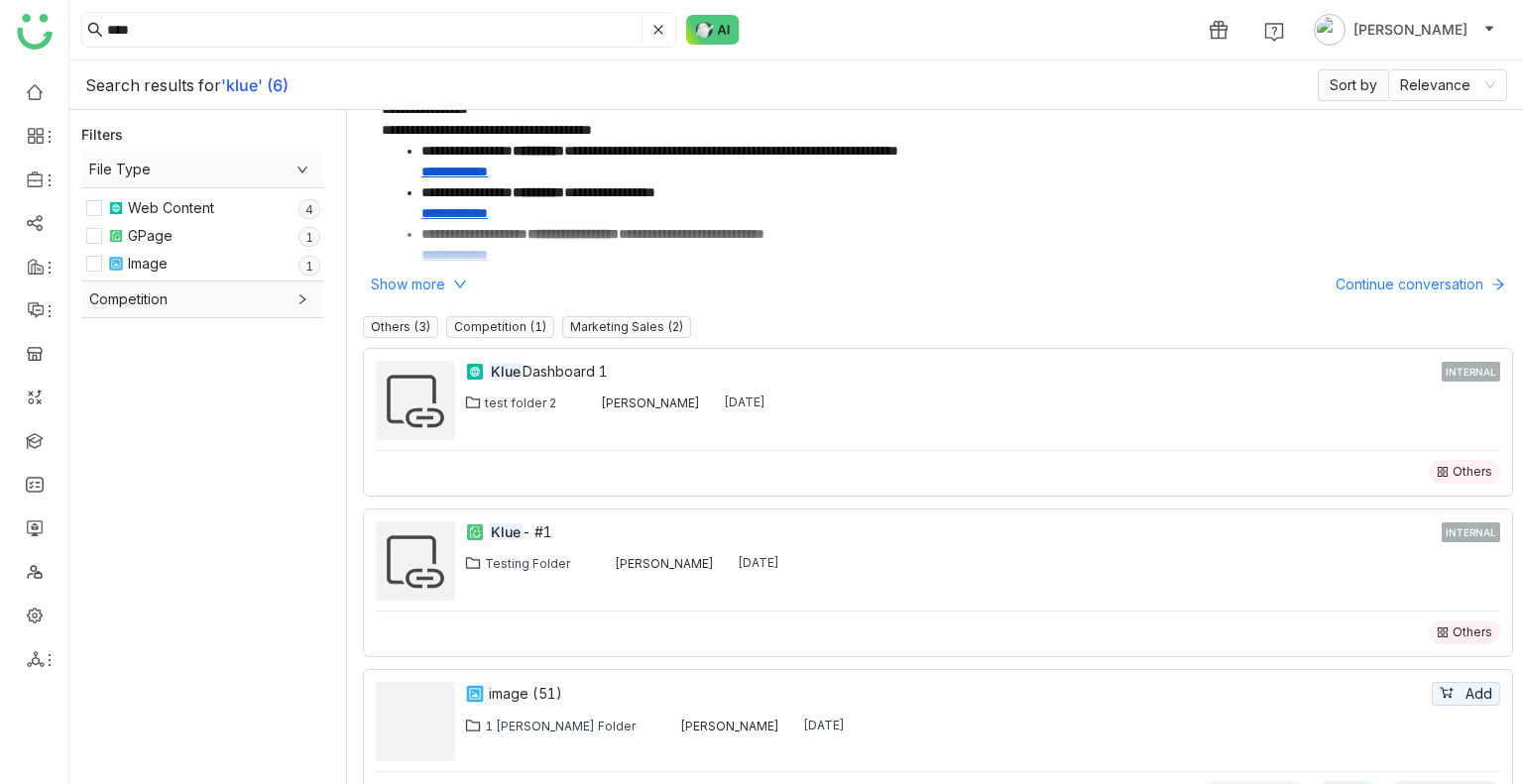 scroll, scrollTop: 52, scrollLeft: 0, axis: vertical 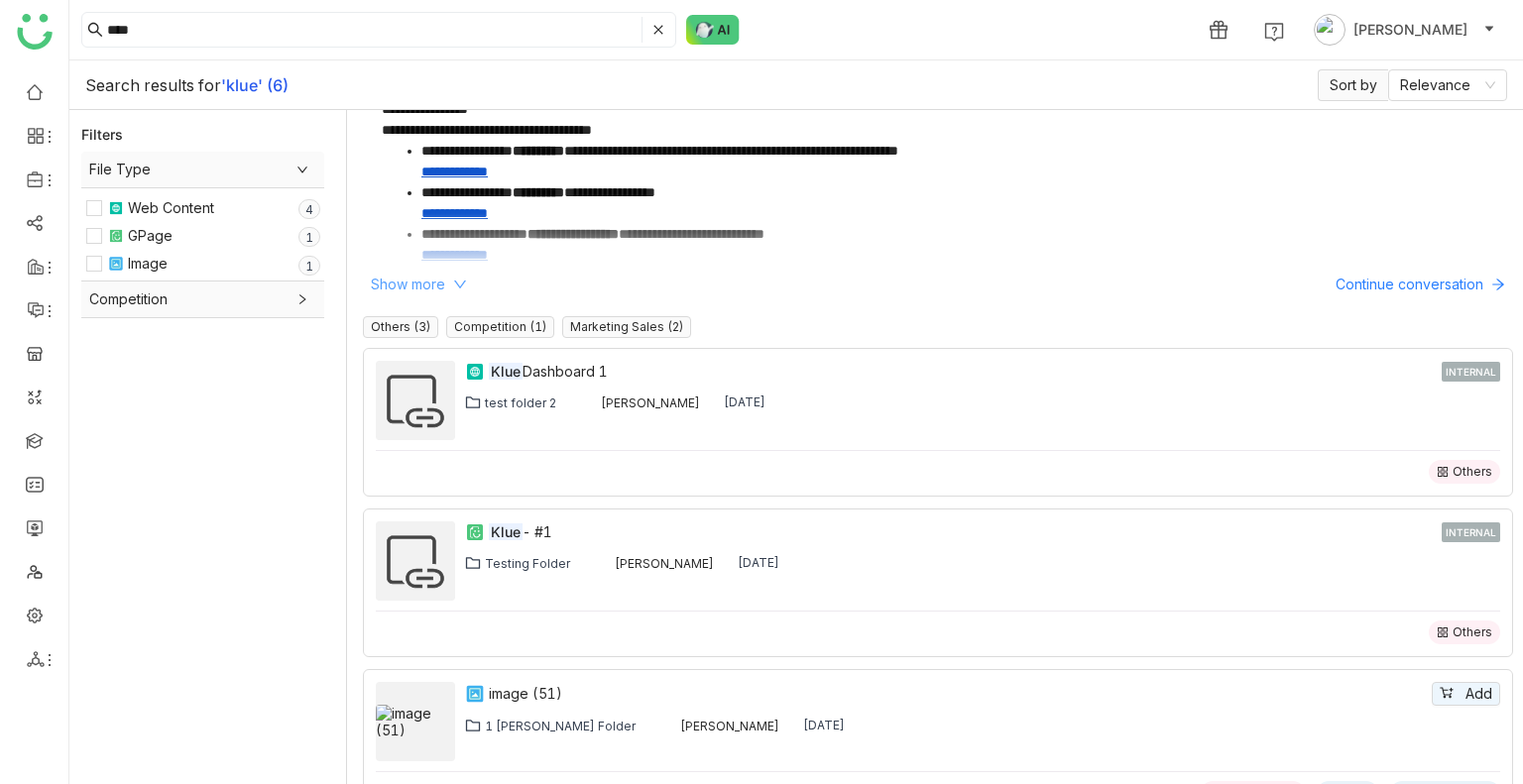 click on "Show more" 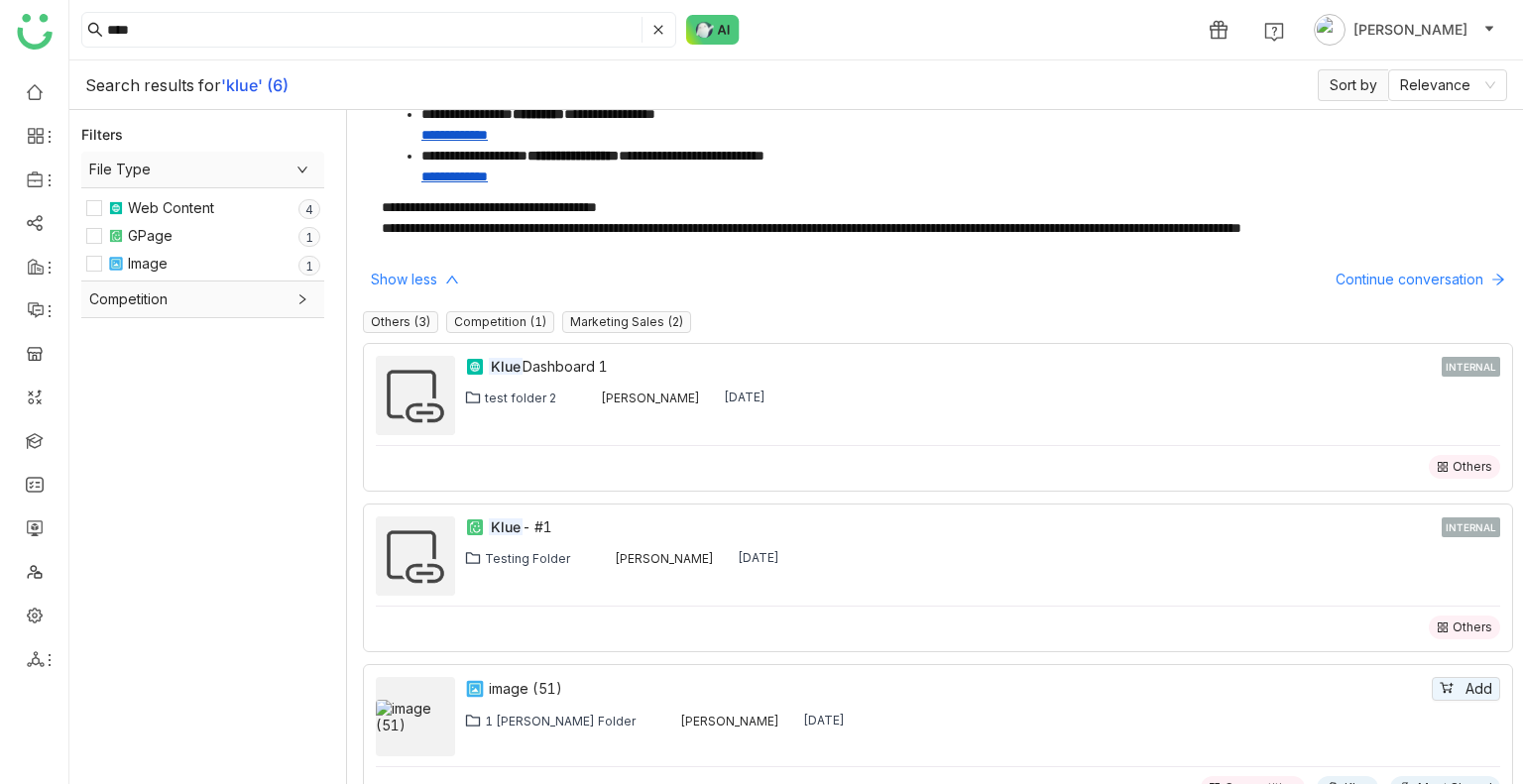 scroll, scrollTop: 266, scrollLeft: 0, axis: vertical 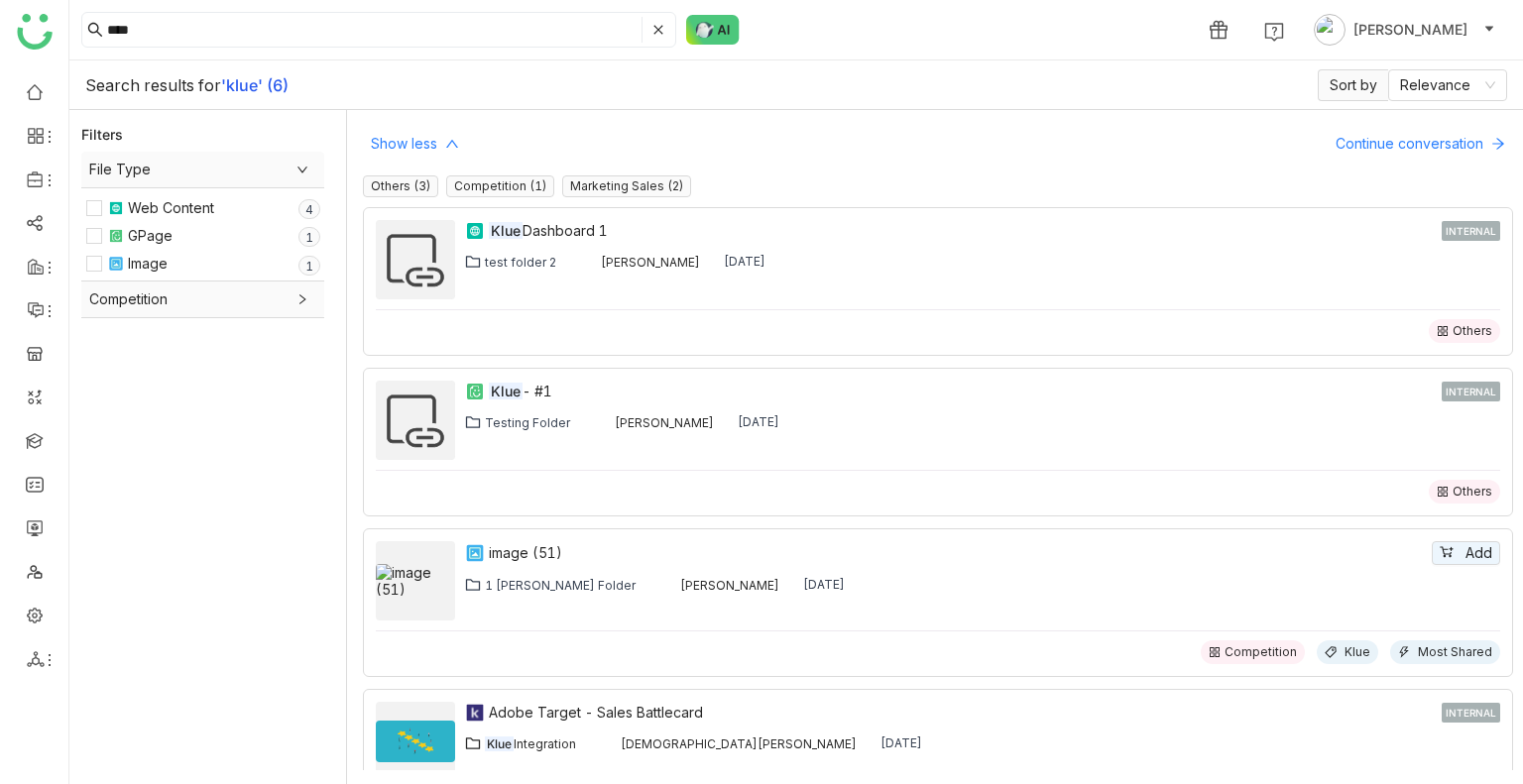 click on "Klue  Integration" 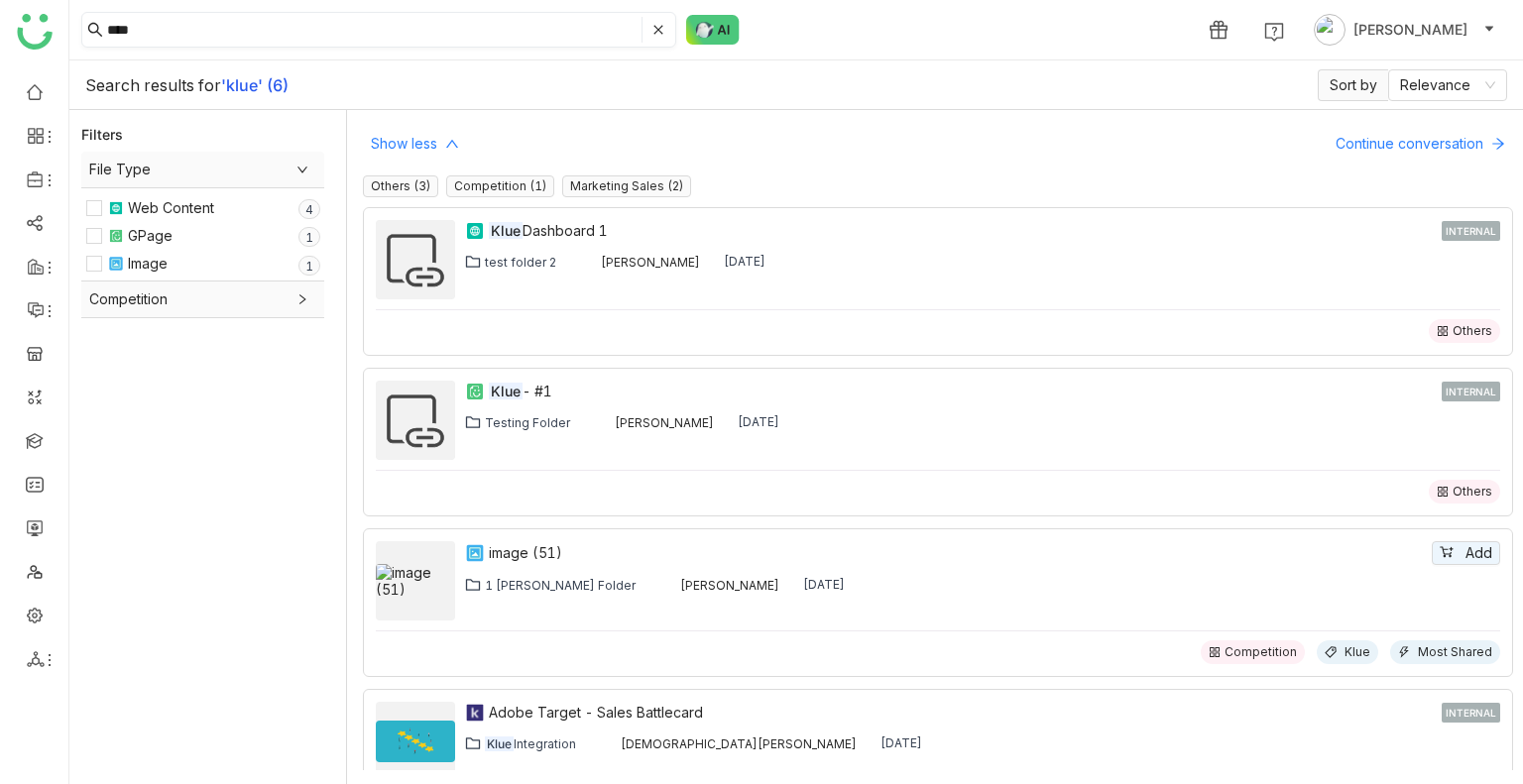 click on "****" 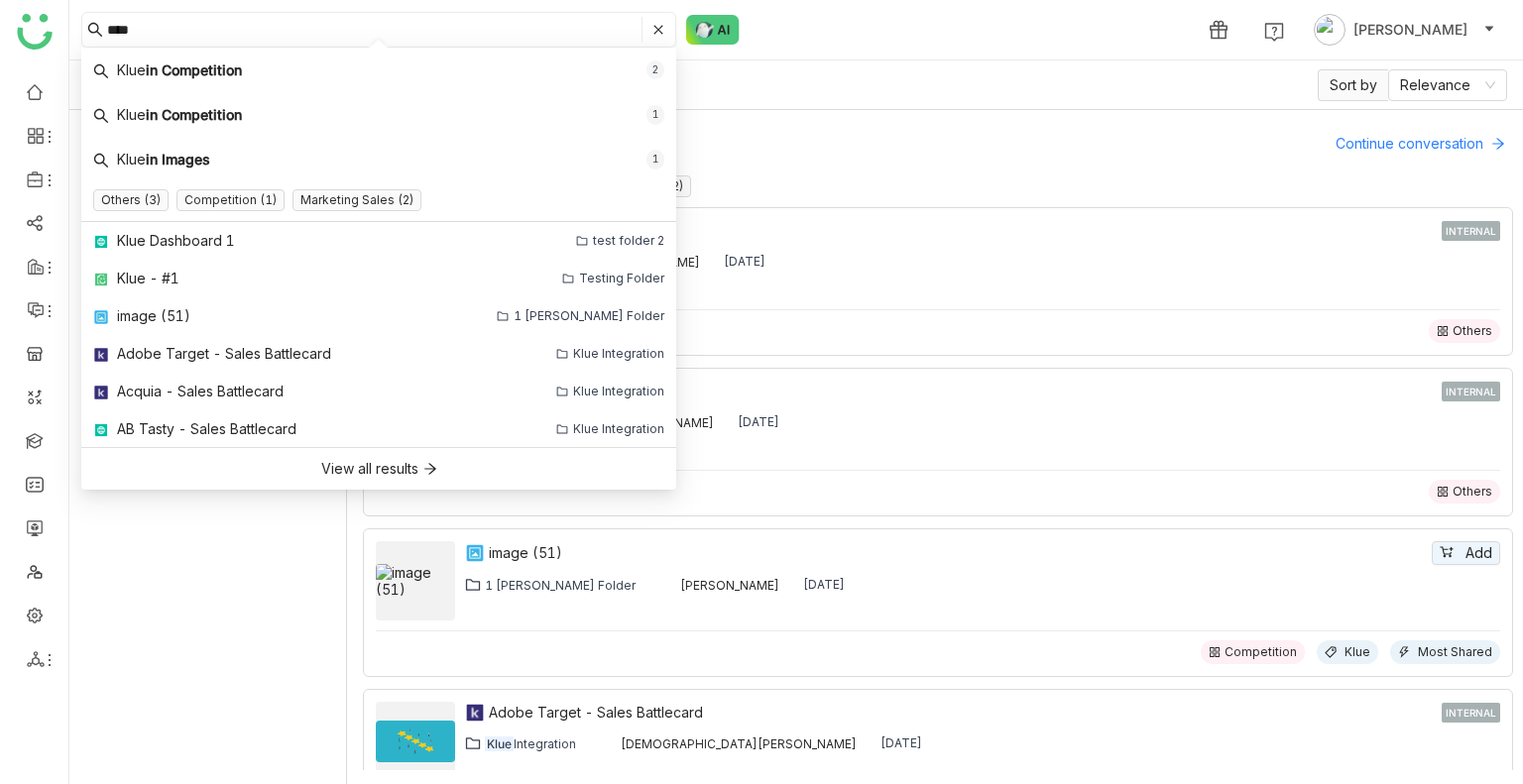 click on "****" 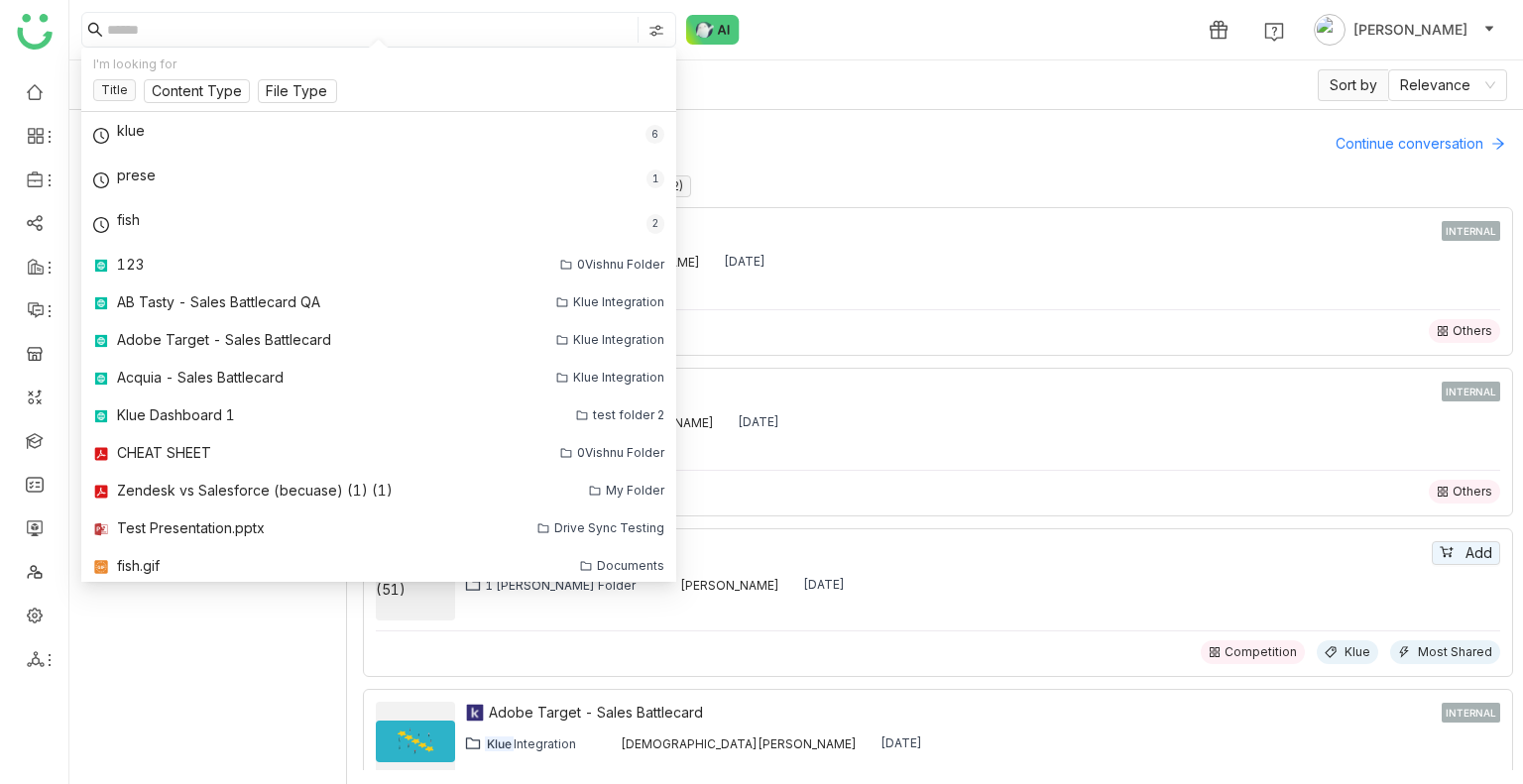 type 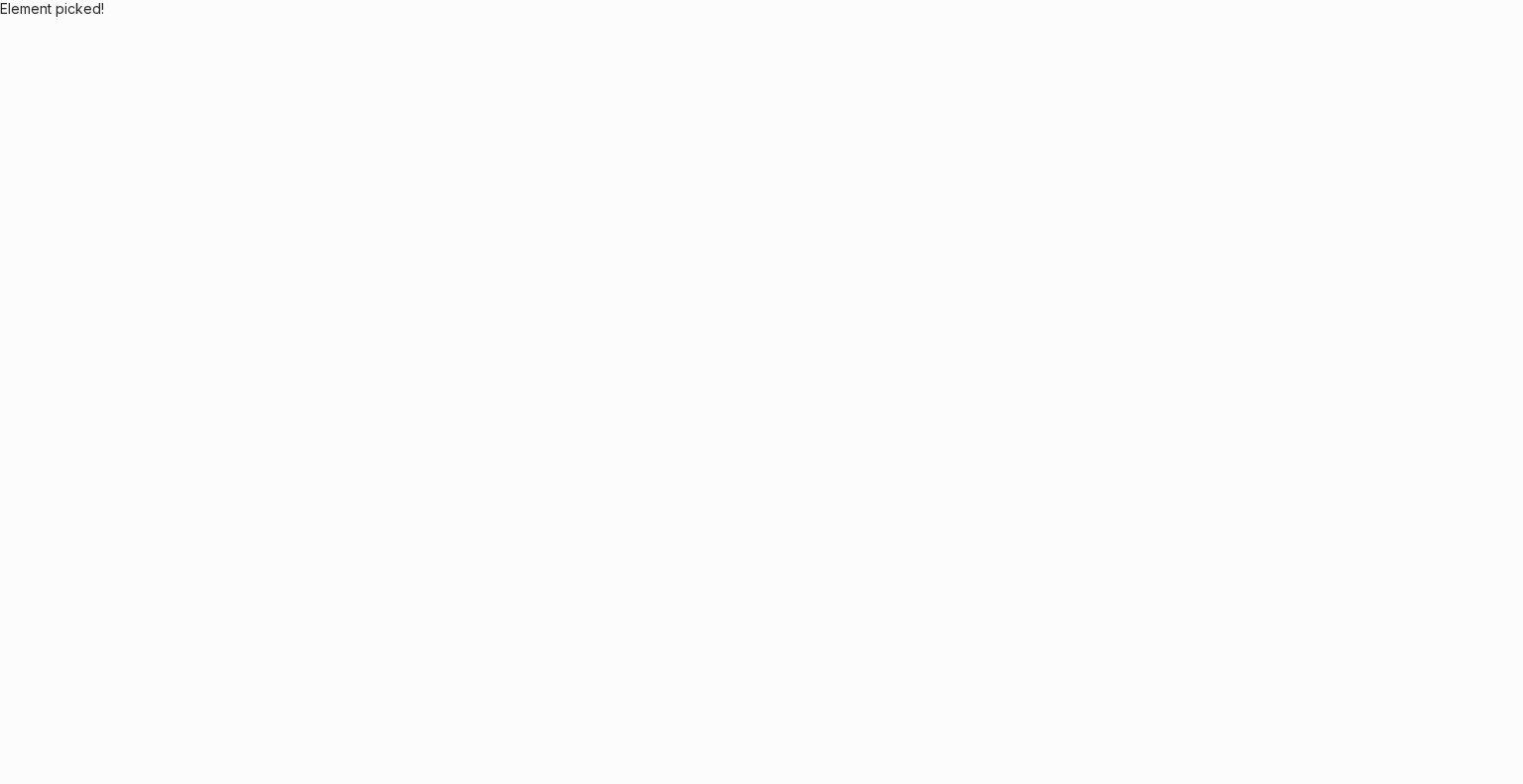 scroll, scrollTop: 0, scrollLeft: 0, axis: both 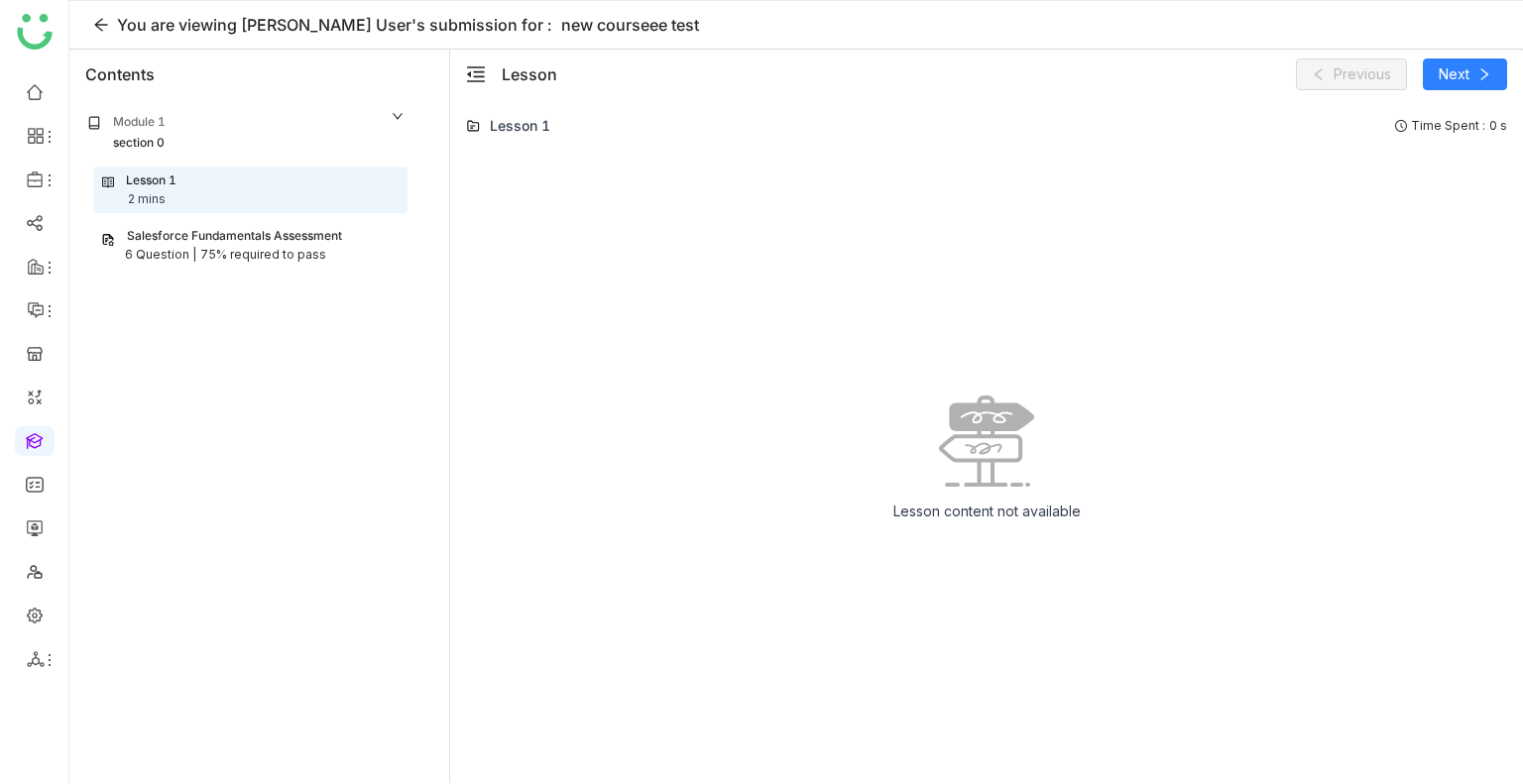click on "75% required to pass" 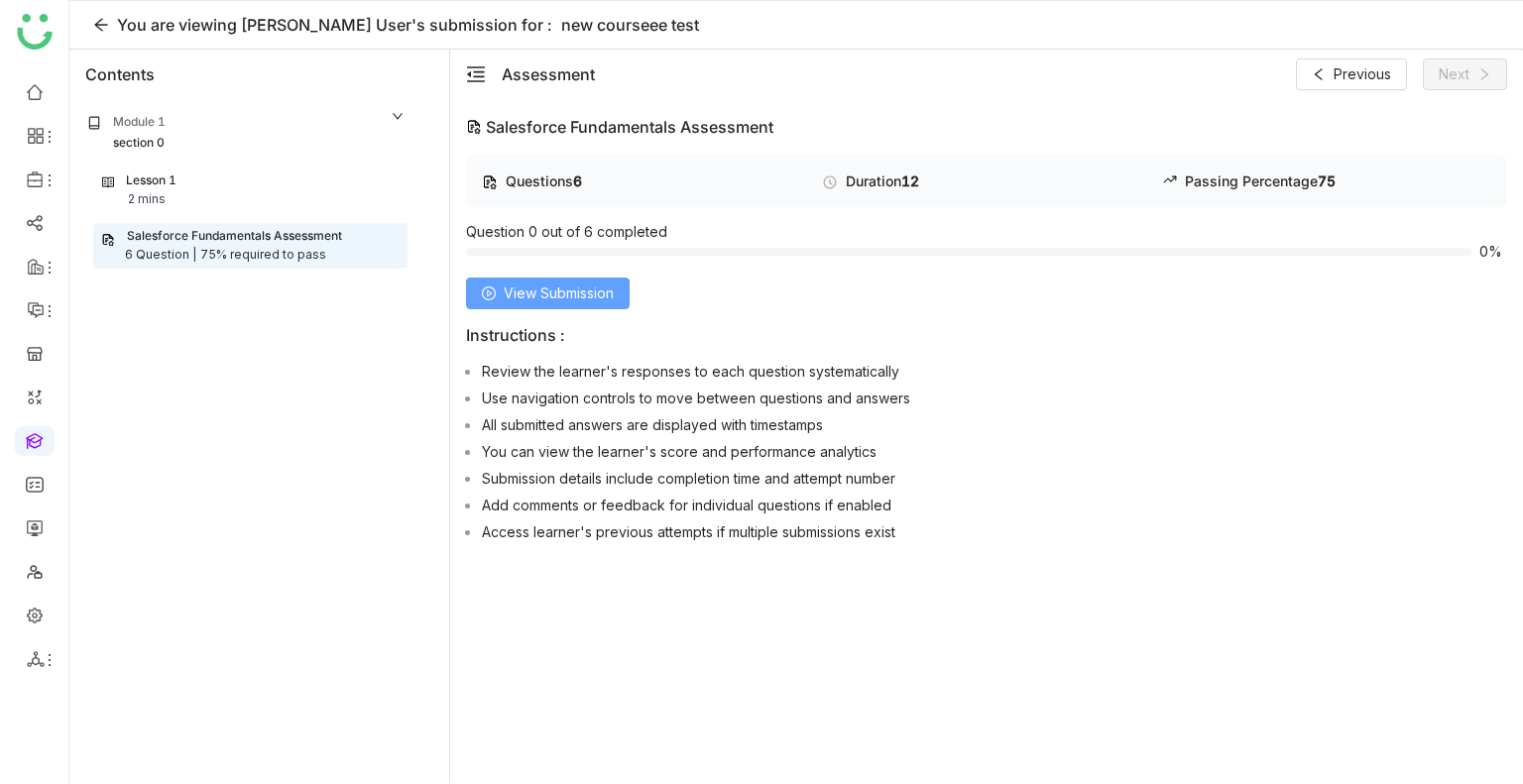click on "View Submission" 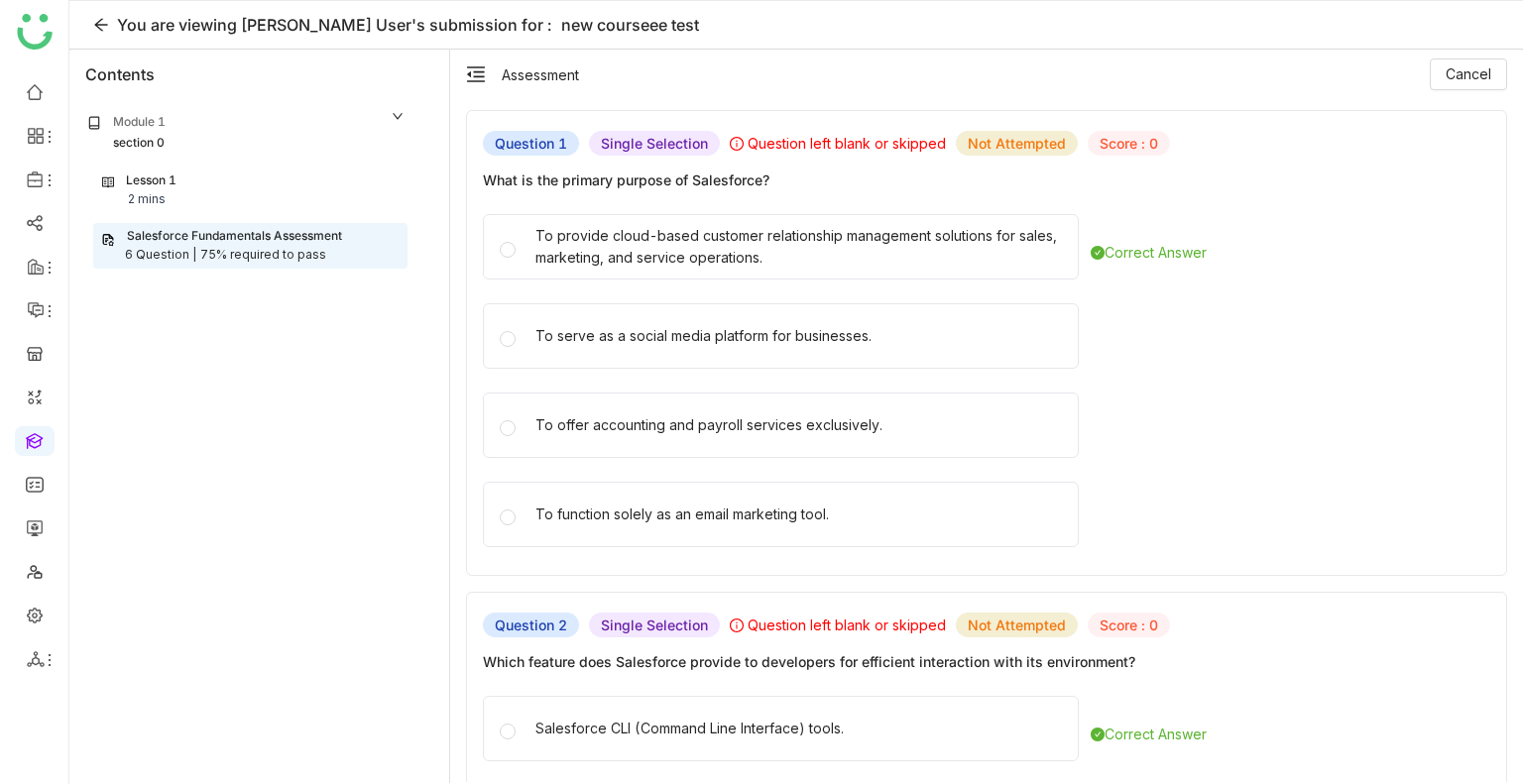 scroll, scrollTop: 0, scrollLeft: 0, axis: both 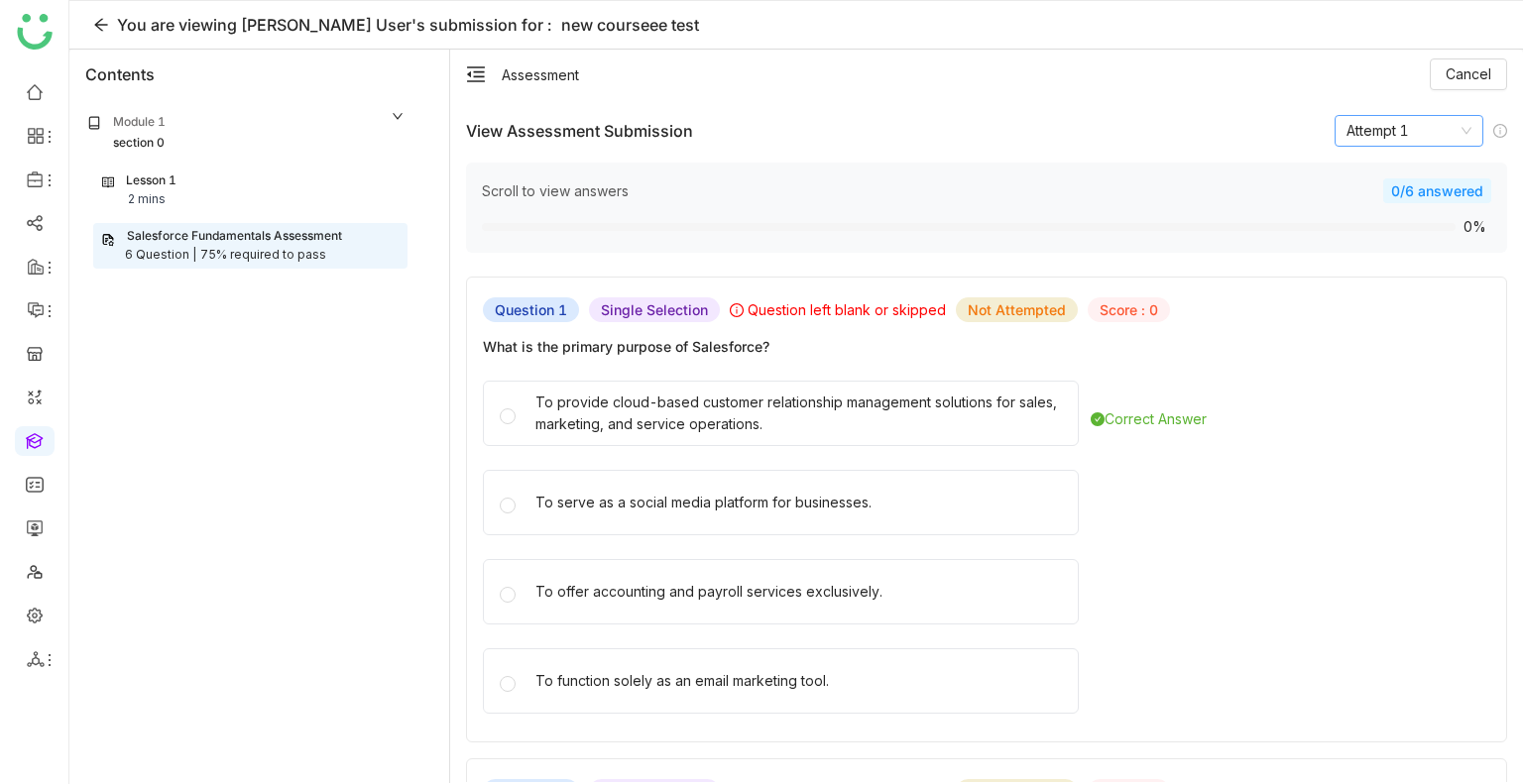 click on "Attempt 1" 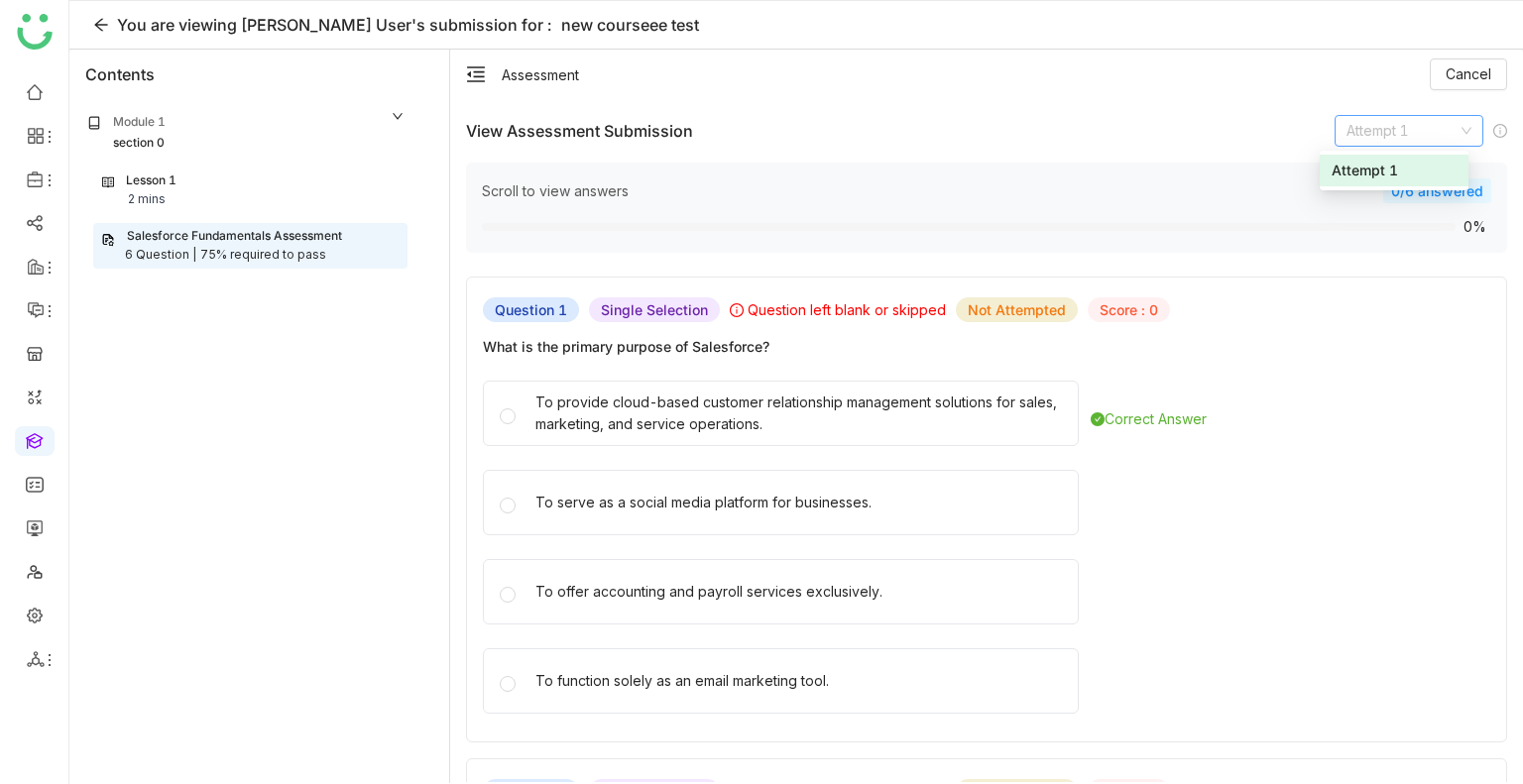 click 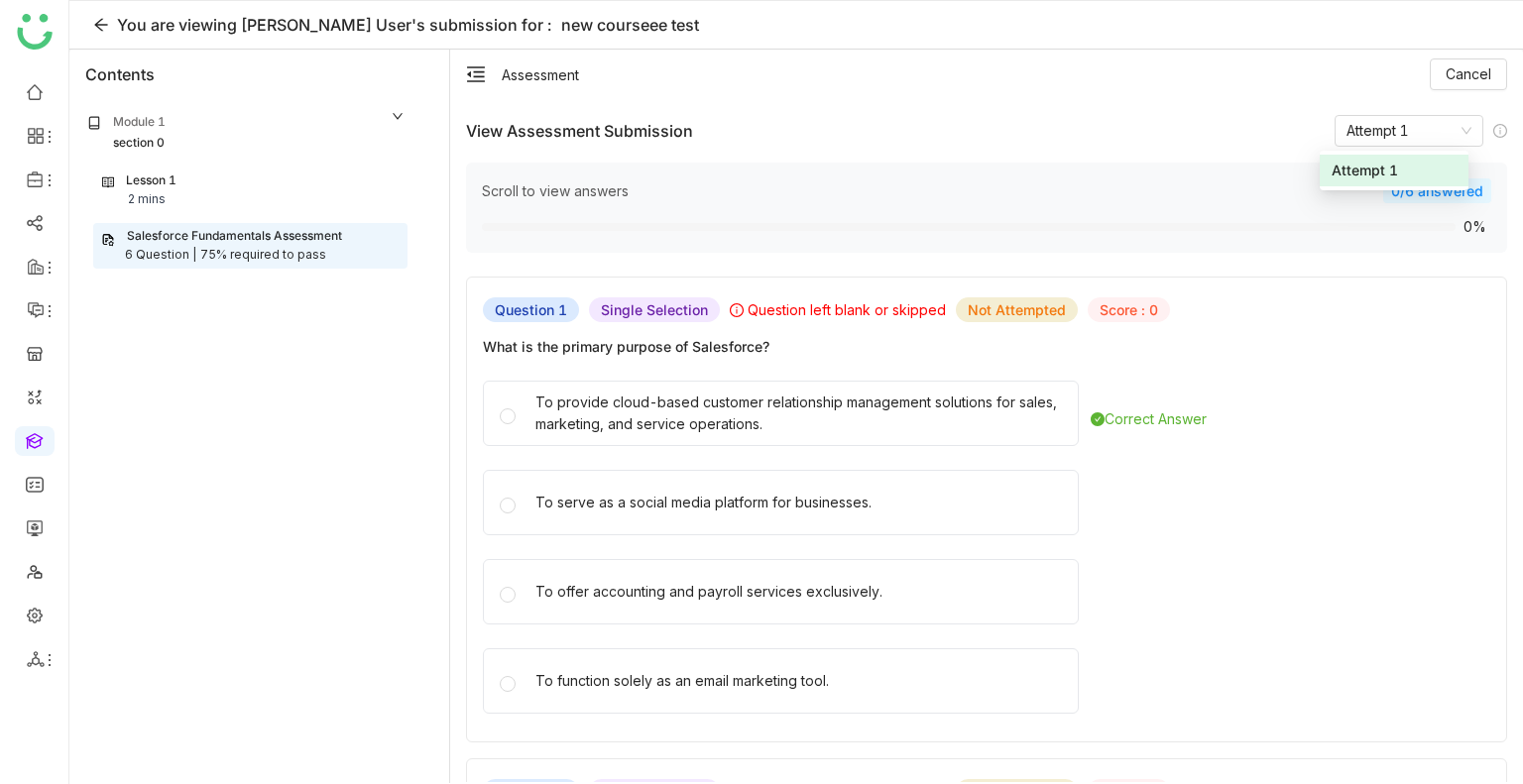 click 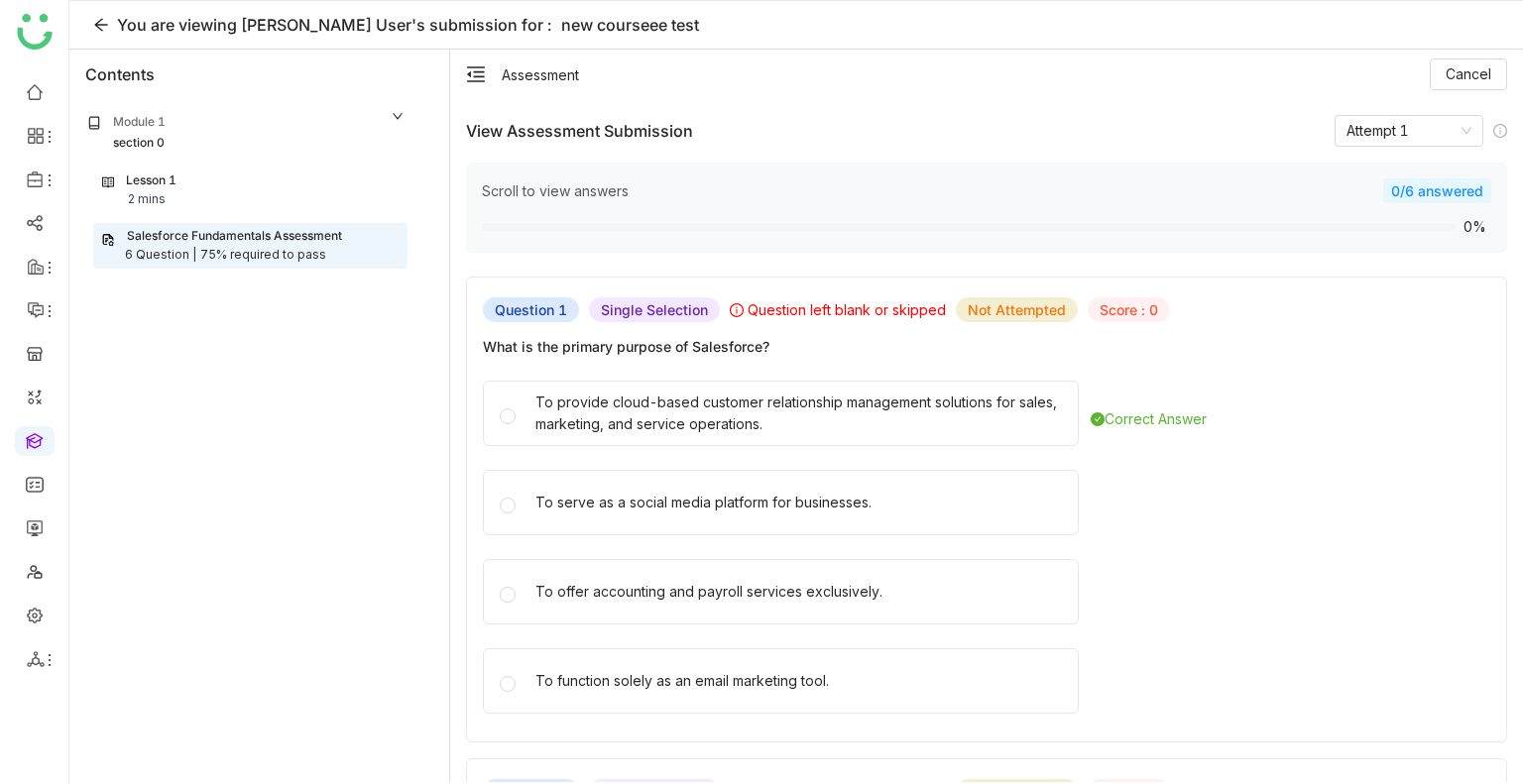 click 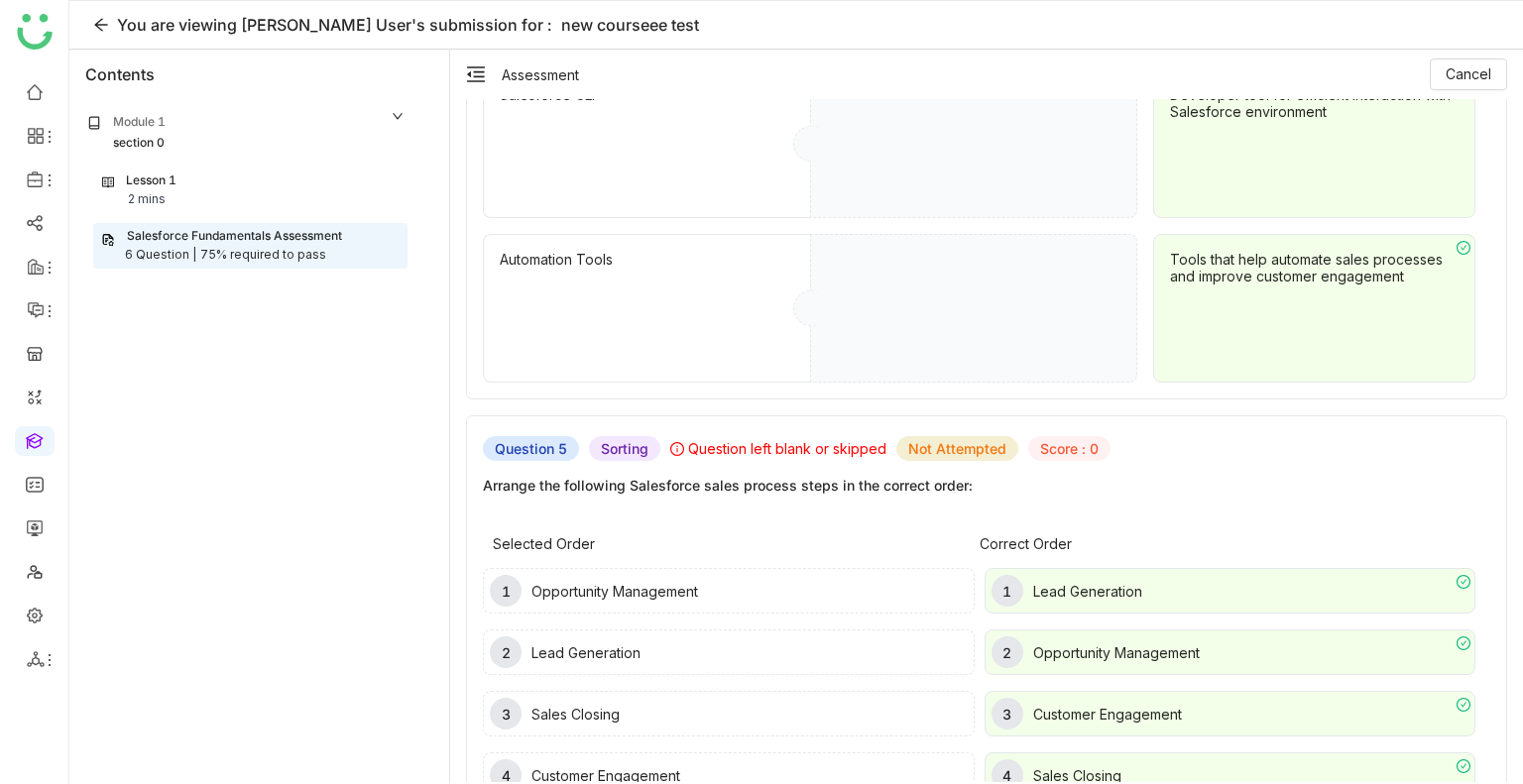 scroll, scrollTop: 2470, scrollLeft: 0, axis: vertical 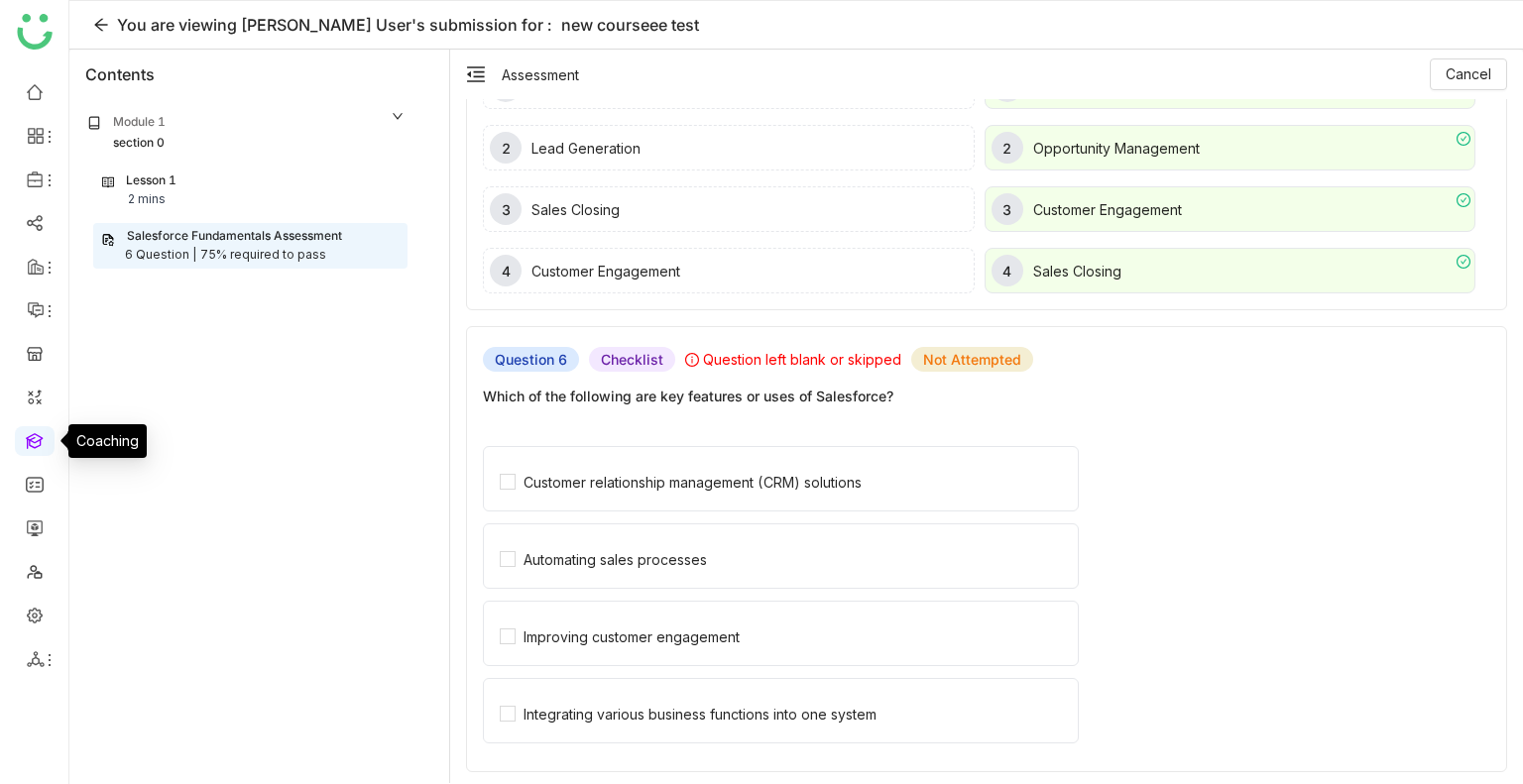 click at bounding box center [35, 439] 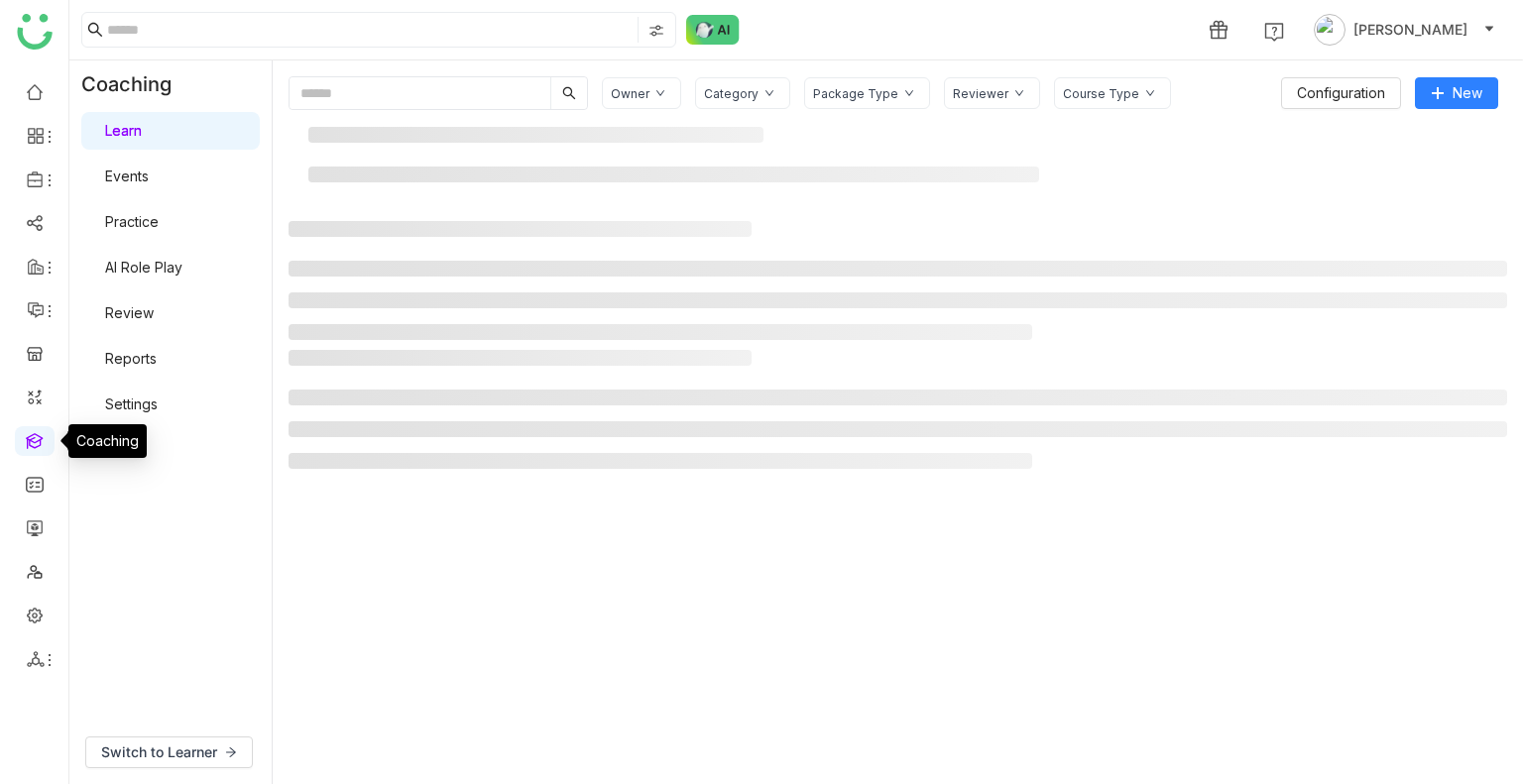 click at bounding box center [35, 439] 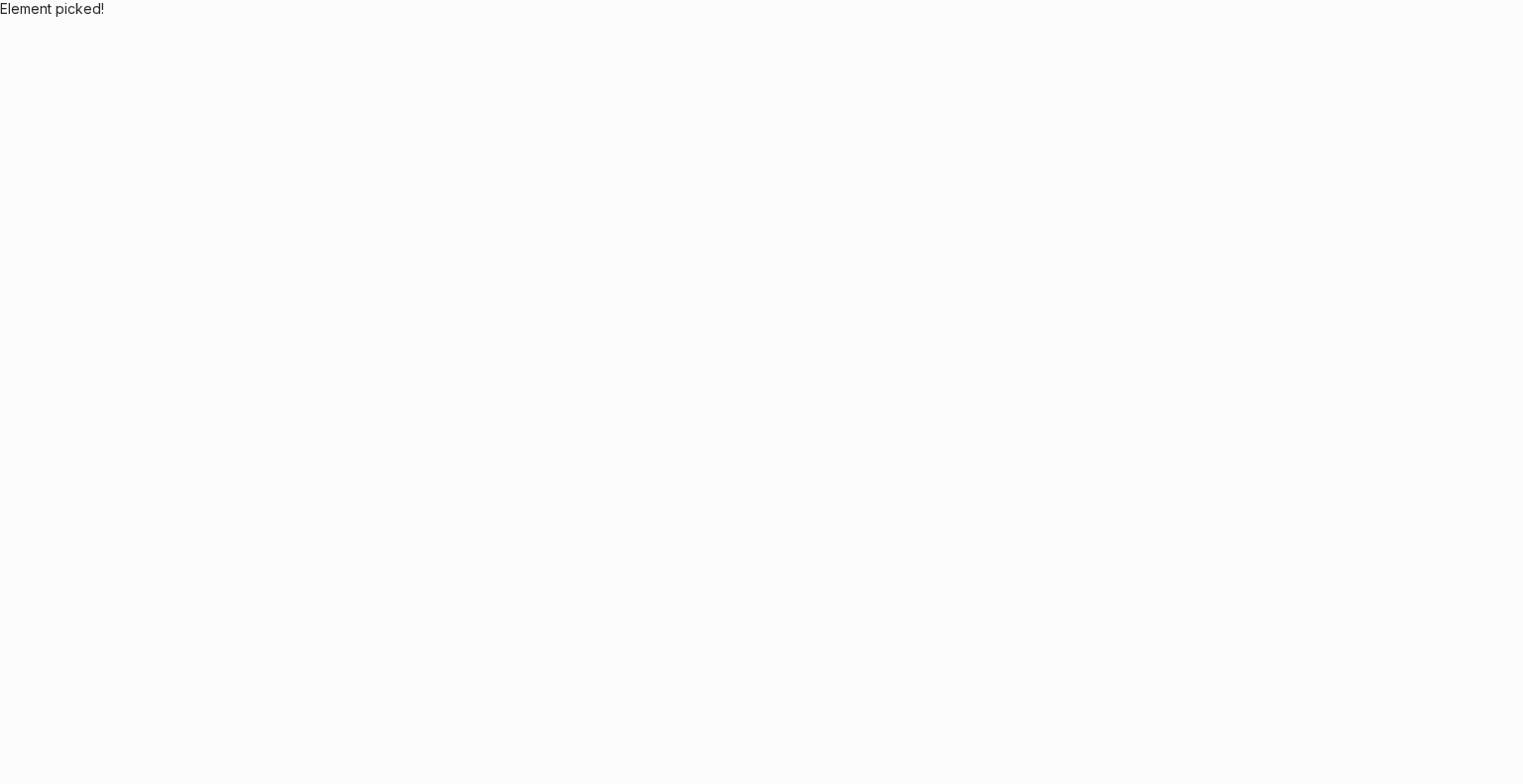 scroll, scrollTop: 0, scrollLeft: 0, axis: both 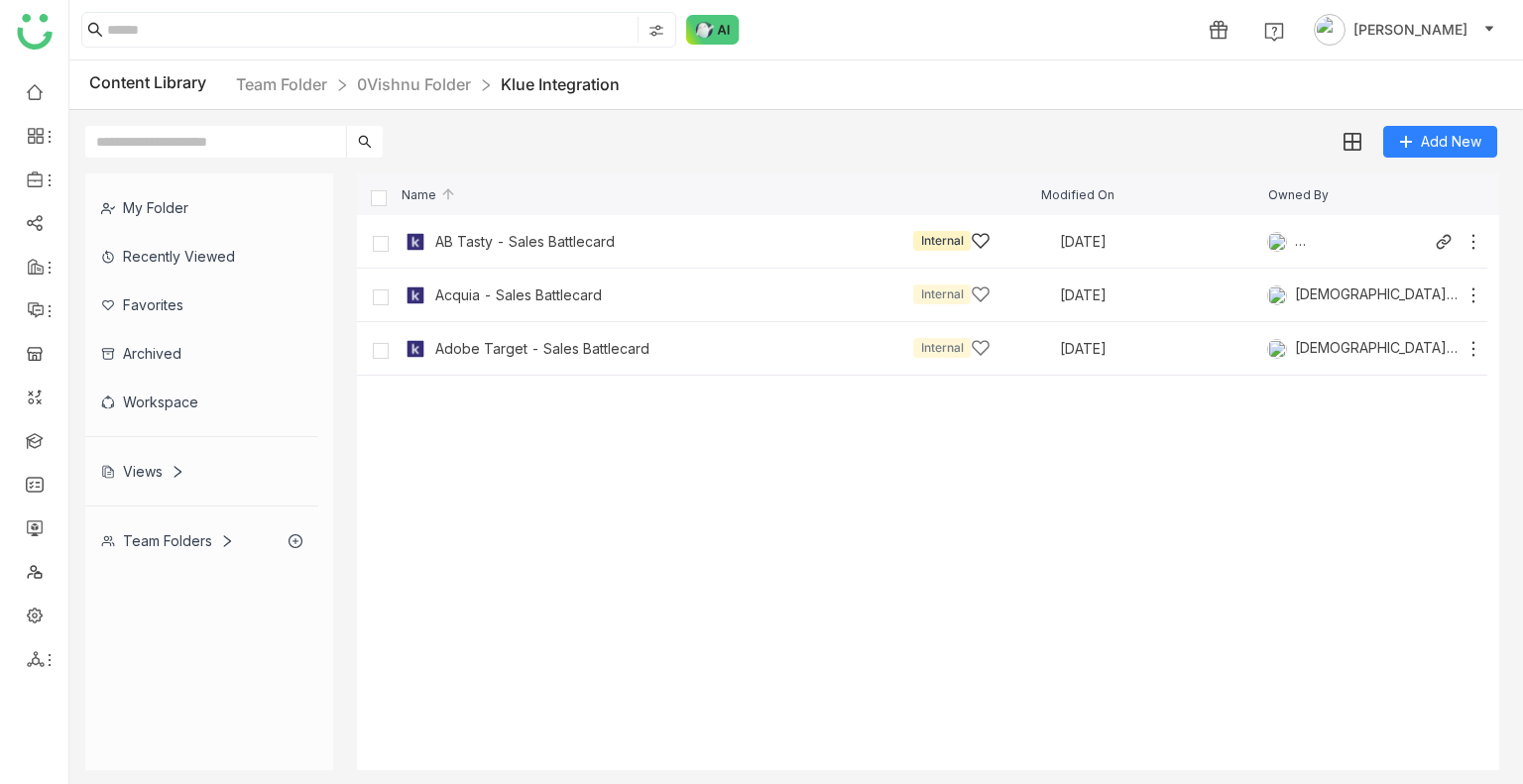 click on "AB Tasty - Sales Battlecard   Internal   [DATE]   [PERSON_NAME]" 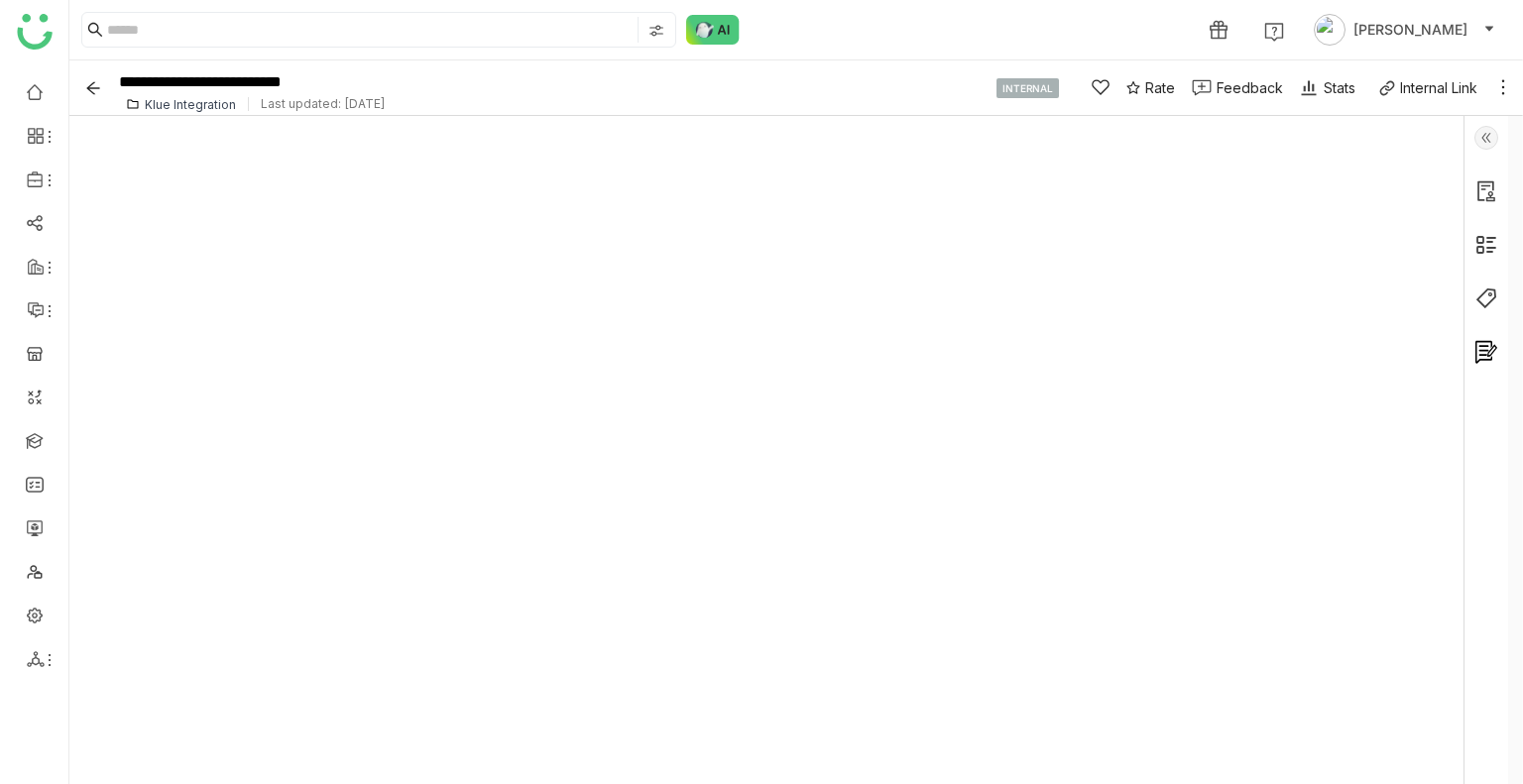 click 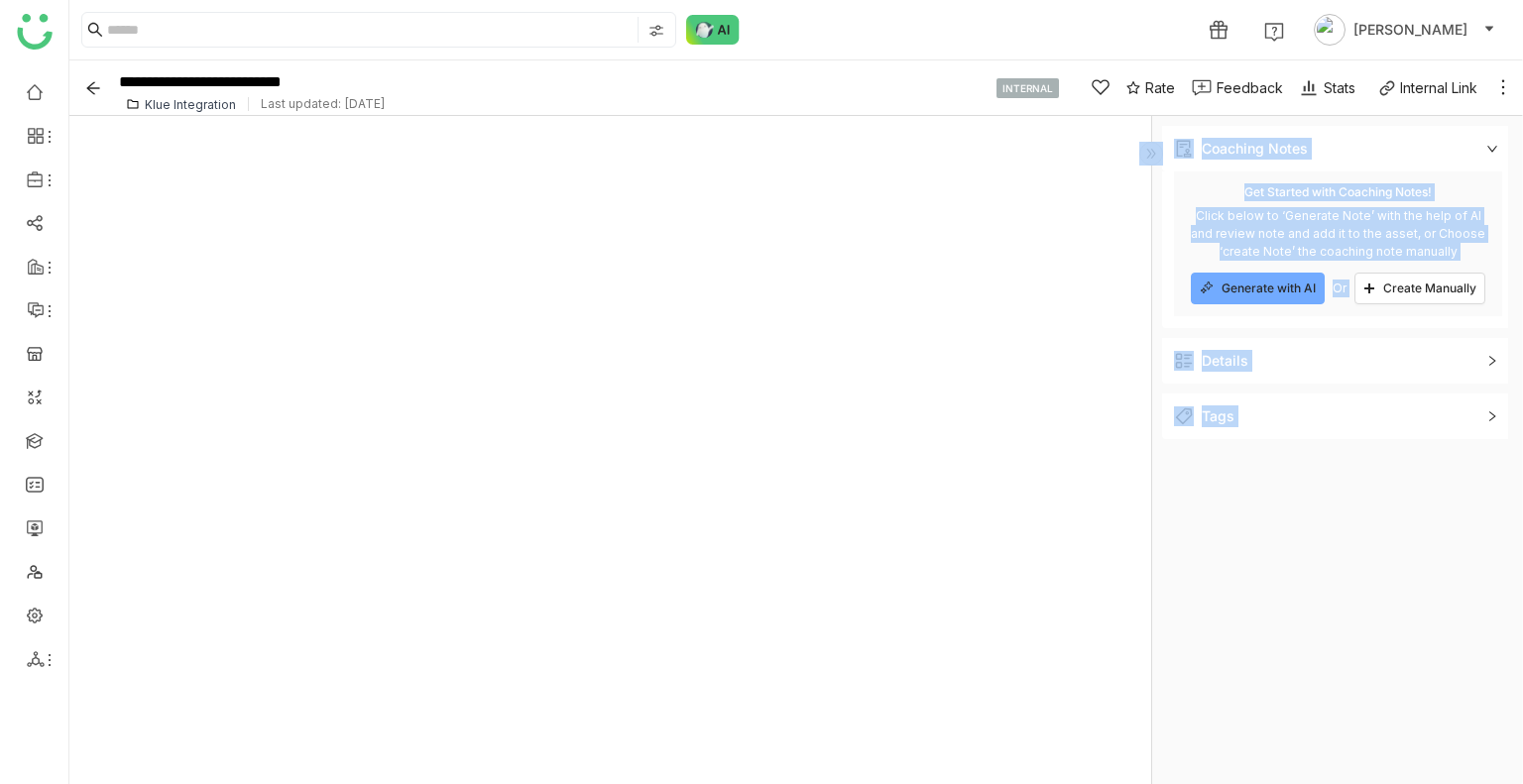 click on "Coaching Notes" 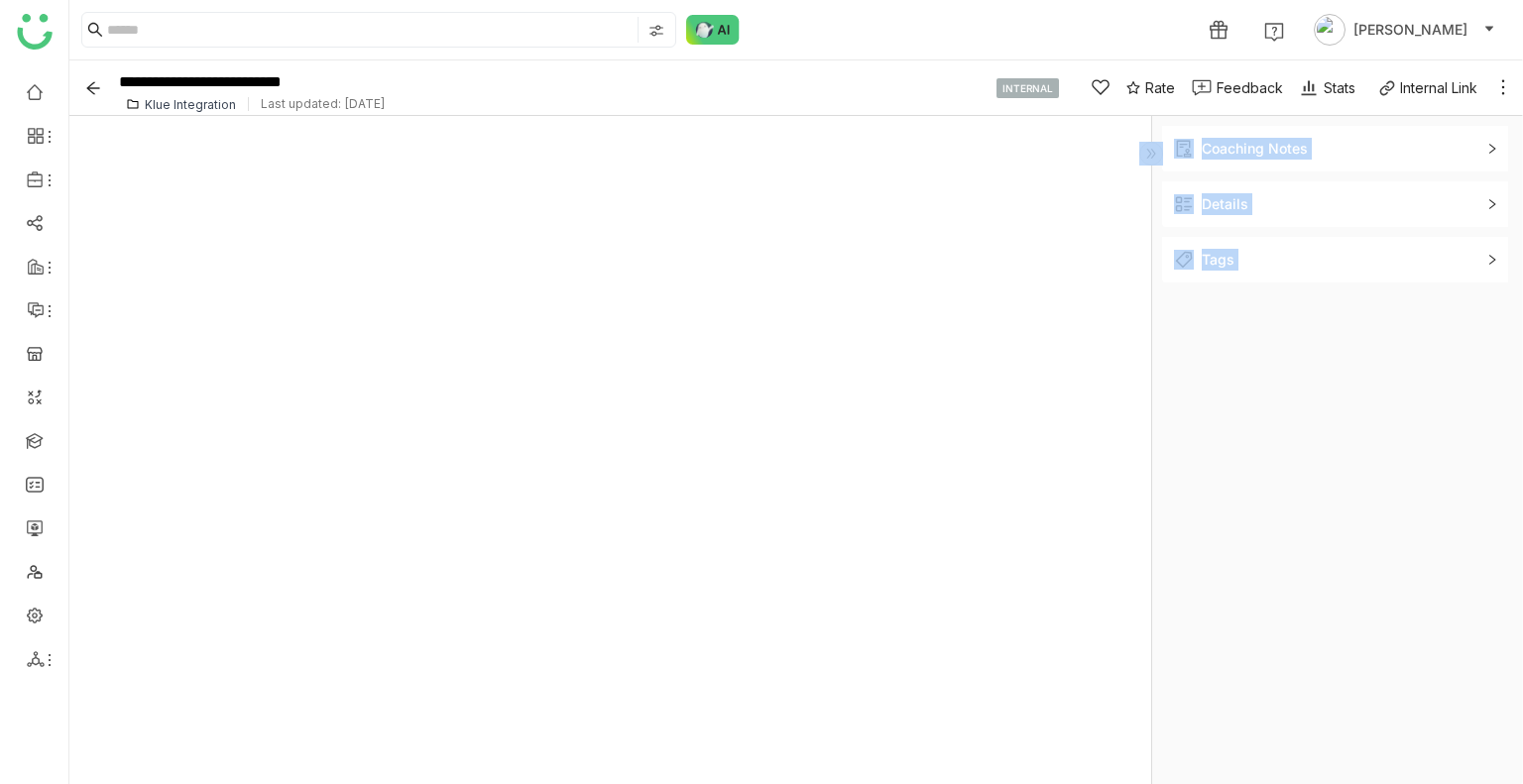 click on "Coaching Notes" 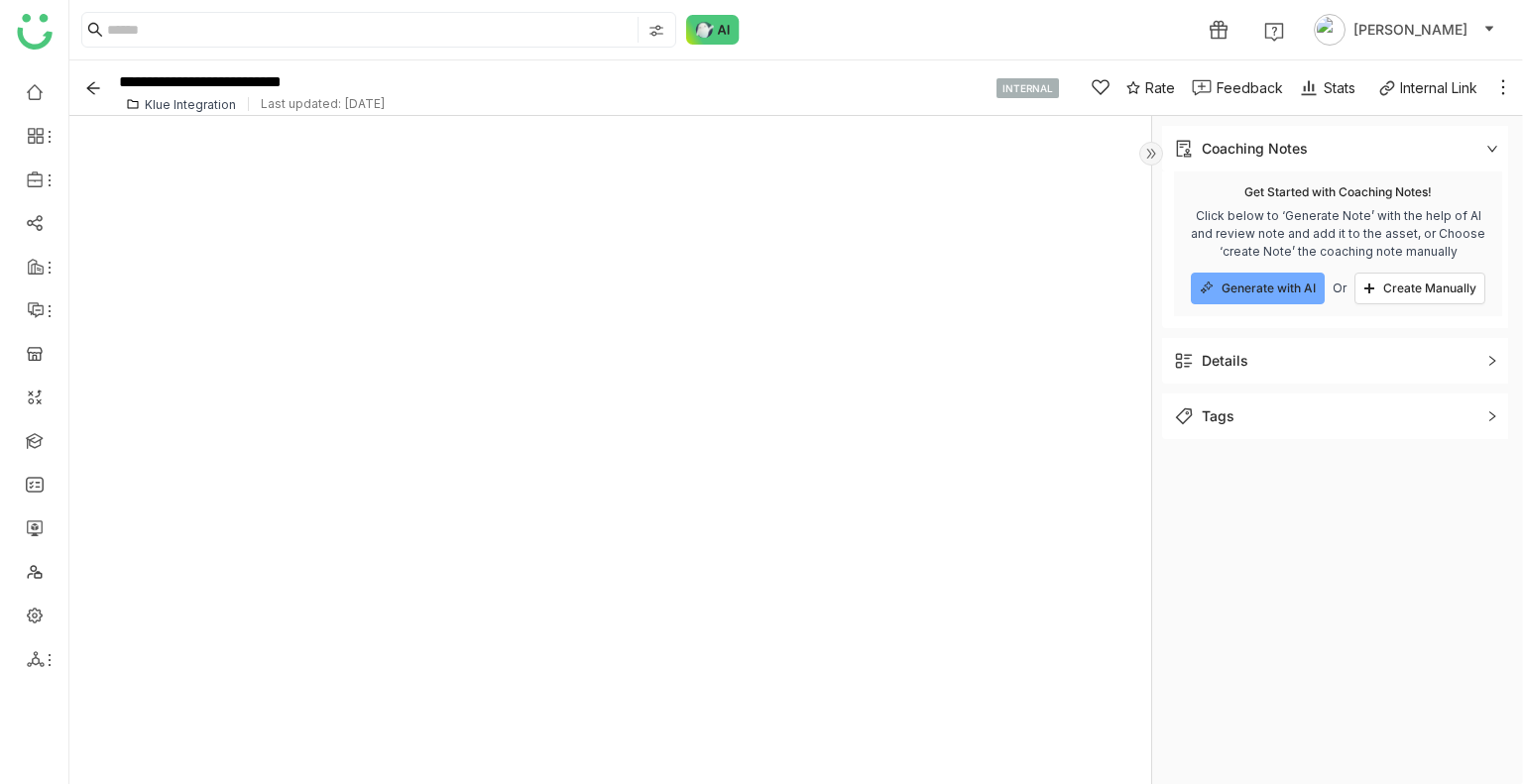 click on "Tags" 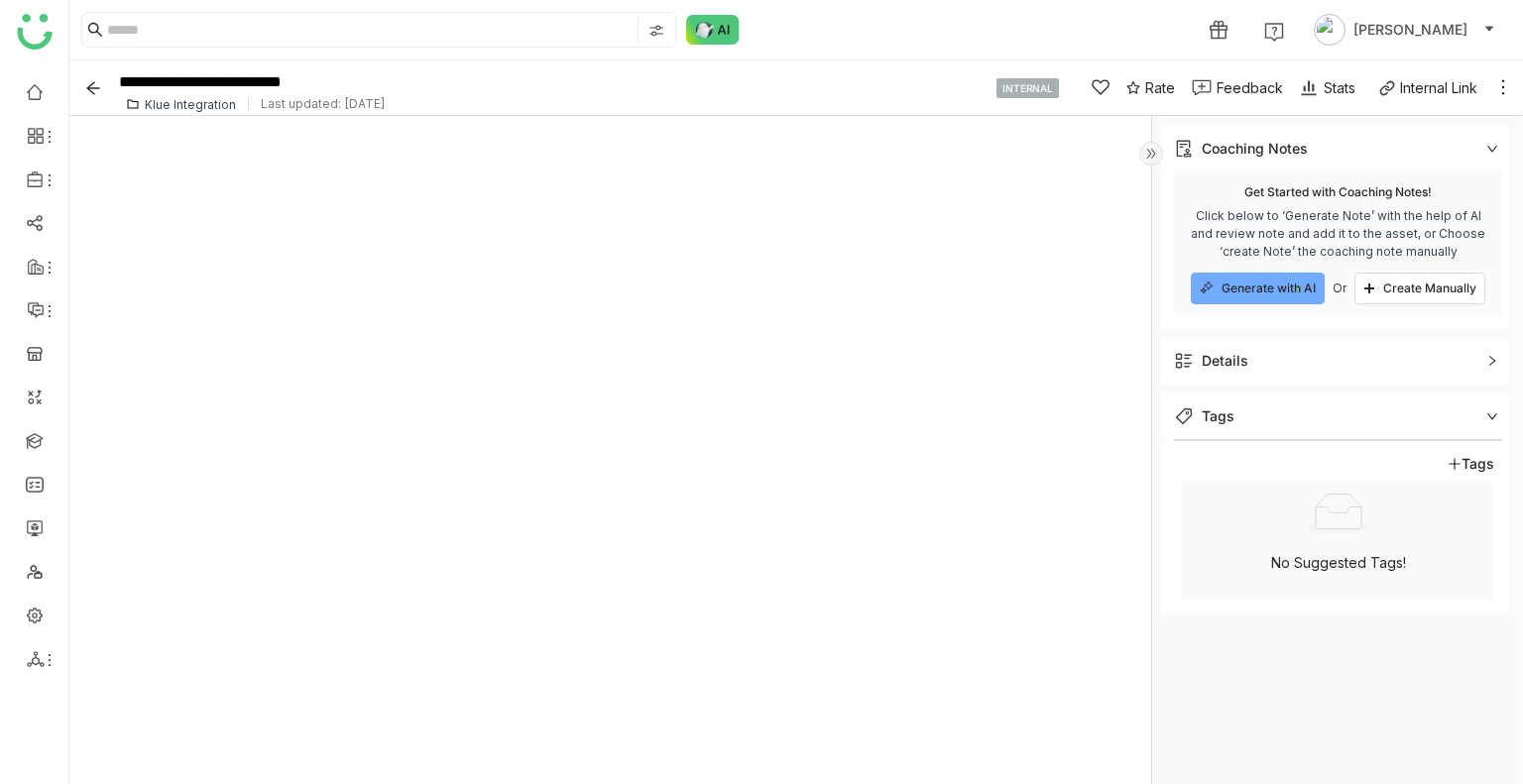 click on "Tags" 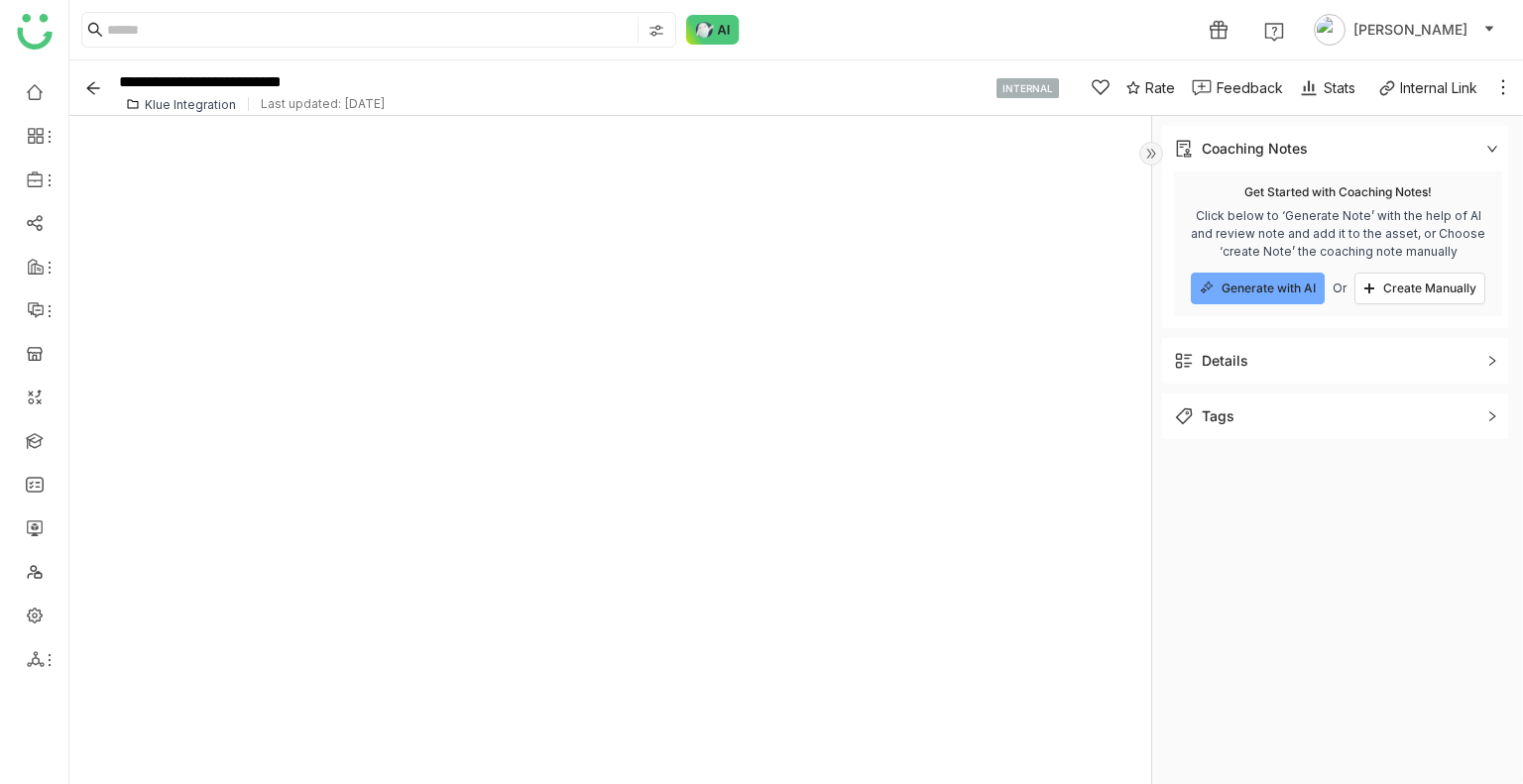 click on "Tags" 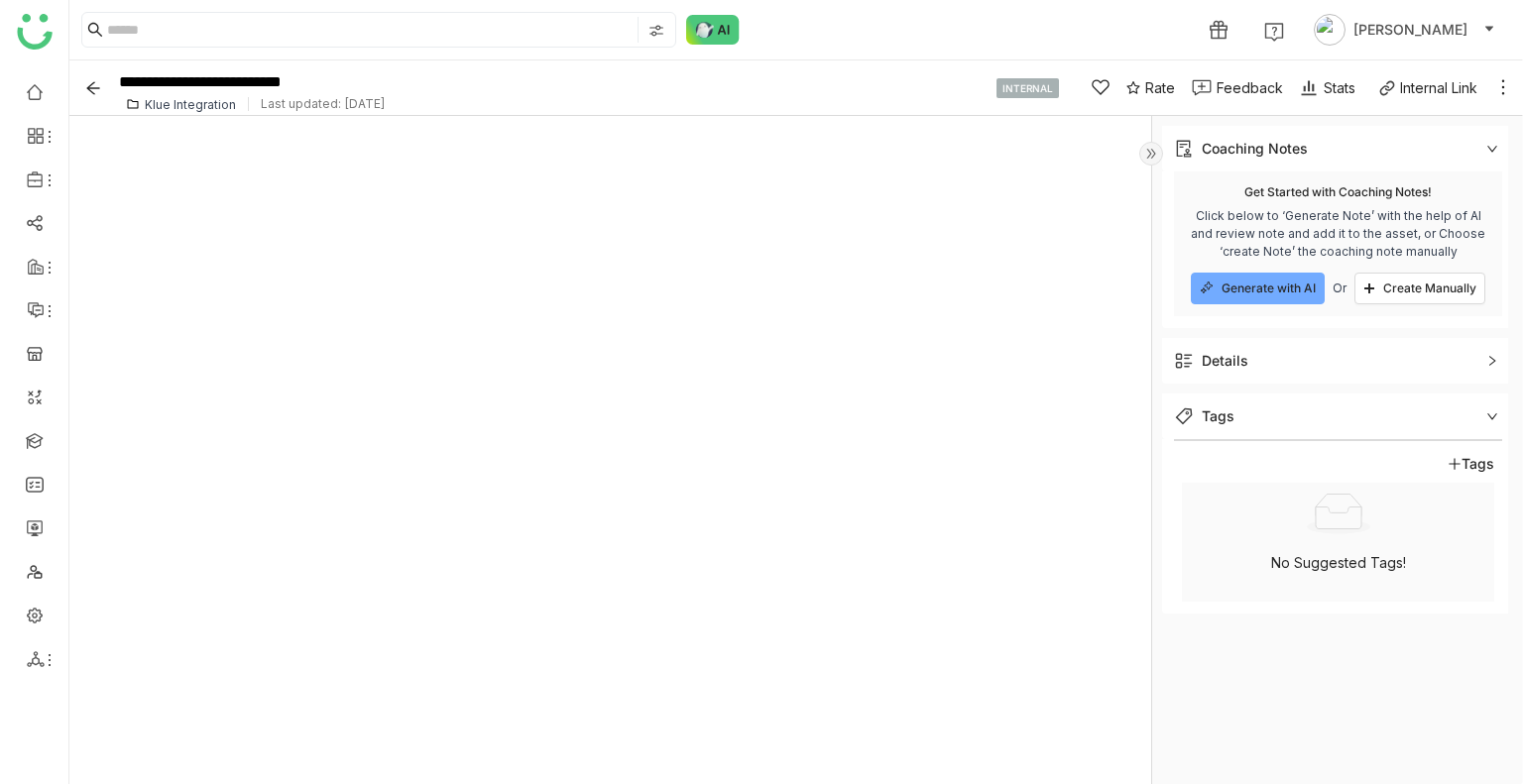 click on "Details" 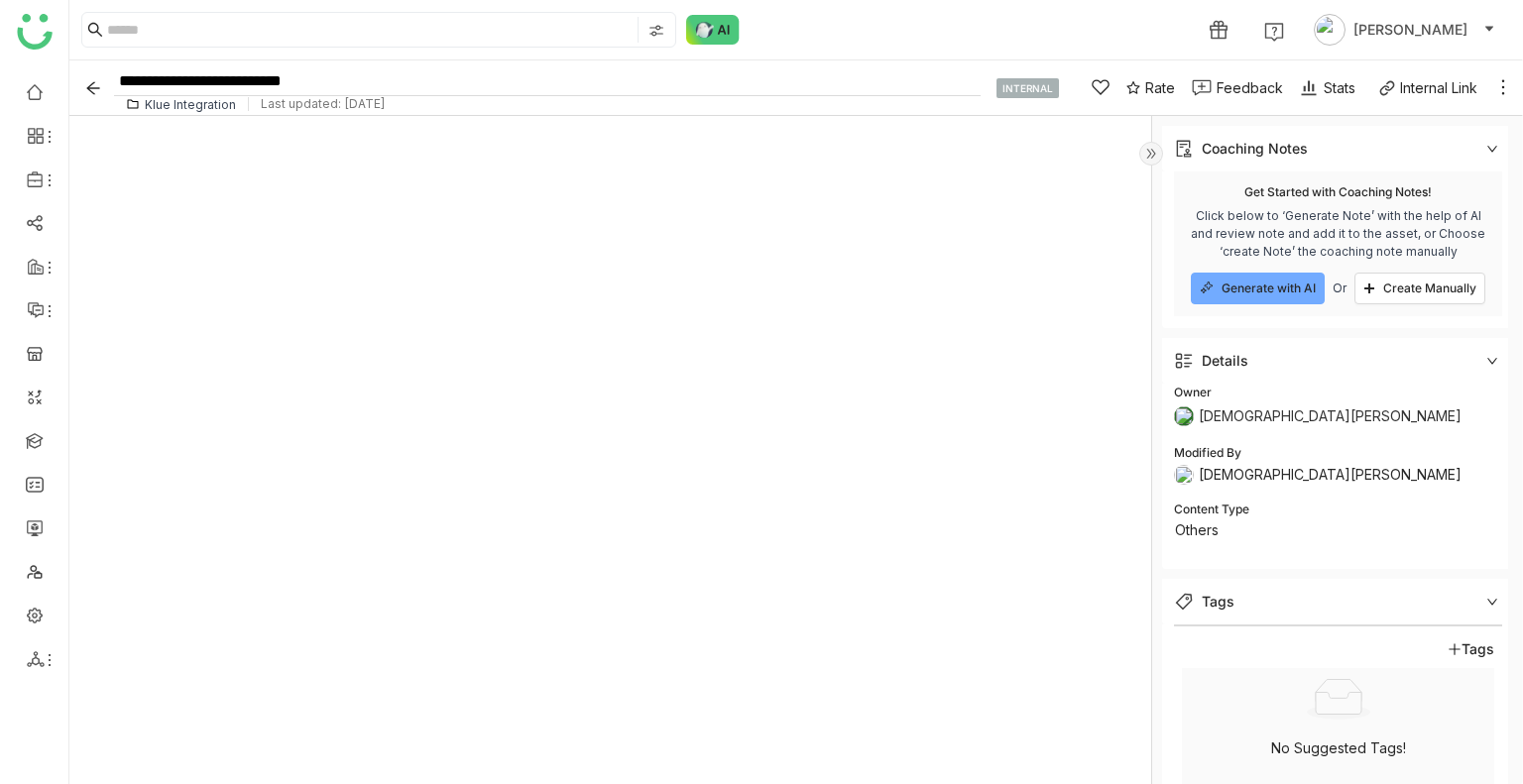 click on "**********" 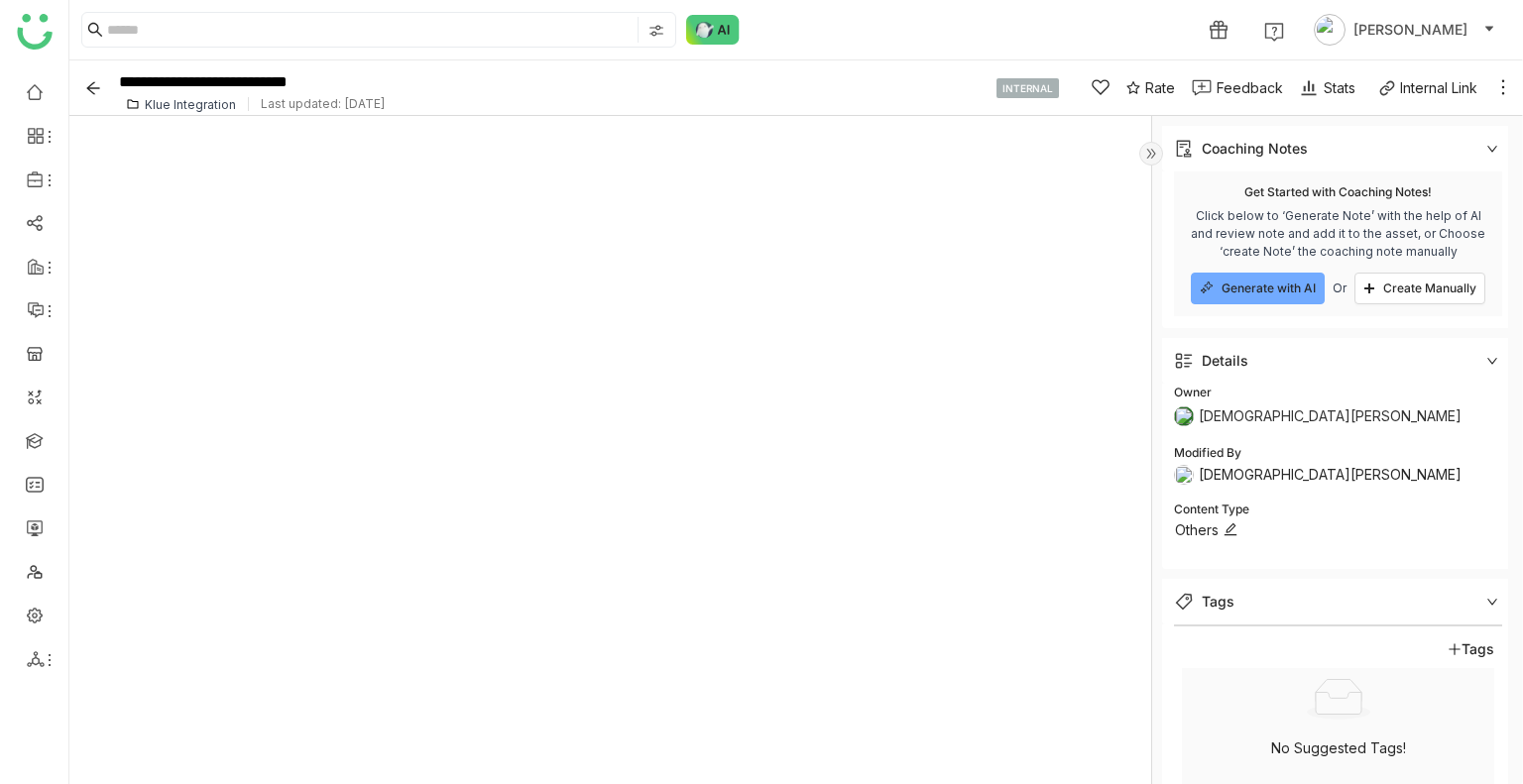 click on "Others" 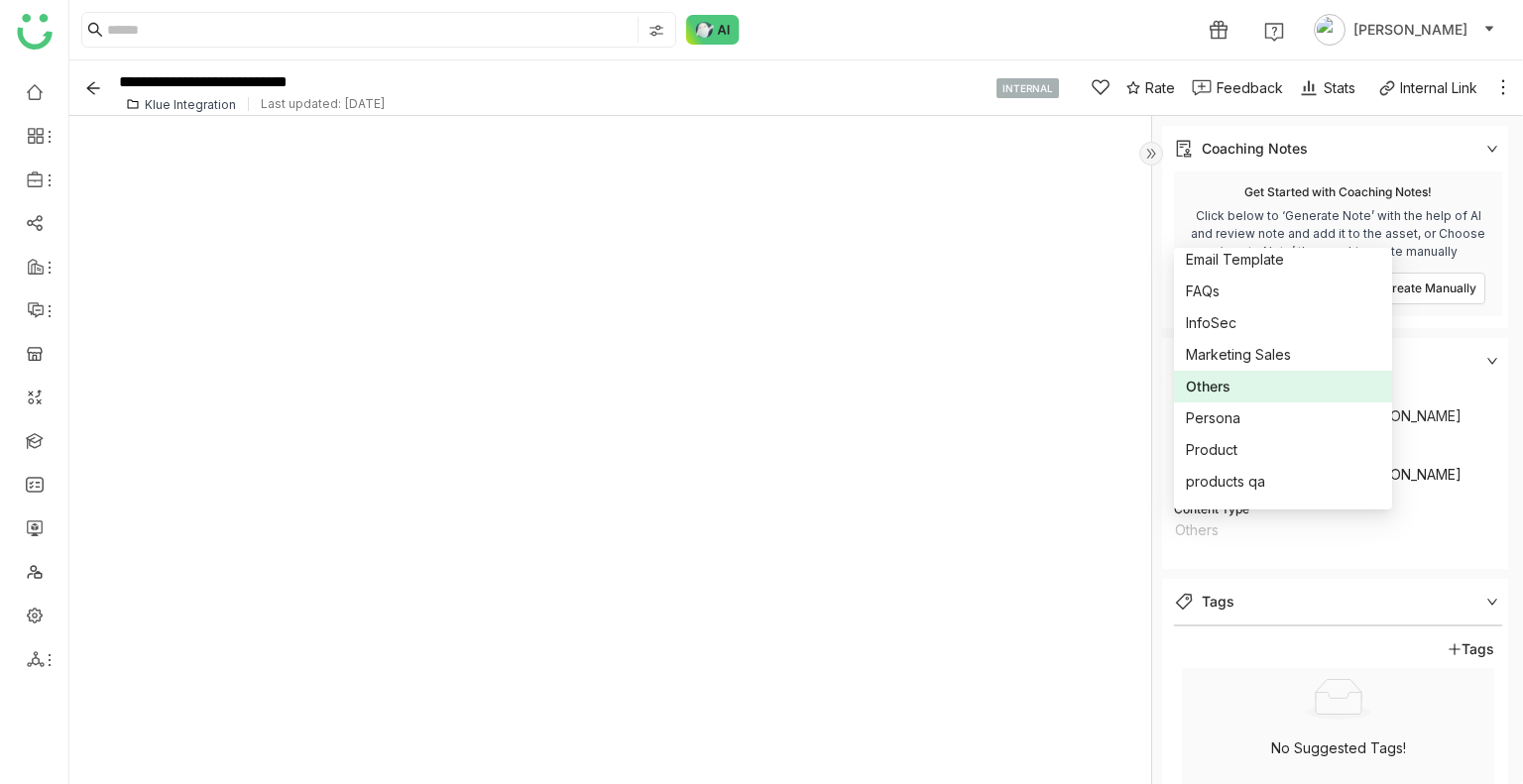scroll, scrollTop: 0, scrollLeft: 0, axis: both 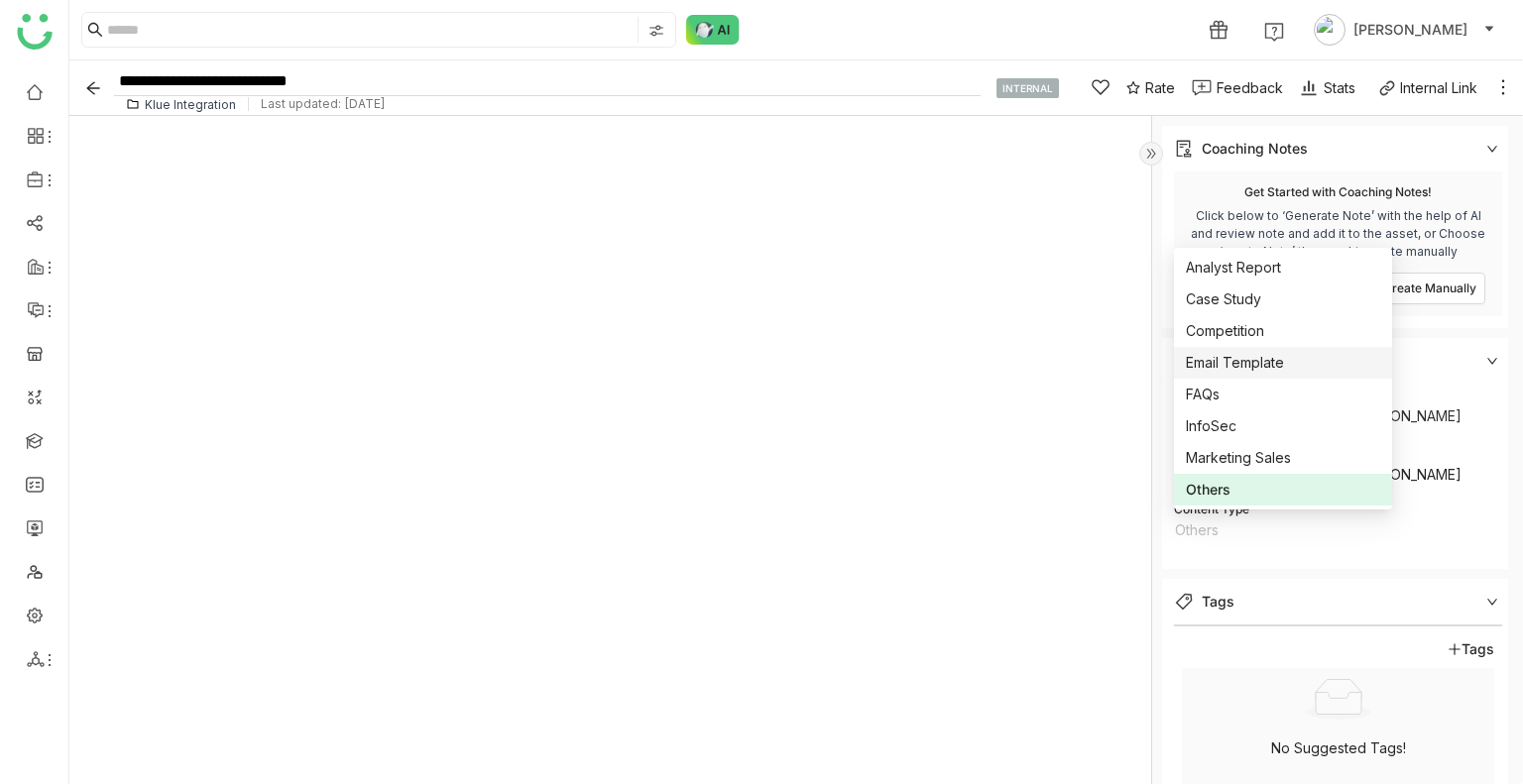 click on "**********" 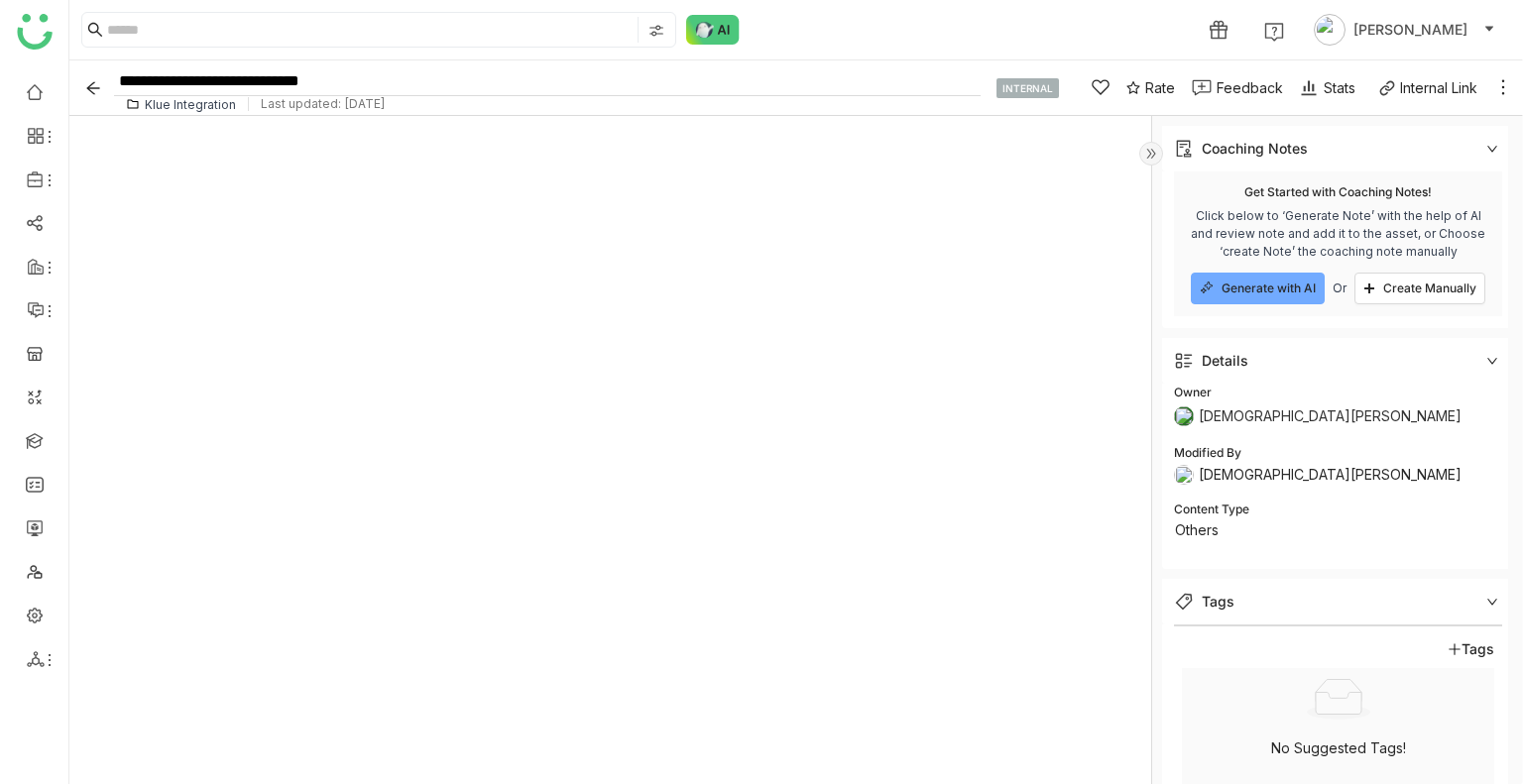 type on "**********" 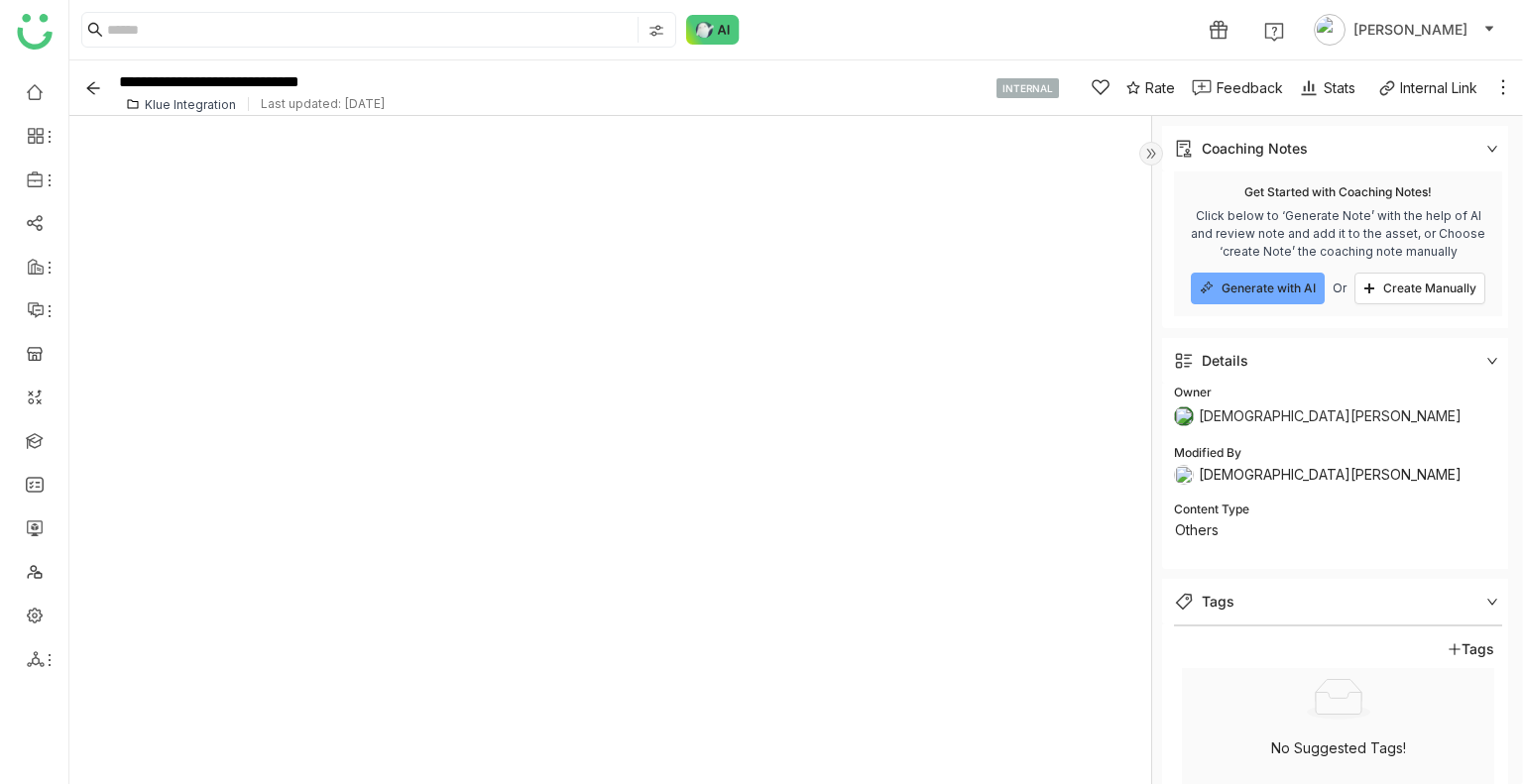 click on "1 Uday Bhanu" 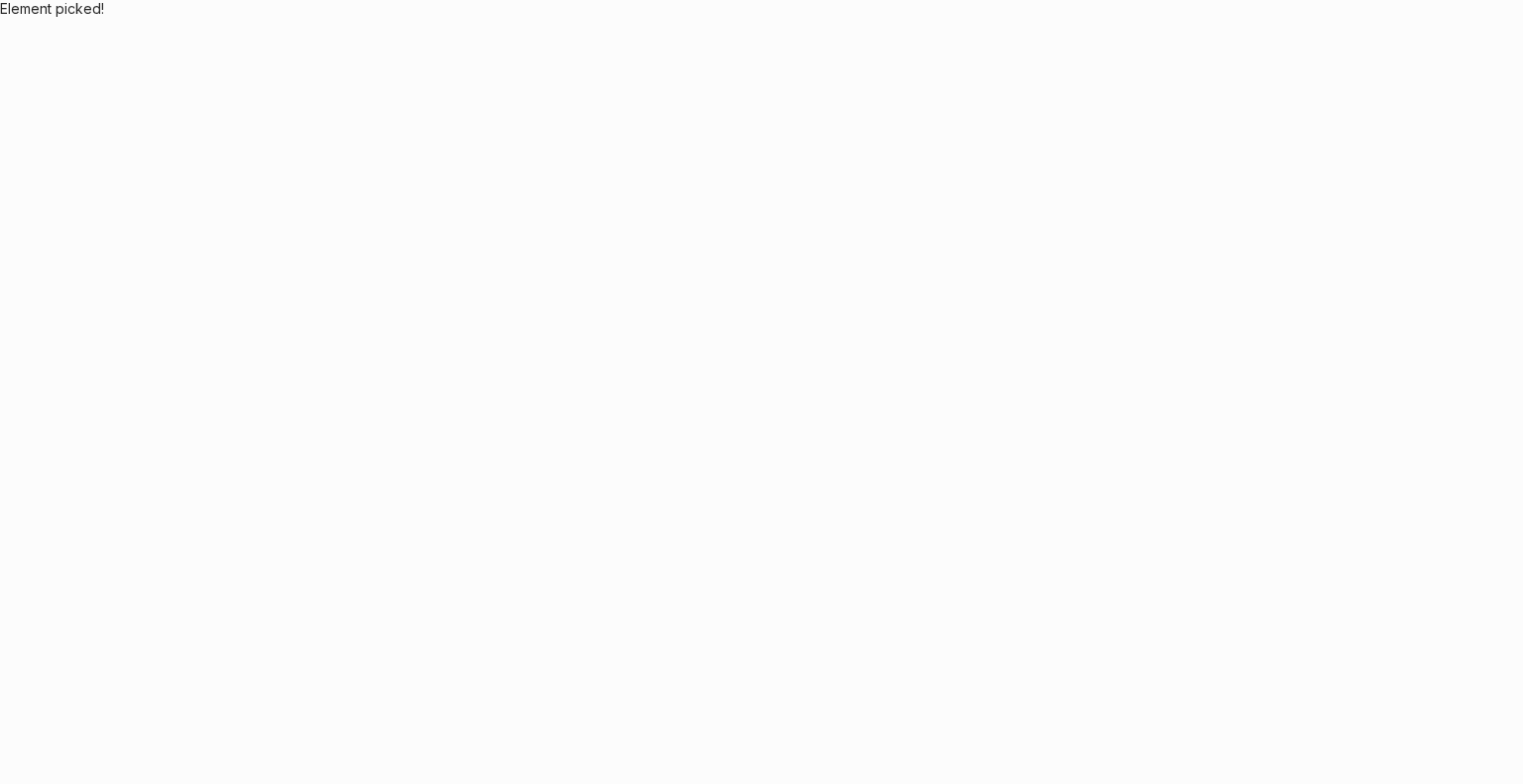 scroll, scrollTop: 0, scrollLeft: 0, axis: both 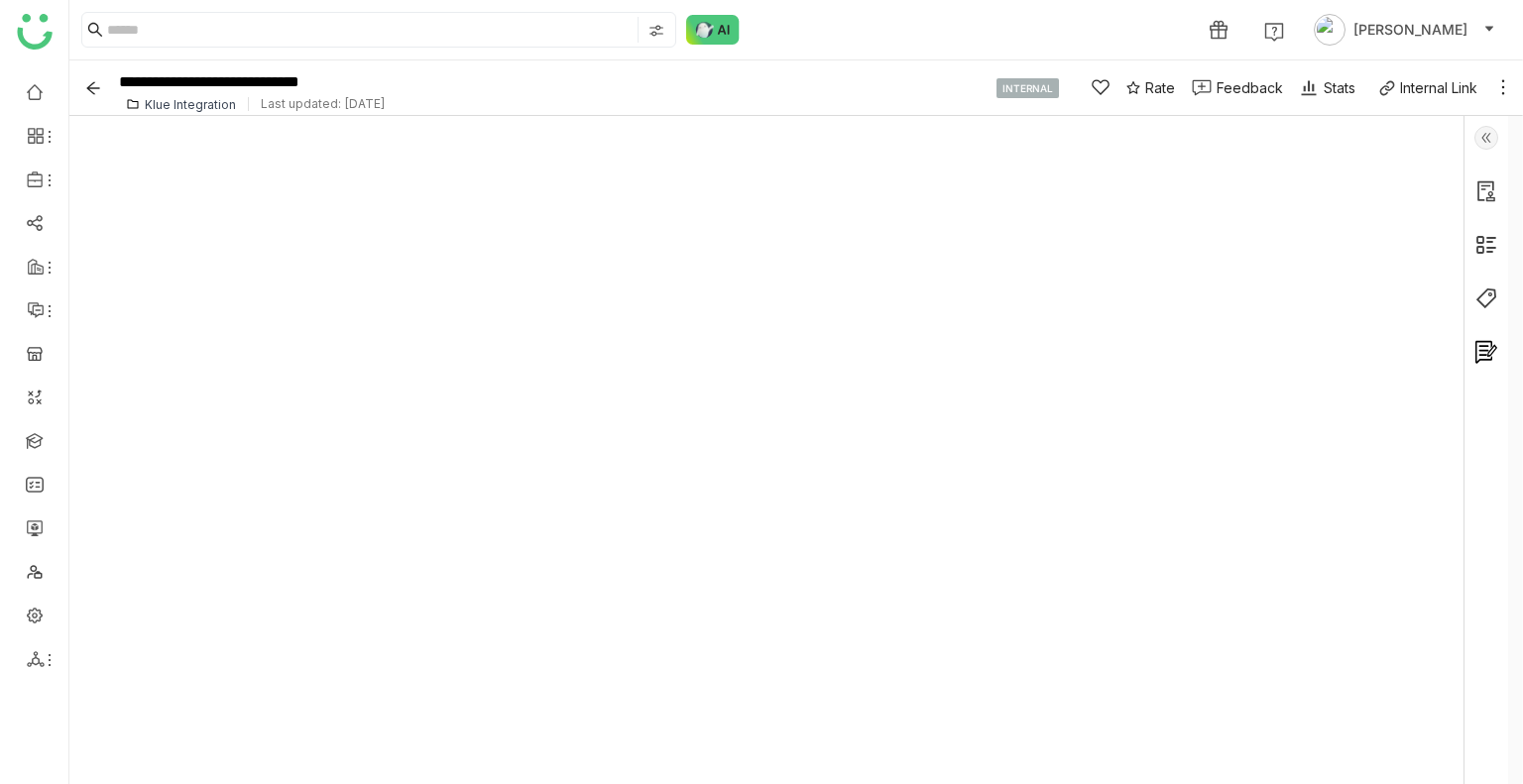 click 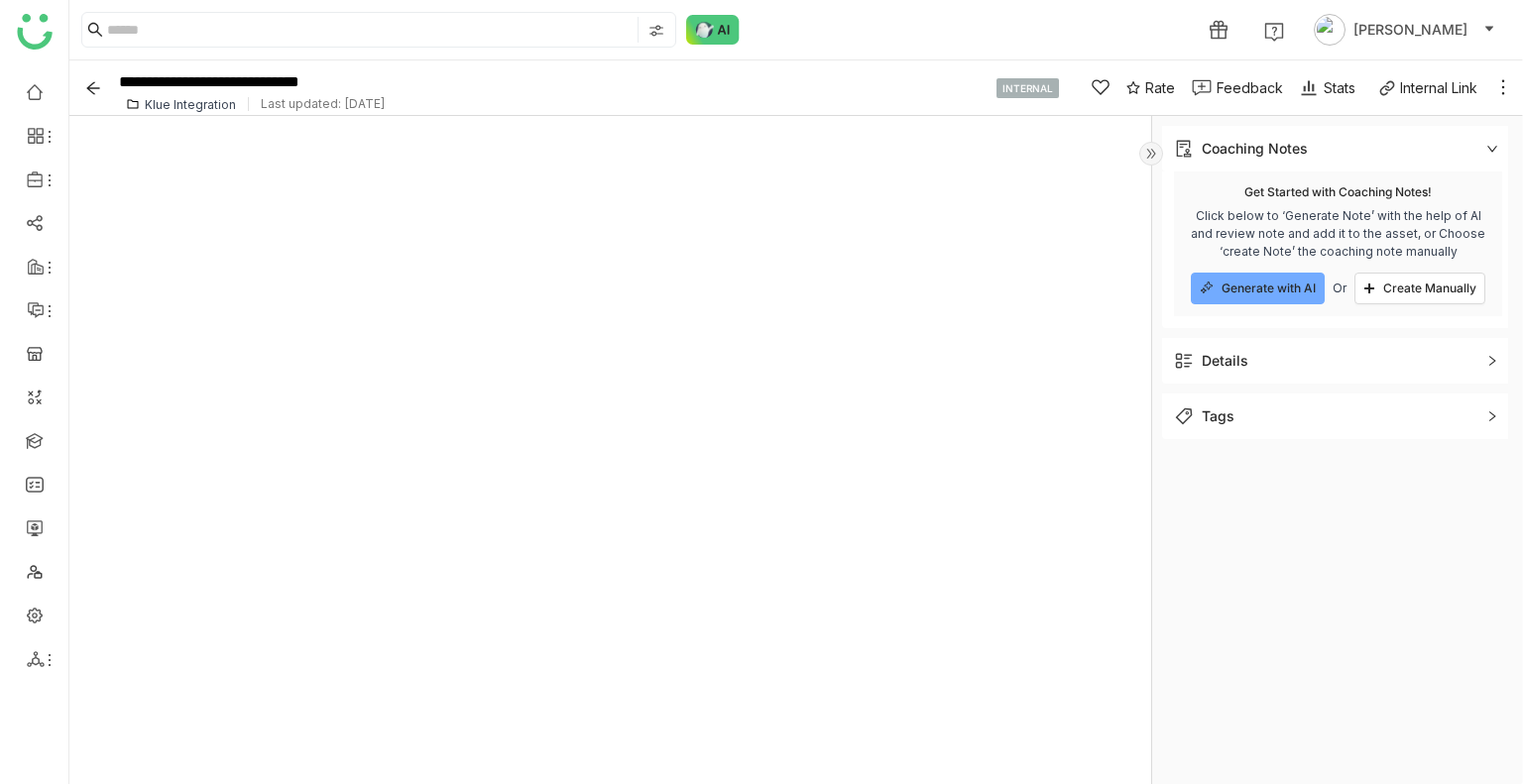 click on "Details" 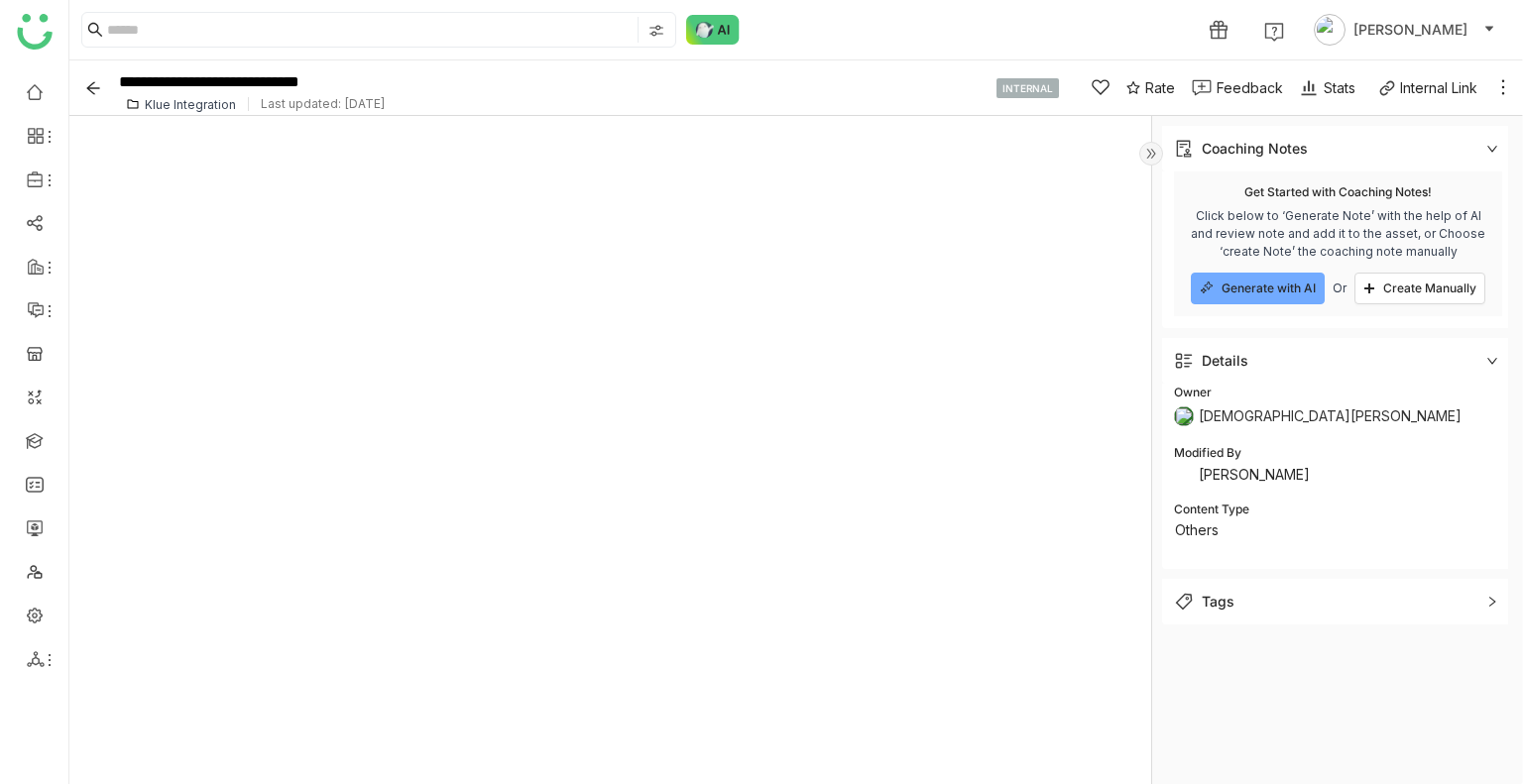 click on "Tags" 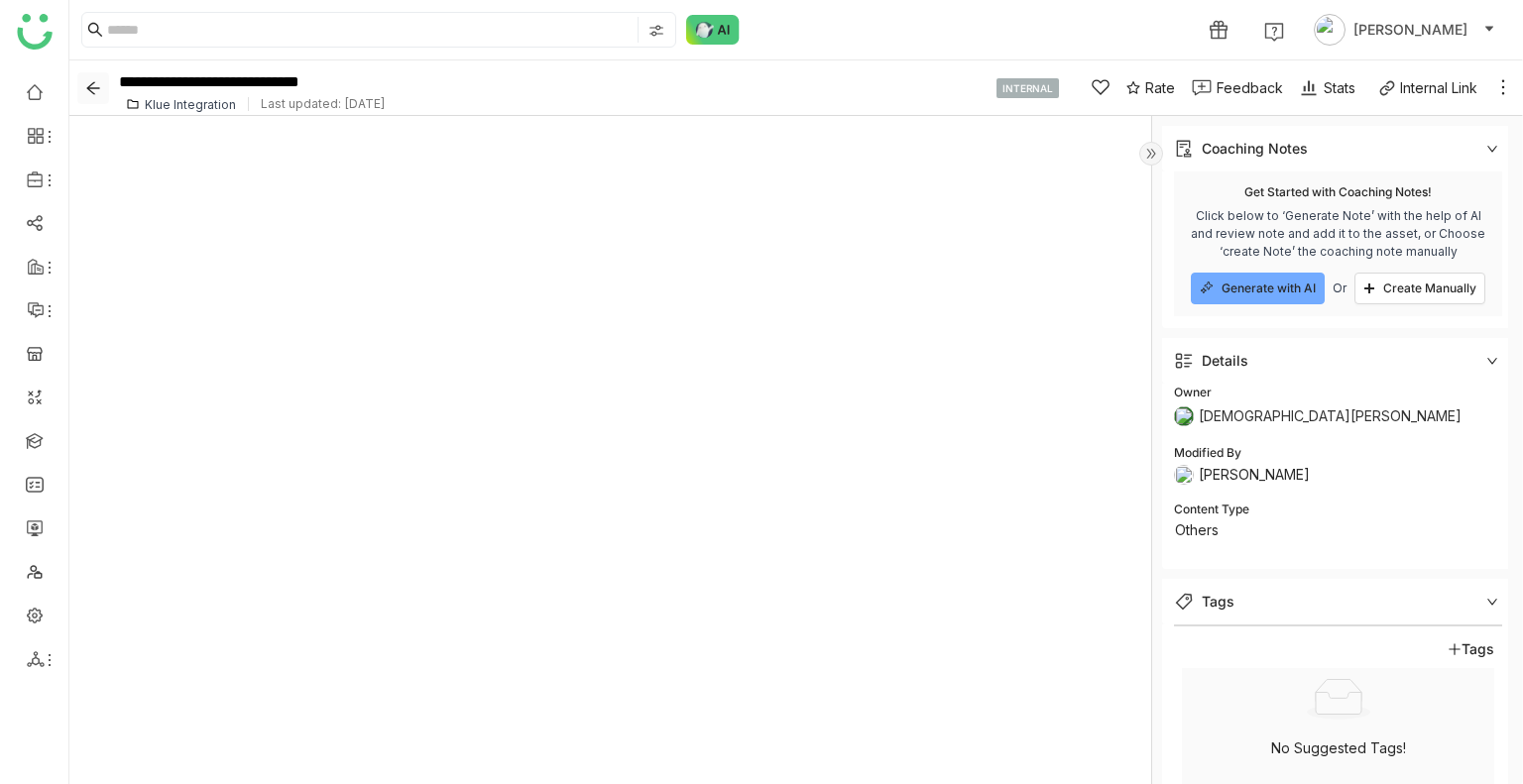 click 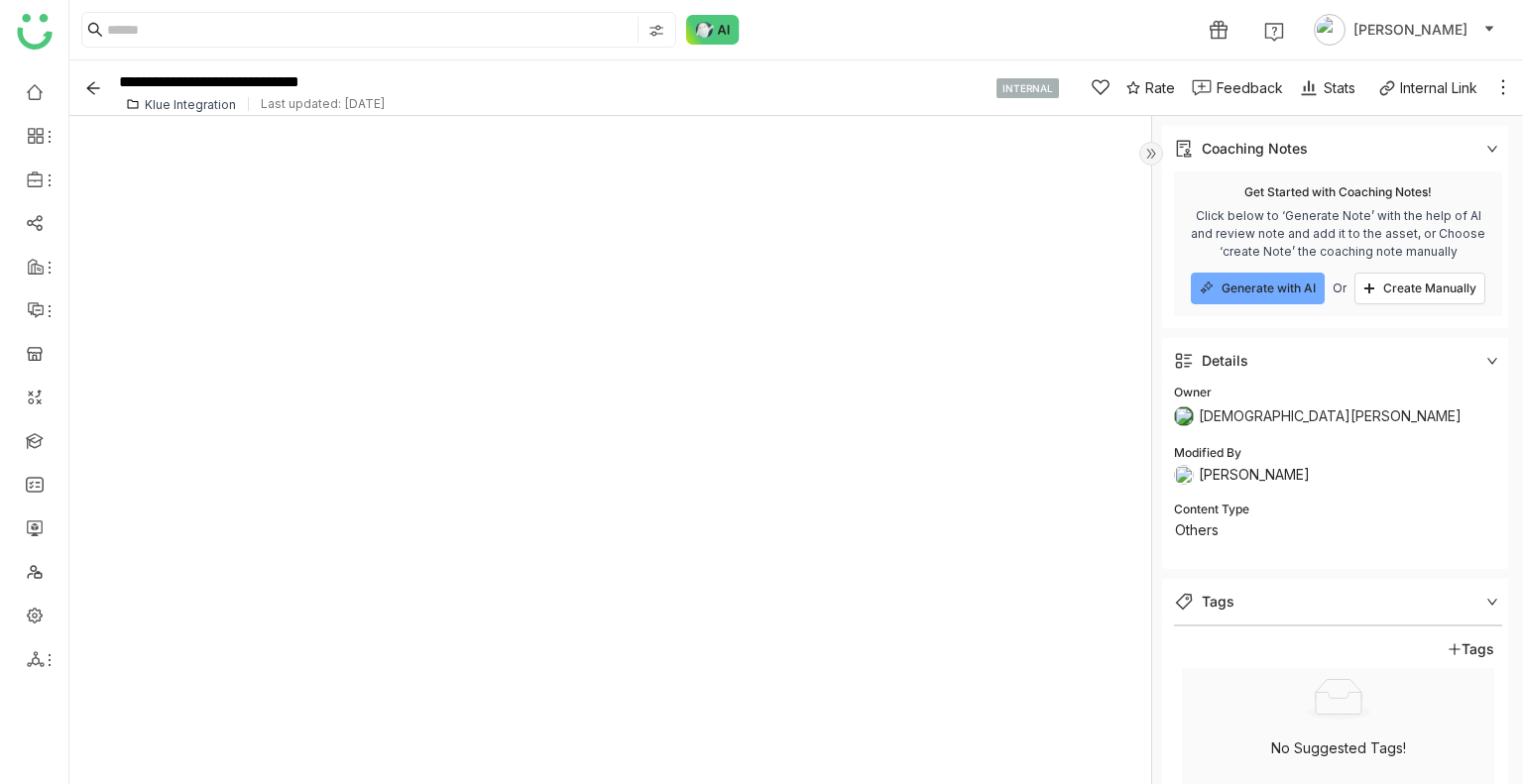 click on "Klue Integration" 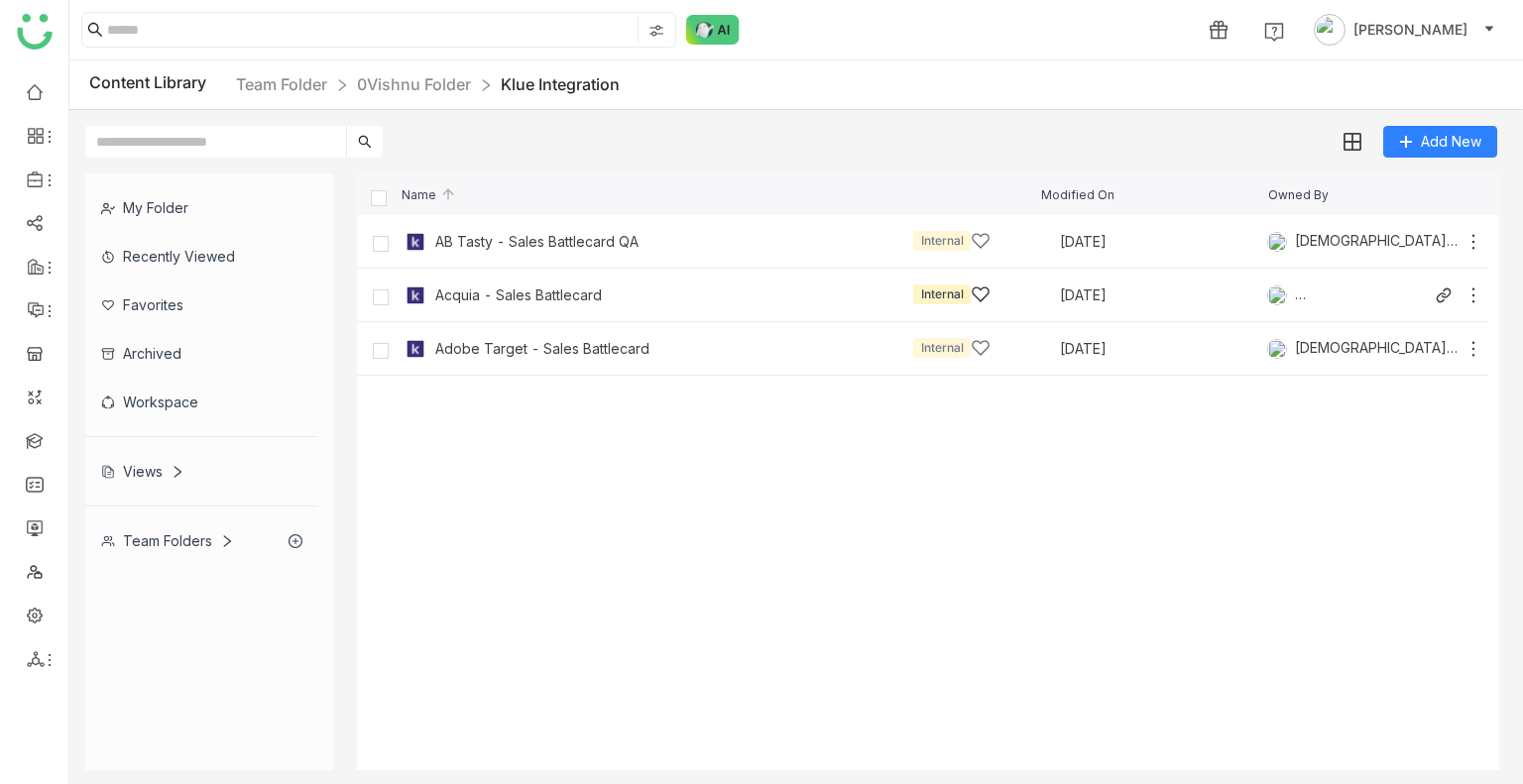 click on "Acquia - Sales Battlecard   Internal" 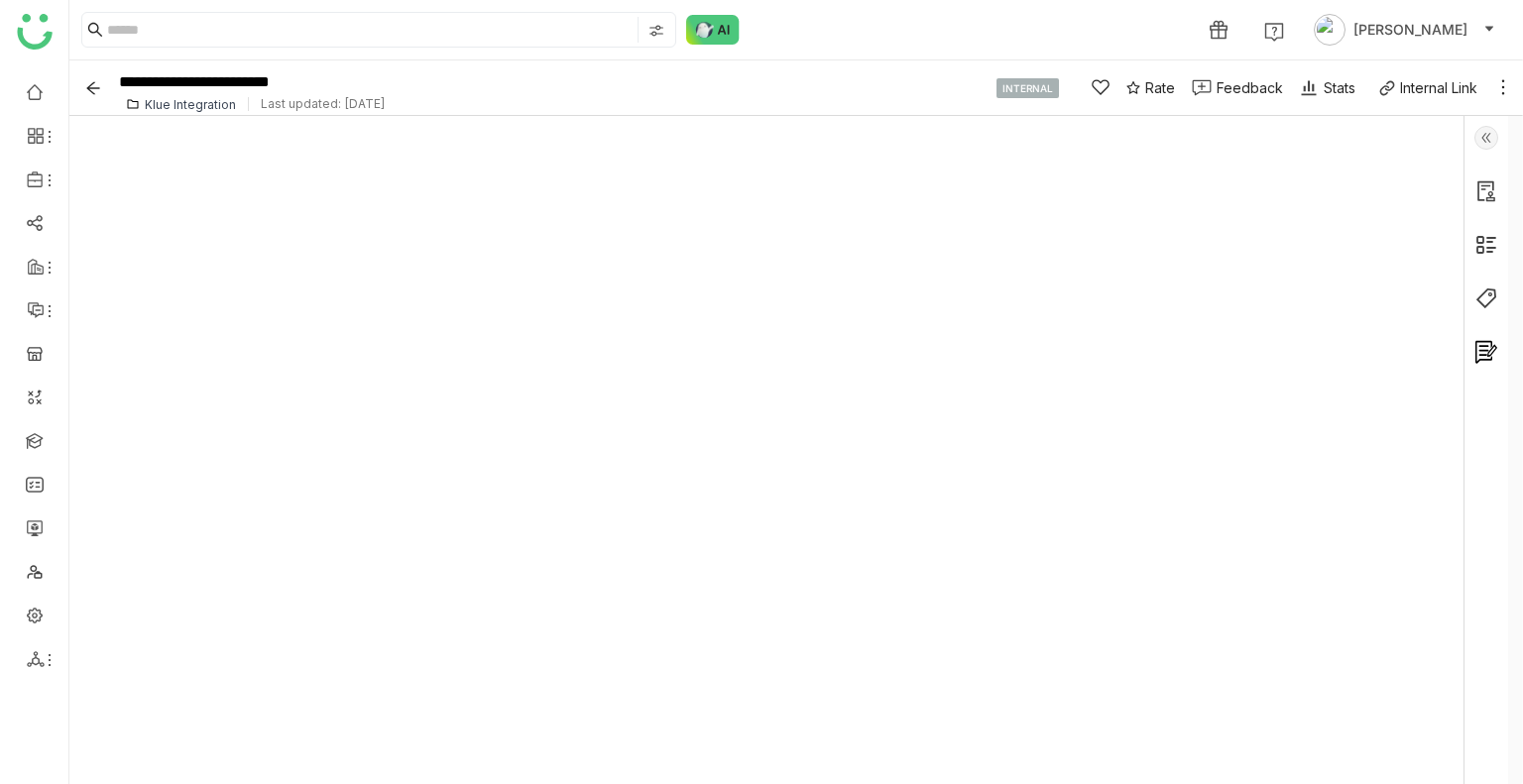 click 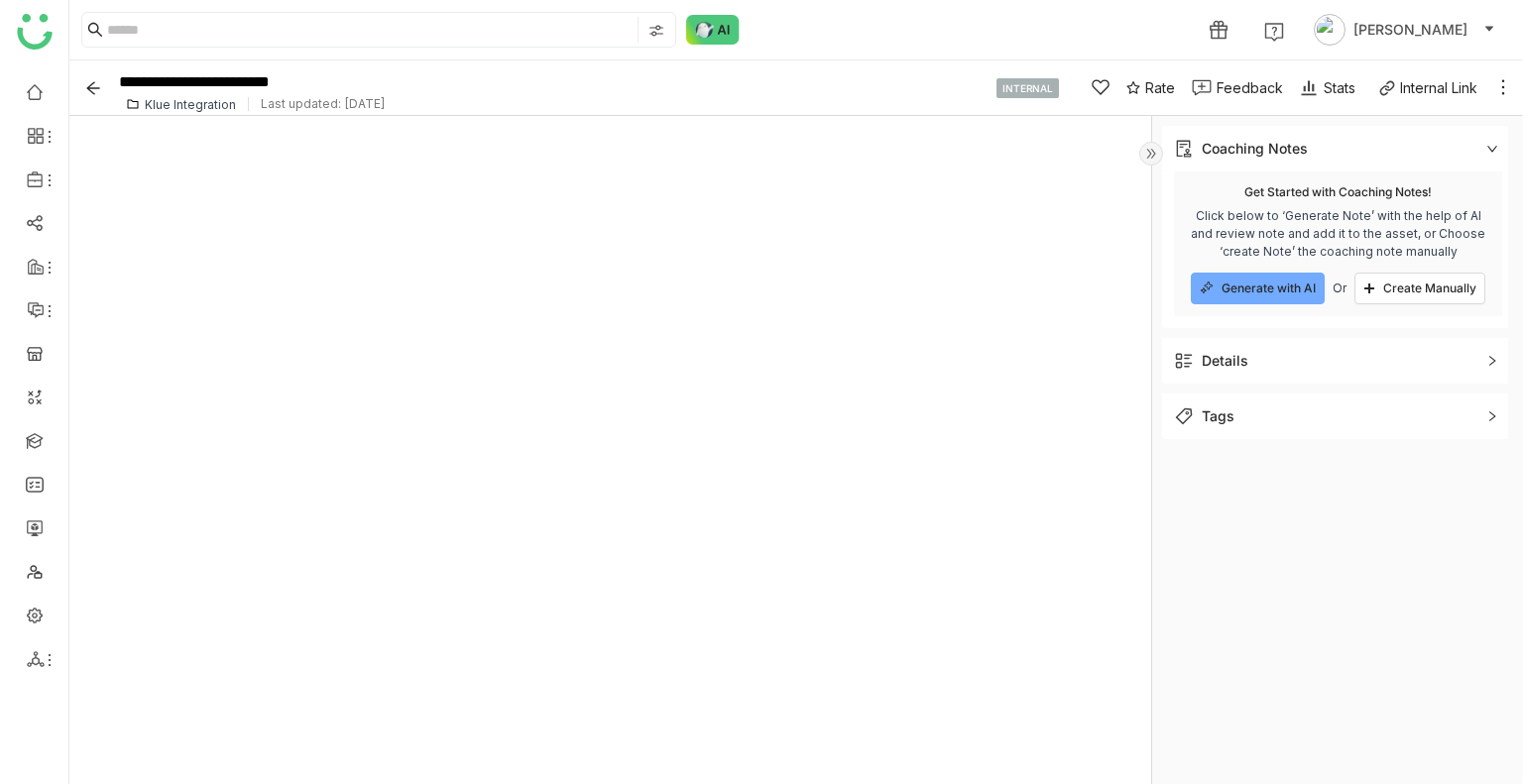 click on "Coaching Notes  remove  Get Started with Coaching Notes! Click below to ‘Generate Note’ with the help of AI and review note and add it to the asset, or Choose ‘create Note’ the coaching note manually
Generate with AI  Or  Create Manually Details Owner Vishnu Vardhan Modified By  Vishnu Vardhan  Content Type  Marketing Sales  Tags Sales Funnel Enter Sales Funnel  Tags   No Suggested Tags!" 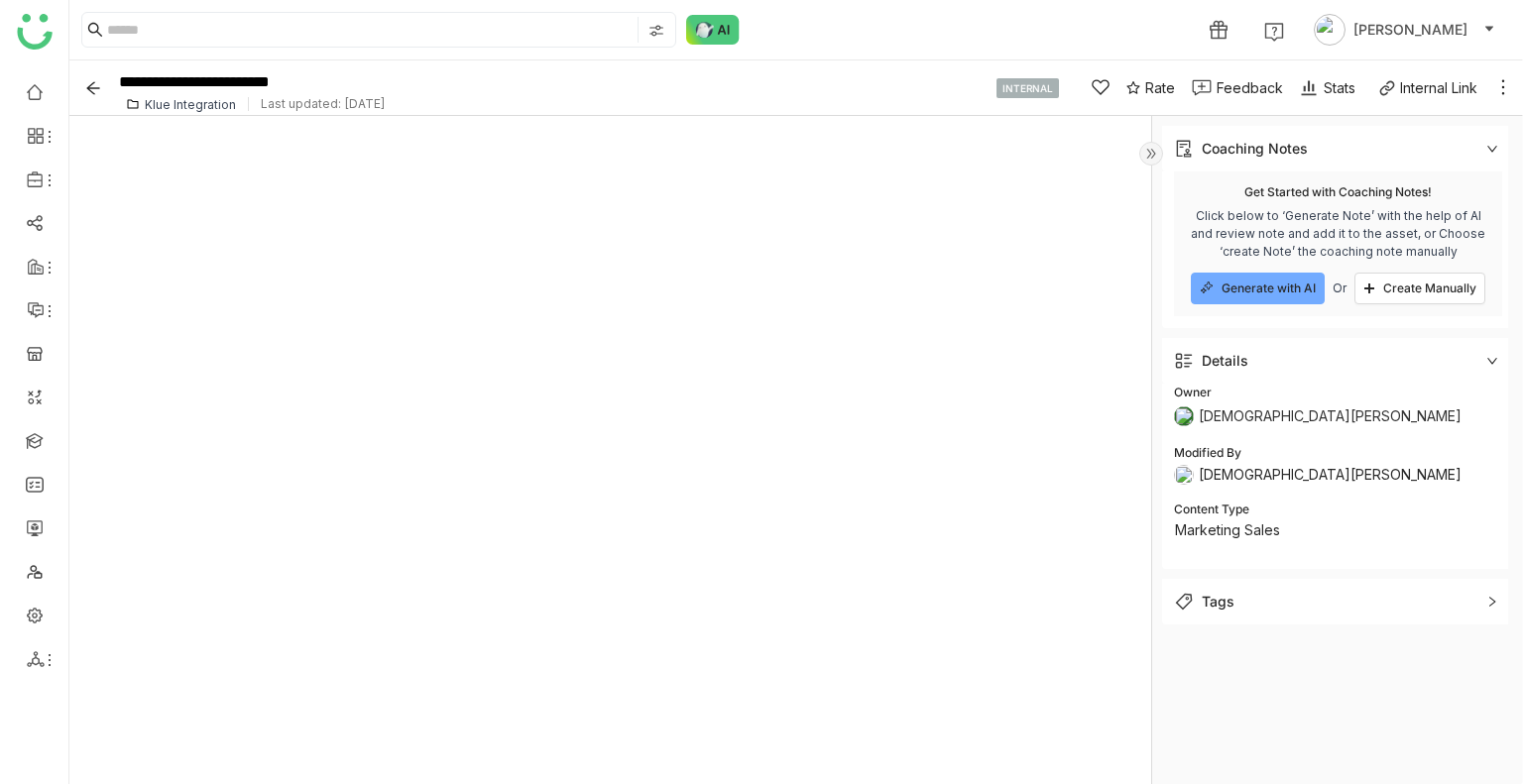 click on "Tags" 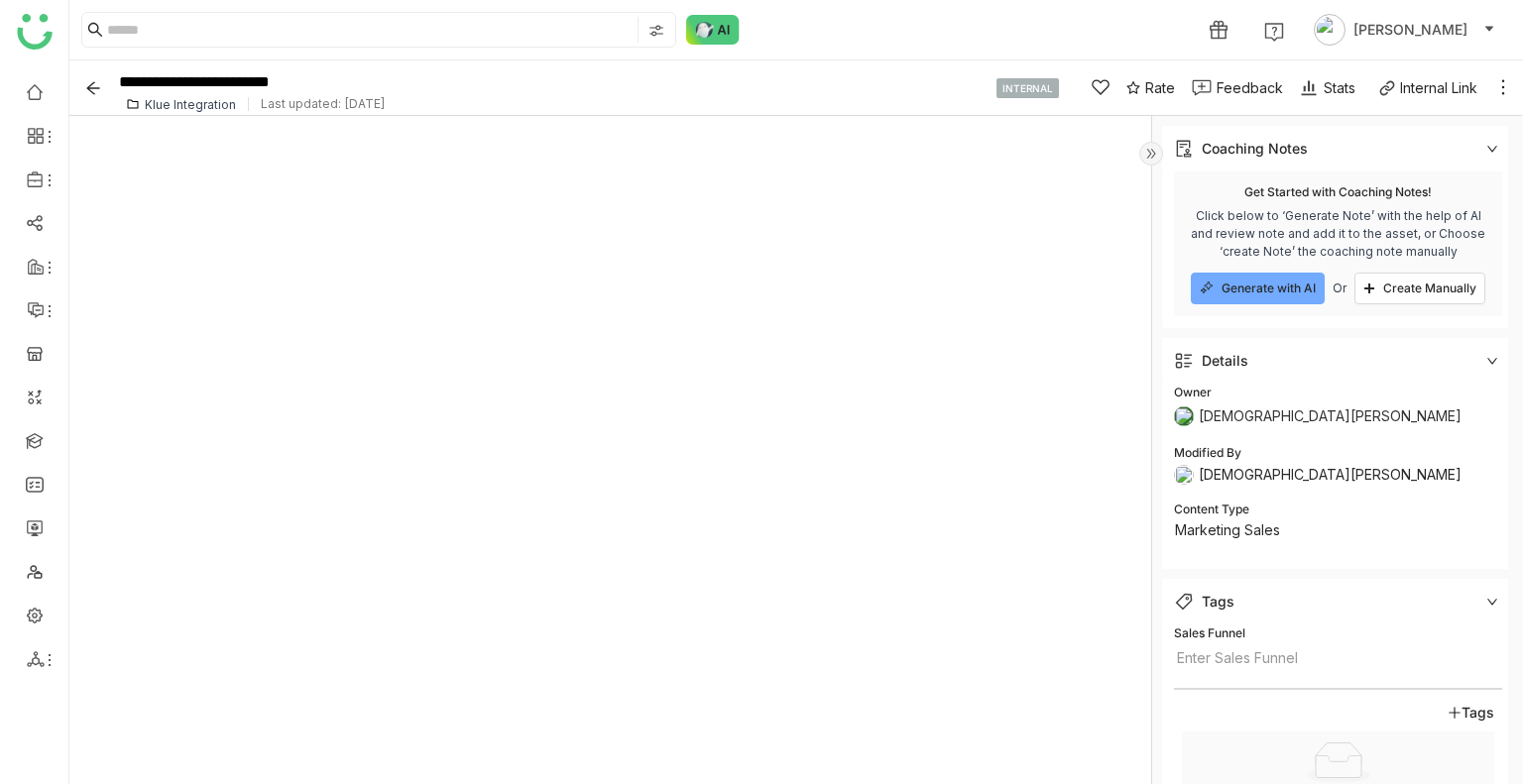 scroll, scrollTop: 97, scrollLeft: 0, axis: vertical 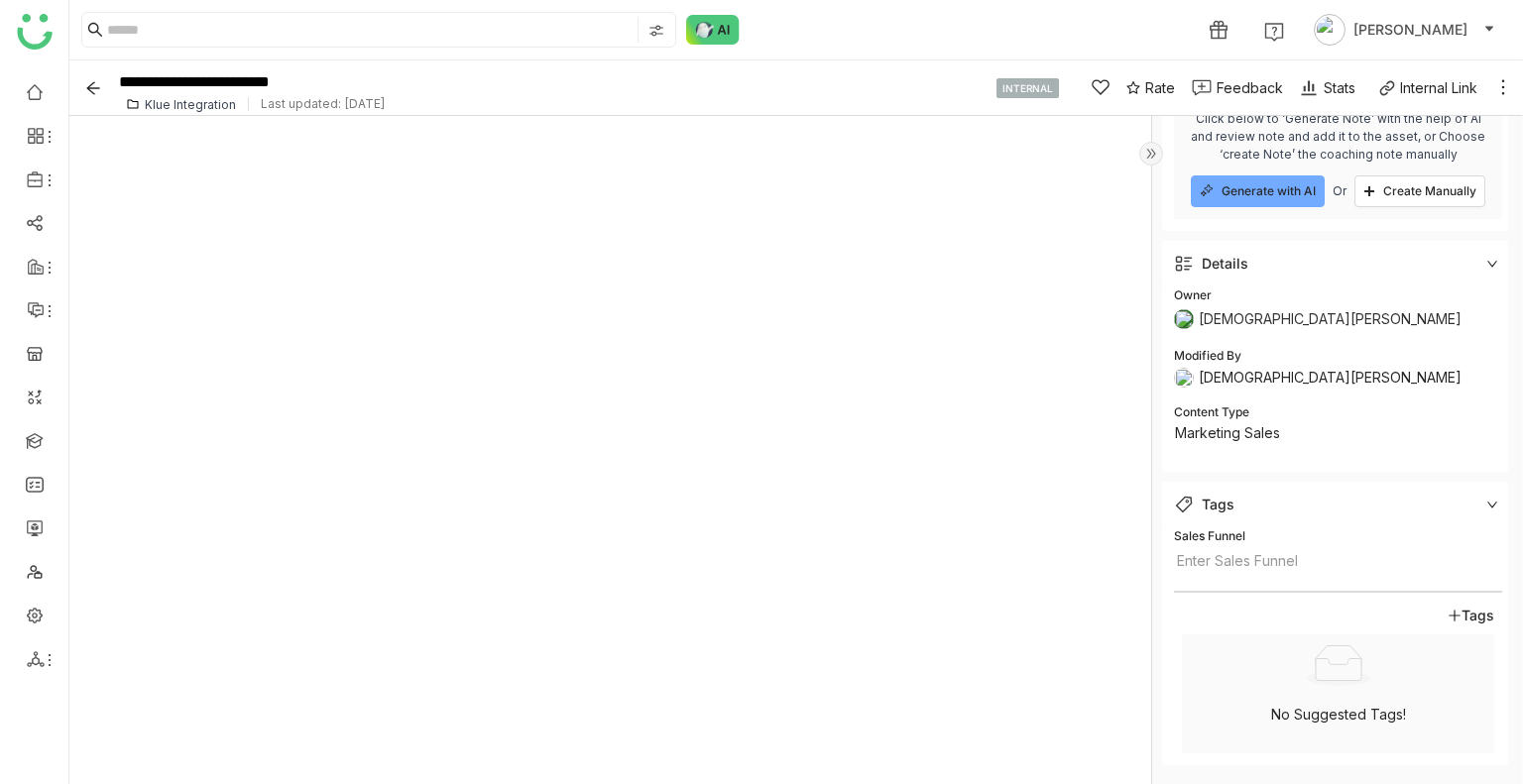 click on "**********" 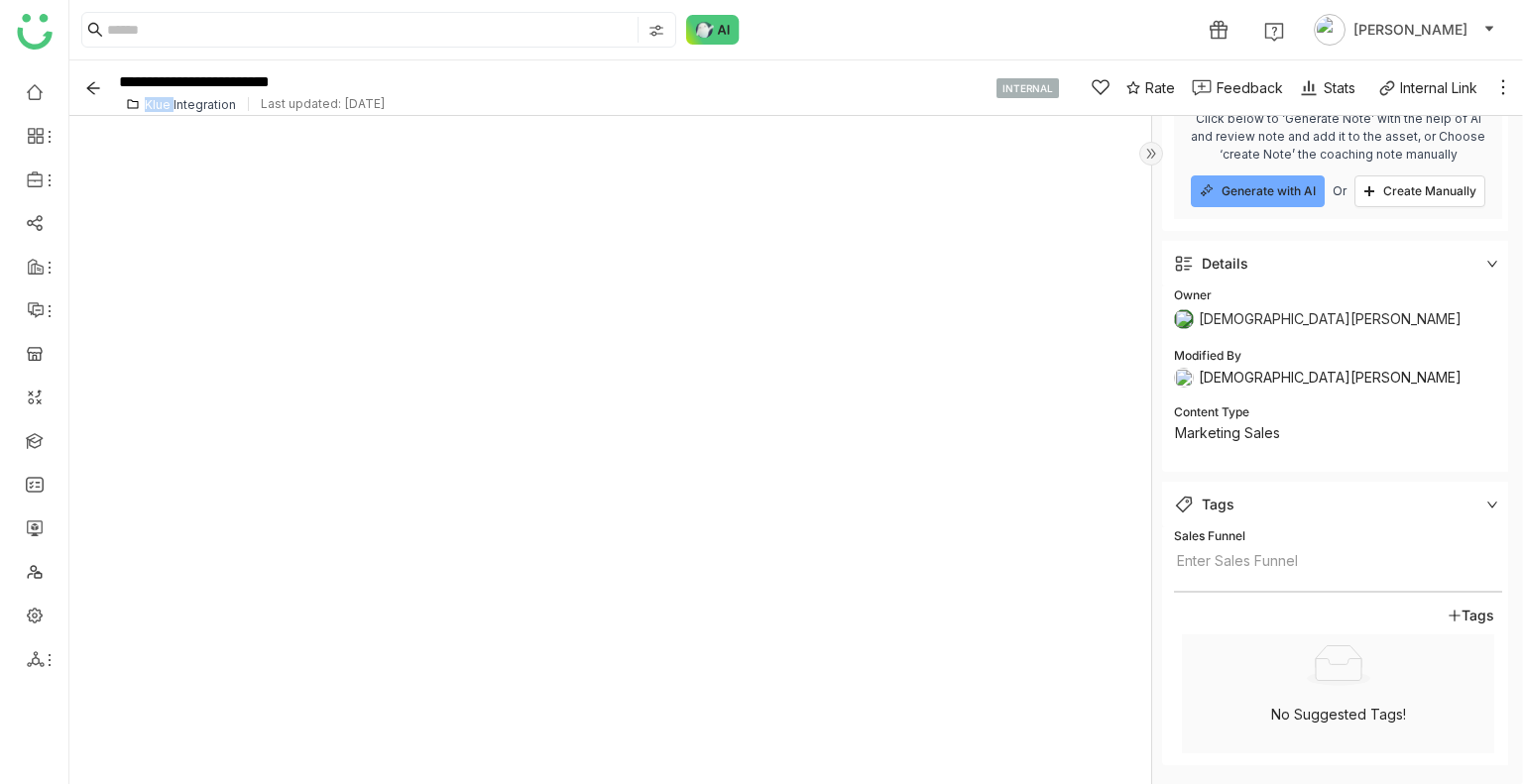click on "**********" 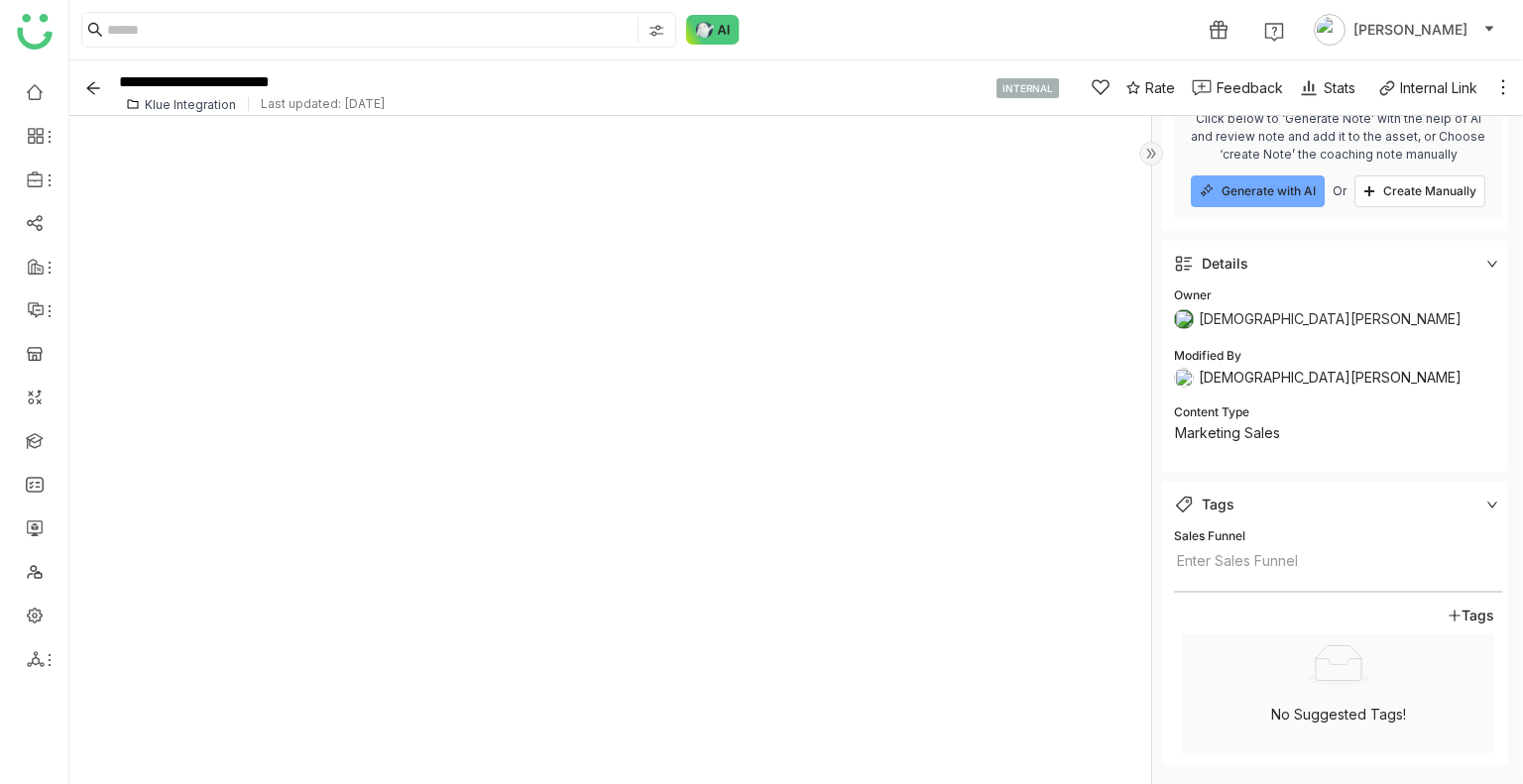 click on "Klue Integration" 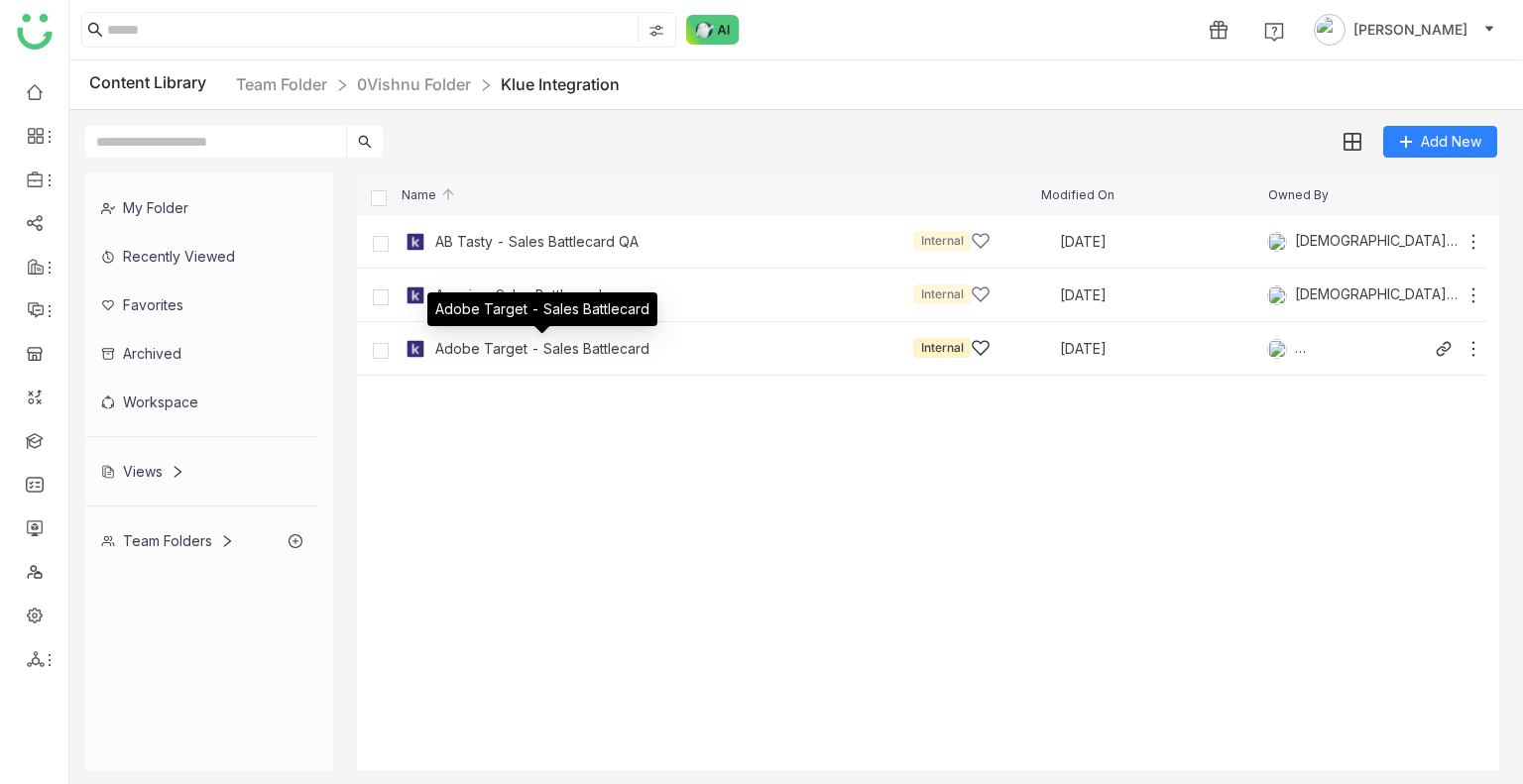 click on "Adobe Target - Sales Battlecard" 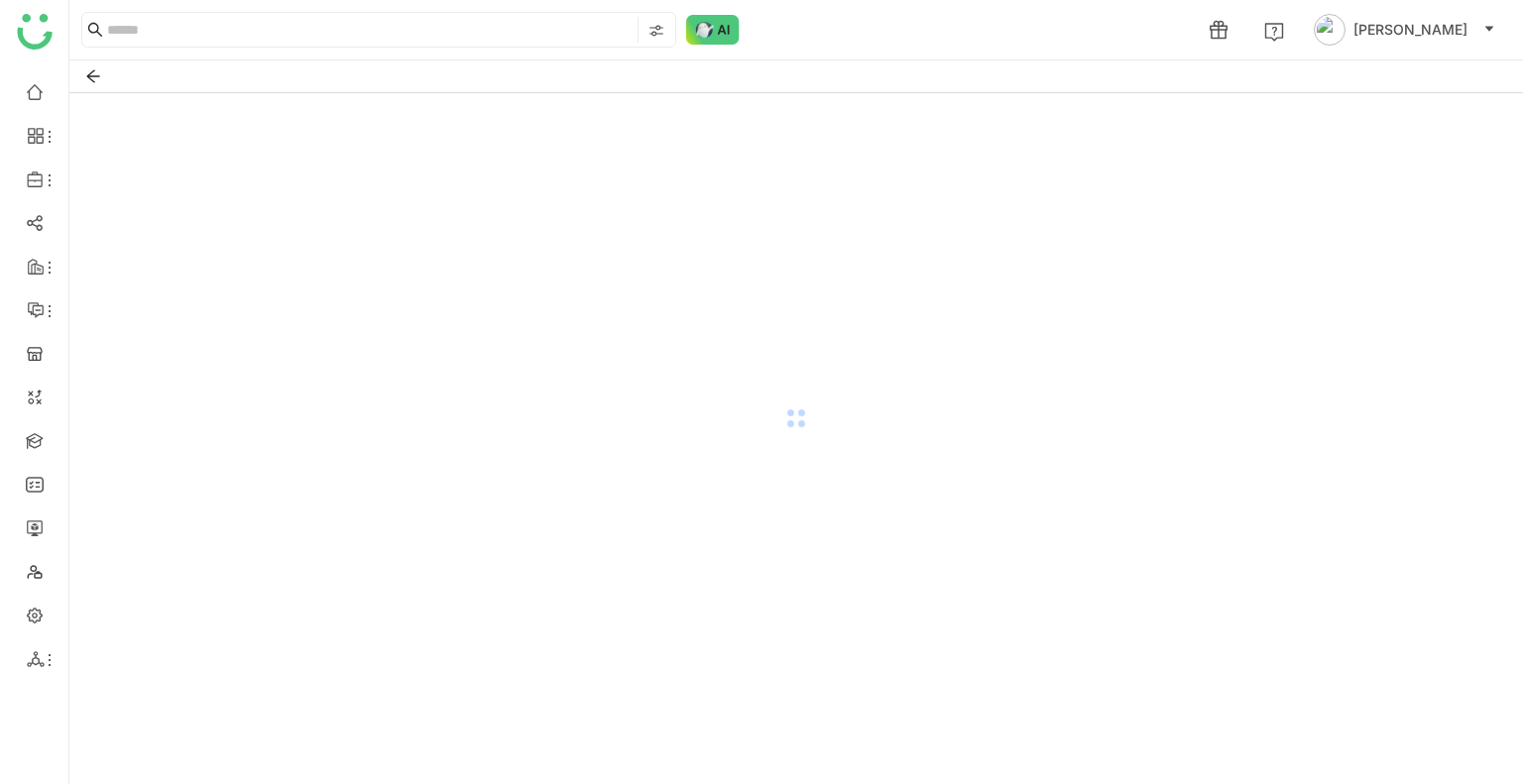 click 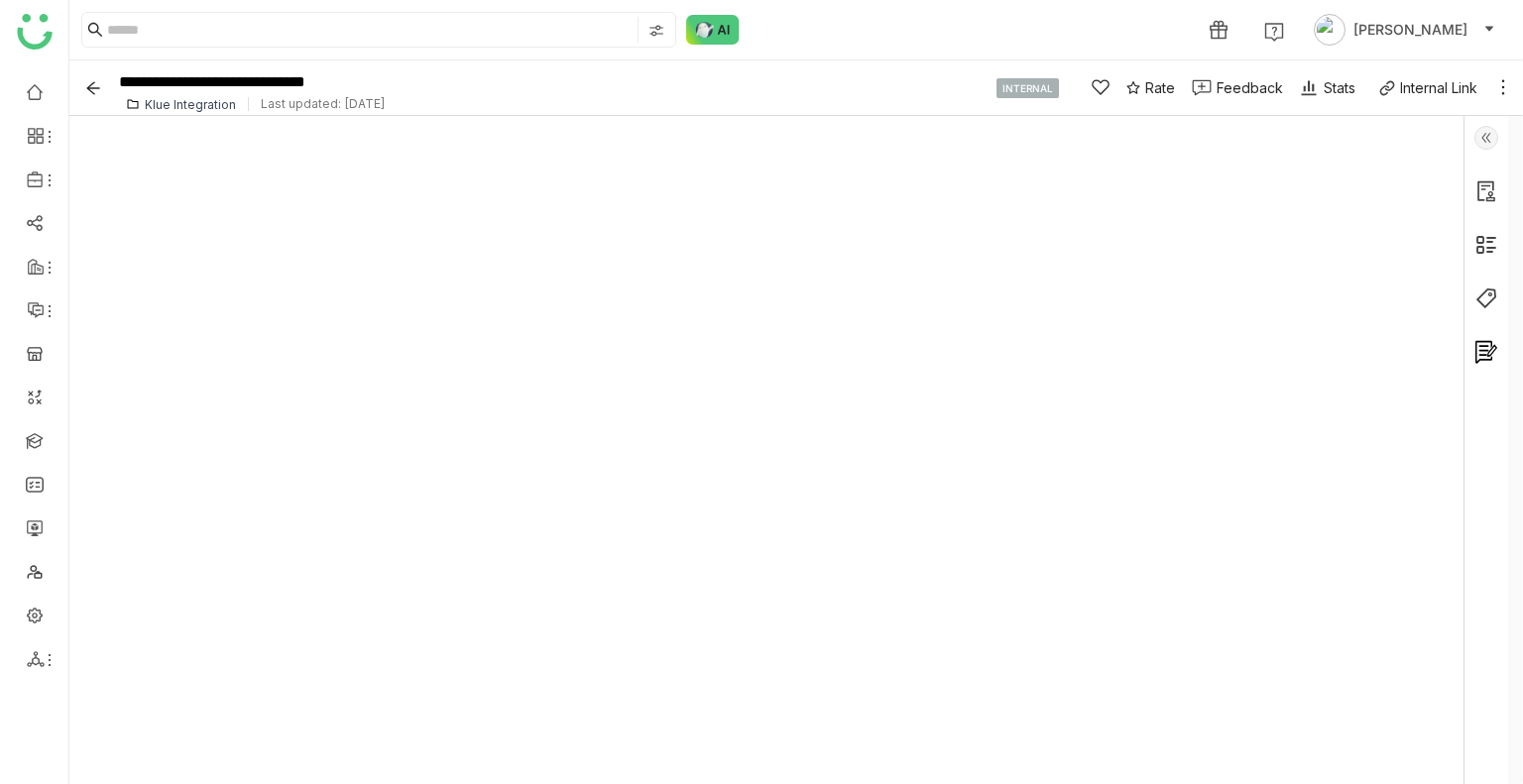 click 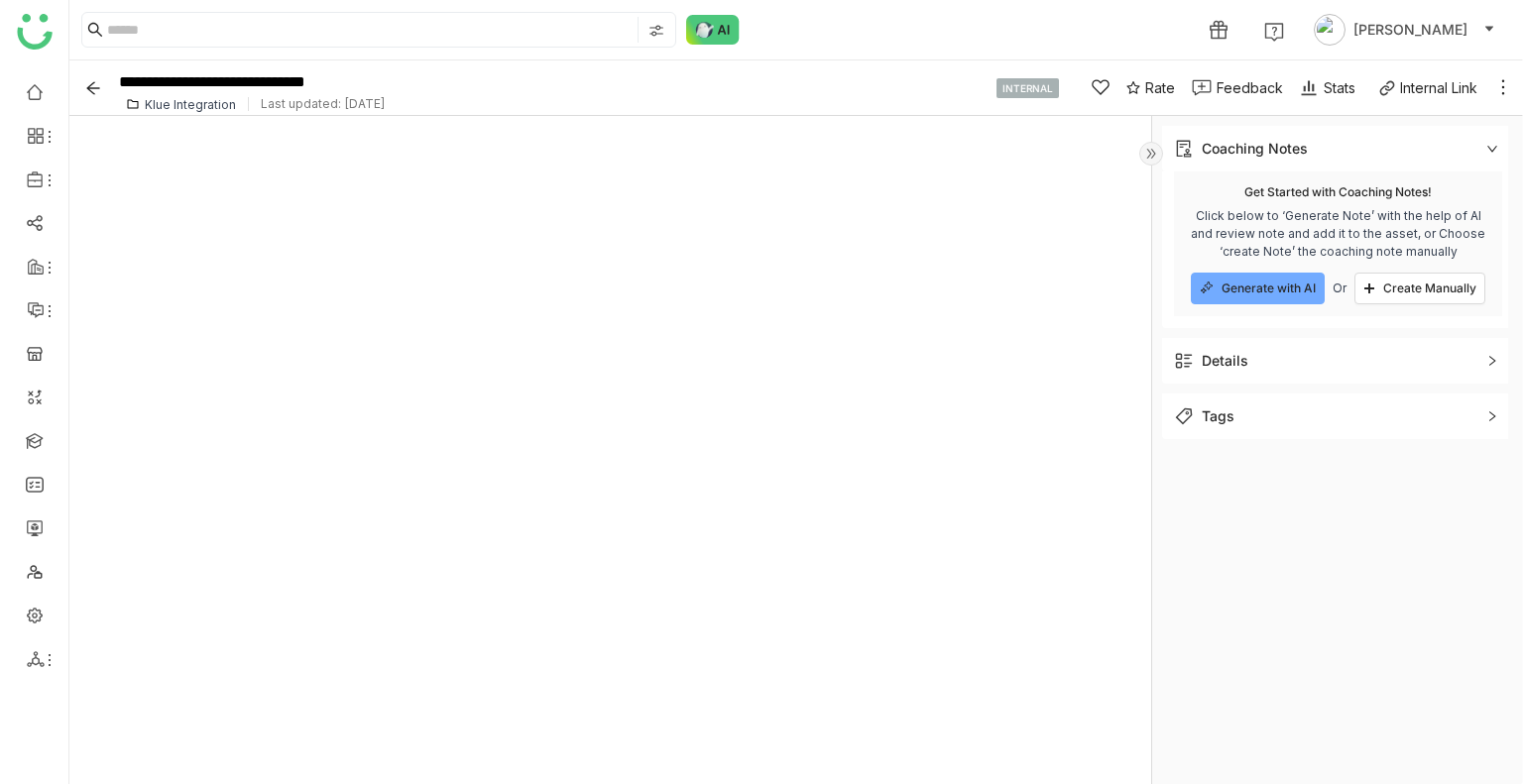 click on "Details" 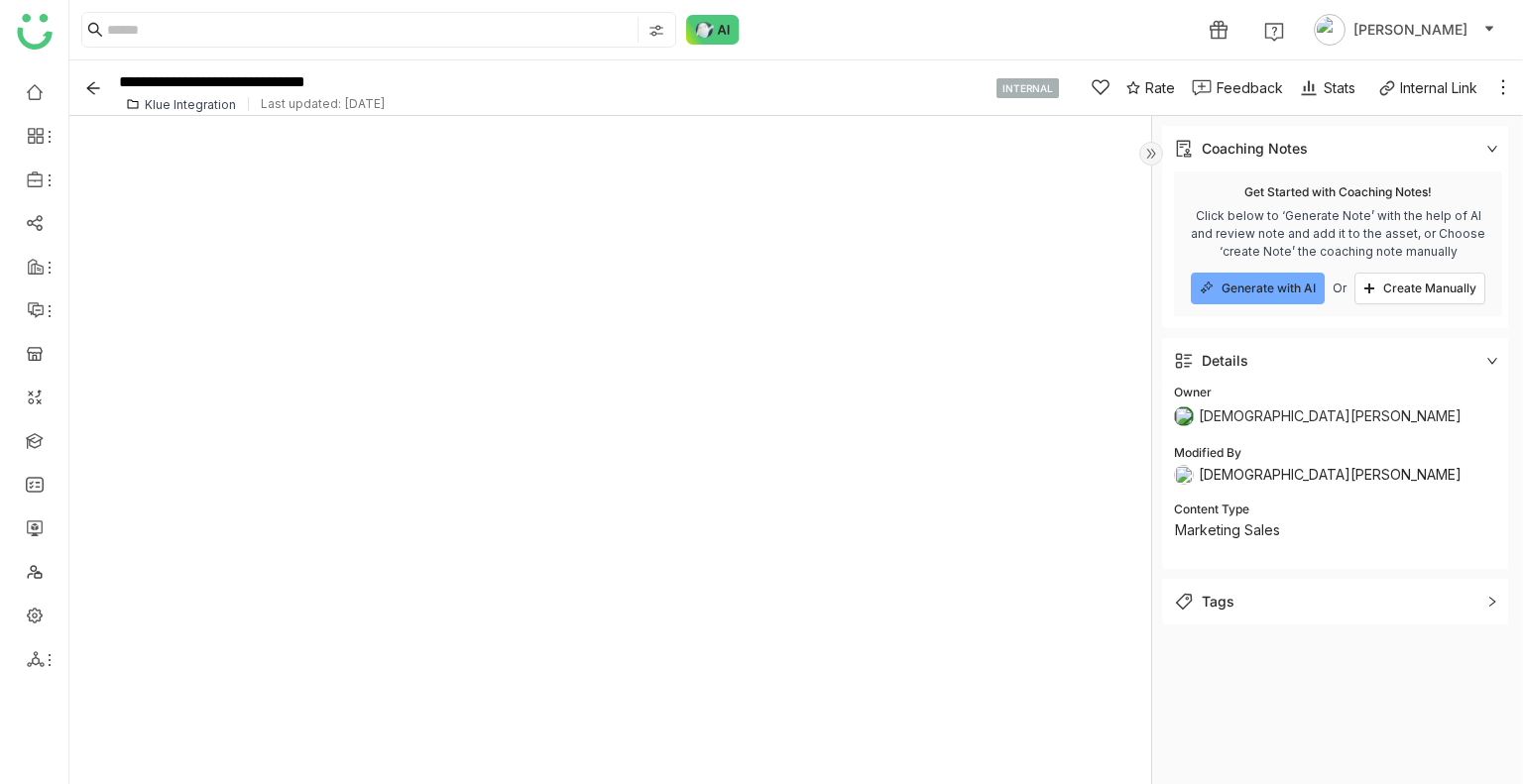 click on "Tags" 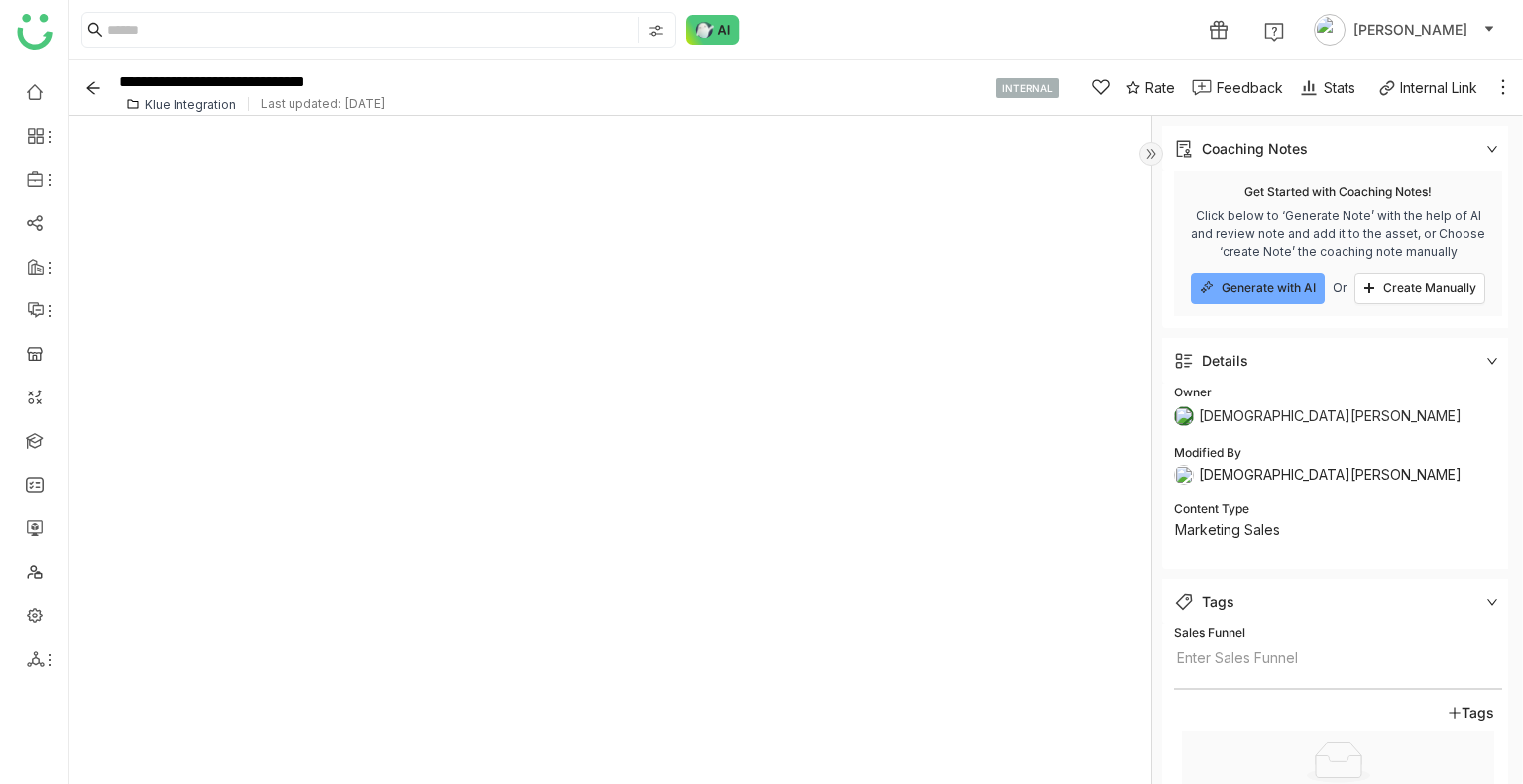 scroll, scrollTop: 97, scrollLeft: 0, axis: vertical 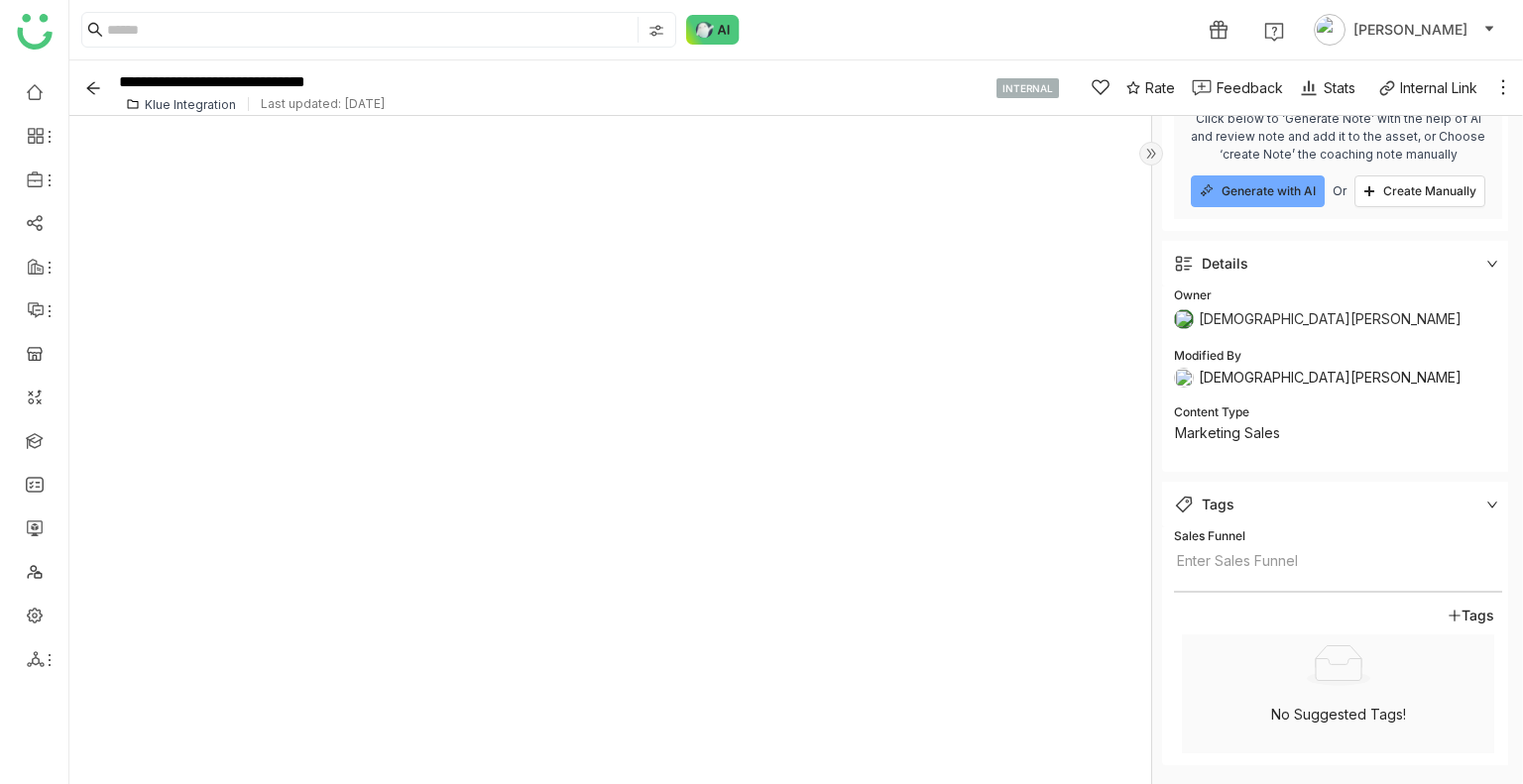 click on "Tags" 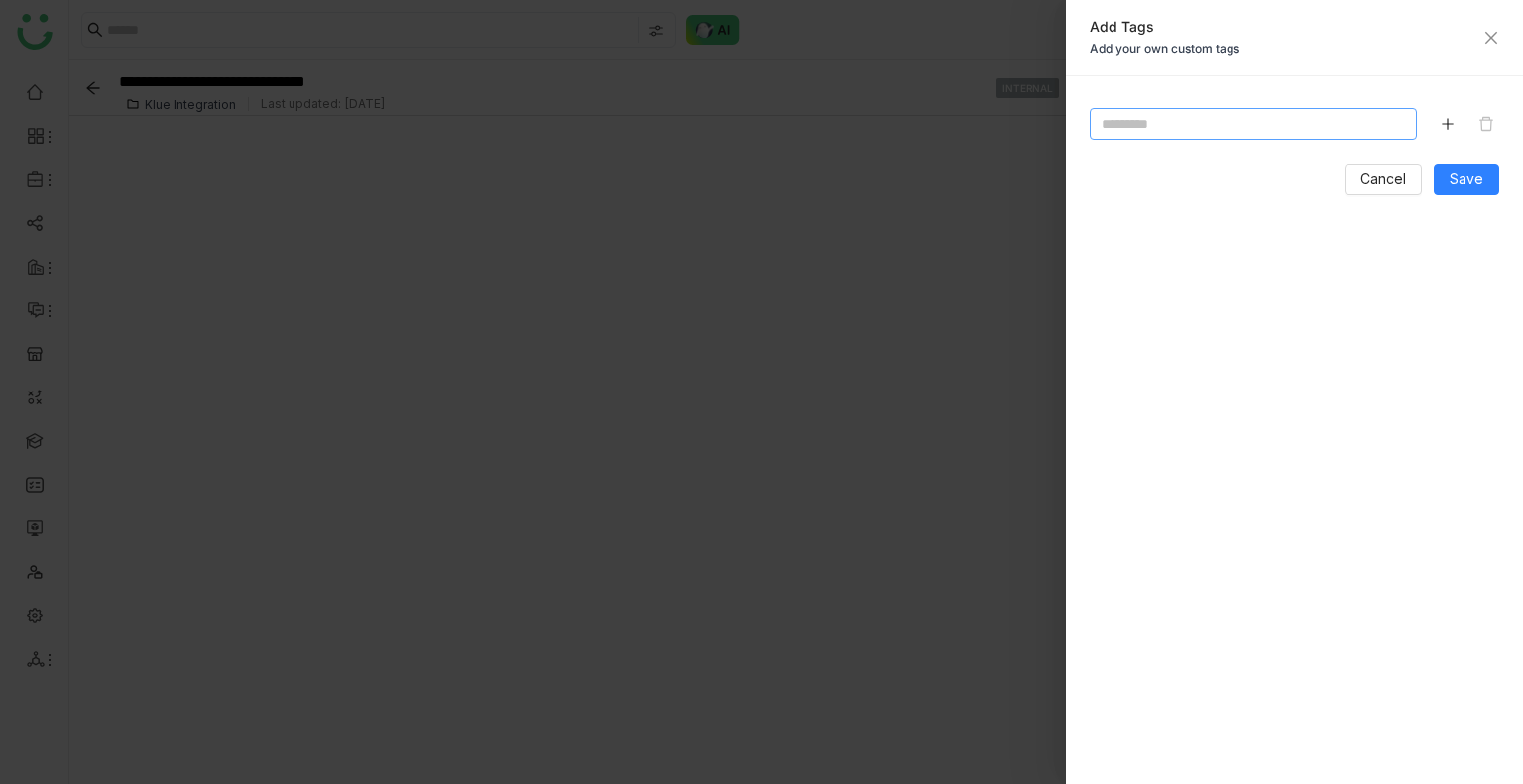 click at bounding box center [1253, 124] 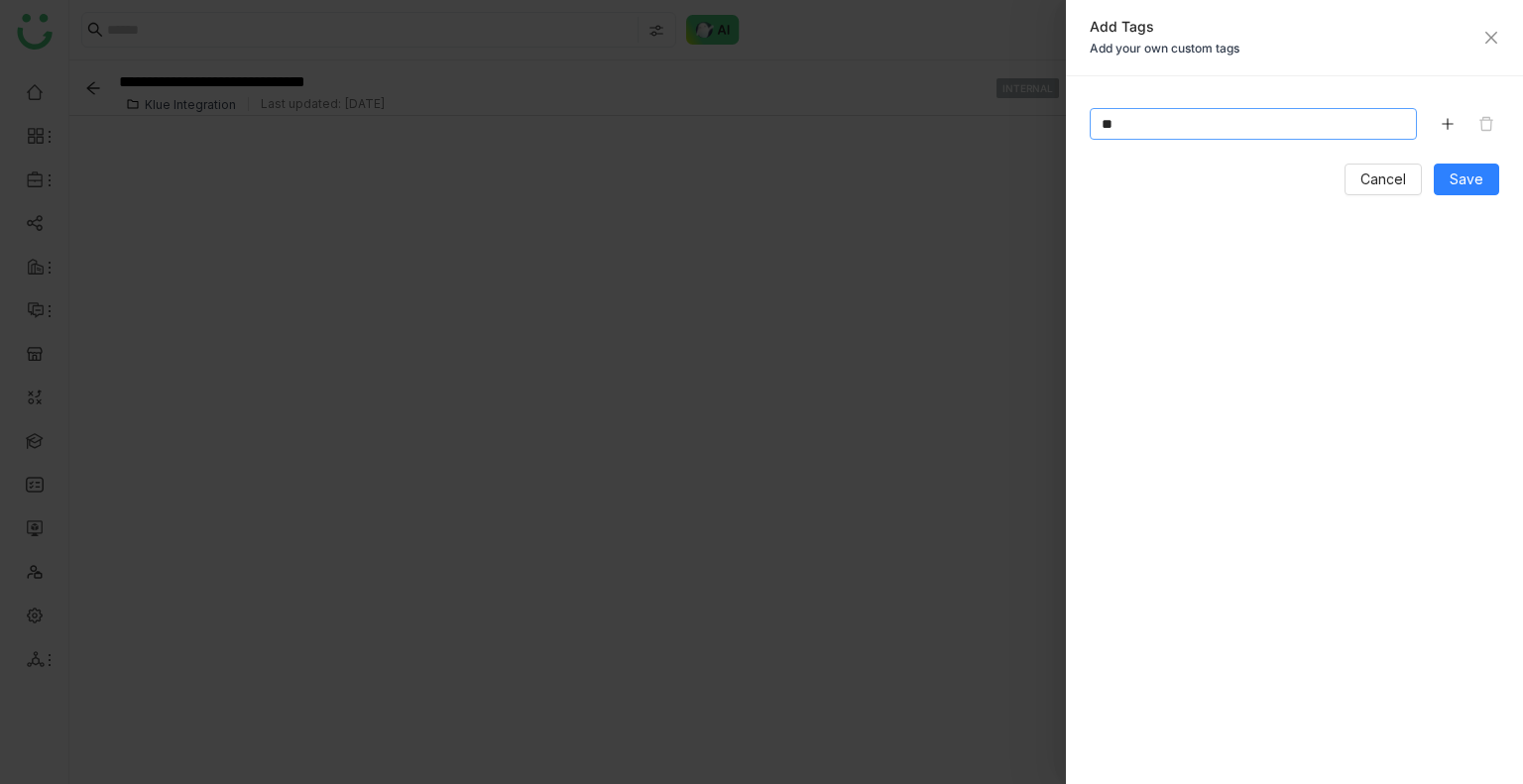 type on "*" 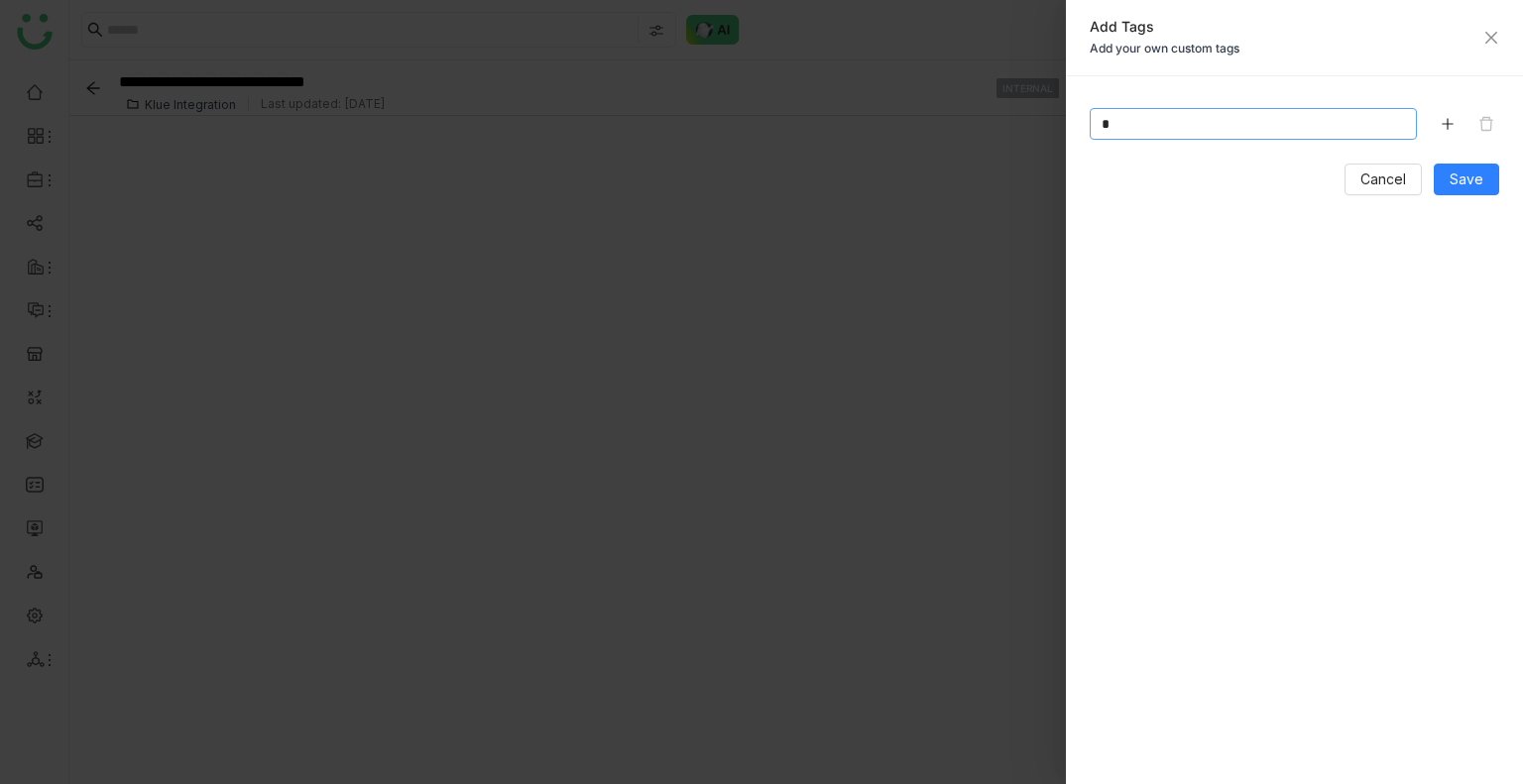 type 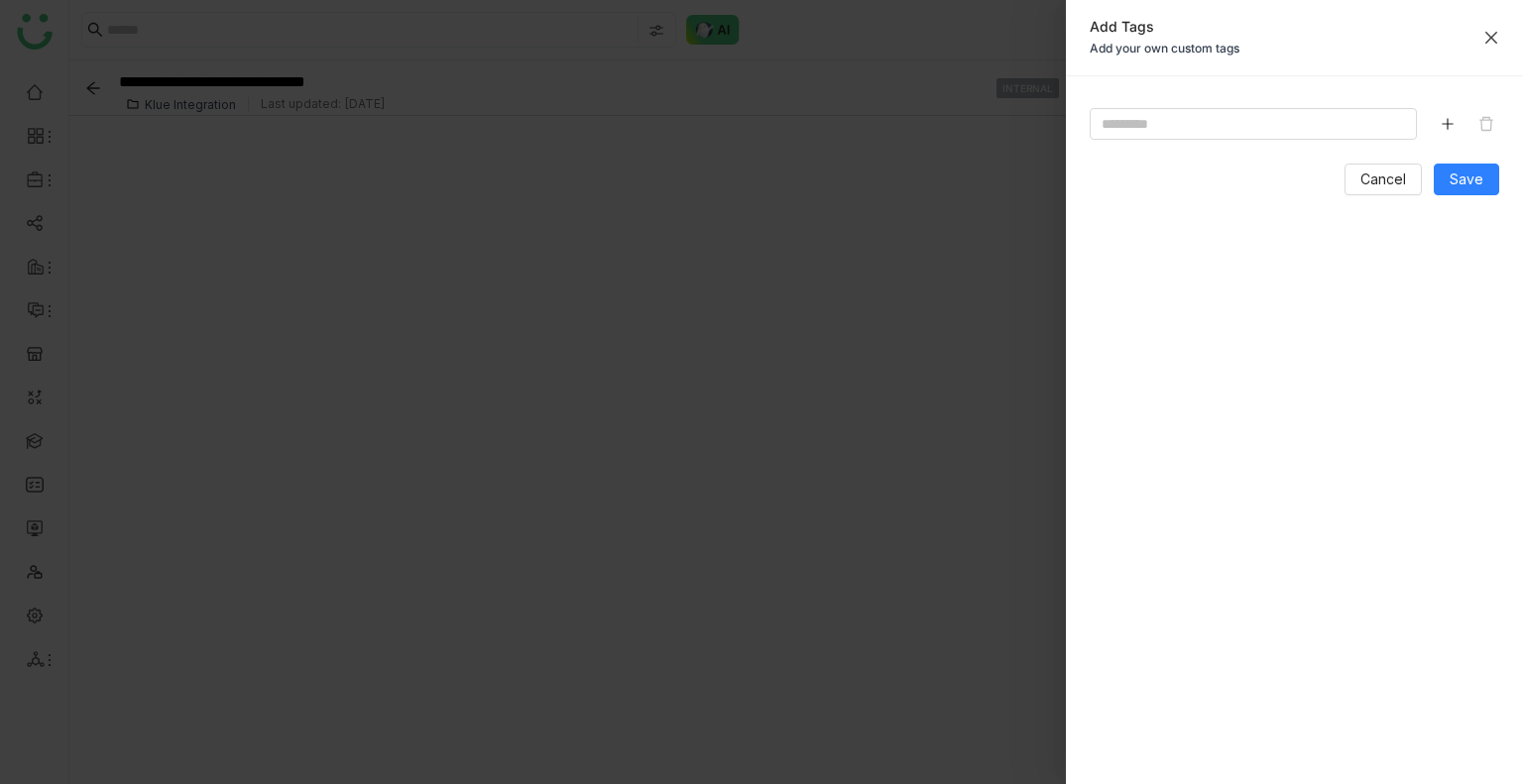 click 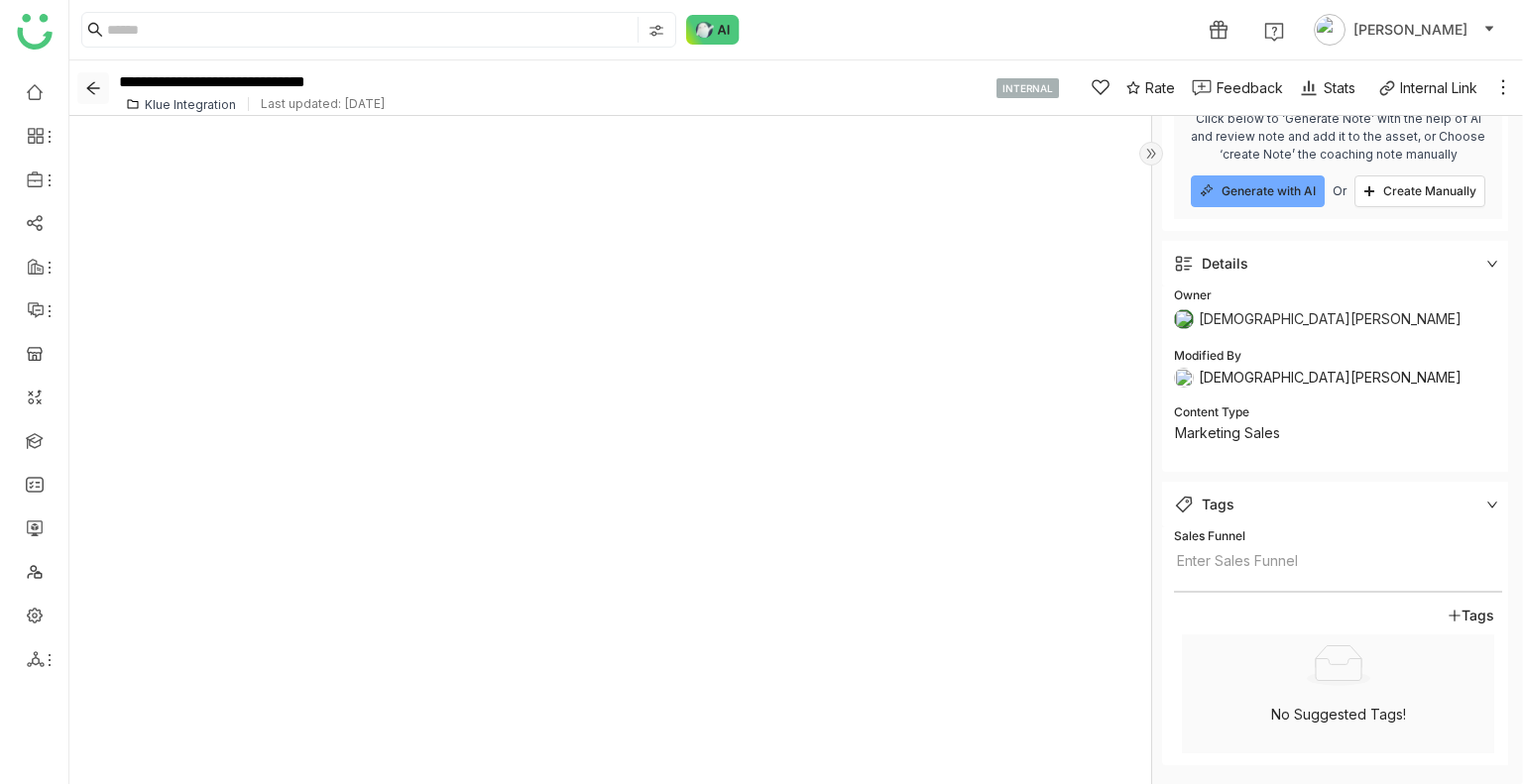 click 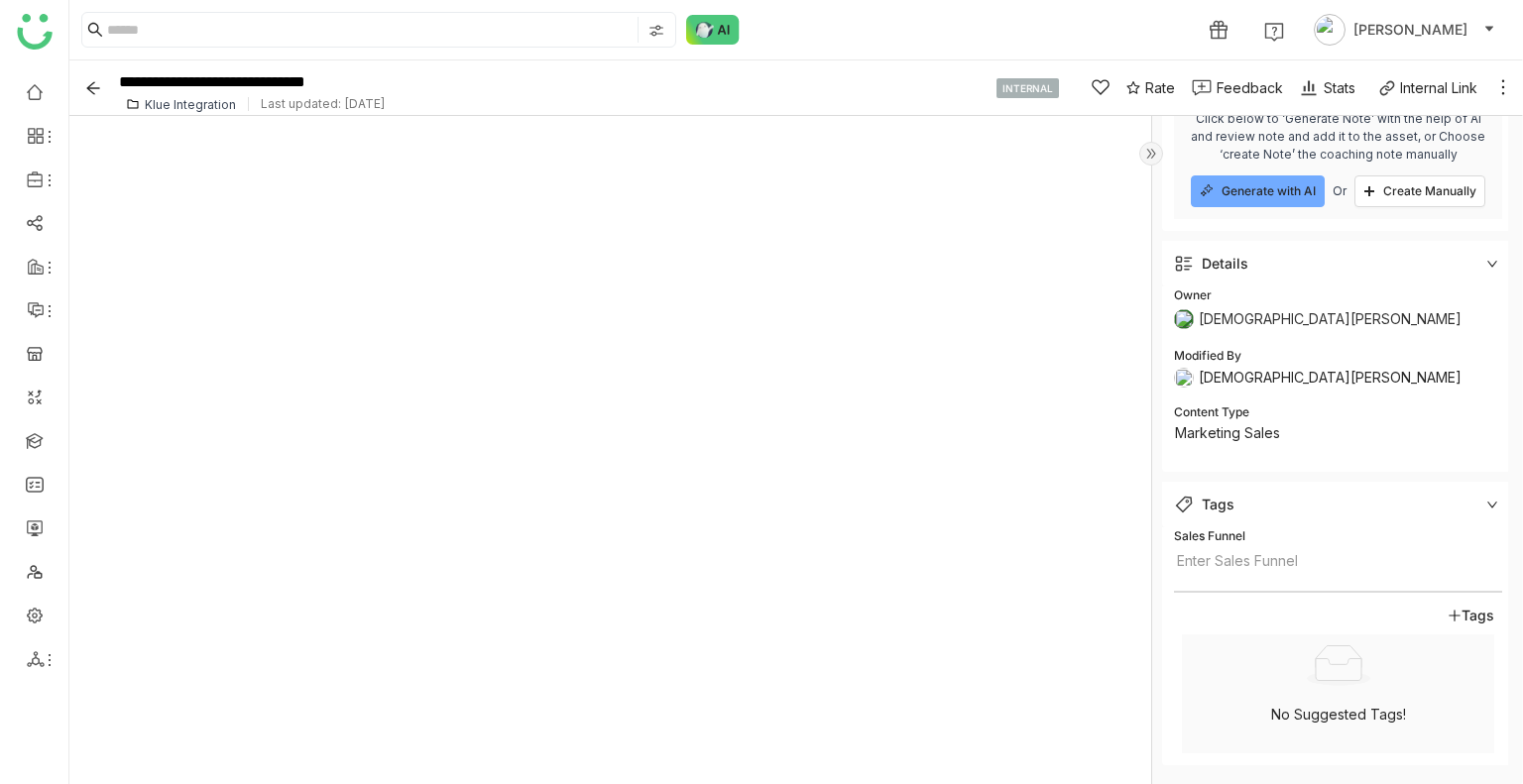 click on "Klue Integration" 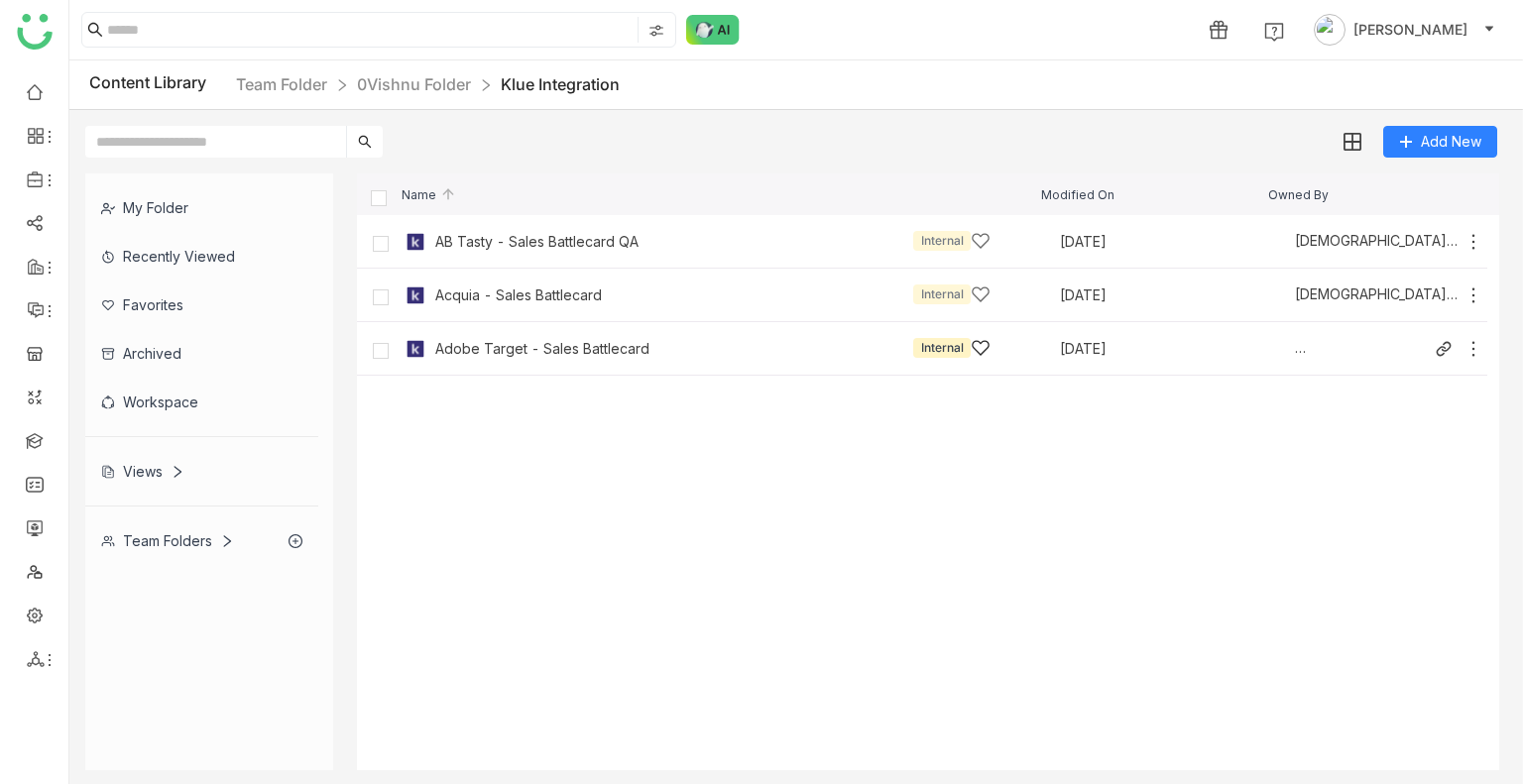 click 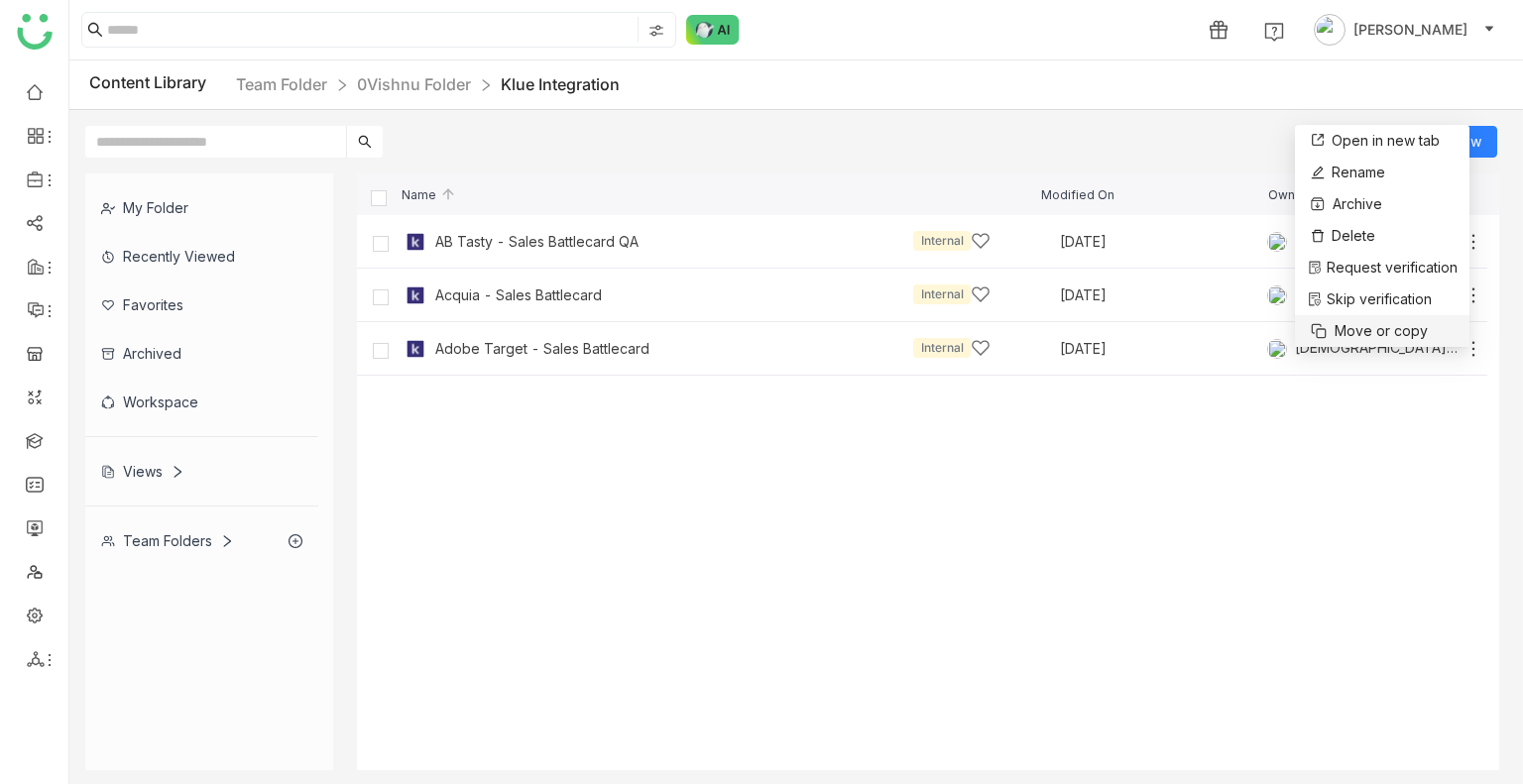 click on "Move or copy" at bounding box center [1381, 331] 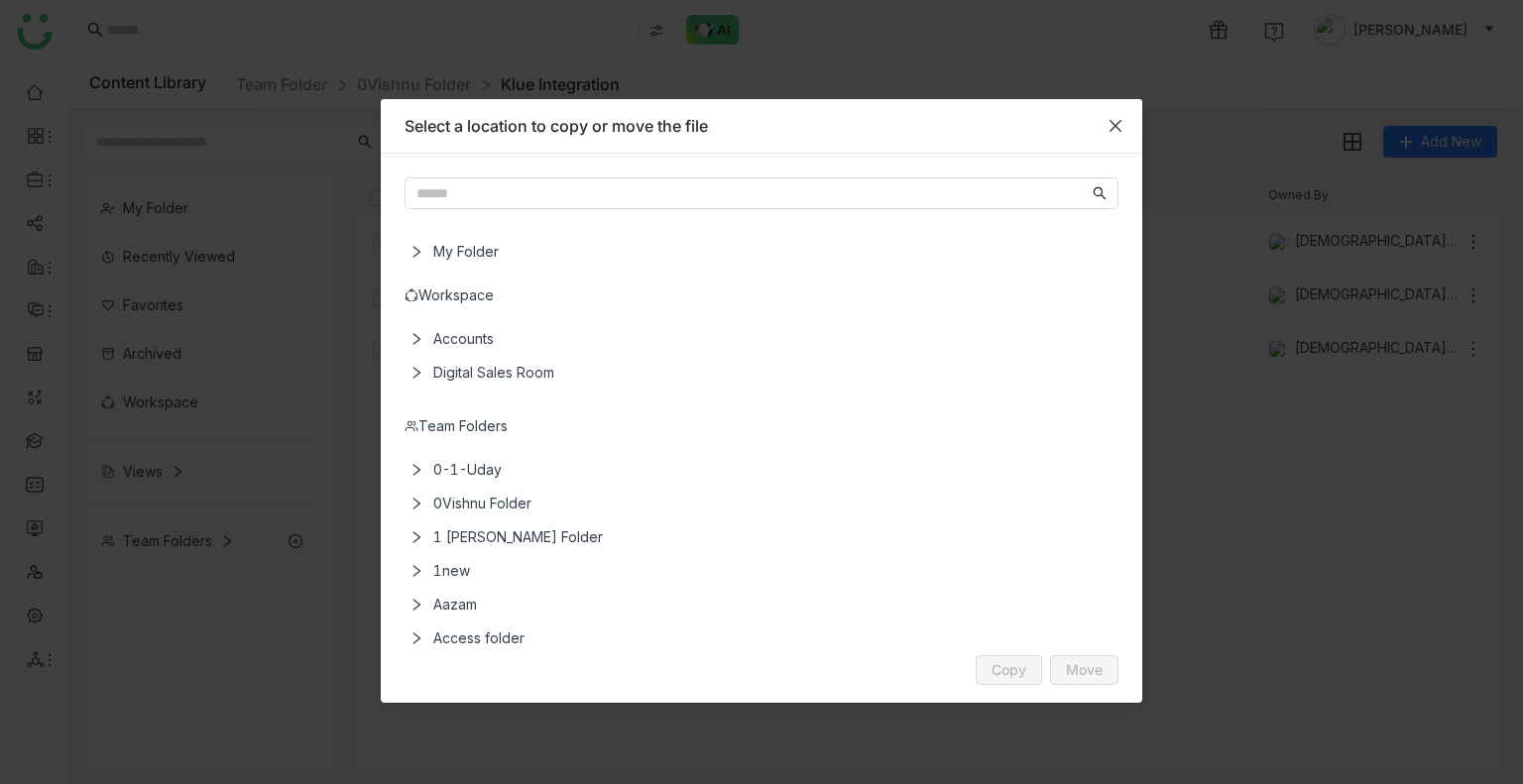 click 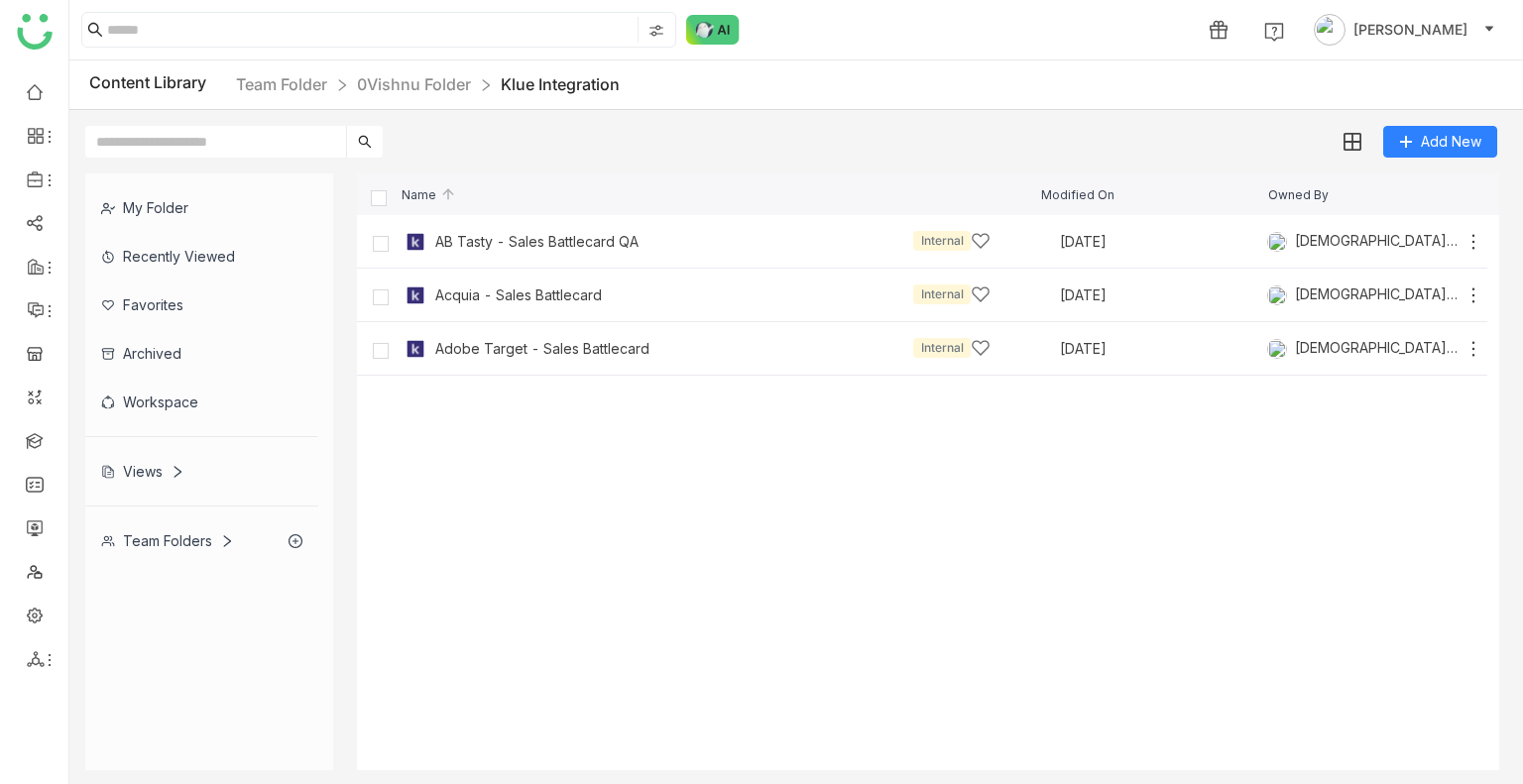 click on "AB Tasty - Sales Battlecard QA   Internal   May 1, 2025   Vishnu Vardhan
Acquia - Sales Battlecard   Internal   May 2, 2025   Vishnu Vardhan
Adobe Target - Sales Battlecard   Internal   May 1, 2025   Vishnu Vardhan" 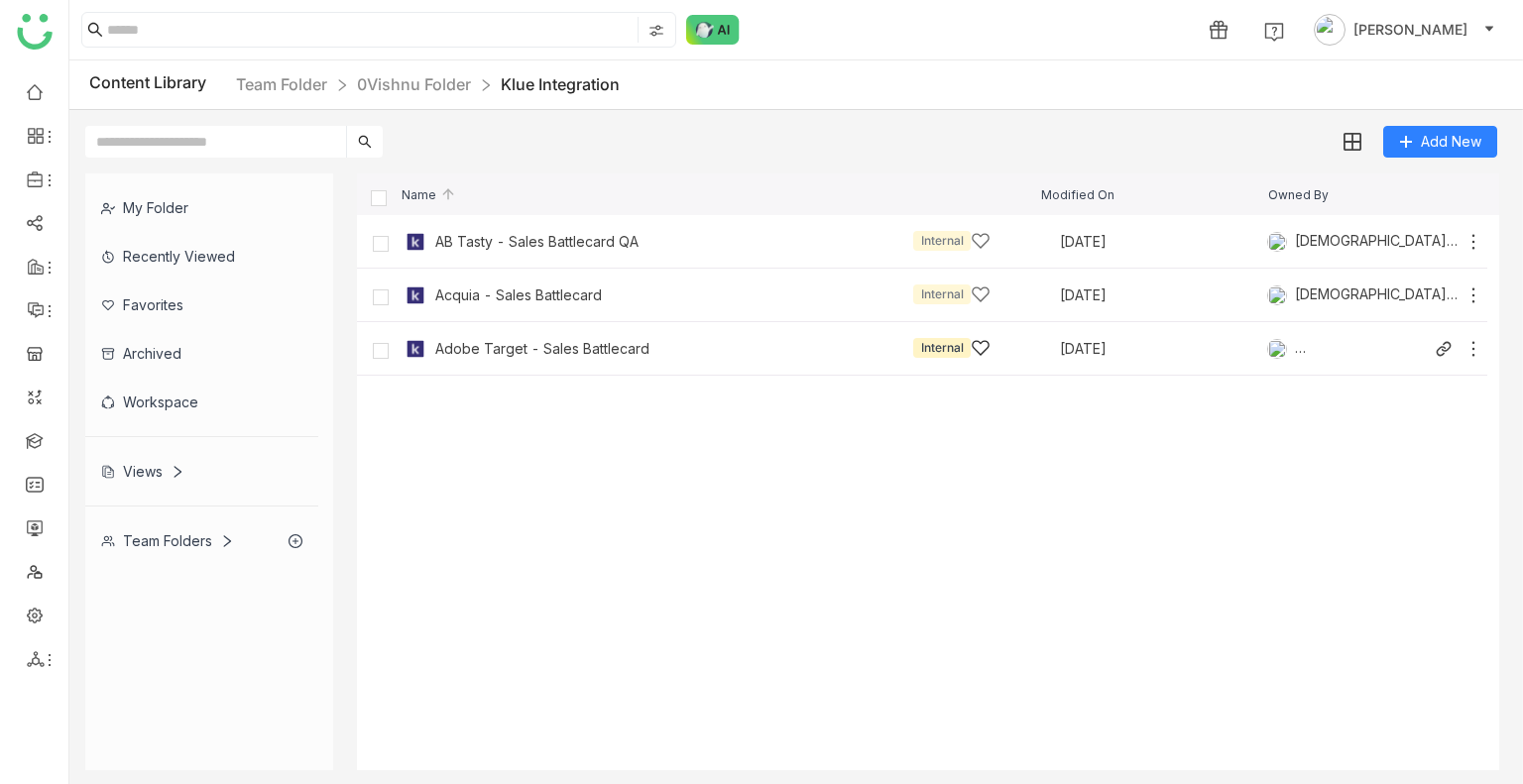 click 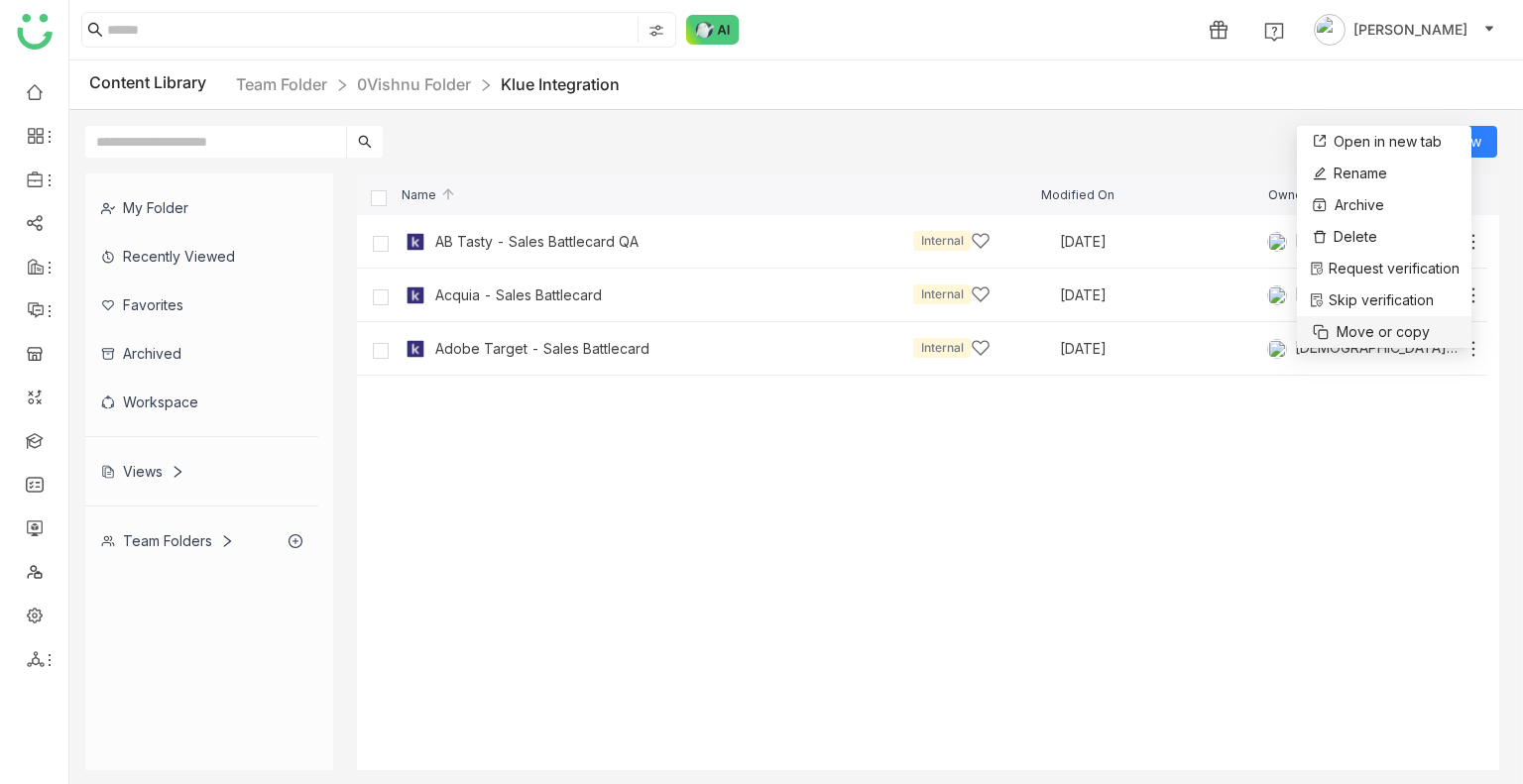 click on "Move or copy" at bounding box center [1383, 332] 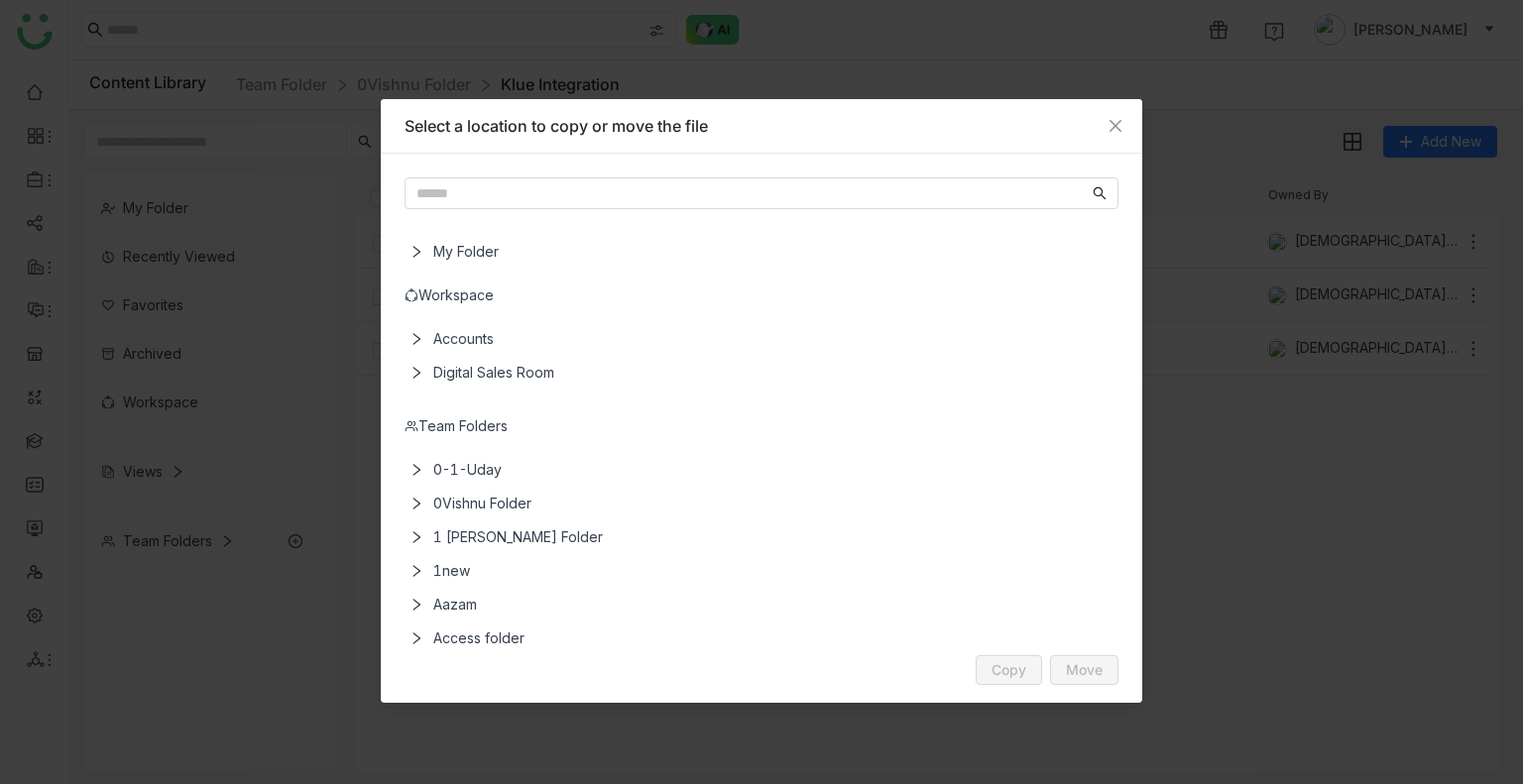 click on "My Folder" 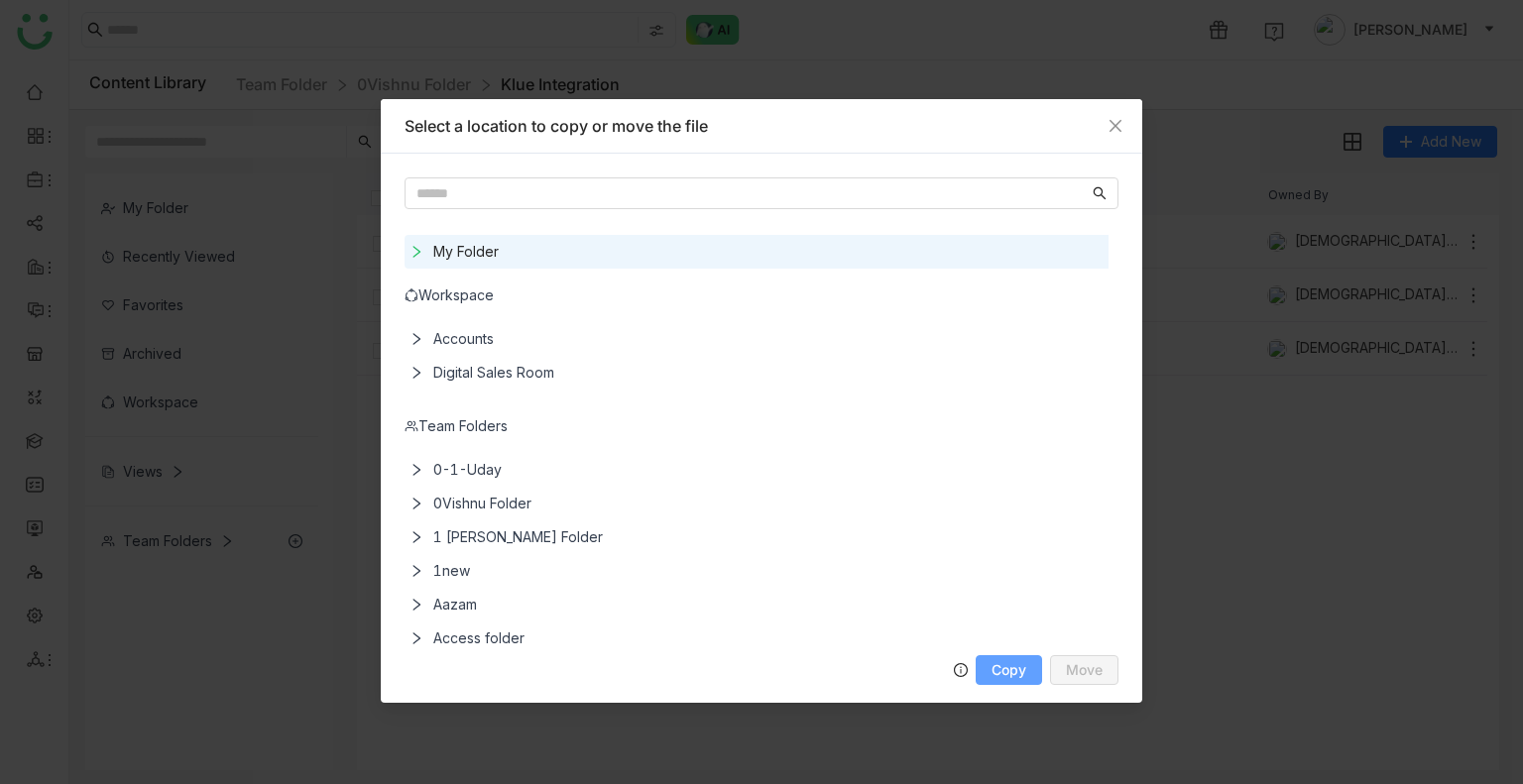 click on "Copy" at bounding box center [1008, 670] 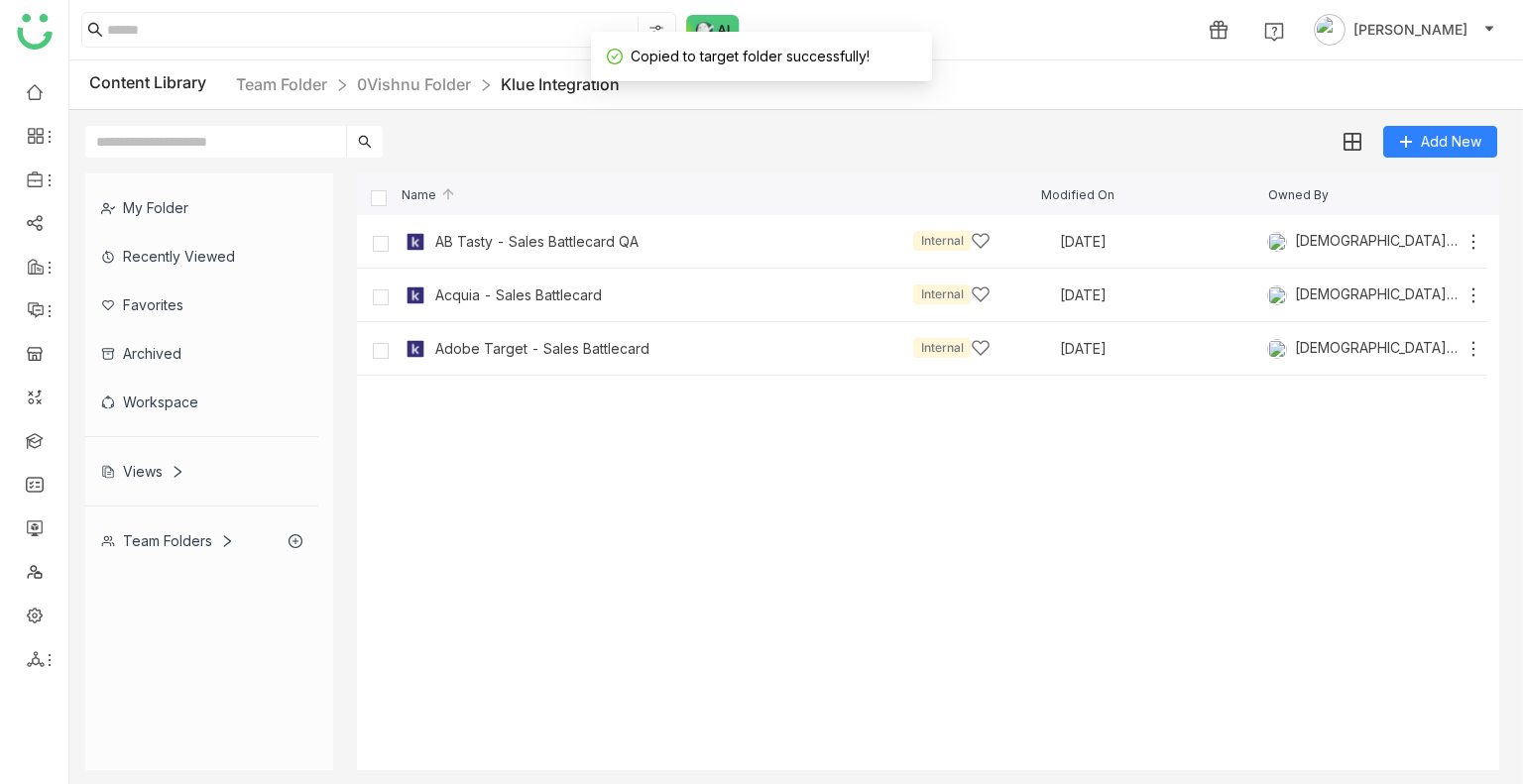 click on "My Folder" 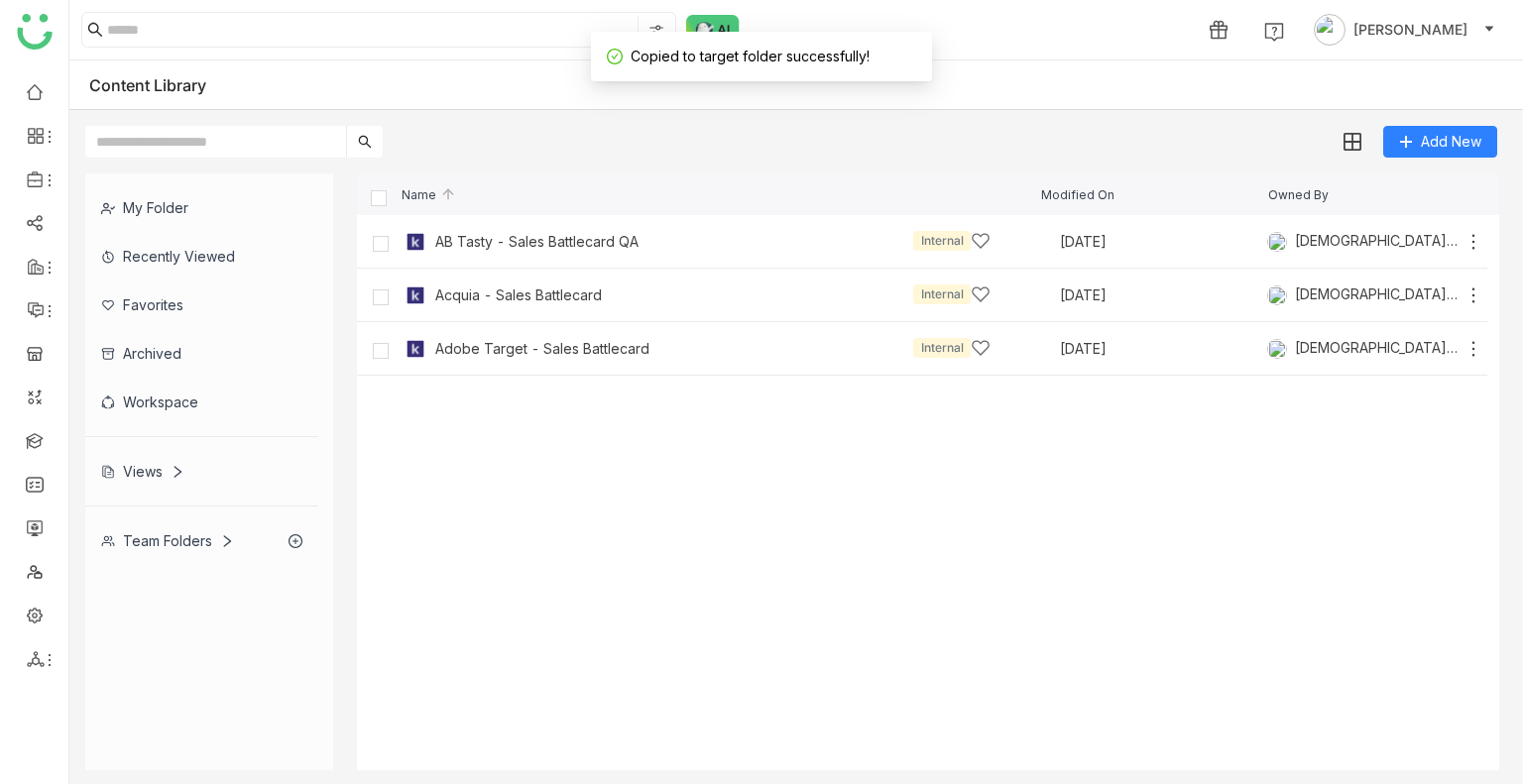 click on "My Folder" 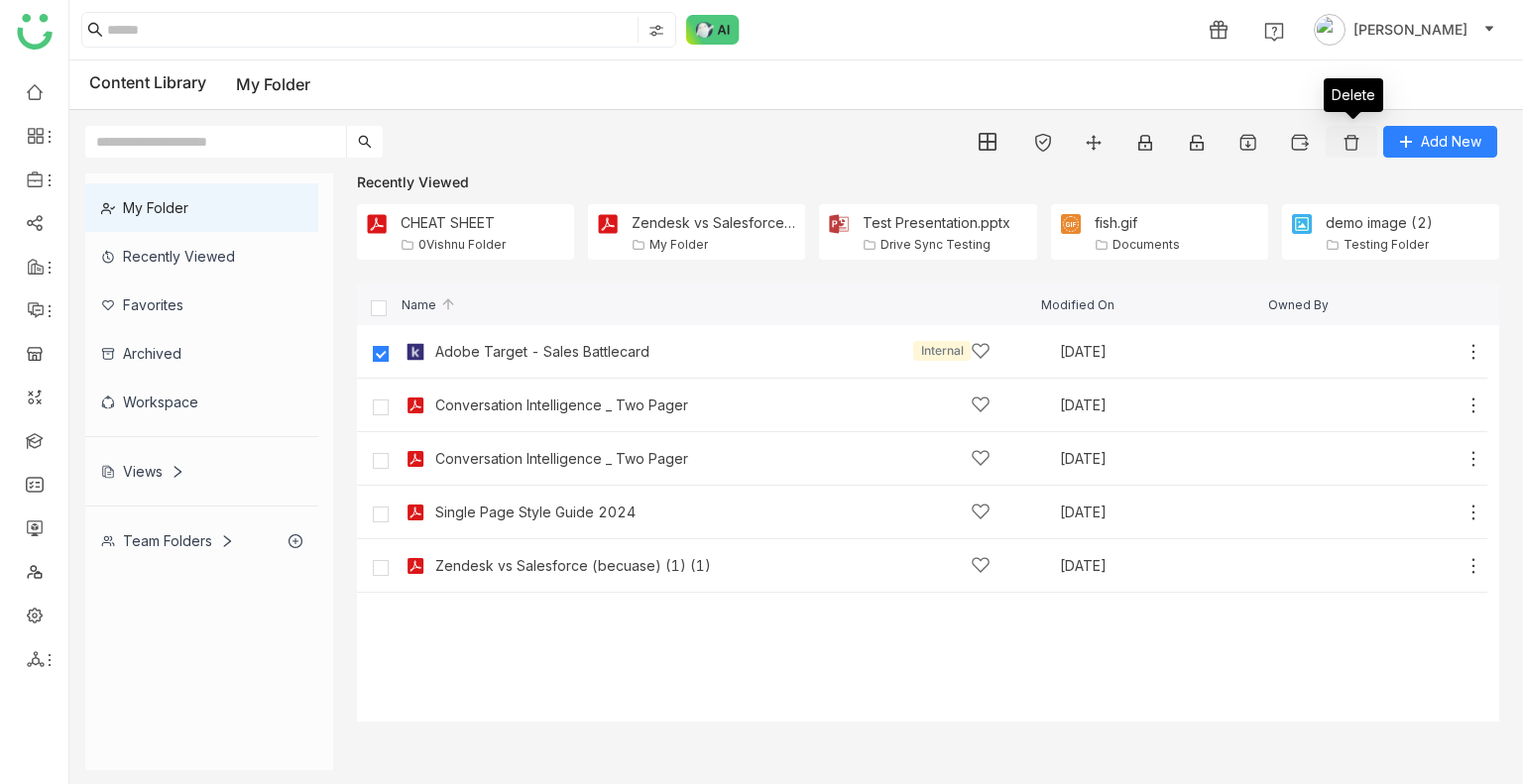 click at bounding box center (1351, 142) 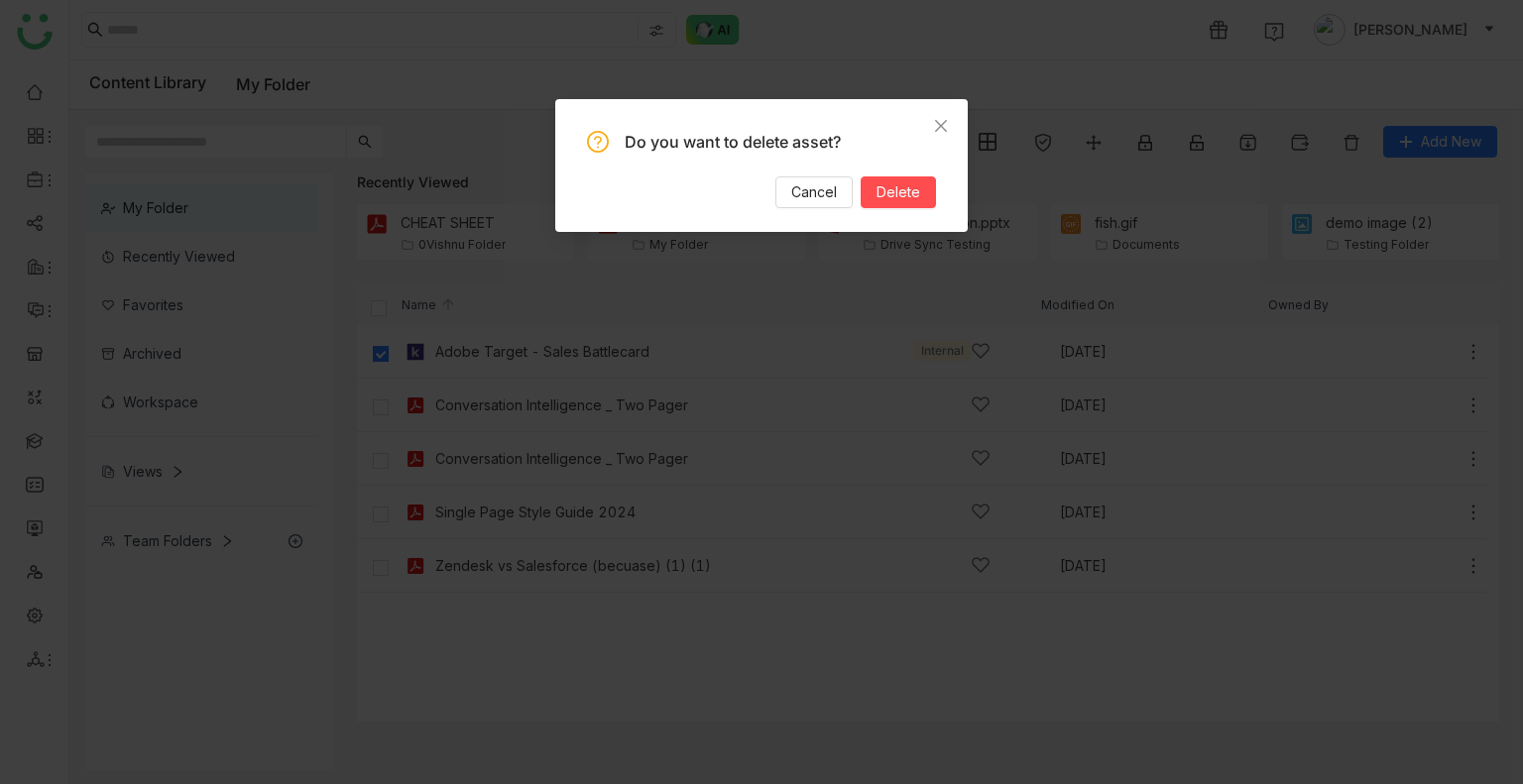 click on "Do you want to delete asset?  Cancel   Delete" at bounding box center [762, 166] 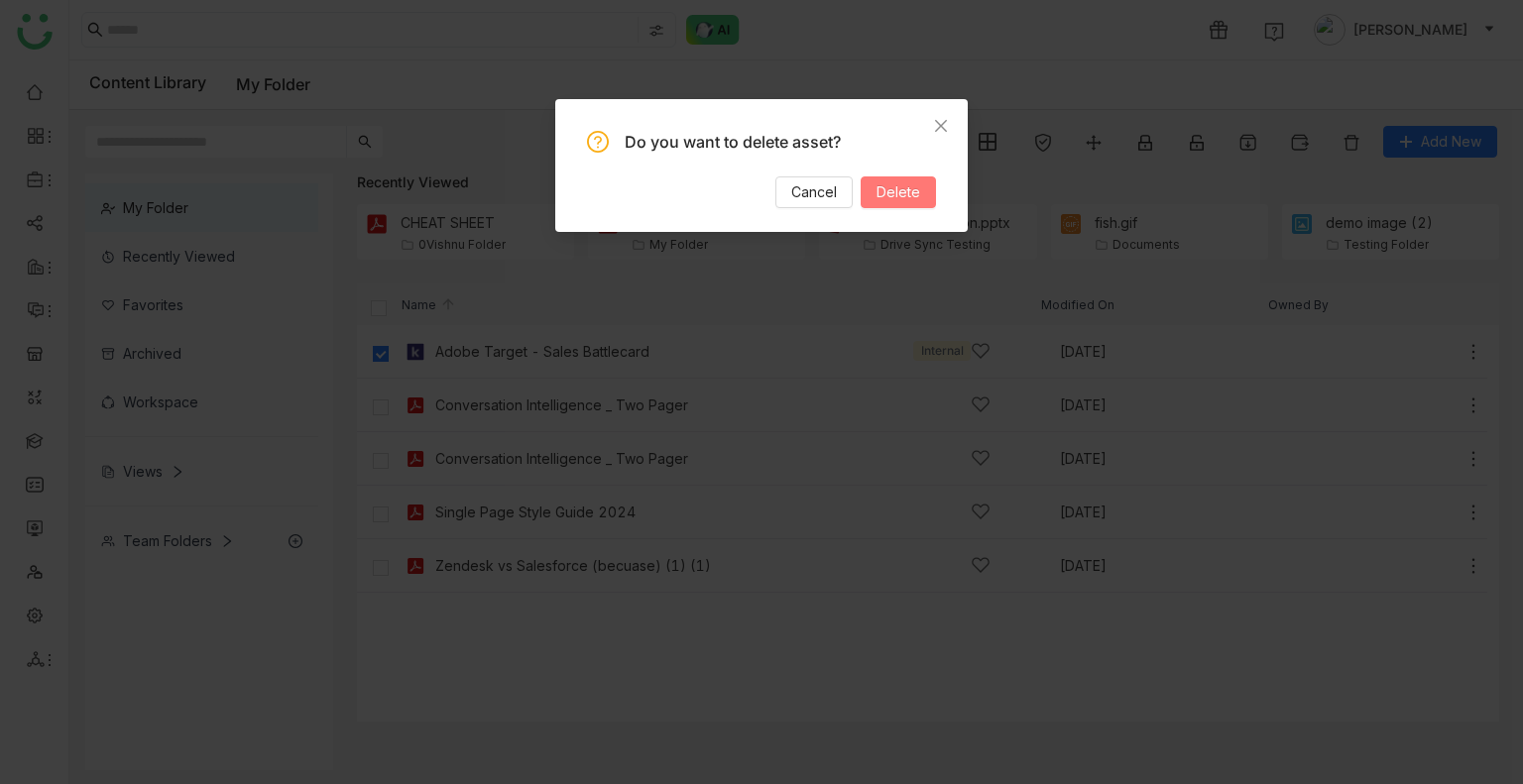 click on "Delete" at bounding box center [898, 192] 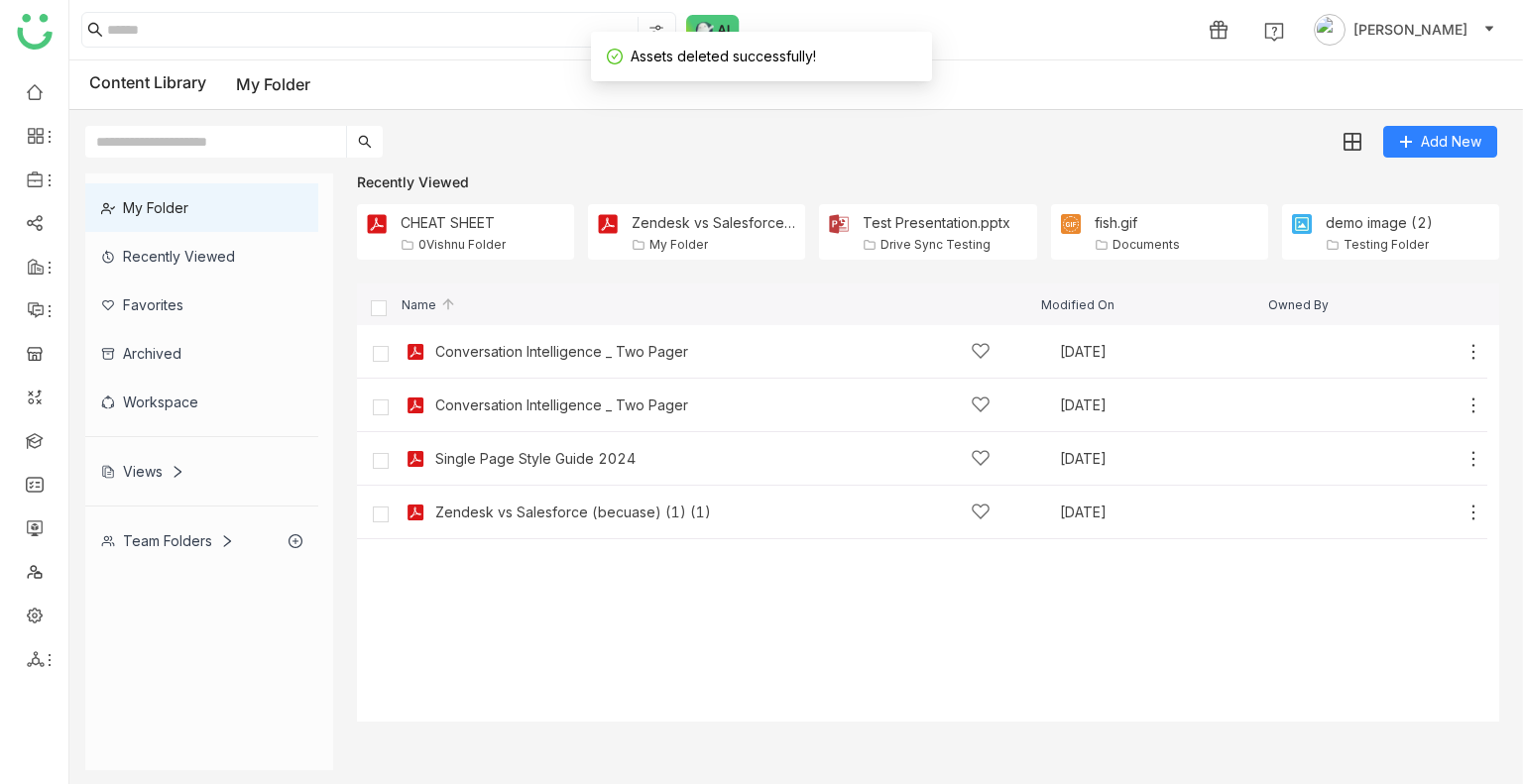 click on "Team Folders" 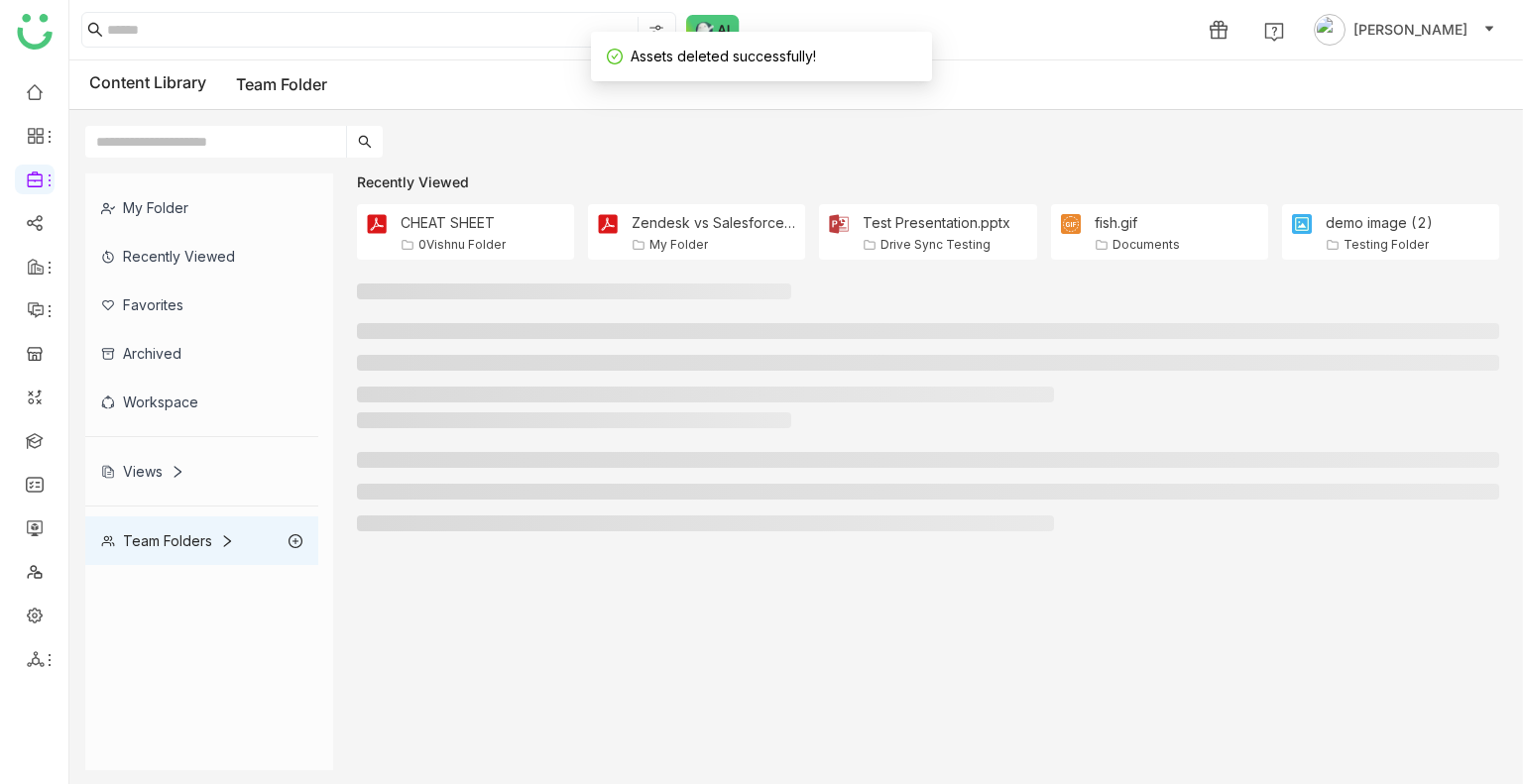 click on "Team Folders" 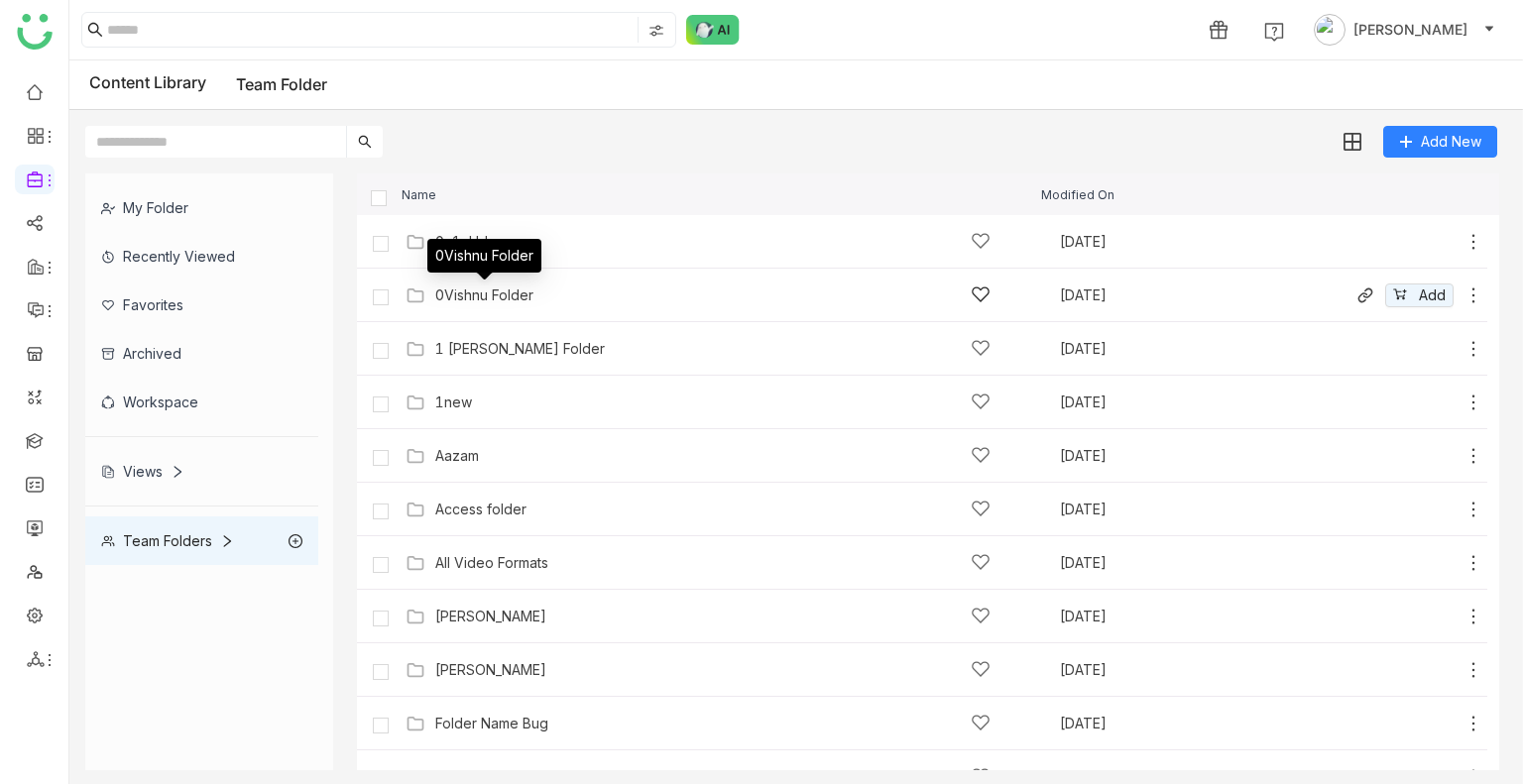 click on "0Vishnu Folder" 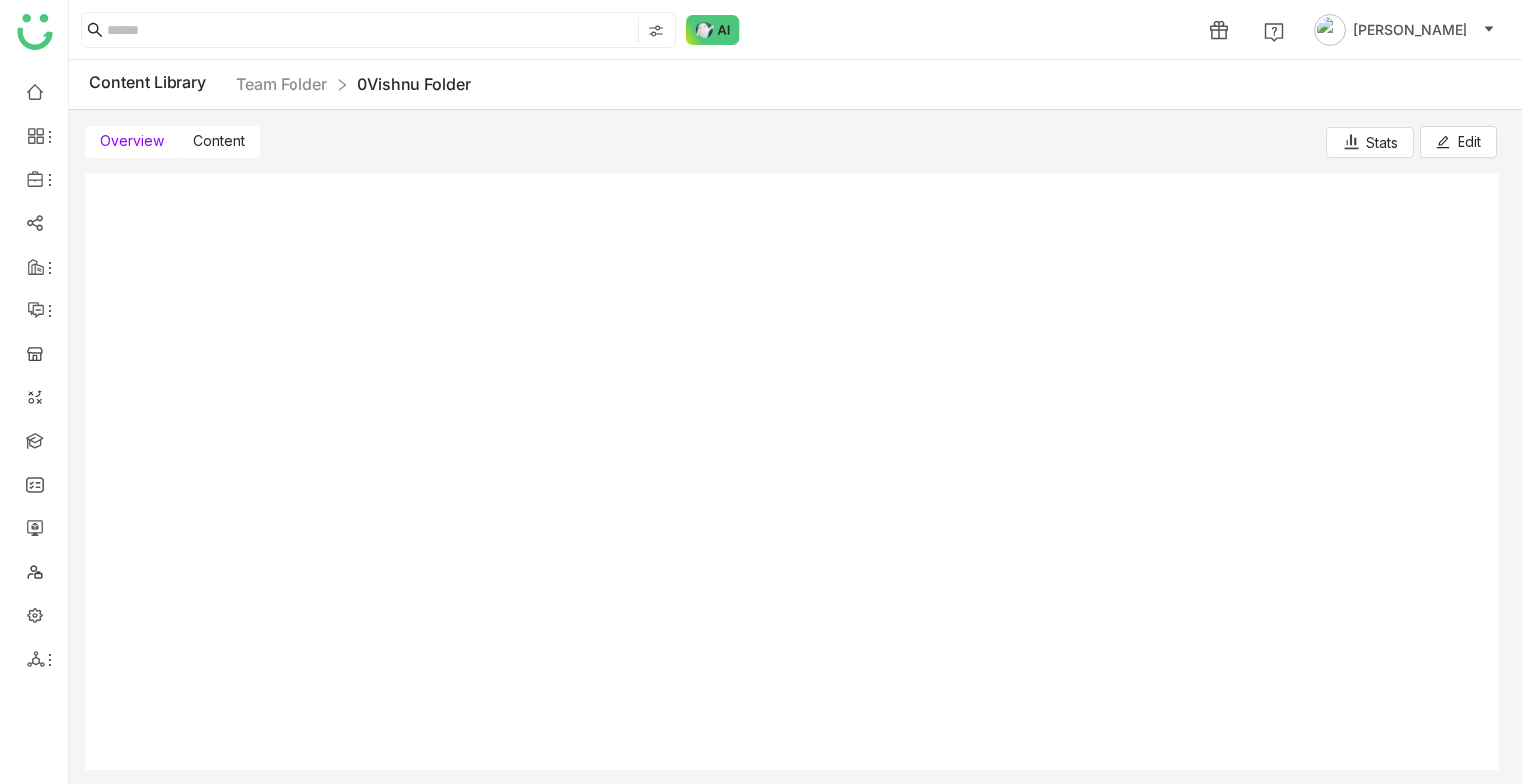 click on "Content" at bounding box center (219, 142) 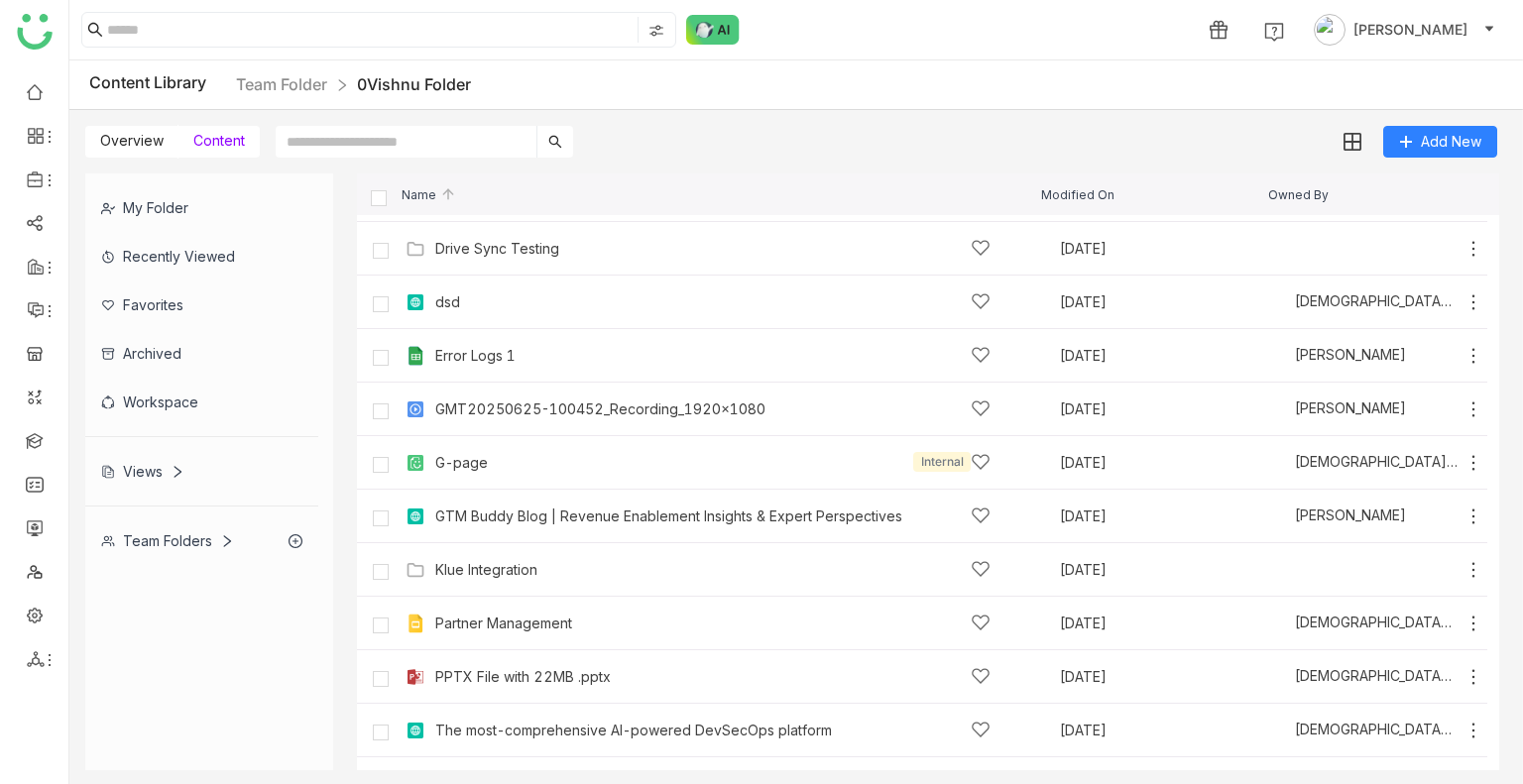 scroll, scrollTop: 621, scrollLeft: 0, axis: vertical 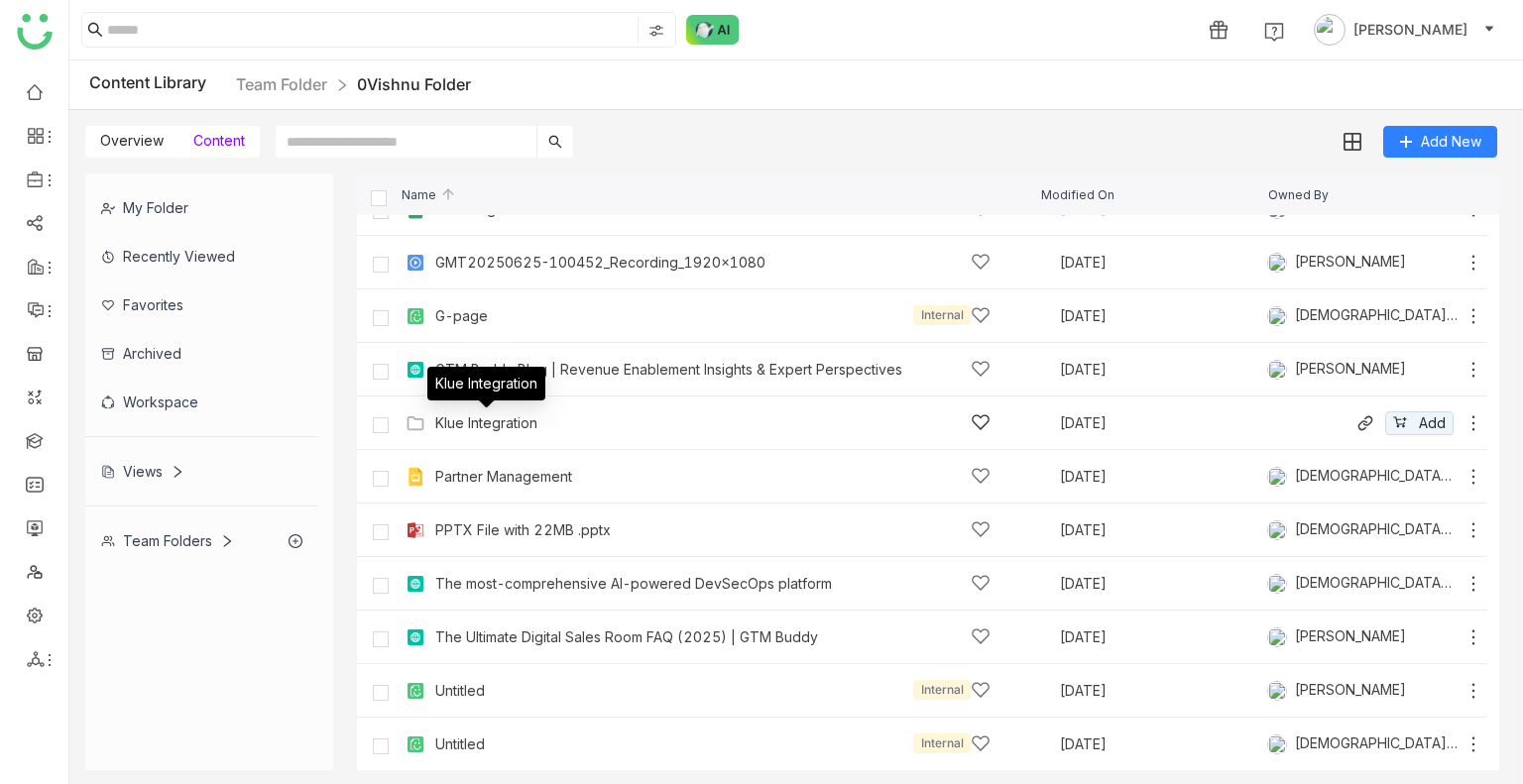 click on "Klue Integration" 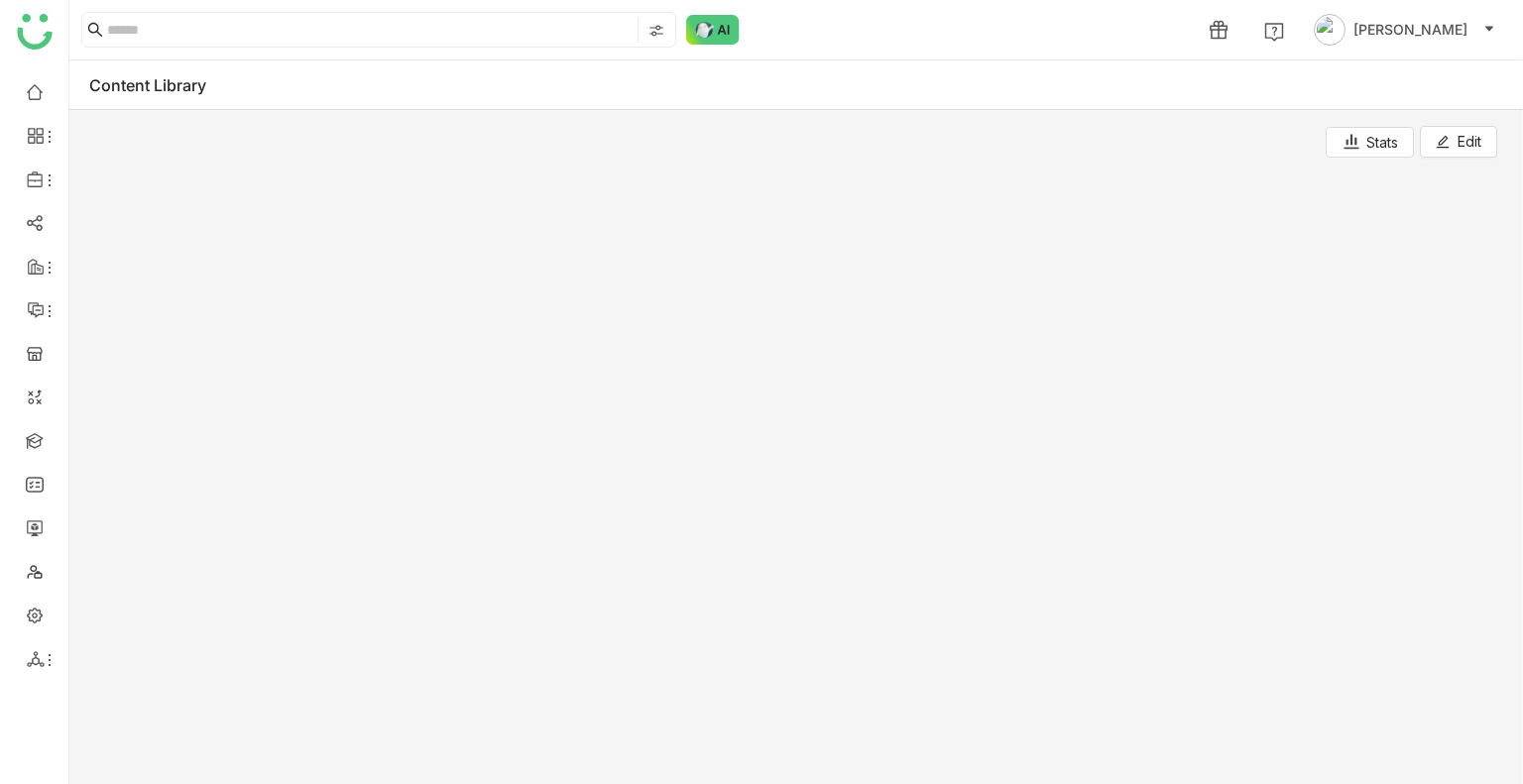 click 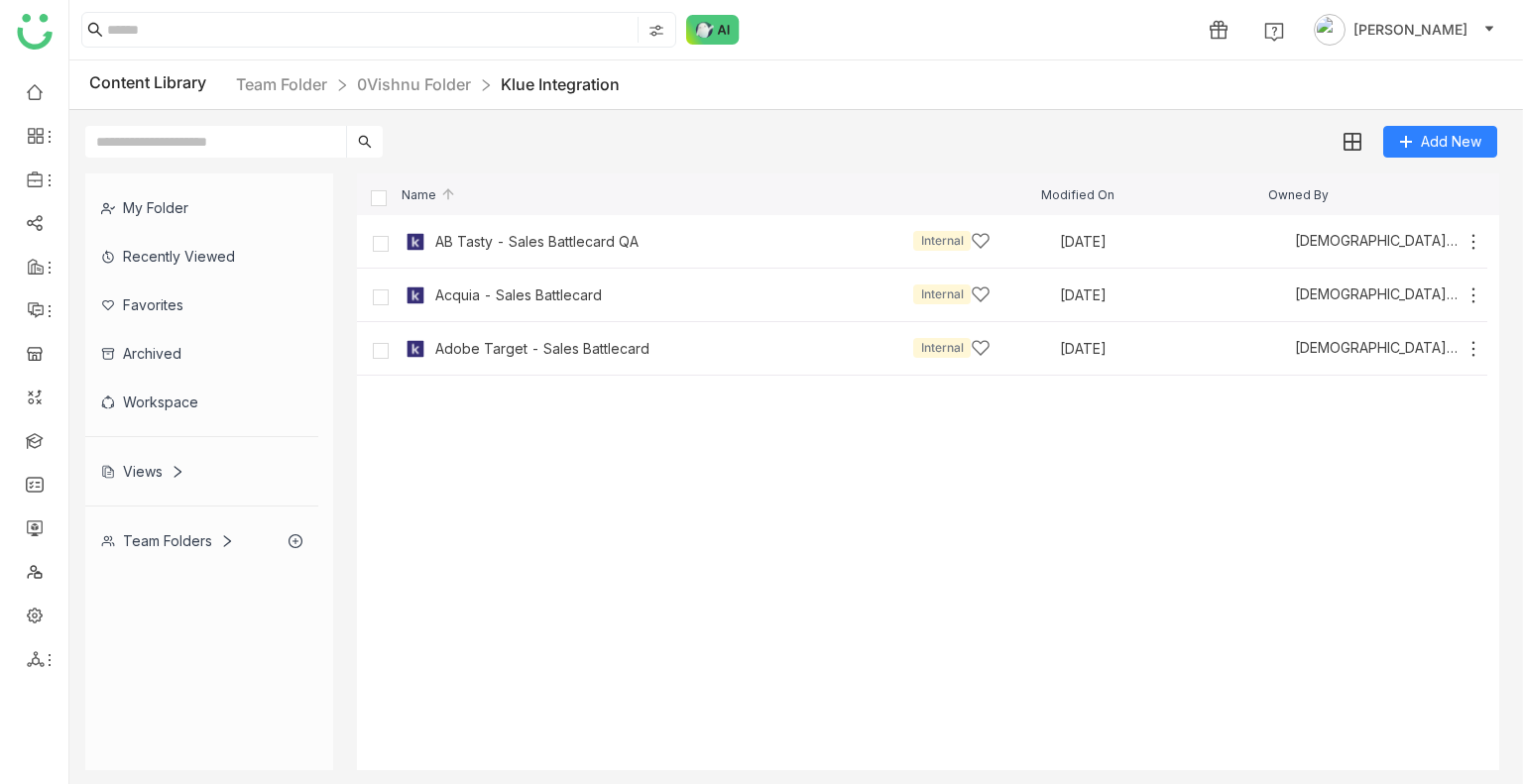 click on "AB Tasty - Sales Battlecard QA   Internal   May 1, 2025   Vishnu Vardhan
Acquia - Sales Battlecard   Internal   May 2, 2025   Vishnu Vardhan
Adobe Target - Sales Battlecard   Internal   May 1, 2025   Vishnu Vardhan" 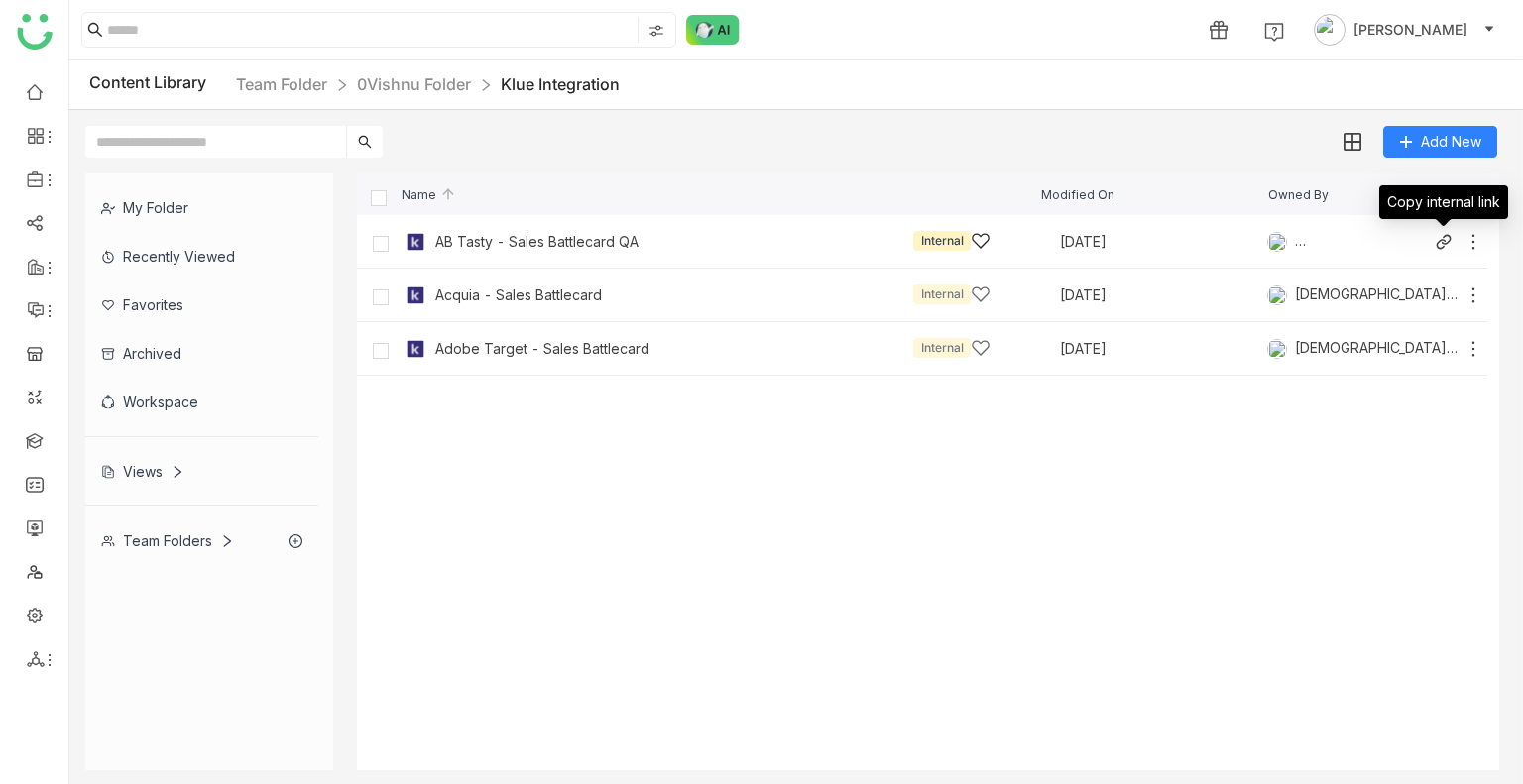 click 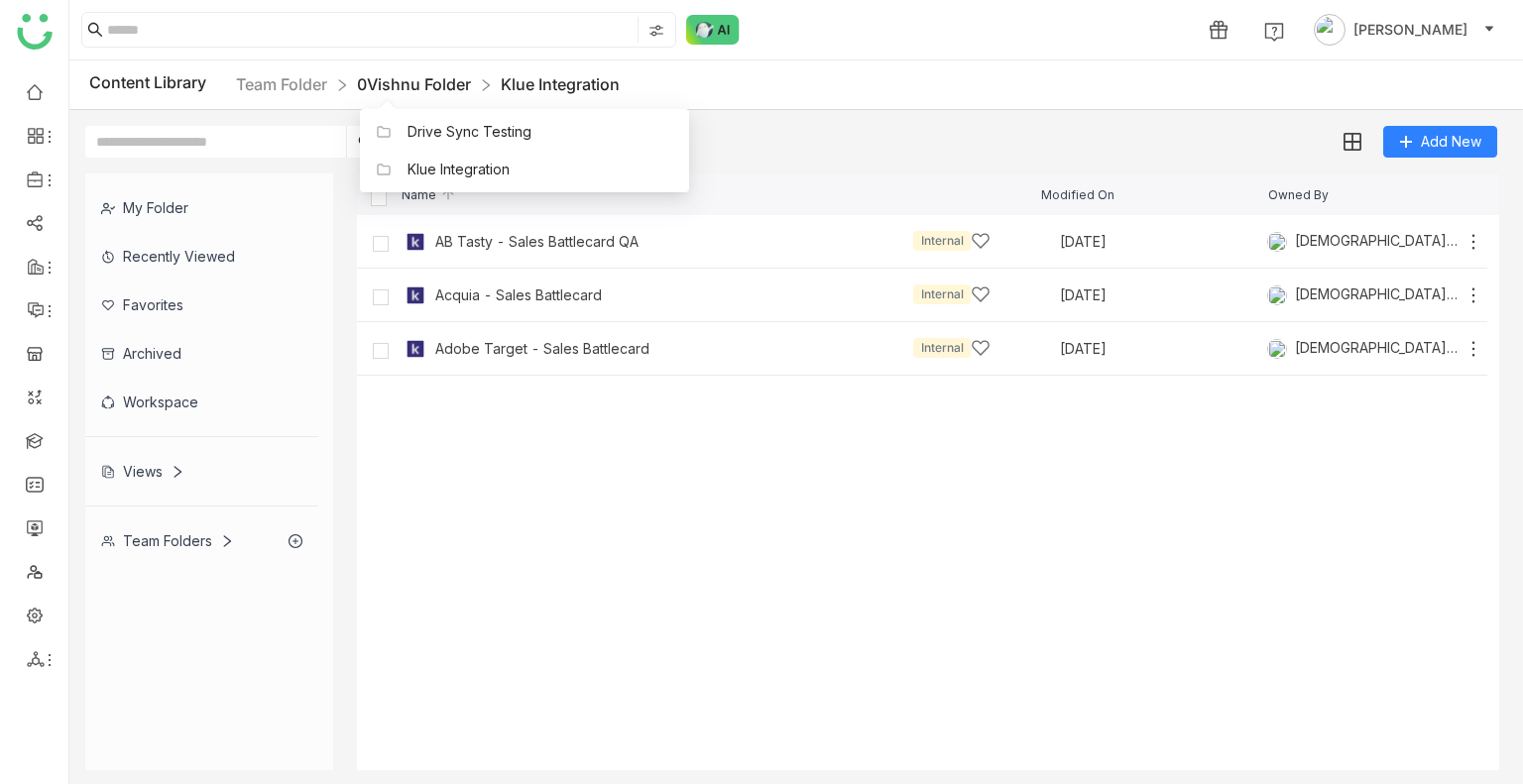 click on "0Vishnu Folder" 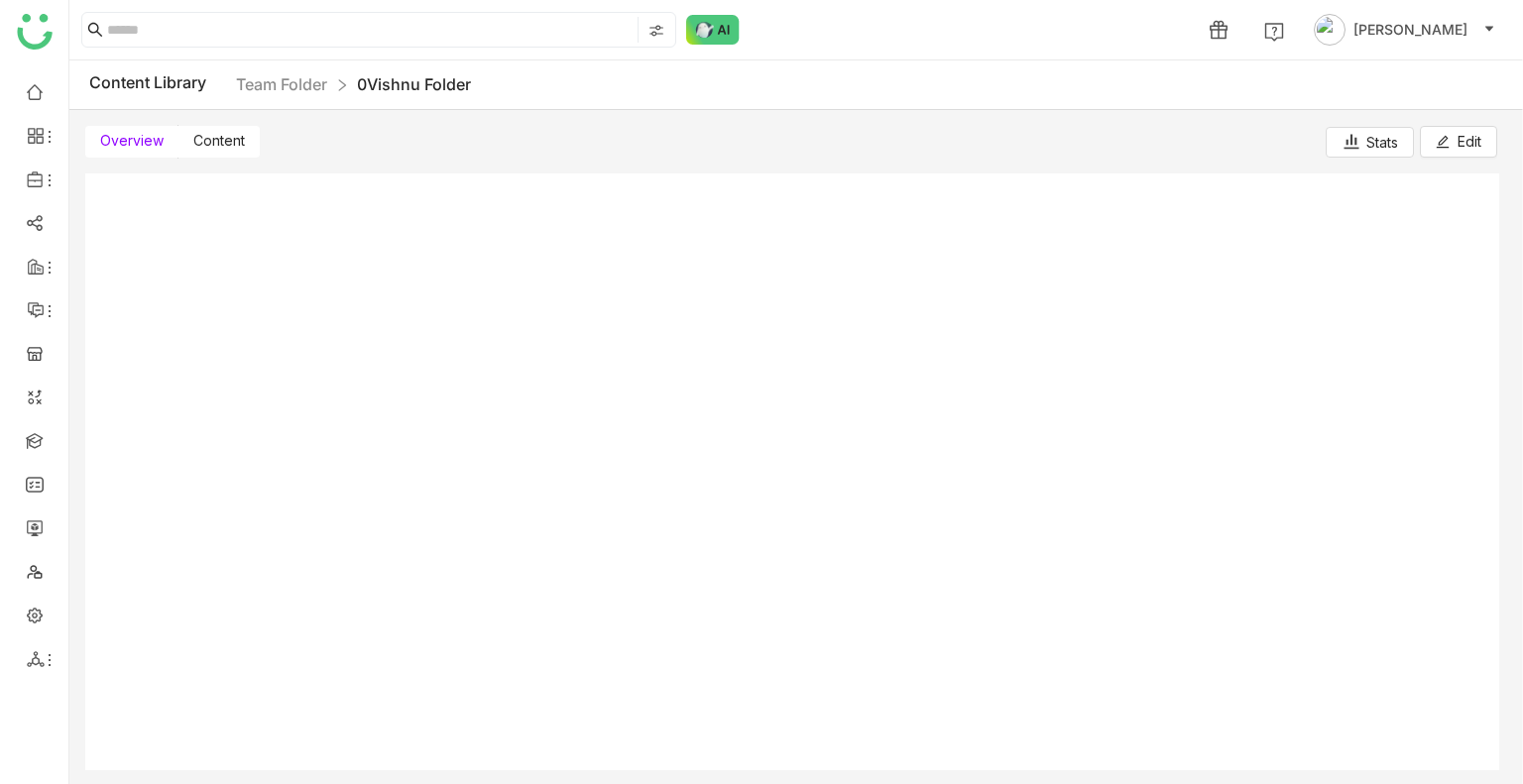 click on "Team Folder 0Vishnu Folder" 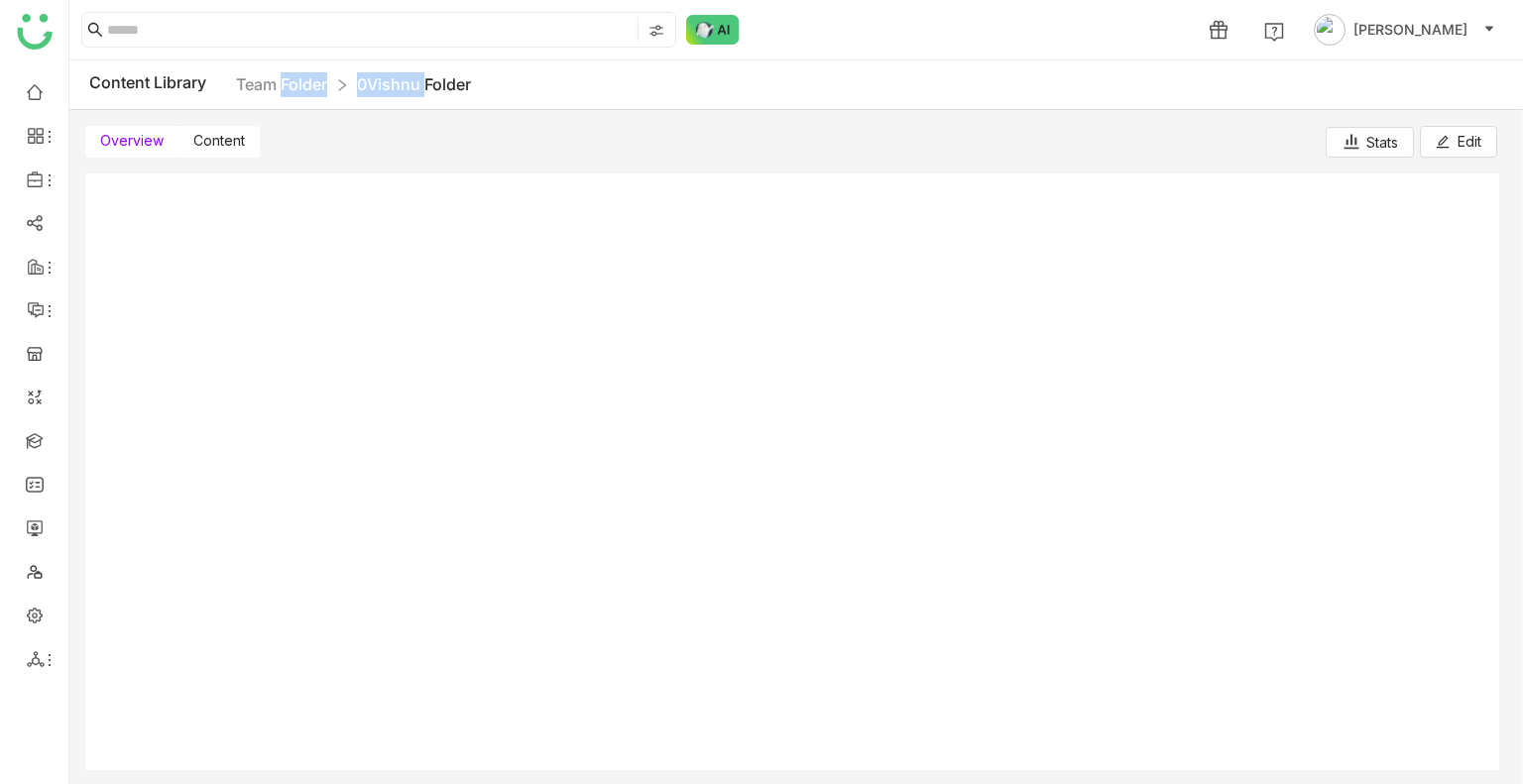 click on "Team Folder 0Vishnu Folder" 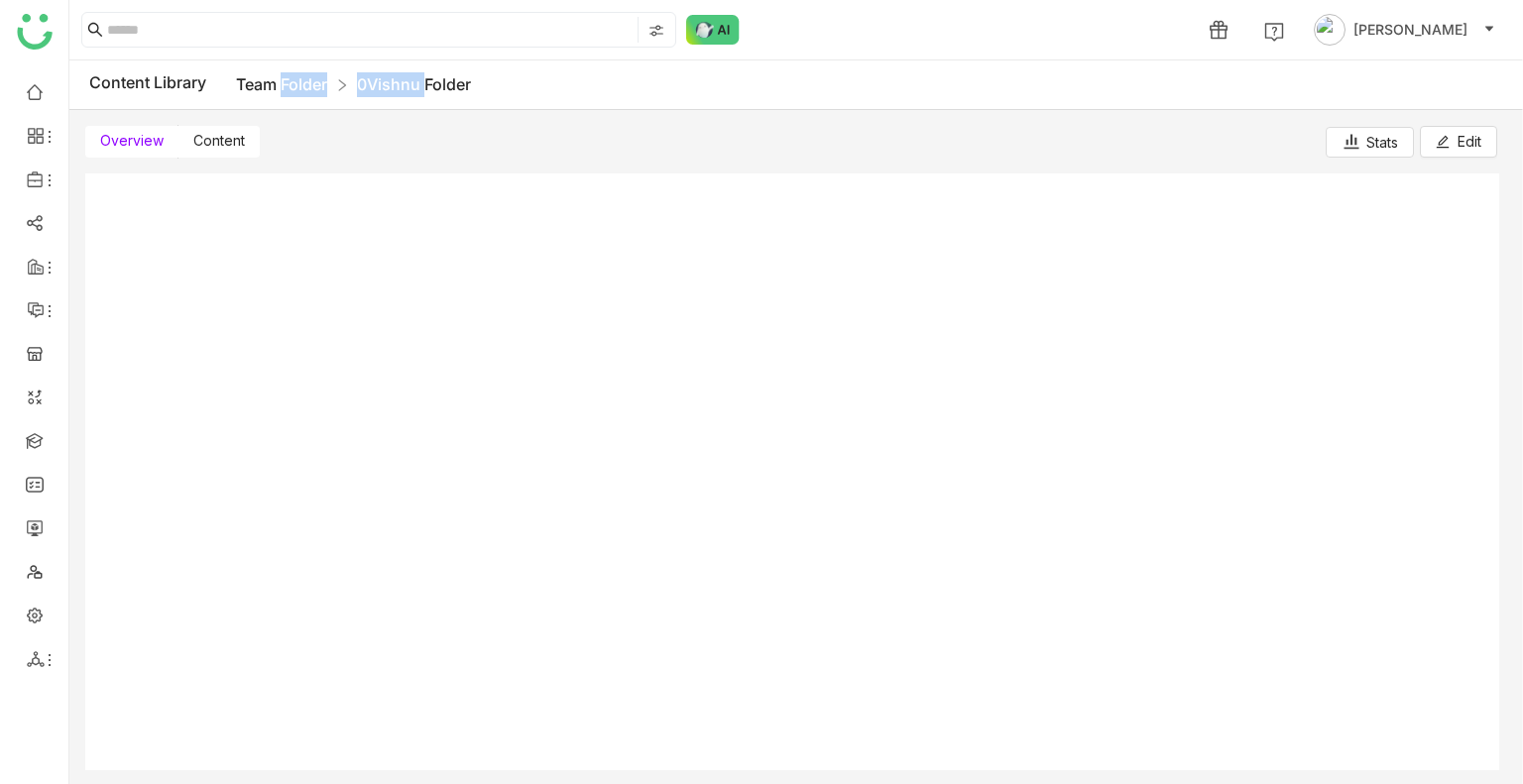 click on "Team Folder" 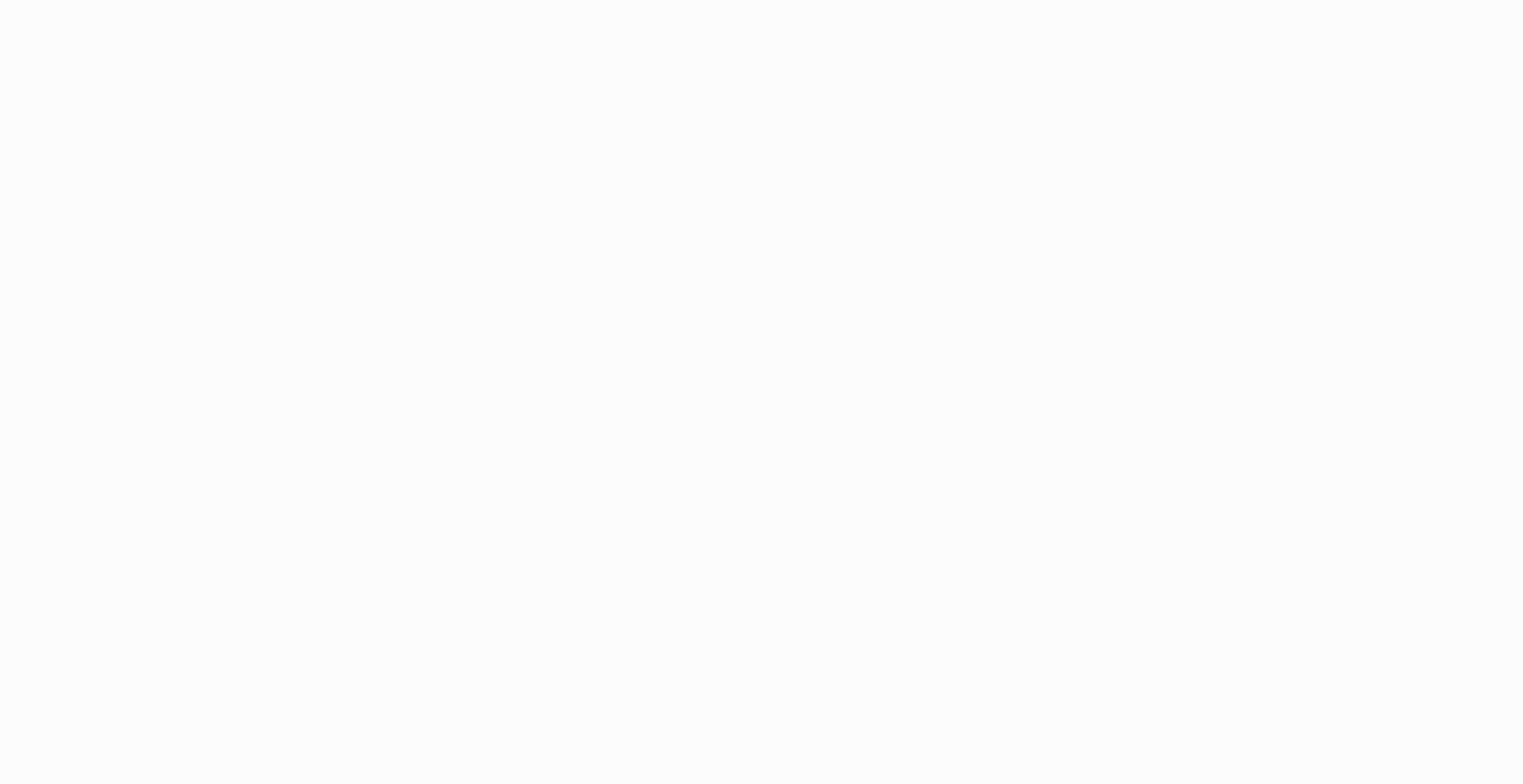 scroll, scrollTop: 0, scrollLeft: 0, axis: both 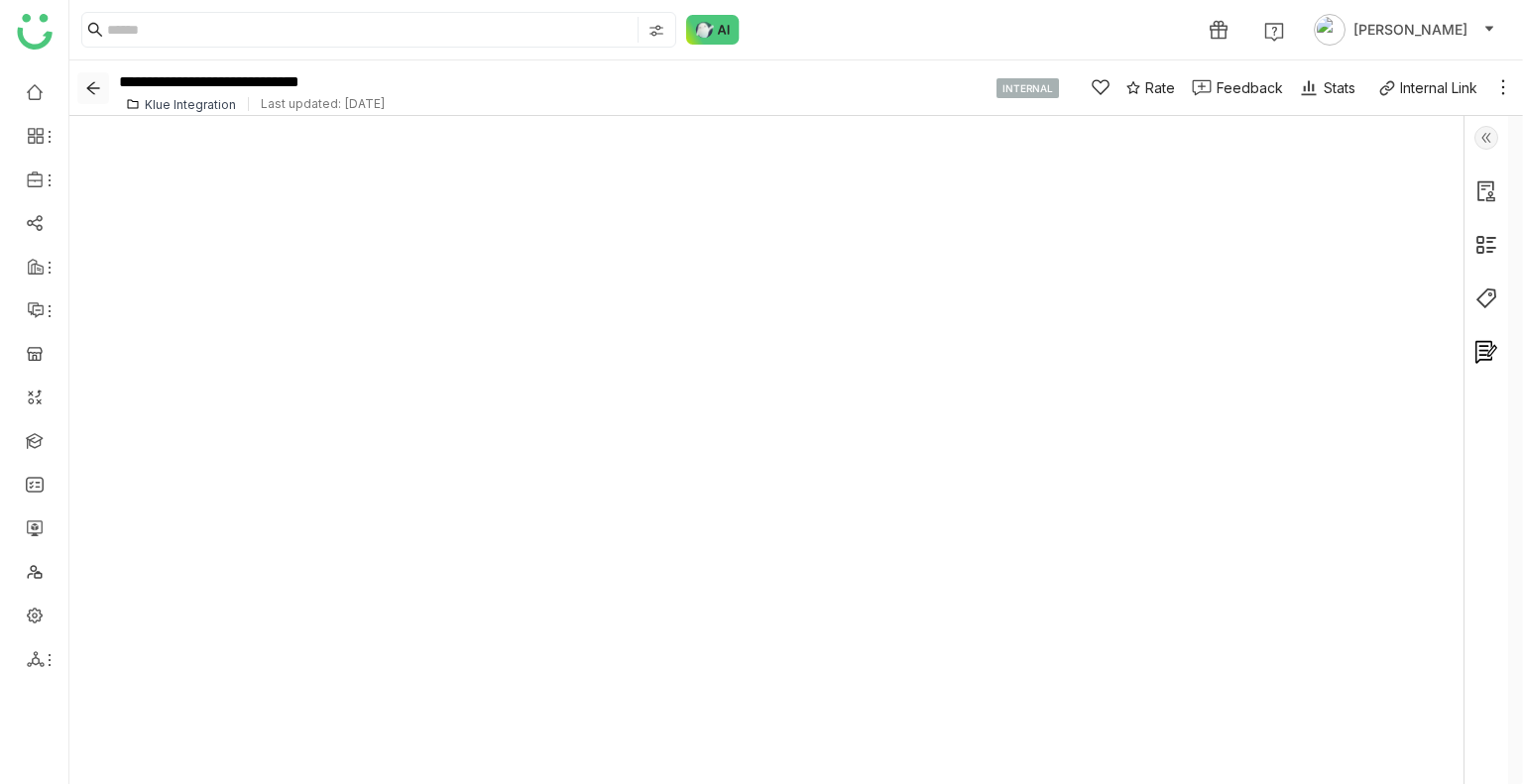 click 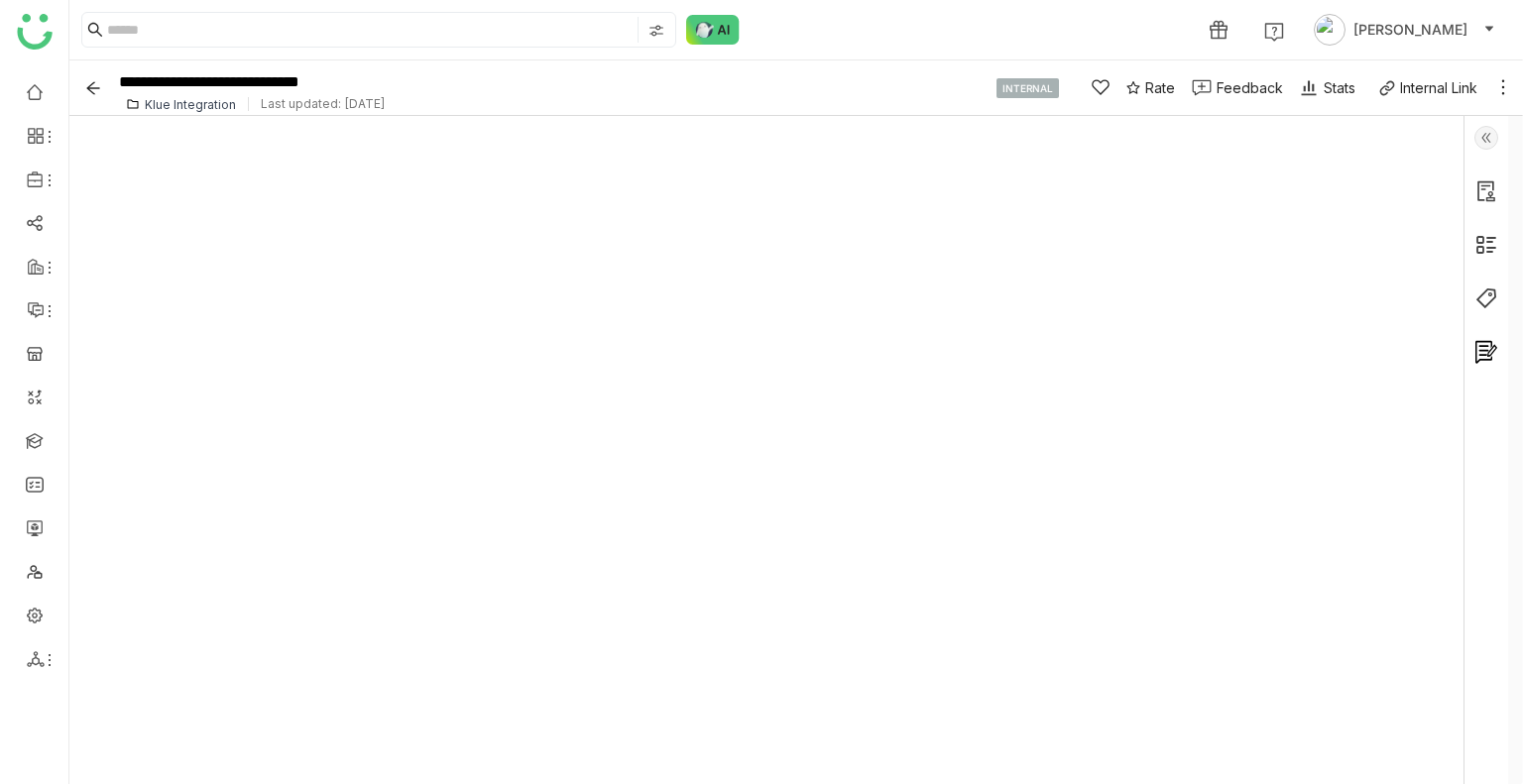 click on "Klue Integration" 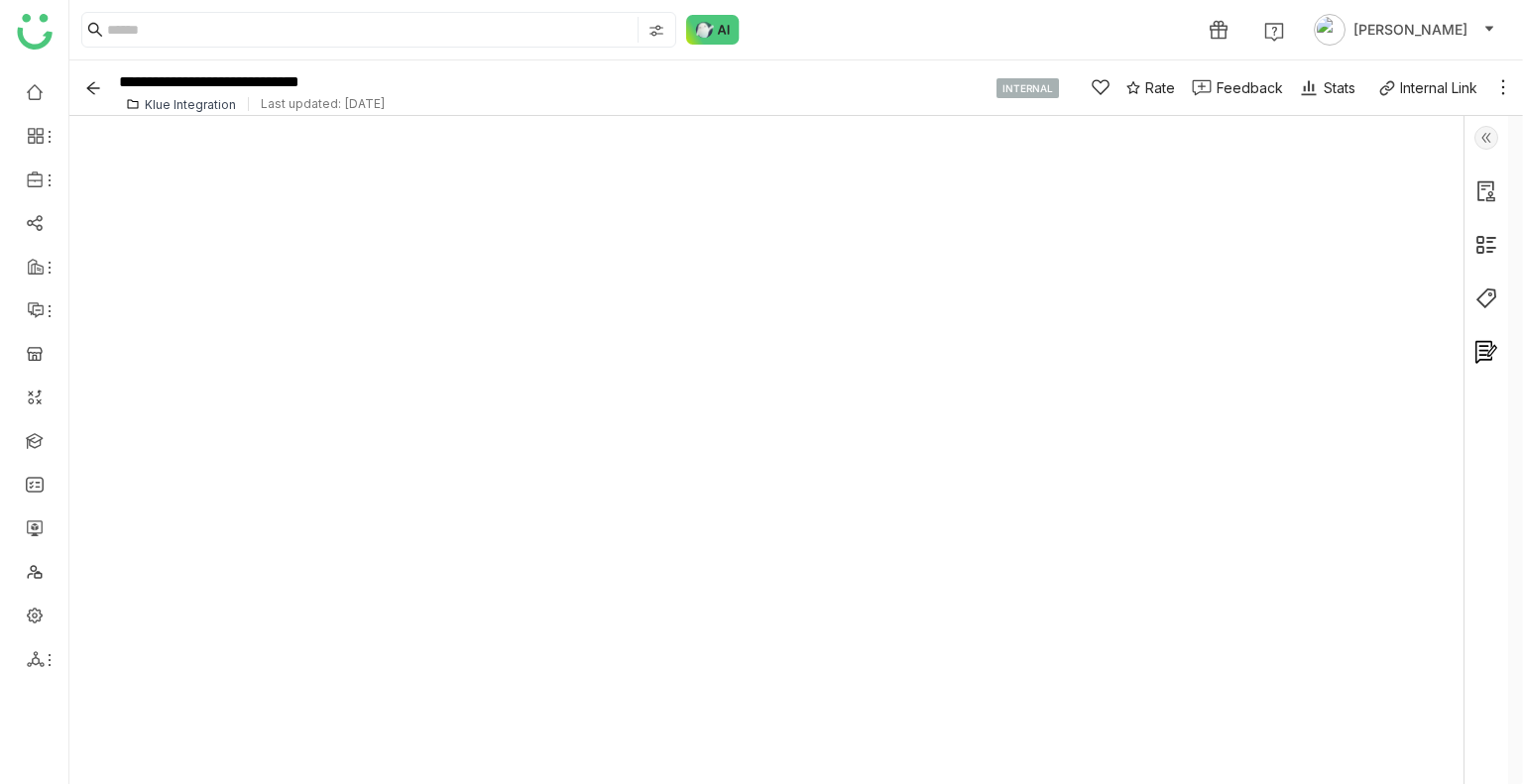 click on "Klue Integration" 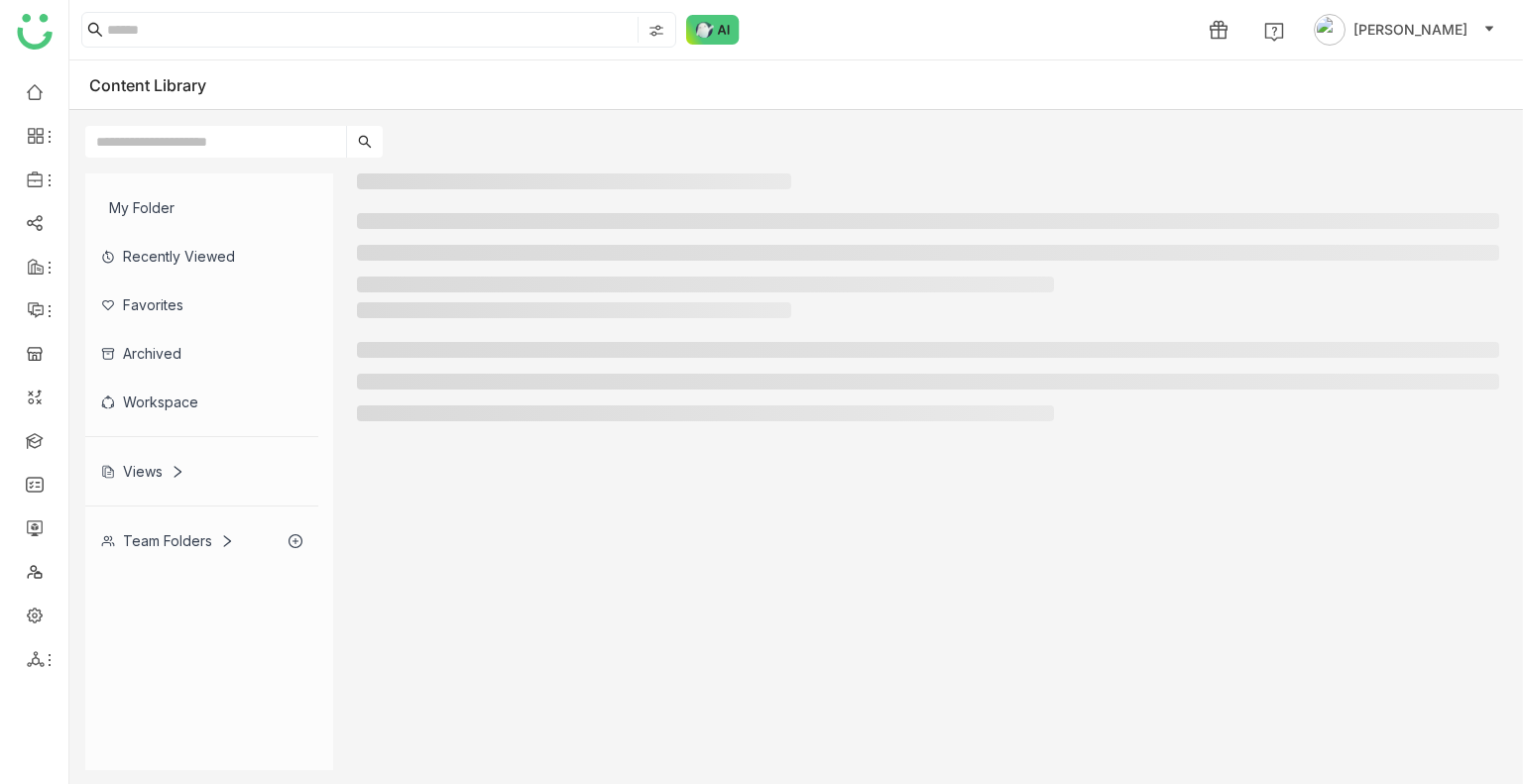 click on "Content Library" 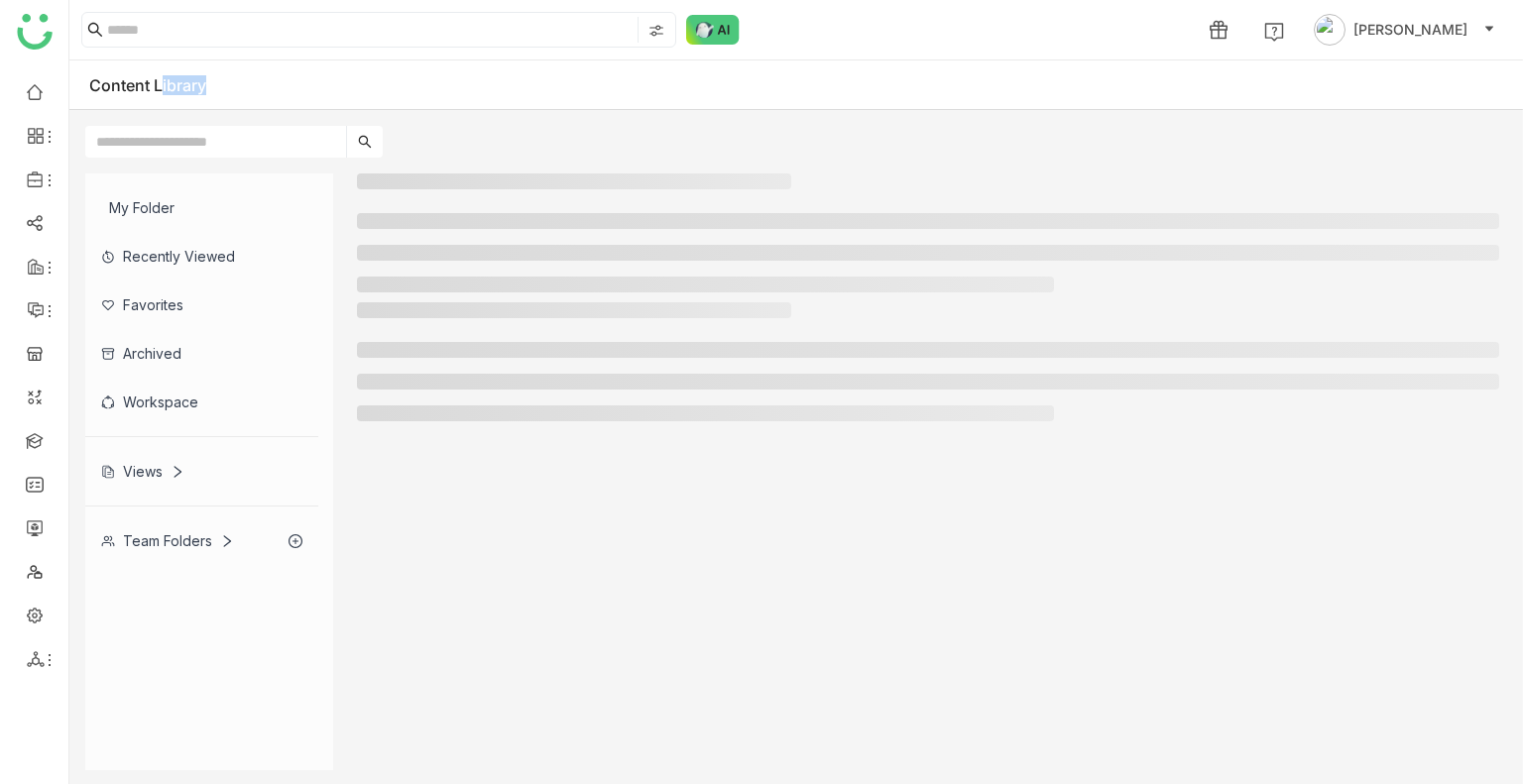 click on "Content Library" 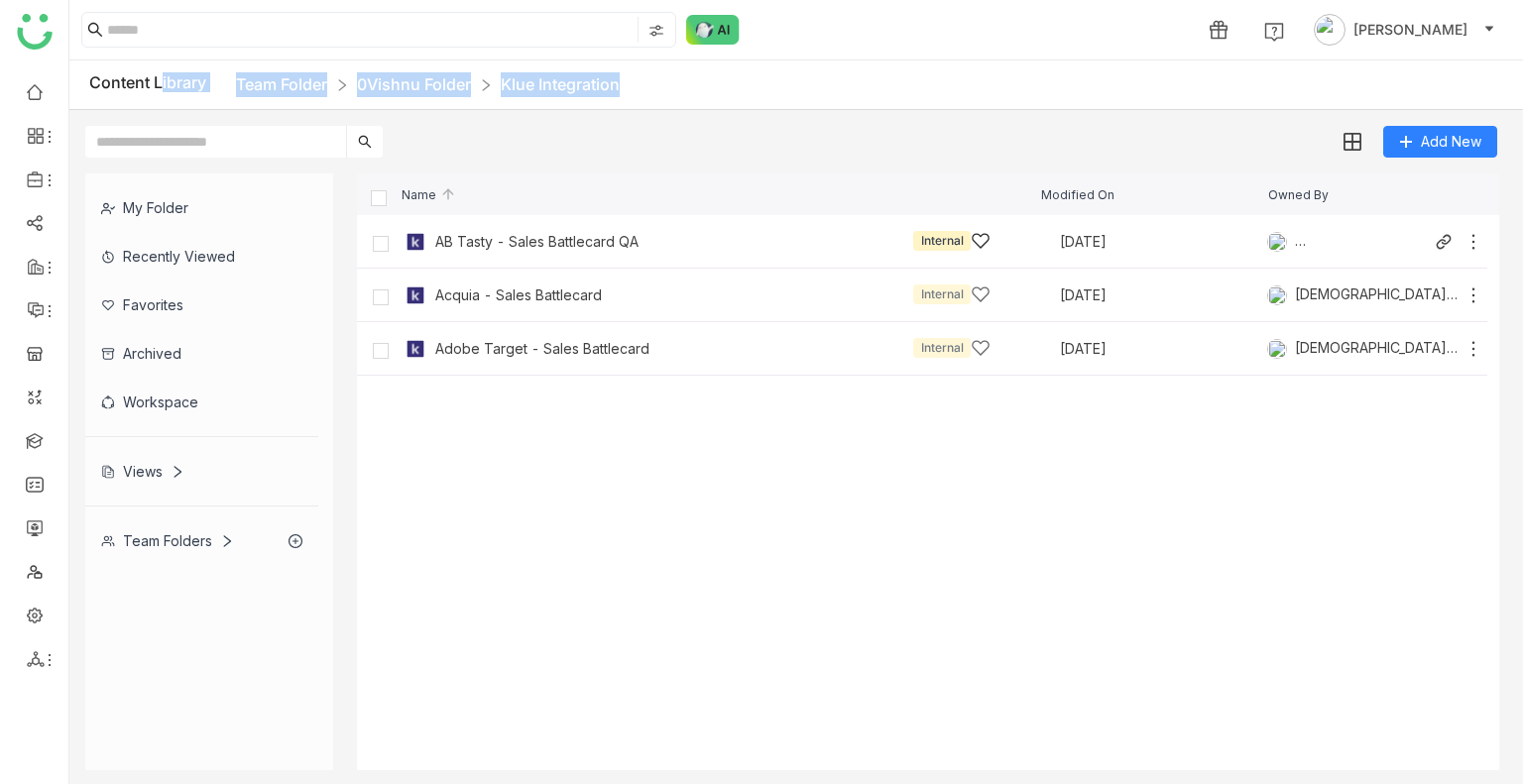 click on "AB Tasty - Sales Battlecard QA   Internal" 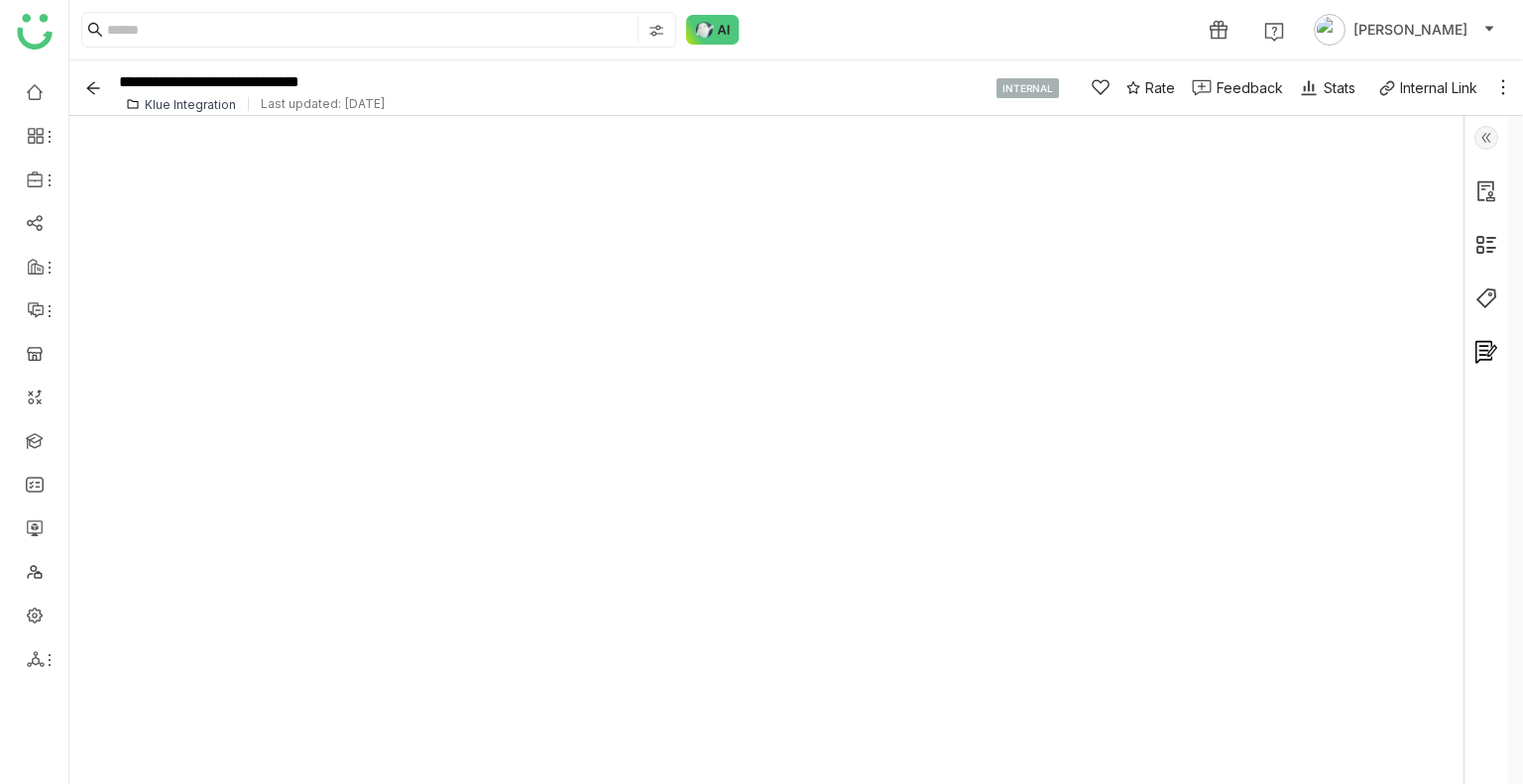 click 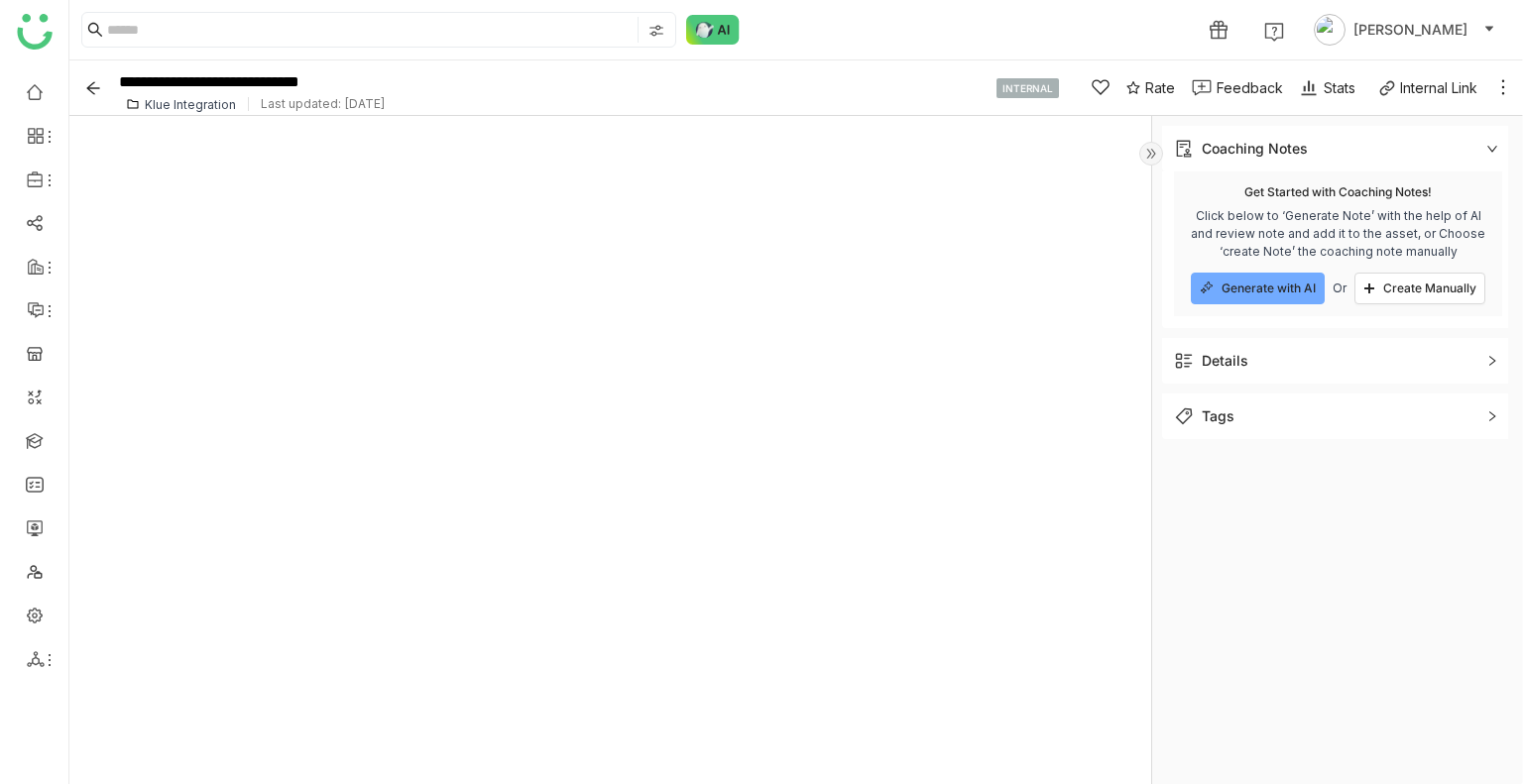 click on "Tags" 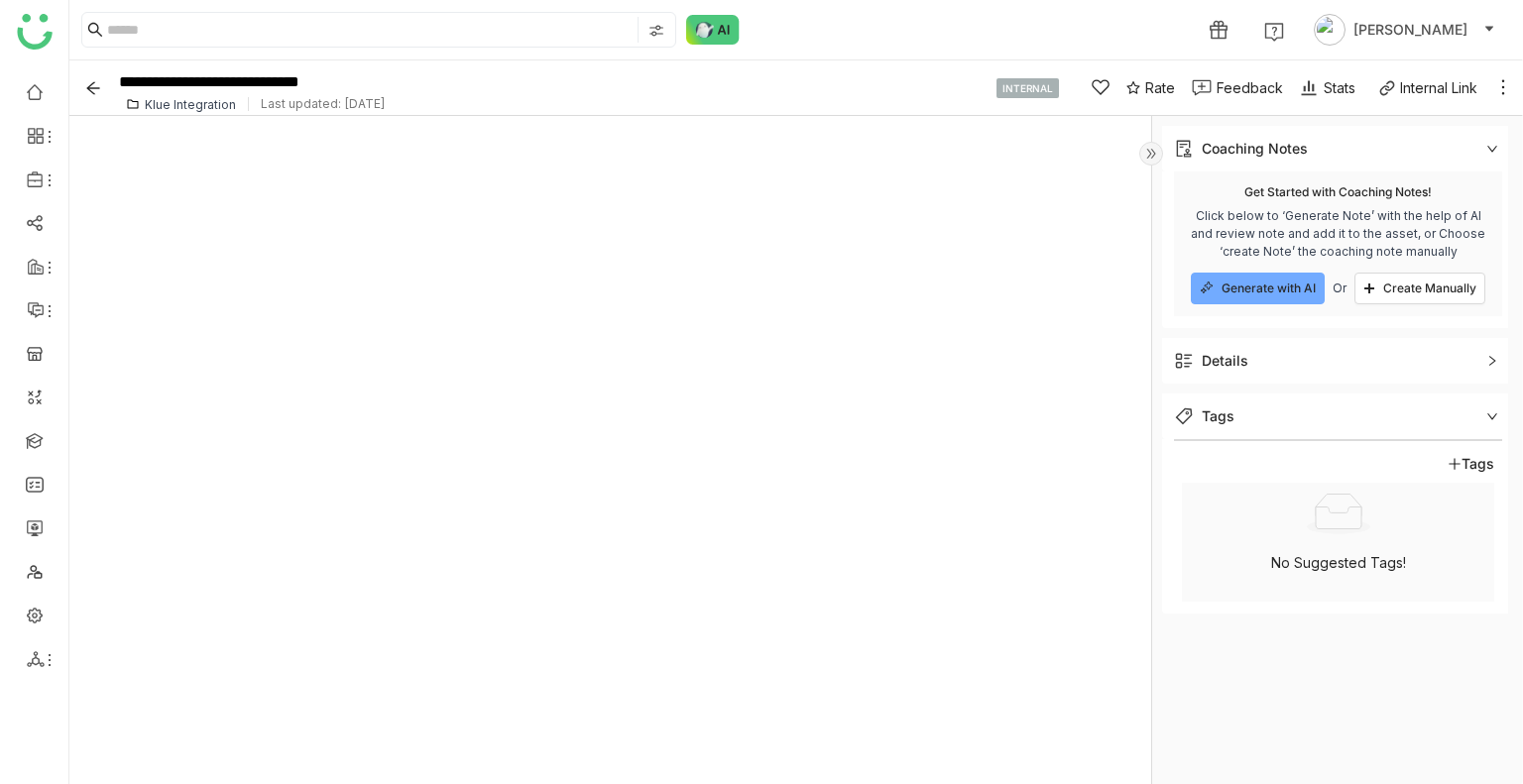 click on "Details" 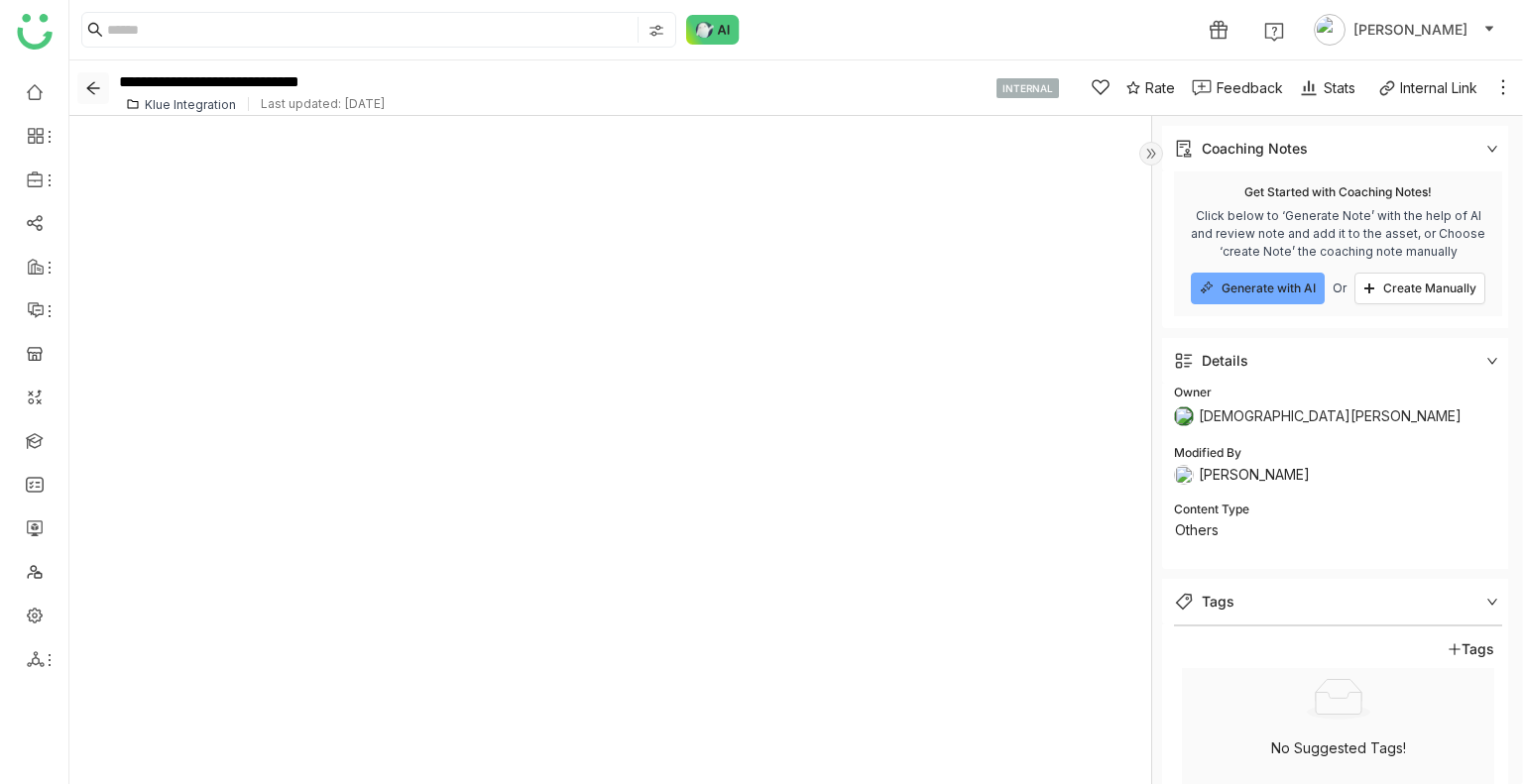 click 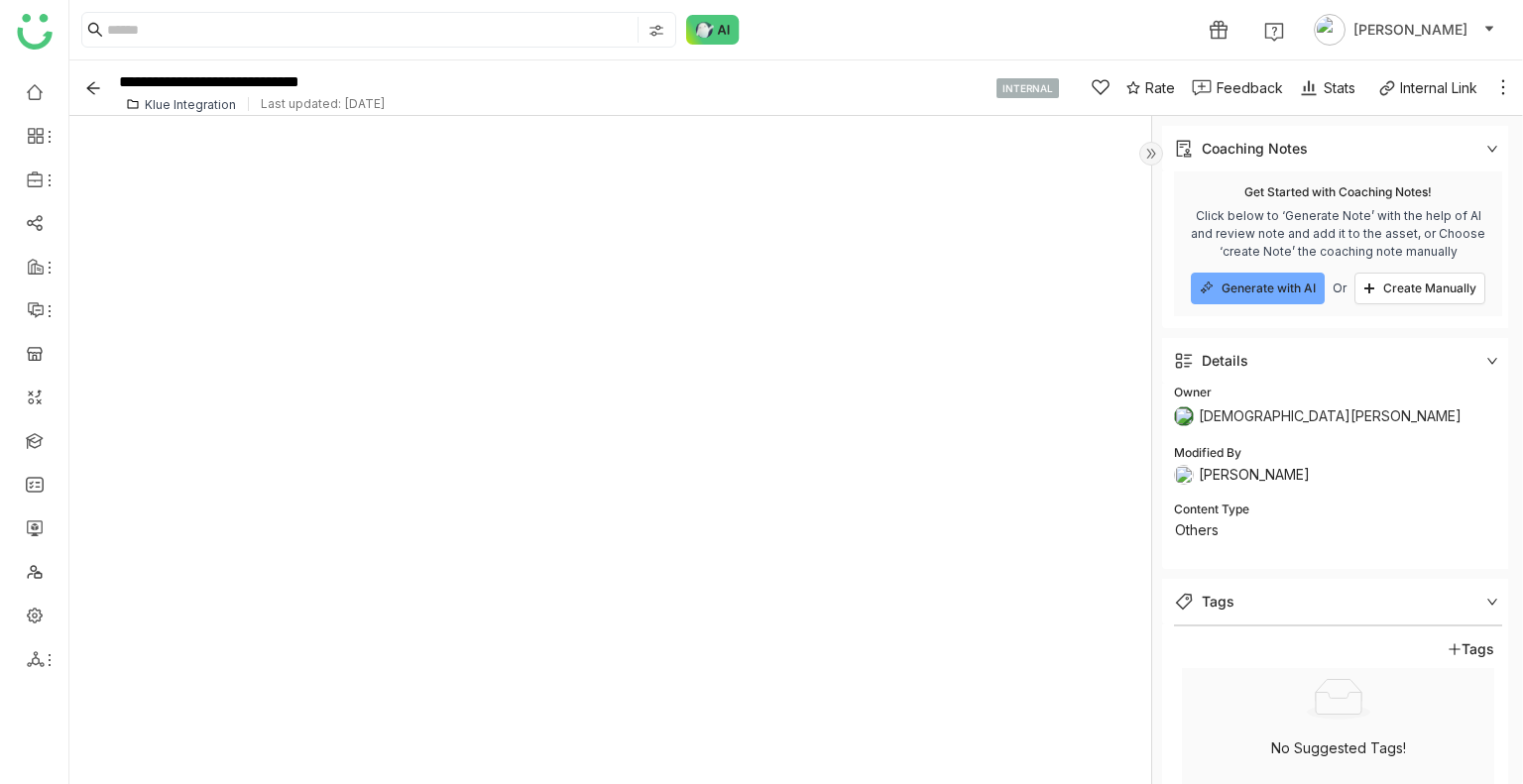 click 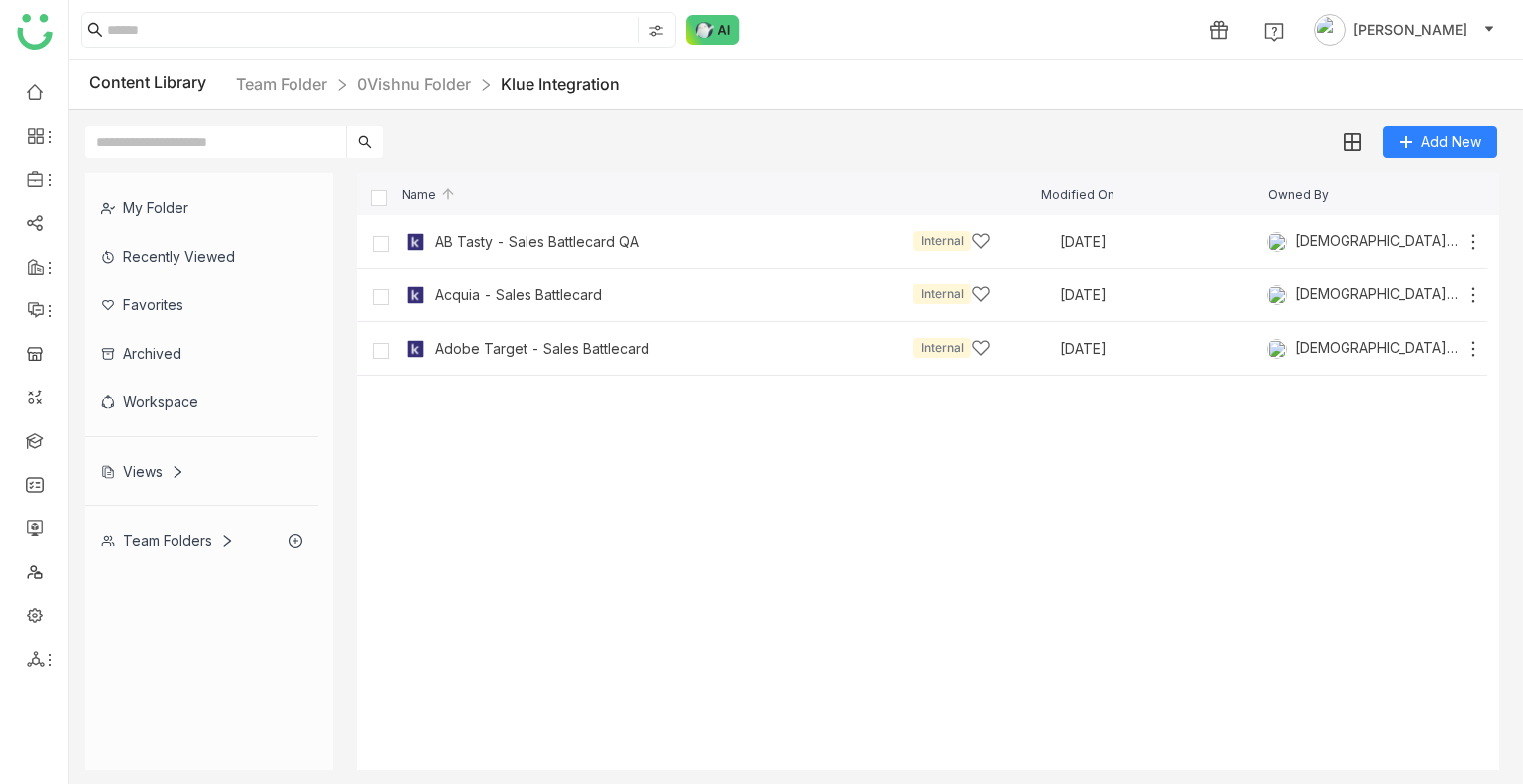 click on "My Folder" 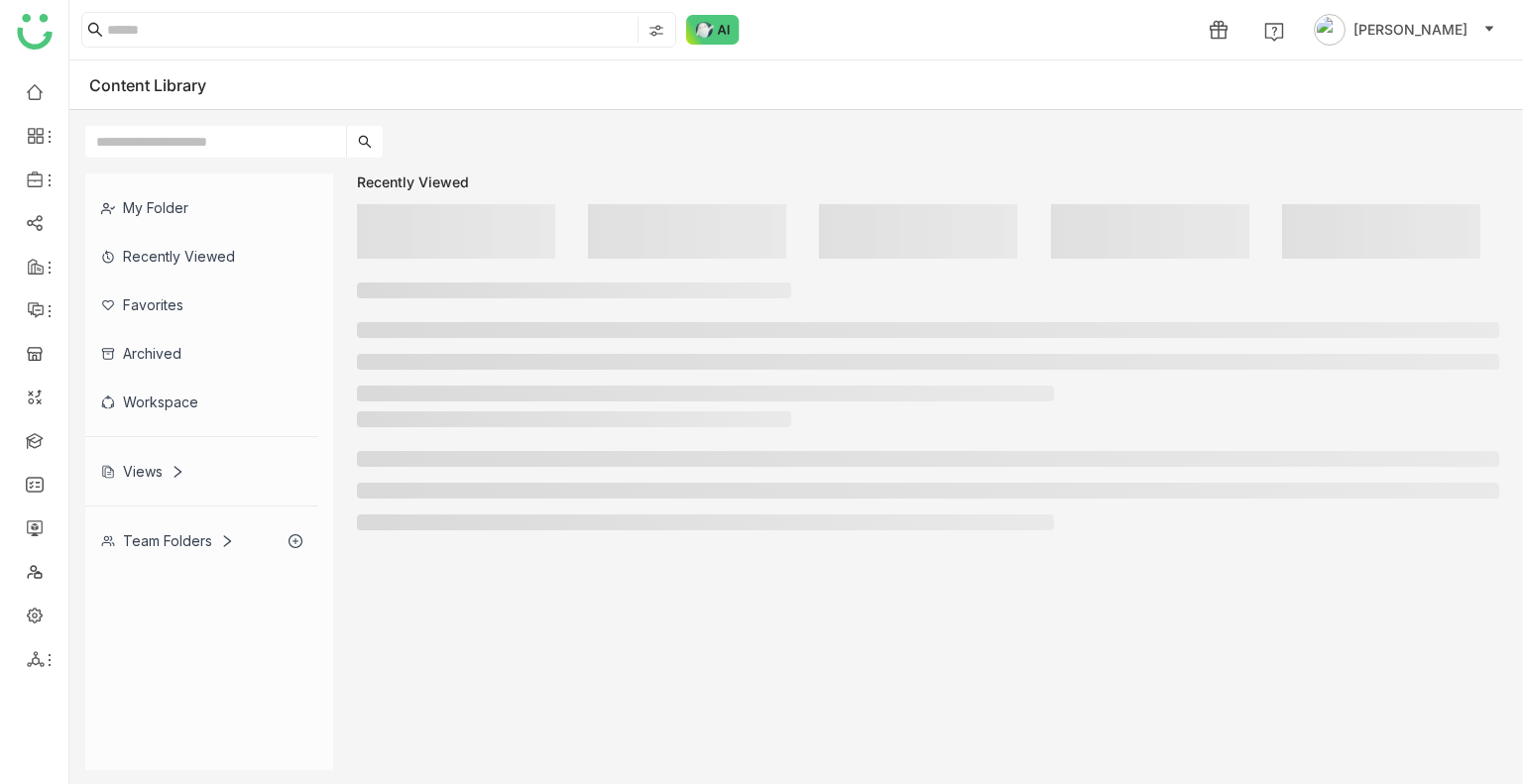 click on "My Folder" 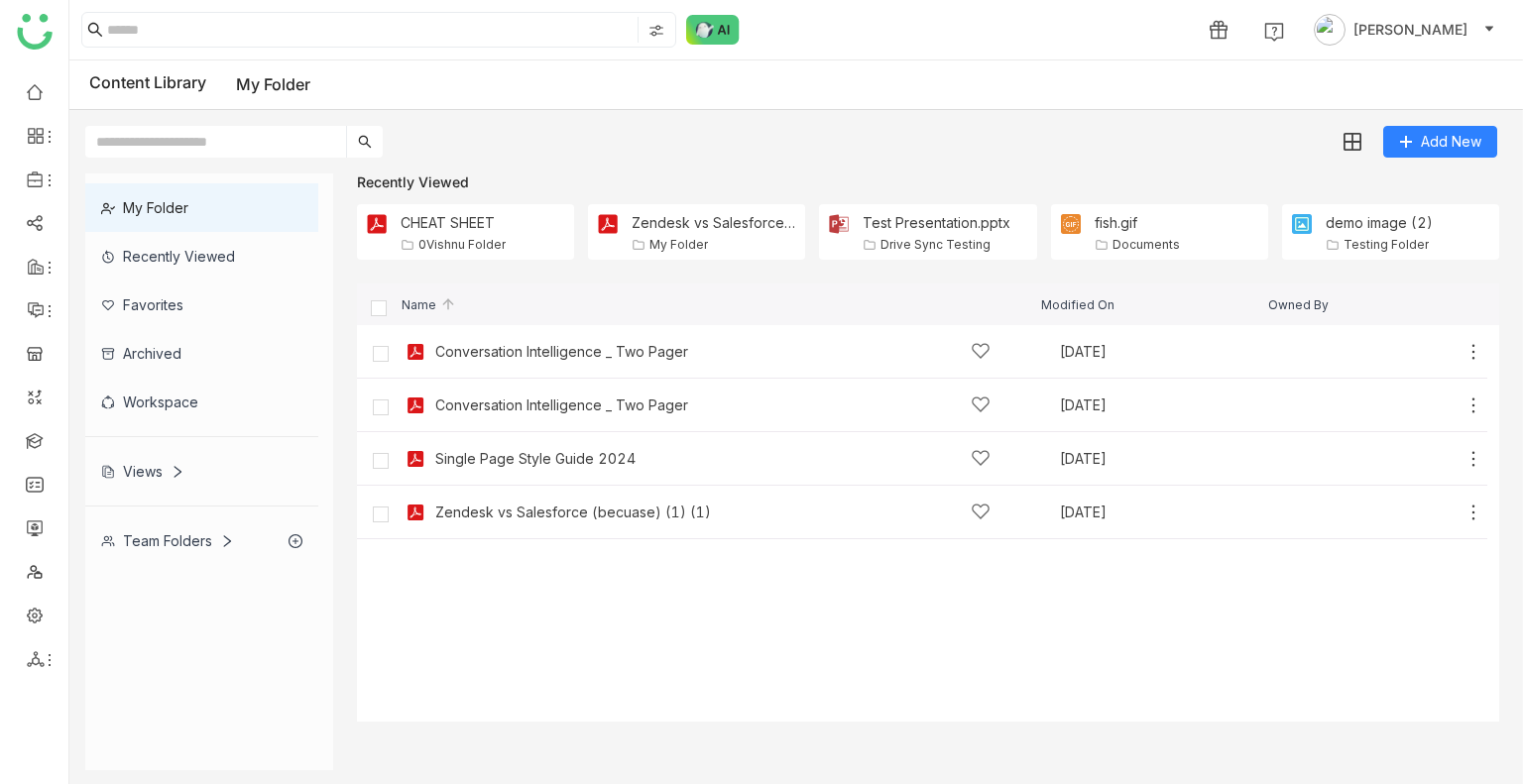 click on "Team Folders" 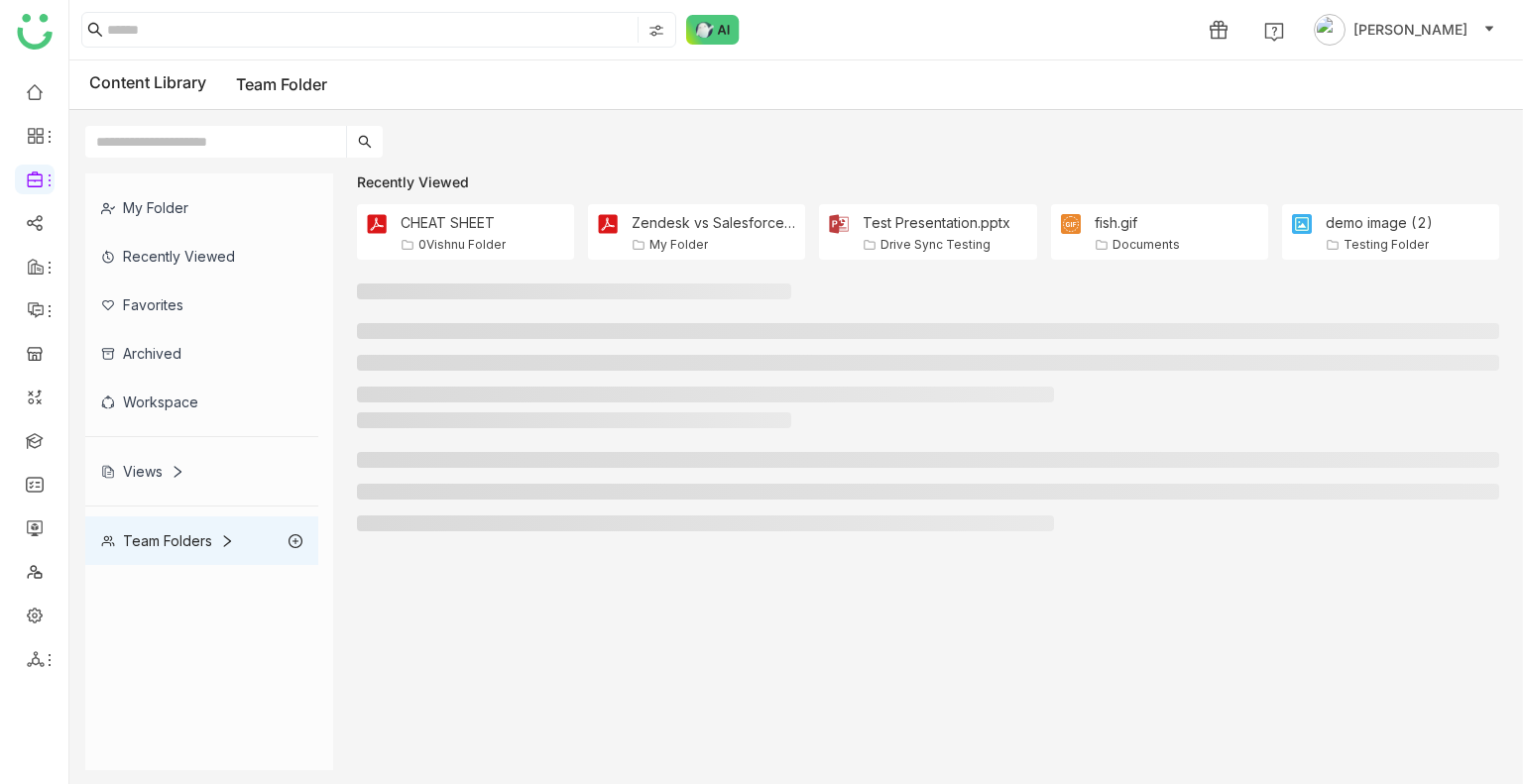 click on "Team Folders" 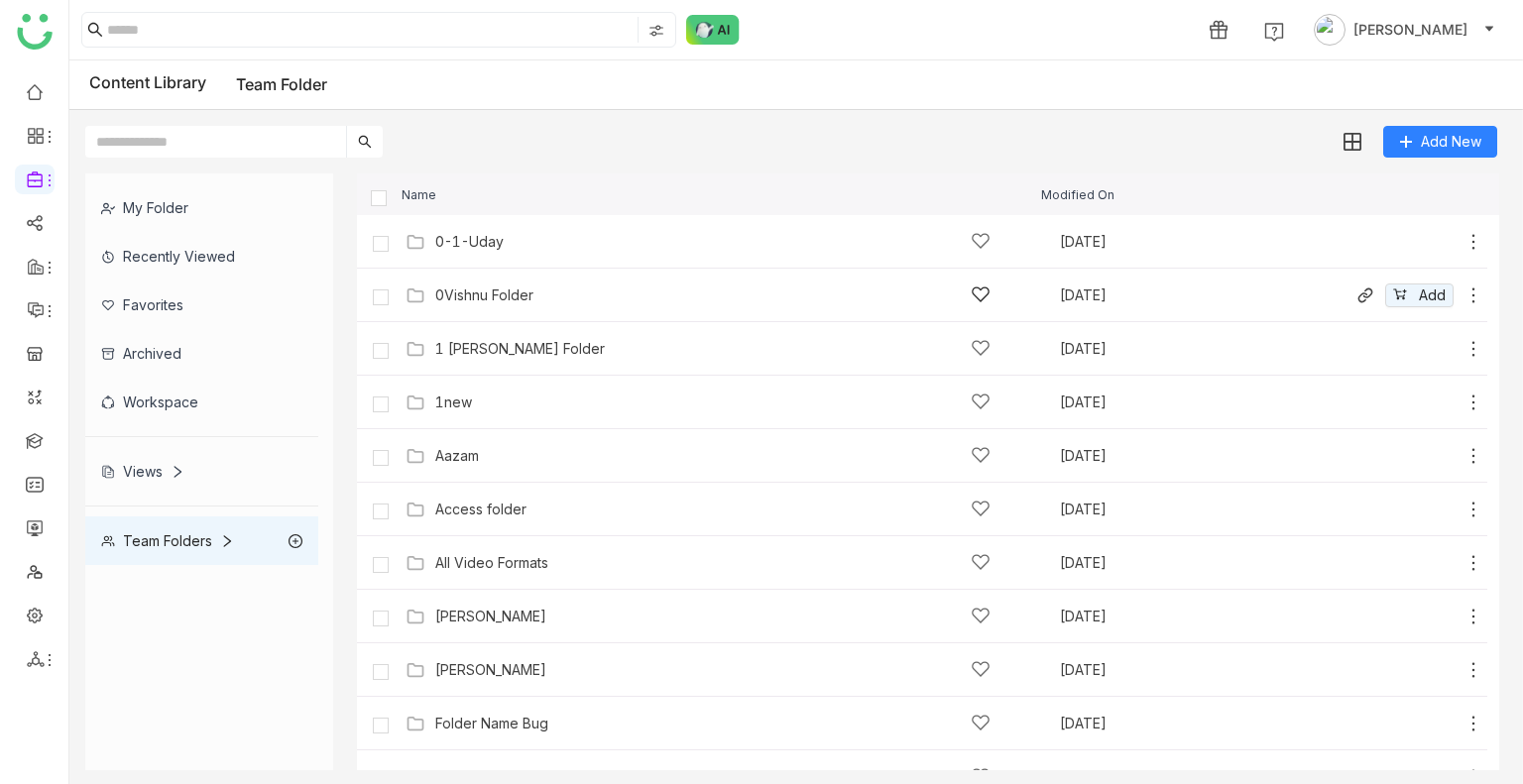 click on "0Vishnu Folder" 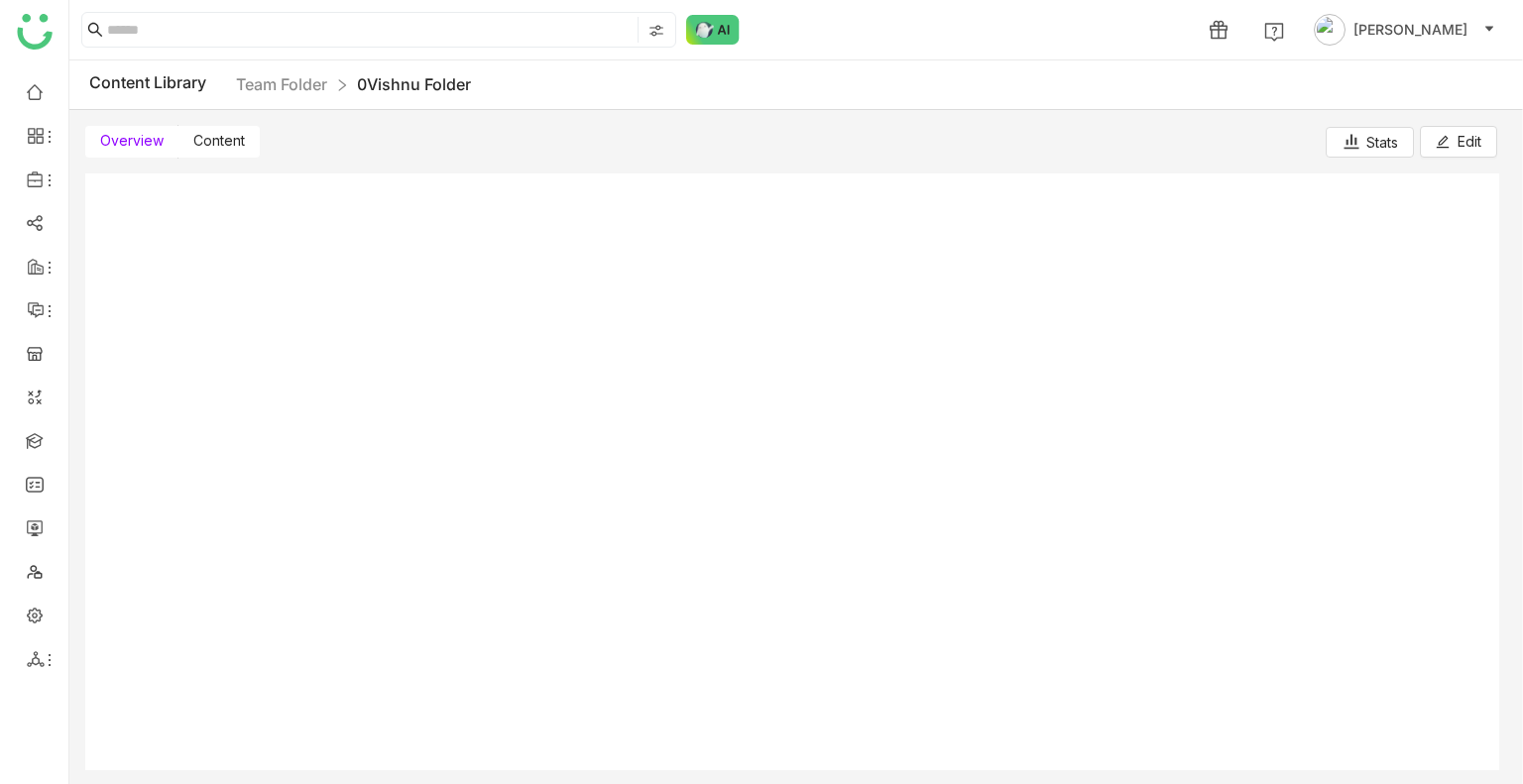 click on "Overview Content  Stats   Edit" at bounding box center (791, 134) 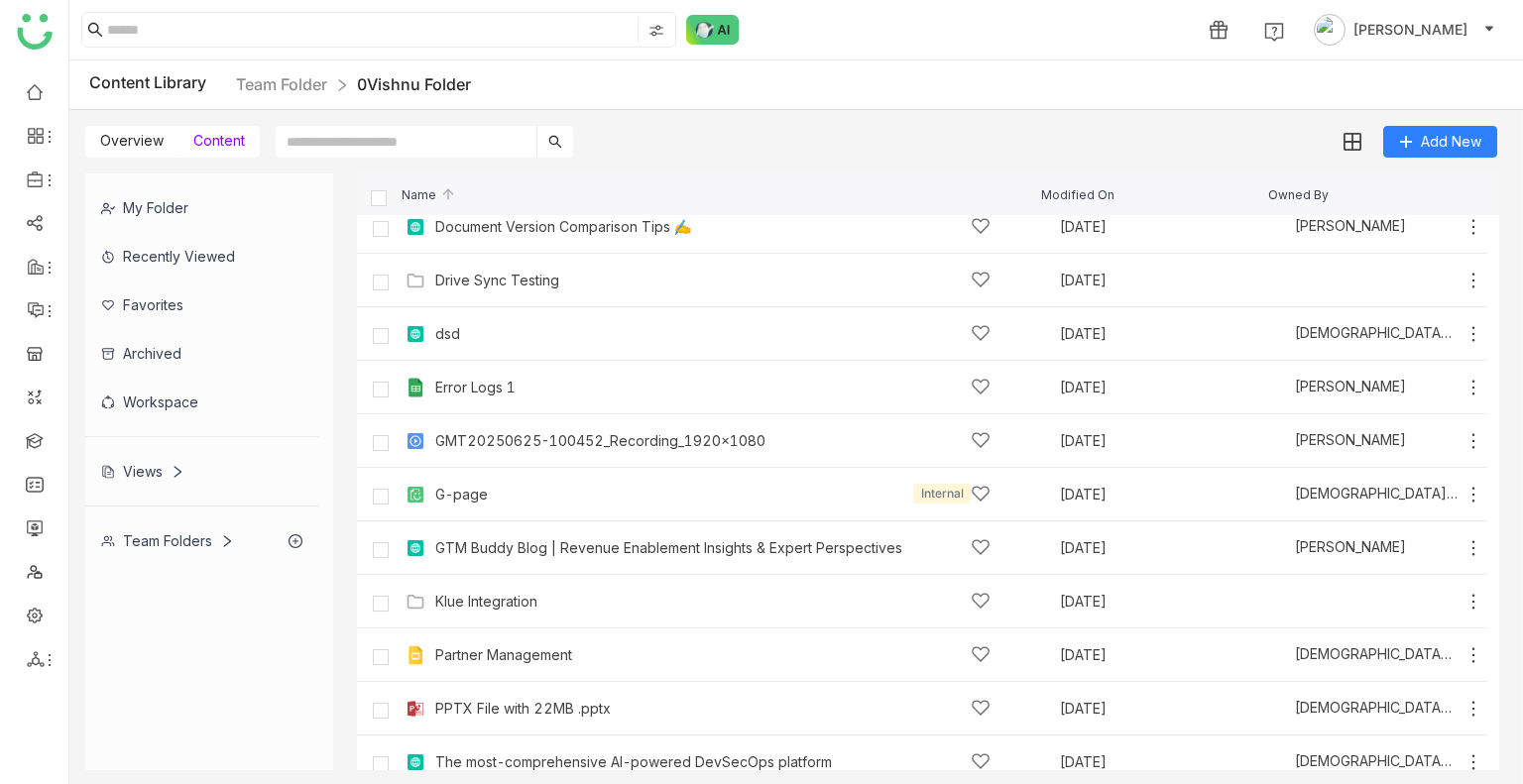 scroll, scrollTop: 621, scrollLeft: 0, axis: vertical 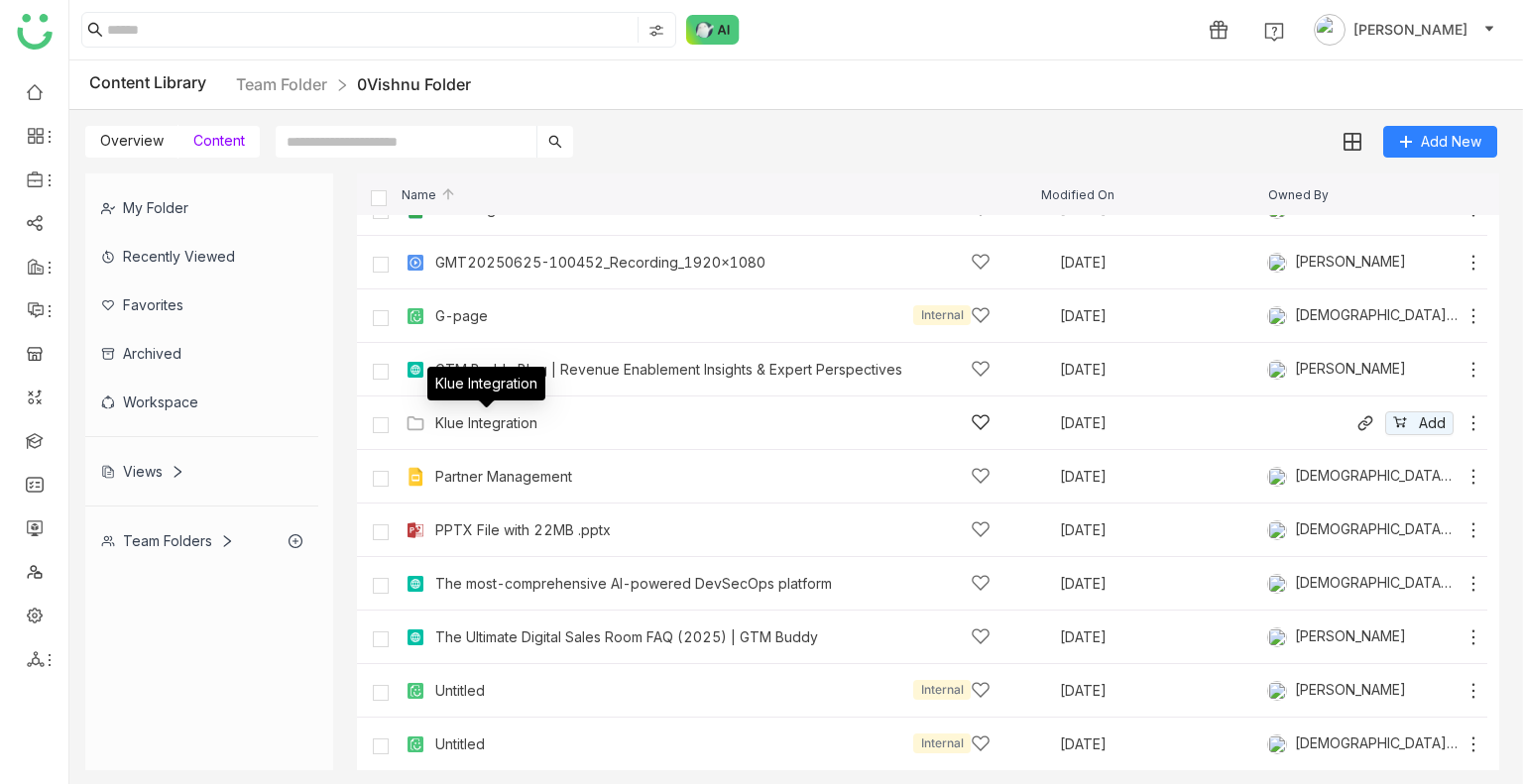 click on "Klue Integration" 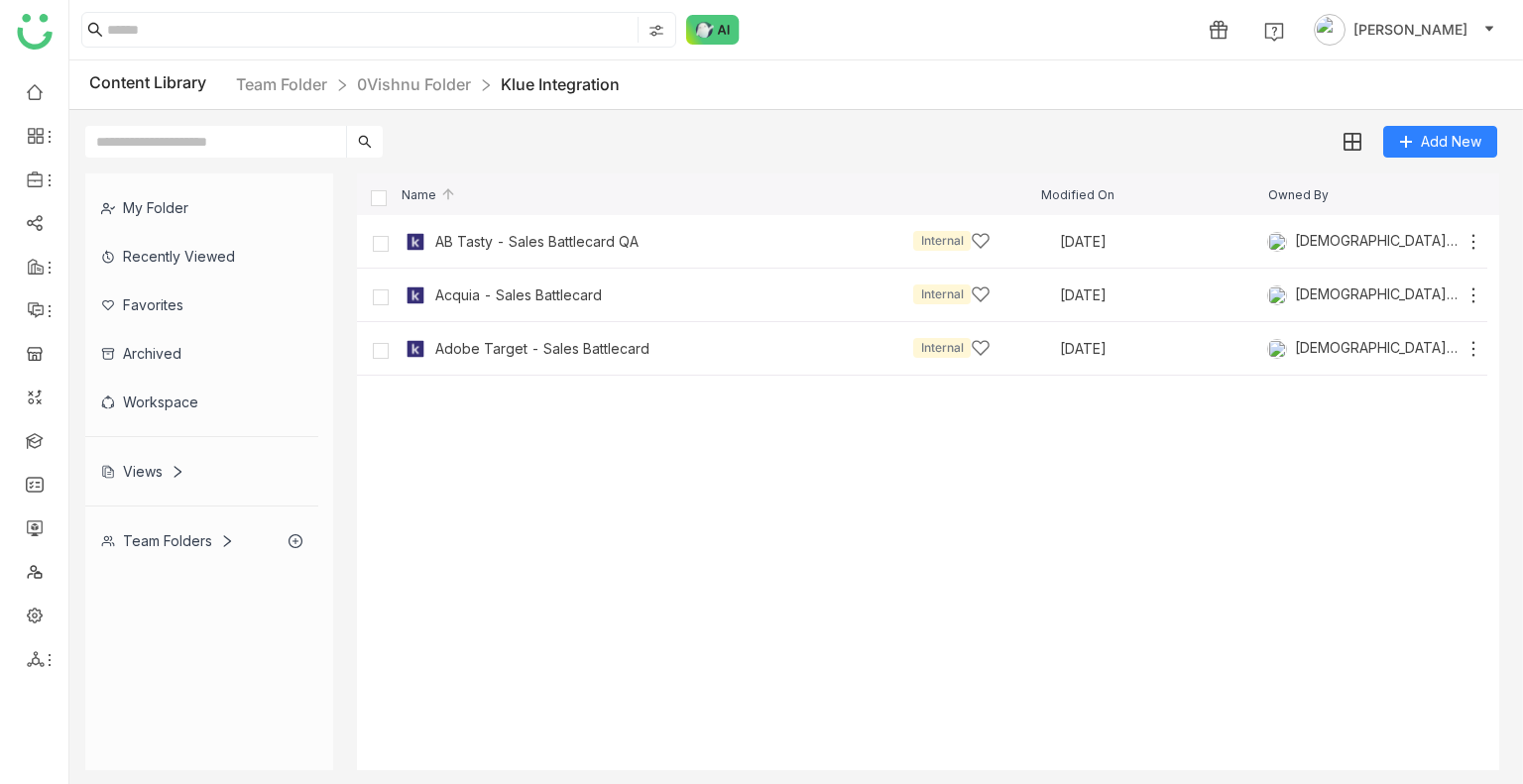 click on "Recently Viewed" 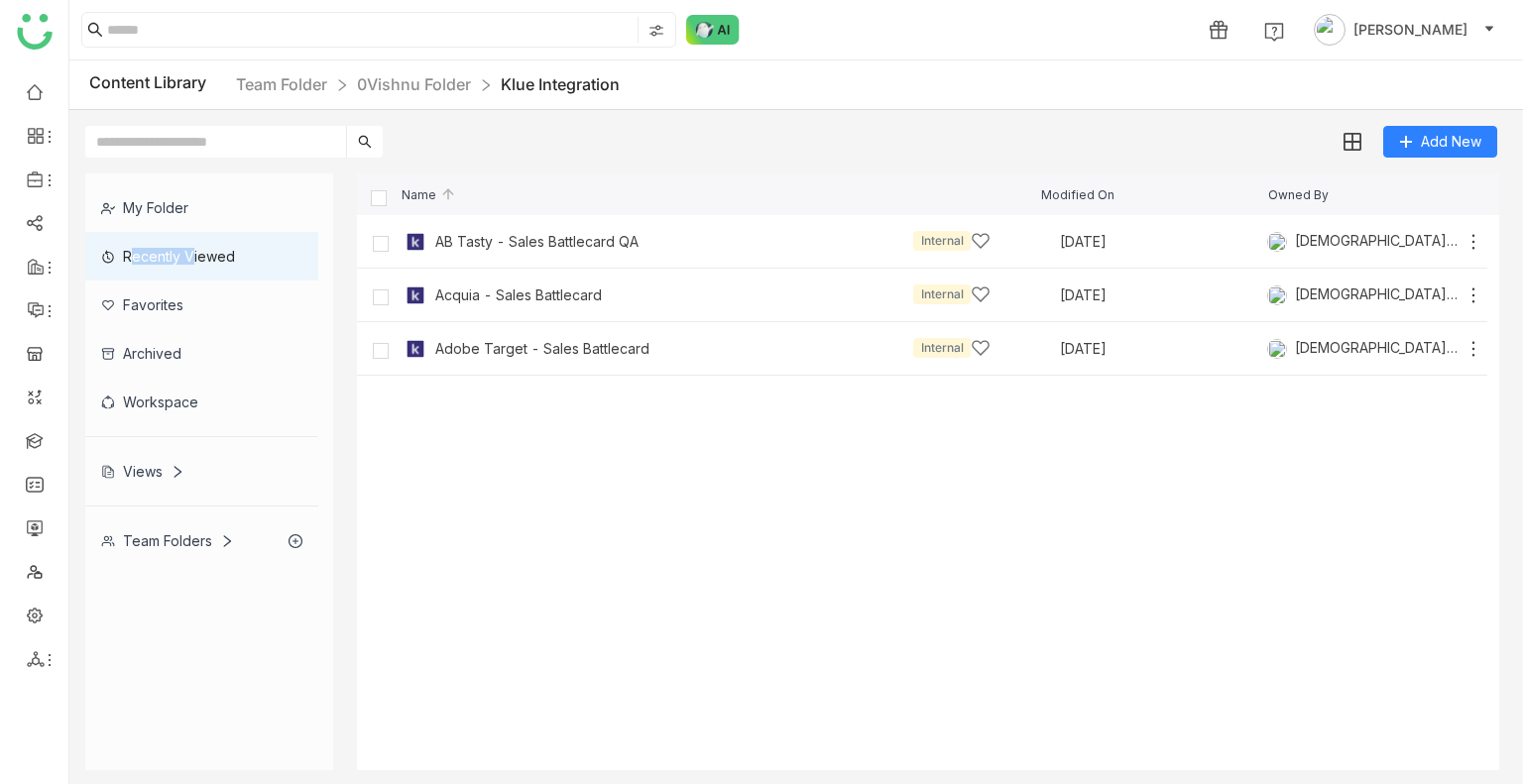 click on "Recently Viewed" 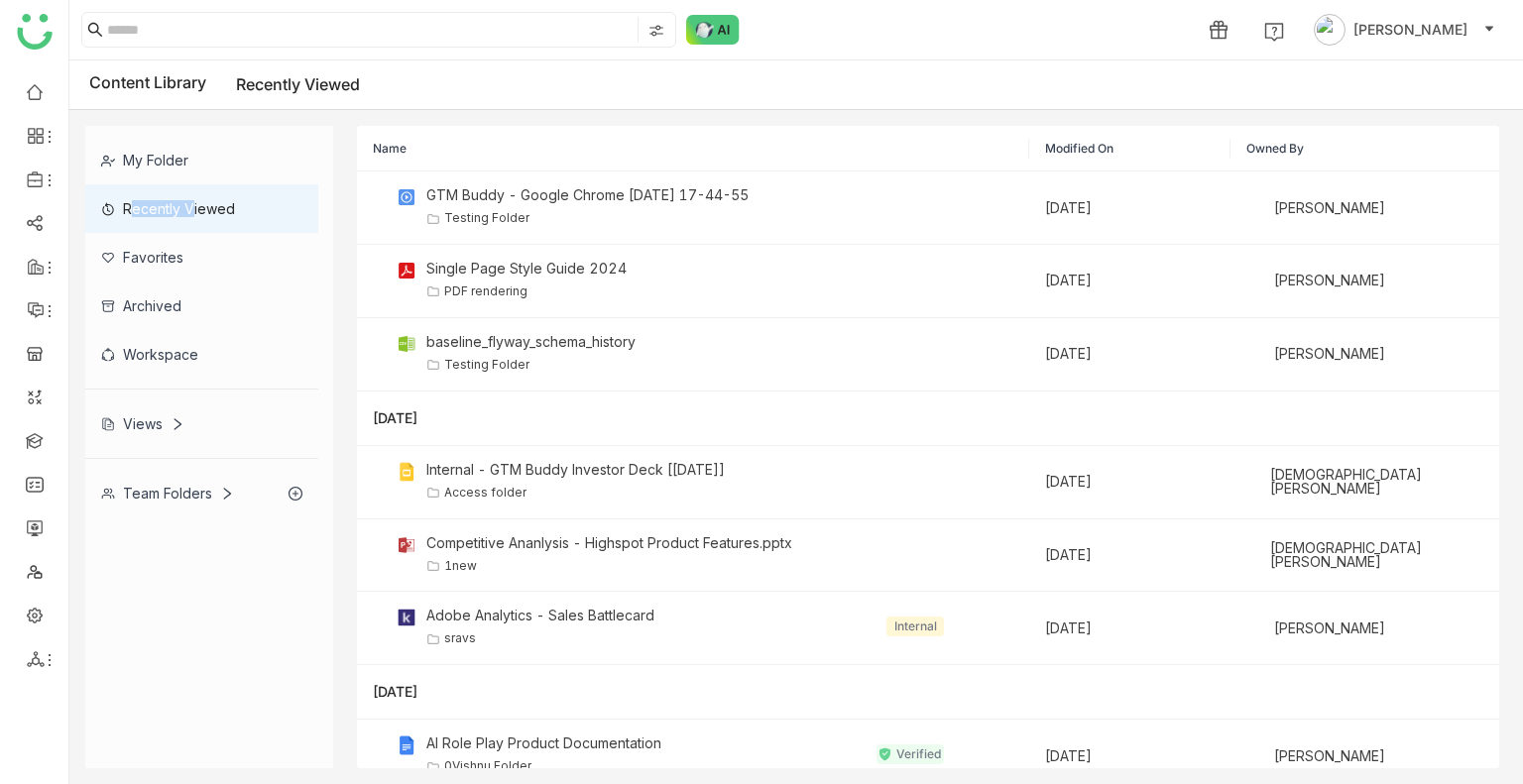 scroll, scrollTop: 0, scrollLeft: 0, axis: both 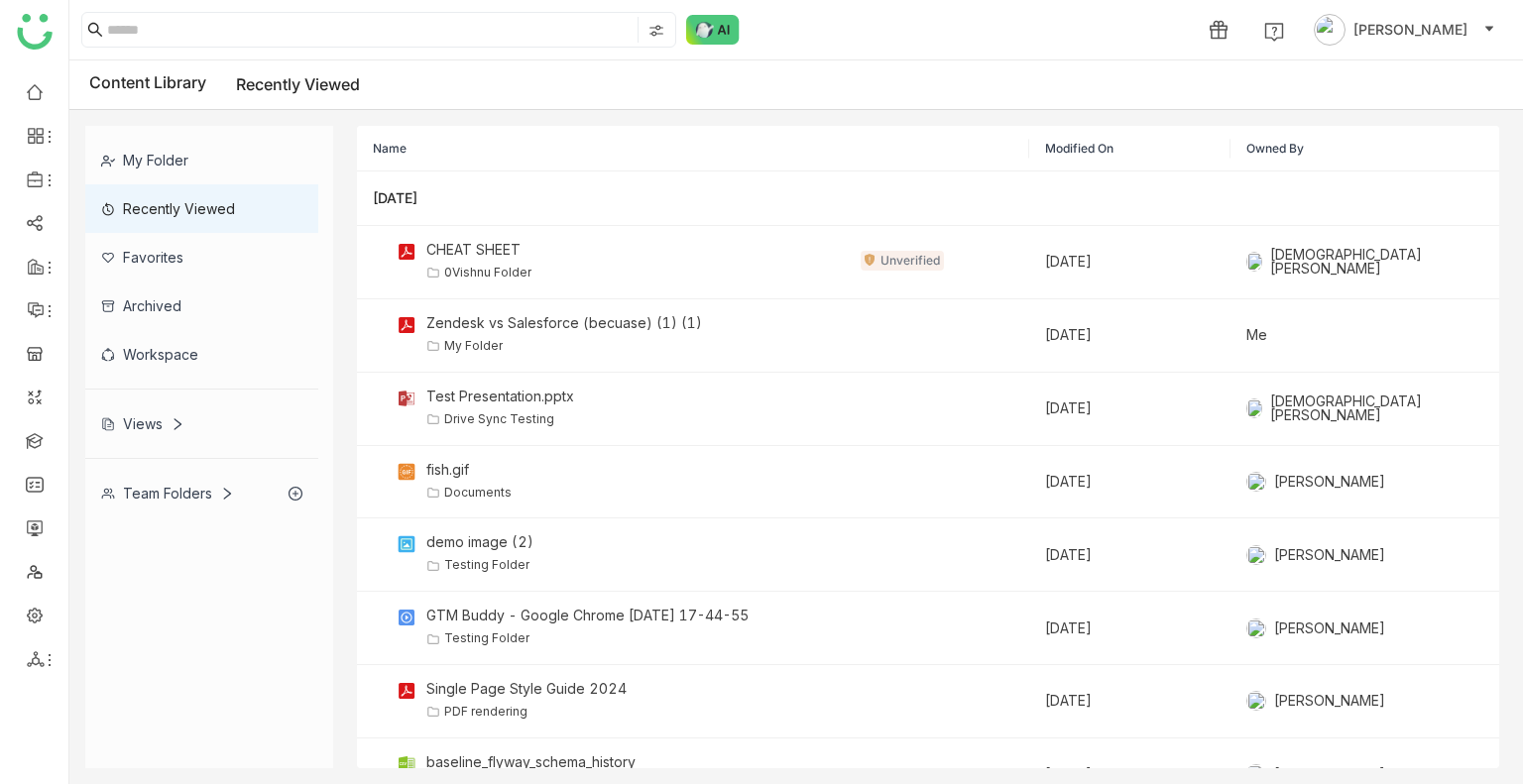 click on "My Folder" 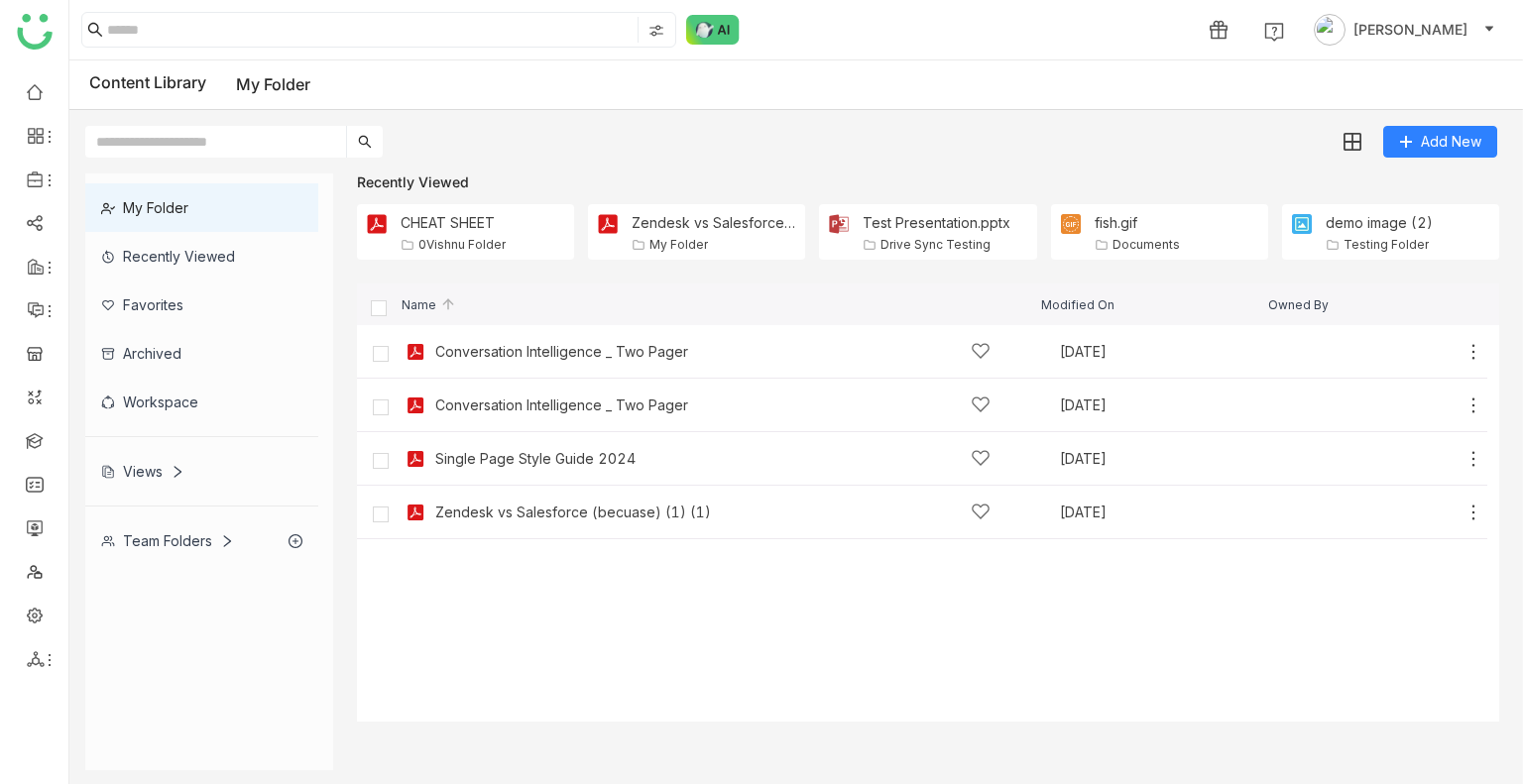 click on "Team Folders" 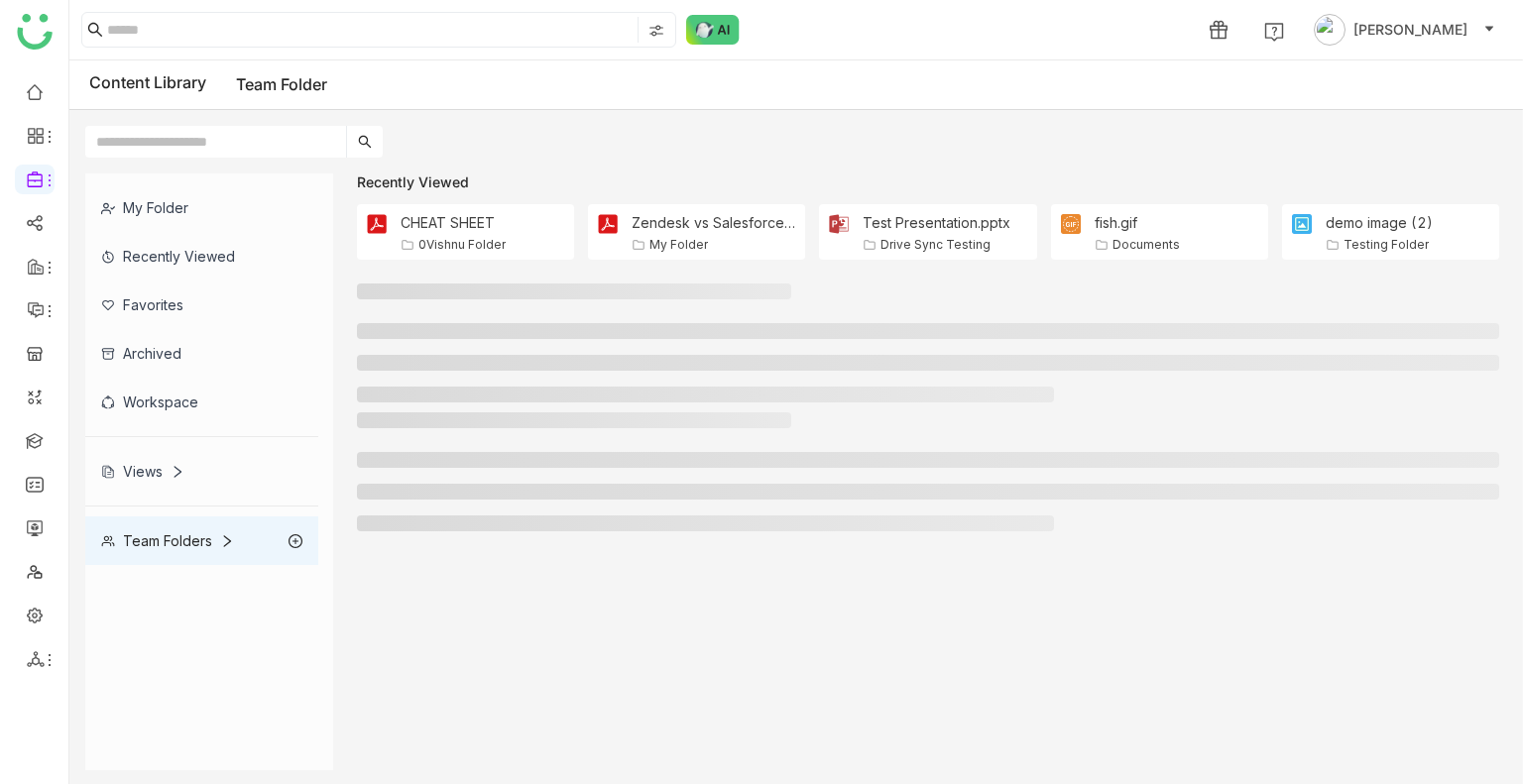 click on "Team Folders" 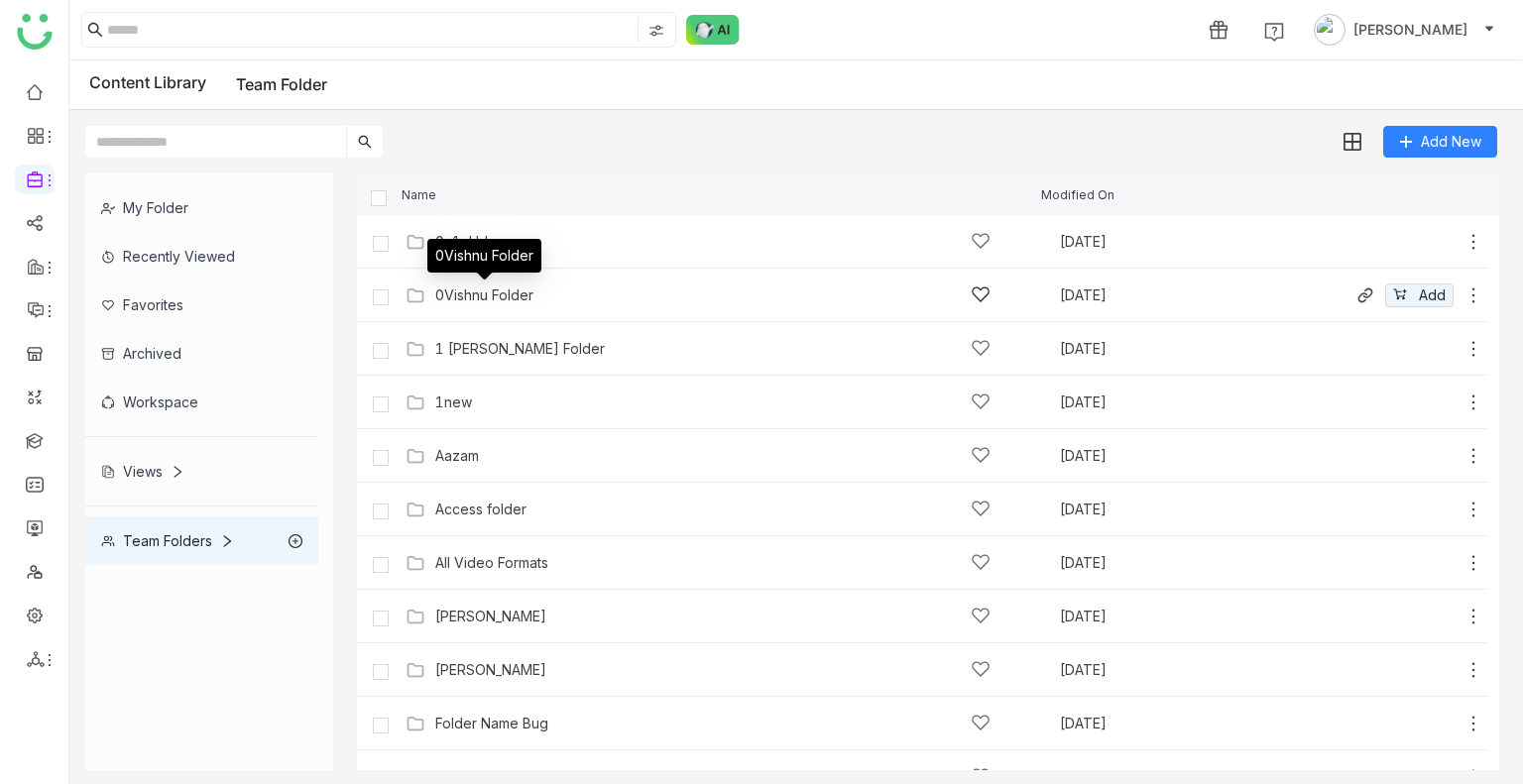 click on "0Vishnu Folder" 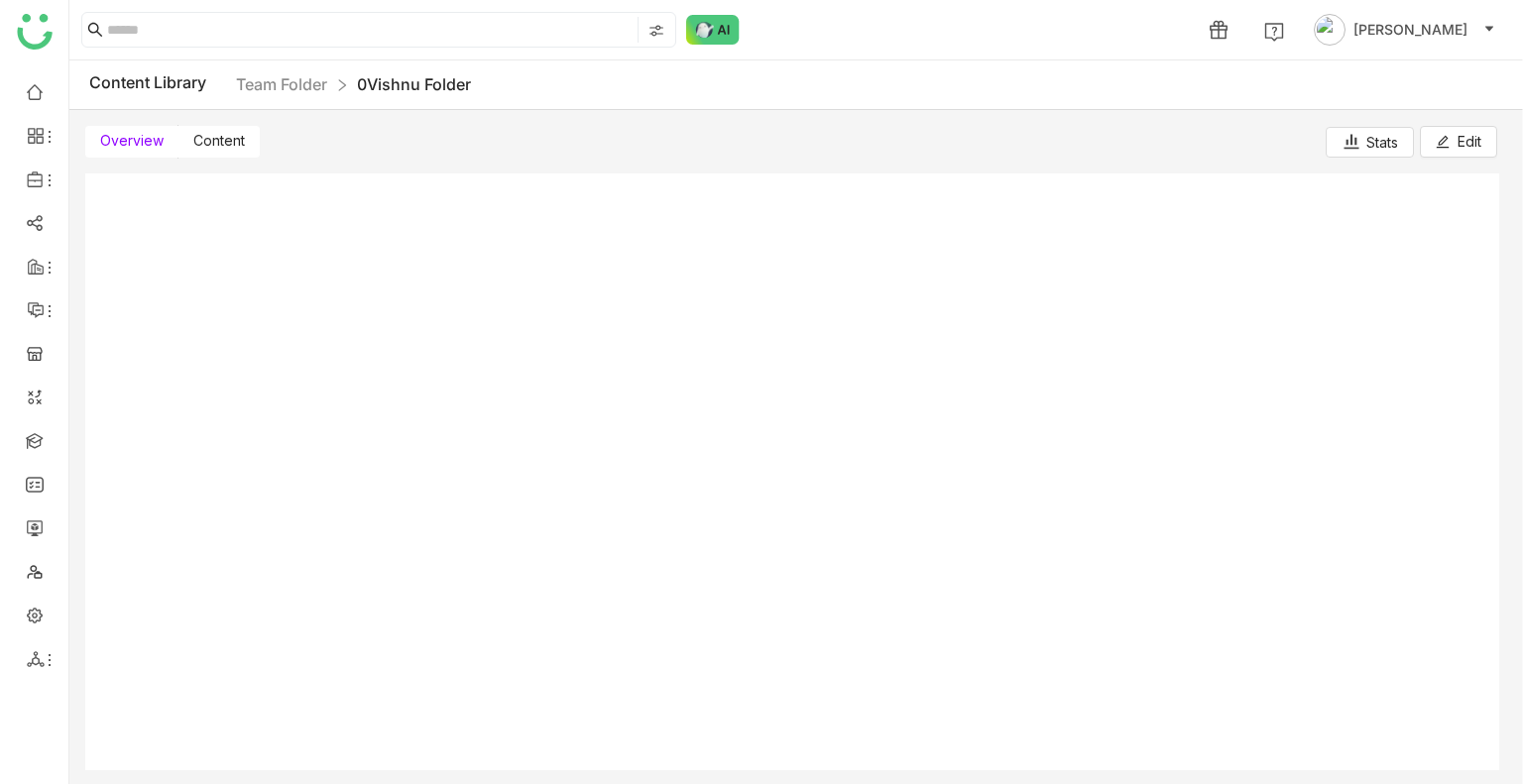 click on "Content" at bounding box center [219, 140] 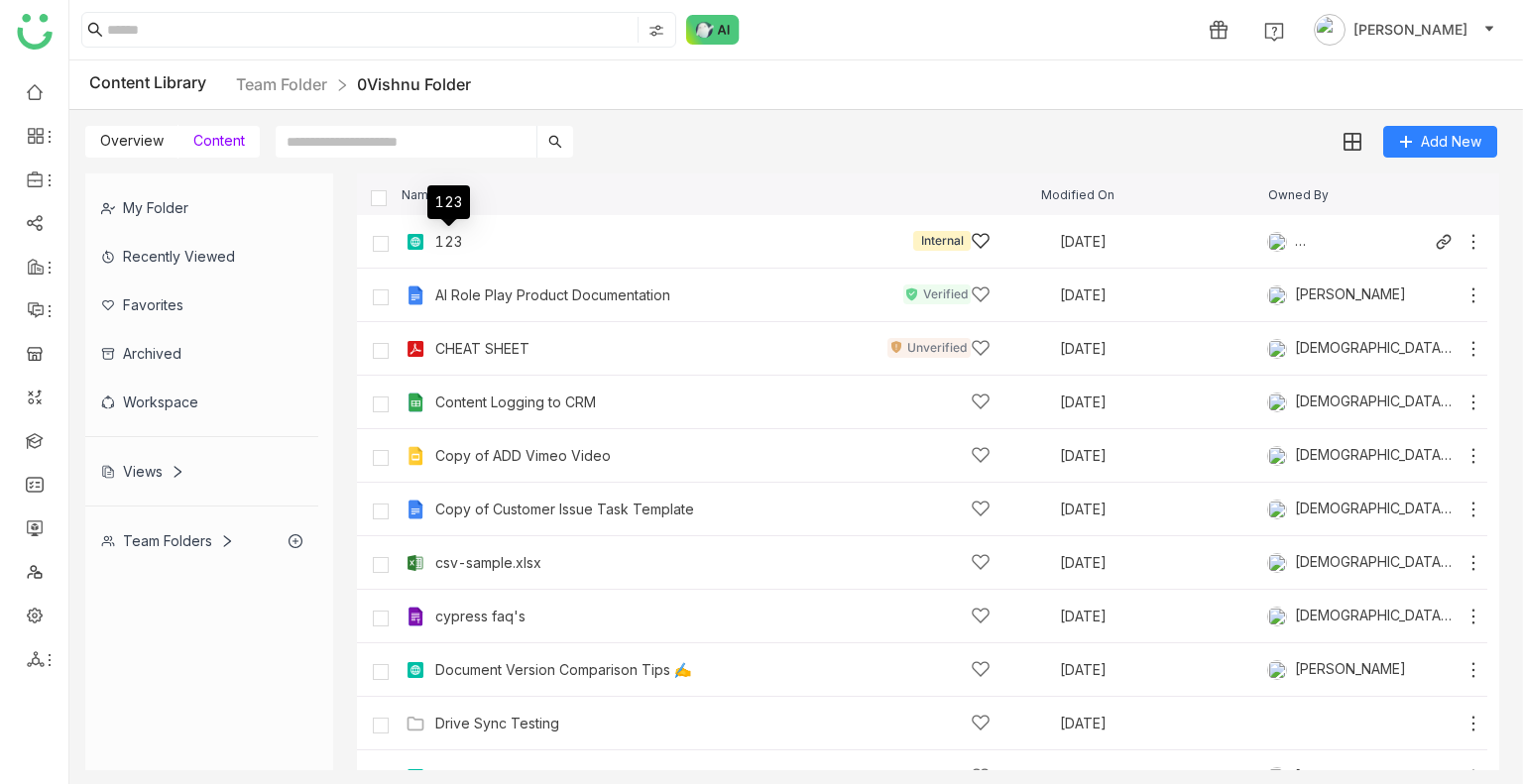 click on "123" 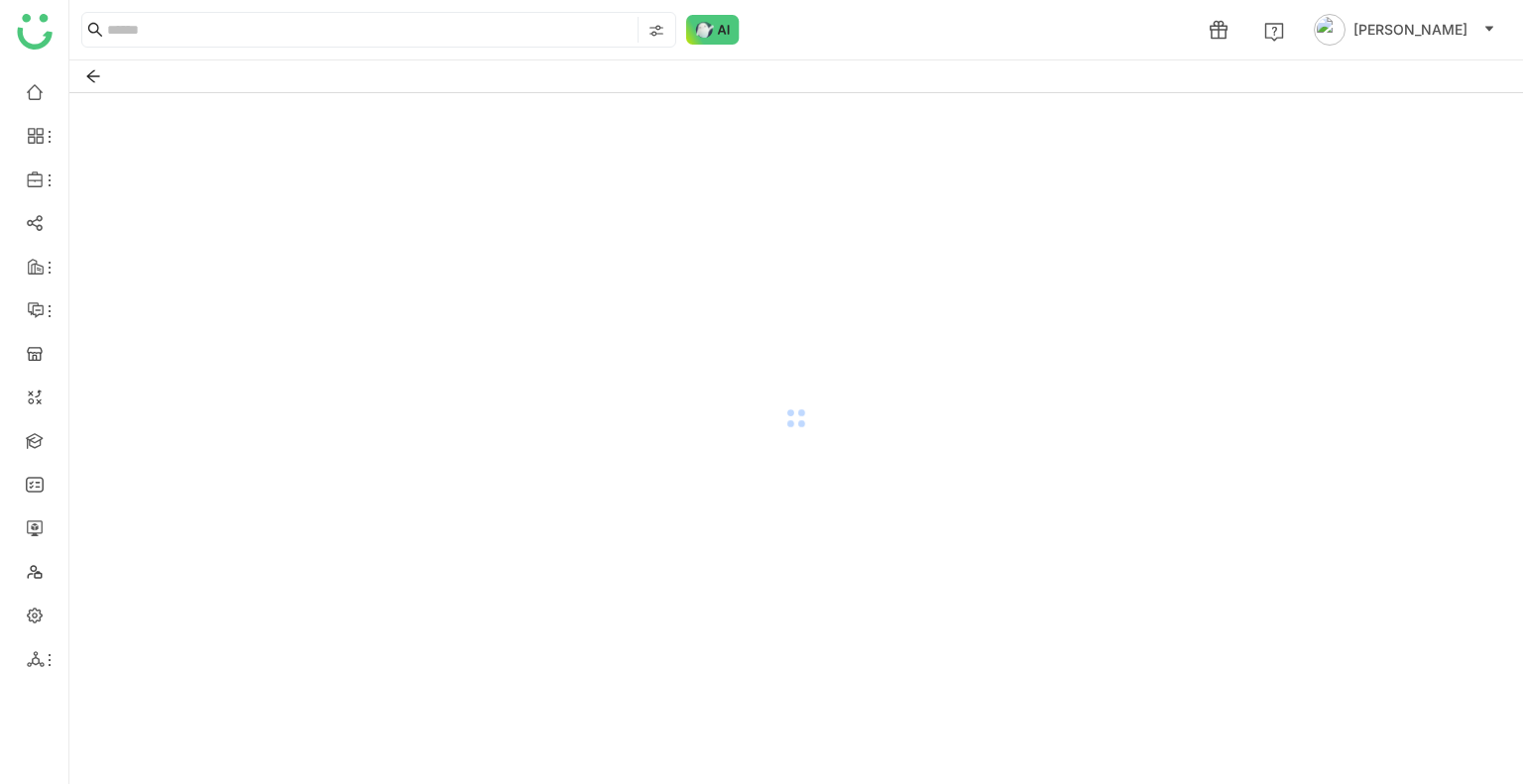 click 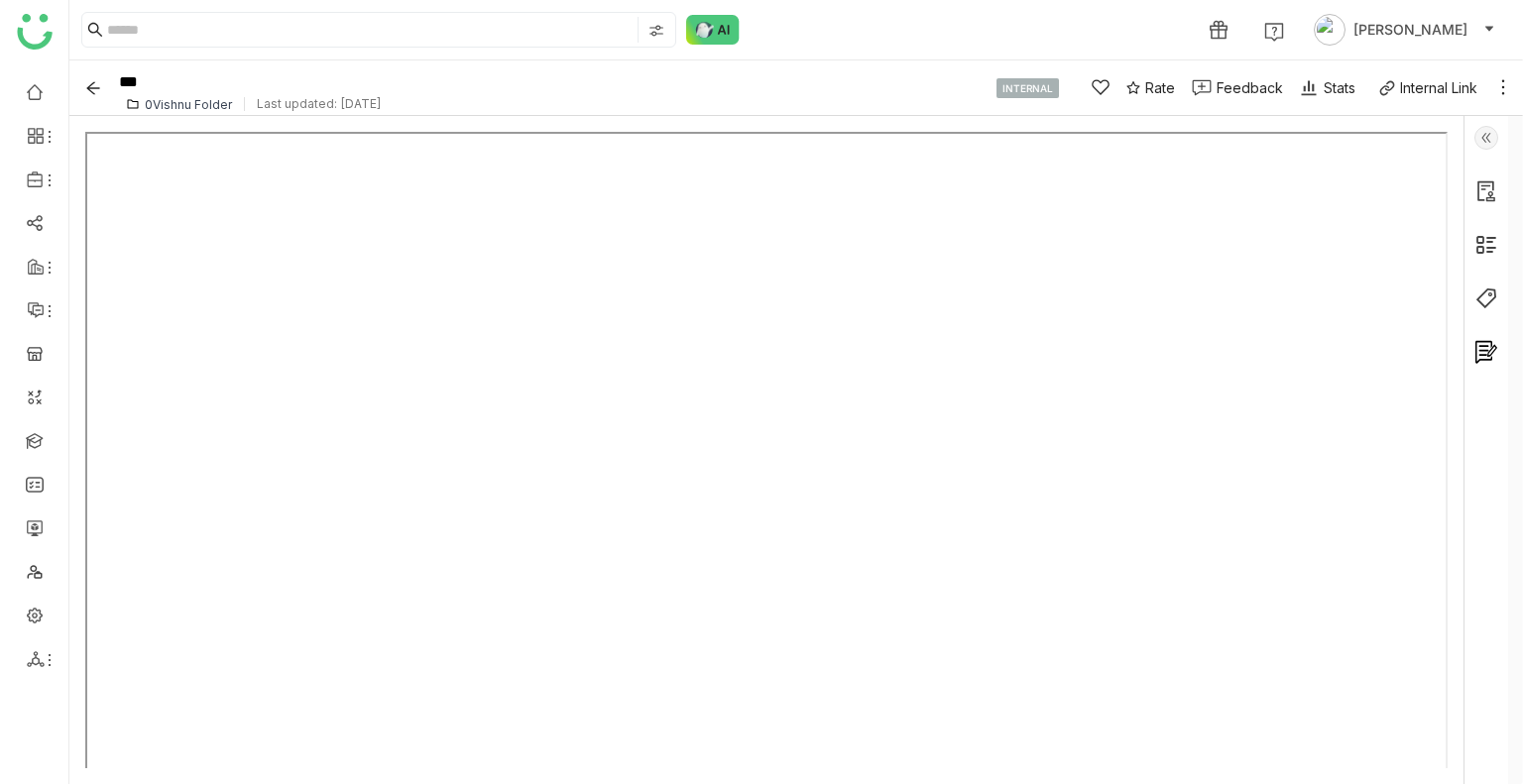 scroll, scrollTop: 205, scrollLeft: 0, axis: vertical 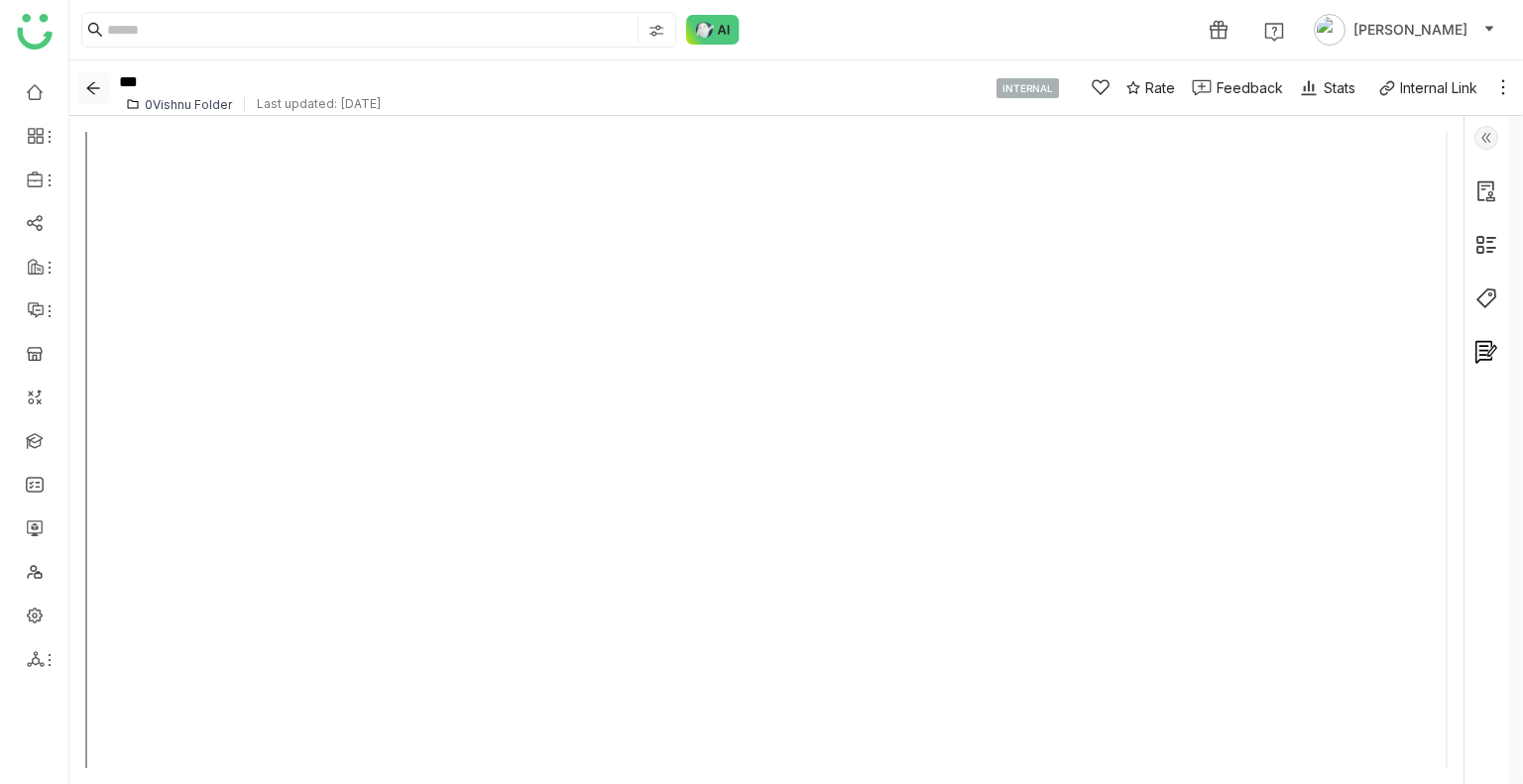 click 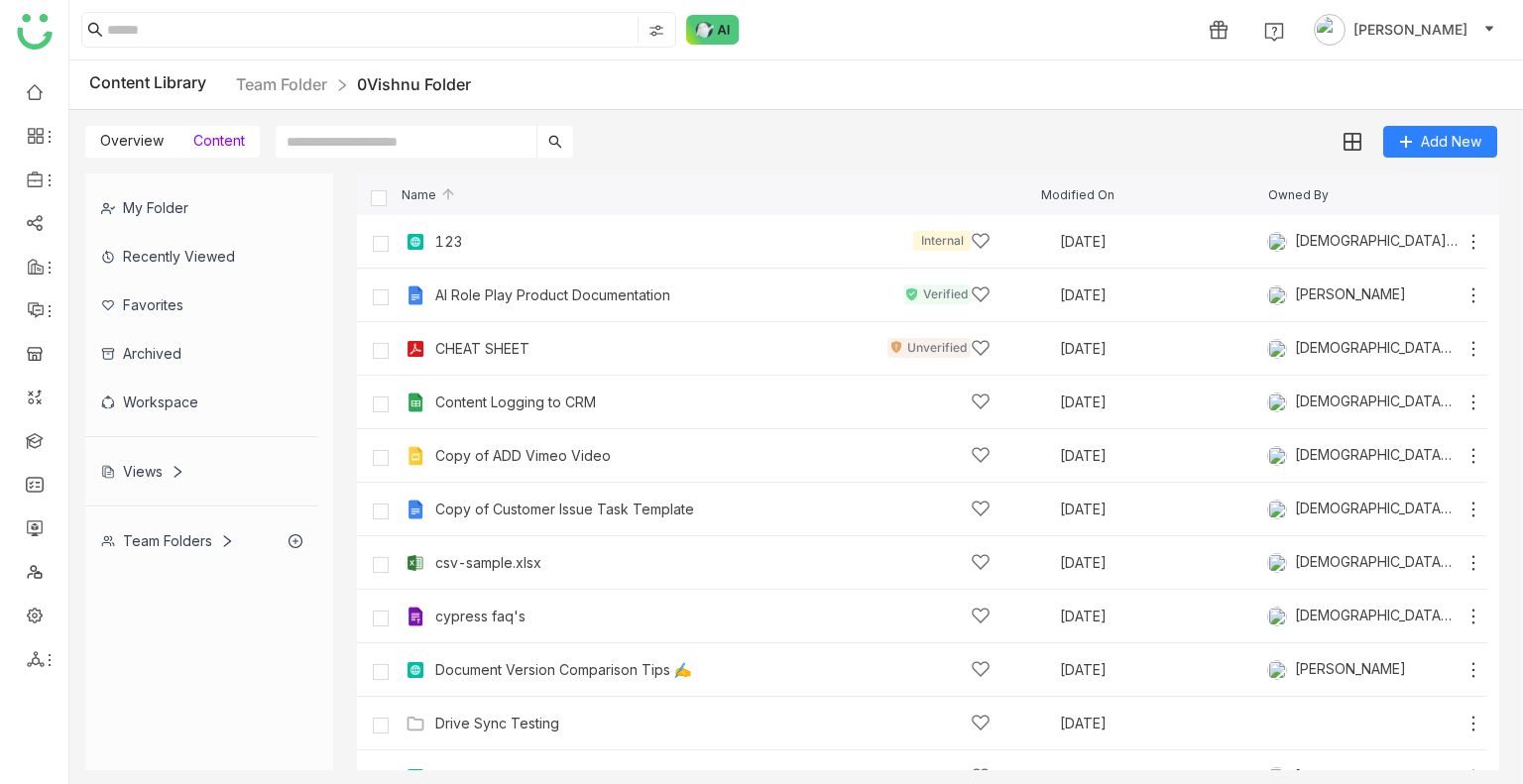 click on "Recently Viewed" 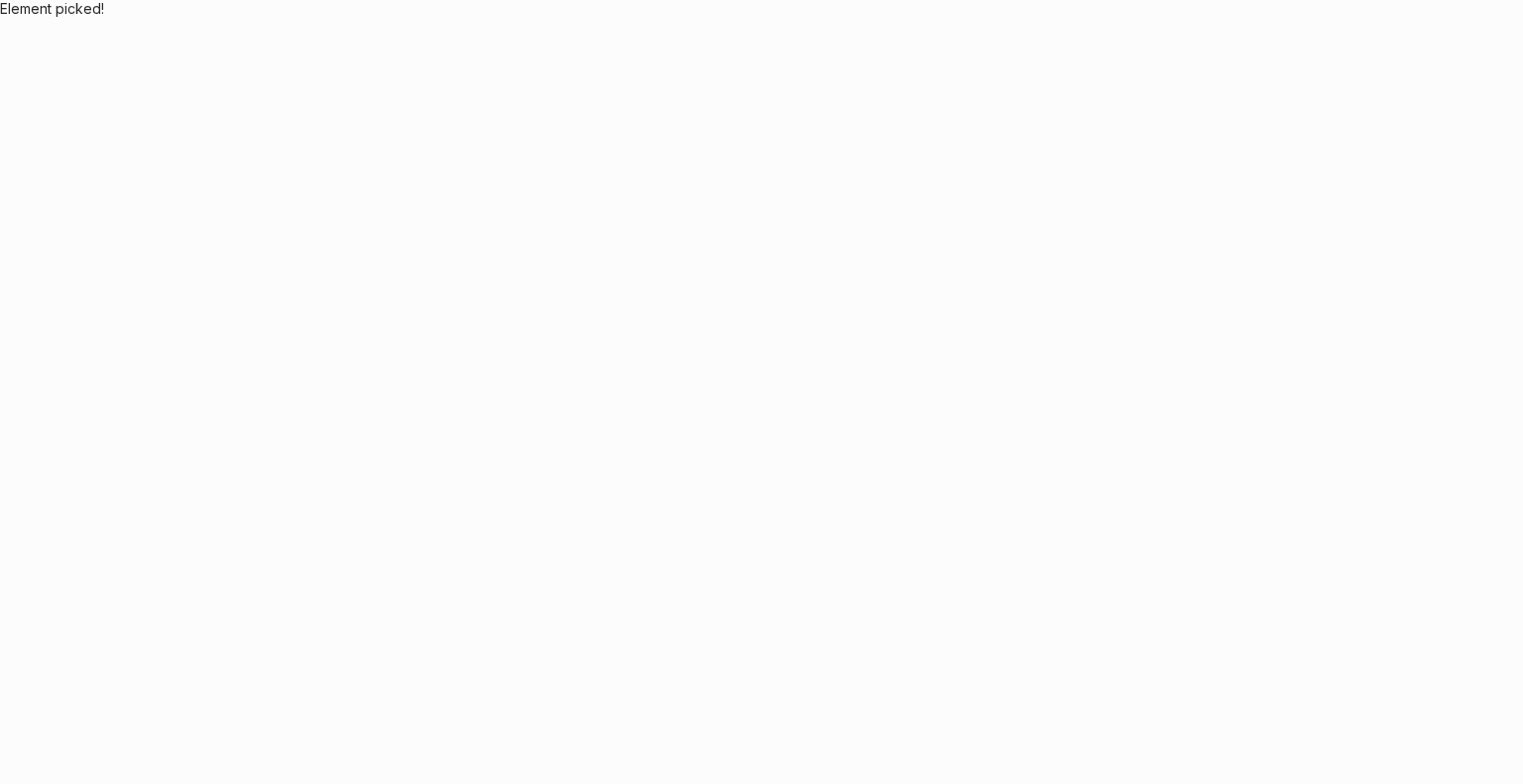 scroll, scrollTop: 0, scrollLeft: 0, axis: both 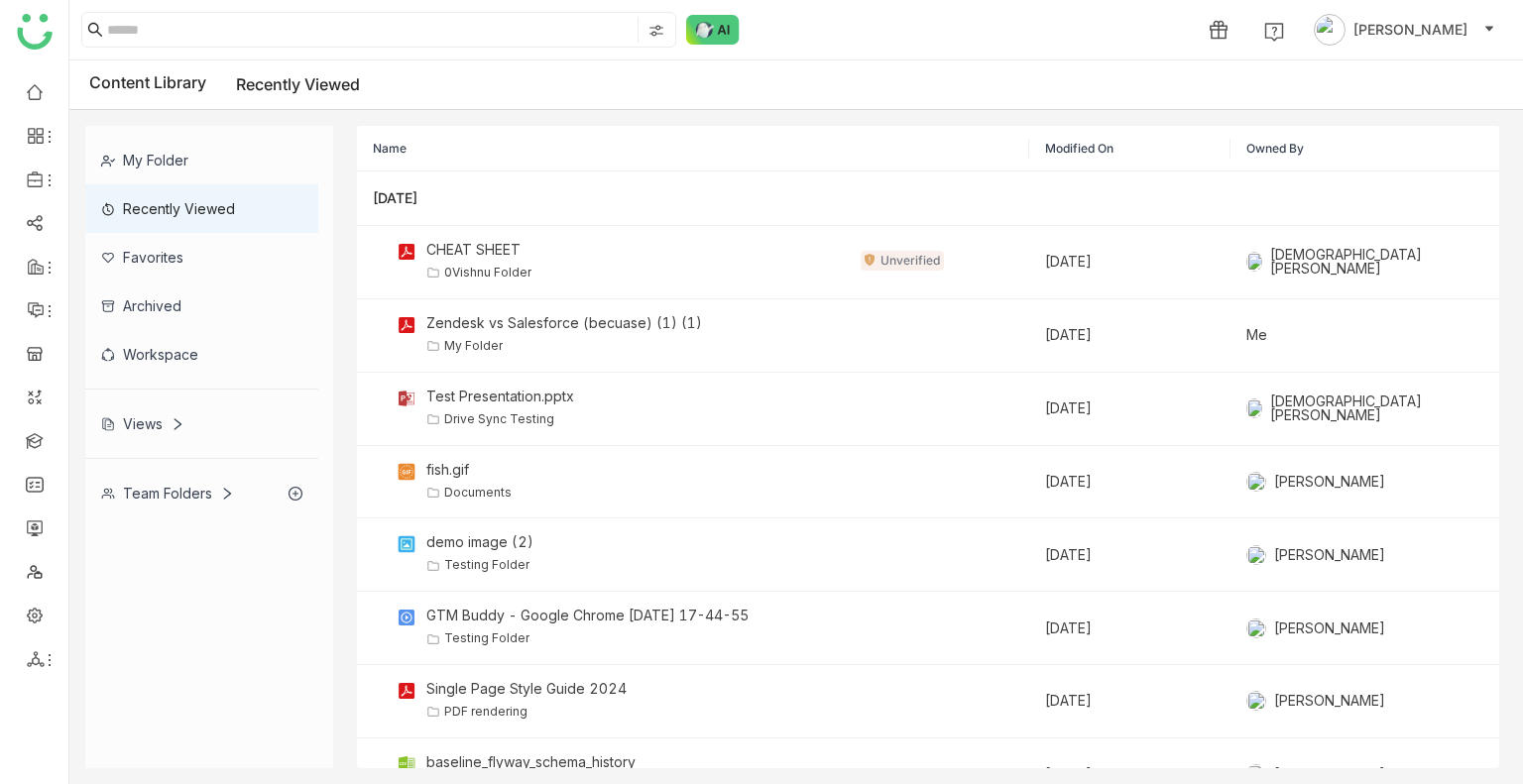 click on "My Folder" 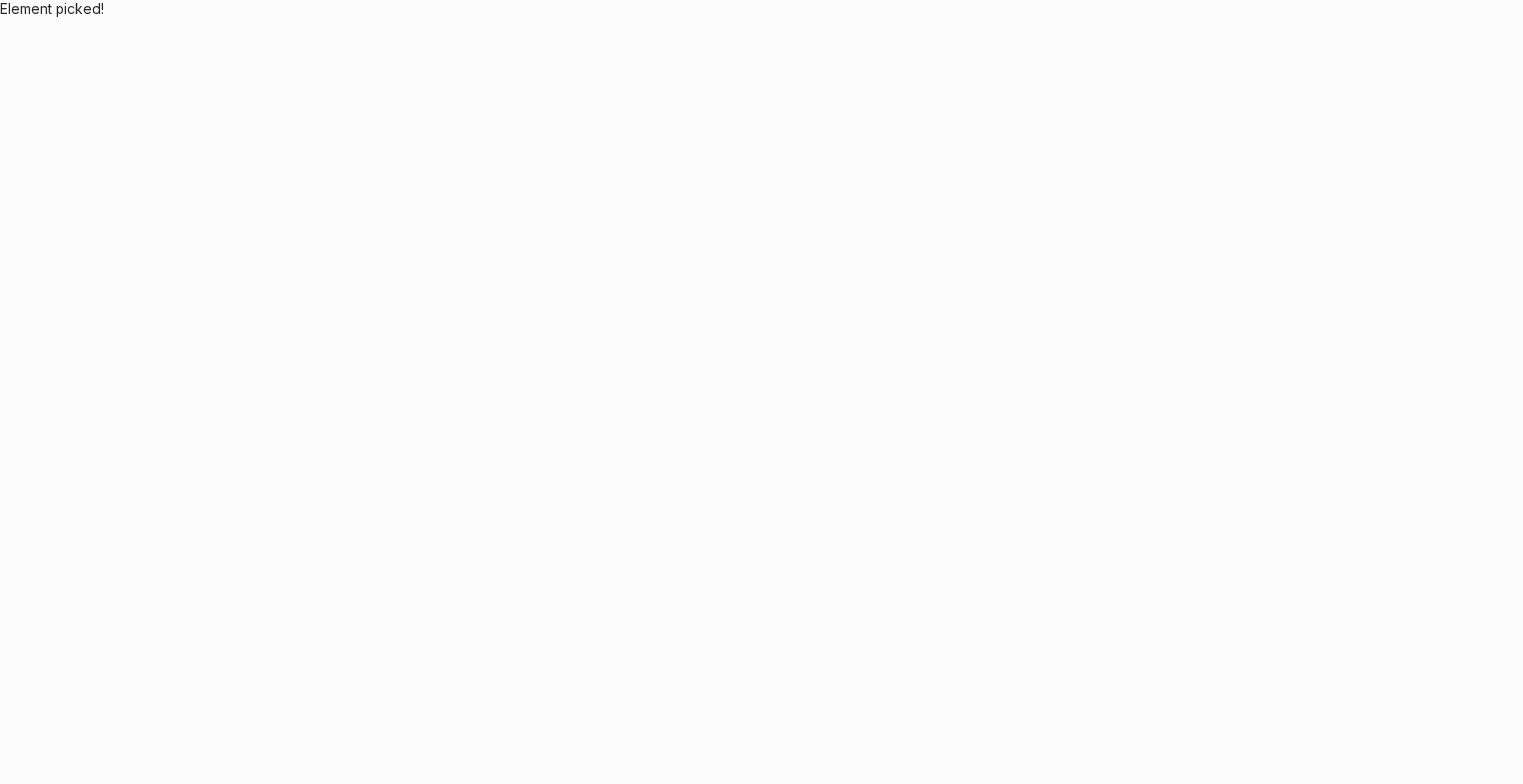 scroll, scrollTop: 0, scrollLeft: 0, axis: both 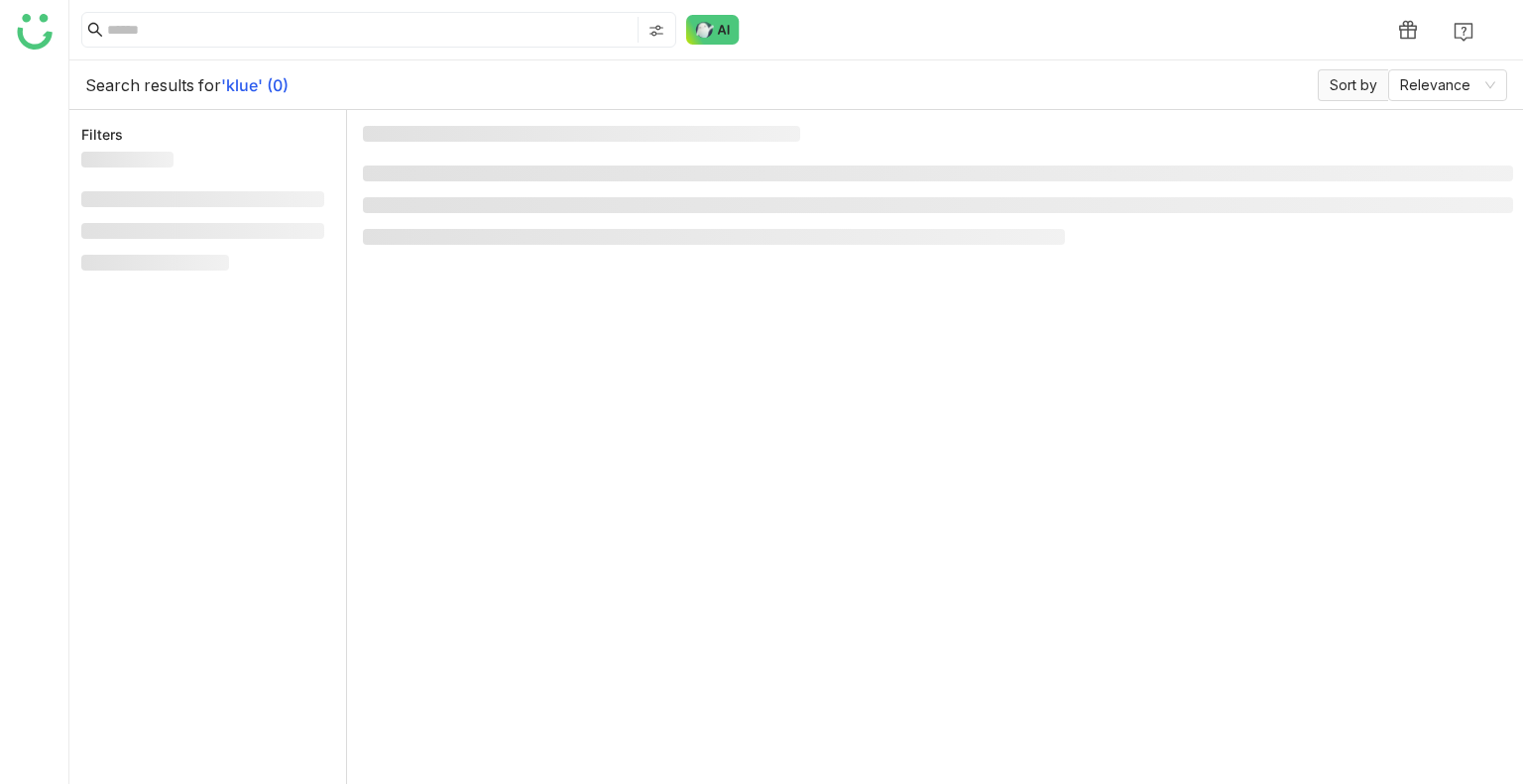 type on "****" 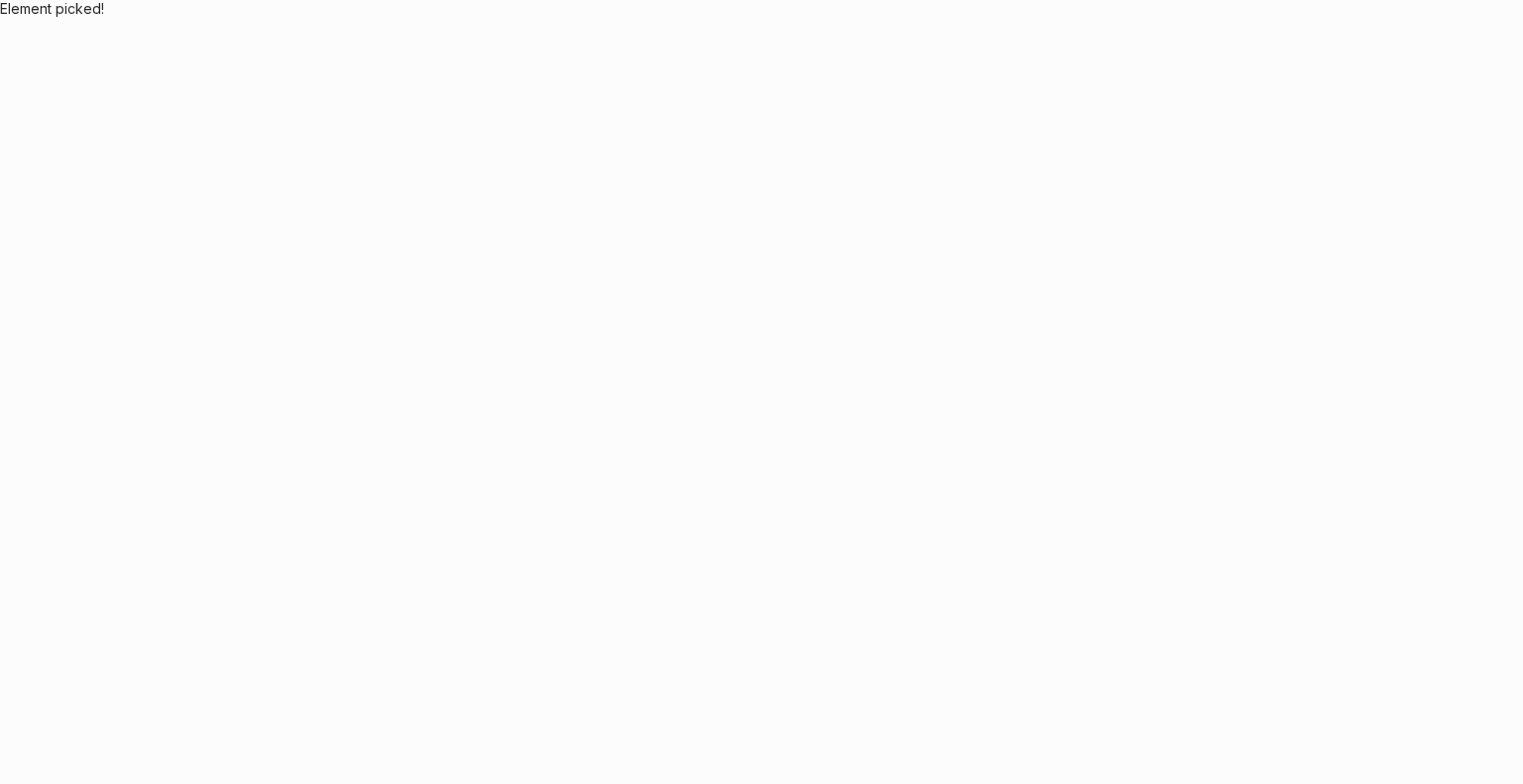 scroll, scrollTop: 0, scrollLeft: 0, axis: both 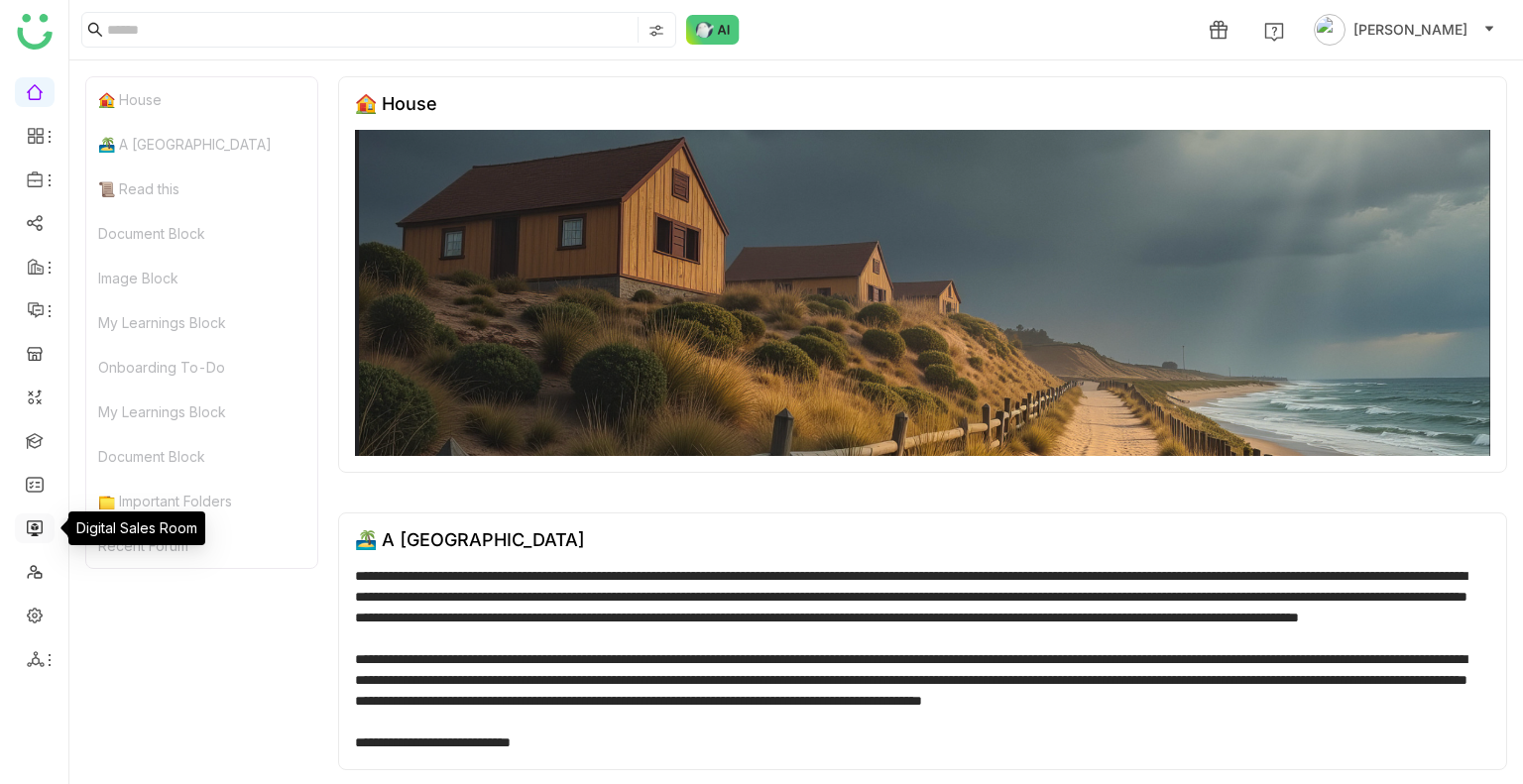 click at bounding box center (35, 526) 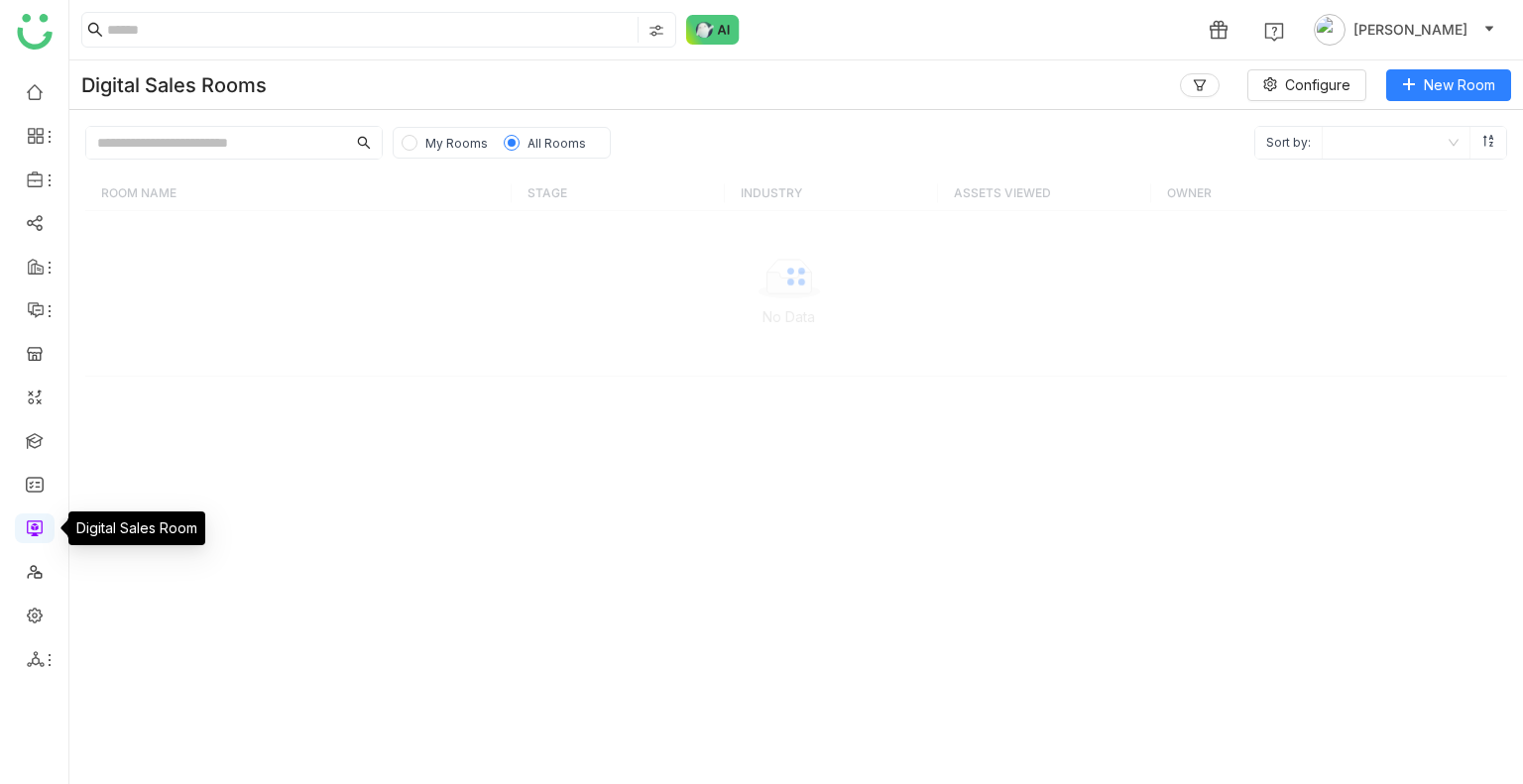 click at bounding box center [35, 526] 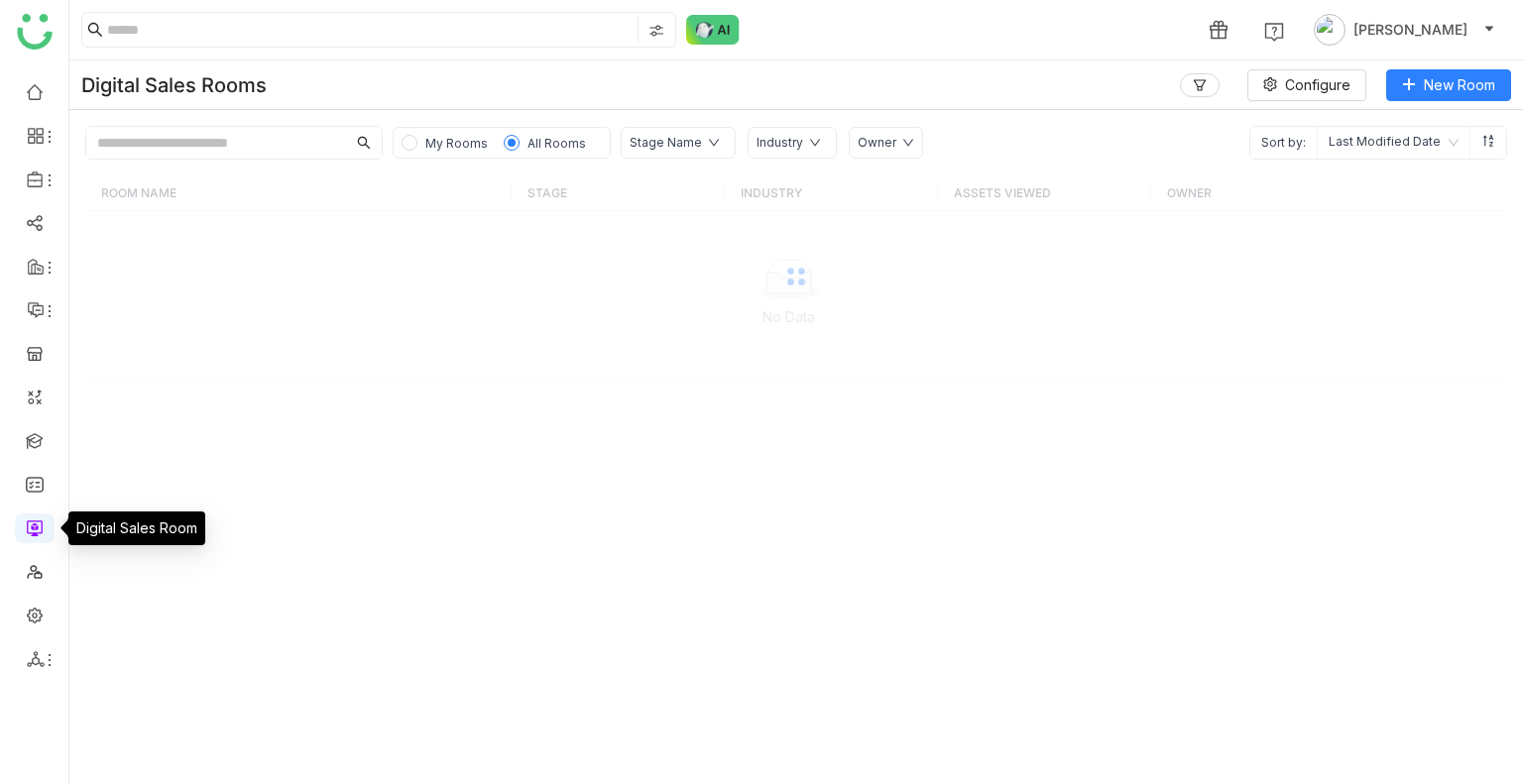 click at bounding box center [35, 526] 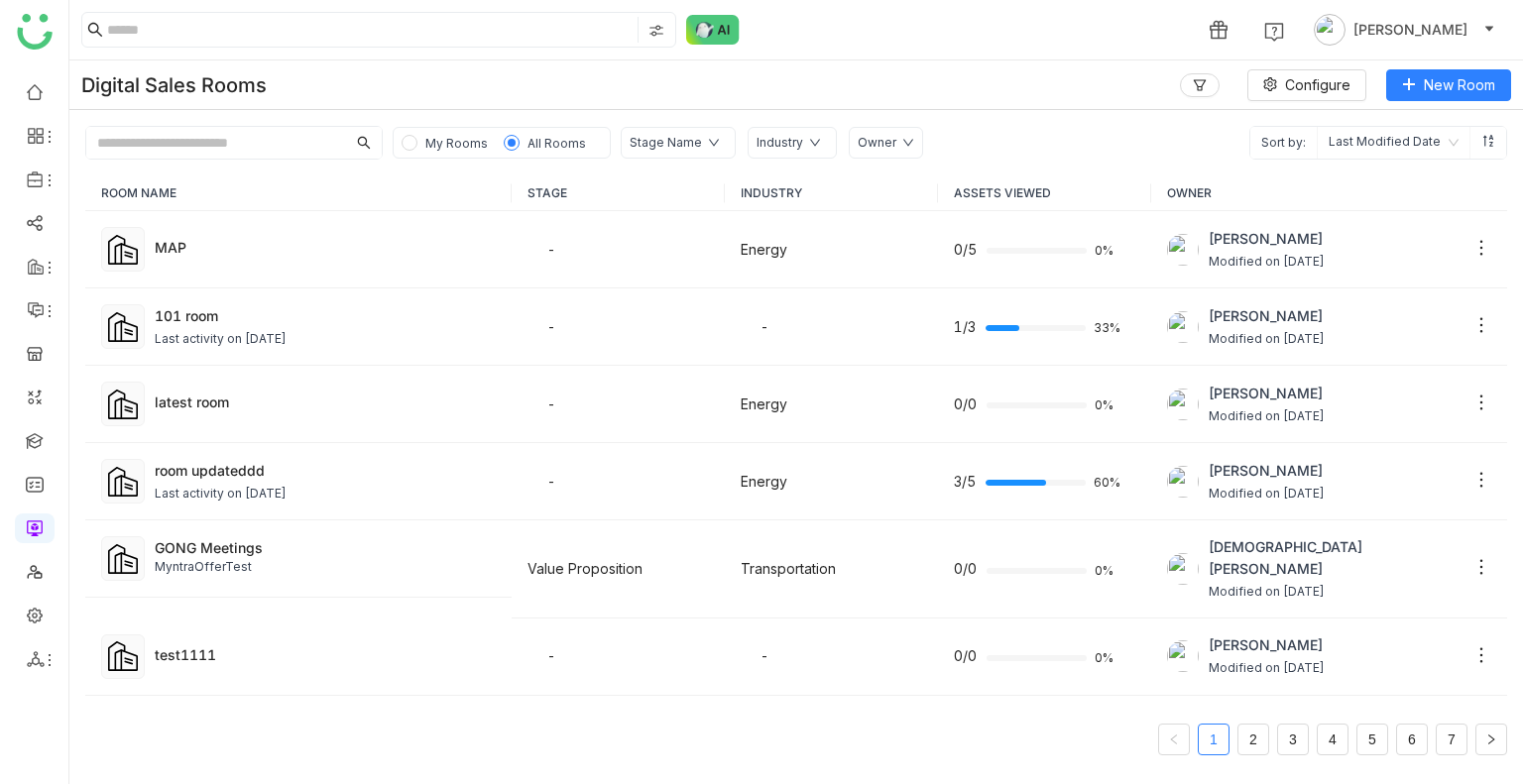 click on "My Rooms All Rooms" 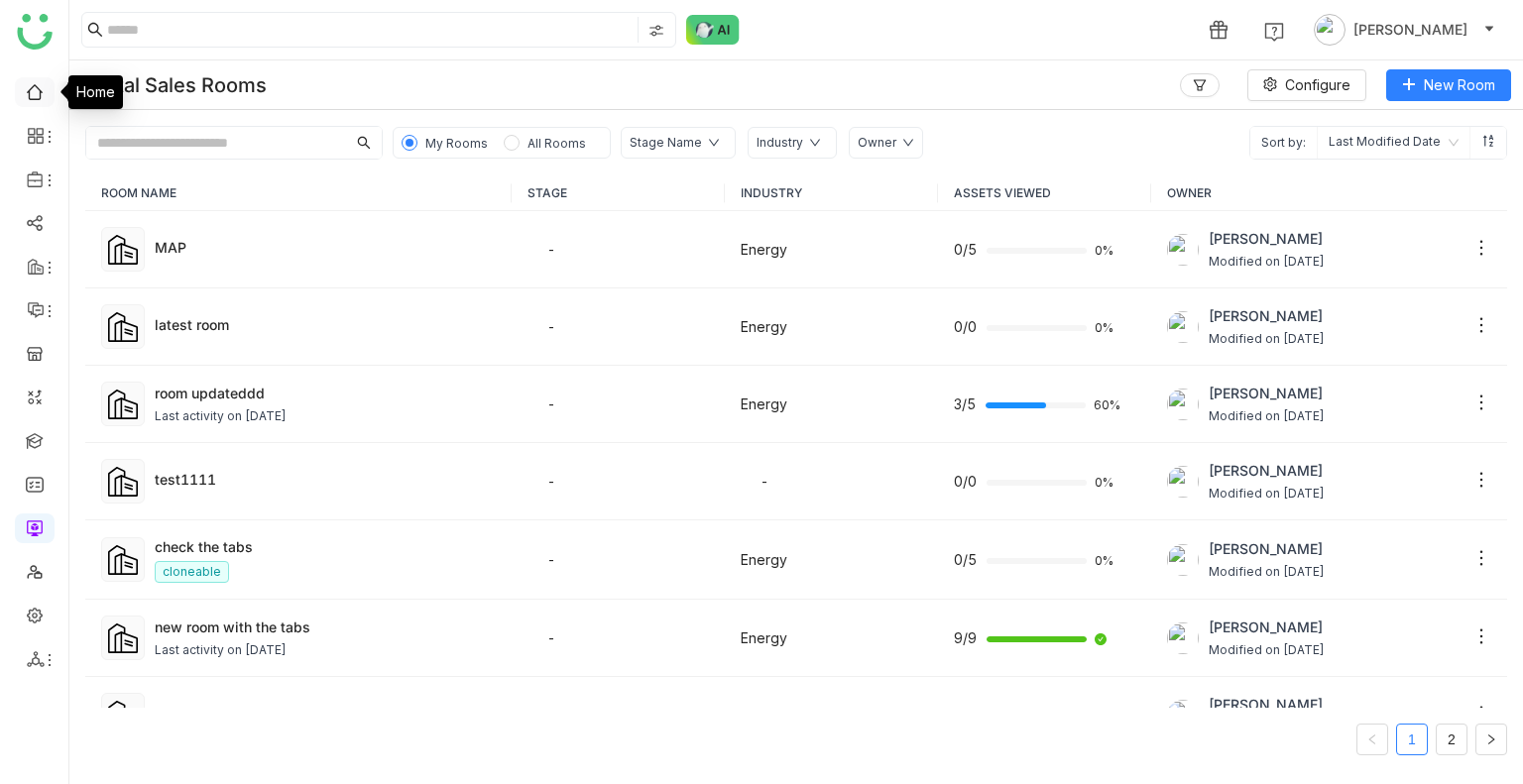 click at bounding box center [35, 90] 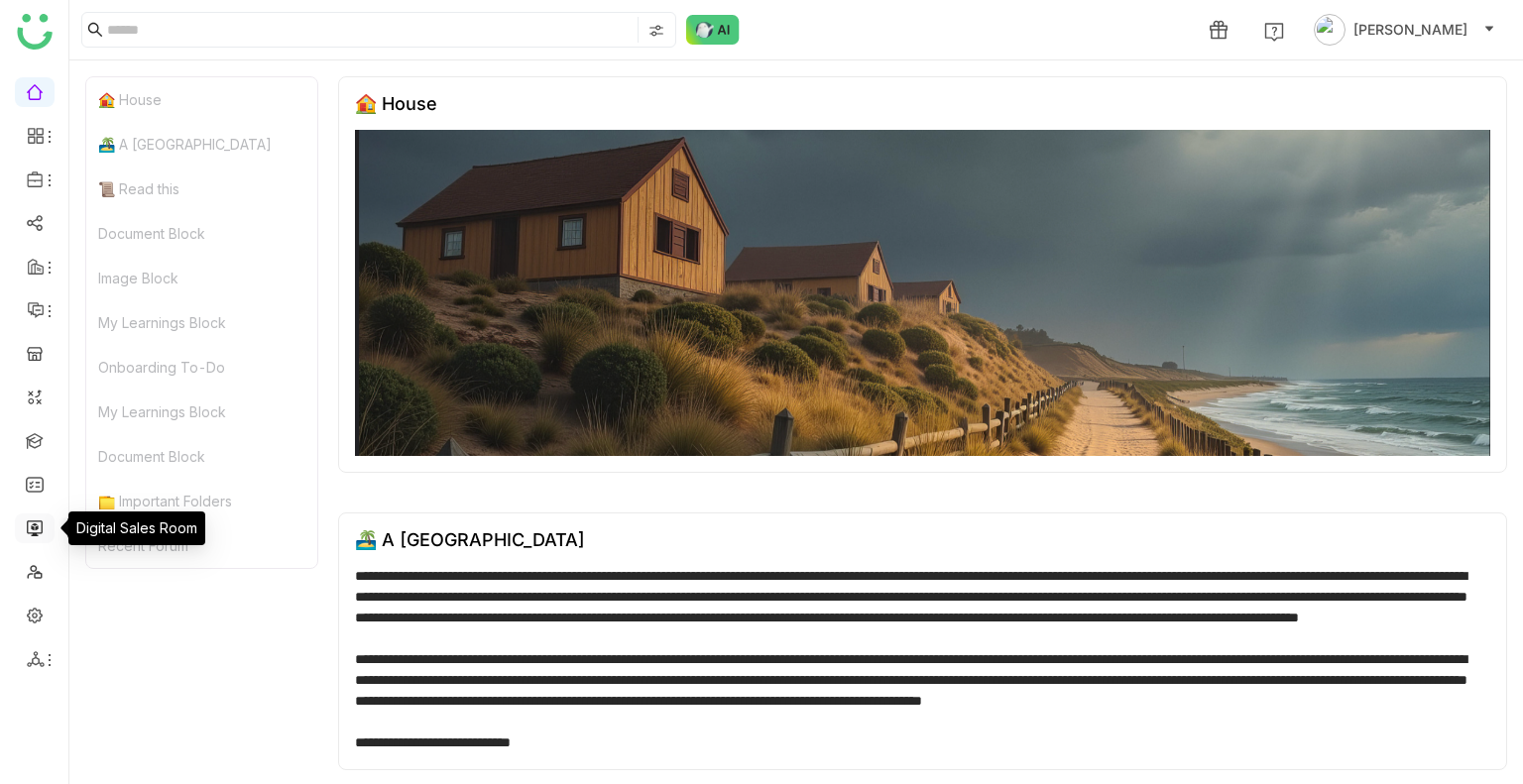 click at bounding box center [35, 526] 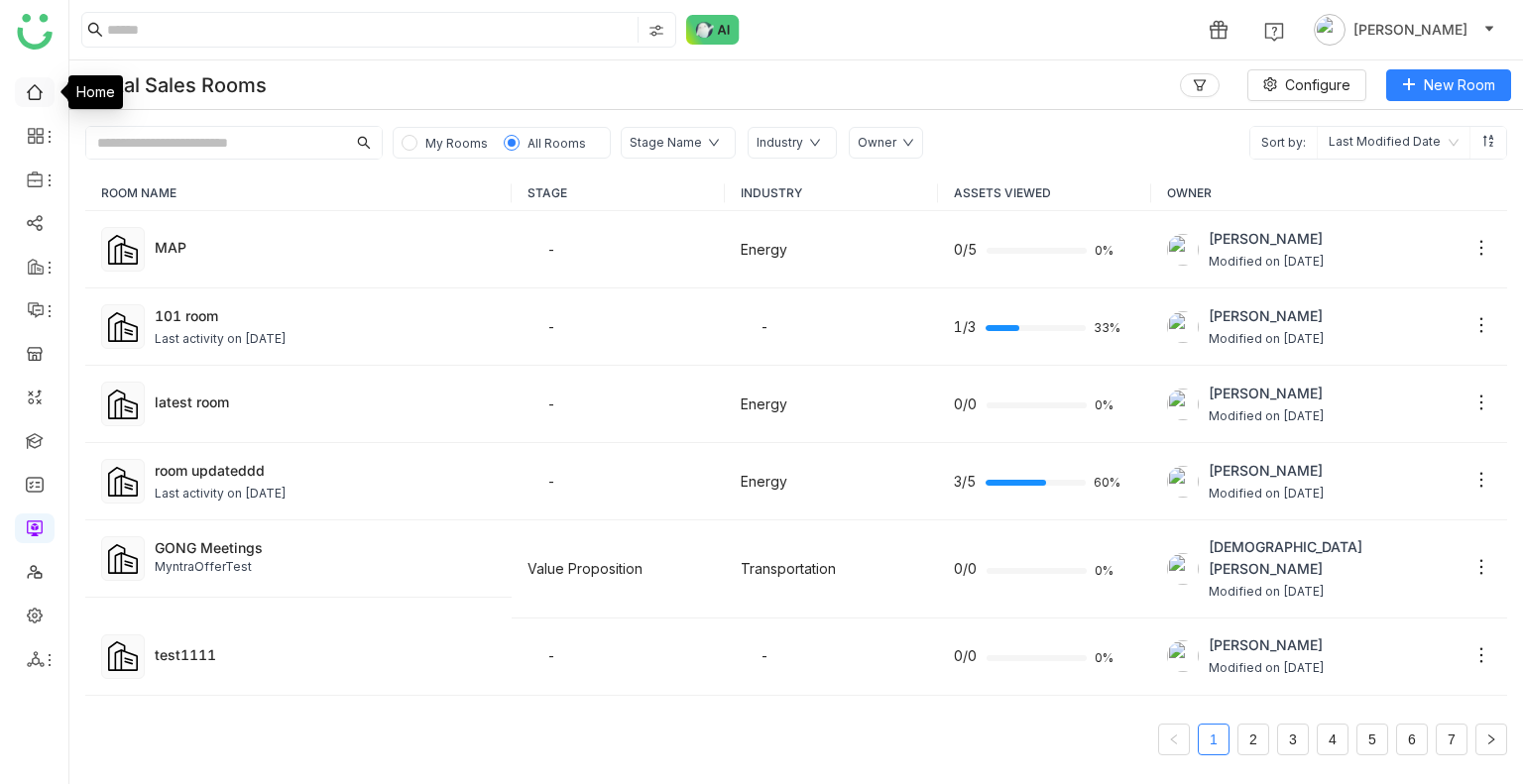 click at bounding box center [35, 90] 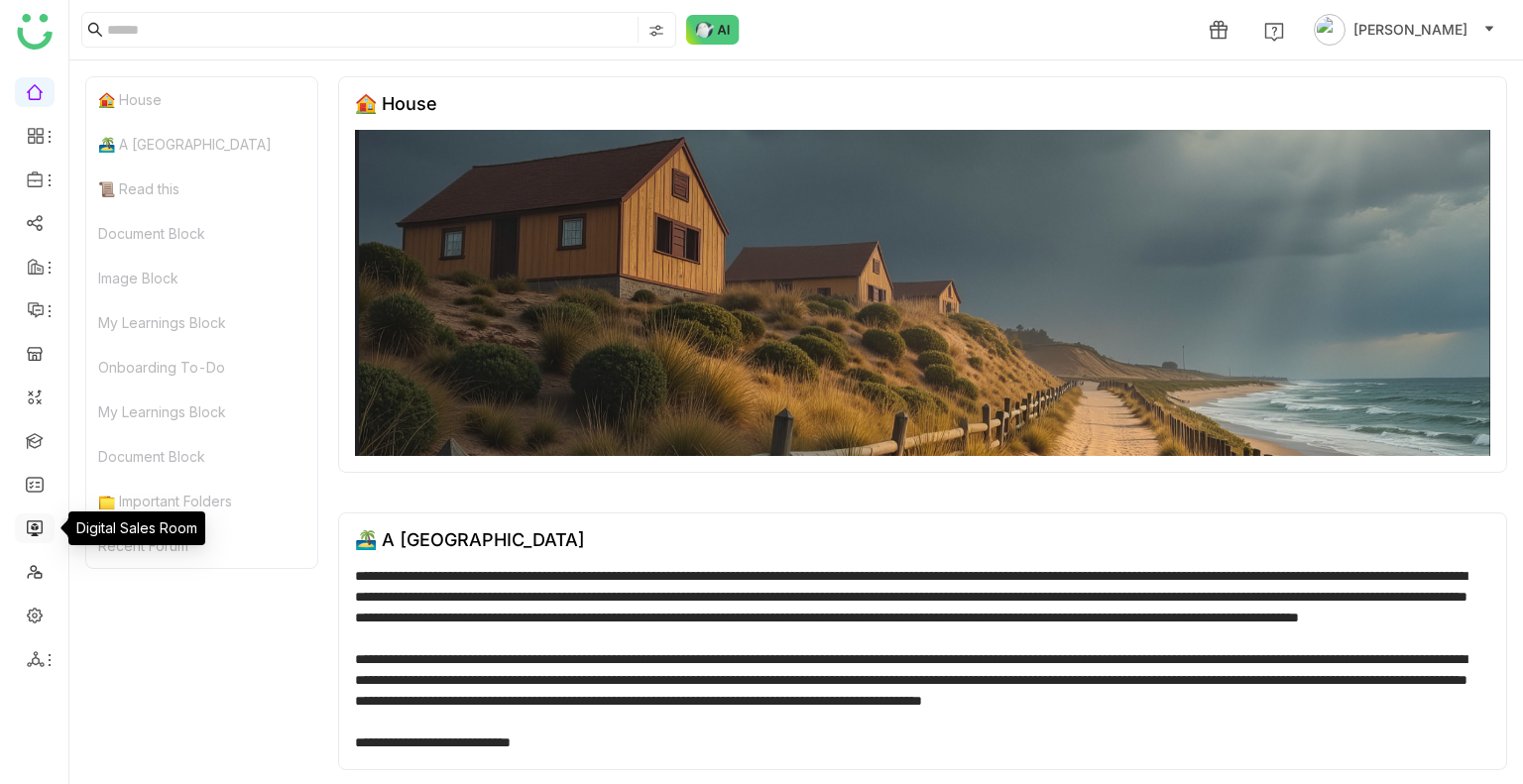click at bounding box center [35, 526] 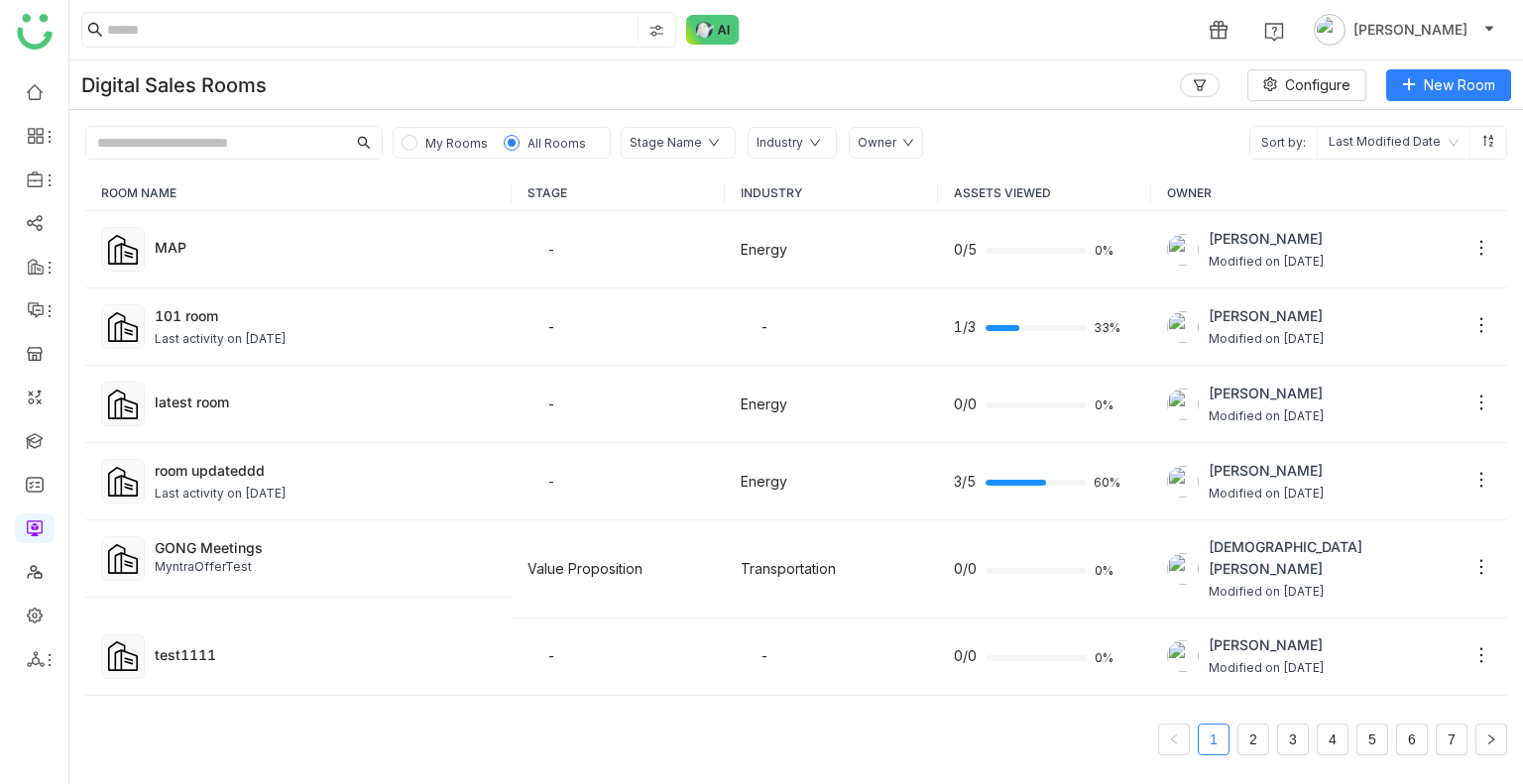 click on "Stage Name" 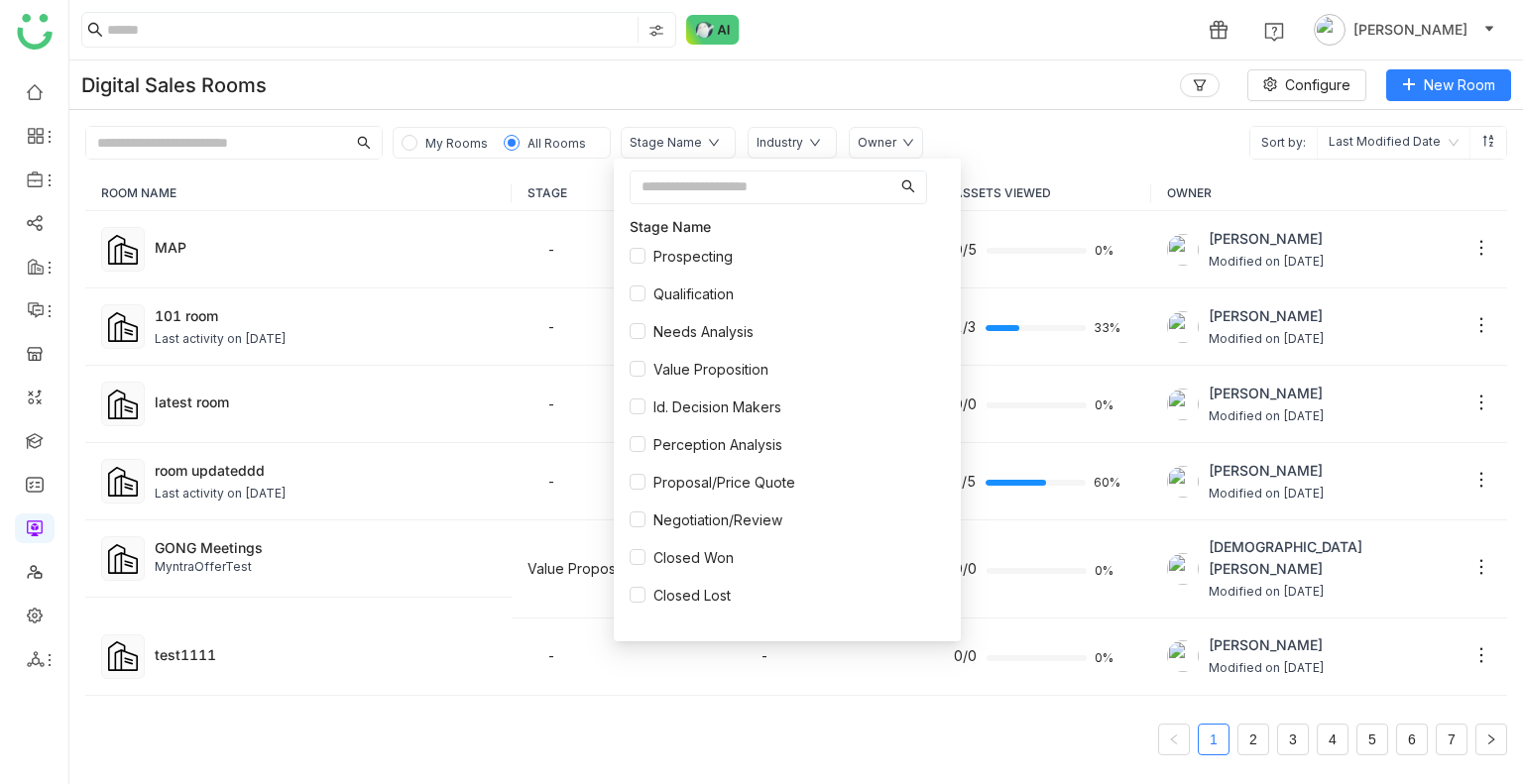 click on "Stage Name Prospecting Qualification Needs Analysis Value Proposition Id. Decision Makers Perception Analysis Proposal/Price Quote Negotiation/Review Closed Won Closed Lost" at bounding box center [787, 400] 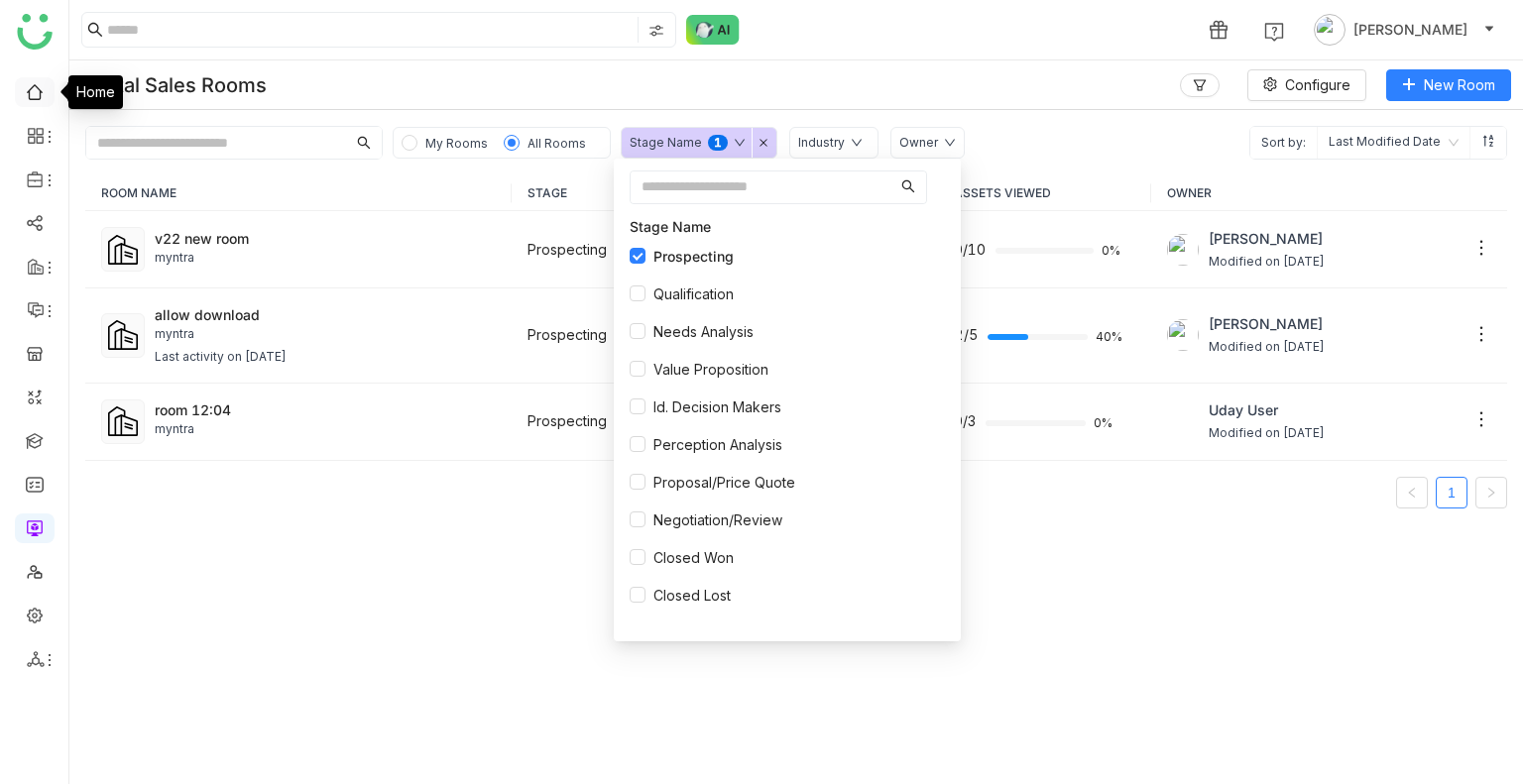 click at bounding box center (35, 90) 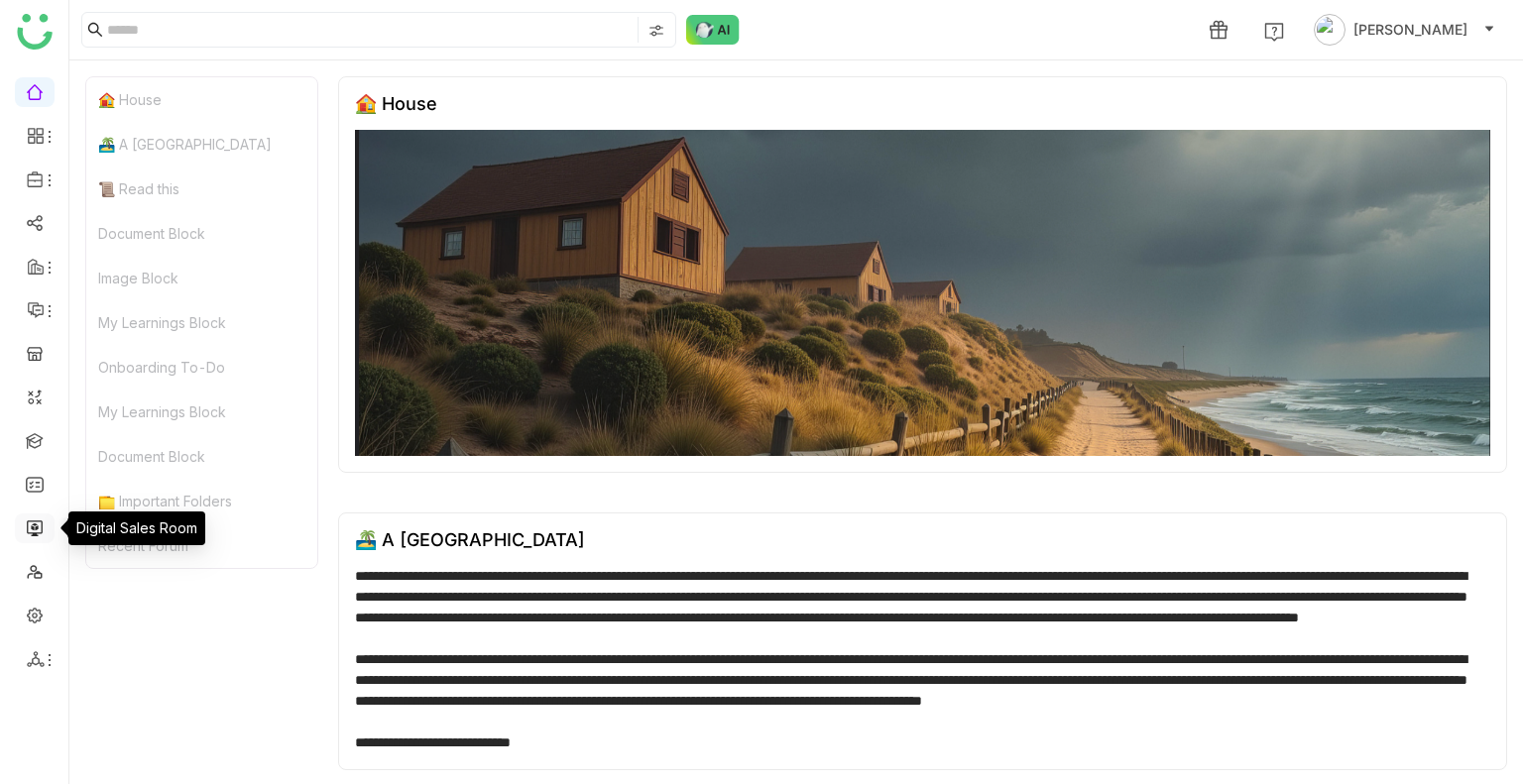 click at bounding box center (35, 526) 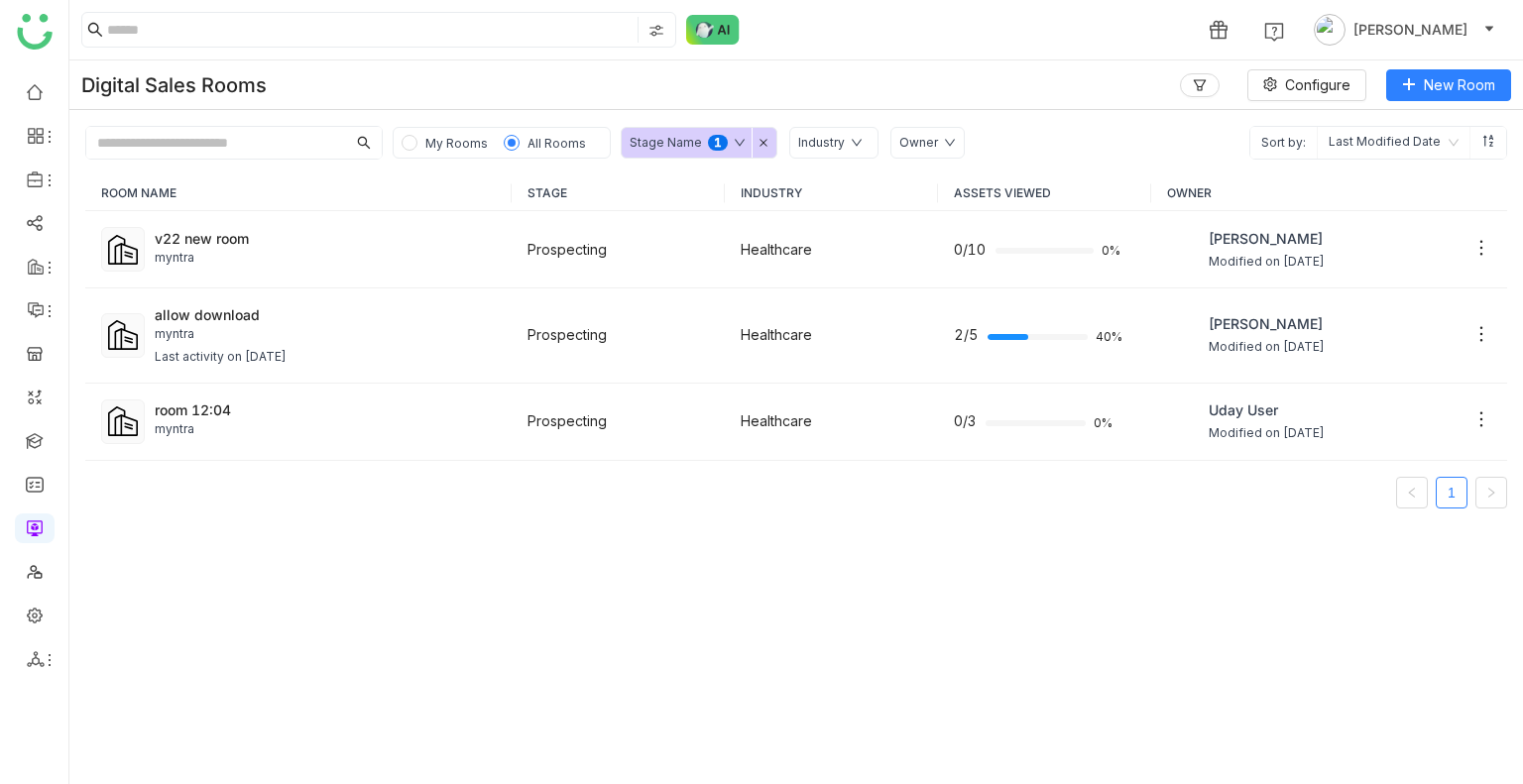 click on "Stage Name  0   1   2   3   4   5   6   7   8   9" 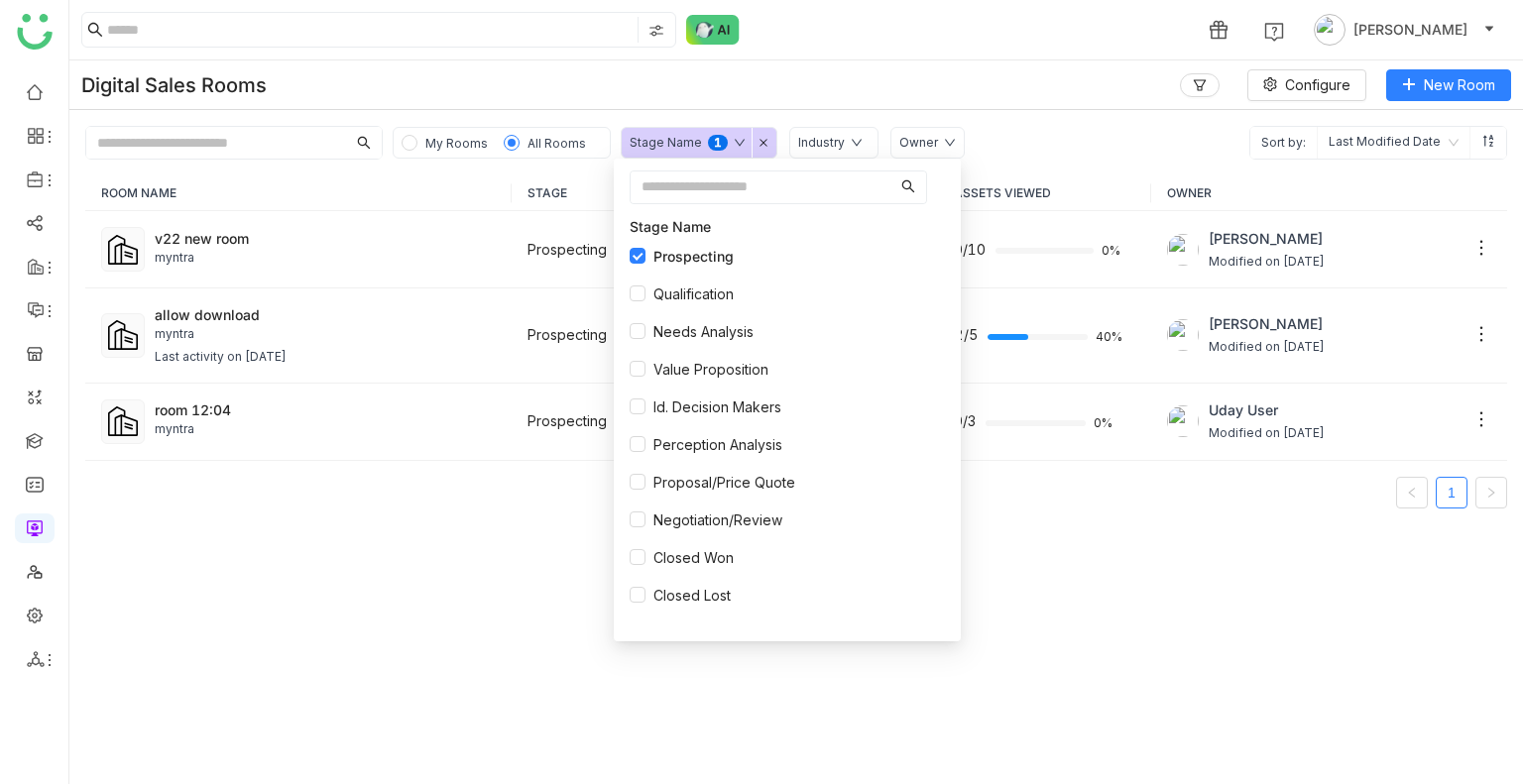 click 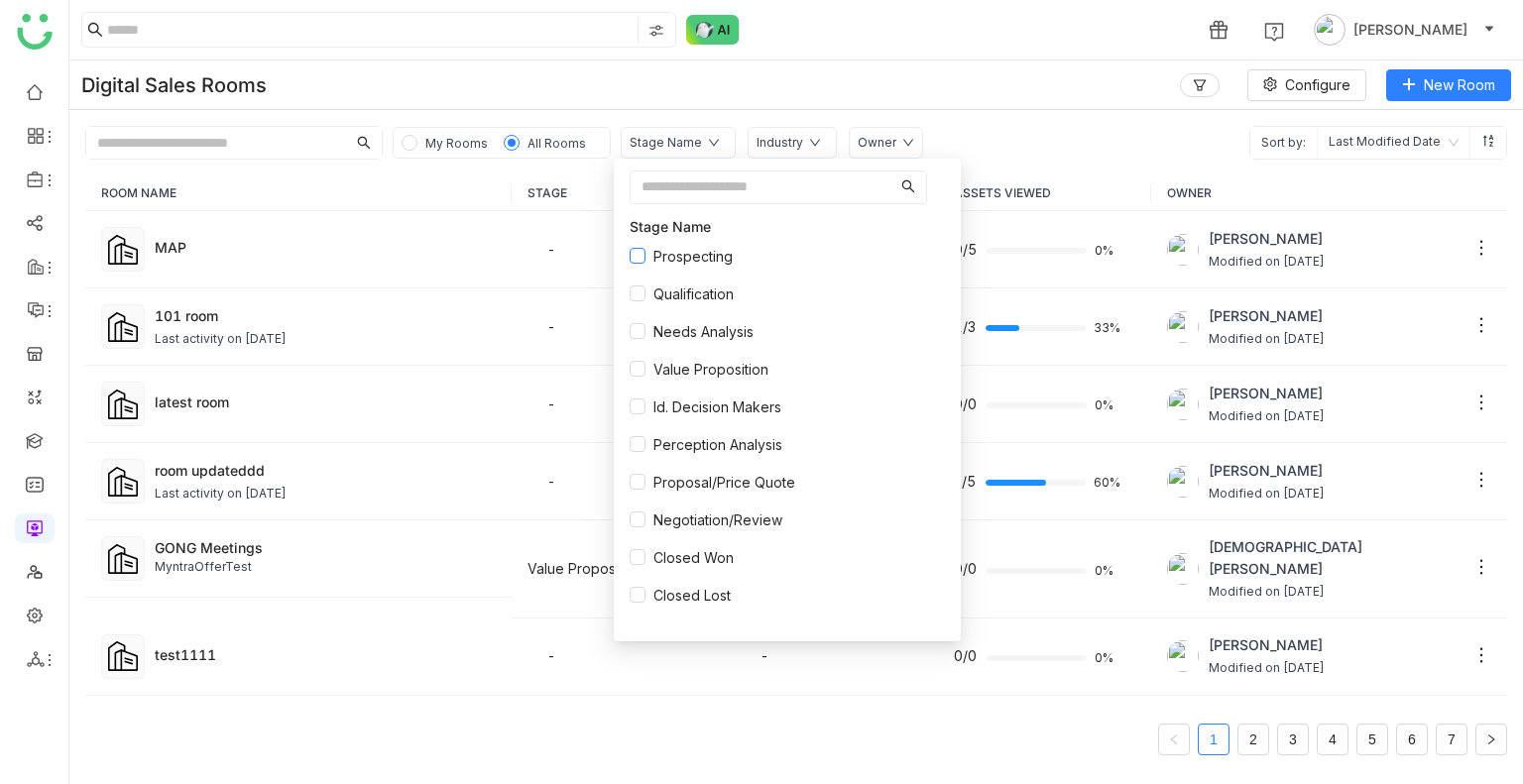 click on "Prospecting" at bounding box center [693, 257] 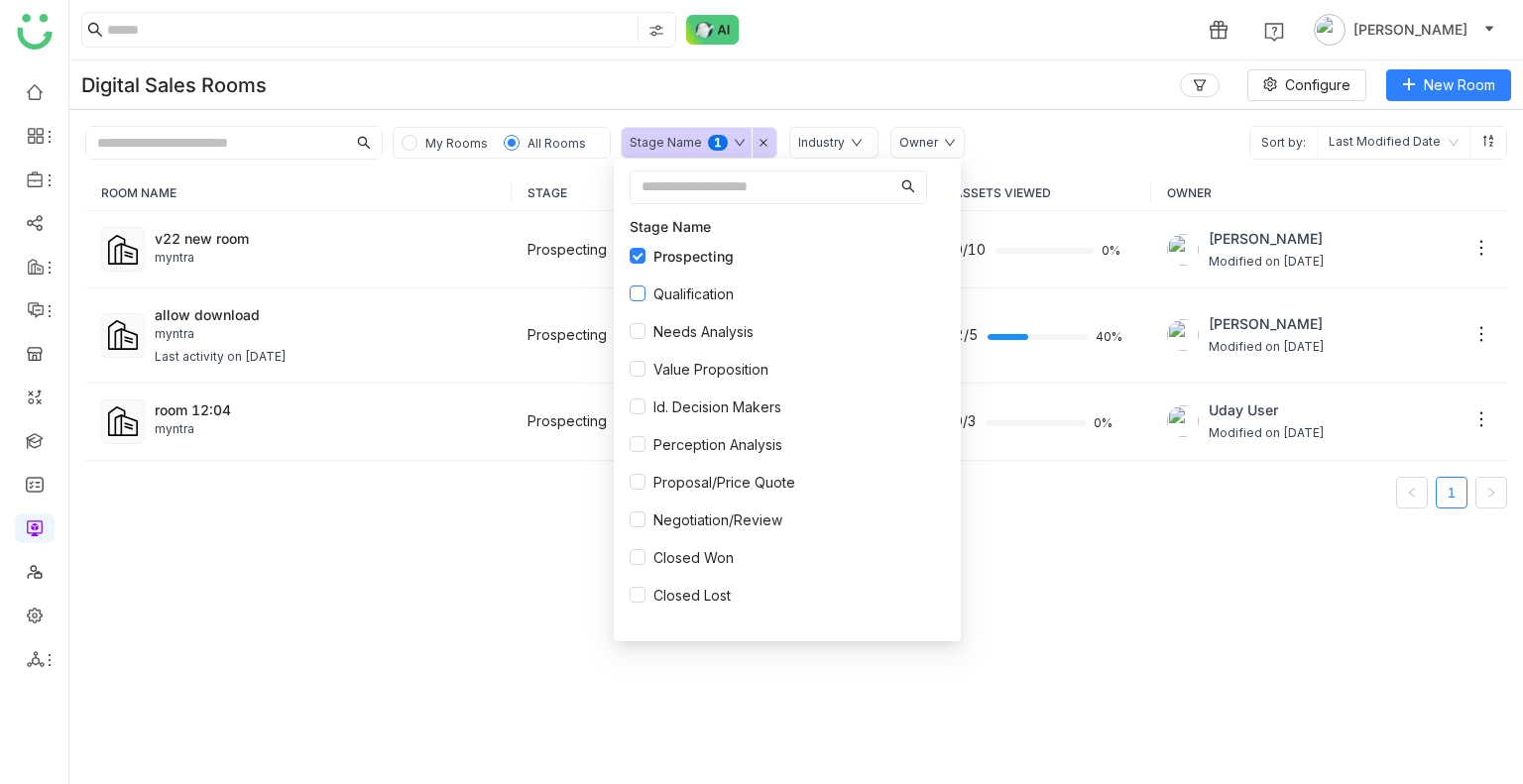 click on "Qualification" at bounding box center (693, 294) 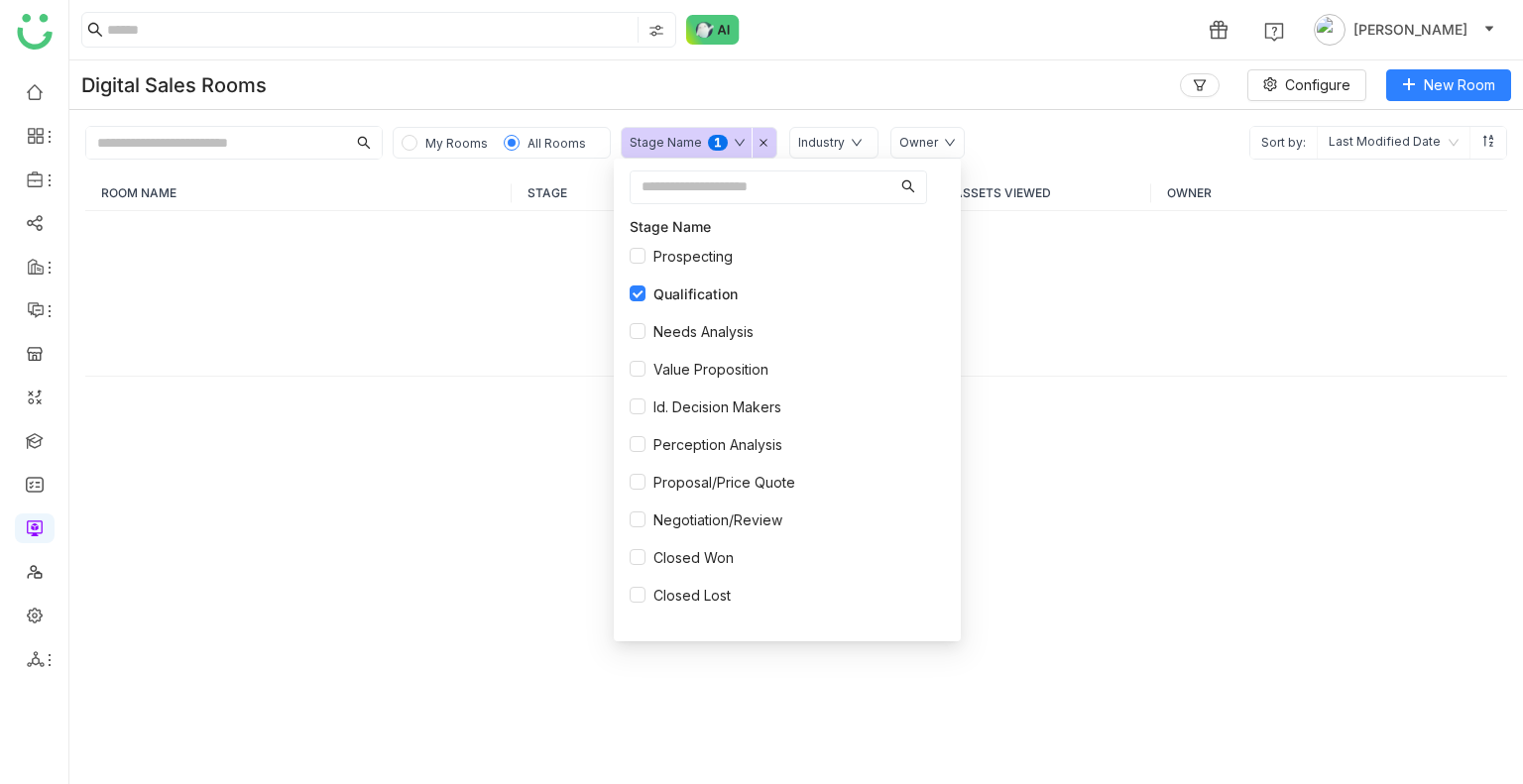 click at bounding box center [761, 187] 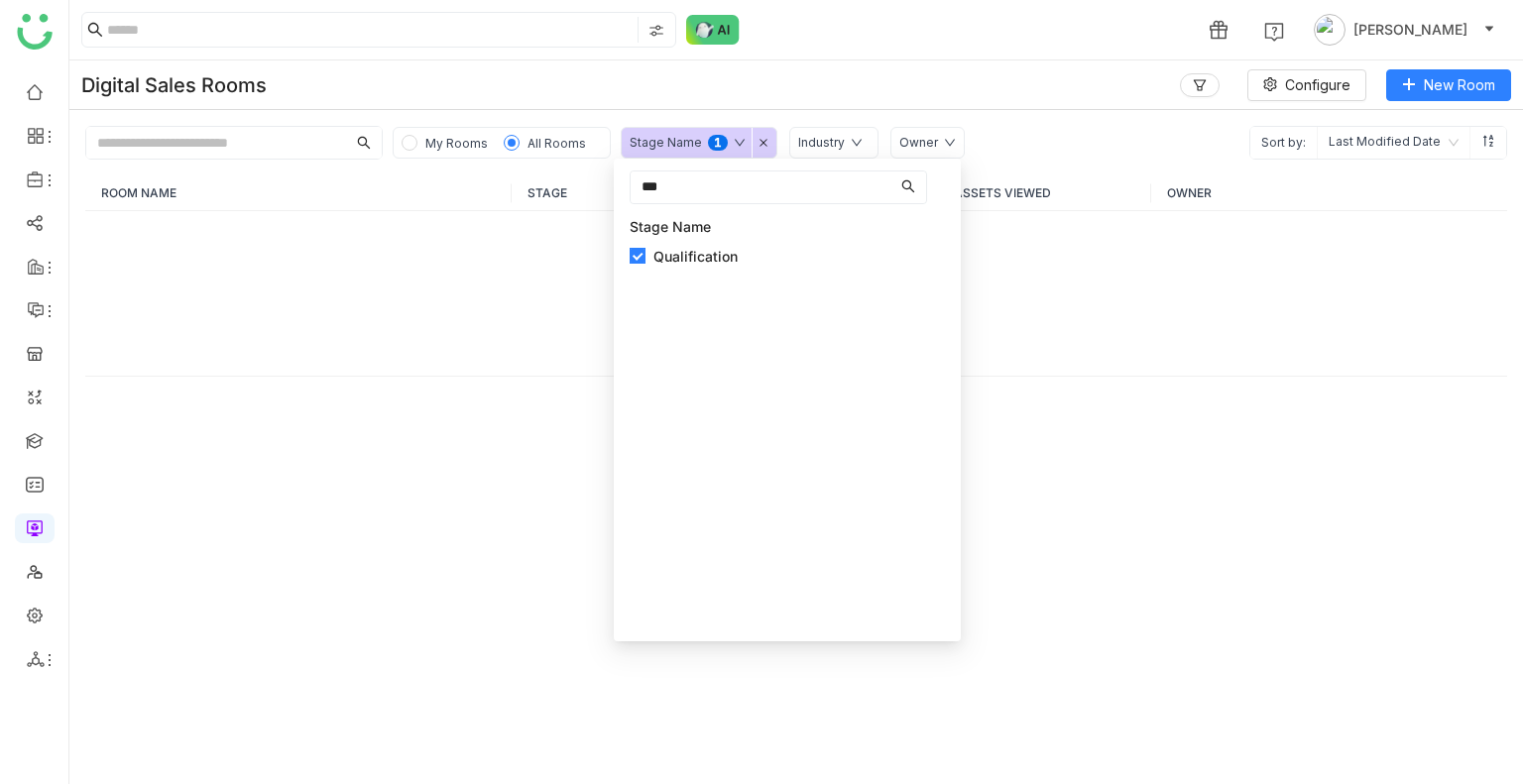 type on "***" 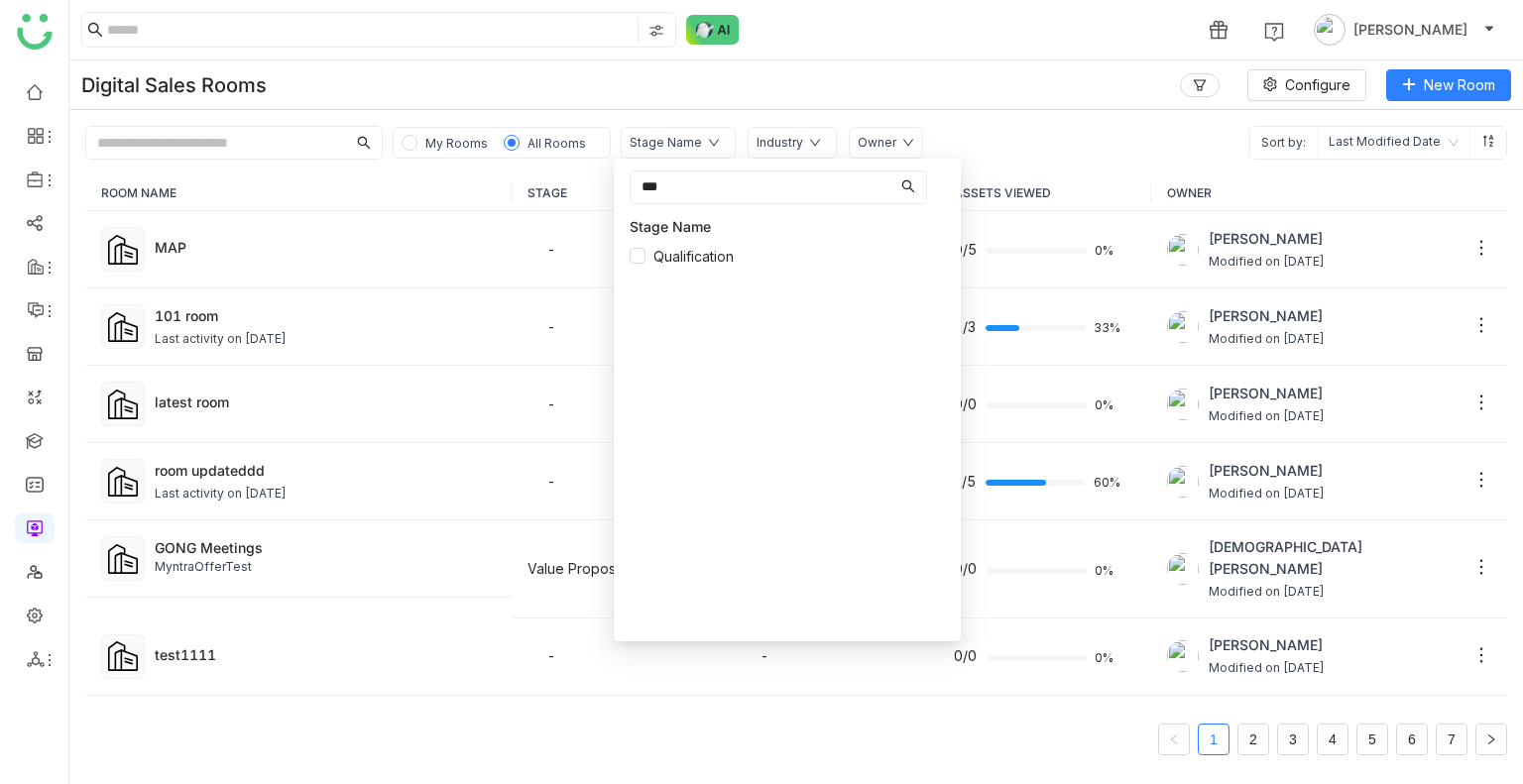 click on "***" at bounding box center [761, 187] 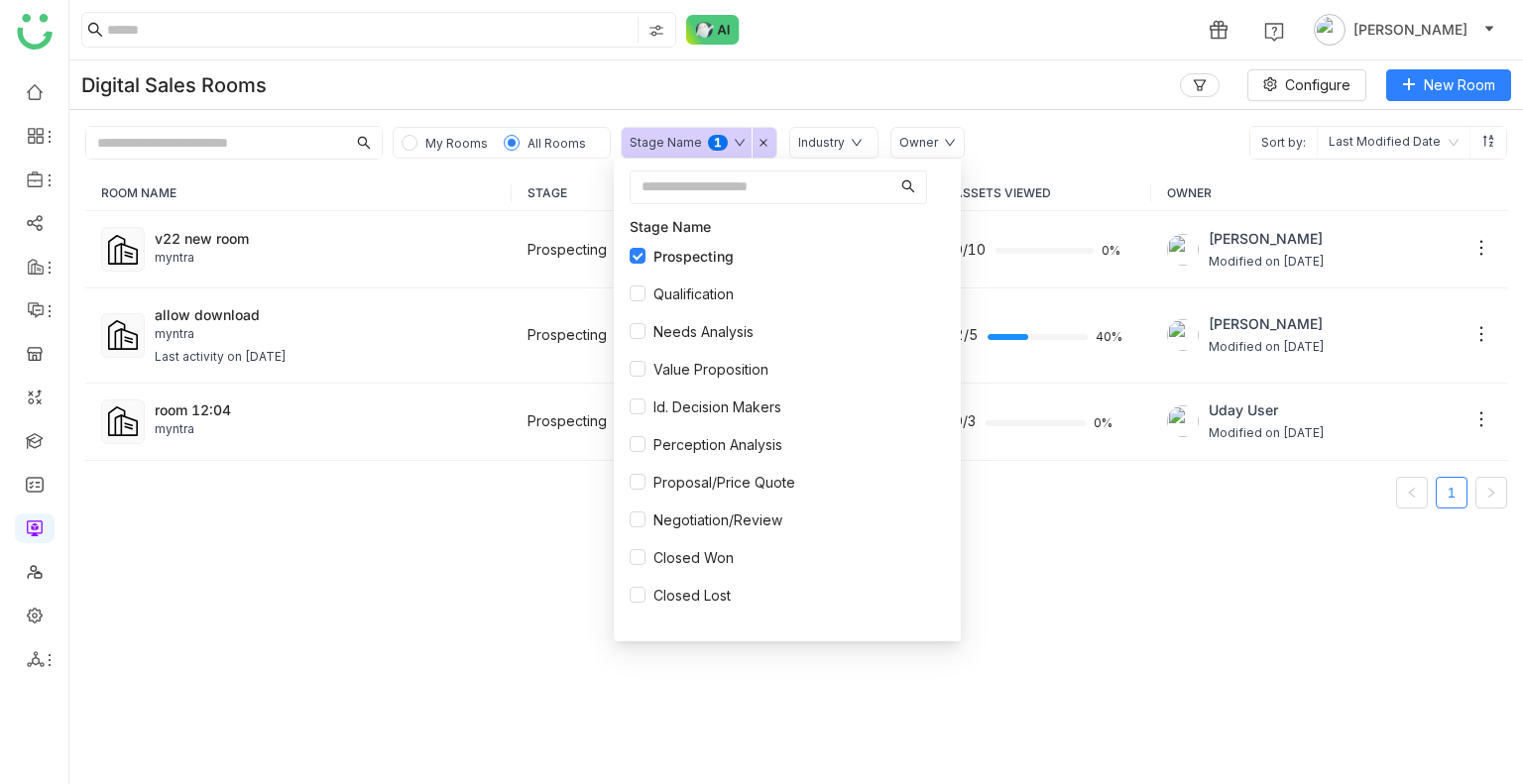 click at bounding box center (761, 187) 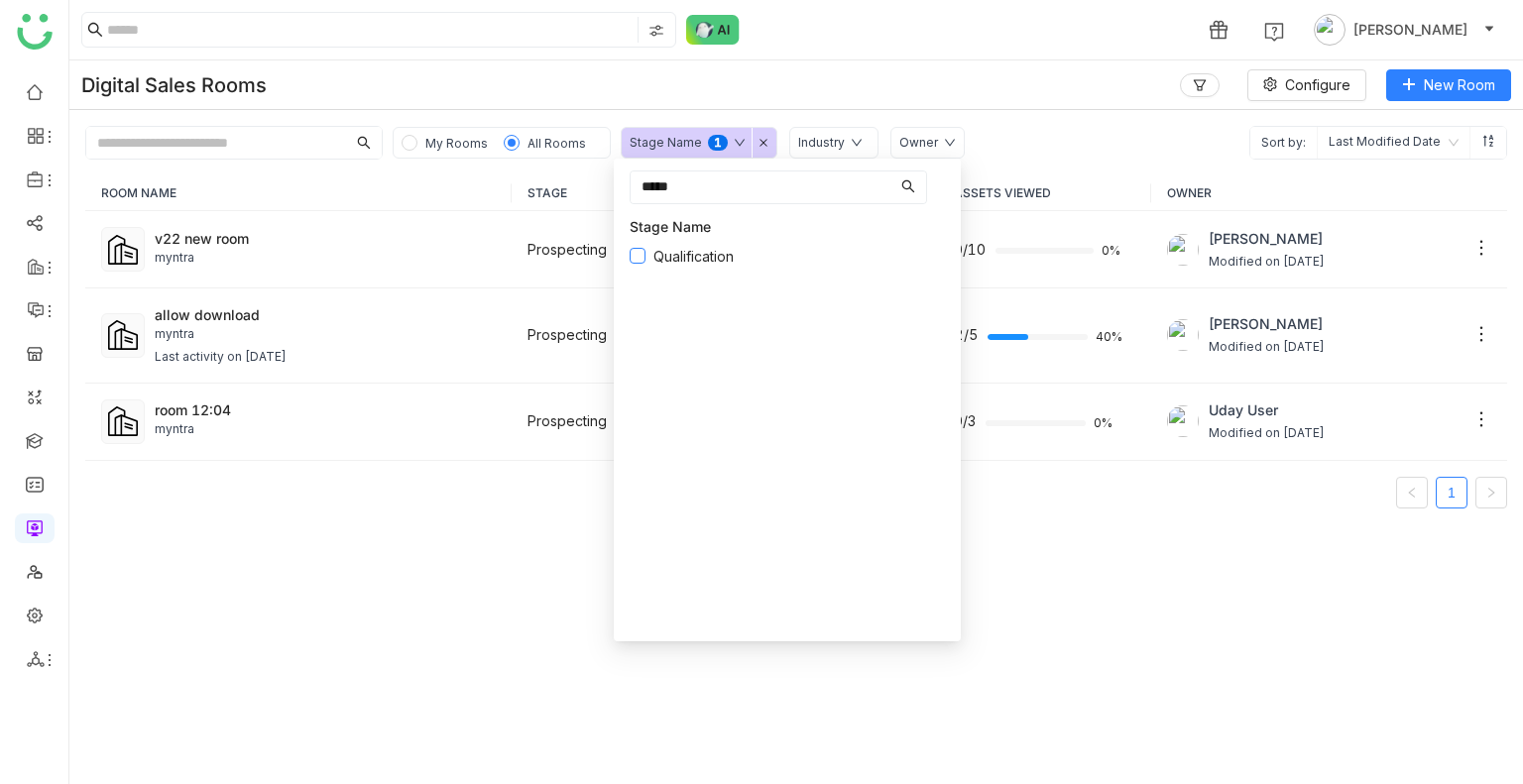 type on "*****" 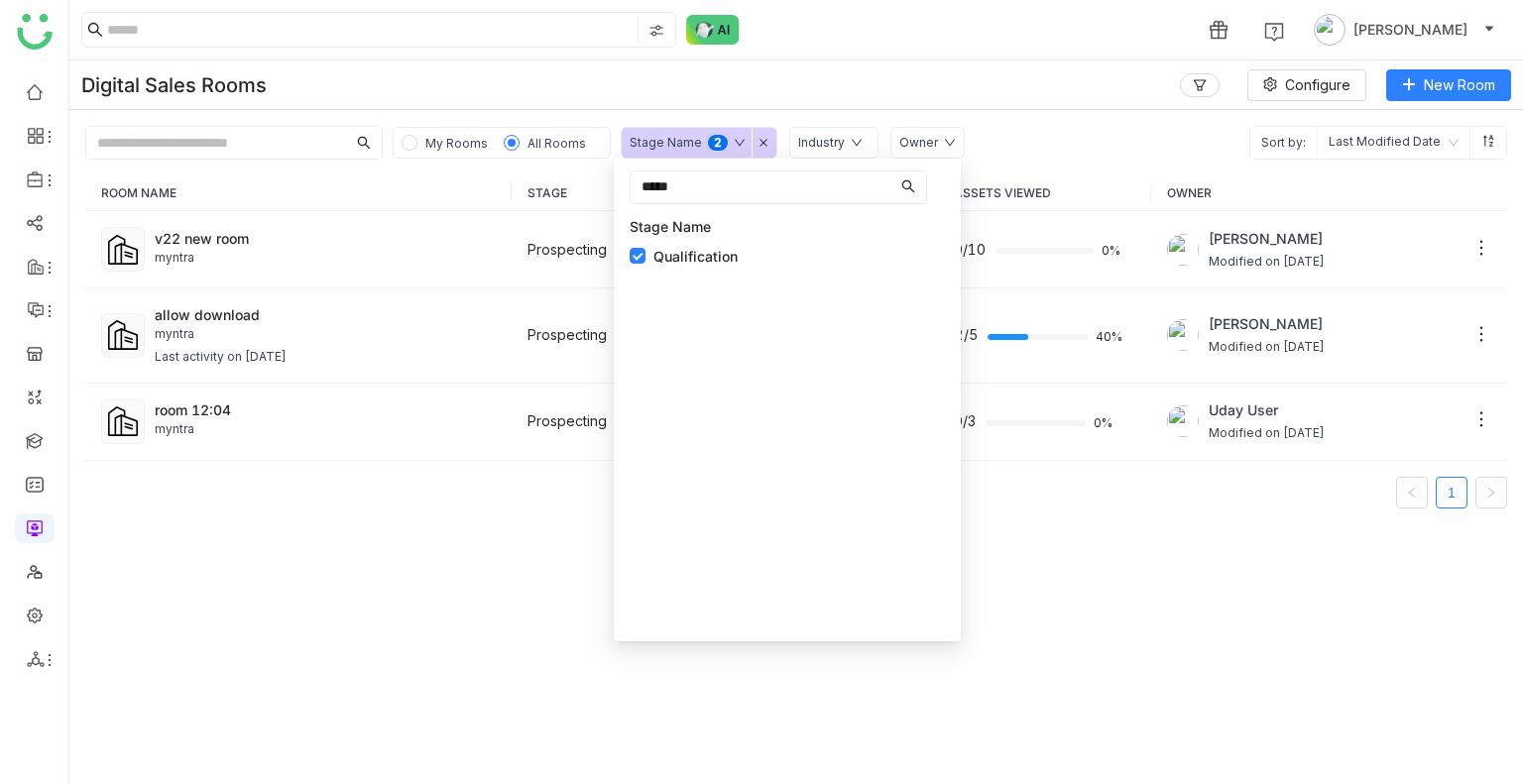 click on "*****" at bounding box center [761, 187] 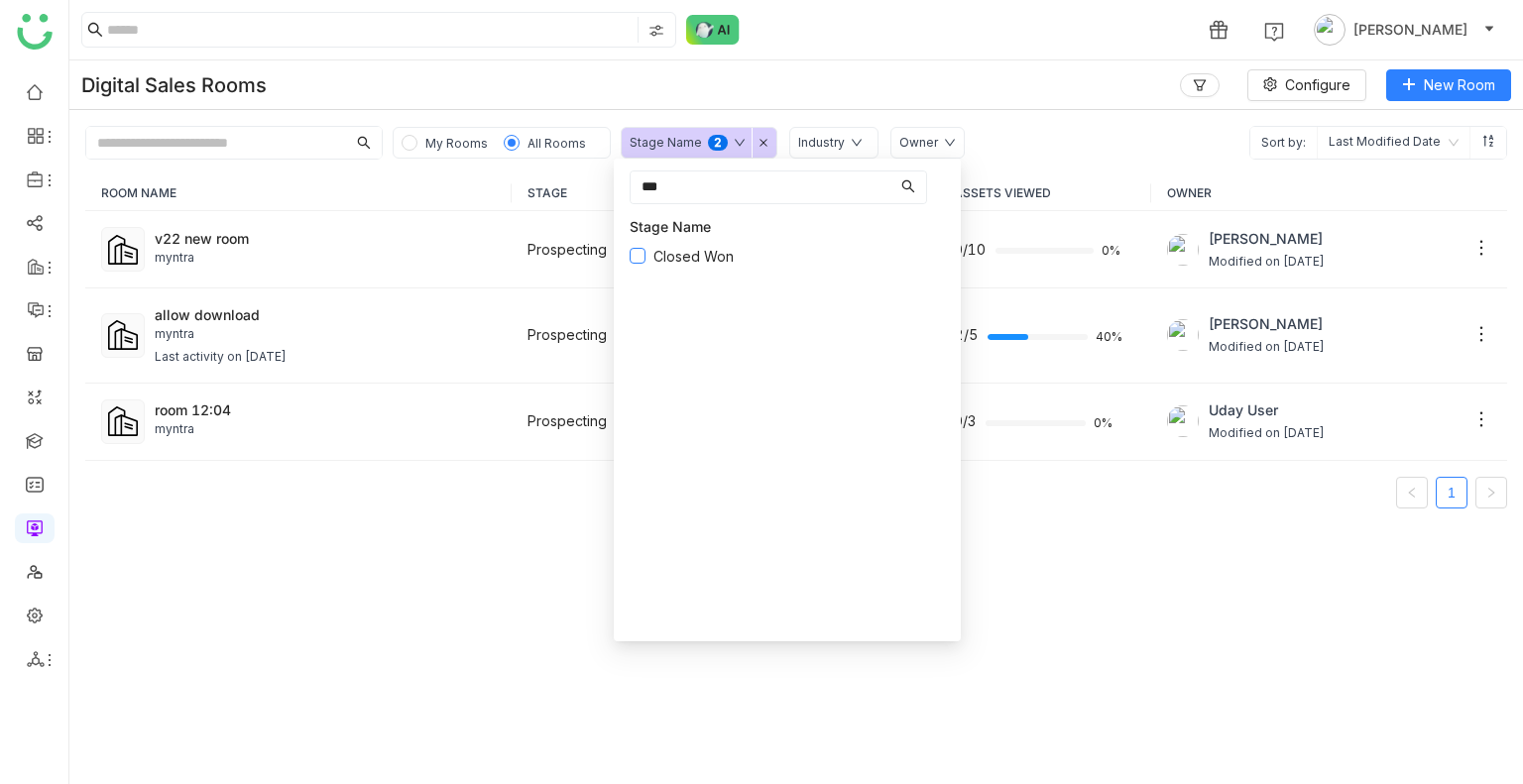 type on "***" 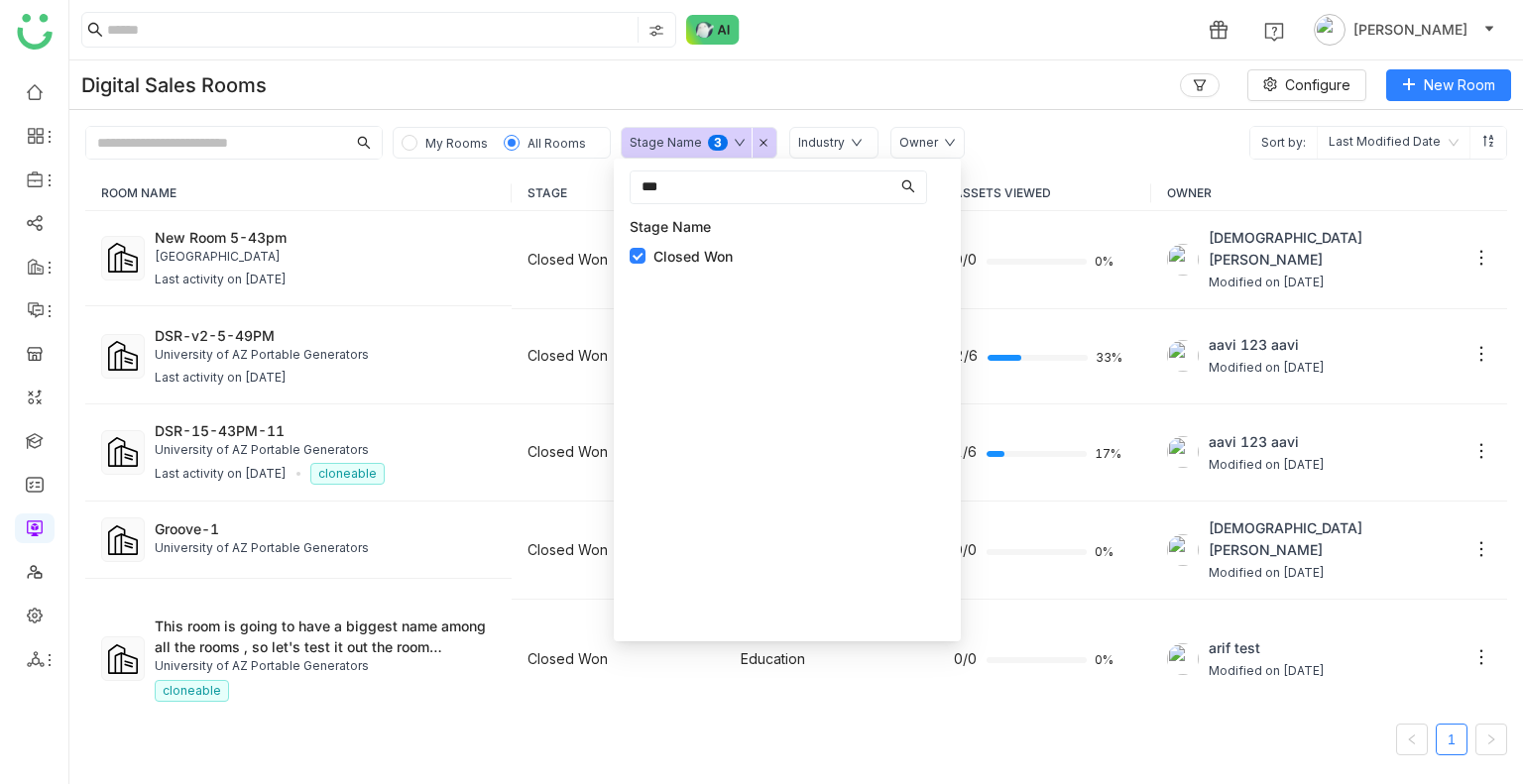 click on "***" at bounding box center [761, 187] 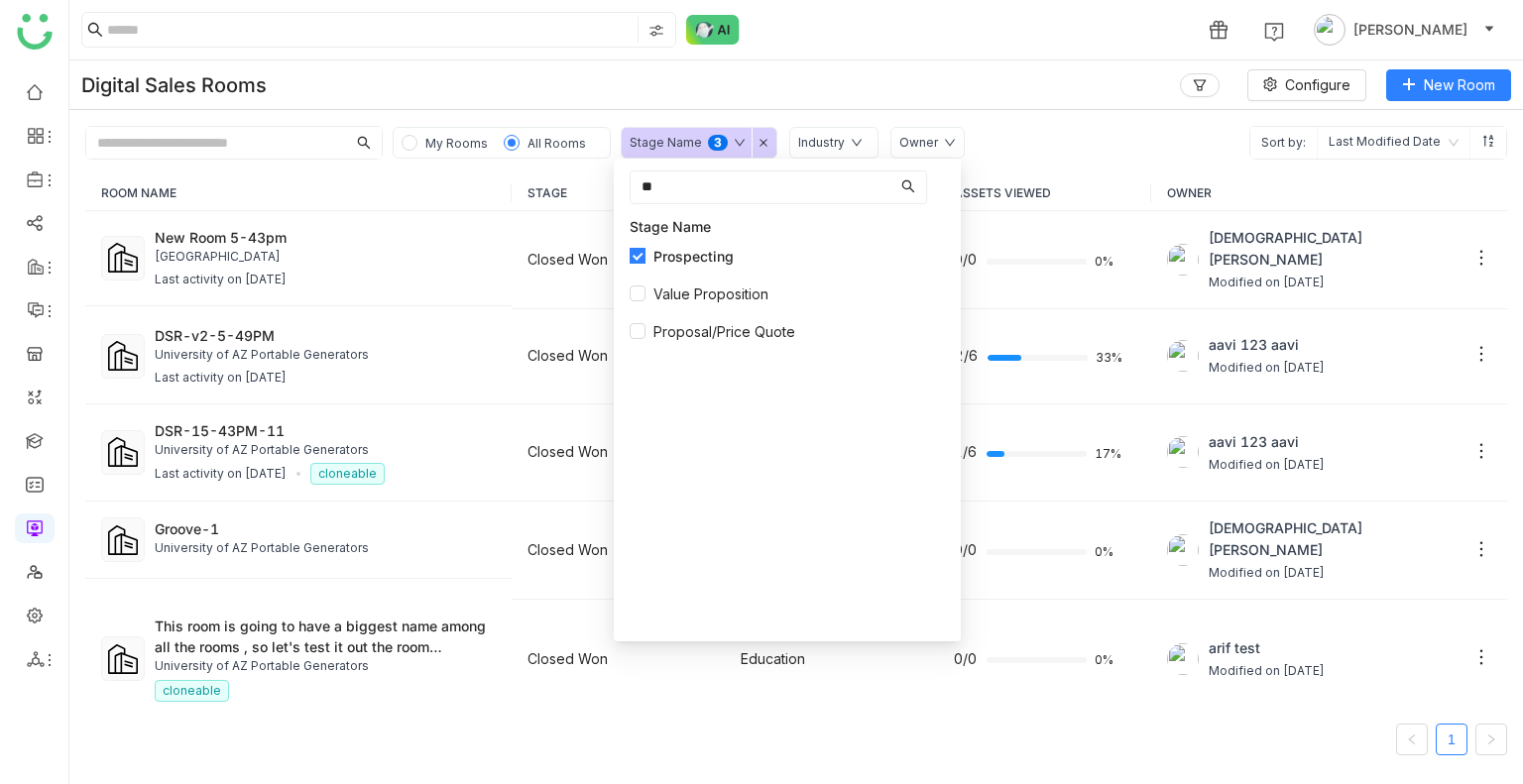 type on "**" 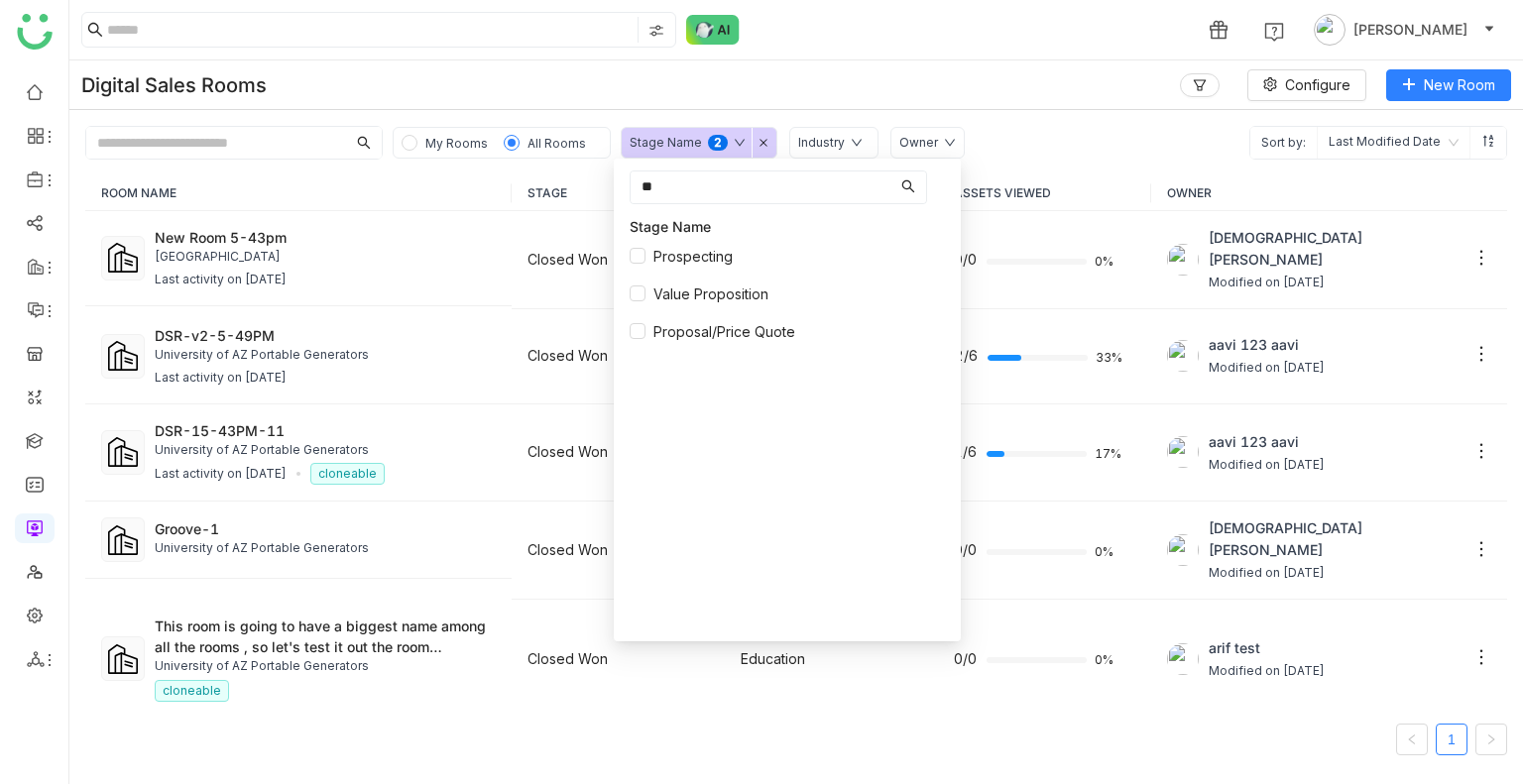 click on "**" at bounding box center [761, 187] 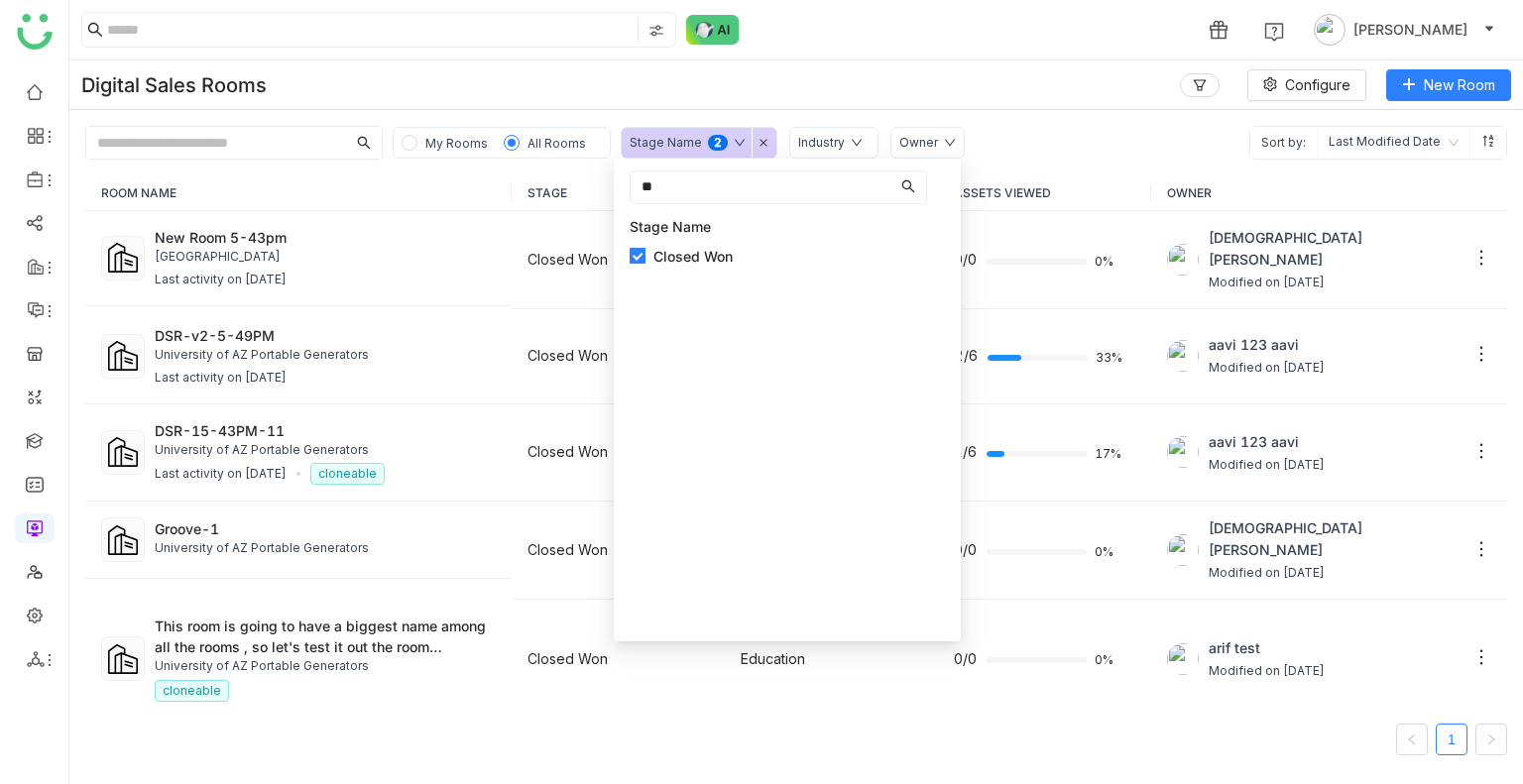 type on "**" 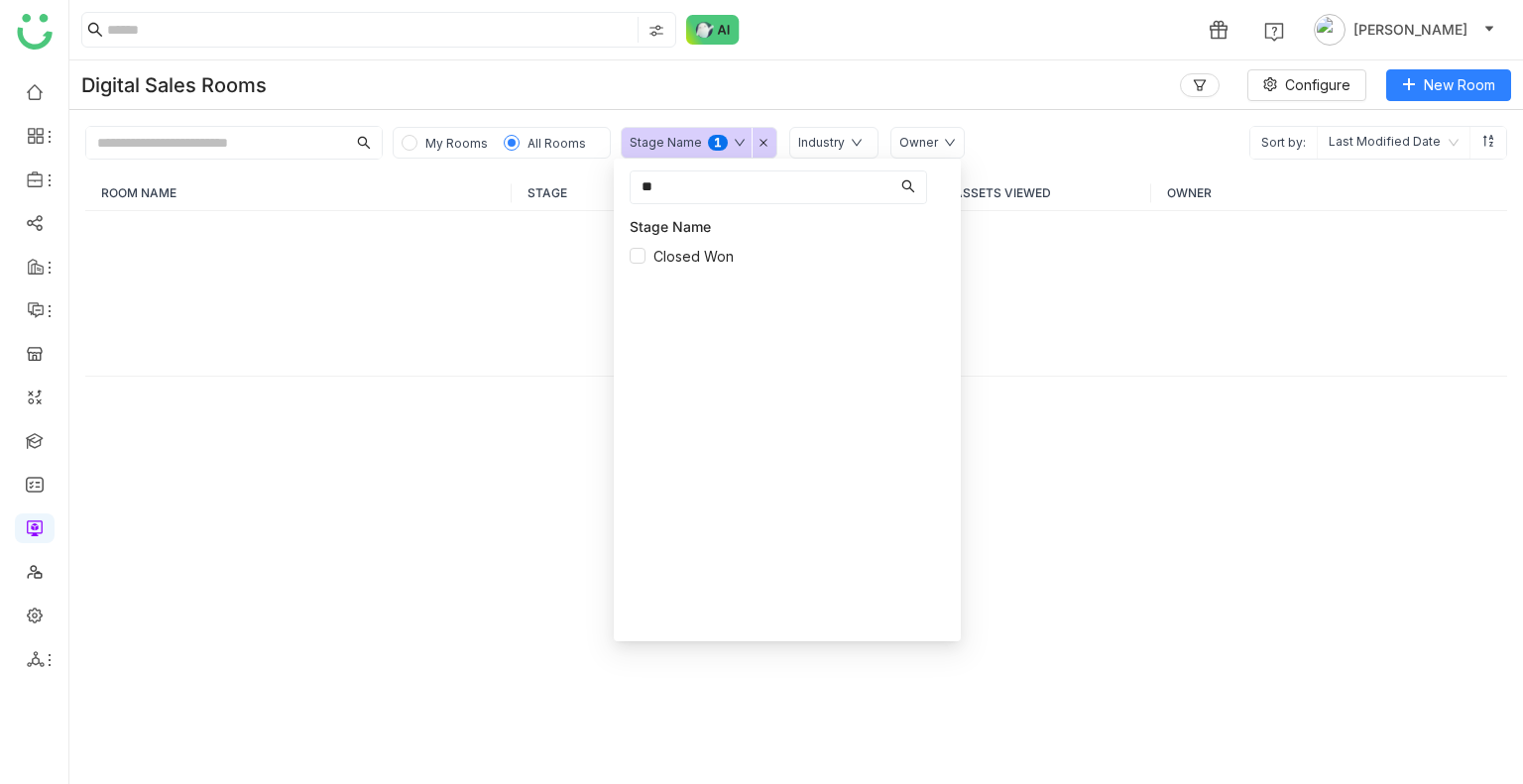 click on "Digital Sales Rooms   Configure   New Room" 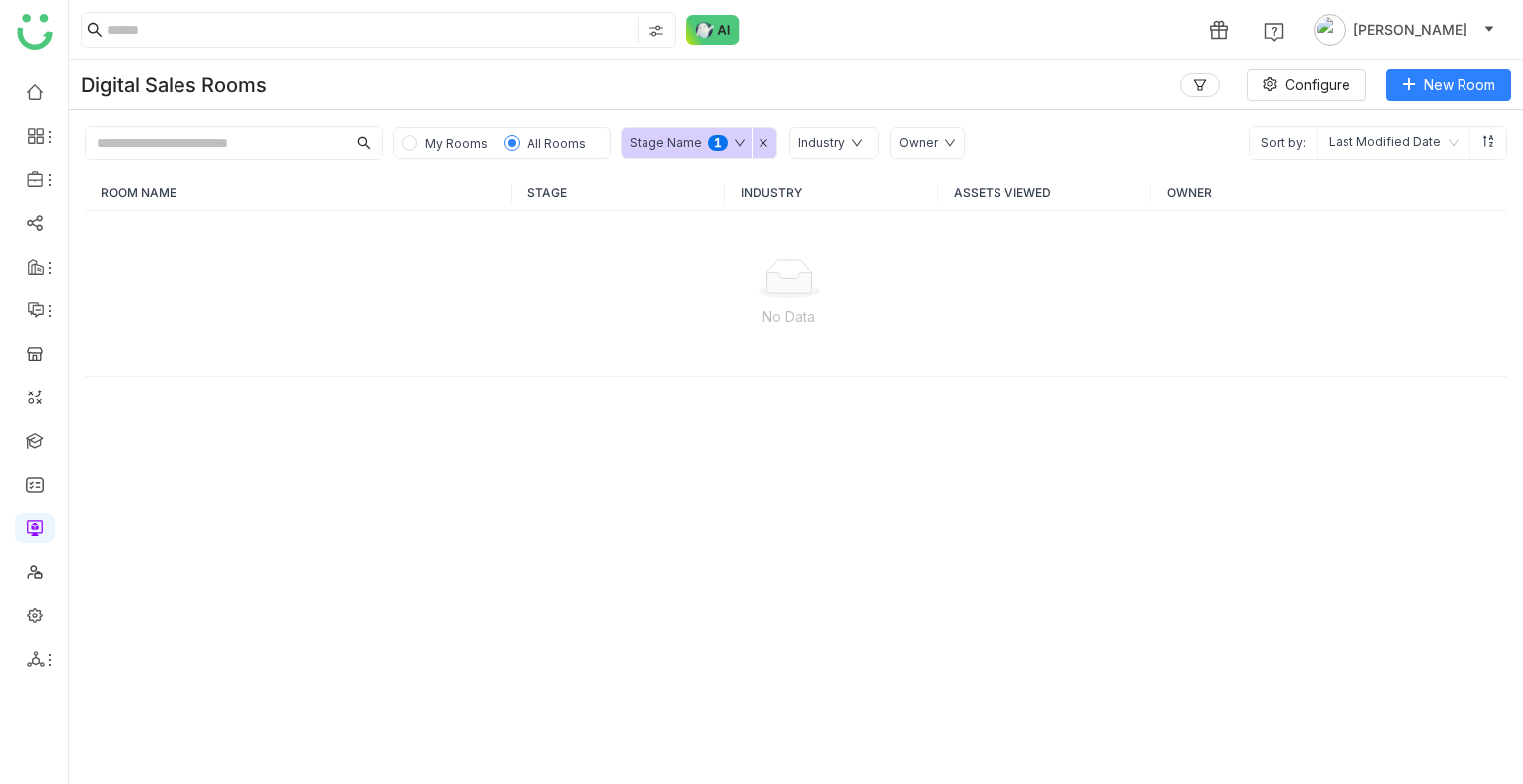 click on "Stage Name" 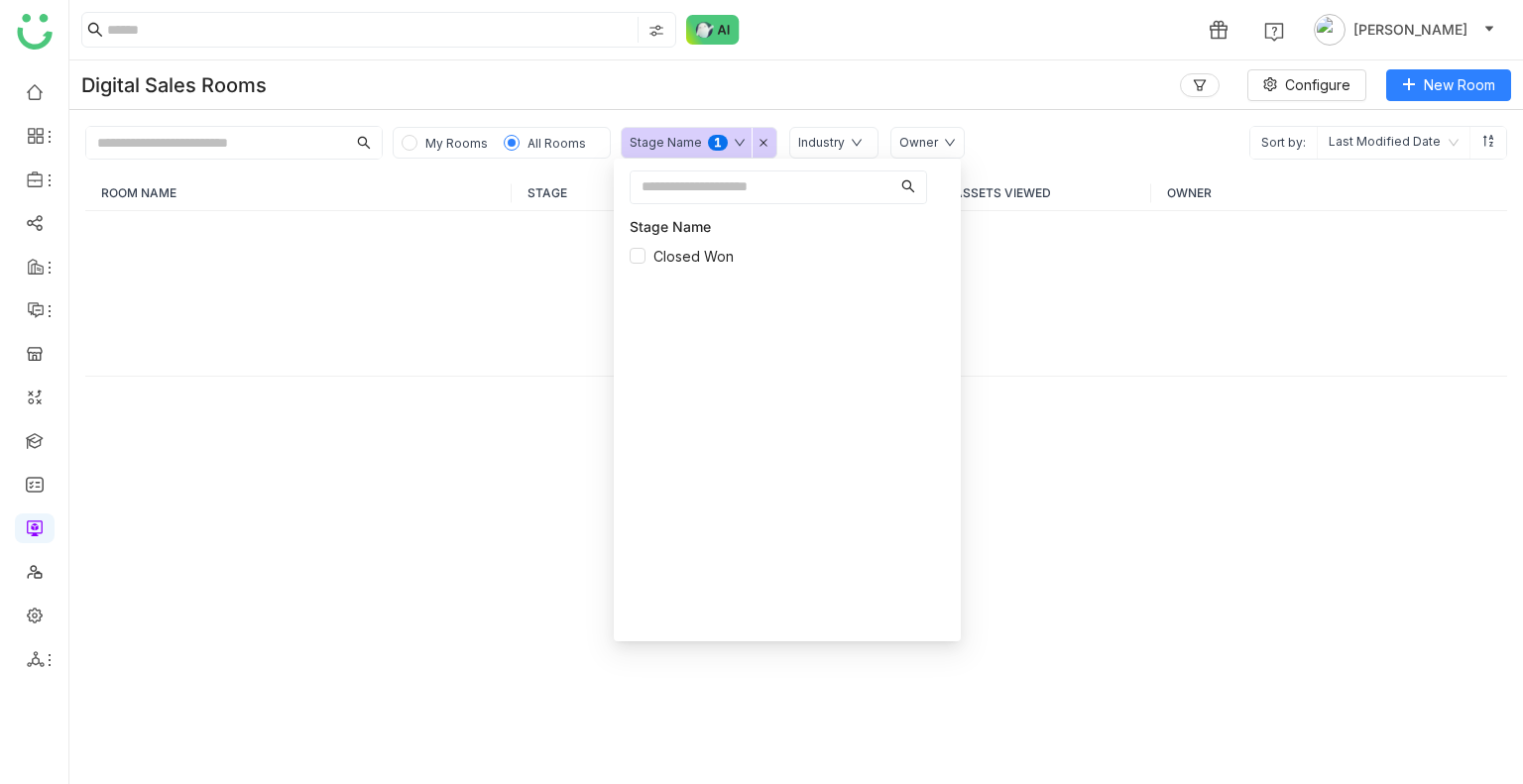 click at bounding box center [761, 187] 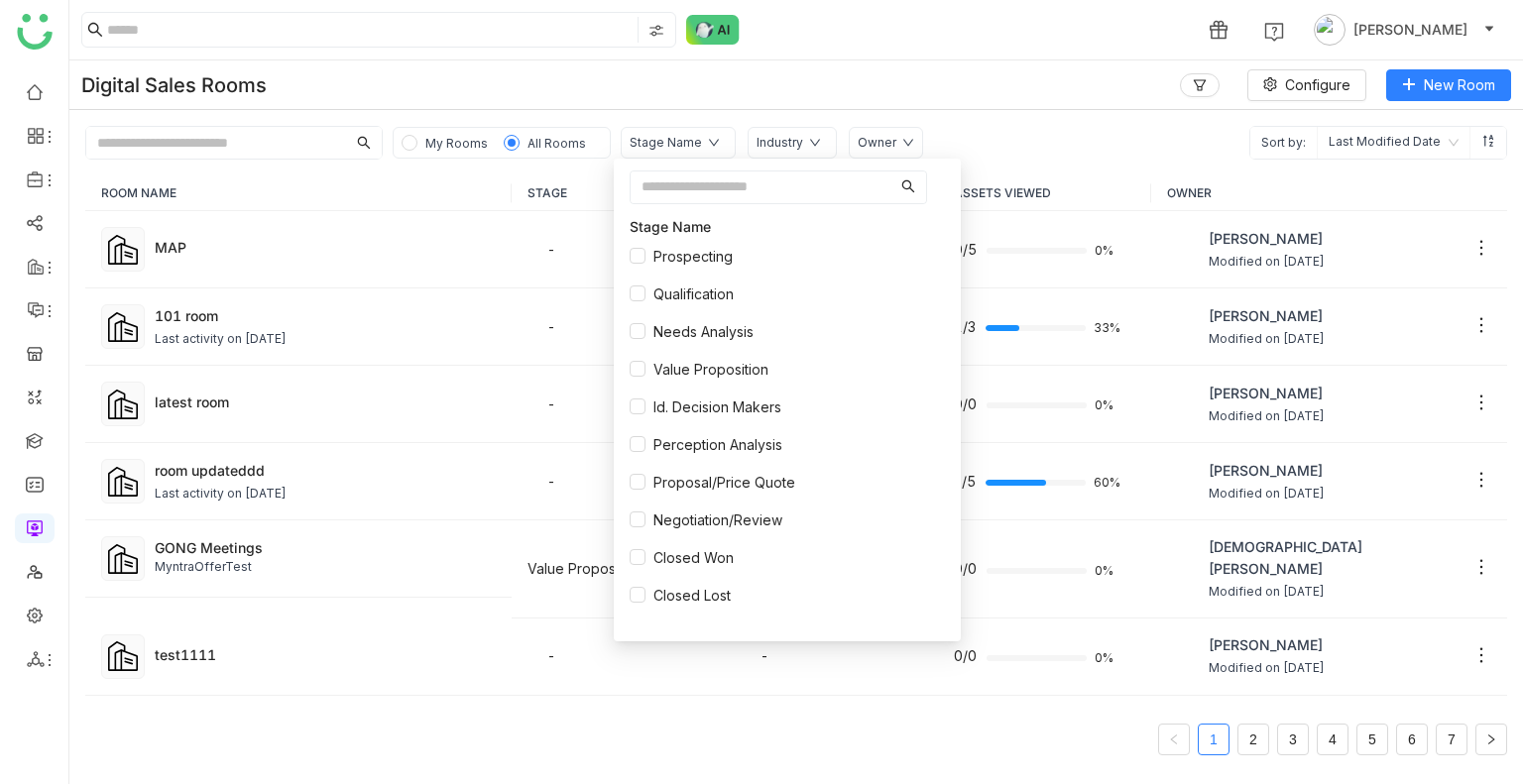 click on "1 [PERSON_NAME]" 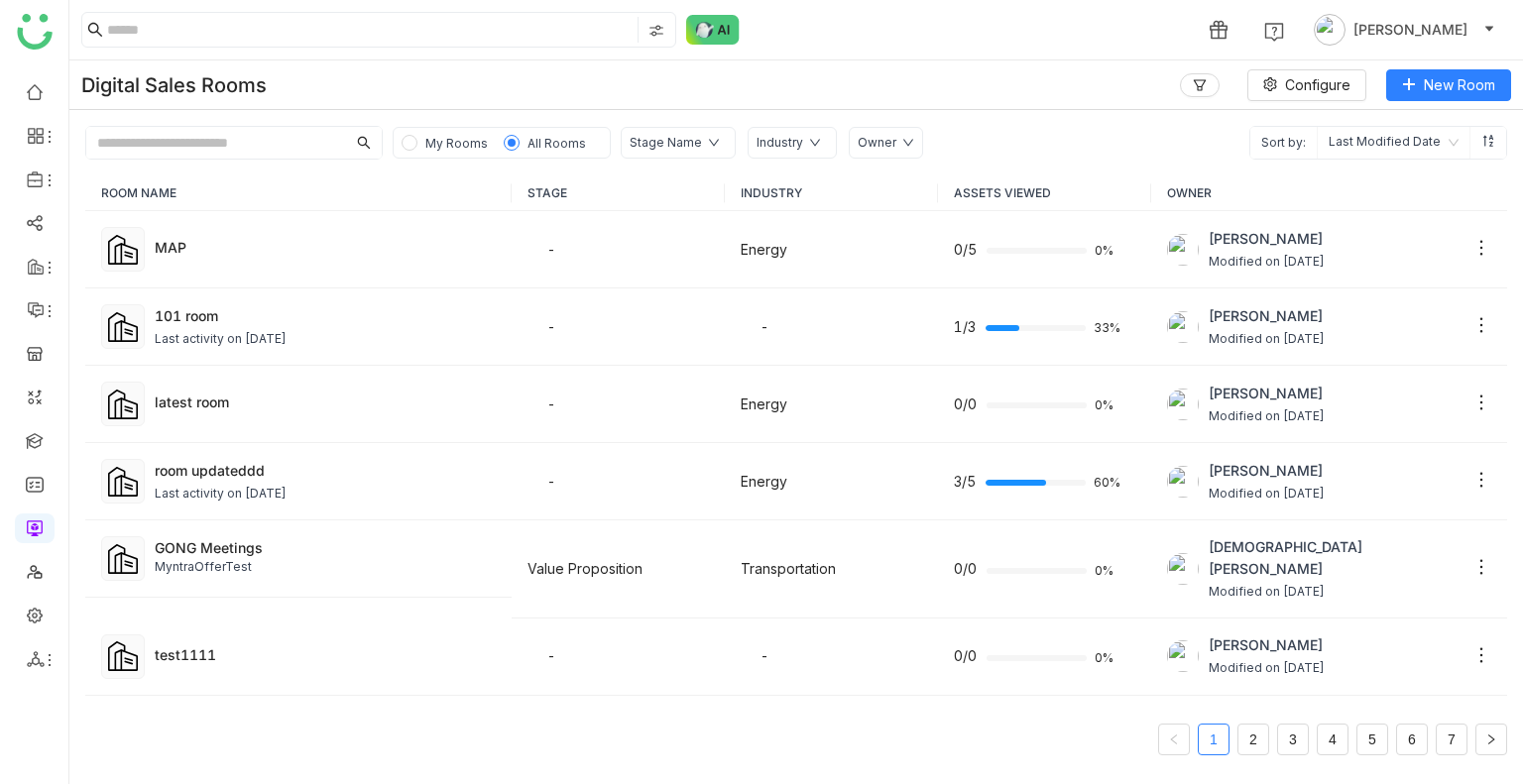 click on "Stage Name" 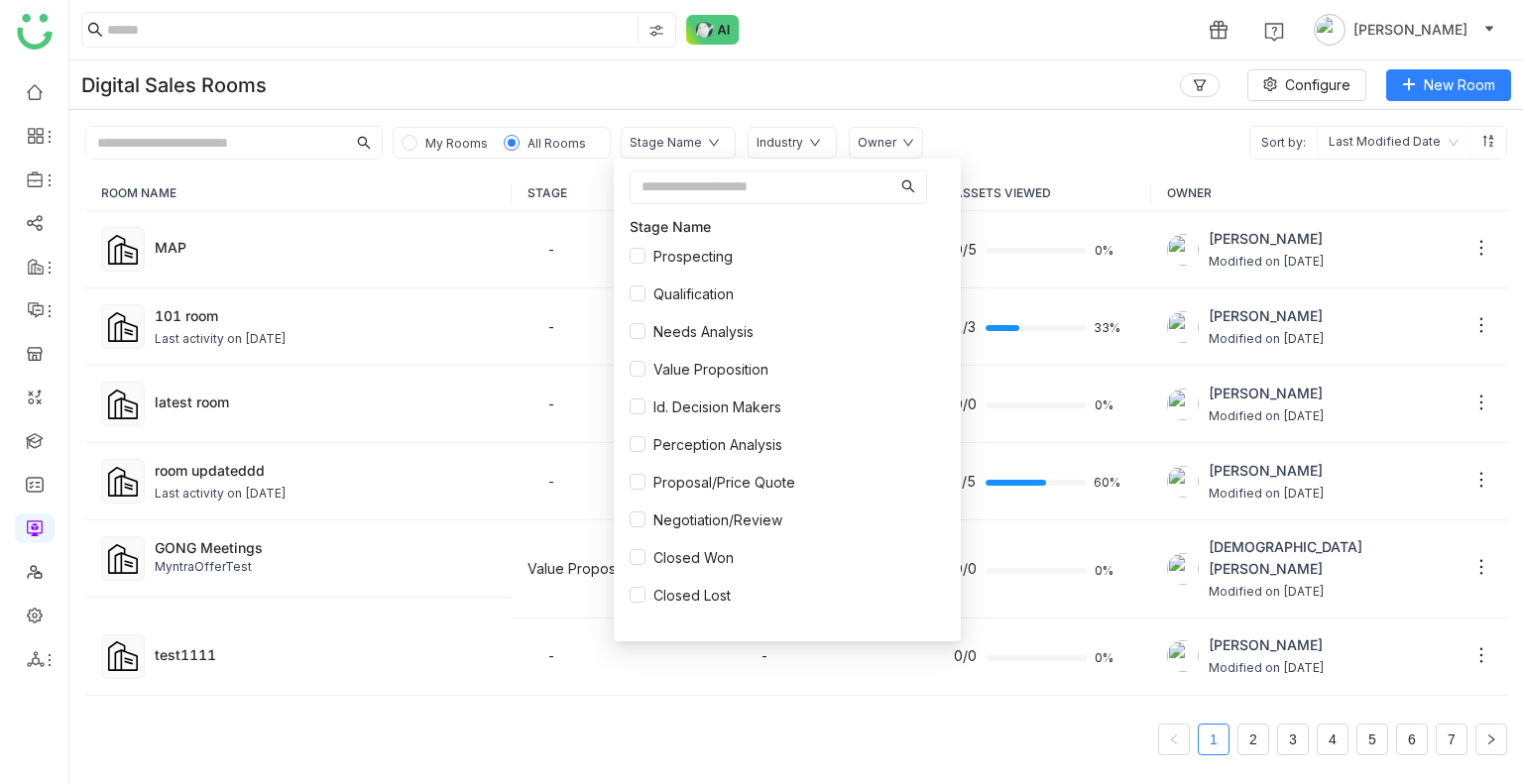 click at bounding box center (761, 187) 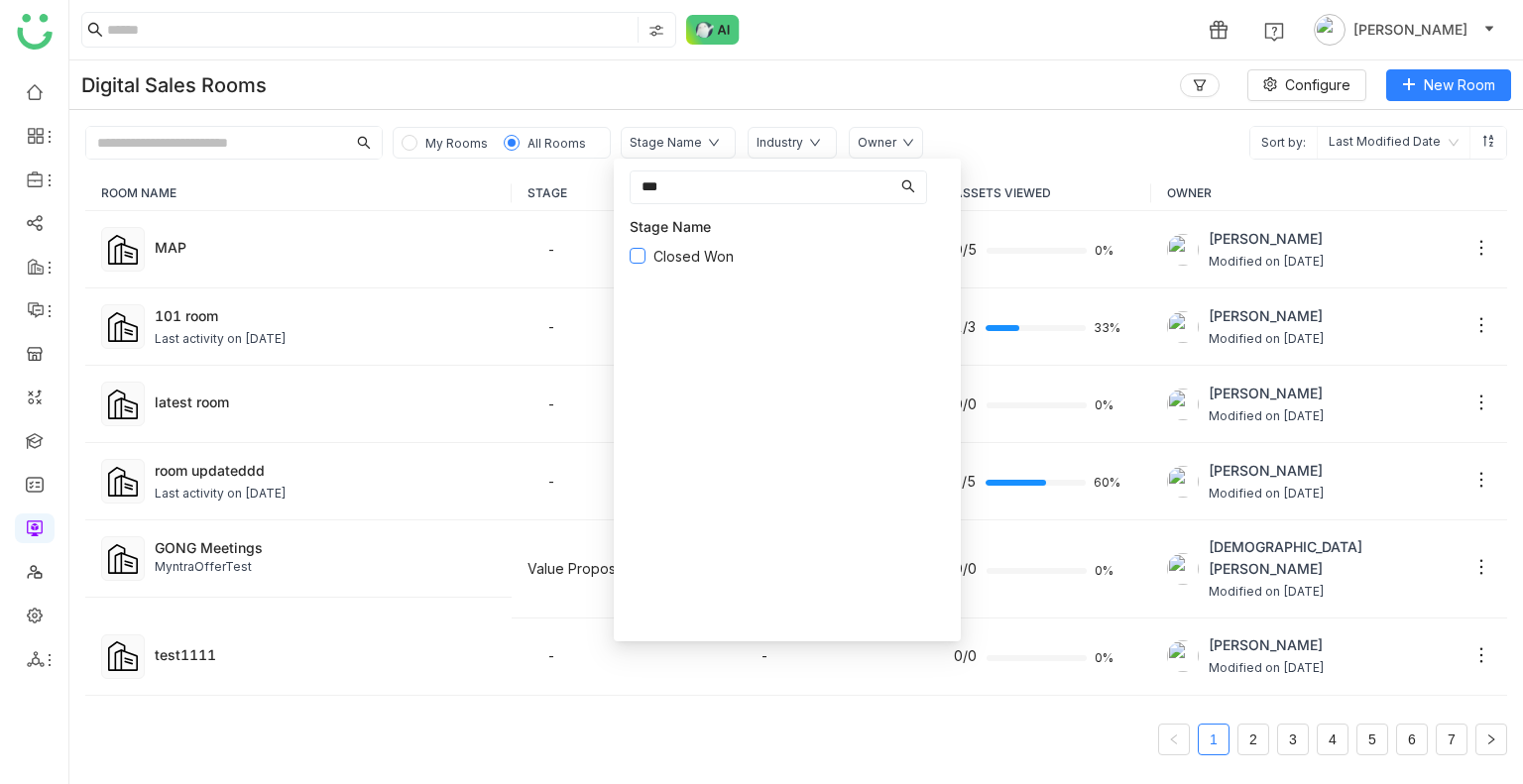 type on "***" 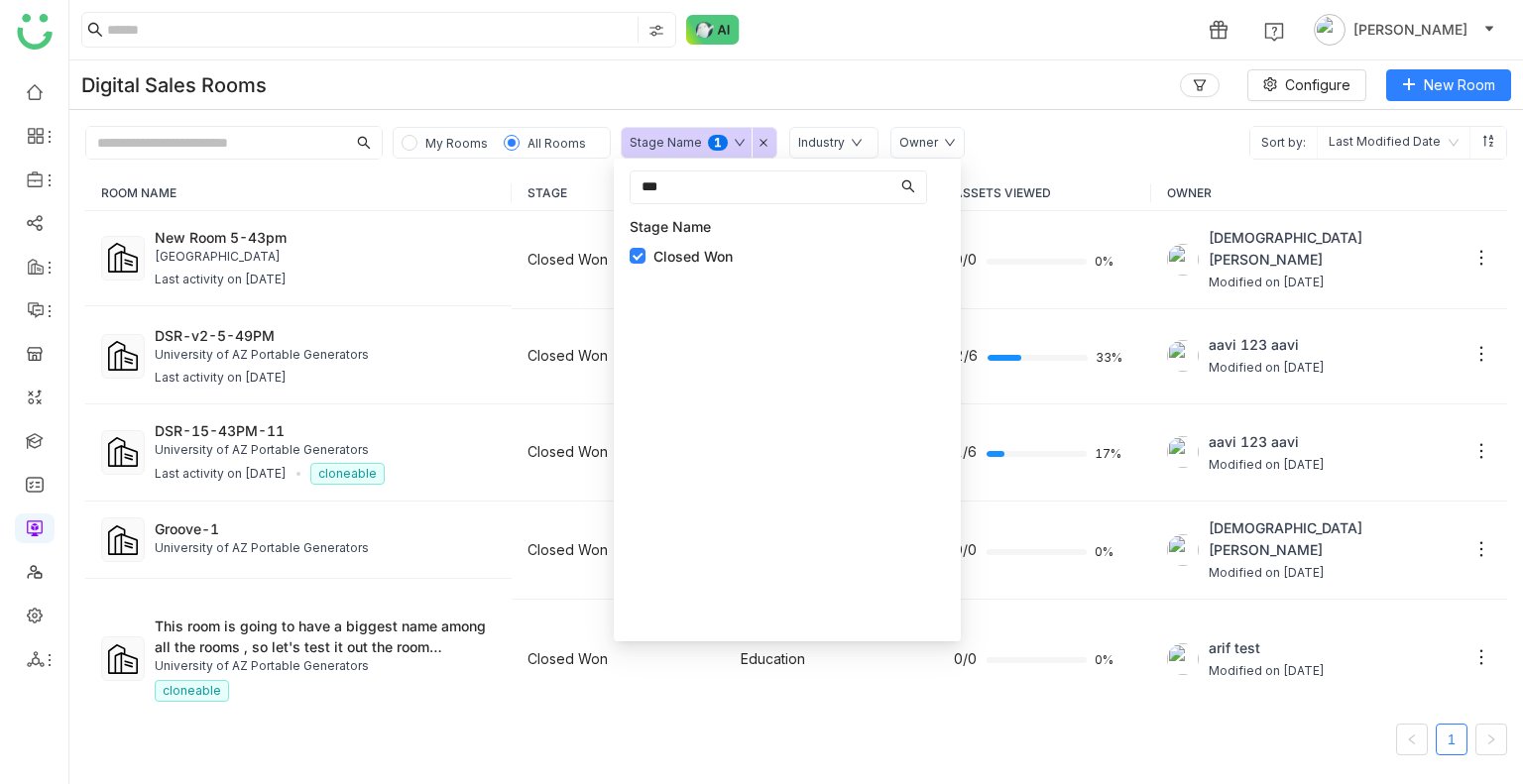 click on "***" at bounding box center [761, 187] 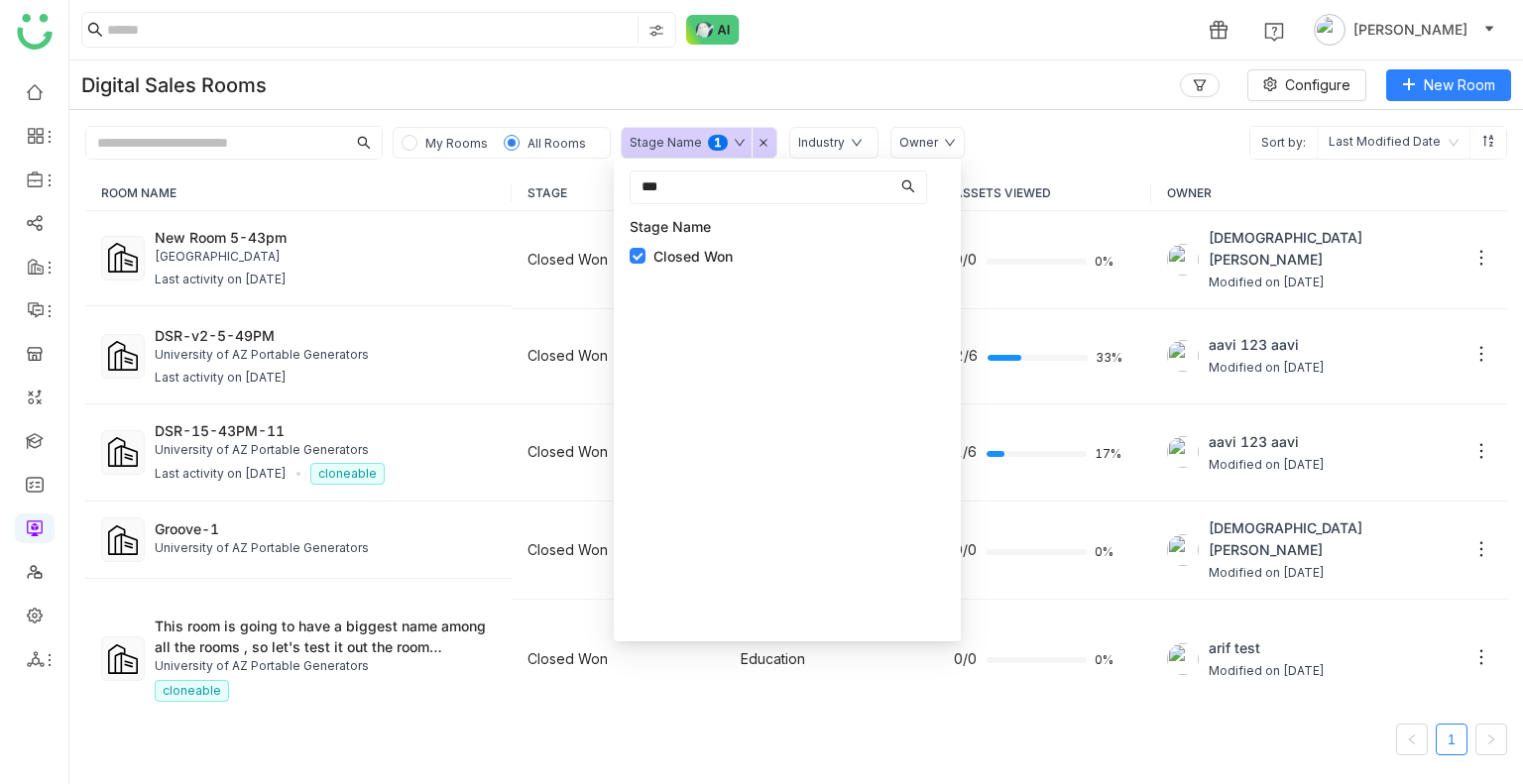 click on "***" at bounding box center [761, 187] 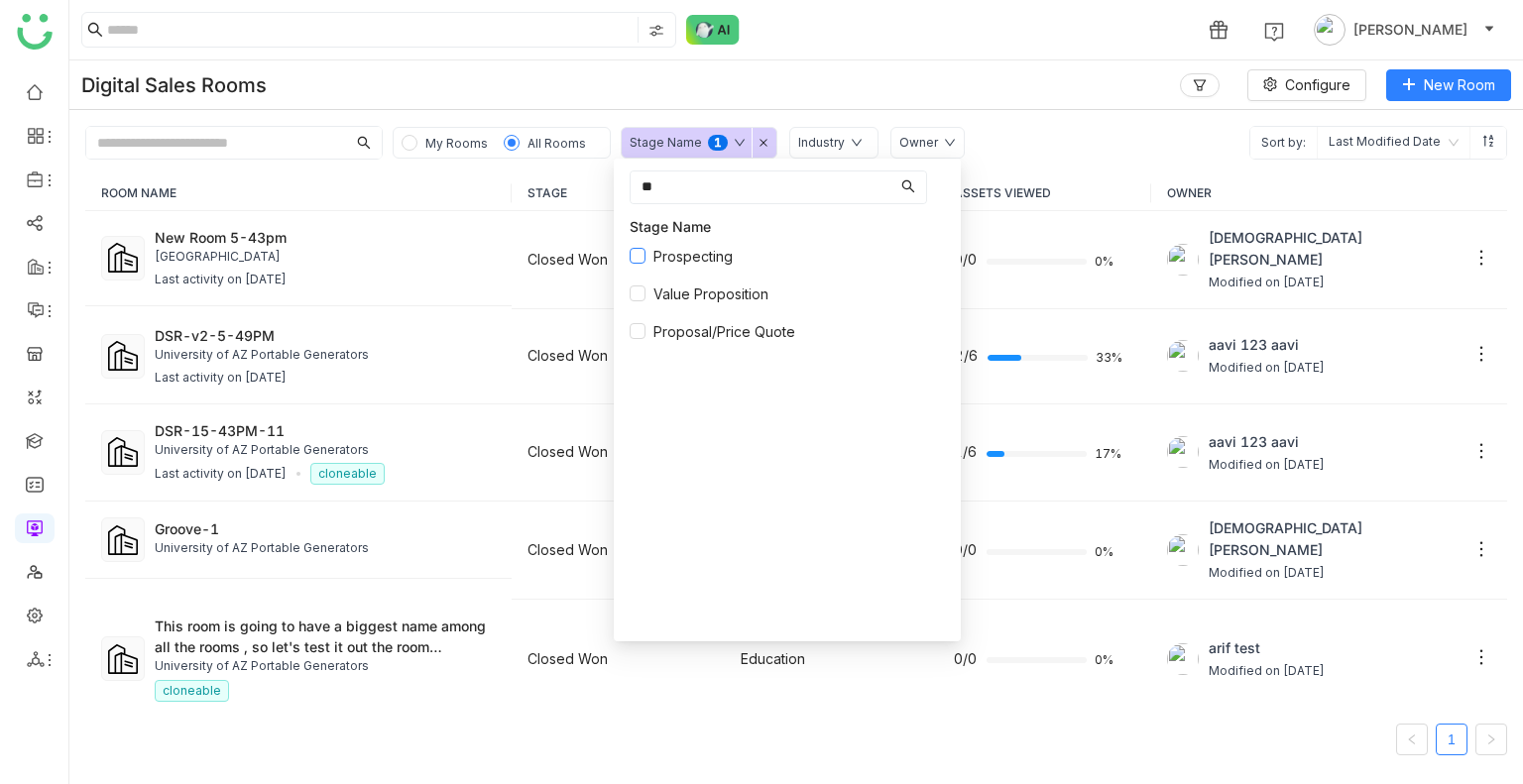 type on "**" 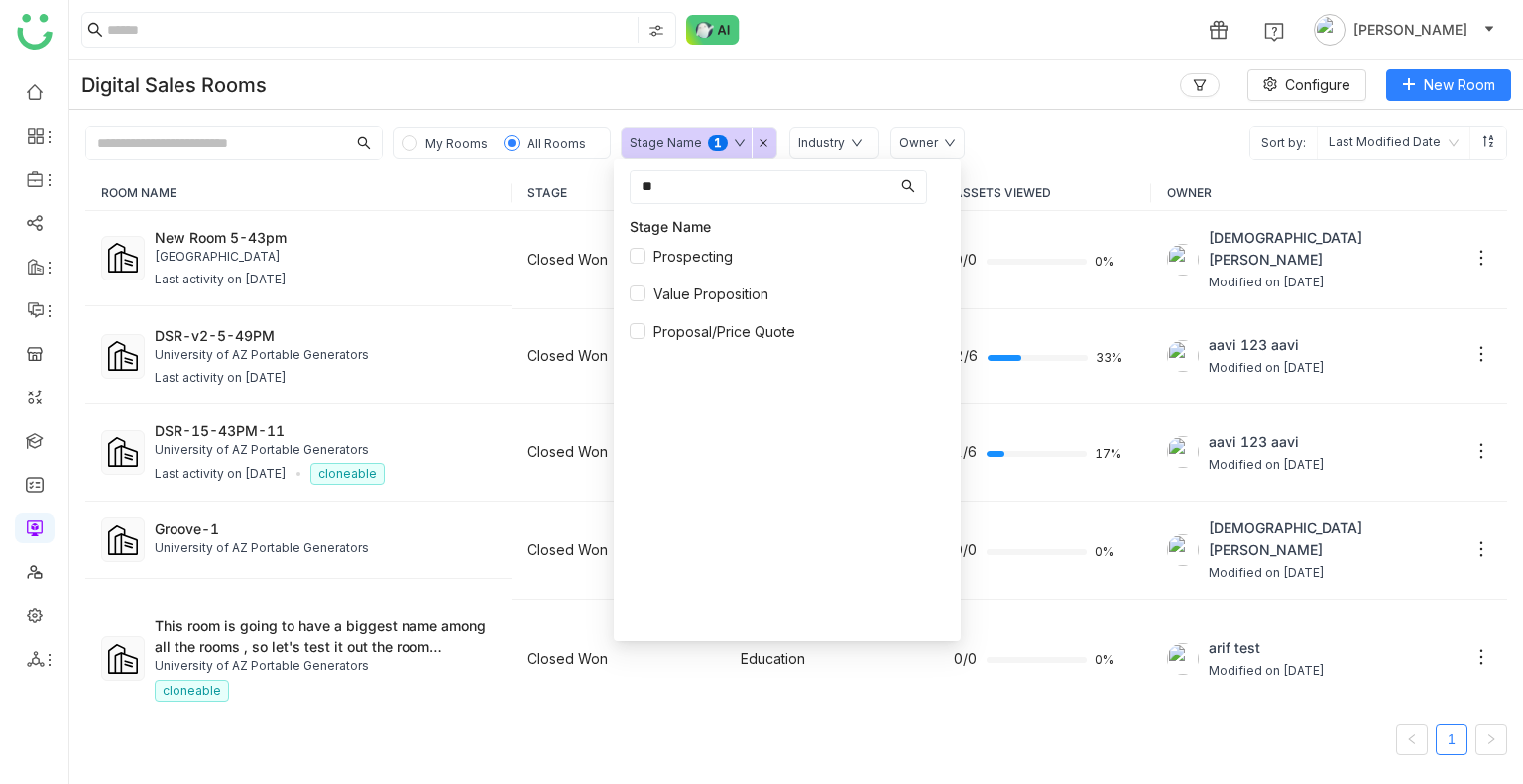 click on "**" at bounding box center [761, 187] 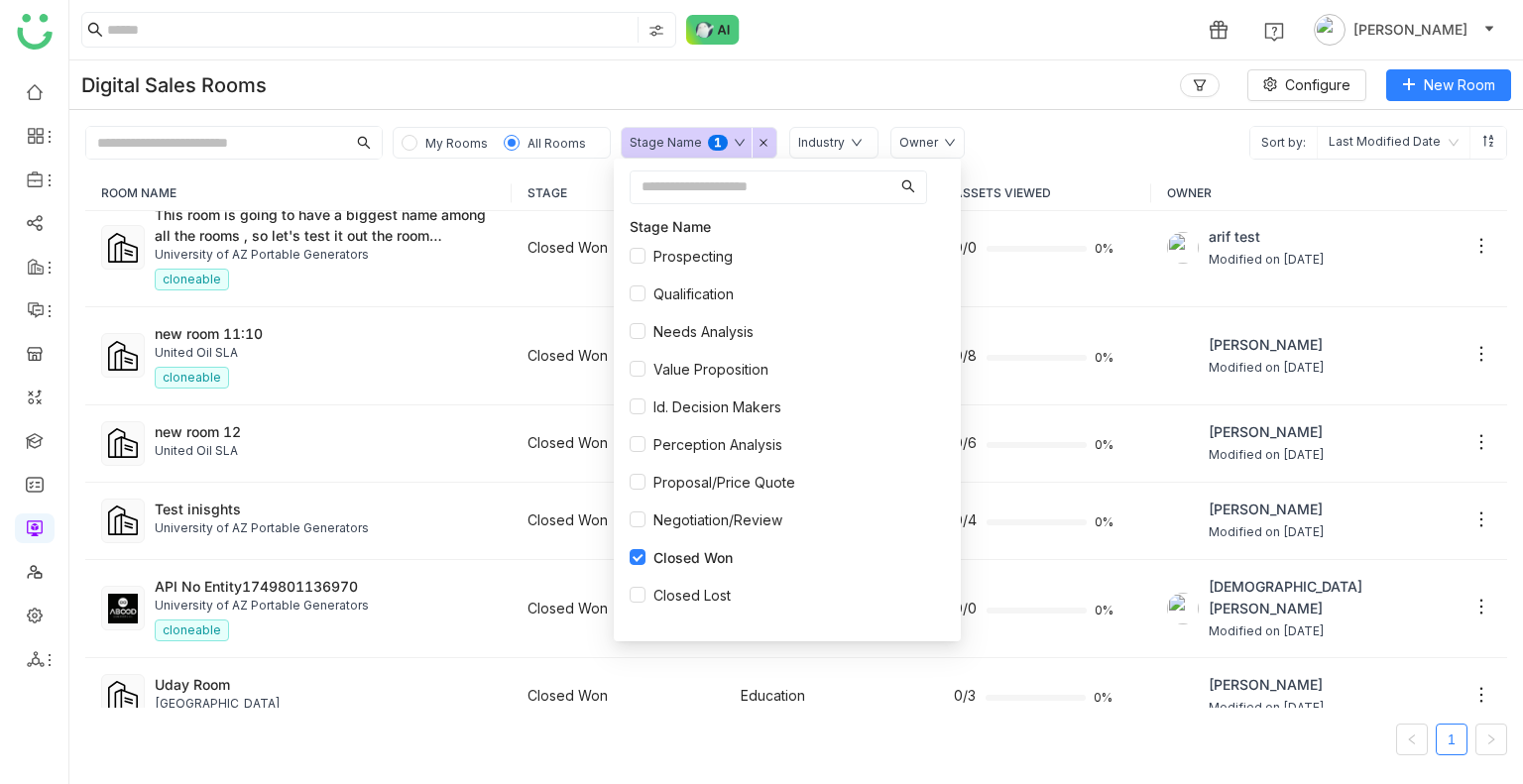 scroll, scrollTop: 0, scrollLeft: 0, axis: both 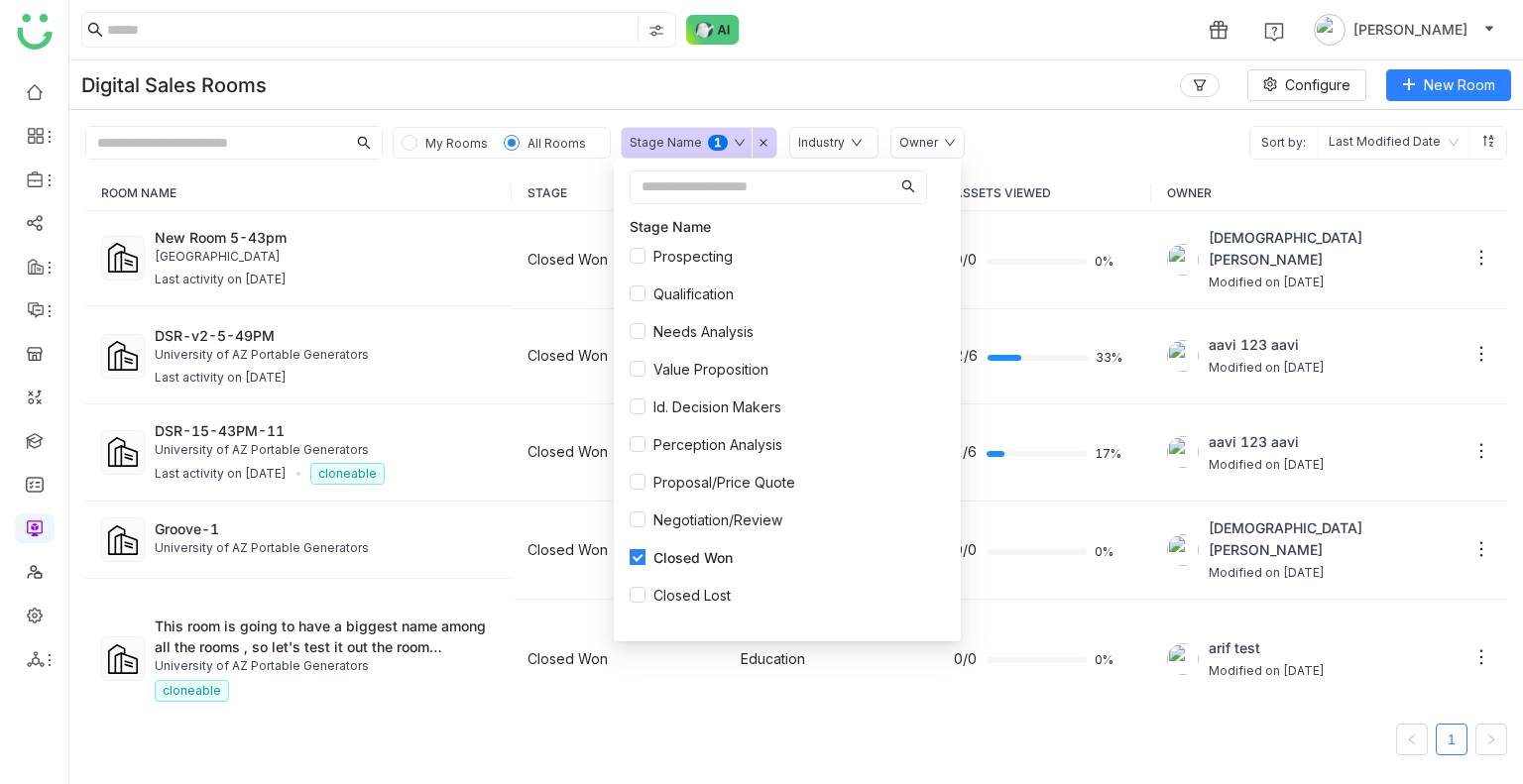 type 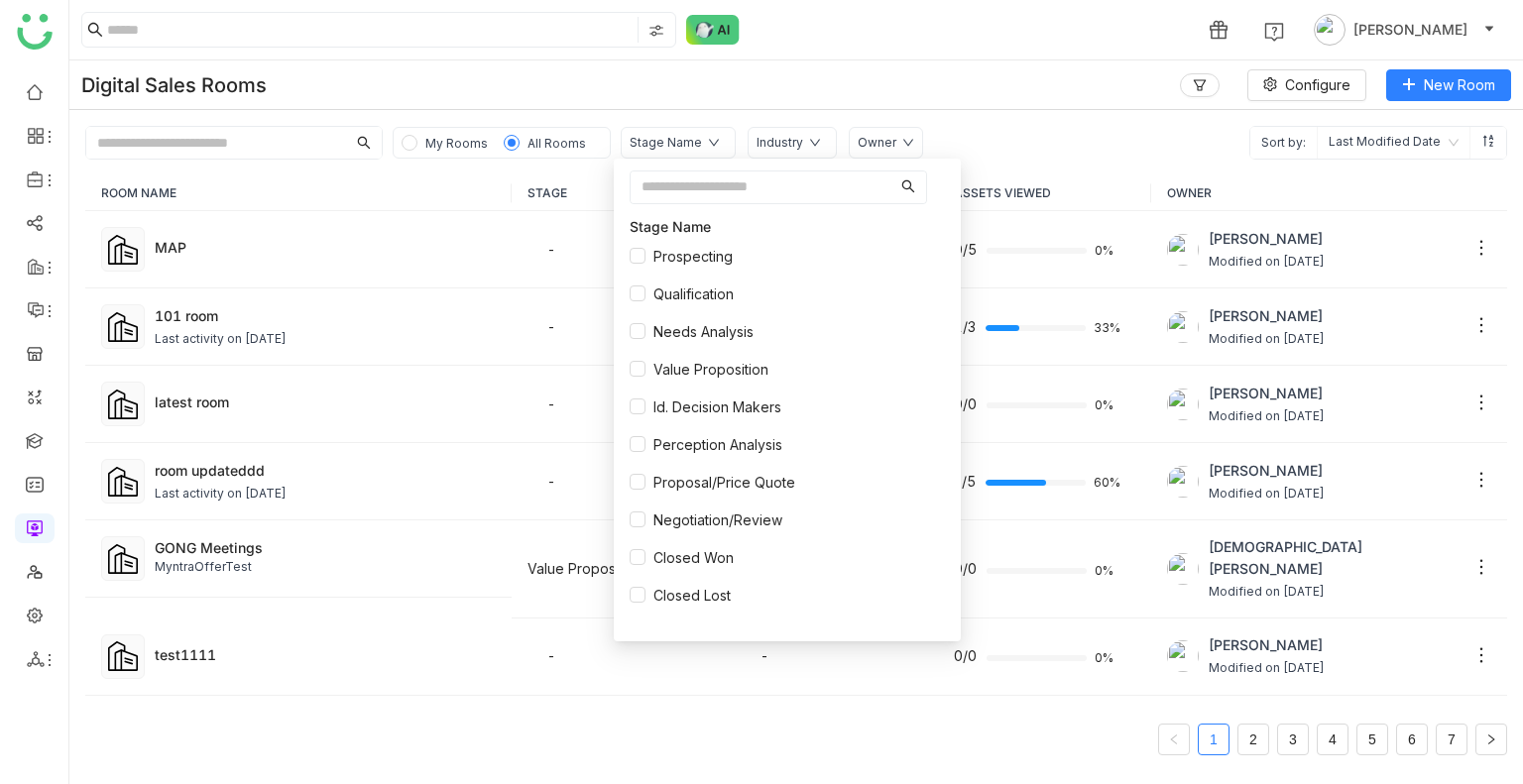 click on "Digital Sales Rooms   Configure   New Room" 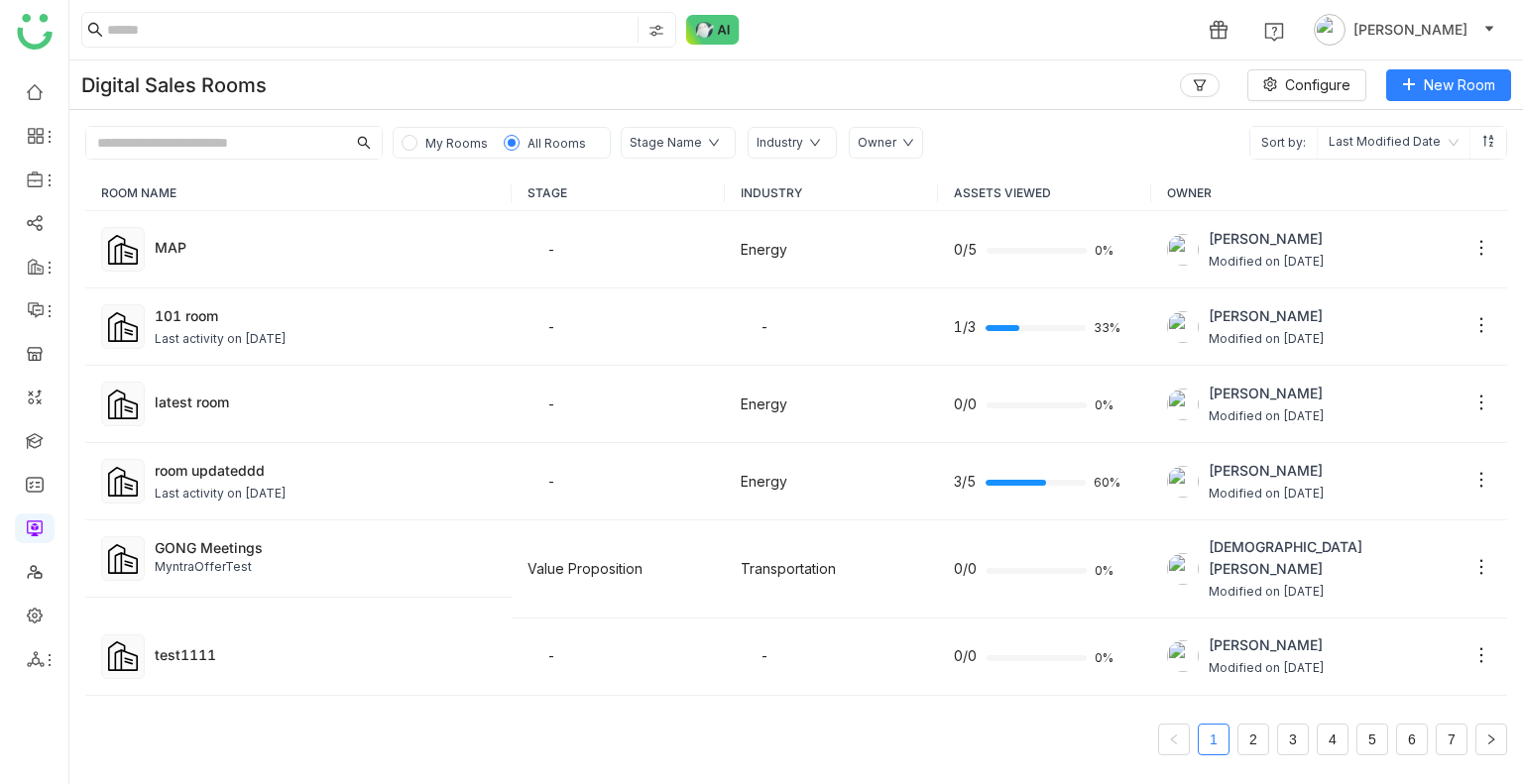 click on "Digital Sales Rooms   Configure   New Room" 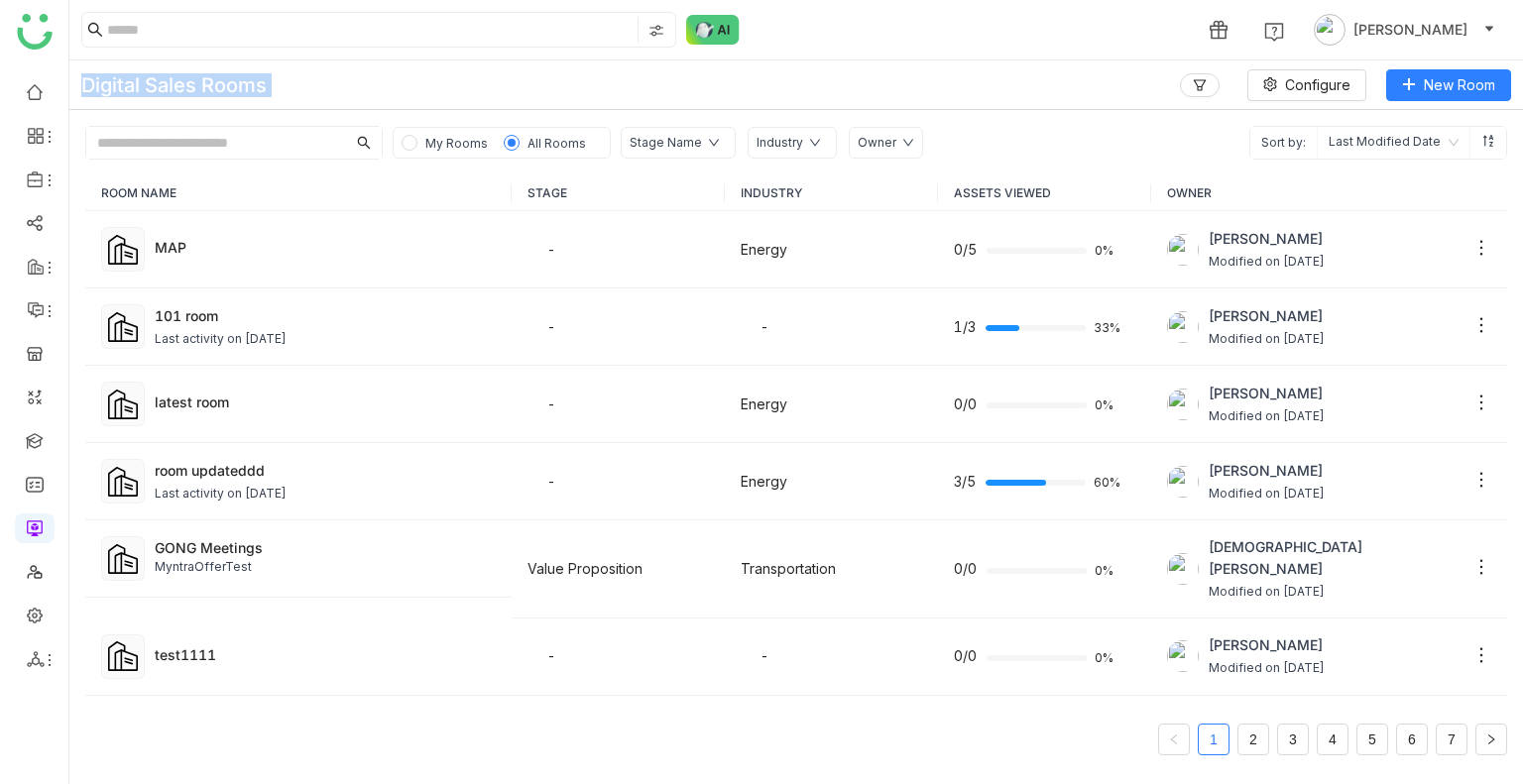 click on "Digital Sales Rooms   Configure   New Room" 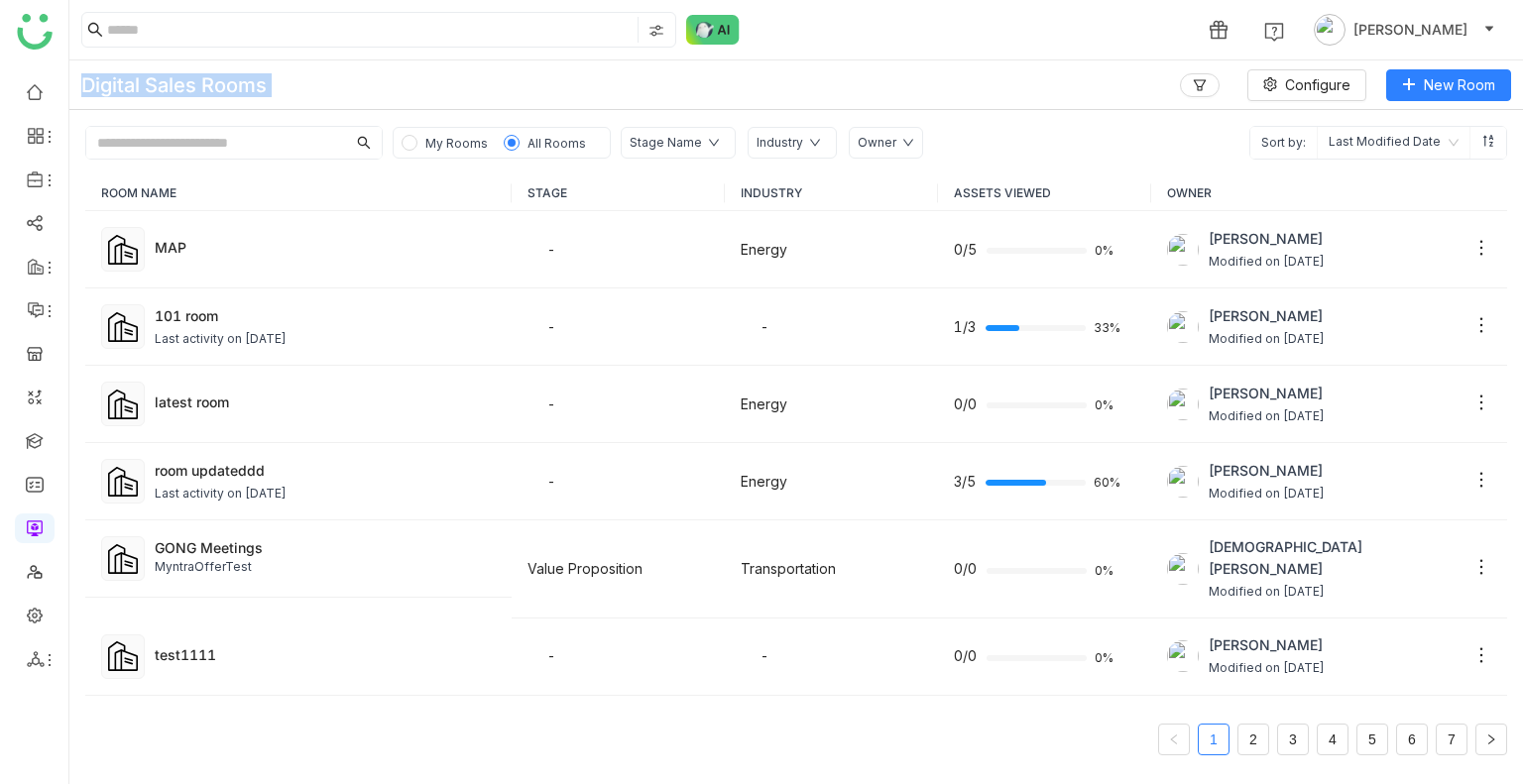 click on "Digital Sales Rooms   Configure   New Room" 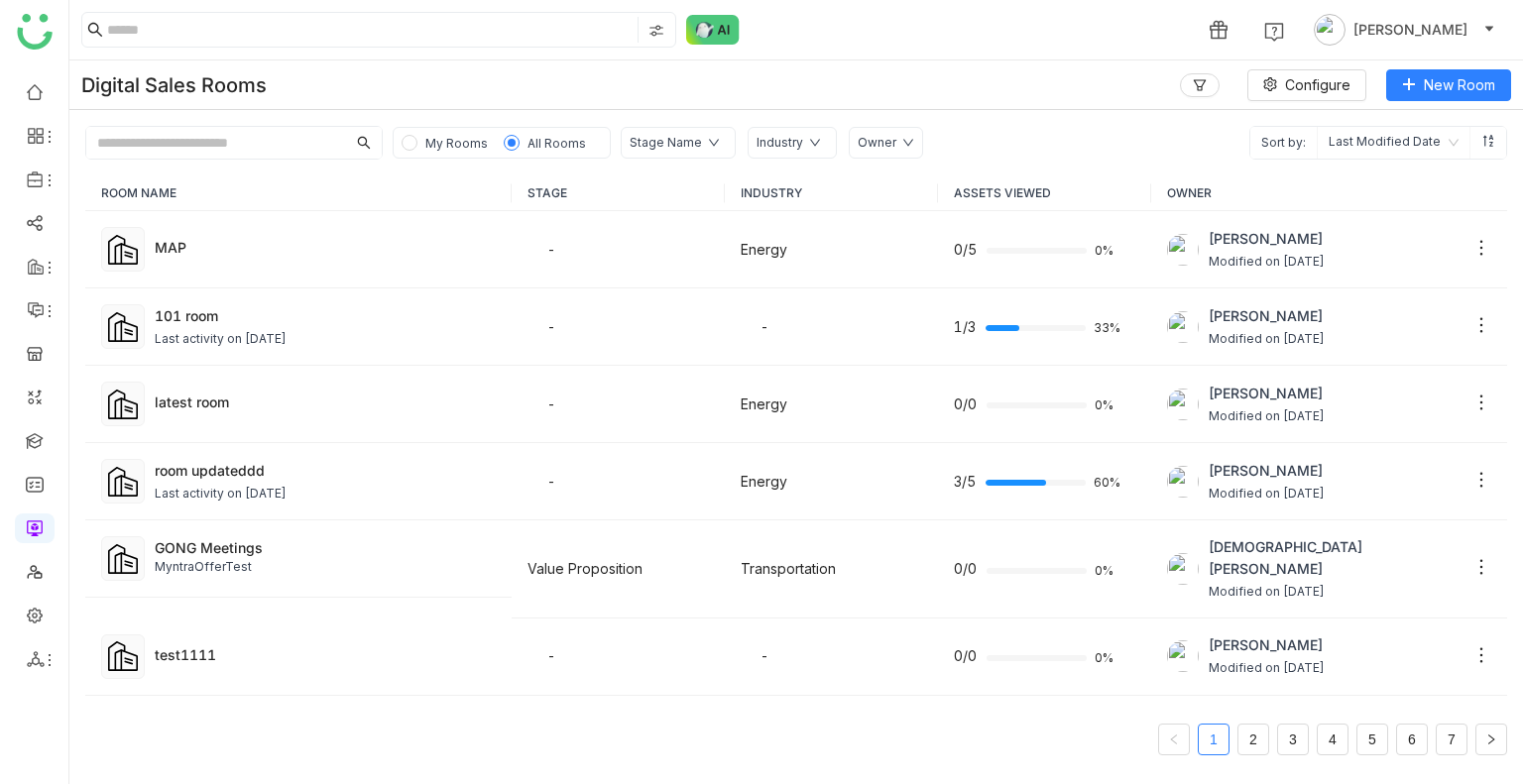 click on "Stage Name" 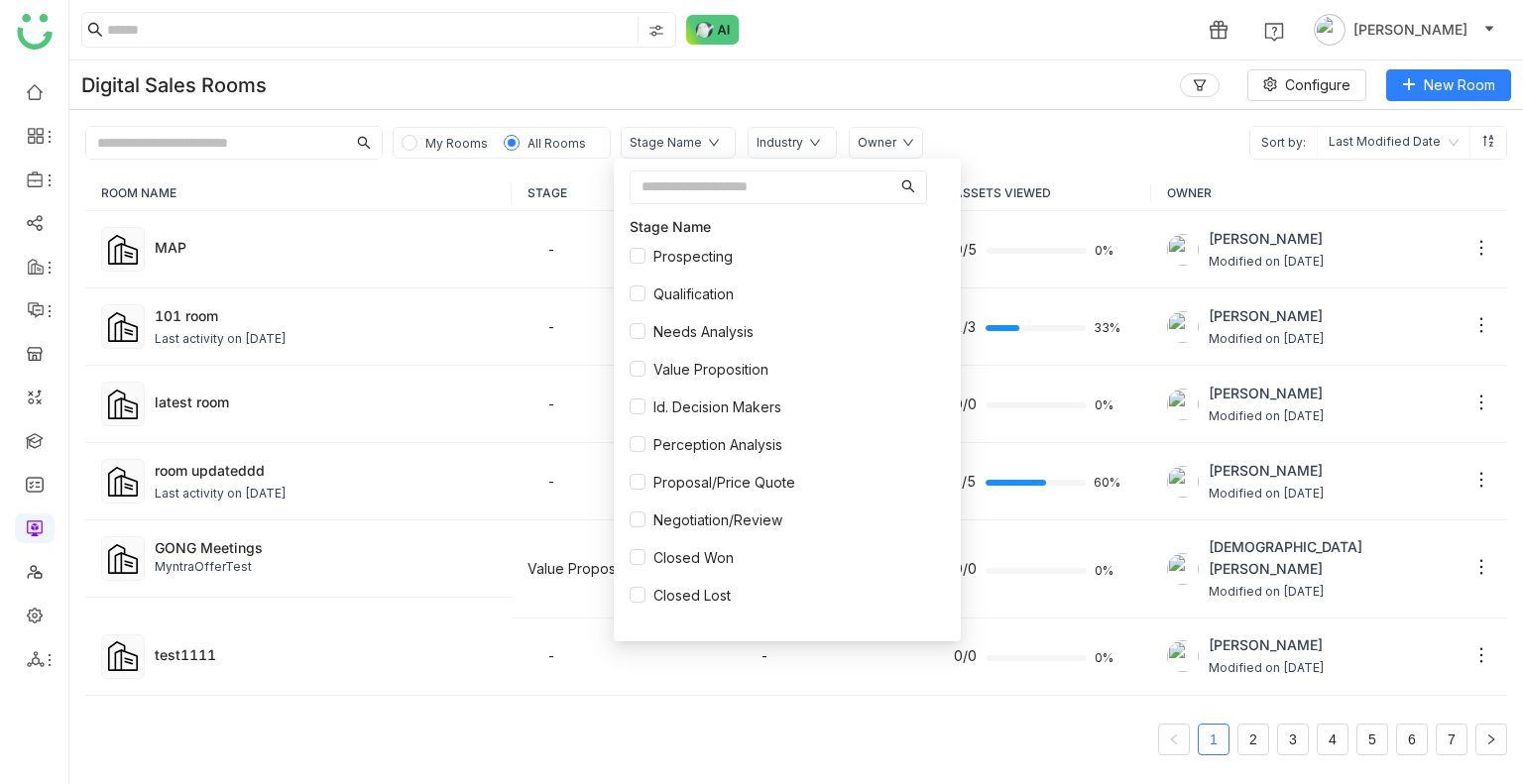 click on "My Rooms All Rooms Stage Name Industry Owner Sort by:  Last Modified Date" 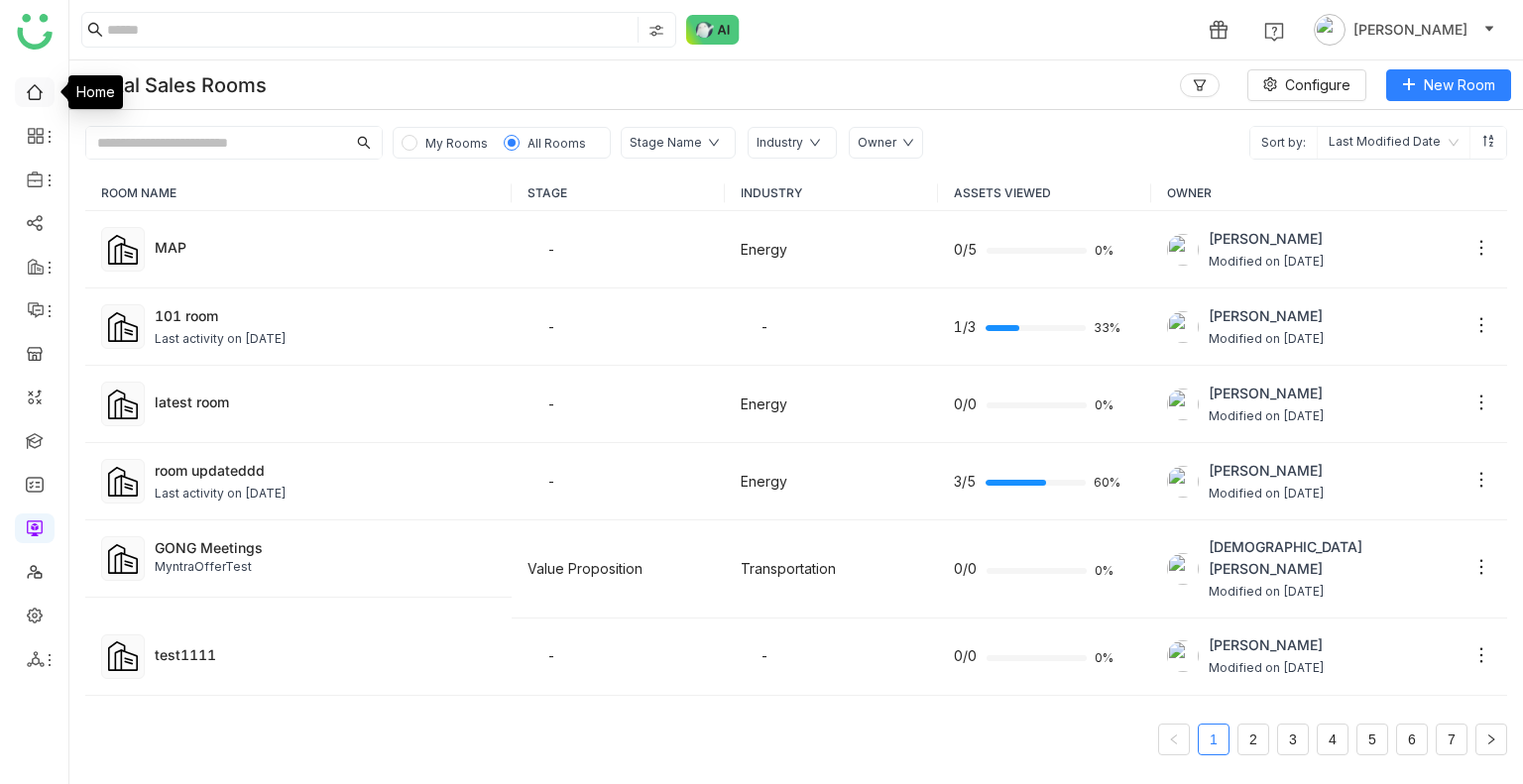 click at bounding box center [35, 90] 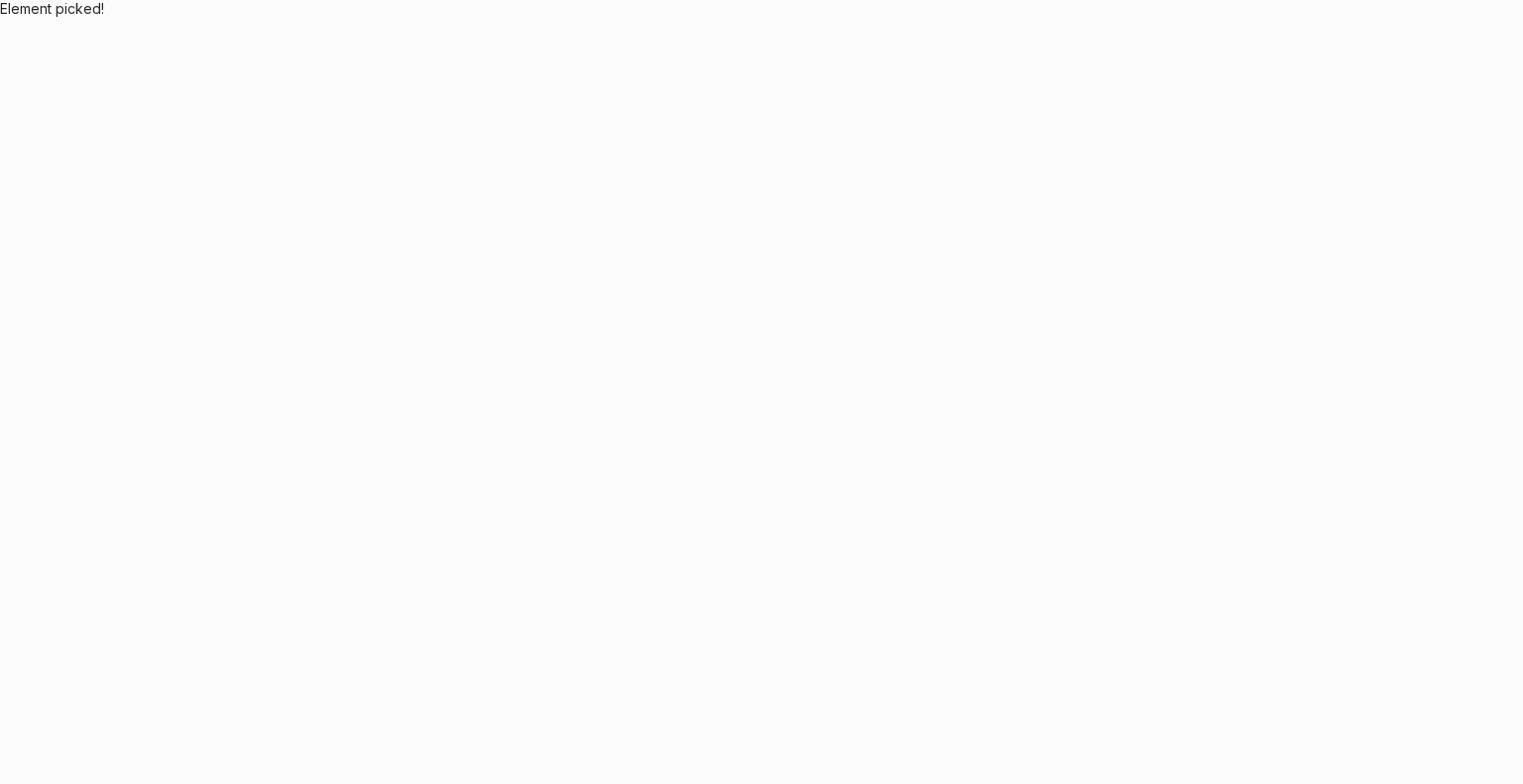 scroll, scrollTop: 0, scrollLeft: 0, axis: both 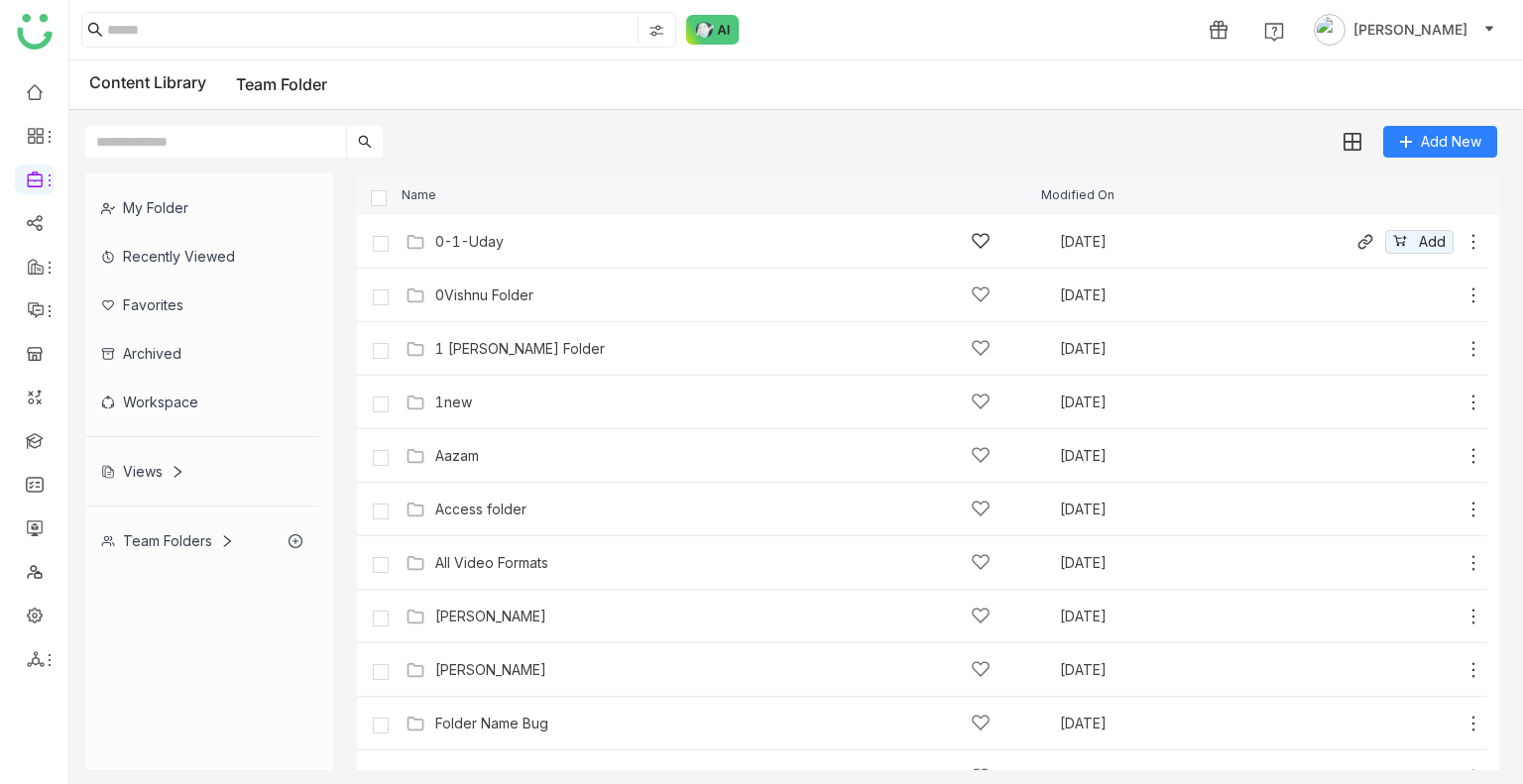 click on "0-1-Uday" 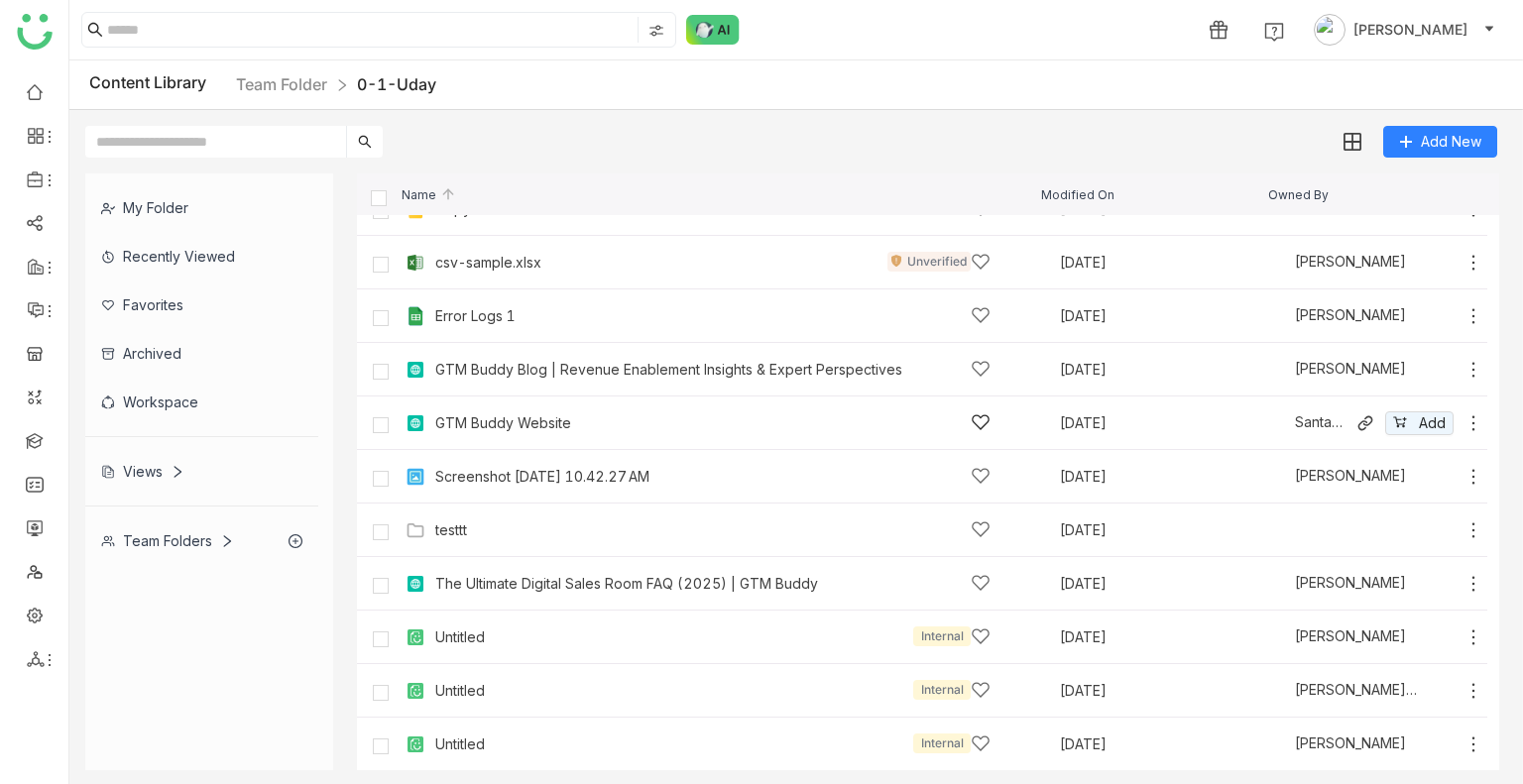 scroll, scrollTop: 0, scrollLeft: 0, axis: both 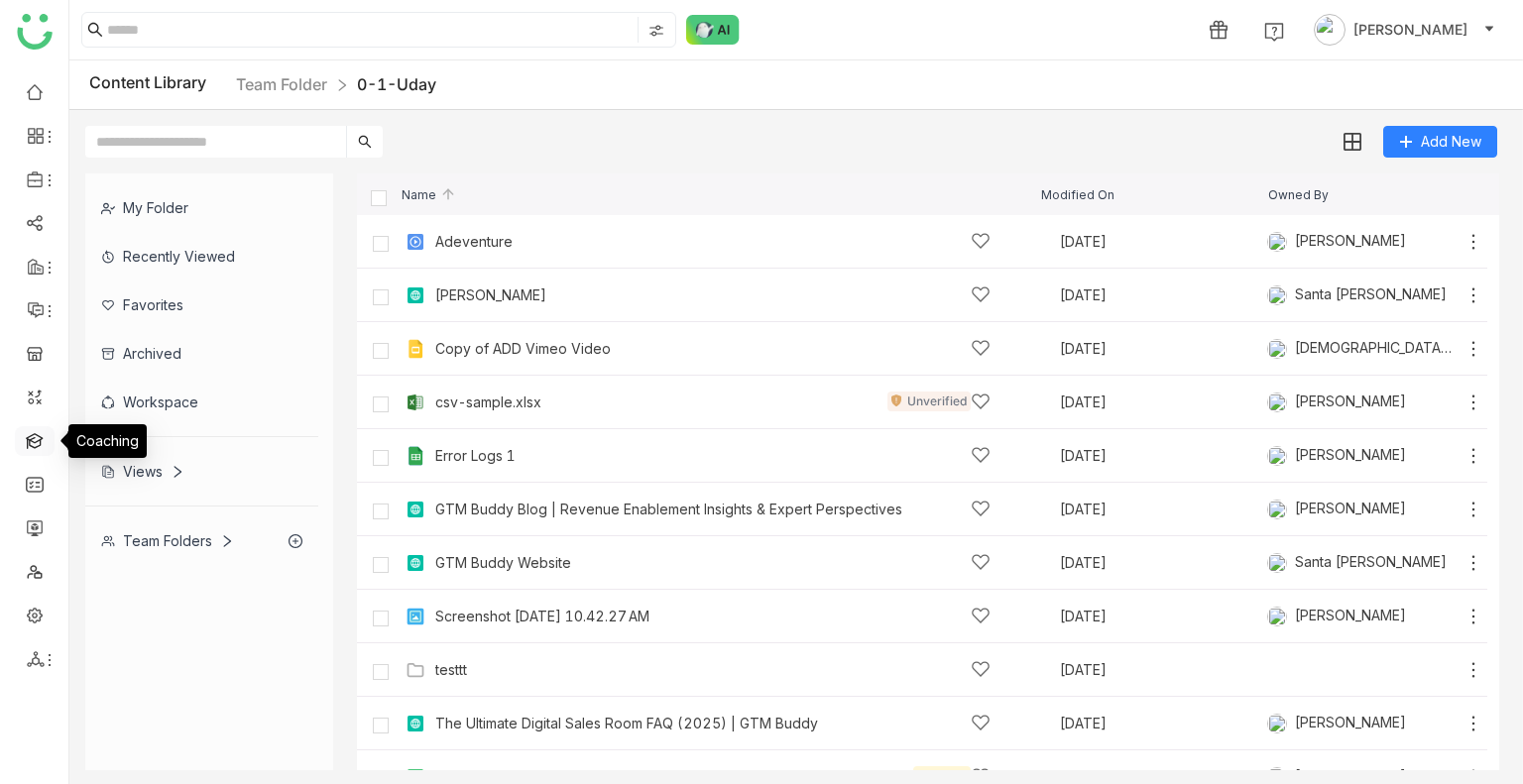 click at bounding box center [35, 439] 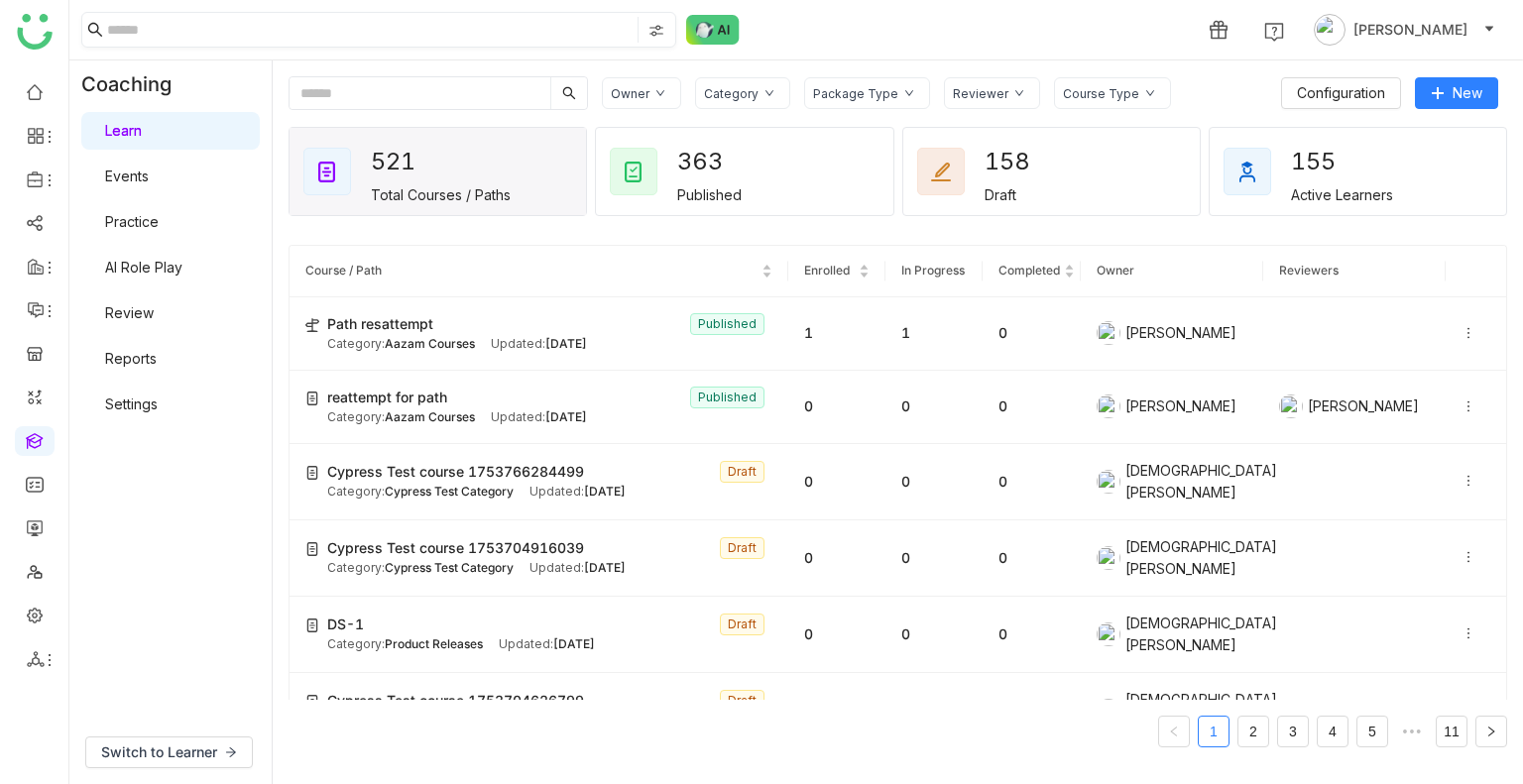 click 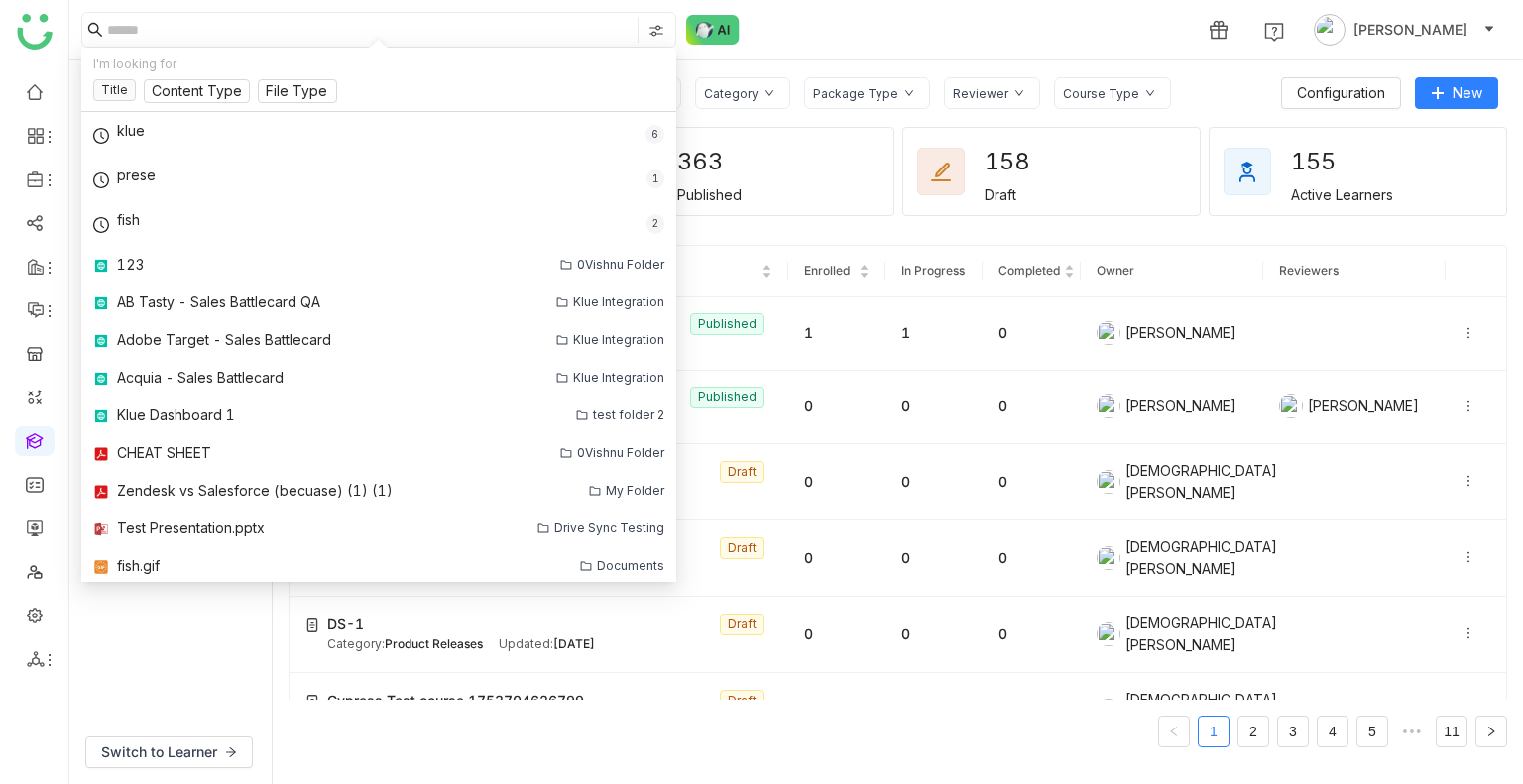 click on "1 [PERSON_NAME]" 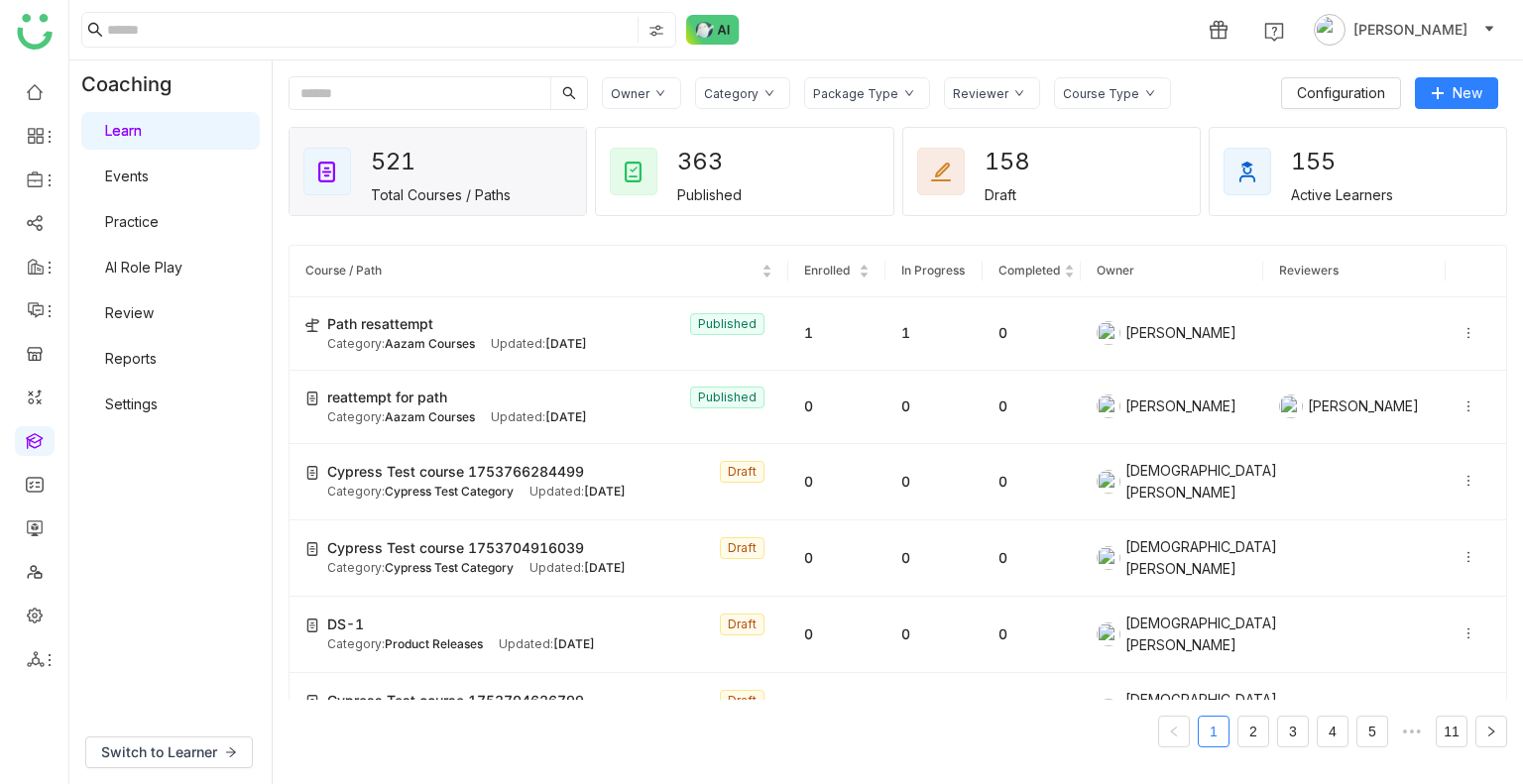 click on "1 [PERSON_NAME]" 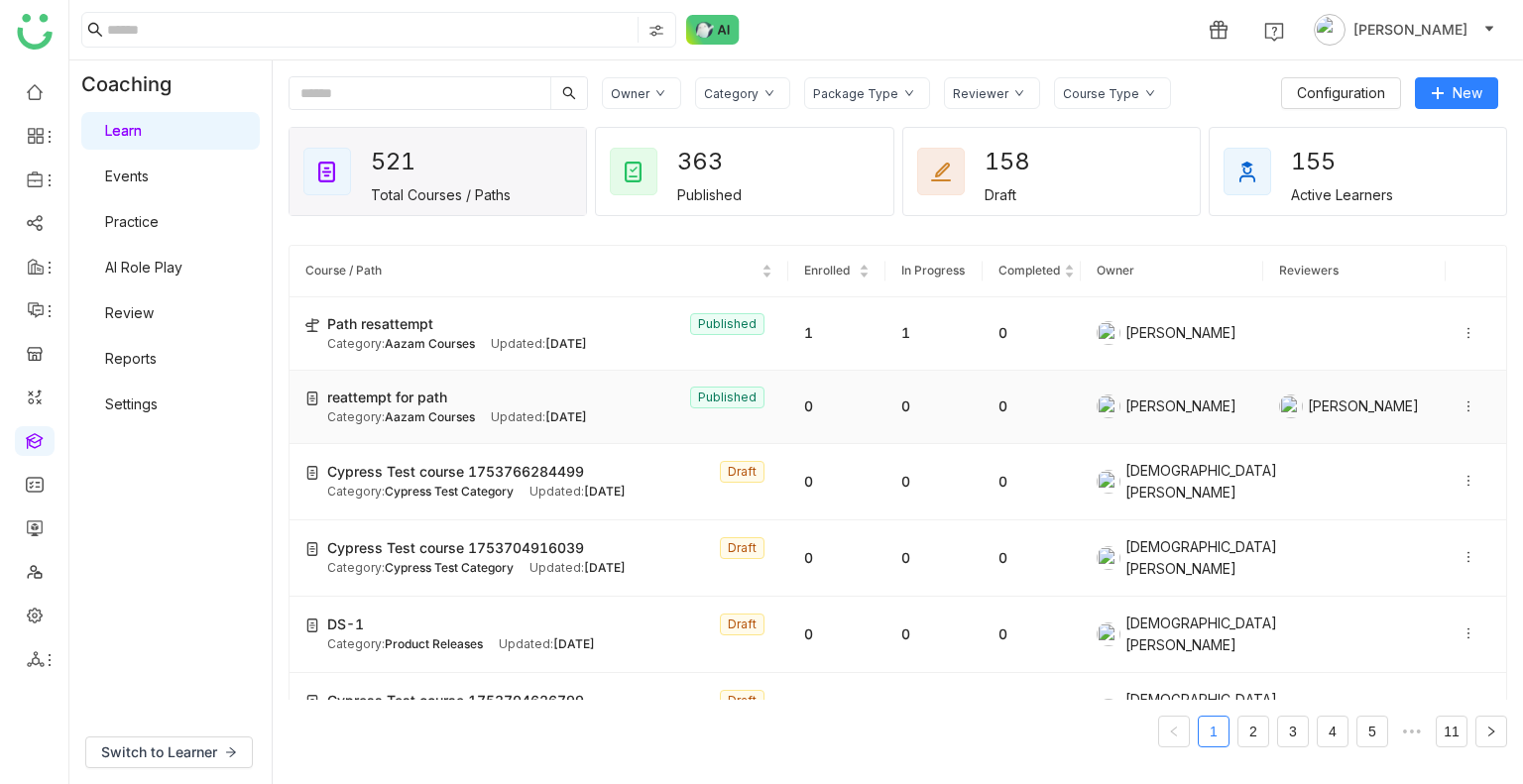 click on "[PERSON_NAME]" 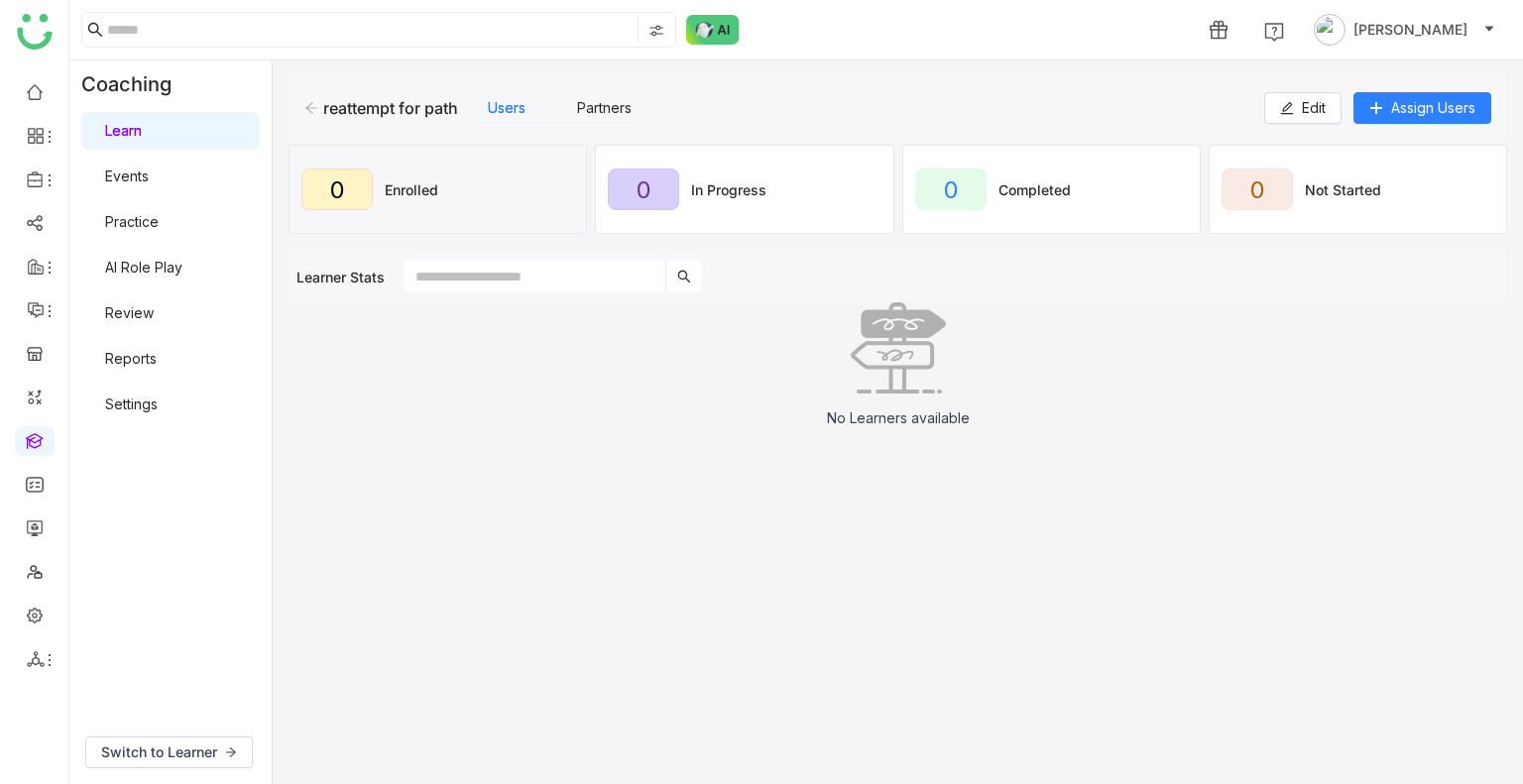 click 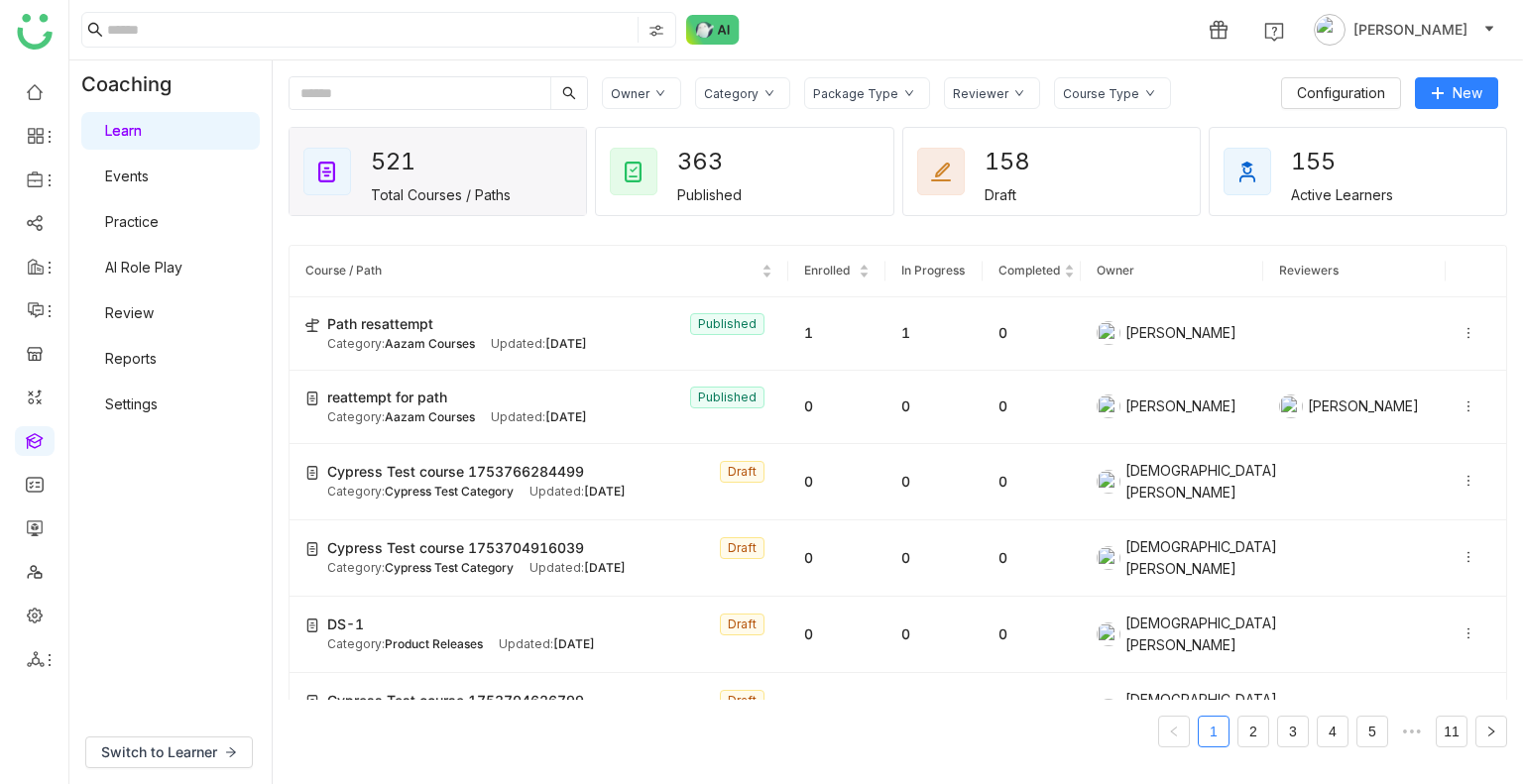 click on "Owner" 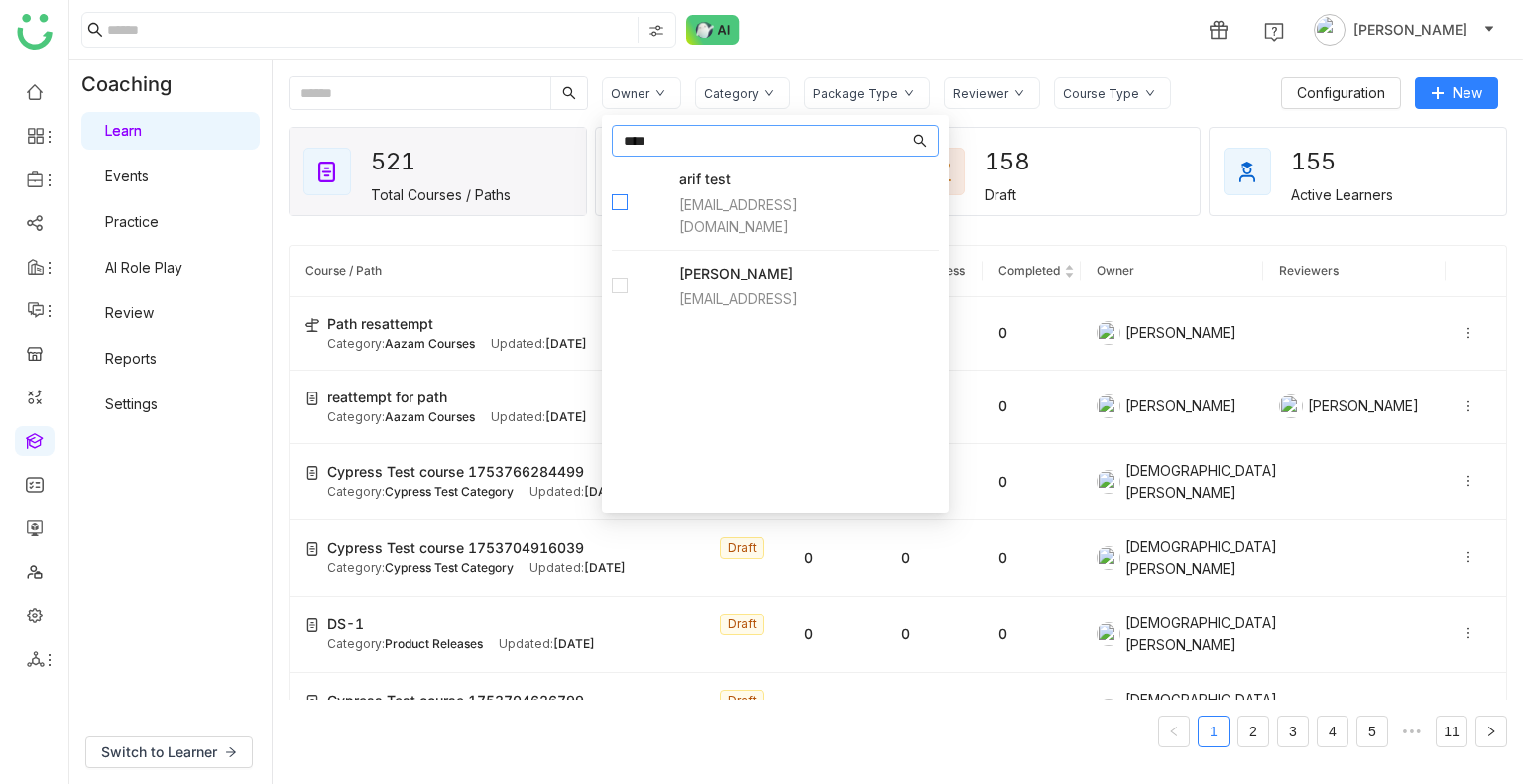 type on "****" 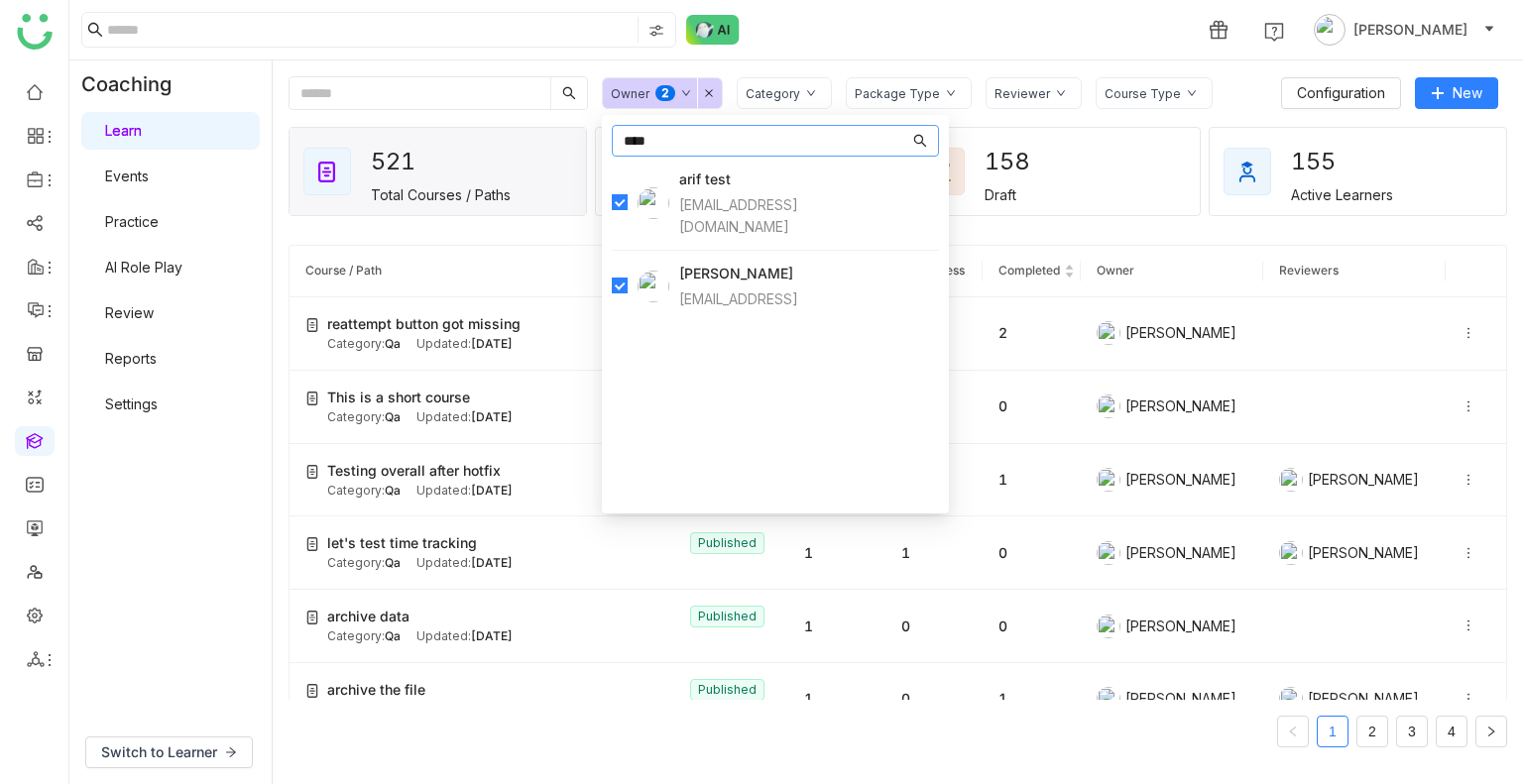 click on "****" at bounding box center [766, 141] 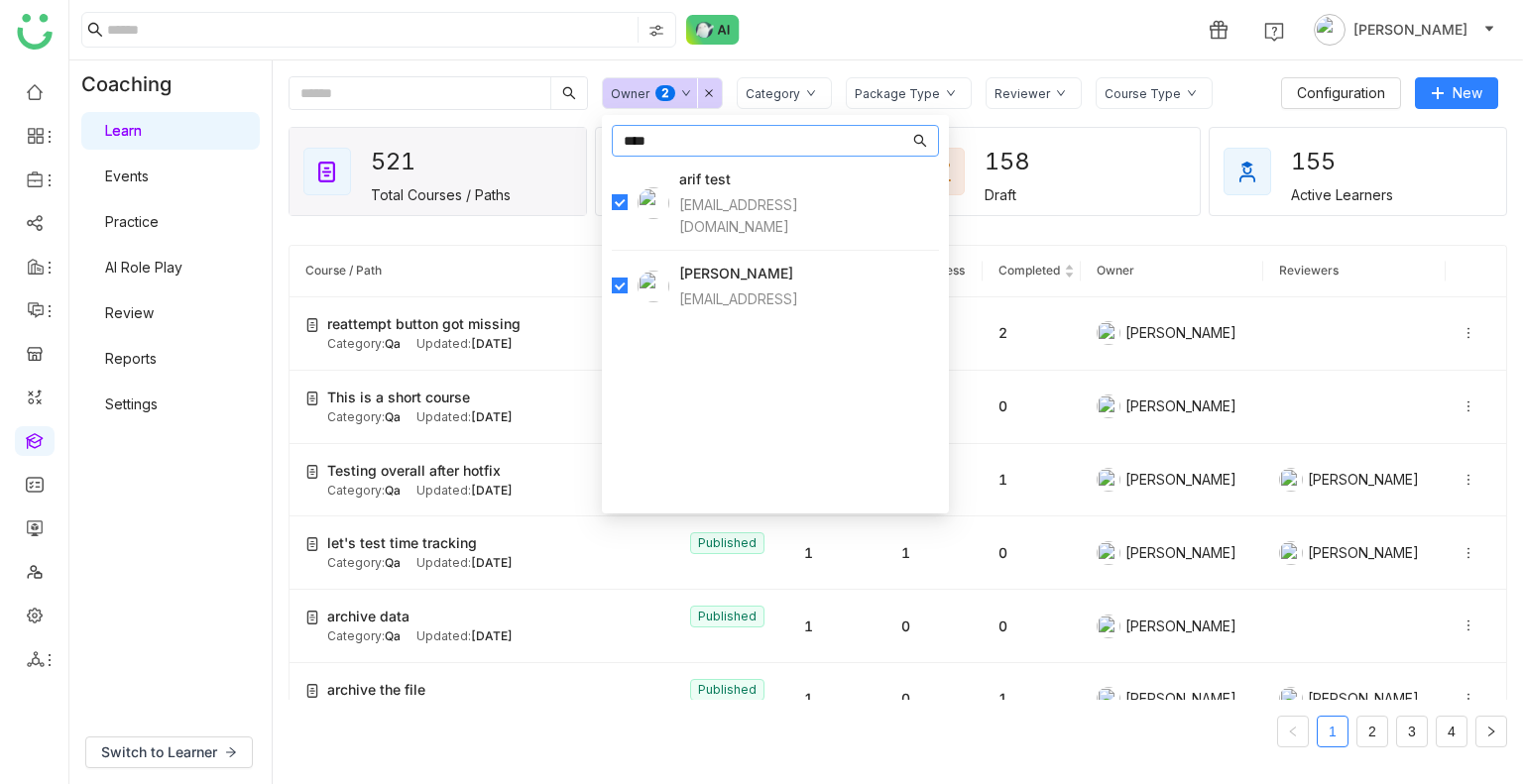 click on "****" at bounding box center (766, 141) 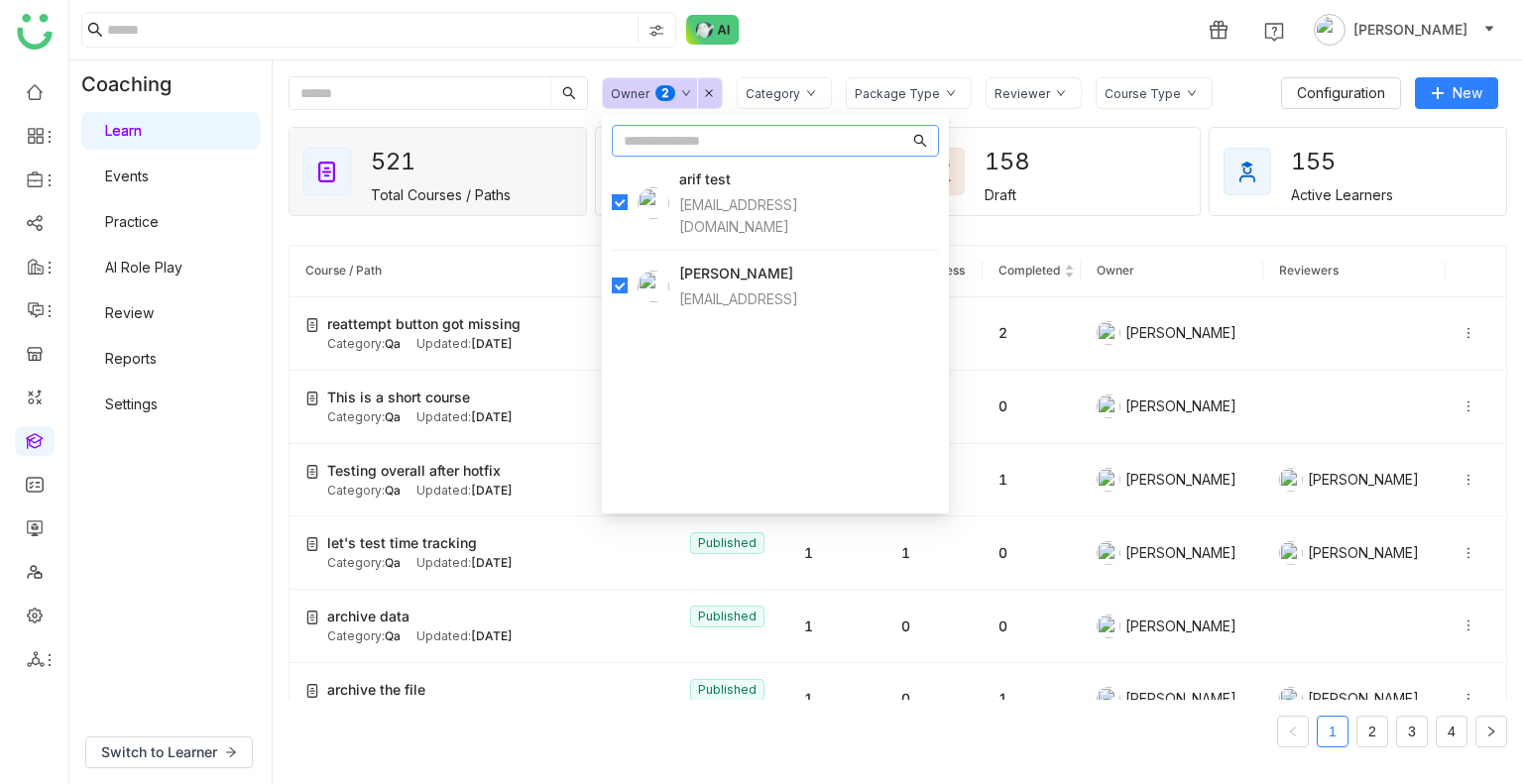 click at bounding box center [766, 141] 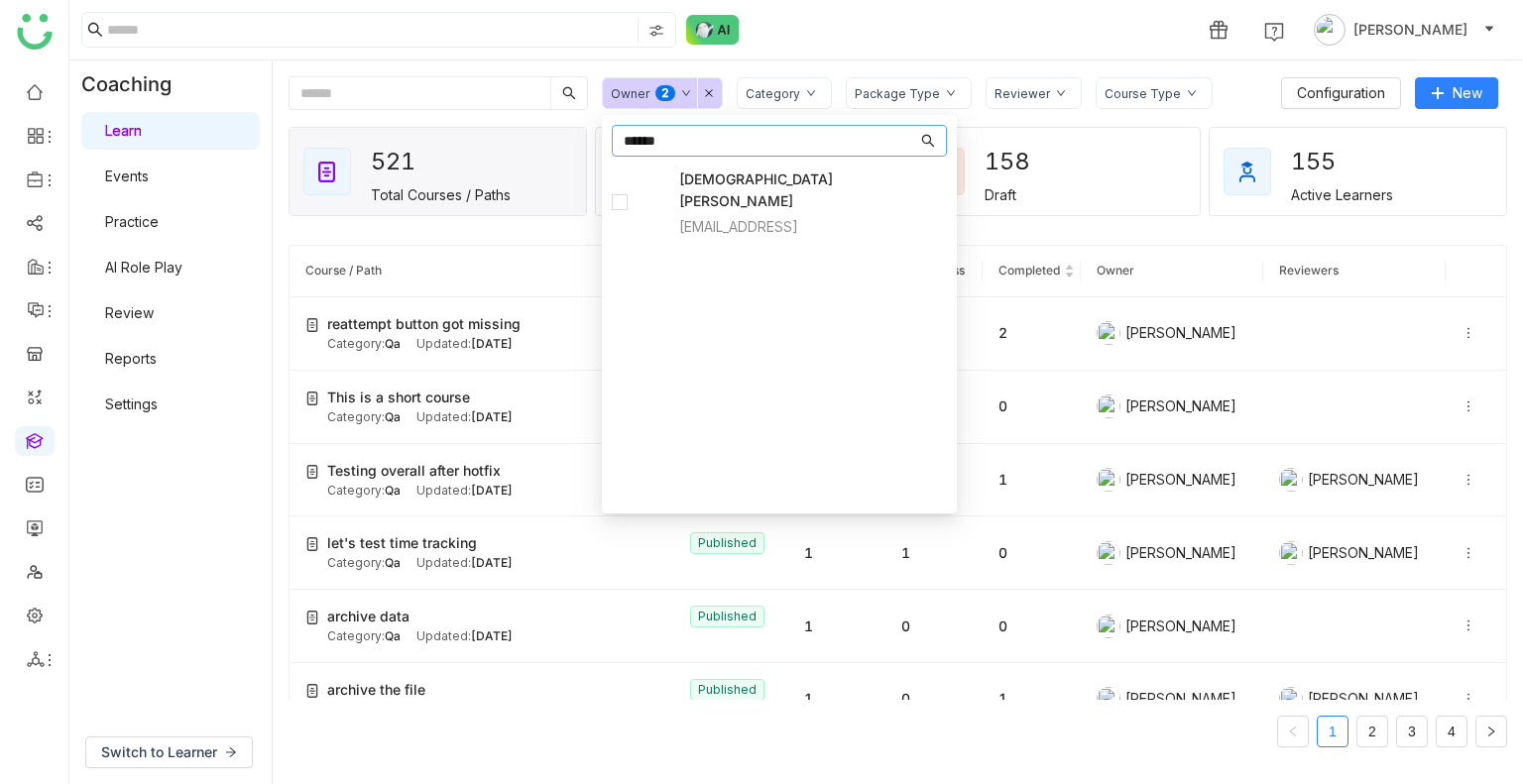 type on "******" 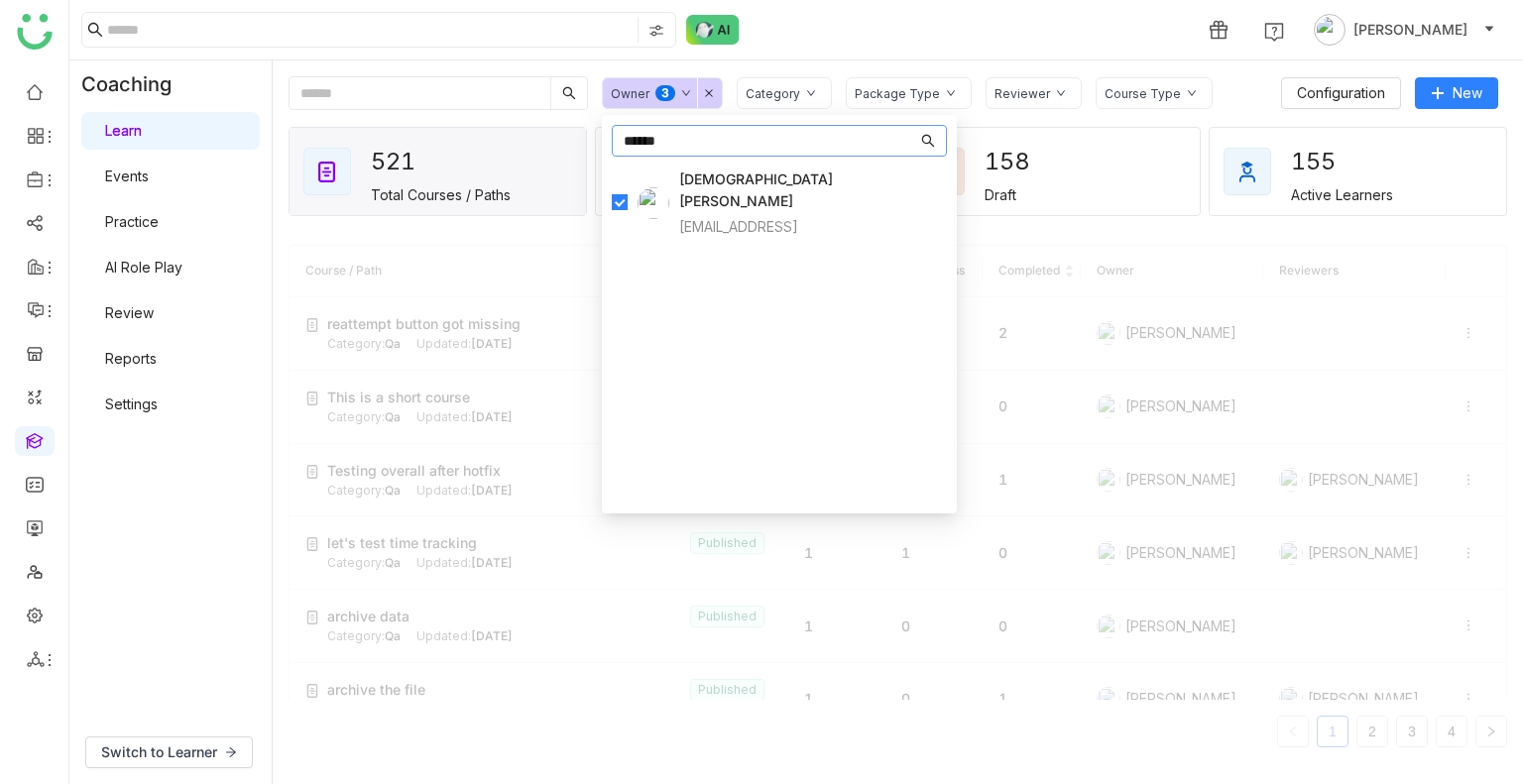 click on "******" at bounding box center [770, 141] 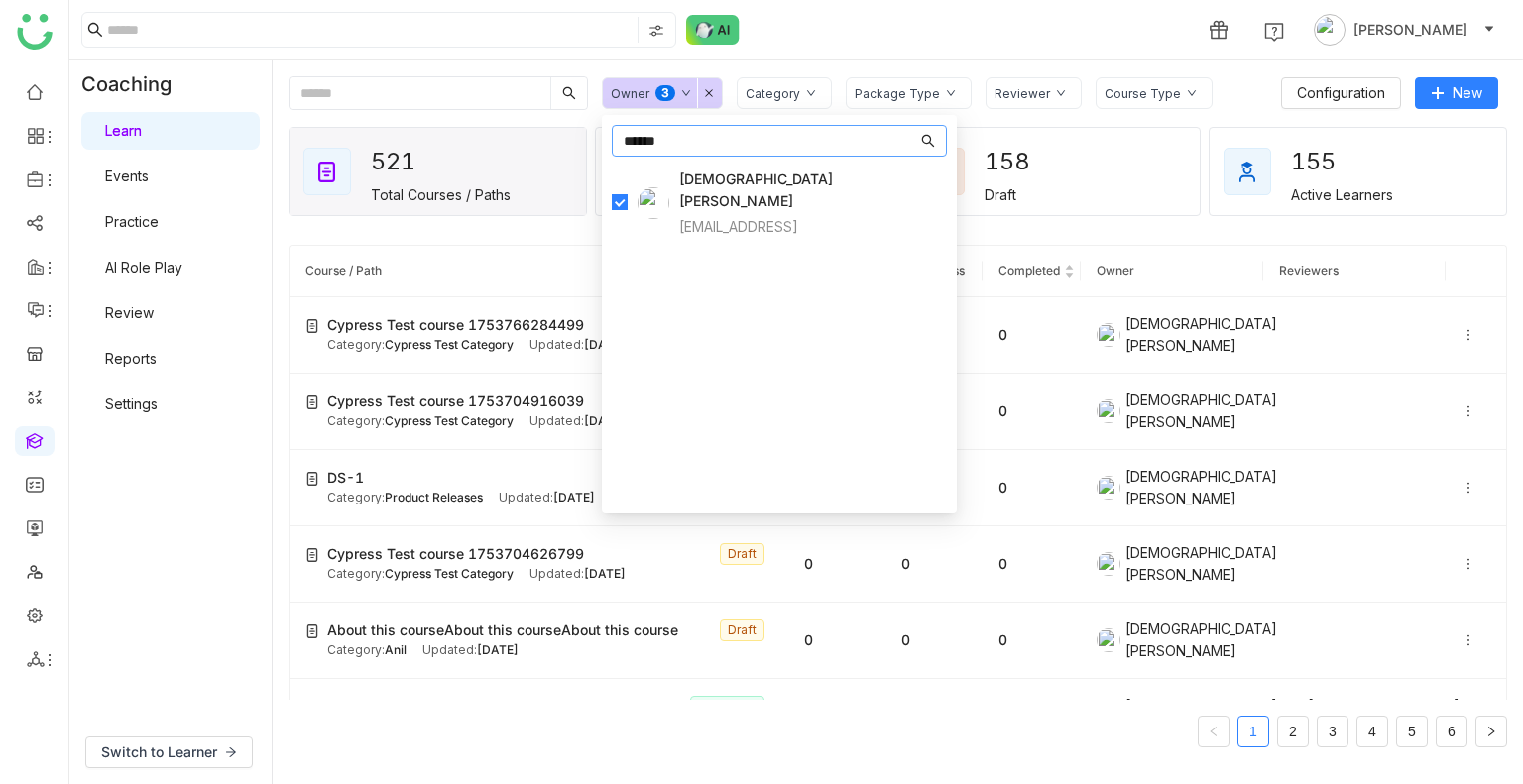click on "******" at bounding box center (770, 141) 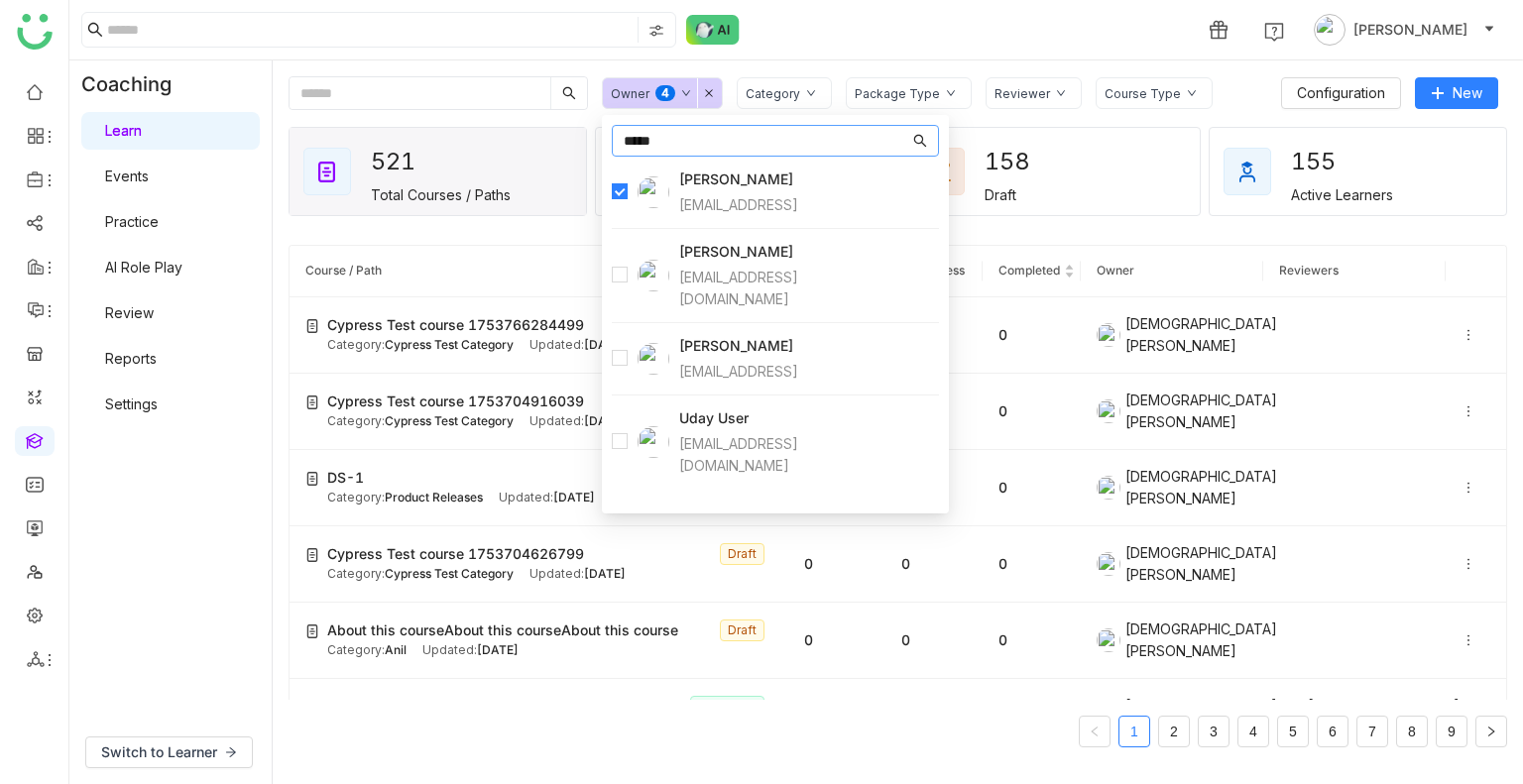 click on "****" at bounding box center (766, 141) 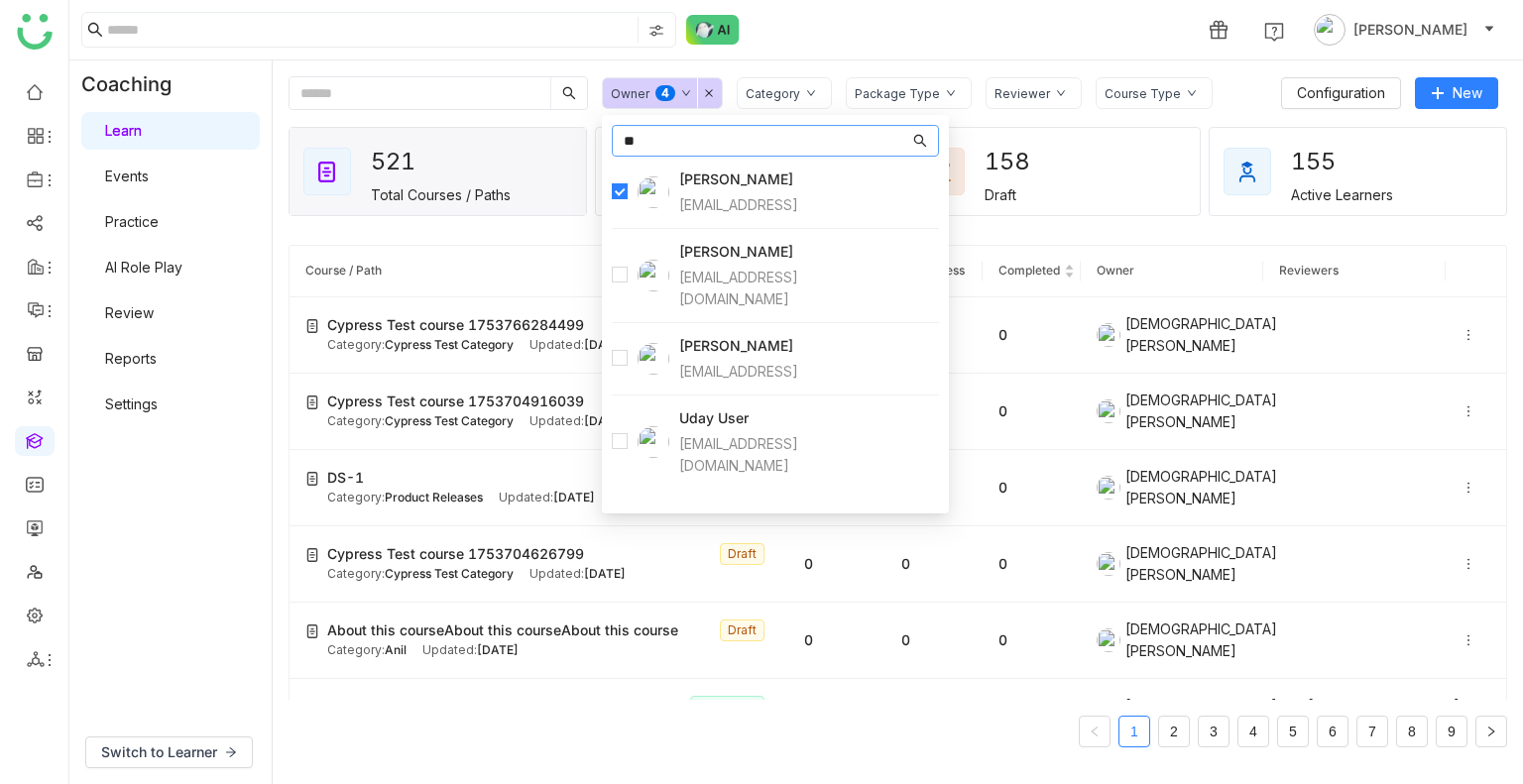 type on "*" 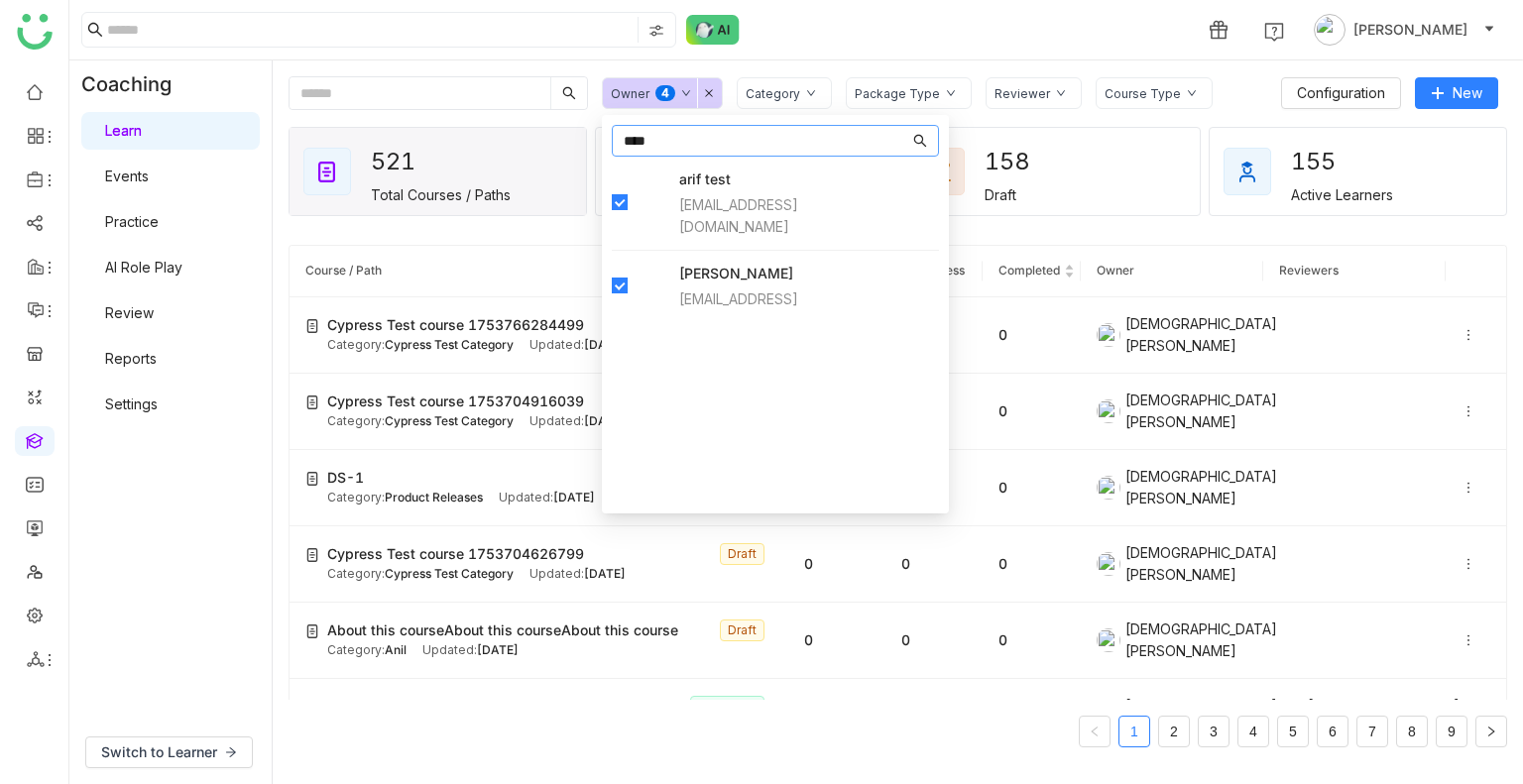 type on "****" 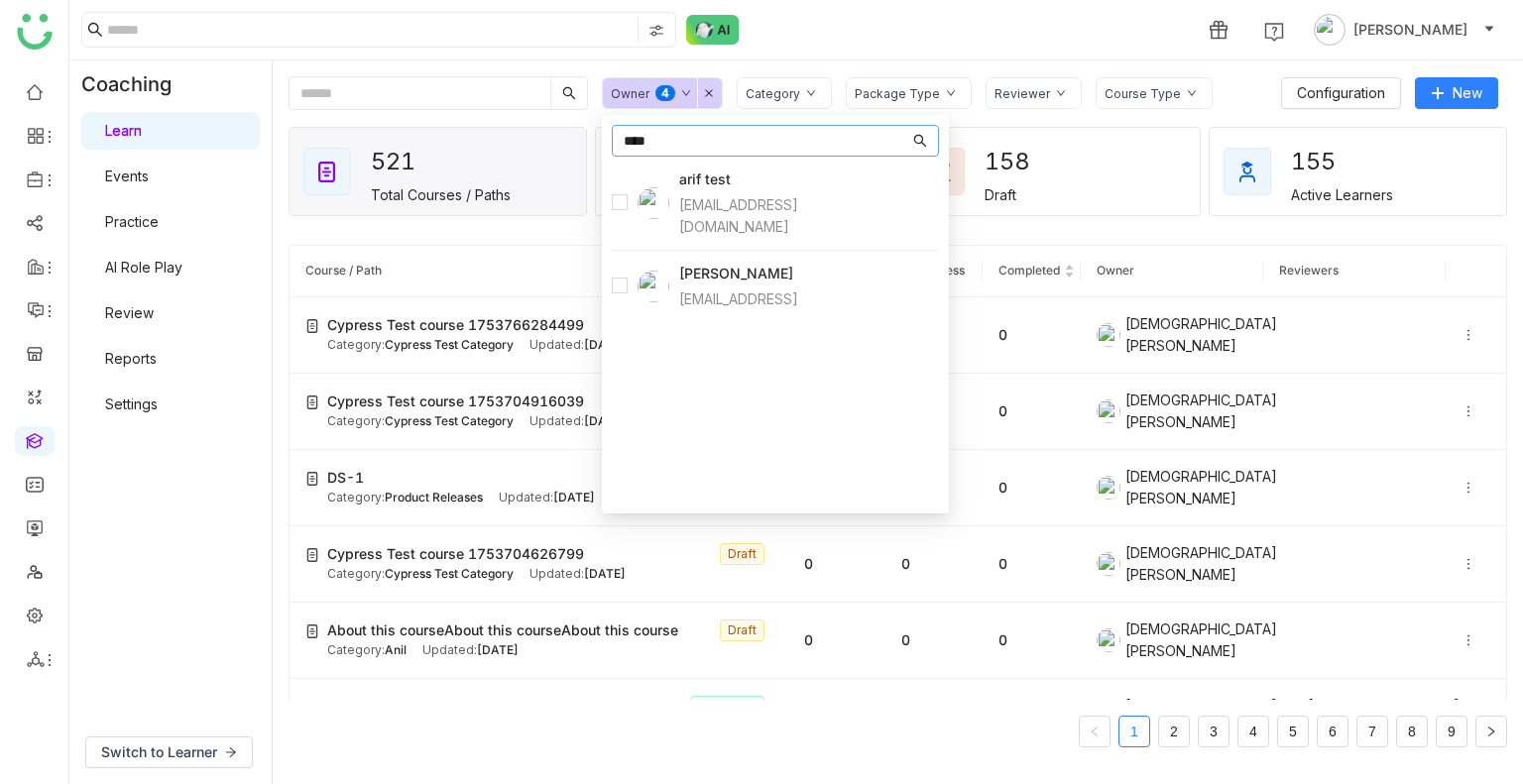 click on "****" at bounding box center (766, 141) 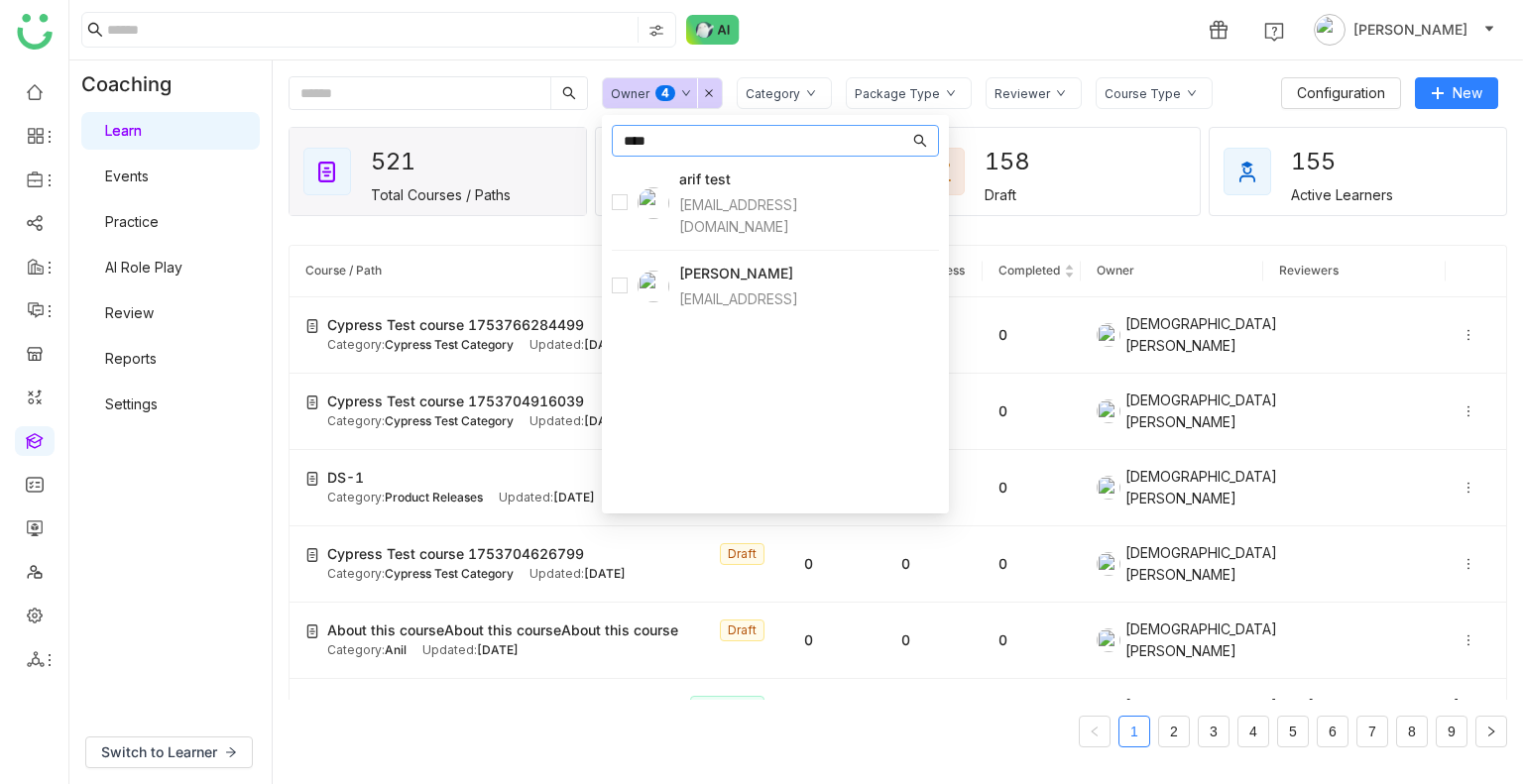 click on "****" at bounding box center (766, 141) 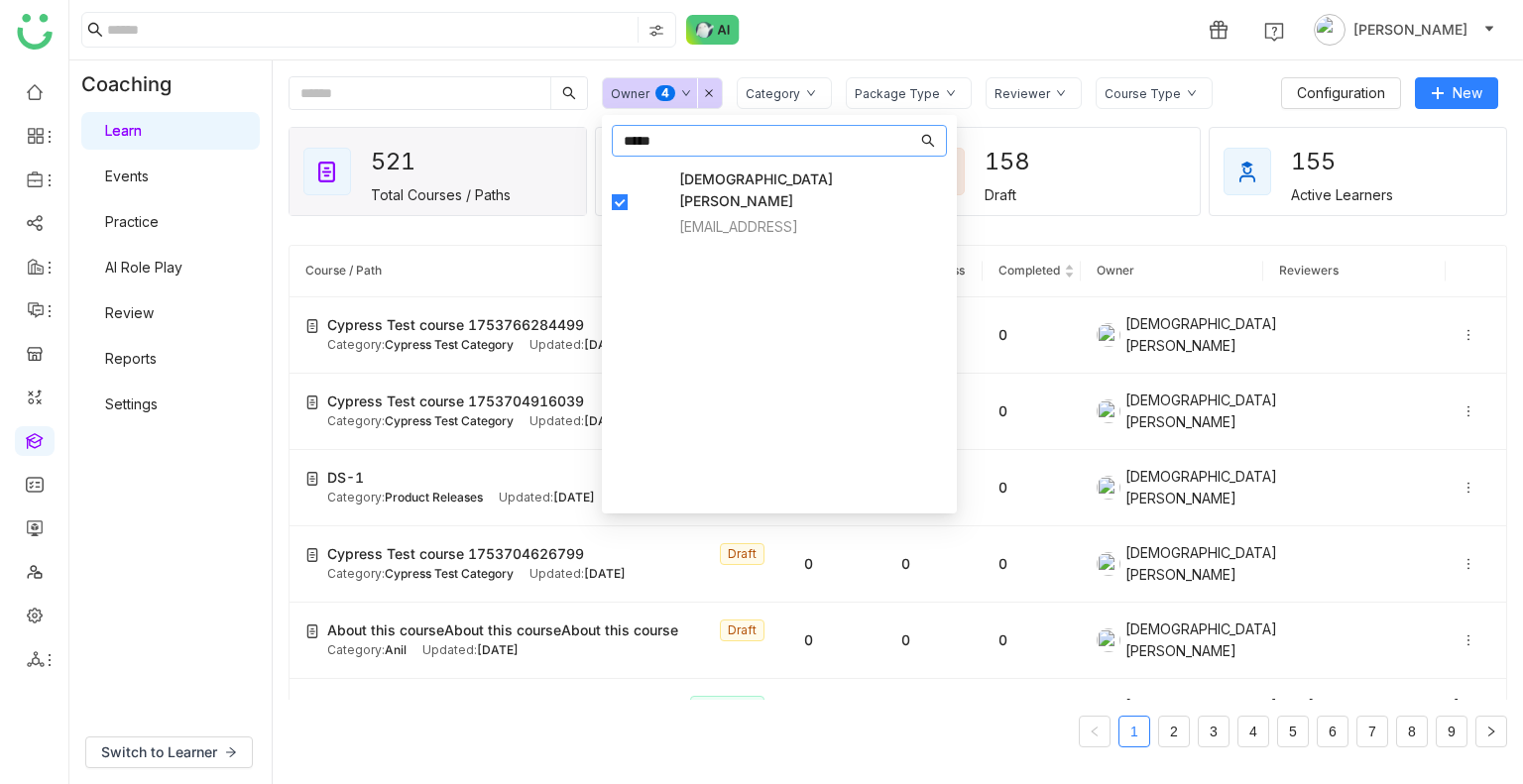 type on "*****" 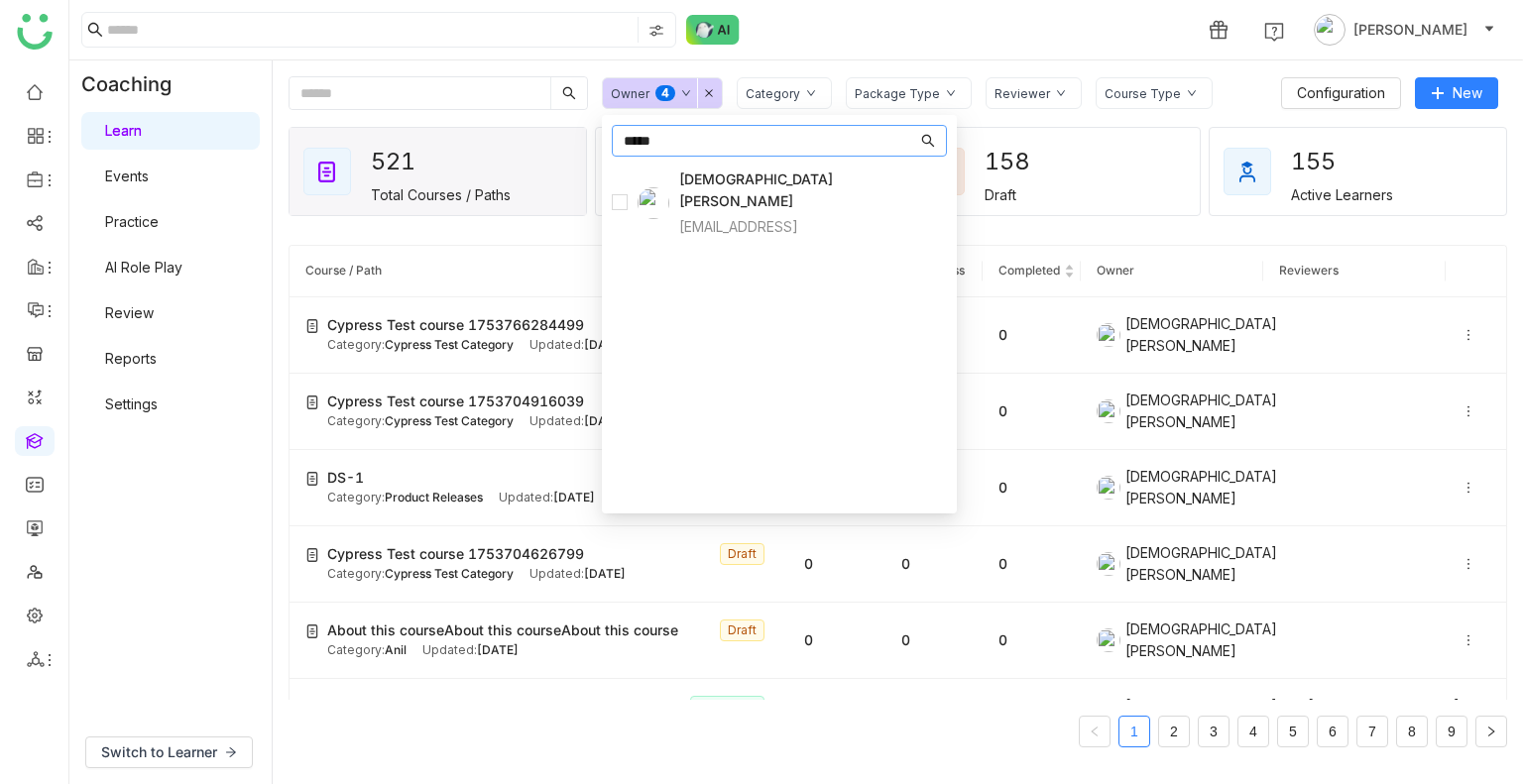 click on "*****" at bounding box center [770, 141] 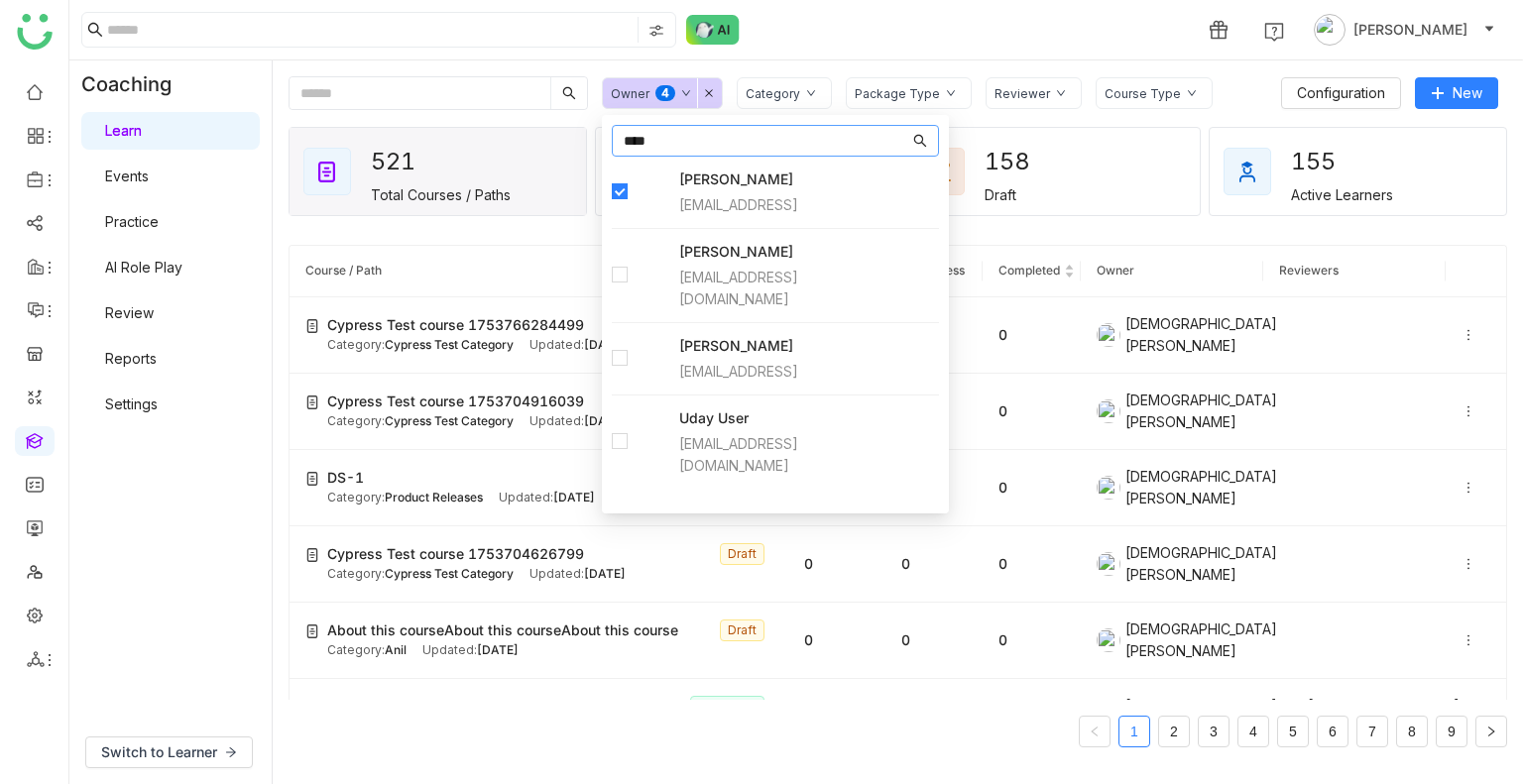 type on "****" 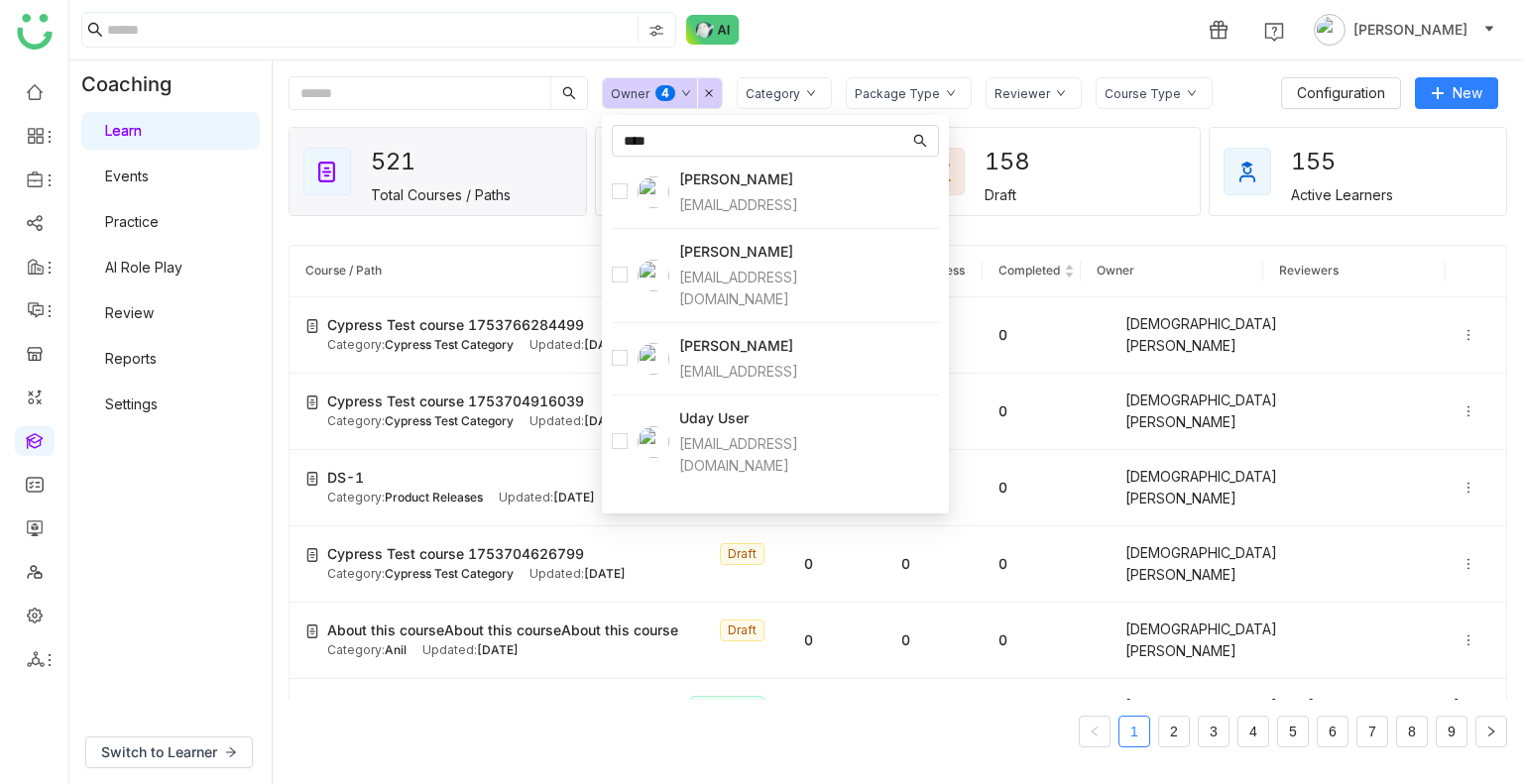 click on "1 [PERSON_NAME]" 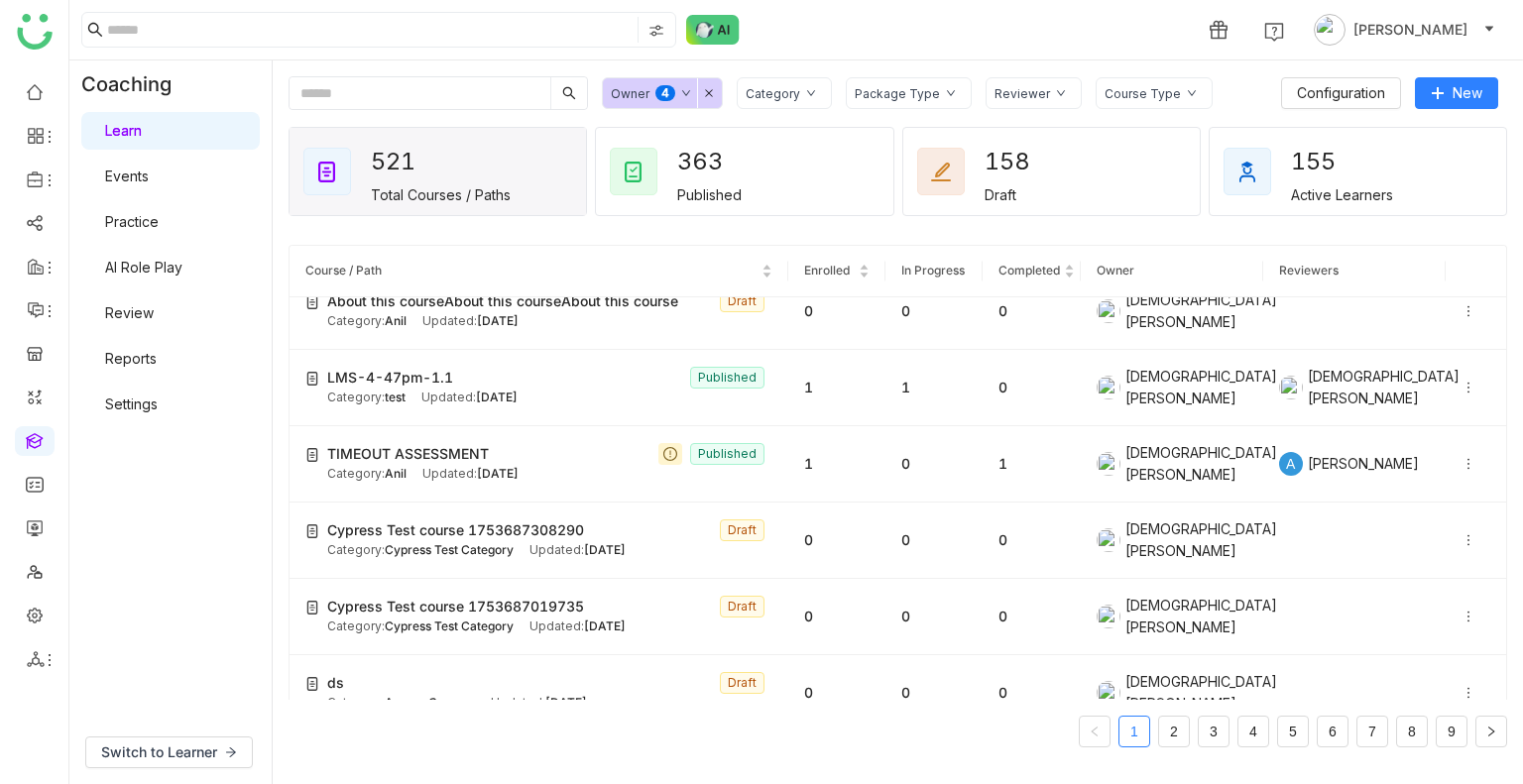 scroll, scrollTop: 0, scrollLeft: 0, axis: both 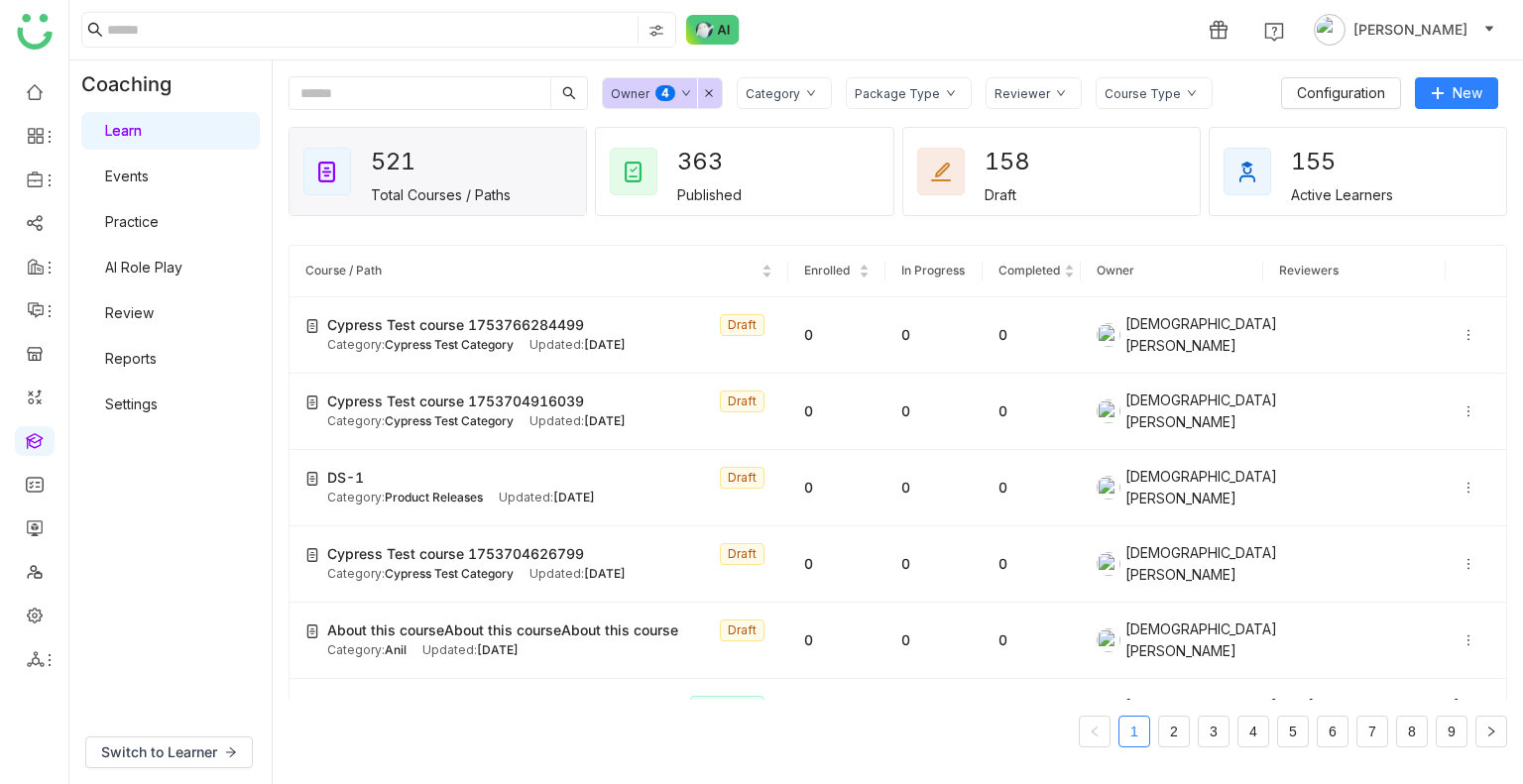 click 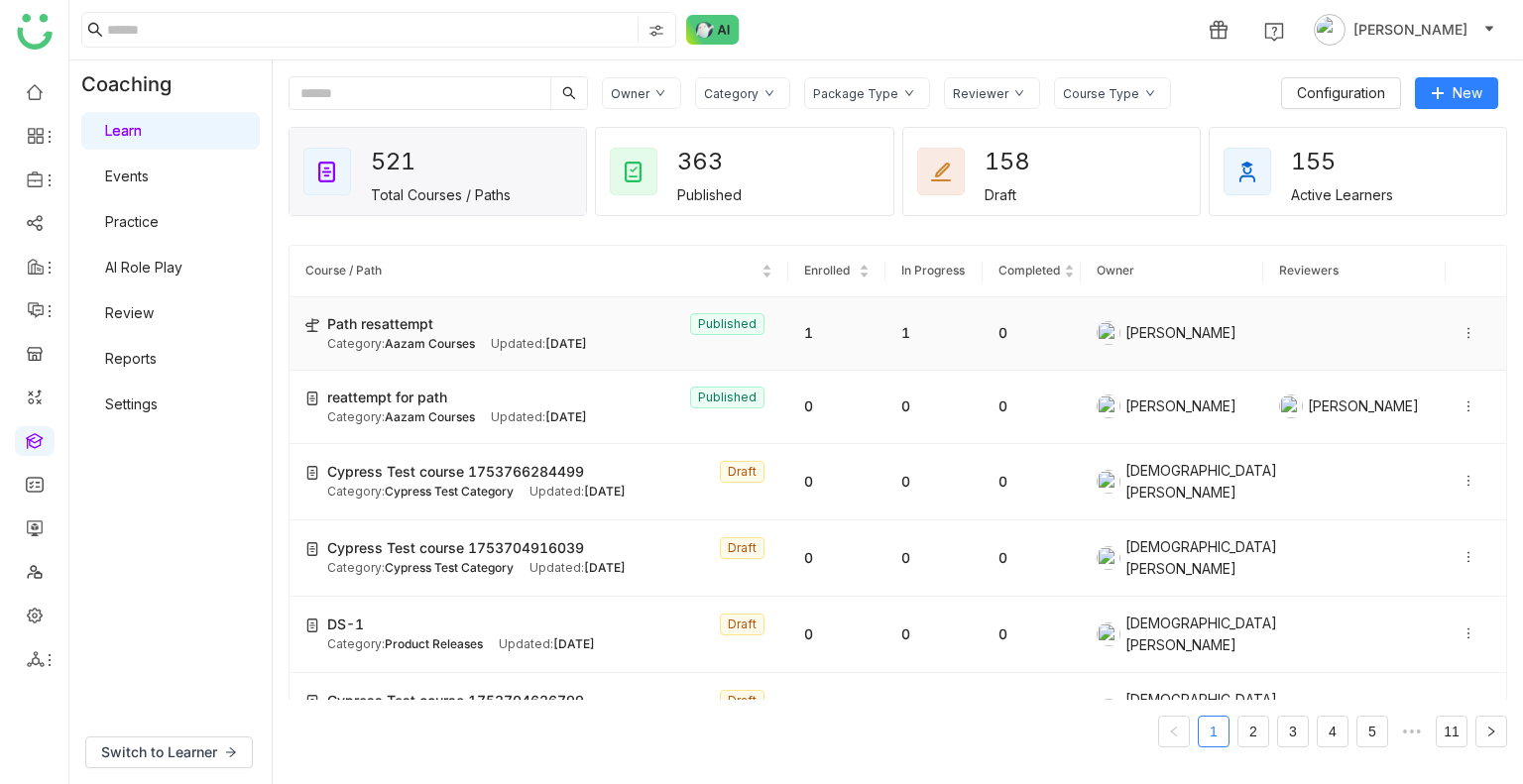 click on "Updated:   Jul 29, 2025" 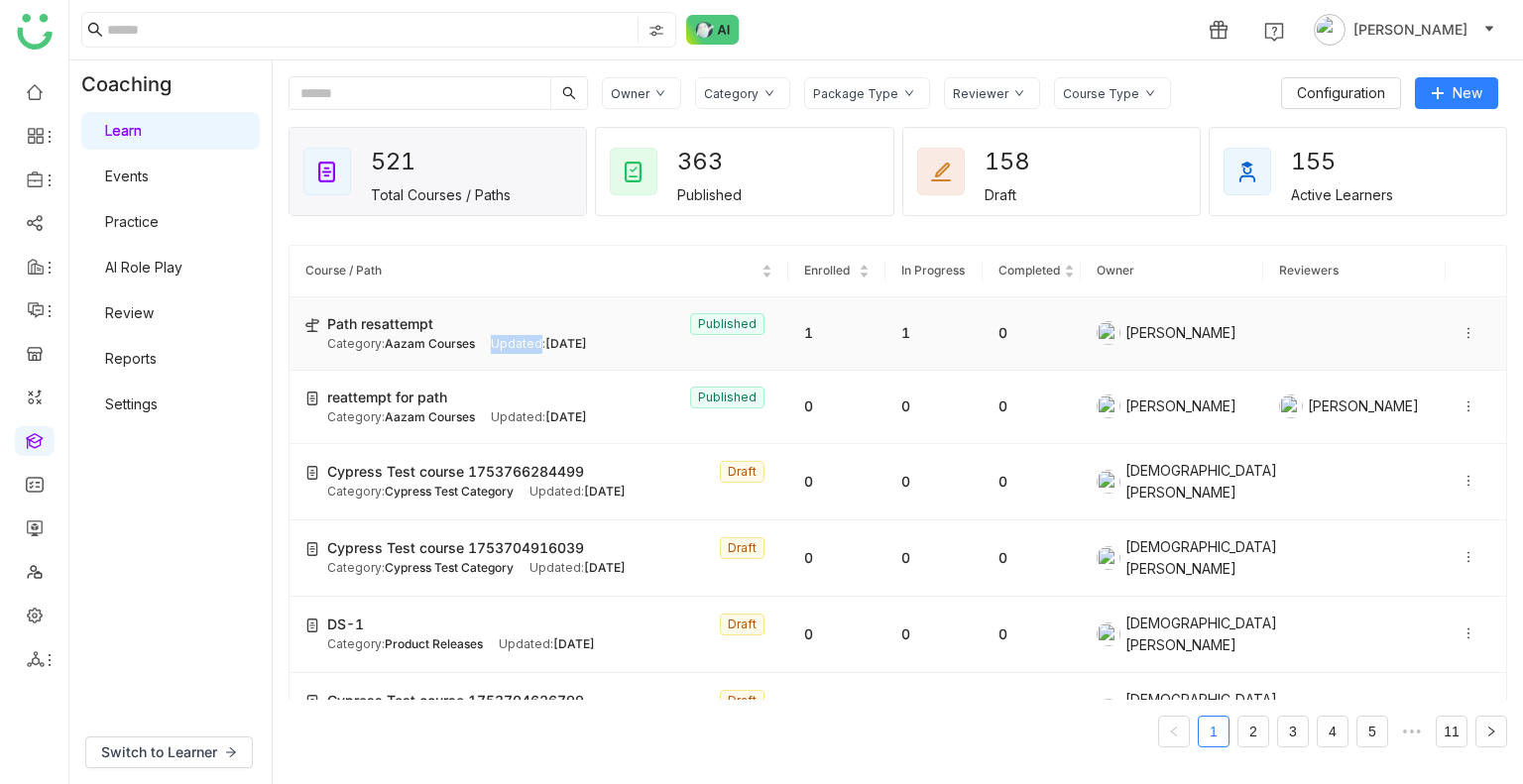 click on "Updated:   Jul 29, 2025" 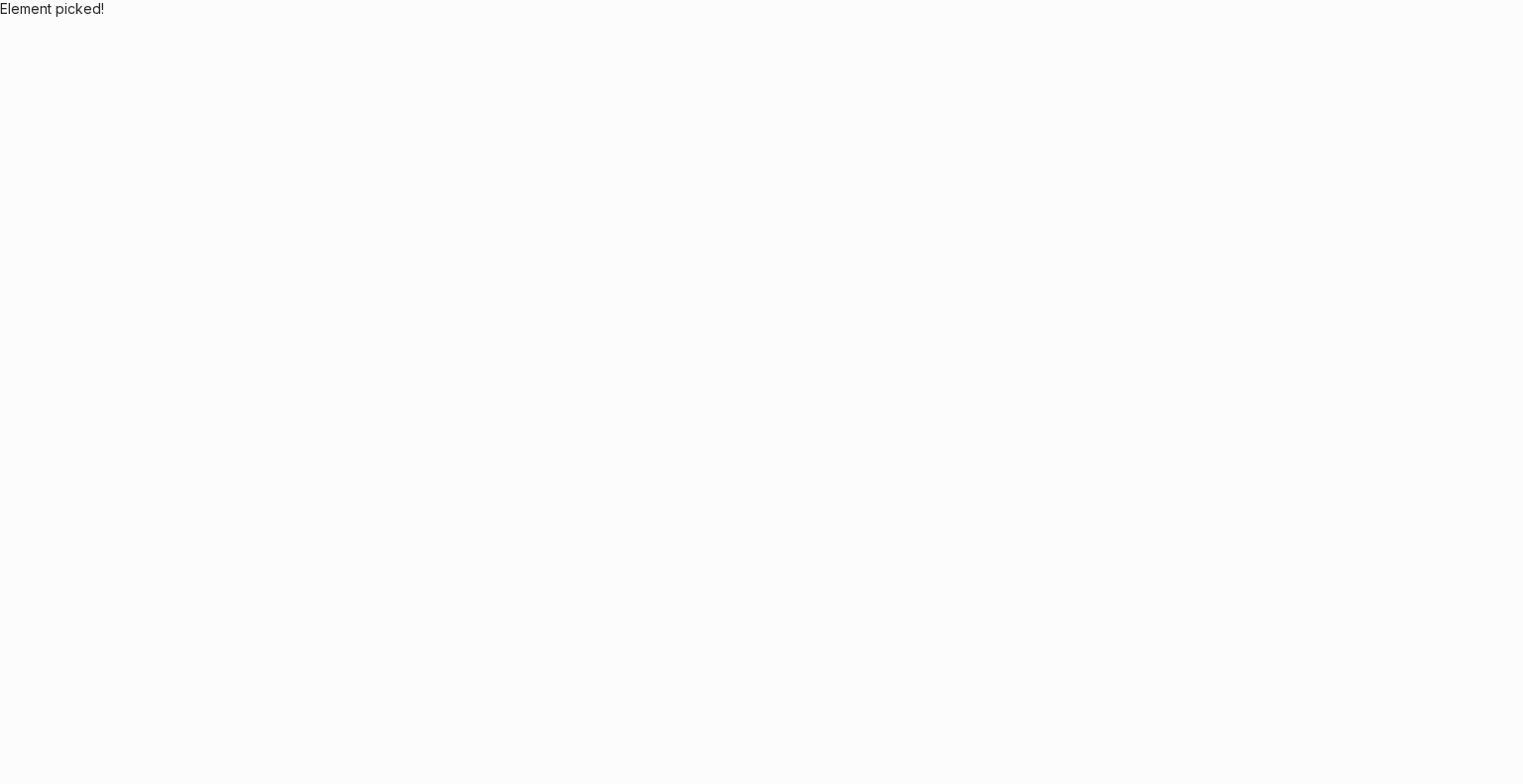 scroll, scrollTop: 0, scrollLeft: 0, axis: both 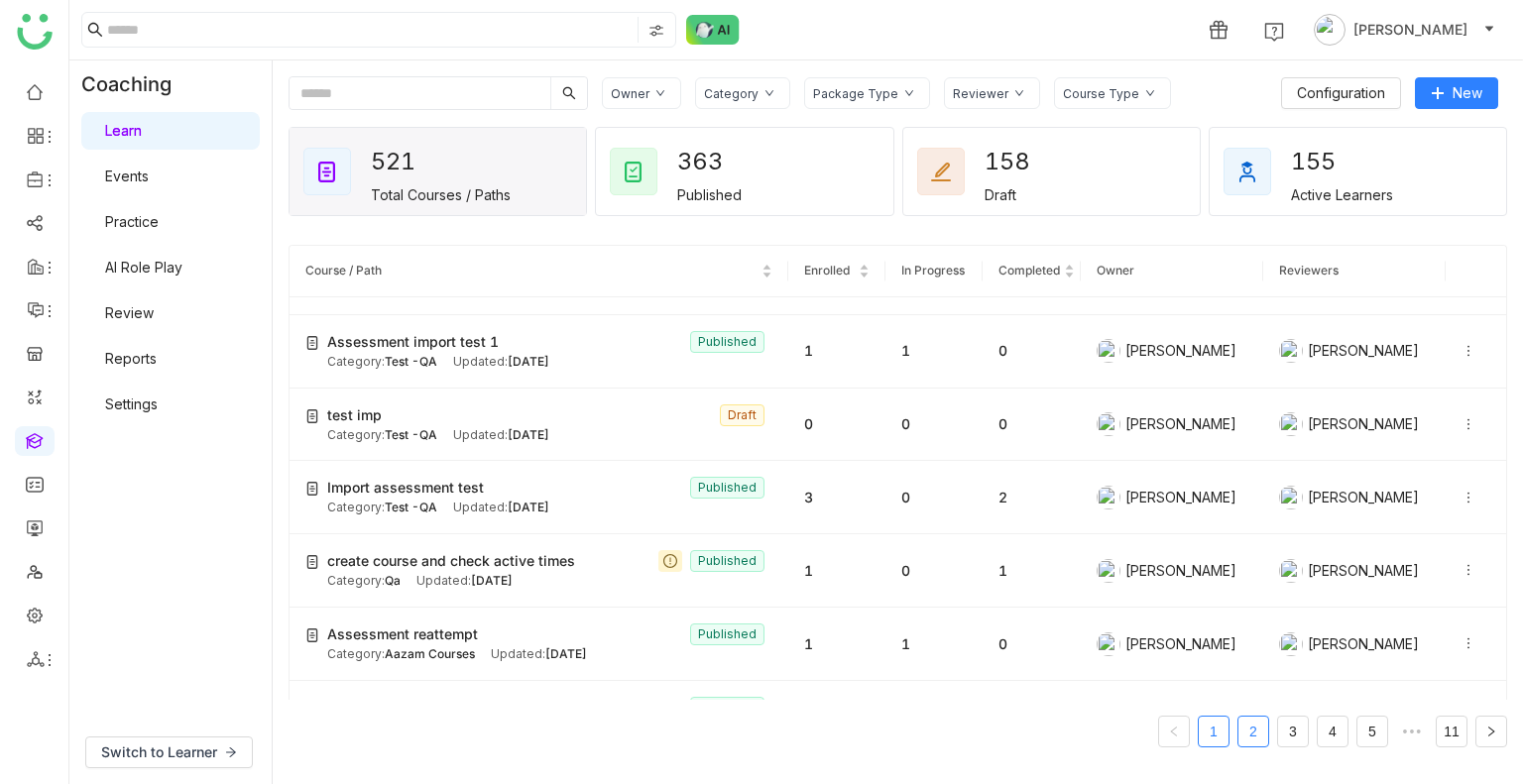 click on "2" 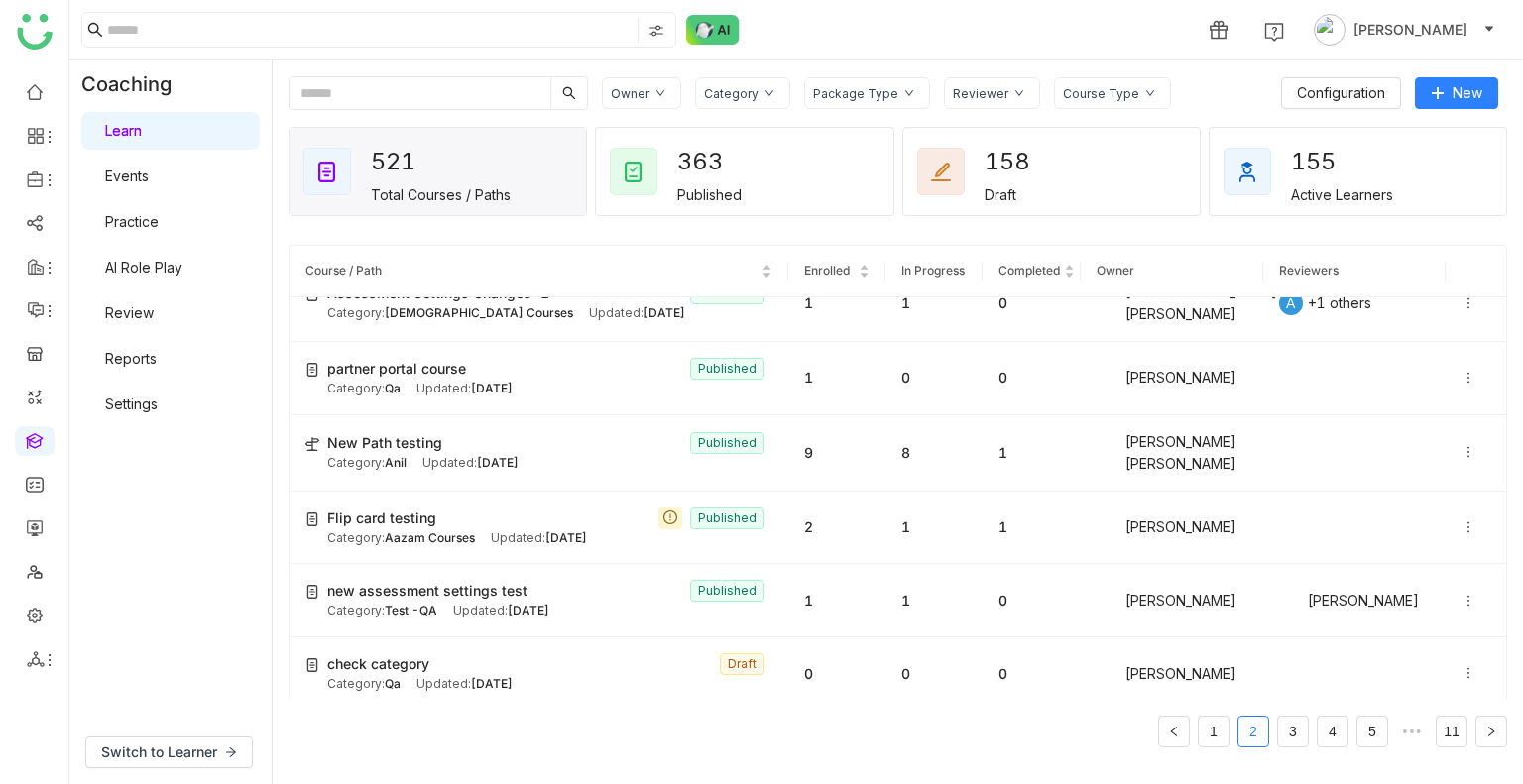 scroll, scrollTop: 3297, scrollLeft: 0, axis: vertical 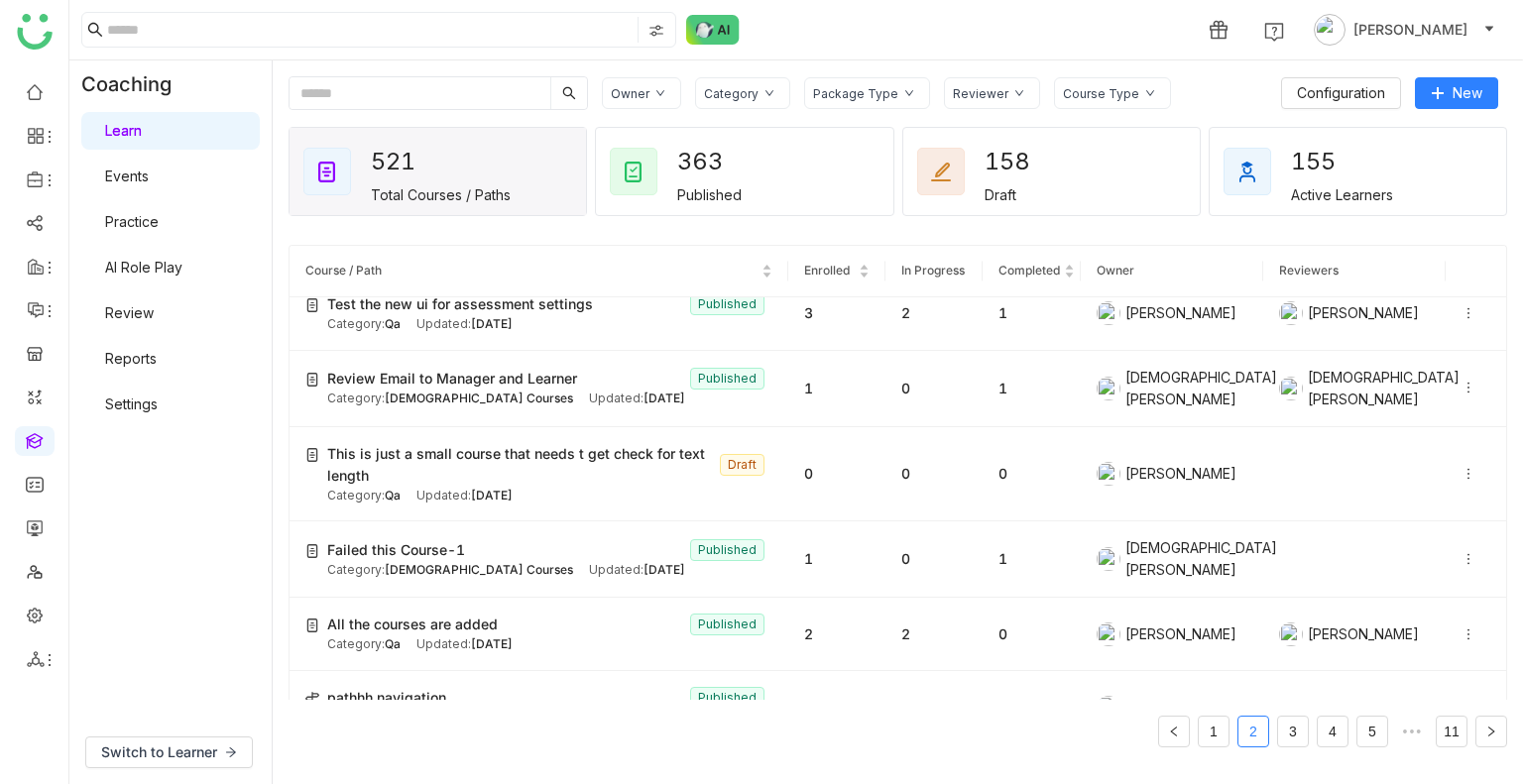 click on "Owner Category Package Type Reviewer Course Type  Configuration   New   521   Total Courses / Paths   363   Published   158   Draft   155   Active Learners  Course / Path Enrolled In Progress Completed Owner Reviewers all type  Draft Category:  Test -QA Updated:   Jul 22, 2025 0 0 0  Uday Bhanu  Time Spent Testing  Published Category:  Aazam Courses Updated:   Jul 22, 2025 2 1 0  Azam Hussain   Azam Hussain  saas  Draft Category:  Qa Updated:   Jul 22, 2025 0 0 0  Vishnu Vardhan  Cypress Test course 1753167520627  Draft Category:  Cypress Test Category Updated:   Jul 28, 2025 0 0 0  Vishnu Vardhan  Cypress Test course 1753167347833  Draft Category:  Cypress Test Category Updated:   Jul 22, 2025 0 0 0  Vishnu Vardhan  New Test  Published Category:  Anil Updated:   Jul 22, 2025 2 2 0  Uday Pulasetti   Anil Reddy Kesireddy  tttt  Draft Category:  Product Releases  Updated:   Jul 21, 2025 0 0 0  Bhanu Parihar  Creating a course   Draft Category:  Qa Updated:   Jul 18, 2025 0 0 0  Arif uddin  randomization 115 1 0" 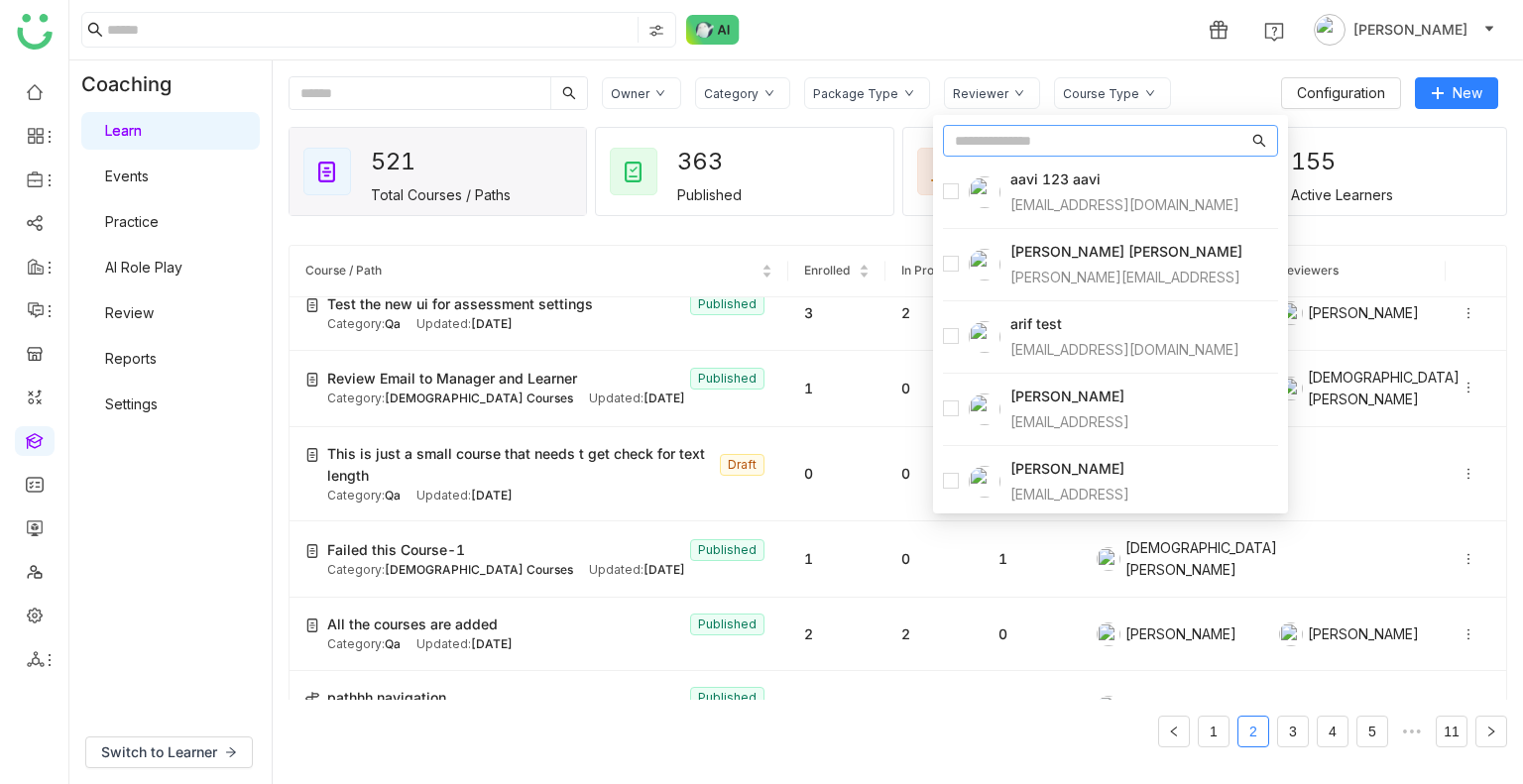 click at bounding box center [1102, 141] 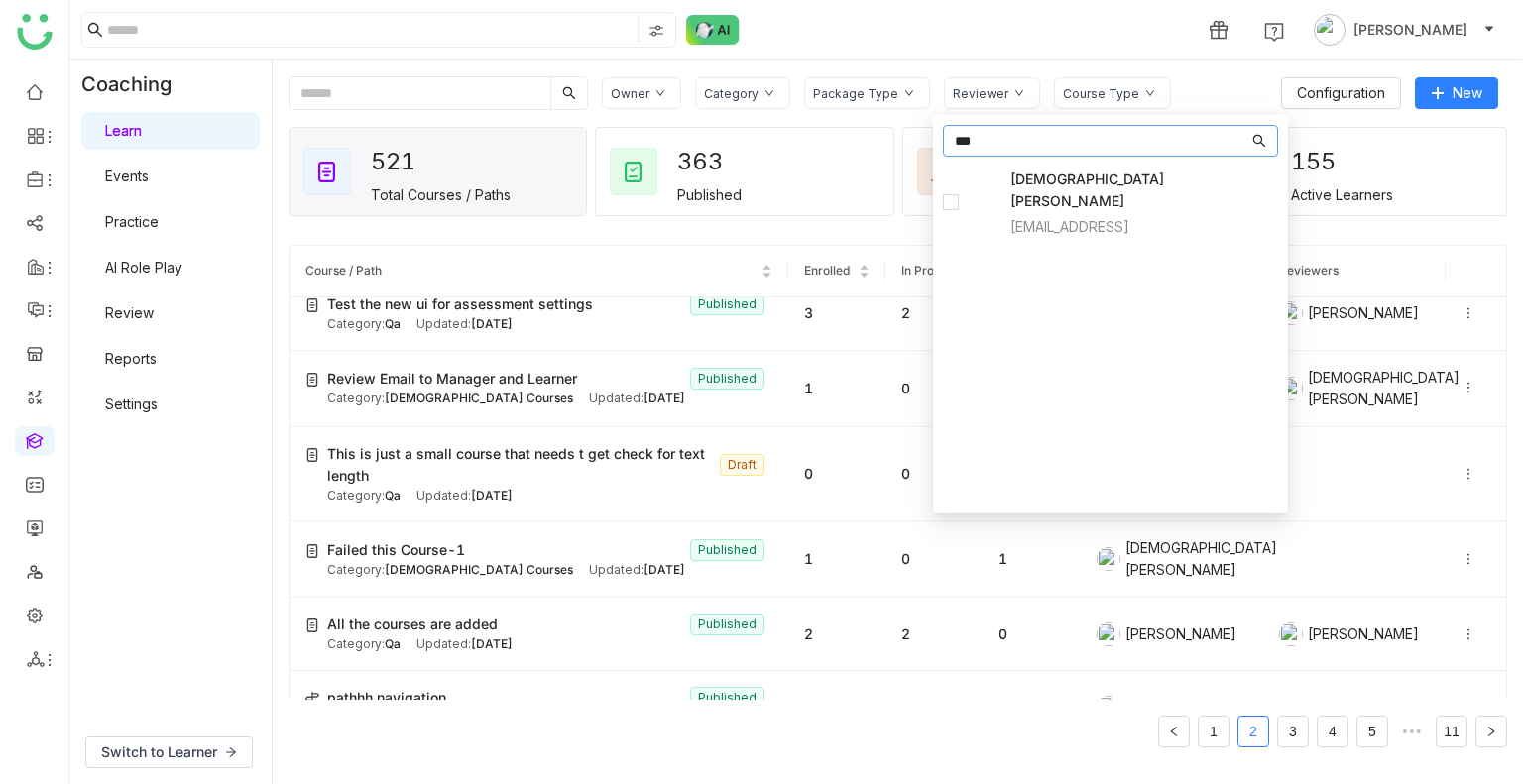 type on "***" 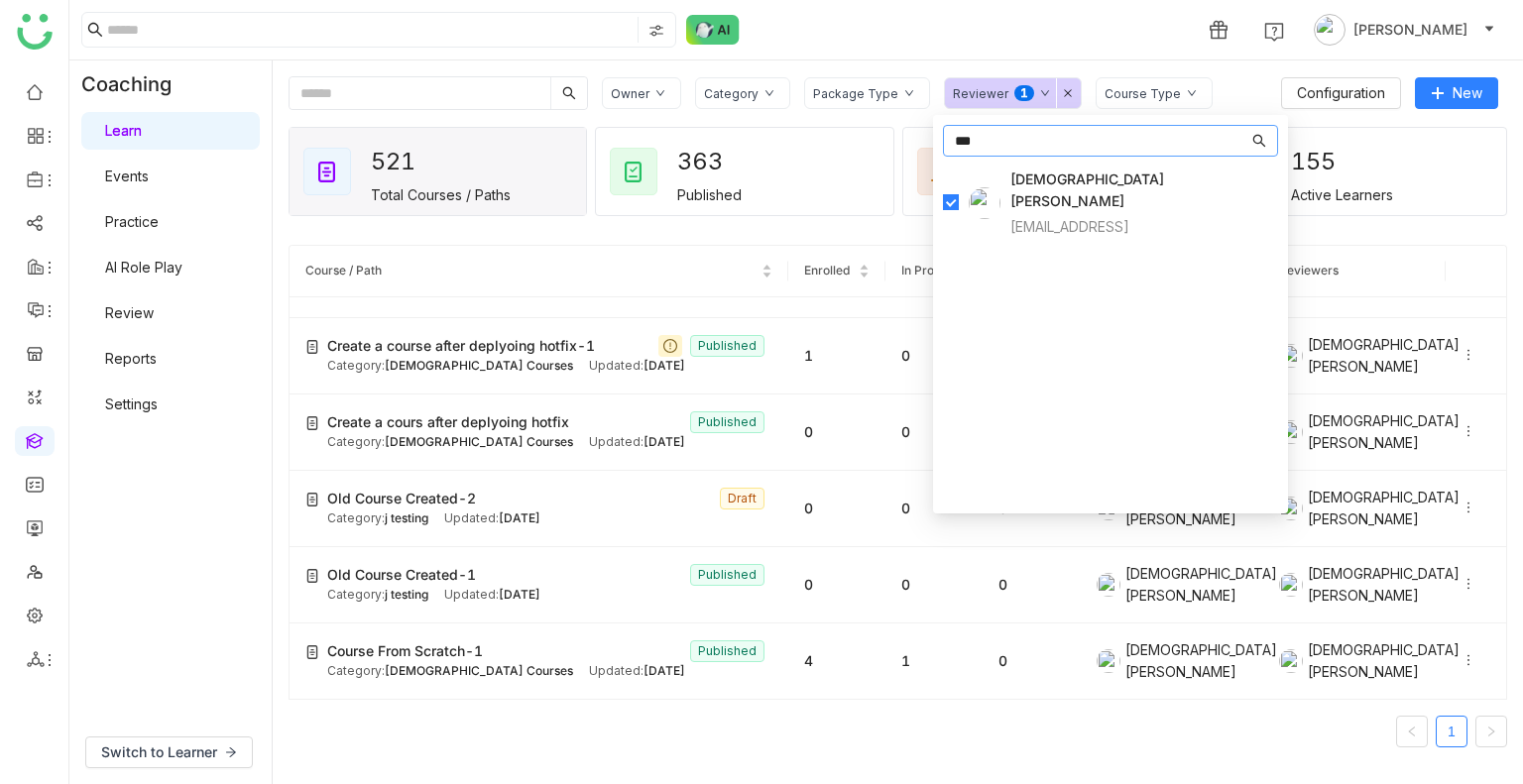 click on "***" at bounding box center [1111, 141] 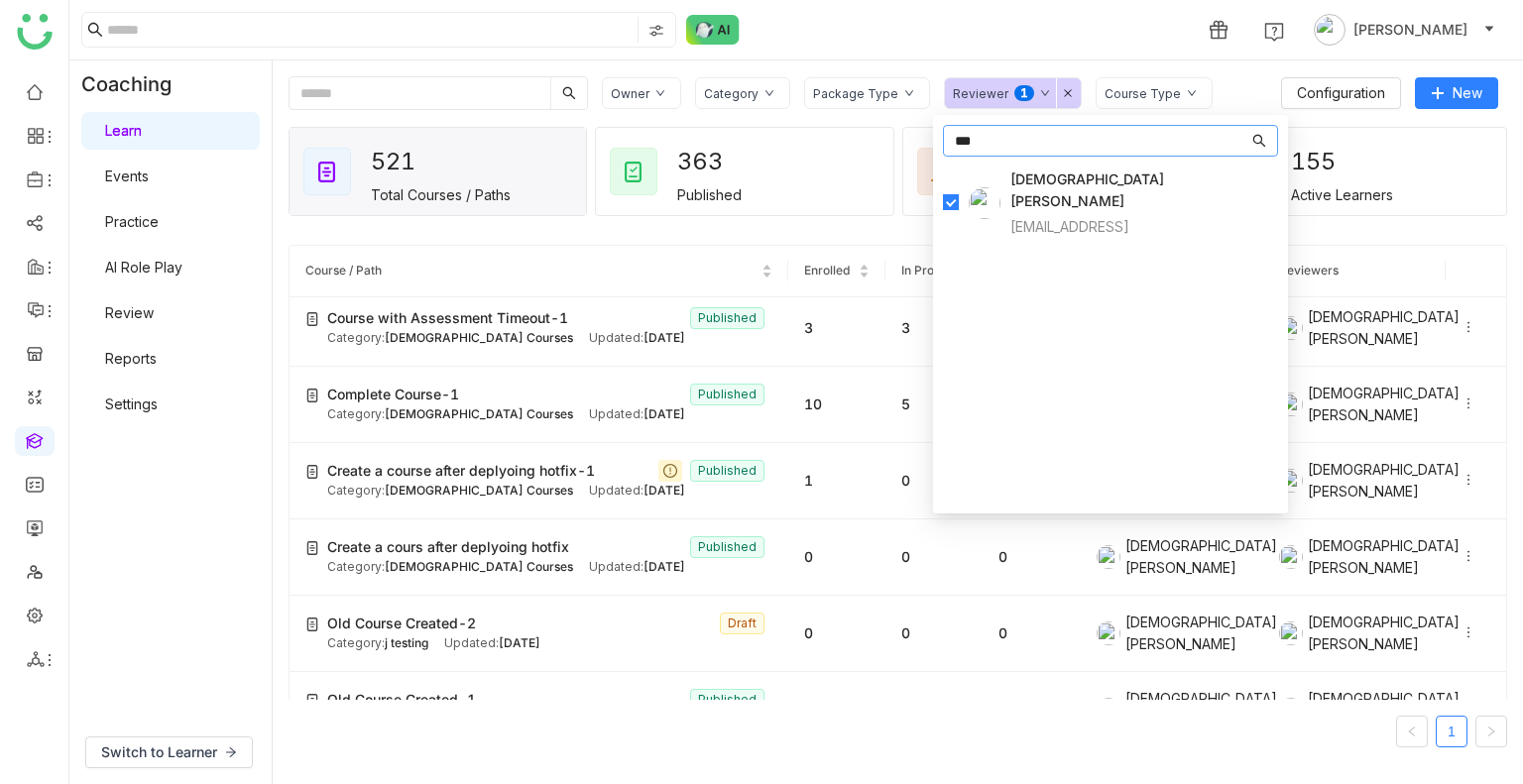 click on "***" at bounding box center [1111, 141] 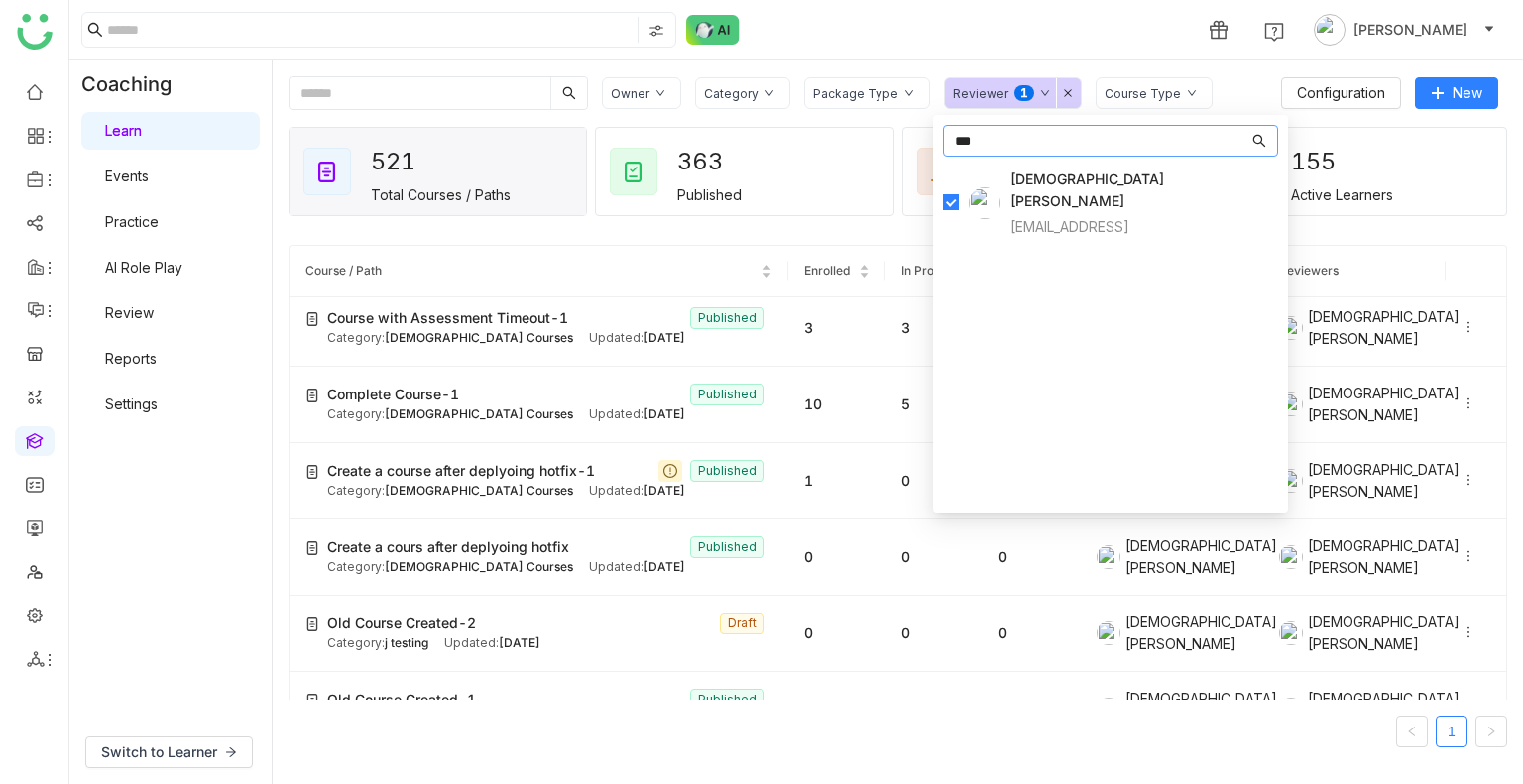 click on "***" at bounding box center [1102, 141] 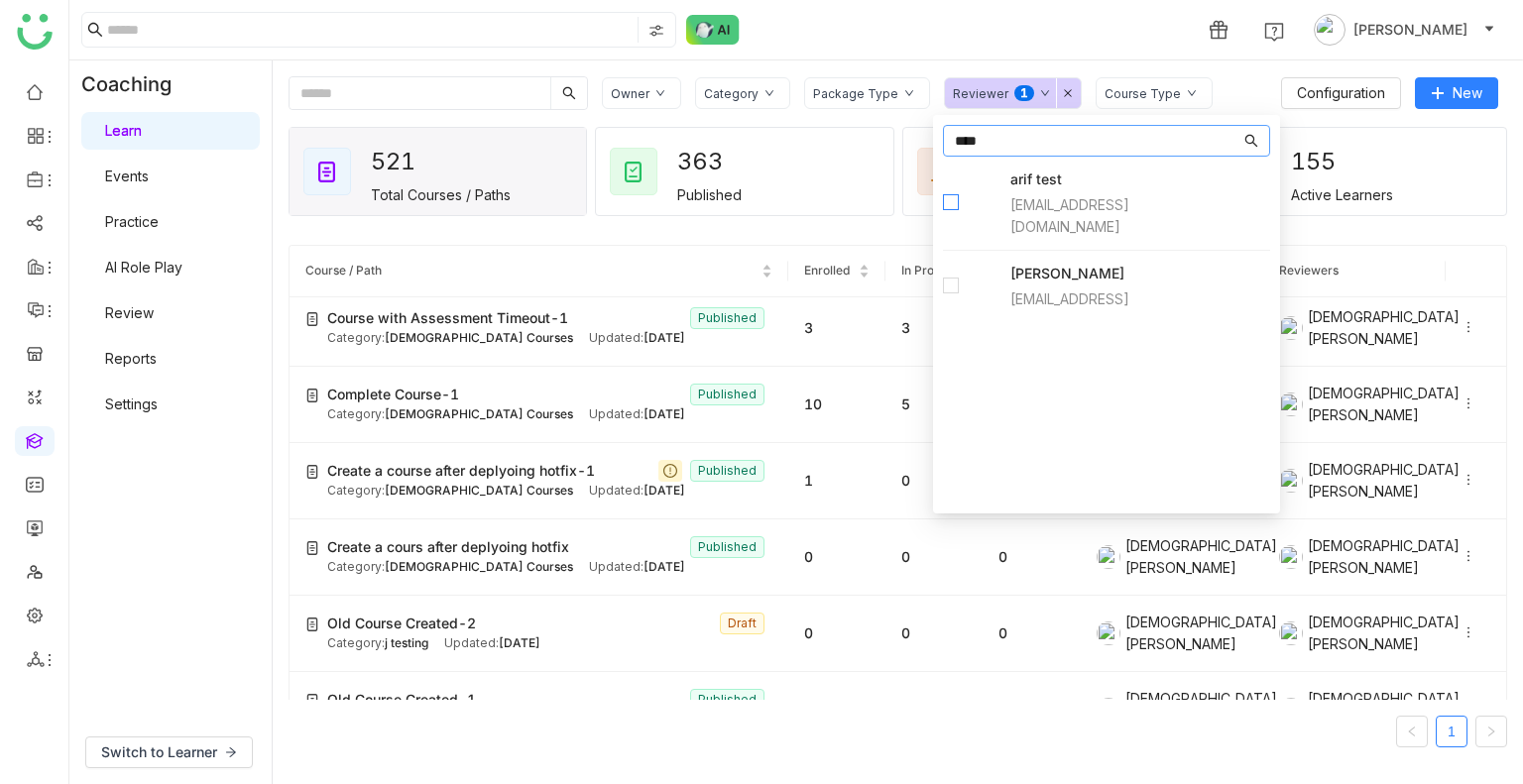 type on "****" 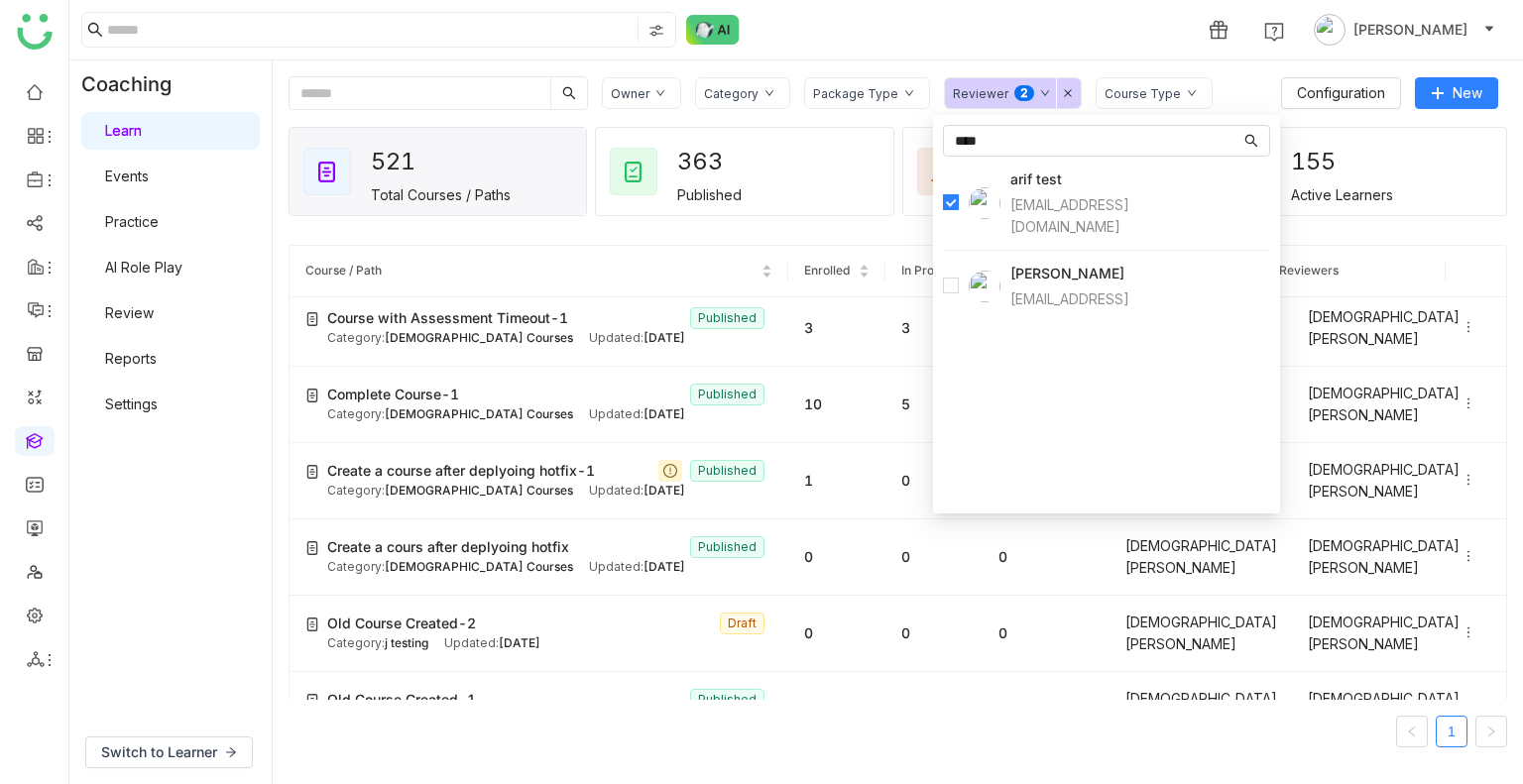 scroll, scrollTop: 2561, scrollLeft: 0, axis: vertical 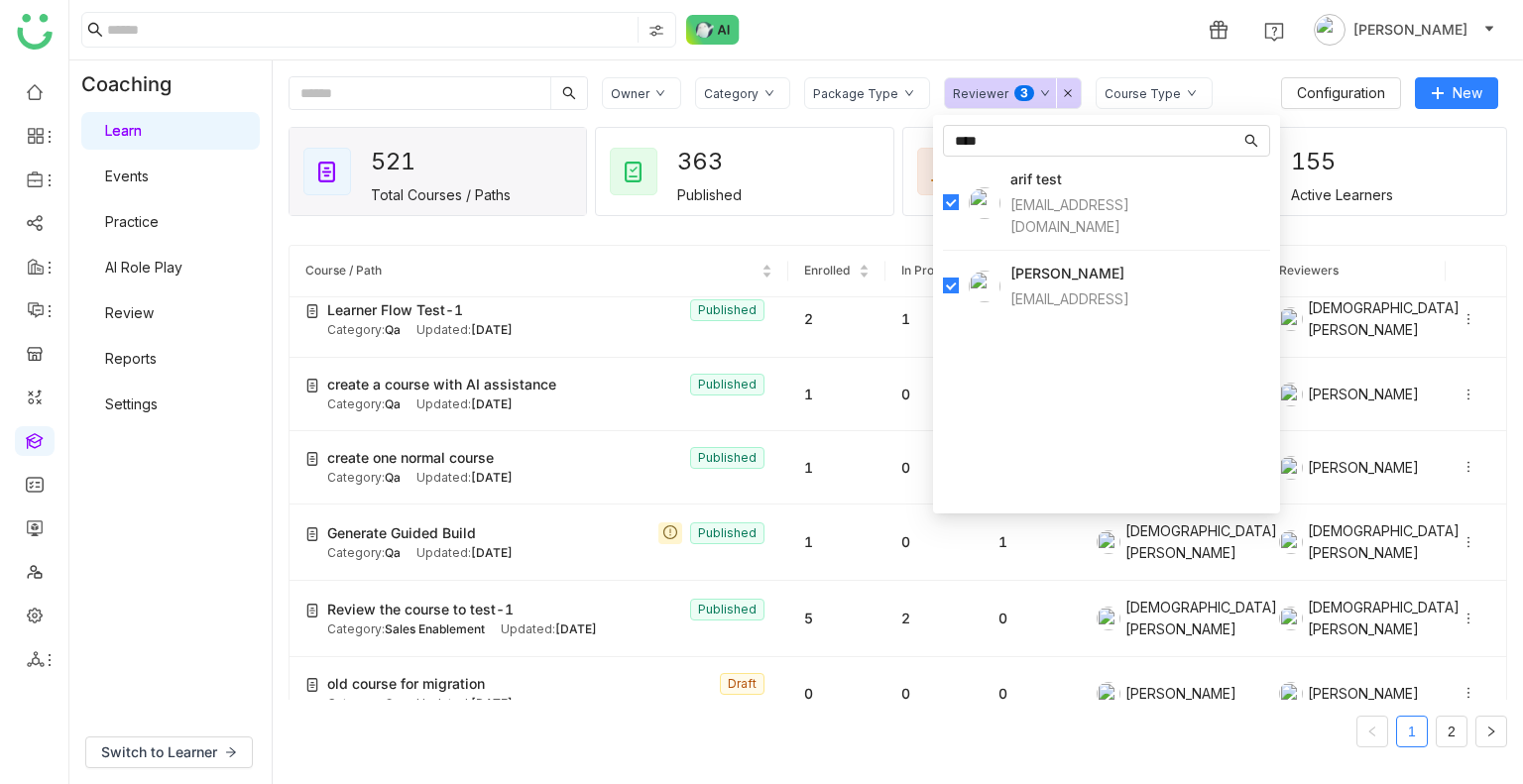 click on "155   Active Learners" 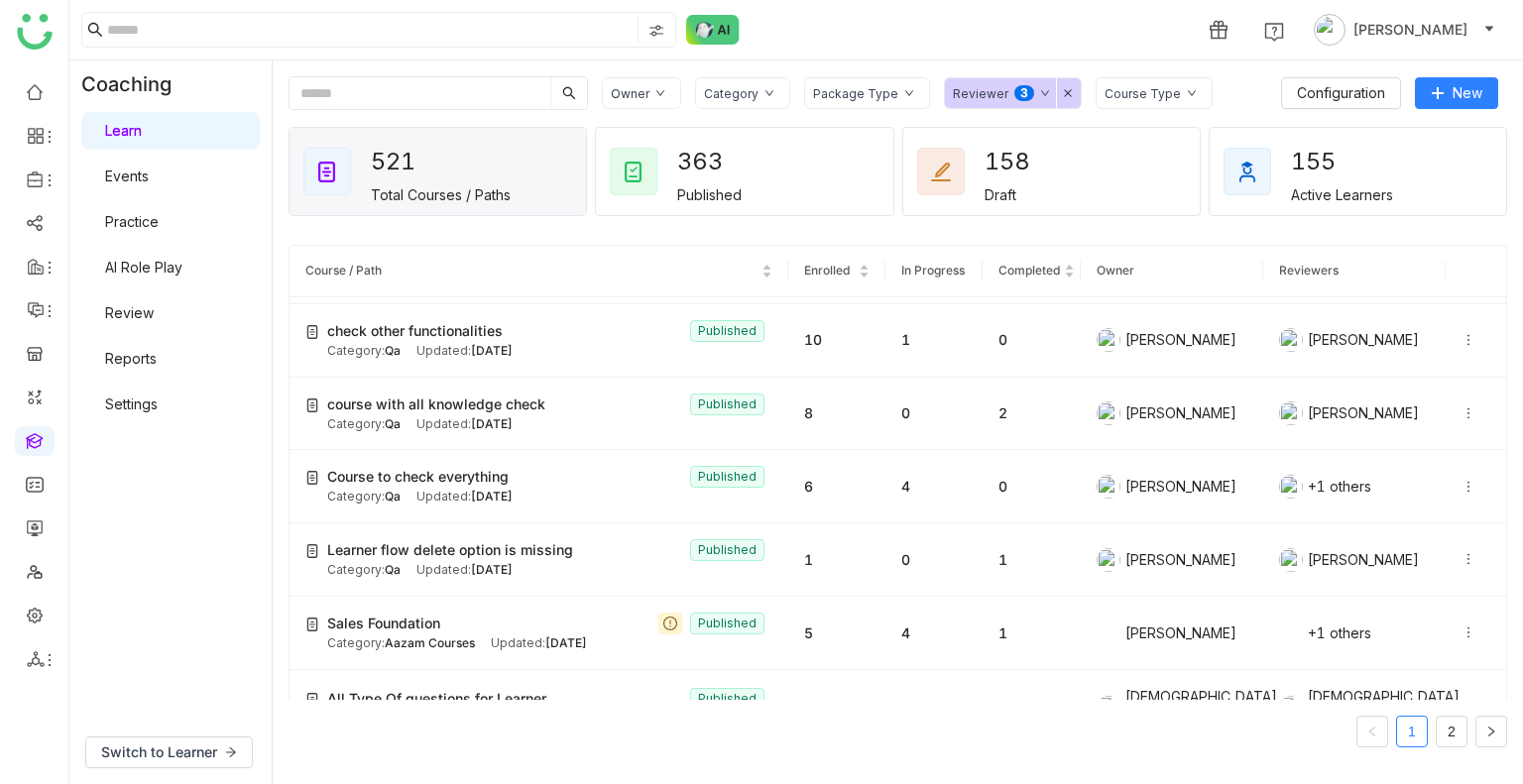 scroll, scrollTop: 3334, scrollLeft: 0, axis: vertical 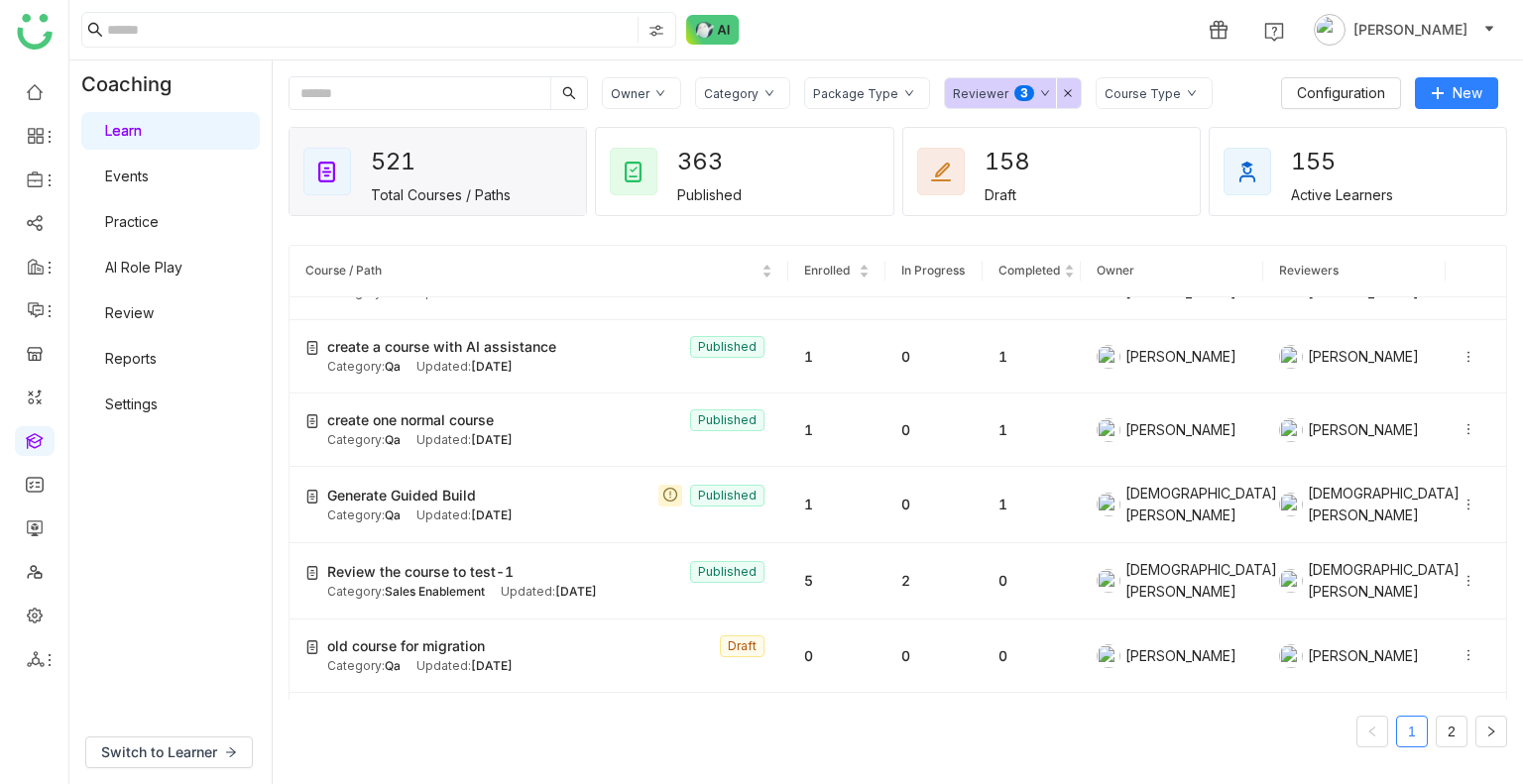 click on "Reviewer" 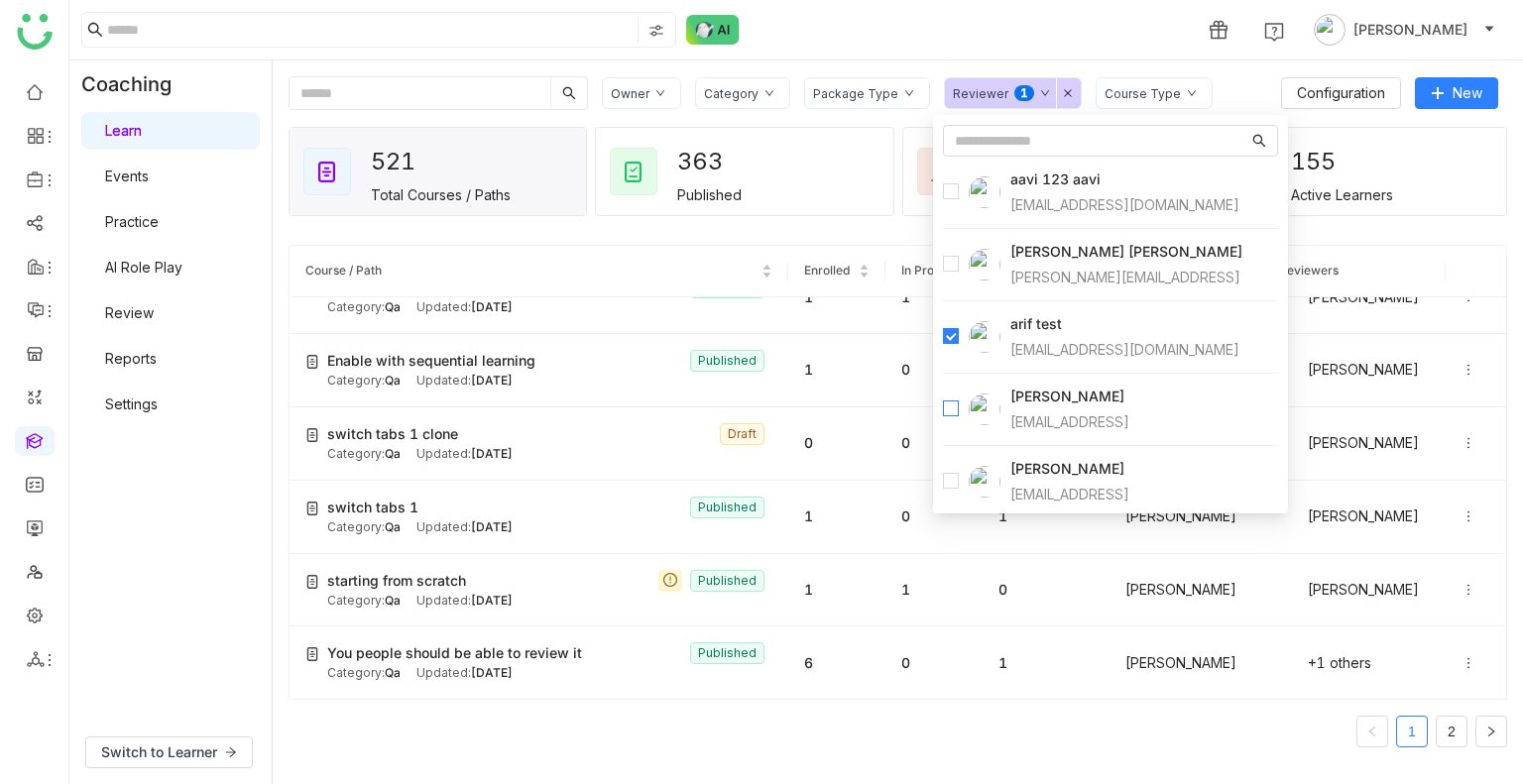 scroll, scrollTop: 3291, scrollLeft: 0, axis: vertical 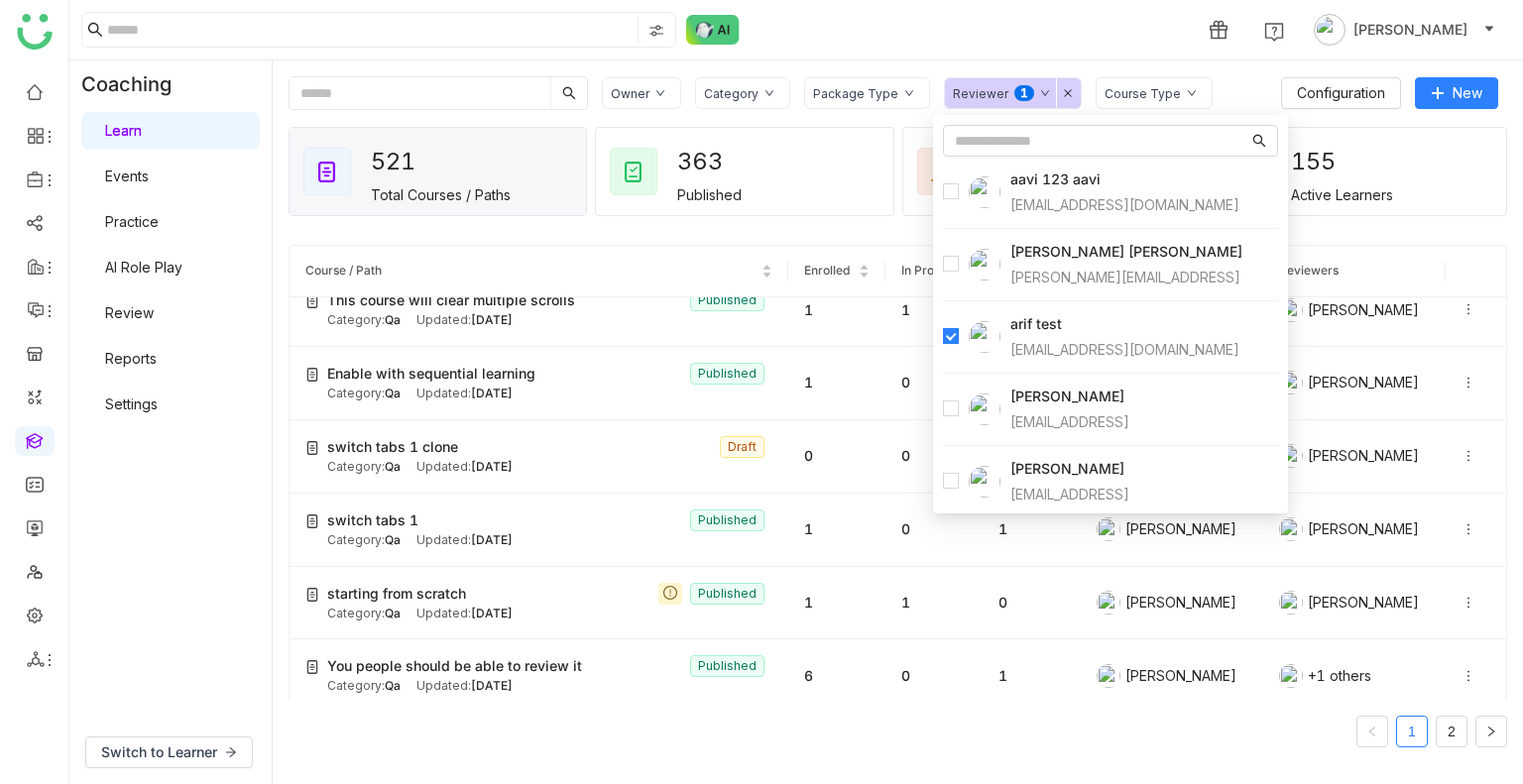 click at bounding box center (972, 337) 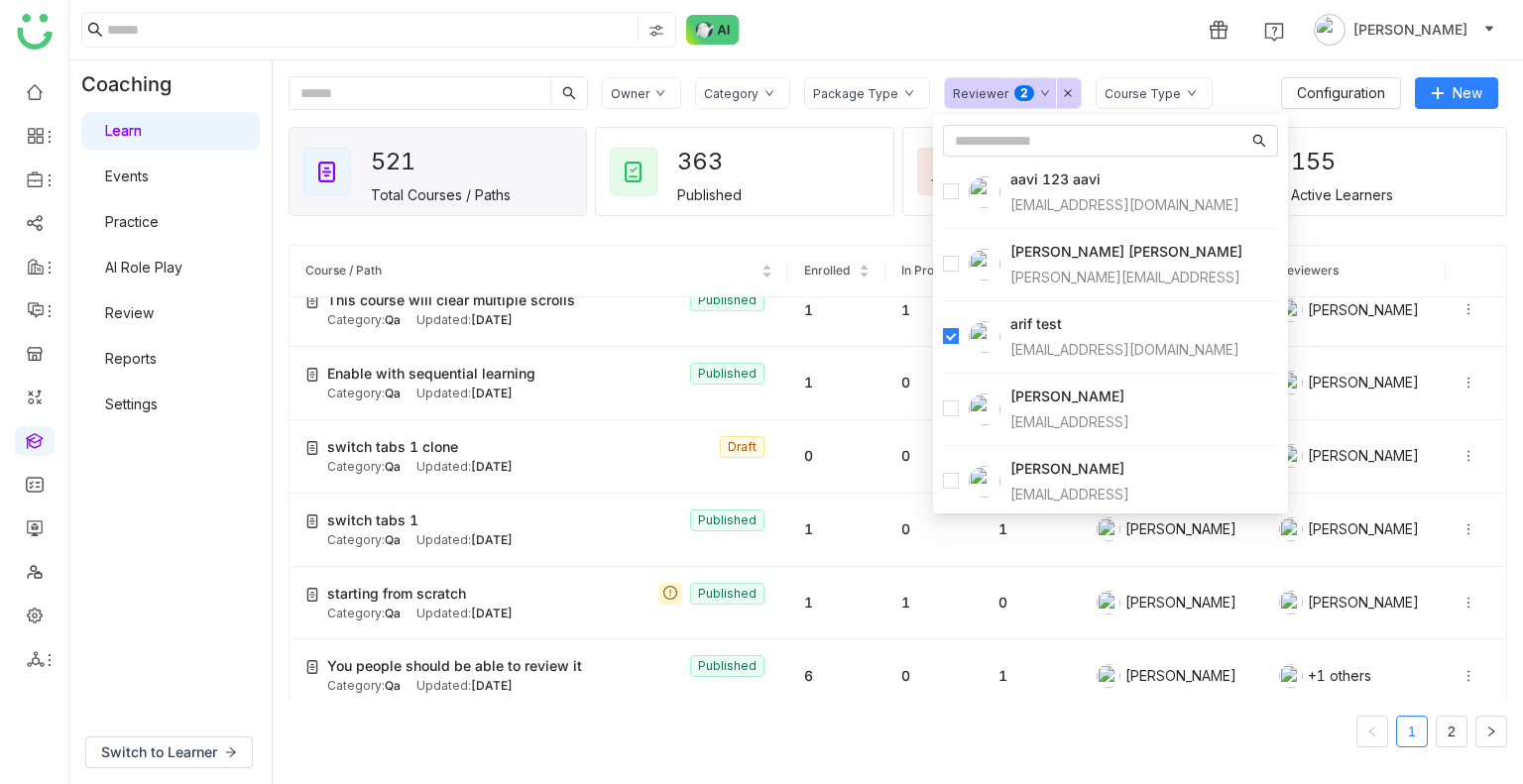 click at bounding box center [951, 337] 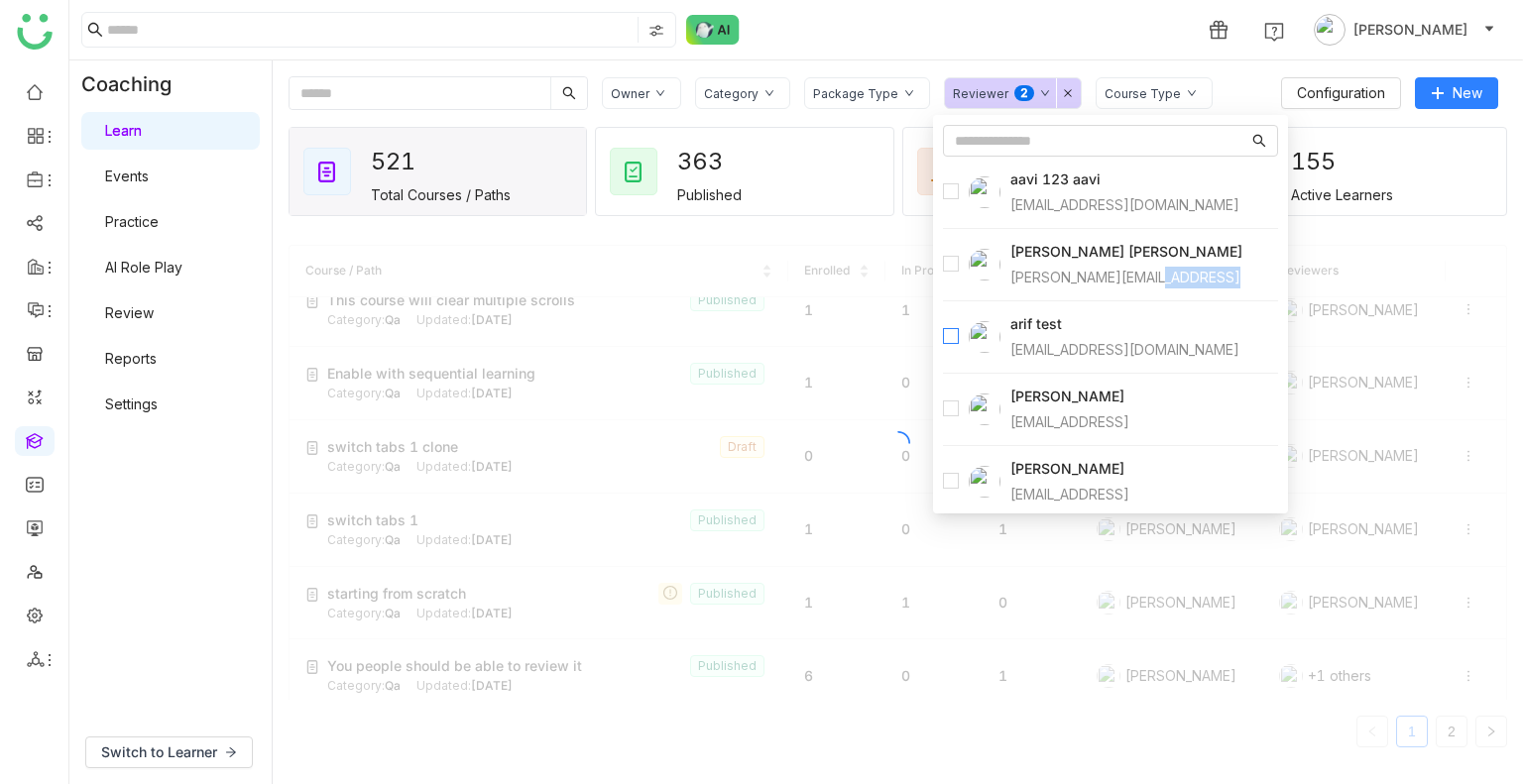 click at bounding box center (951, 337) 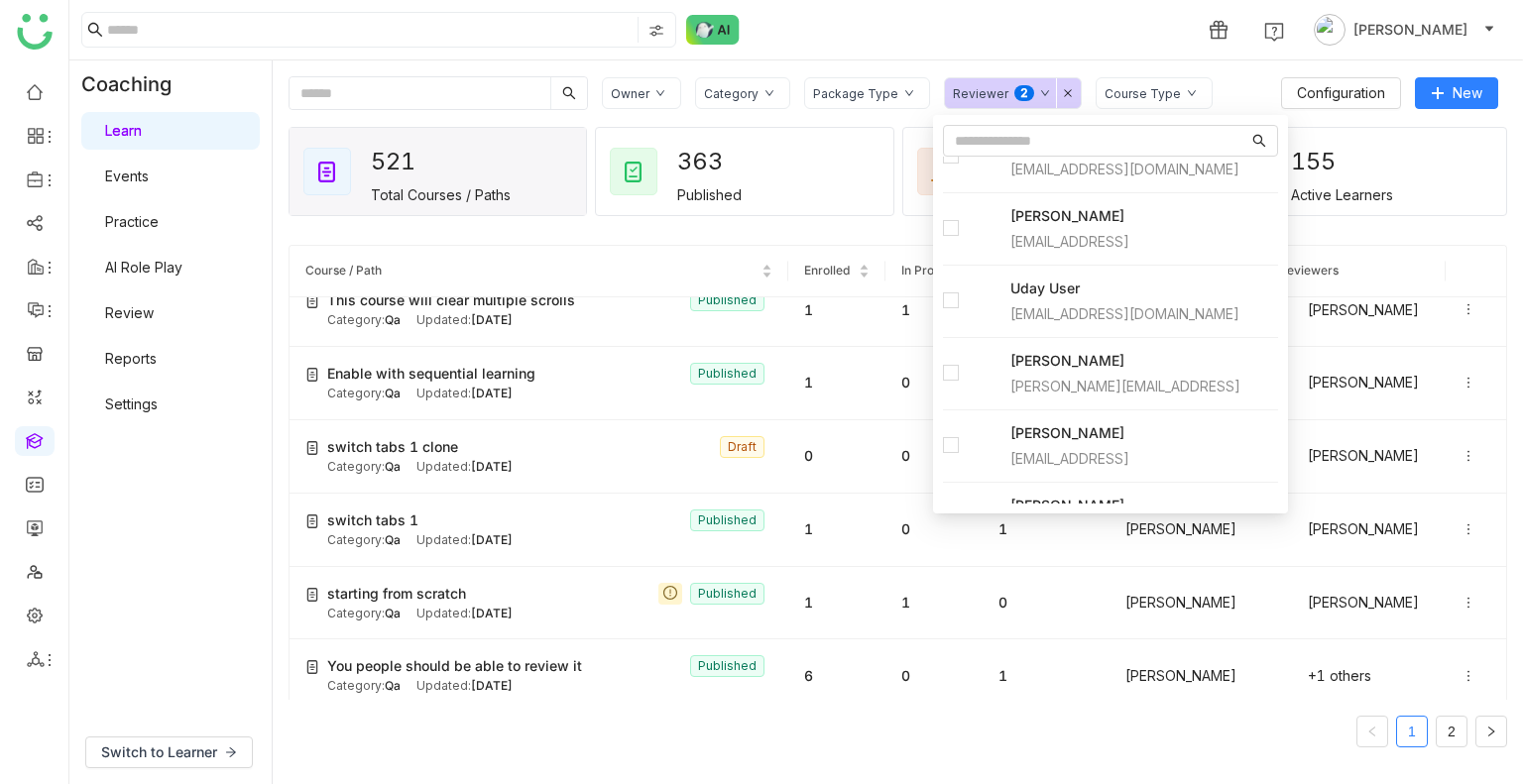 scroll, scrollTop: 2537, scrollLeft: 0, axis: vertical 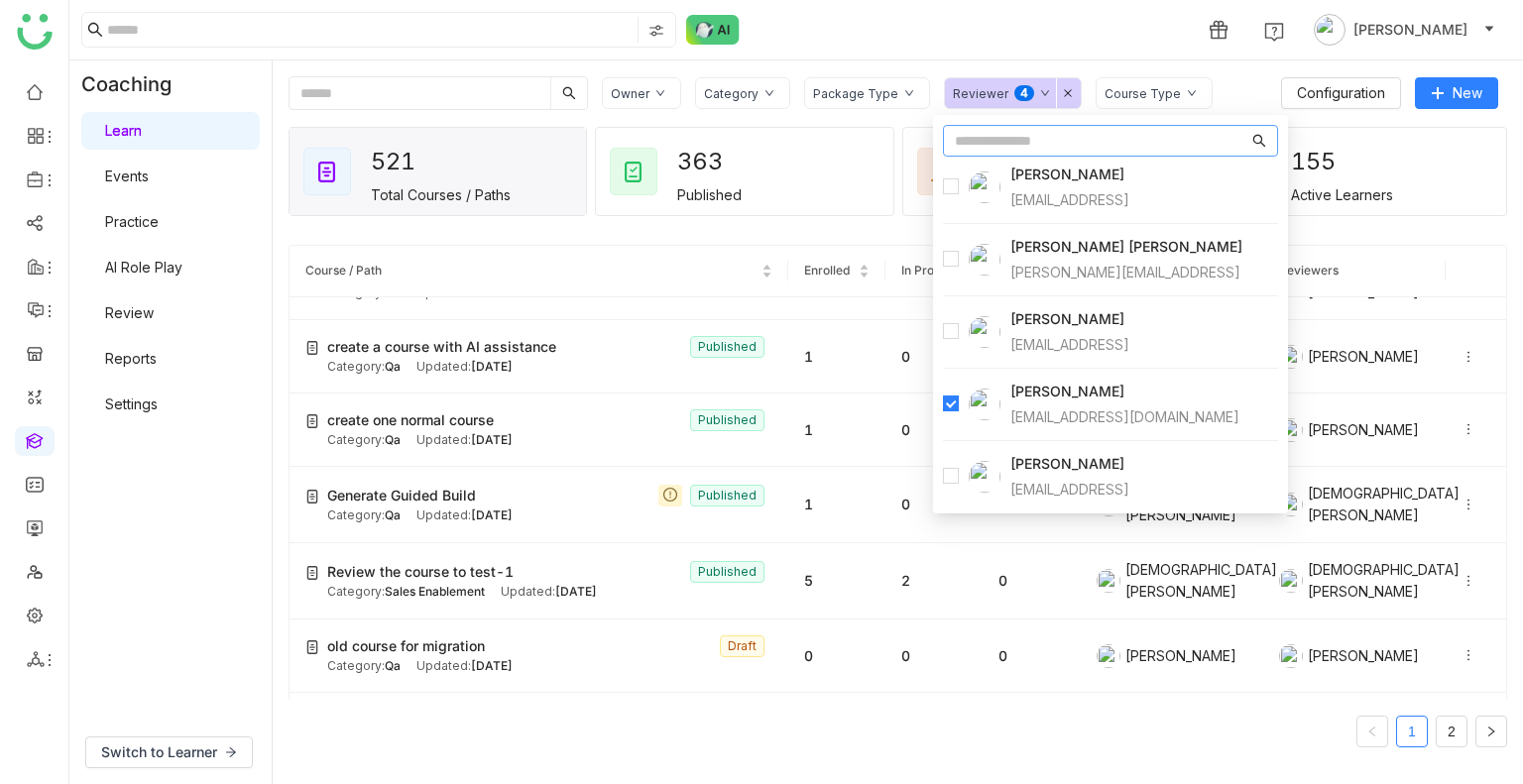 click at bounding box center (1102, 141) 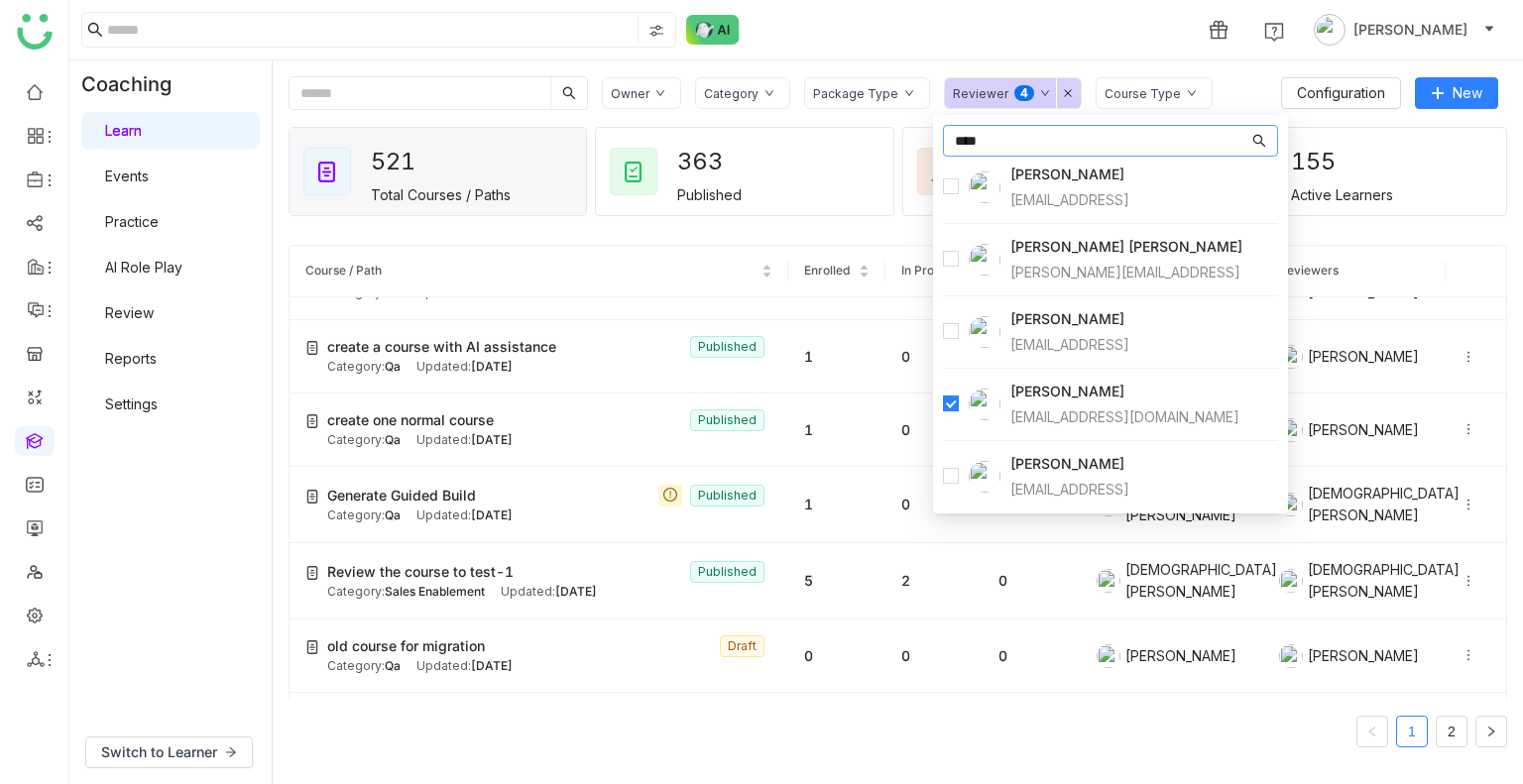 scroll, scrollTop: 0, scrollLeft: 0, axis: both 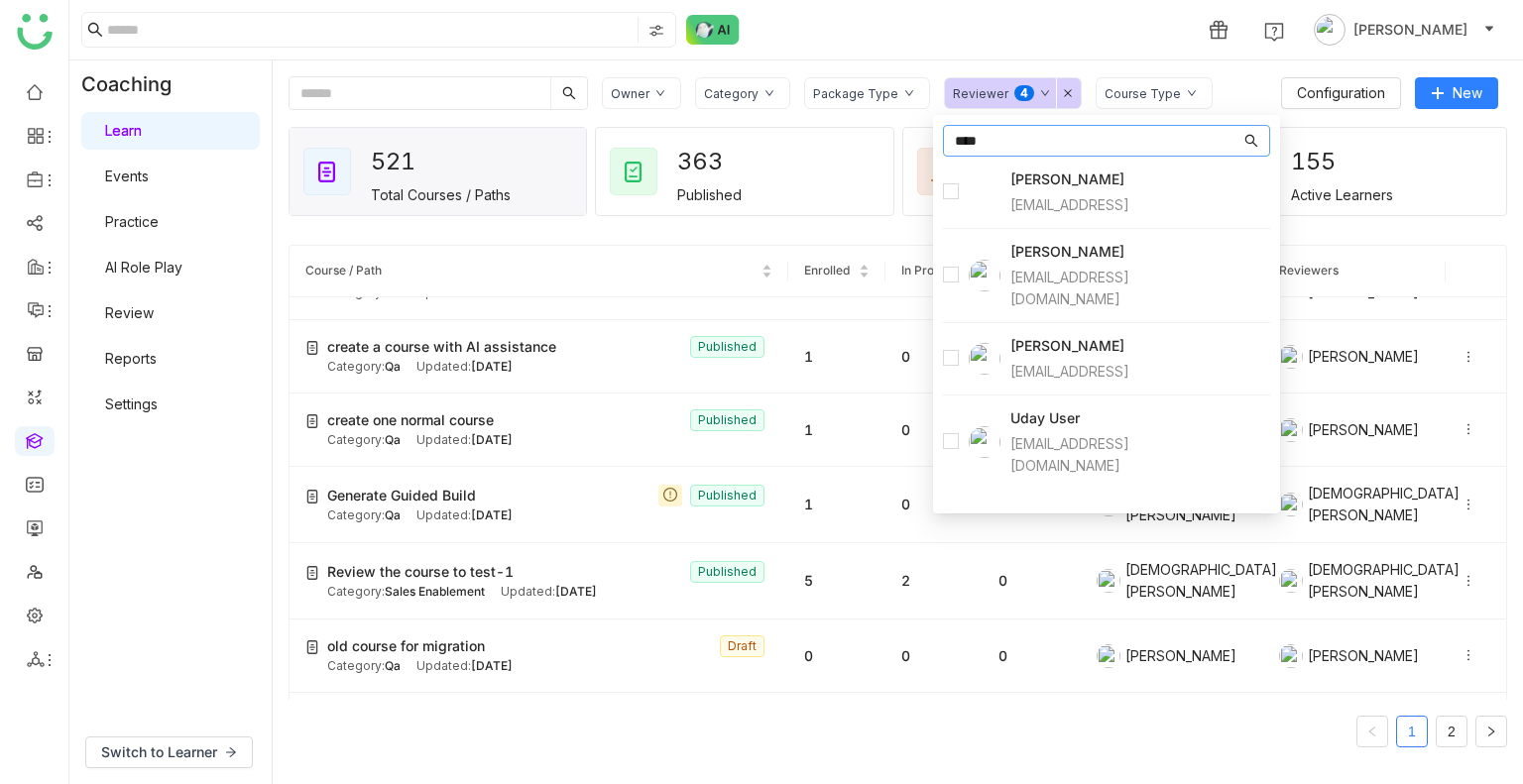 type on "****" 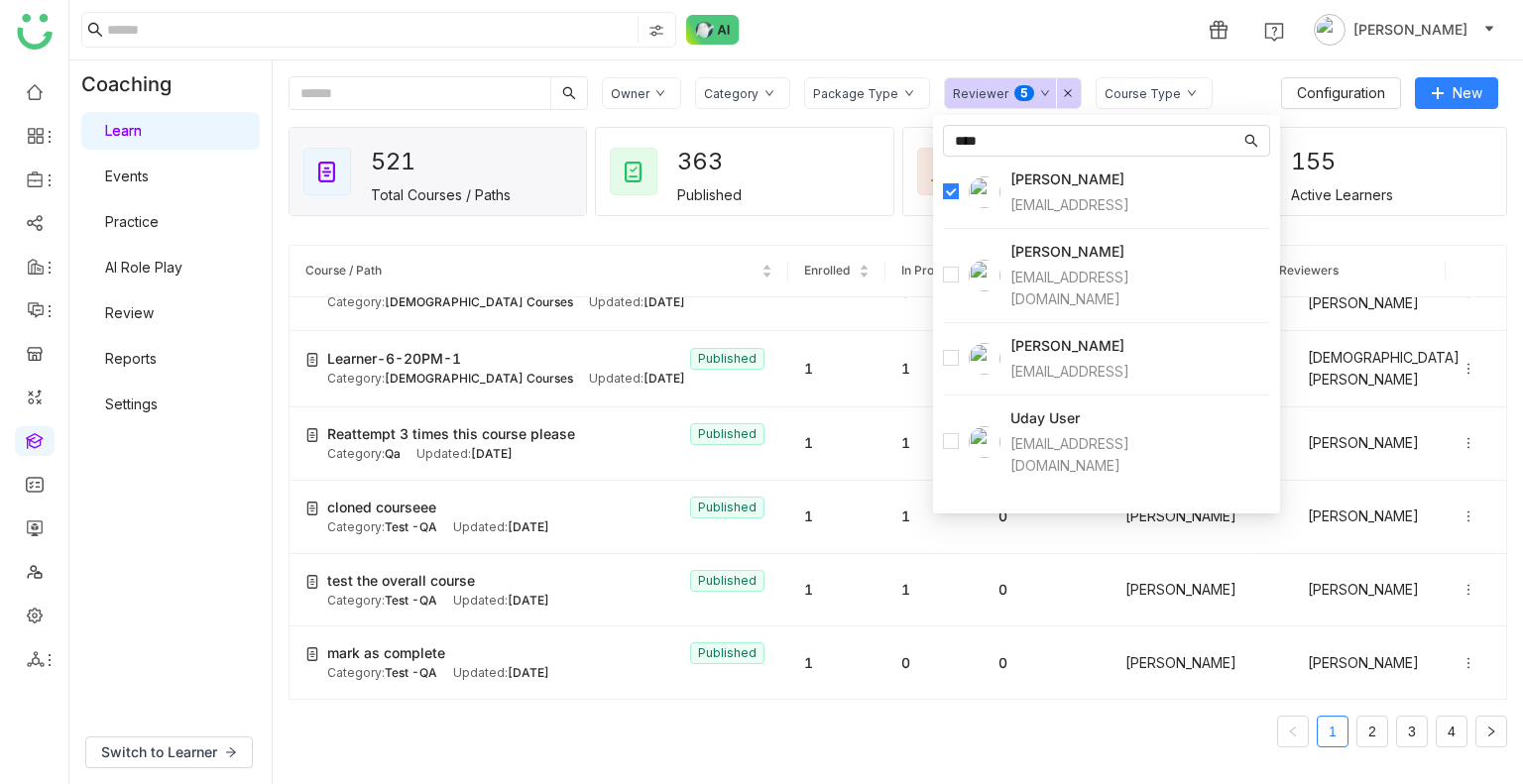 scroll, scrollTop: 3291, scrollLeft: 0, axis: vertical 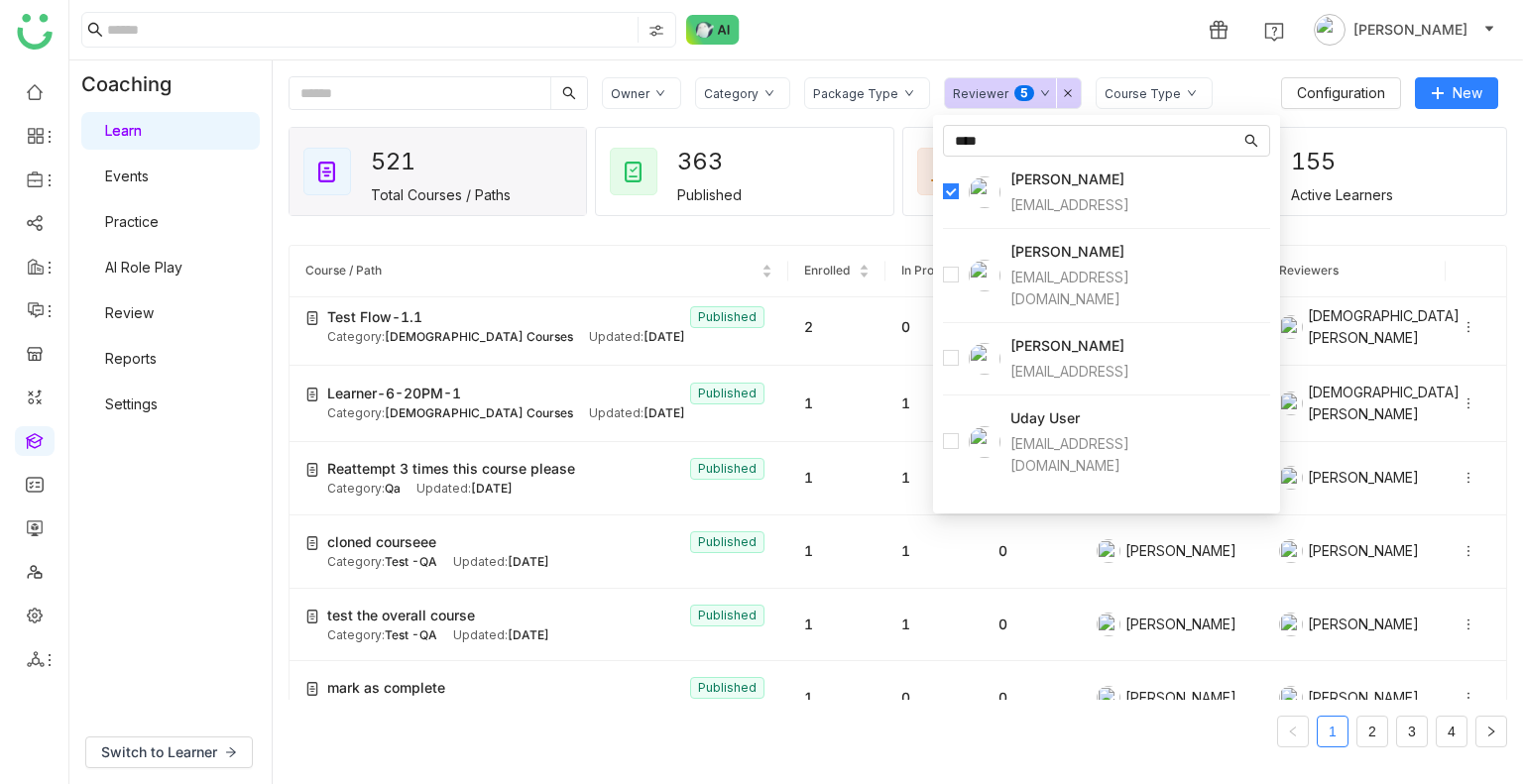 click on "Course / Path Enrolled In Progress Completed Owner Reviewers LMS-4-47pm-1.1  Published Category:  test Updated:   Jul 28, 2025 1 1 0  Vishnu Vardhan   Vishnu Vardhan  new courseee test   Published Category:  Test -QA Updated:   Jul 28, 2025 0 0 0  Uday Bhanu   Uday Bhanu  new short course test   Published Category:  Test -QA Updated:   Jul 25, 2025 1 0 0  Uday Bhanu   Uday Bhanu  Course to Complete the flow  Published Category:  Vishnu Courses  Updated:   Jul 25, 2025 2 1 1  Vishnu Vardhan   Vishnu Vardhan  All Formats Questions Lessons Knowledge checks-1  Published Category:  Vishnu Courses  Updated:   Jul 24, 2025 3 3 0  Vishnu Vardhan   Vishnu Vardhan  Testing overall after hotfix  Published Category:  Qa Updated:   Jul 24, 2025 2 1 1  Arif uddin   Arif uddin  let's test time tracking   Published Category:  Qa Updated:   Jul 24, 2025 1 1 0  Arif uddin   Arif uddin  scorm package  Published Category:  Test -QA Updated:   Jul 29, 2025 1 0 1  Uday Bhanu   Uday Bhanu  time taken   Published Category:  Test -QA" 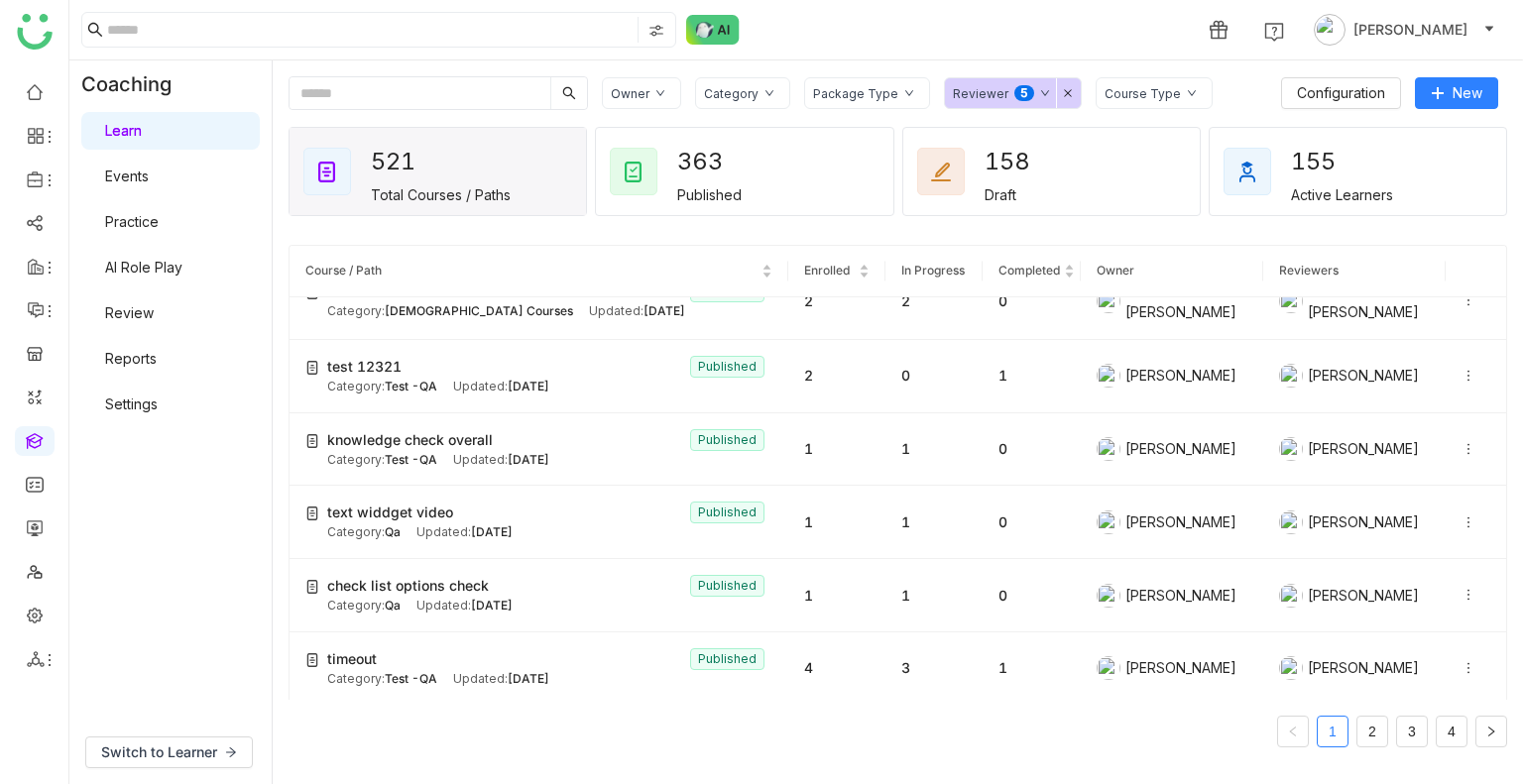 scroll, scrollTop: 2886, scrollLeft: 0, axis: vertical 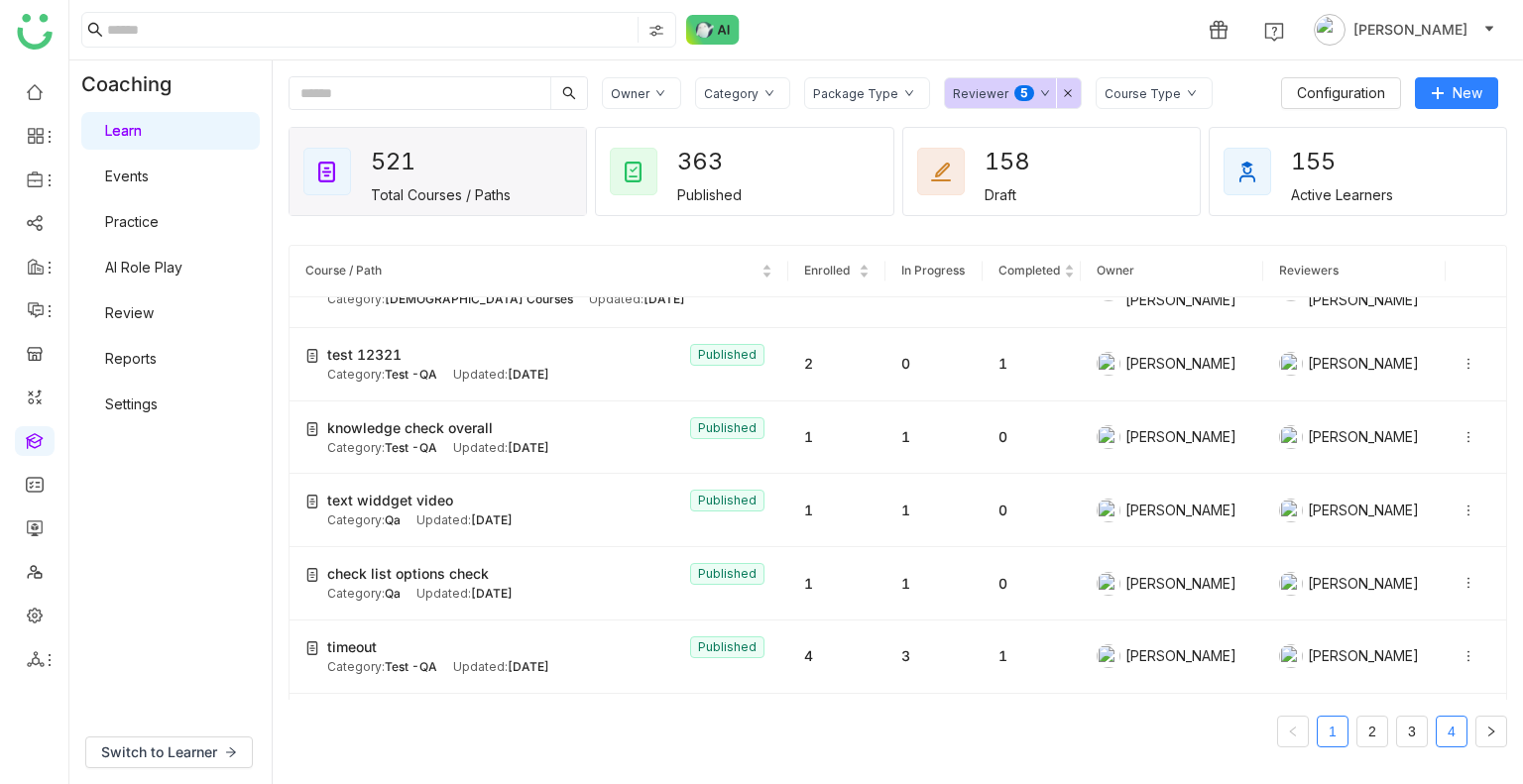click on "4" 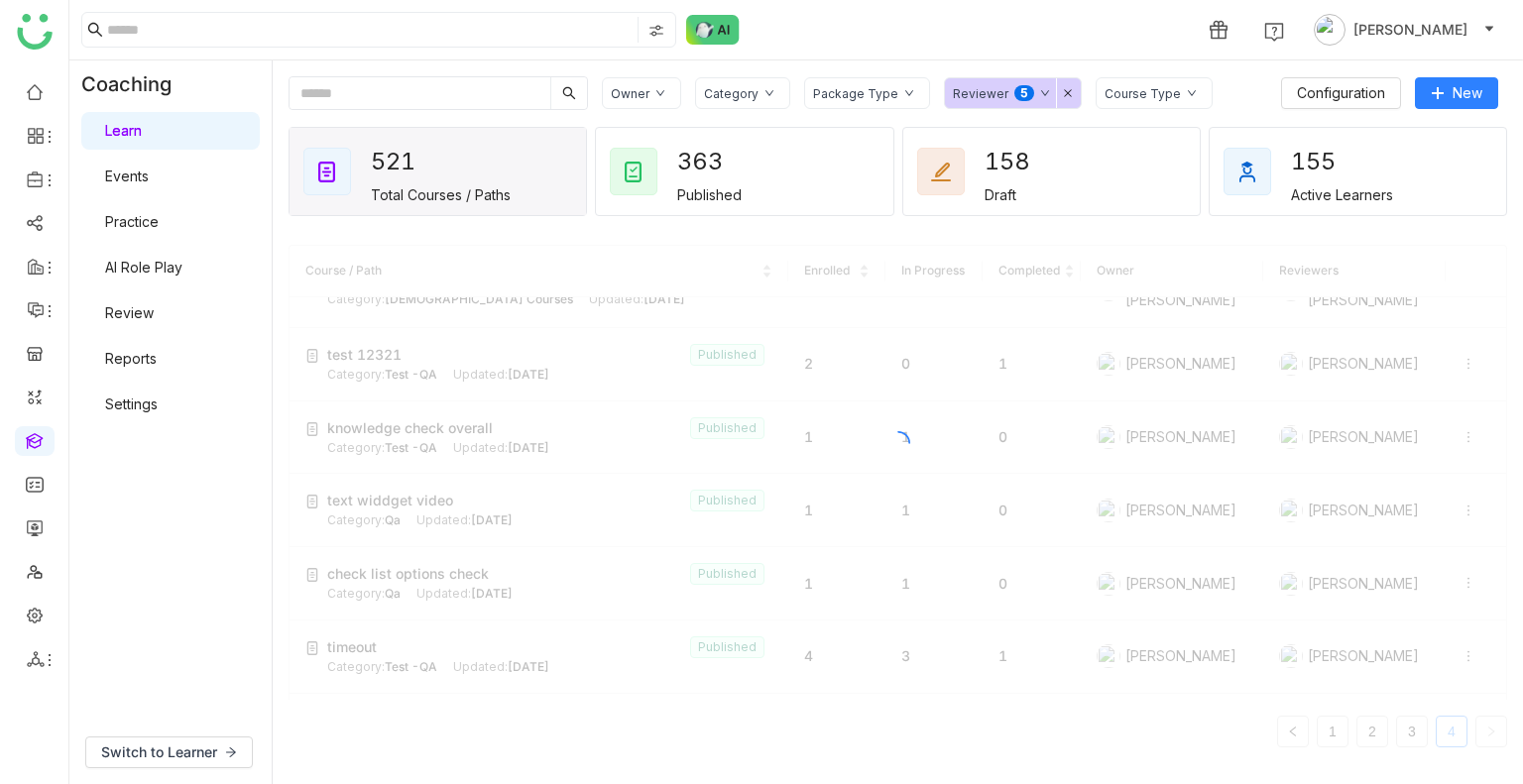 scroll, scrollTop: 0, scrollLeft: 0, axis: both 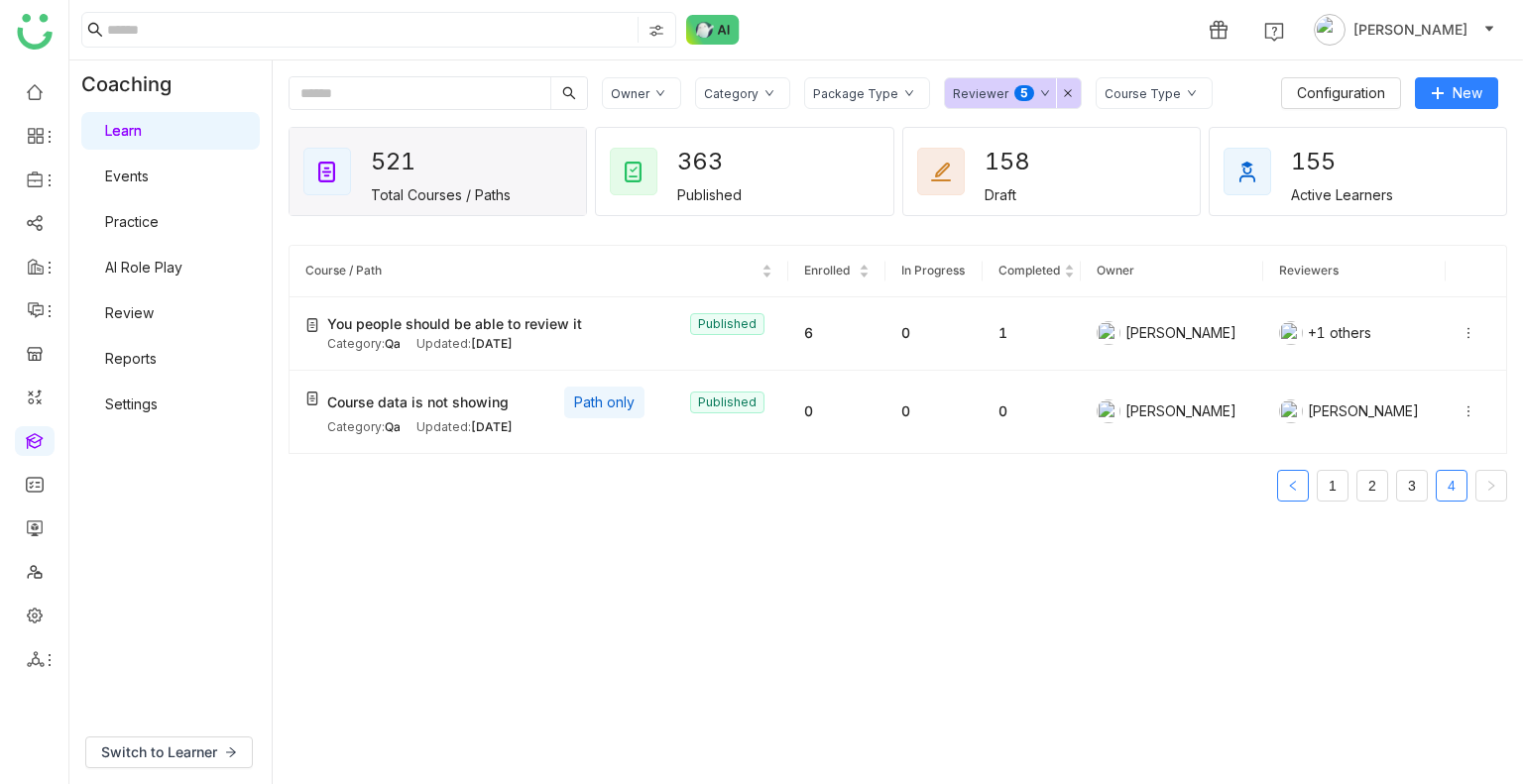 click 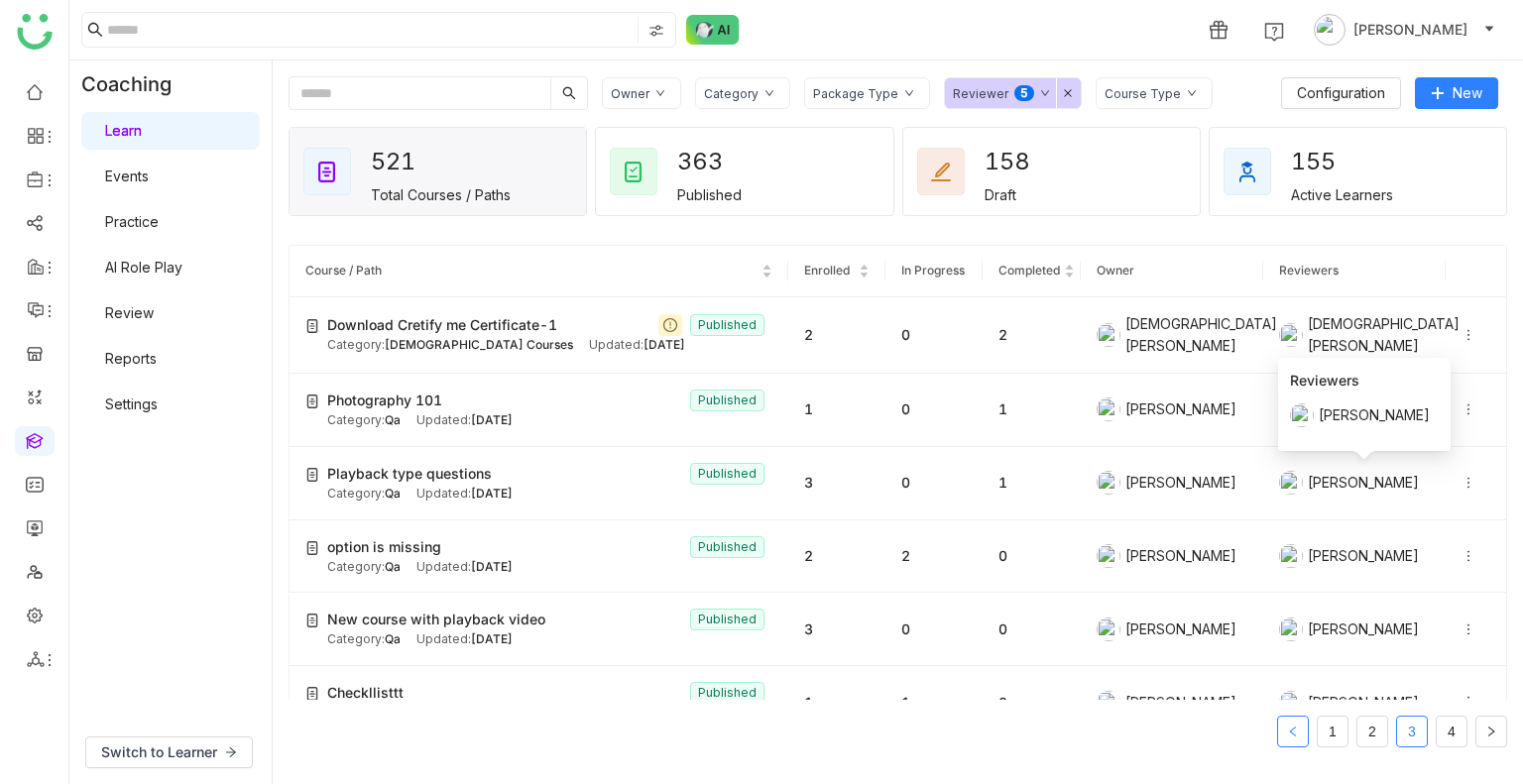 click on "[PERSON_NAME]" 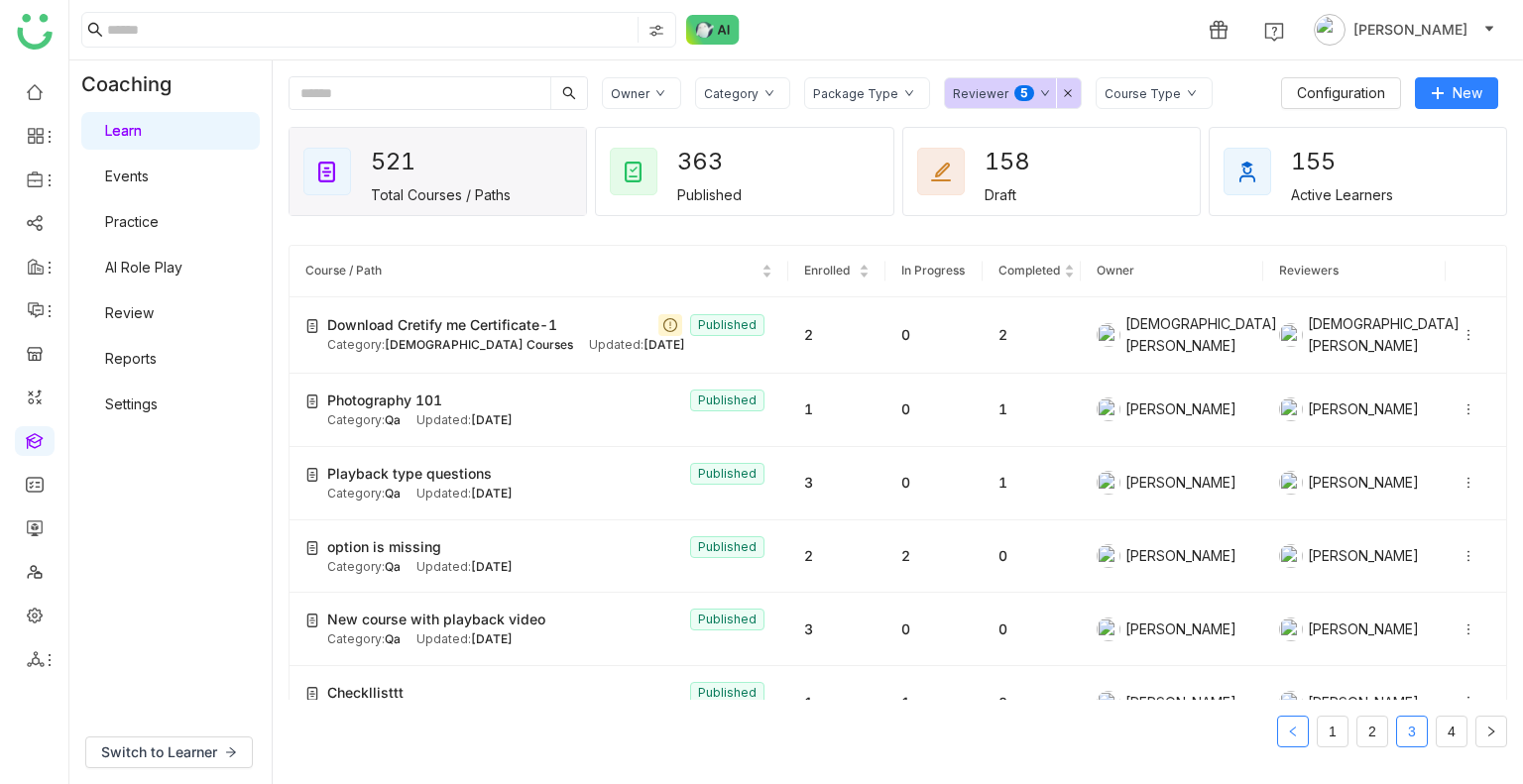 click 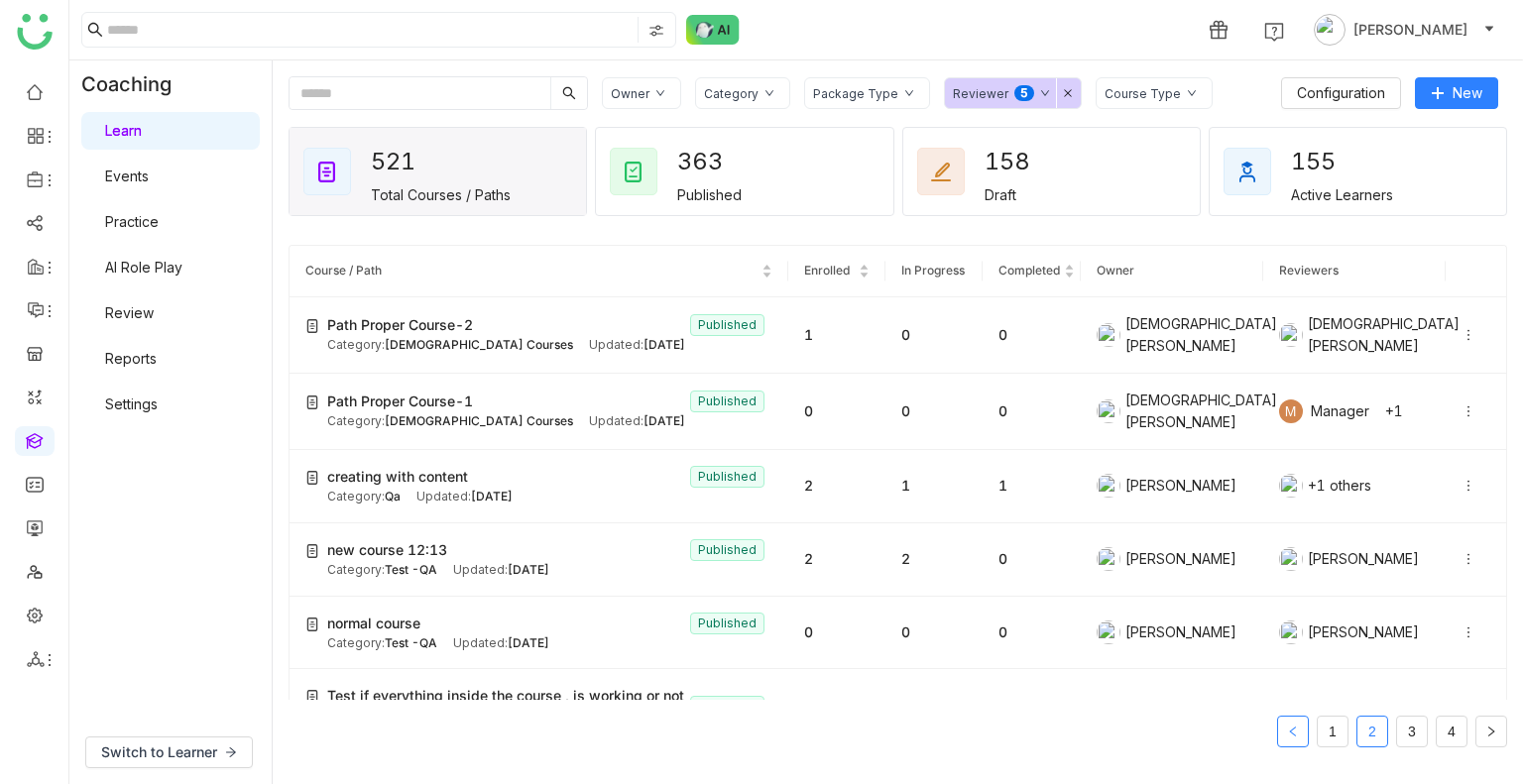 click 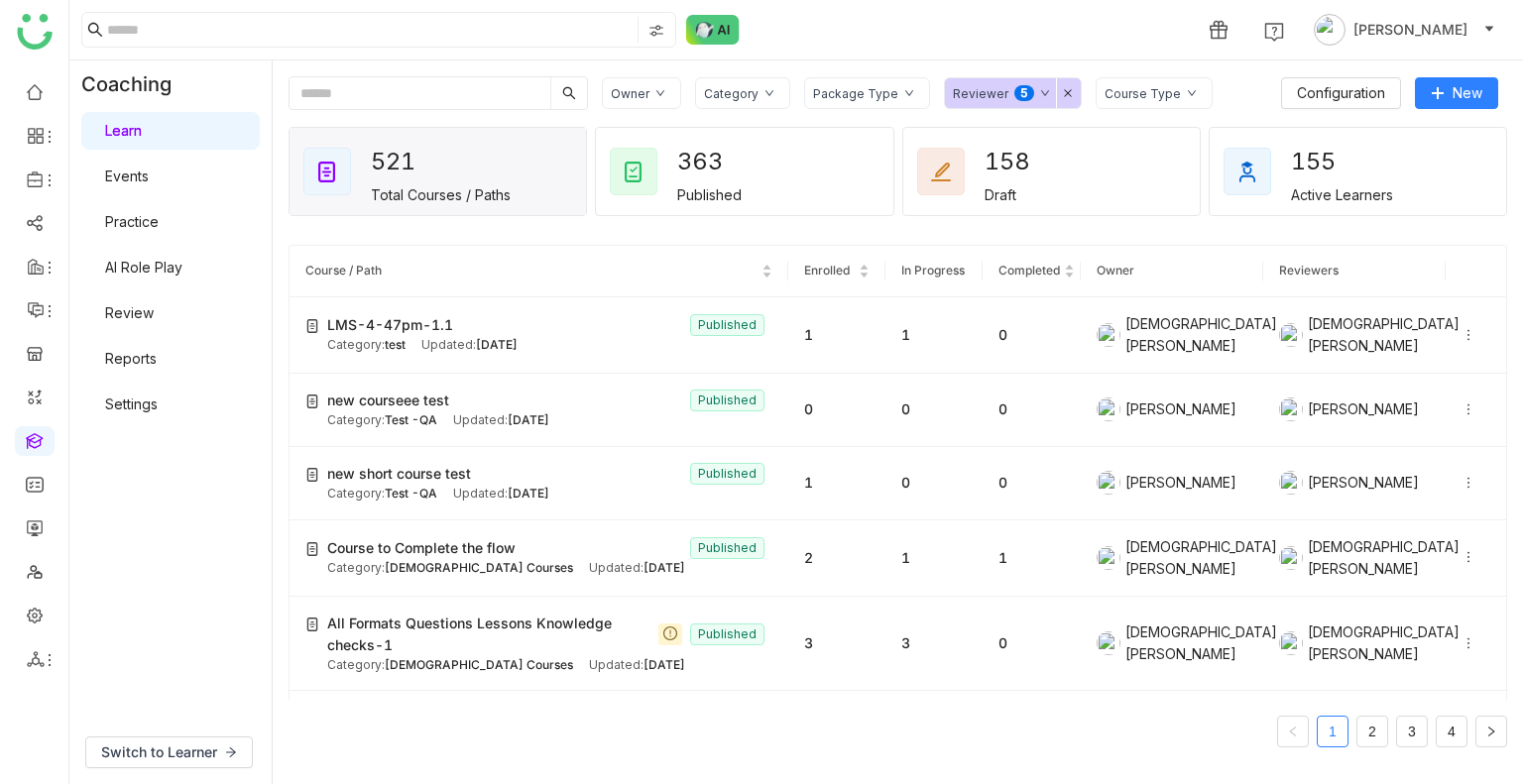 click on "Reviewer  0   1   2   3   4   5   6   7   8   9" 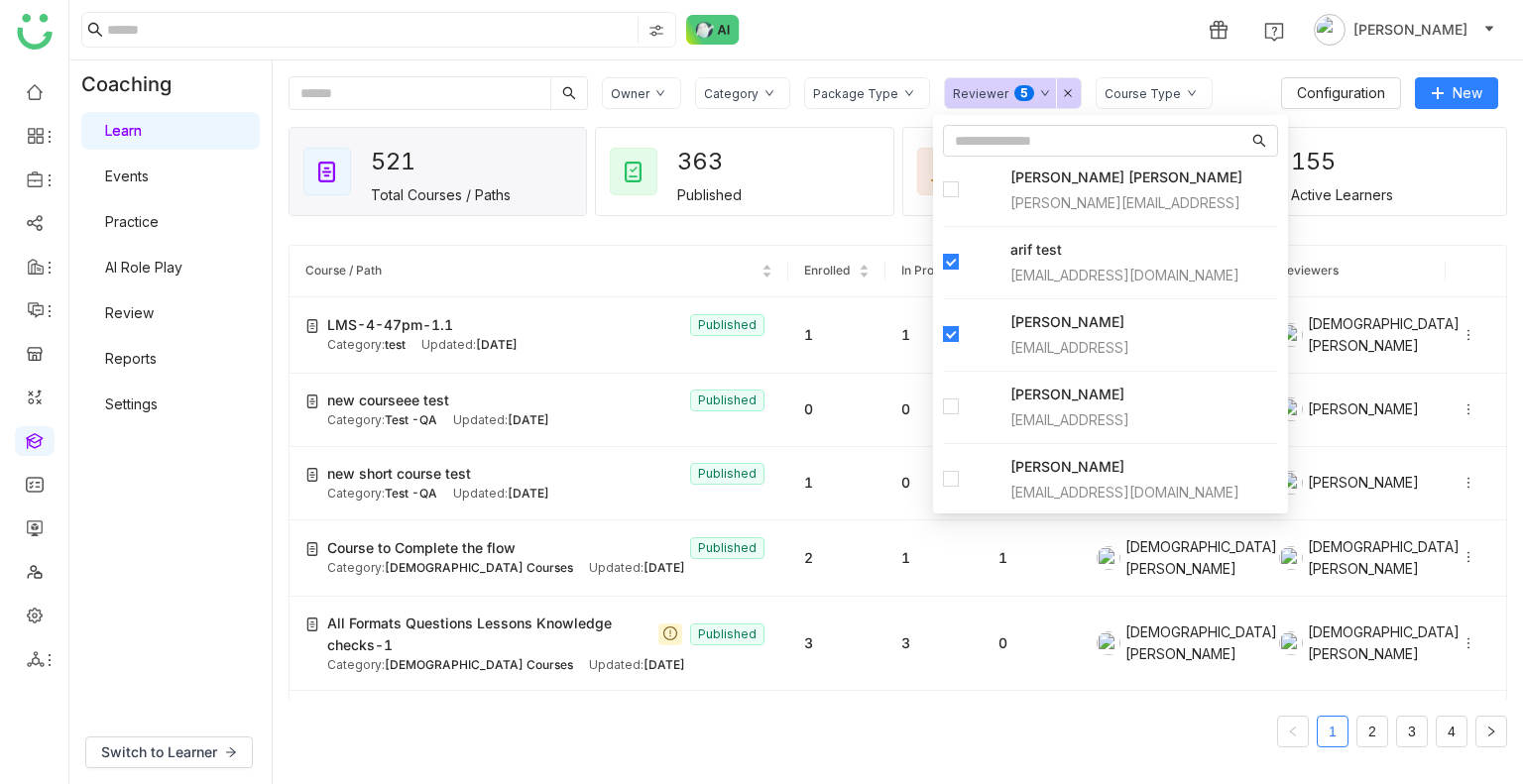 scroll, scrollTop: 75, scrollLeft: 0, axis: vertical 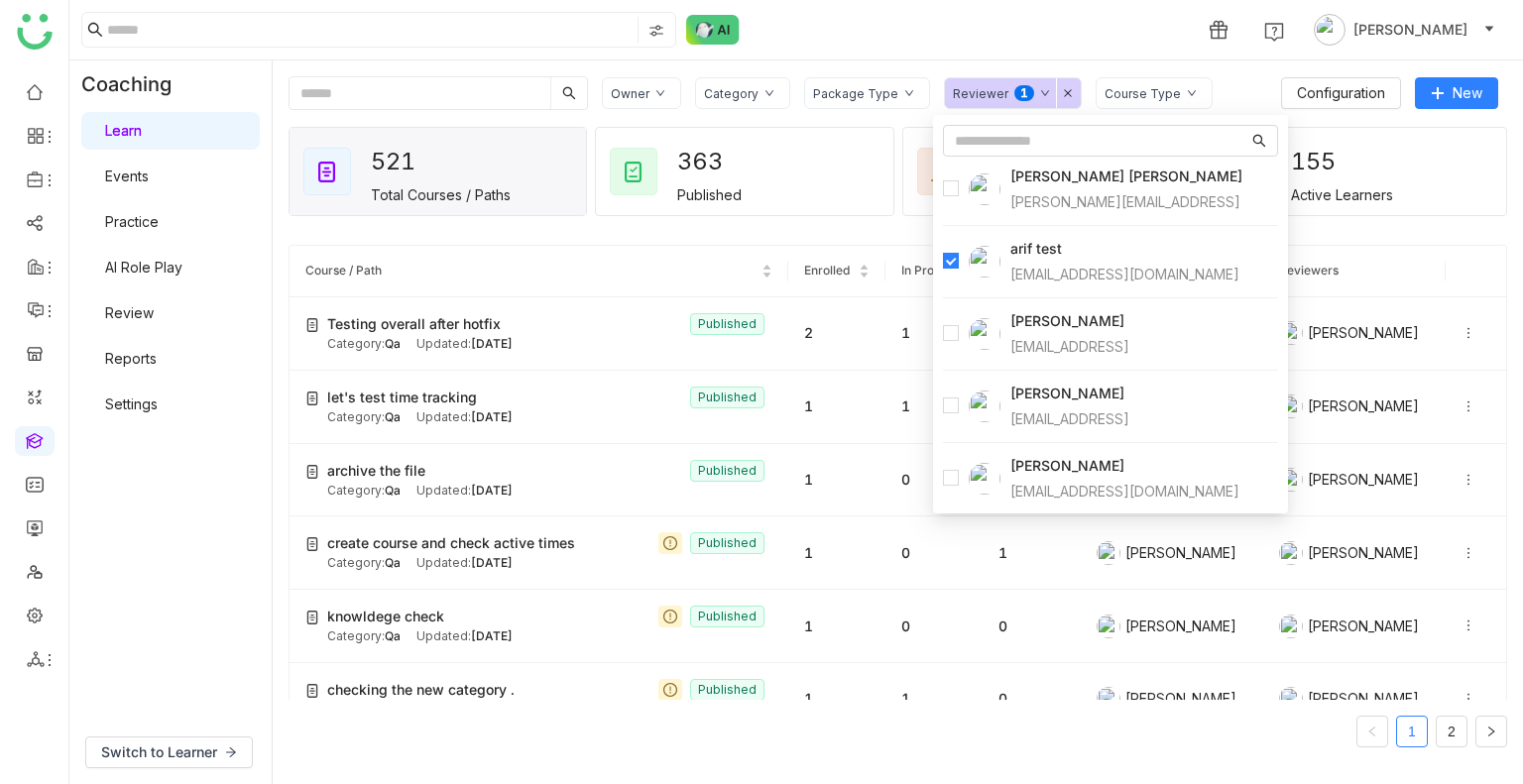 click at bounding box center (951, 262) 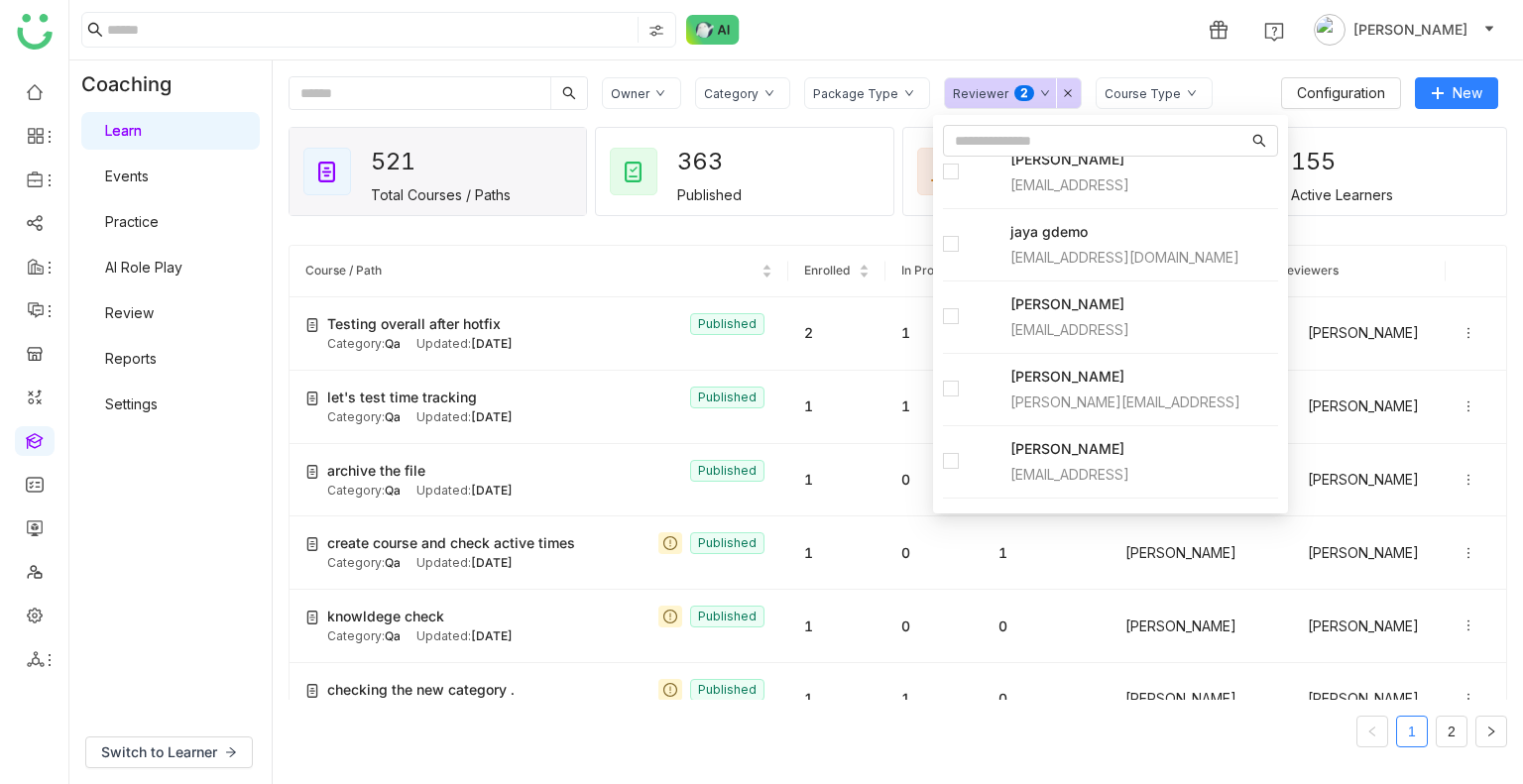scroll, scrollTop: 656, scrollLeft: 0, axis: vertical 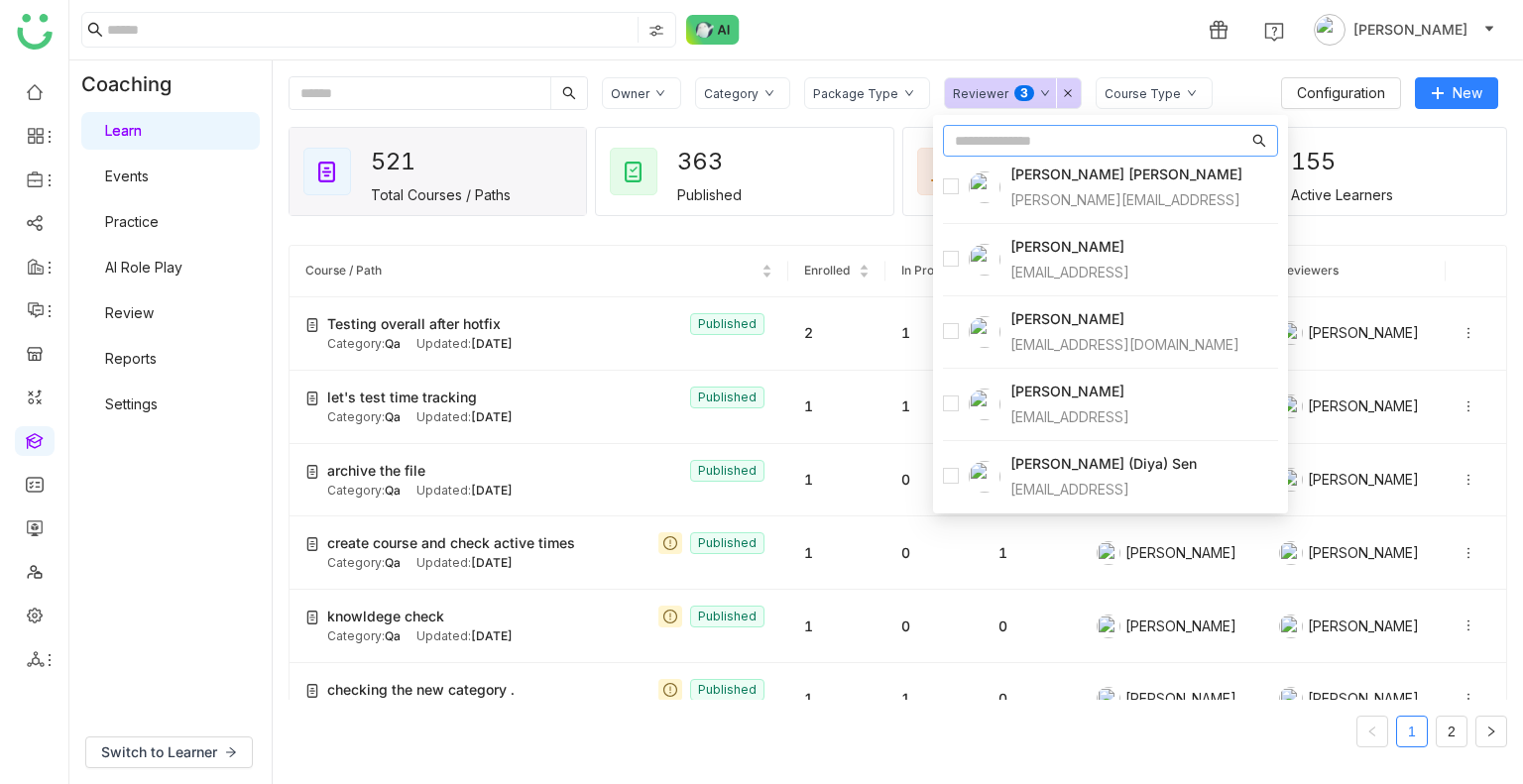 click at bounding box center [1111, 141] 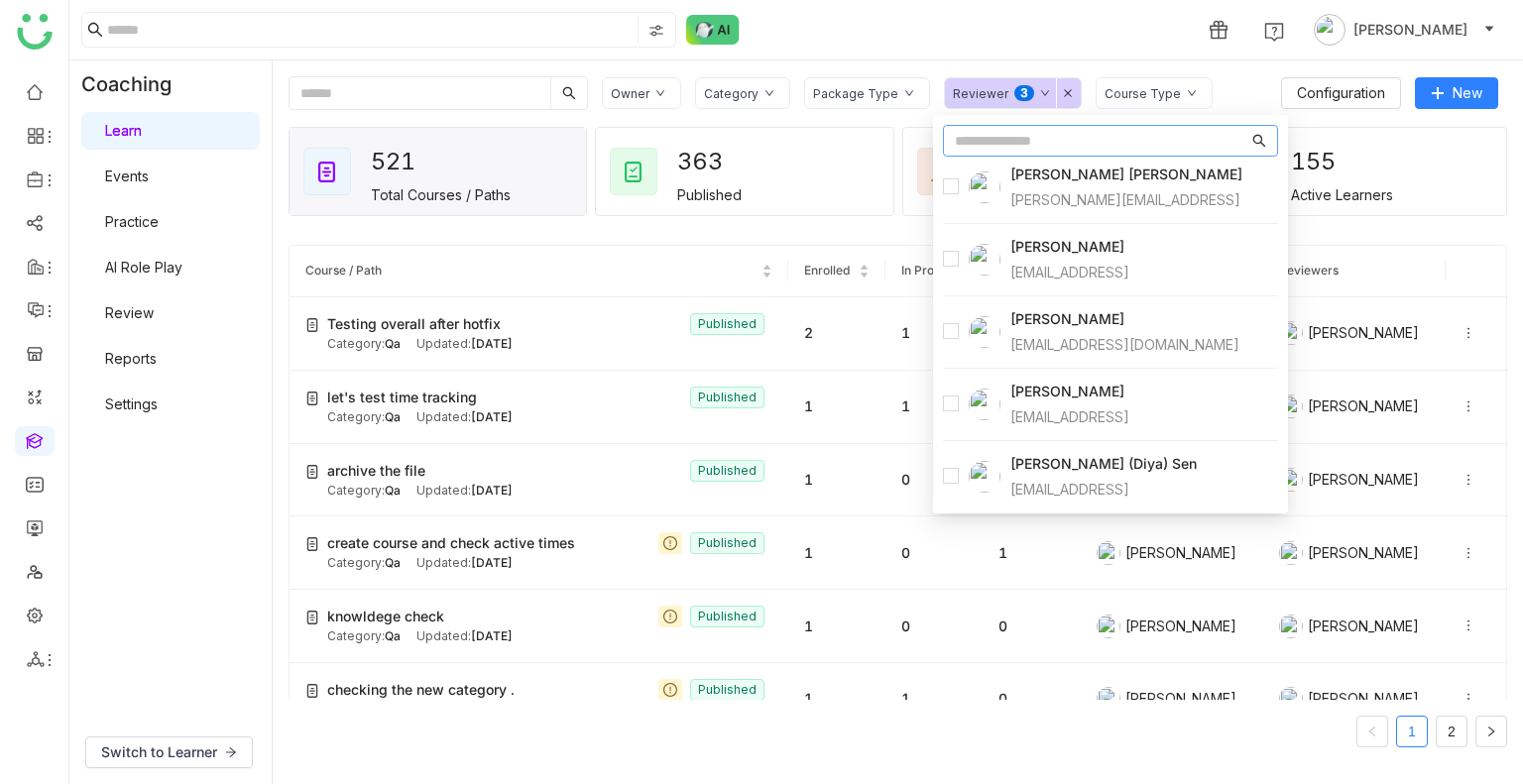 click at bounding box center [1102, 141] 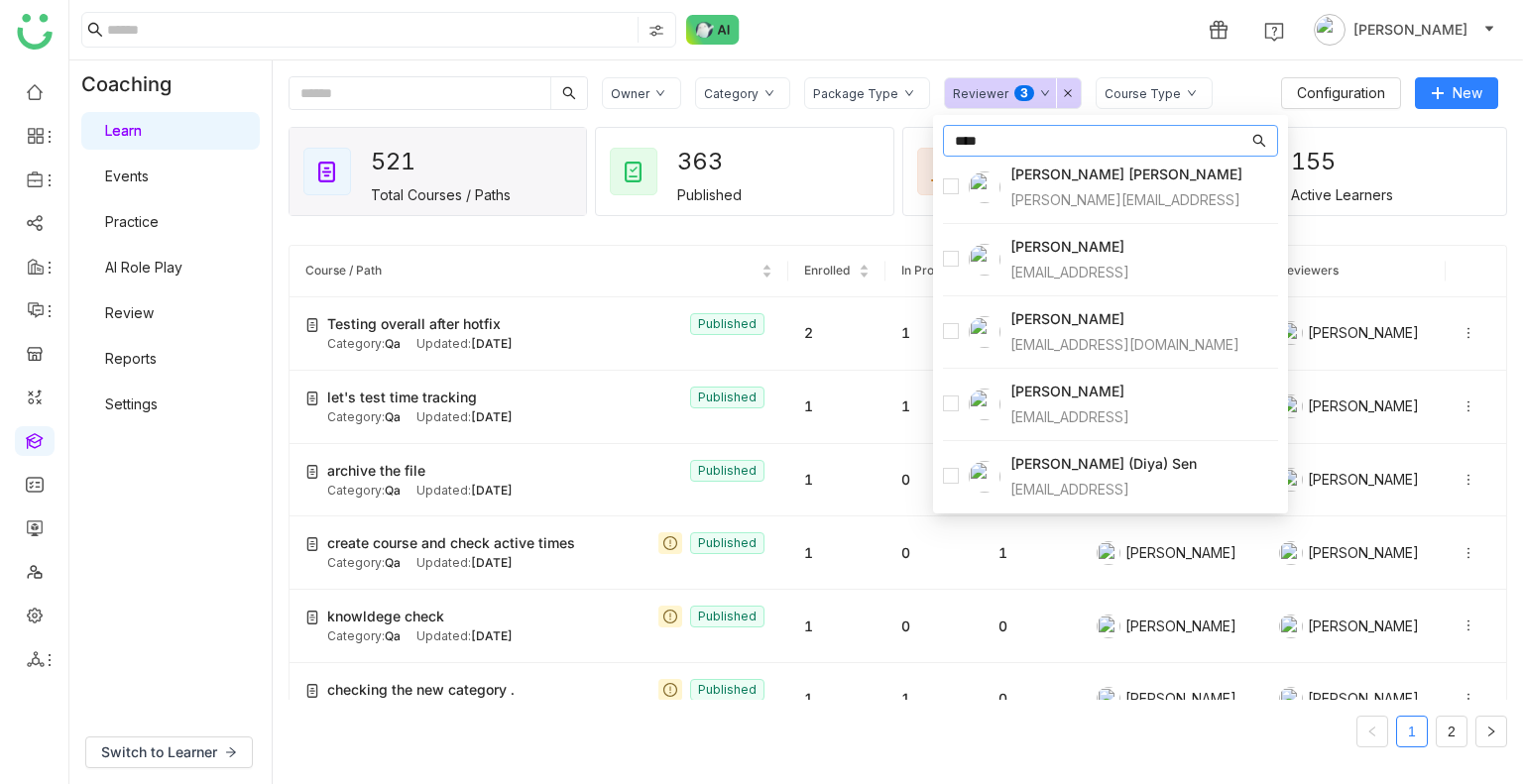 scroll, scrollTop: 0, scrollLeft: 0, axis: both 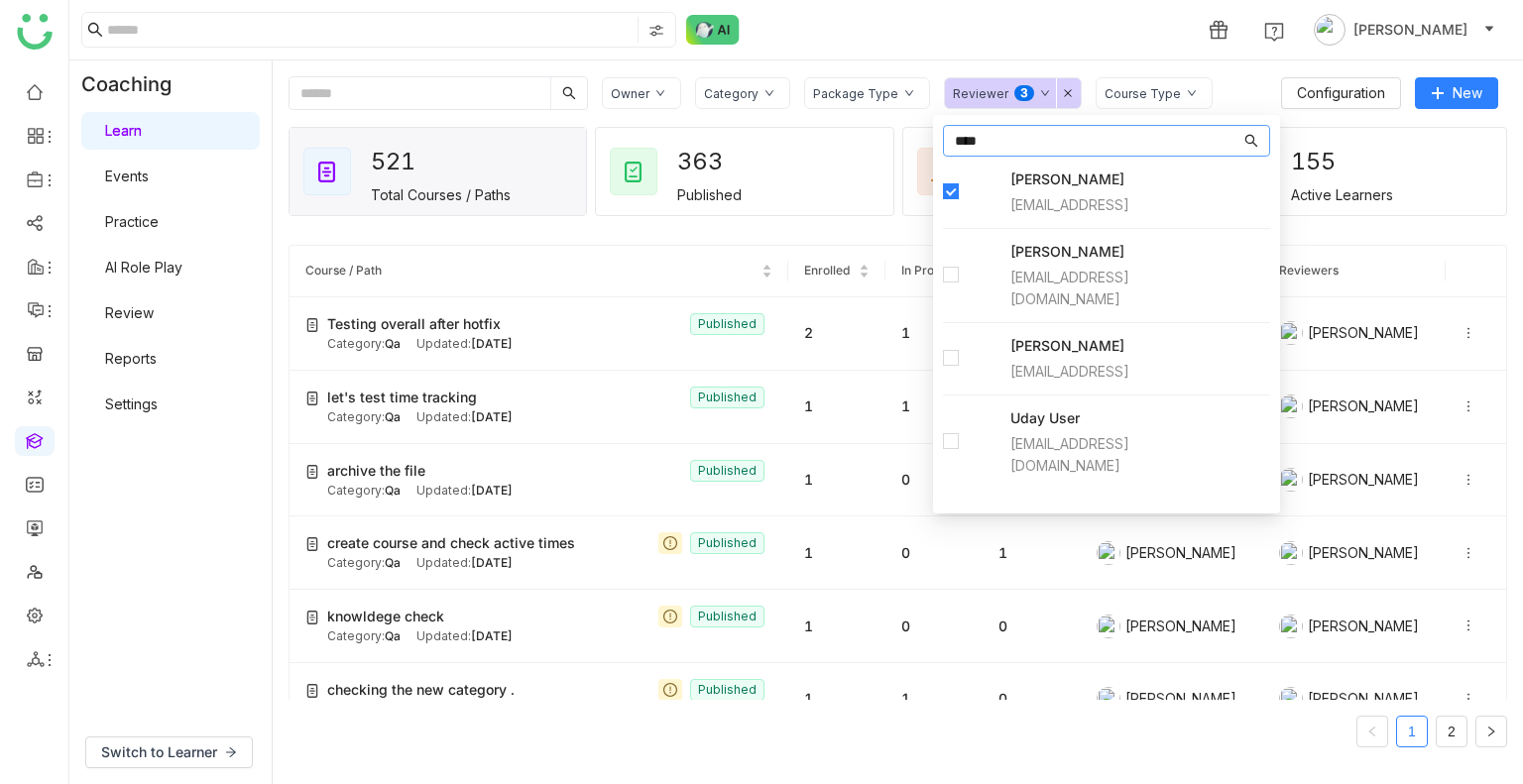 type on "****" 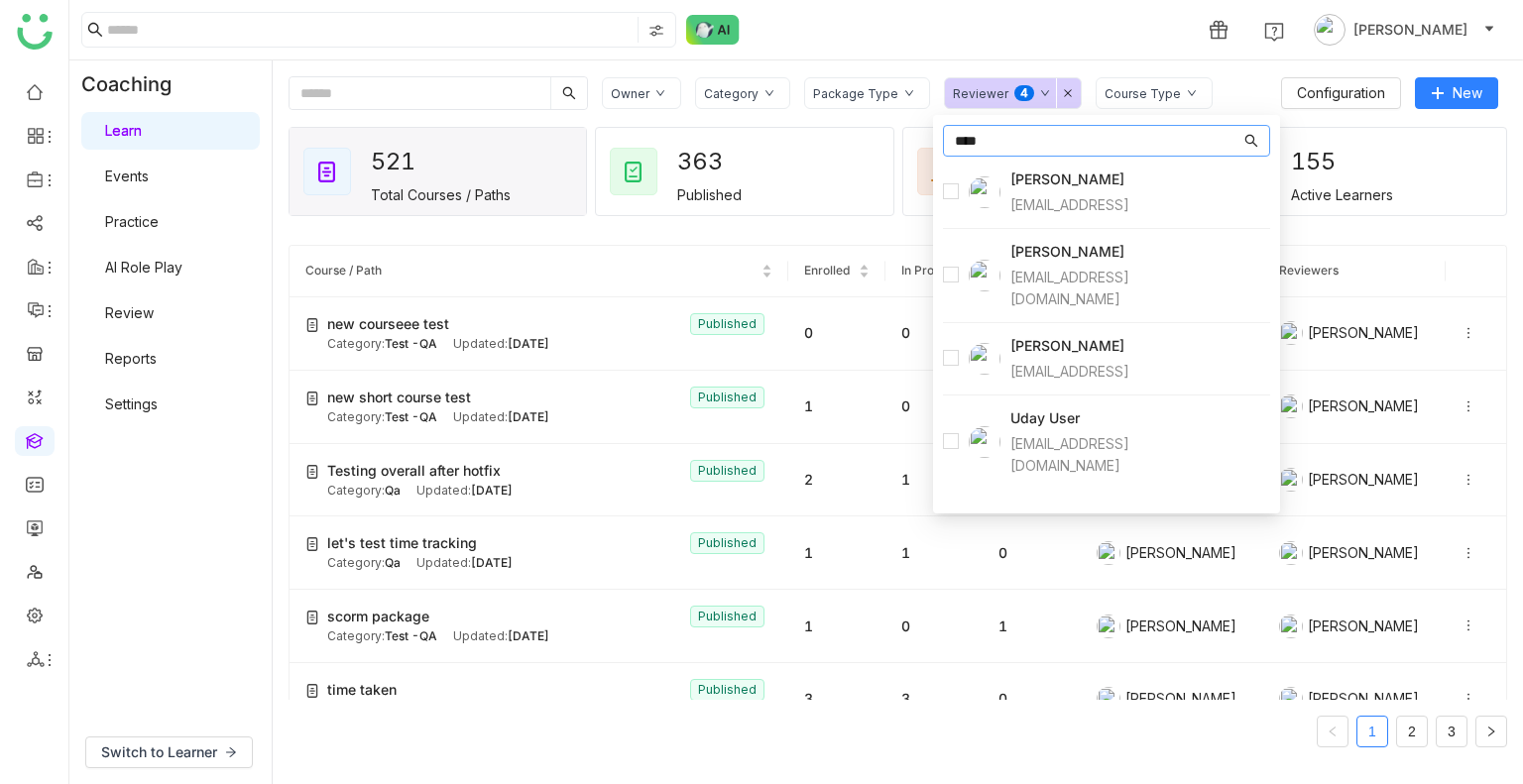 click on "****" at bounding box center [1098, 141] 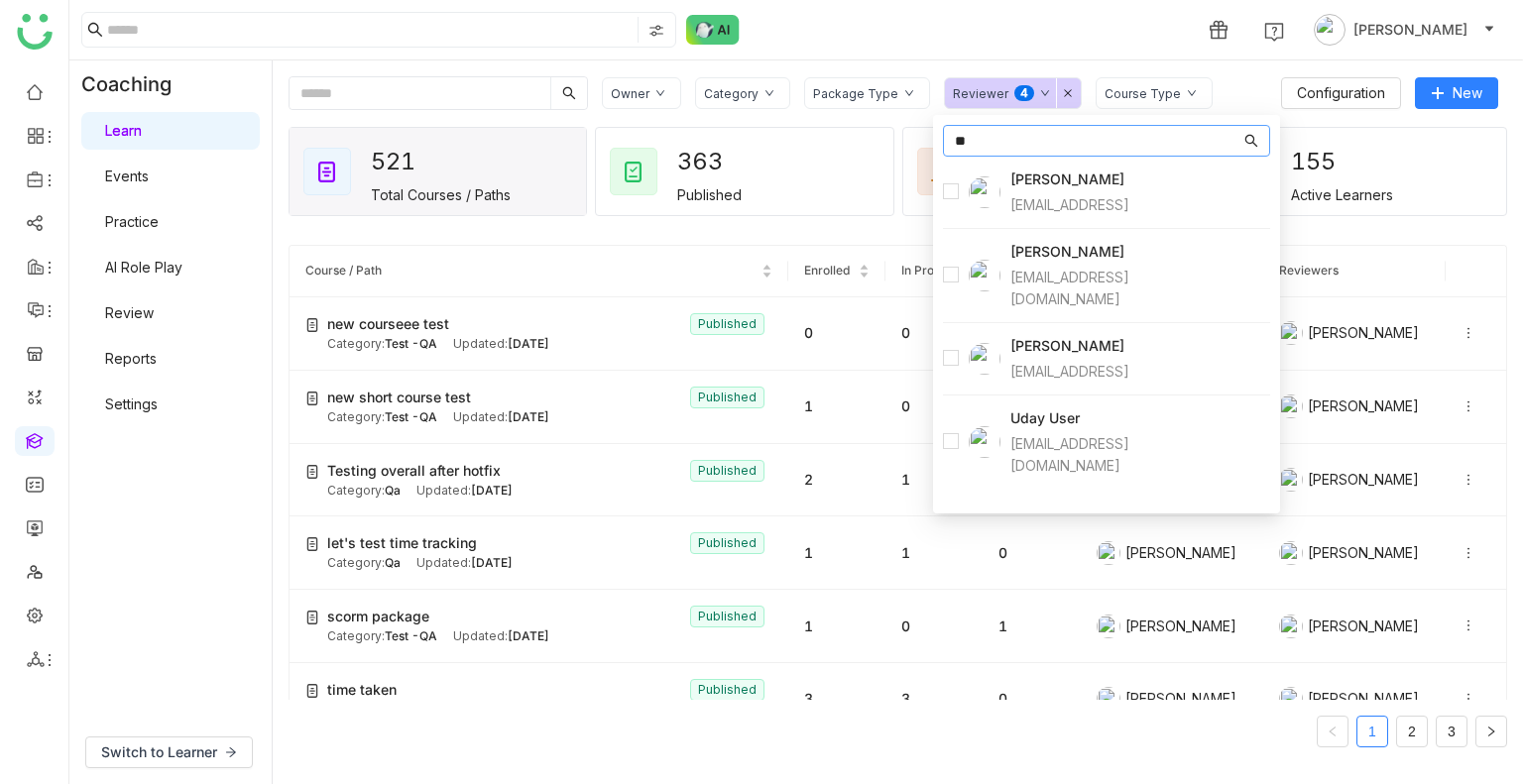 type on "*" 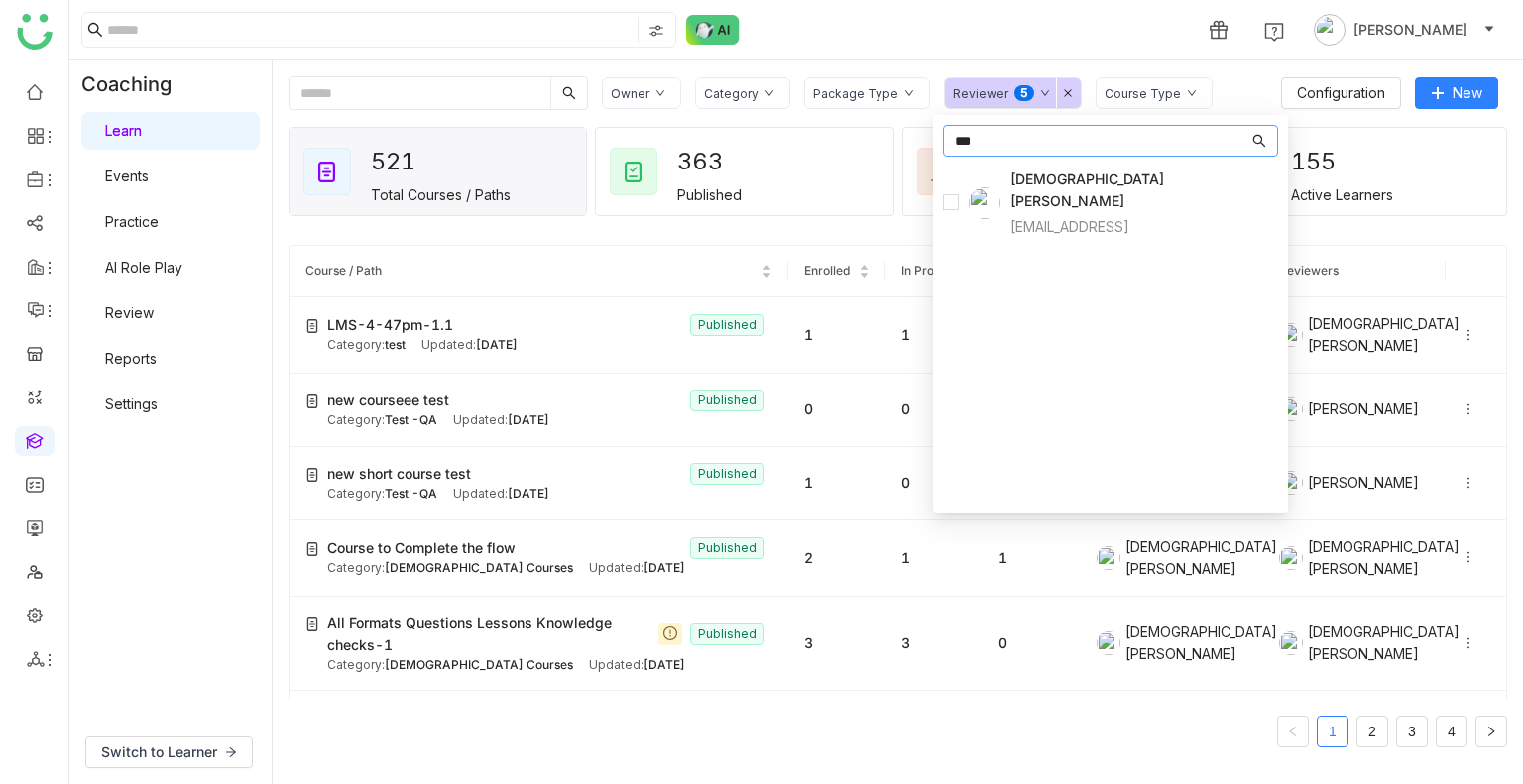 click on "***" at bounding box center [1102, 141] 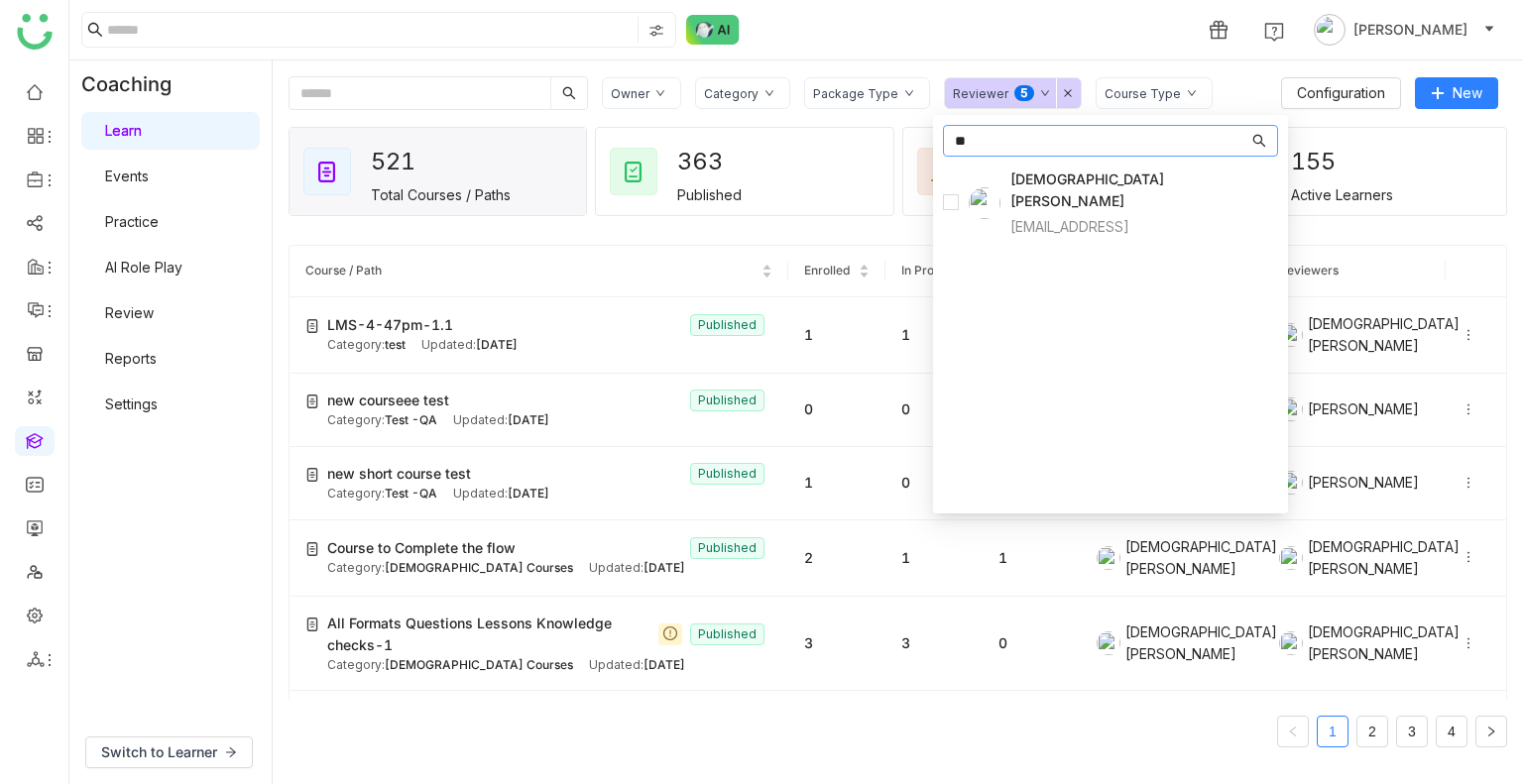 type on "*" 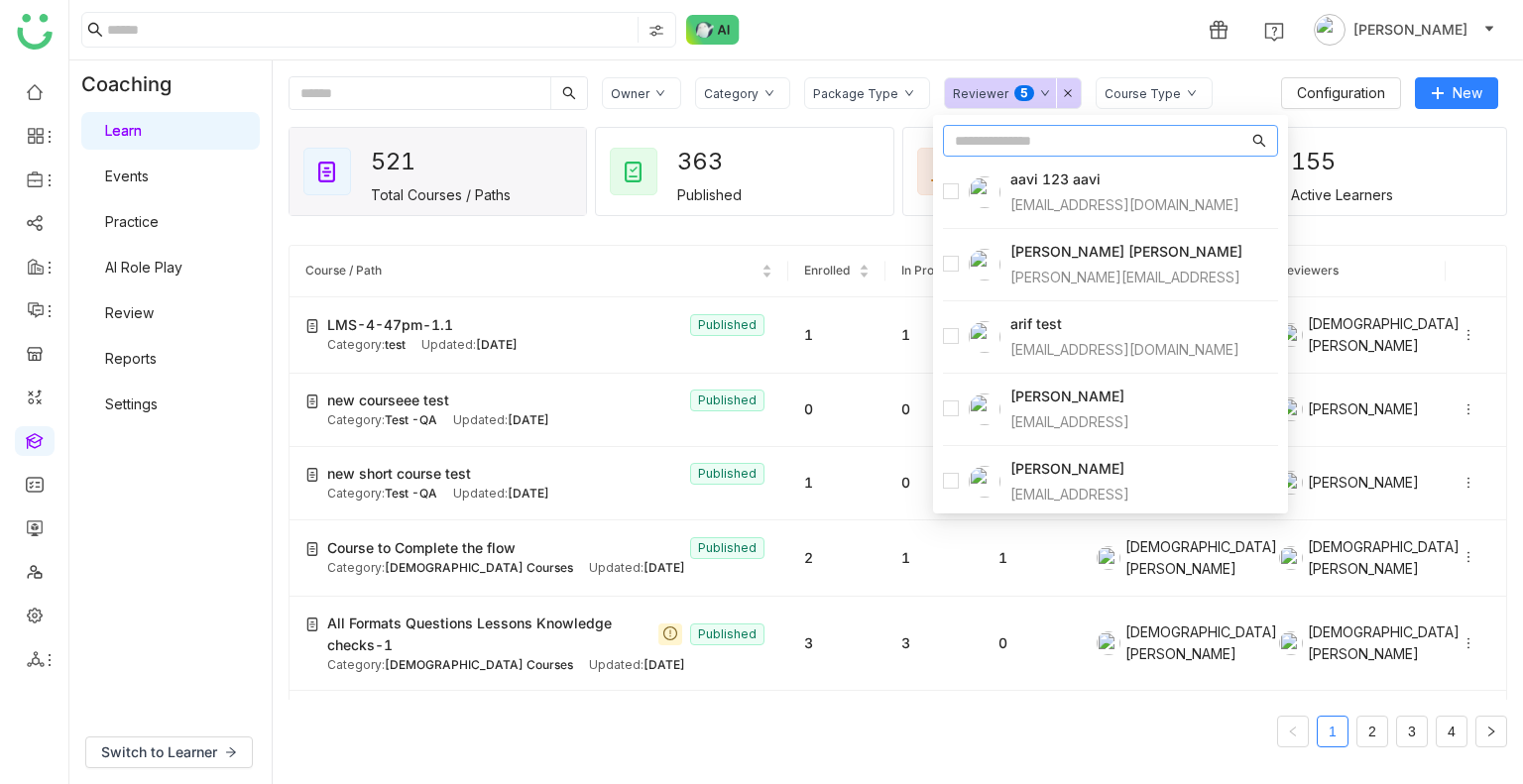 click at bounding box center (1102, 141) 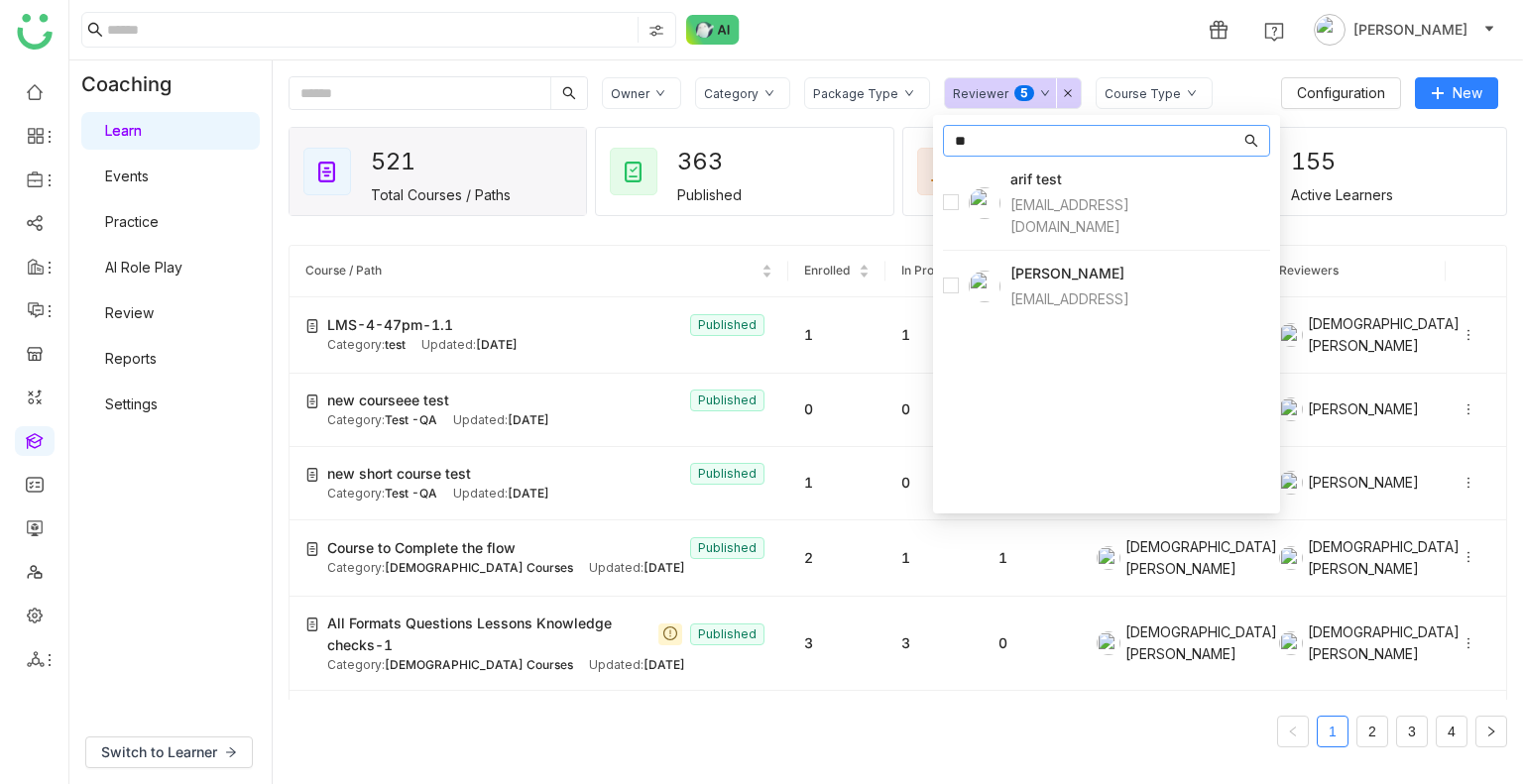 type on "*" 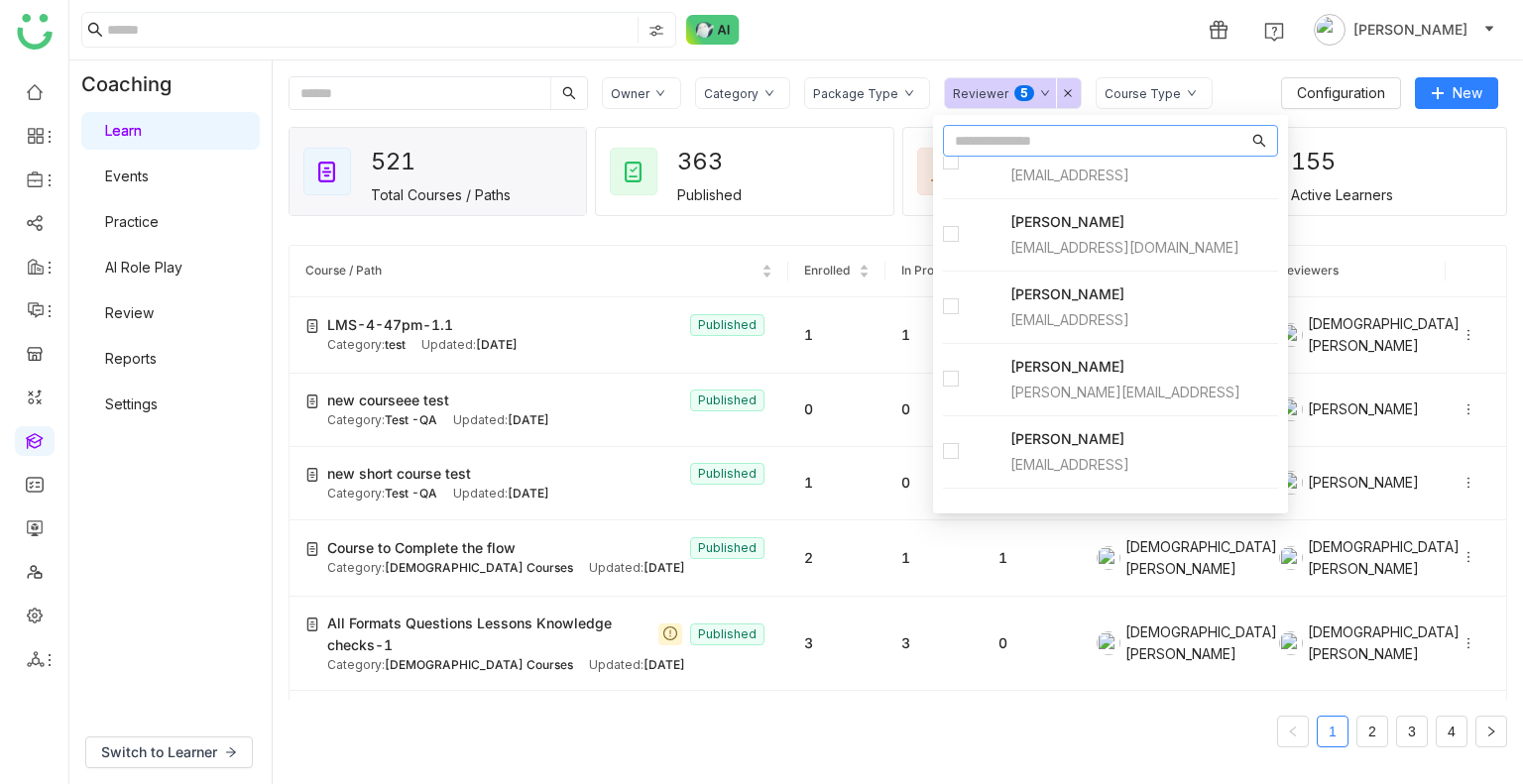 scroll, scrollTop: 0, scrollLeft: 0, axis: both 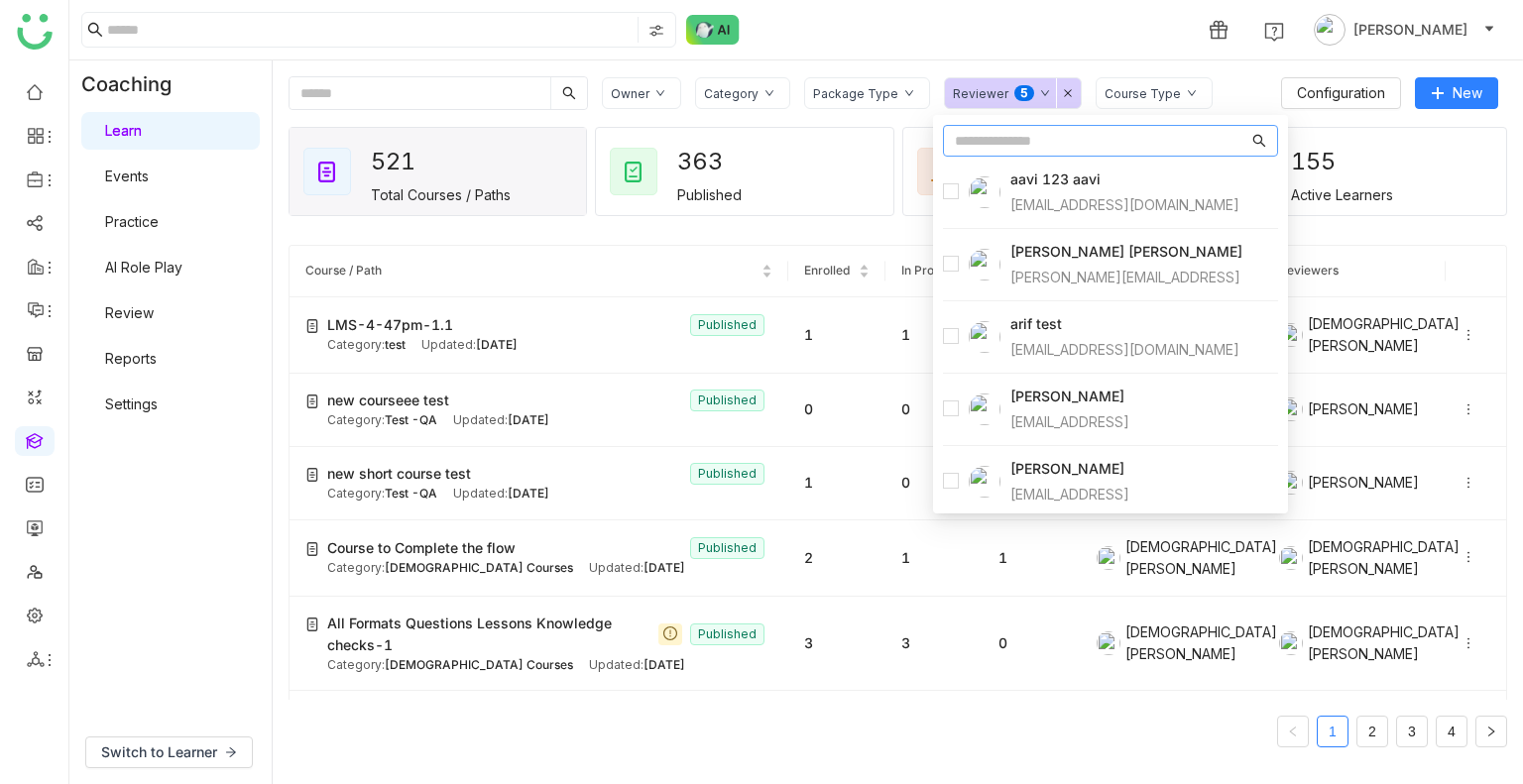 type 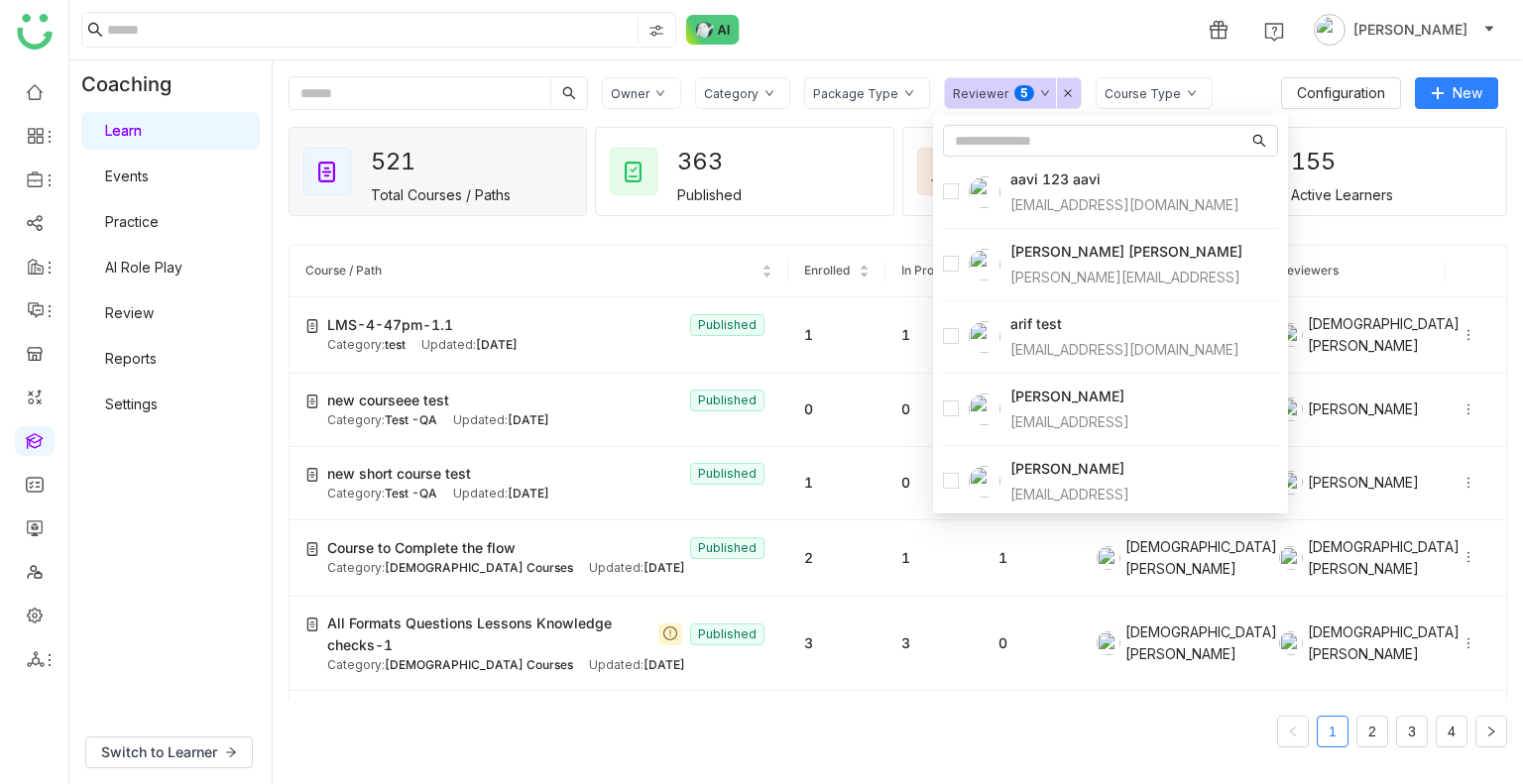 click on "Reviewer  0   1   2   3   4   5   6   7   8   9" 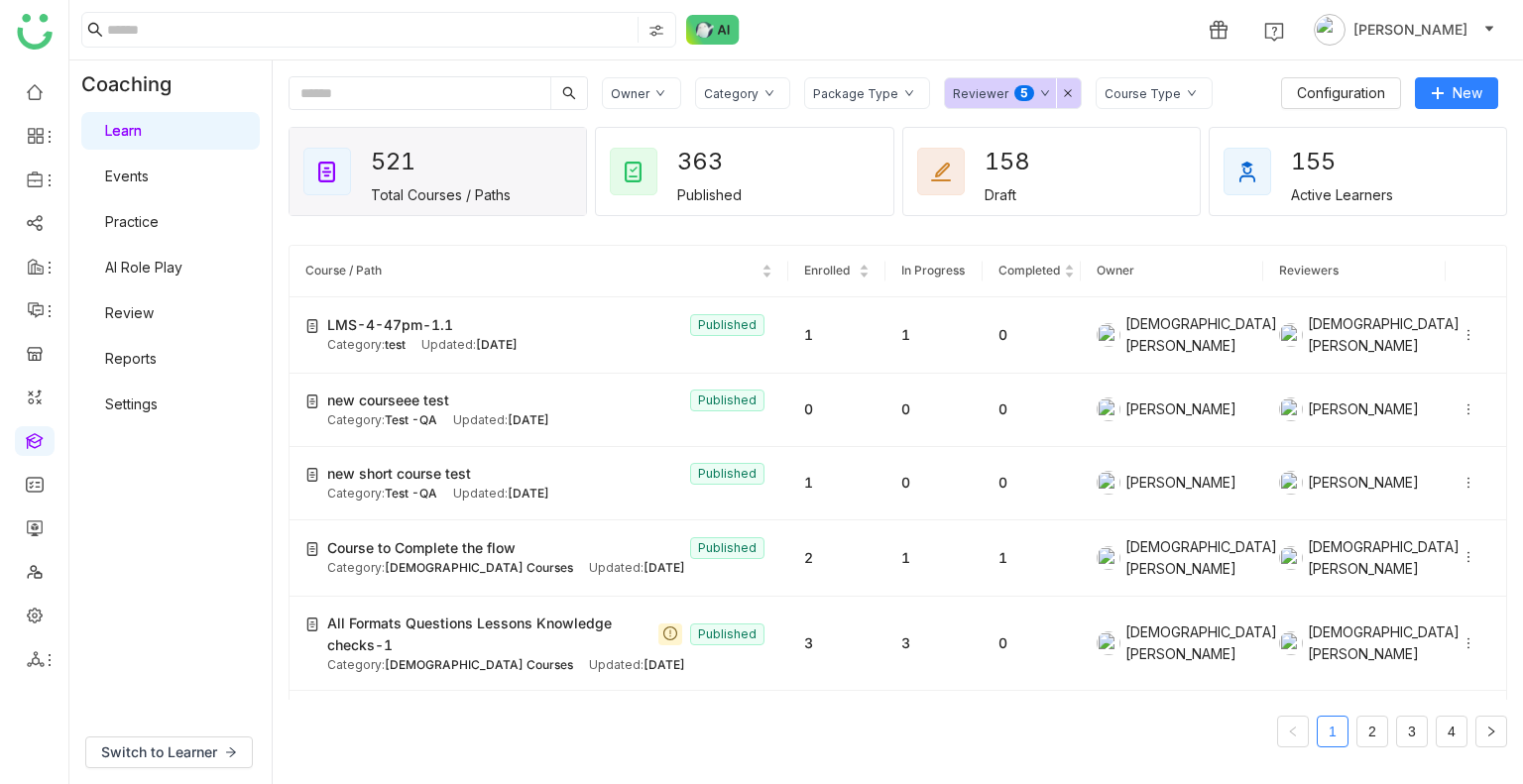 click on "Reviewer  0   1   2   3   4   5   6   7   8   9" 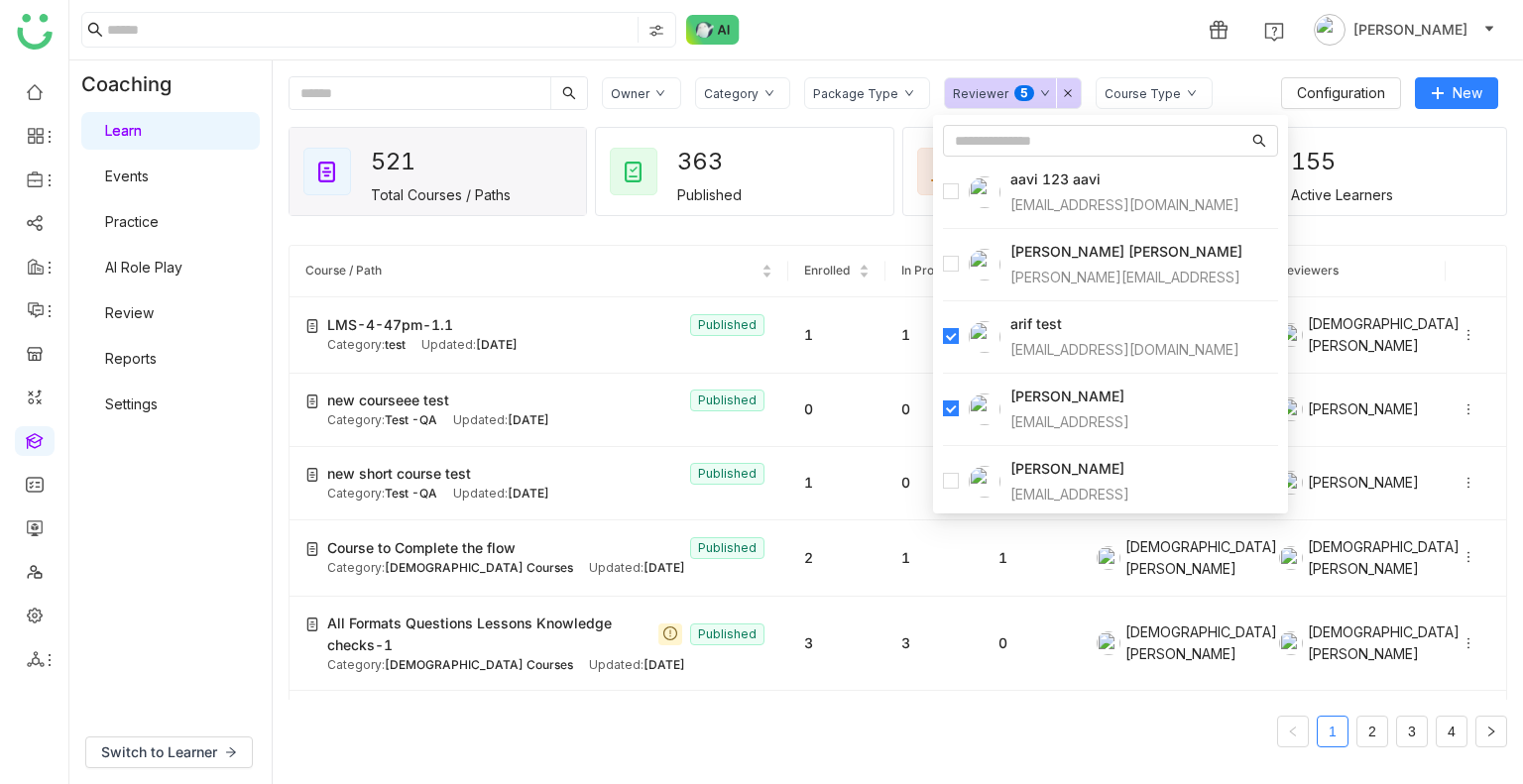 click 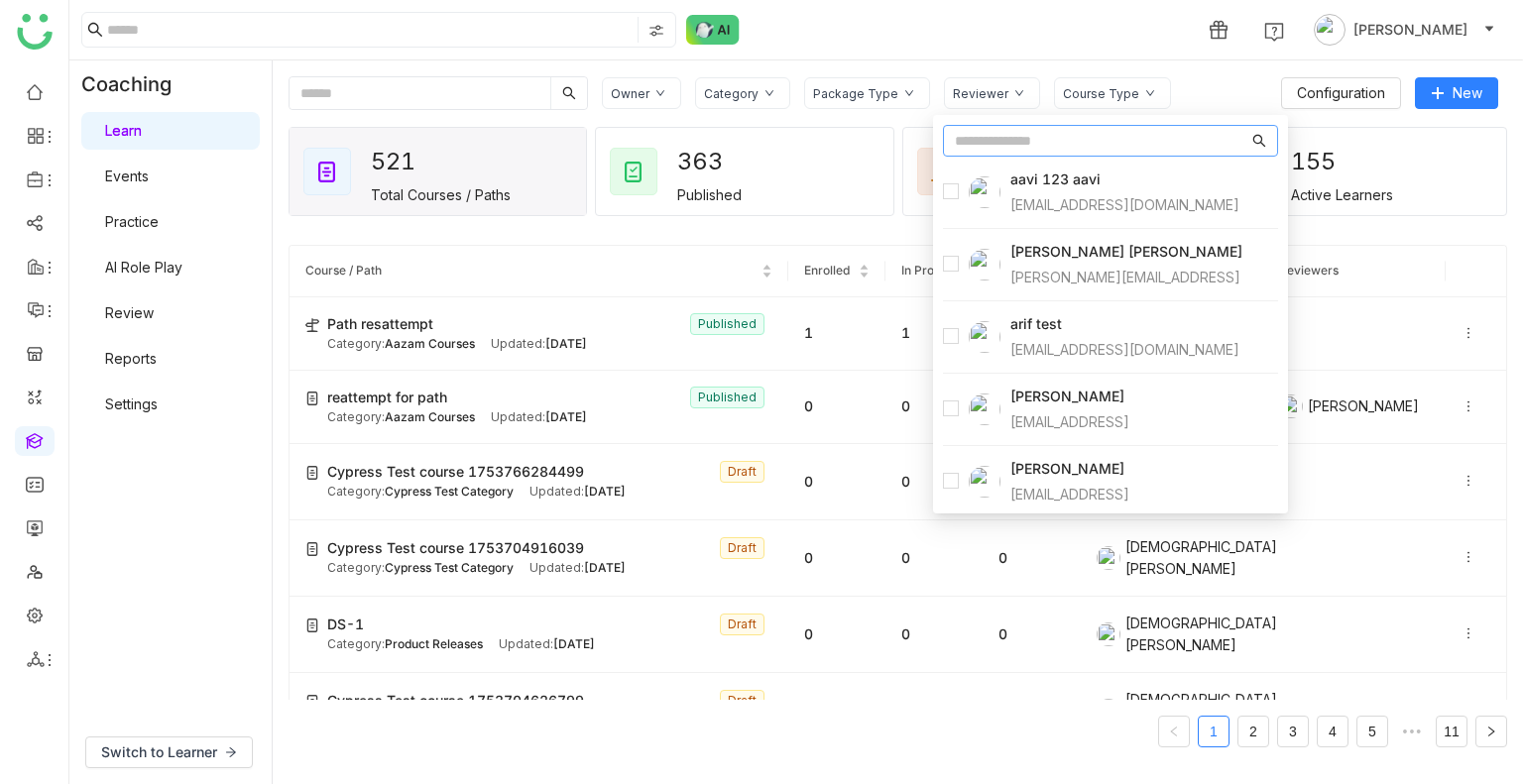 click at bounding box center (1102, 141) 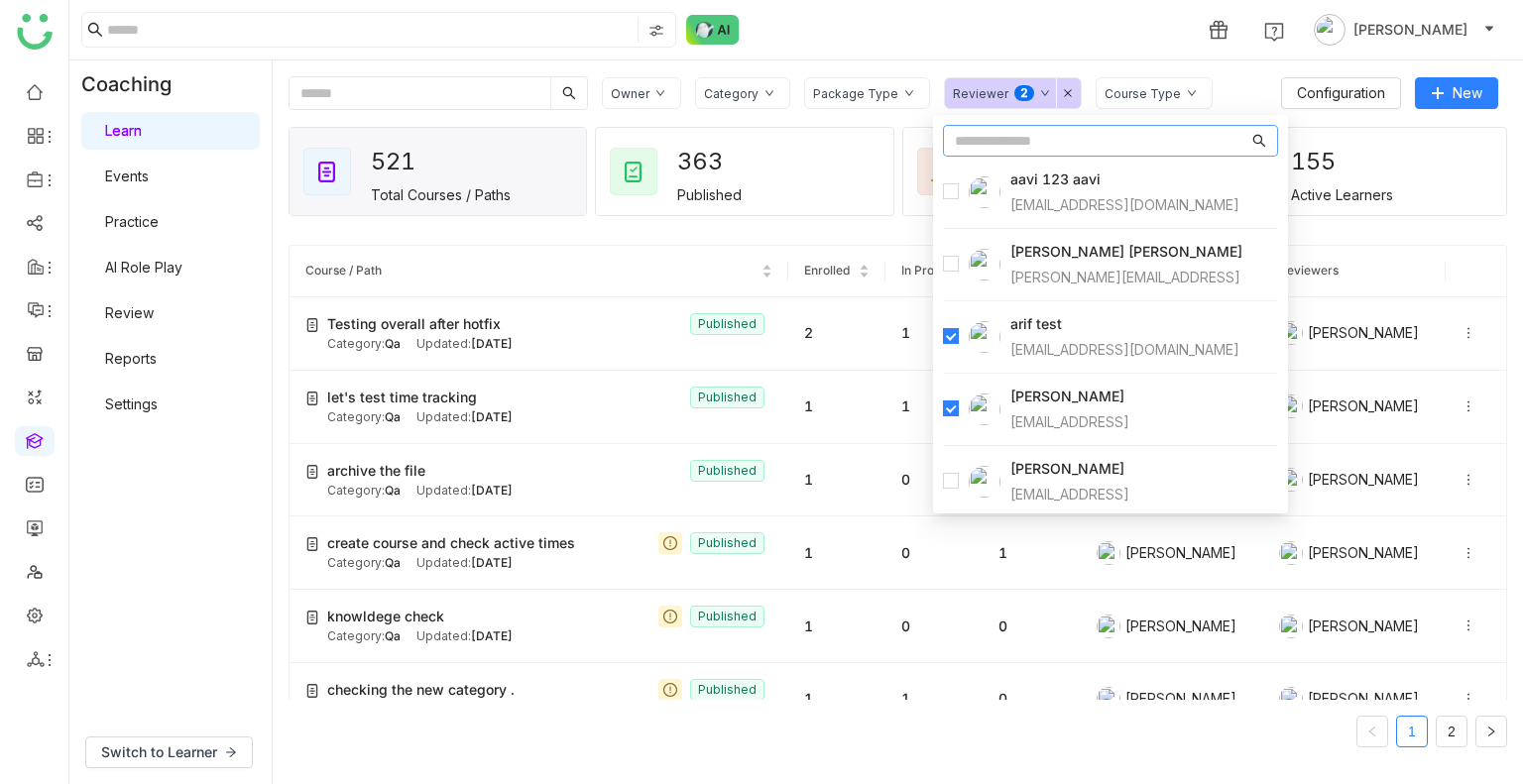 click at bounding box center [1102, 141] 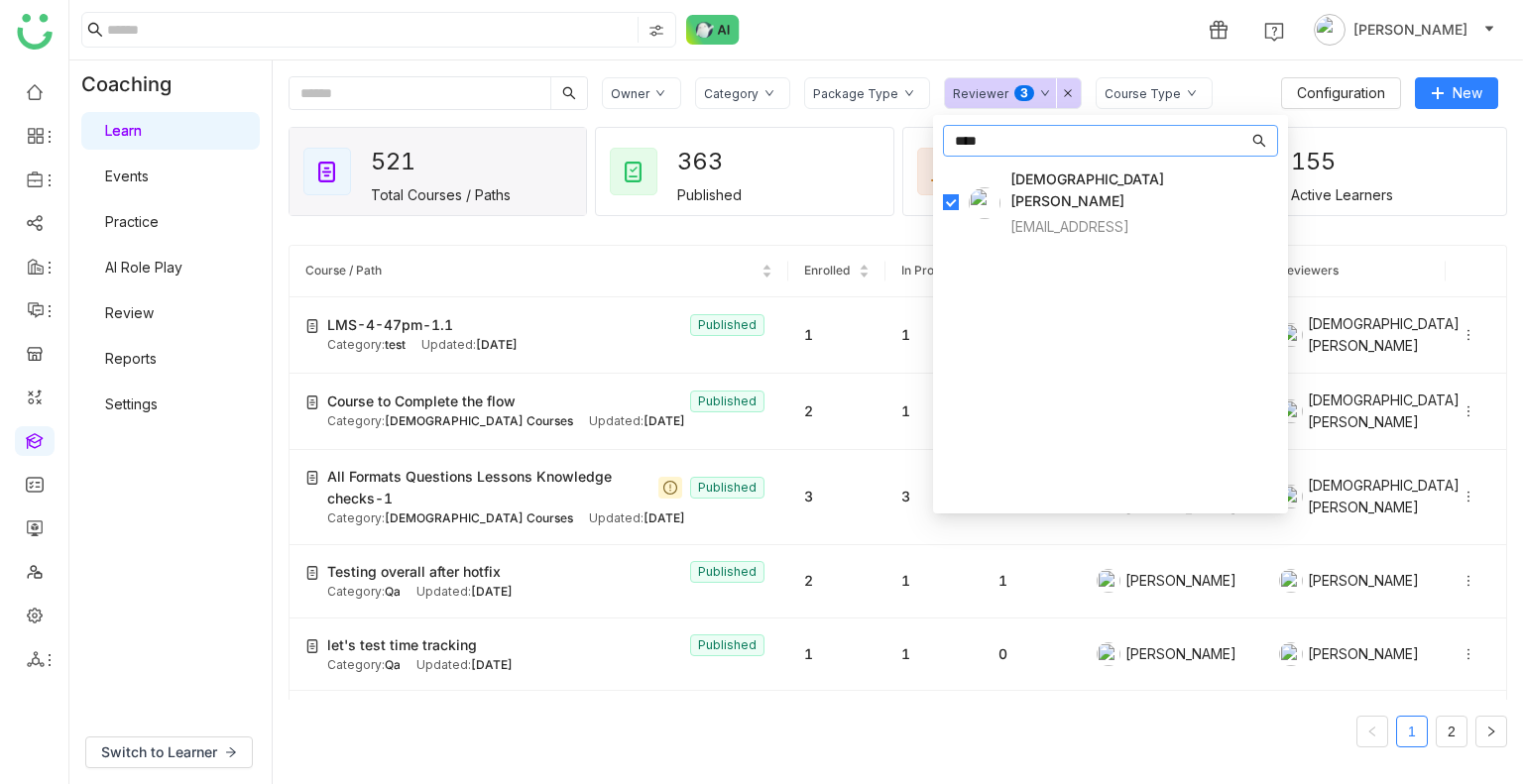 click on "****" at bounding box center [1102, 141] 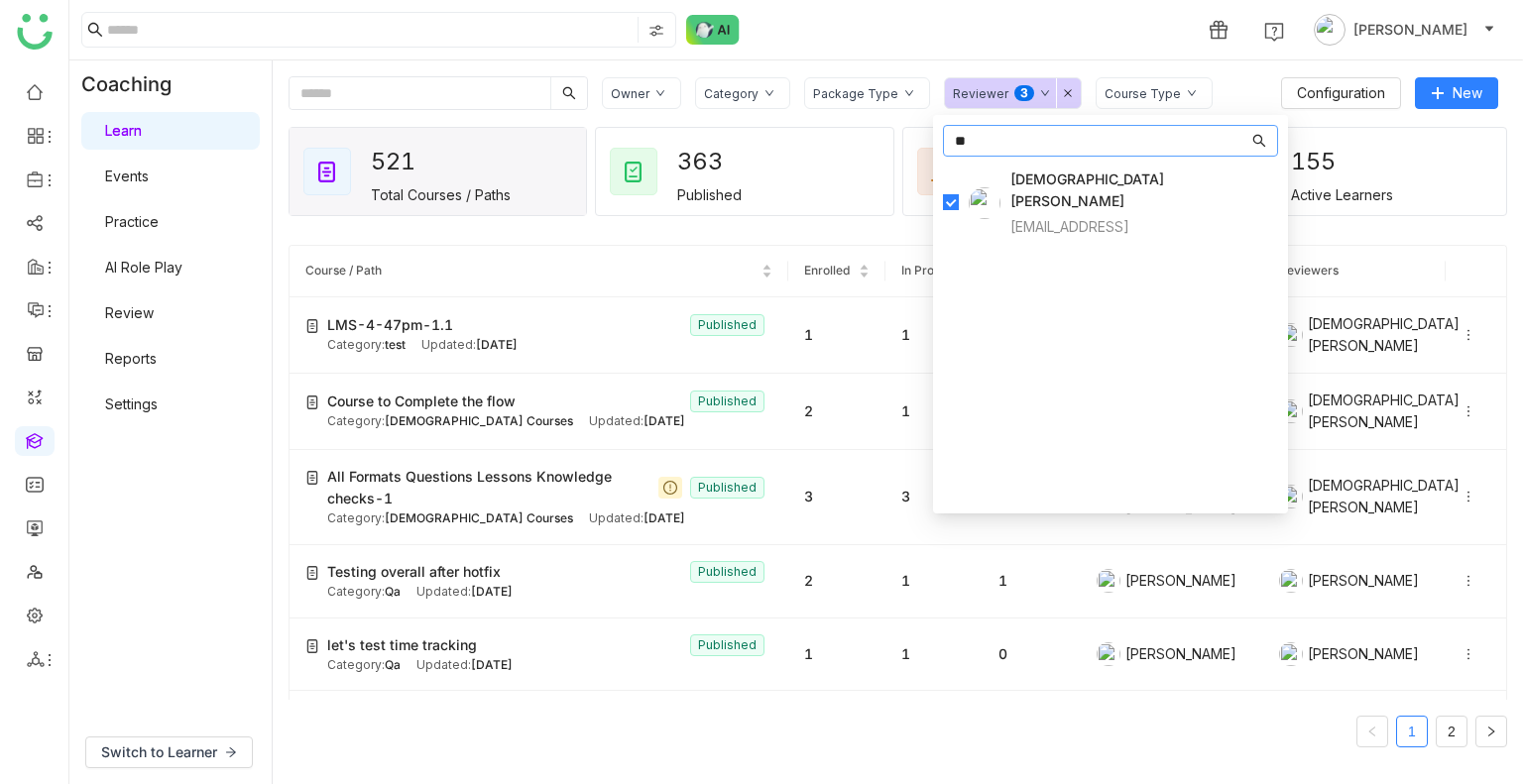 type on "*" 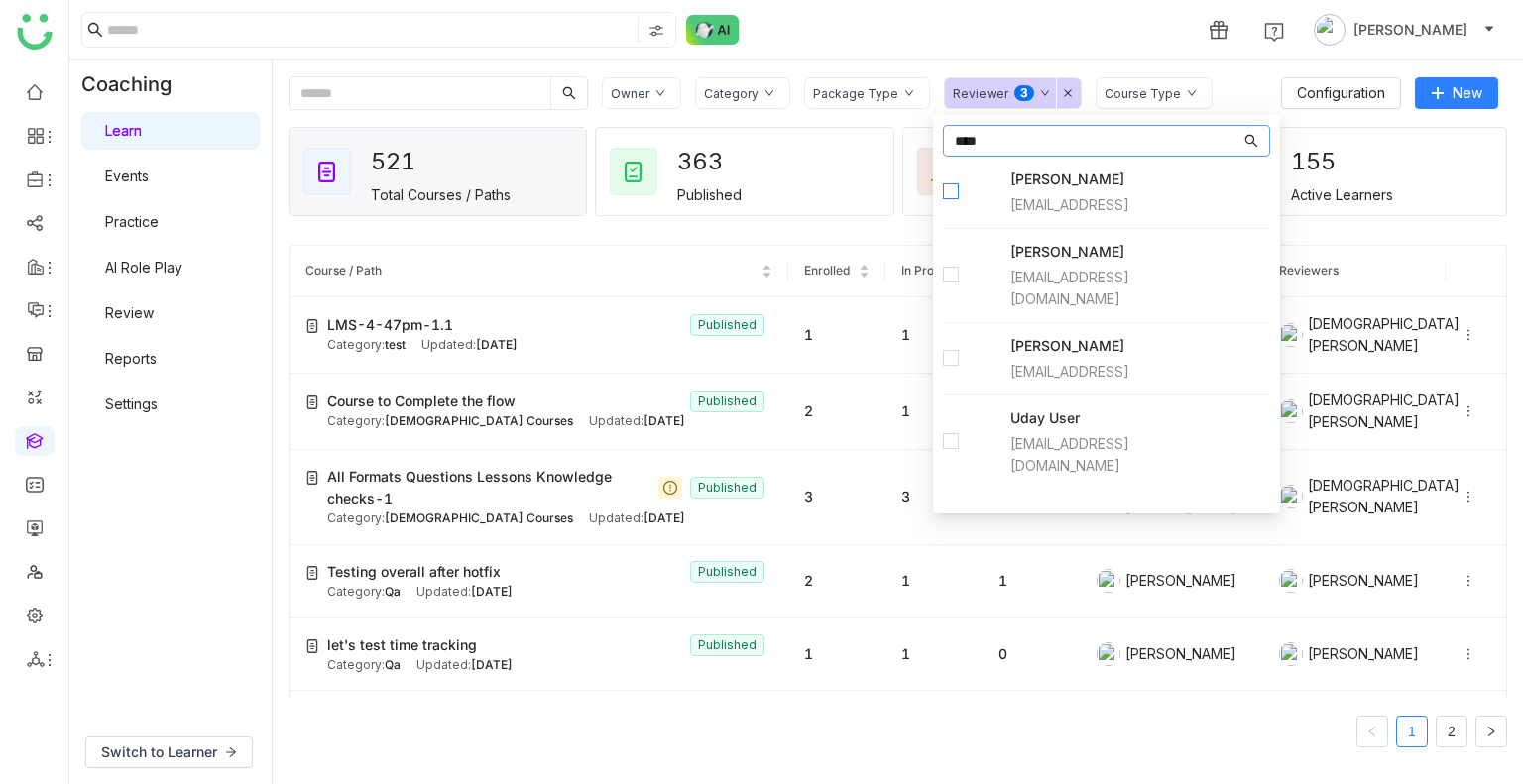 type on "****" 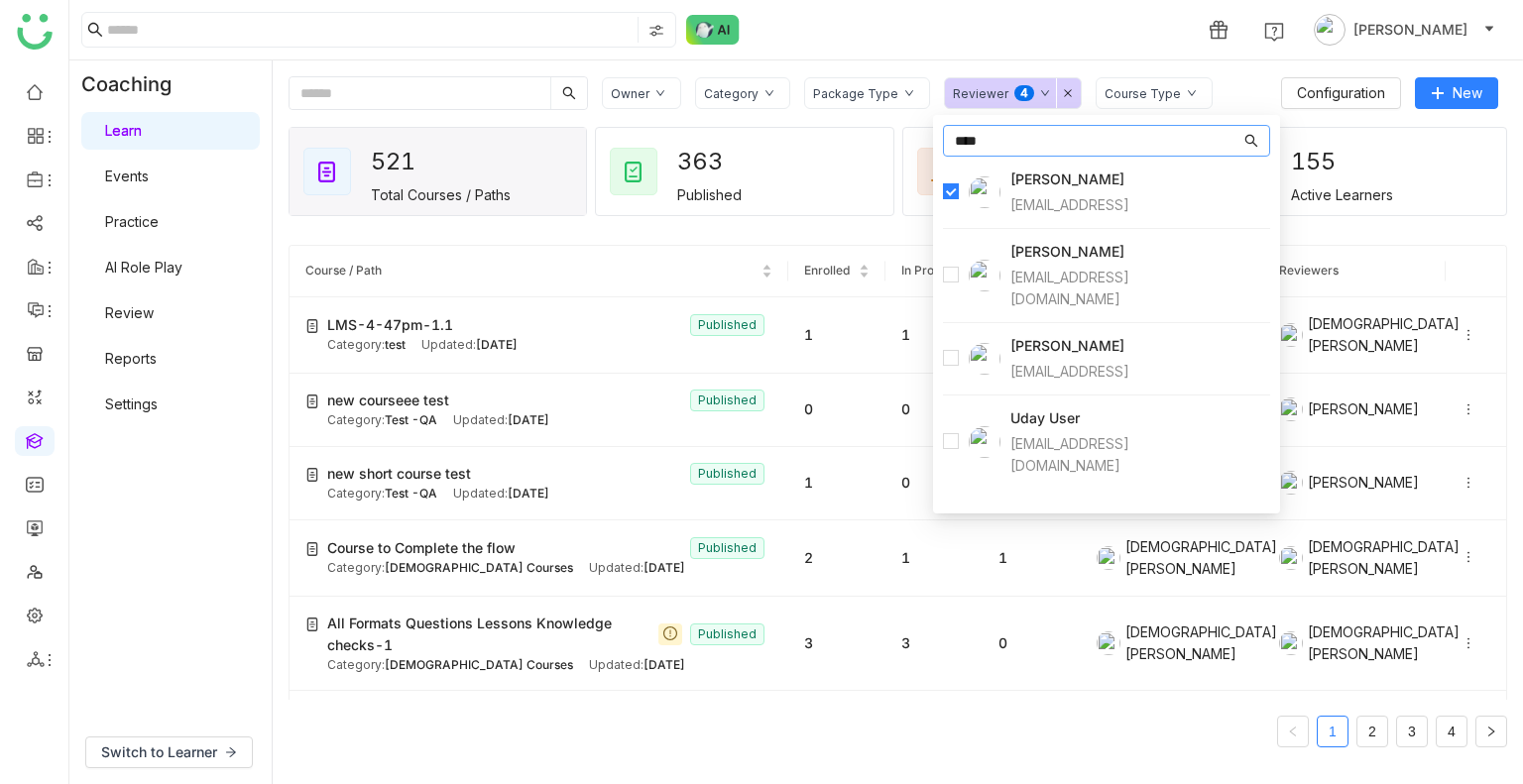 click on "****" at bounding box center (1098, 141) 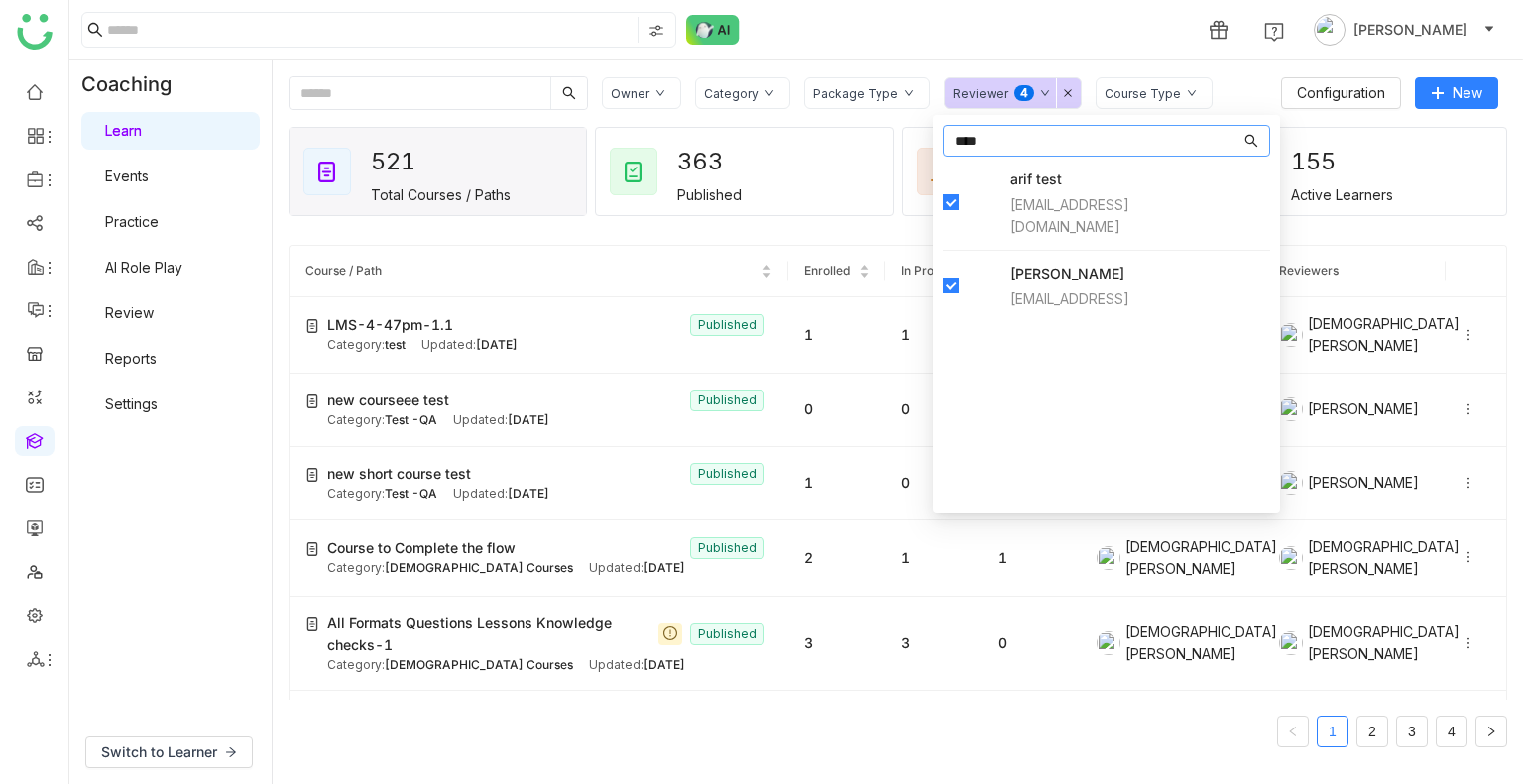 type on "****" 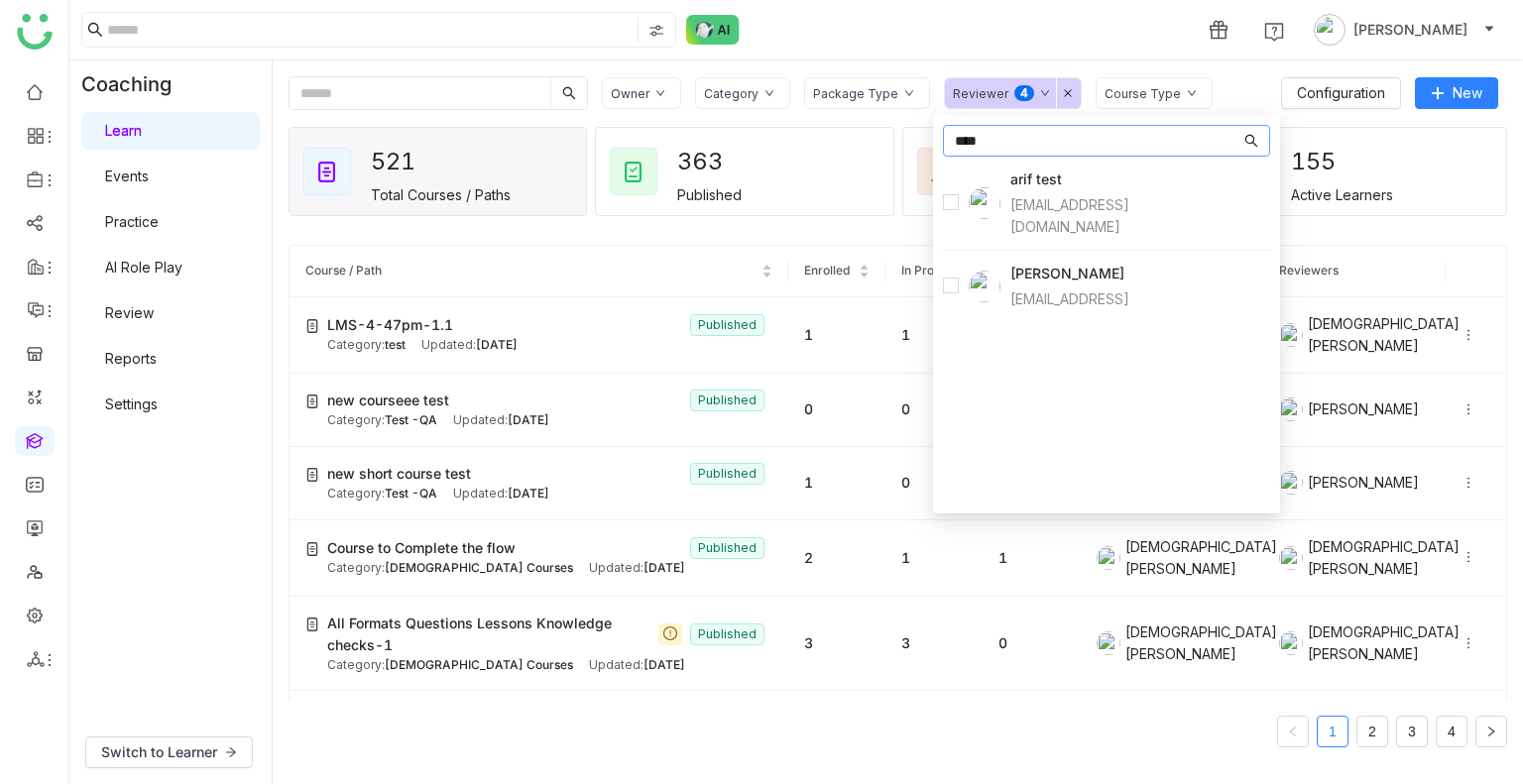 click on "****" at bounding box center (1098, 141) 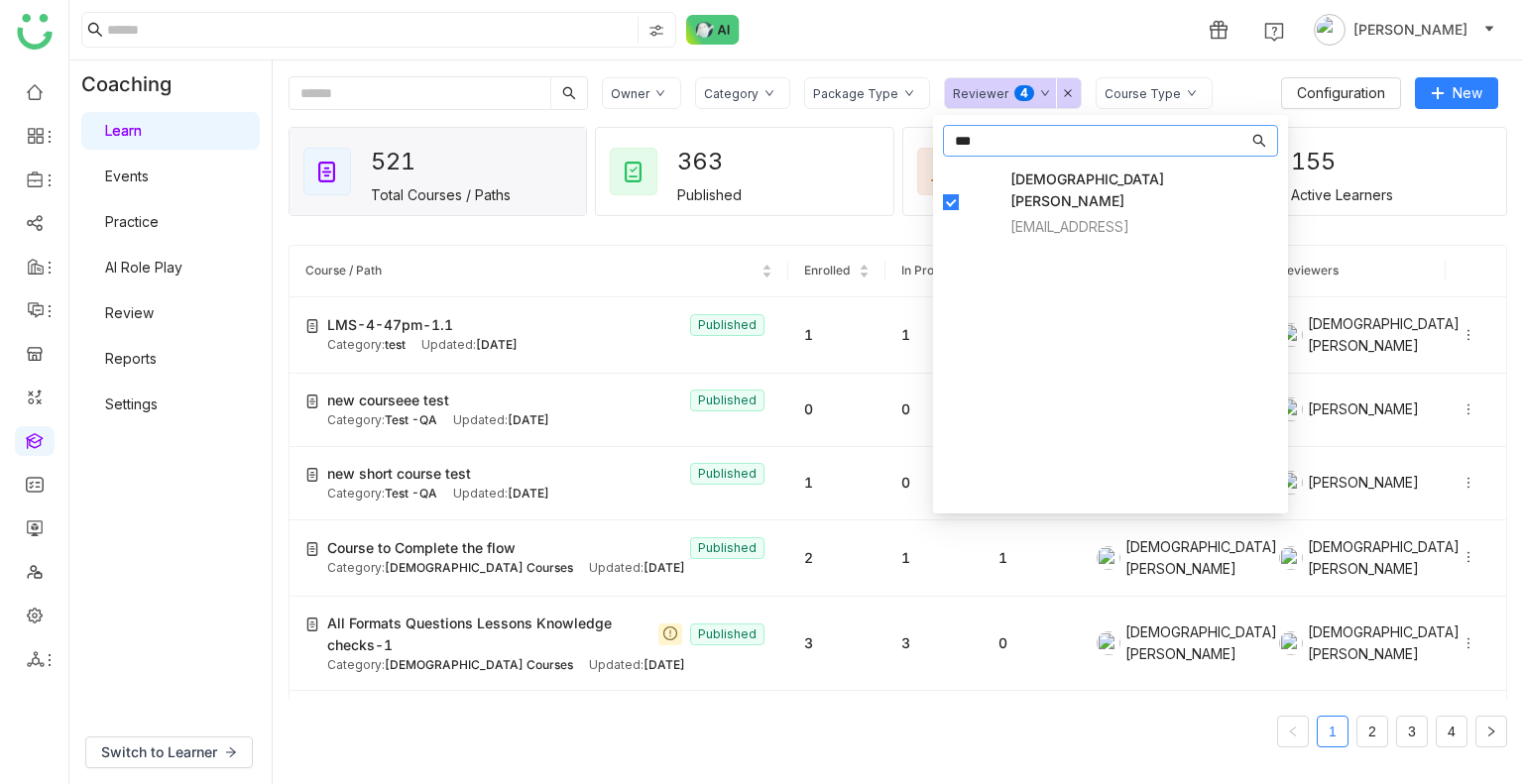 type on "***" 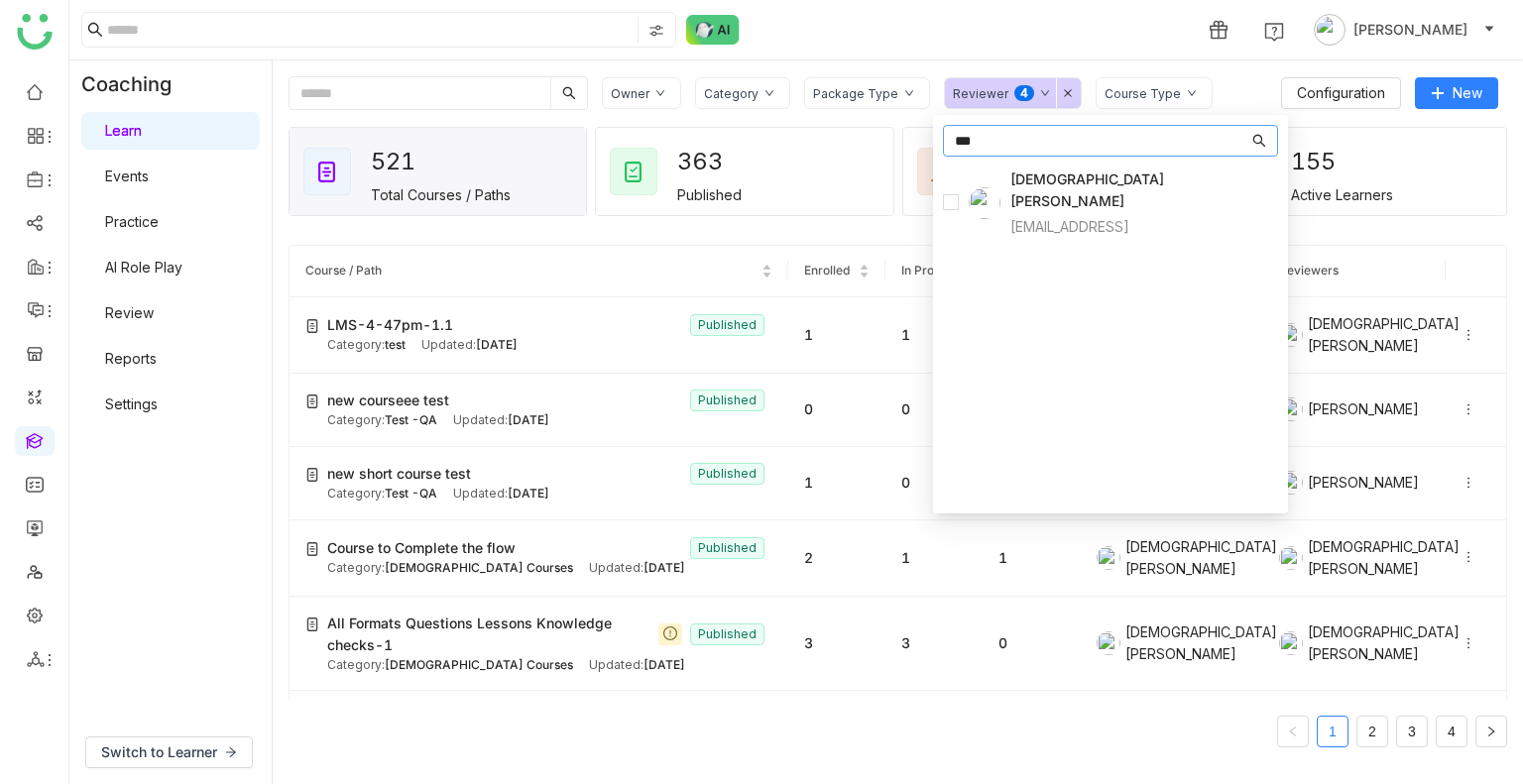 click on "***" at bounding box center (1102, 141) 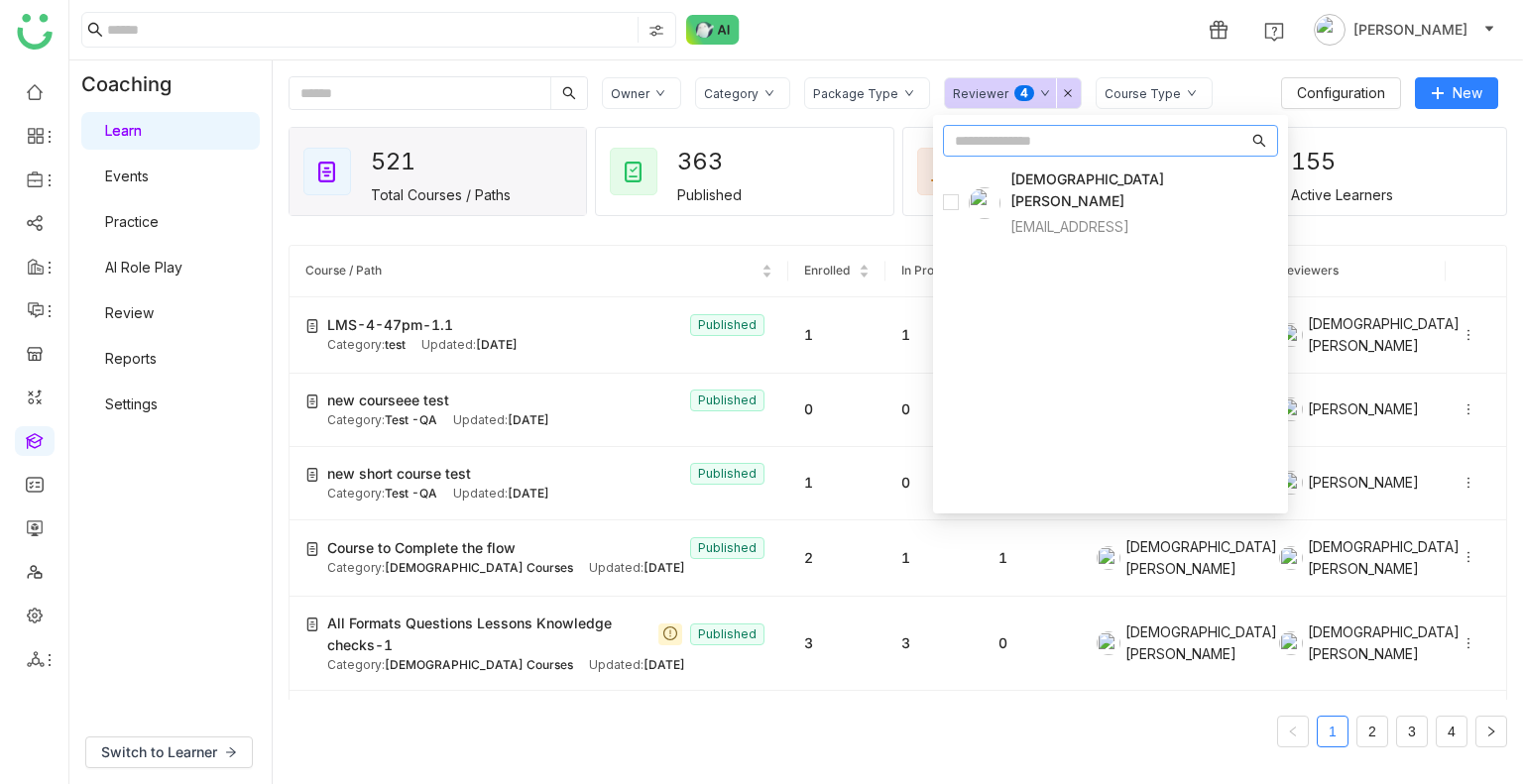 type on "*" 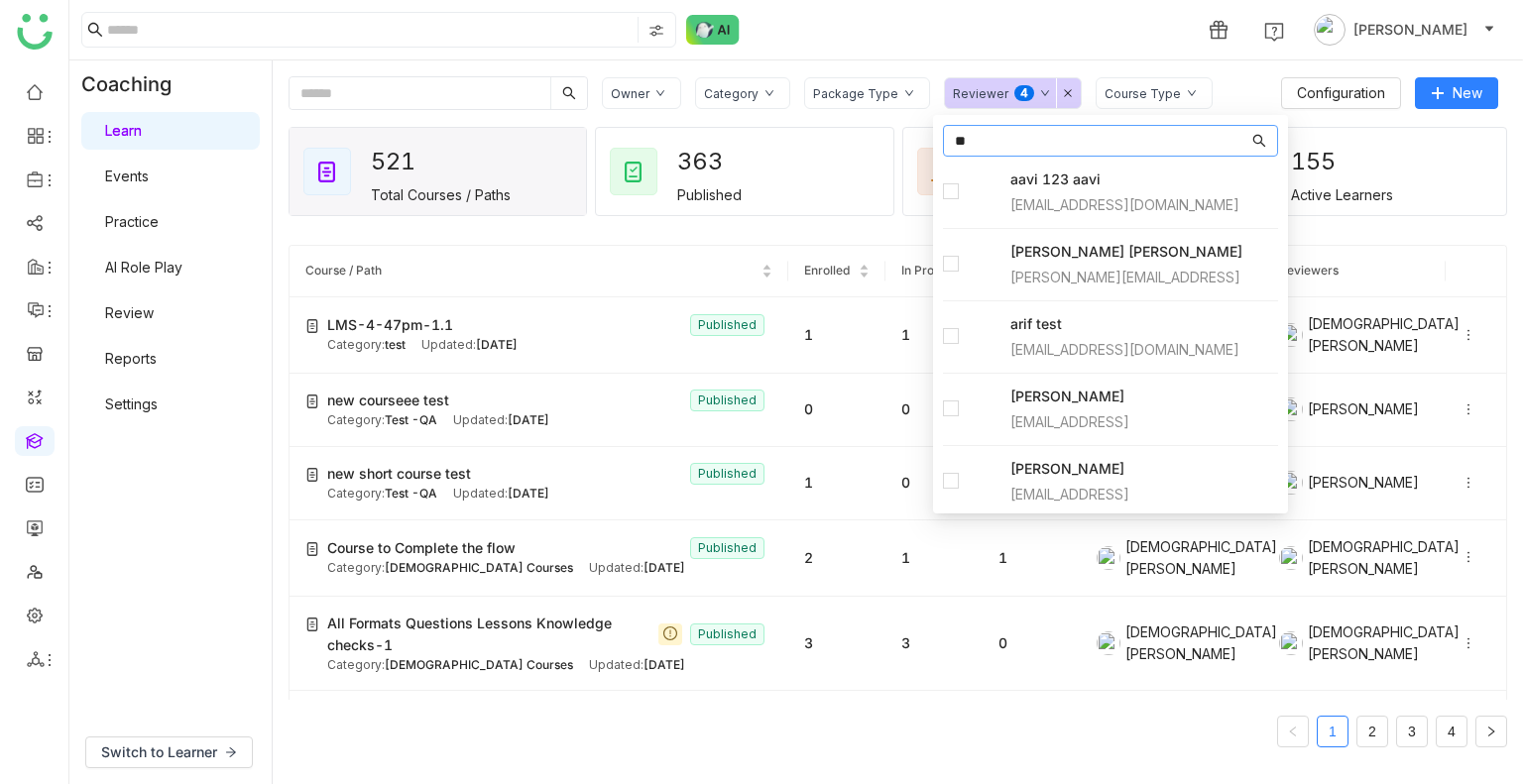 type on "*" 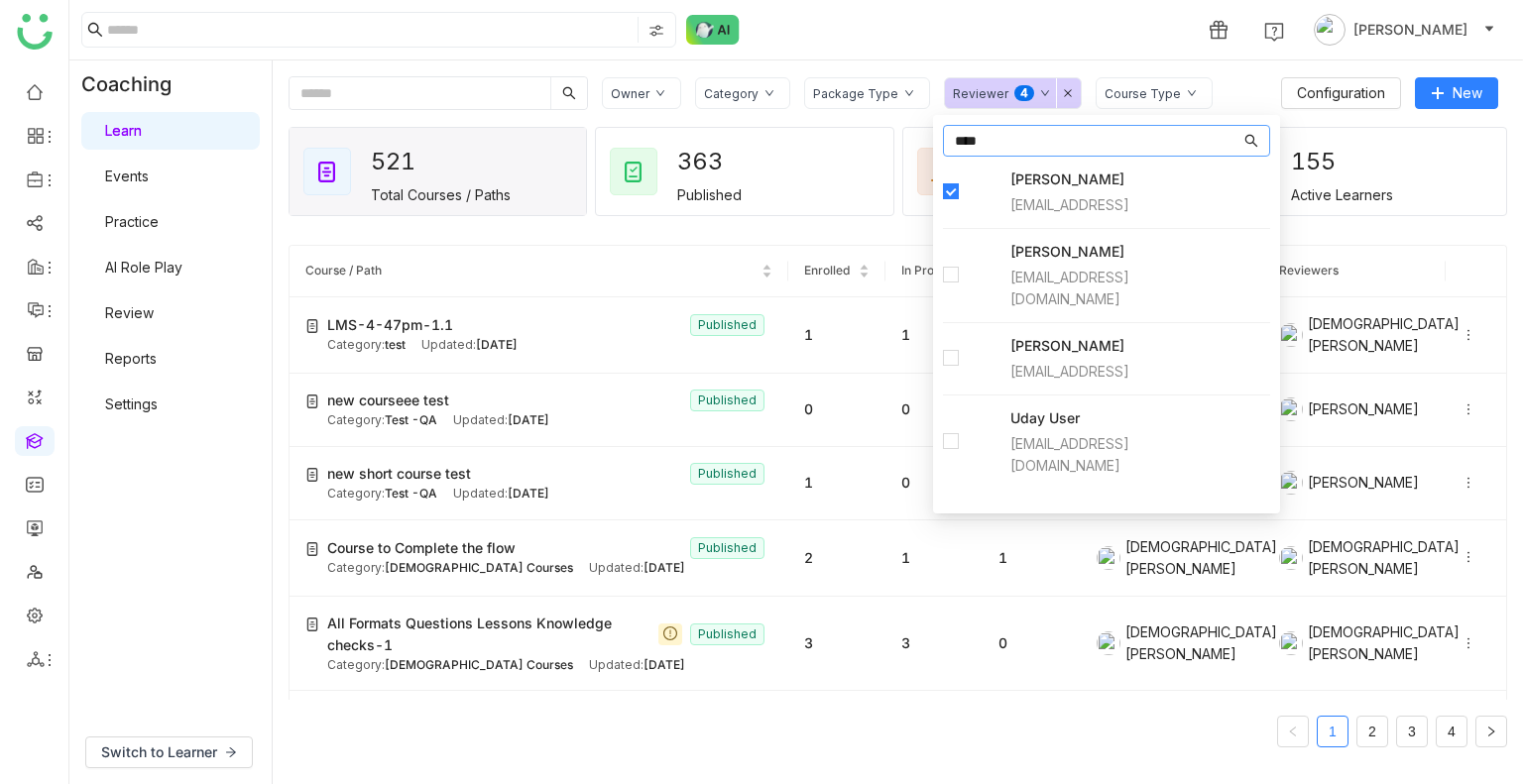 type on "****" 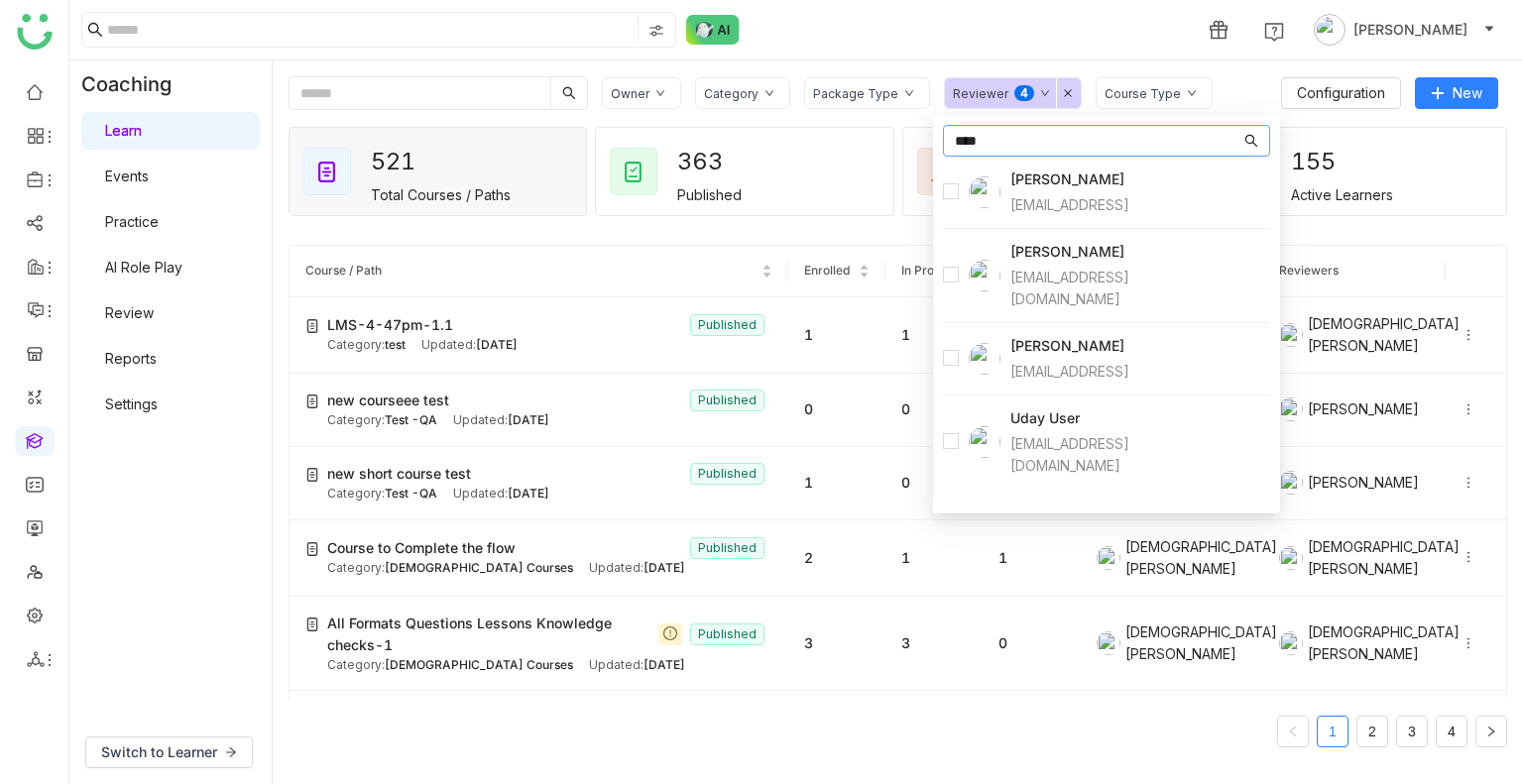 click on "****" at bounding box center [1098, 141] 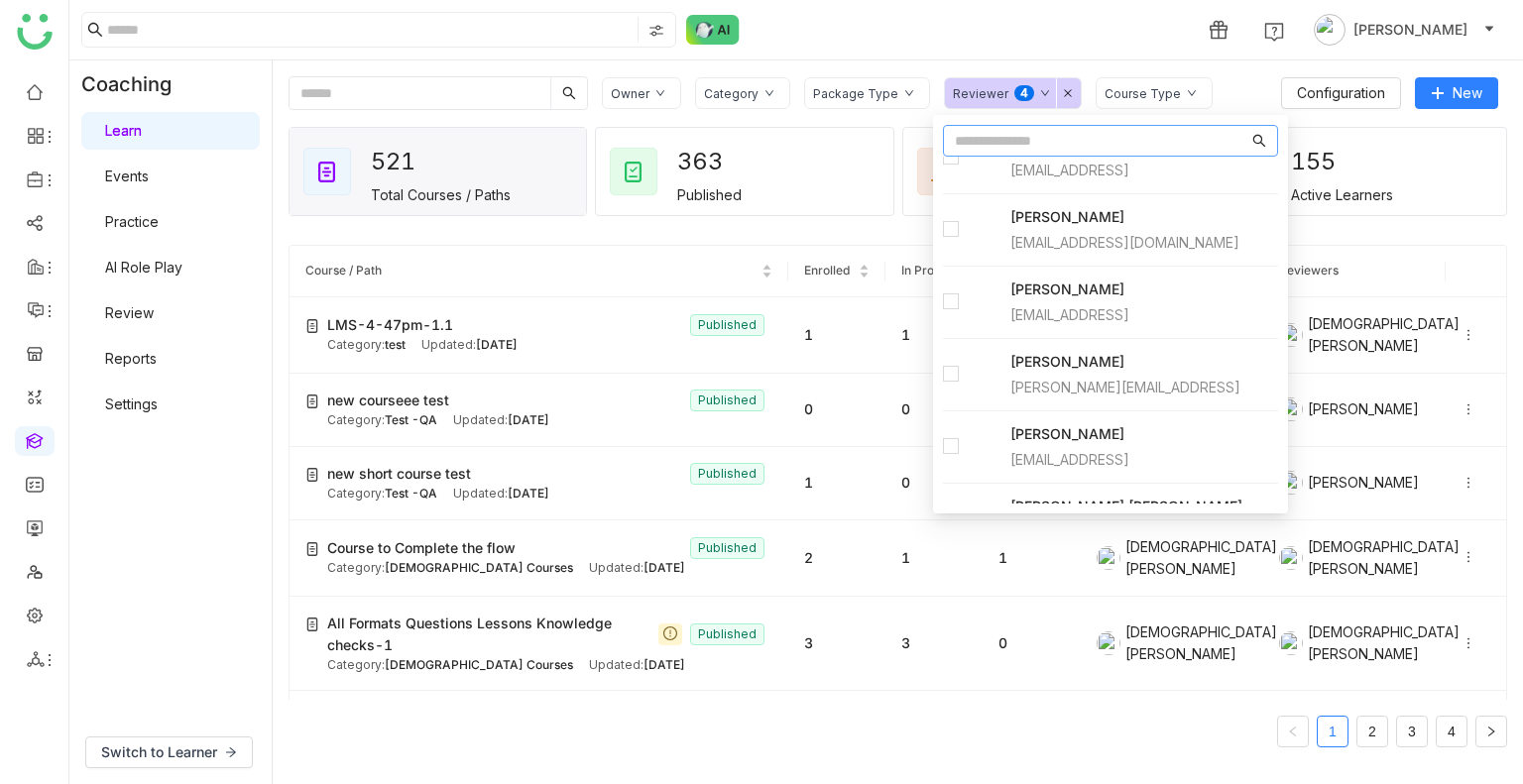 scroll, scrollTop: 325, scrollLeft: 0, axis: vertical 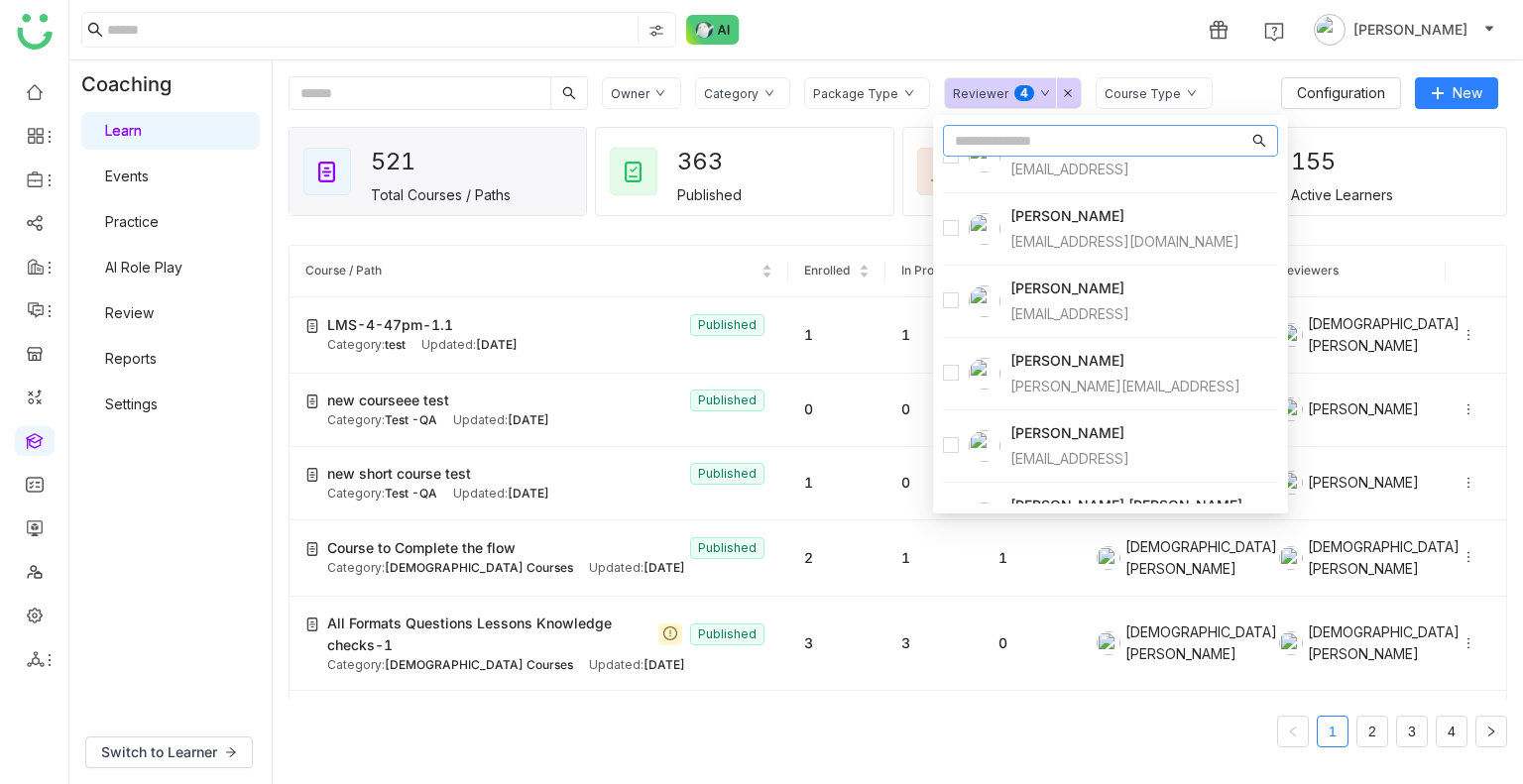 type 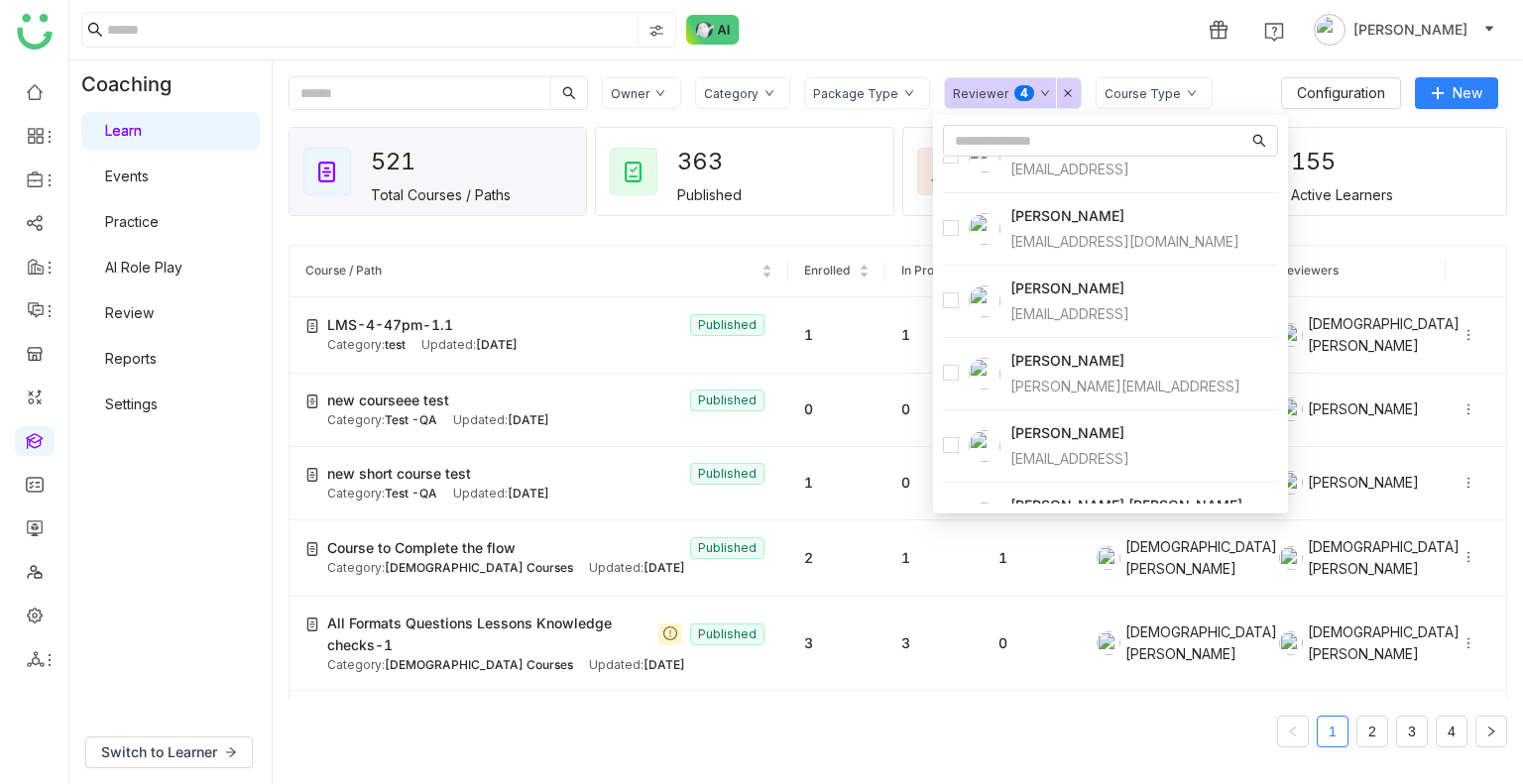 click on "Reviewer  0   1   2   3   4   5   6   7   8   9" 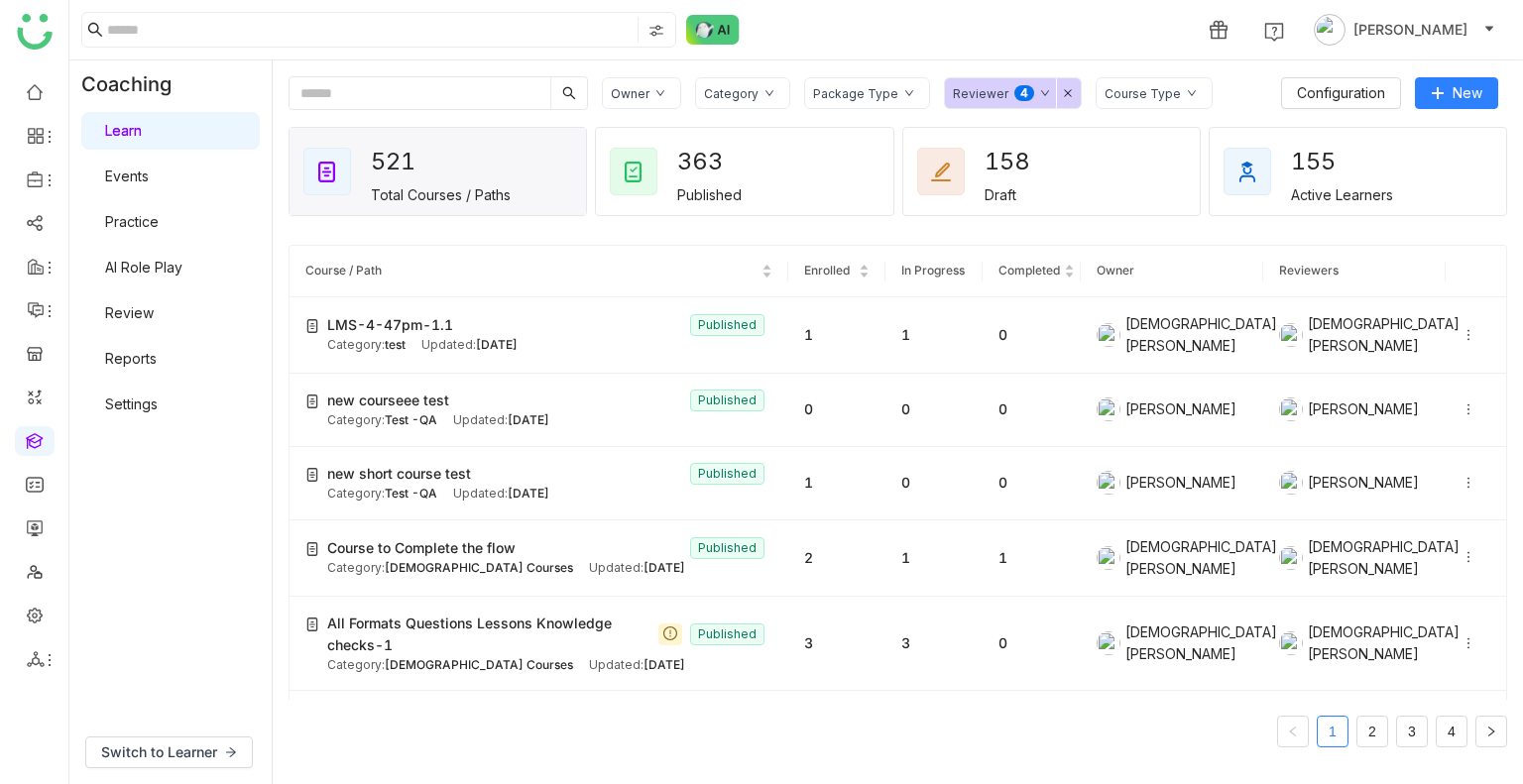 click on "Reviewer  0   1   2   3   4   5   6   7   8   9" 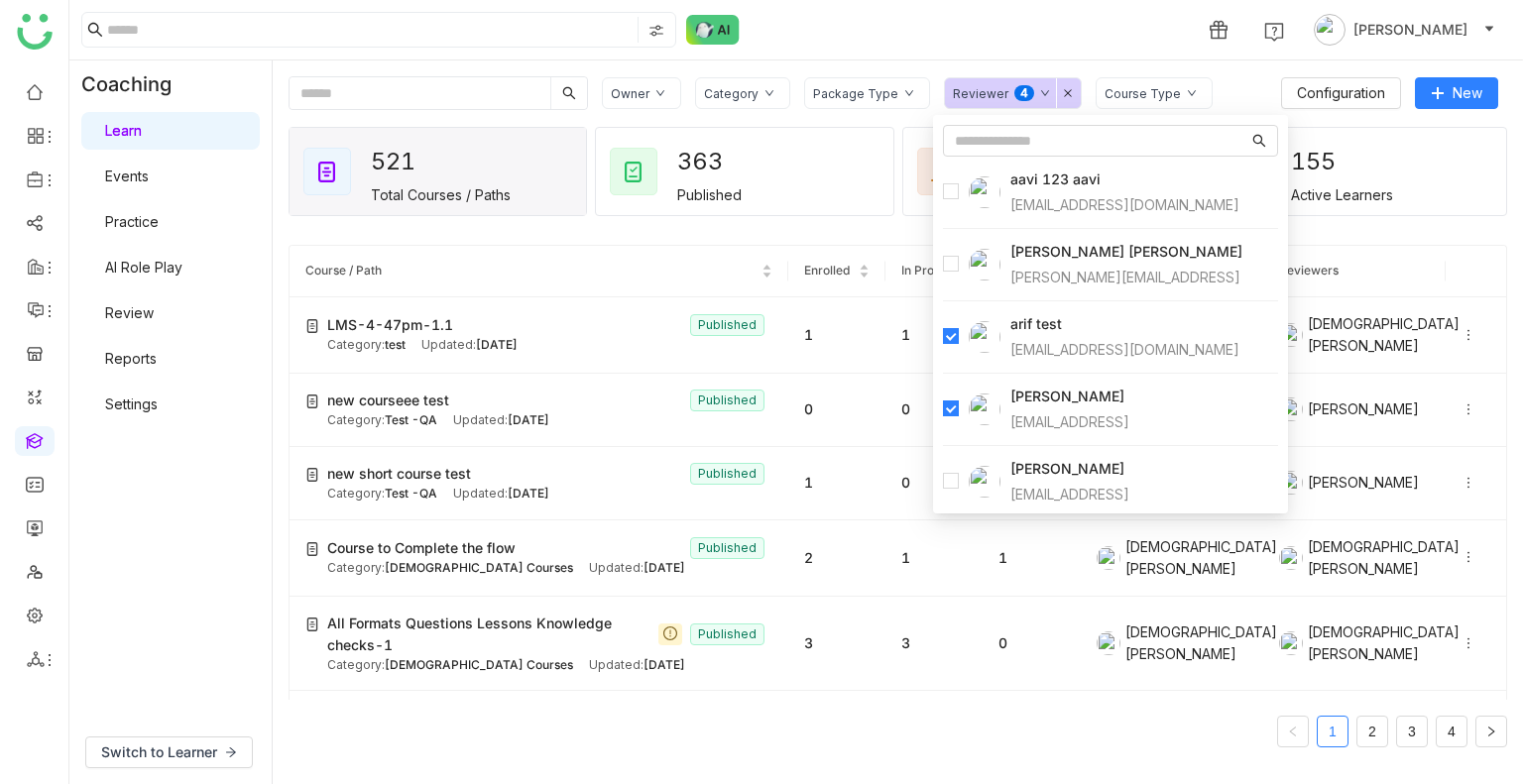 click at bounding box center [972, 337] 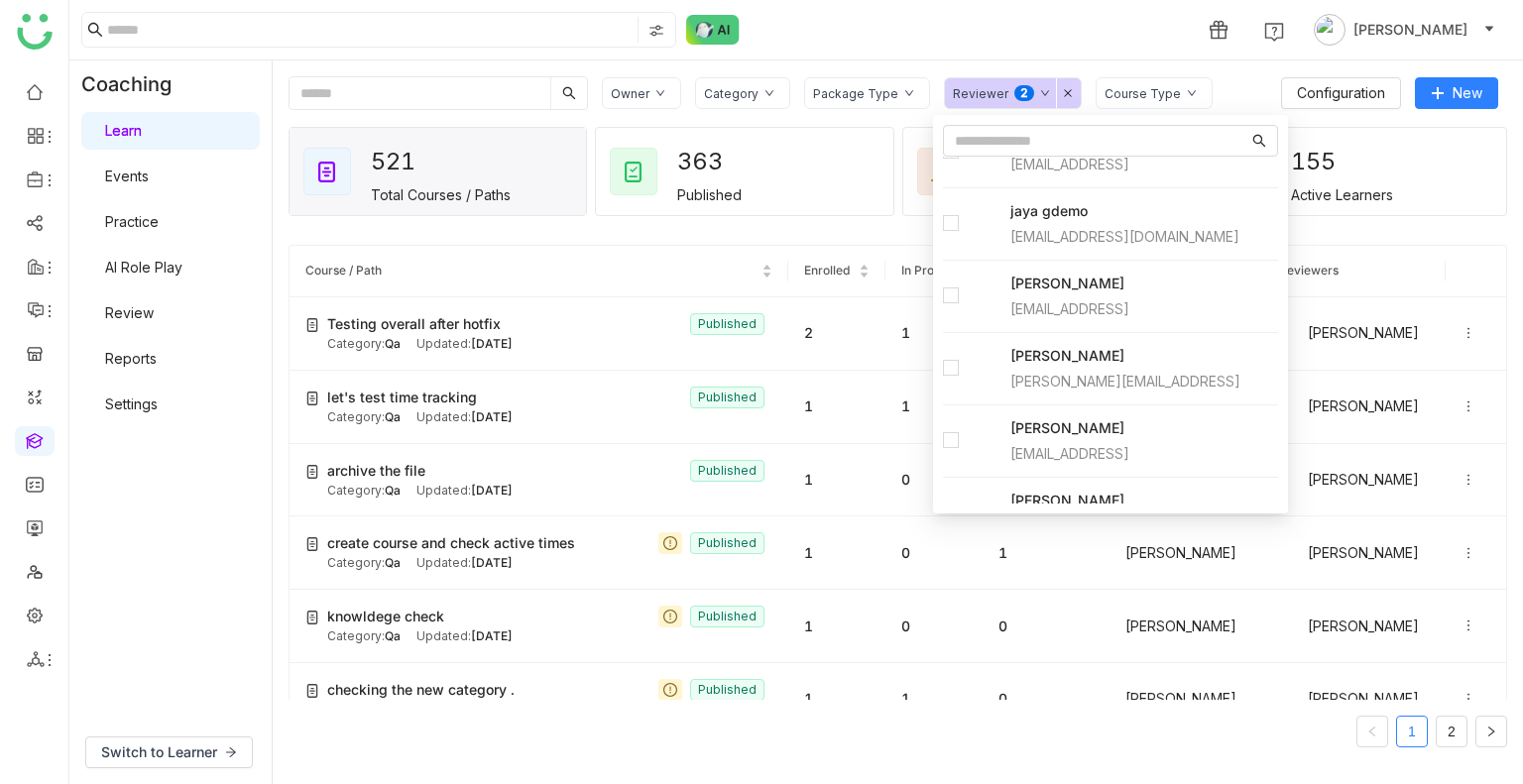 scroll, scrollTop: 1134, scrollLeft: 0, axis: vertical 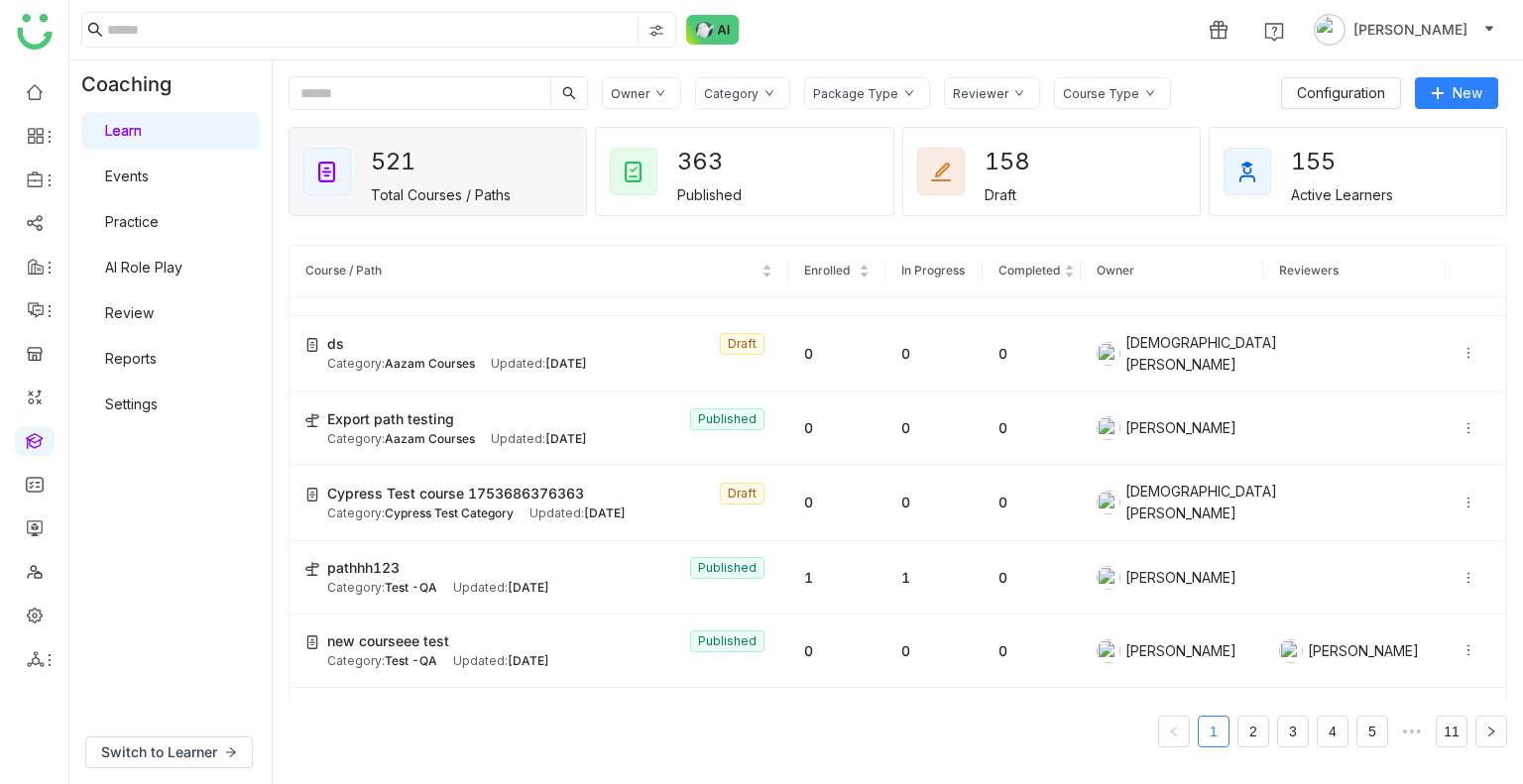 click on "Reviewer" 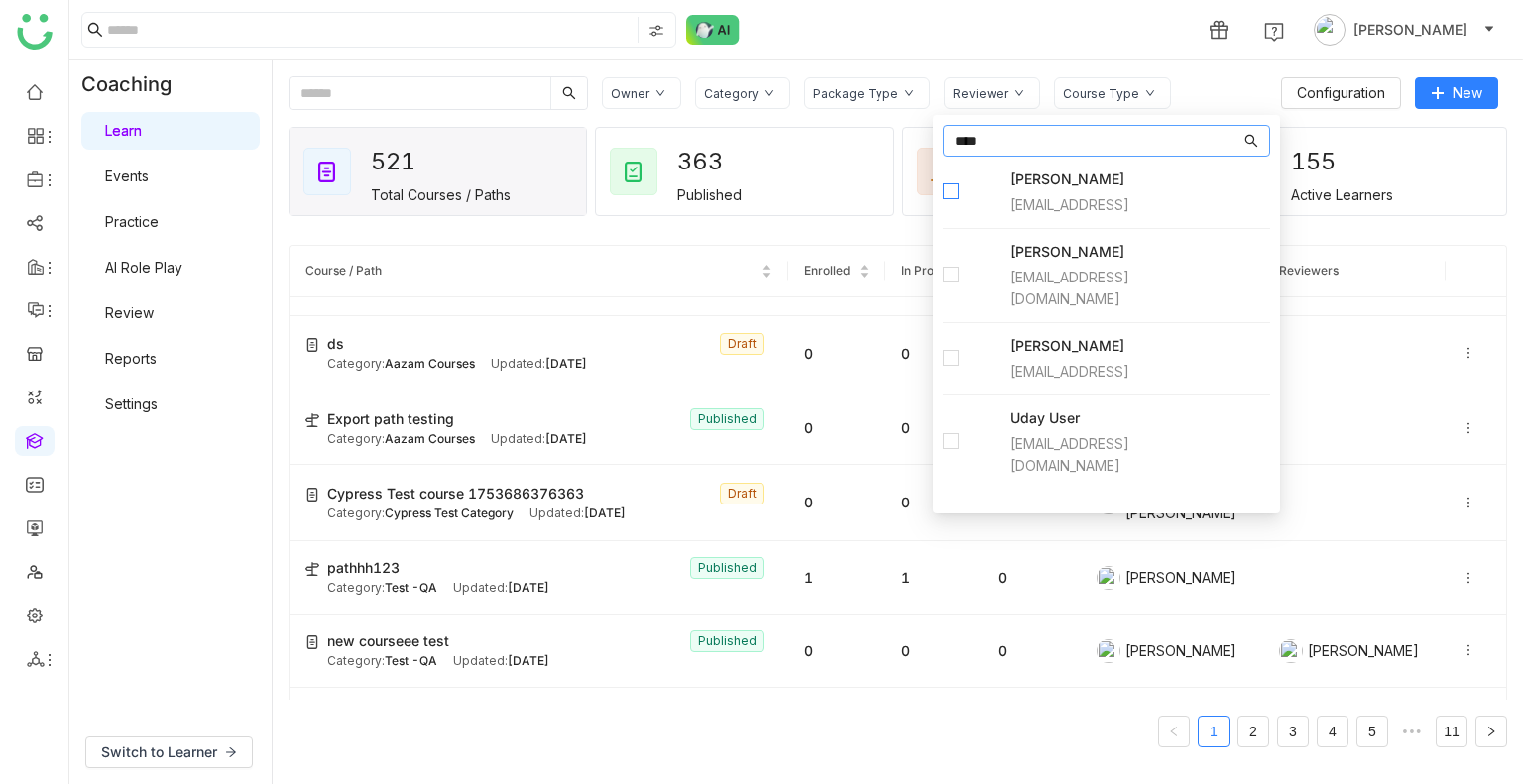 type on "****" 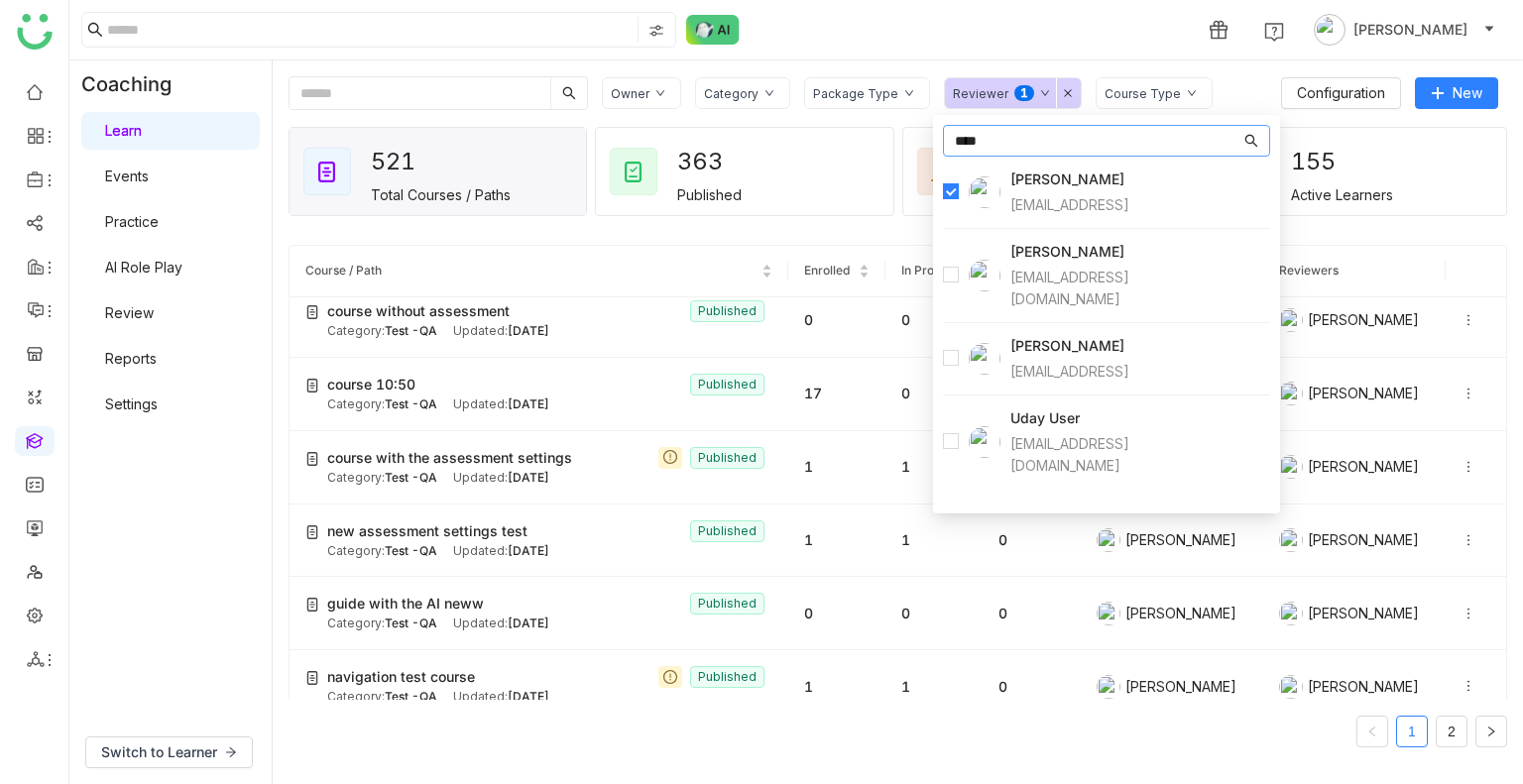 click on "****" at bounding box center (1098, 141) 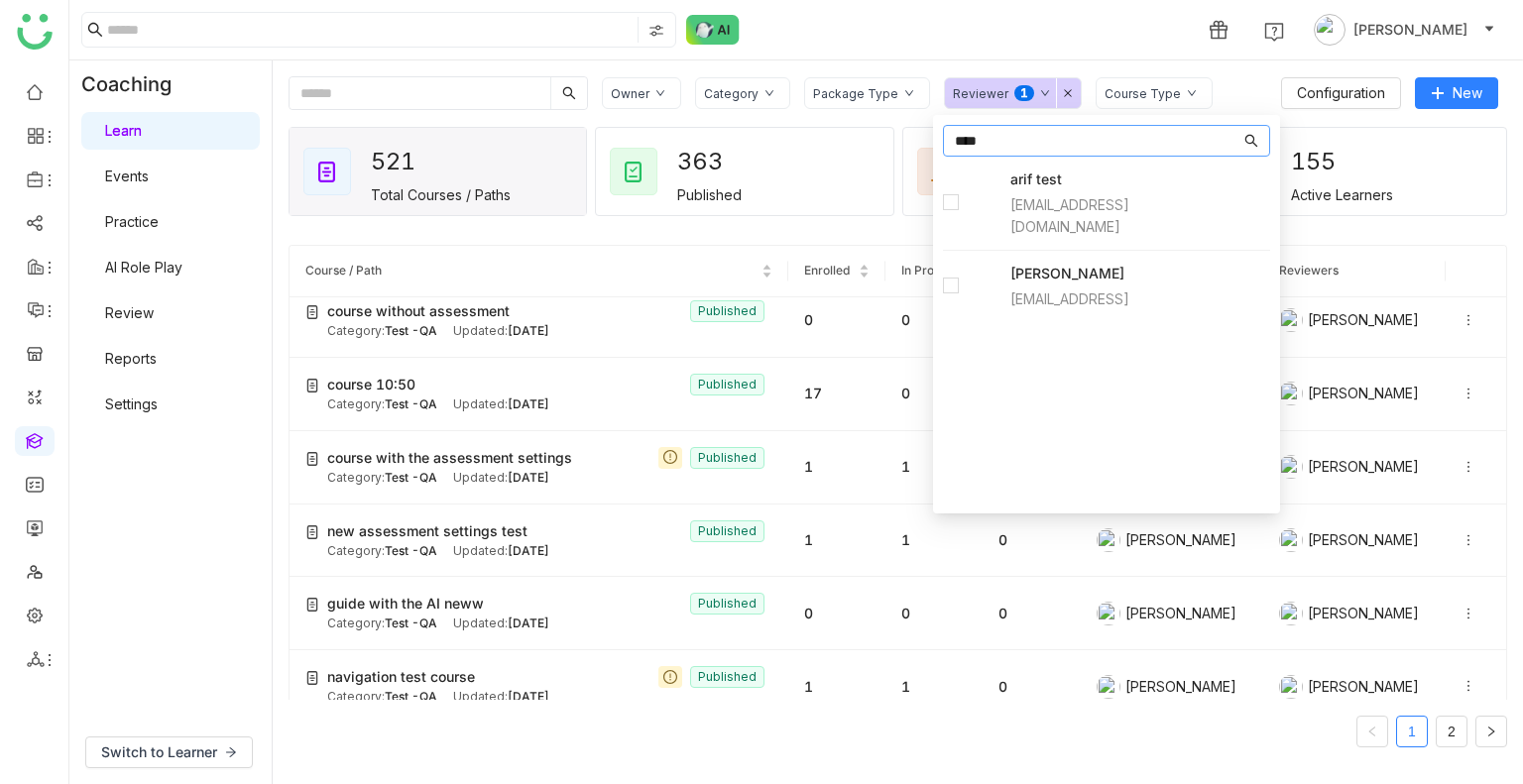 type on "****" 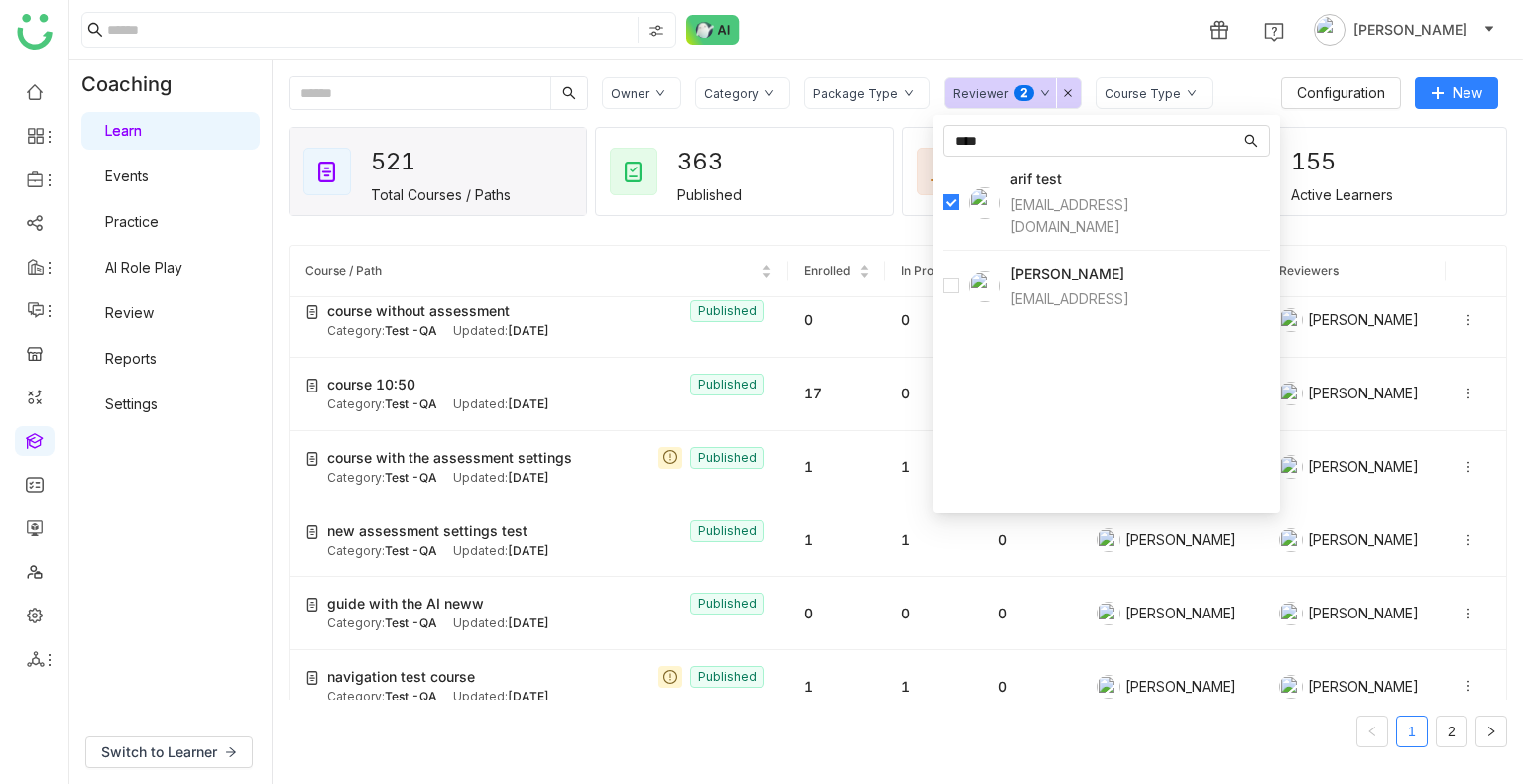 click on "Reviewer  0   1   2   3   4   5   6   7   8   9" 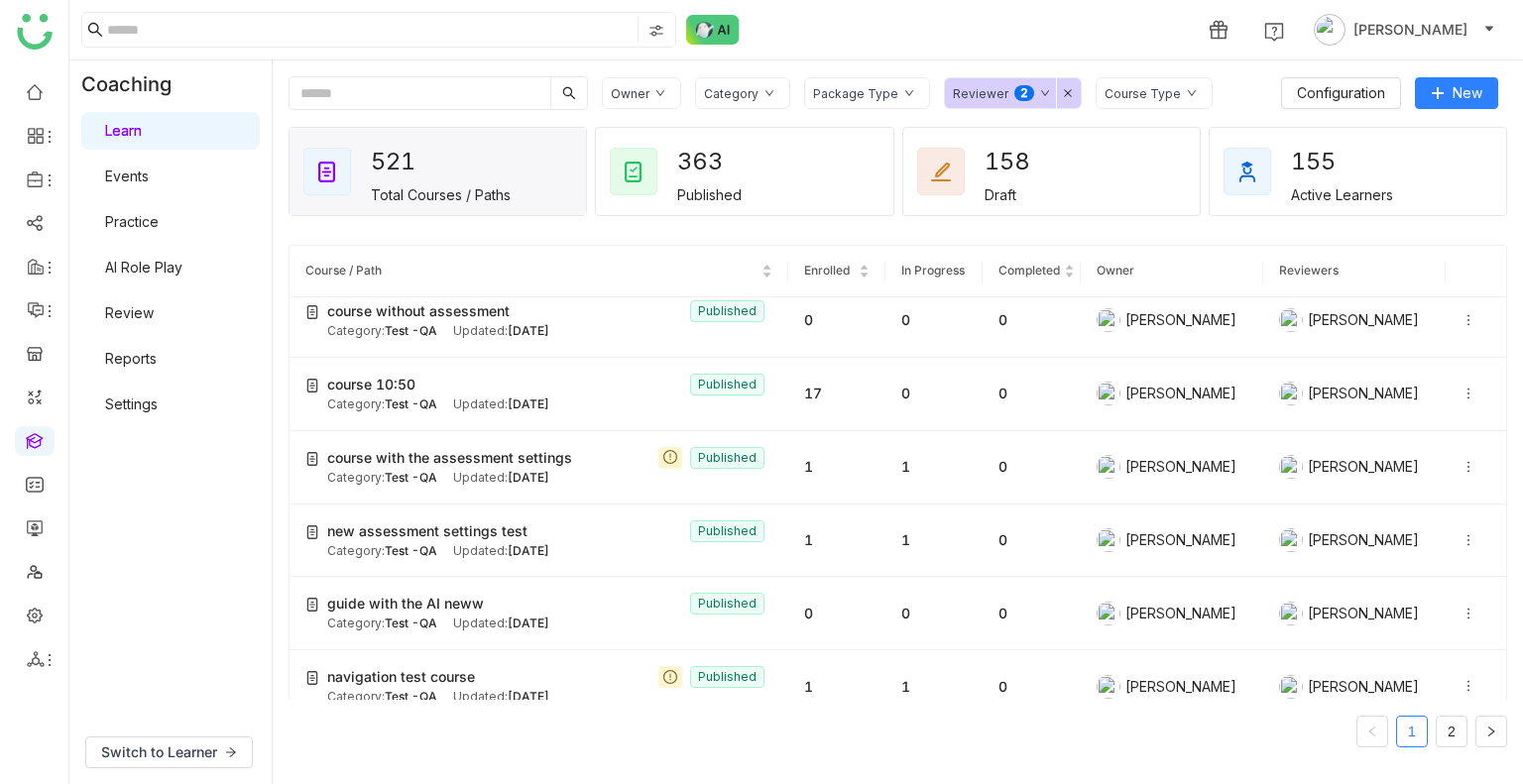 drag, startPoint x: 1047, startPoint y: 86, endPoint x: 1064, endPoint y: 58, distance: 32.75668 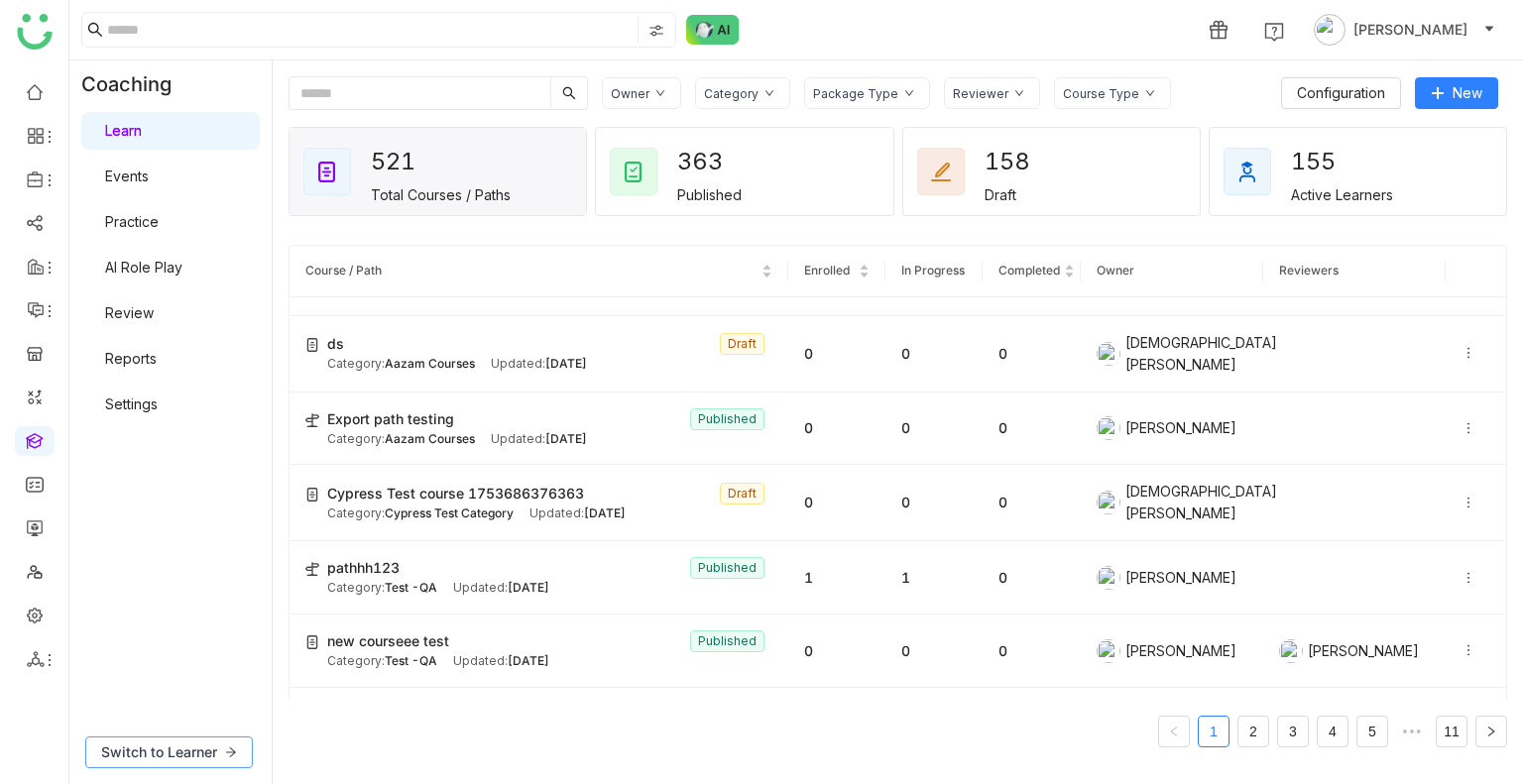 click on "Switch to Learner" 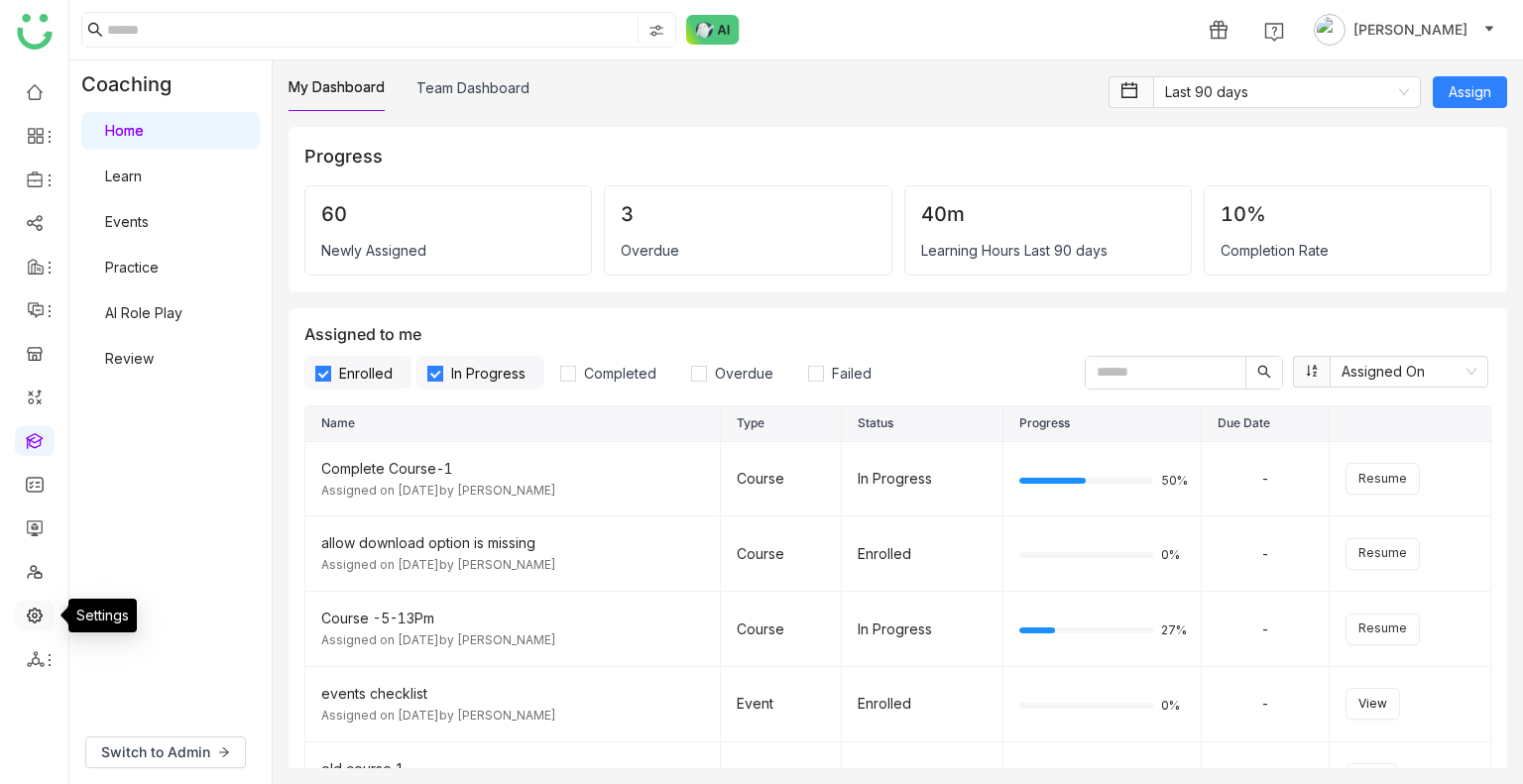 click at bounding box center [35, 614] 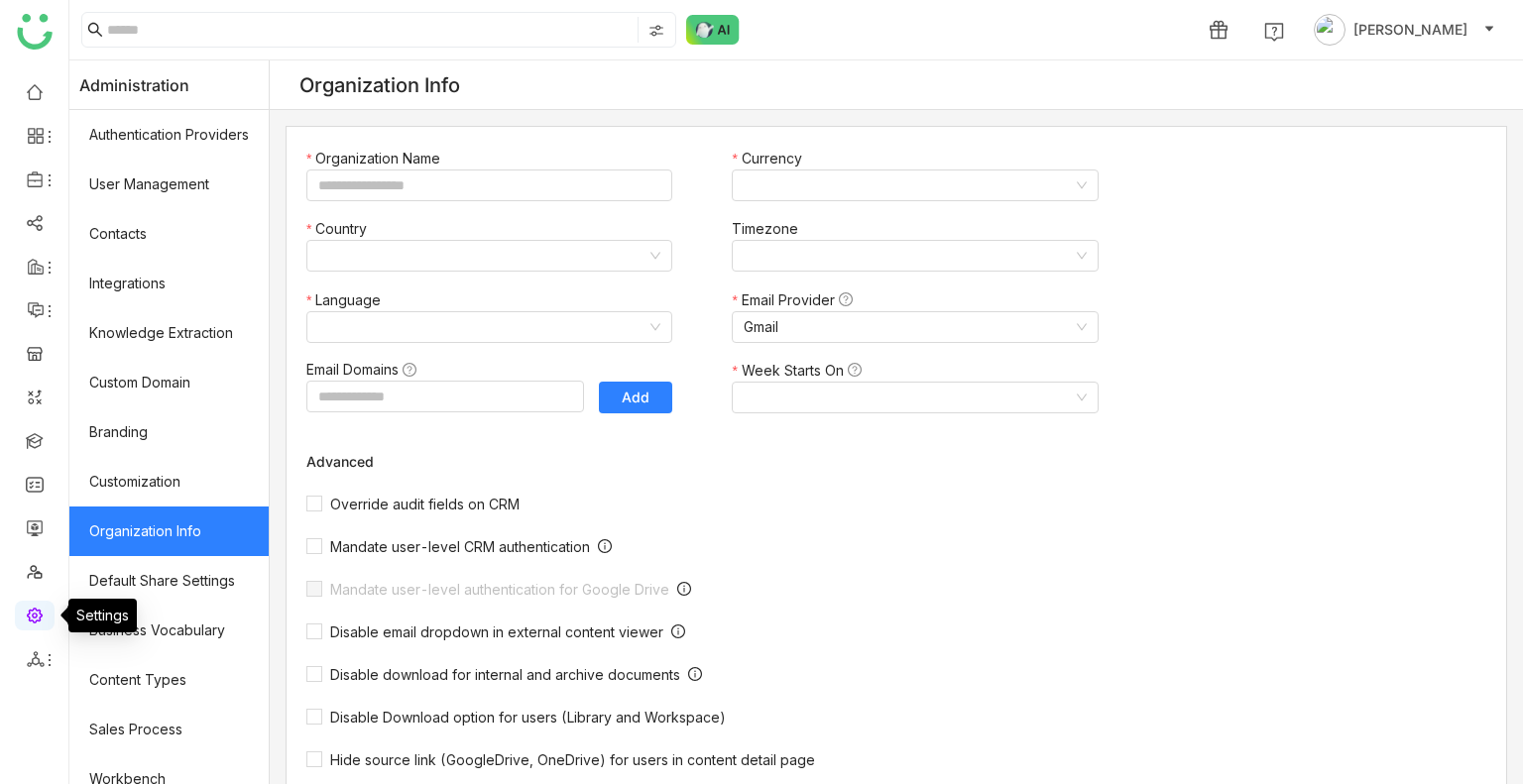 type on "*******" 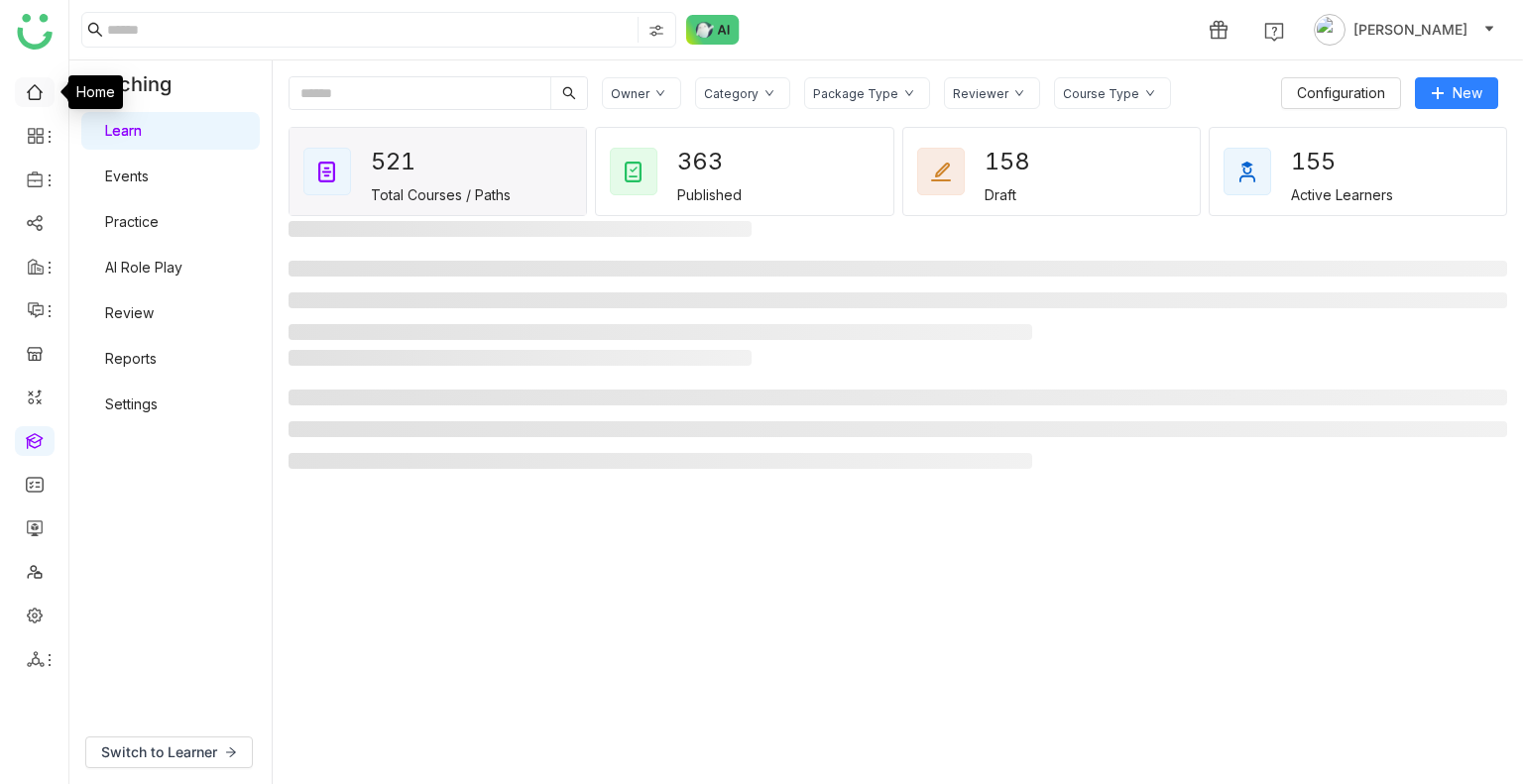 click at bounding box center (35, 90) 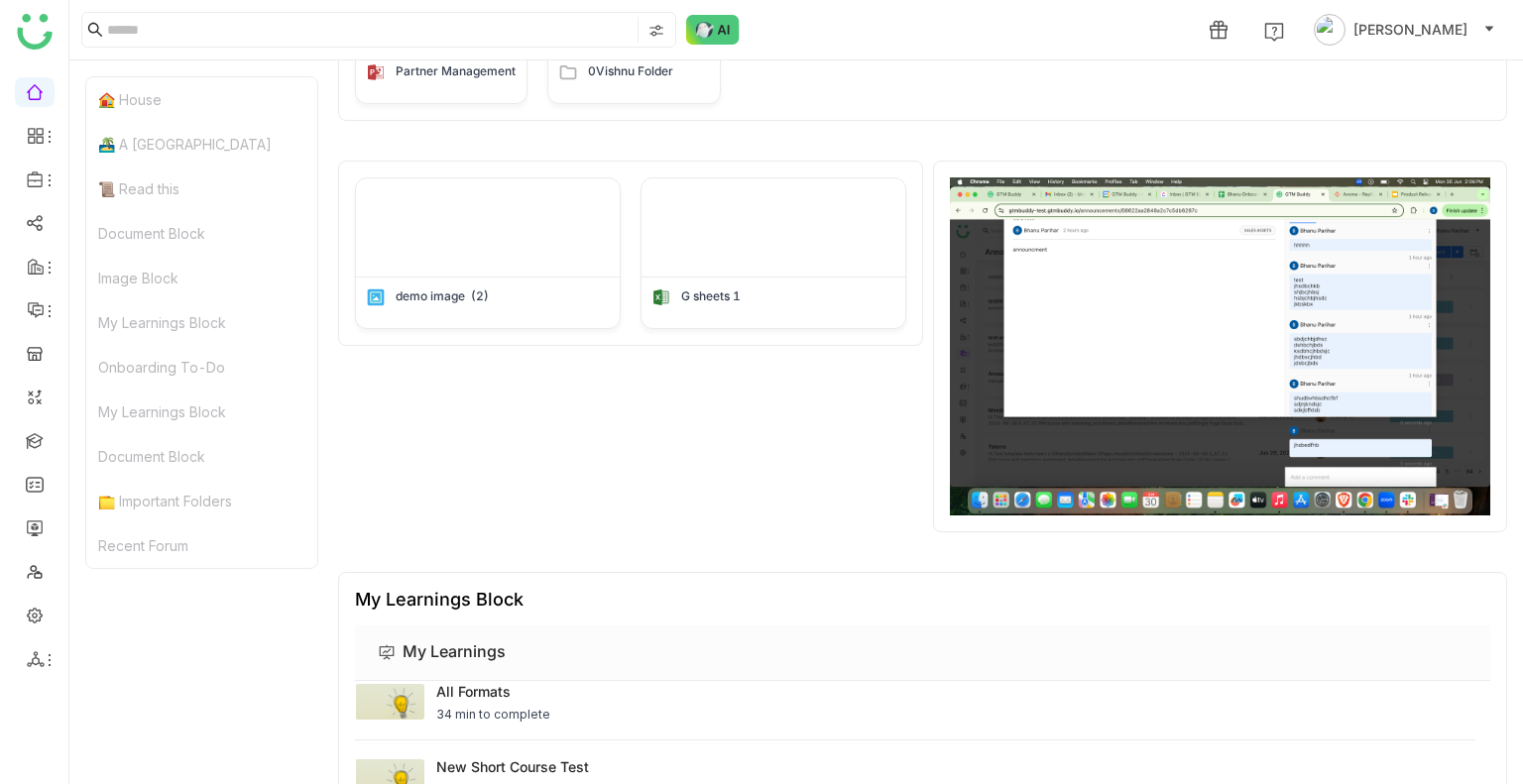 scroll, scrollTop: 2236, scrollLeft: 0, axis: vertical 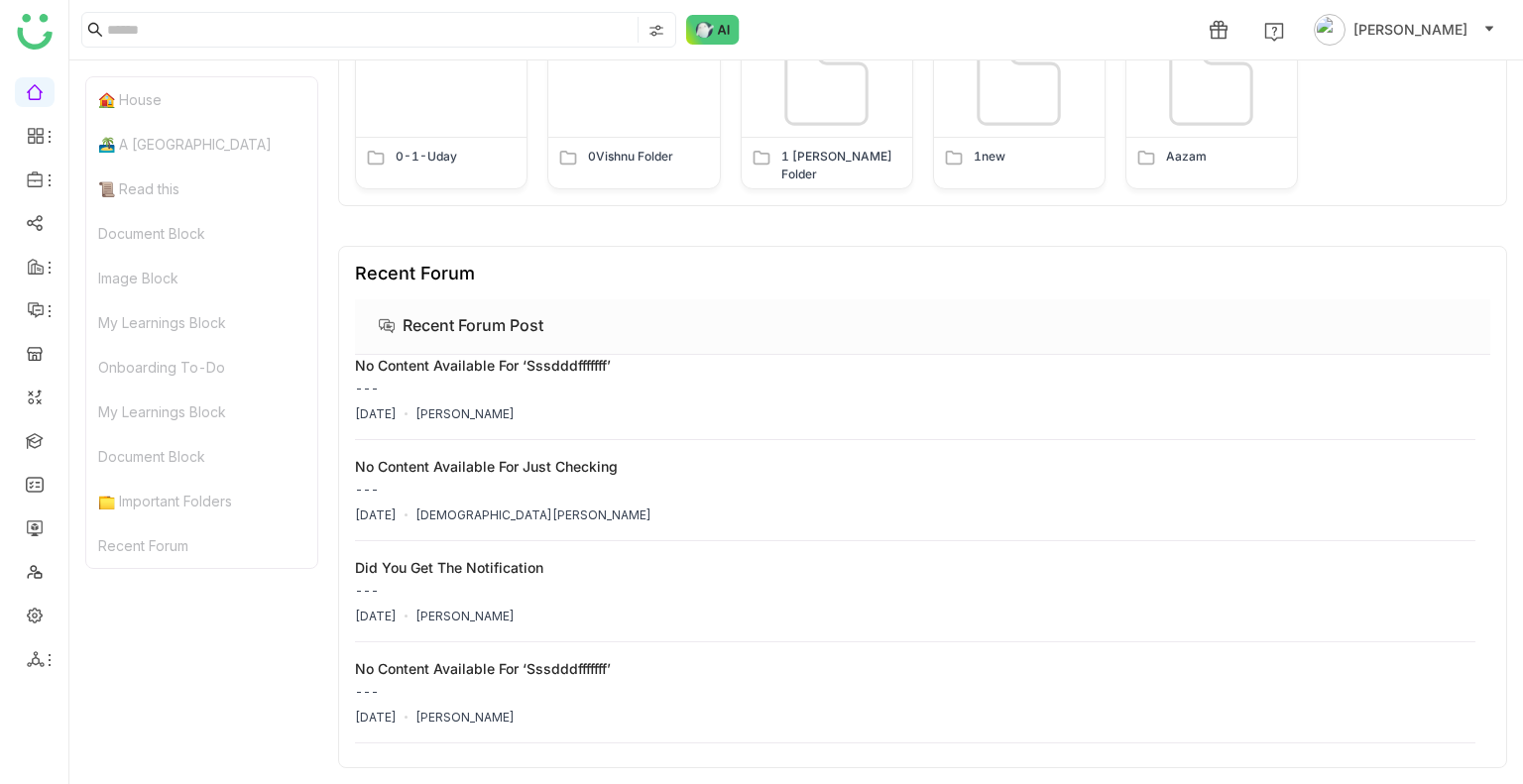 click on "📁 Important Folders" 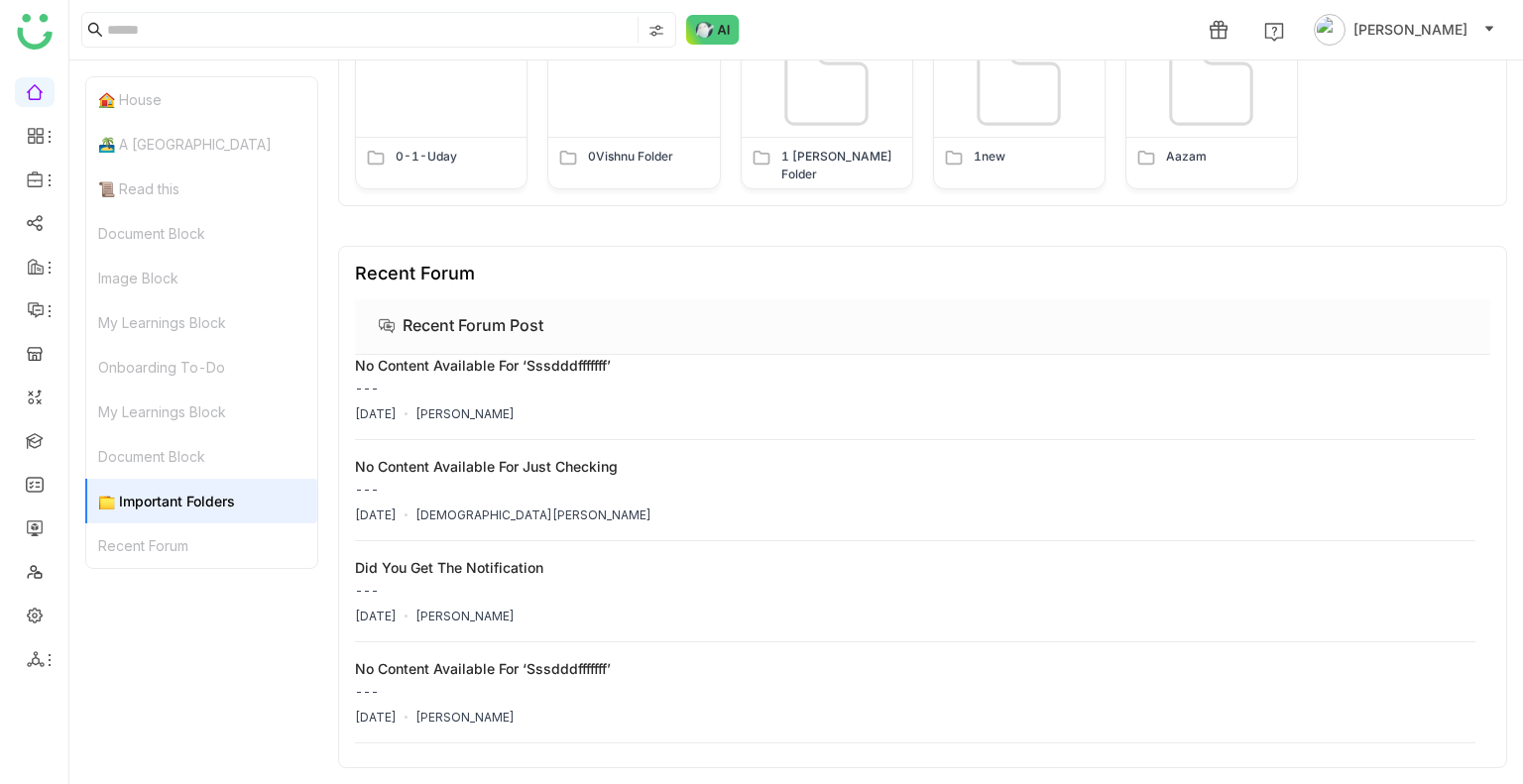 scroll, scrollTop: 3433, scrollLeft: 0, axis: vertical 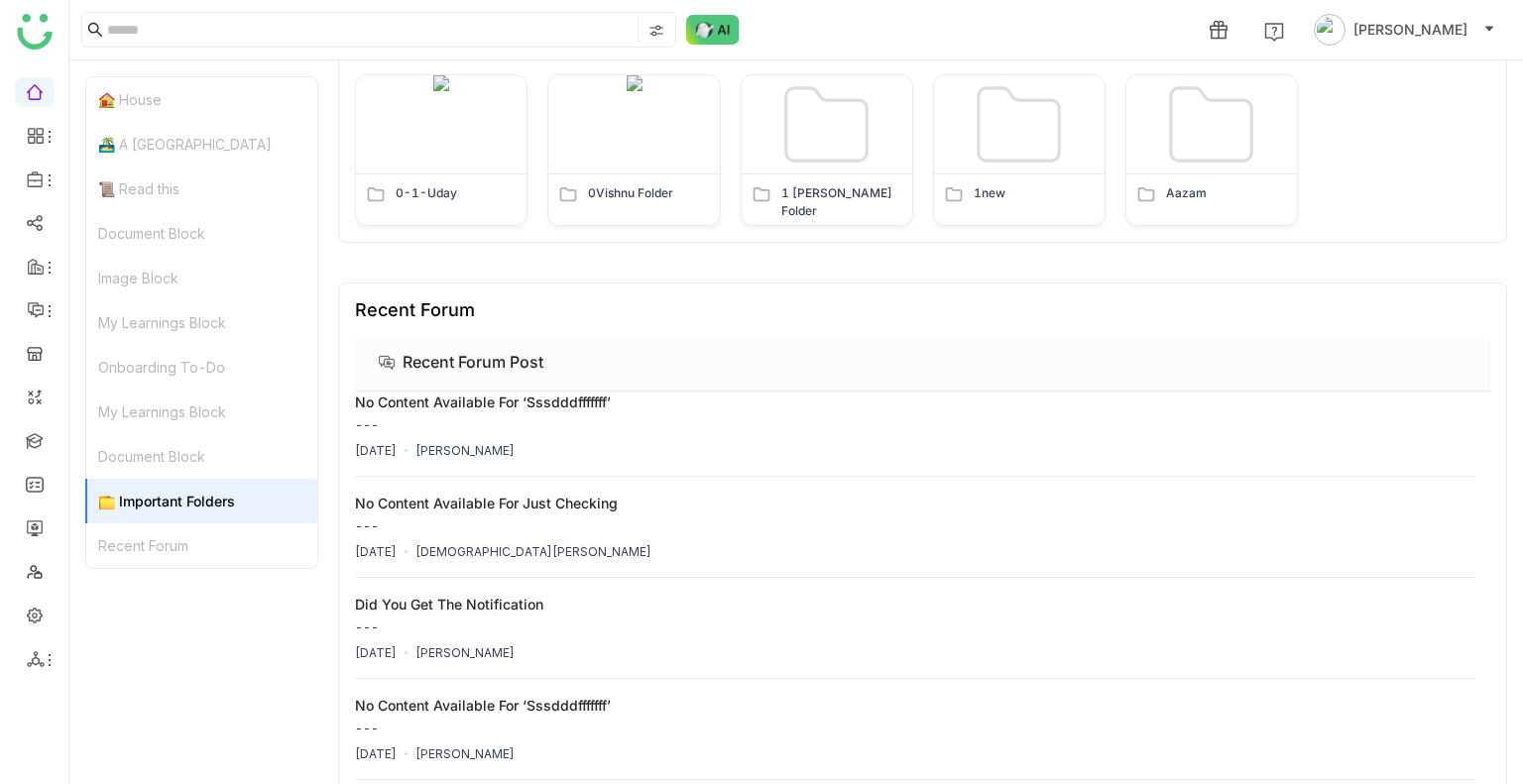 click on "Recent Forum" 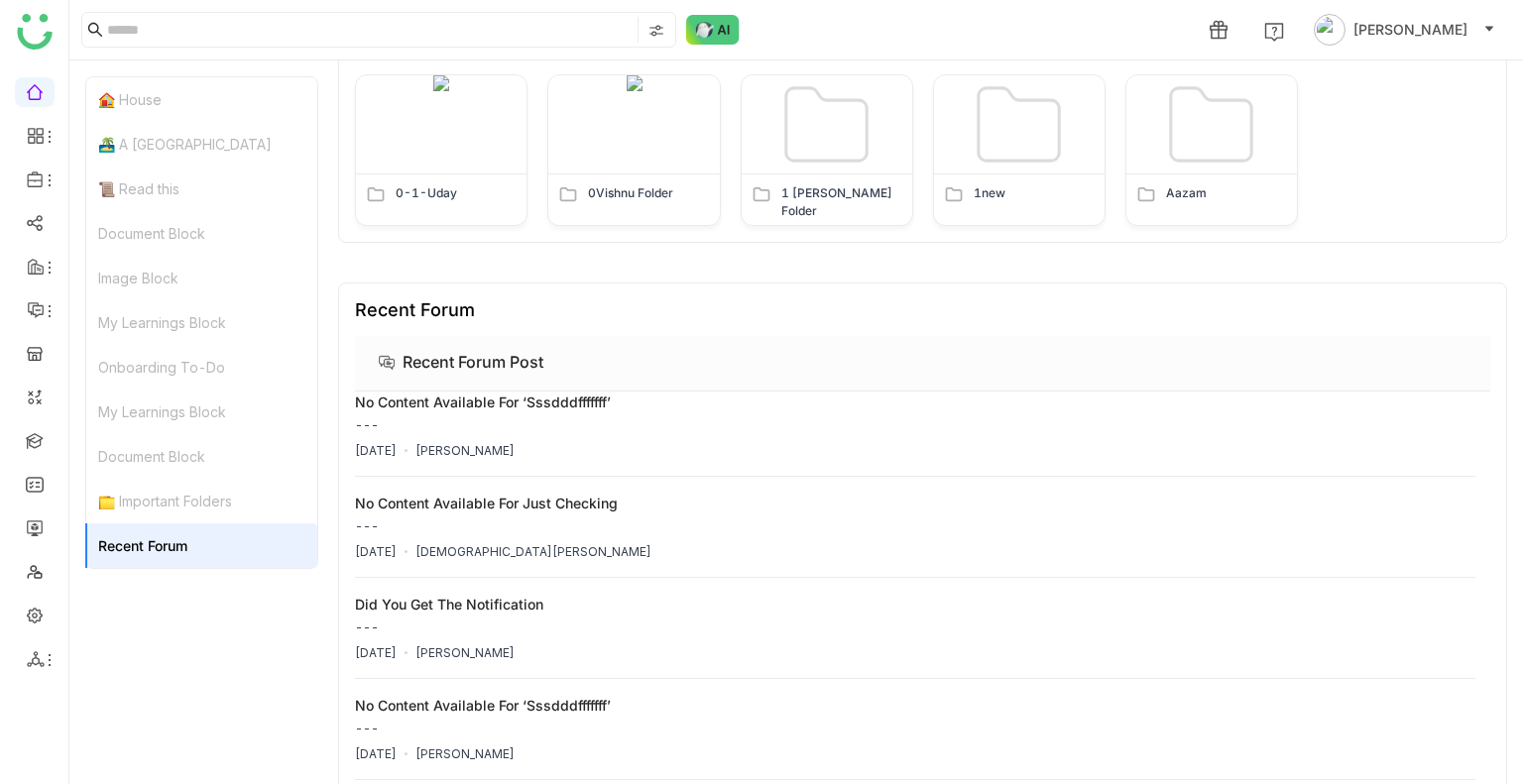 scroll, scrollTop: 3512, scrollLeft: 0, axis: vertical 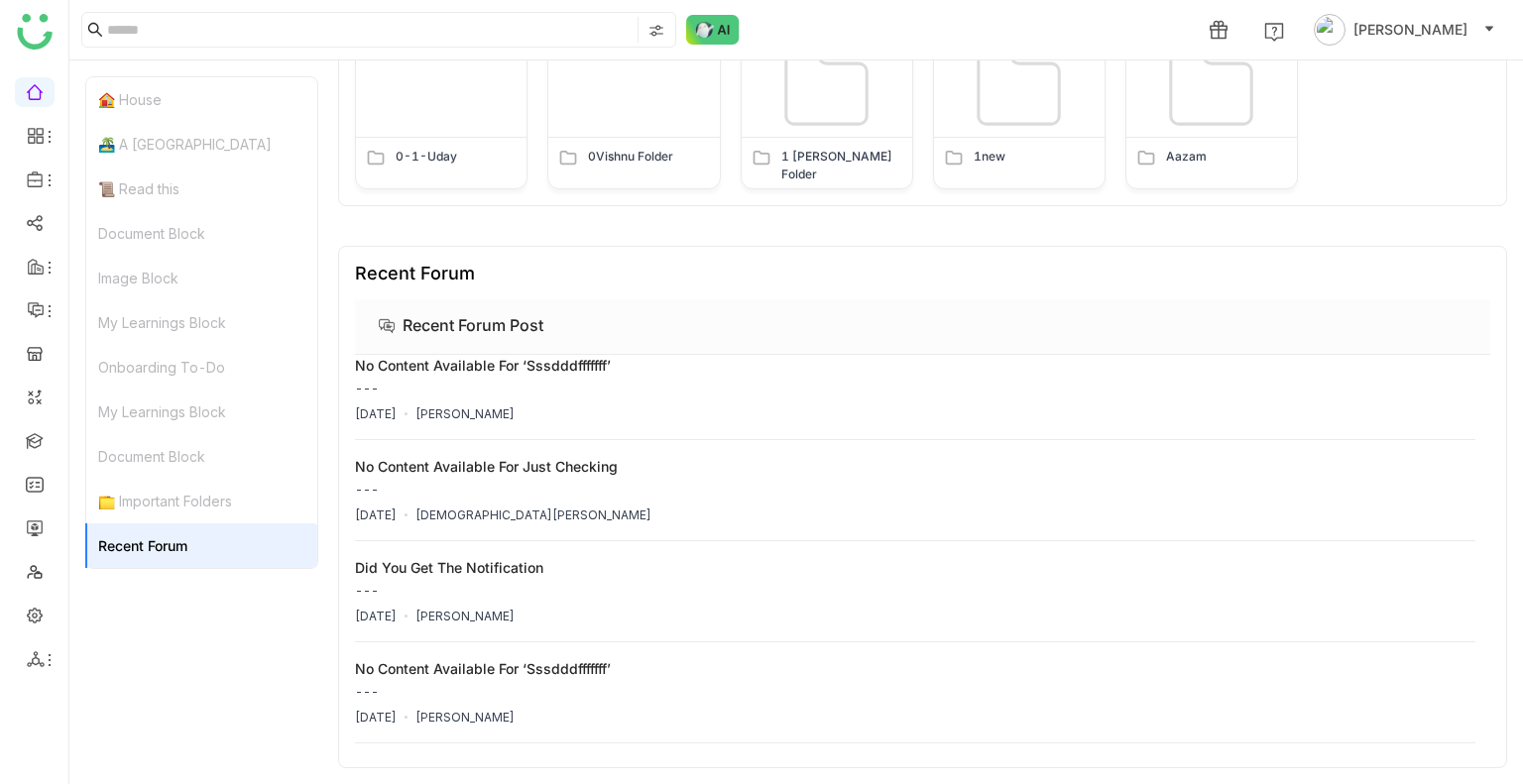 click on "My Learnings Block" 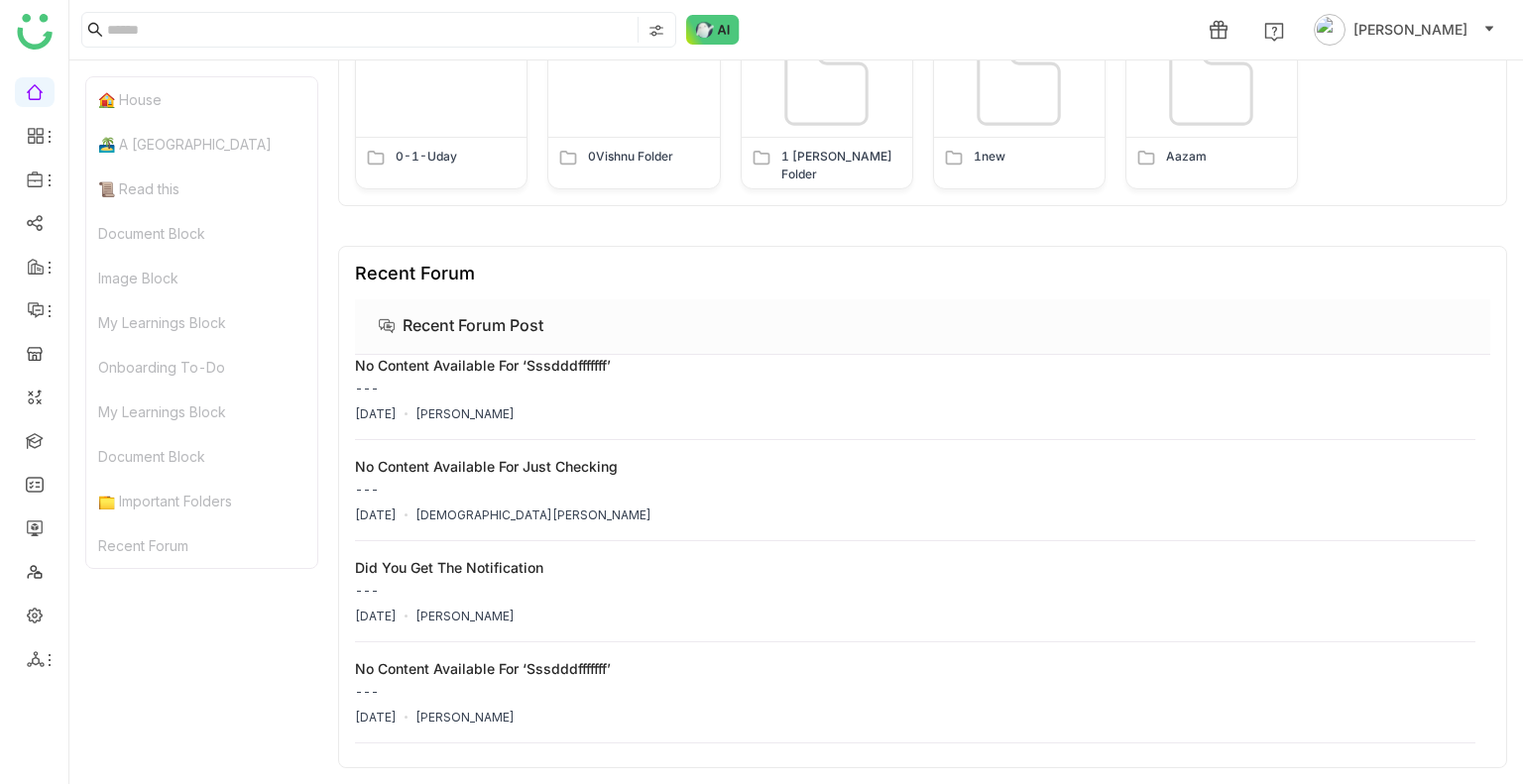 click on "My Learnings Block" 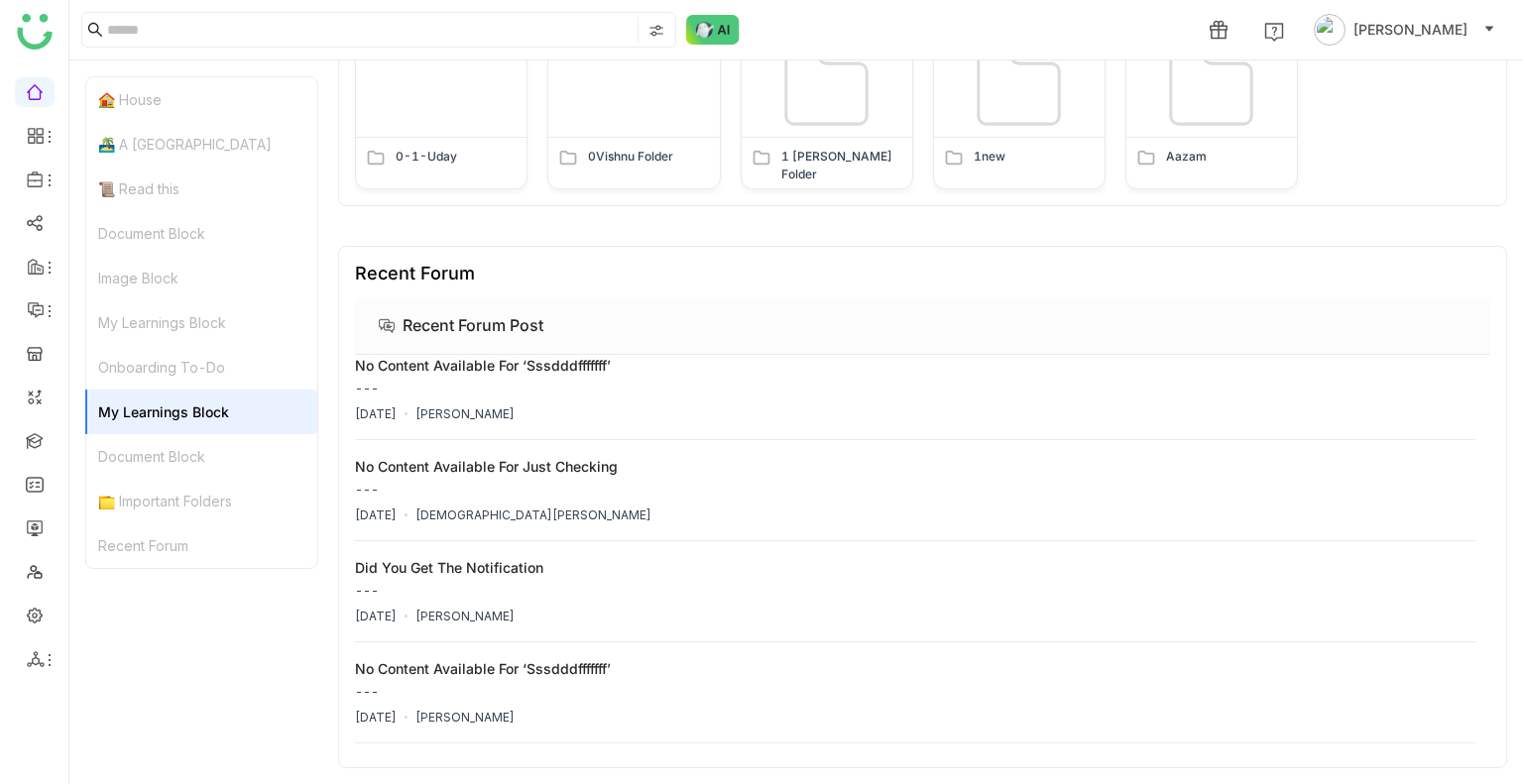 click on "Onboarding To-Do" 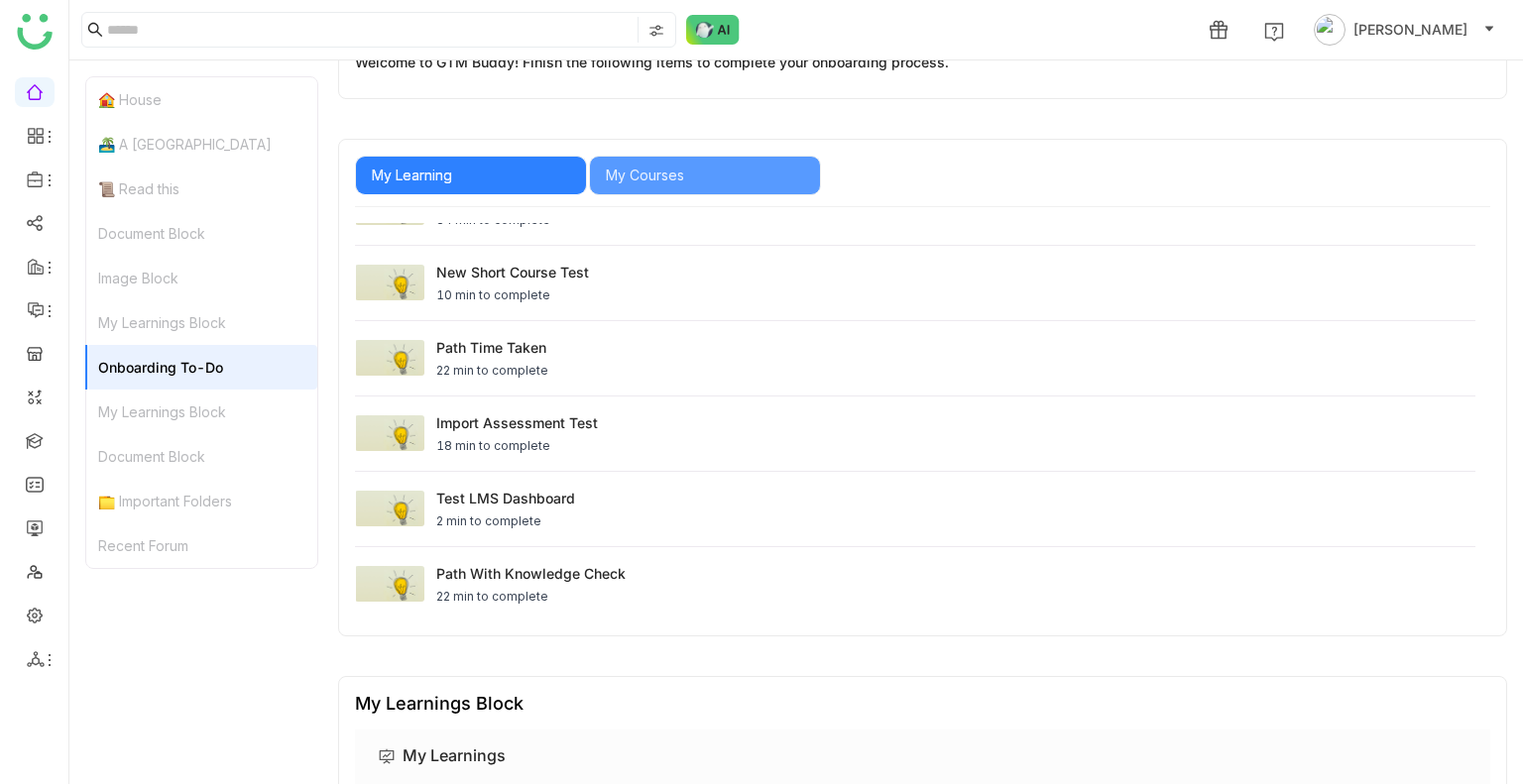 click on "My Learnings Block" 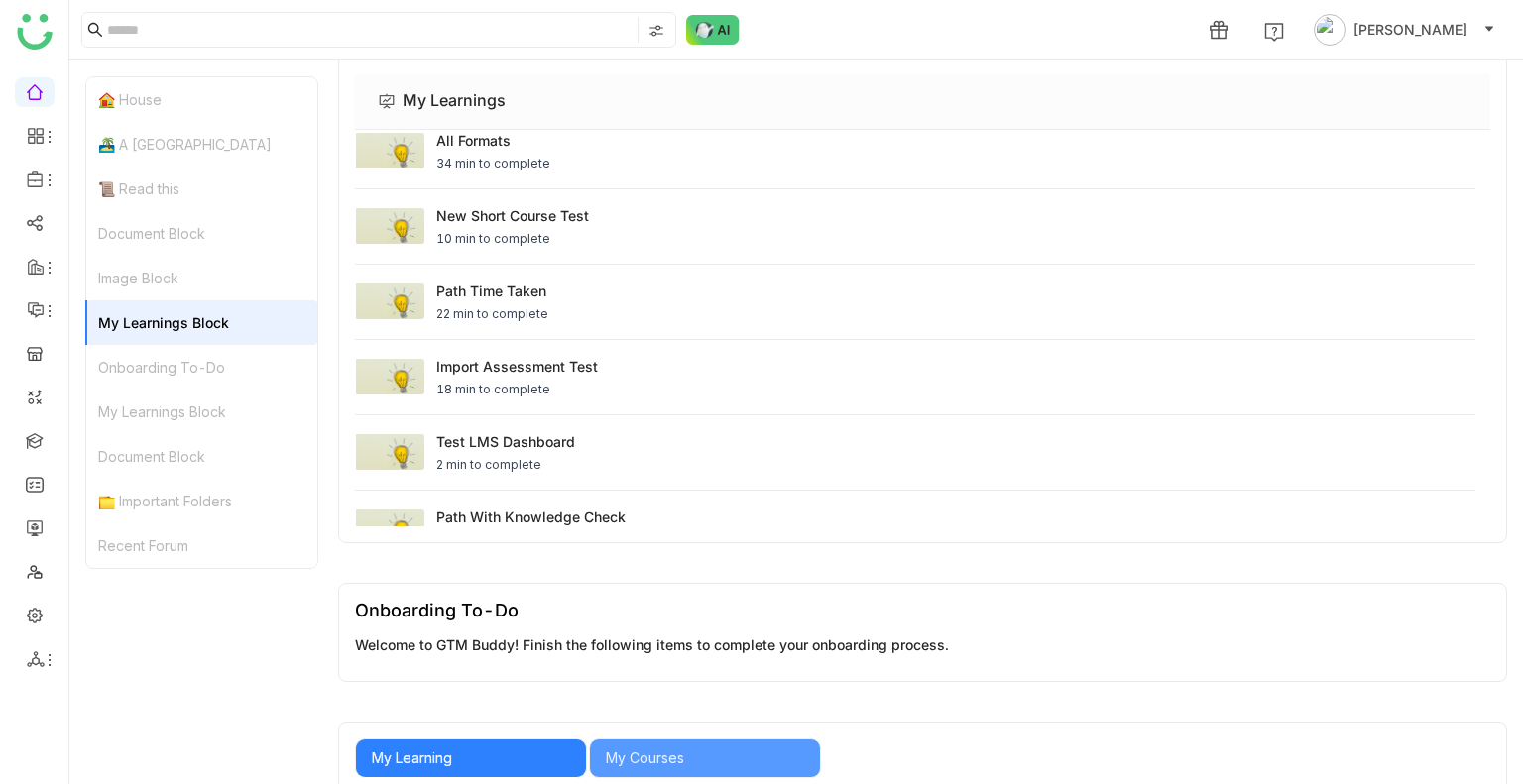 click on "Image Block" 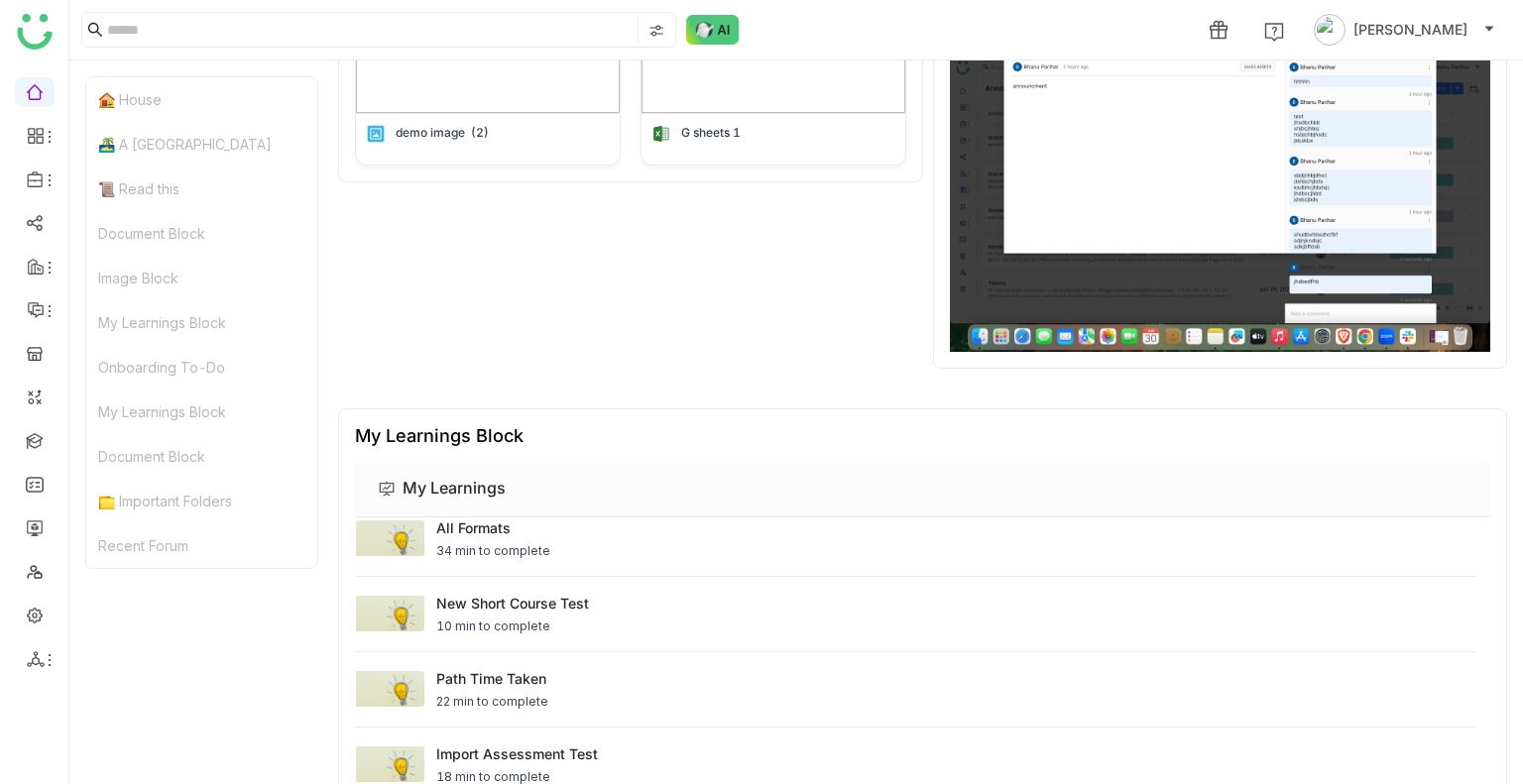 scroll, scrollTop: 1244, scrollLeft: 0, axis: vertical 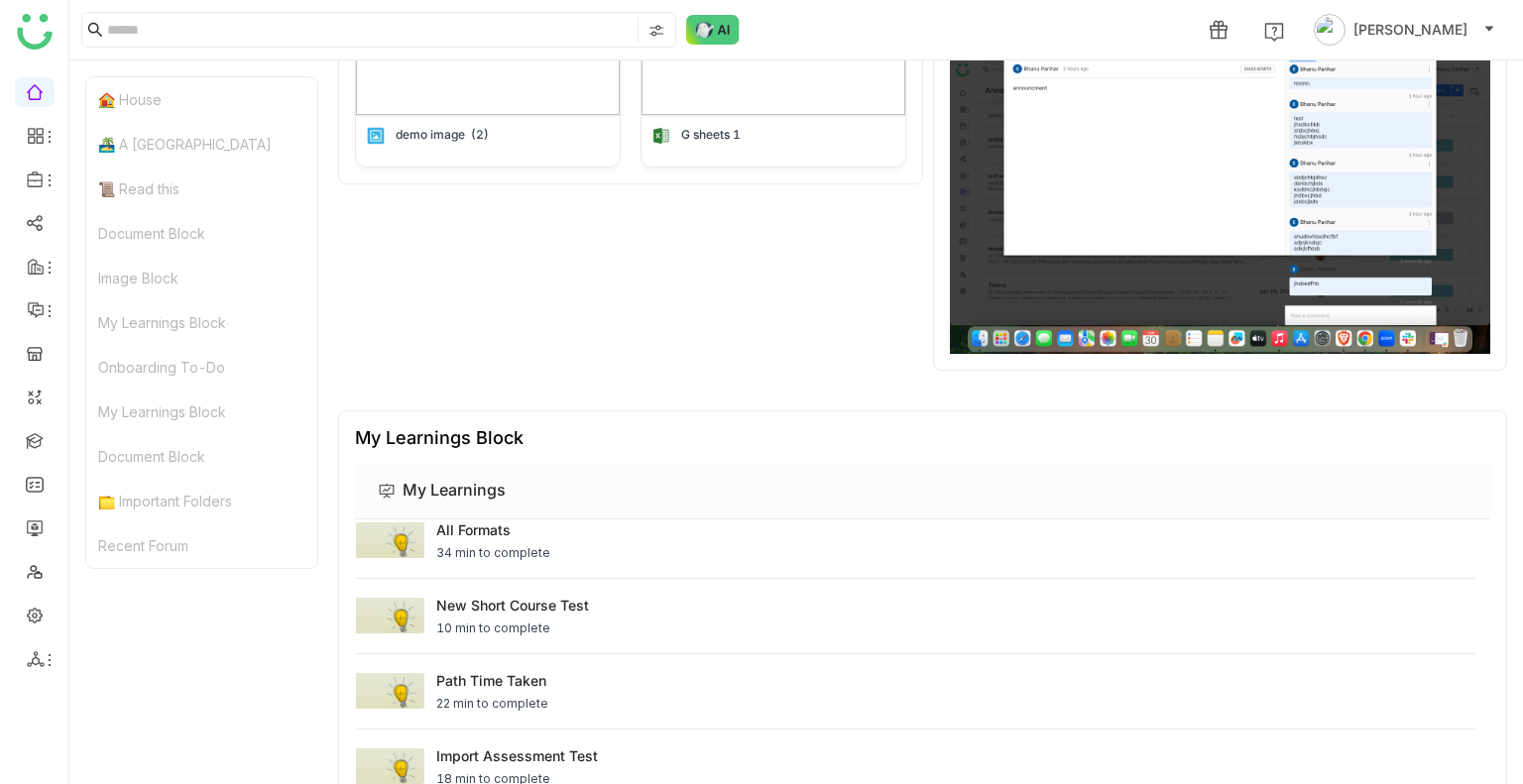 click on "Image Block" 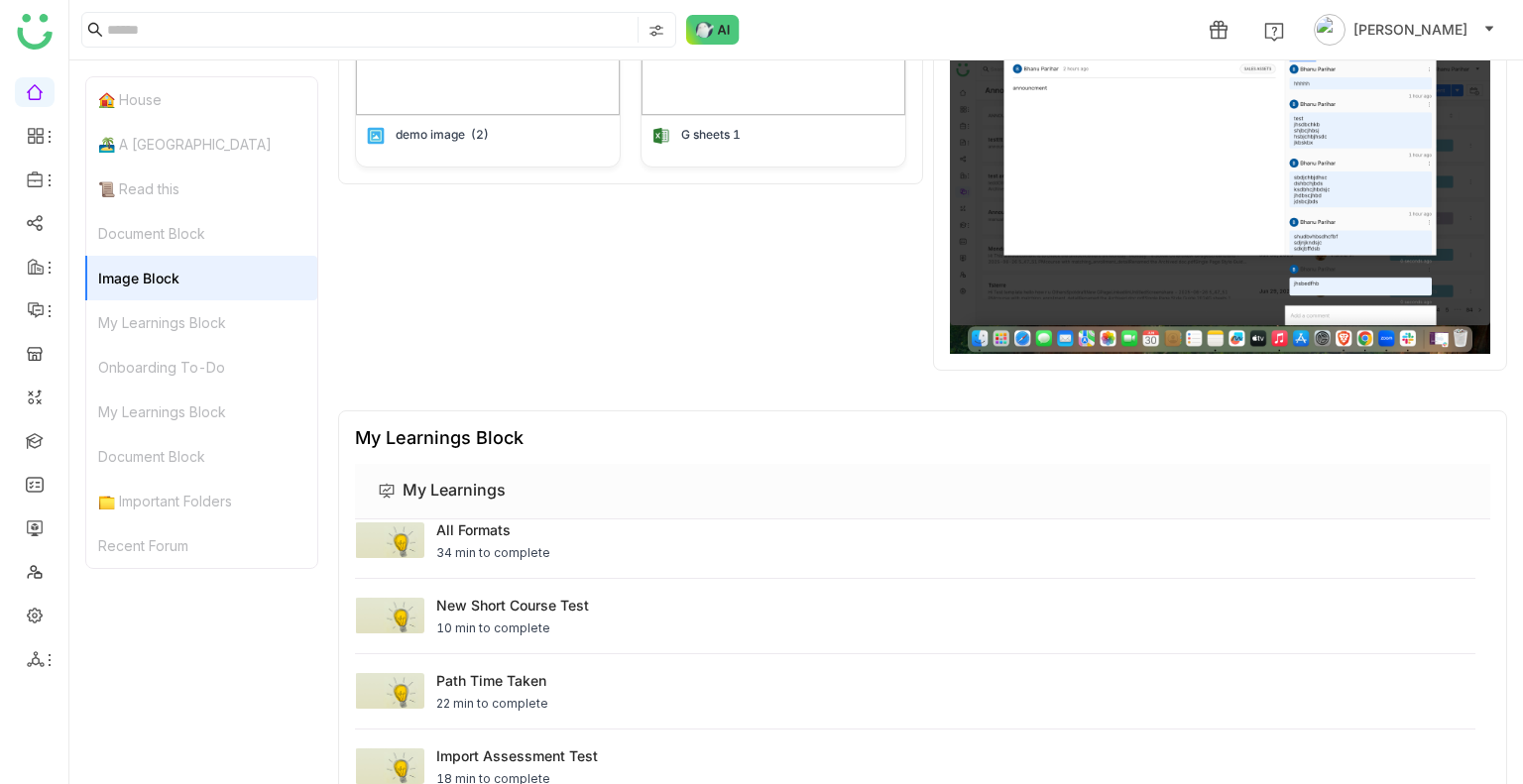 click on "Document Block" 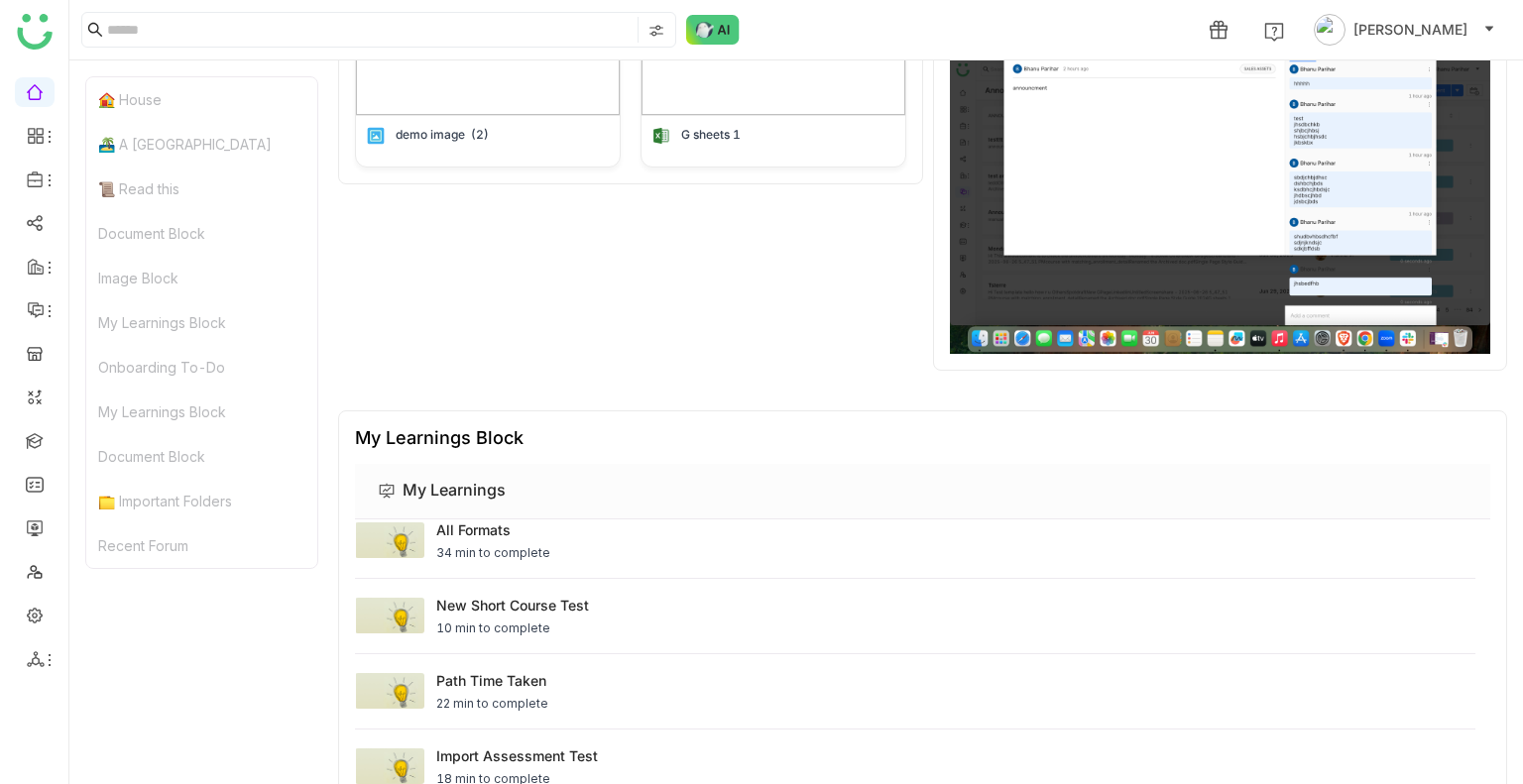 click on "📜 Read this" 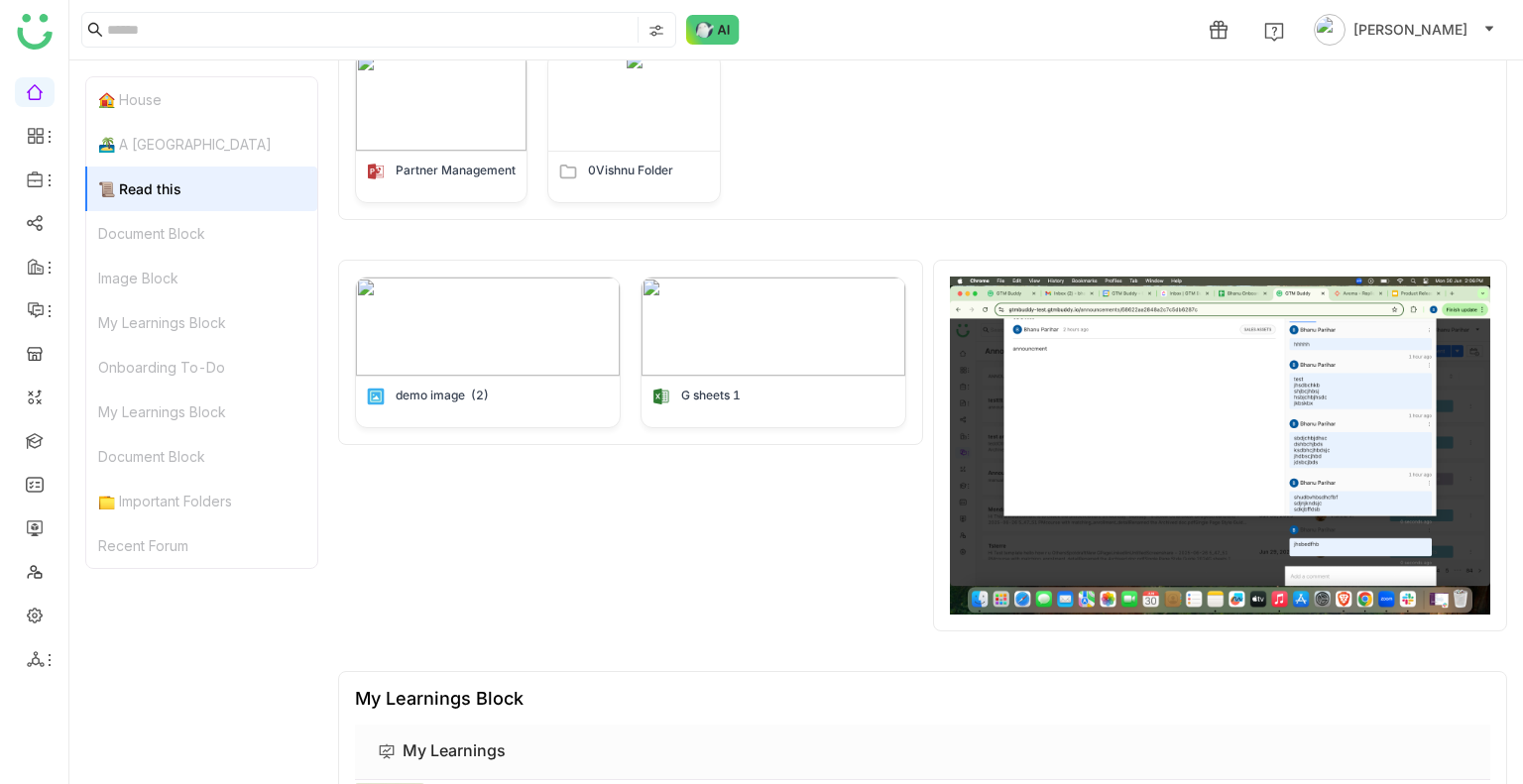 scroll, scrollTop: 791, scrollLeft: 0, axis: vertical 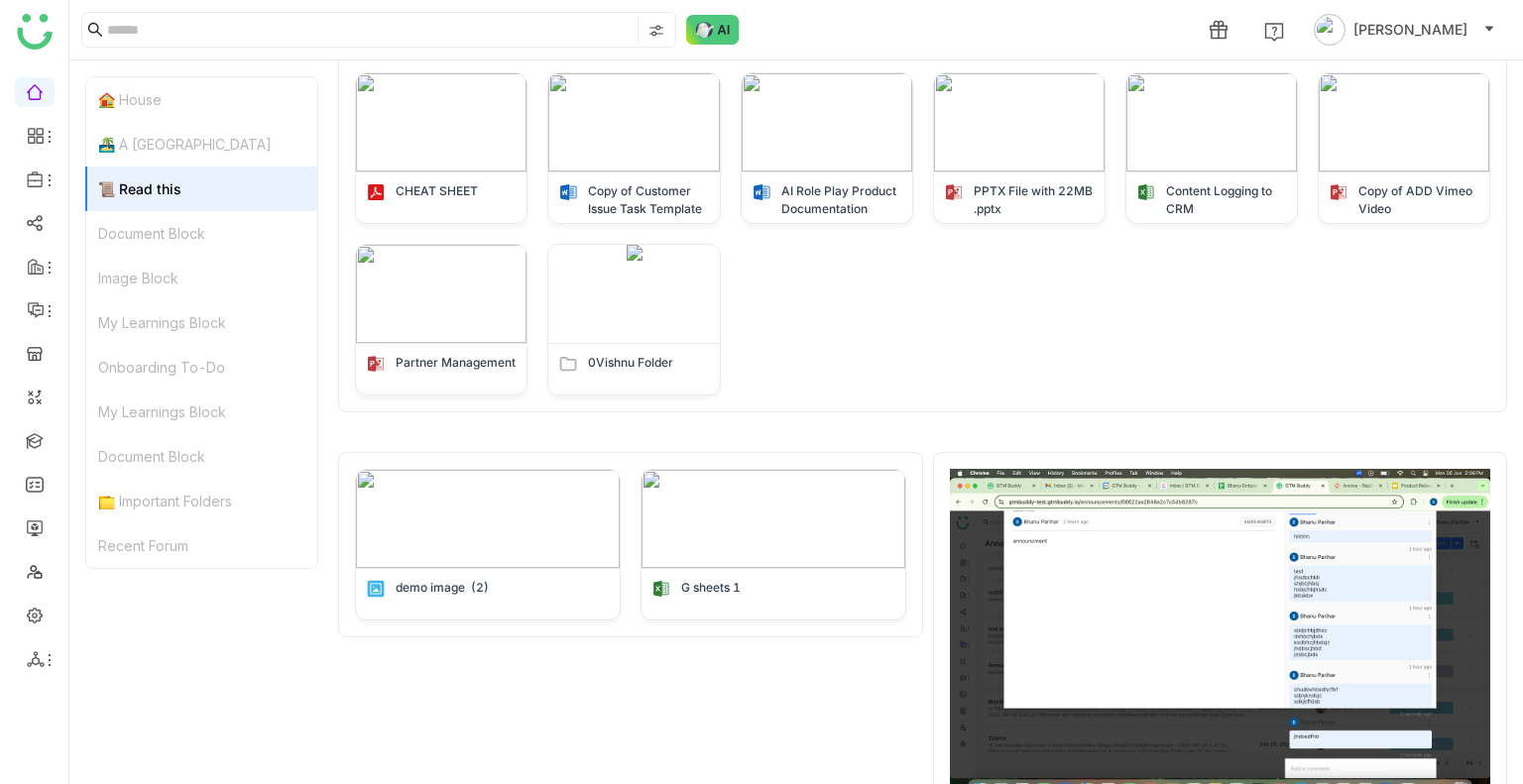click on "🏝️ A Calming Beach House" 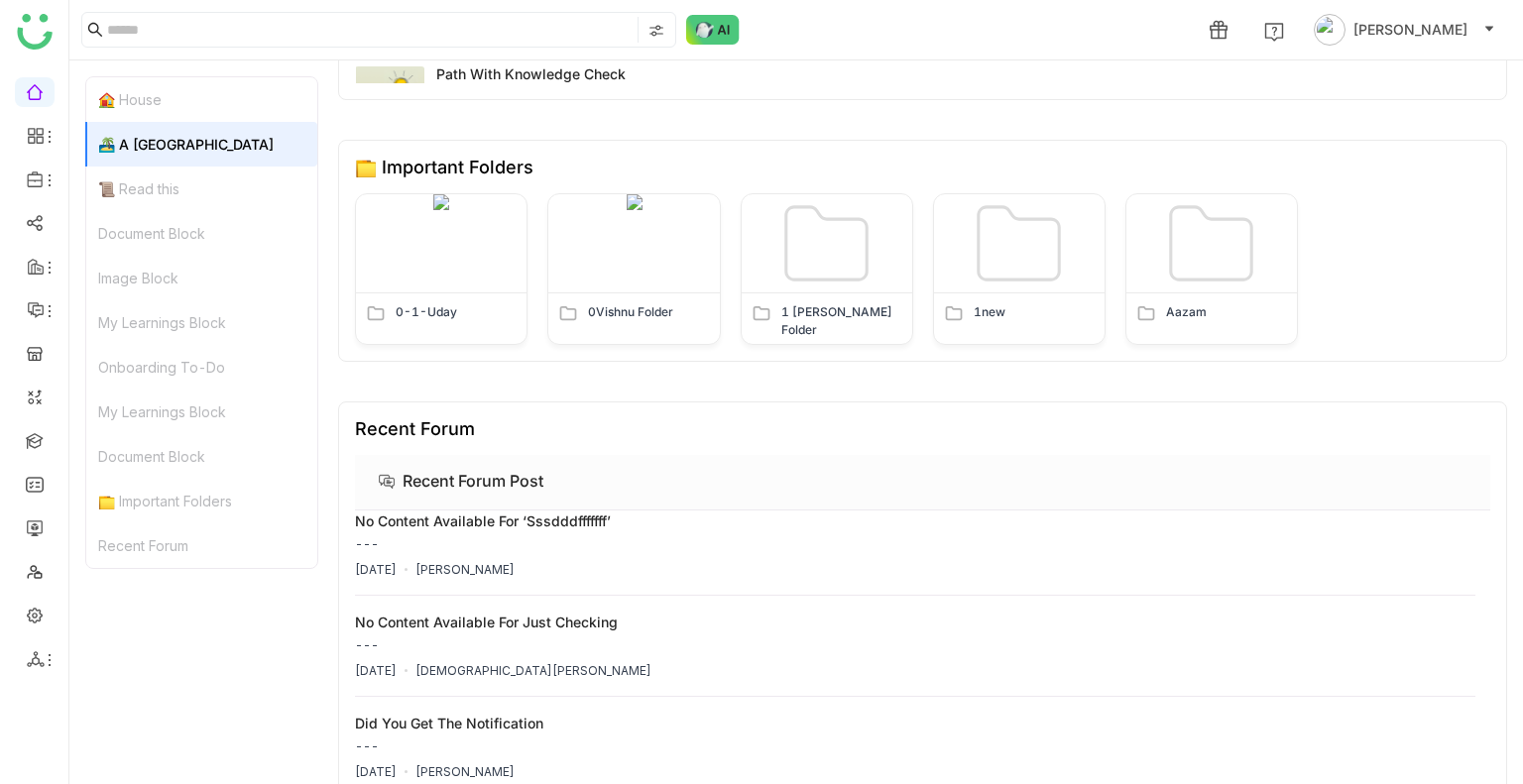 scroll, scrollTop: 3512, scrollLeft: 0, axis: vertical 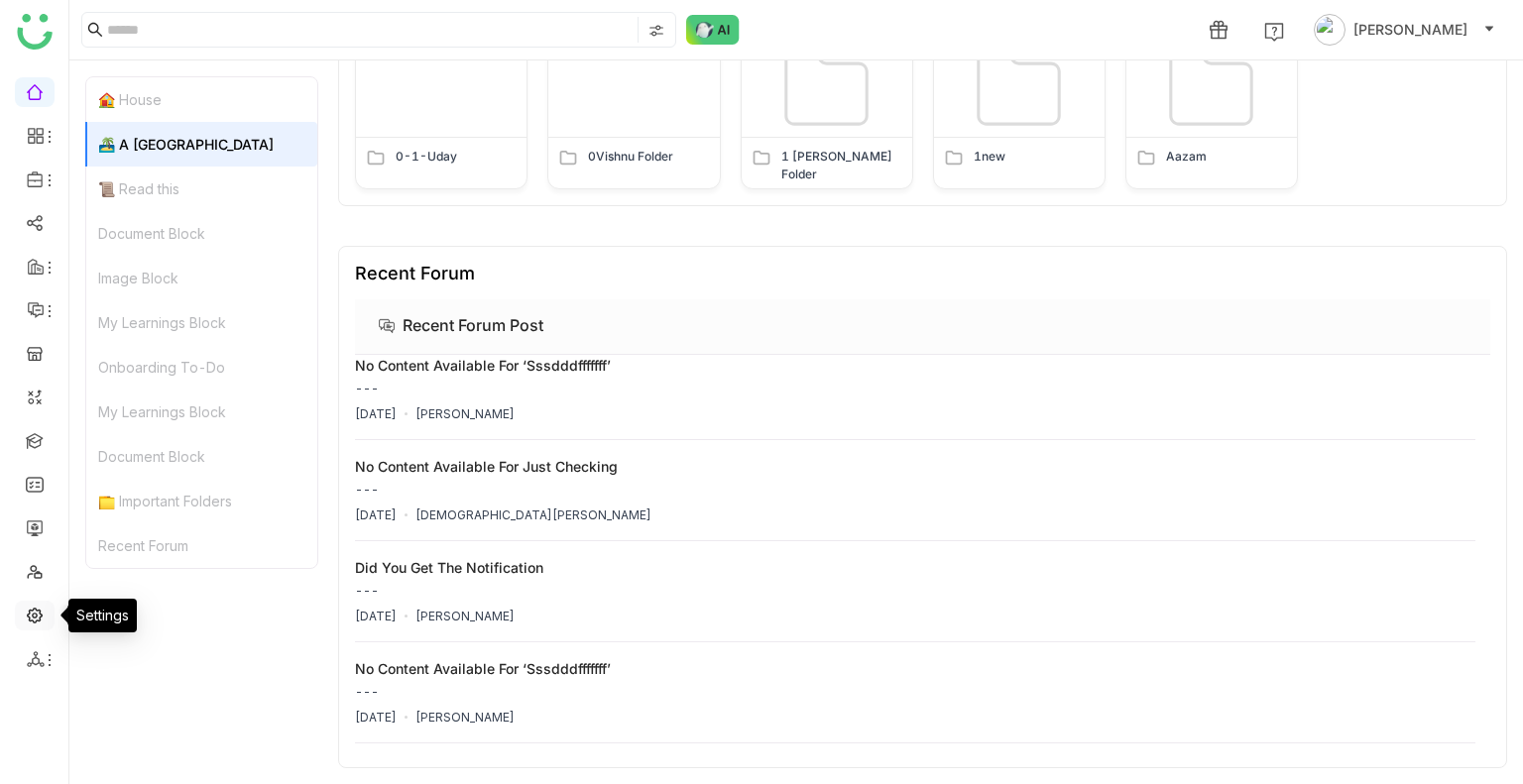click at bounding box center (35, 614) 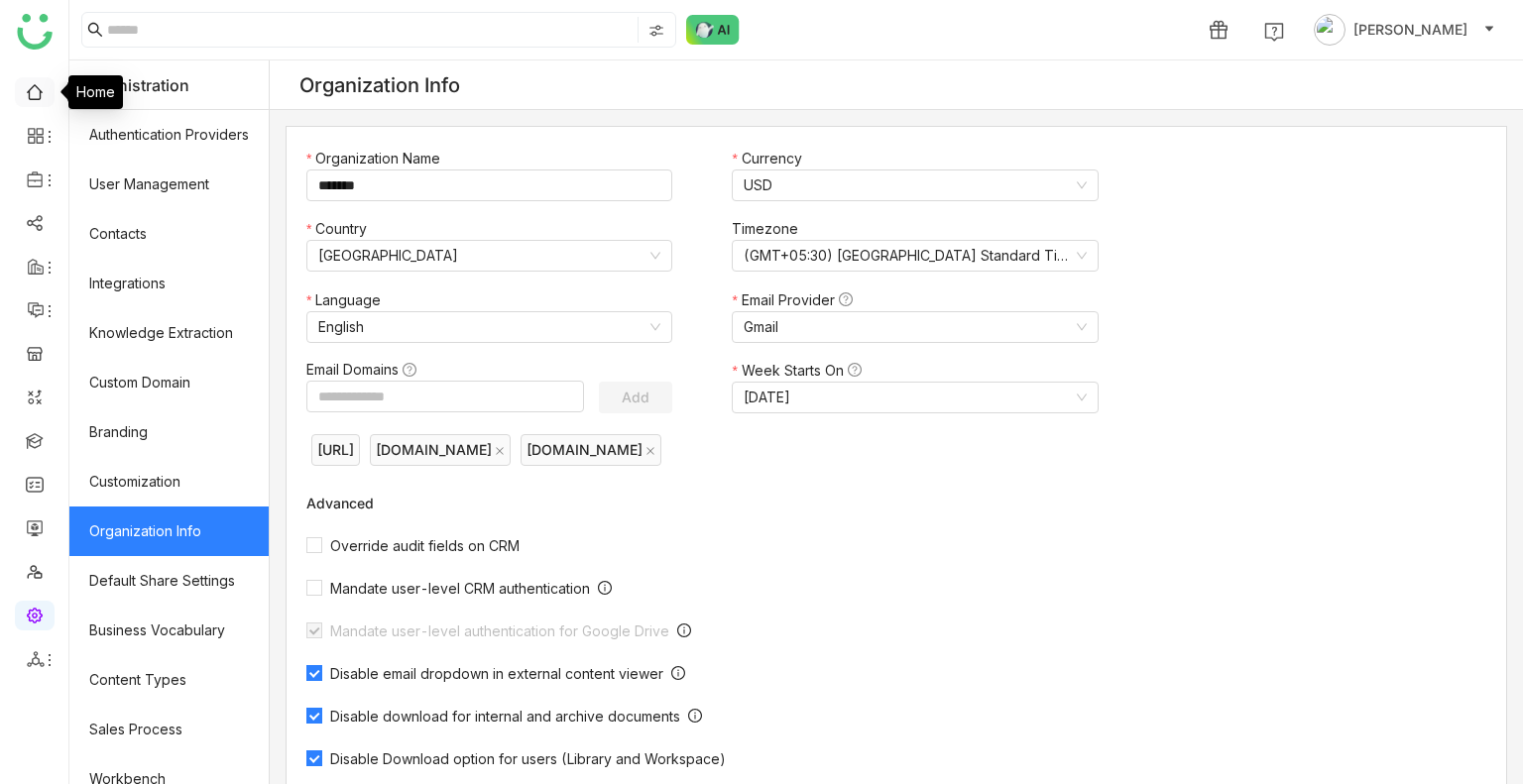 click at bounding box center [35, 90] 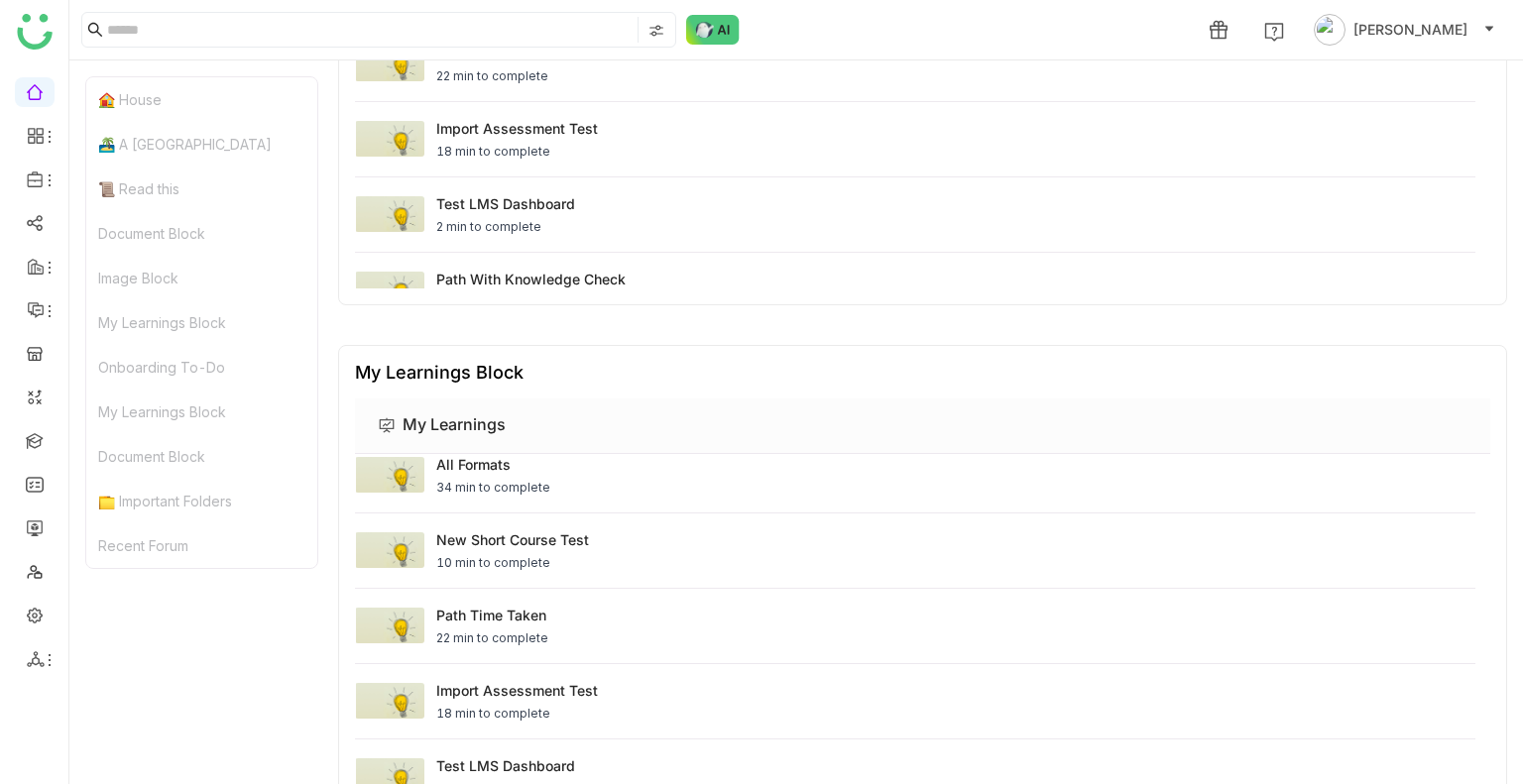 scroll, scrollTop: 2815, scrollLeft: 0, axis: vertical 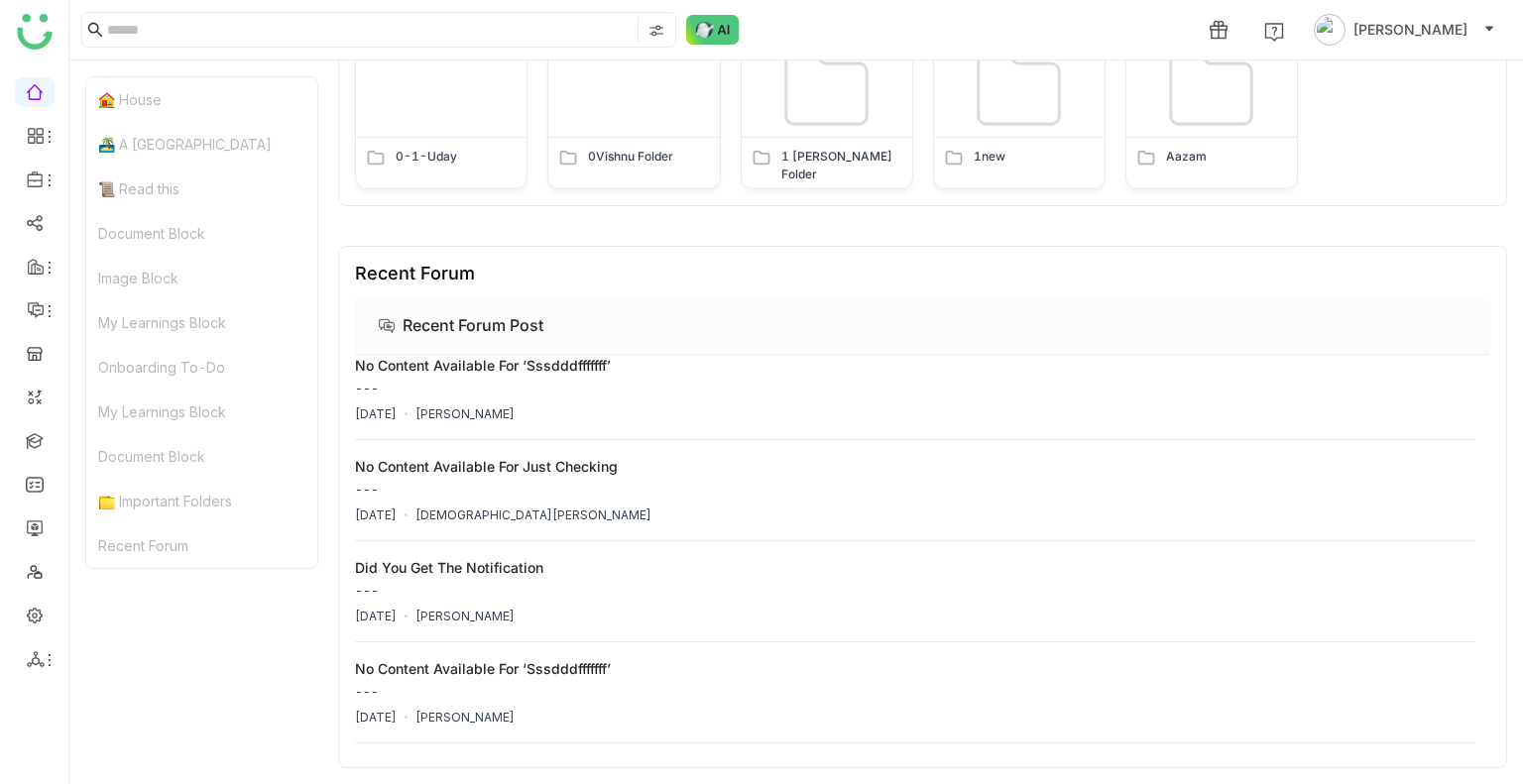 click on "Recent Forum" at bounding box center (922, 273) 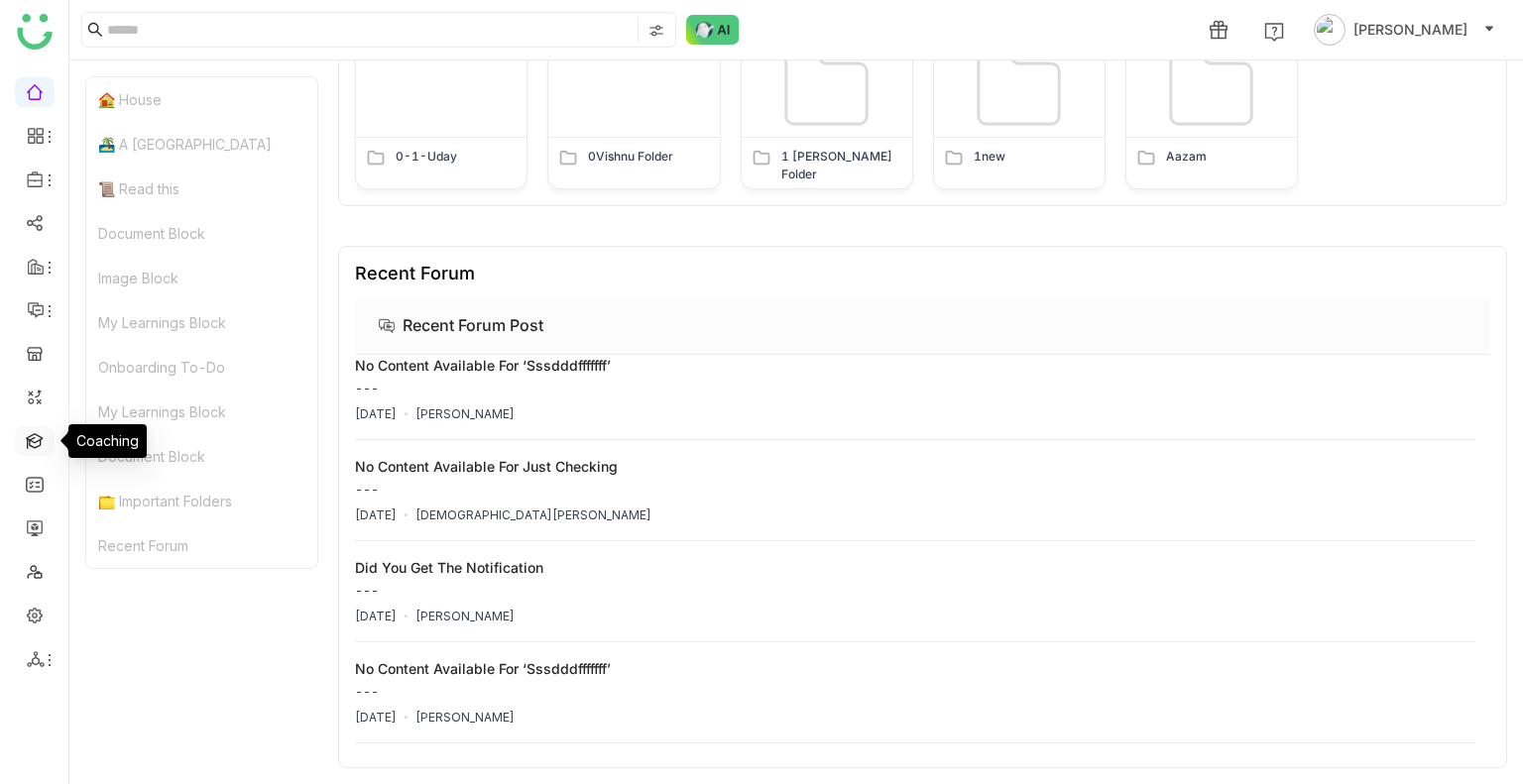 click at bounding box center [35, 439] 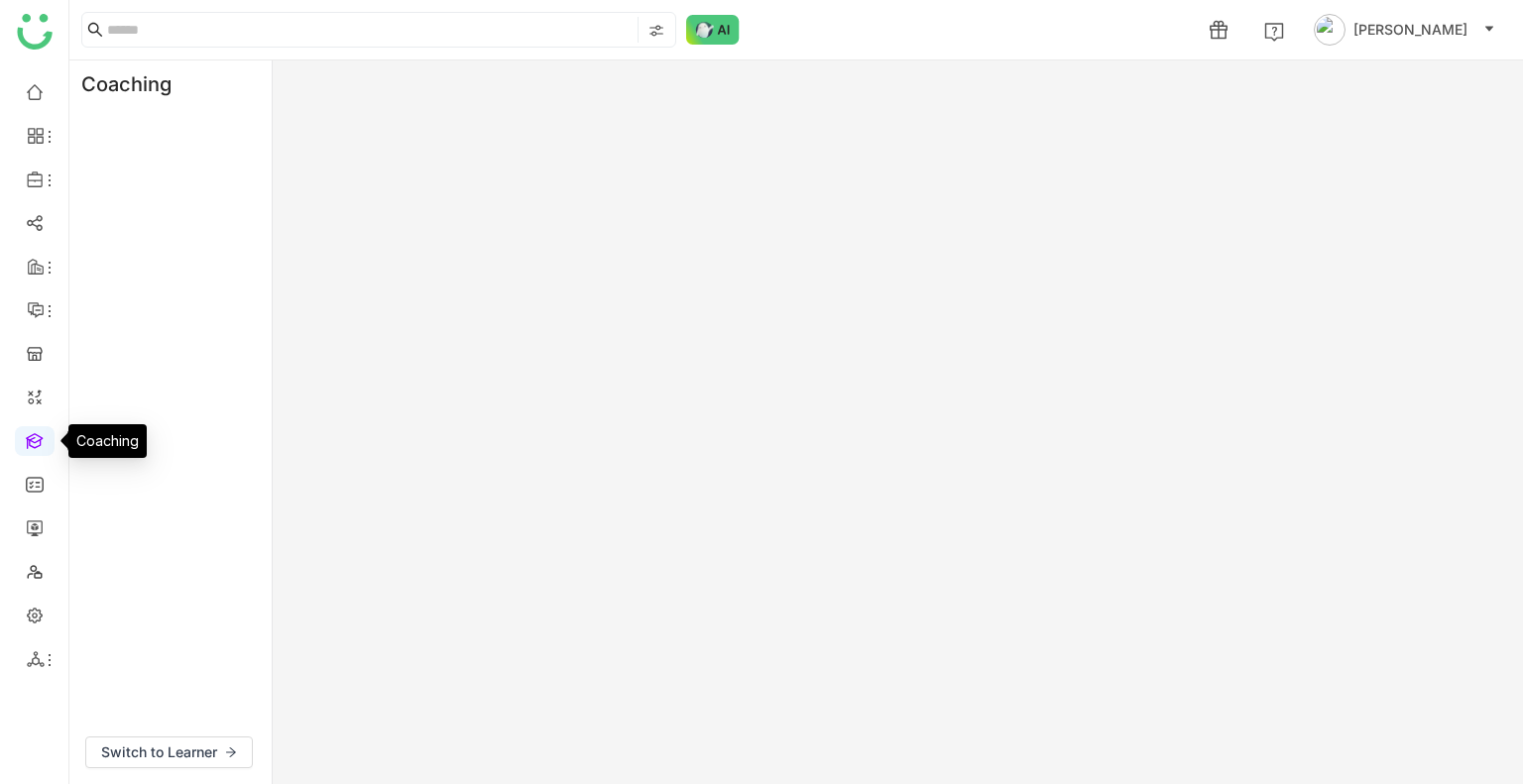 click at bounding box center [35, 439] 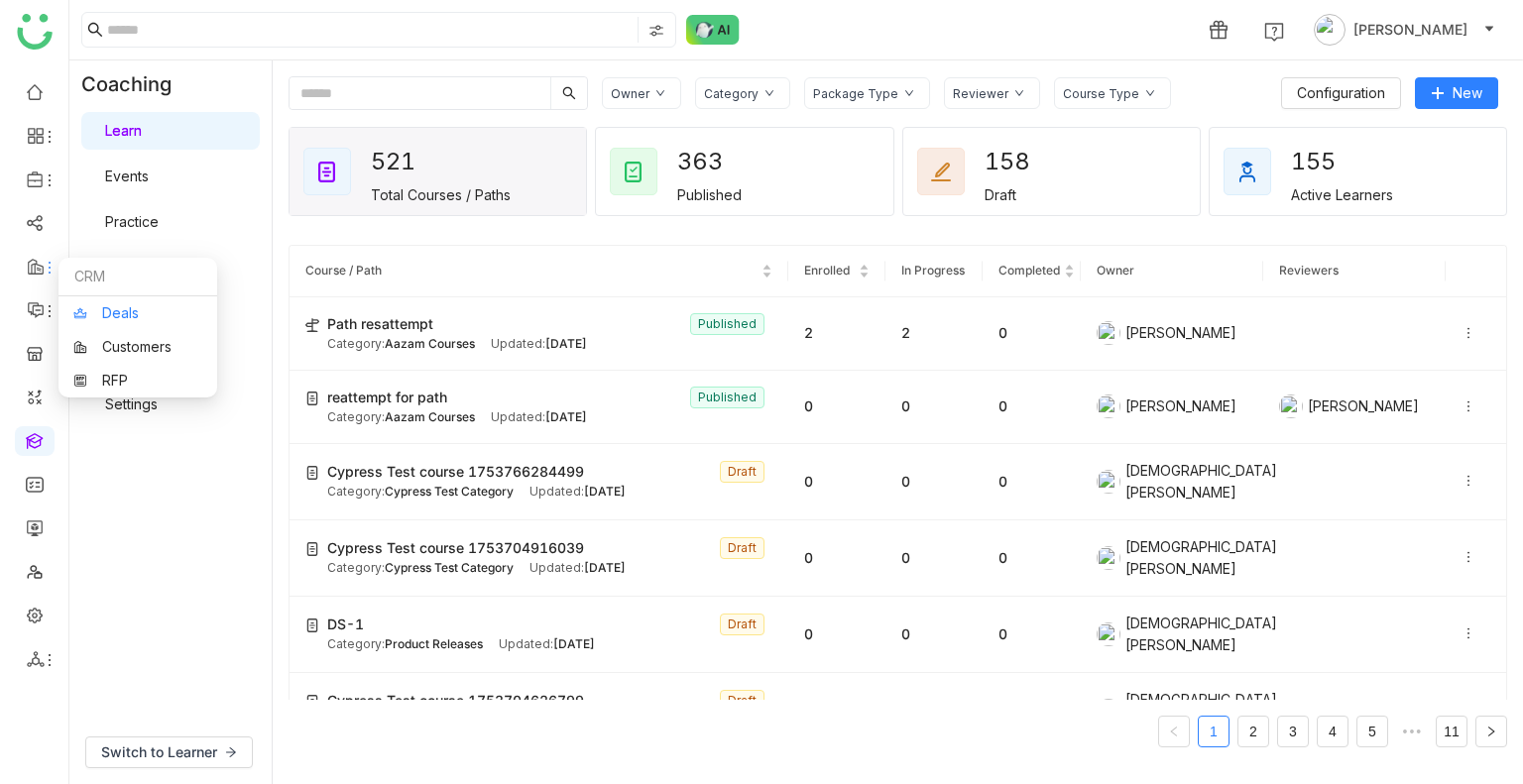 click on "Deals" at bounding box center [138, 313] 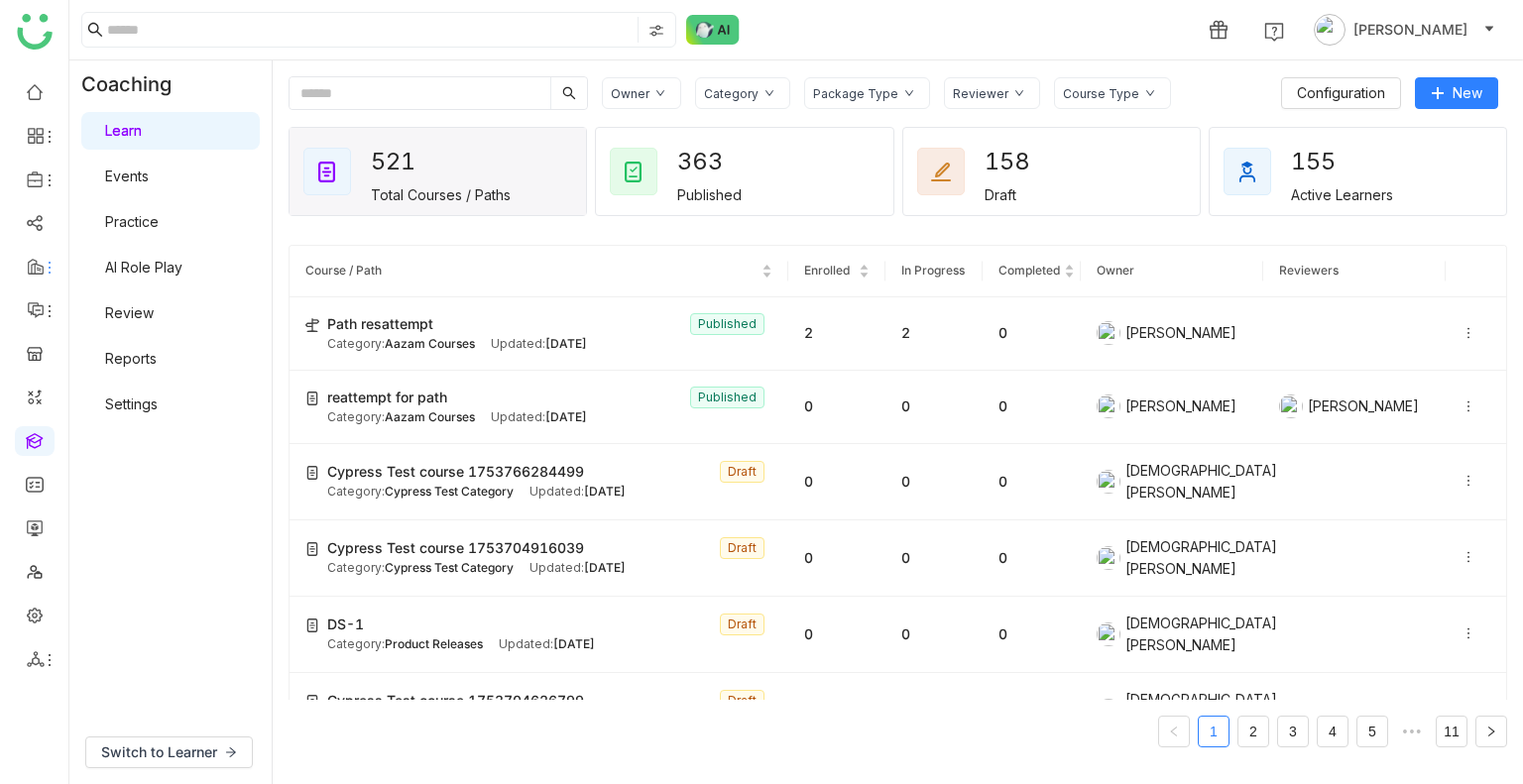 click on "1 Uday Bhanu Coaching  Learn   Events   Practice   AI Role Play   Review   Reports   Settings   Switch to Learner  Owner Category Package Type Reviewer Course Type  Configuration   New   521   Total Courses / Paths   363   Published   158   Draft   155   Active Learners  Course / Path Enrolled In Progress Completed Owner Reviewers Path resattempt  Published Category:  Aazam Courses Updated:   Jul 29, 2025 2 2 0  Azam Hussain  reattempt for path   Published Category:  Aazam Courses Updated:   Jul 29, 2025 0 0 0  Azam Hussain   Azam Hussain  Cypress Test course 1753766284499  Draft Category:  Cypress Test Category Updated:   Jul 29, 2025 0 0 0  Vishnu Vardhan  Cypress Test course 1753704916039  Draft Category:  Cypress Test Category Updated:   Jul 28, 2025 0 0 0  Vishnu Vardhan  DS-1  Draft Category:  Product Releases  Updated:   Jul 28, 2025 0 0 0  Vishnu Vardhan   Draft Category:  0 0 0" at bounding box center (762, 392) 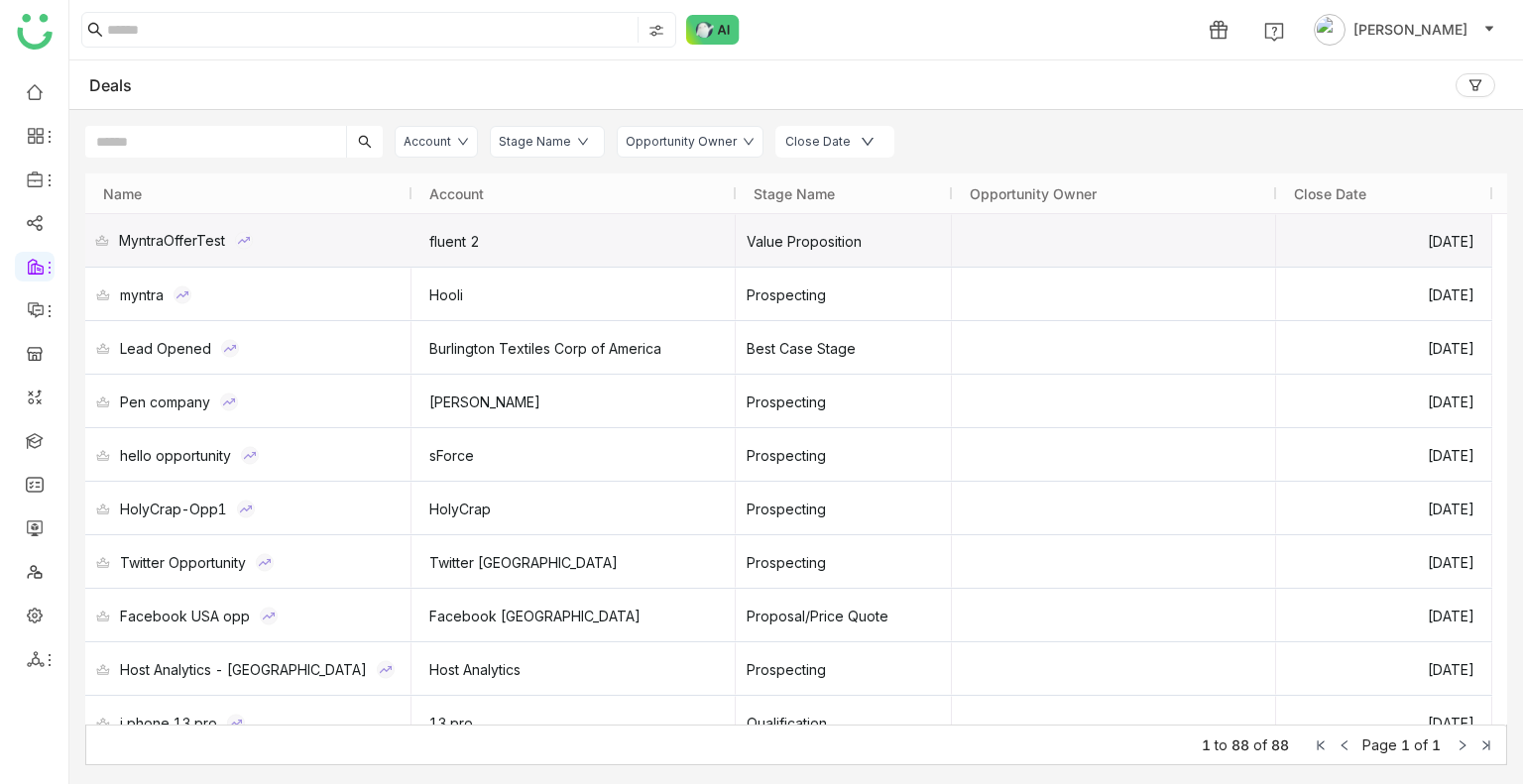 click on "MyntraOfferTest" at bounding box center [172, 240] 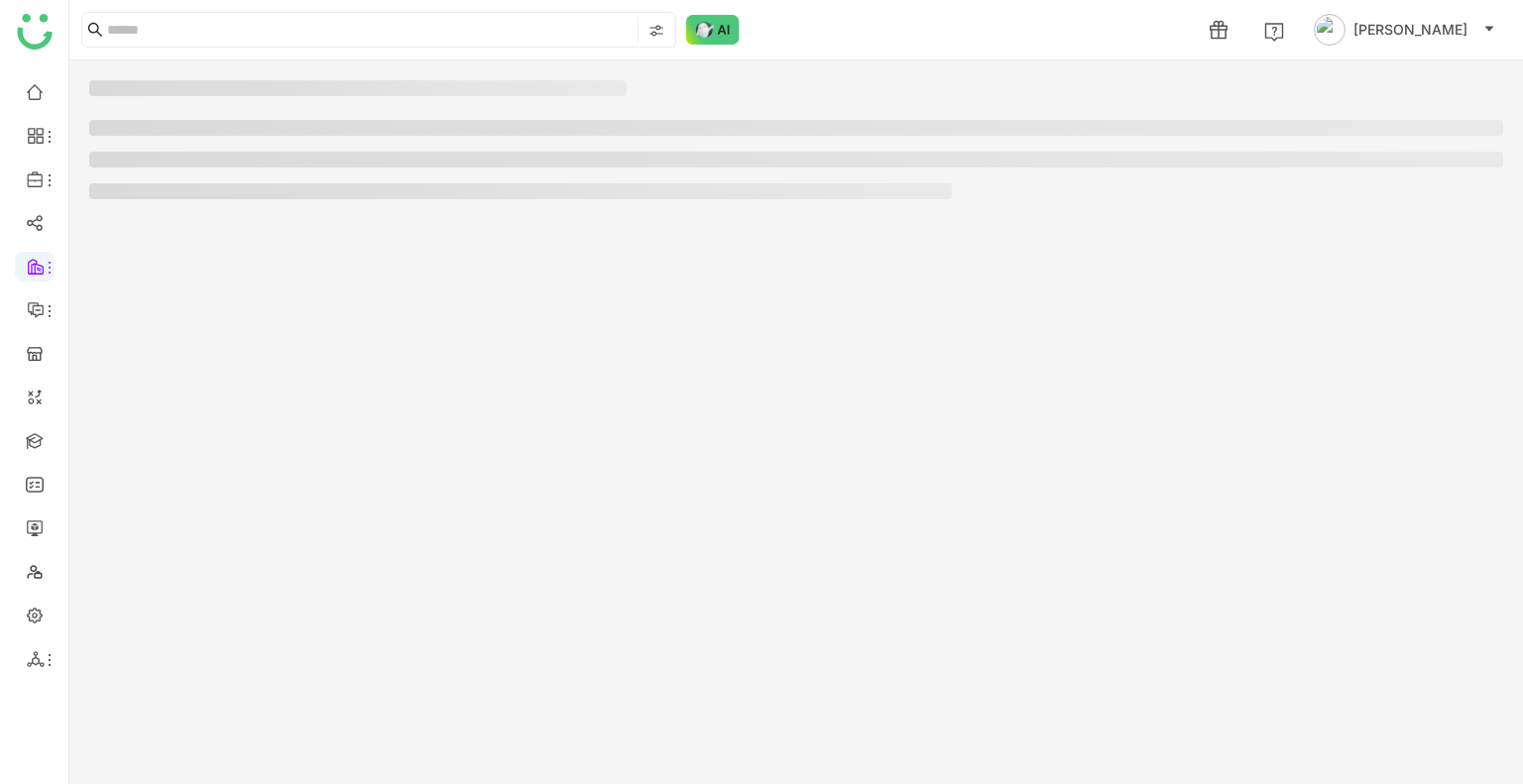 click 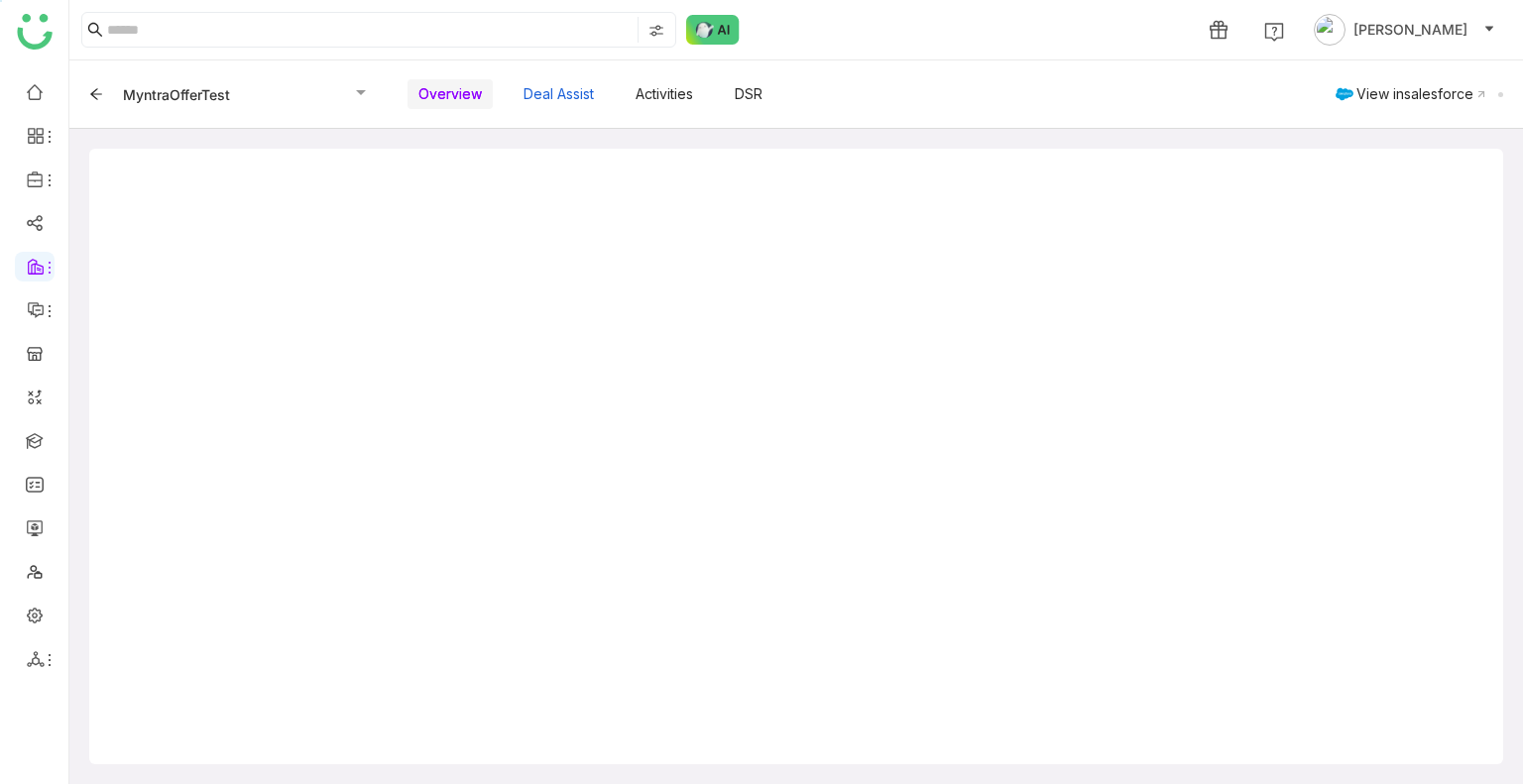 click on "Deal Assist" at bounding box center [558, 94] 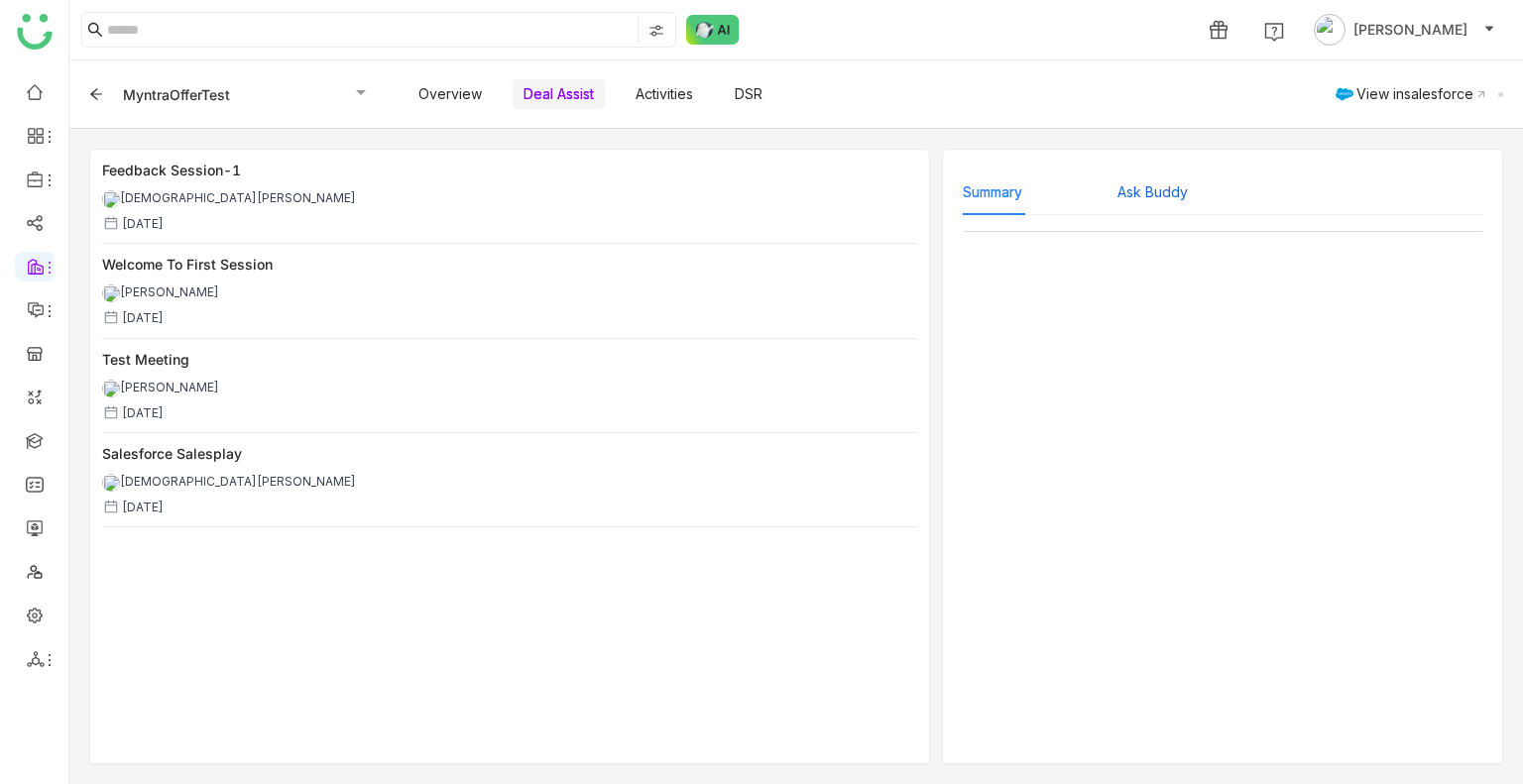 click on "Ask Buddy" at bounding box center (1152, 192) 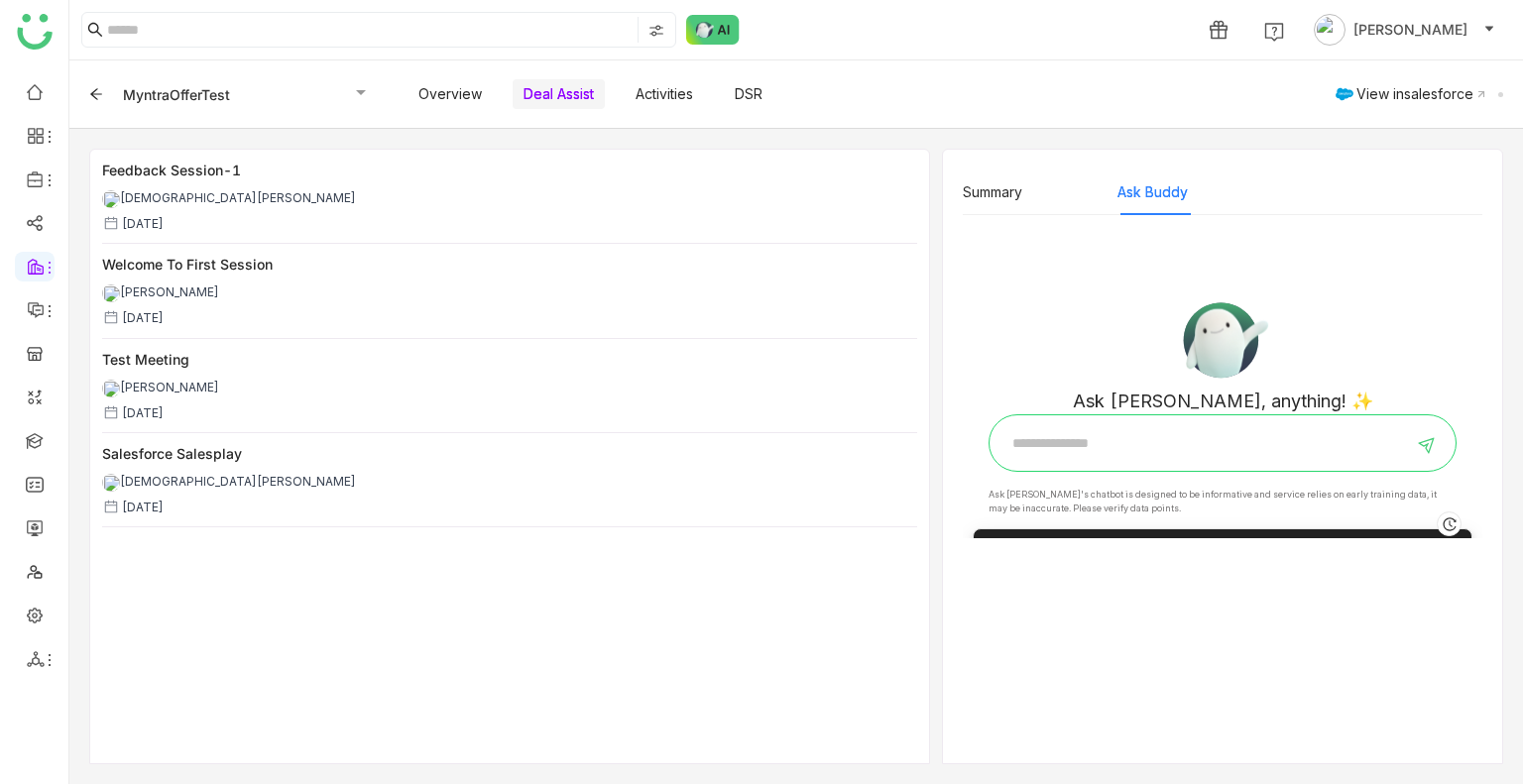 click at bounding box center [1208, 443] 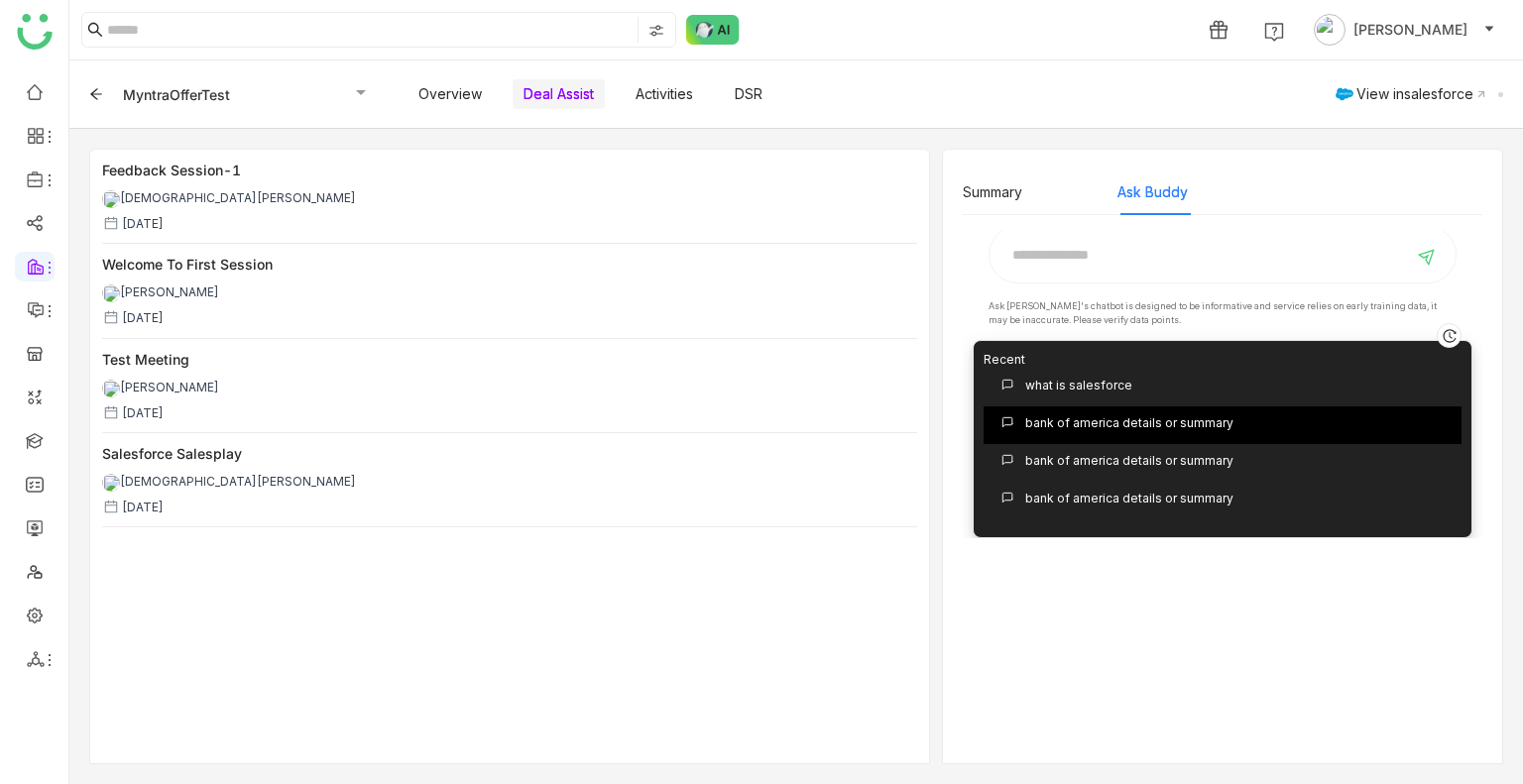 click on "bank of america details or summary" at bounding box center (1223, 425) 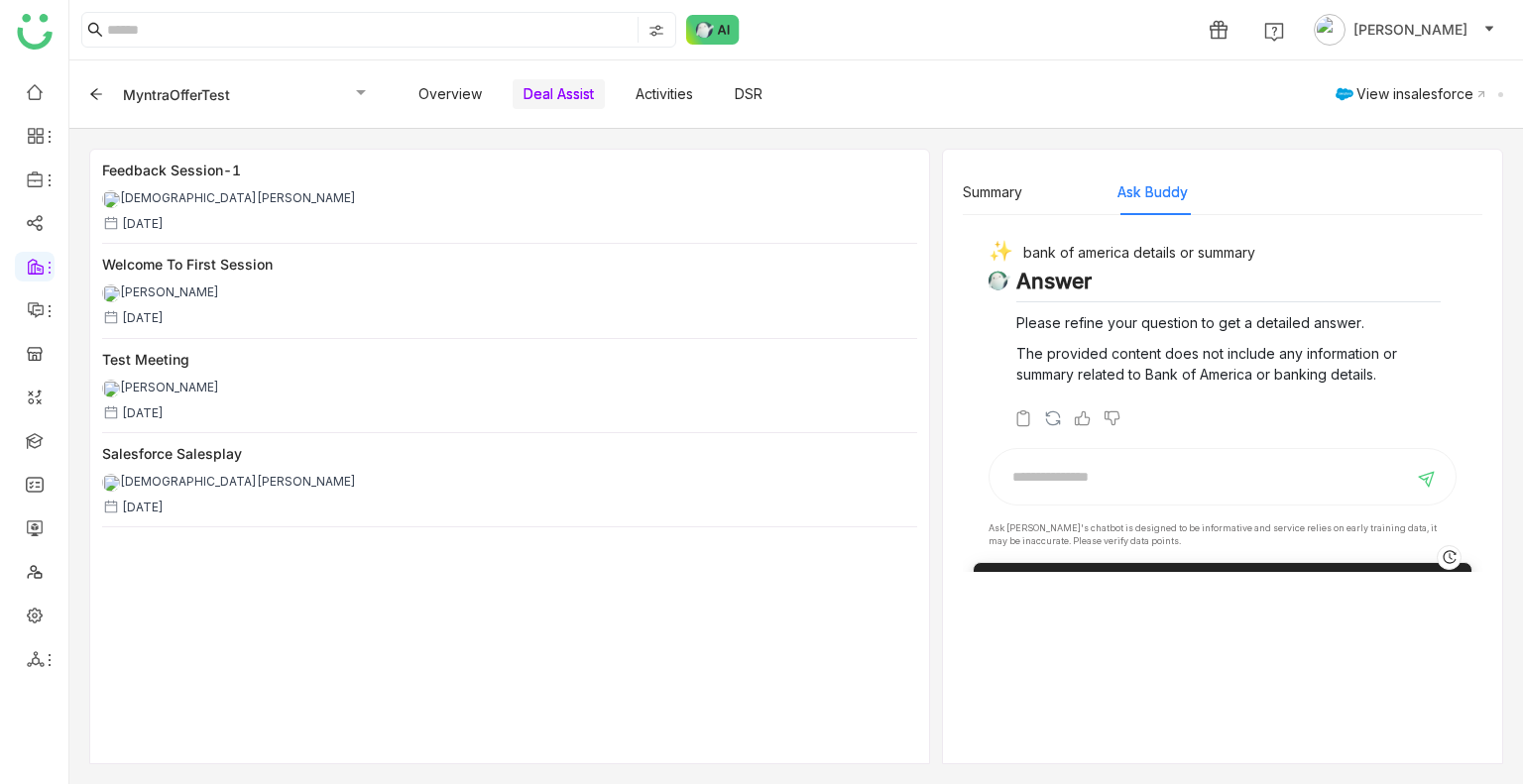 scroll, scrollTop: 188, scrollLeft: 0, axis: vertical 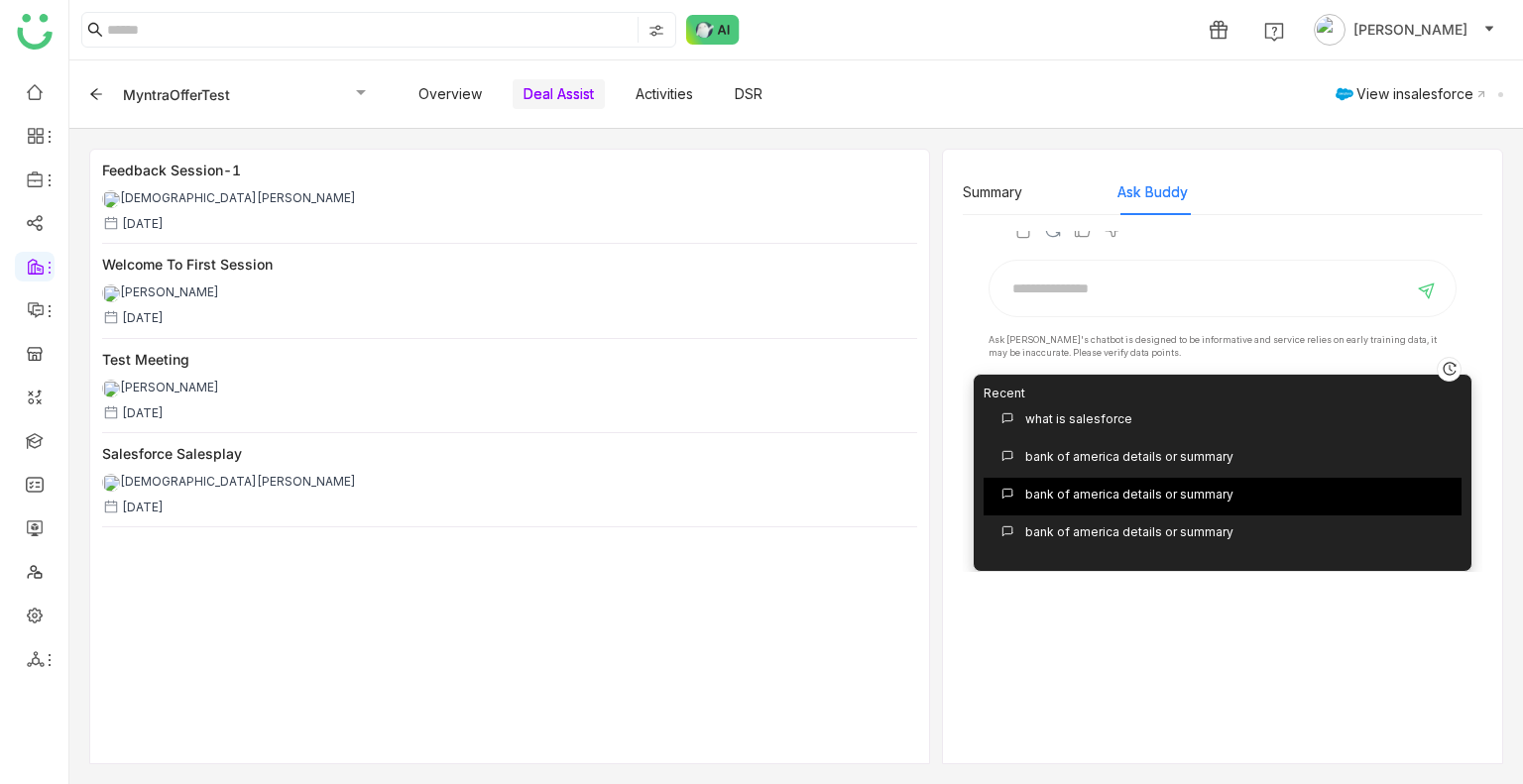 click on "bank of america details or summary" at bounding box center [1223, 497] 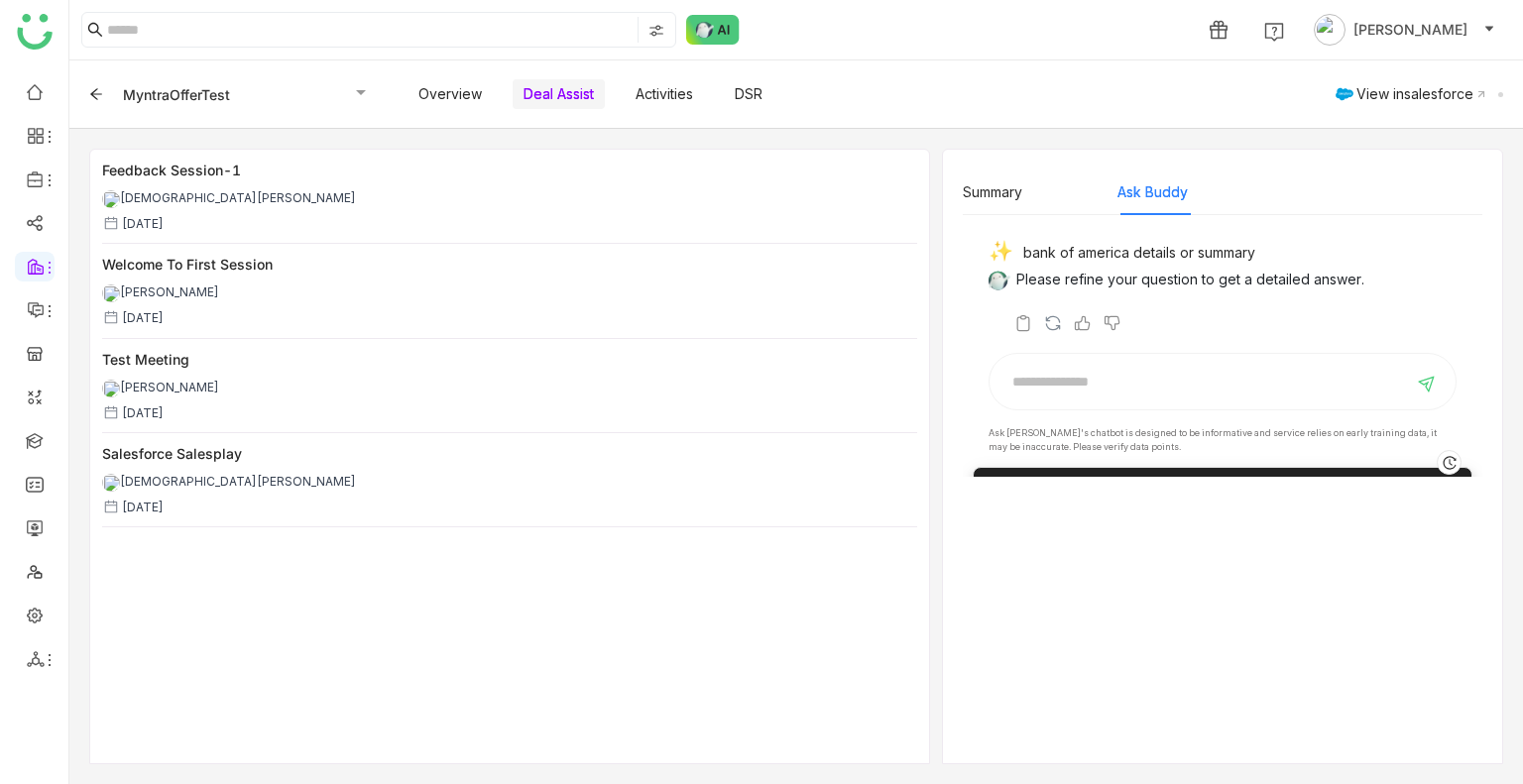 scroll, scrollTop: 188, scrollLeft: 0, axis: vertical 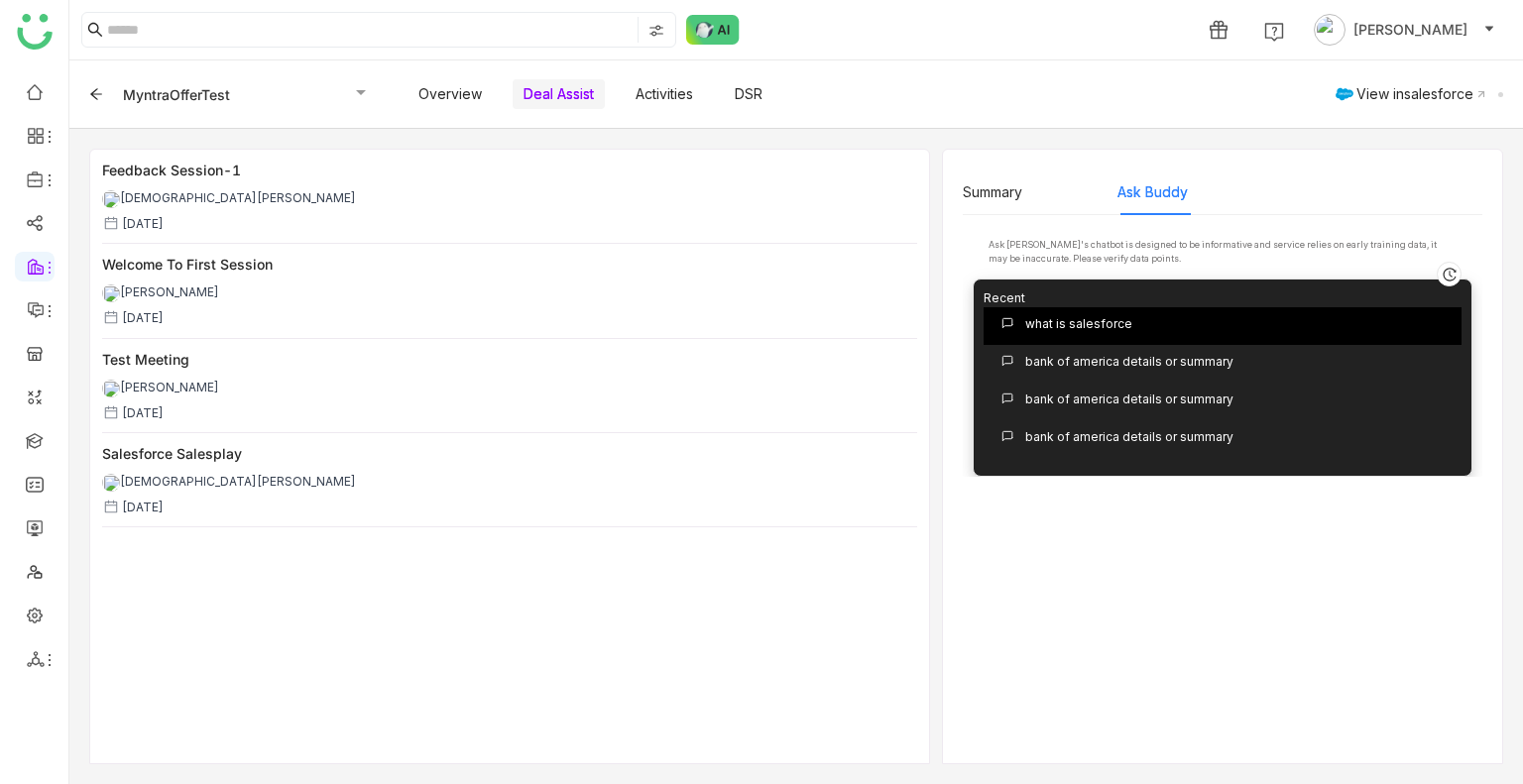 click on "what is salesforce" at bounding box center [1079, 324] 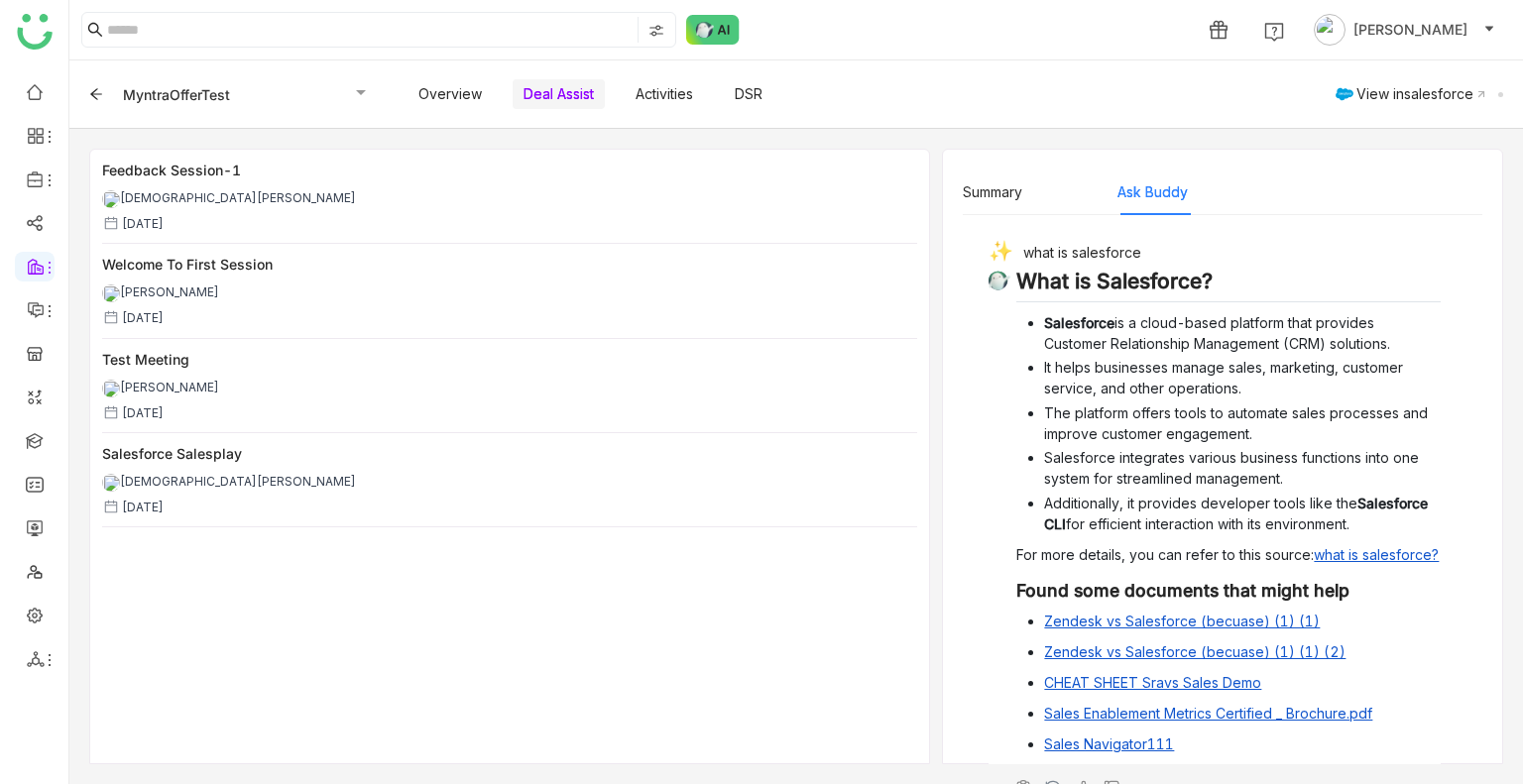 scroll, scrollTop: 188, scrollLeft: 0, axis: vertical 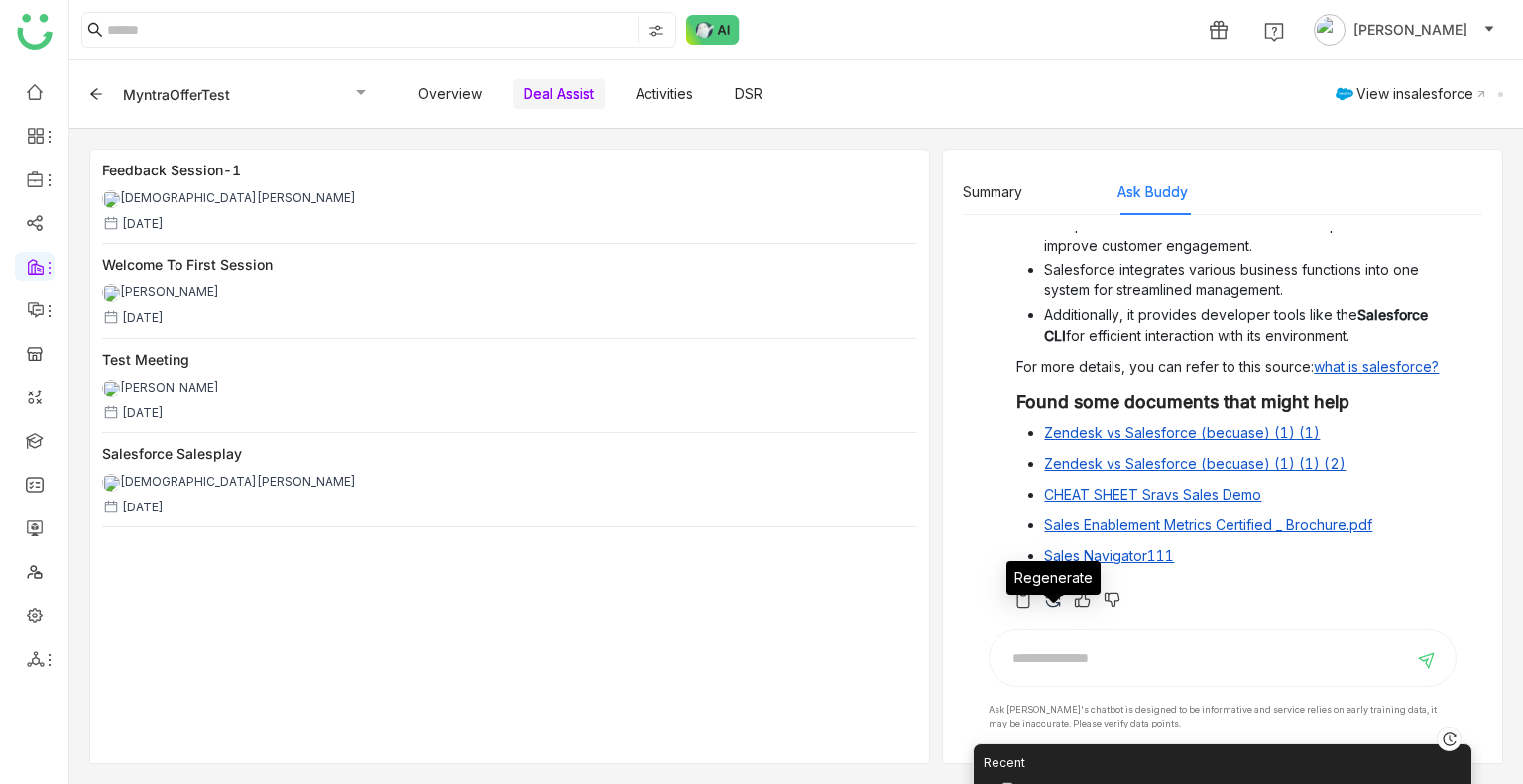 click at bounding box center [1053, 600] 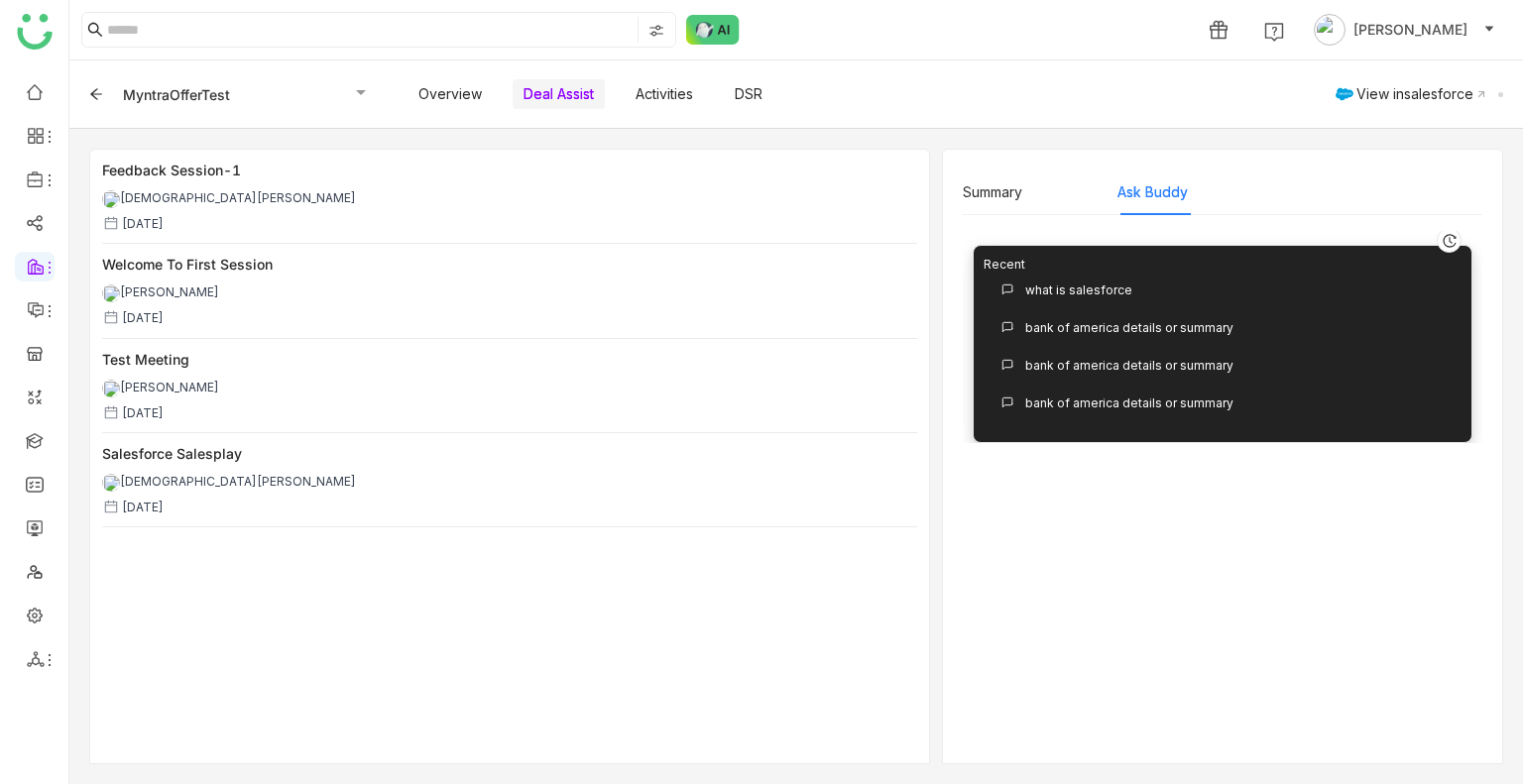 scroll, scrollTop: 0, scrollLeft: 0, axis: both 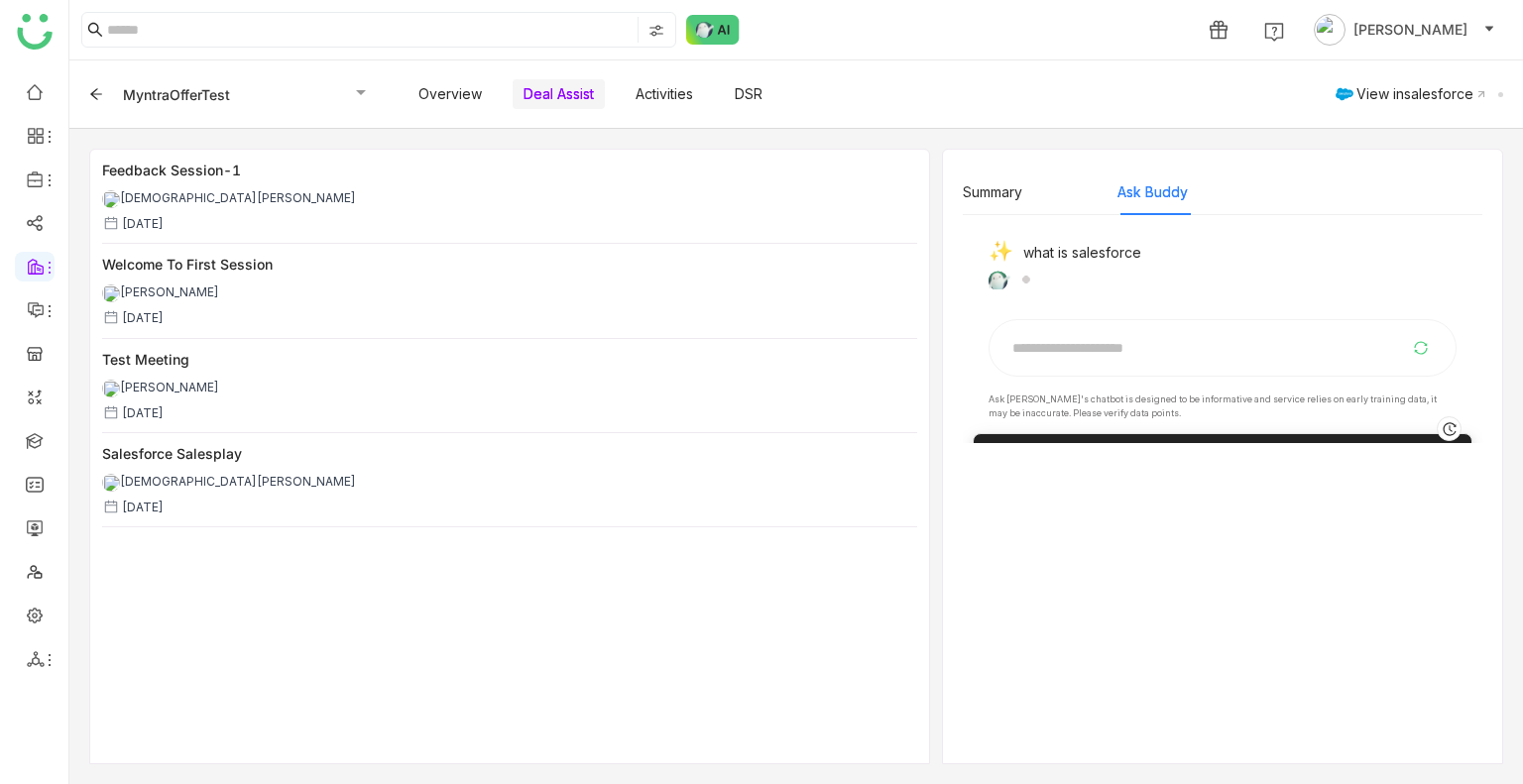 click on "Ask Buddy, anything! ✨ what is salesforce   Ask Buddy's chatbot is designed to be informative and service relies on early training data, it may be inaccurate. Please verify data points. Recent what is salesforce bank of america details or summary bank of america details or summary bank of america details or summary bank of america details or summary salesforce salesforce what was the major diffreece b/ w zendesk and salesforce what is salesforce what are the objects in salesforce what are the objects in it what is salesforcee what is the diff between Salesforce and Zendesk what is salesforce zendesk  what is salesforce  give me in the key points  give me the key points in the mark down points  get it in a tabular form get it in a tabular form
Difference Between Salesforce and Zendesk
Difference Between Salesforce and Zendesk diff b/w salesforce and zendesk  what is salesforce bank of america details or summary what are the goals of bank of america what are the goals of bank of america what is slaesforcw" 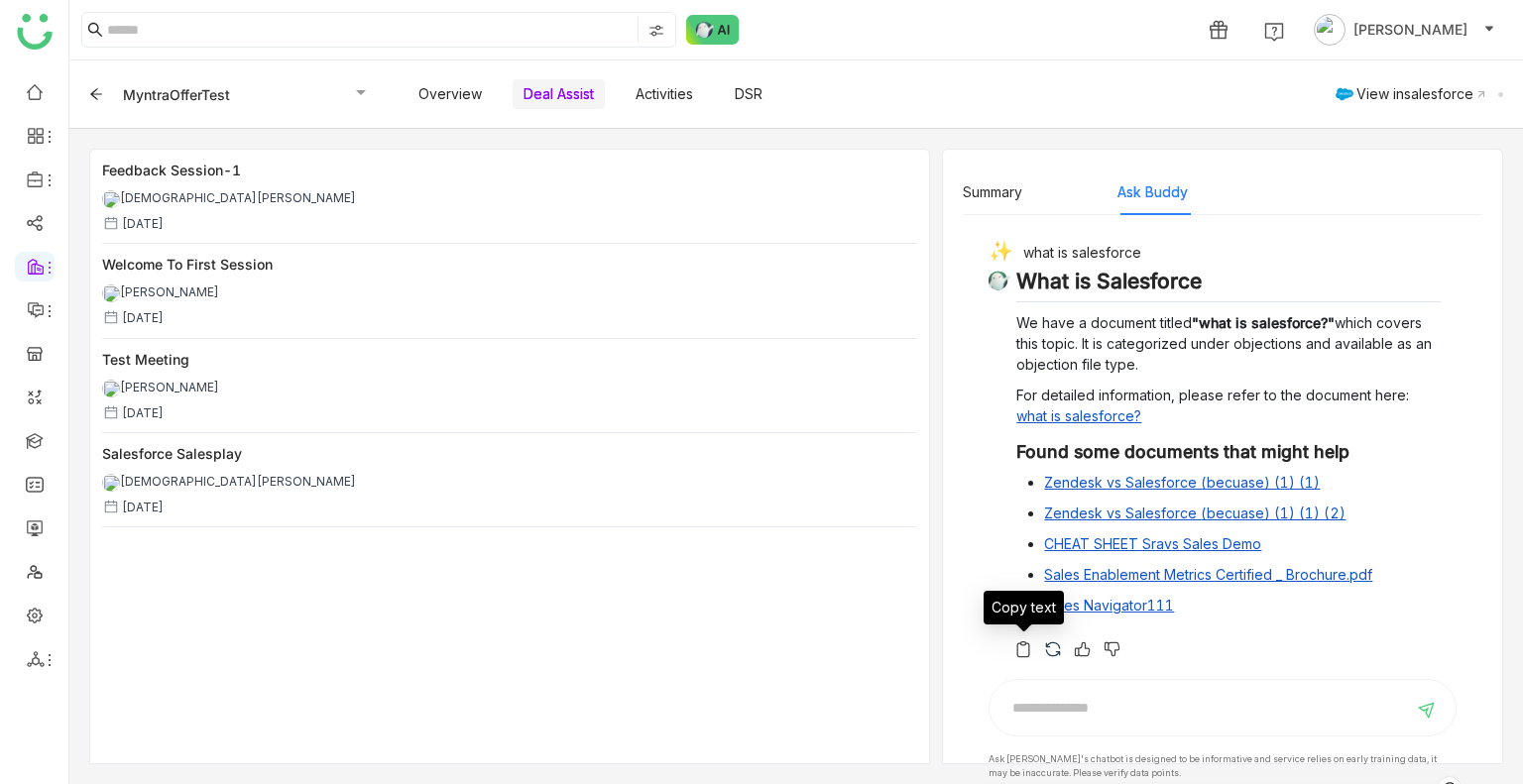 click at bounding box center (1023, 649) 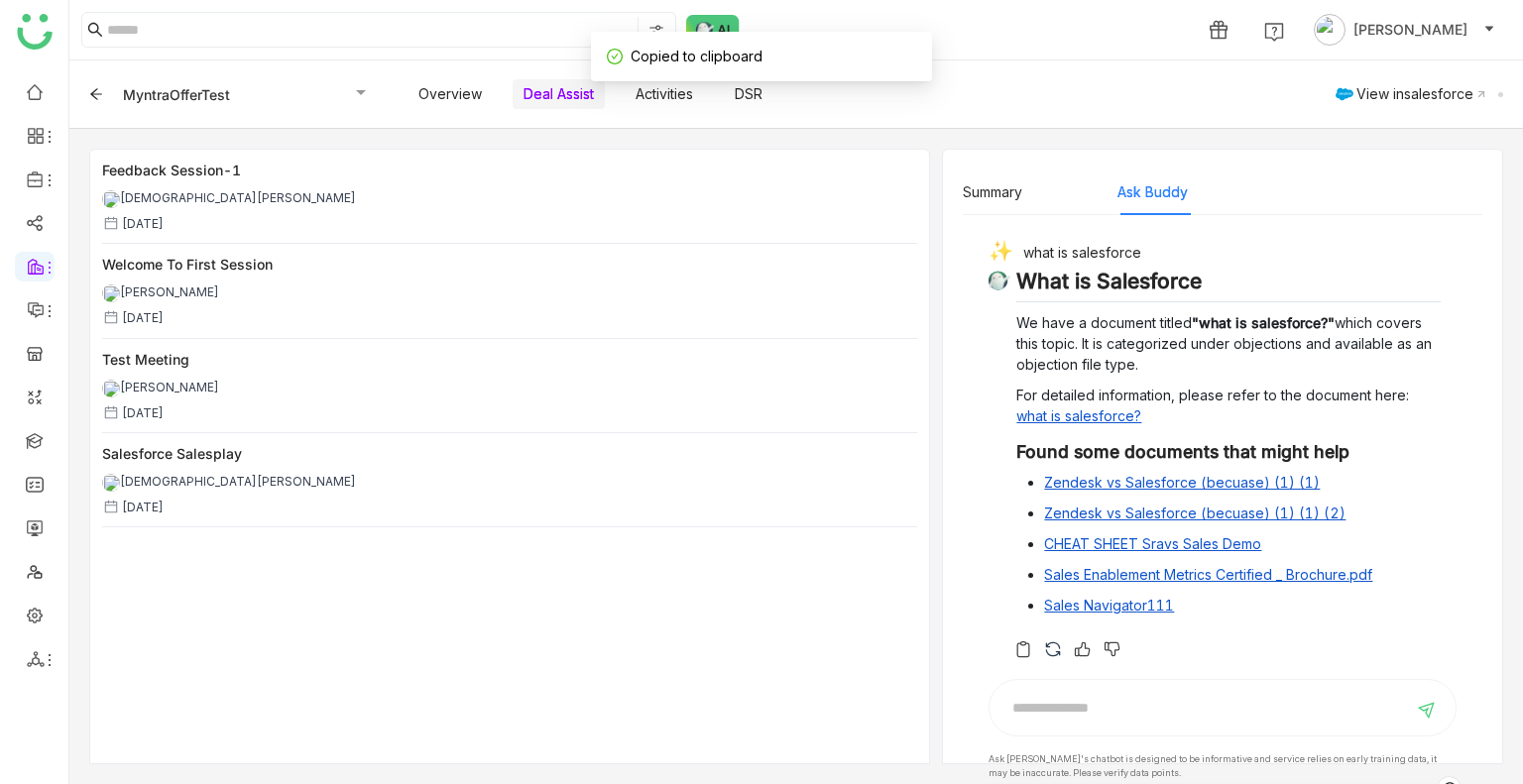 scroll, scrollTop: 16, scrollLeft: 0, axis: vertical 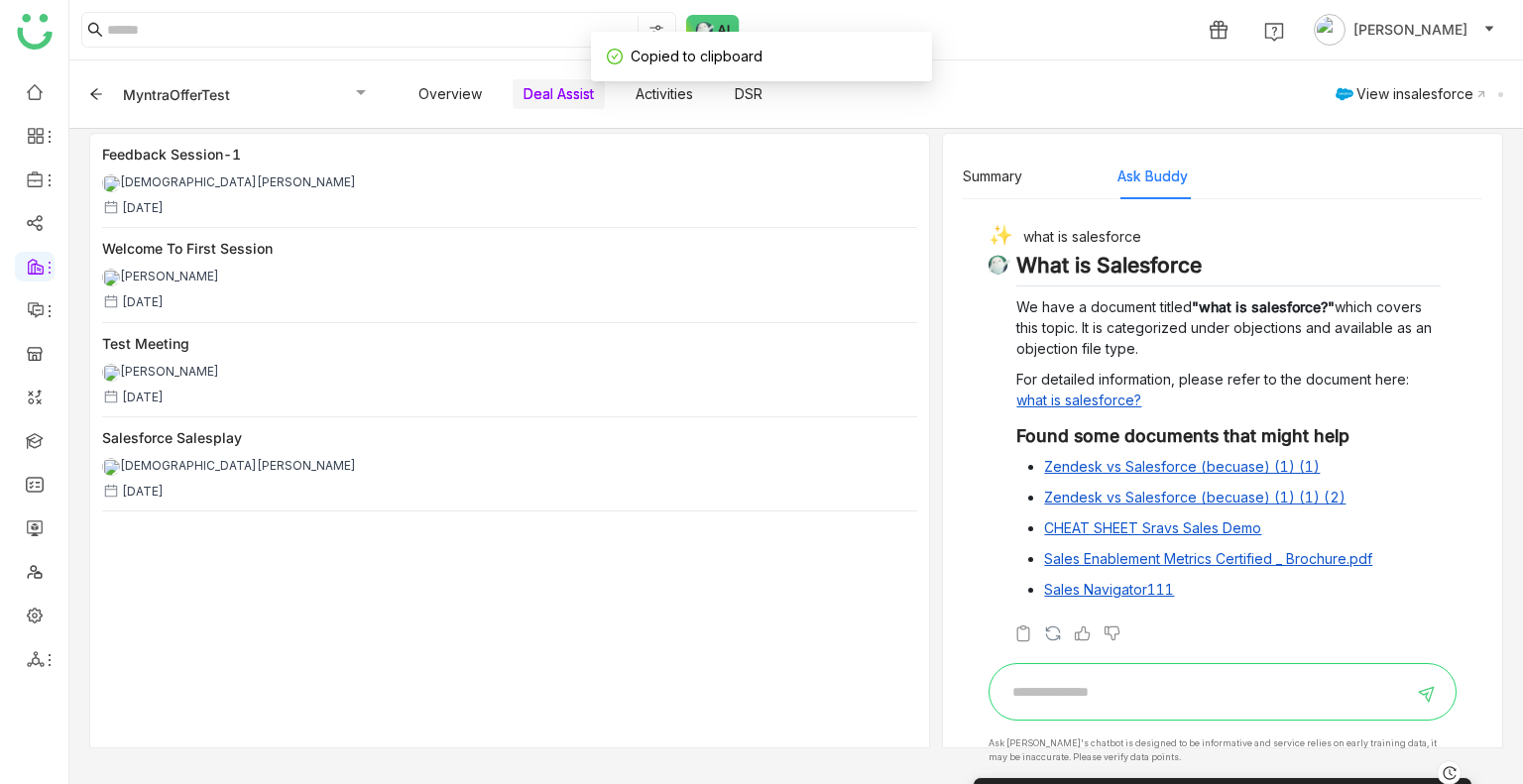 click at bounding box center (1208, 692) 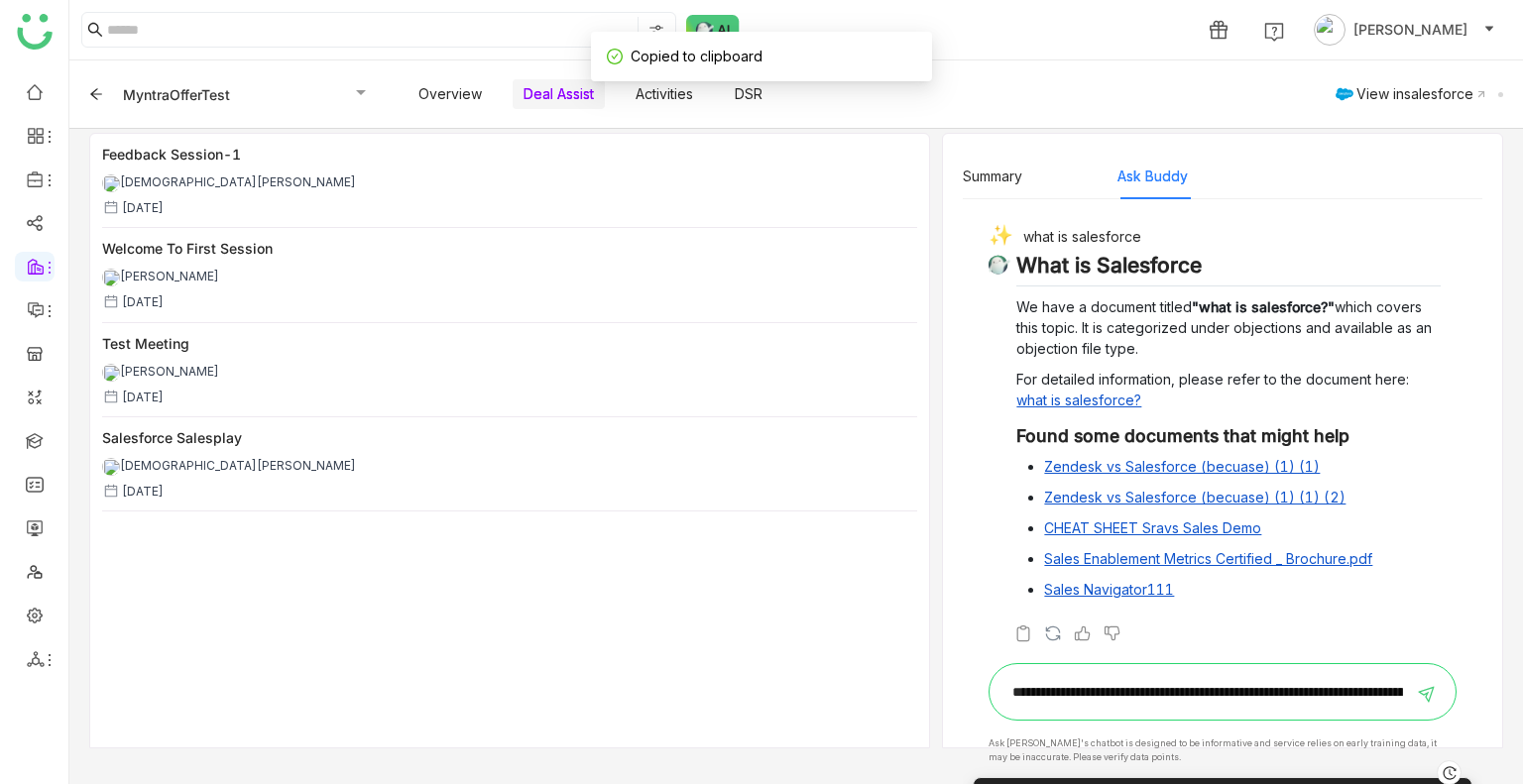 scroll, scrollTop: 0, scrollLeft: 5707, axis: horizontal 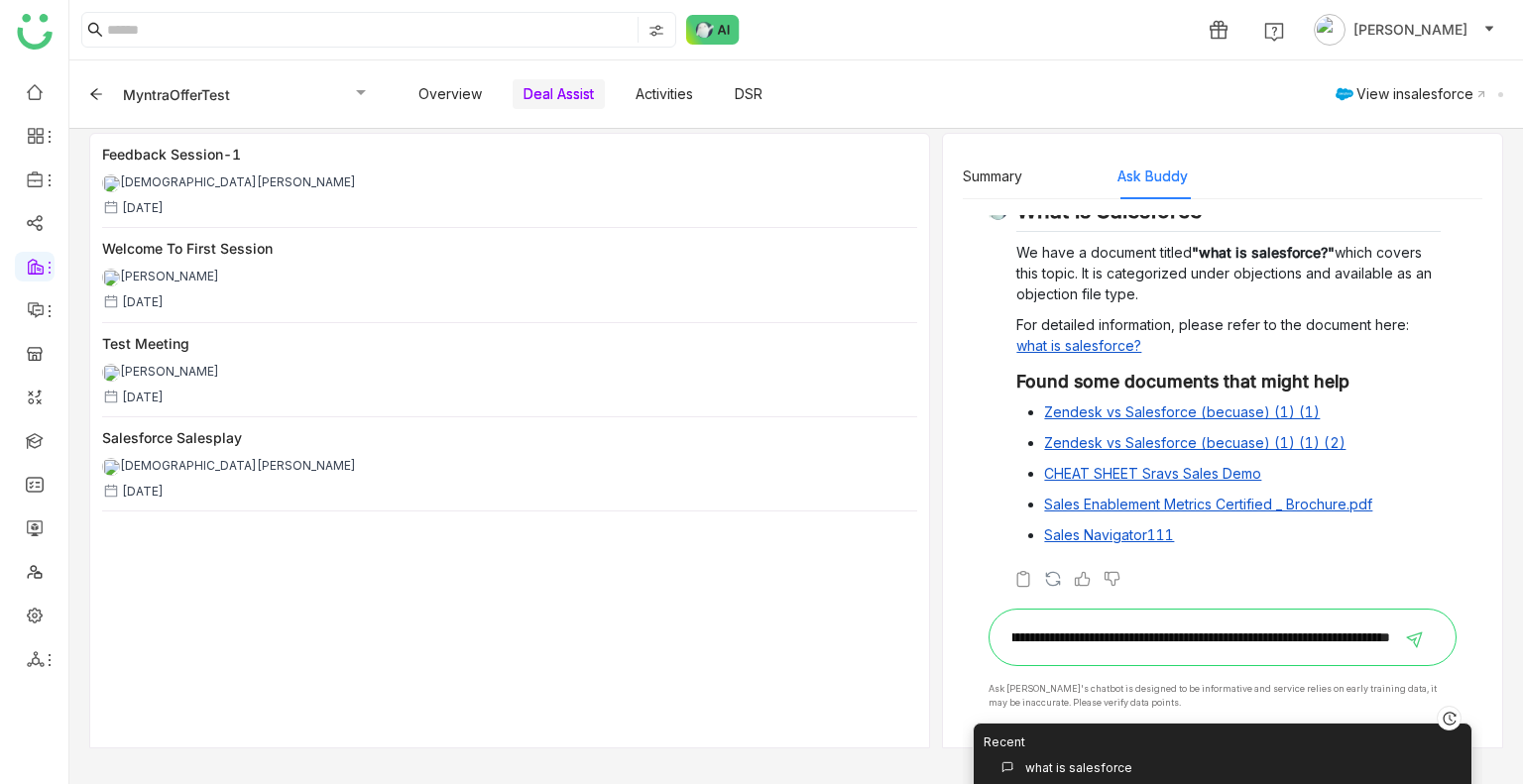 click on "**********" at bounding box center [1201, 637] 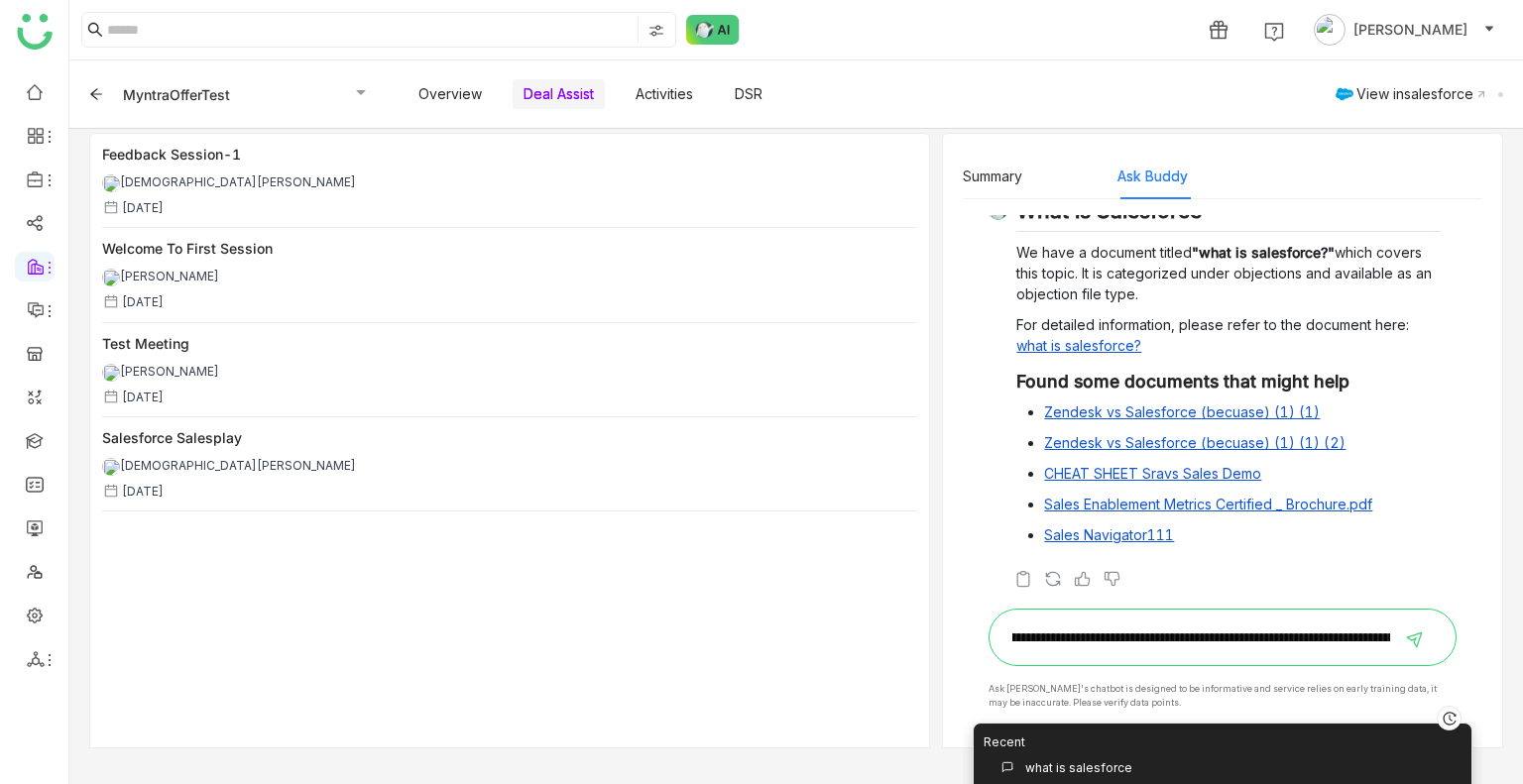 scroll, scrollTop: 0, scrollLeft: 1526, axis: horizontal 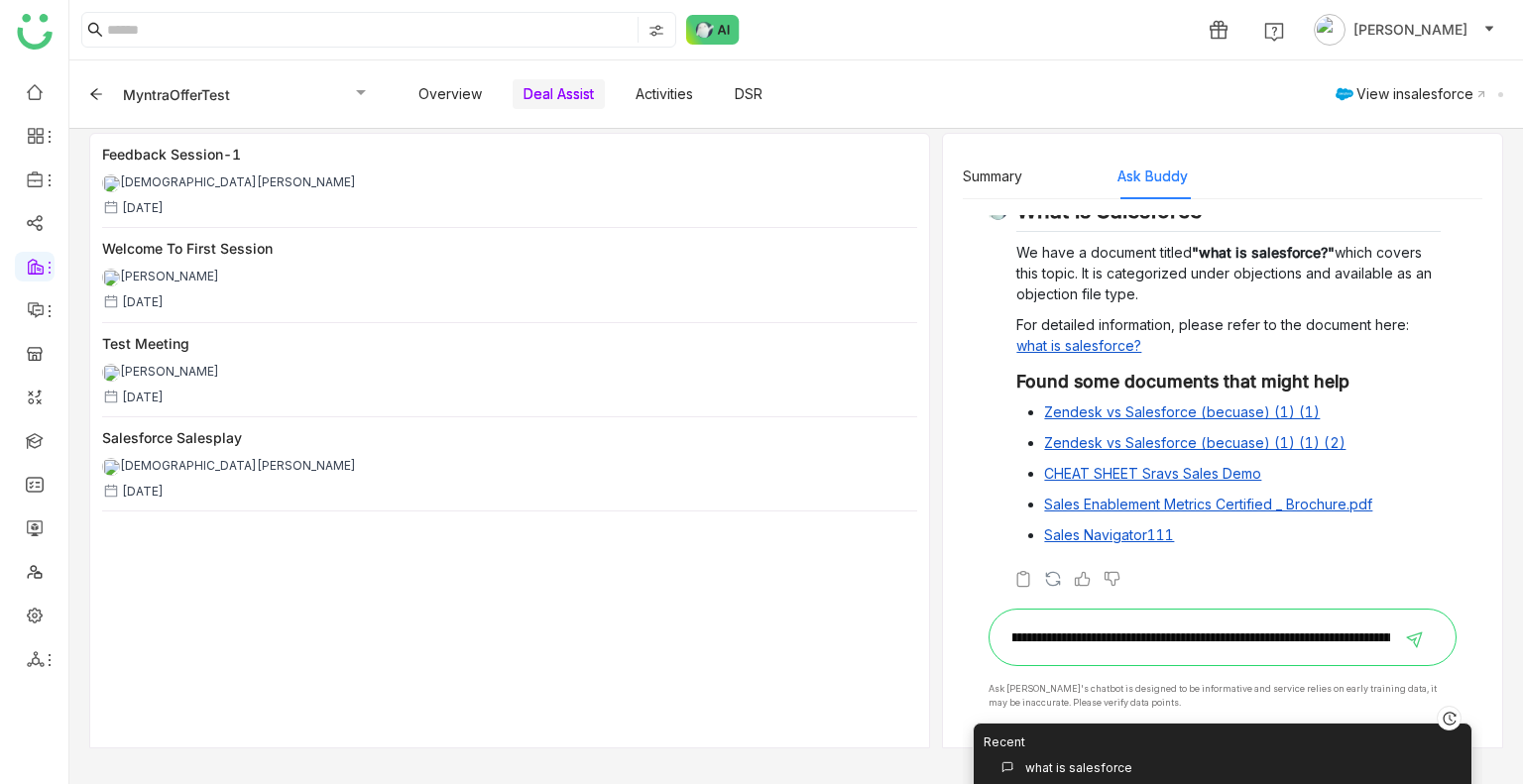 type on "**********" 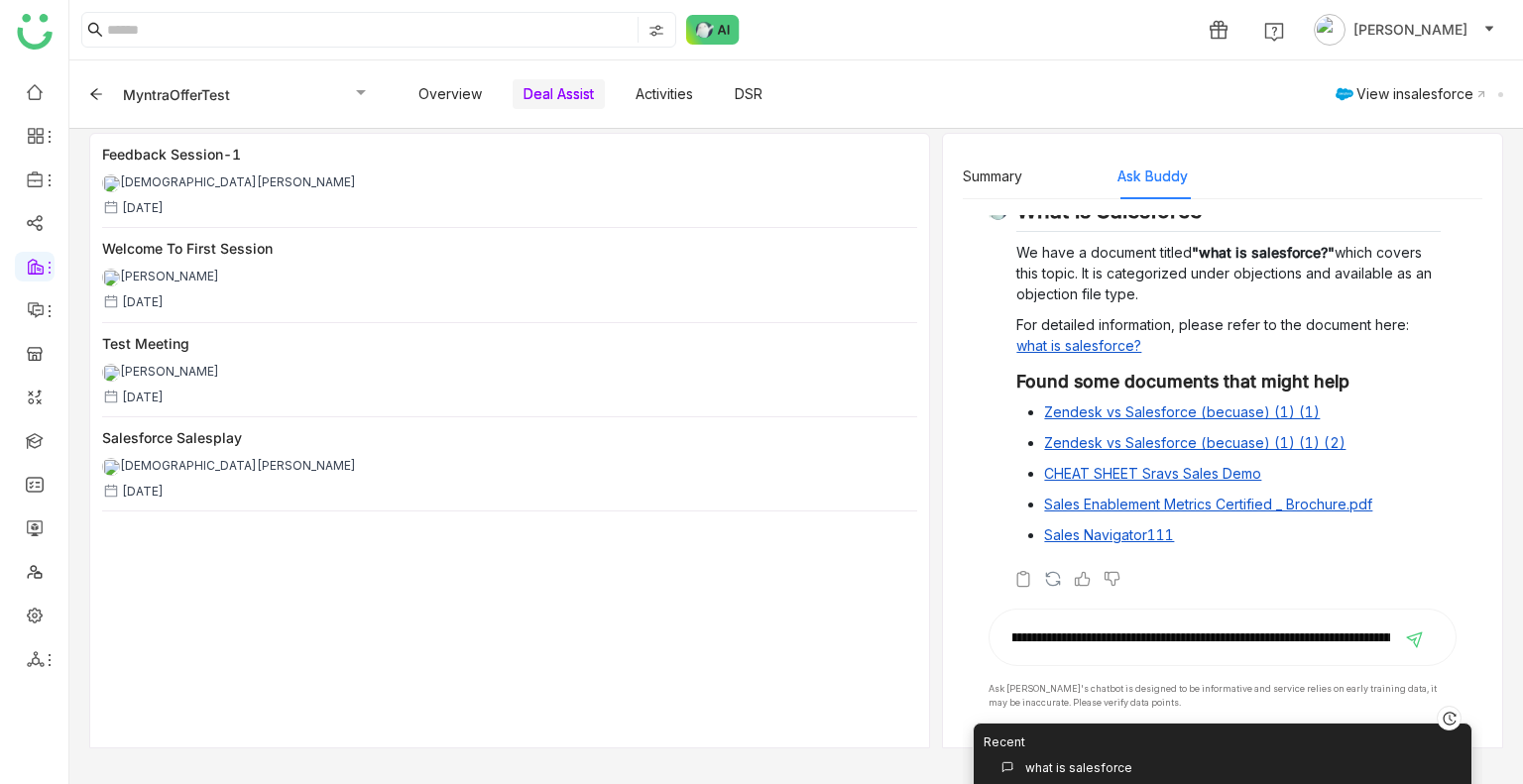 scroll, scrollTop: 0, scrollLeft: 0, axis: both 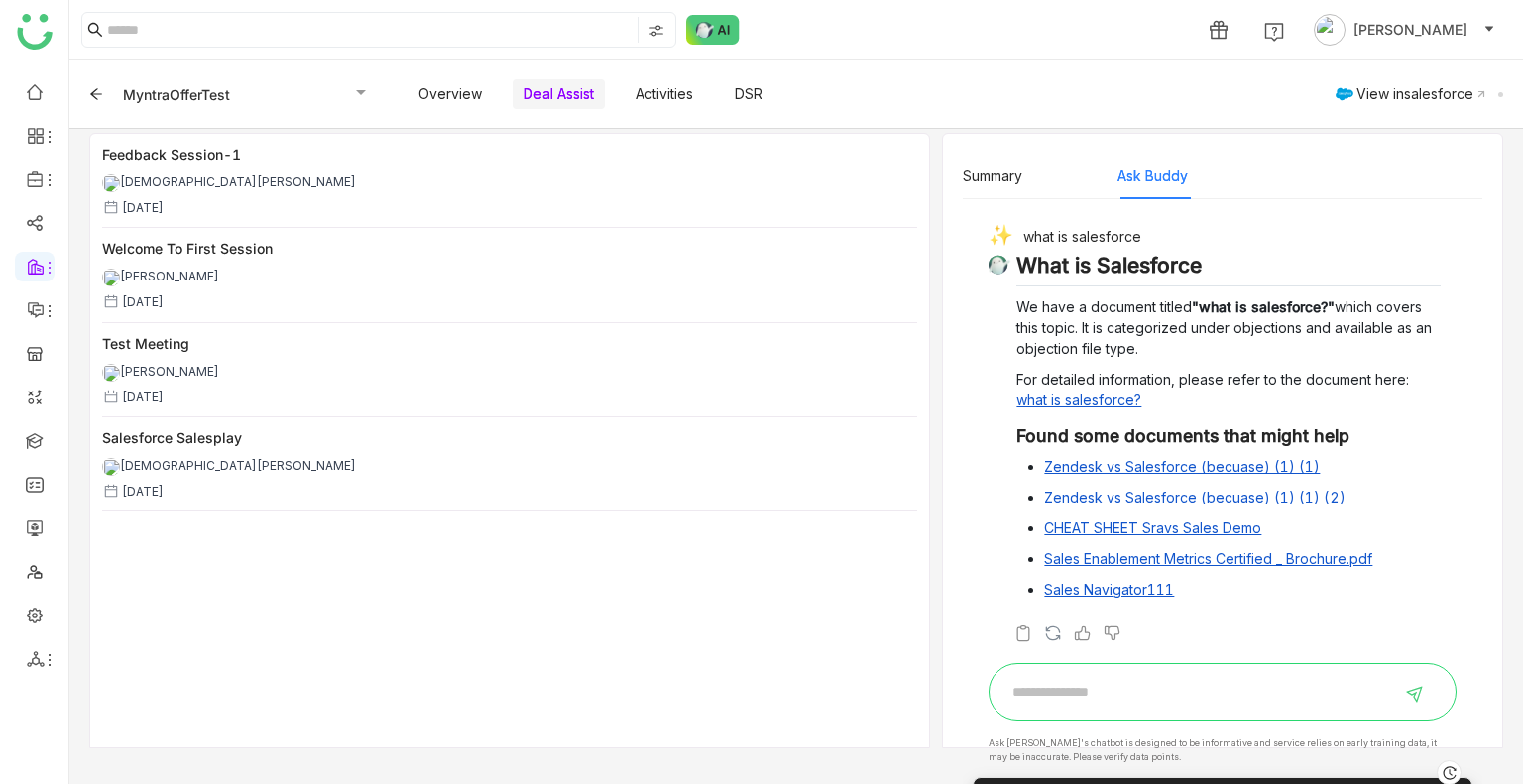 click at bounding box center (1201, 692) 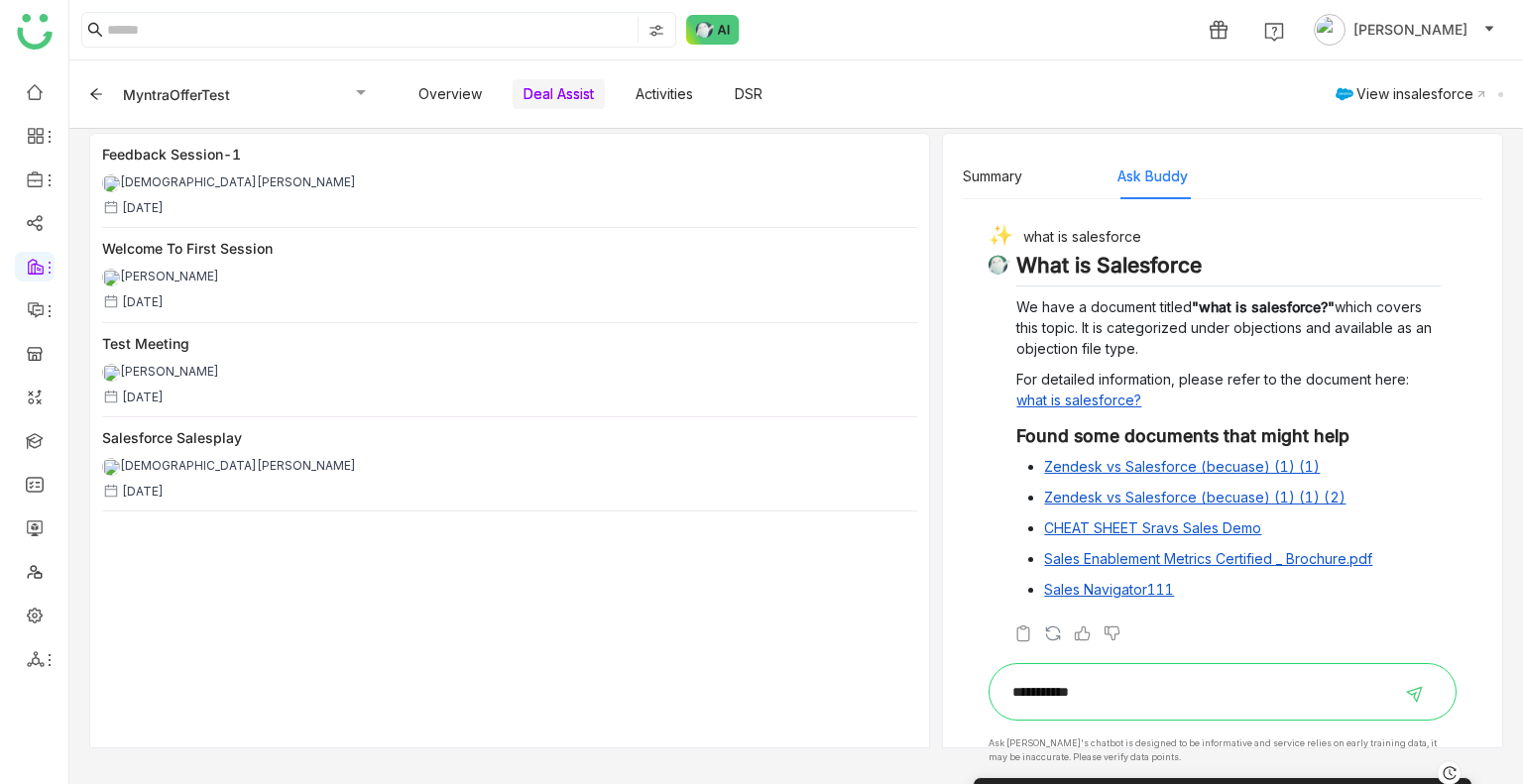 type on "**********" 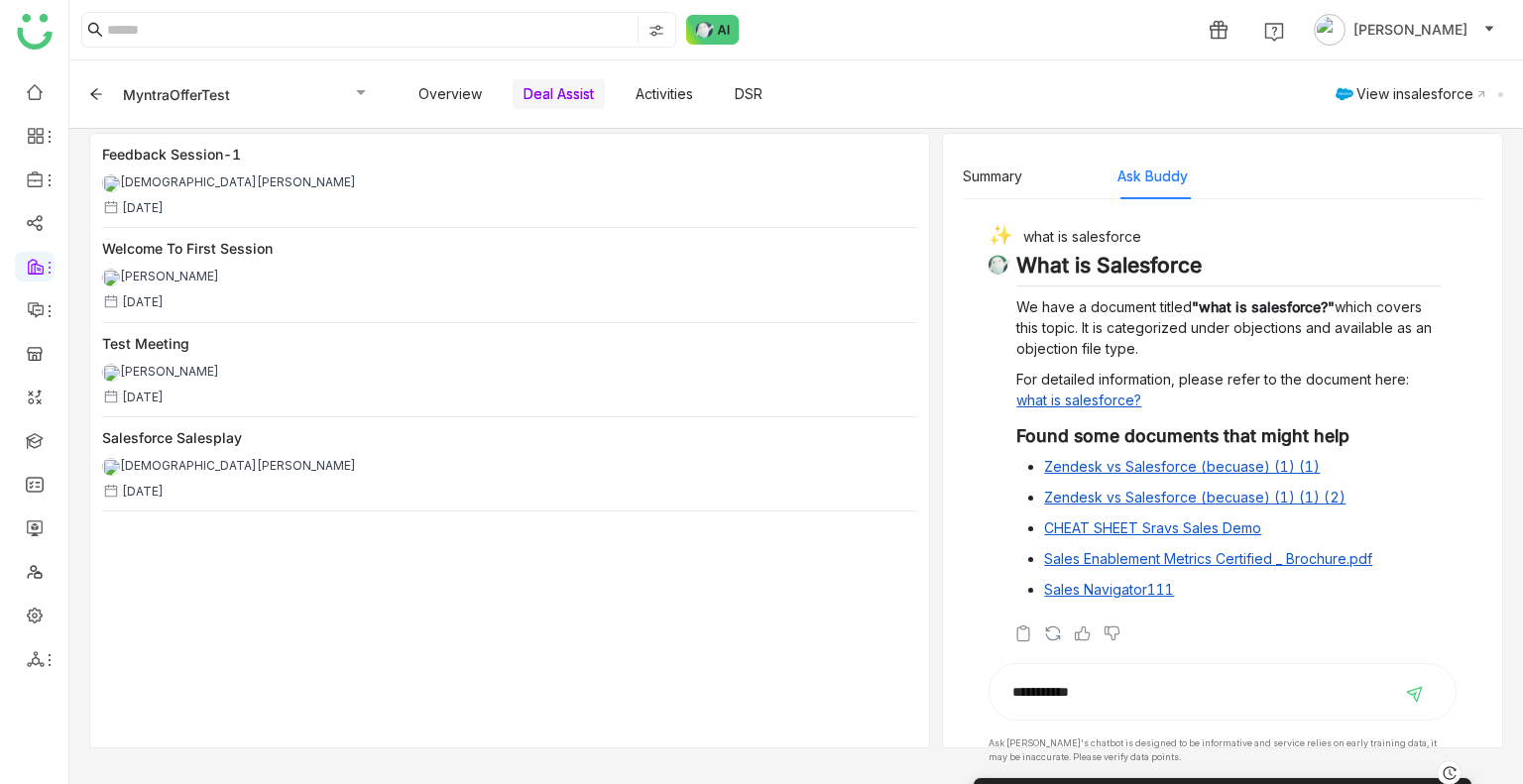 type 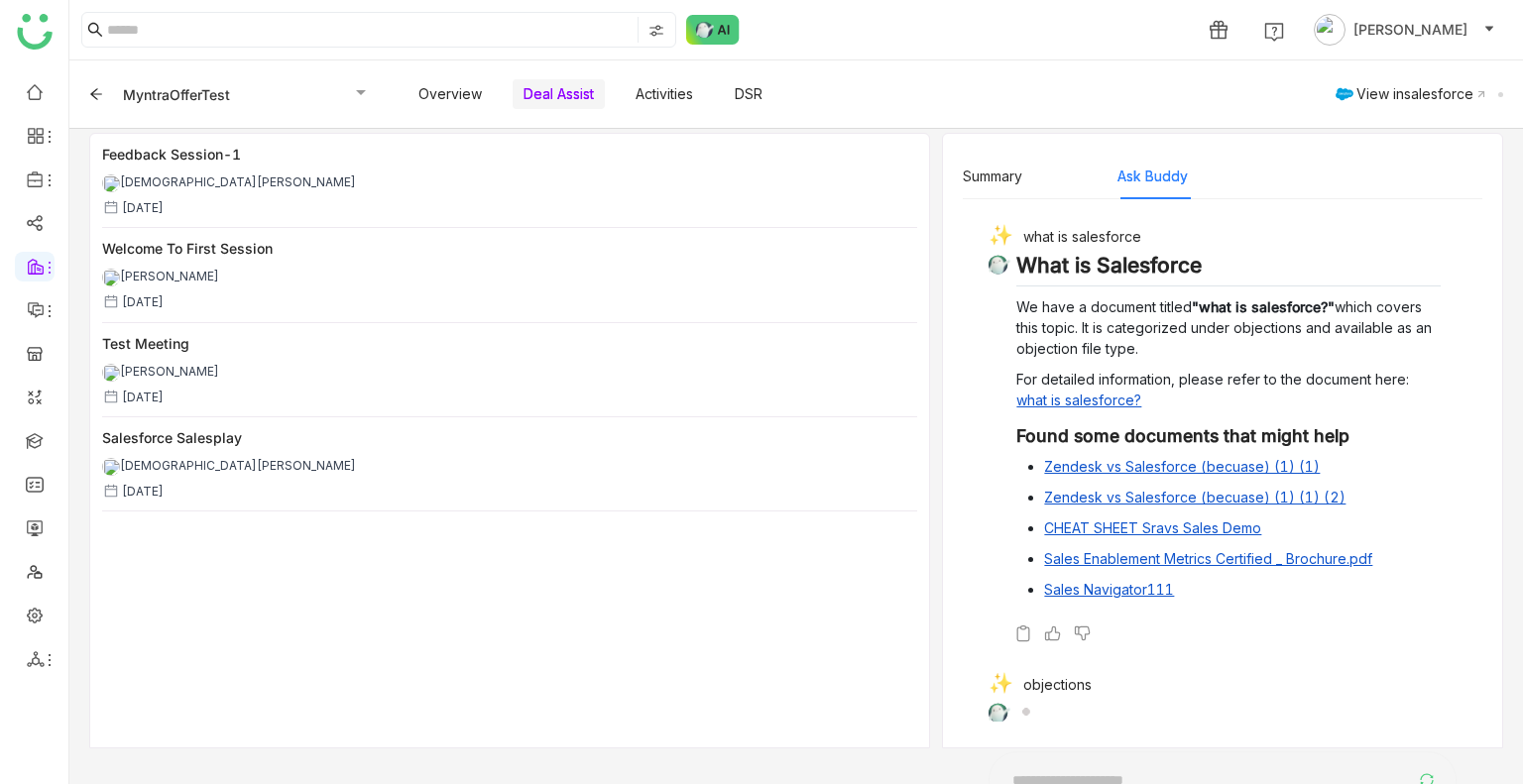 scroll, scrollTop: 0, scrollLeft: 0, axis: both 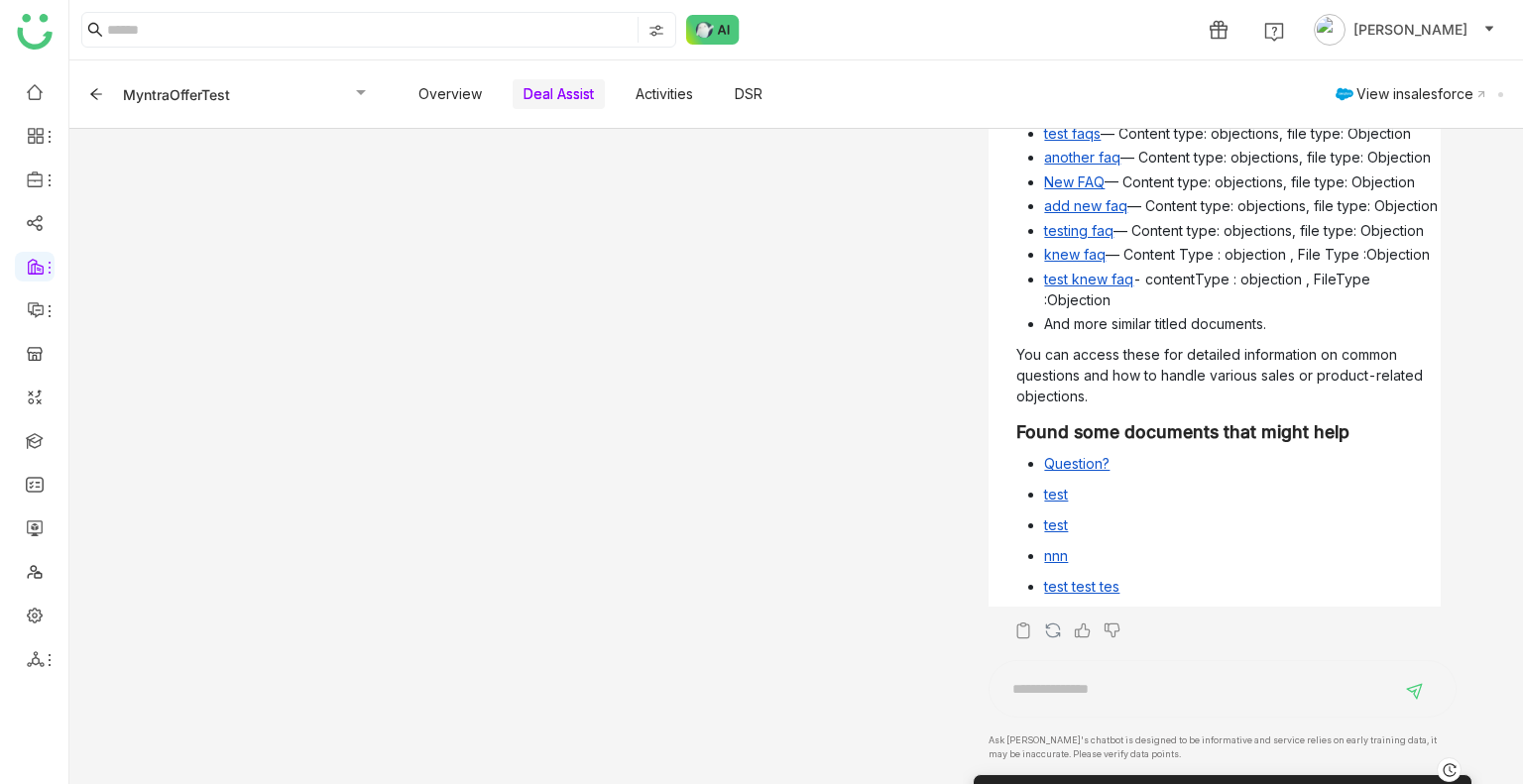 click on "New FAQ" at bounding box center (1074, 181) 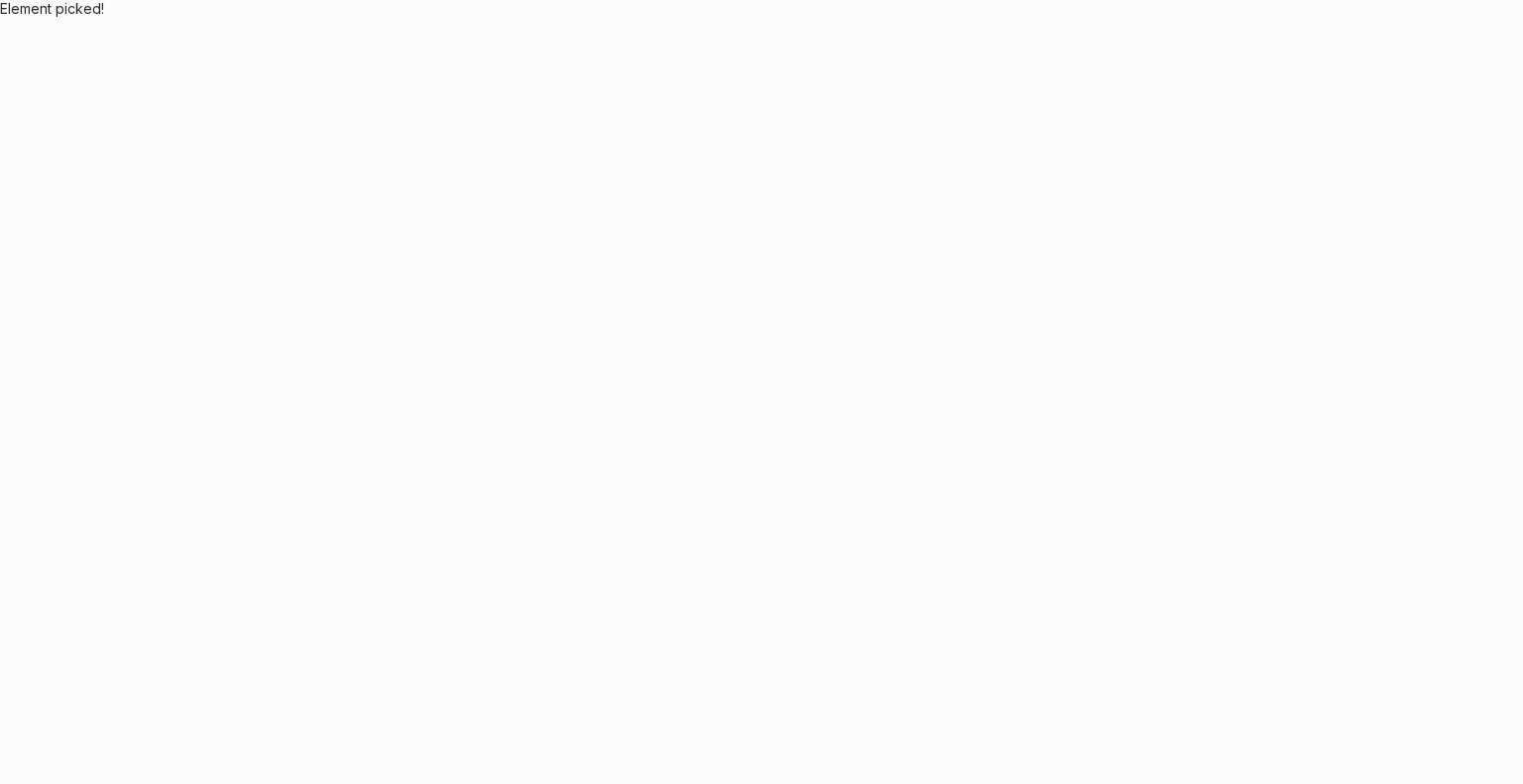 scroll, scrollTop: 0, scrollLeft: 0, axis: both 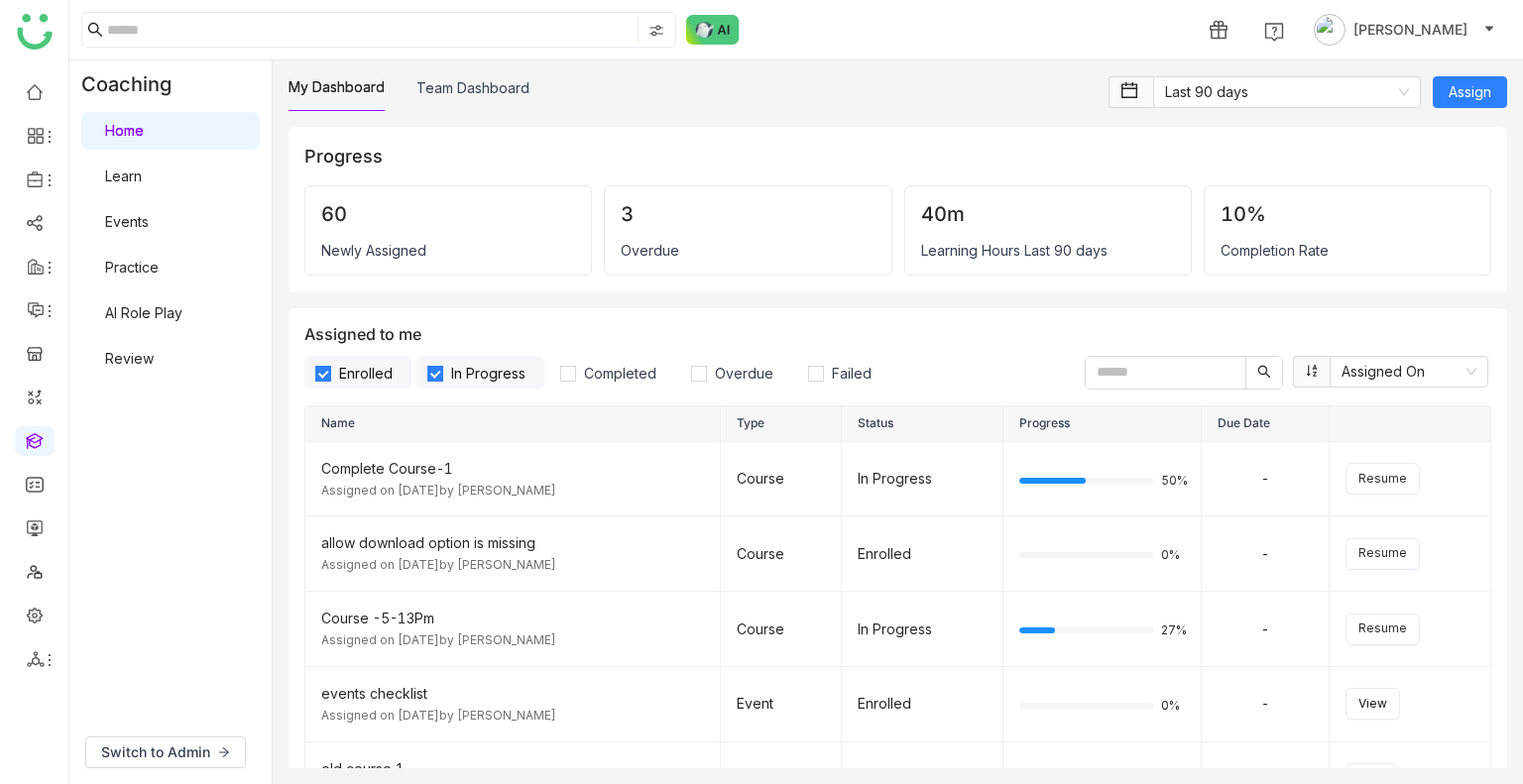 click on "Learn" at bounding box center [123, 175] 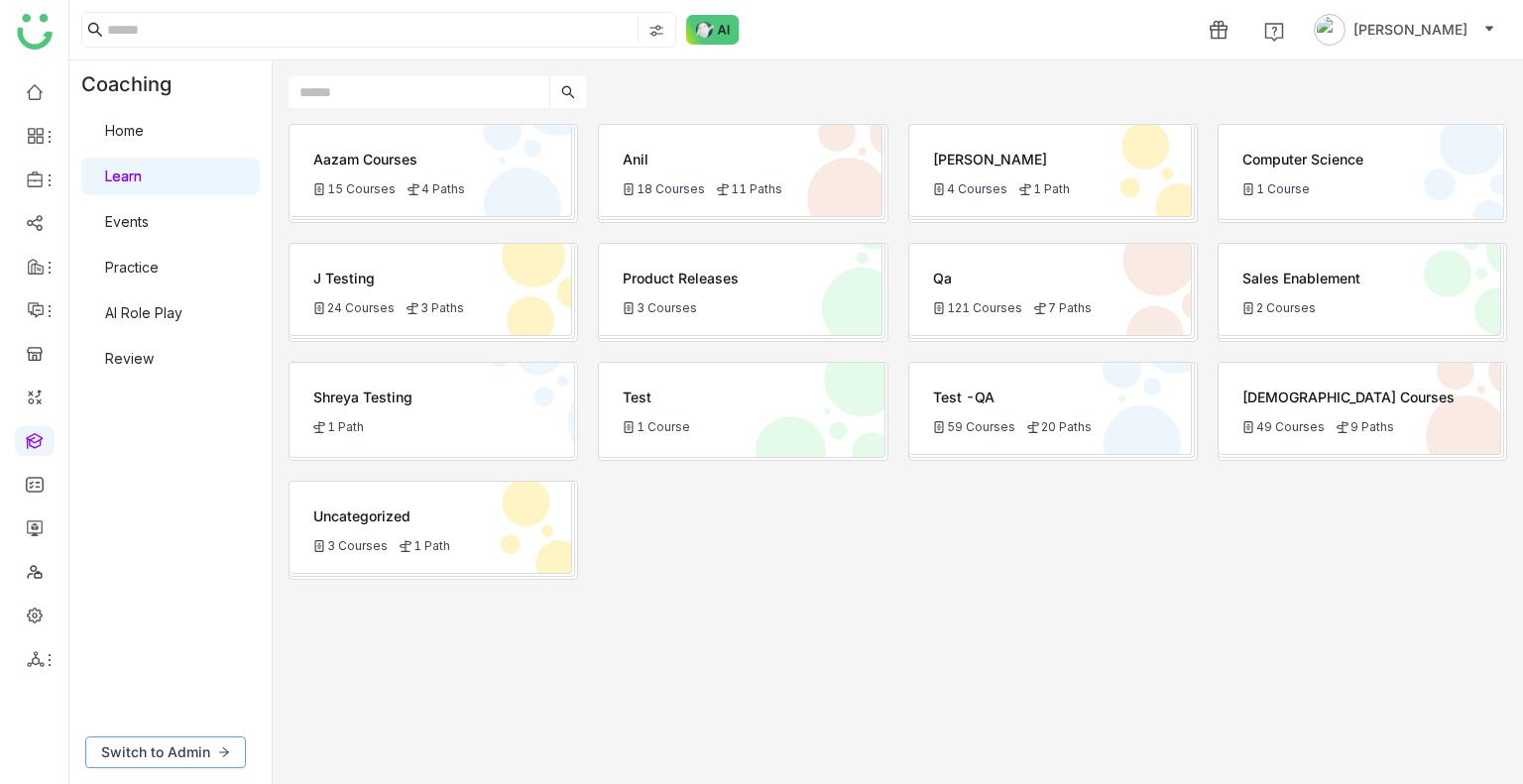 click on "Switch to Admin" 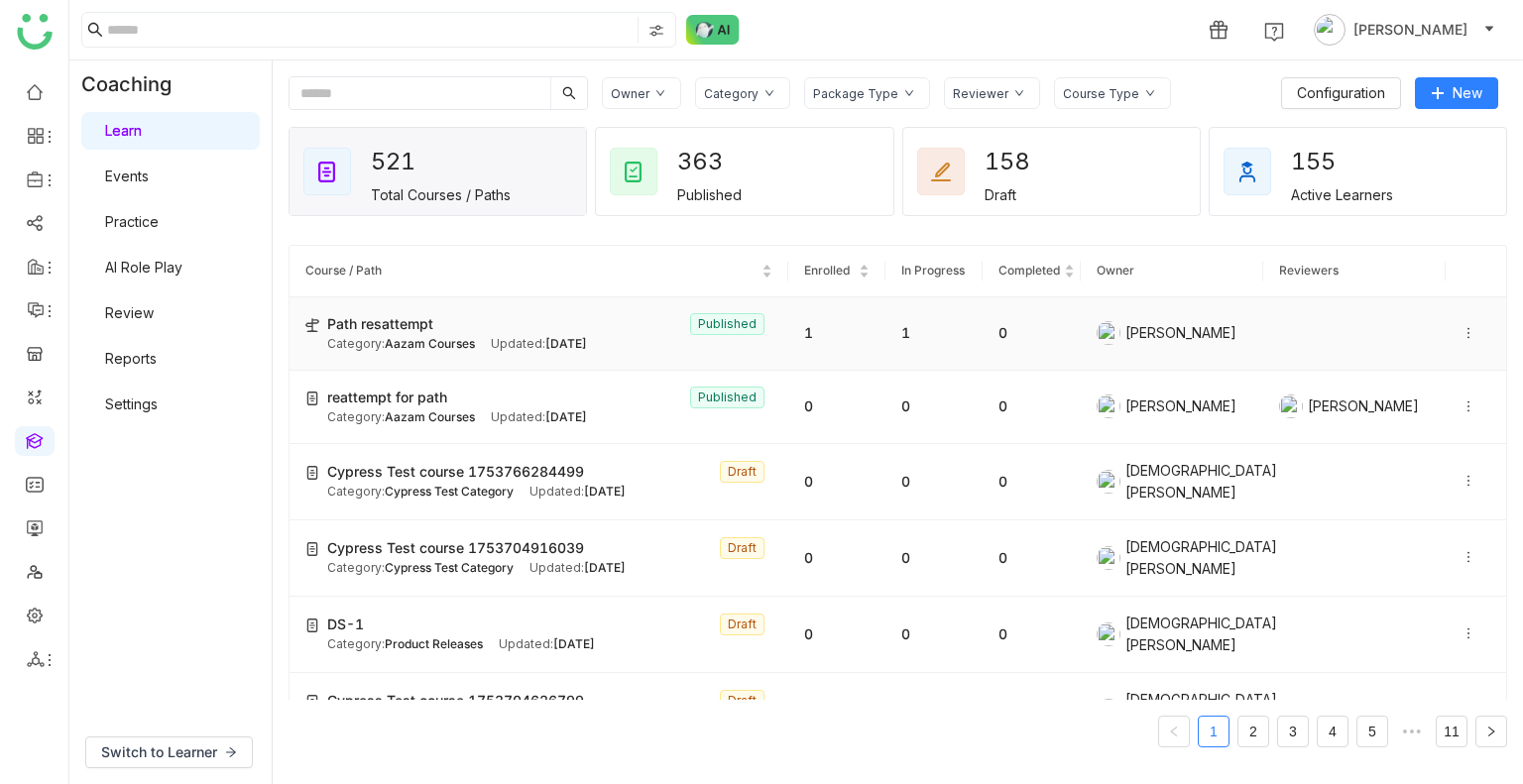 click on "Path resattempt  Published" 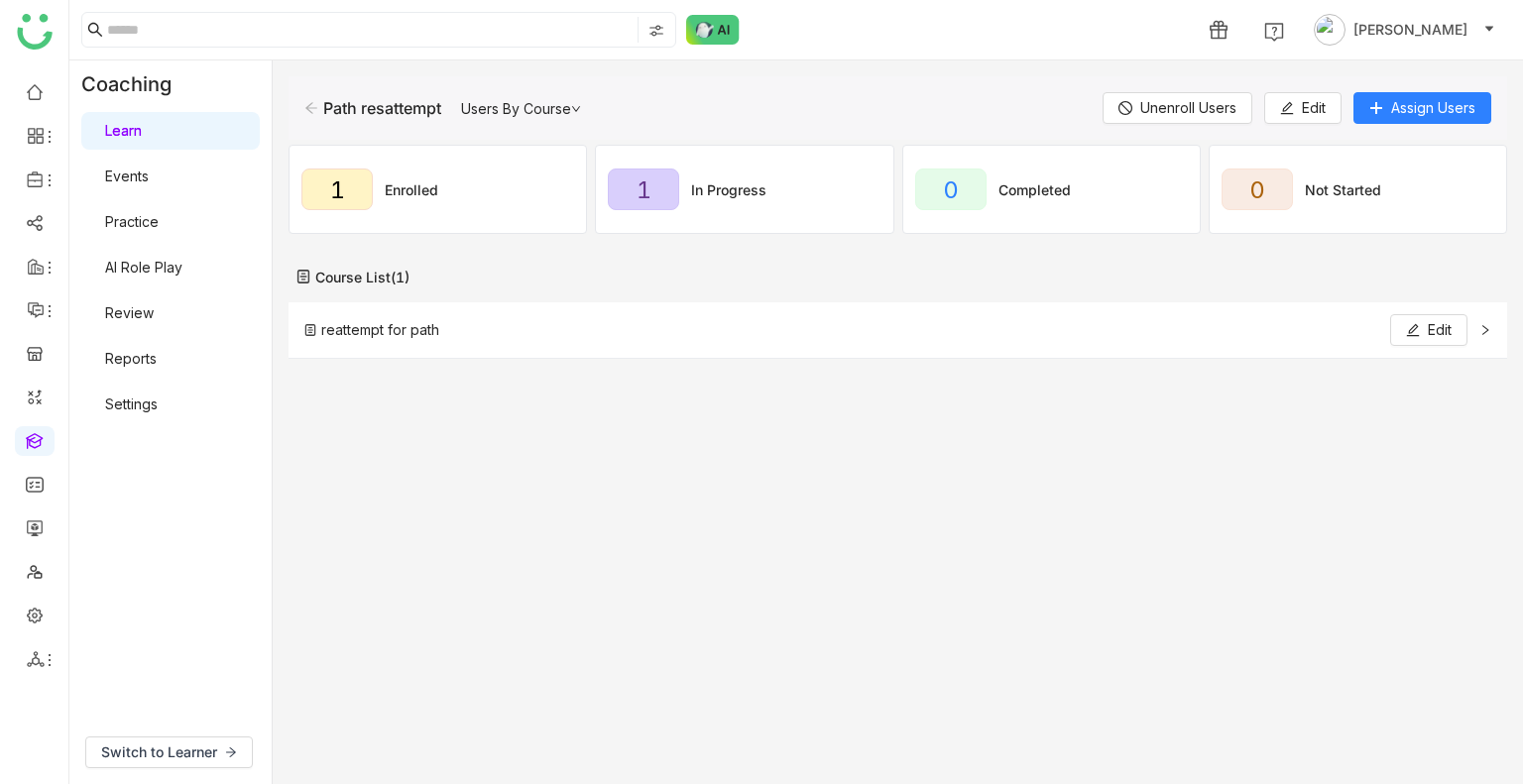click on "reattempt for path   Edit" 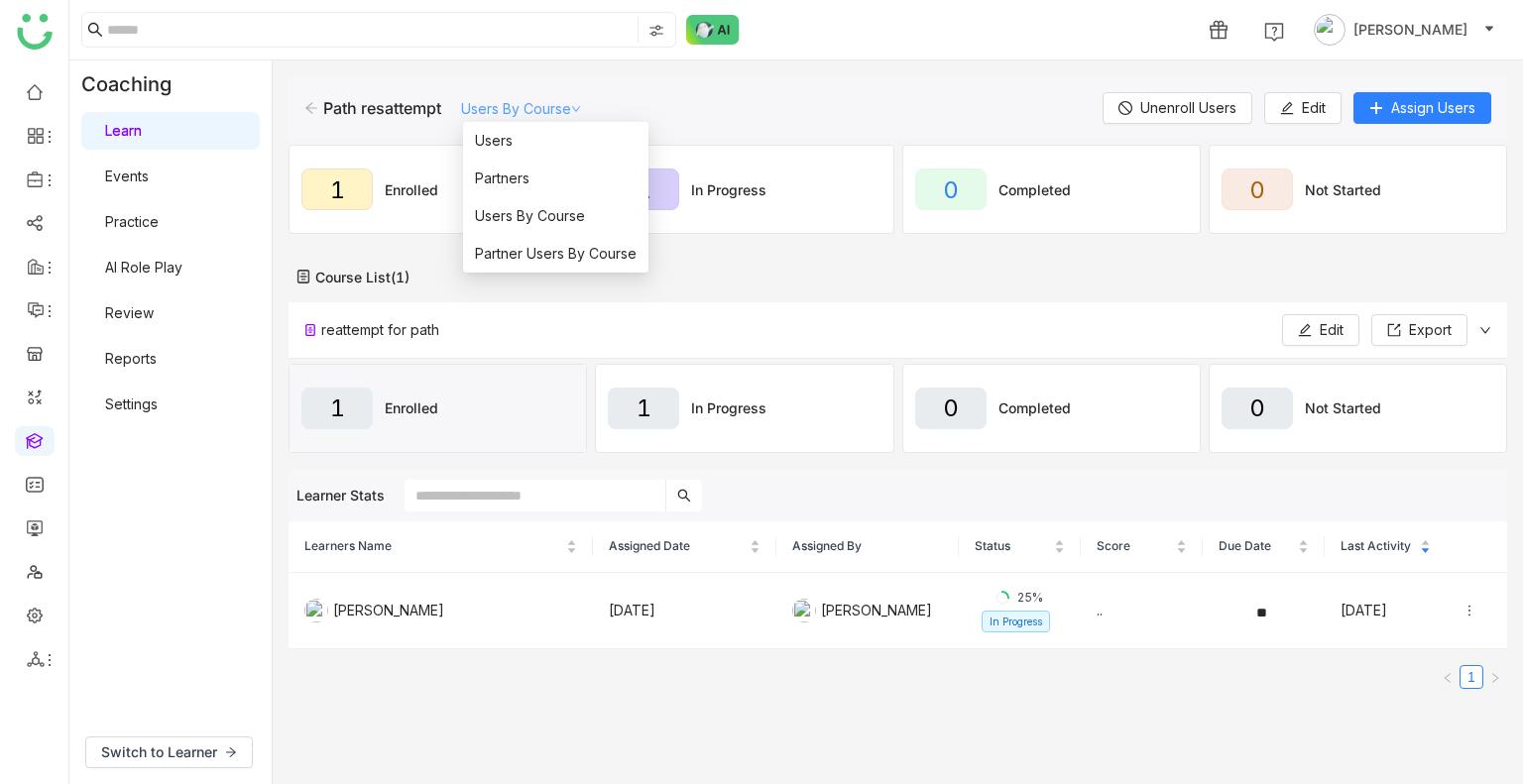 click on "Users By Course" 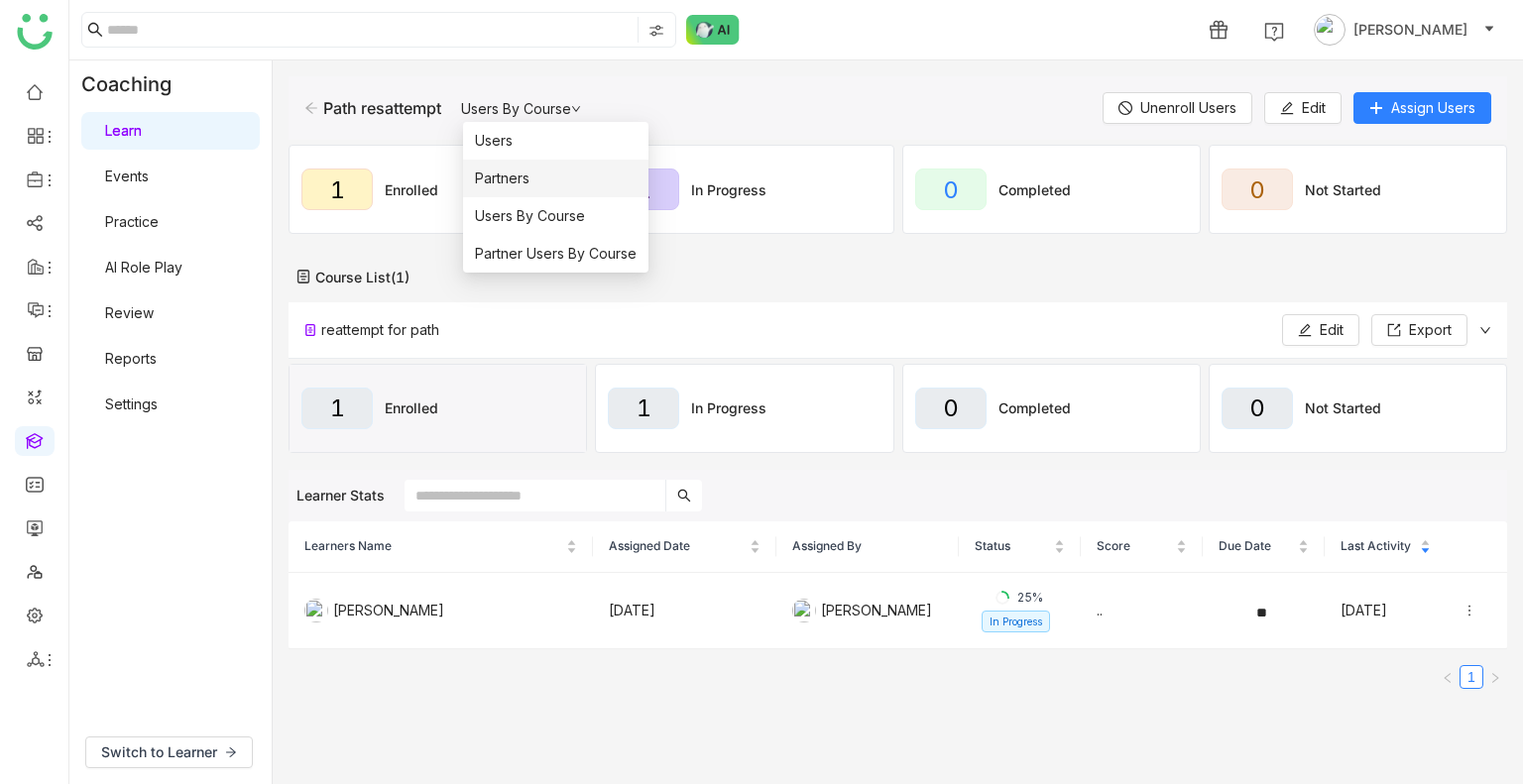 click on "Partners" at bounding box center (555, 178) 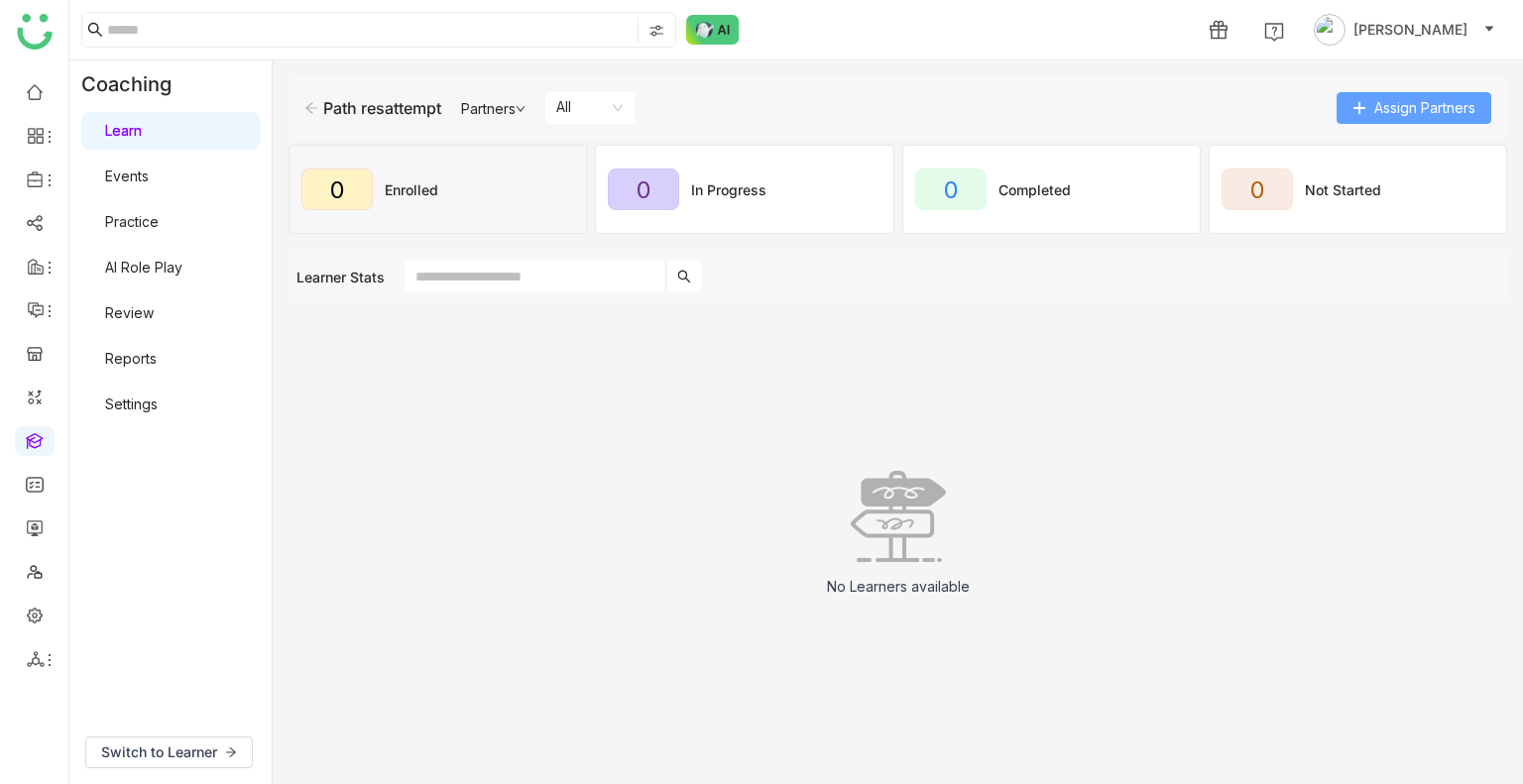 click on "Assign Partners" 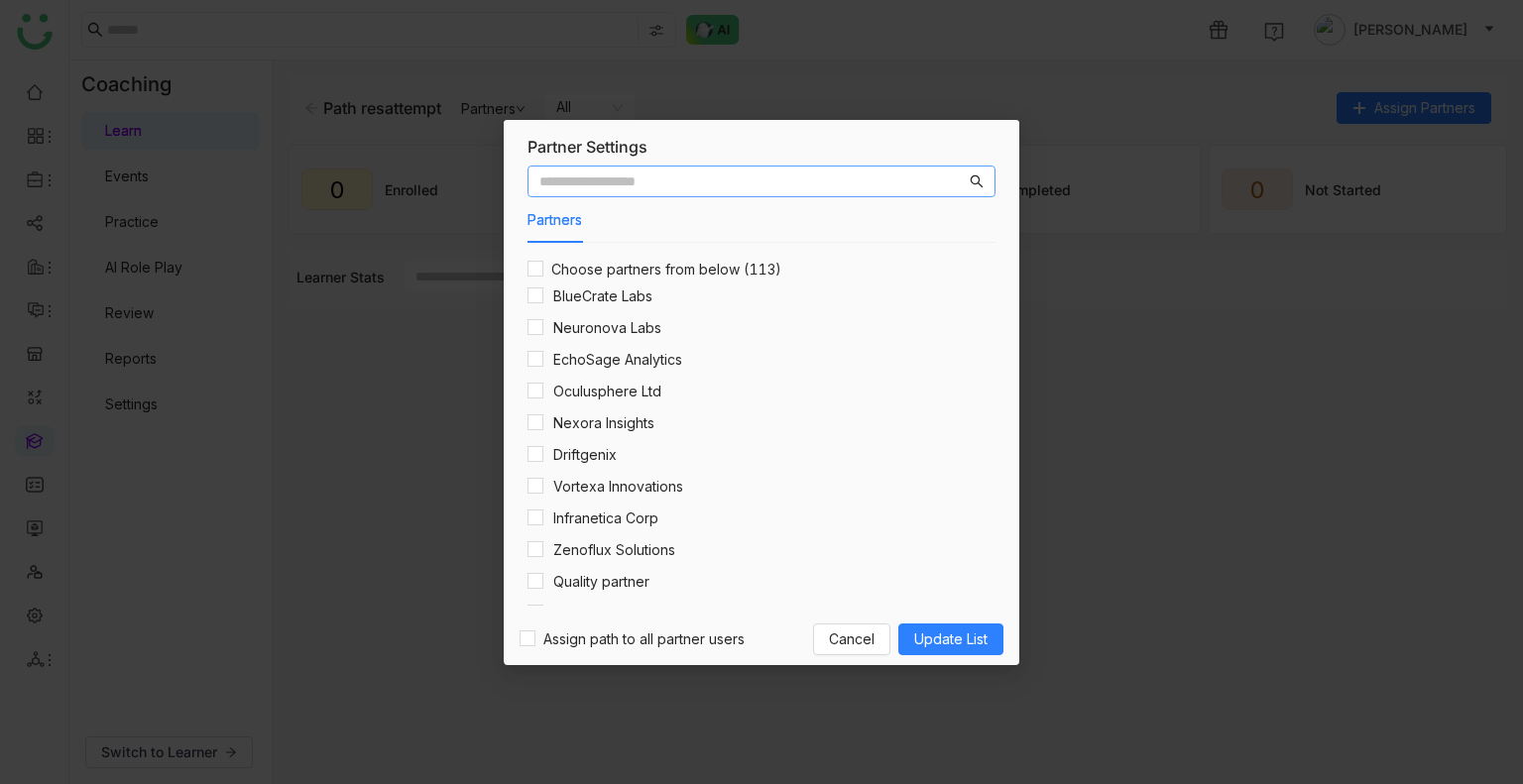 click at bounding box center [753, 181] 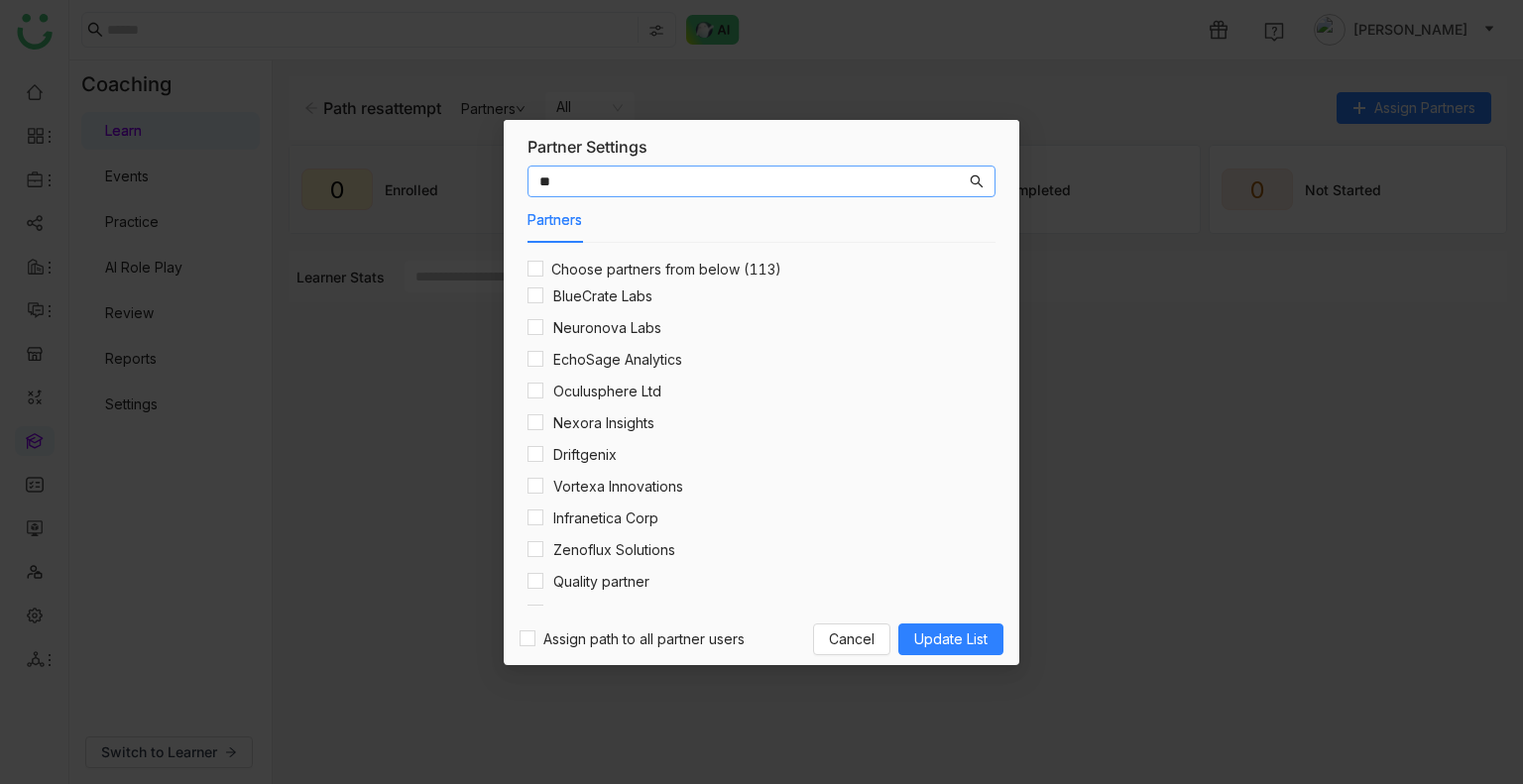 type on "*" 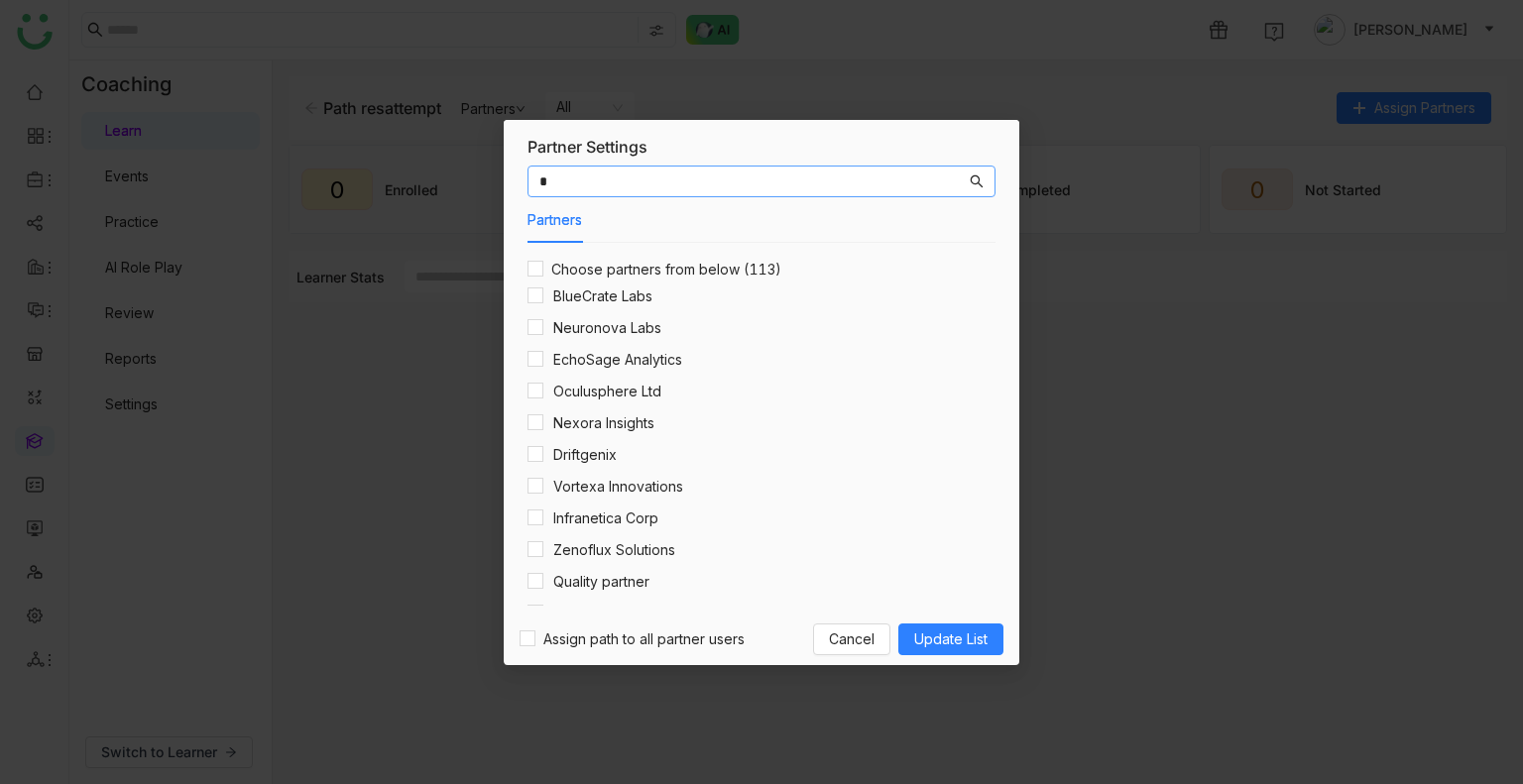 type 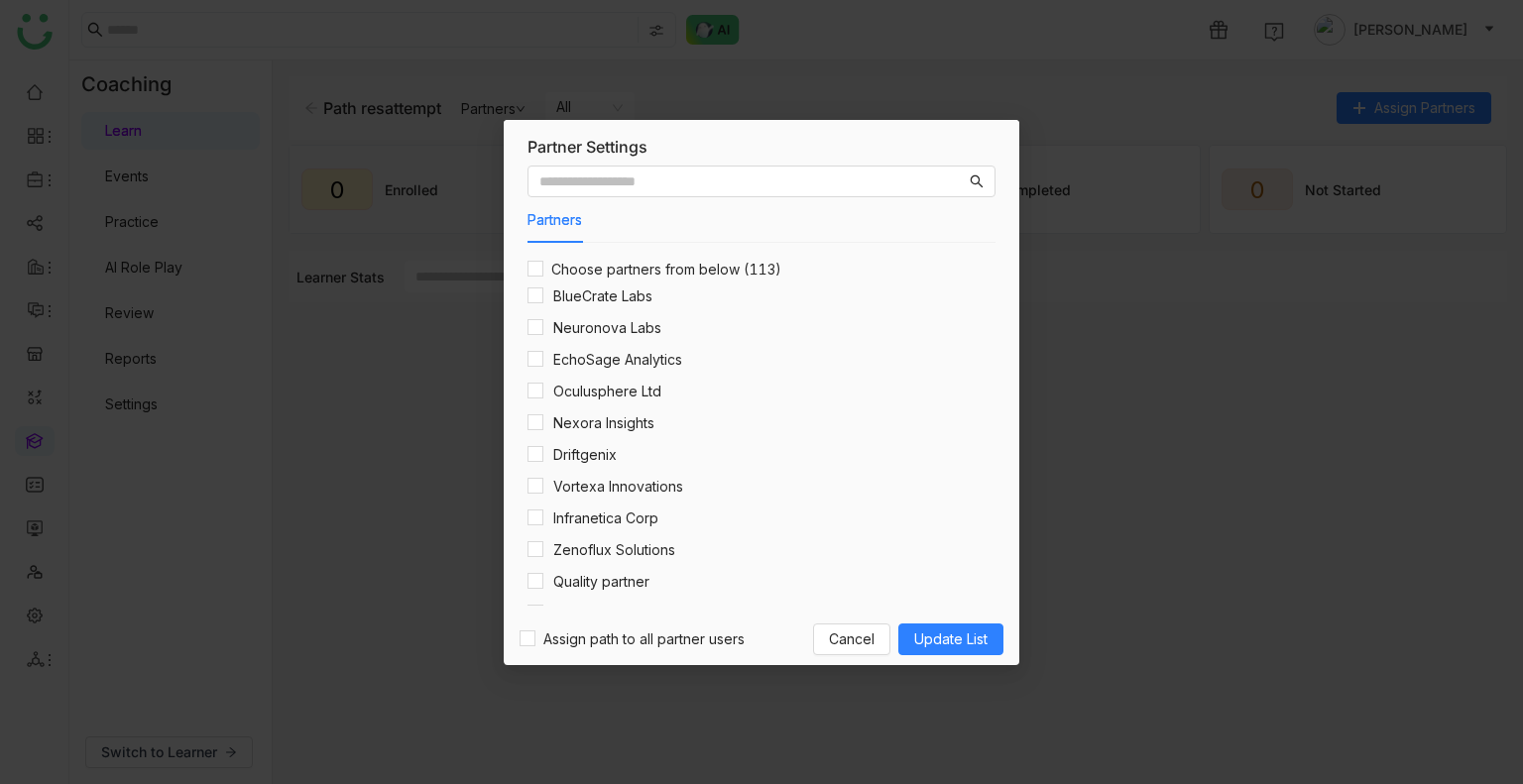 click on "Partner Settings  Partners   Choose partners from below (113)   BlueCrate Labs   Neuronova Labs   EchoSage Analytics   Oculusphere Ltd   Nexora Insights   Driftgenix   Vortexa Innovations   Infranetica Corp   Zenoflux Solutions   Quality partner   Omnilytix AI   Altanix Innovations   NeuroGenix AI   GloboShift Technologies   Vantora Robotics   Celerix Corp   test partner   Manager Partner-1   Optivanta Media   Zentariq Inc   Partner Manger-2 Ud   Intellisynth AI   Microsoft China Ltd   Metriqon Systems   Dataqube Corp   Novaquark Tech   Nettrix Group   Cortexylon Tech   Synaxa Robotics   Cloudenex Systems   Cloudora Ventures   Nextrend Dynamics   Xovanta Technologies   Hypercore Innovations   Onyxis Digital   Voltaro Energy   Fusionova Systems   Infinitrix AI   TeraNova Cloud   Maxiora Digital   Veltrix Systems   Auralynx Media   Stratacore Technologies   Lumenoir Analytics   Omnispace Labs   NovaDapt Ltd   Synerdra Labs   Auralis Biotech   QuantumPath Systems   Myndora Systems   Verionix Software   hi" at bounding box center (762, 392) 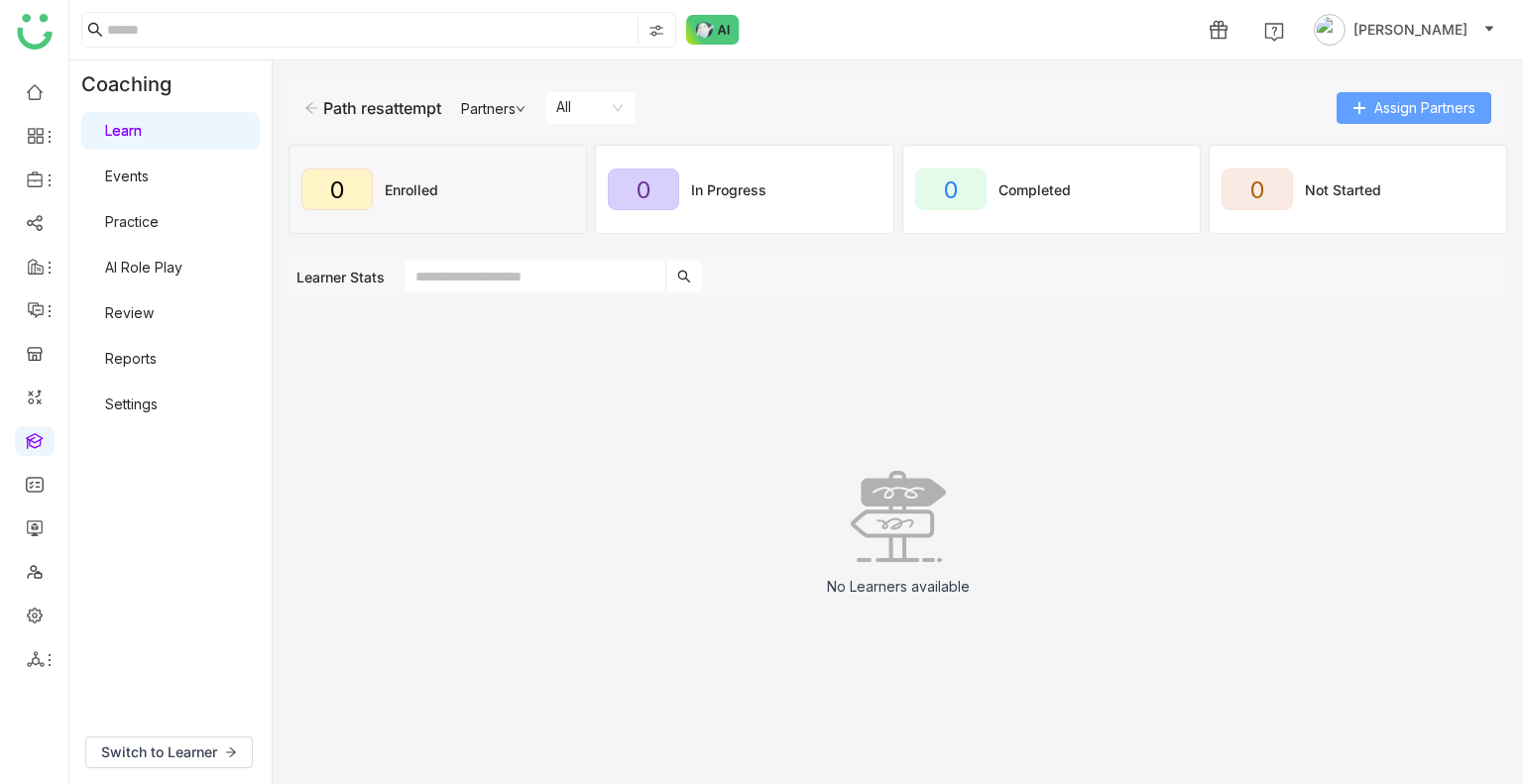 click on "Assign Partners" 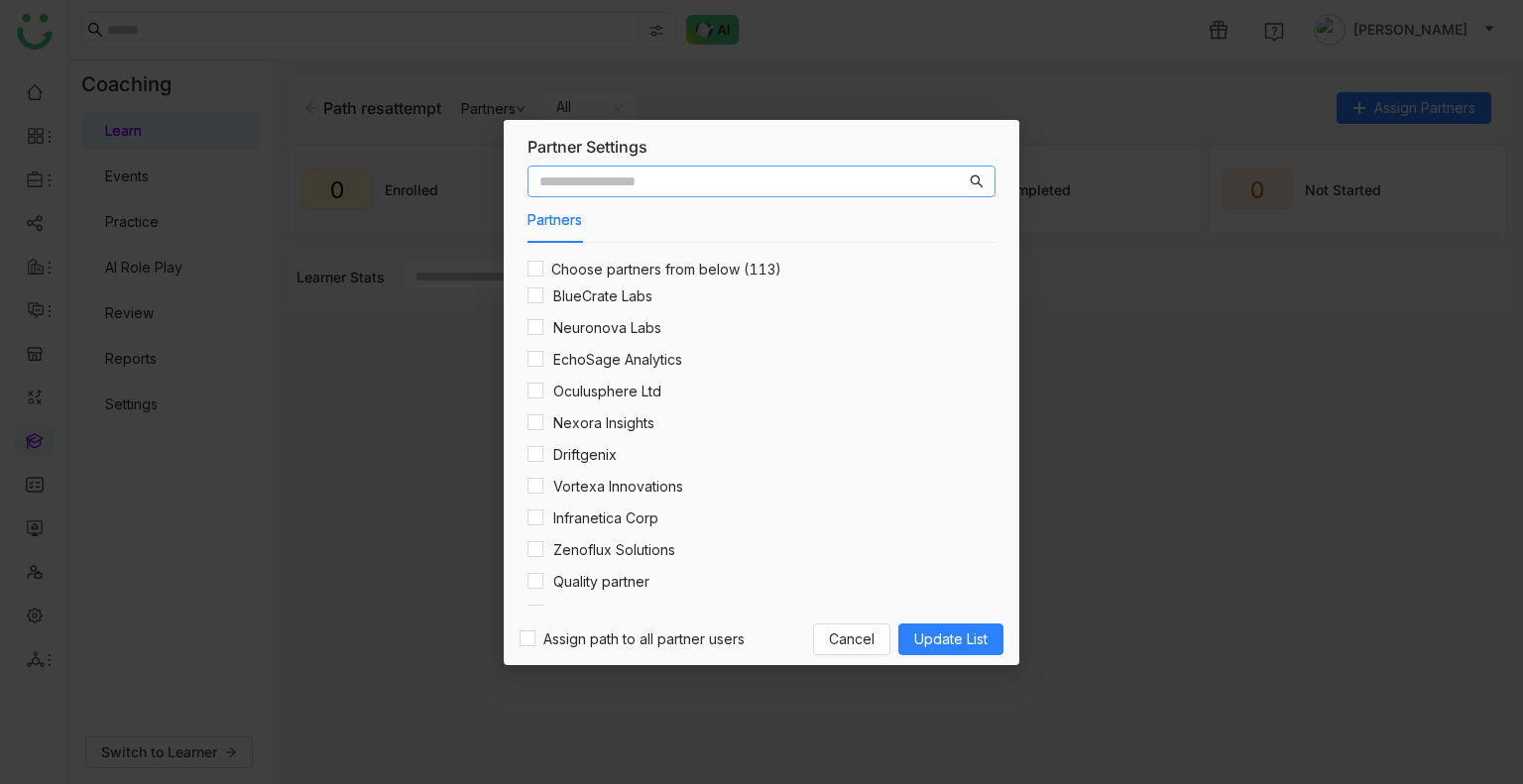 click at bounding box center [753, 181] 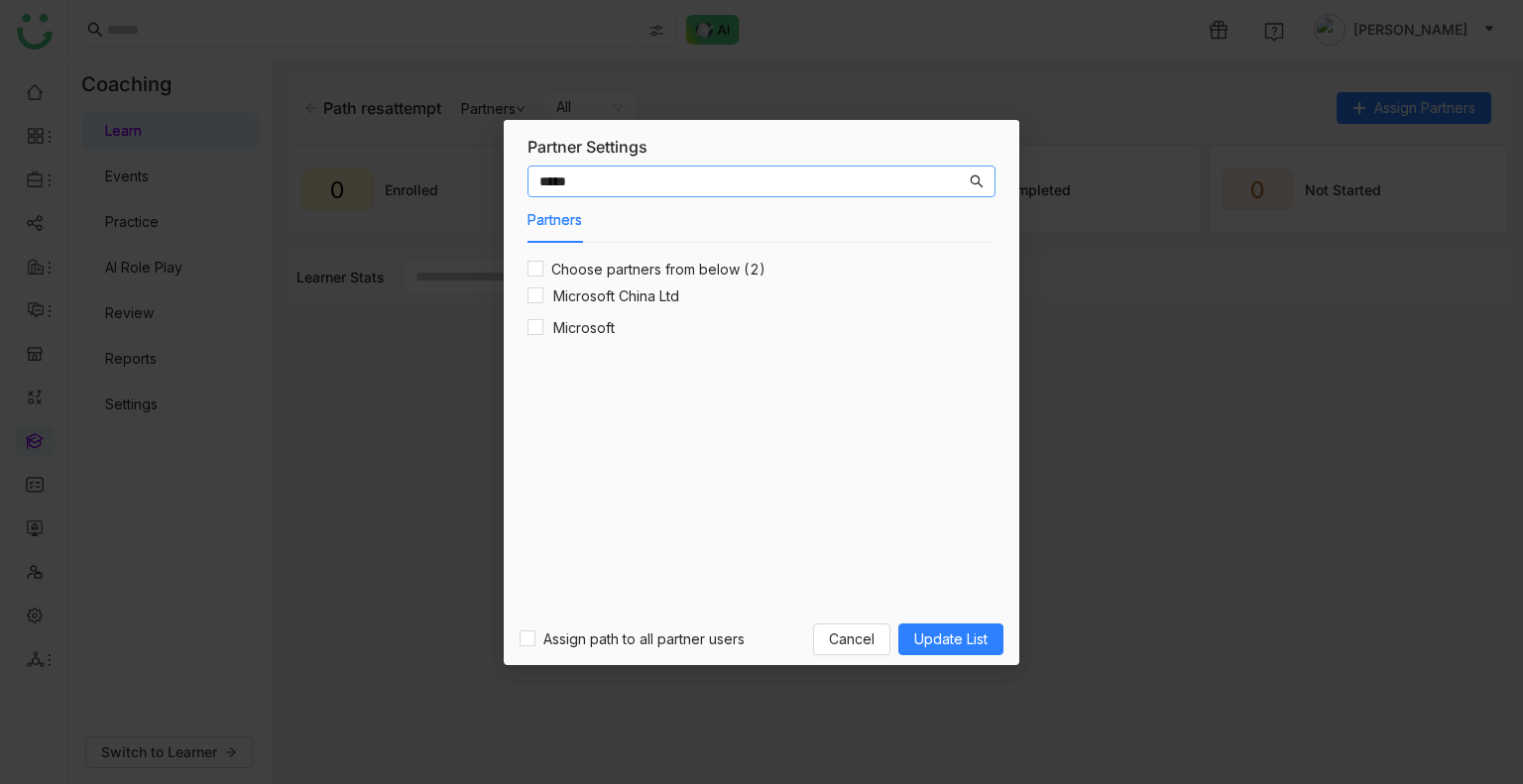 type on "*****" 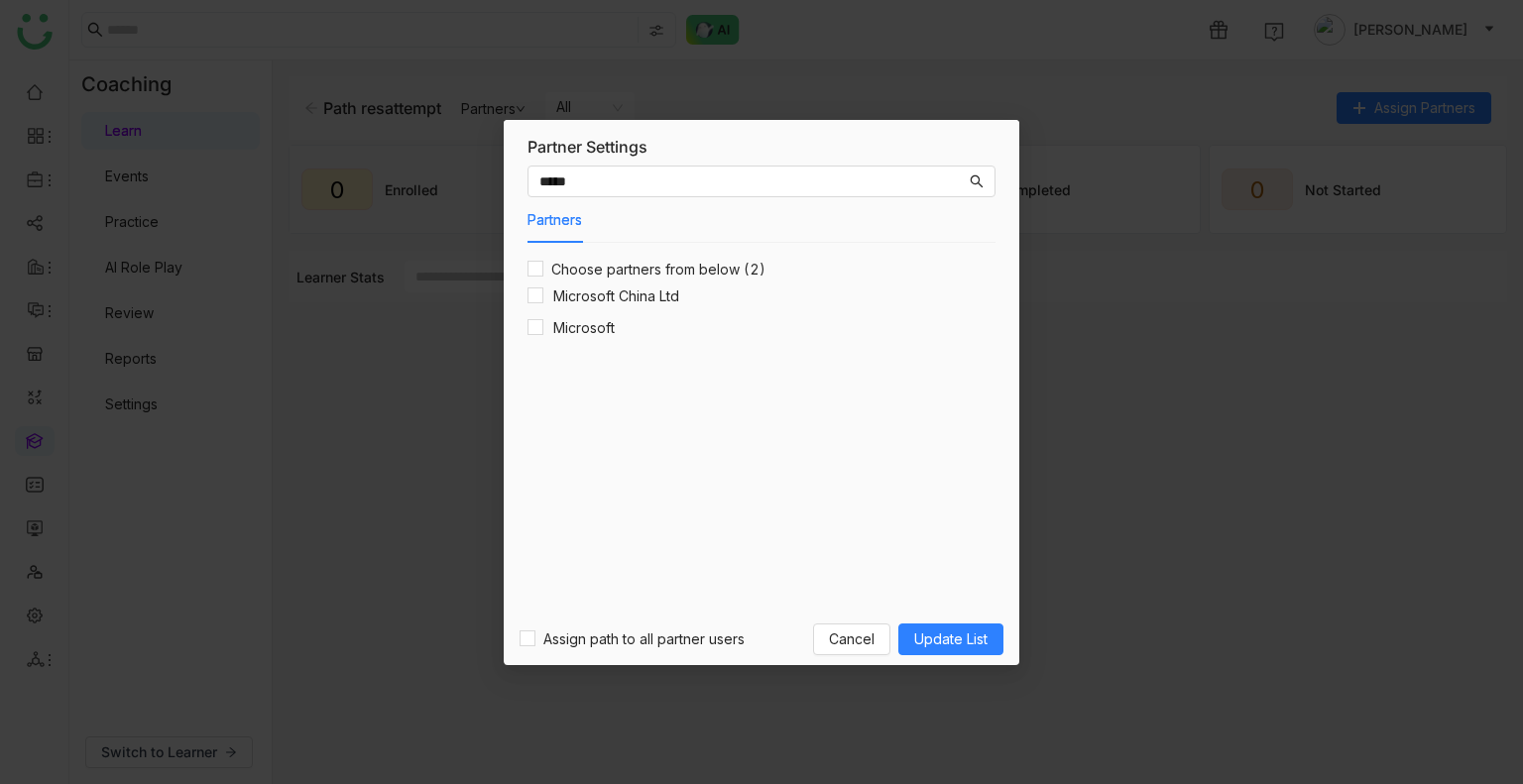 click on "Microsoft" at bounding box center [762, 328] 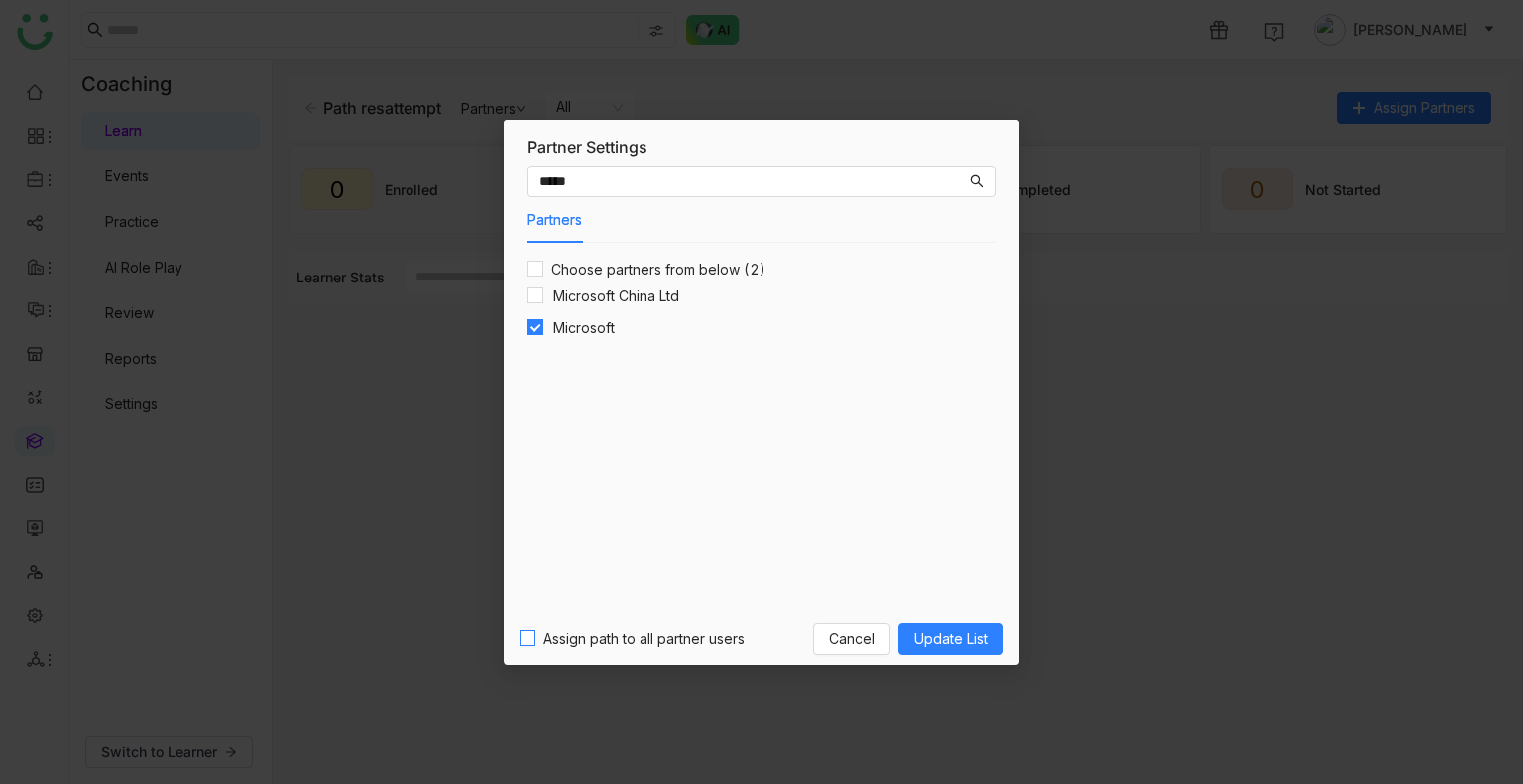 click on "Assign path to all partner users" at bounding box center [644, 639] 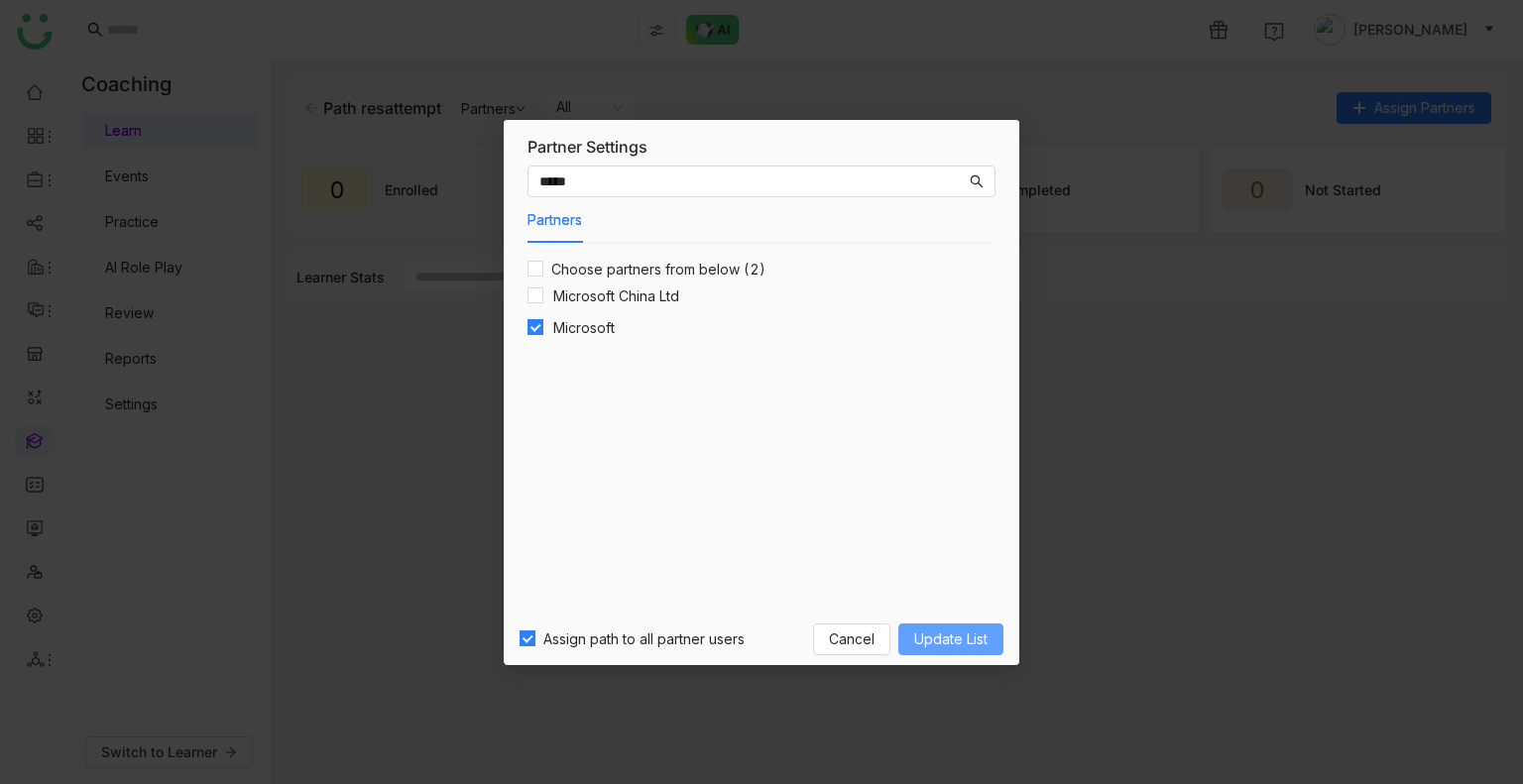click on "Update List" at bounding box center (951, 639) 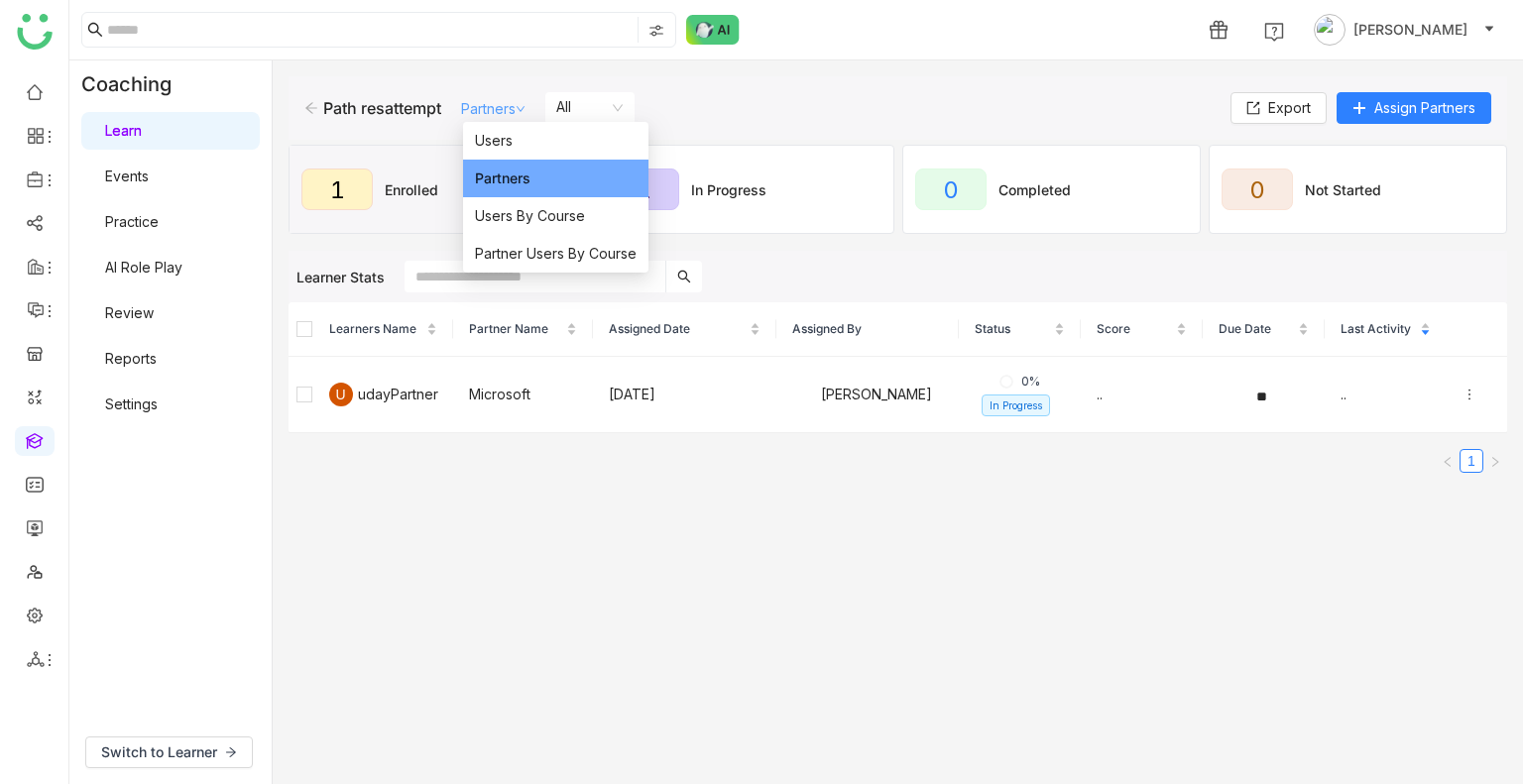 click on "Partners" 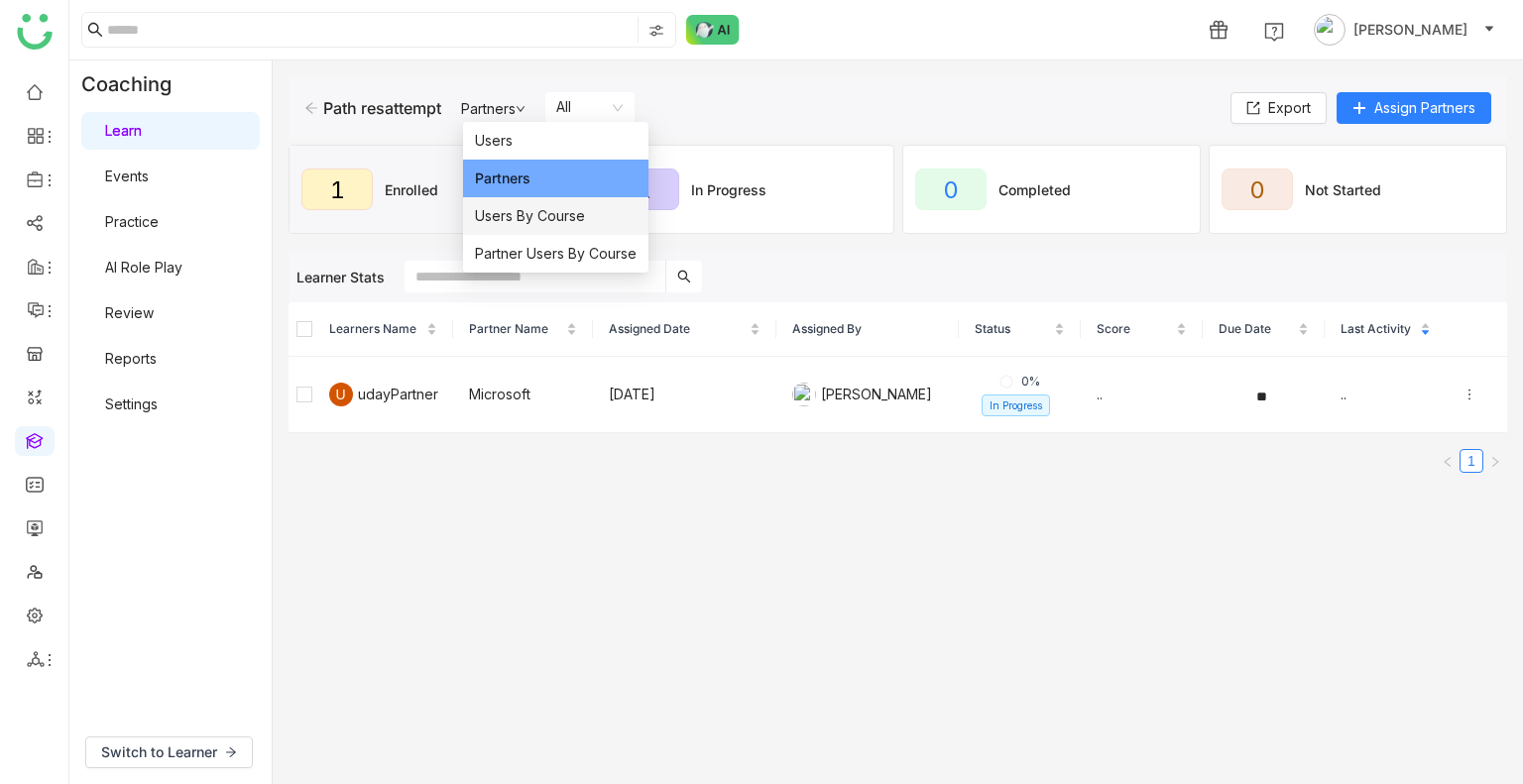 click on "Users By Course" at bounding box center (529, 216) 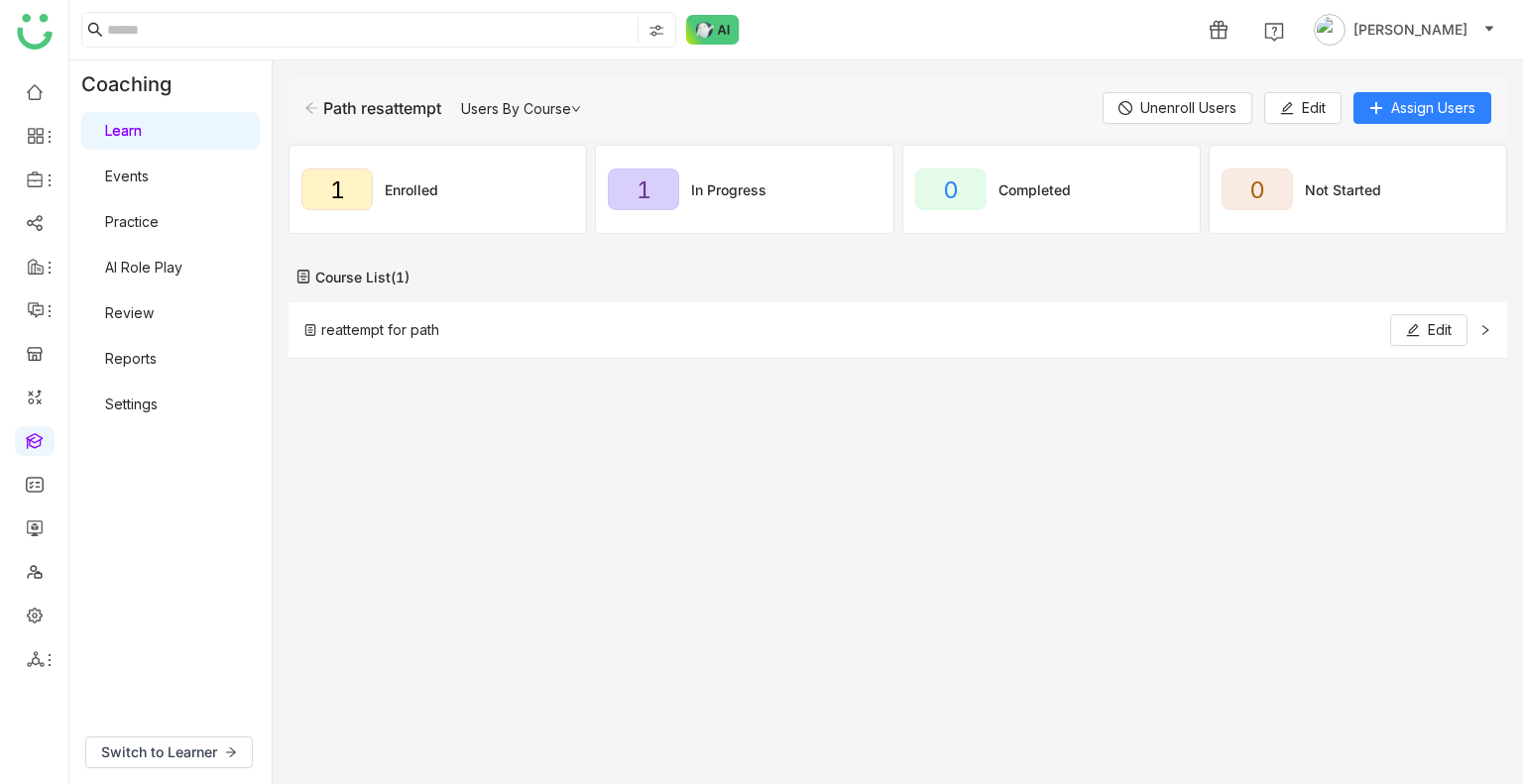 click 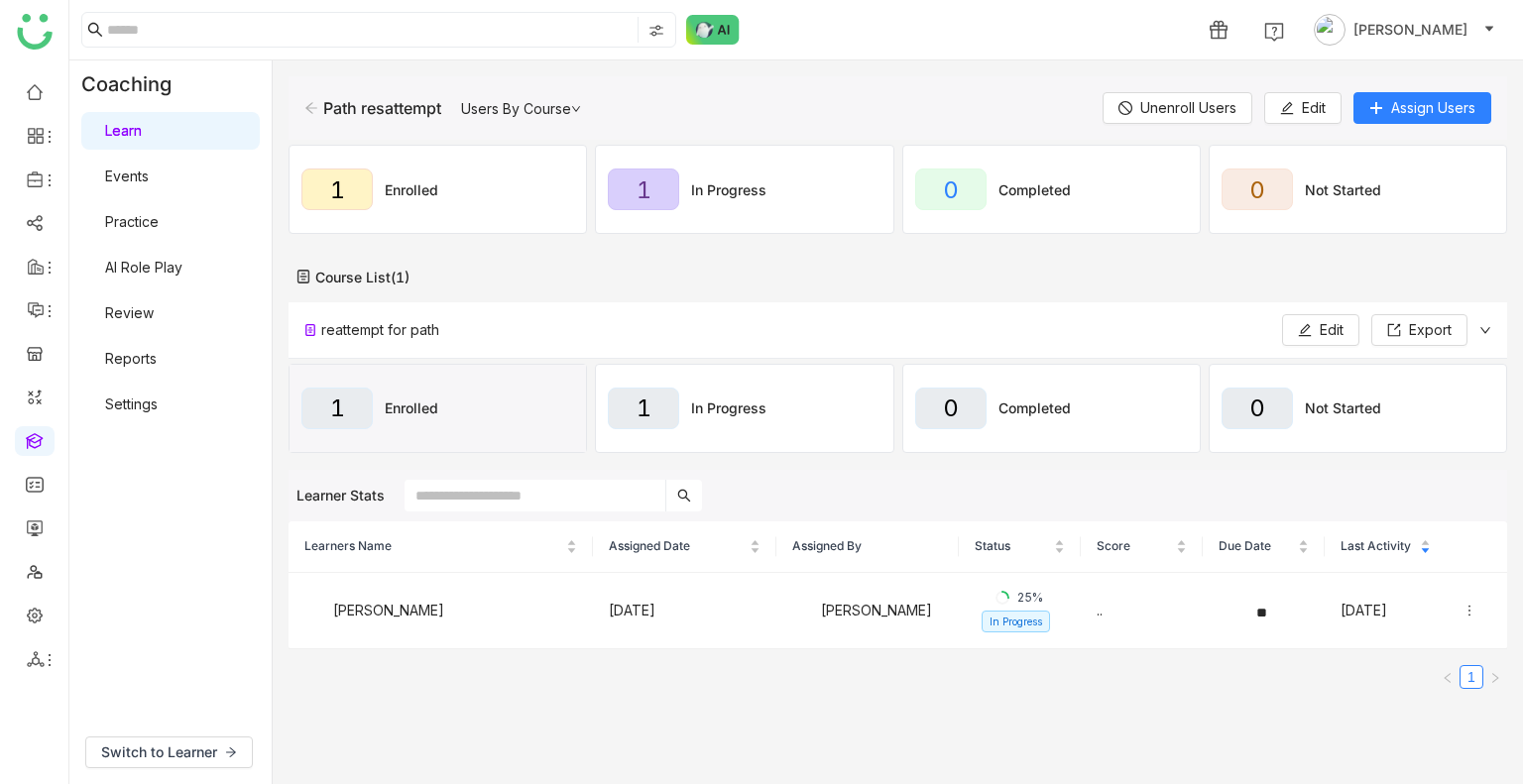 click 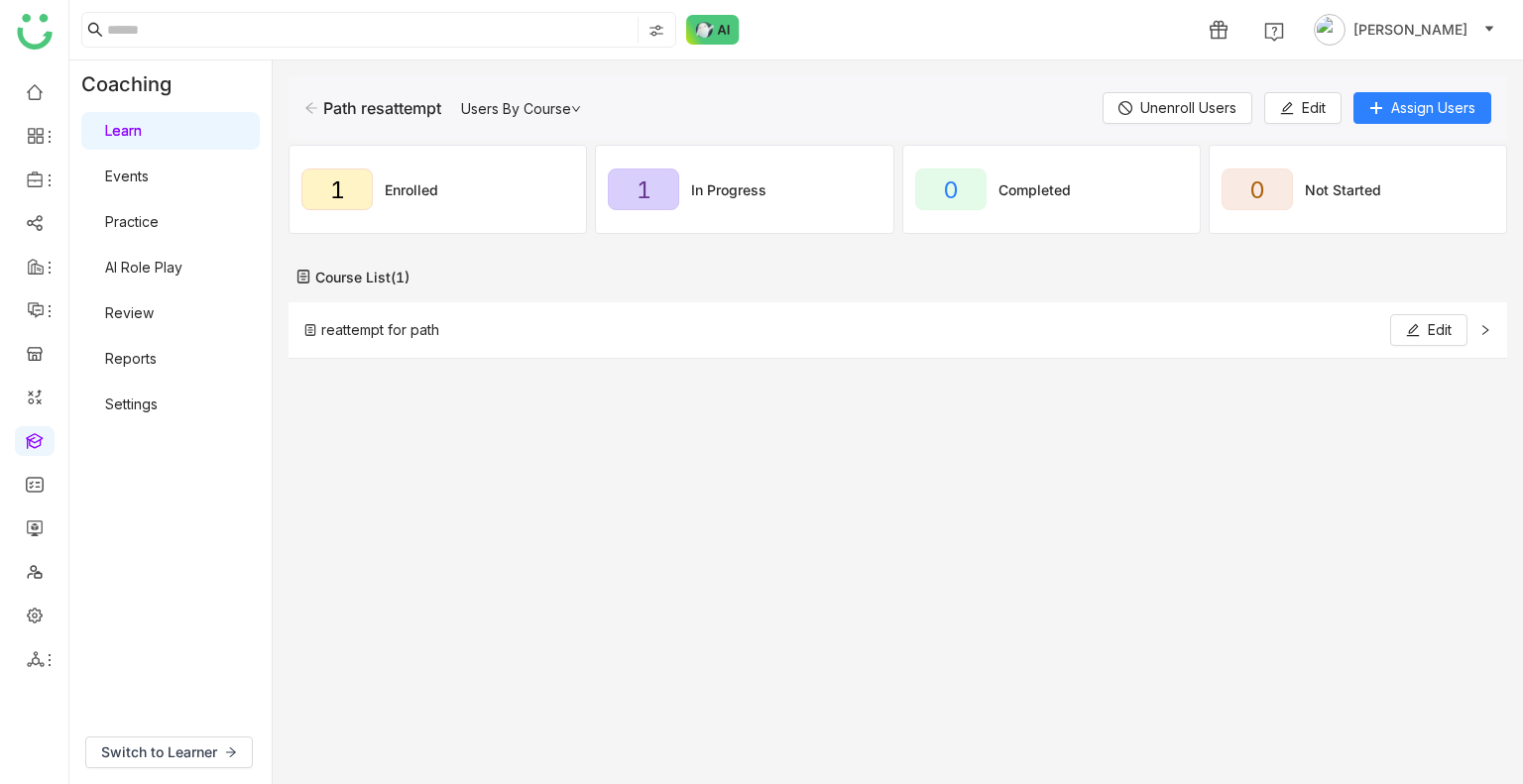 click on "Path resattempt   Users By Course   Unenroll Users   Edit   Assign Users" 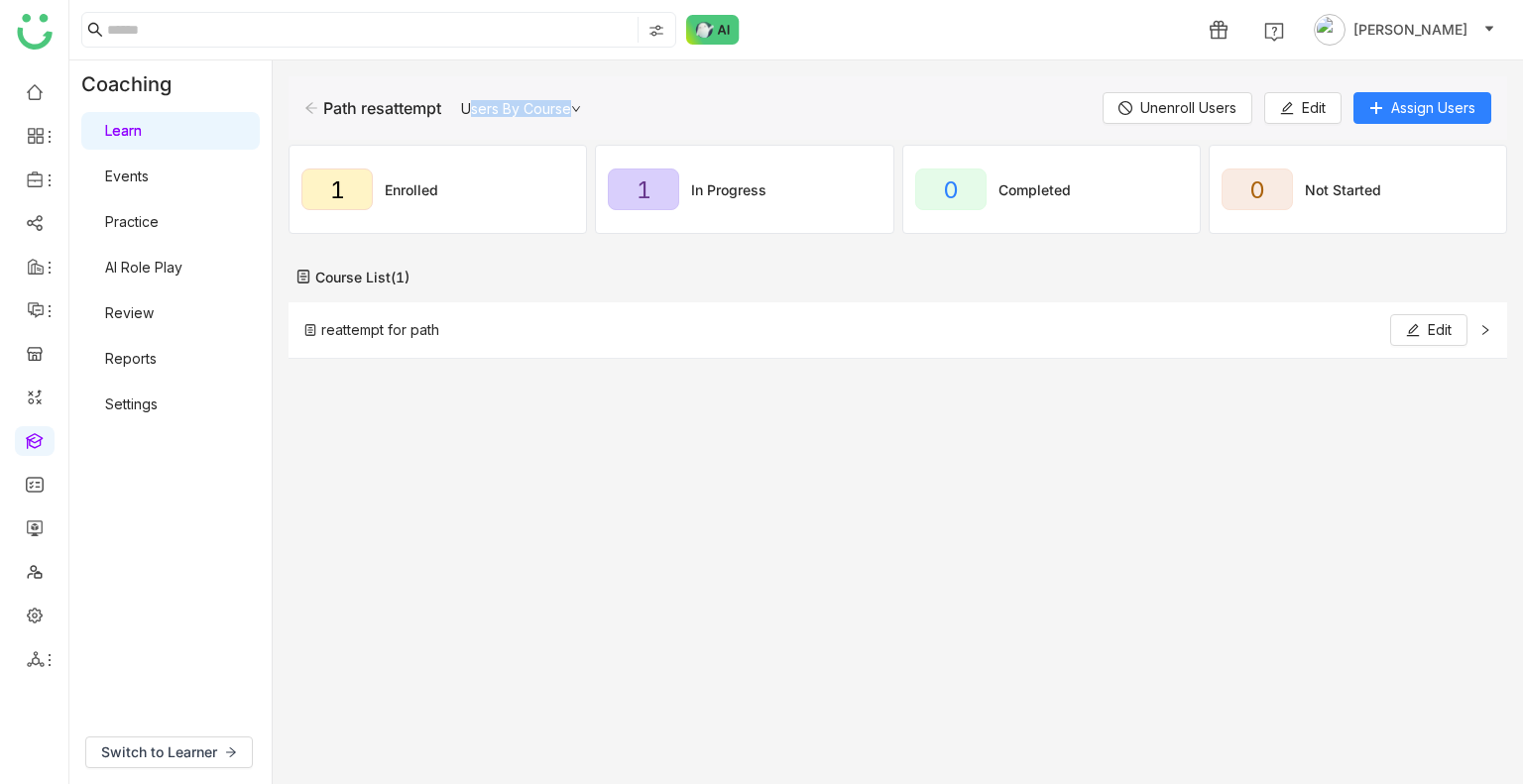 click on "Path resattempt   Users By Course   Unenroll Users   Edit   Assign Users" 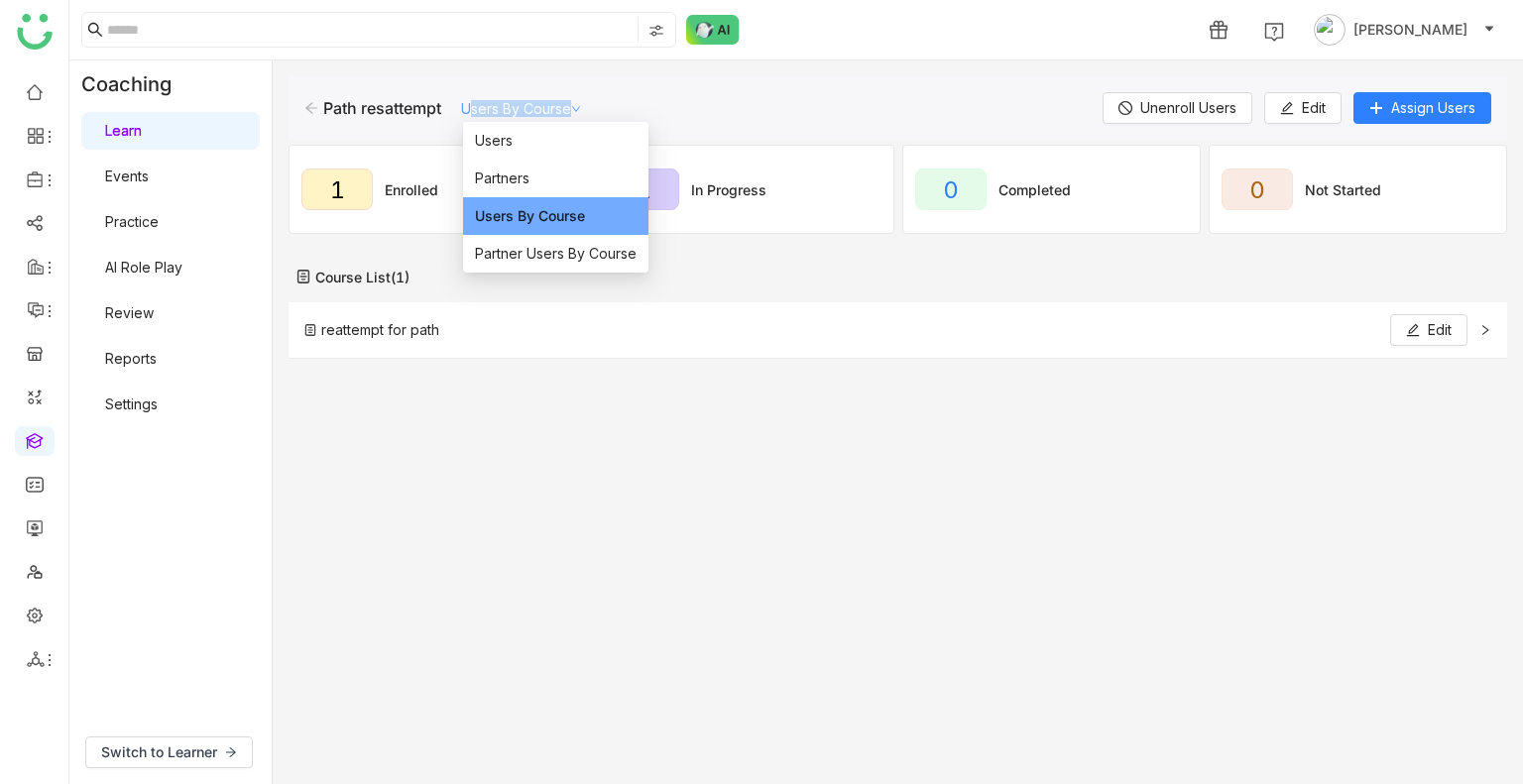 click 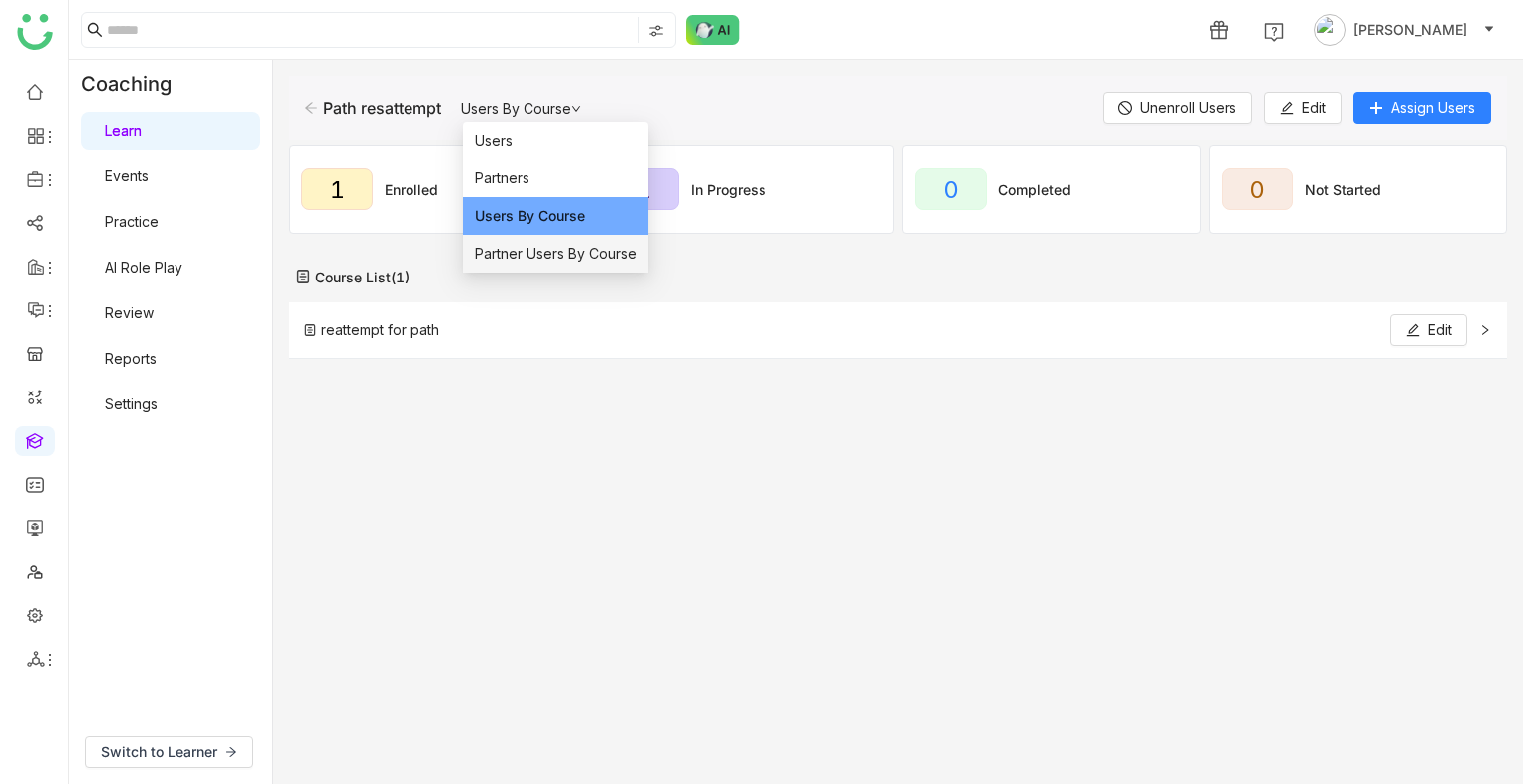 click on "Partner Users By Course" at bounding box center [555, 254] 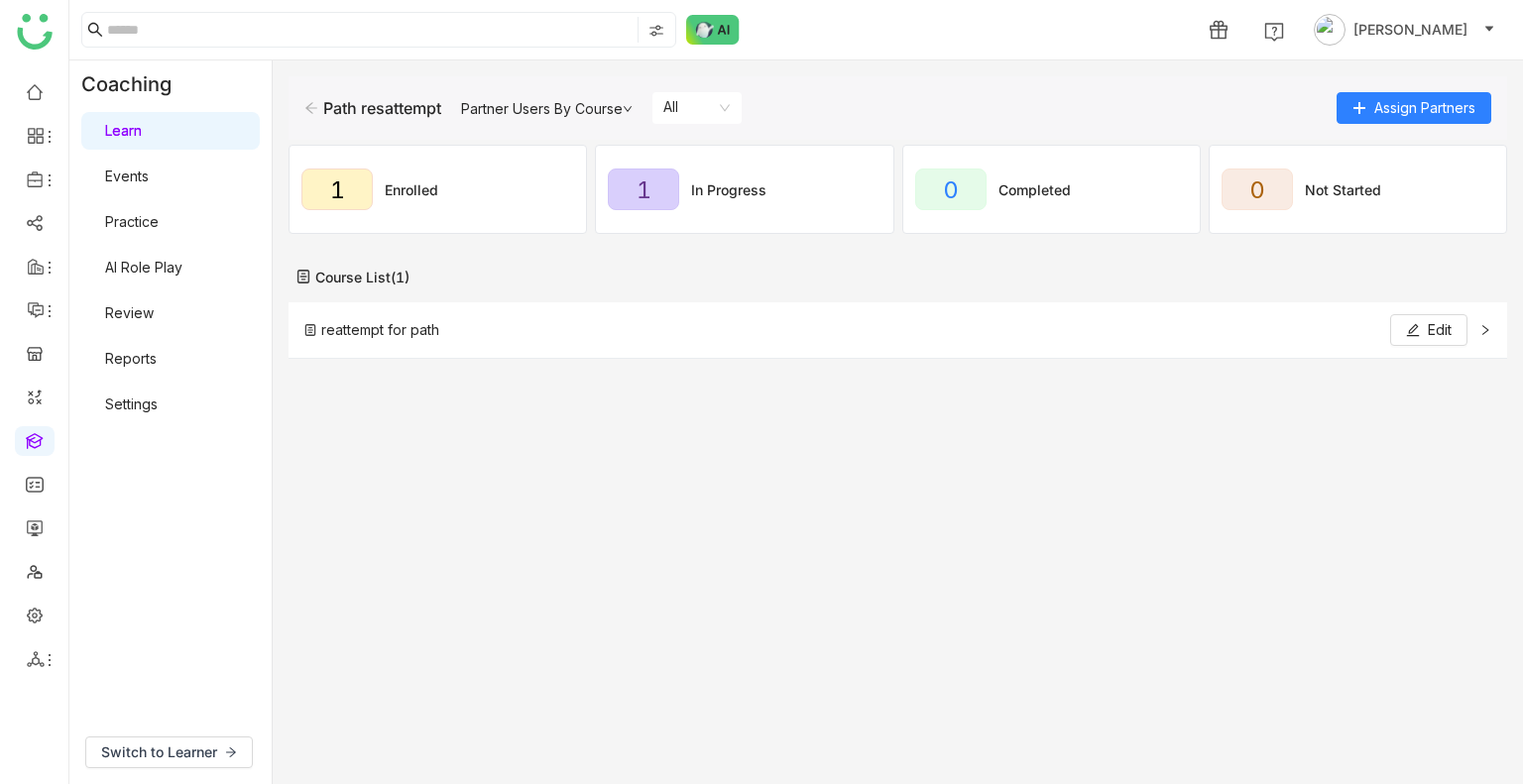 click 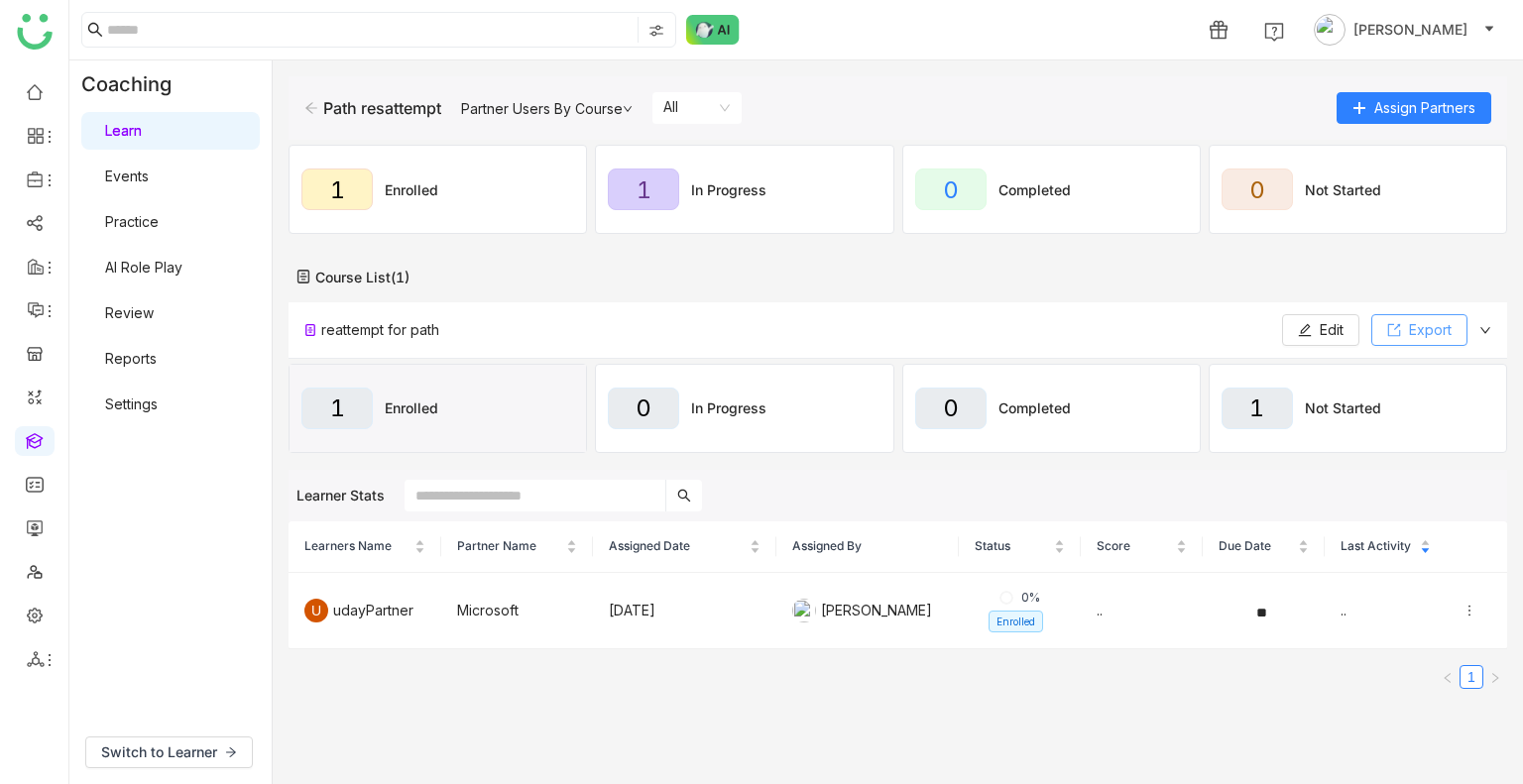 click on "Export" 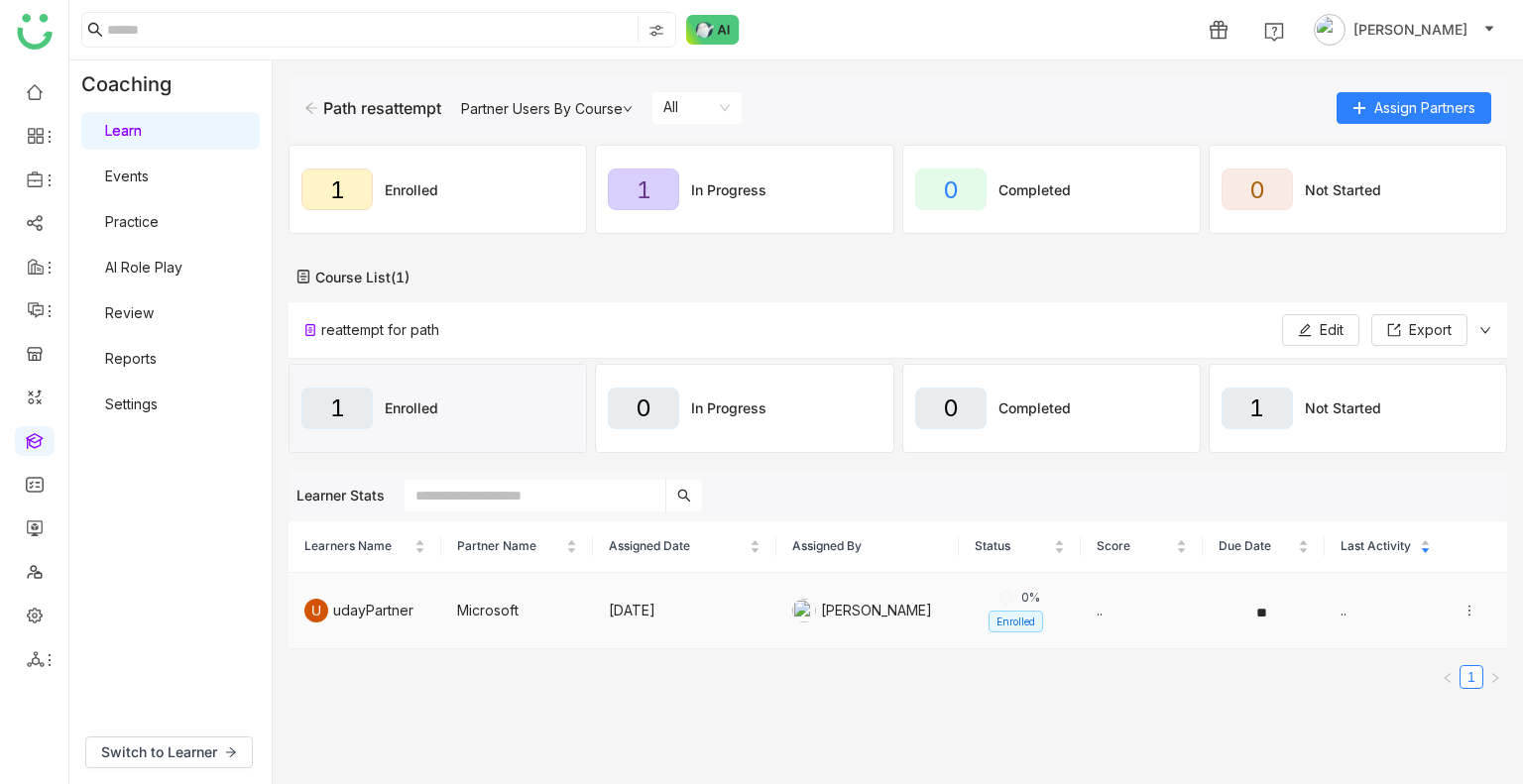 click 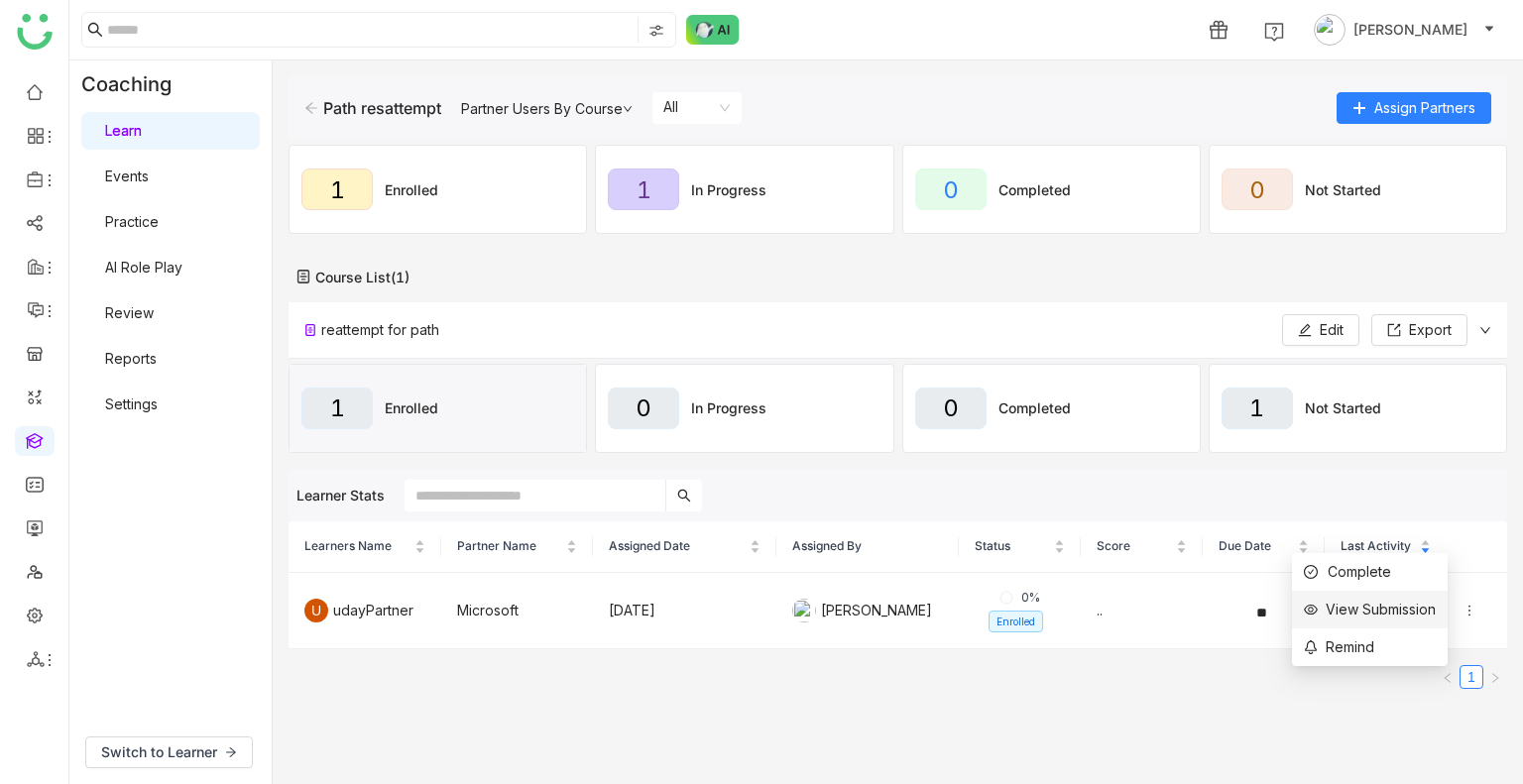 click on "View Submission" at bounding box center [1369, 610] 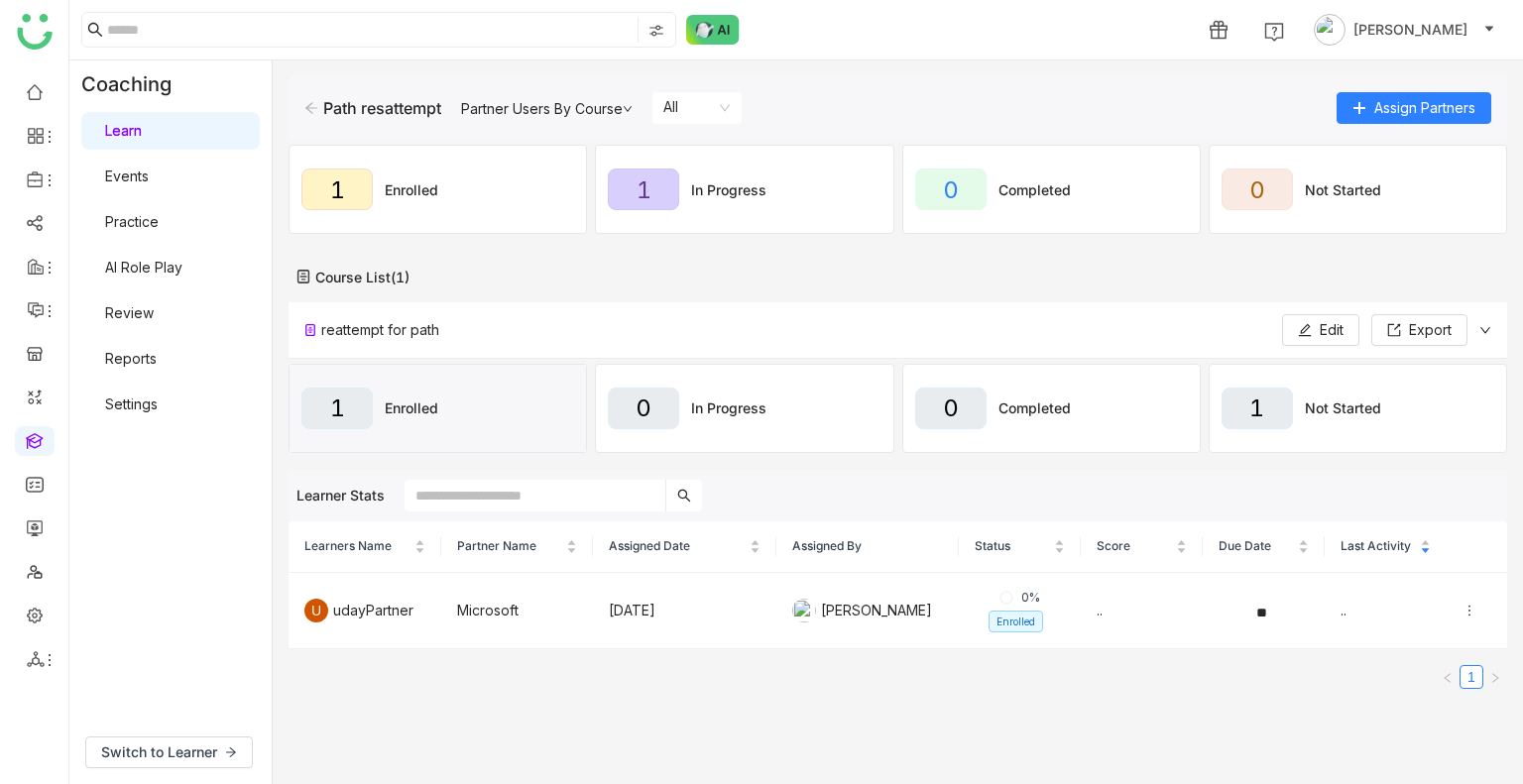 click on "All" 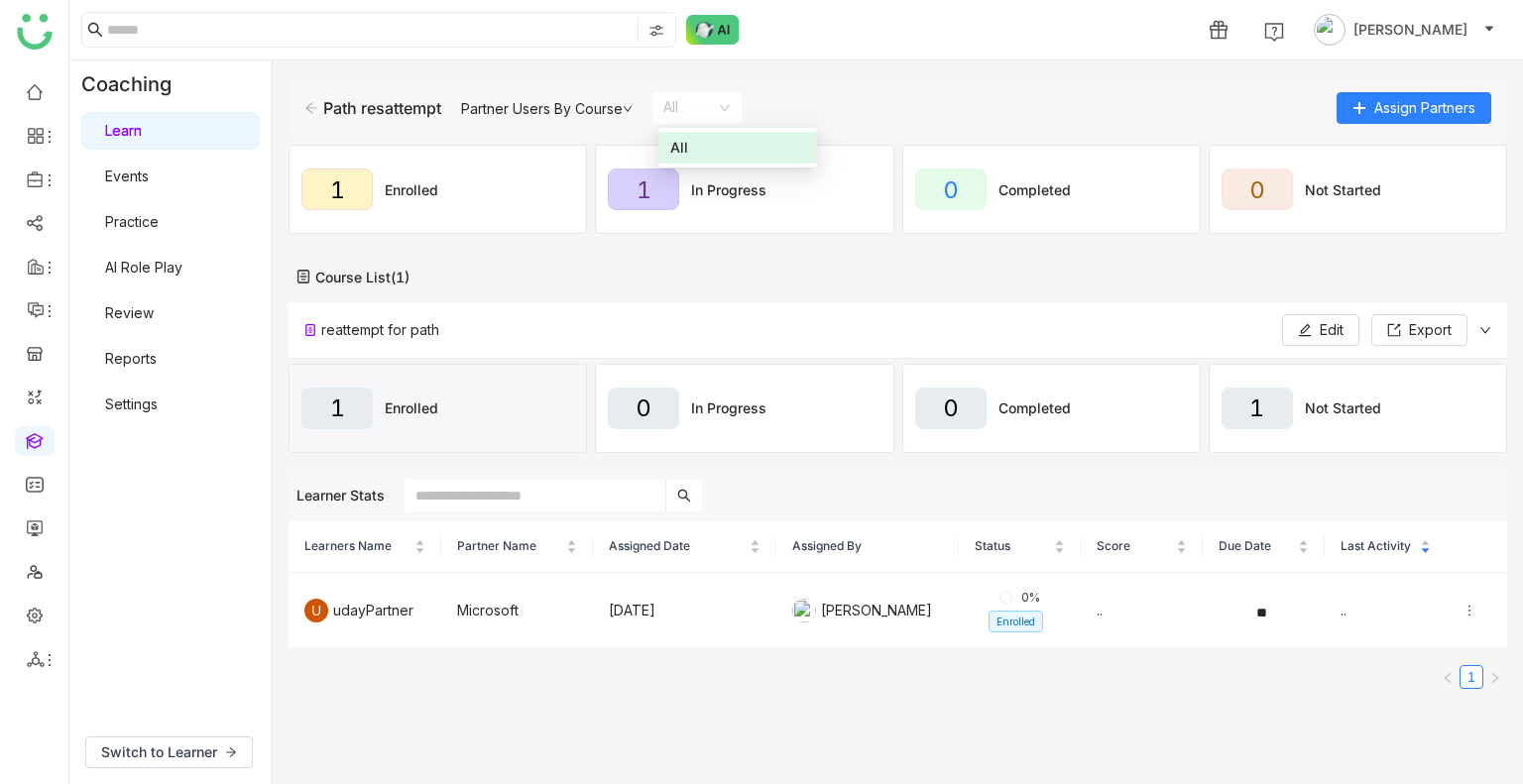 click on "All" at bounding box center (738, 148) 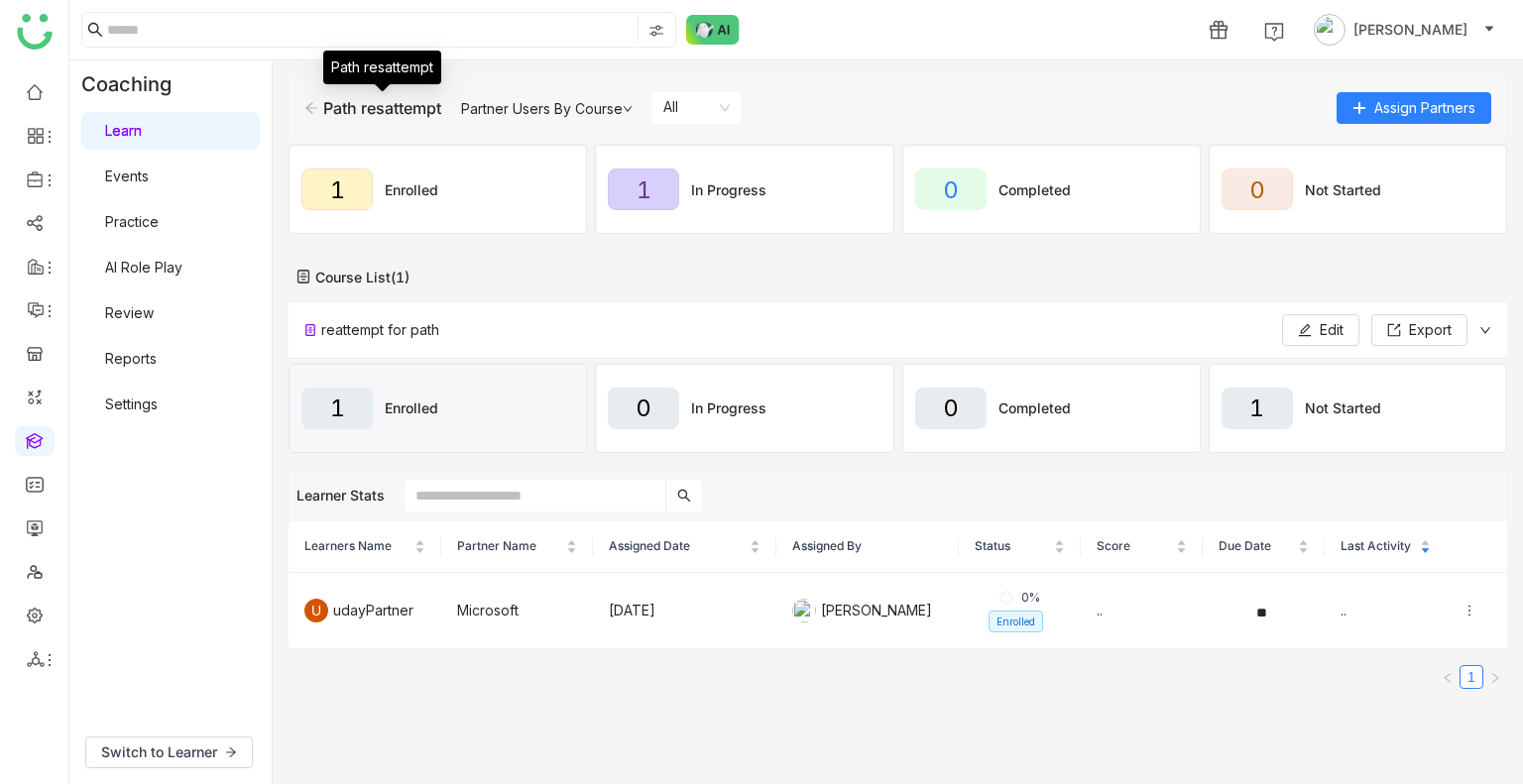 click on "Path resattempt" 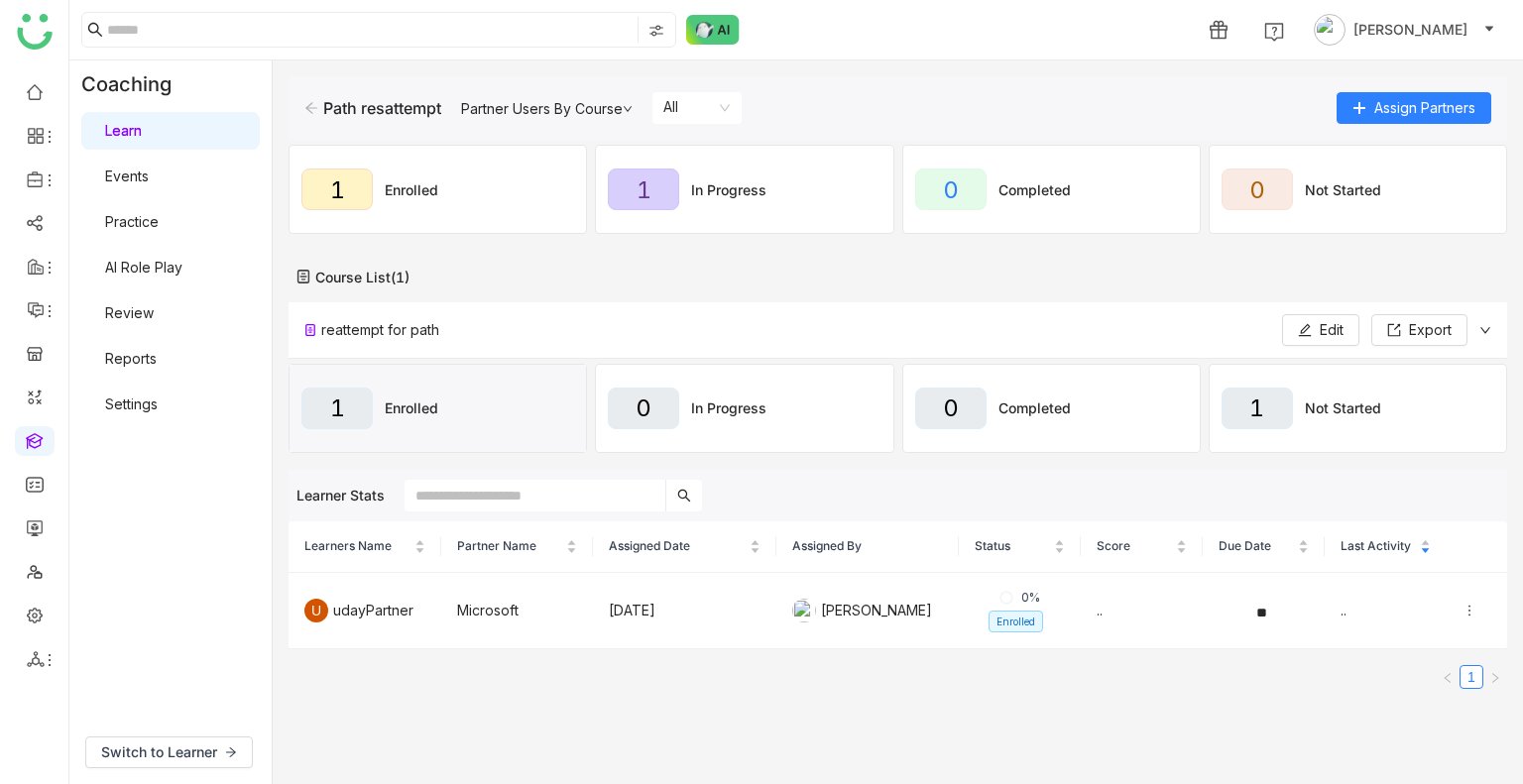 click 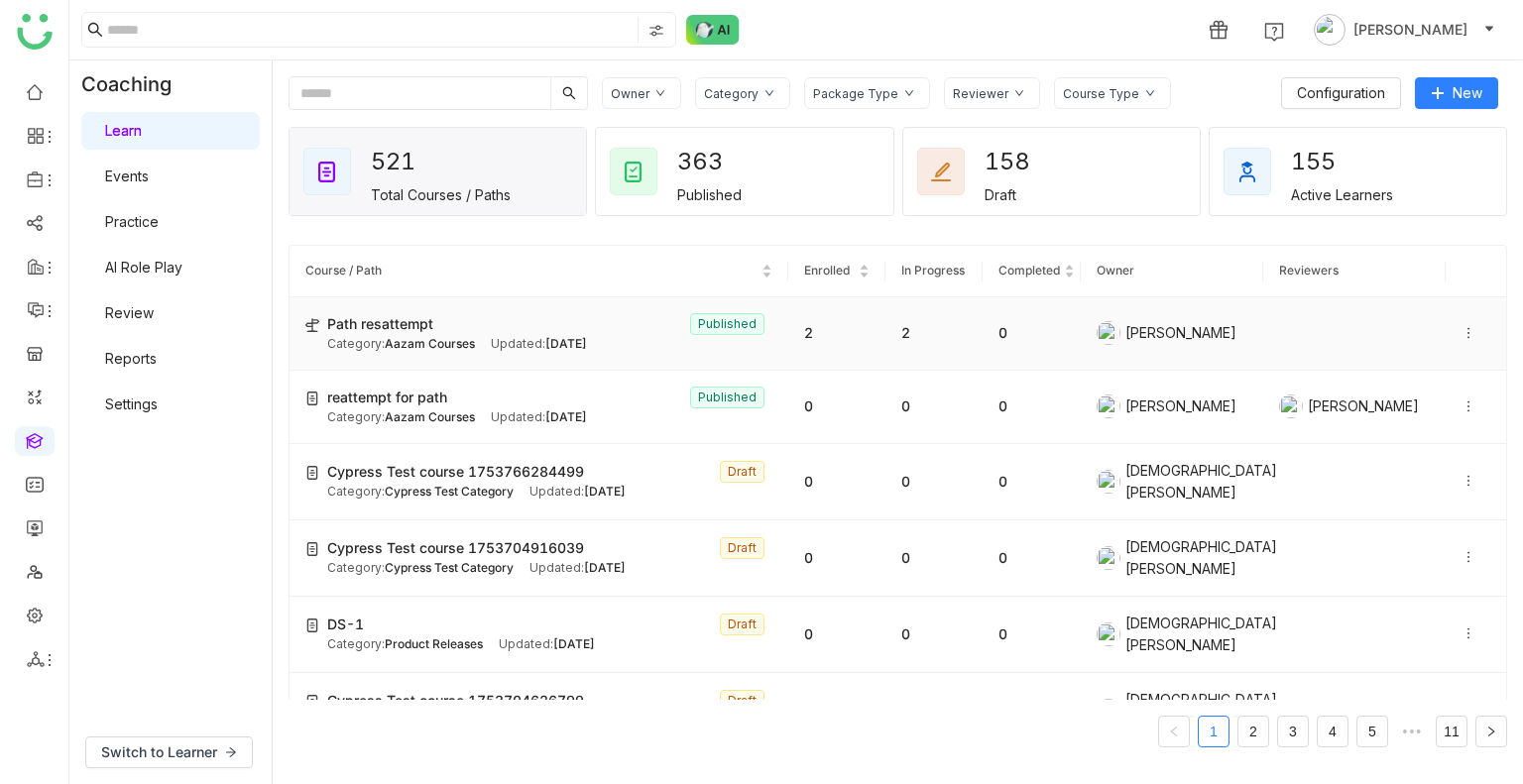 click on "Path resattempt  Published Category:  Aazam Courses Updated:   [DATE]" 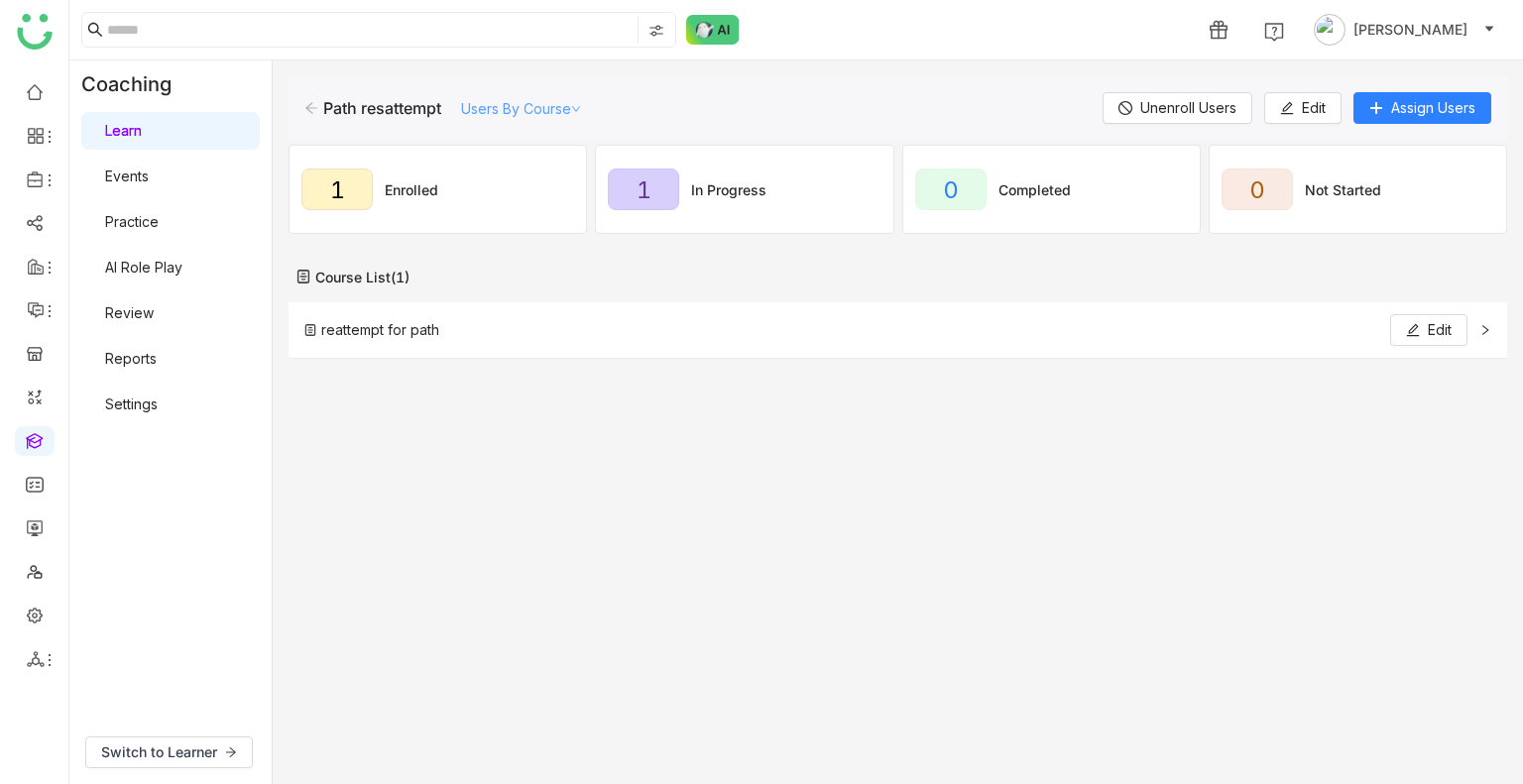 click on "Users By Course" 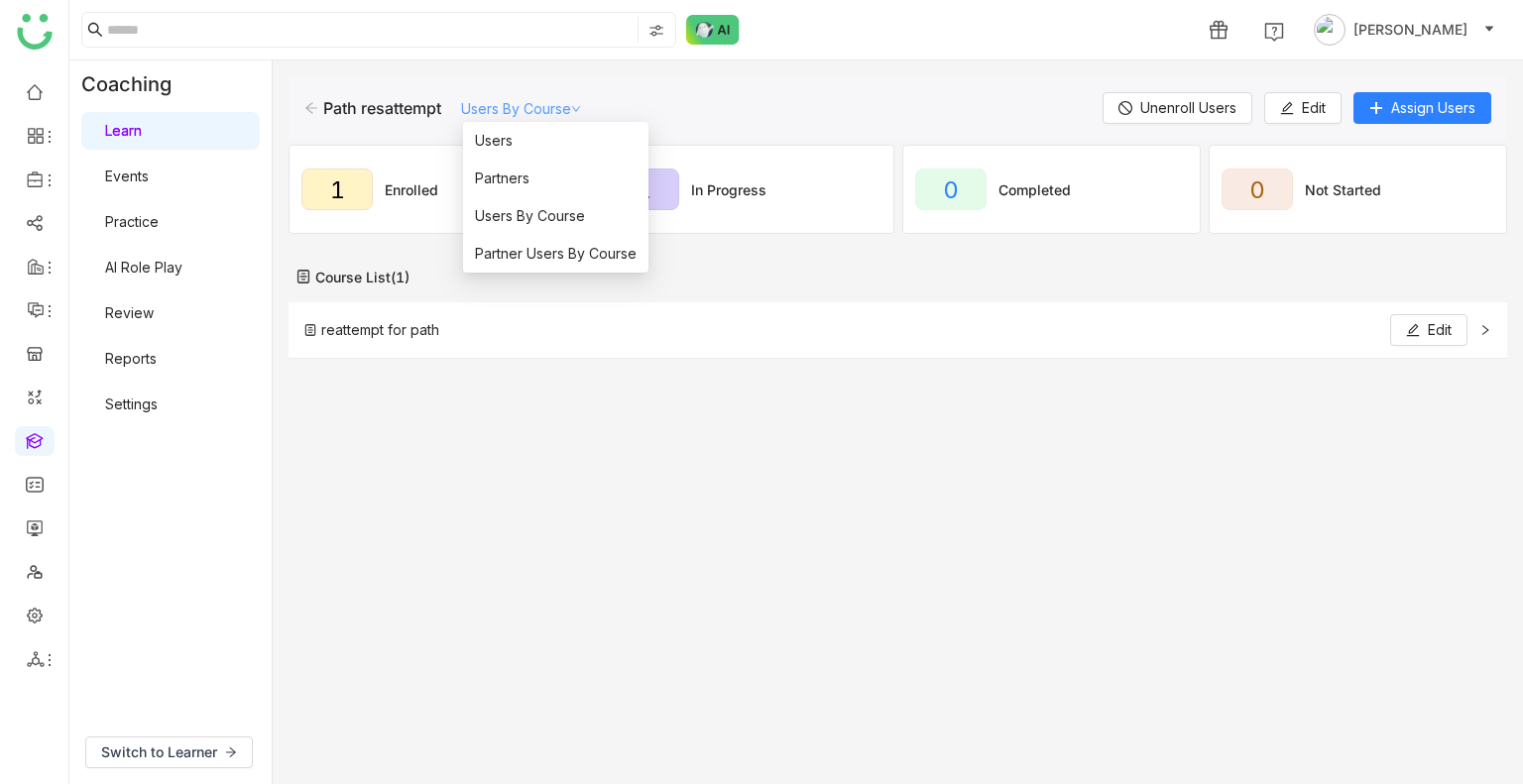 click on "Users By Course" 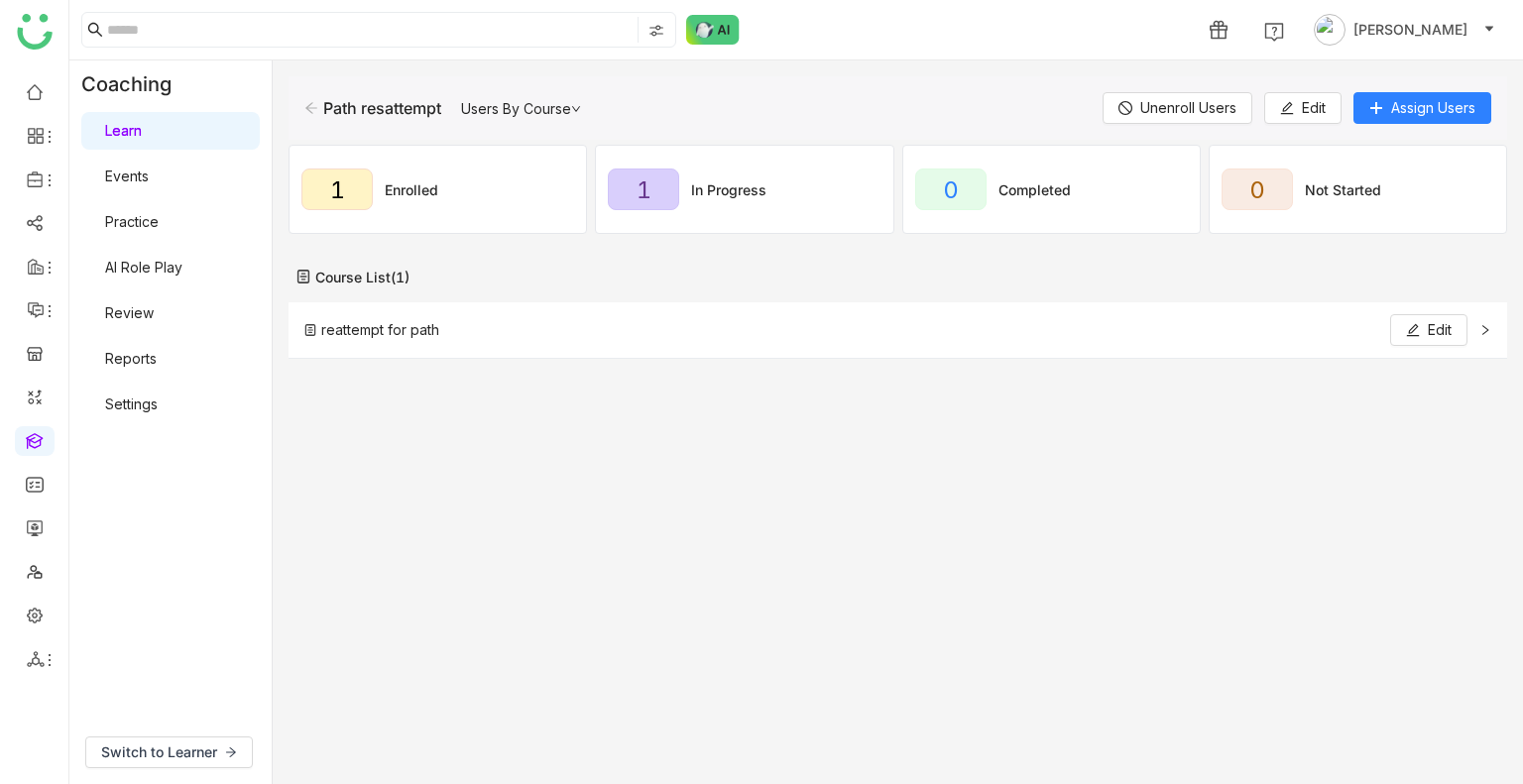 click on "reattempt for path   Edit" 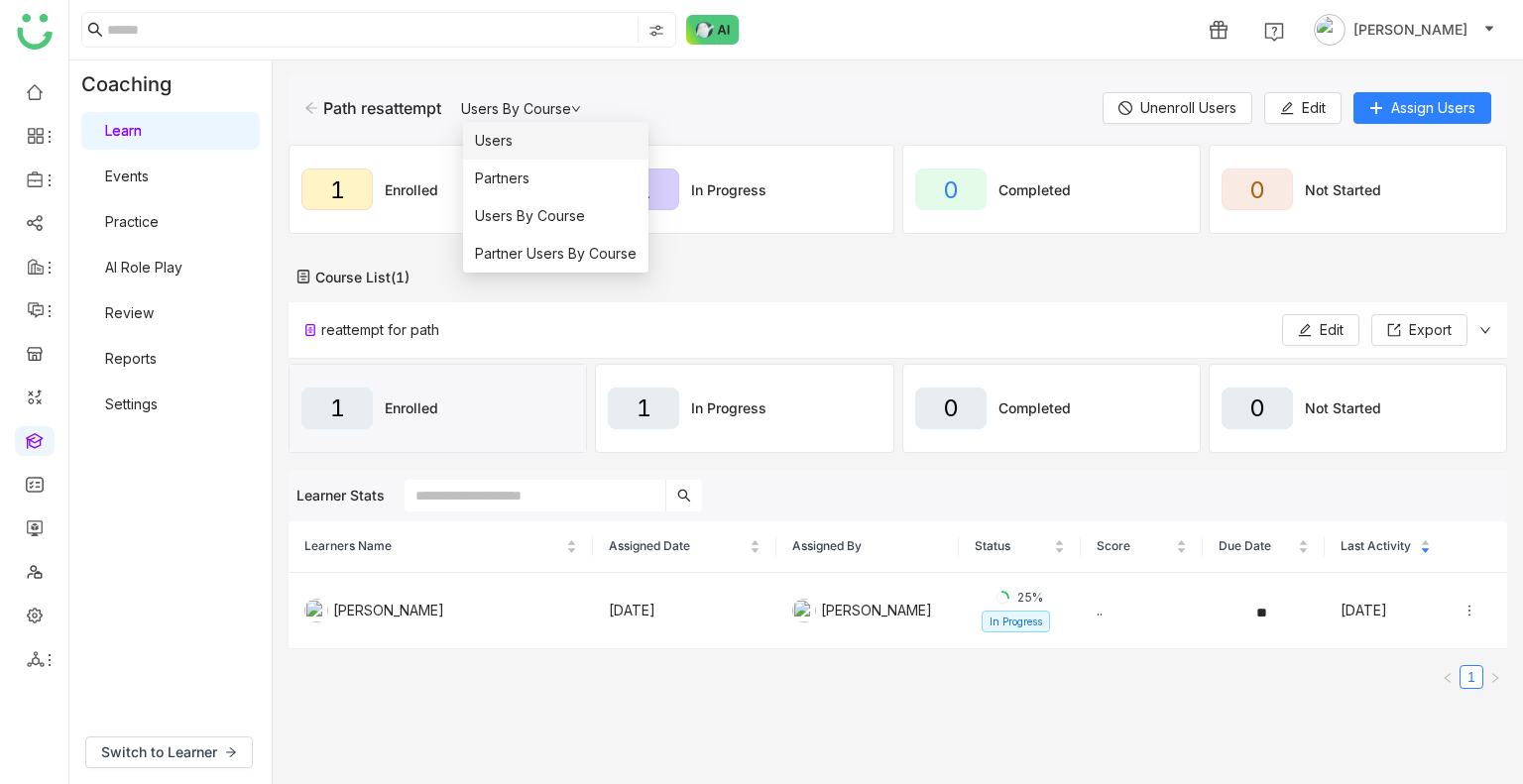 click on "Users" at bounding box center (555, 141) 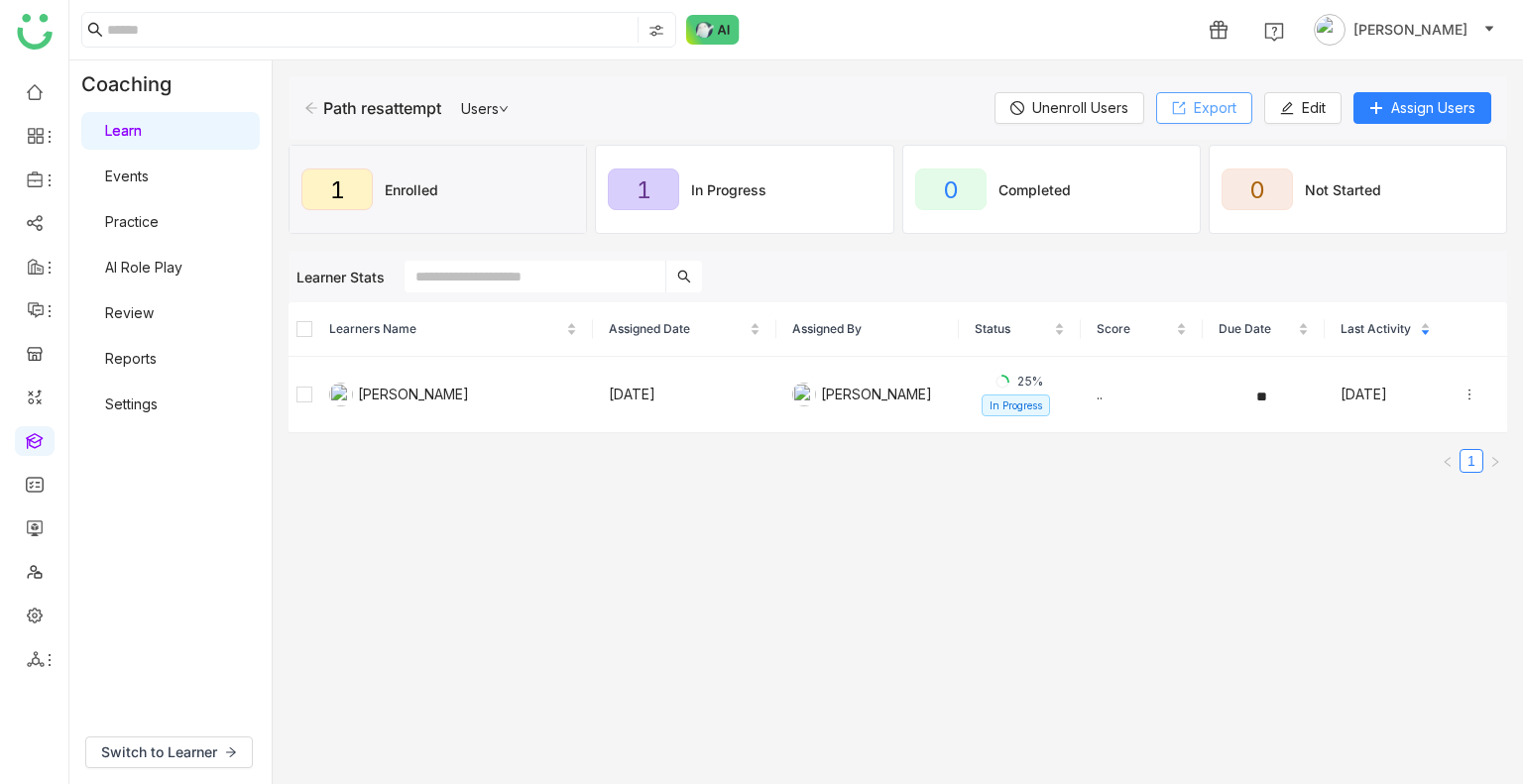 click on "Export" 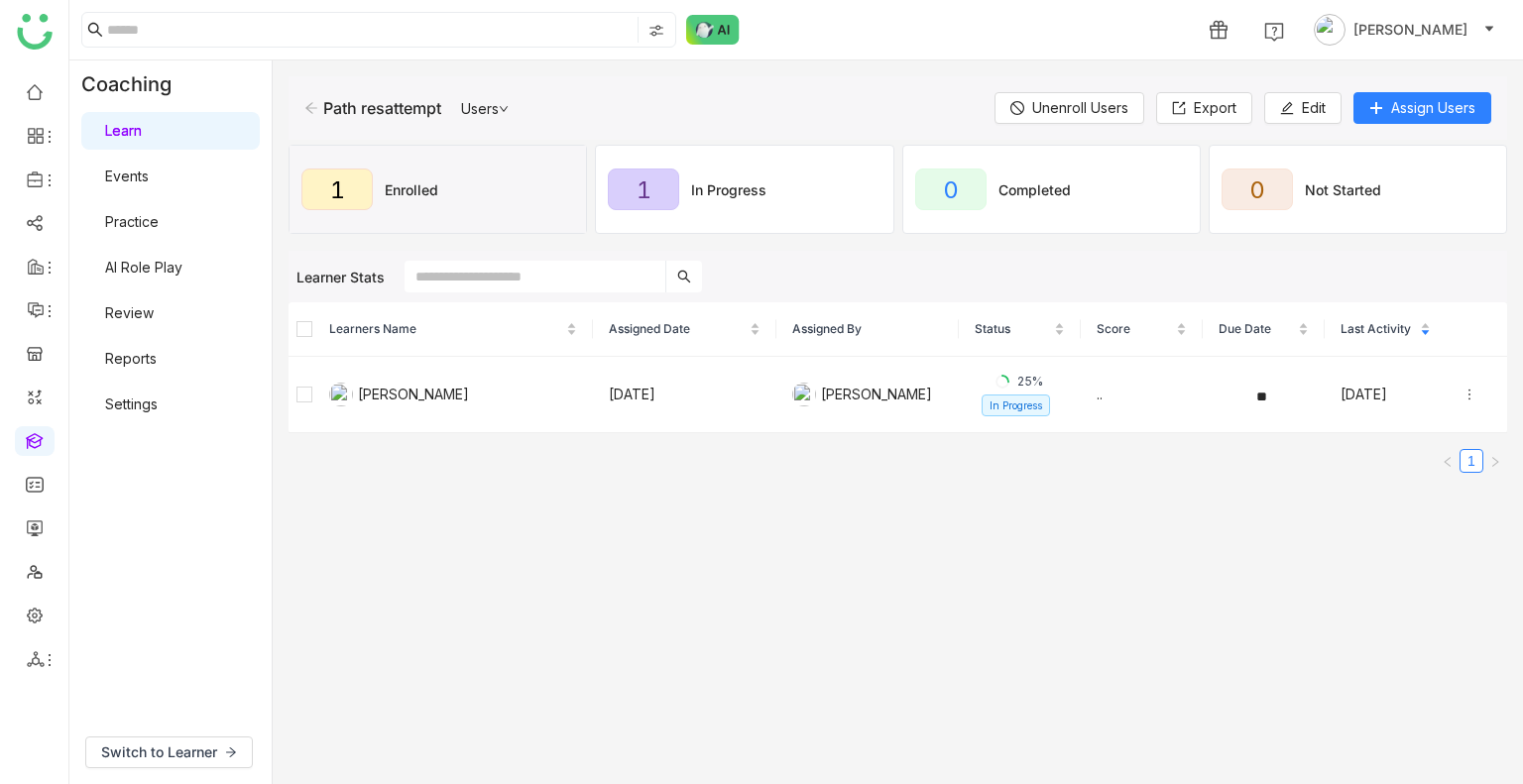click on "Learners Name   Assigned Date   Assigned By   Status   Score   Due Date   Last Activity      [PERSON_NAME]  [DATE]  [PERSON_NAME]  25%  In Progress  .. [DATE] 1" 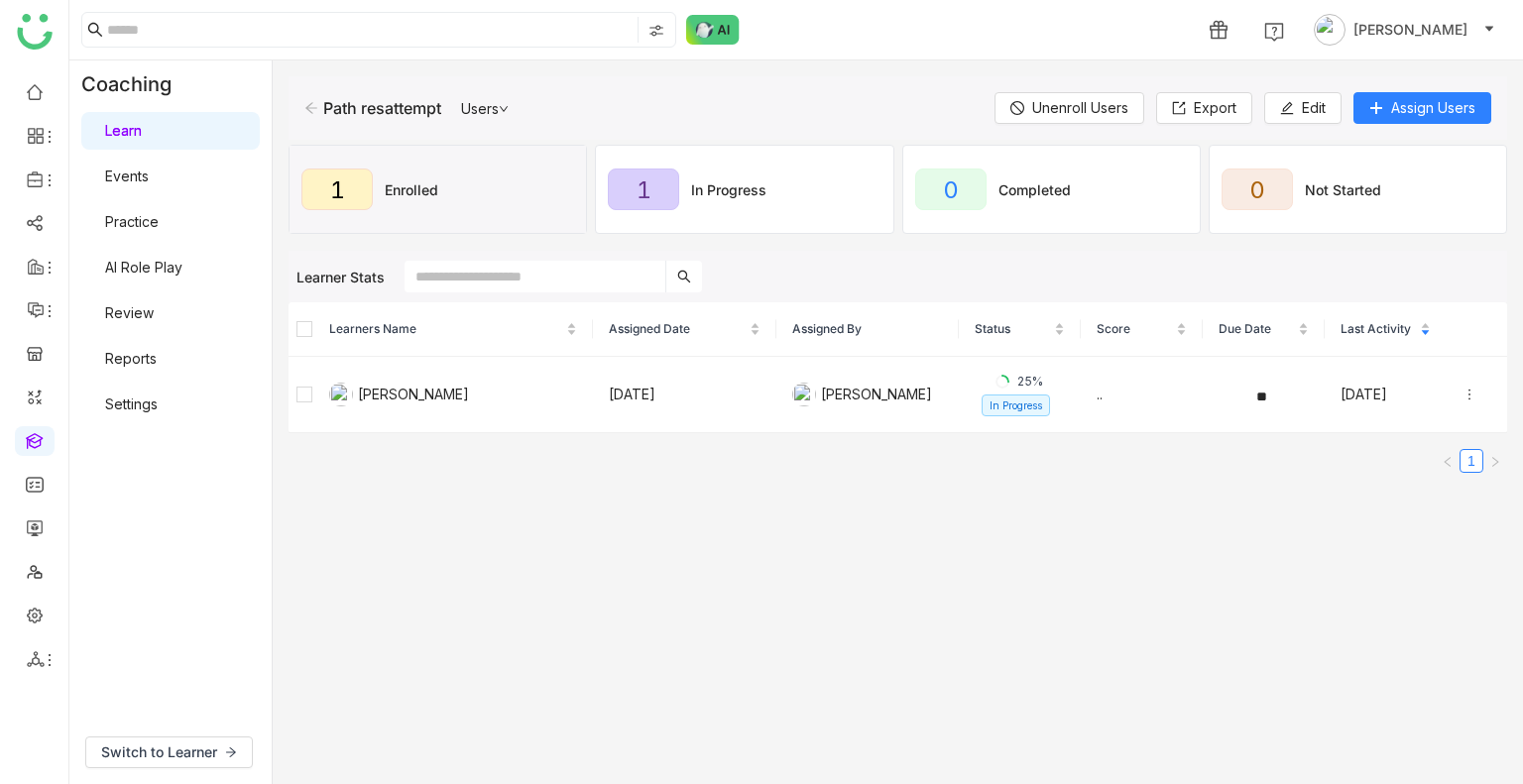 click 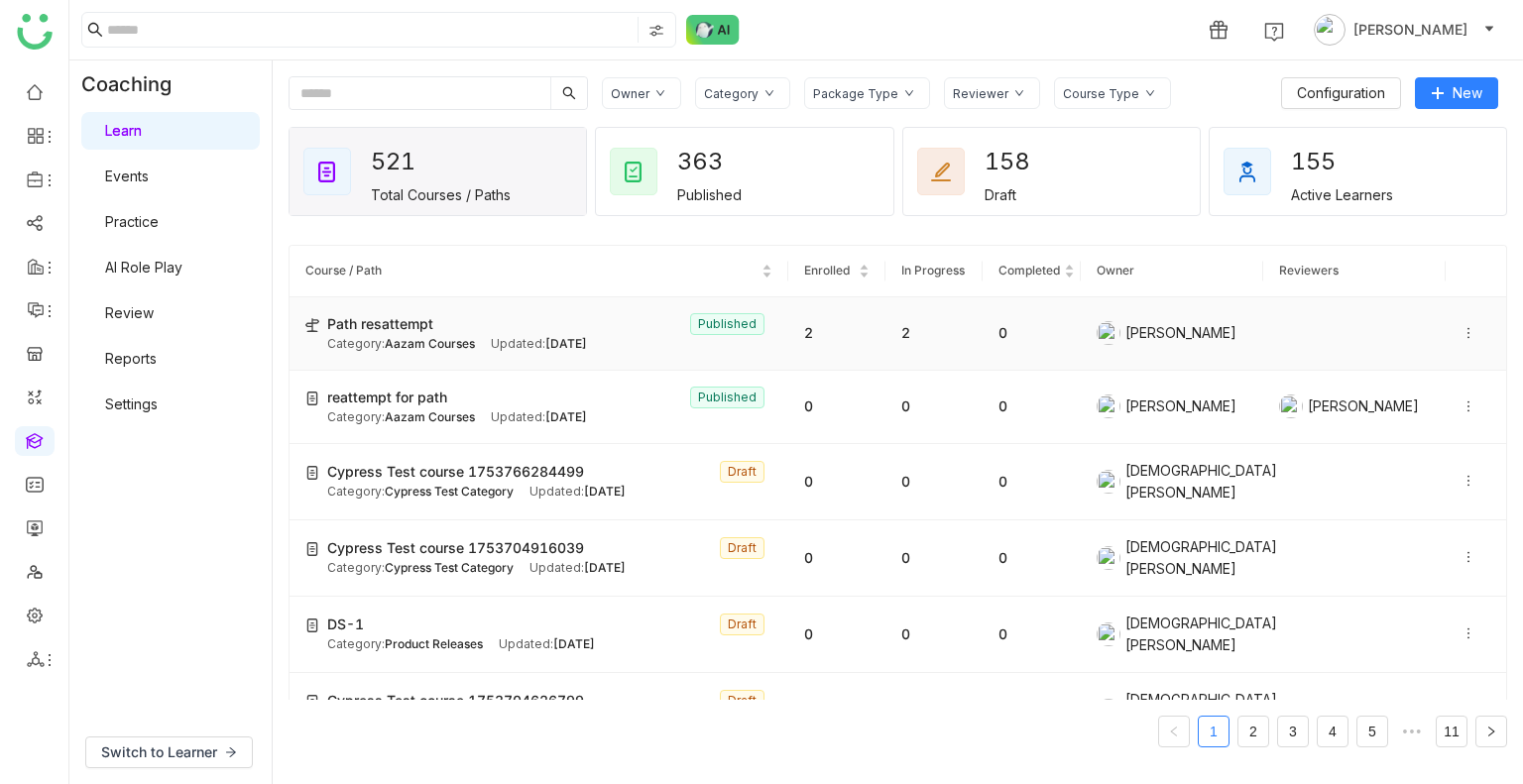 click on "Aazam Courses" 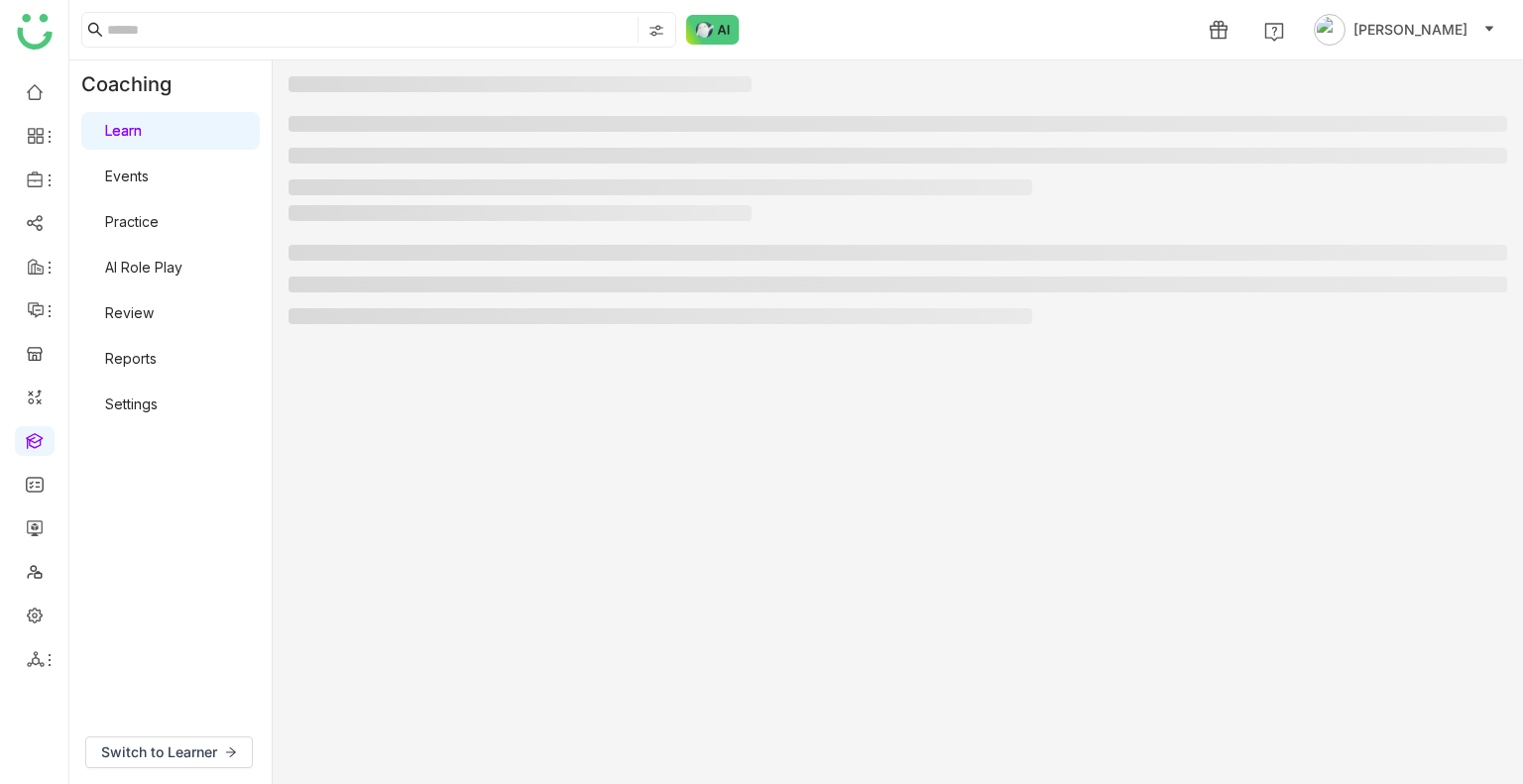 click 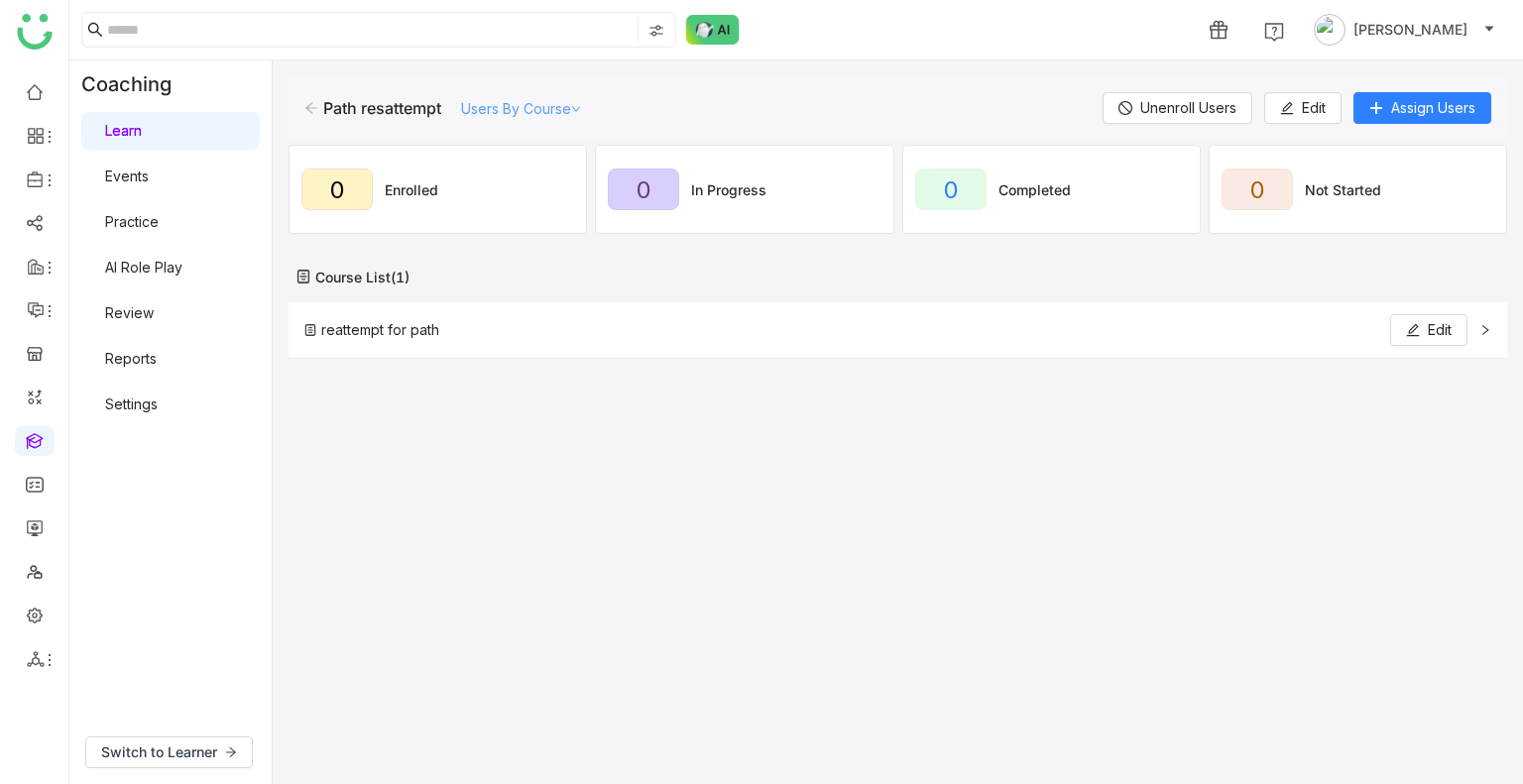 click on "Path resattempt   Users By Course" 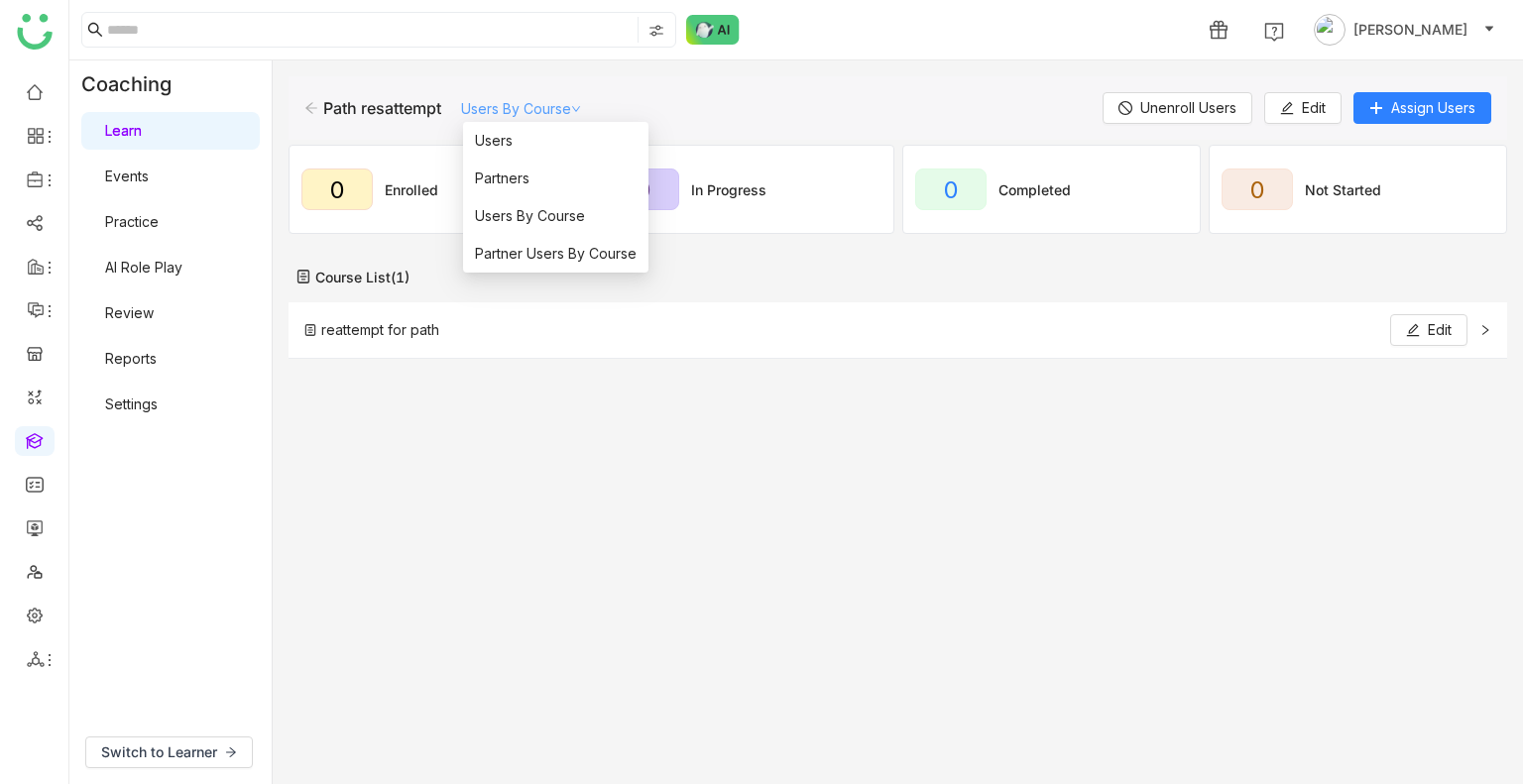 click on "Users By Course" 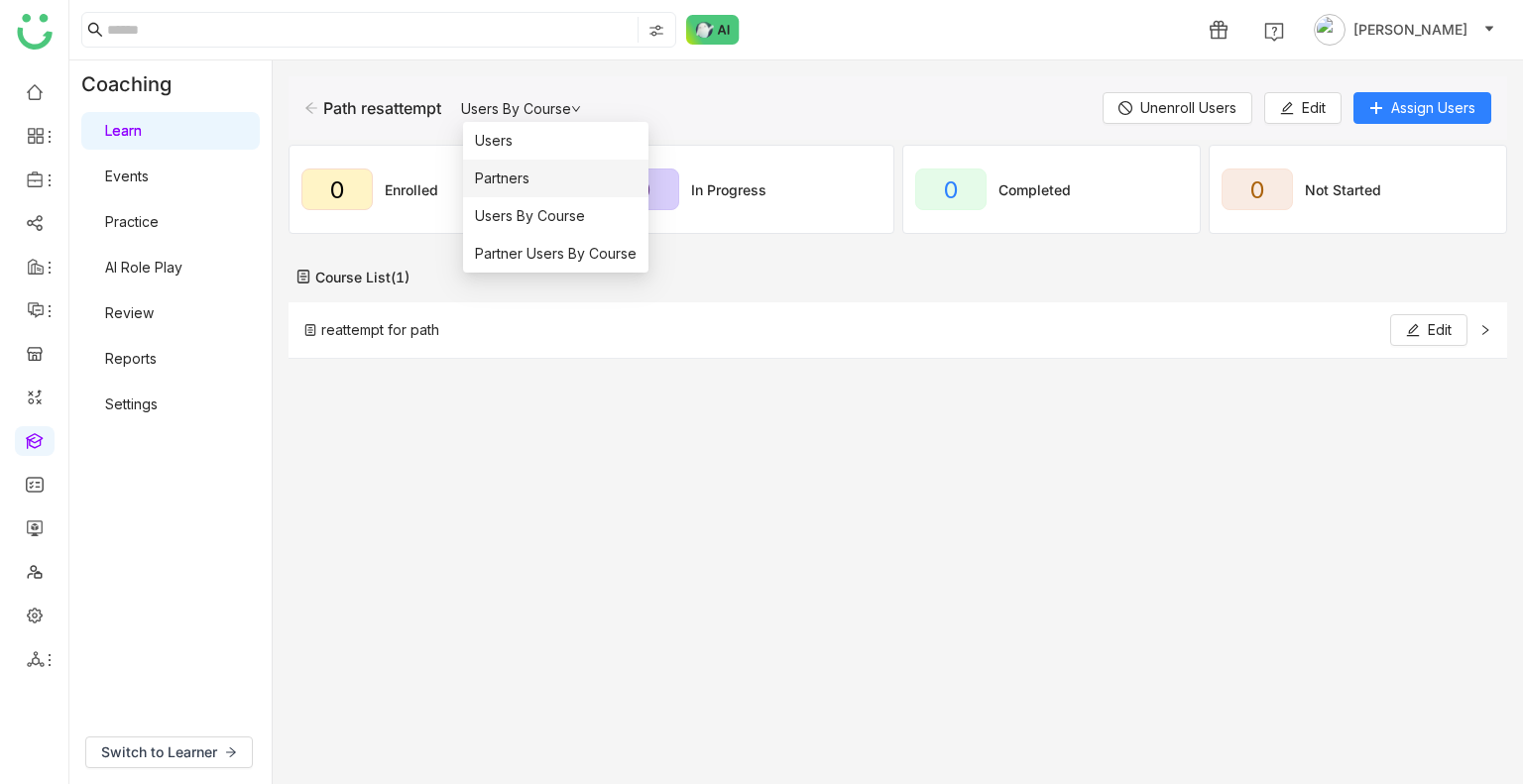 click on "Partners" at bounding box center (555, 178) 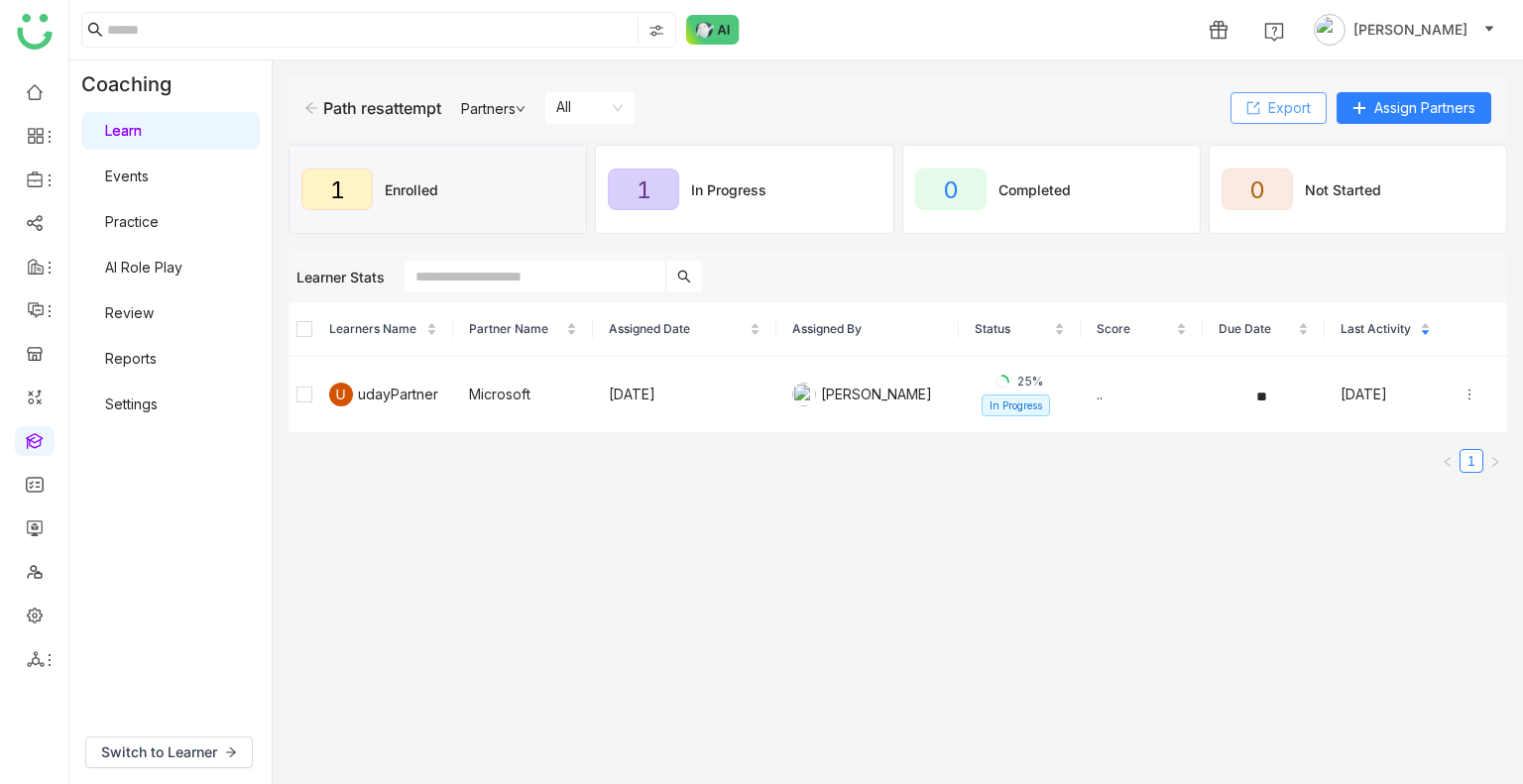 click on "Export" 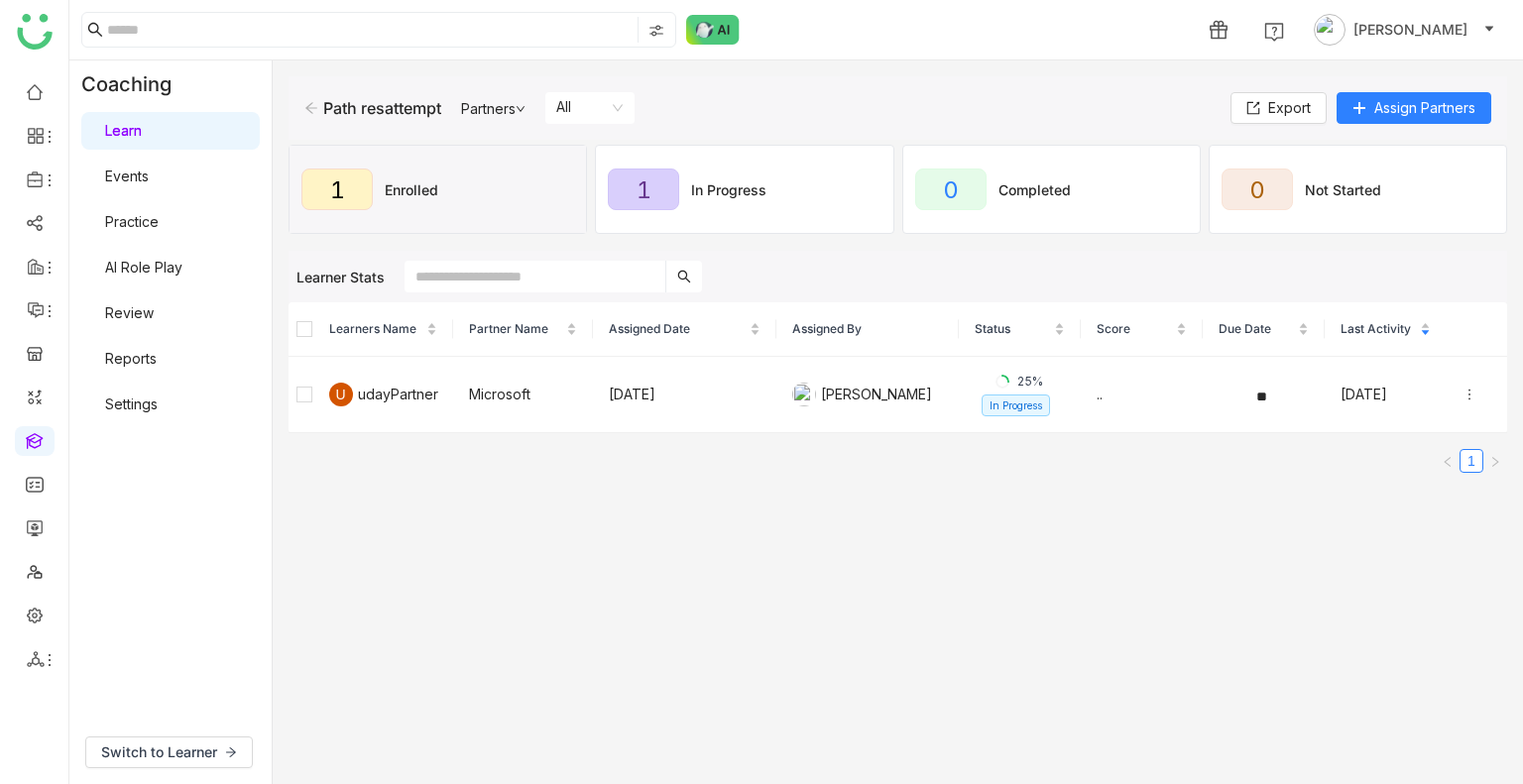 click on "Path resattempt   Partners   All   Export   Assign Partners" 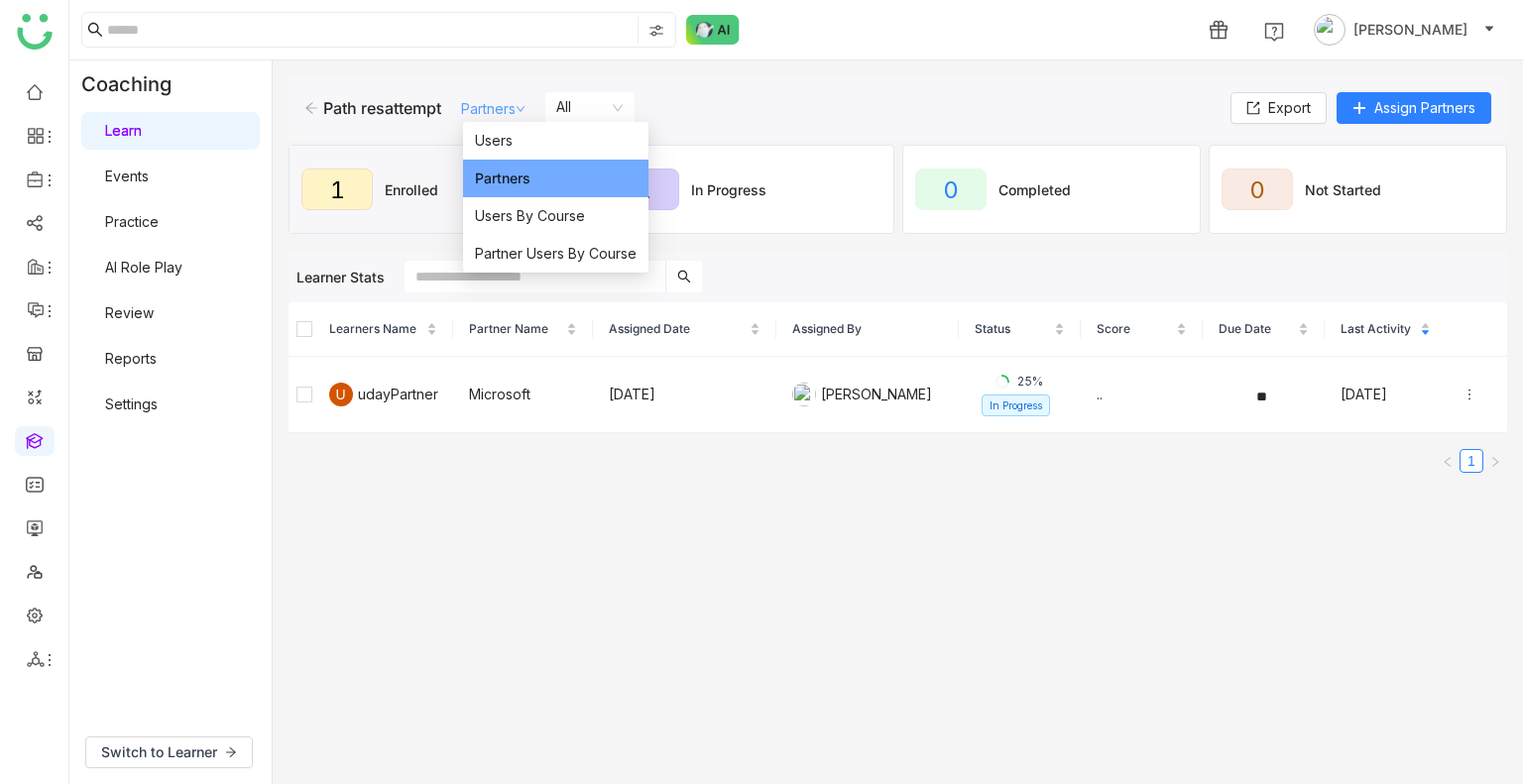 click on "Partners" 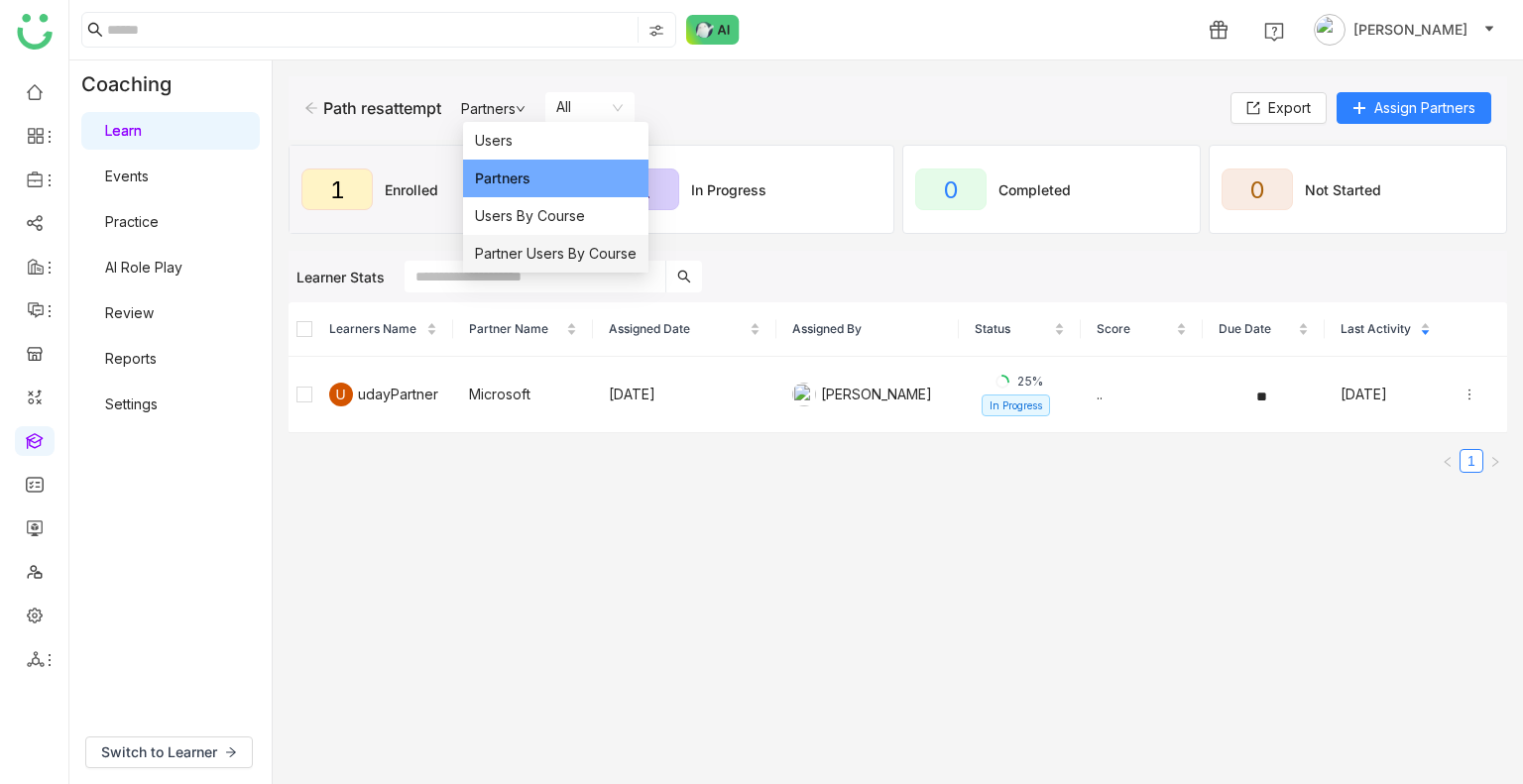 click on "Partner Users By Course" at bounding box center (555, 254) 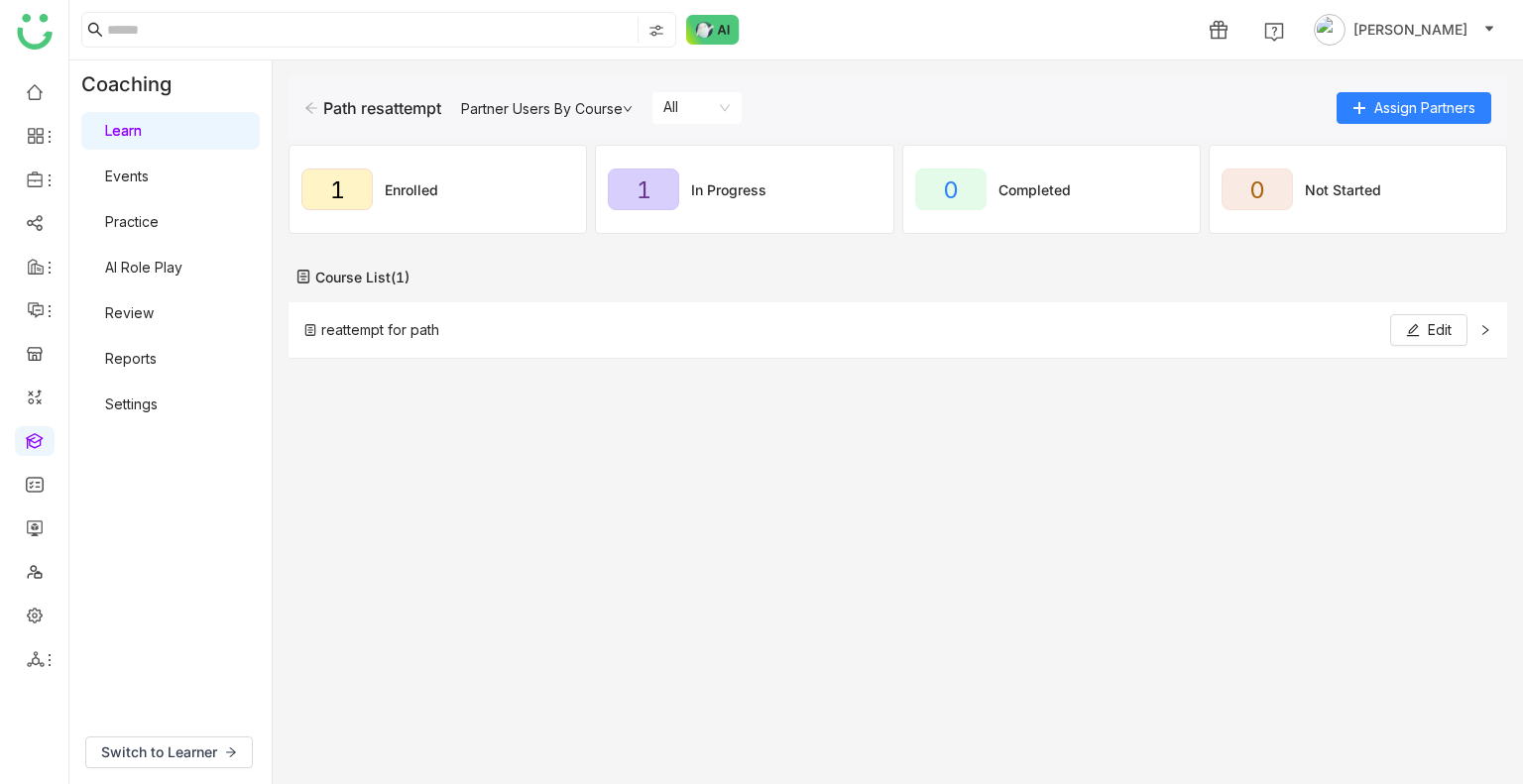 click on "reattempt for path   Edit" 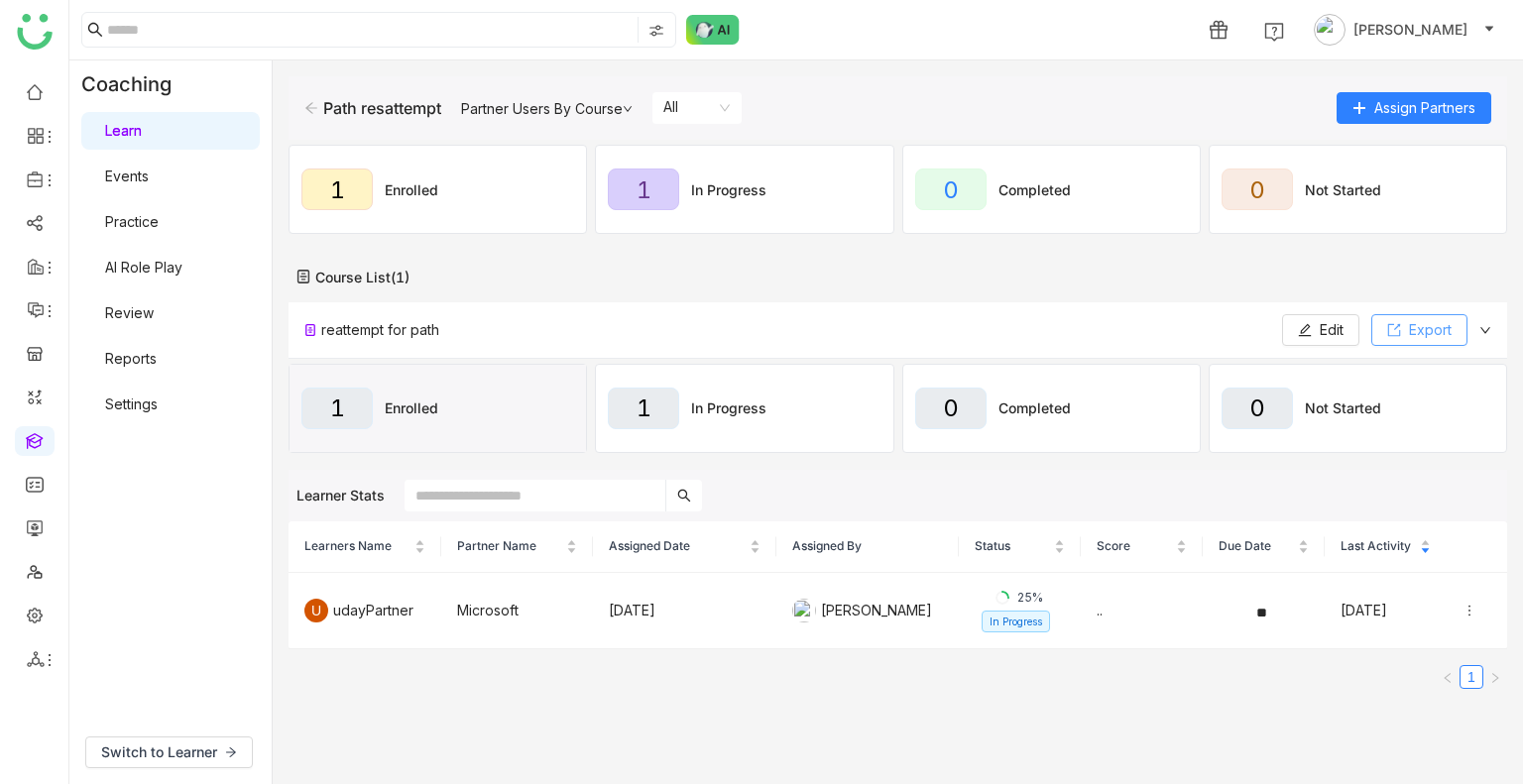 click on "Export" 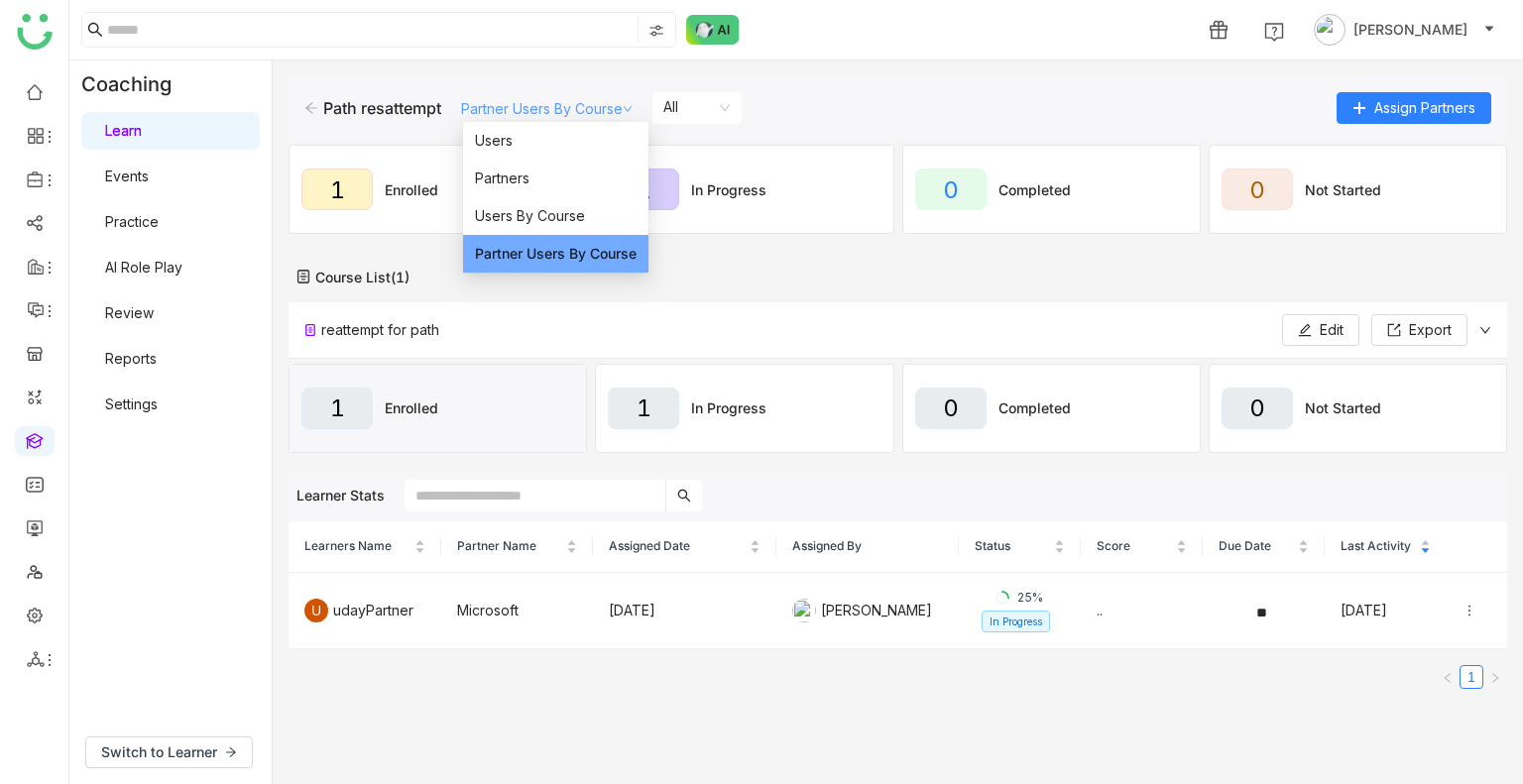 click on "Partner Users By Course" 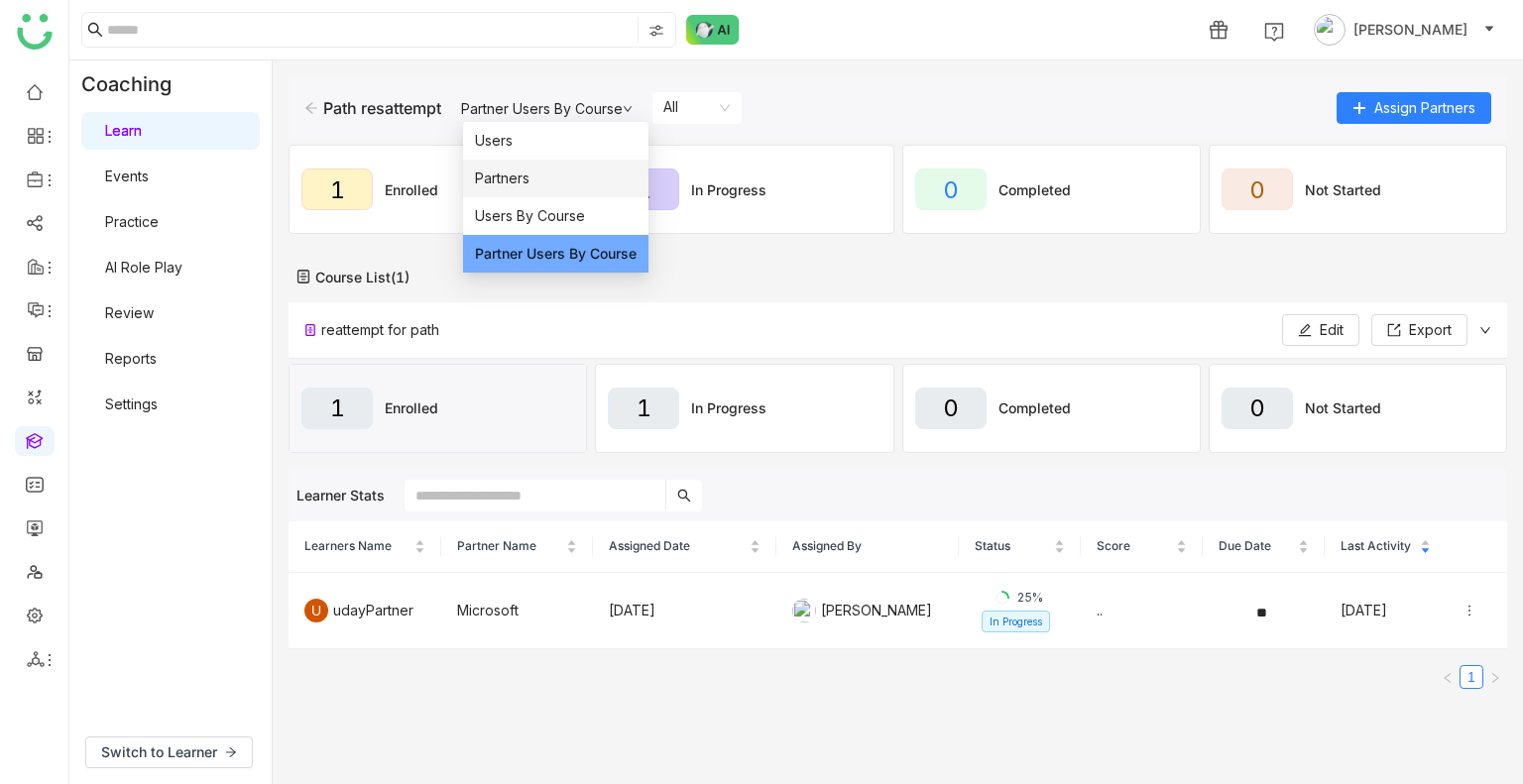 click on "Partners" at bounding box center [502, 178] 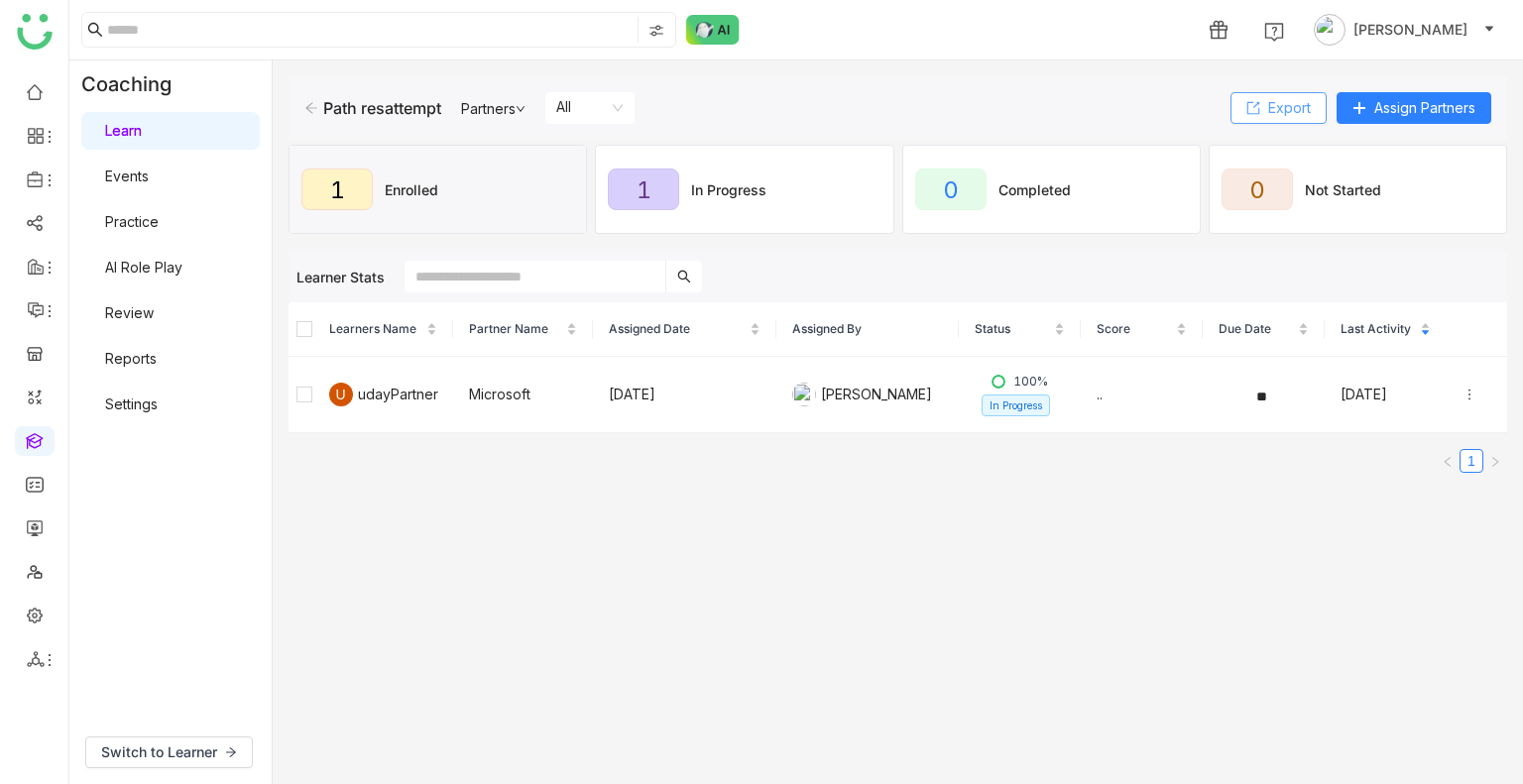 click on "Export" 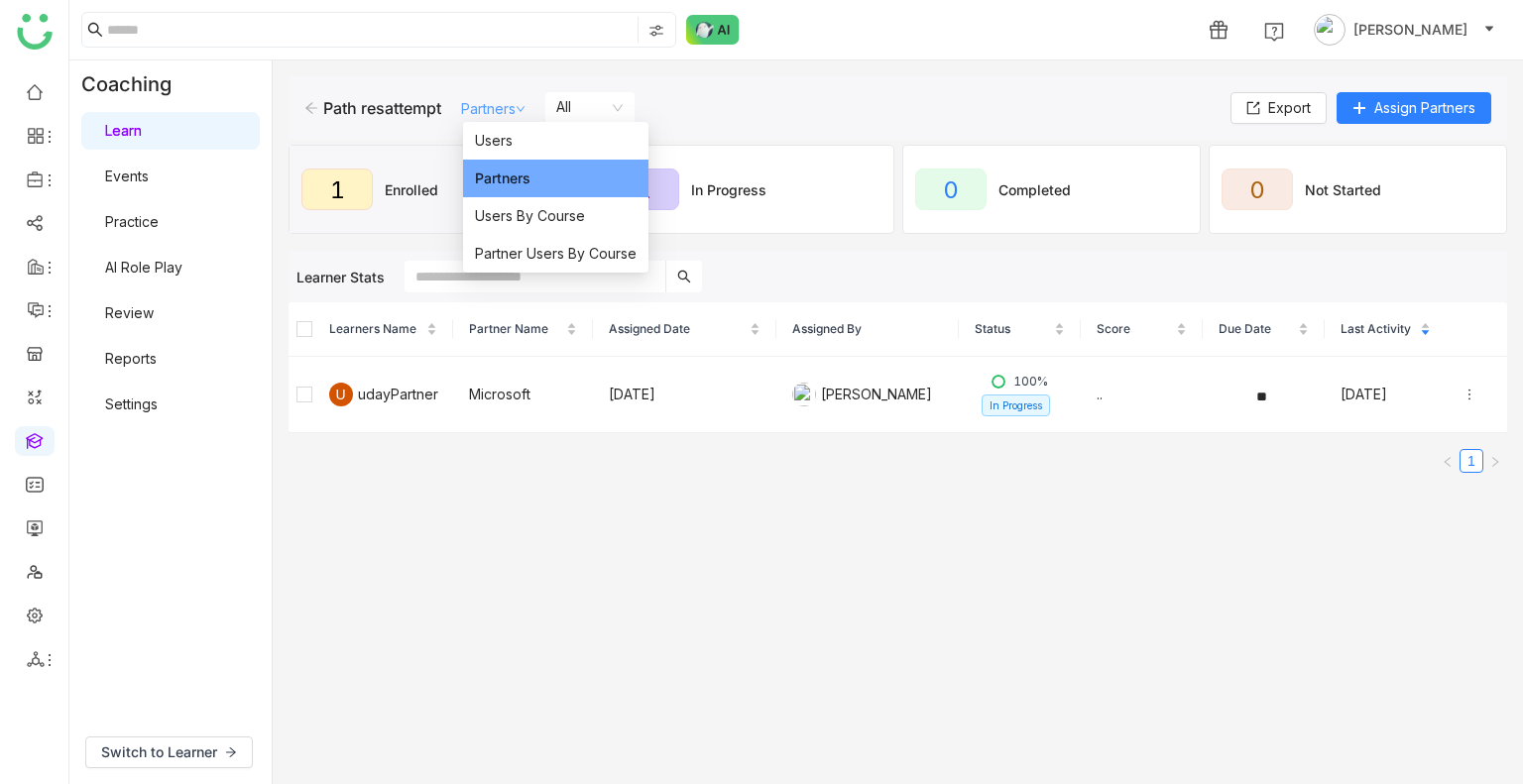 click on "Partners" 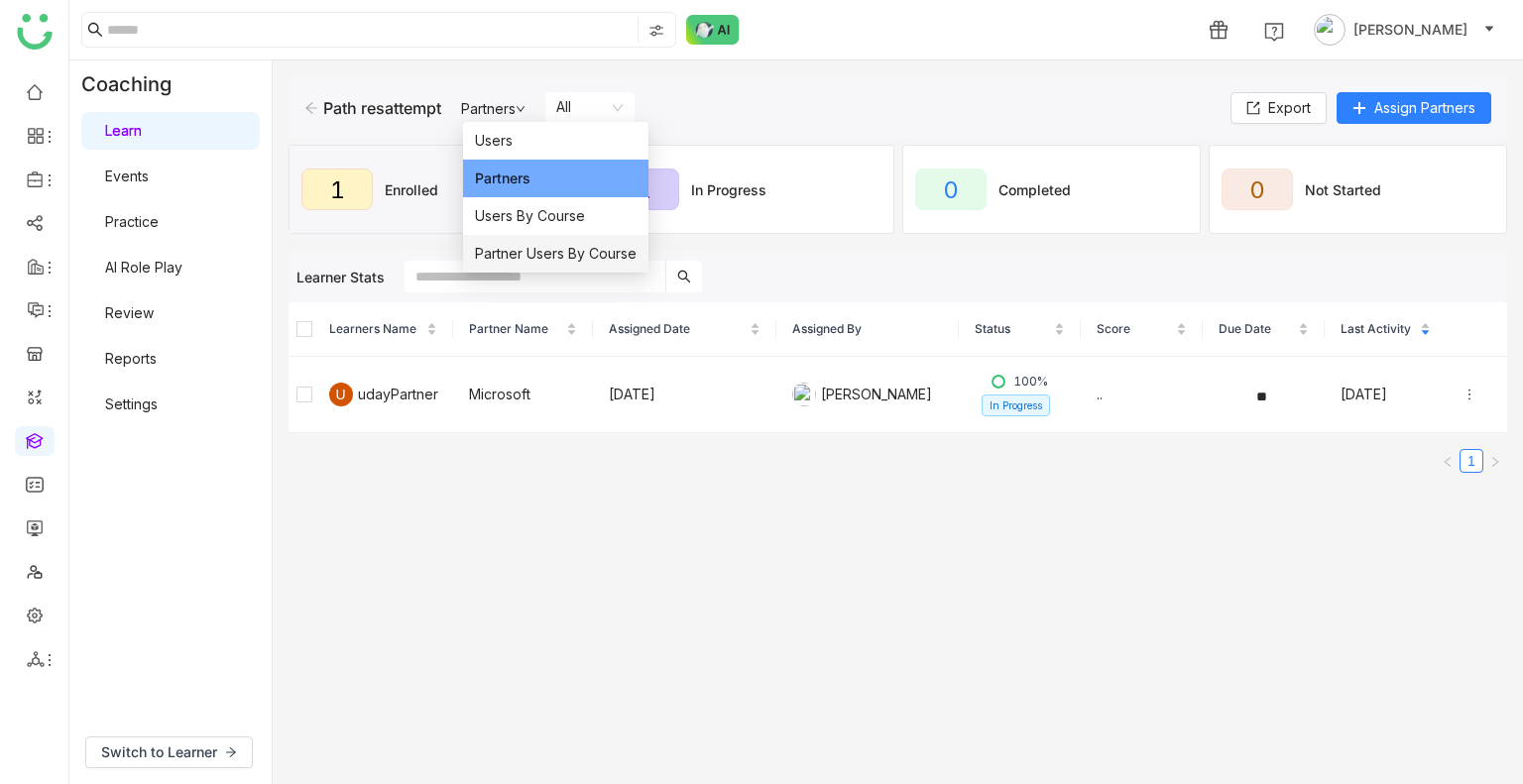 click on "Partner Users By Course" at bounding box center [555, 254] 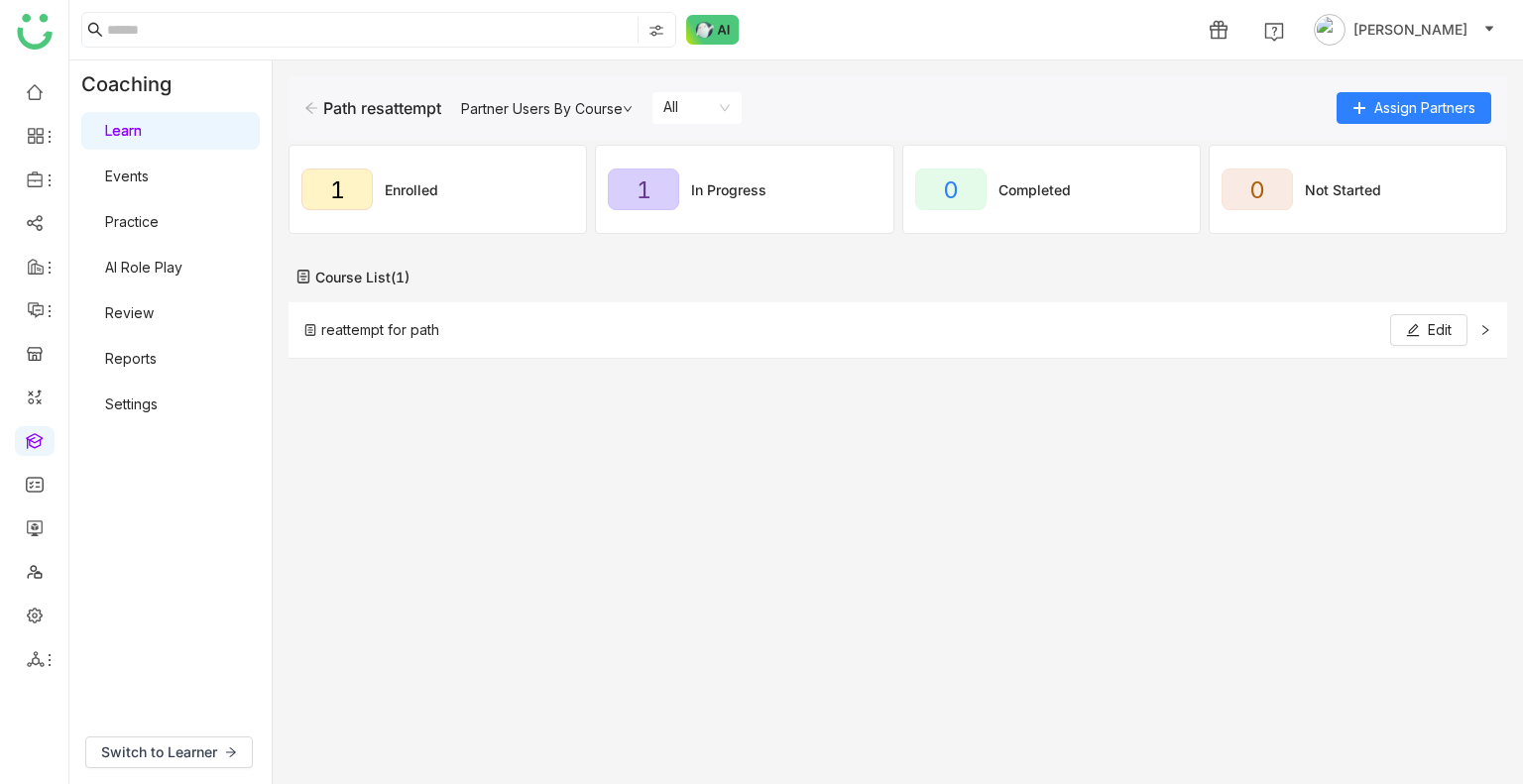 click on "reattempt for path   Edit" 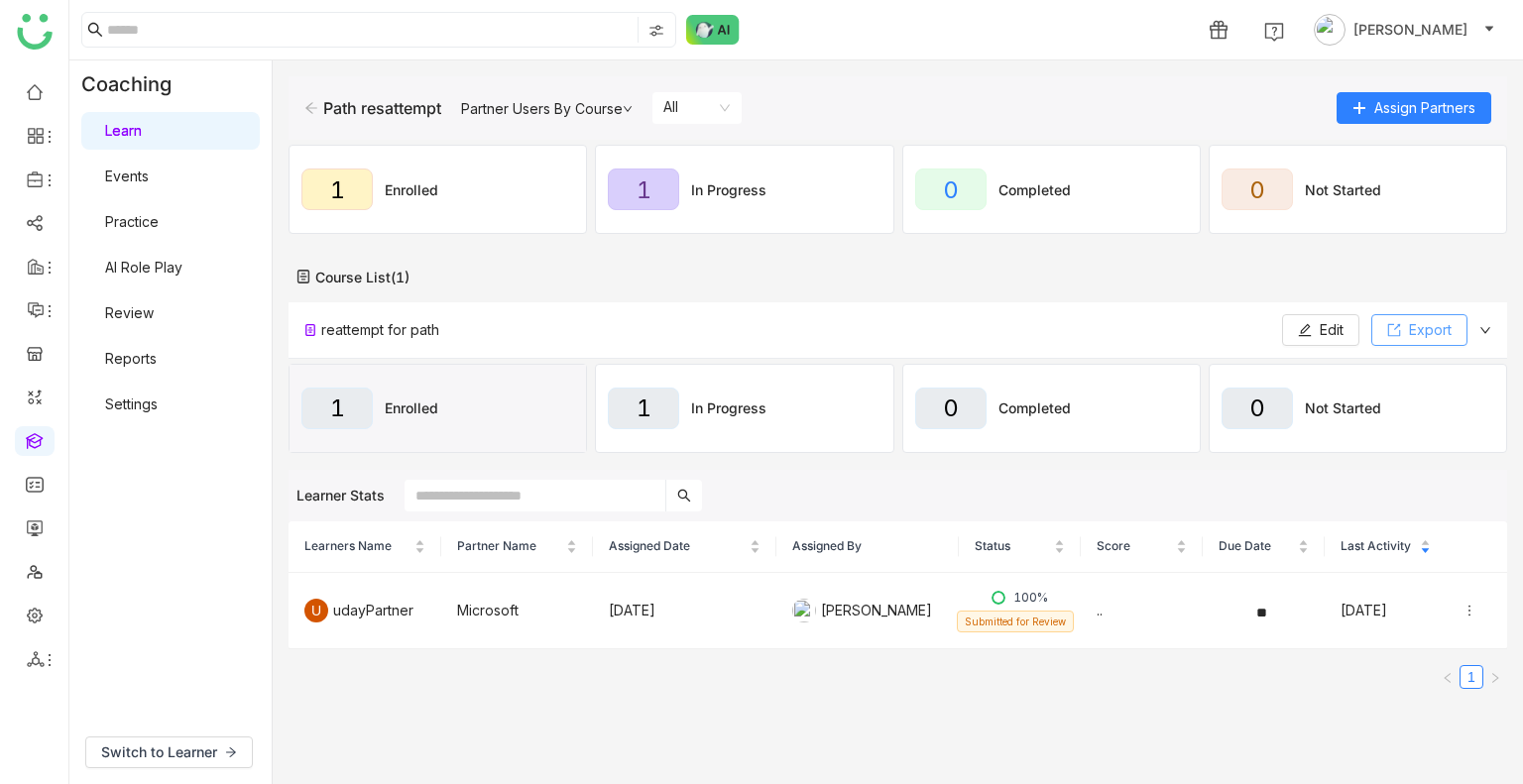 click on "Export" 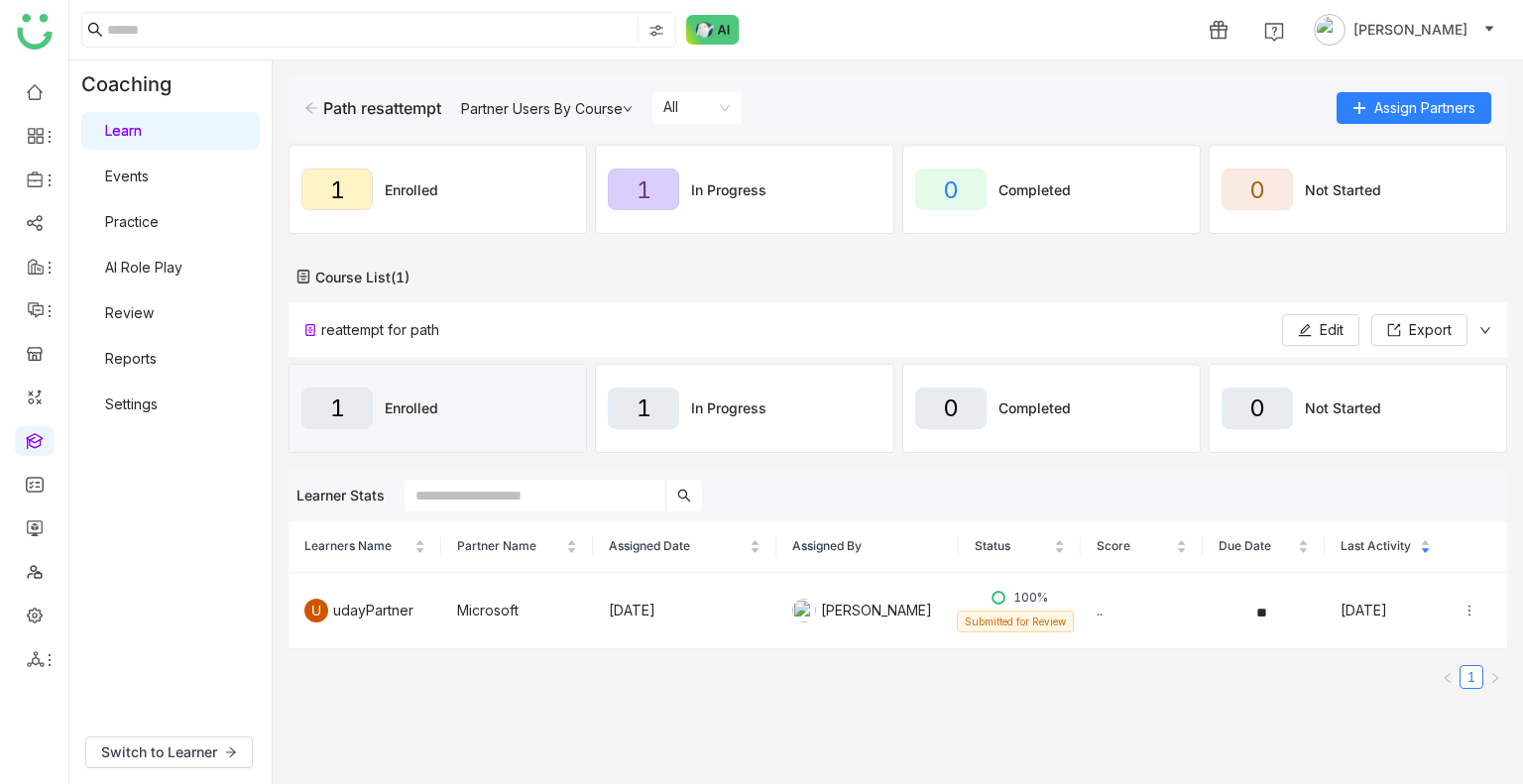 click on "1" 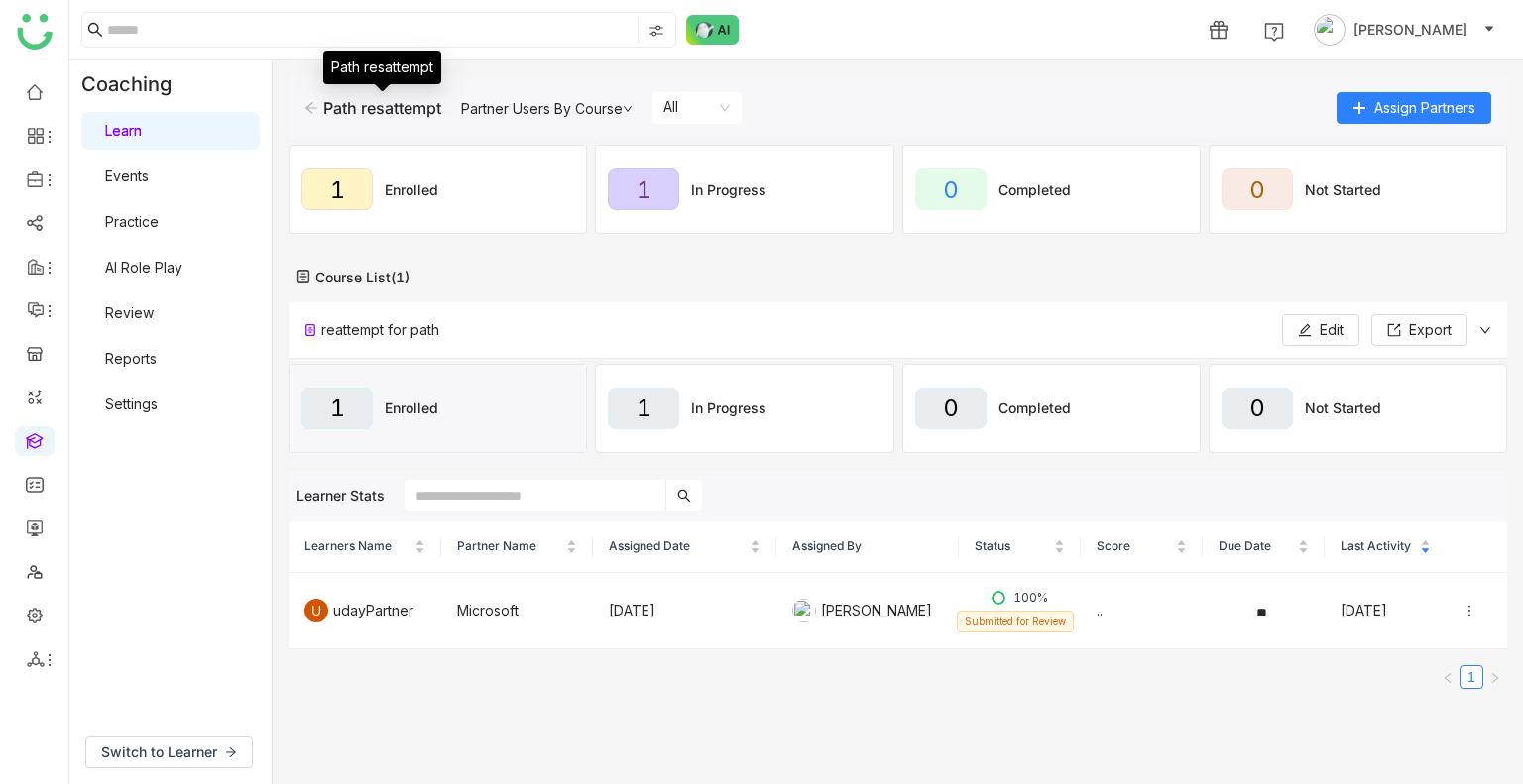 click on "Path resattempt" 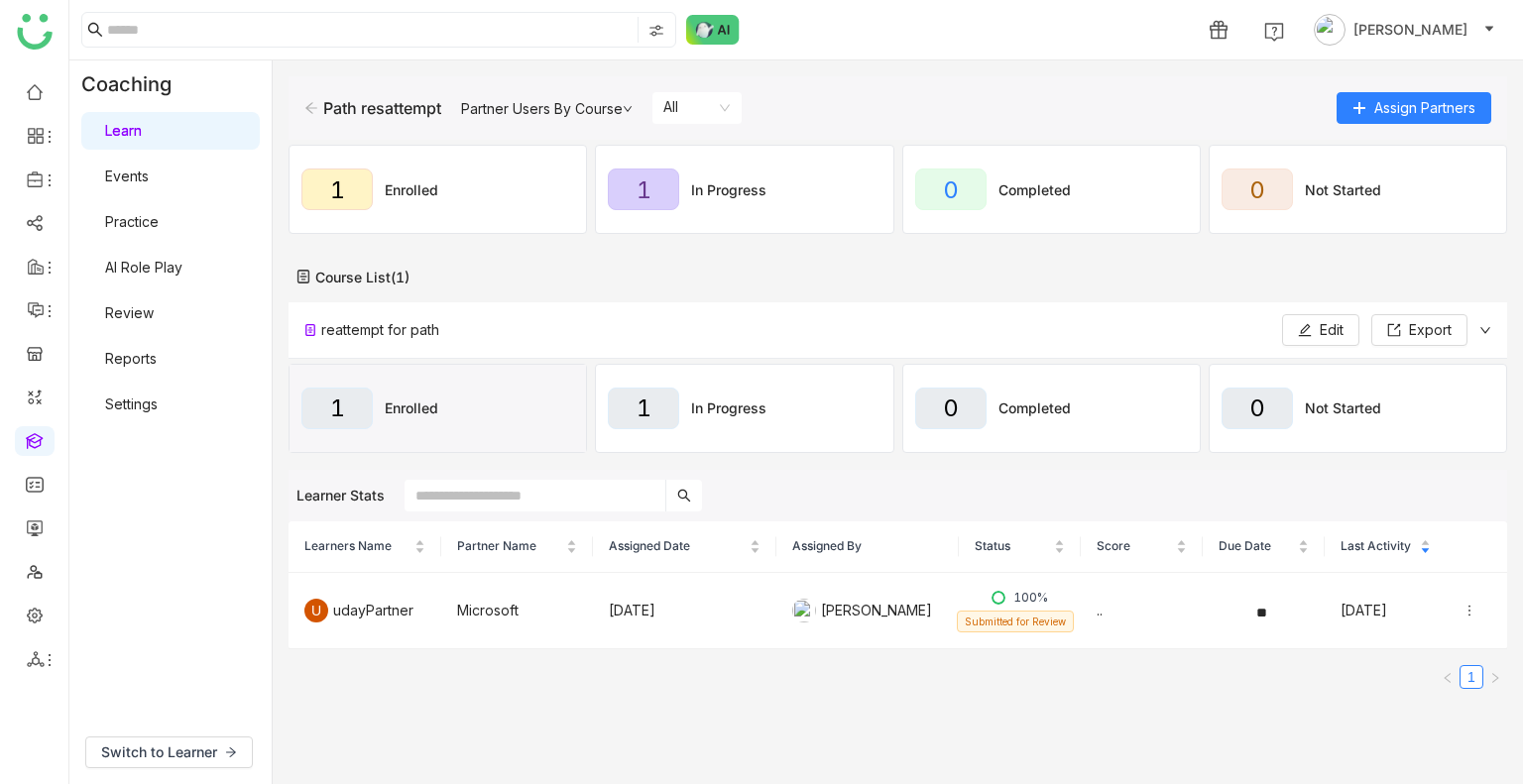 click 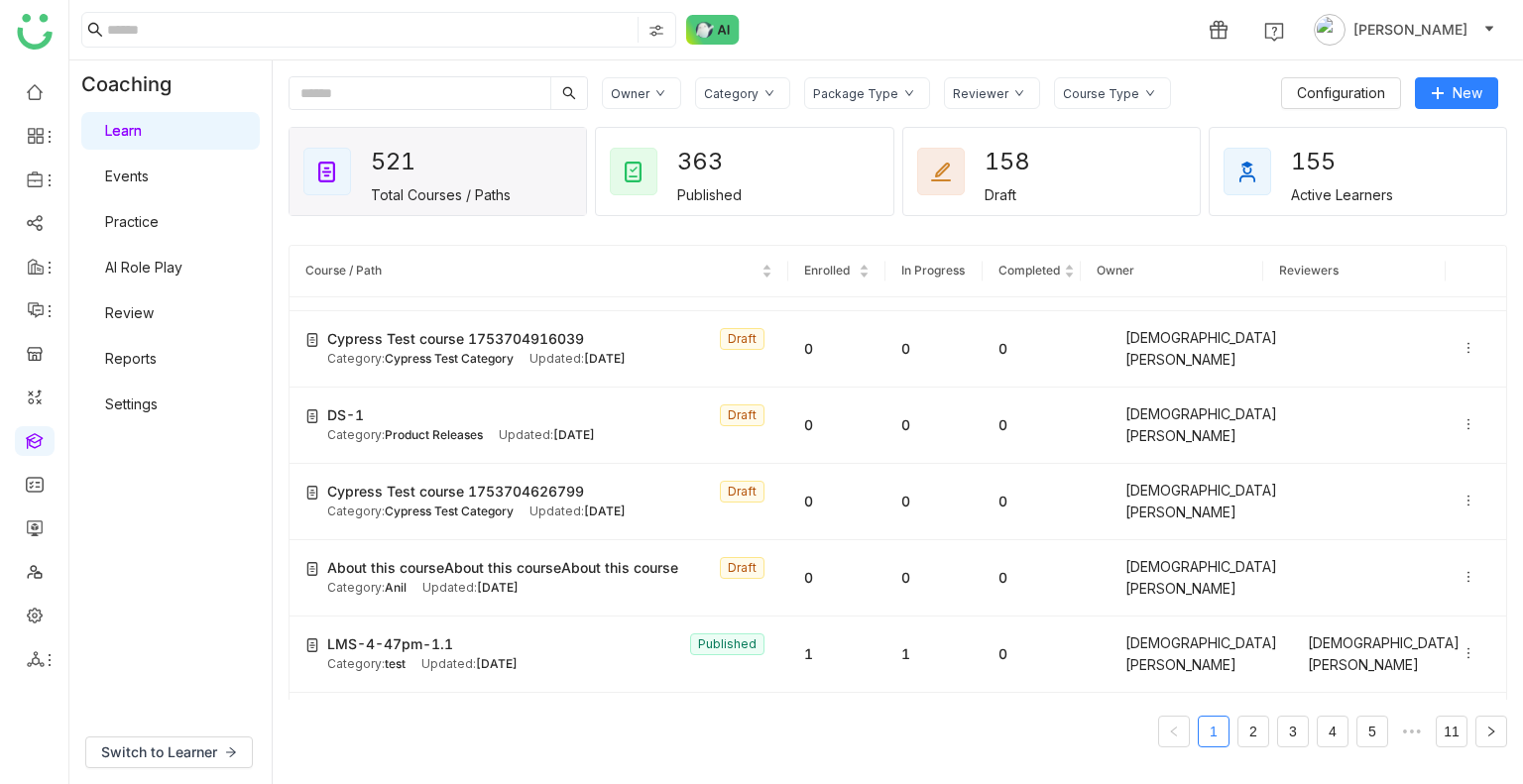 scroll, scrollTop: 0, scrollLeft: 0, axis: both 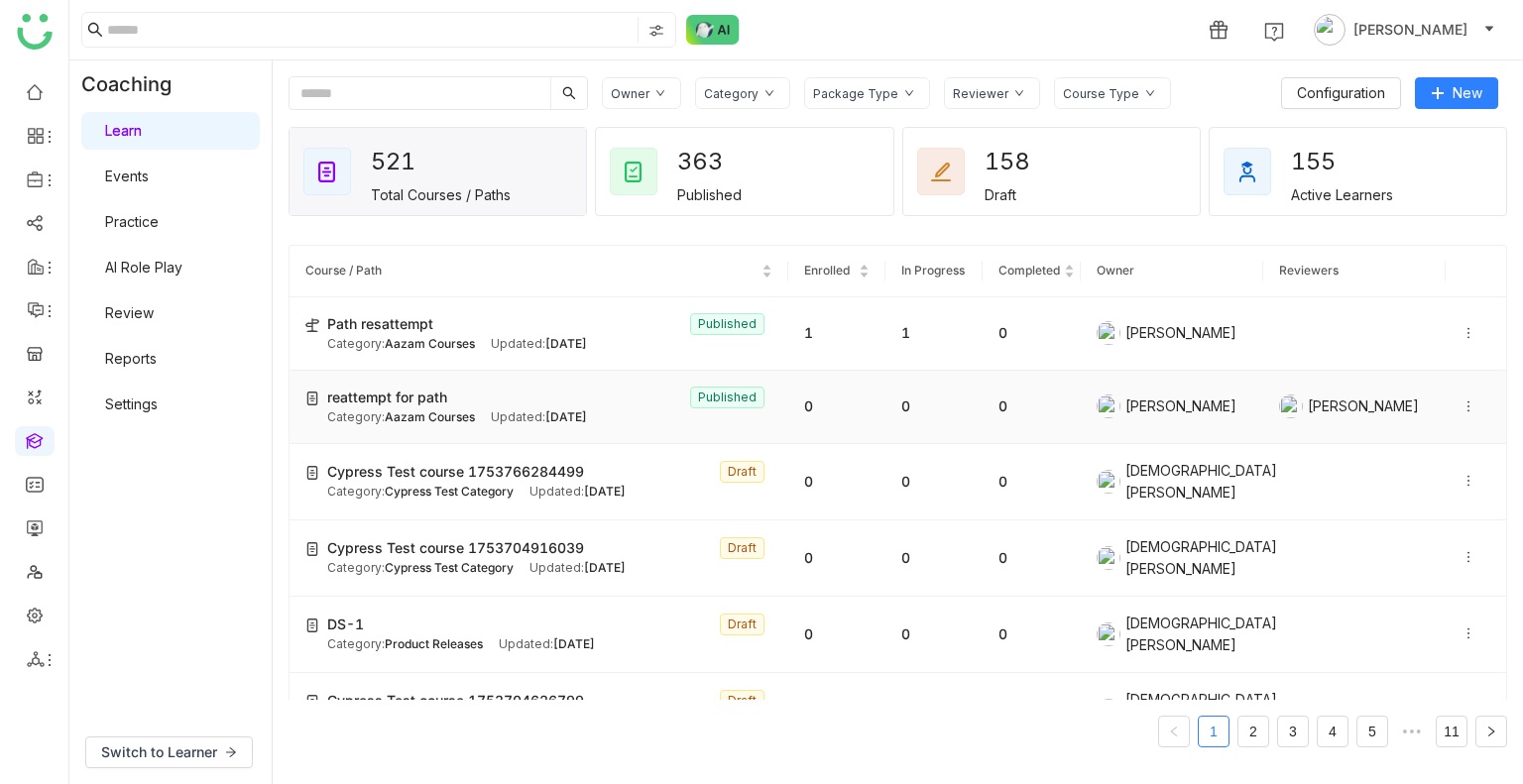 click on "[DATE]" 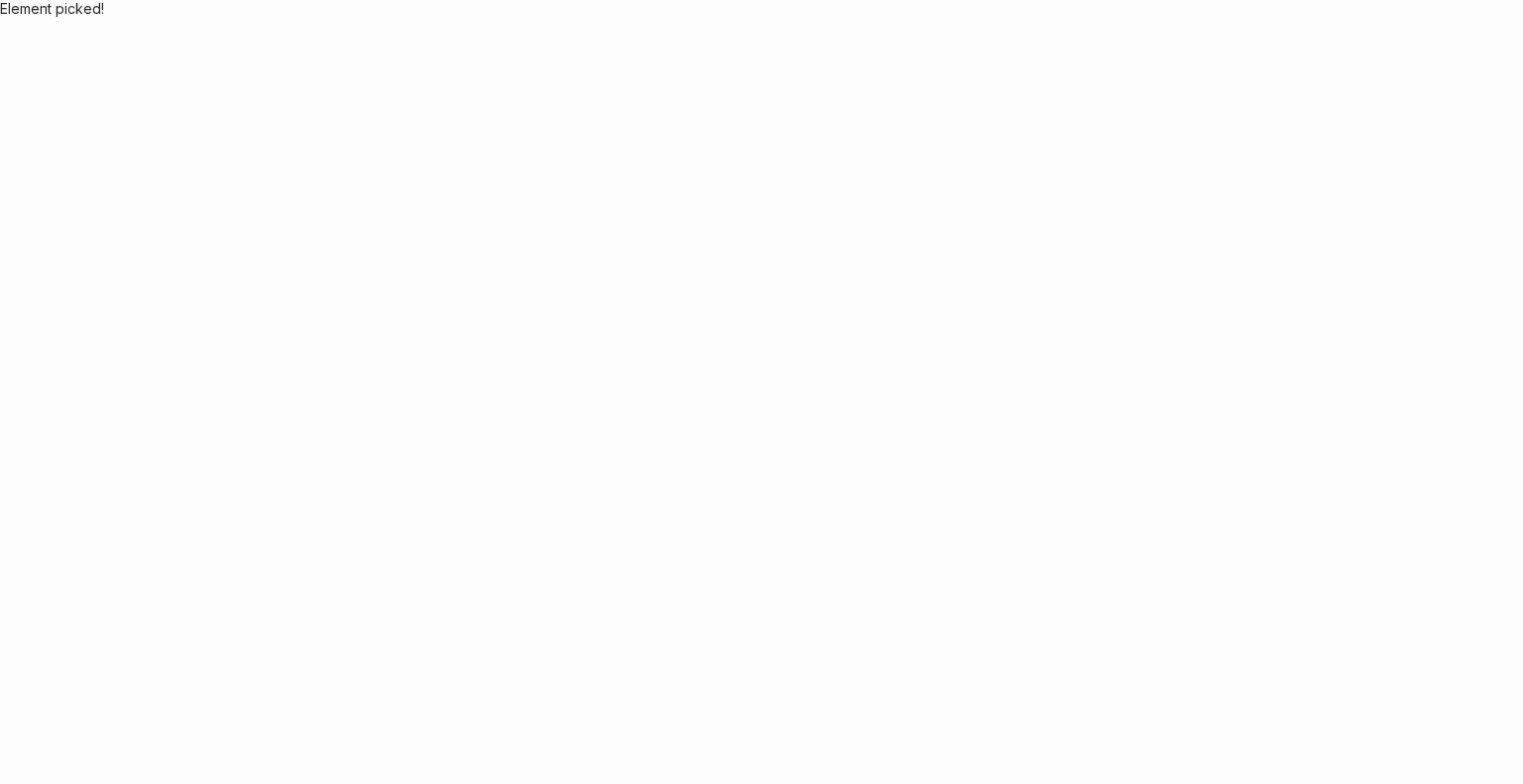 scroll, scrollTop: 0, scrollLeft: 0, axis: both 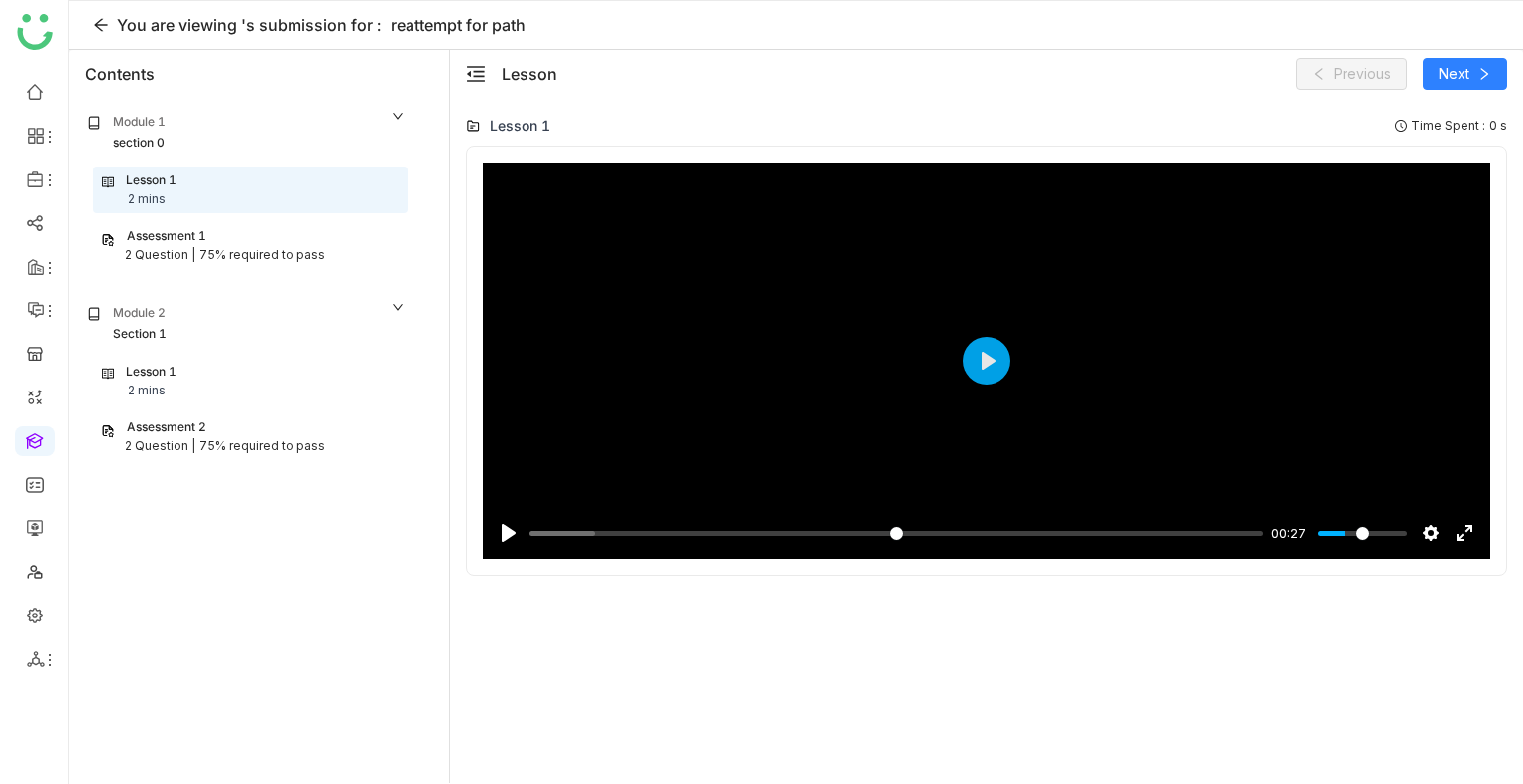 click on "Module 1 section 0 Lesson 1 2 mins   Assessment 1   2 Question |   75% required to pass" 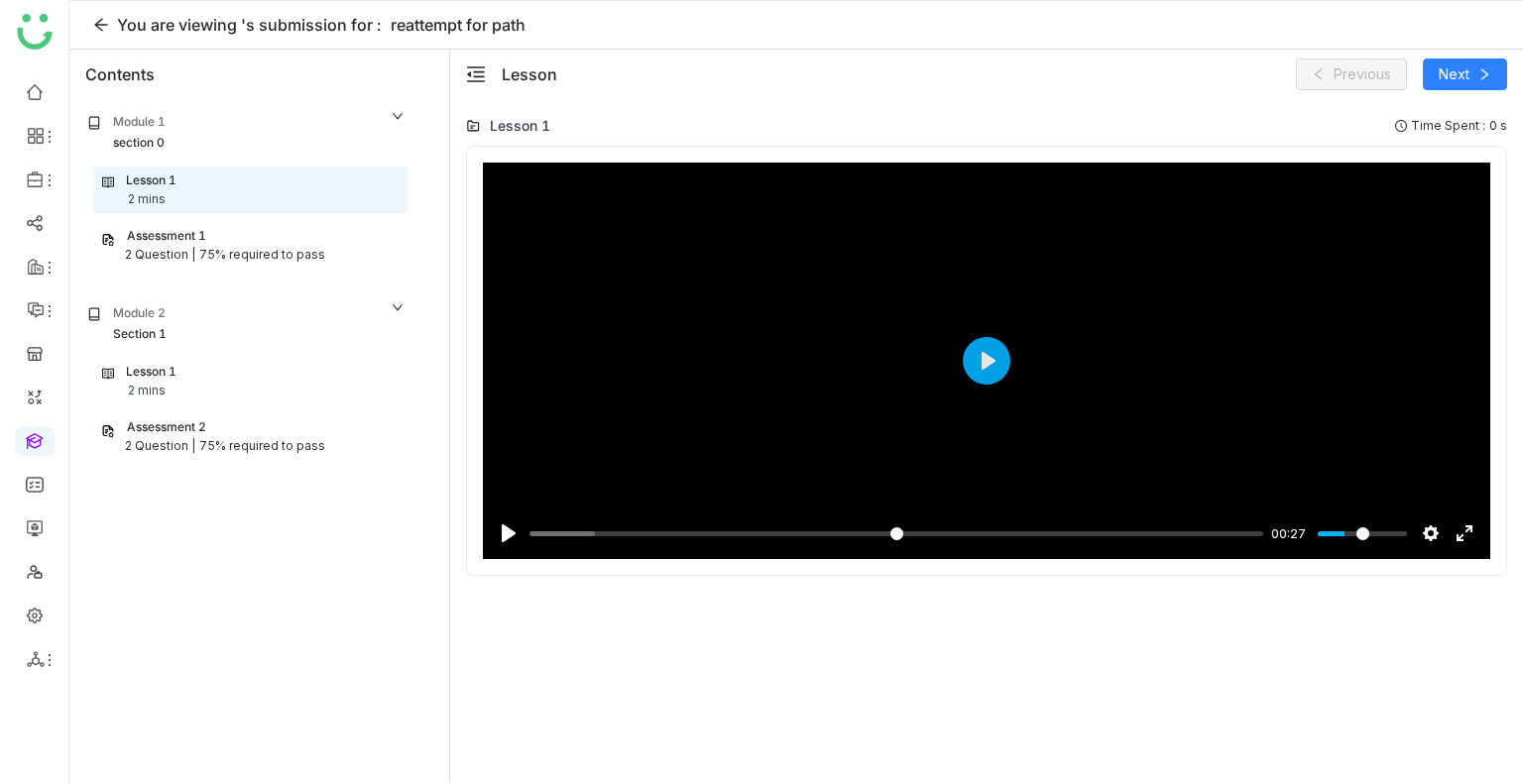 click on "75% required to pass" at bounding box center (262, 255) 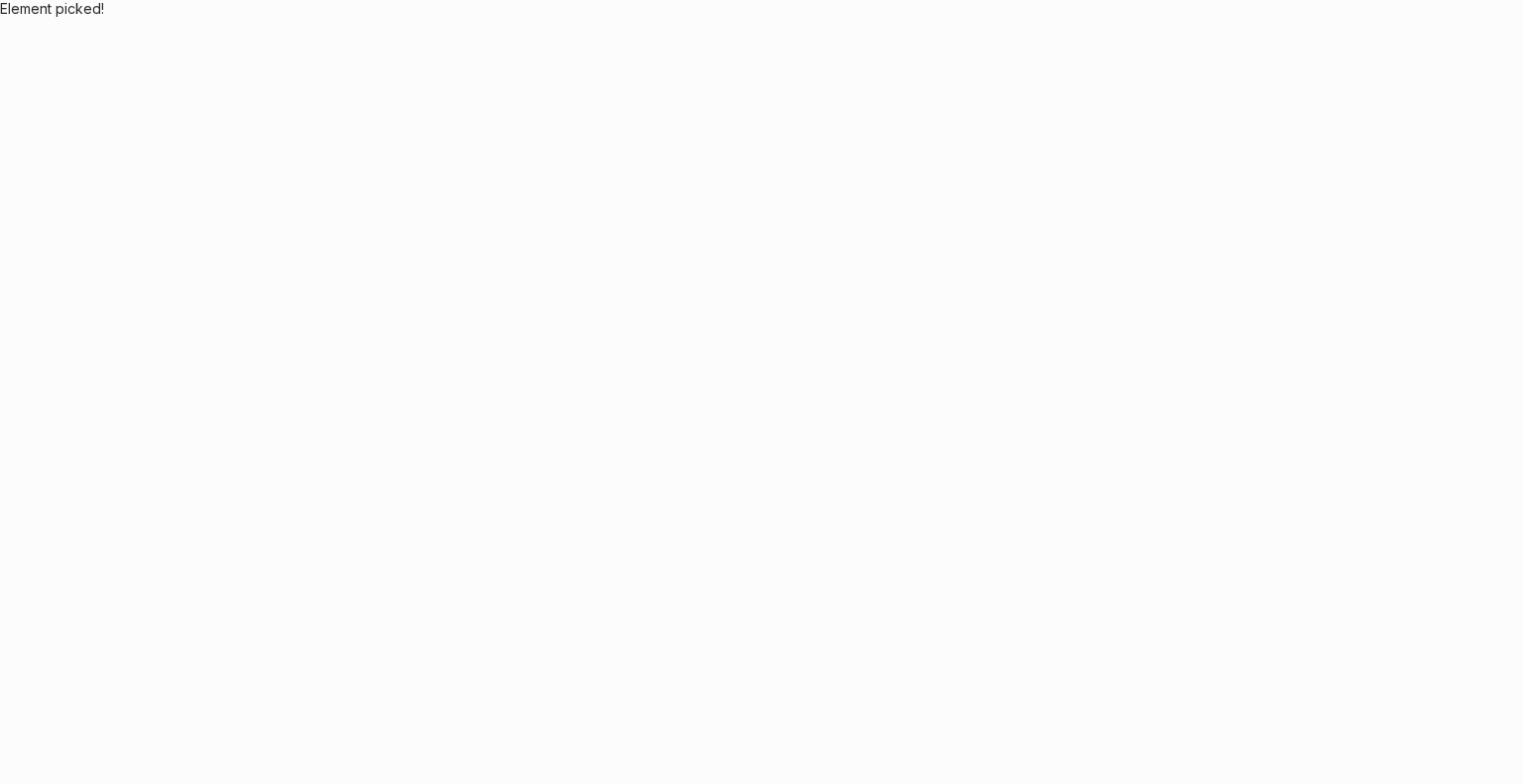scroll, scrollTop: 0, scrollLeft: 0, axis: both 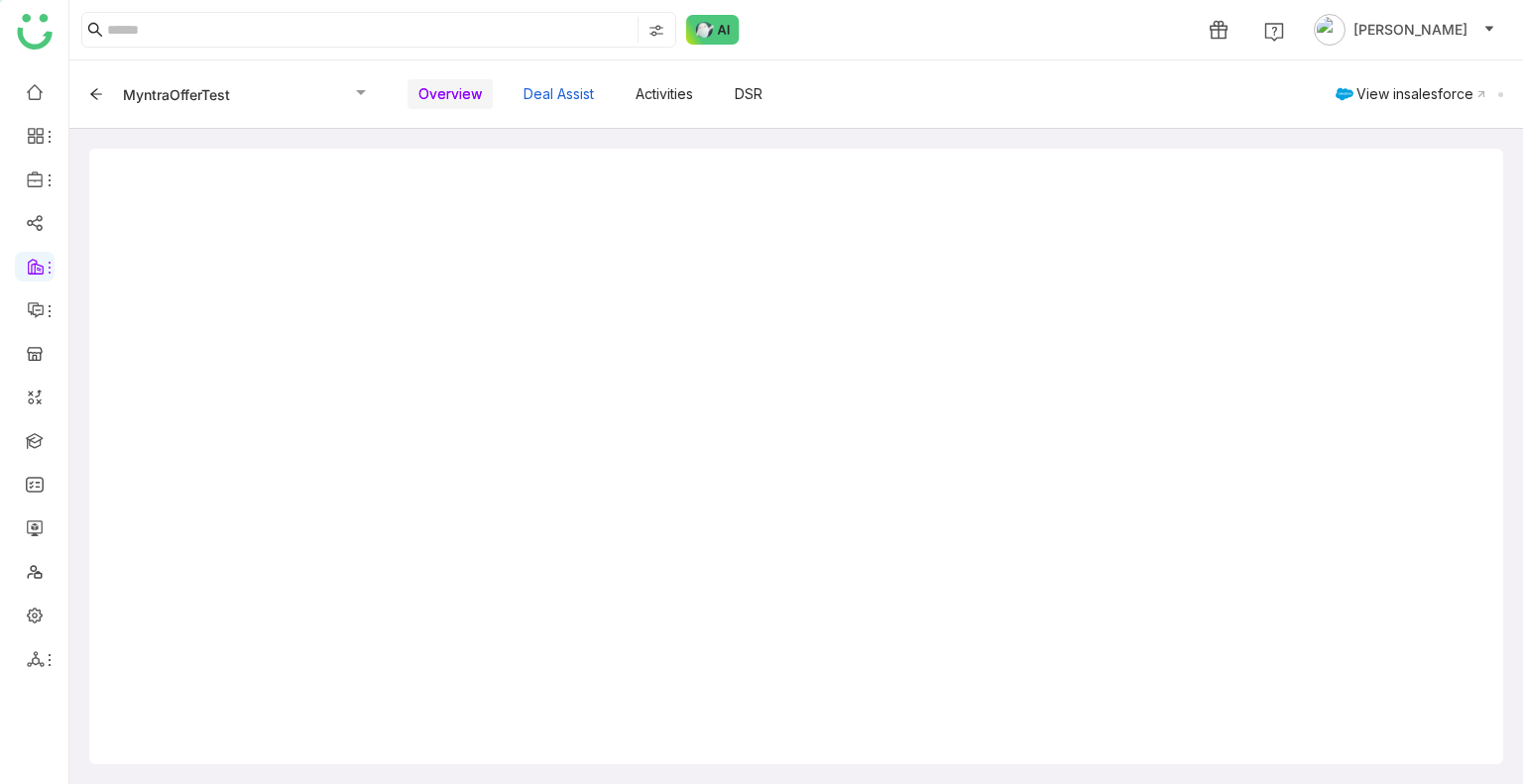 click on "Deal Assist" at bounding box center (558, 94) 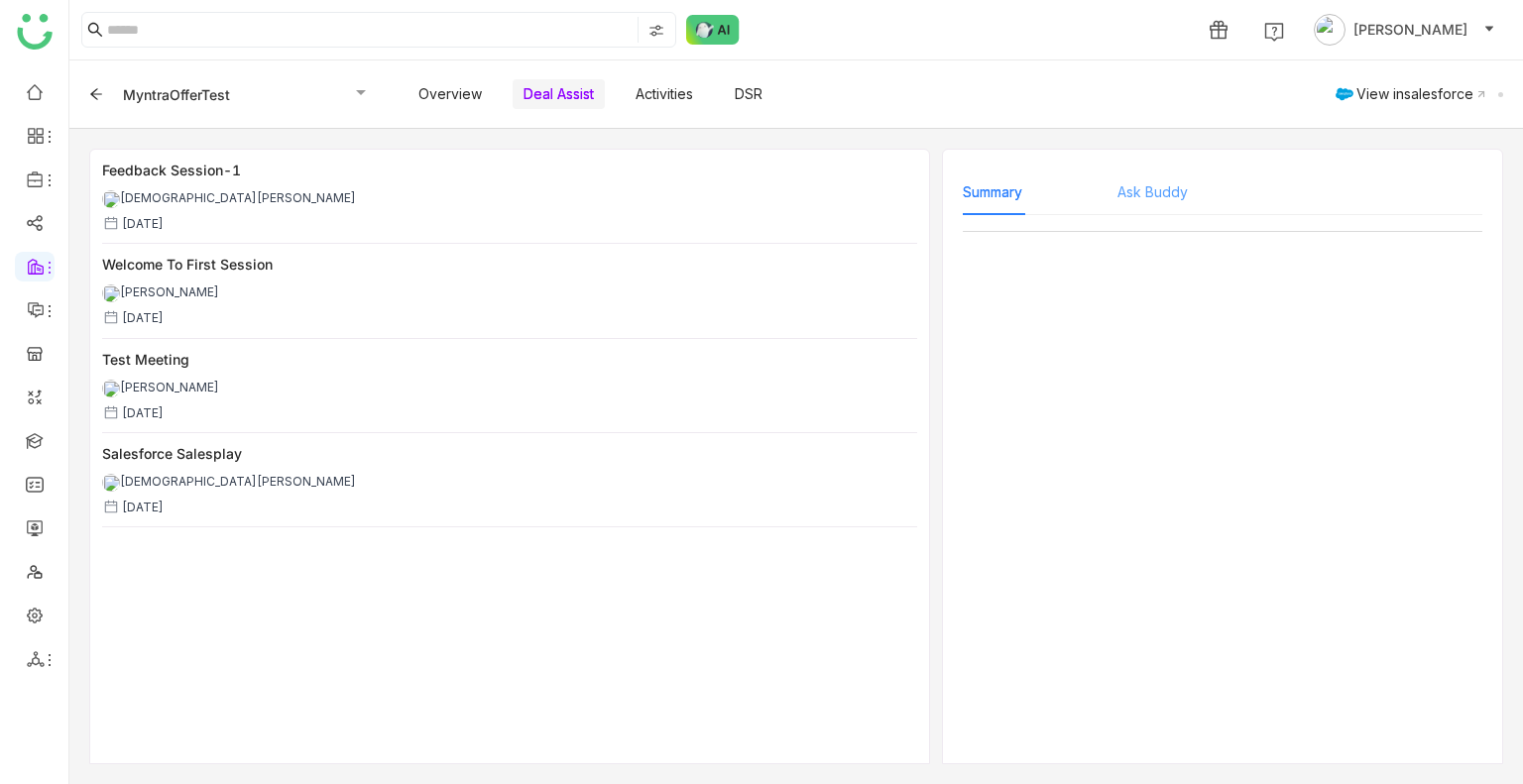 click on "Ask Buddy" 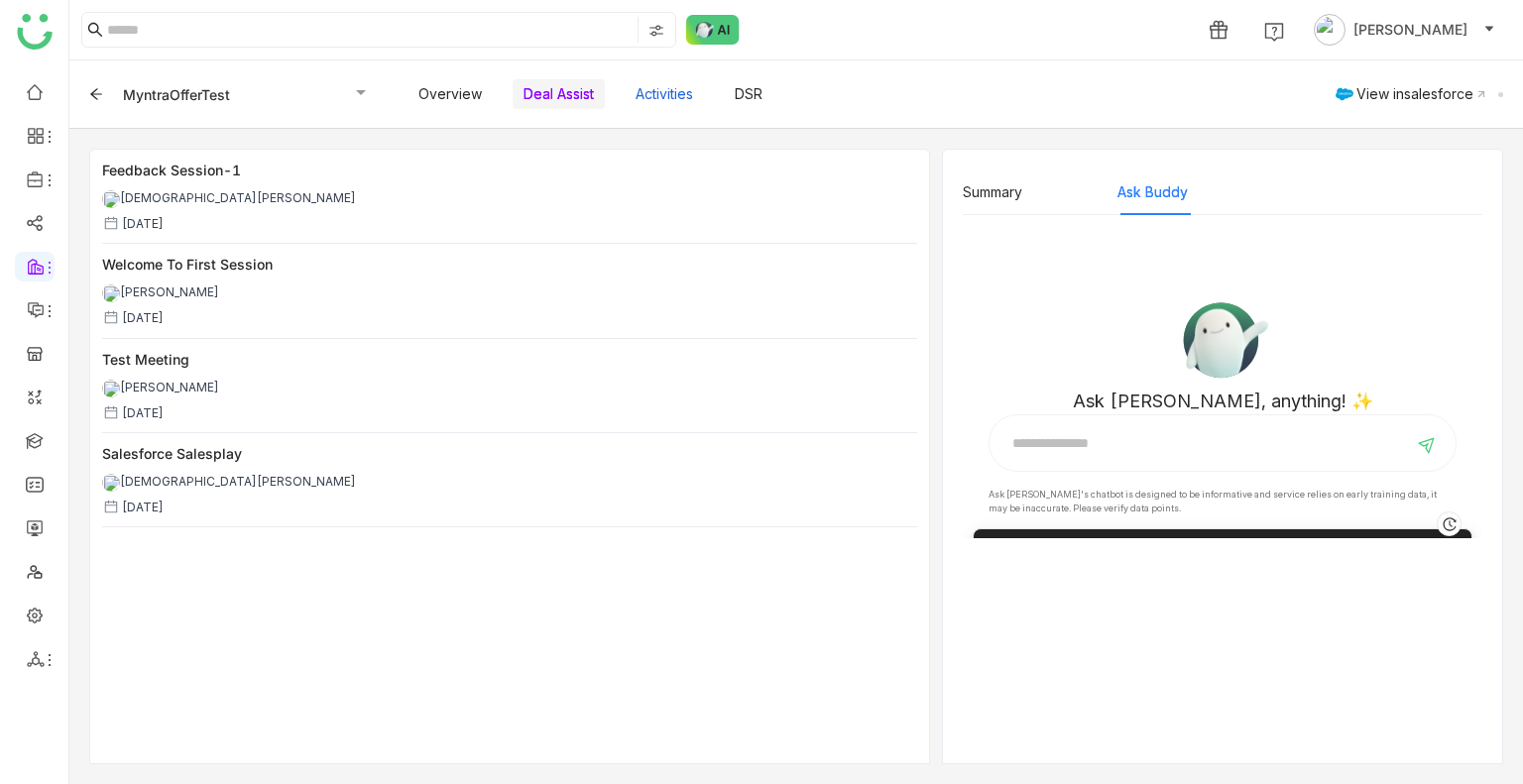 click on "Activities" at bounding box center (664, 94) 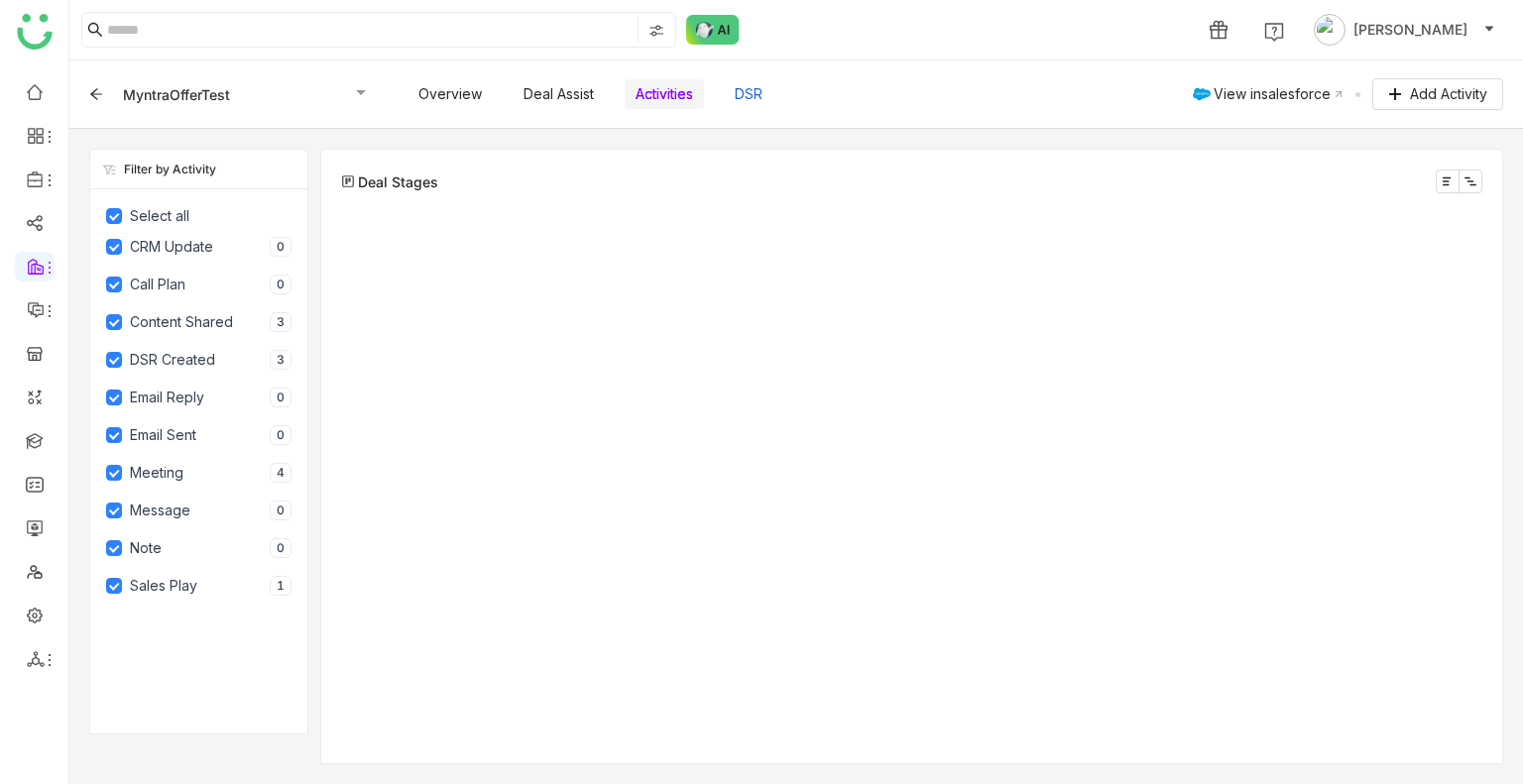 click on "DSR" at bounding box center (749, 94) 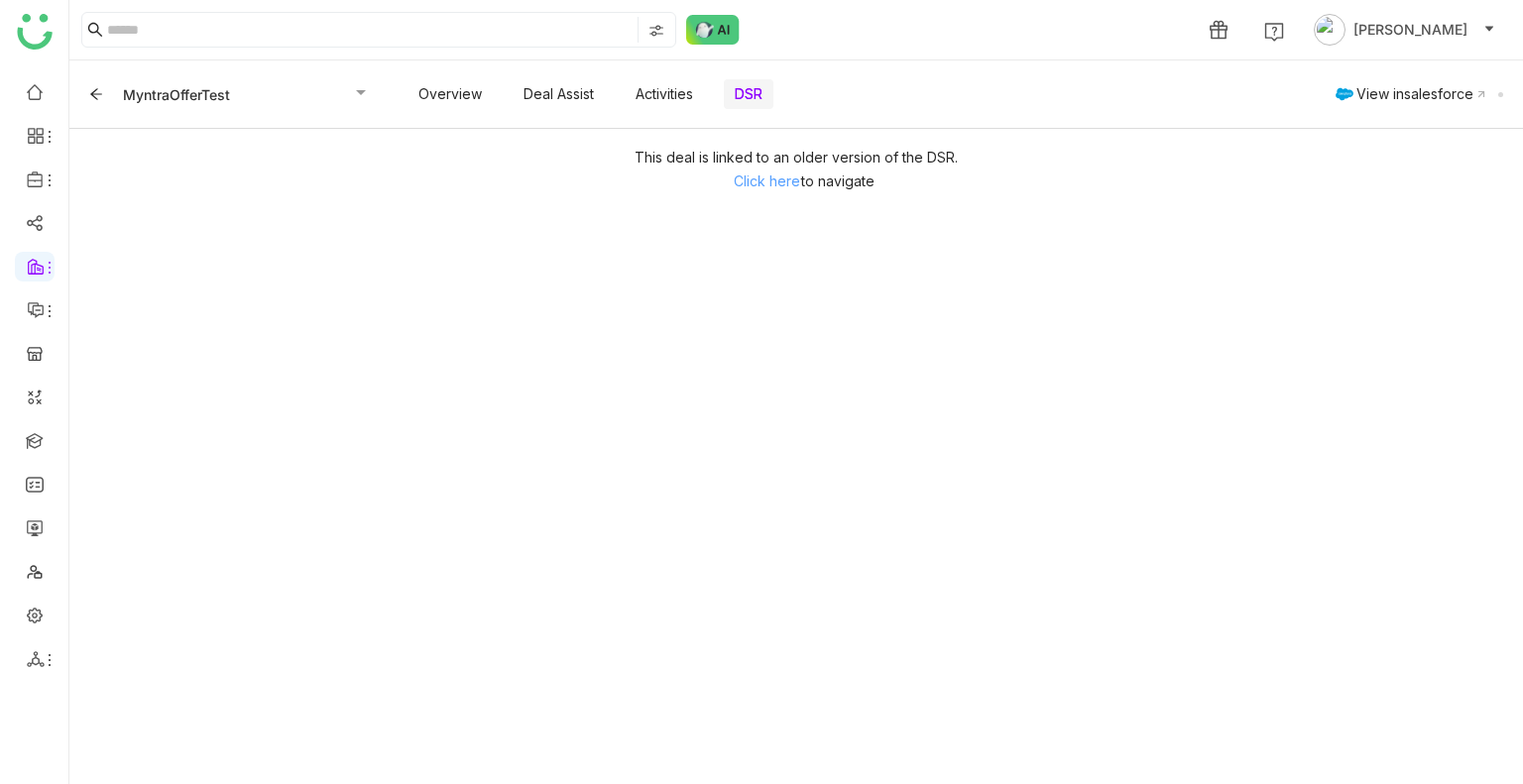 click on "Click here" 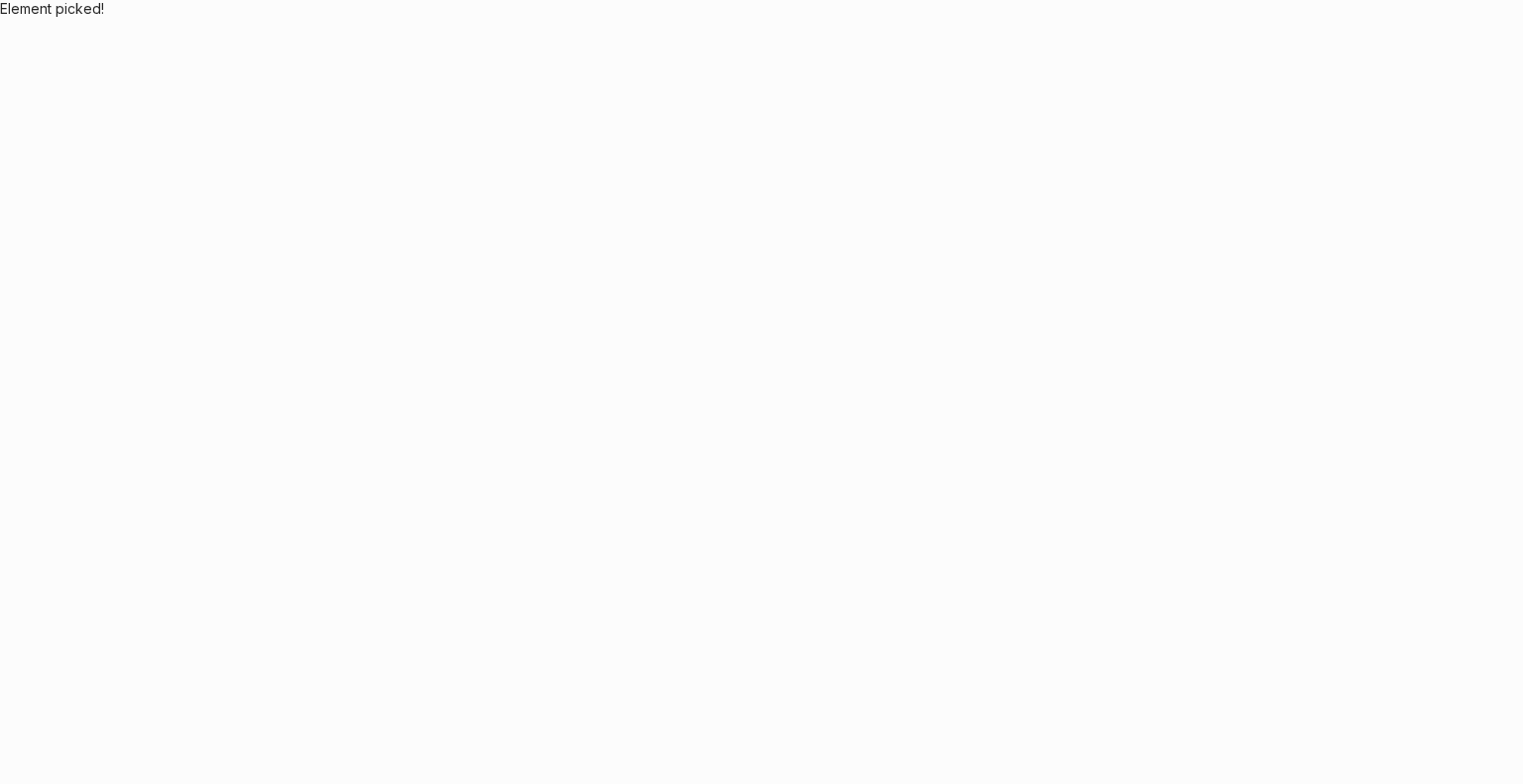 scroll, scrollTop: 0, scrollLeft: 0, axis: both 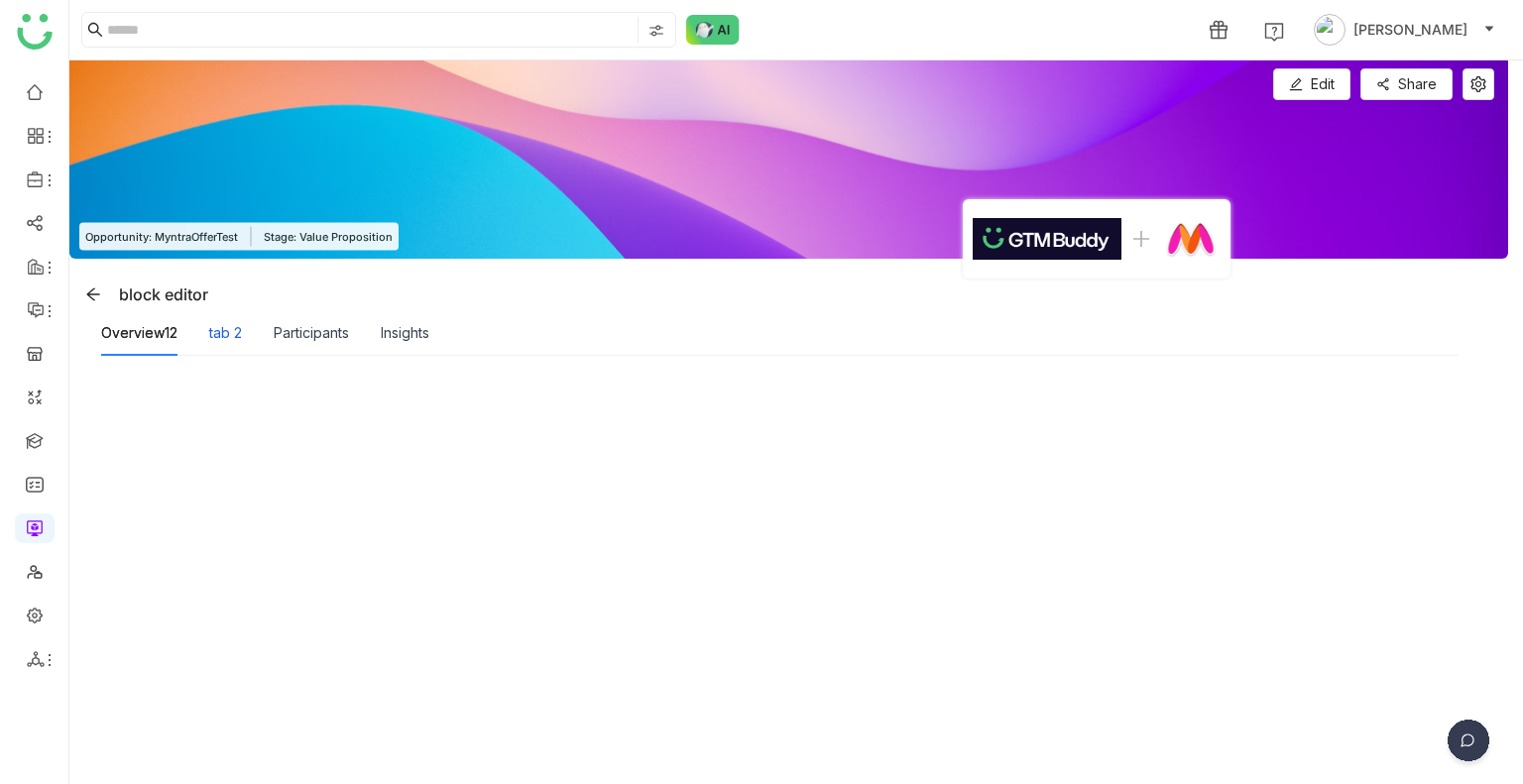click on "tab 2" at bounding box center (225, 333) 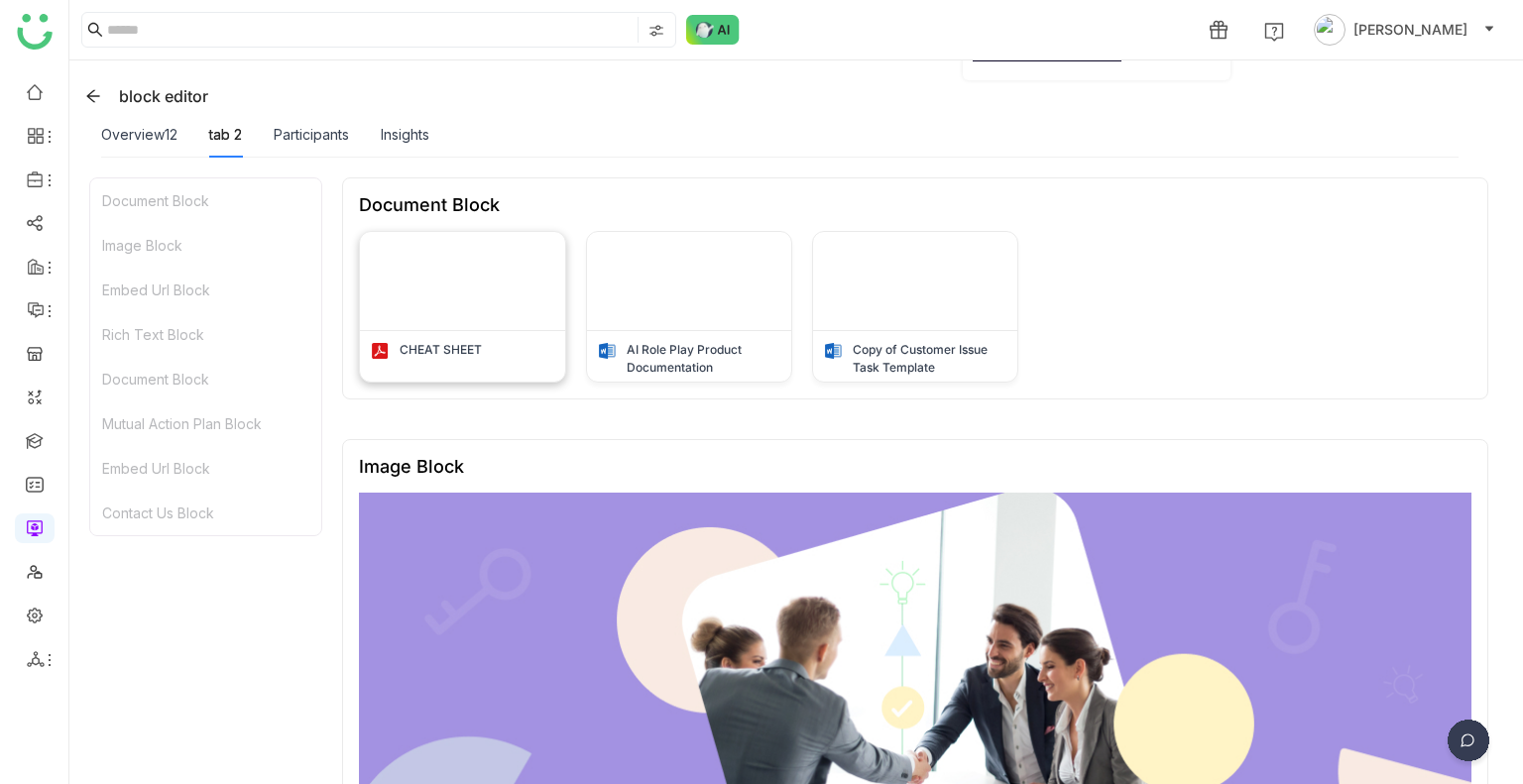 scroll, scrollTop: 0, scrollLeft: 0, axis: both 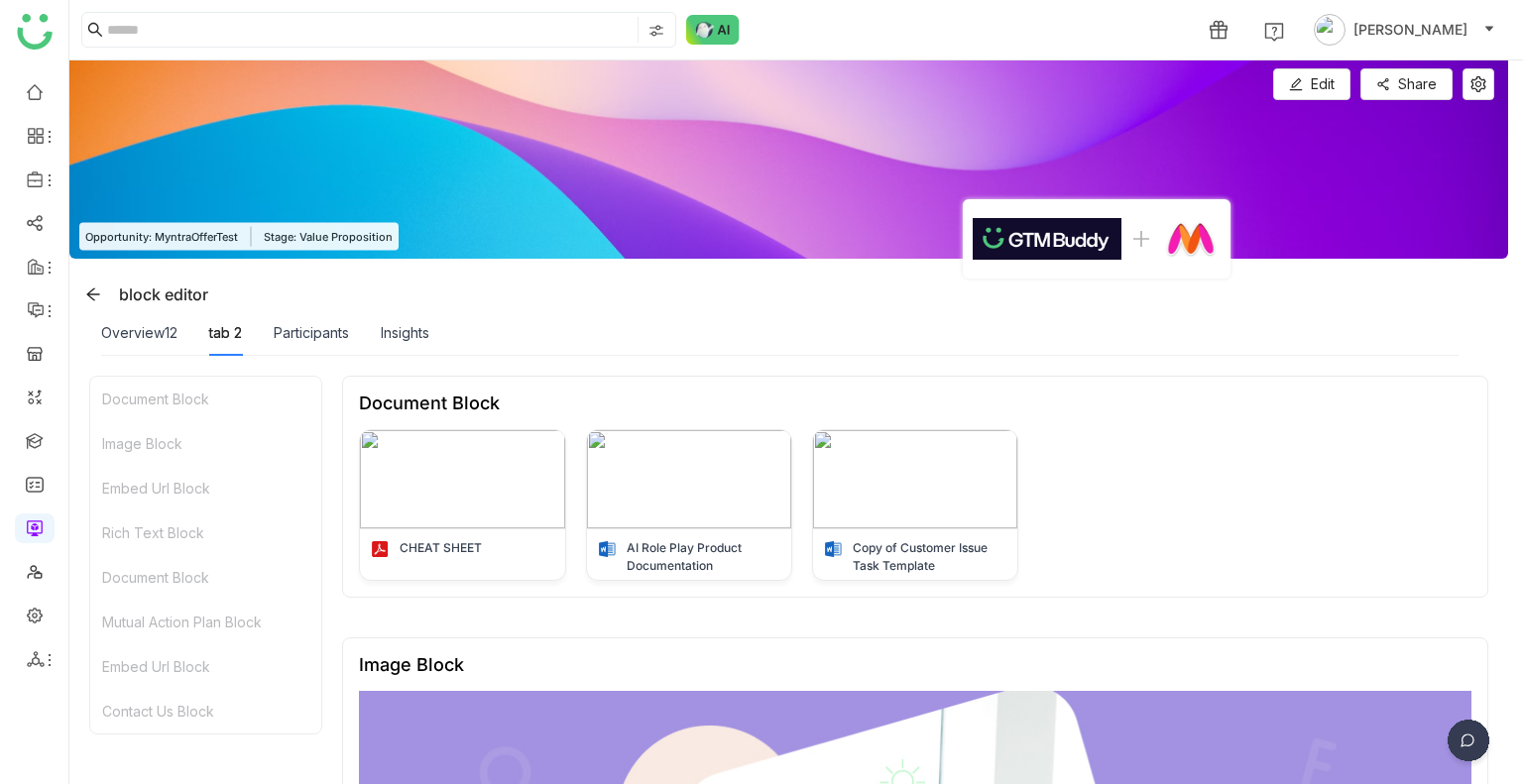 click on "Participants" at bounding box center [311, 333] 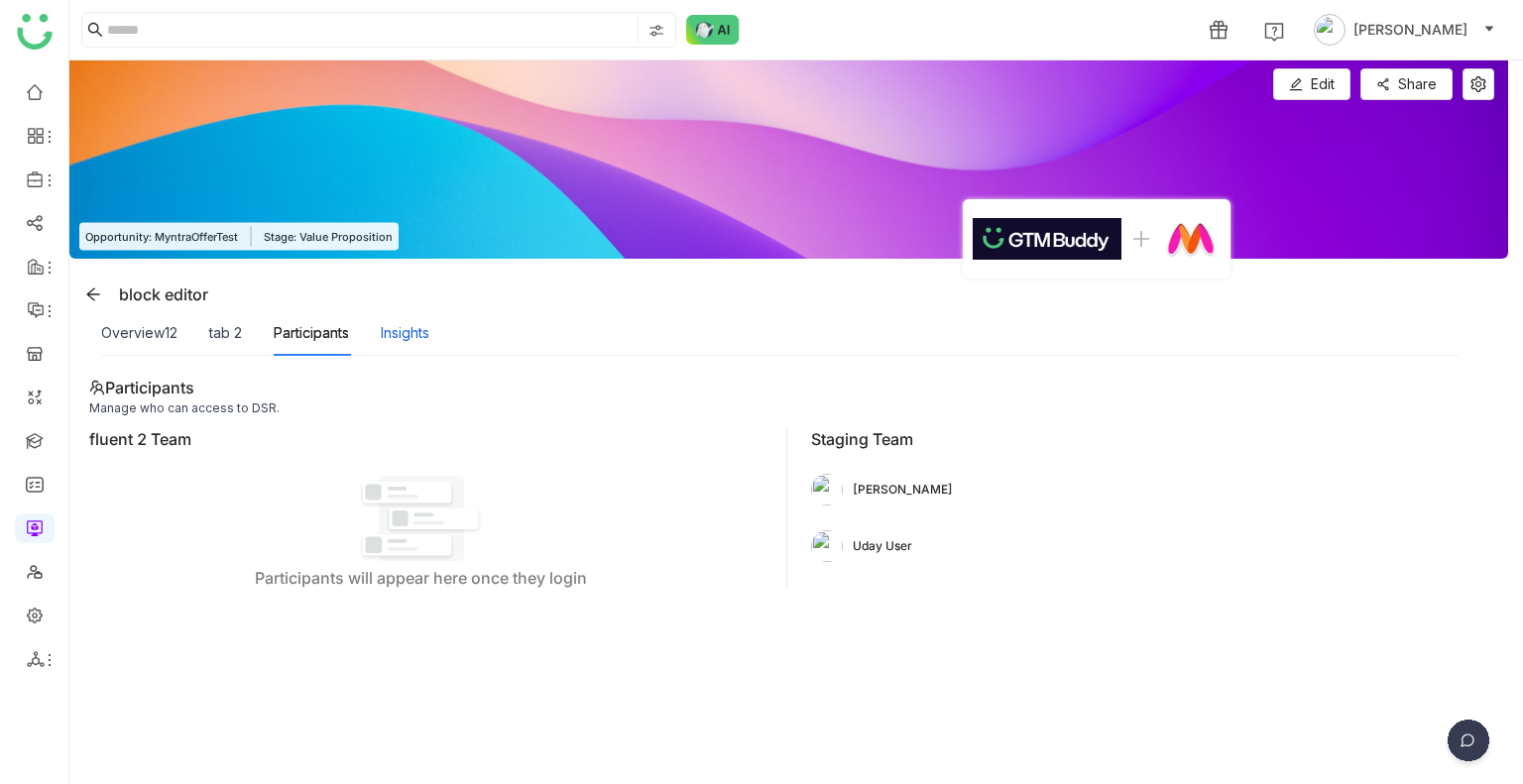 click on "Insights" at bounding box center (405, 333) 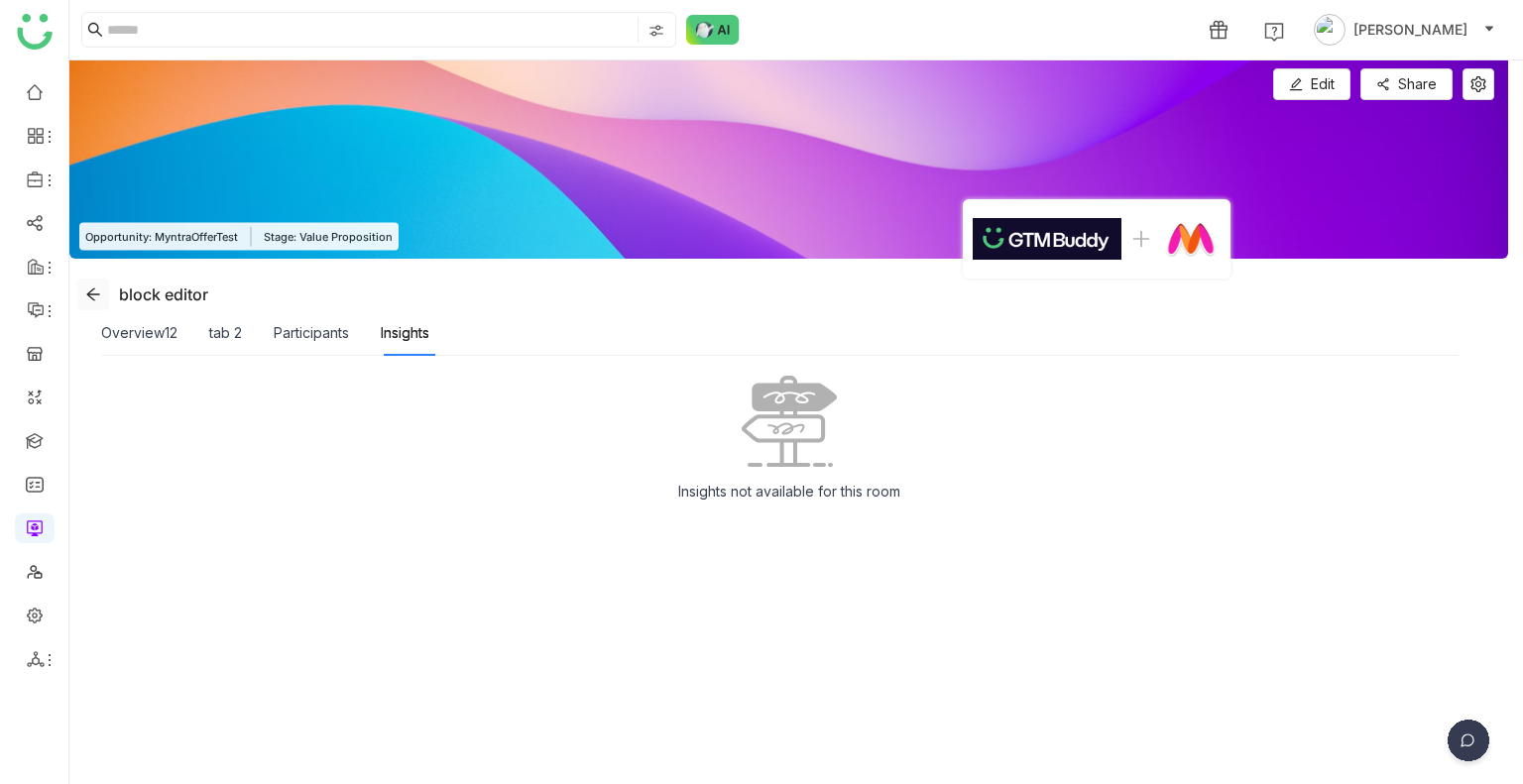 click 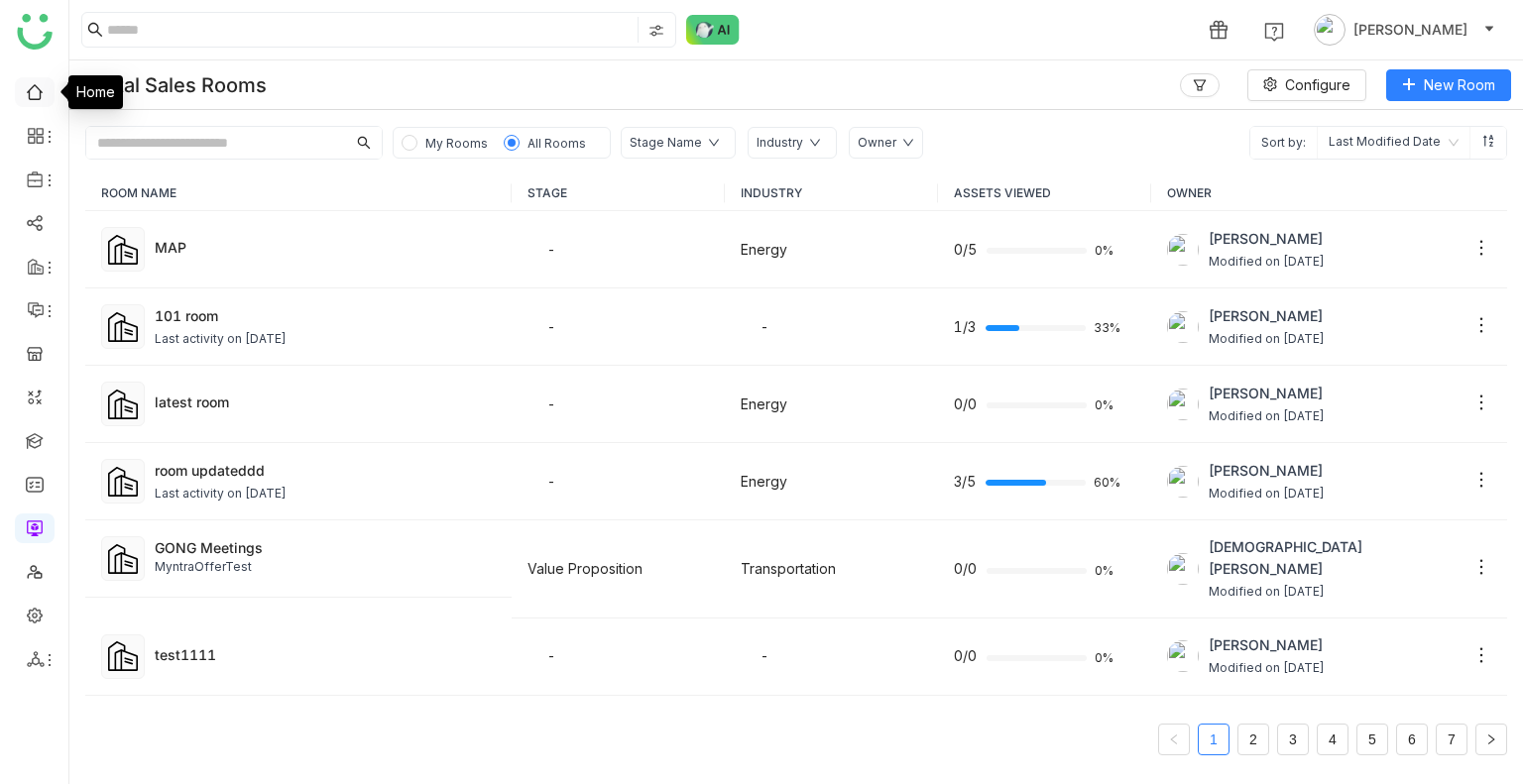 click at bounding box center (35, 90) 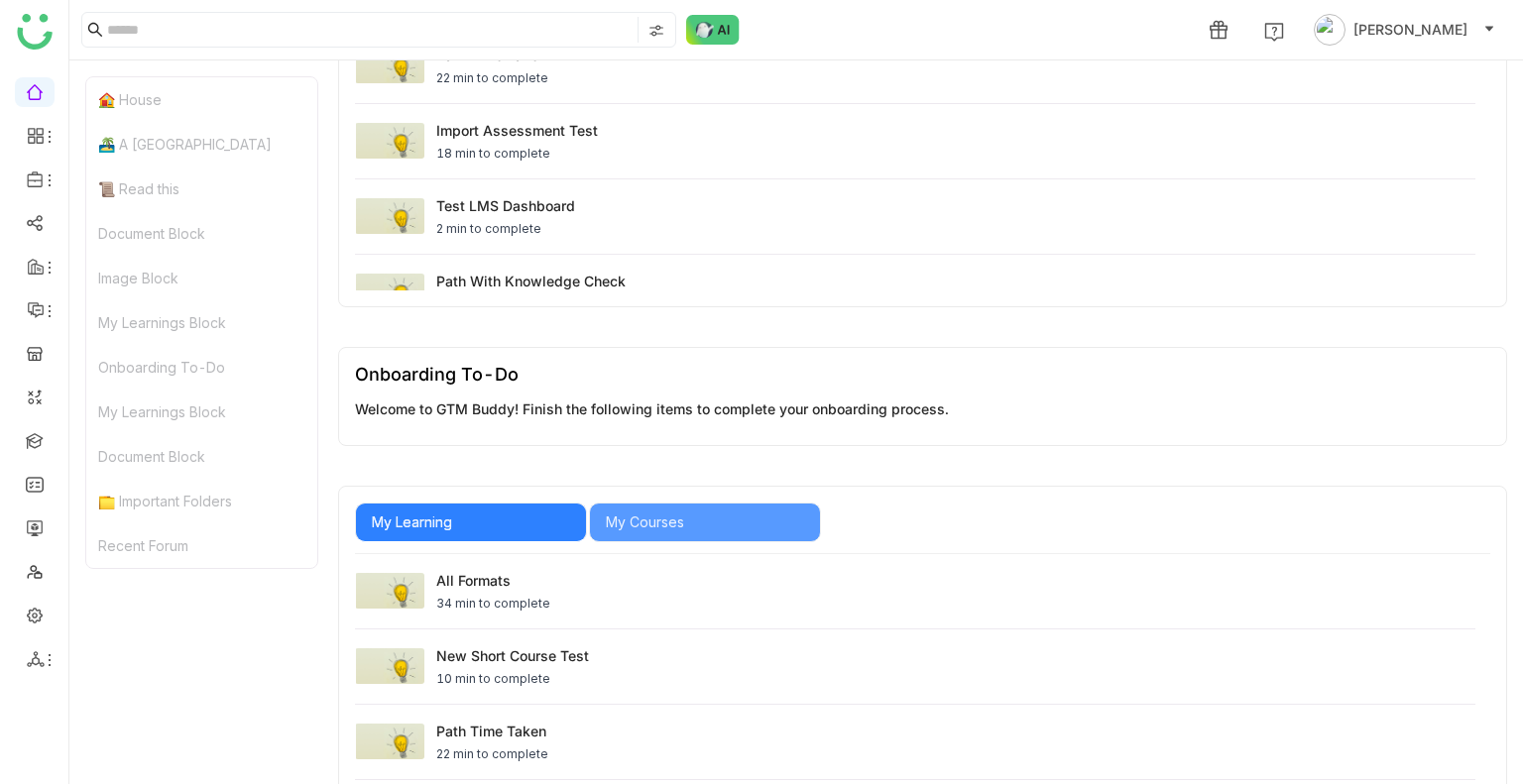 scroll, scrollTop: 2022, scrollLeft: 0, axis: vertical 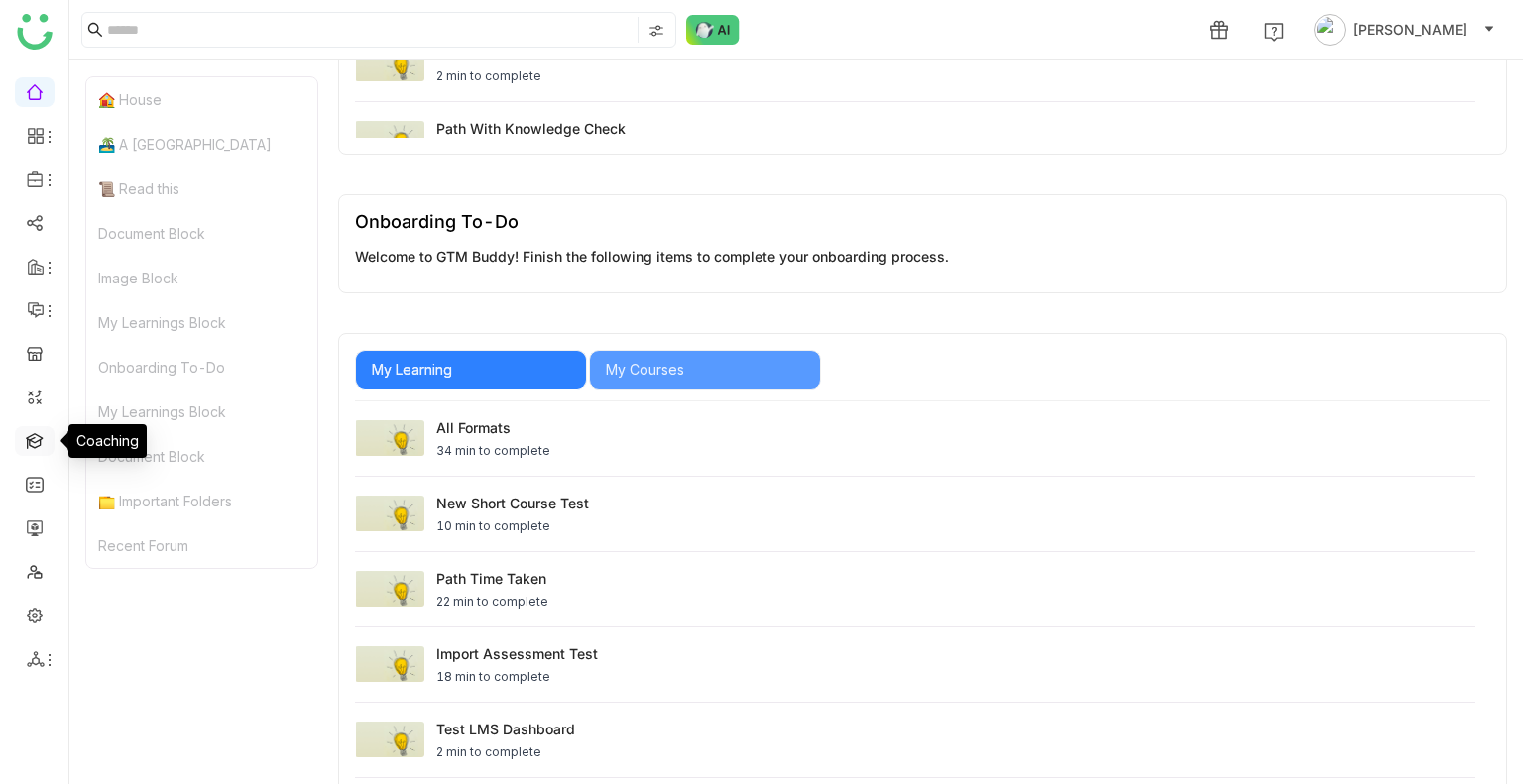 click at bounding box center [35, 439] 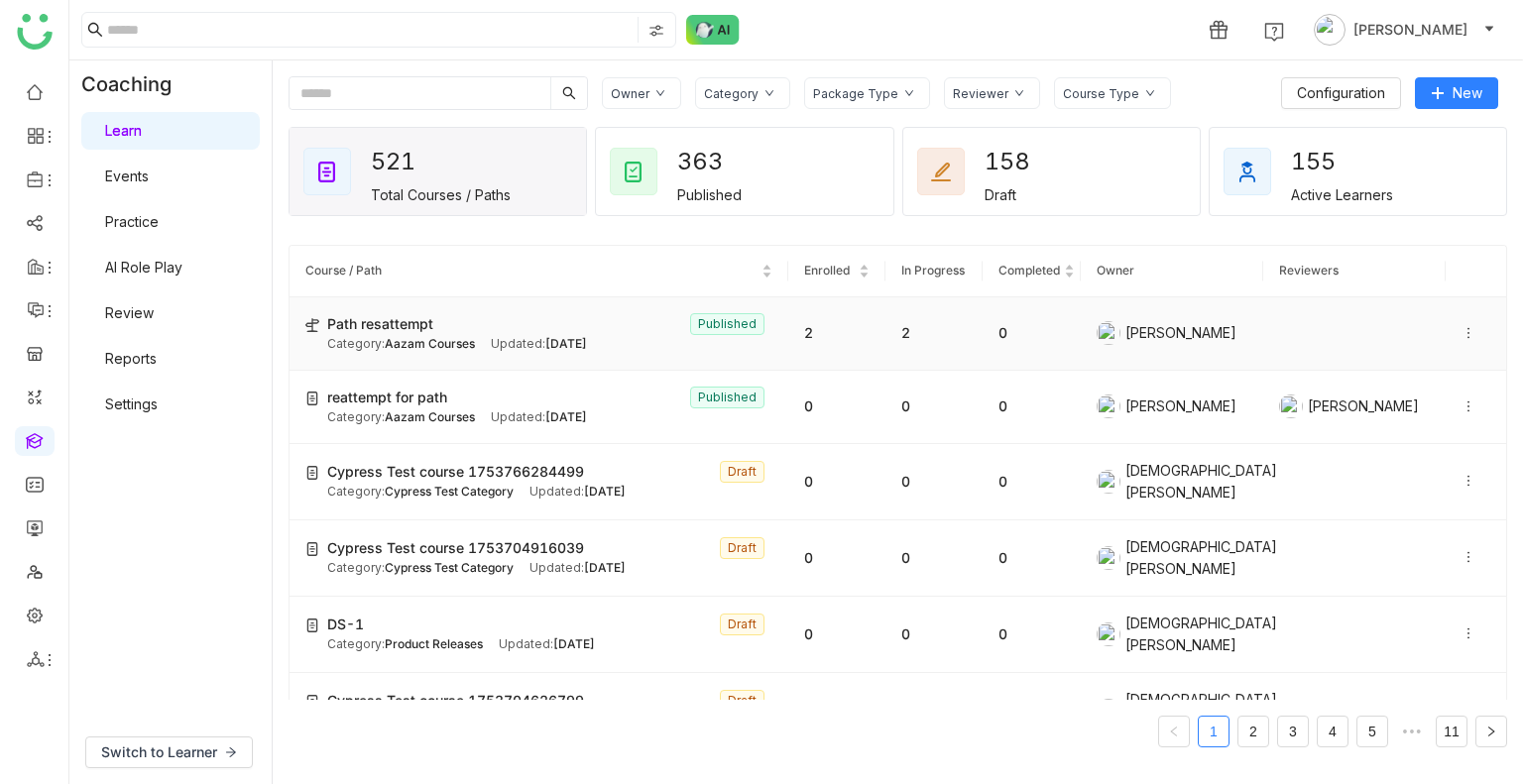 click on "Path resattempt  Published" 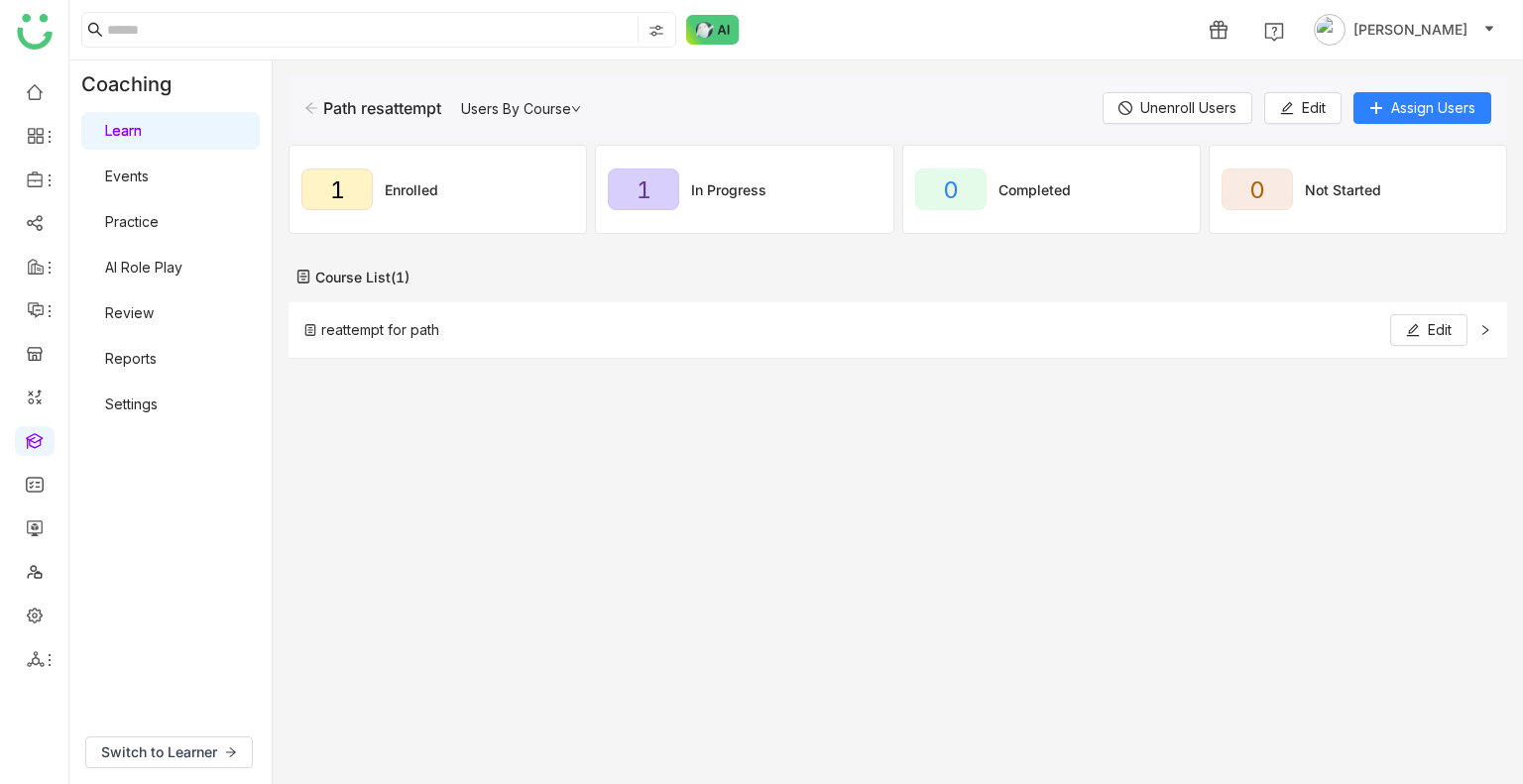 click on "reattempt for path   Edit" 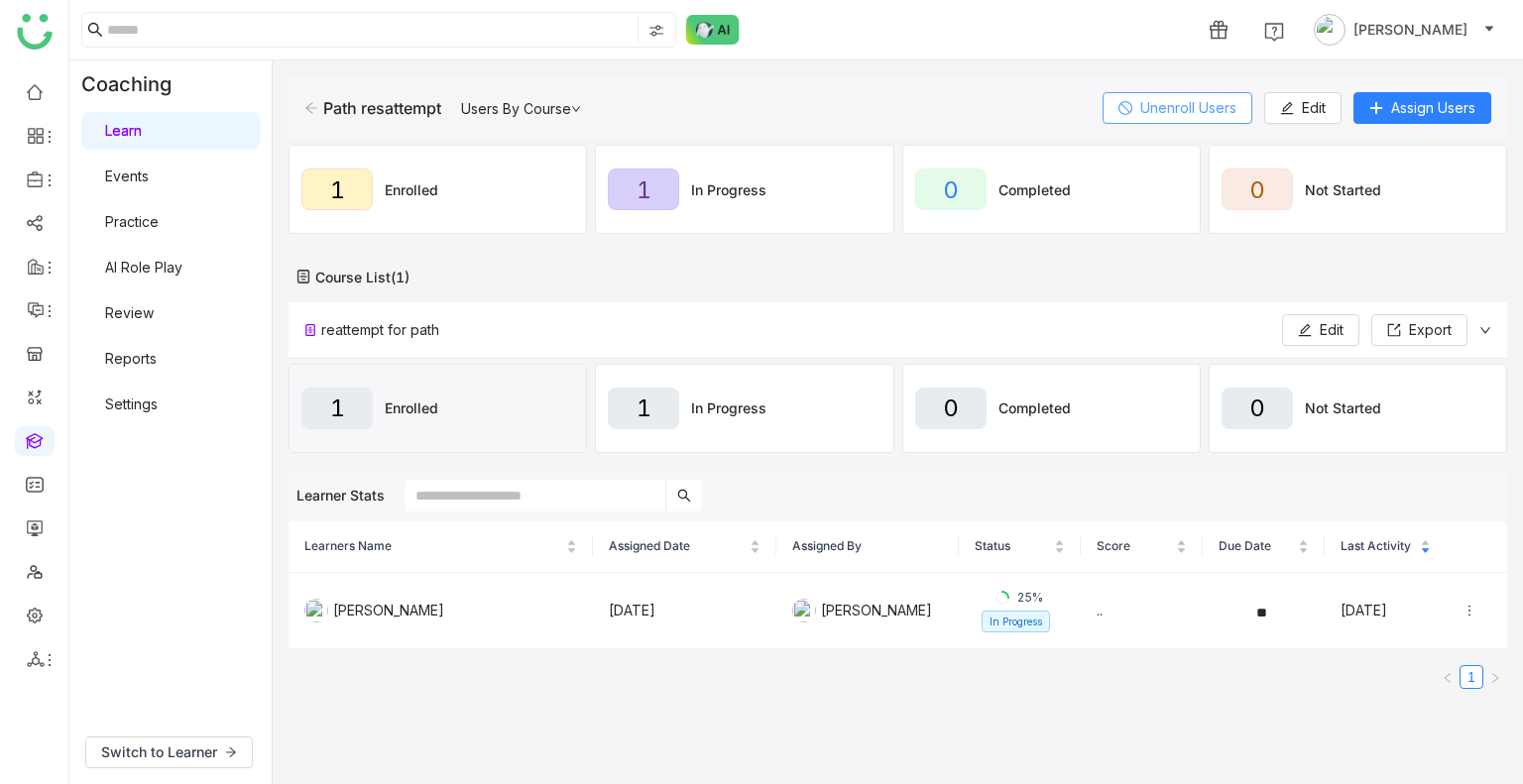 click on "Unenroll Users" 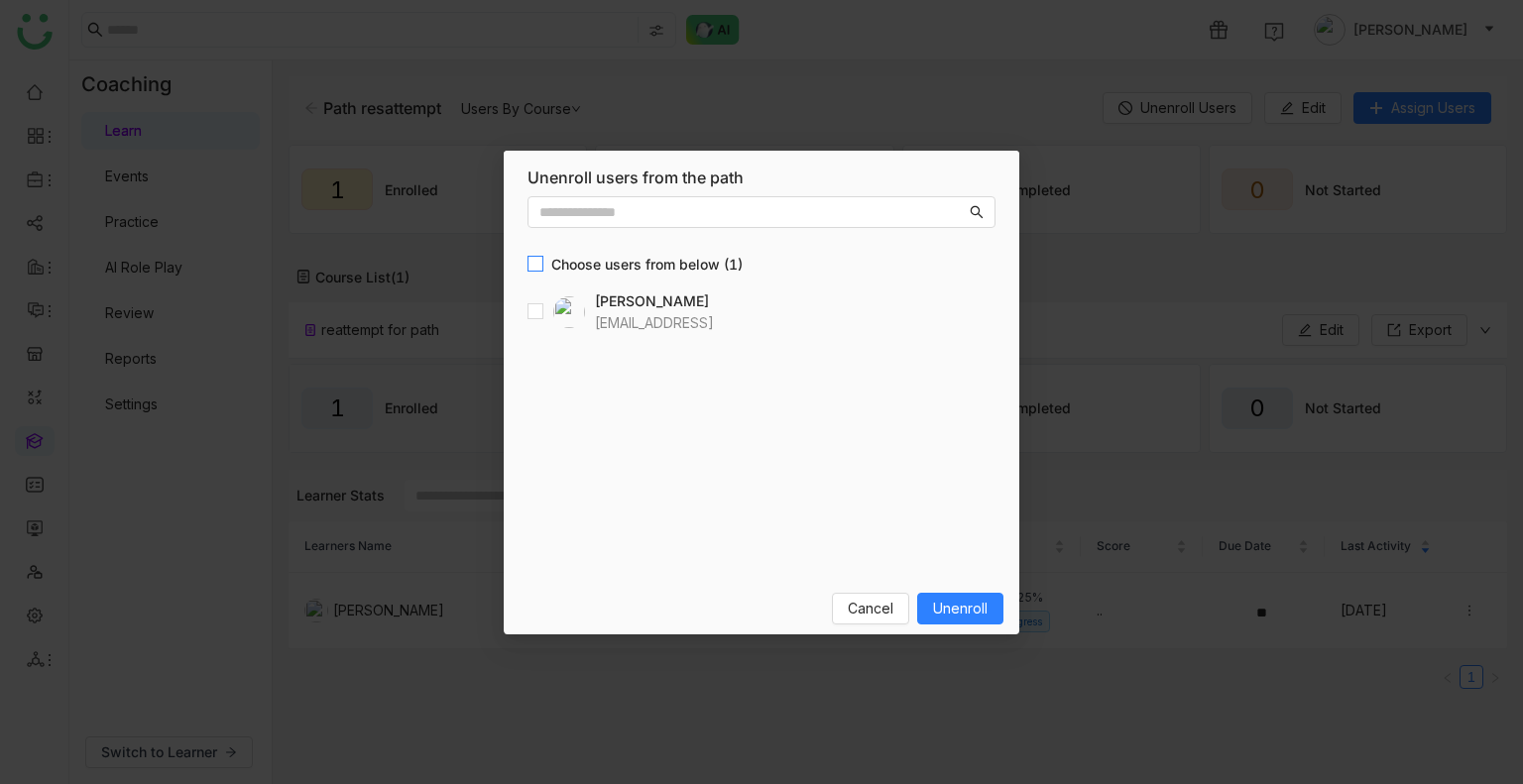 click on "Choose users from below (1)" at bounding box center [762, 252] 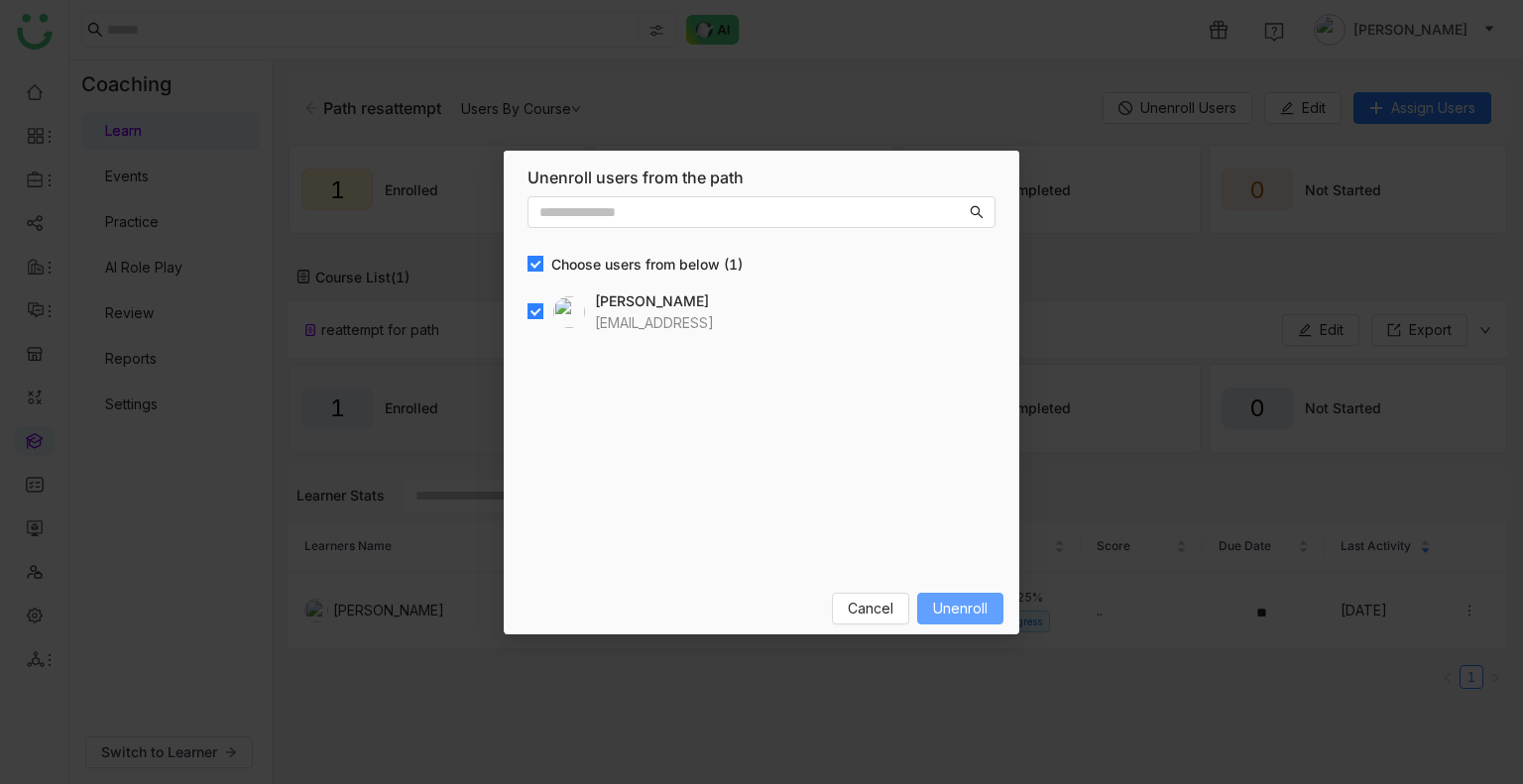 click on "Unenroll" at bounding box center [960, 609] 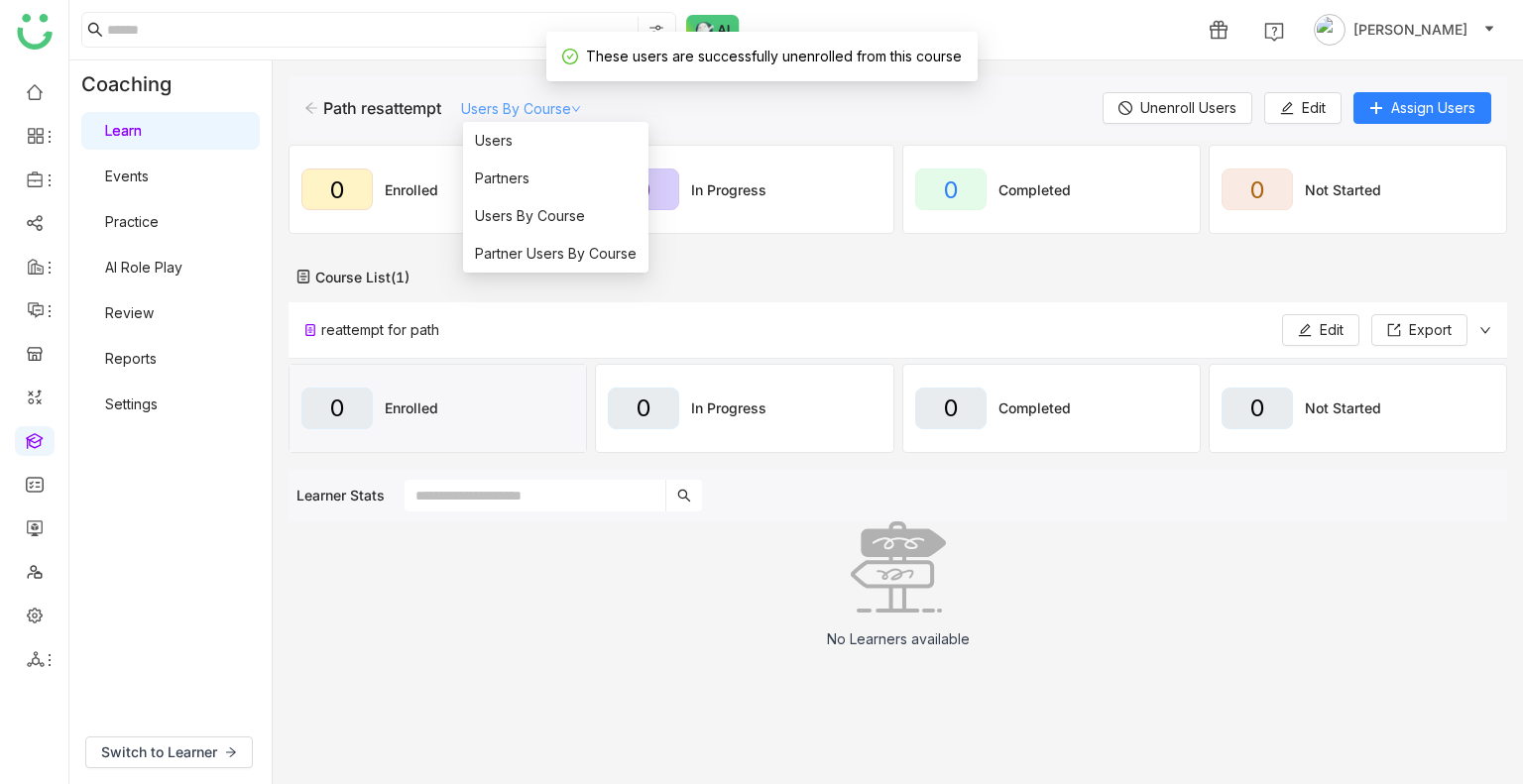 click on "Users By Course" 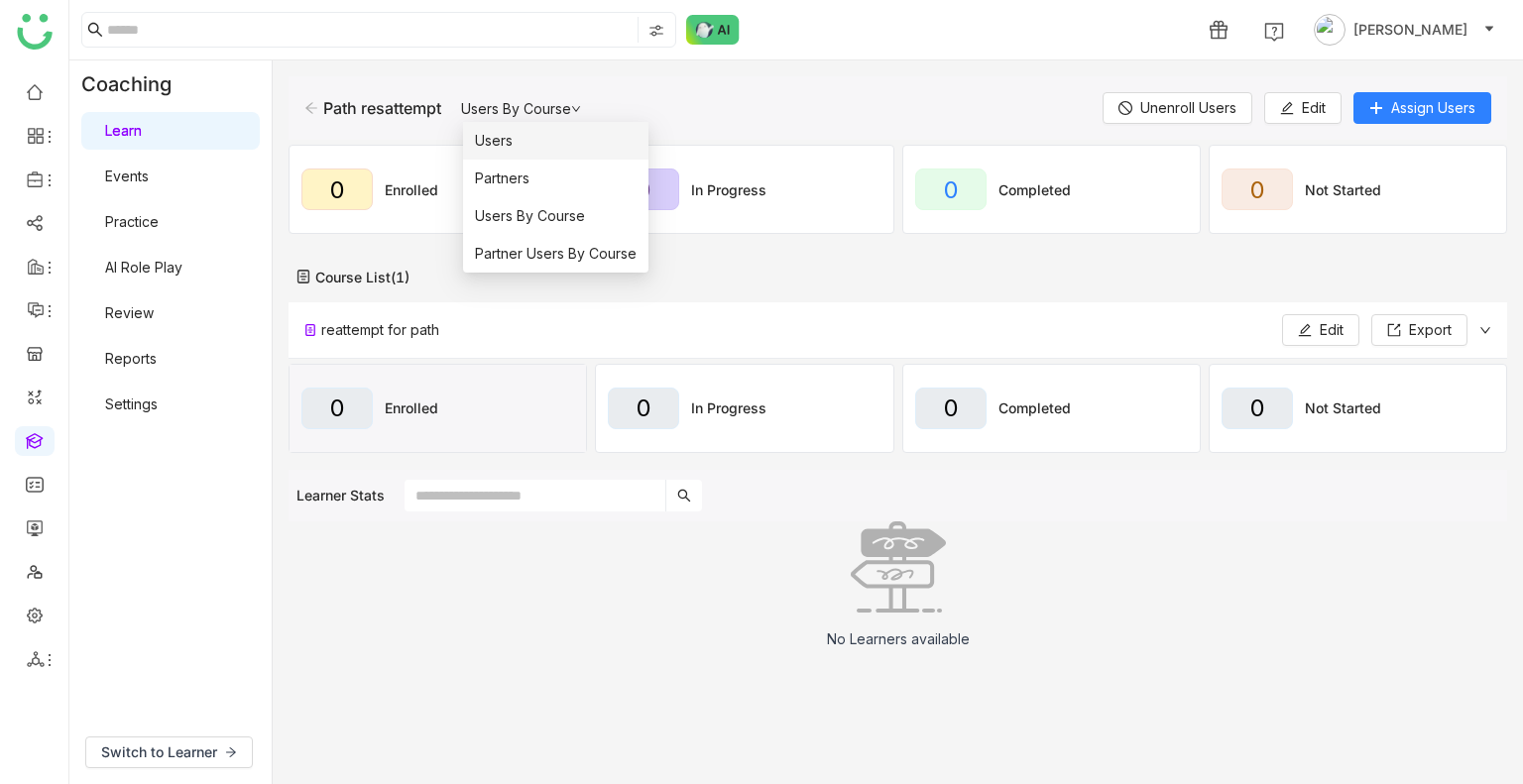 click on "Users" at bounding box center (494, 141) 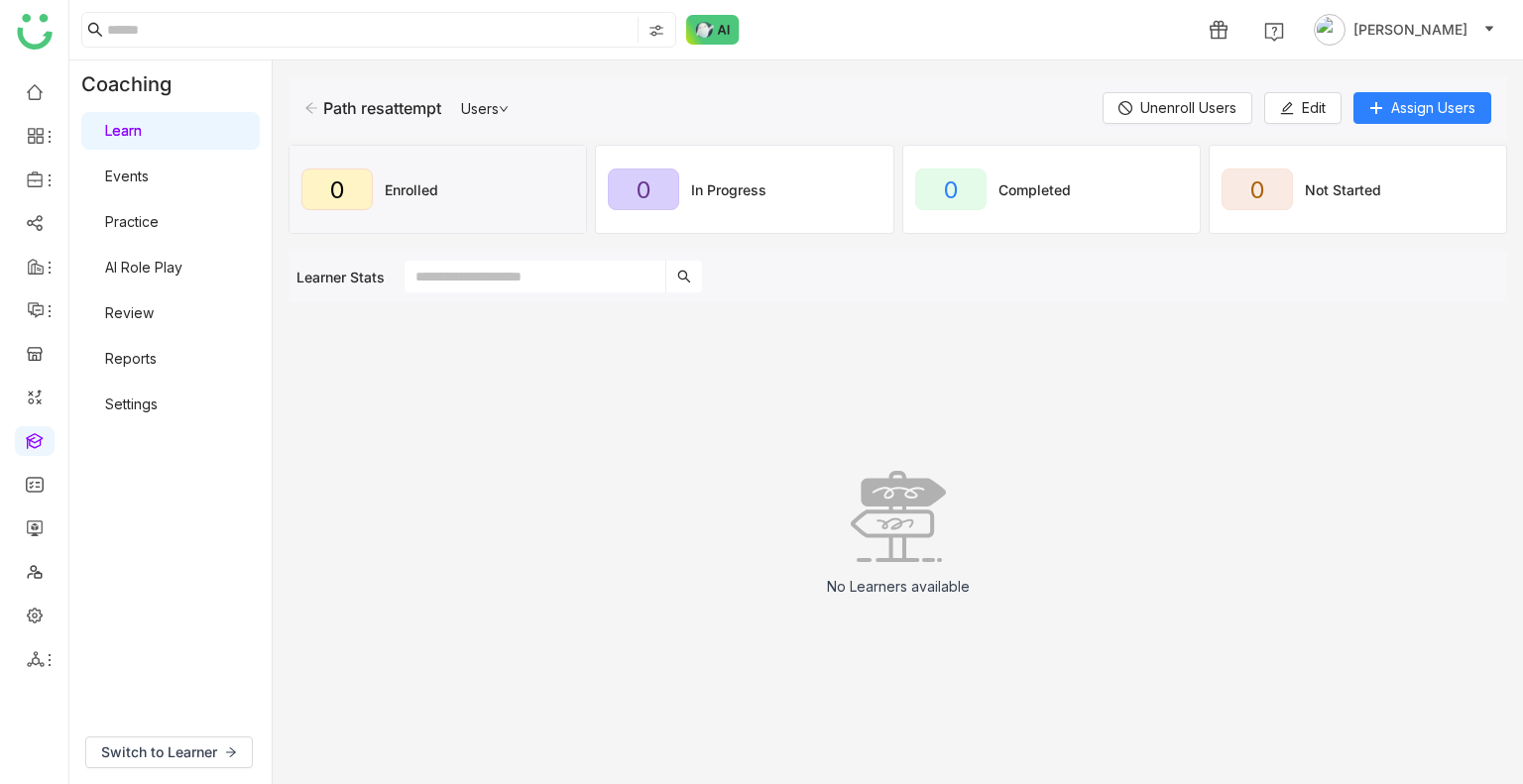 click on "Path resattempt   Users" 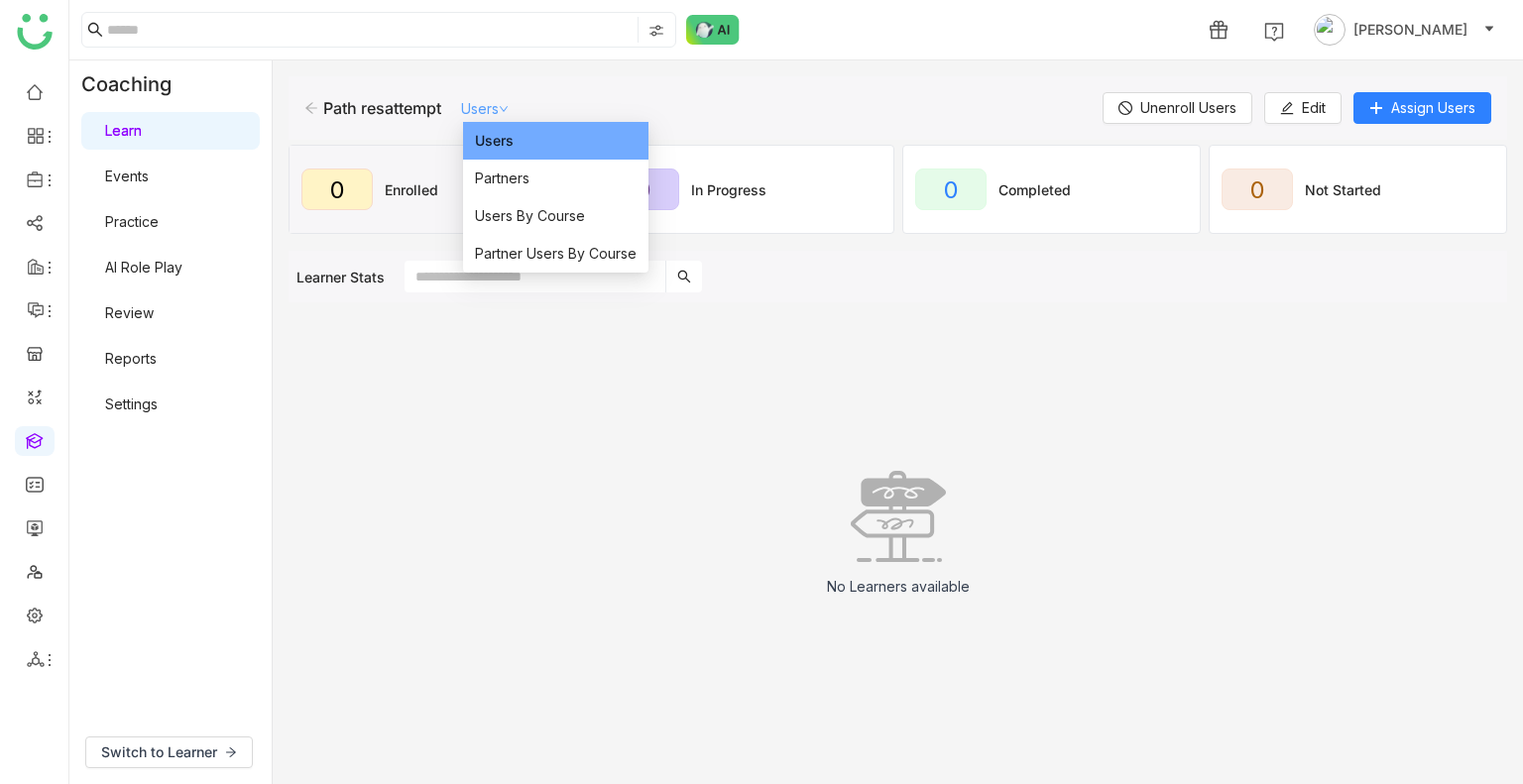 click on "Users" 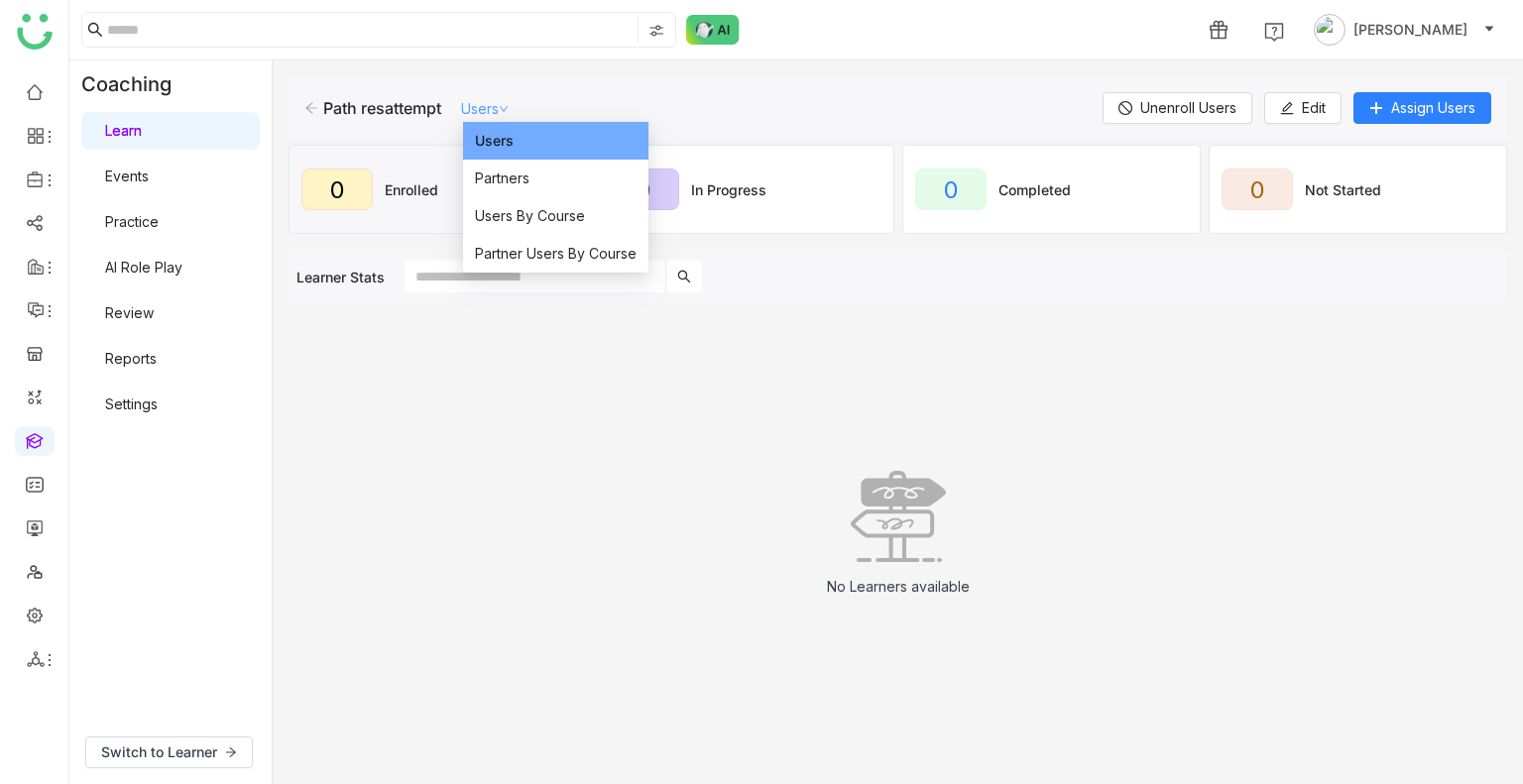 click on "Users" 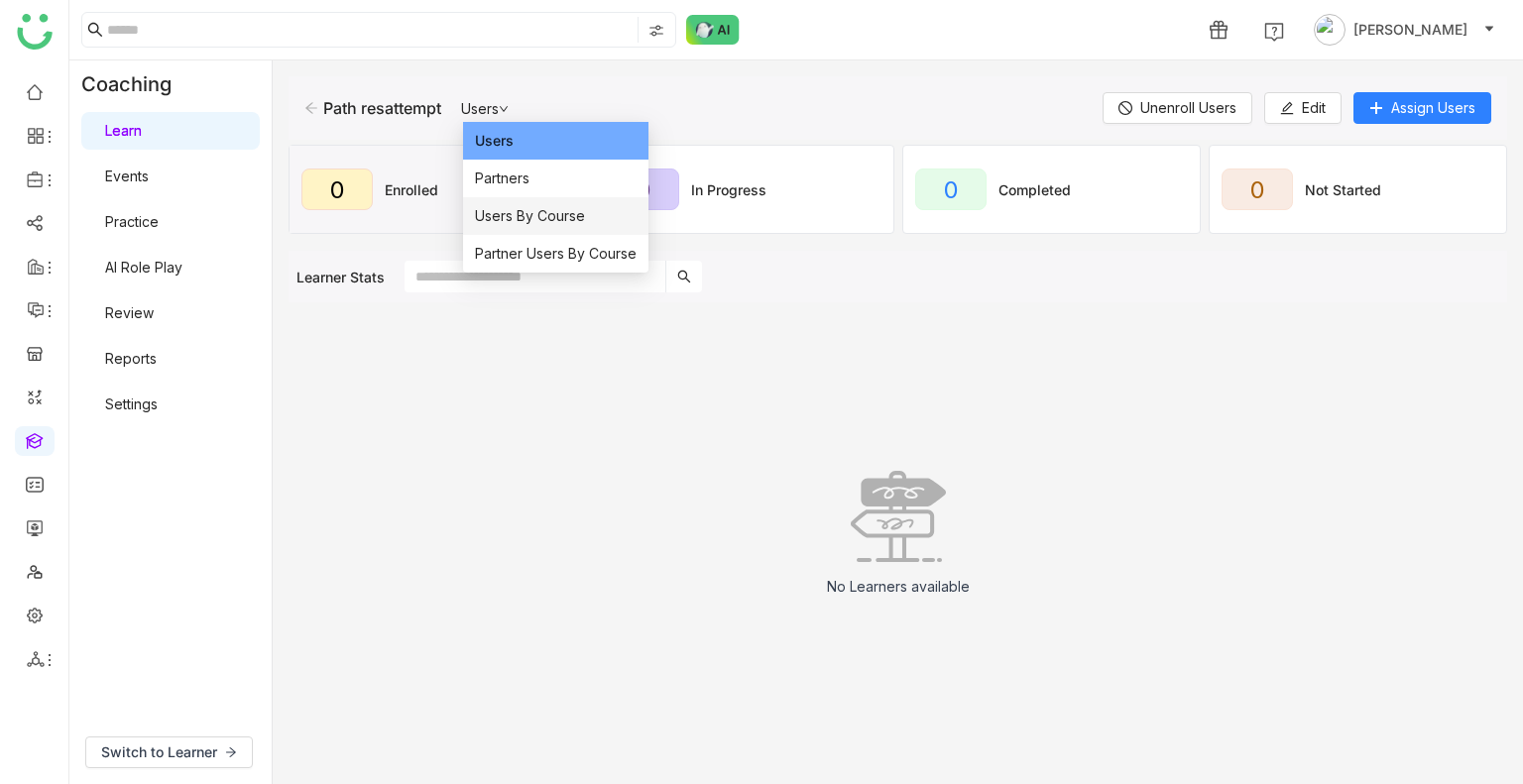 click on "Users By Course" at bounding box center [529, 216] 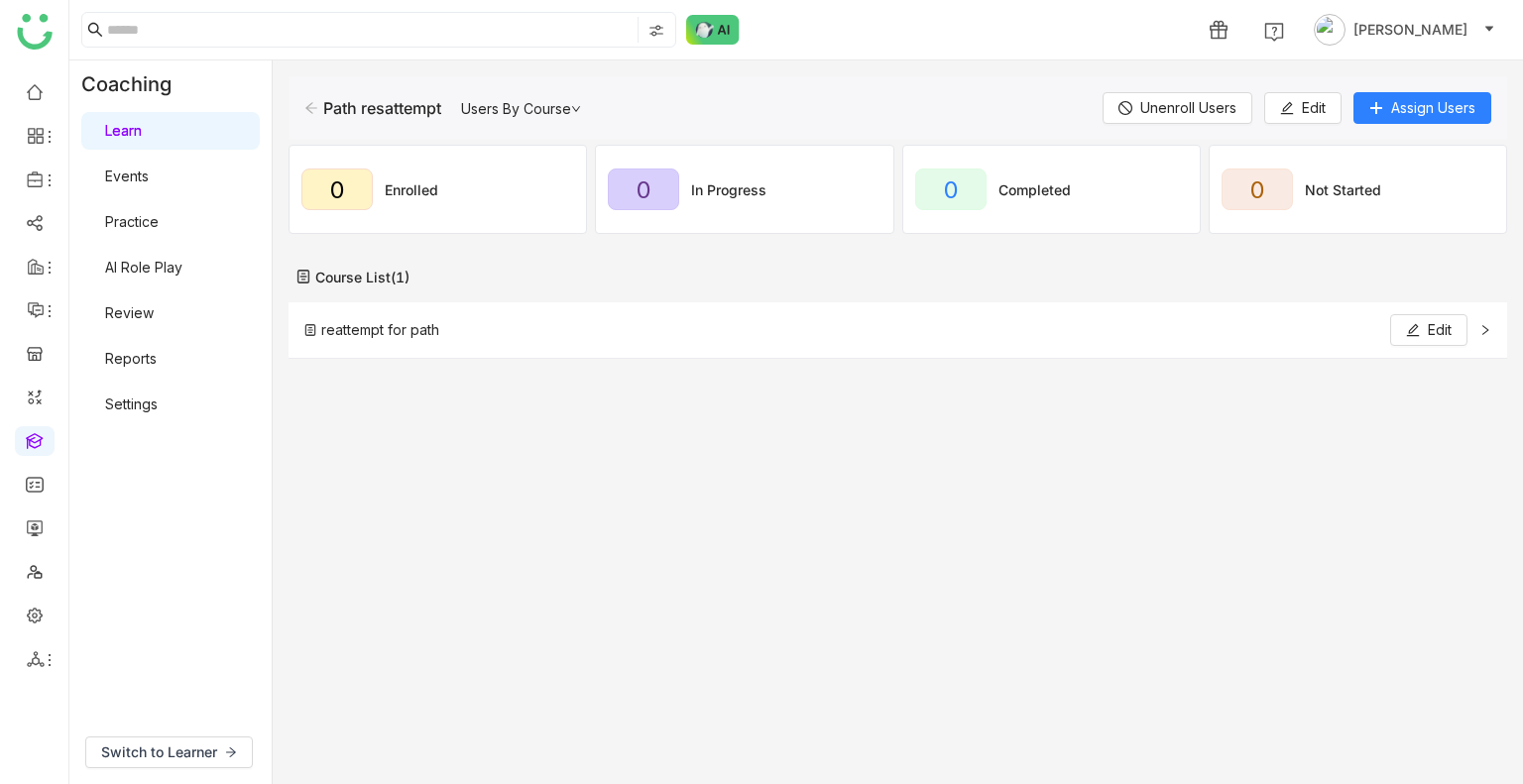 click on "reattempt for path   Edit" 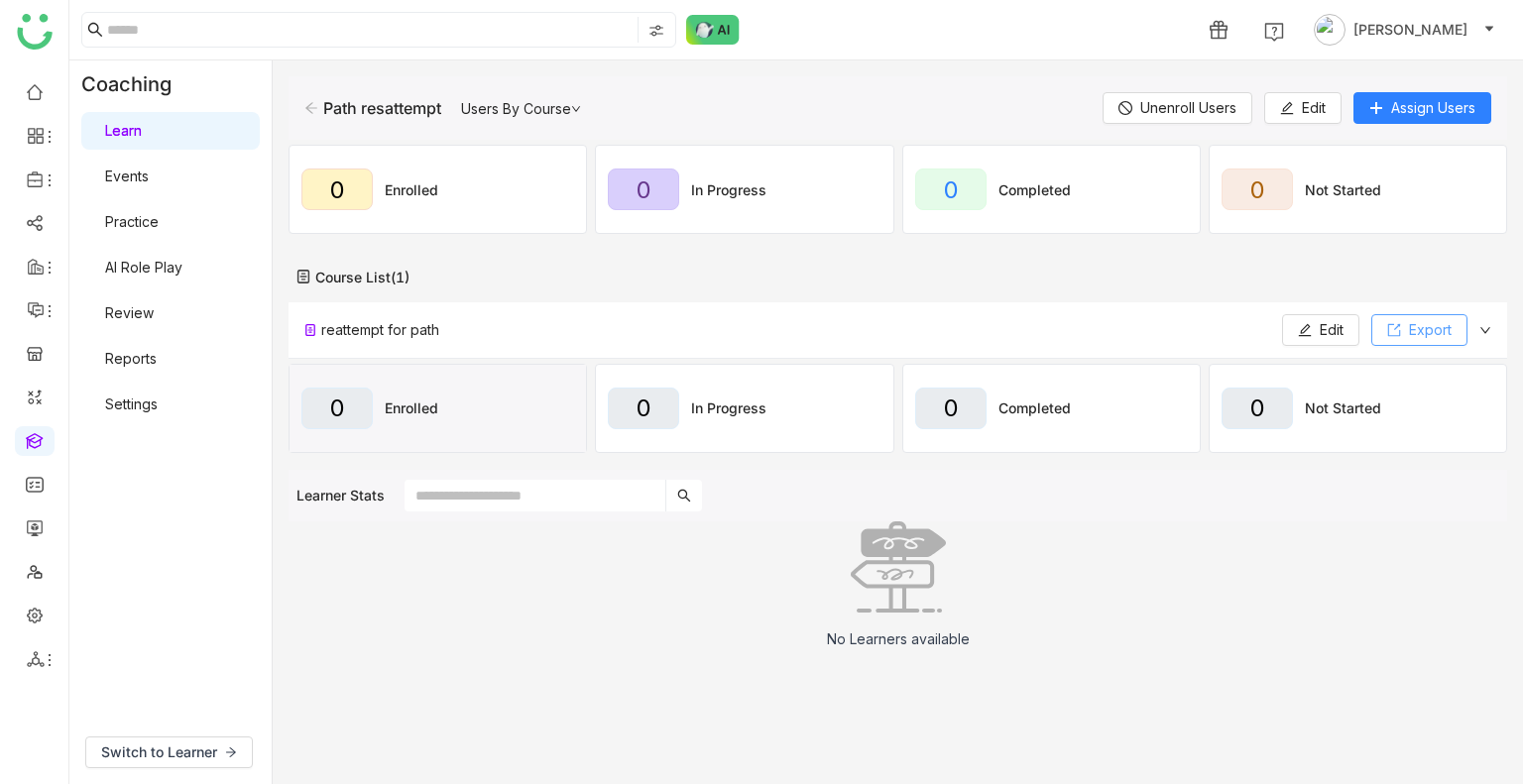 click on "Export" 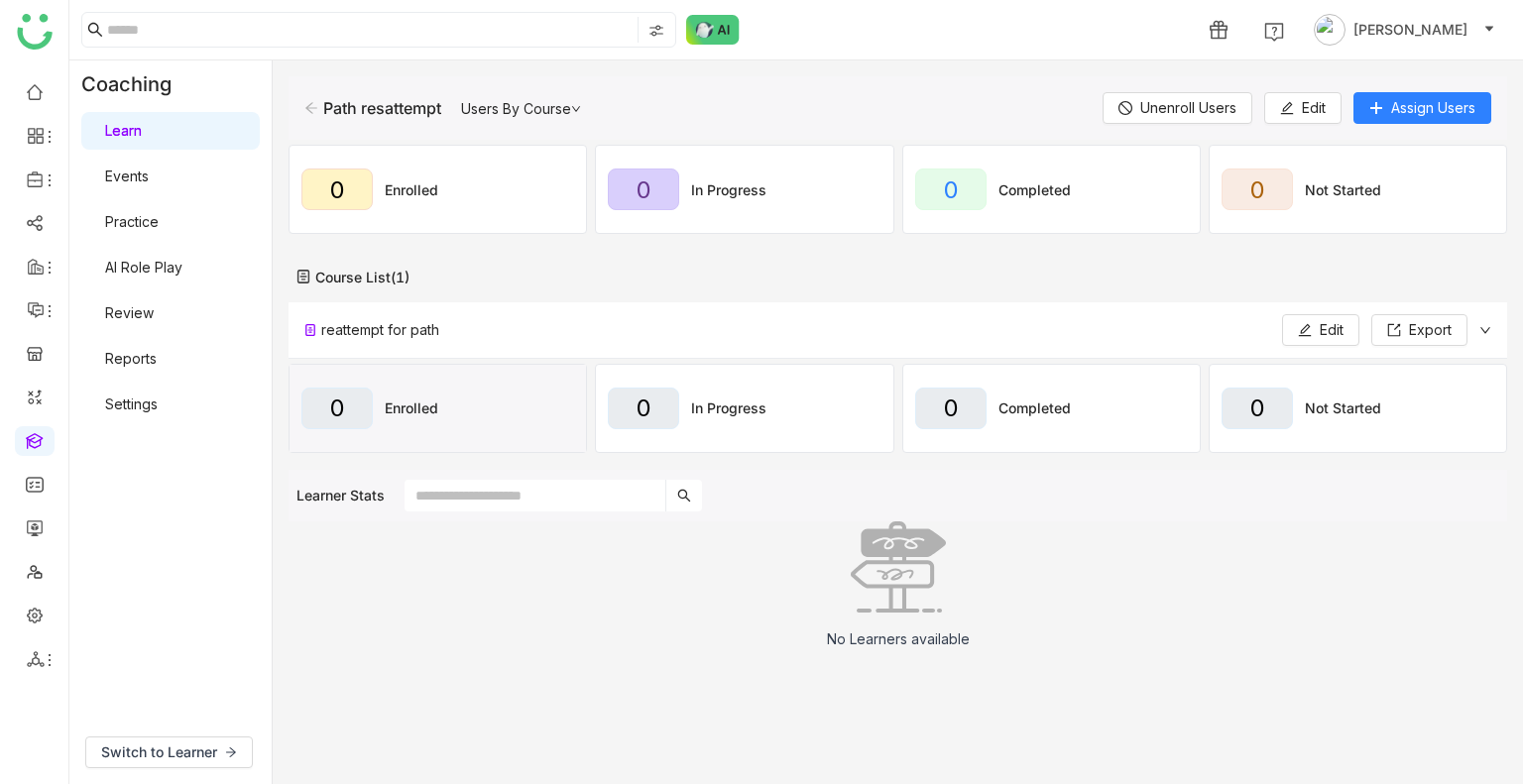 click on "No Learners available" 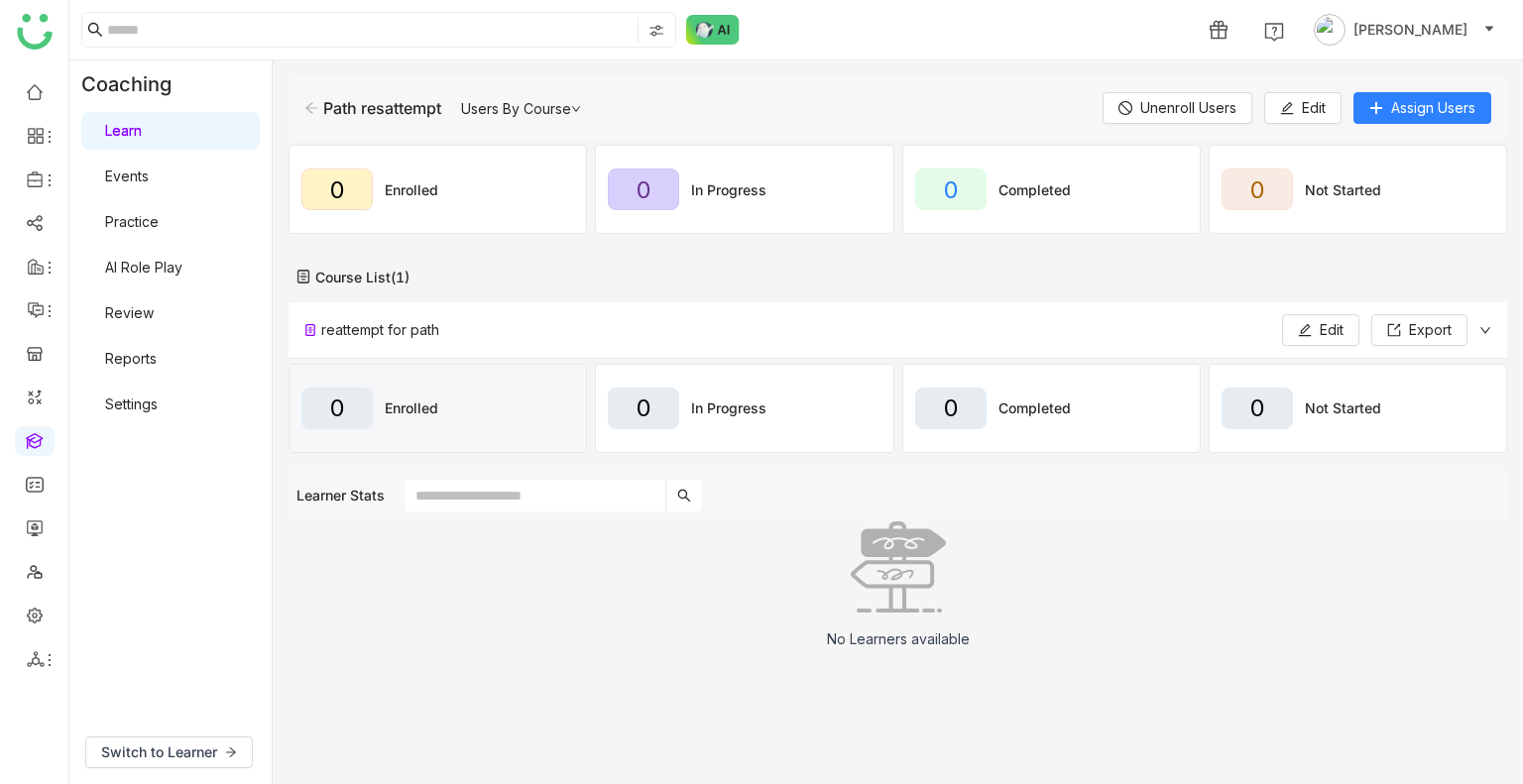 click on "No Learners available" 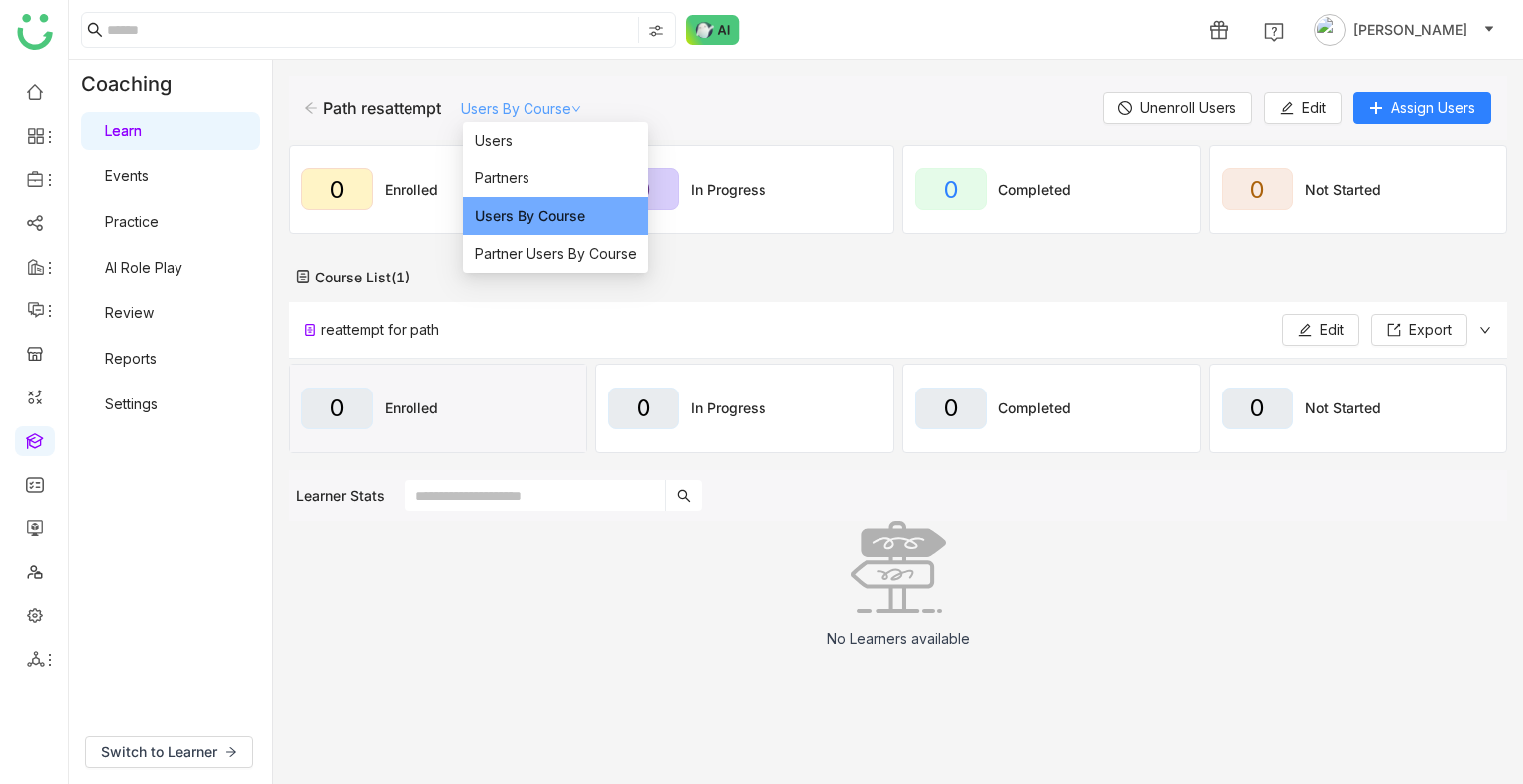 click on "Users By Course" 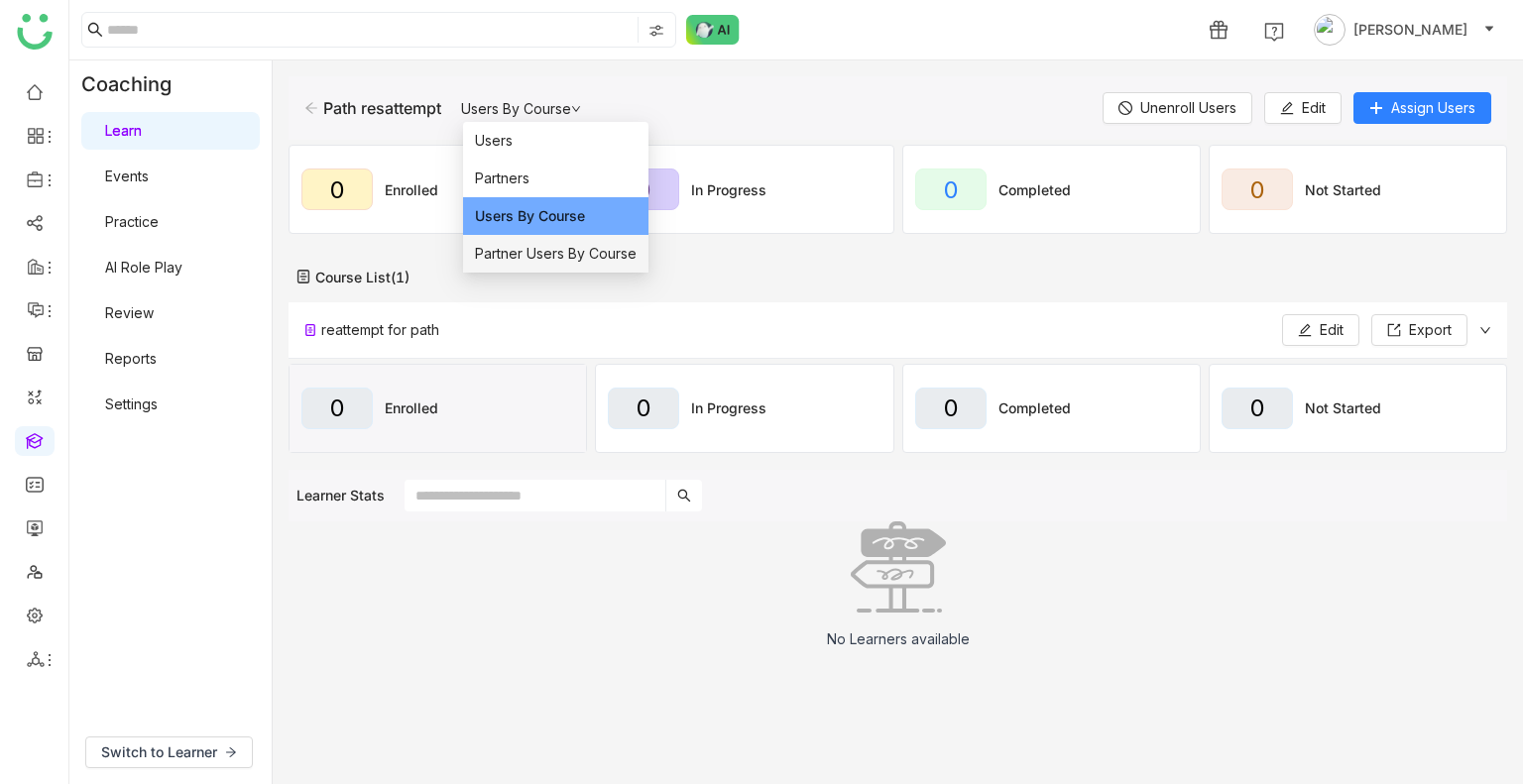 click on "Partner Users By Course" at bounding box center (555, 254) 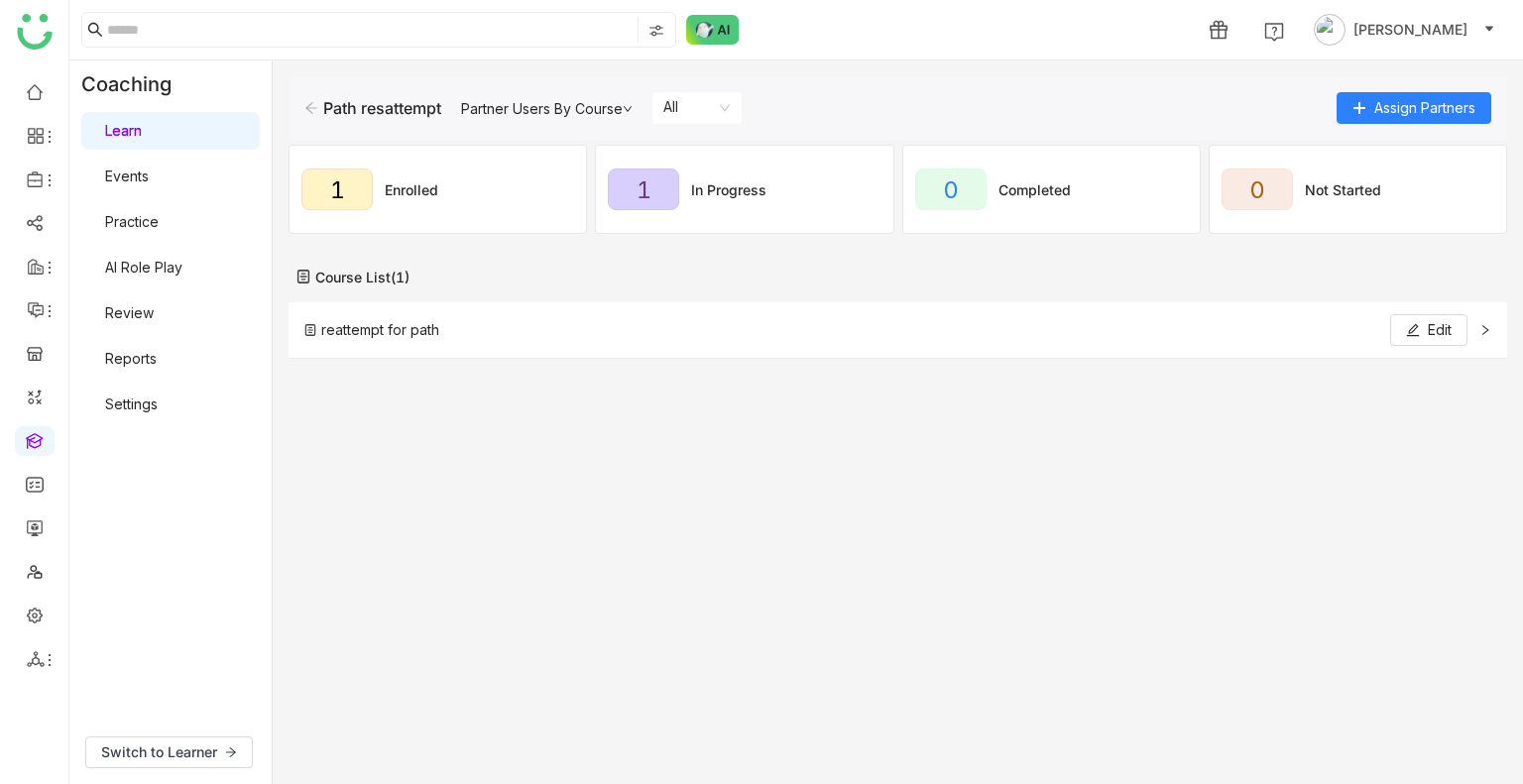 click on "reattempt for path   Edit" 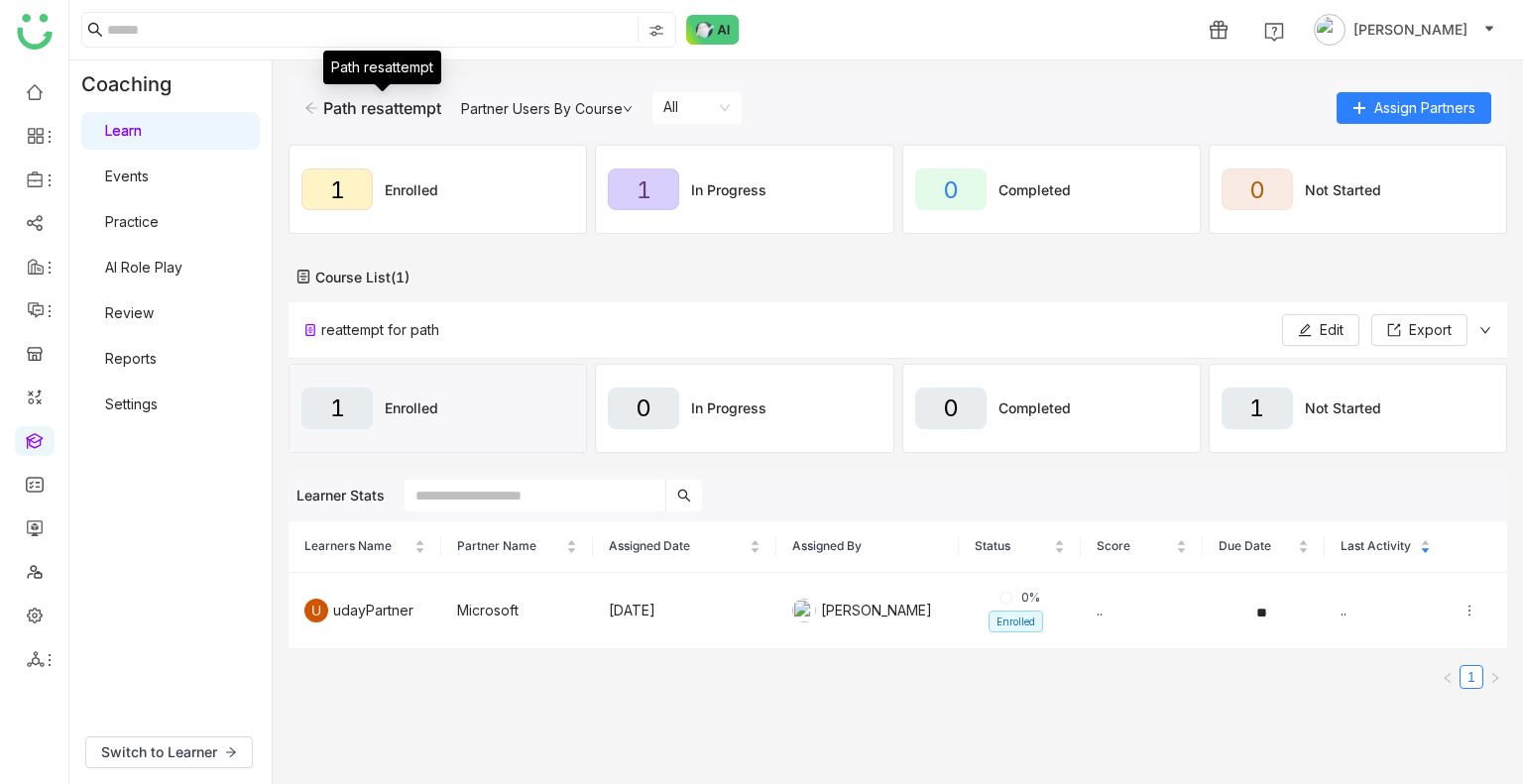 click on "Path resattempt" 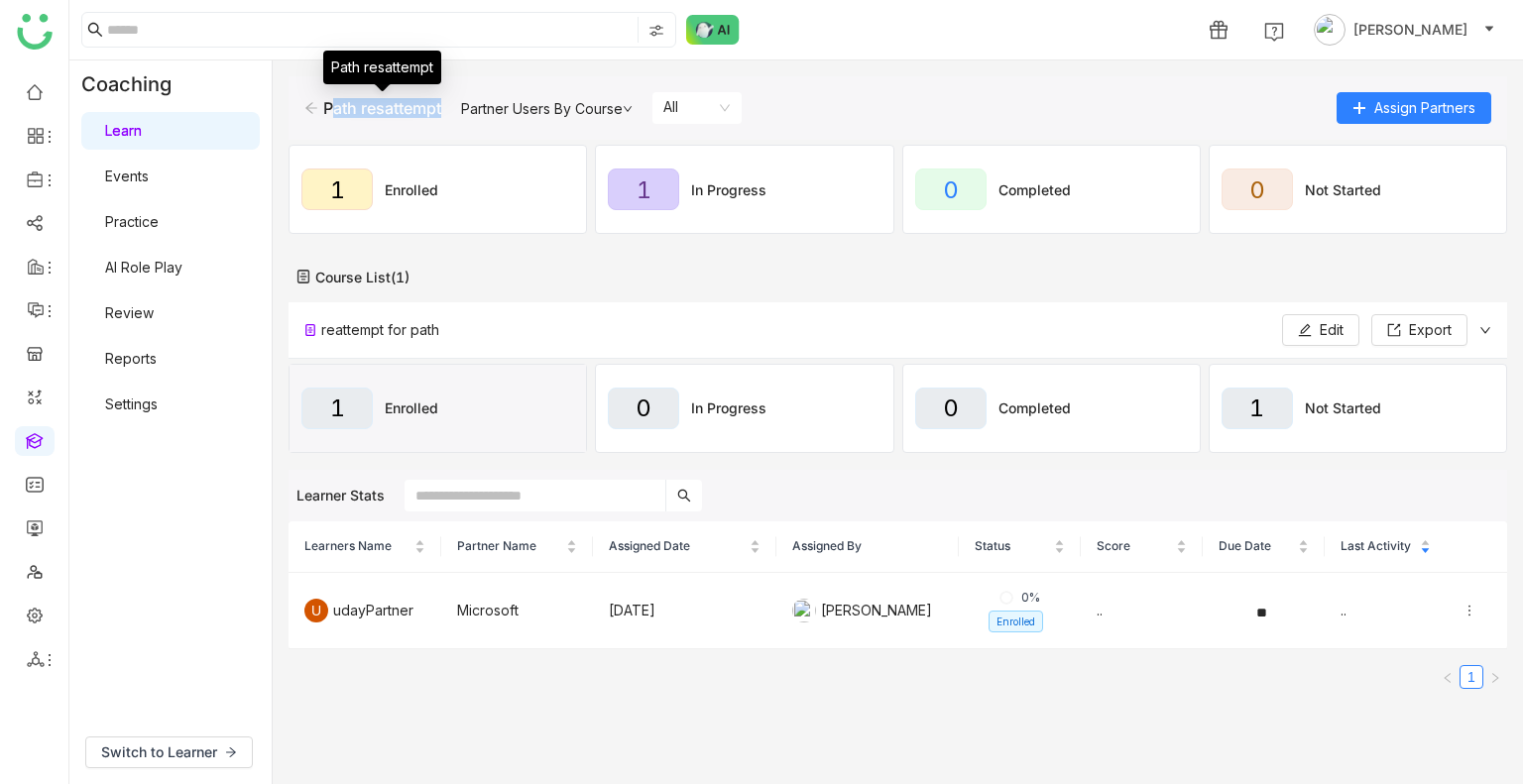 click on "Path resattempt" 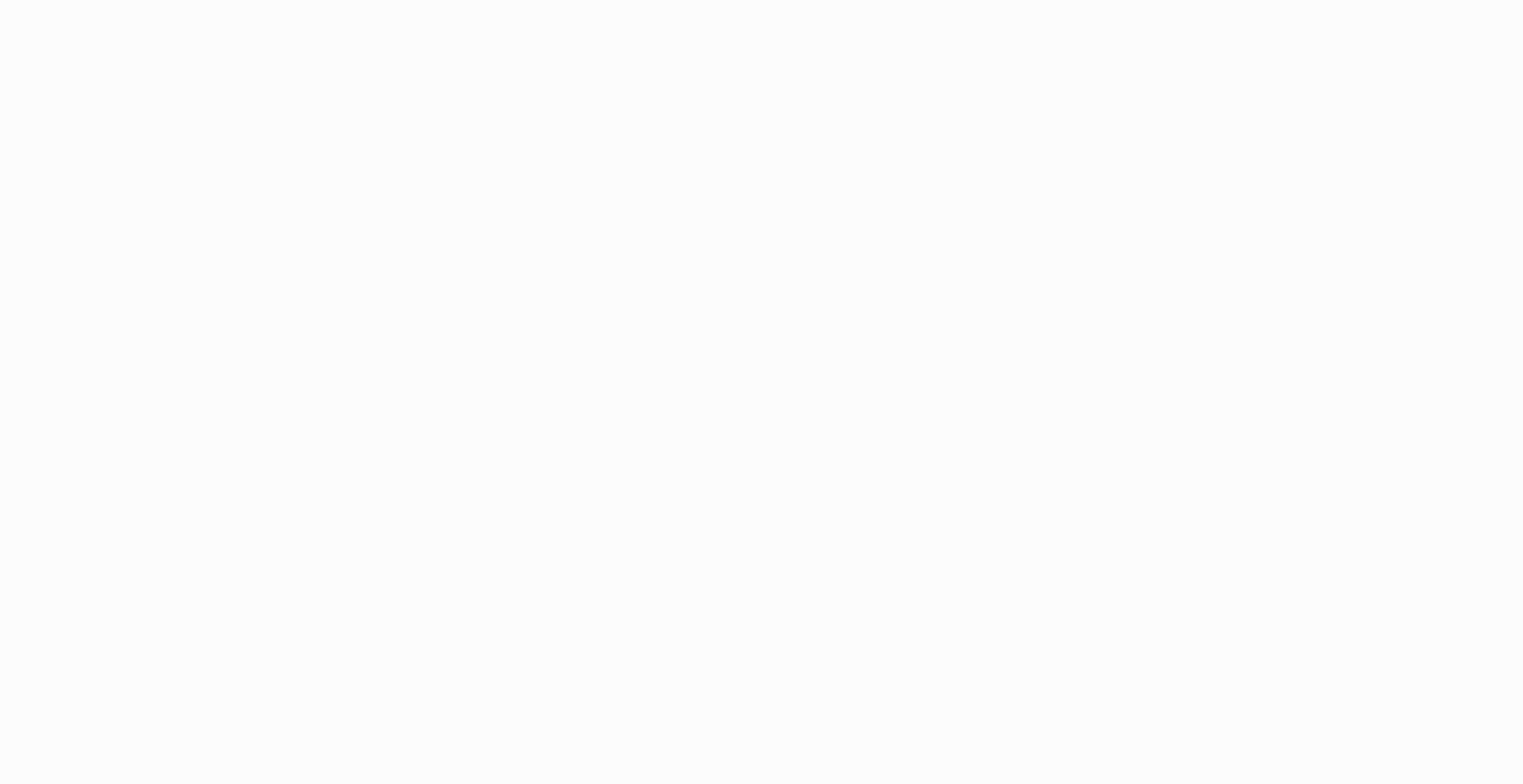 scroll, scrollTop: 0, scrollLeft: 0, axis: both 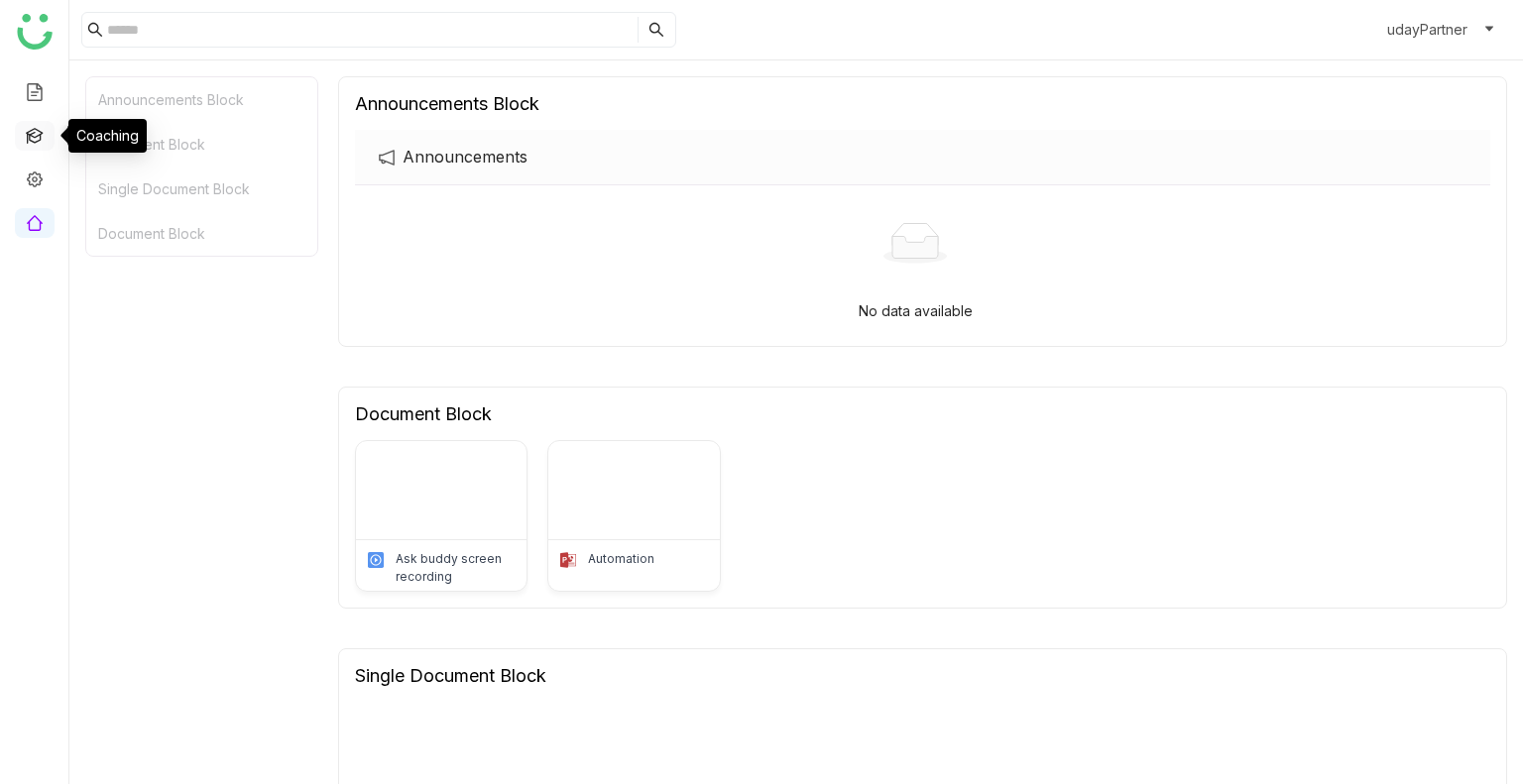 click at bounding box center (35, 134) 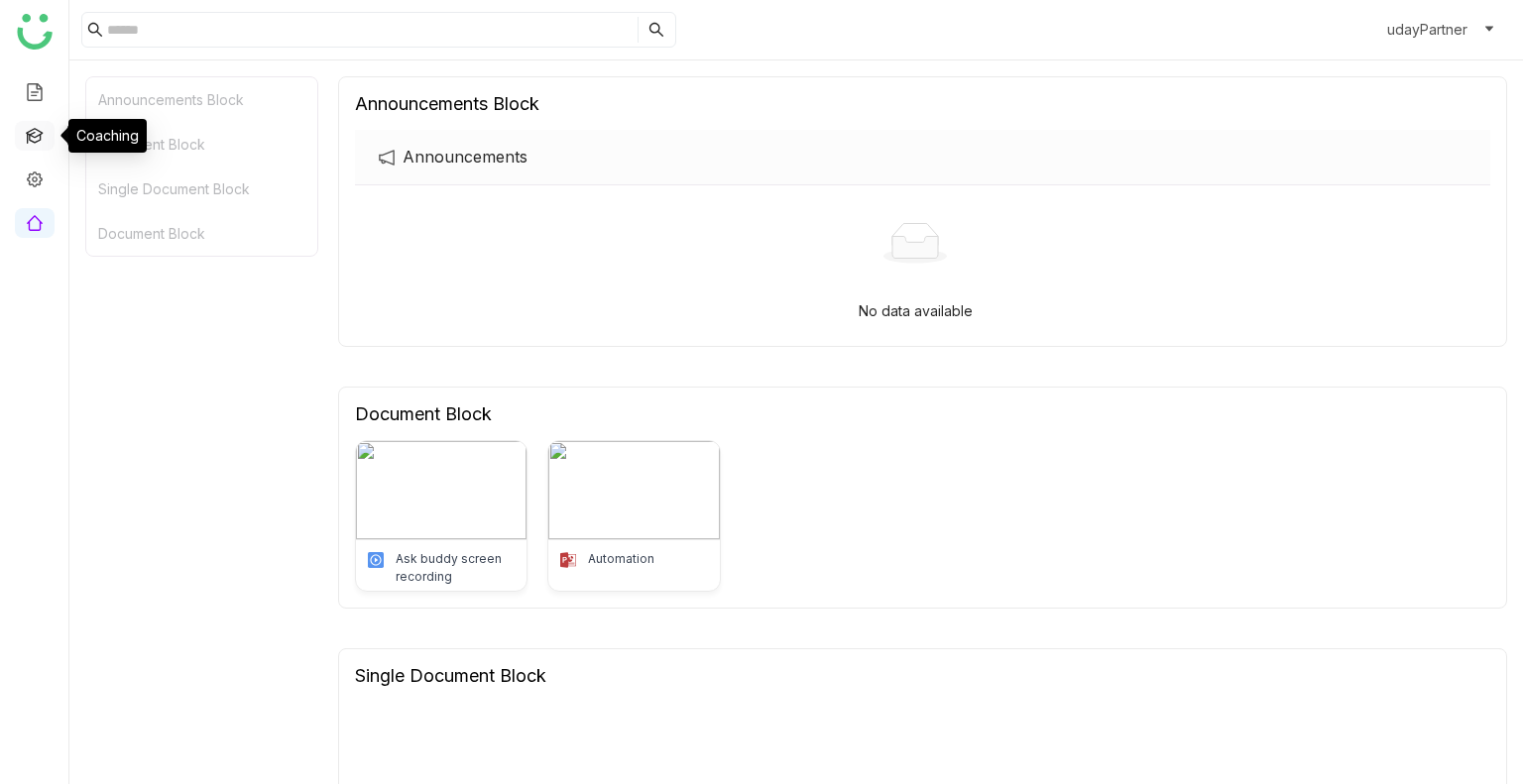 click at bounding box center (35, 134) 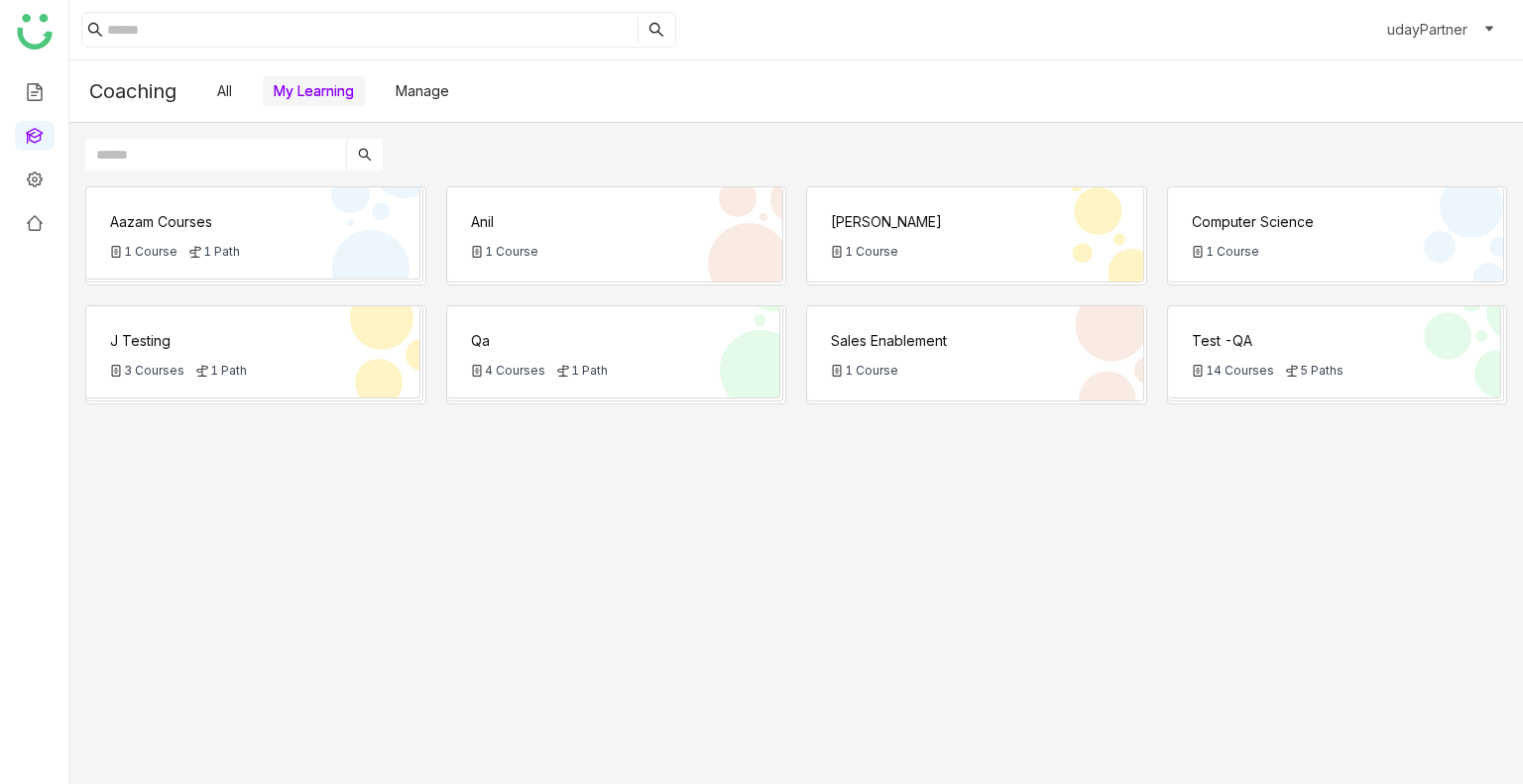 click 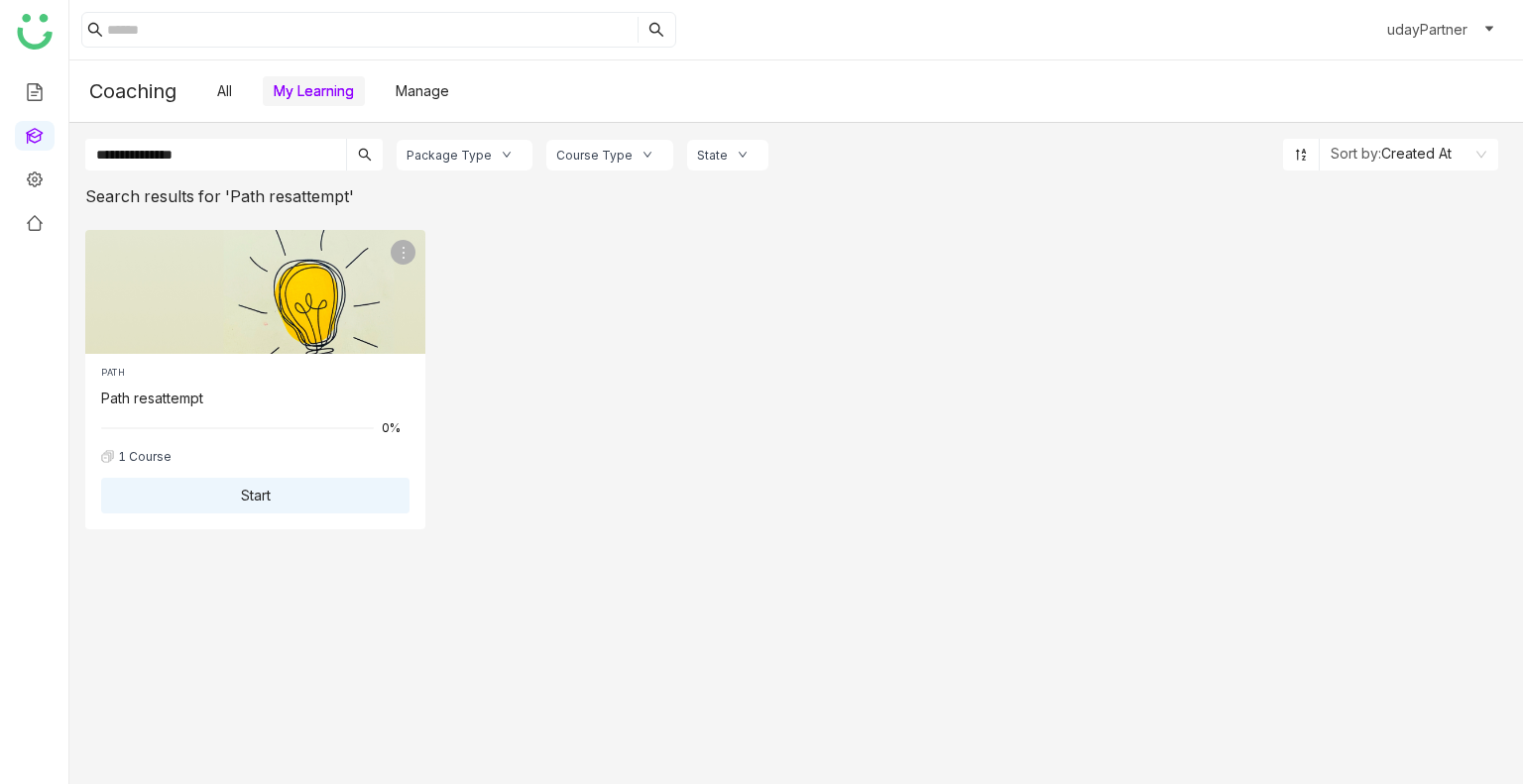 type on "**********" 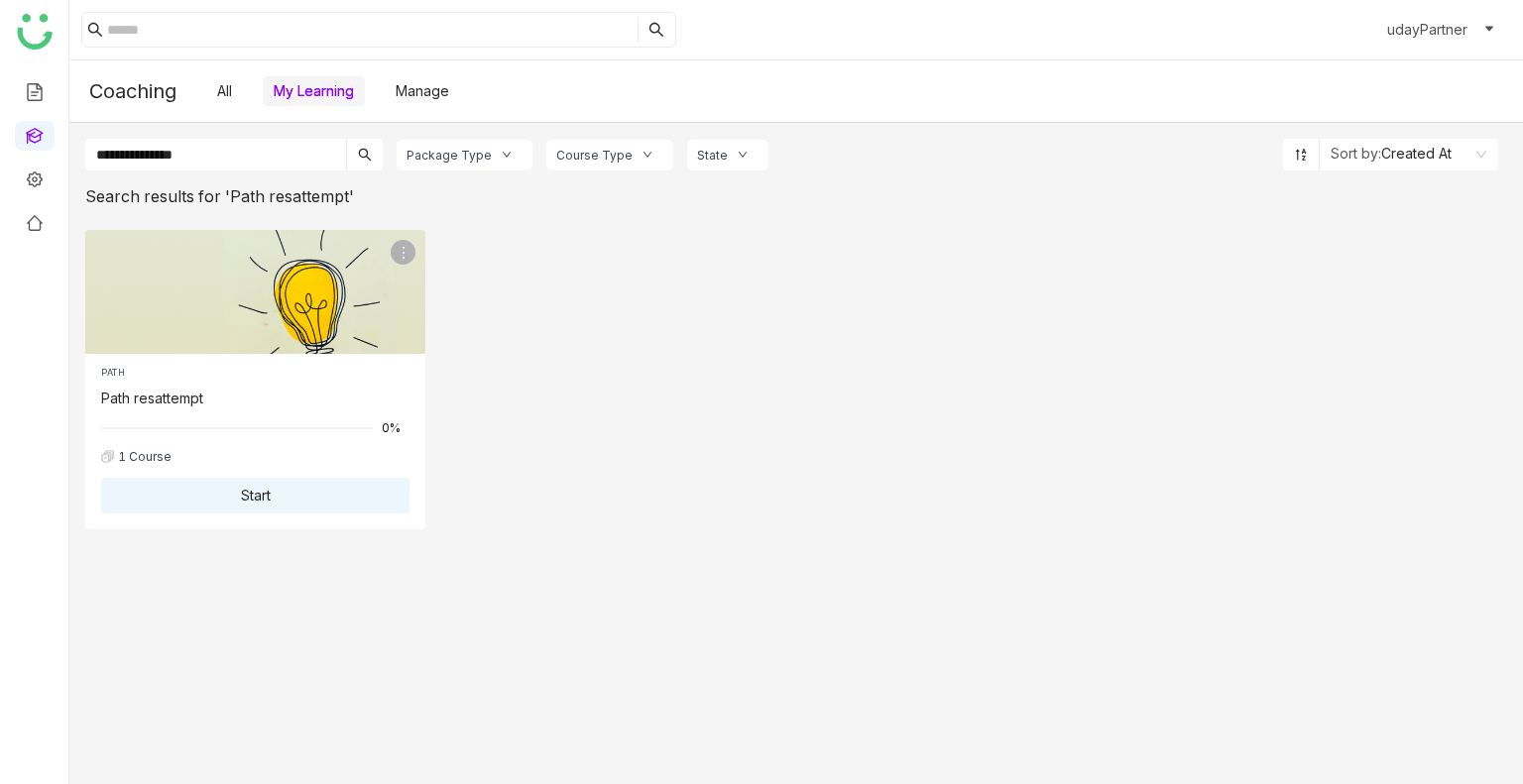 click on "Start" 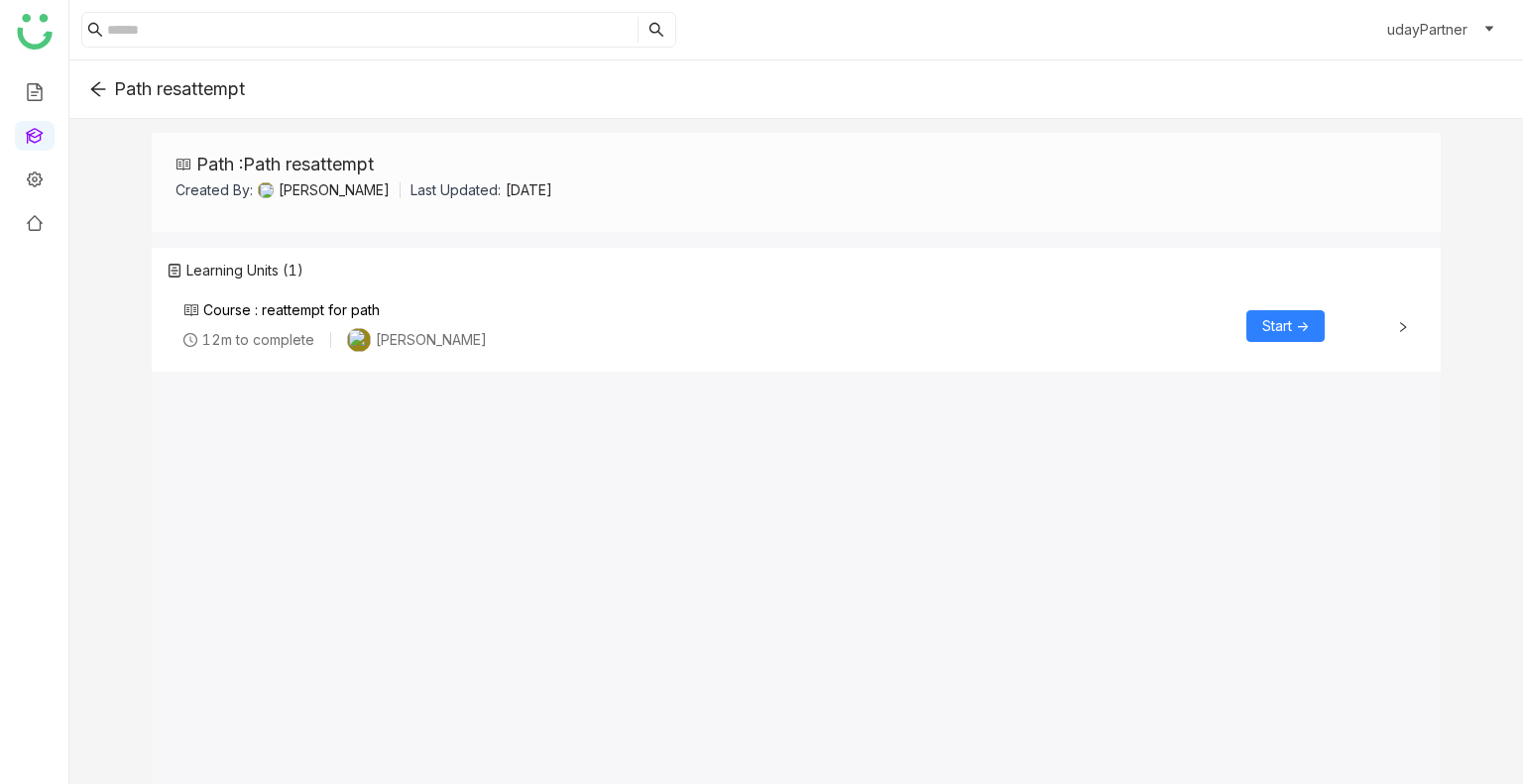 click on "Start ->" 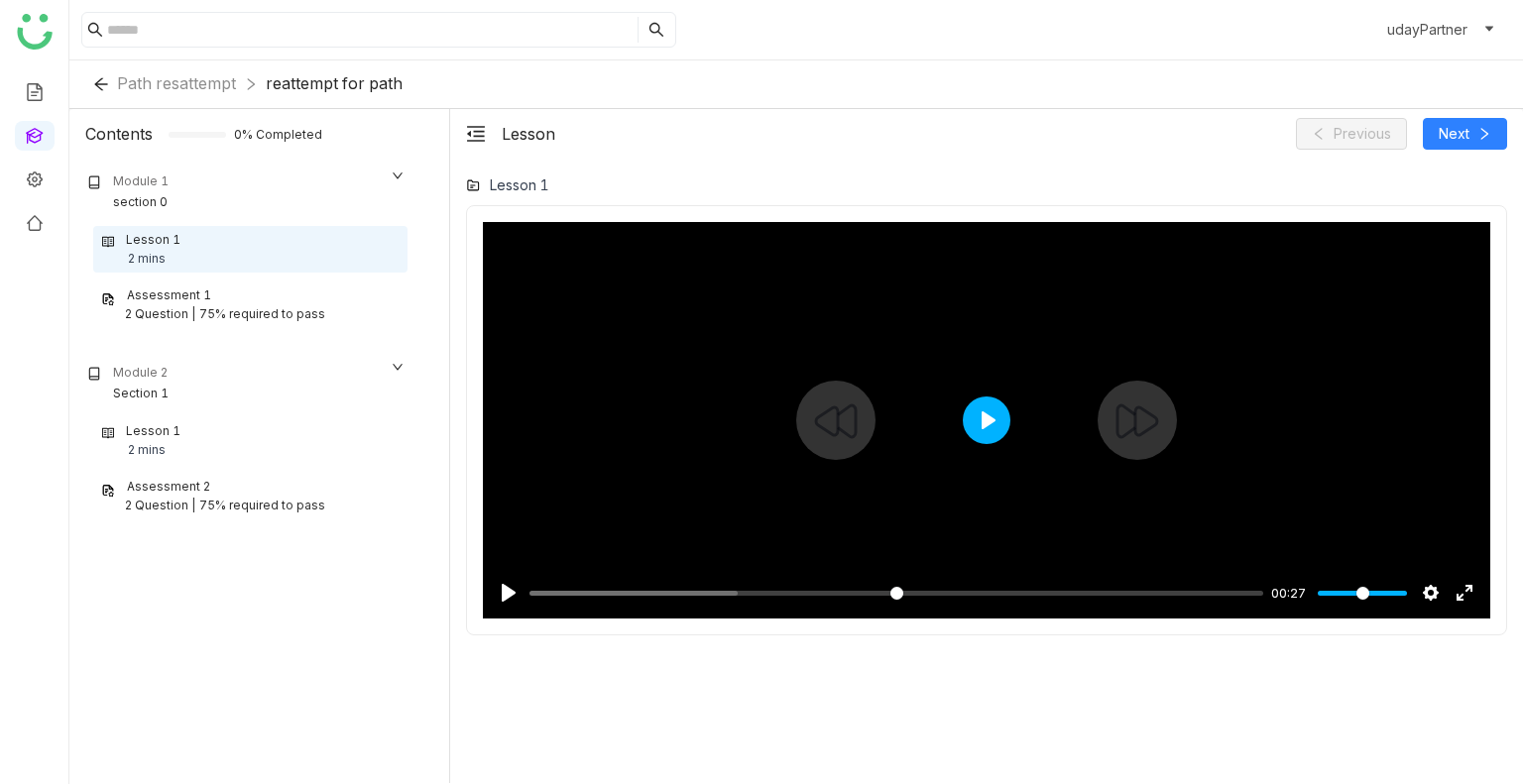 click on "Play" at bounding box center [987, 420] 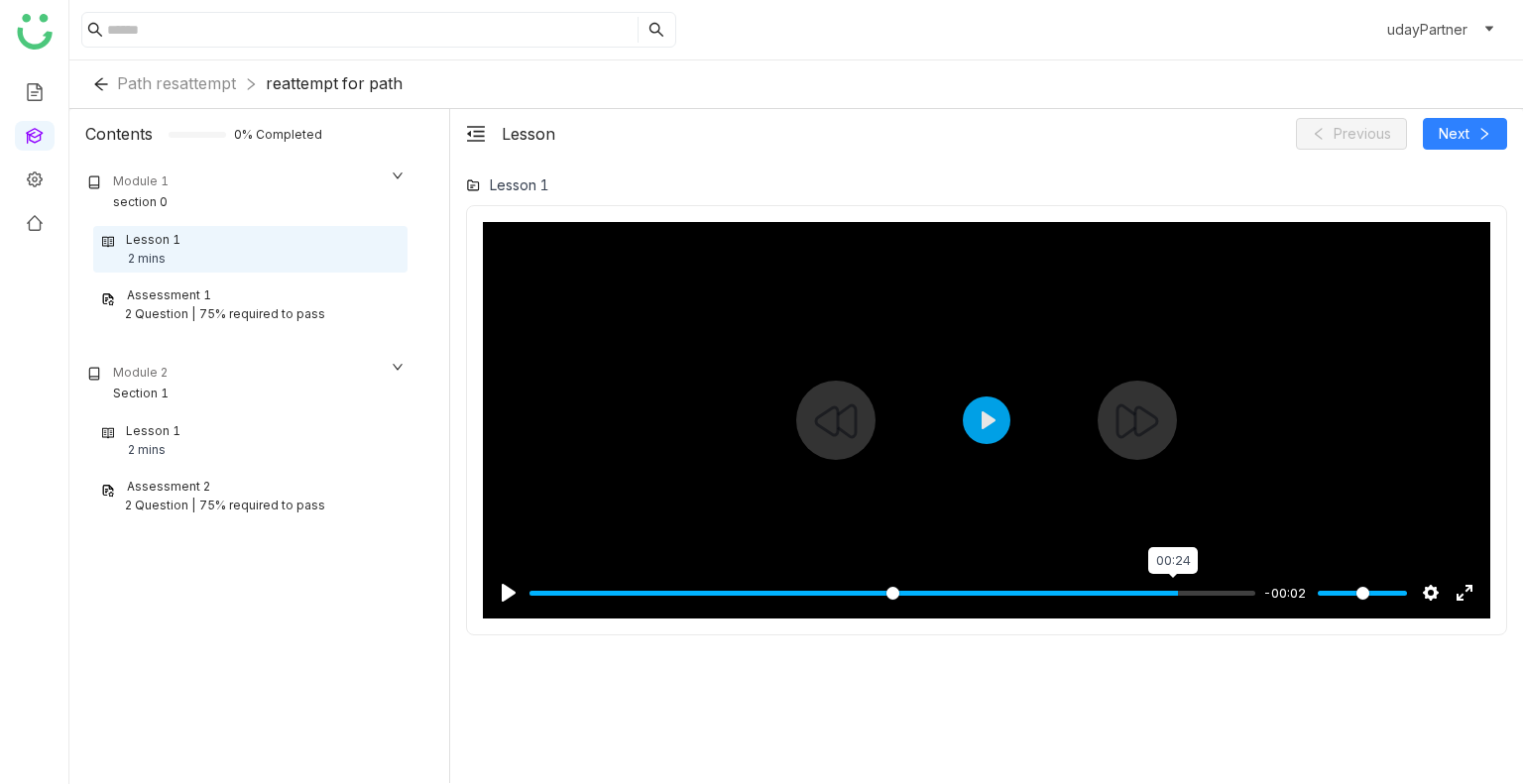 click at bounding box center (892, 593) 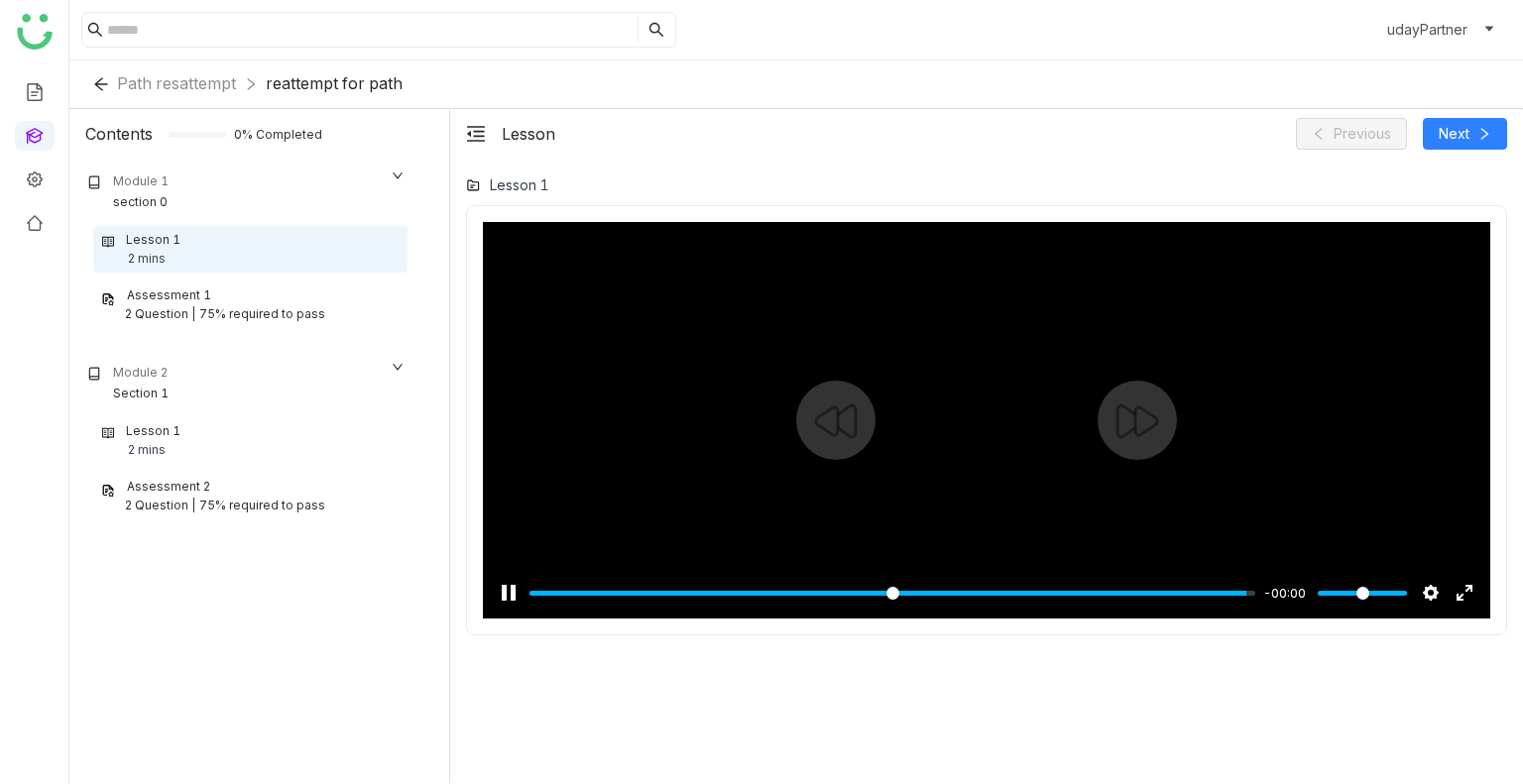 type on "***" 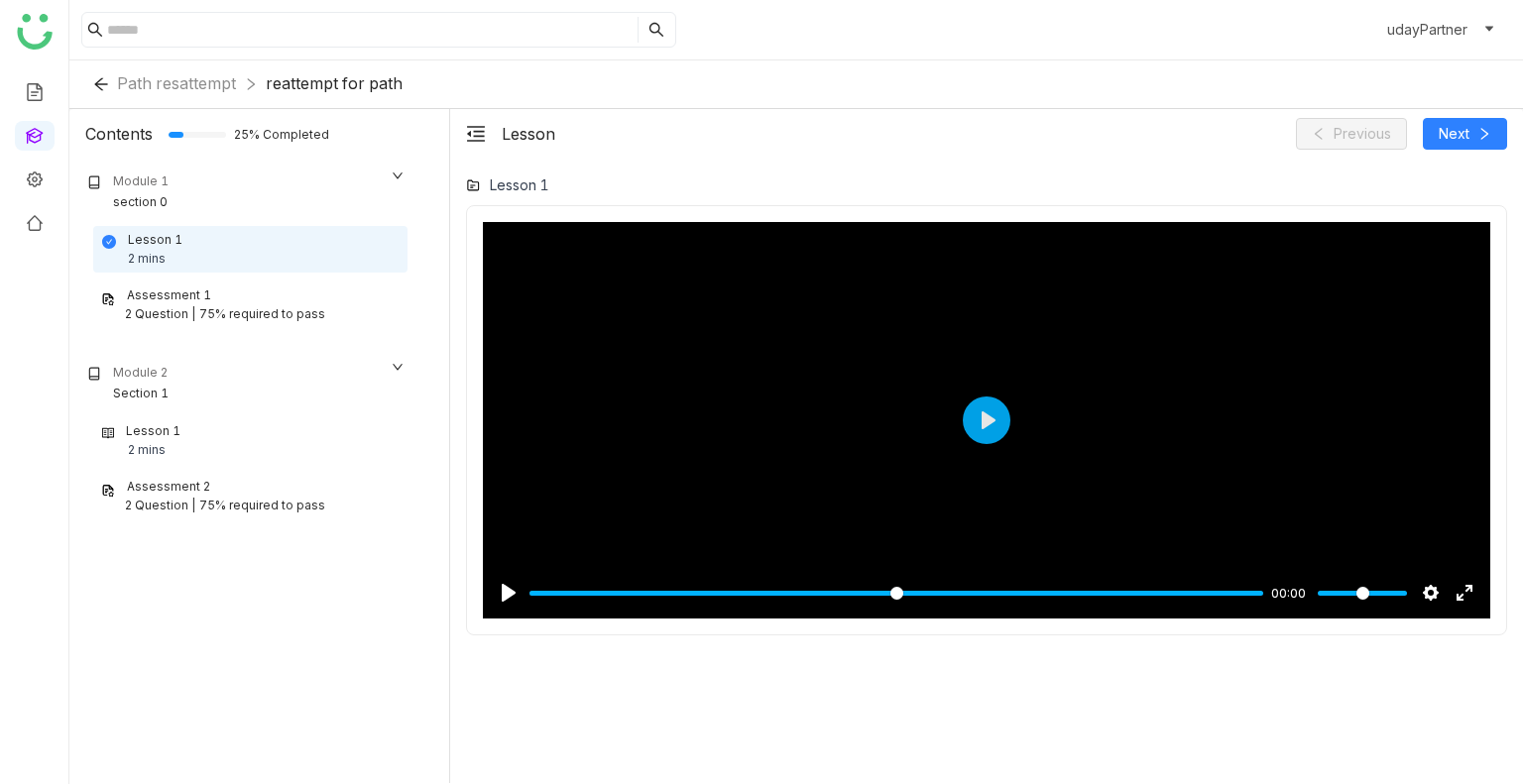 click on "2 Question |" at bounding box center (160, 314) 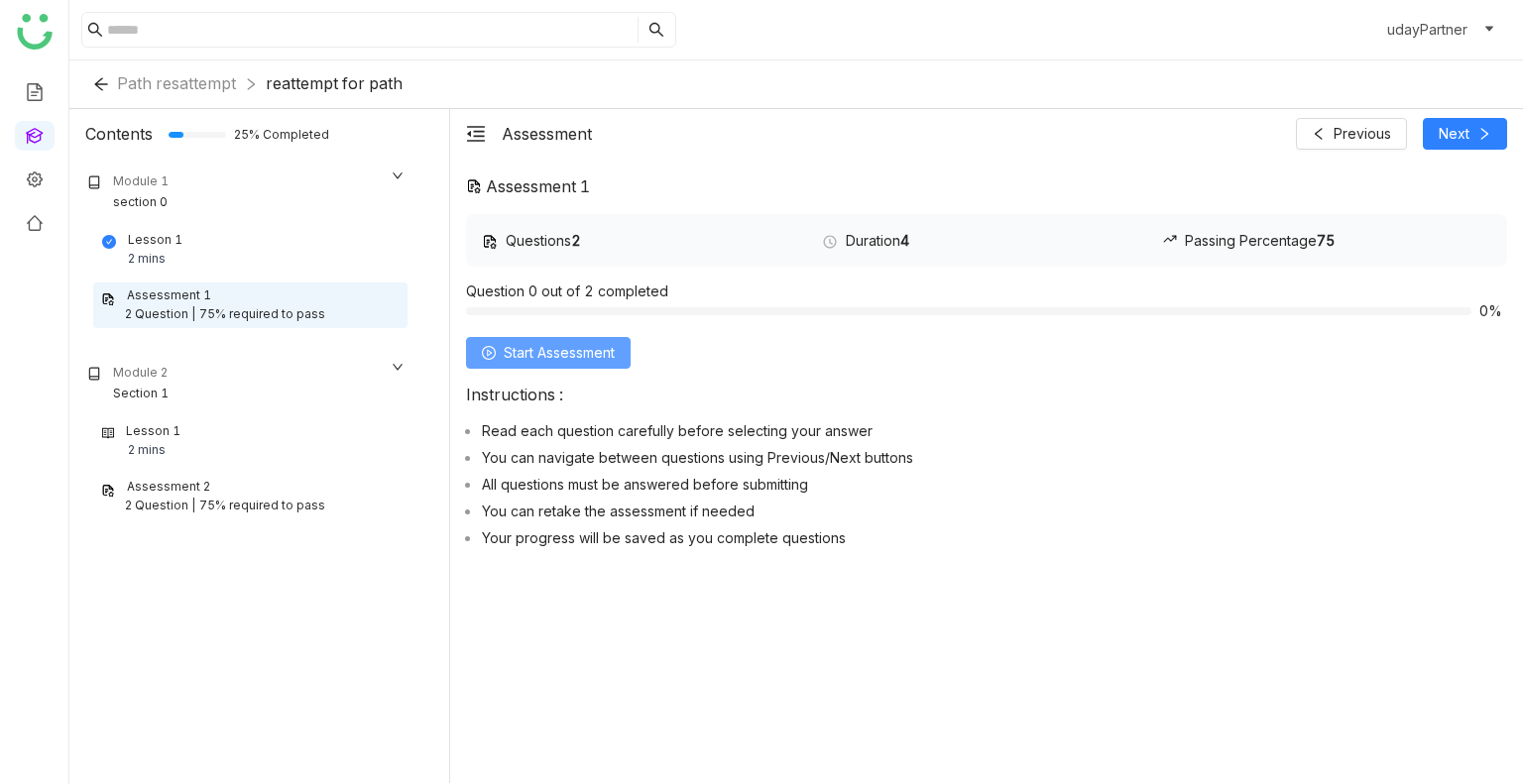 click on "Start Assessment" 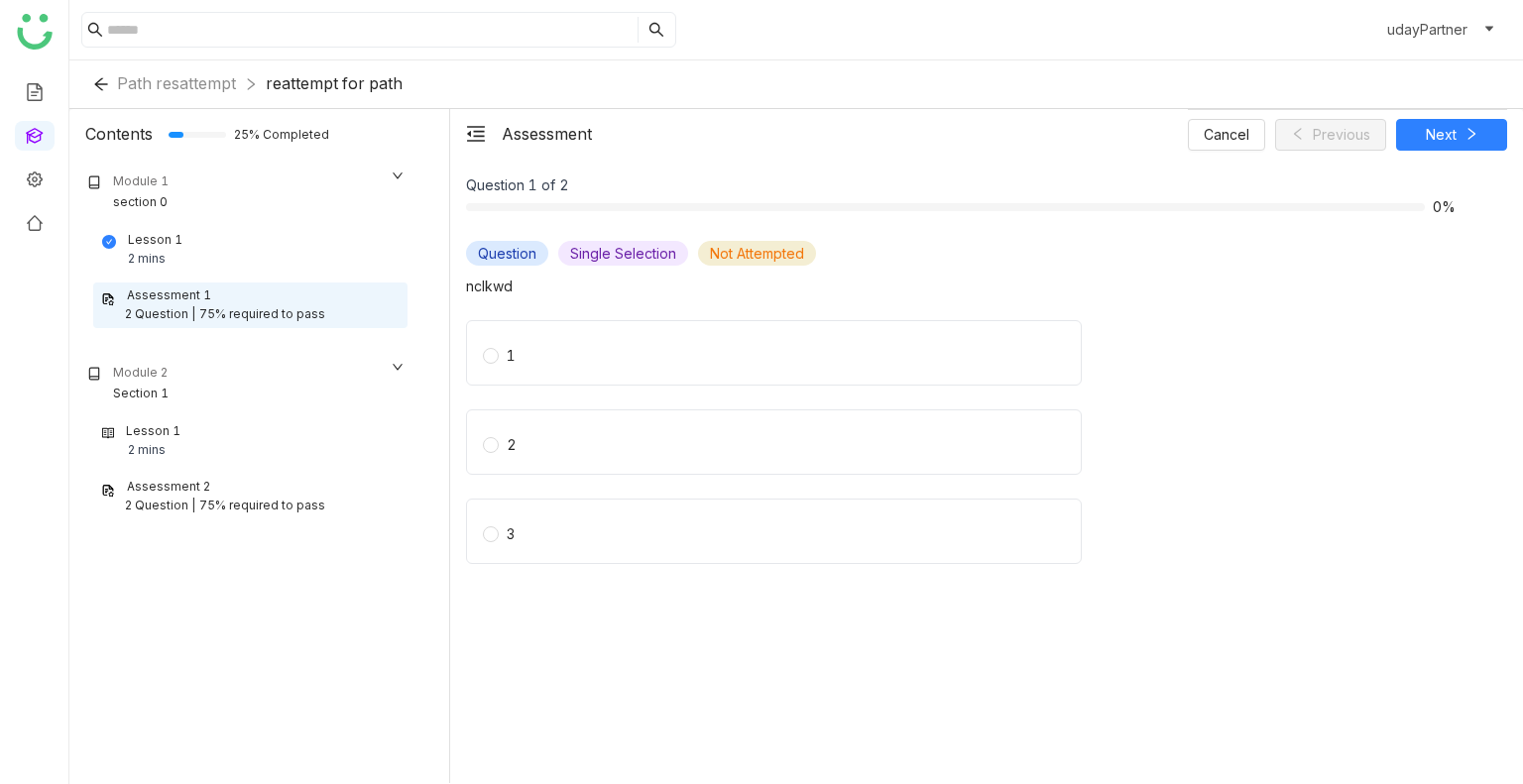 click on "1" 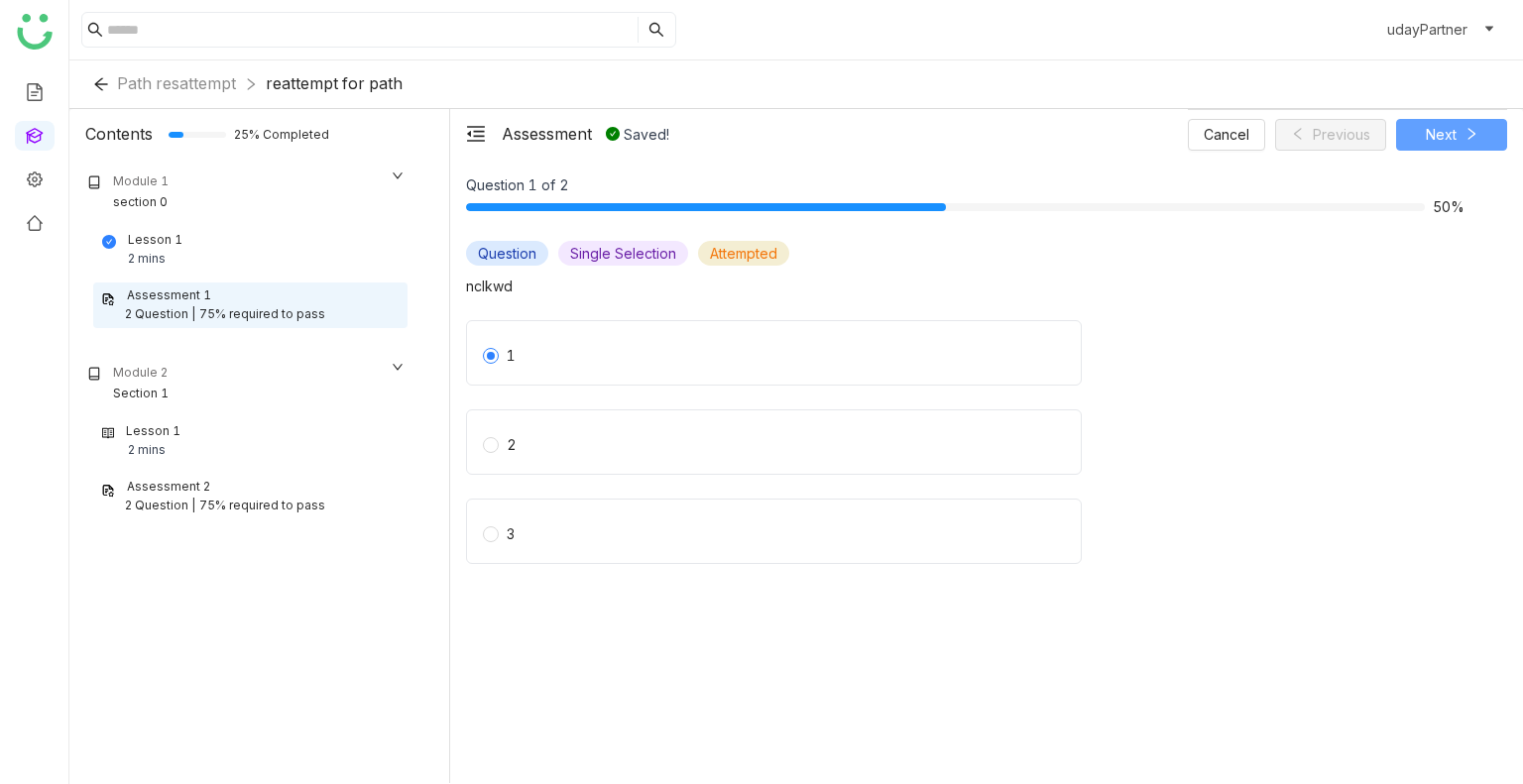 click on "Next" at bounding box center [1452, 135] 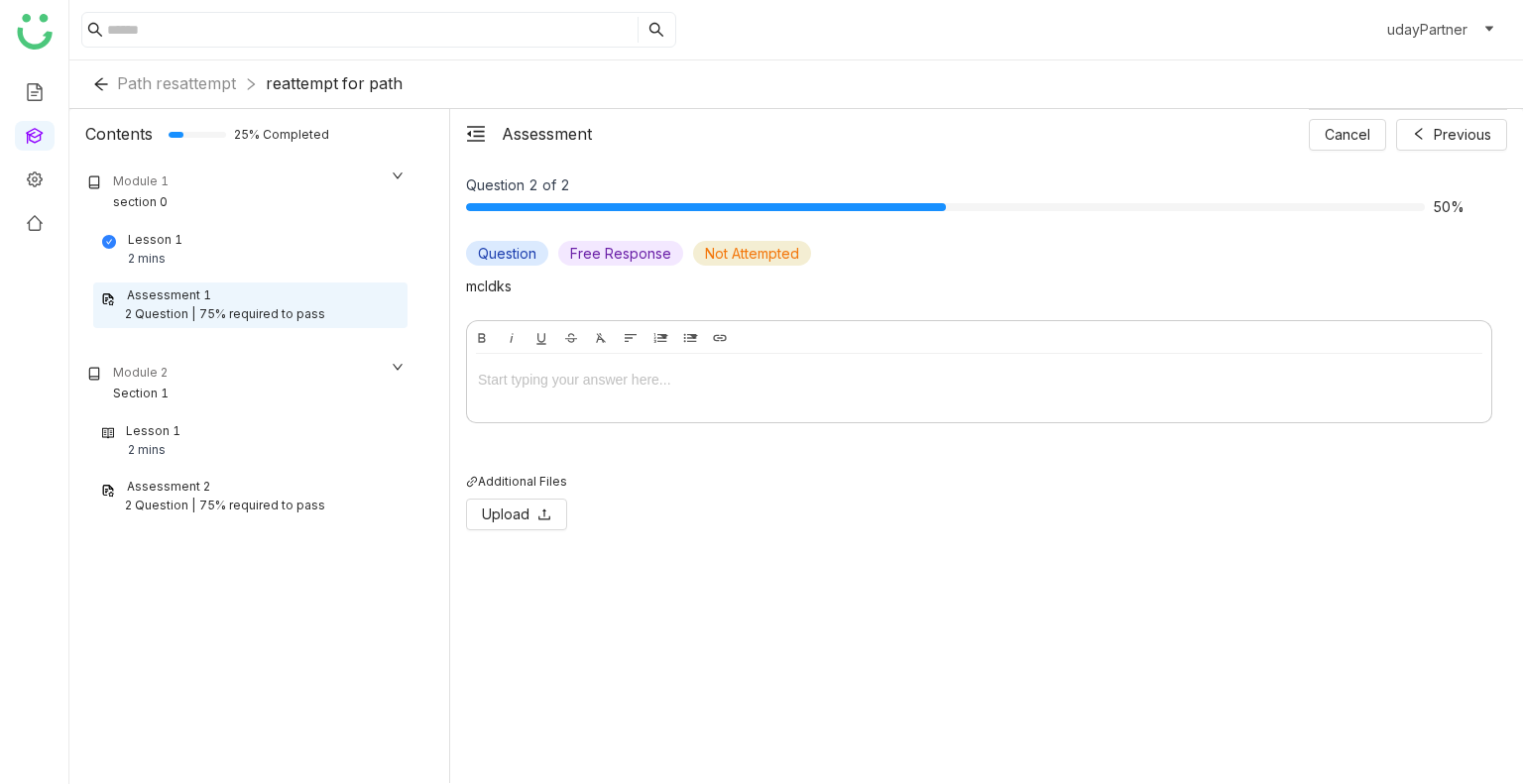 click at bounding box center (979, 380) 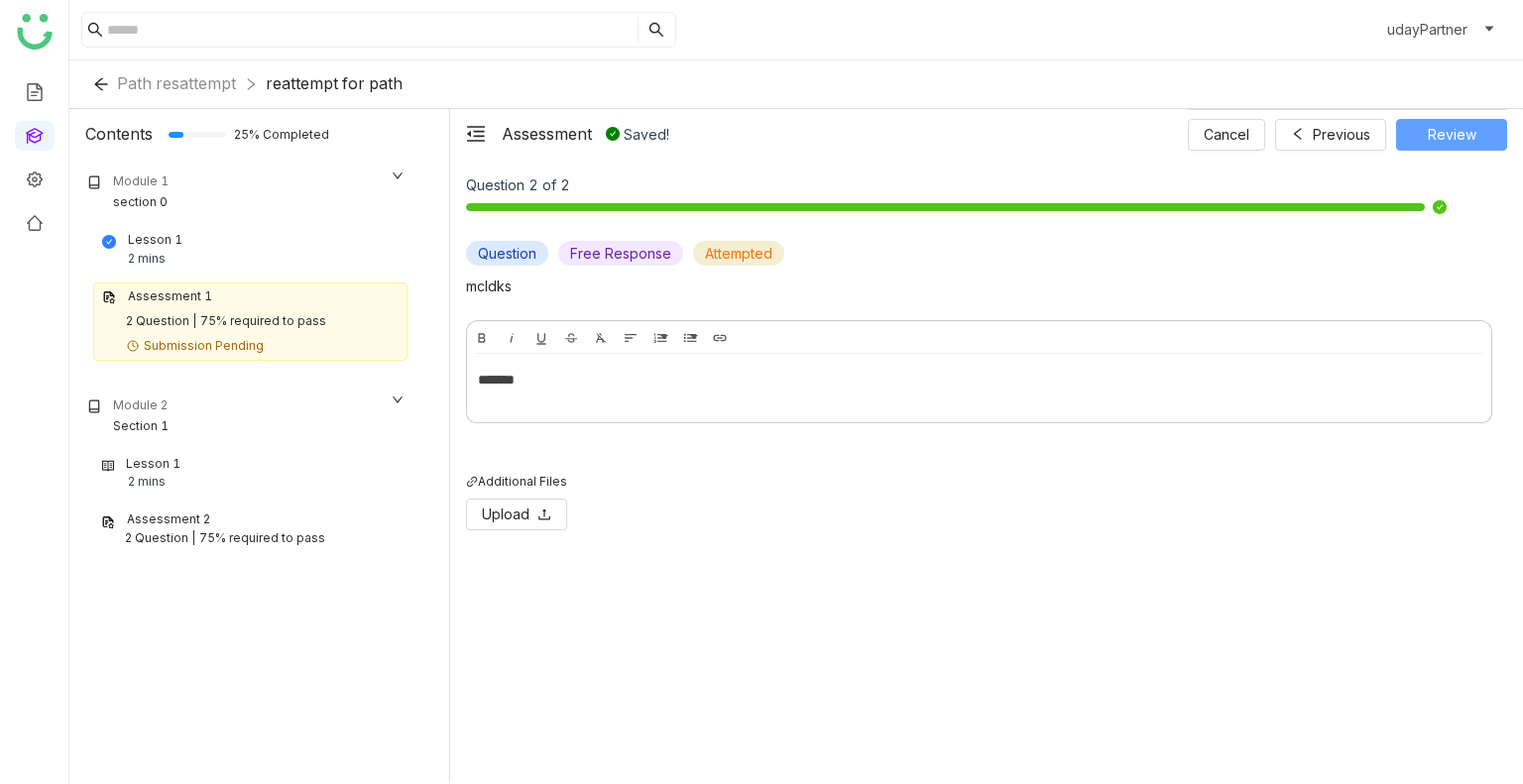 click on "Review" at bounding box center [1452, 135] 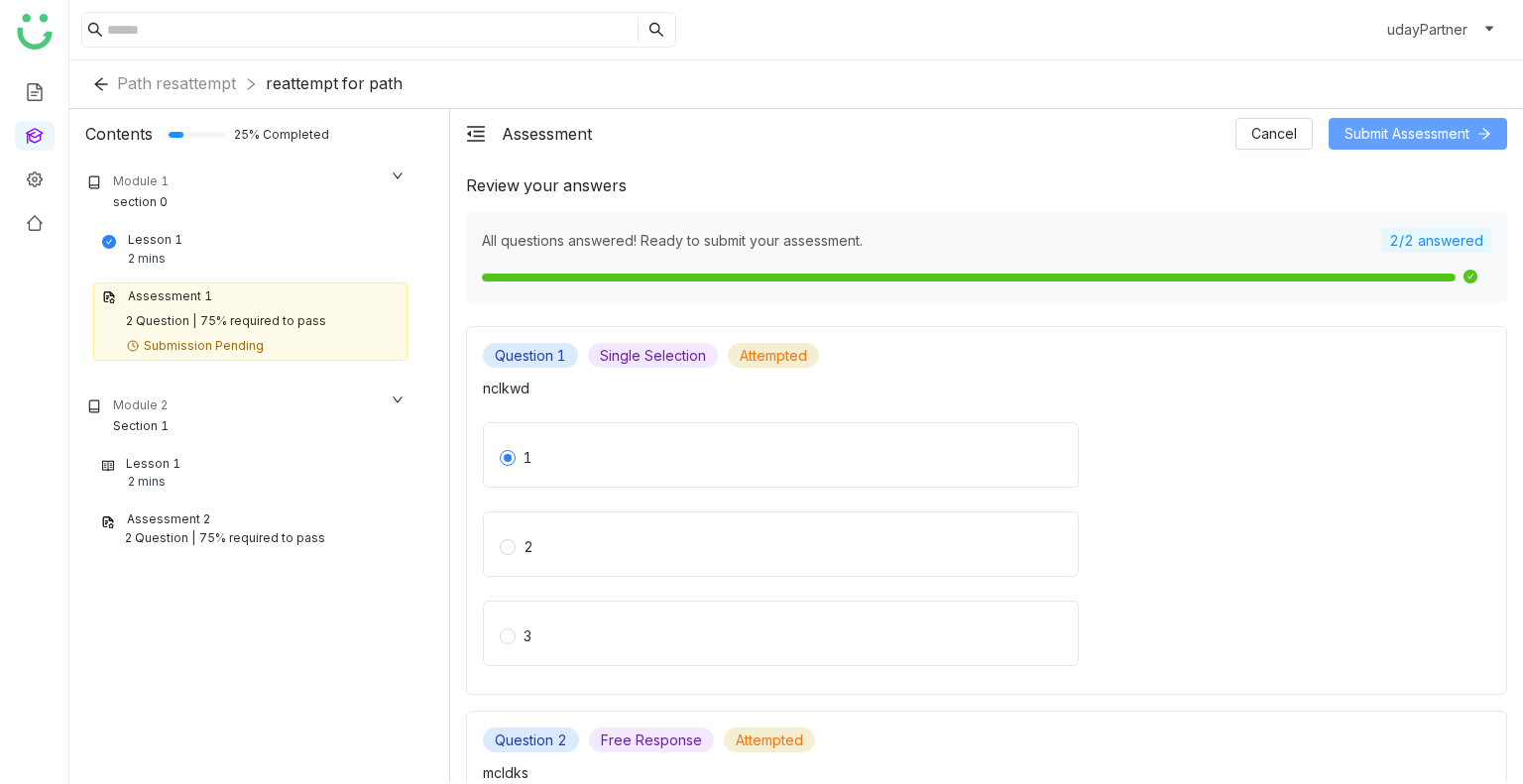 click on "Submit Assessment" at bounding box center [1418, 134] 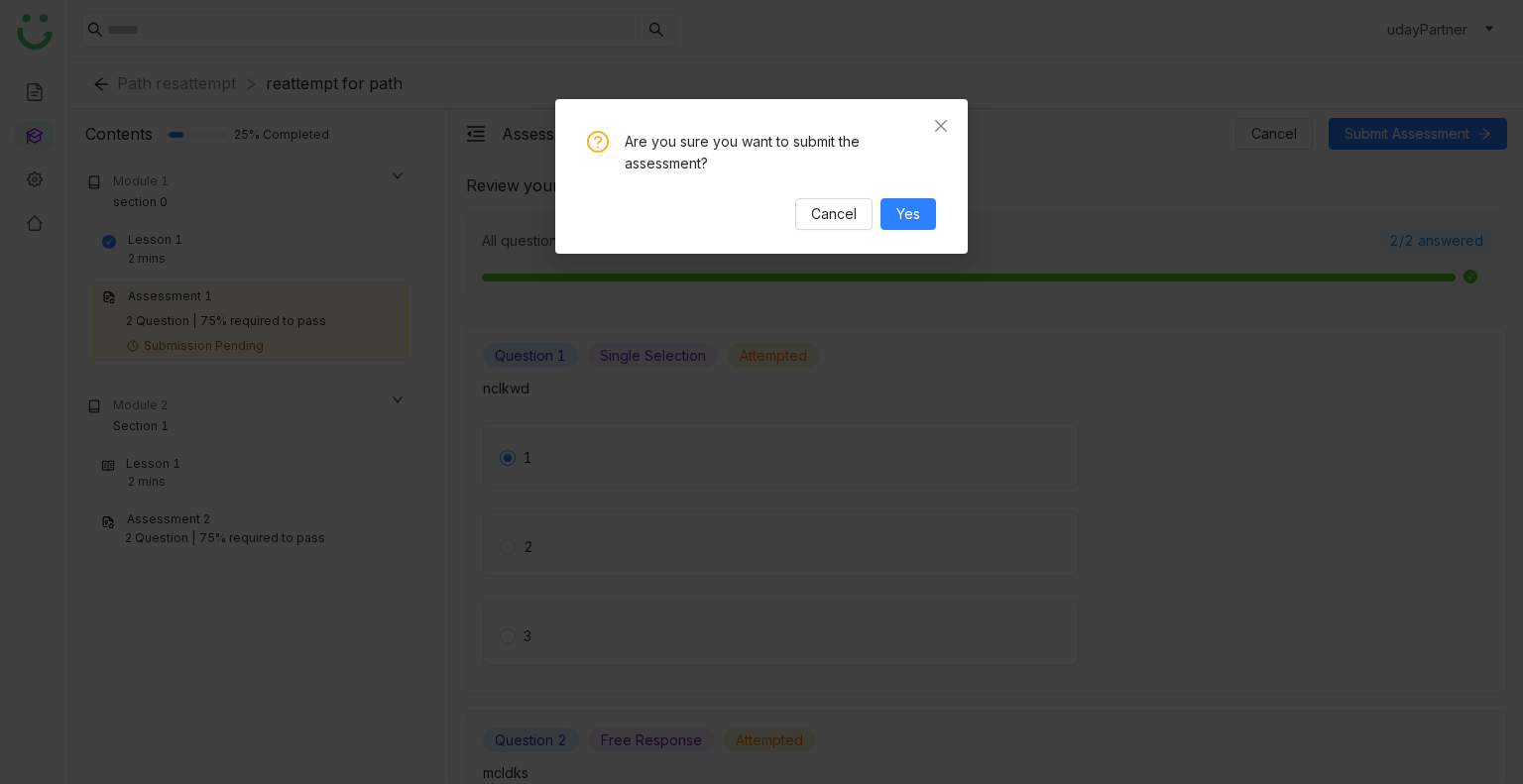 click on "Cancel   Yes" at bounding box center [762, 214] 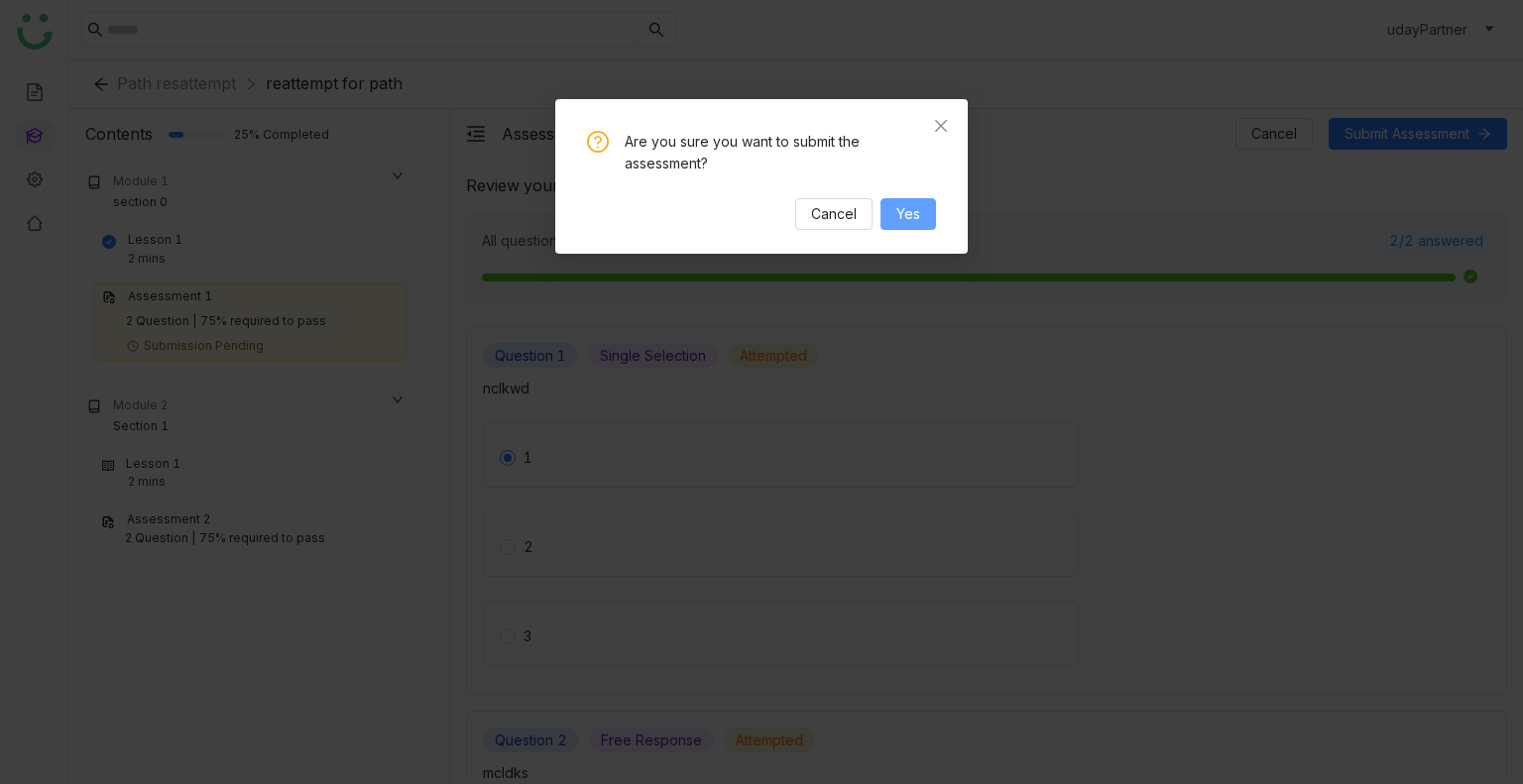 click on "Yes" at bounding box center (908, 214) 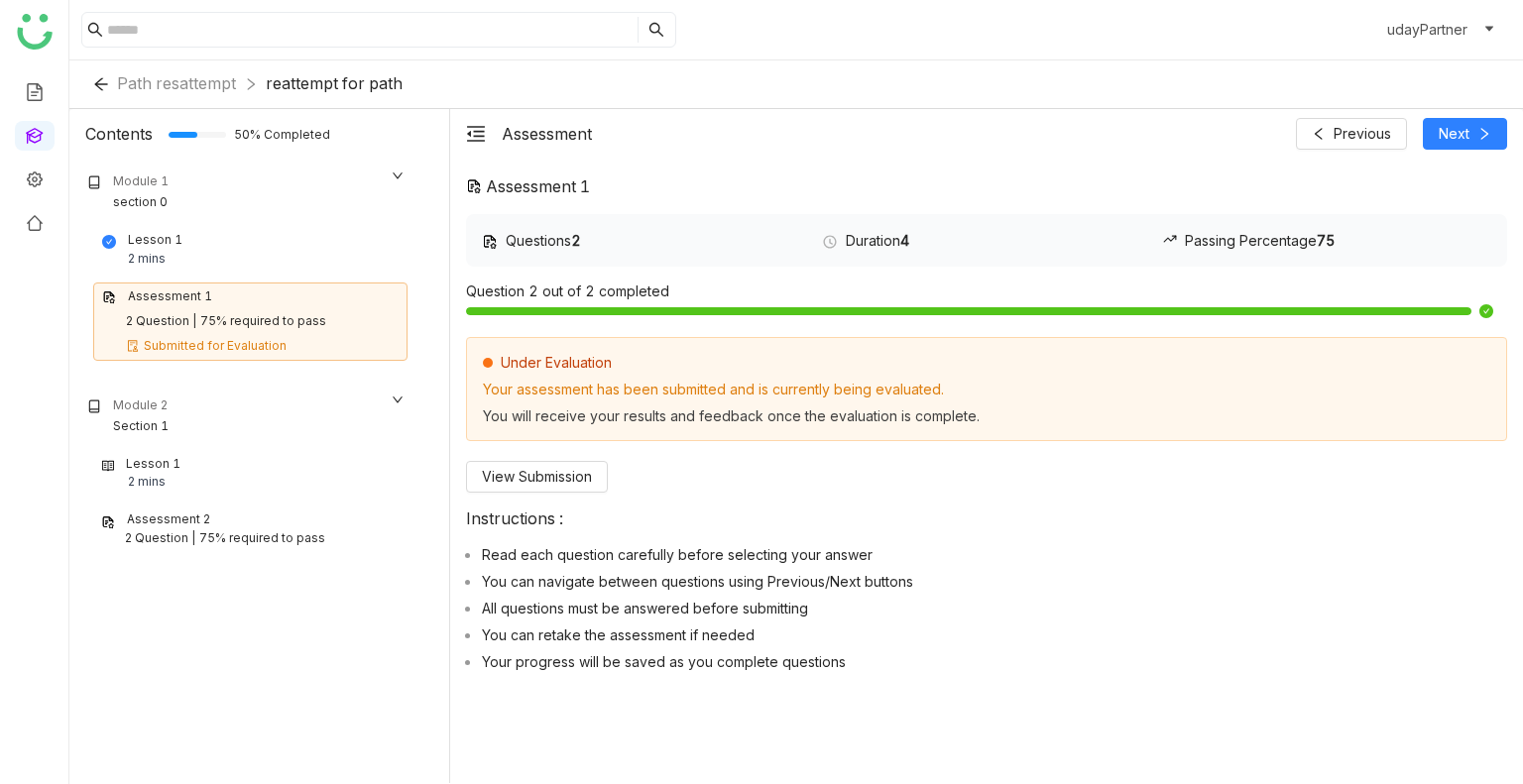 click on "Lesson 1" at bounding box center (153, 464) 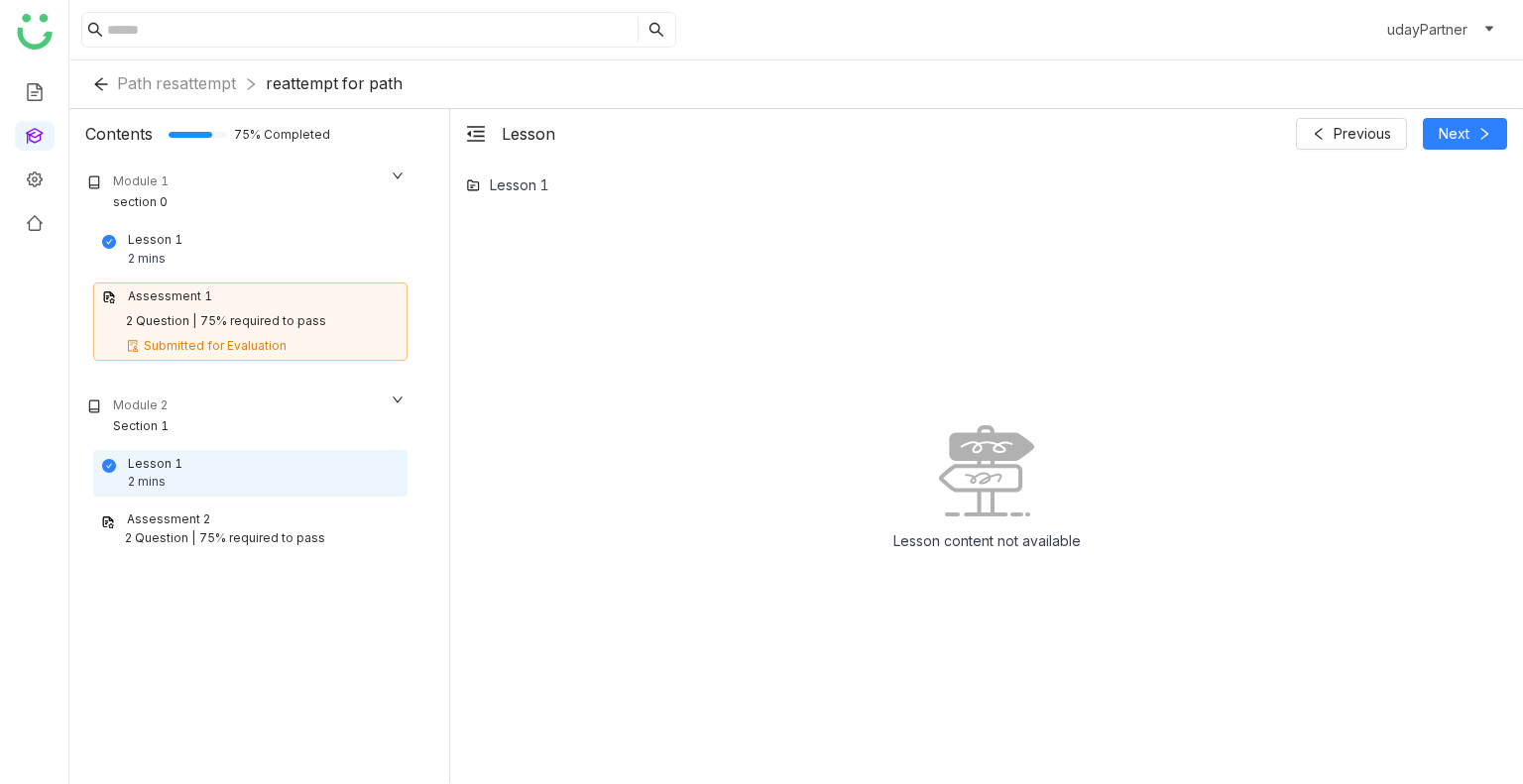 click on "Assessment 2" at bounding box center (169, 519) 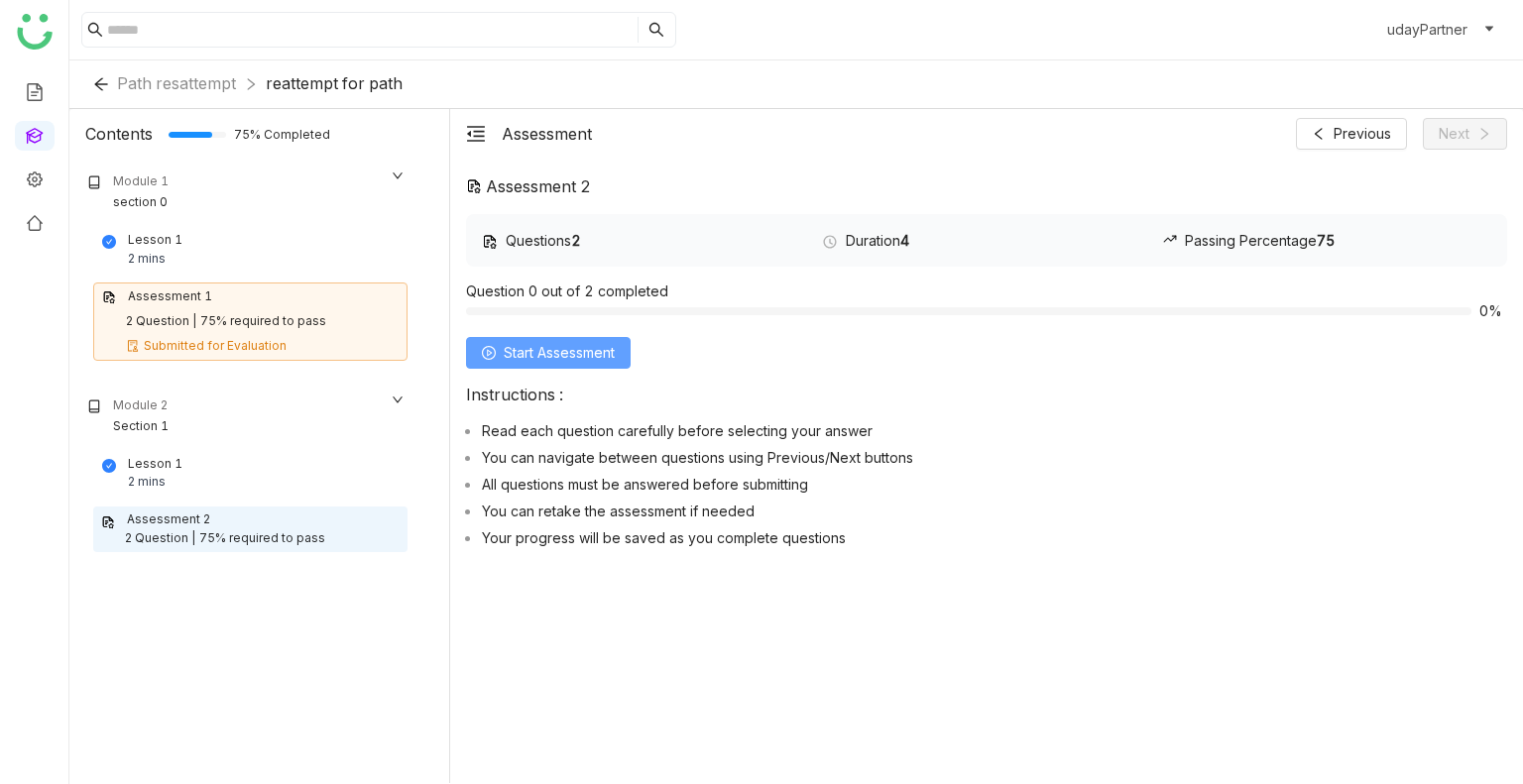 click on "Start Assessment" 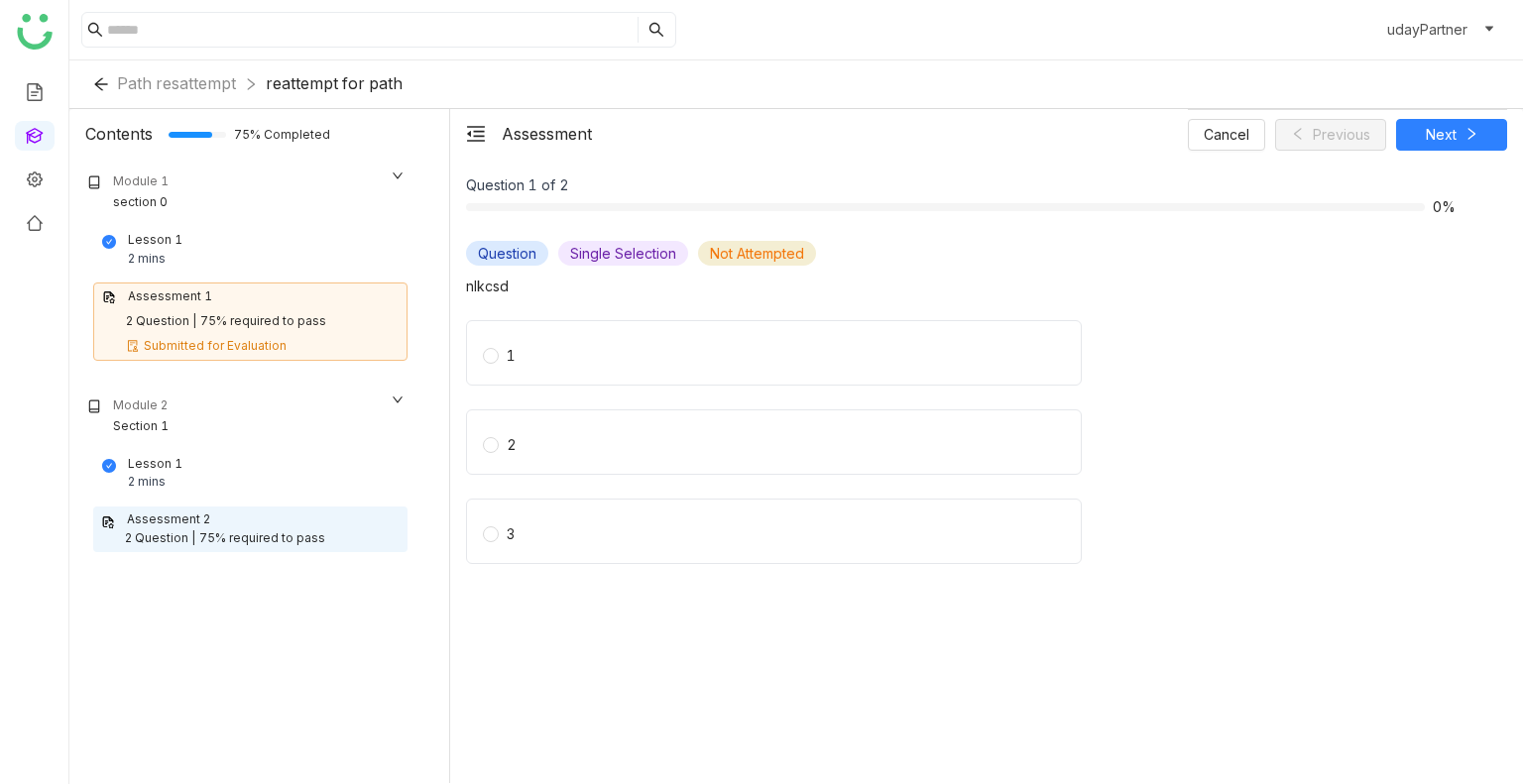 click on "1" 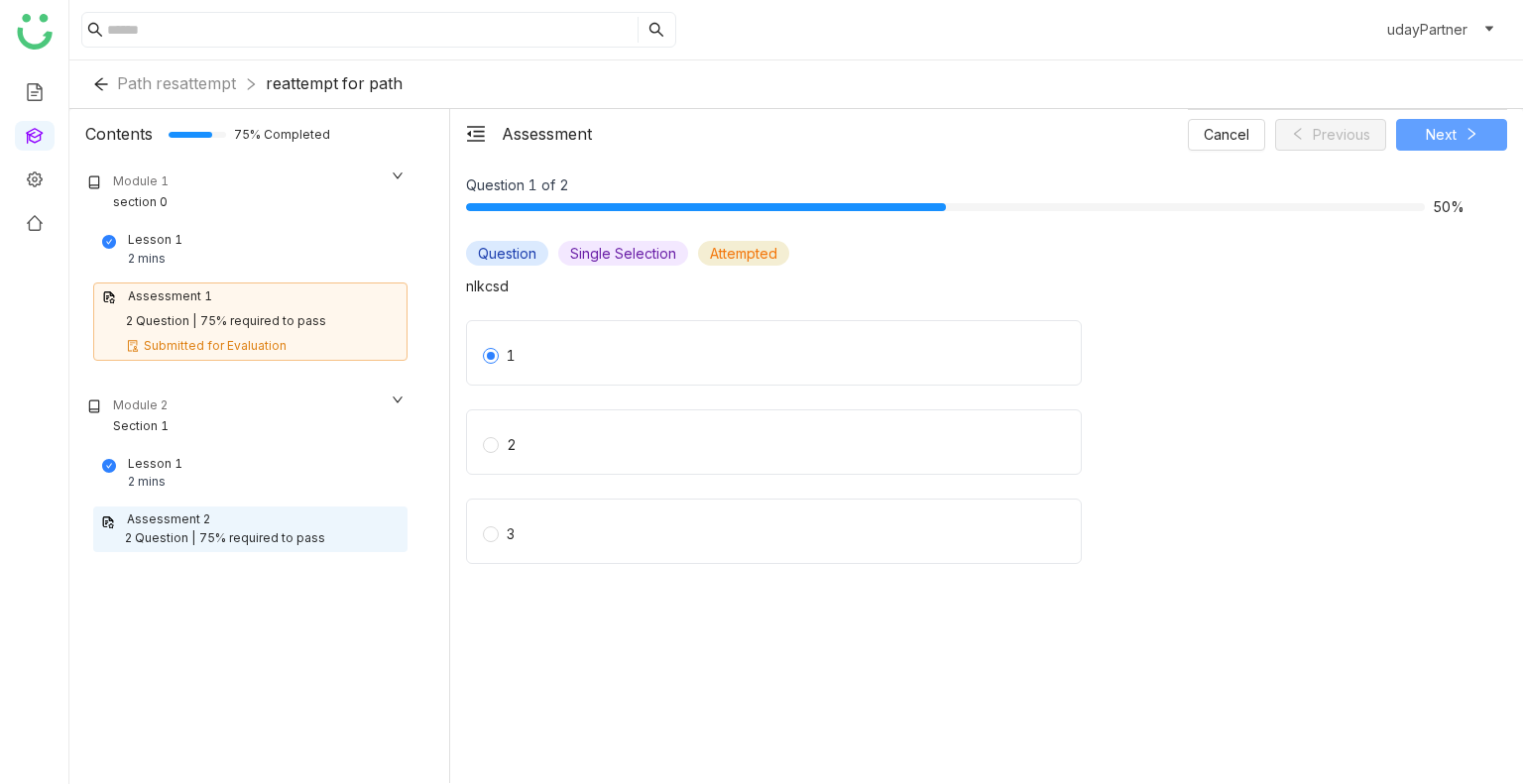 click on "Next" at bounding box center (1441, 135) 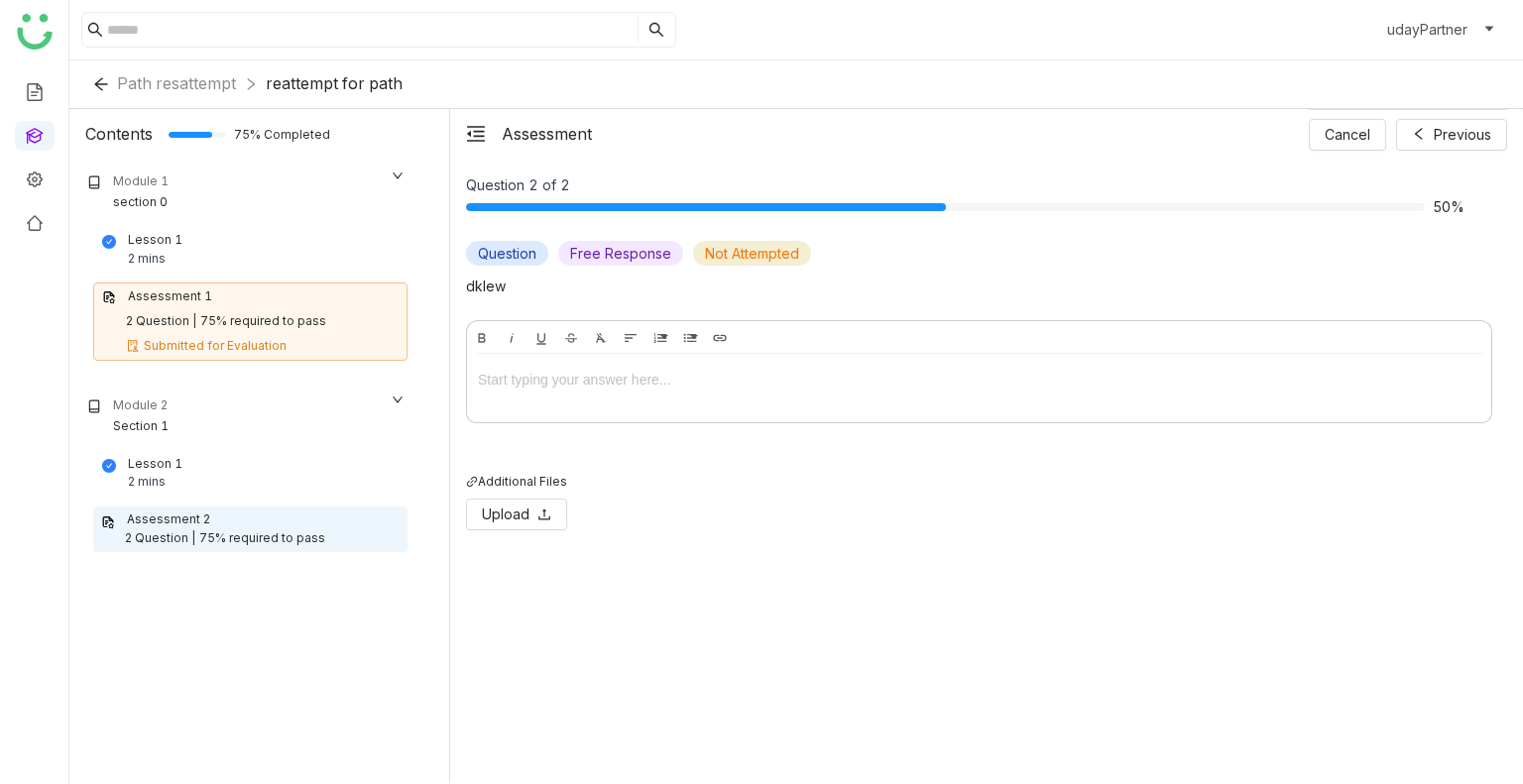 click at bounding box center (979, 384) 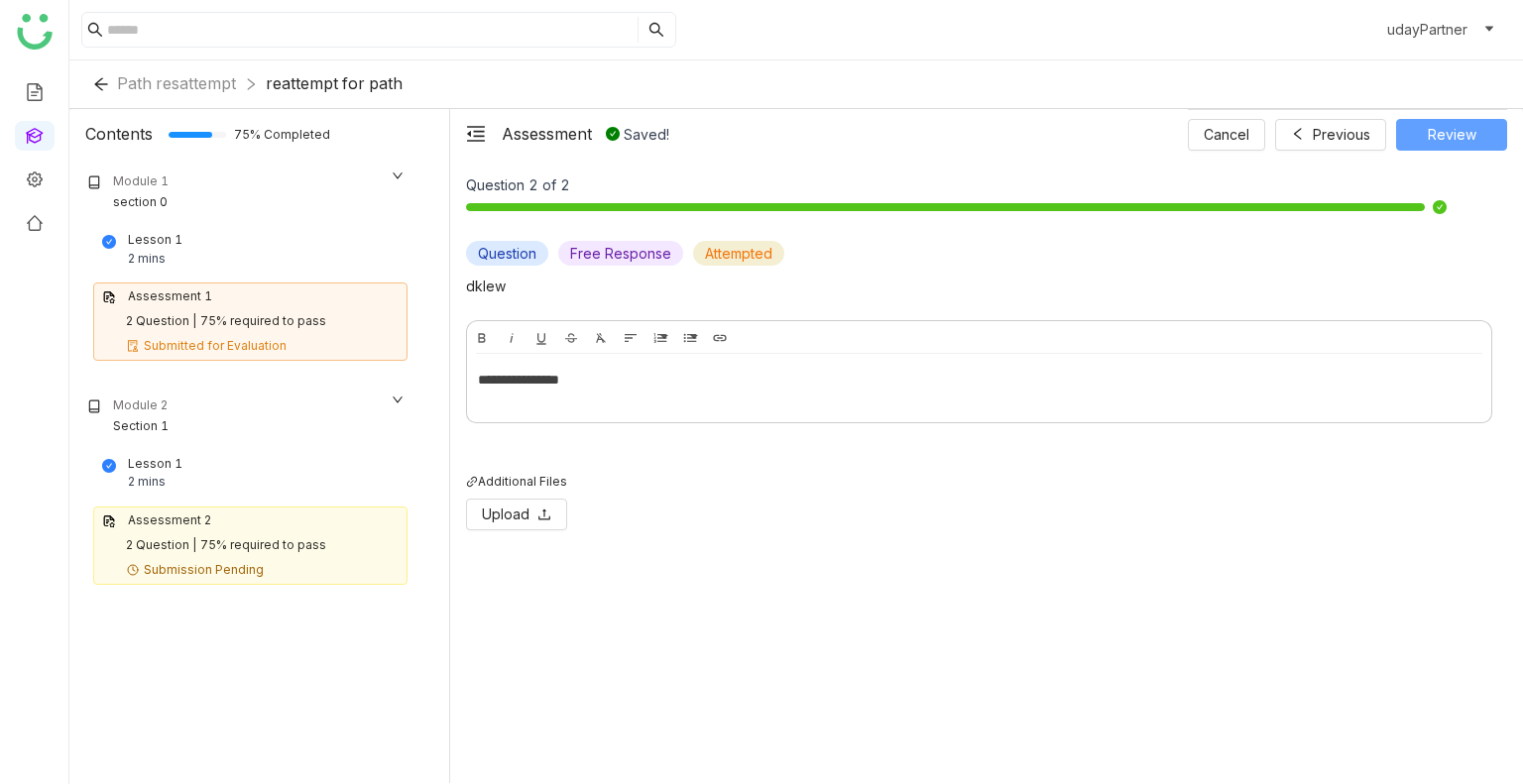 click on "Review" at bounding box center [1452, 135] 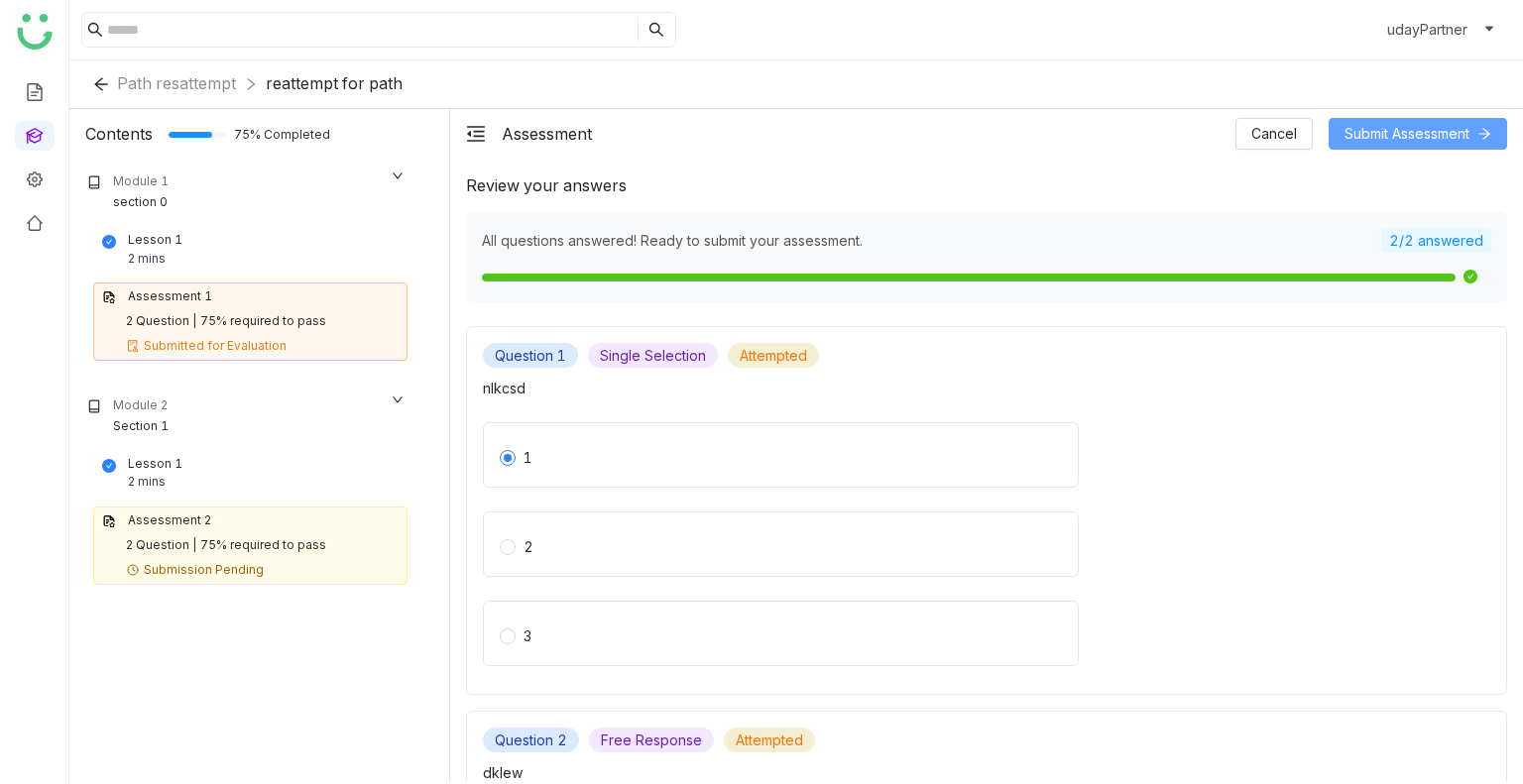 click on "Submit Assessment" at bounding box center (1407, 134) 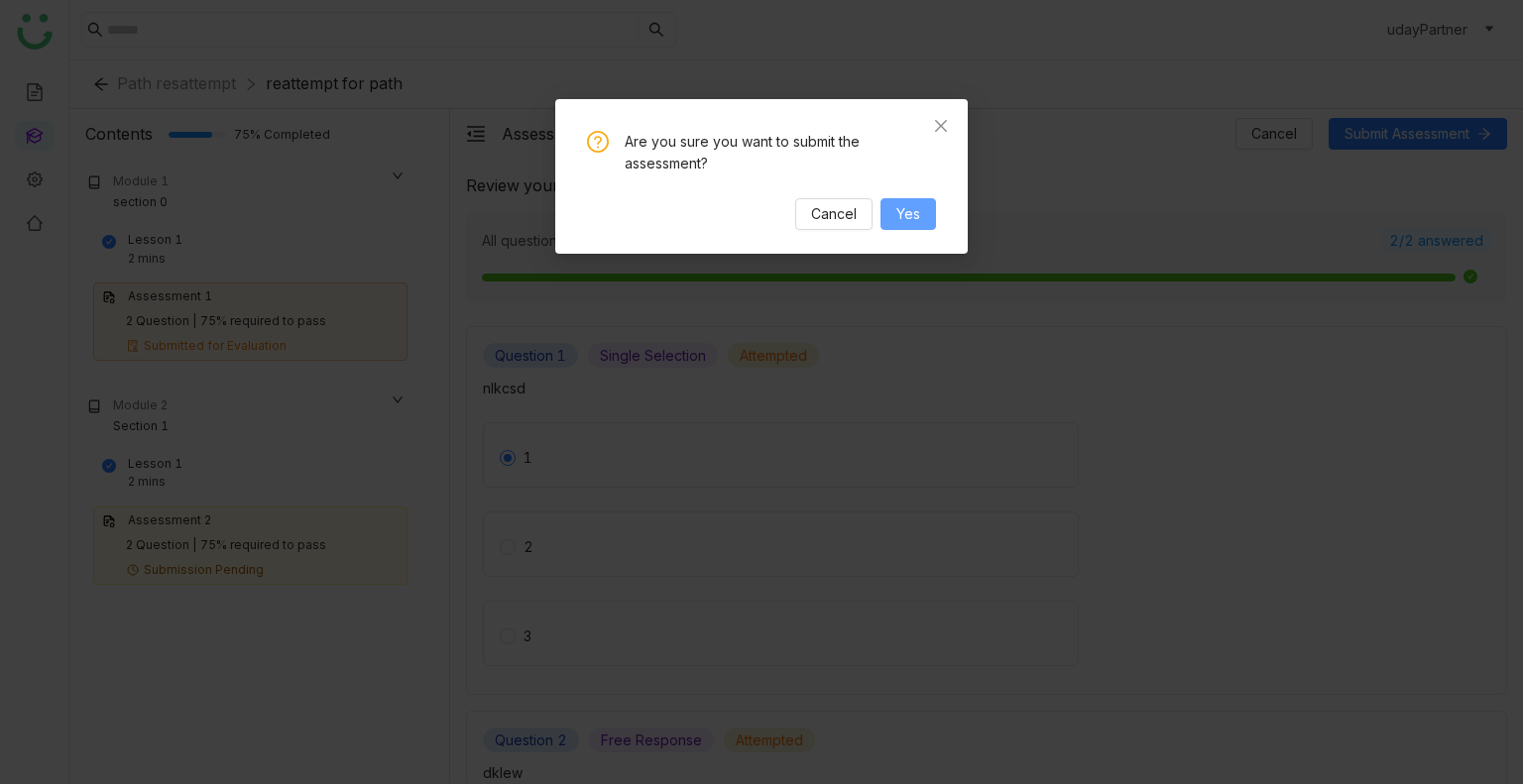 click on "Yes" at bounding box center [908, 214] 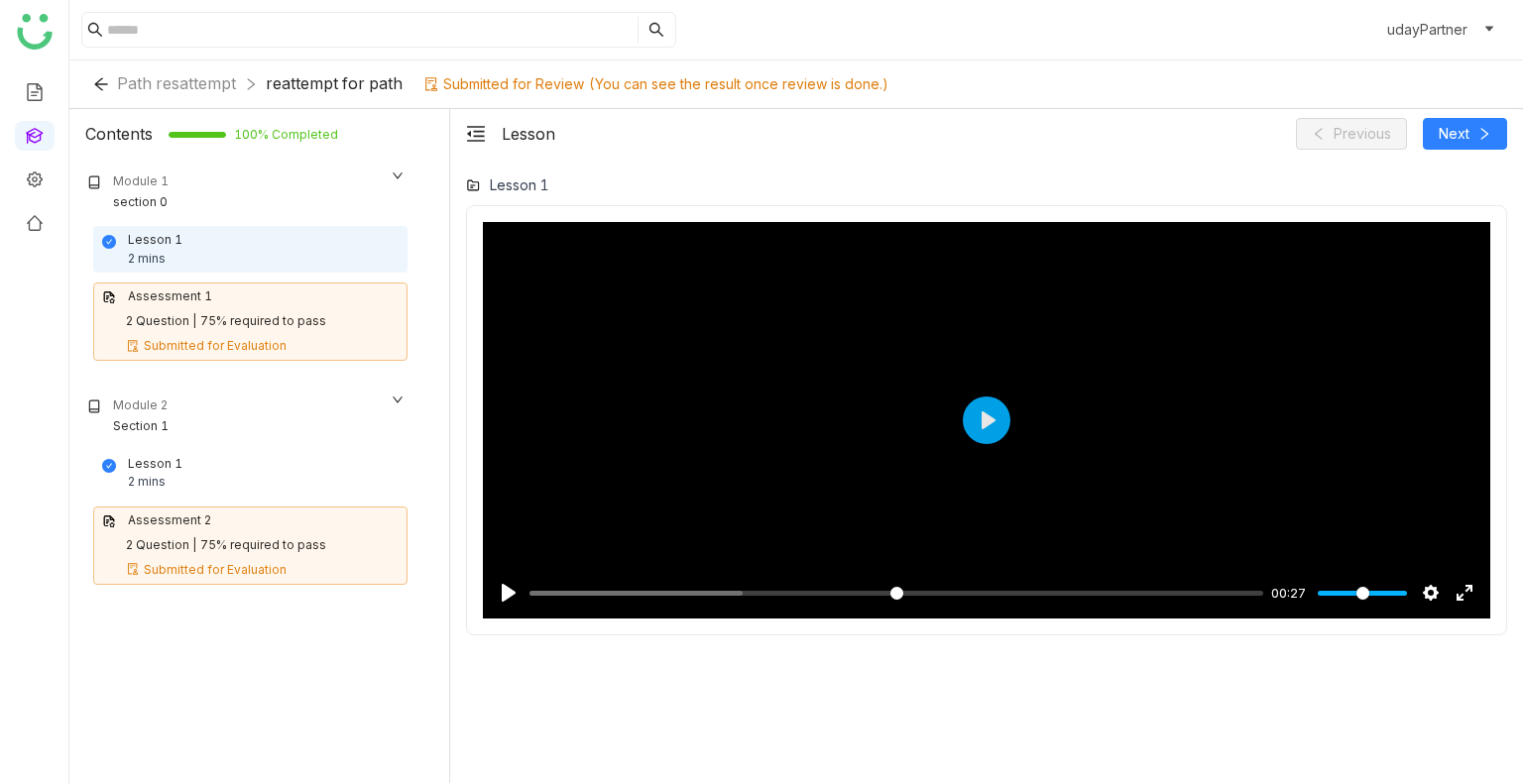 click on "Submitted for Evaluation" at bounding box center [263, 570] 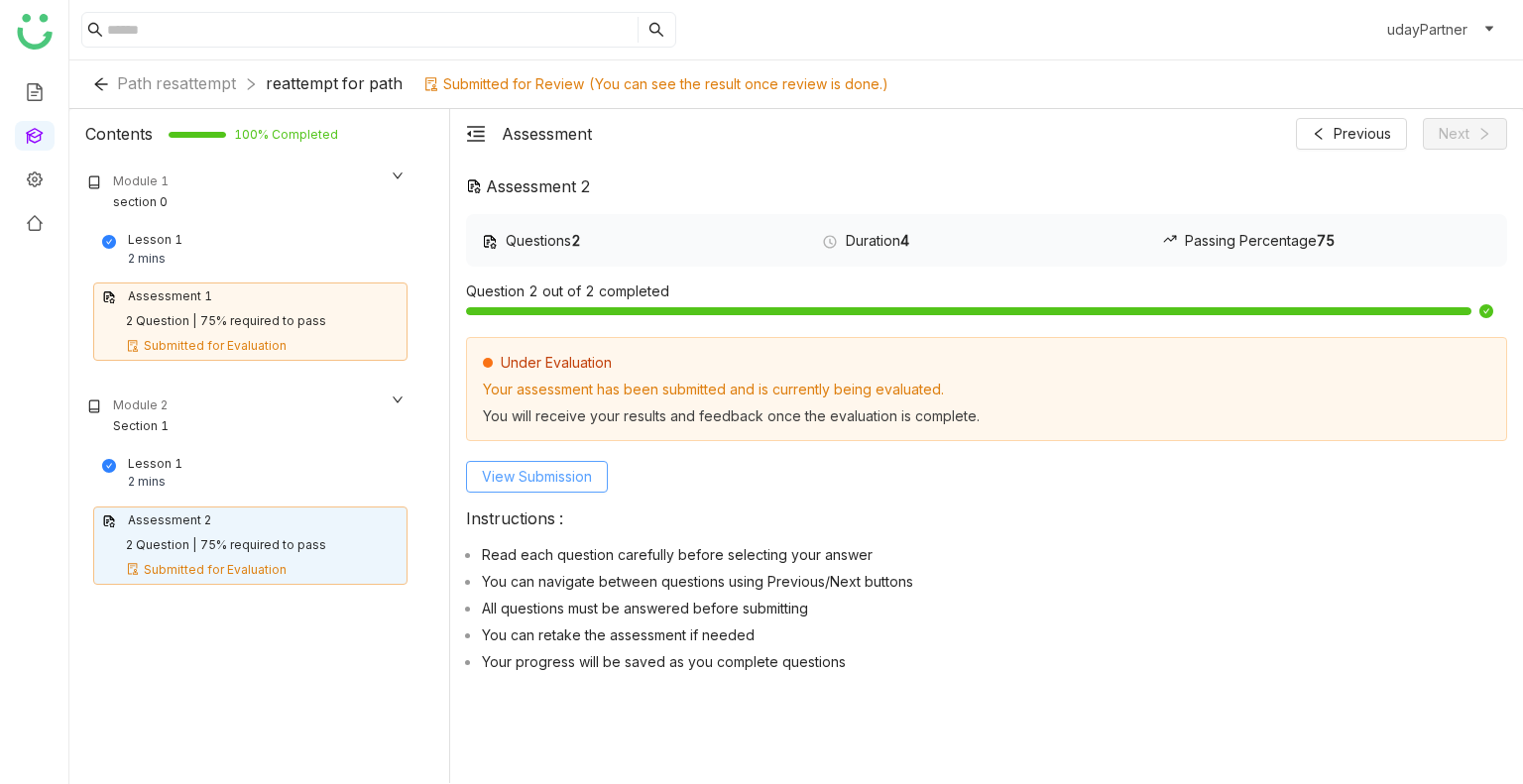 click on "View Submission" 